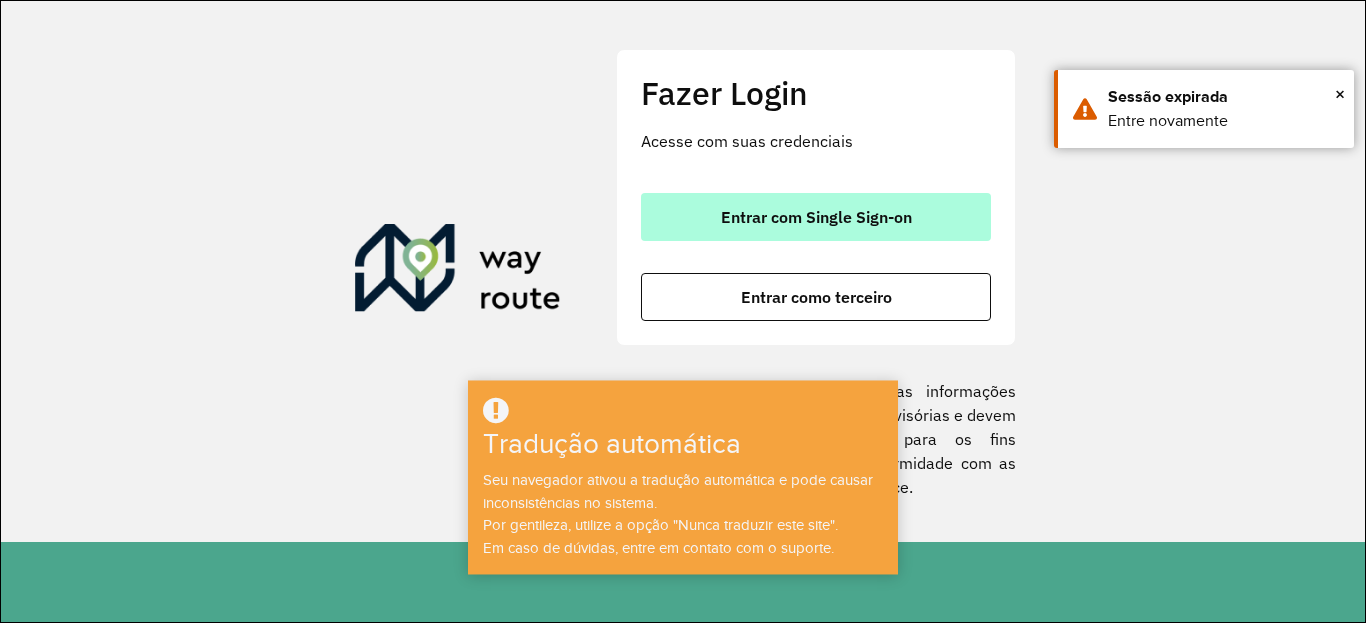 scroll, scrollTop: 0, scrollLeft: 0, axis: both 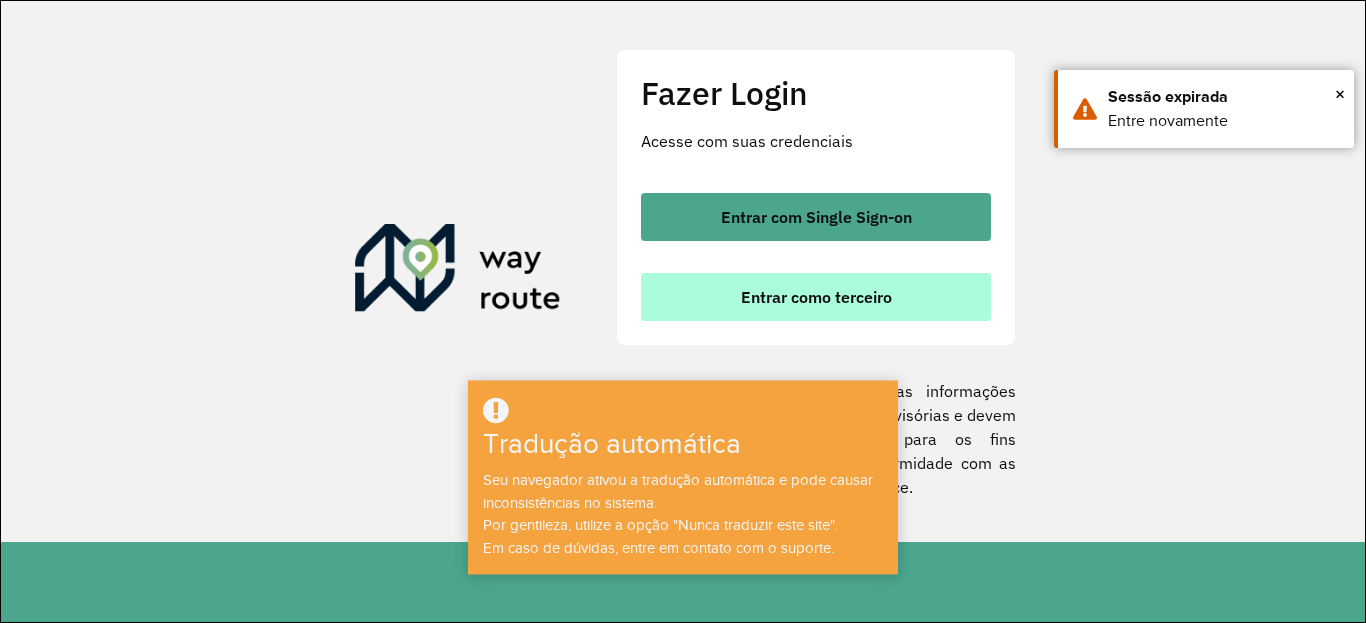 click on "Entrar como terceiro" at bounding box center [816, 297] 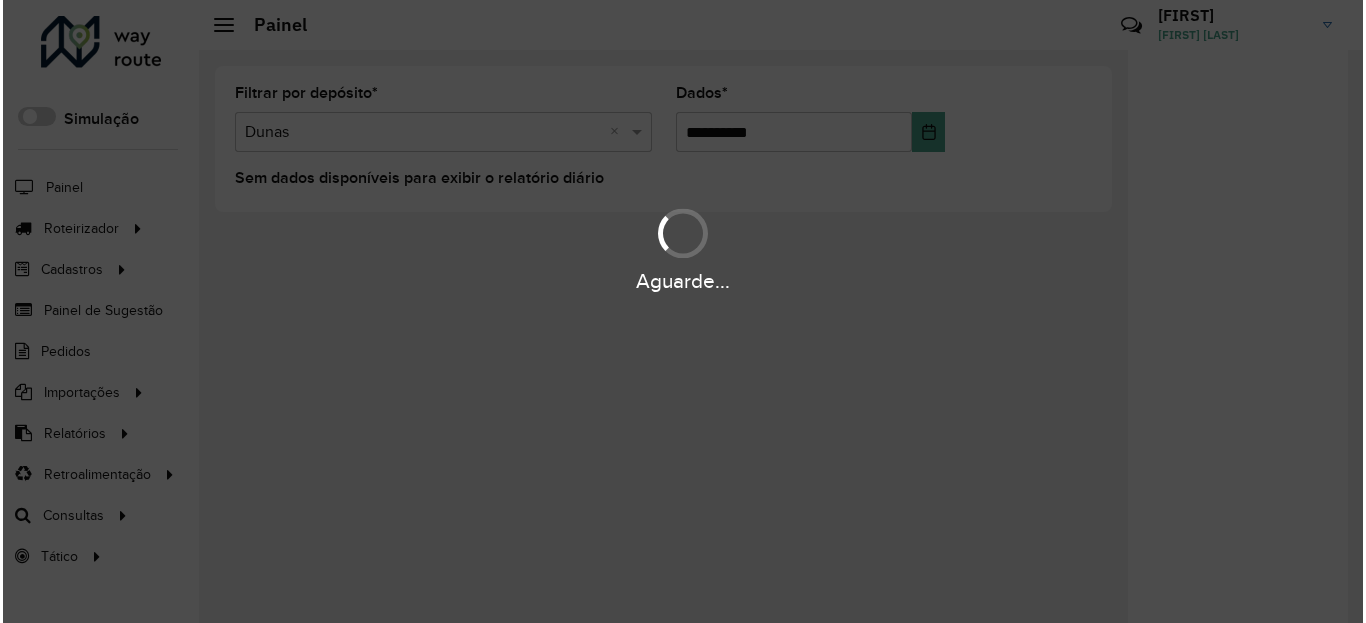 scroll, scrollTop: 0, scrollLeft: 0, axis: both 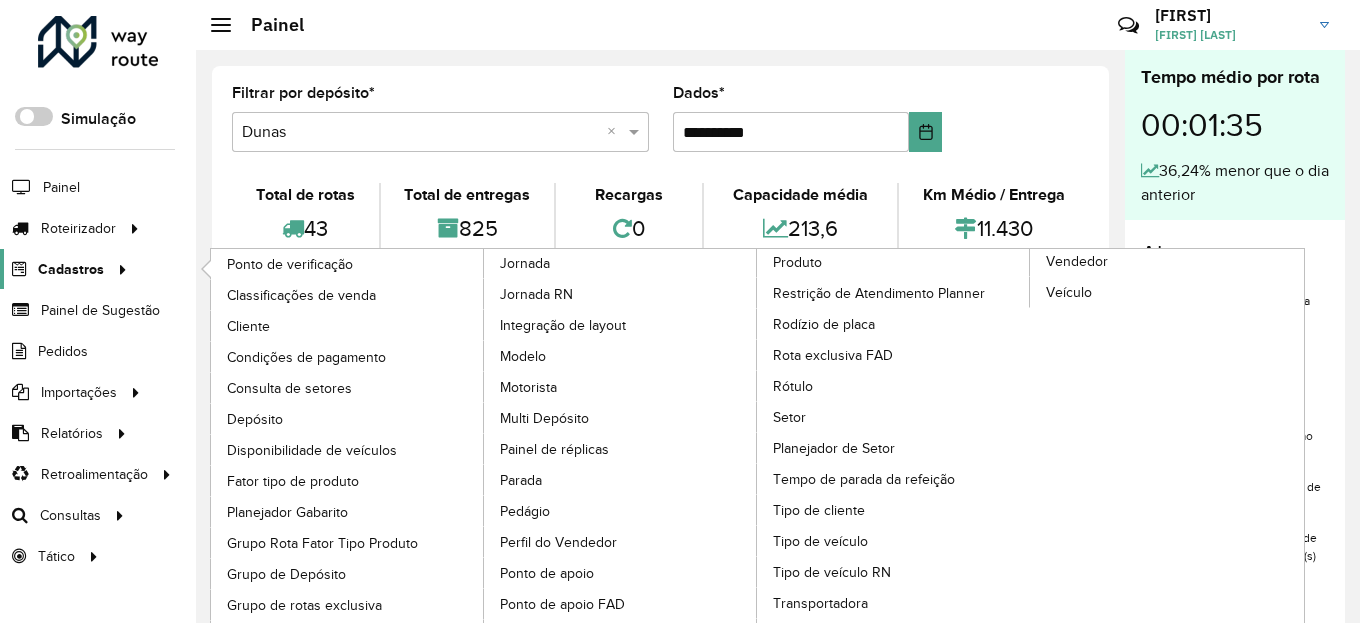 click 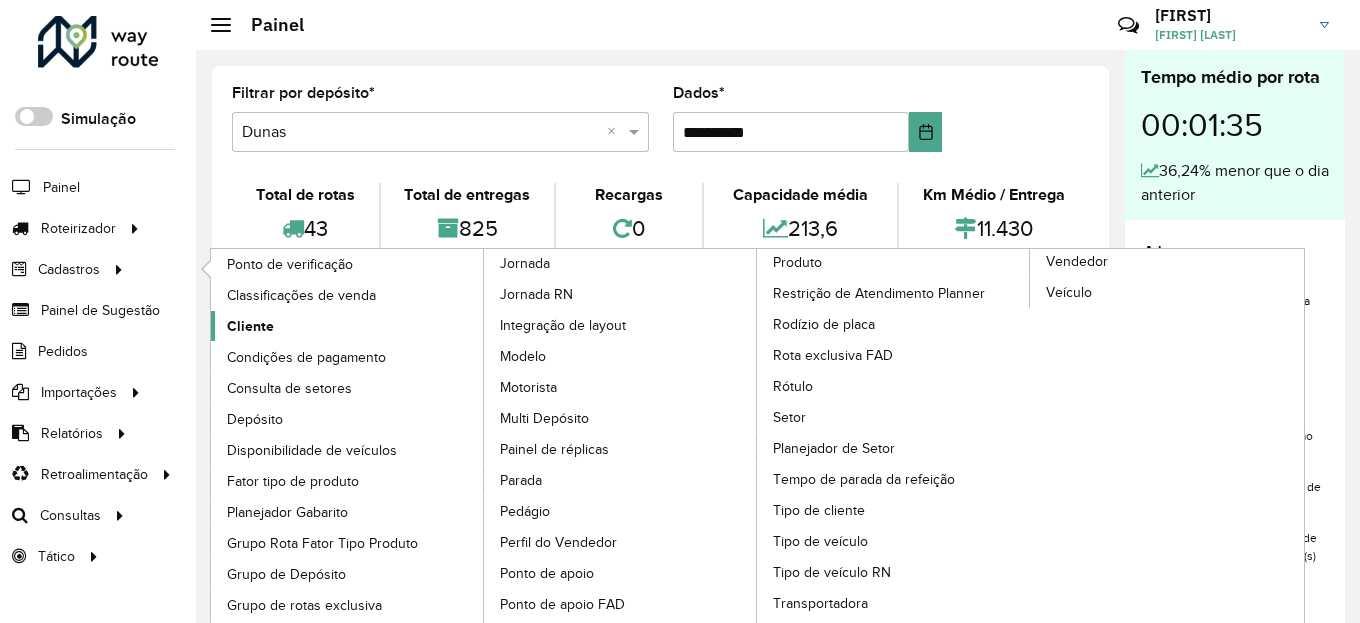 click on "Cliente" 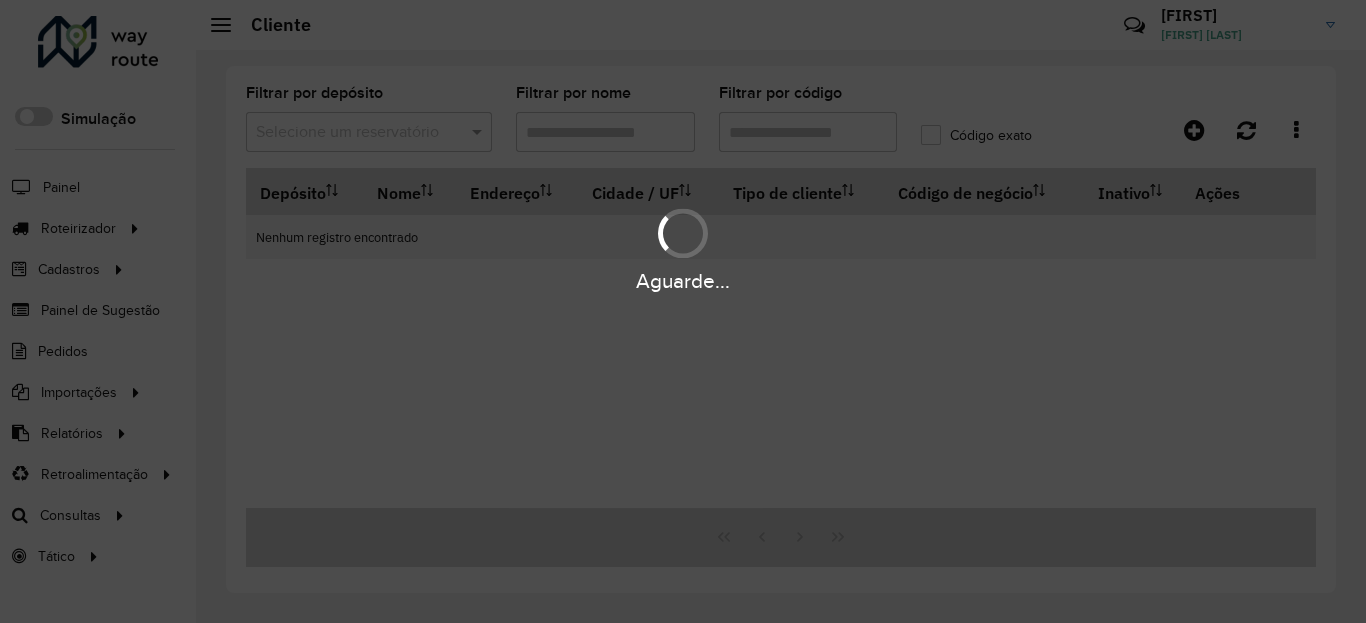 click on "Aguarde..." at bounding box center [683, 311] 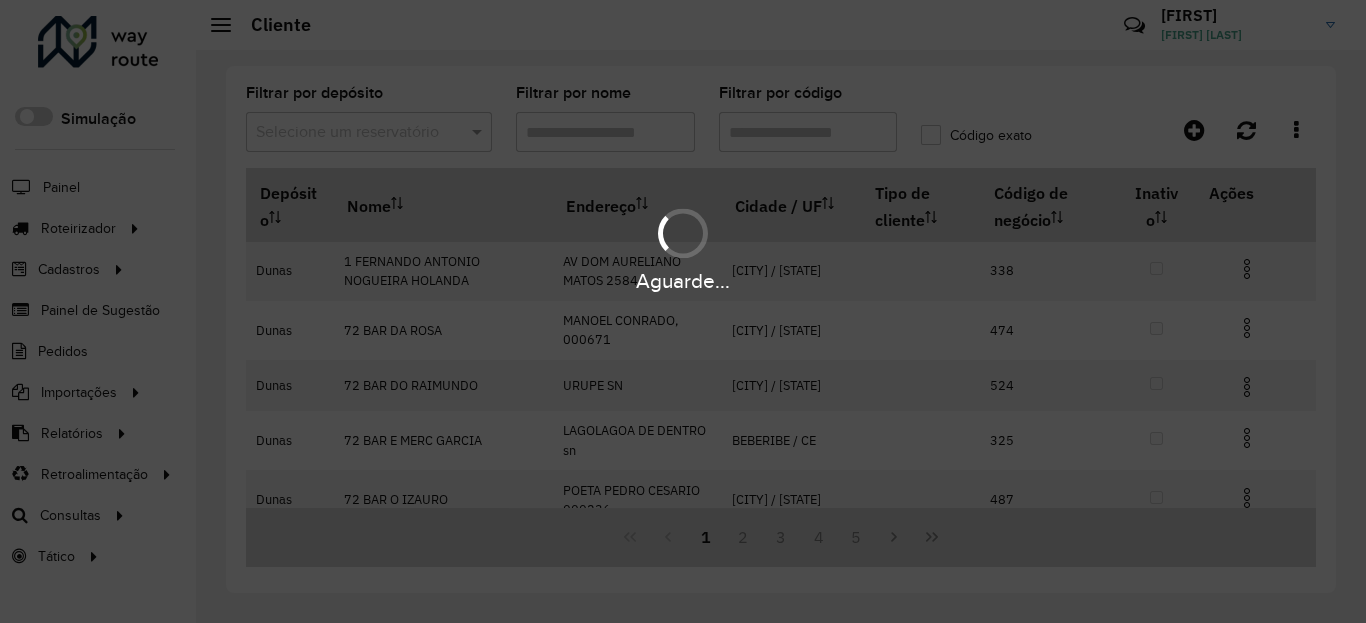 click on "Aguarde..." at bounding box center [683, 311] 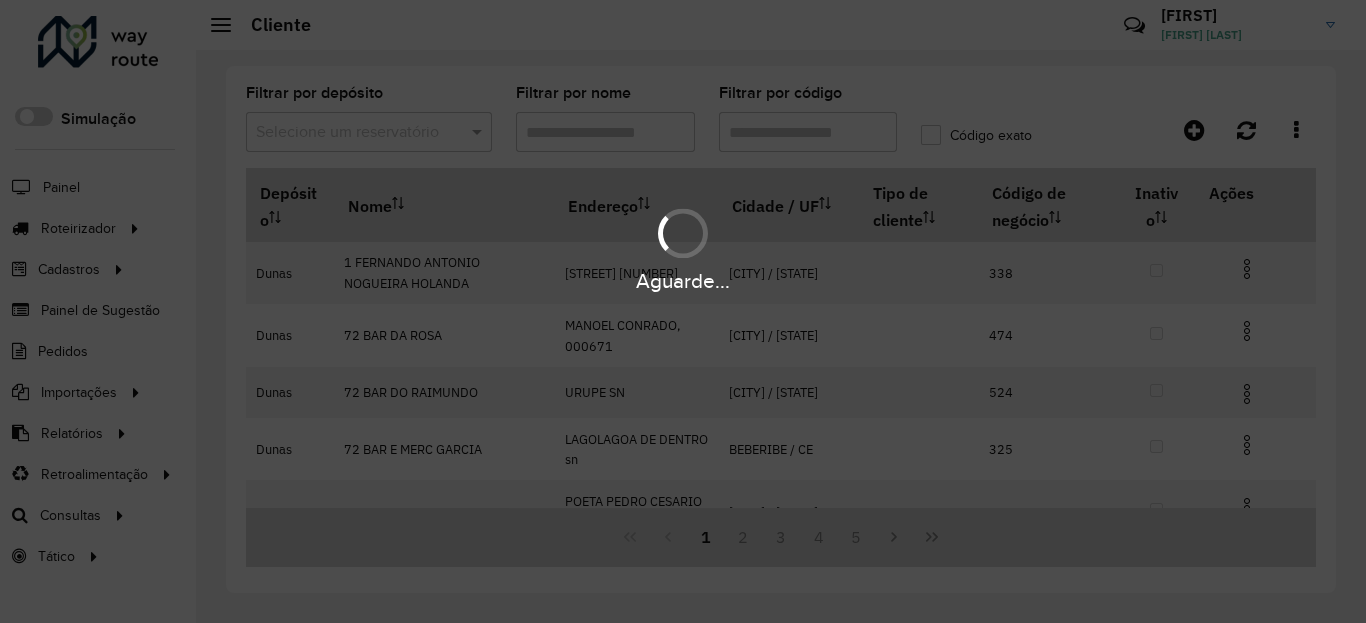 click on "Selecione um reservatório" at bounding box center [369, 132] 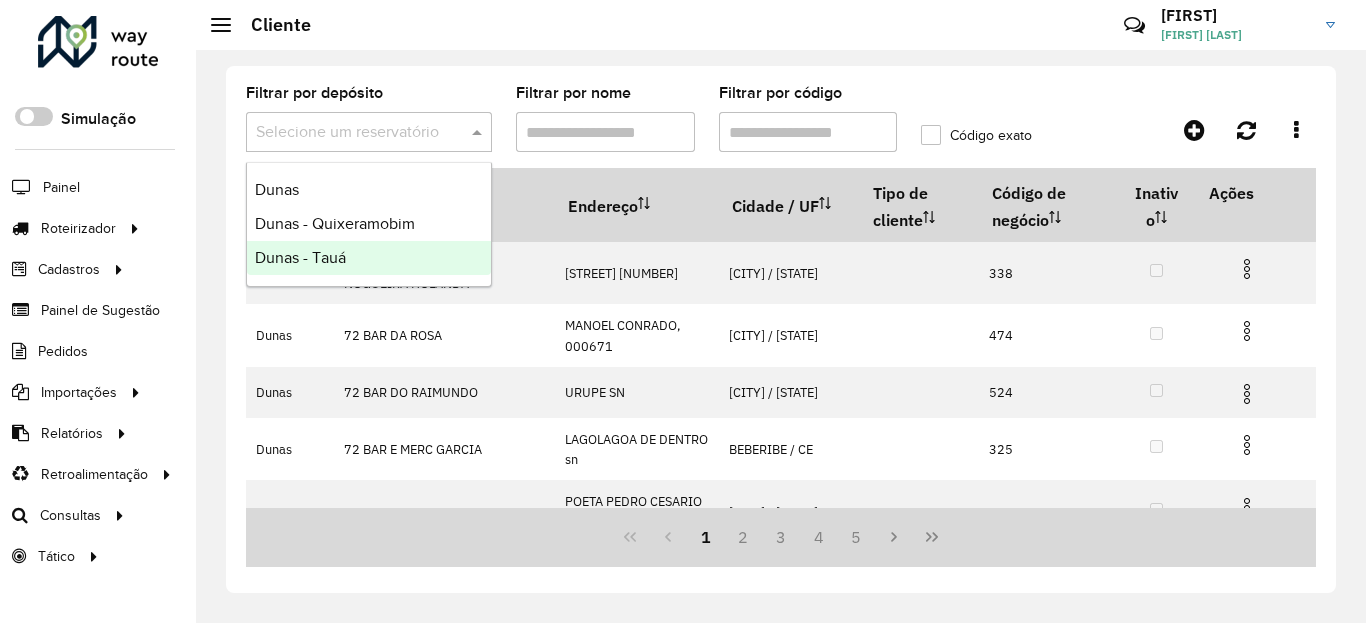 click on "Dunas - Tauá" at bounding box center [369, 258] 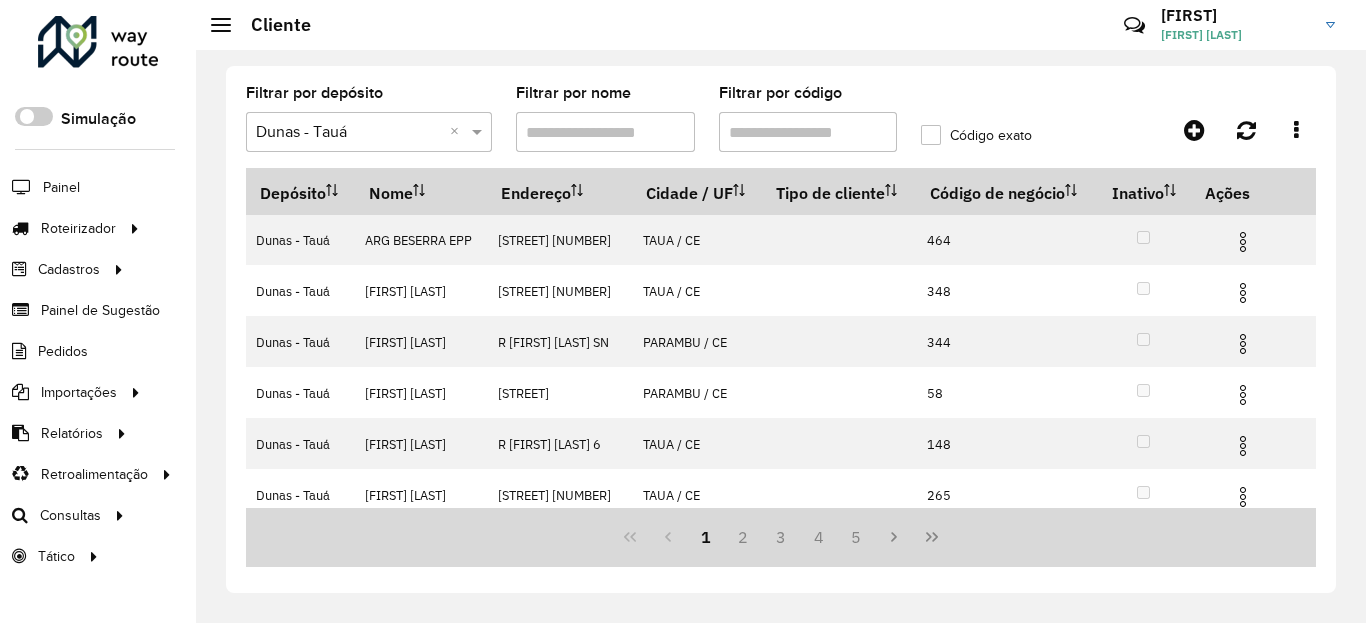 click on "Código exato" 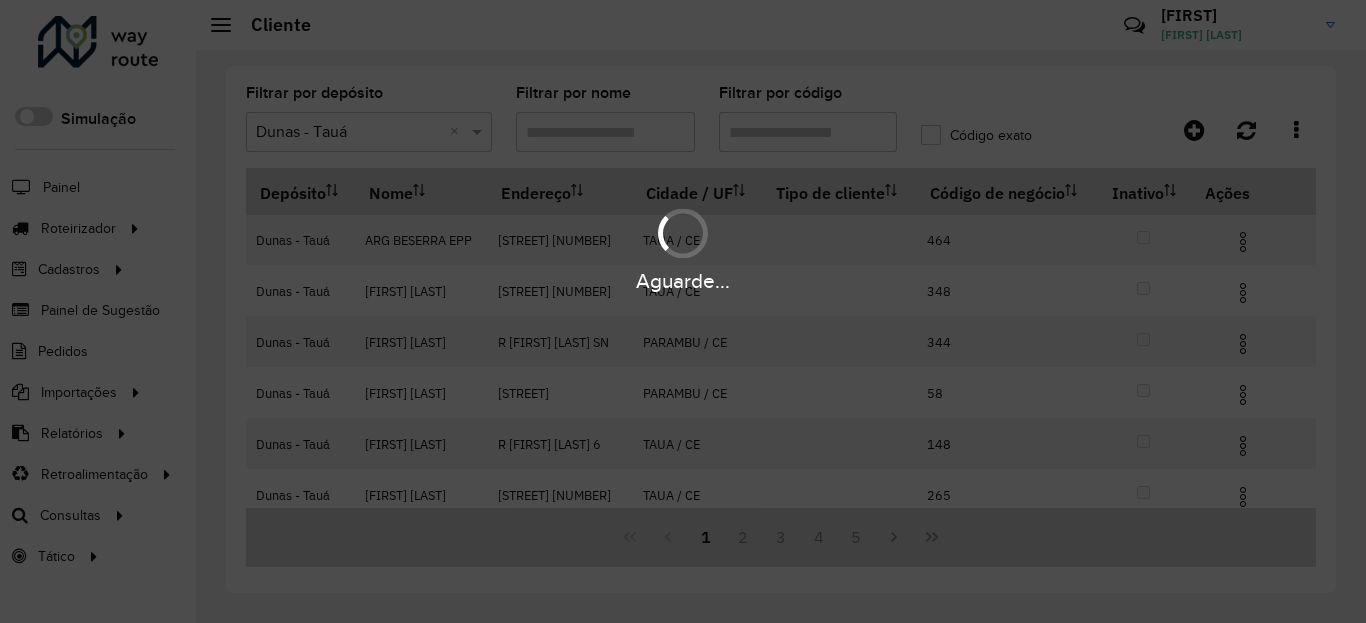 click on "Aguarde..." at bounding box center (683, 311) 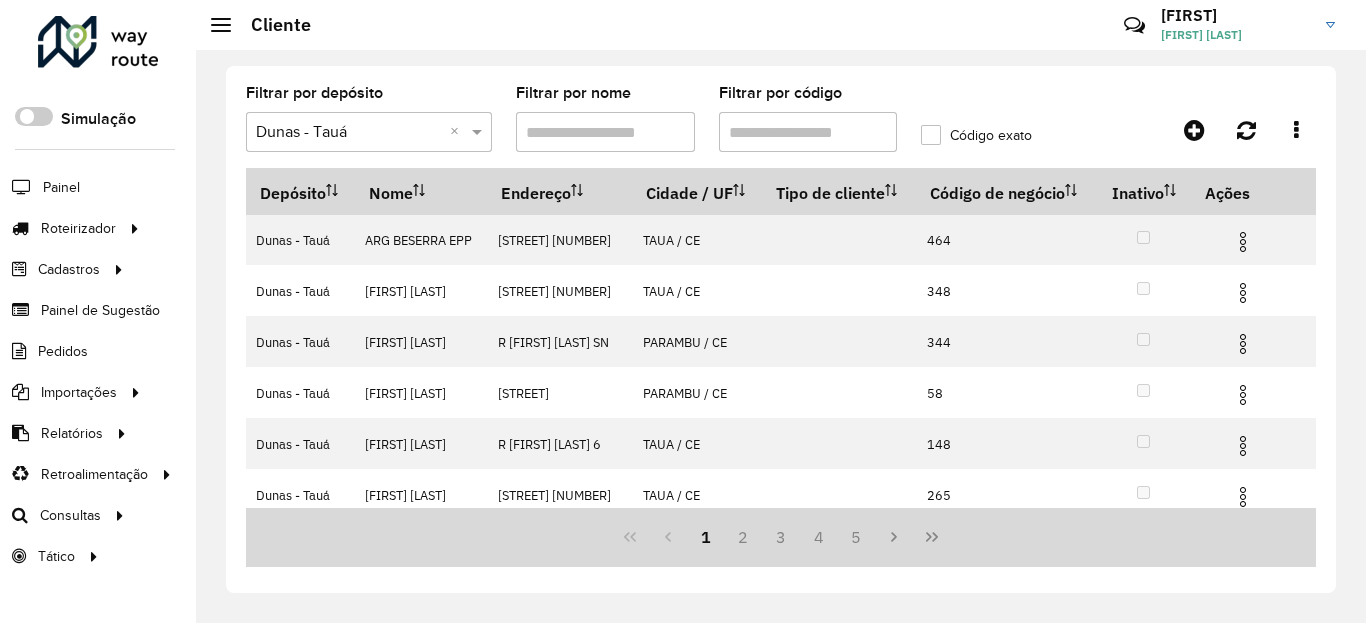 click on "Filtrar por depósito Selecione um reservatório × Dunas - Tauá × Filtrar por nome Filtrar por código Código exato Depósito Nome Endereço Cidade / UF Tipo de cliente Código de negócio Inativo Ações Dunas - Tauá ARG BESERRA EPP R DONDON FEITOSA 37 TAUA / CE    464 Dunas - Tauá ADEMILSON CORDEIRO A R MANOEL JUSTINO DO NASCIMENTO 660 TAUA / CE    348 Dunas - Tauá ADIL BERNARDES DE OL R FRANCISCA CARVALHO NORONHA SN PARAMBU / CE    344 Dunas - Tauá AILTON TEXEIRA DOS S R SENTIDO NOVO ASSIS 1 PARAMBU / CE    58 Dunas - Tauá ALUIZIO HENRIQUE CAV R DOMINGAS GOMES 6 TAUA / CE    148 Dunas - Tauá AMADEUS RIBEIRO DA S VL BOM JESUS 11 TAUA / CE    265 Dunas - Tauá ANA CRISTINA ARAUJO R FLAVIO NOGUEIRA 146 TAUA / CE    421 Dunas - Tauá ANDRESA PEDROSA HOLA R BR 020 1 TAUA / CE    412 Dunas - Tauá ÂNGELA MARIA GOMES A R BENEDITO FERREIRA LIMA 1 PARAMBU / CE    402 Dunas - Tauá ANTONIA CEGIANE SILV R. LUIS ALEXANDRINO DE OLIVEIRA 1 TAUA / CE    274 Dunas - Tauá ANTÔNIA IRIAM SOARES R CE SN    100" 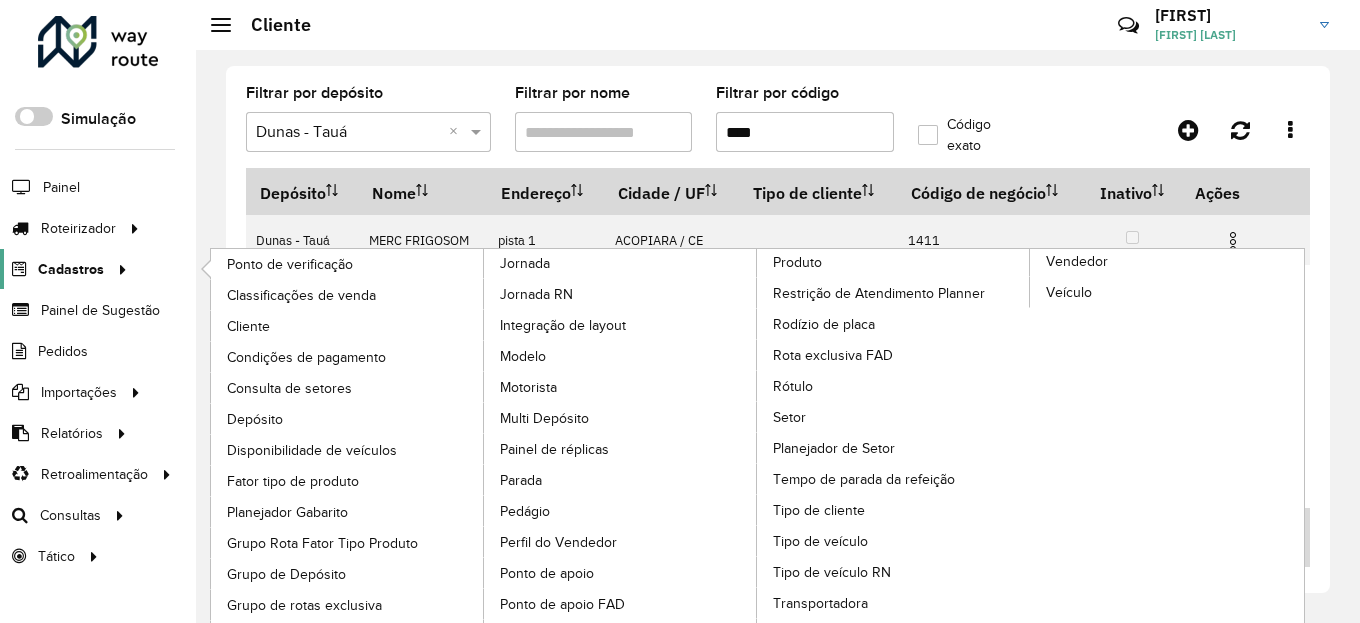 click 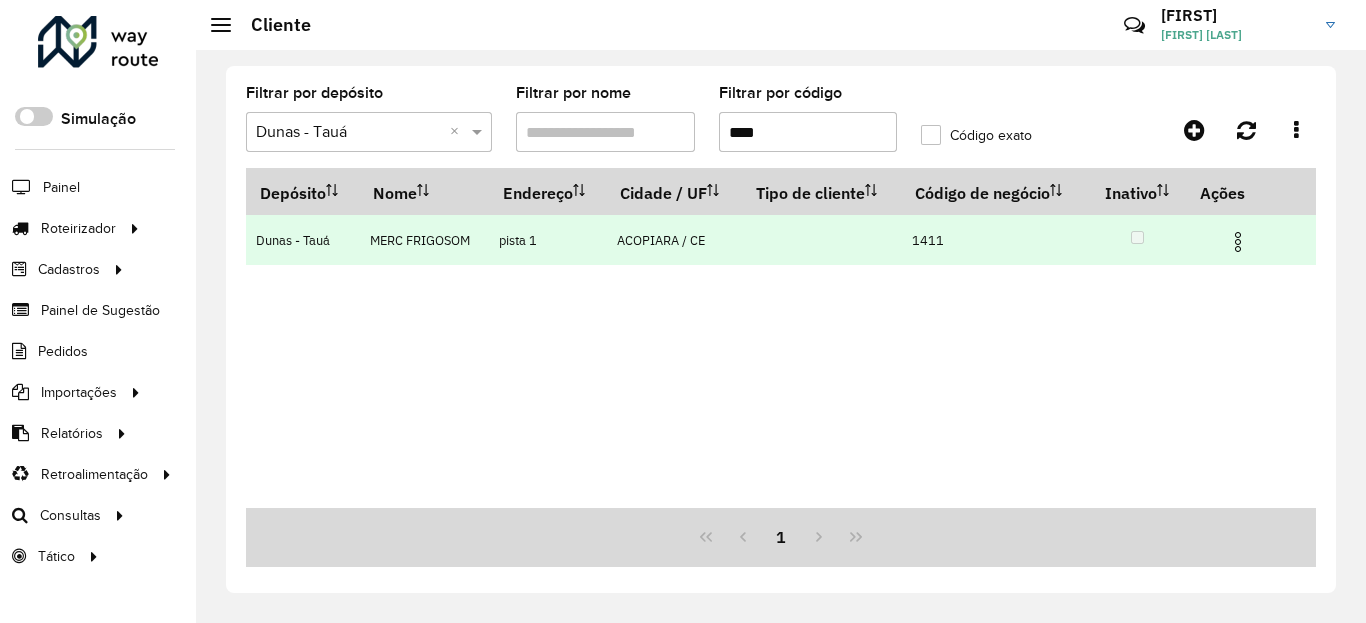 click at bounding box center (1238, 242) 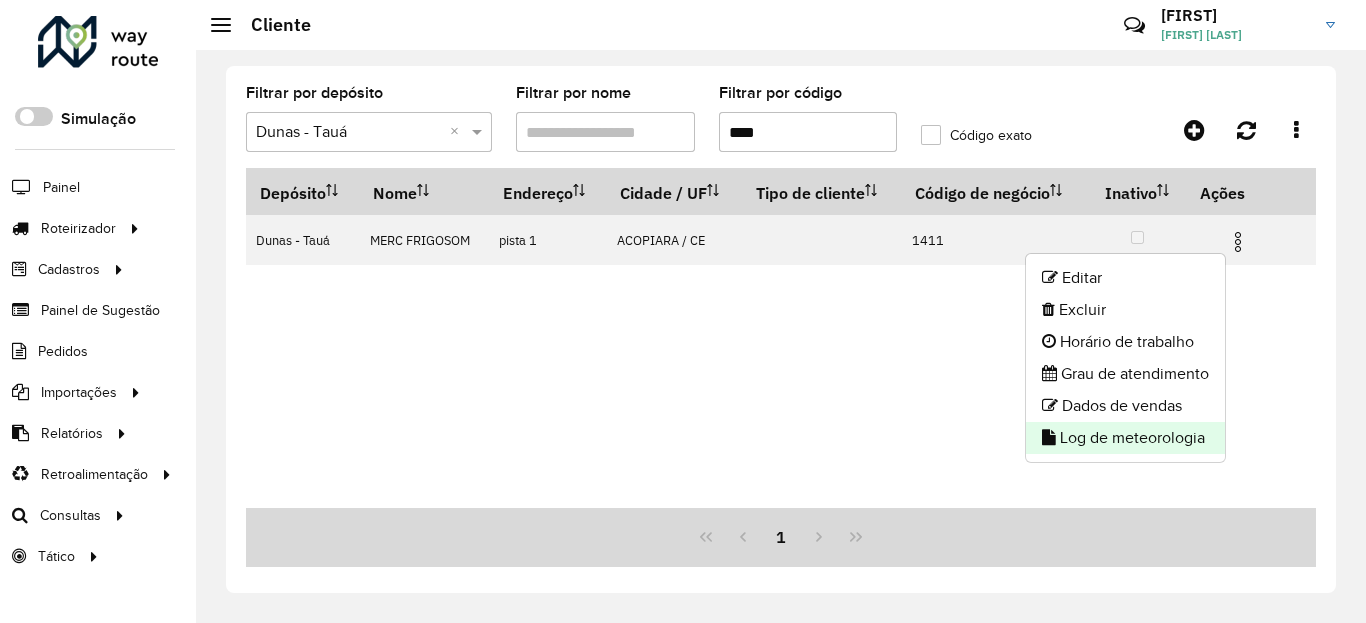 click on "Log de meteorologia" 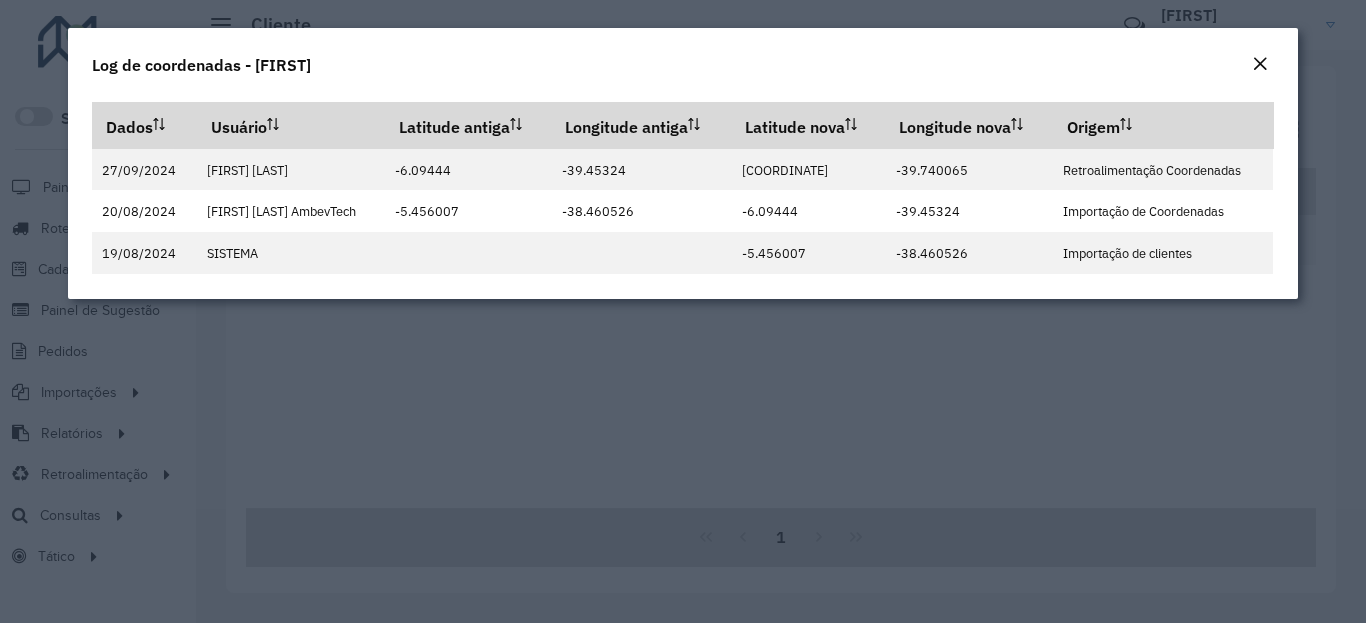 click 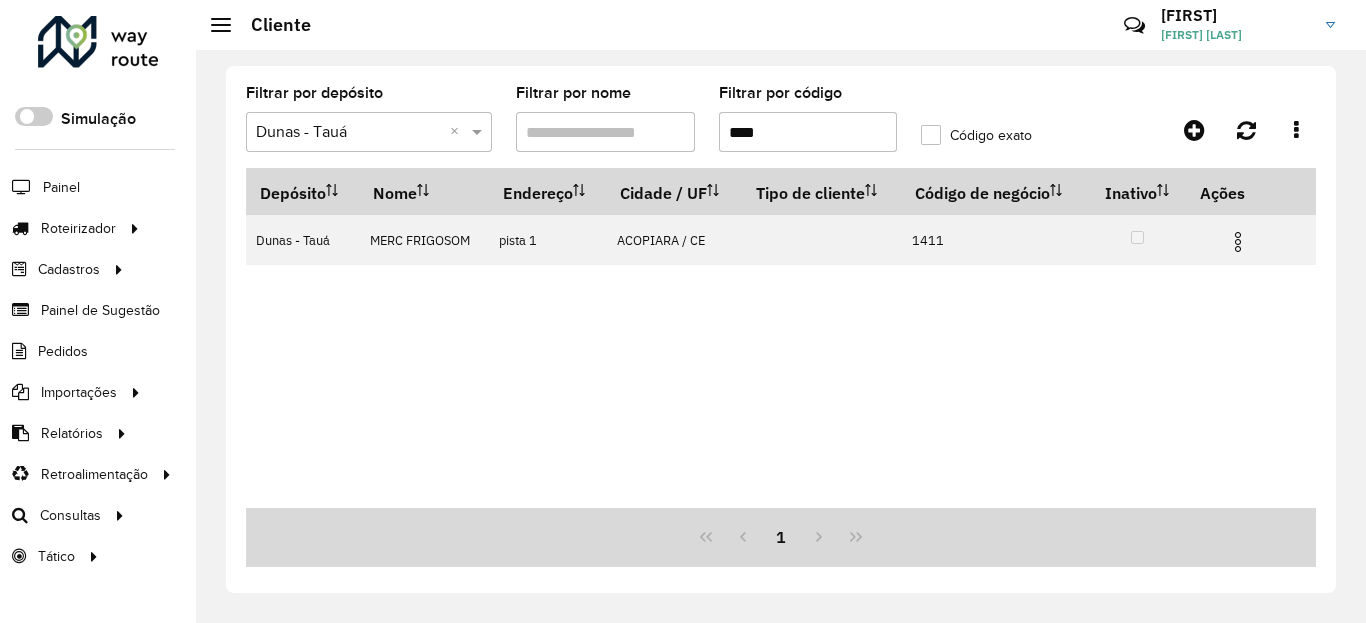 click on "****" at bounding box center [808, 132] 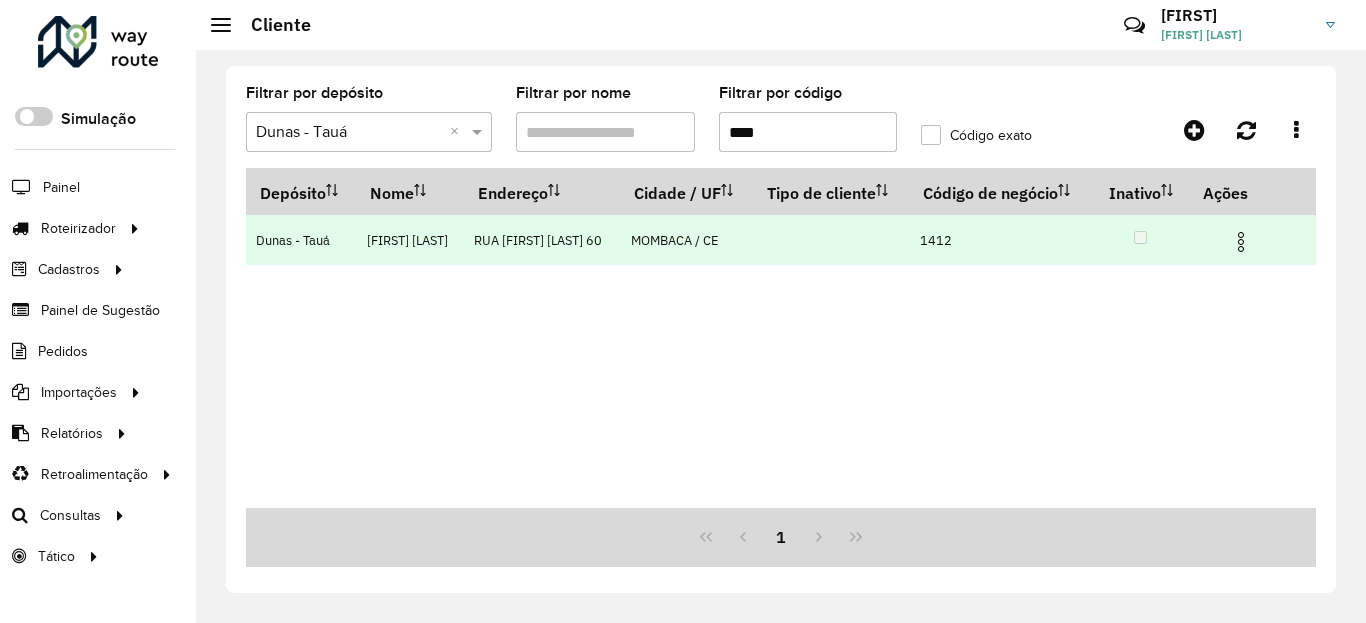 click at bounding box center [1241, 242] 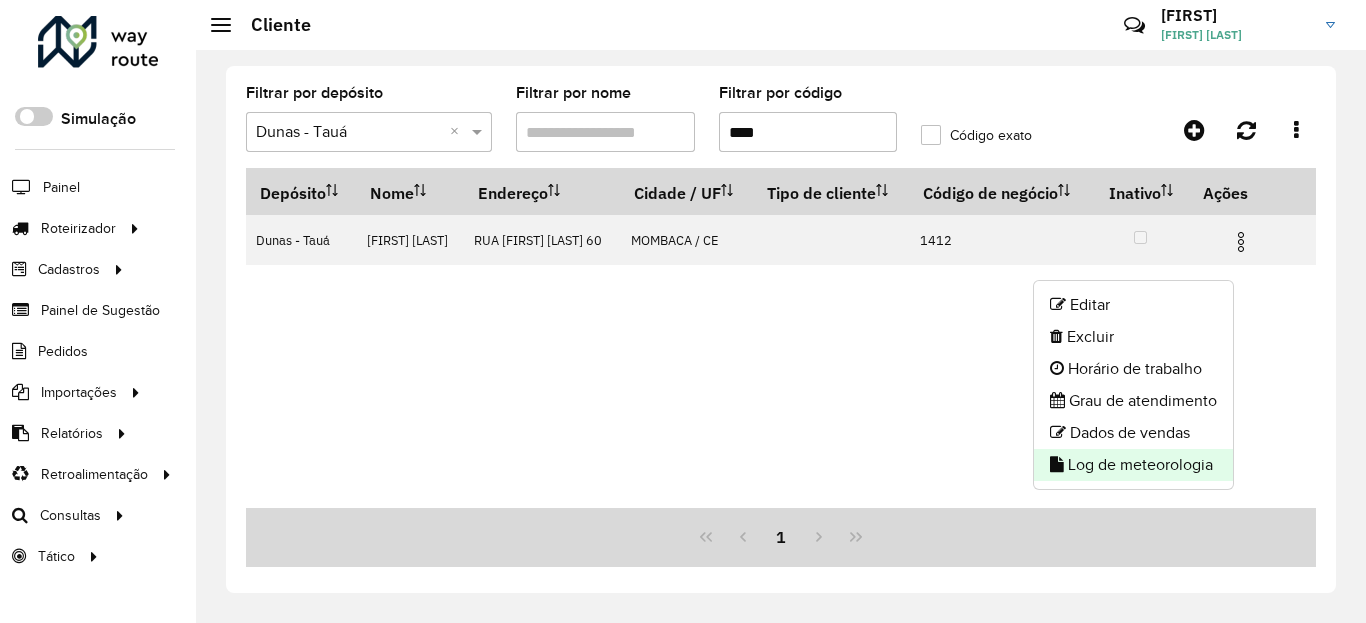 click on "Log de meteorologia" 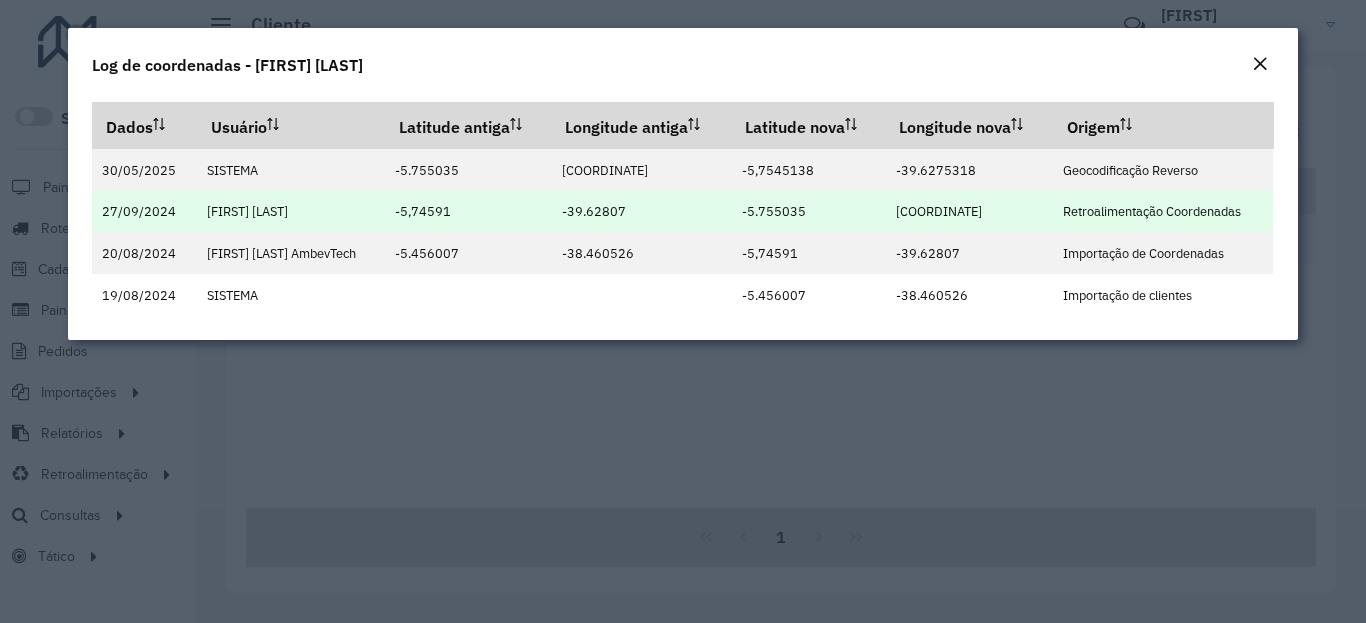 click on "-39.627285" at bounding box center [969, 211] 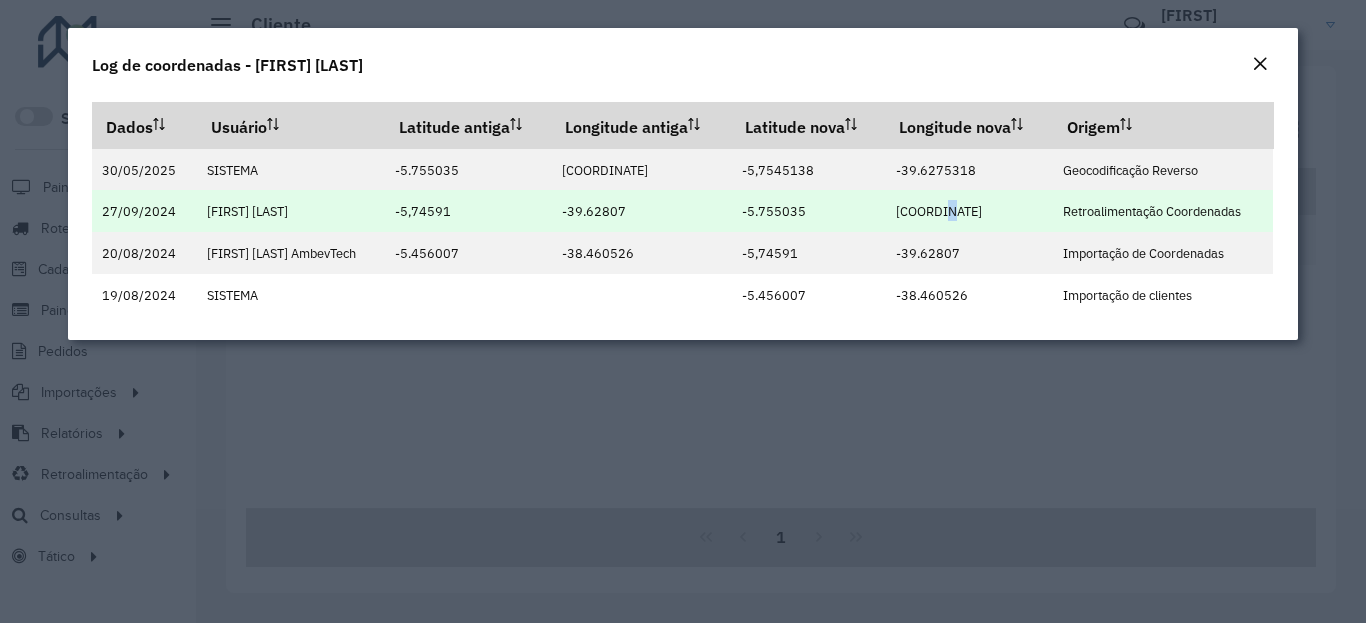 click on "-39.627285" at bounding box center [939, 211] 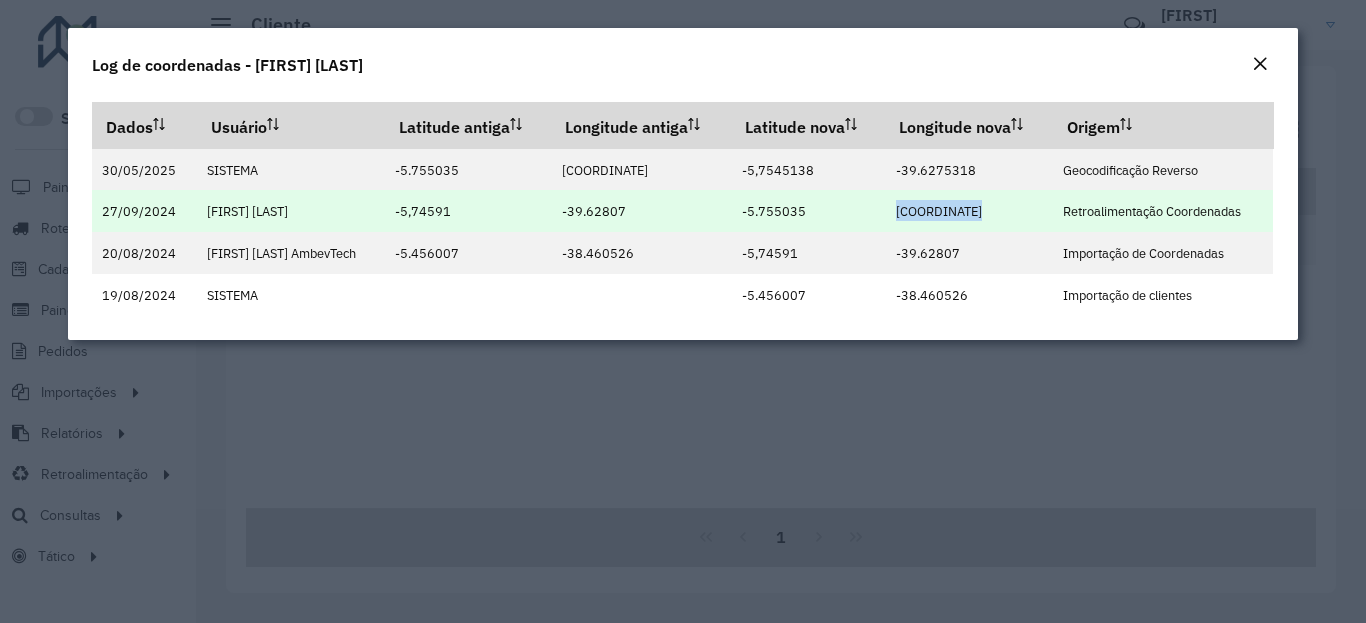 click on "-39.627285" at bounding box center [939, 211] 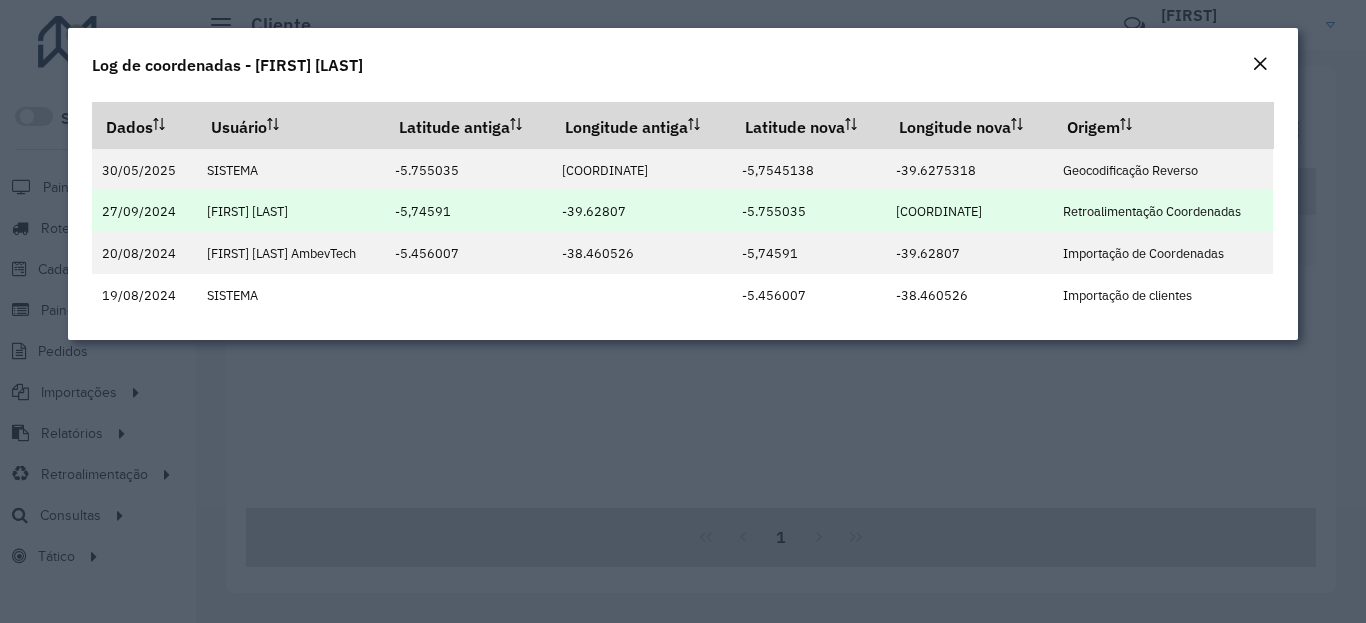 click on "-39.627285" at bounding box center [939, 211] 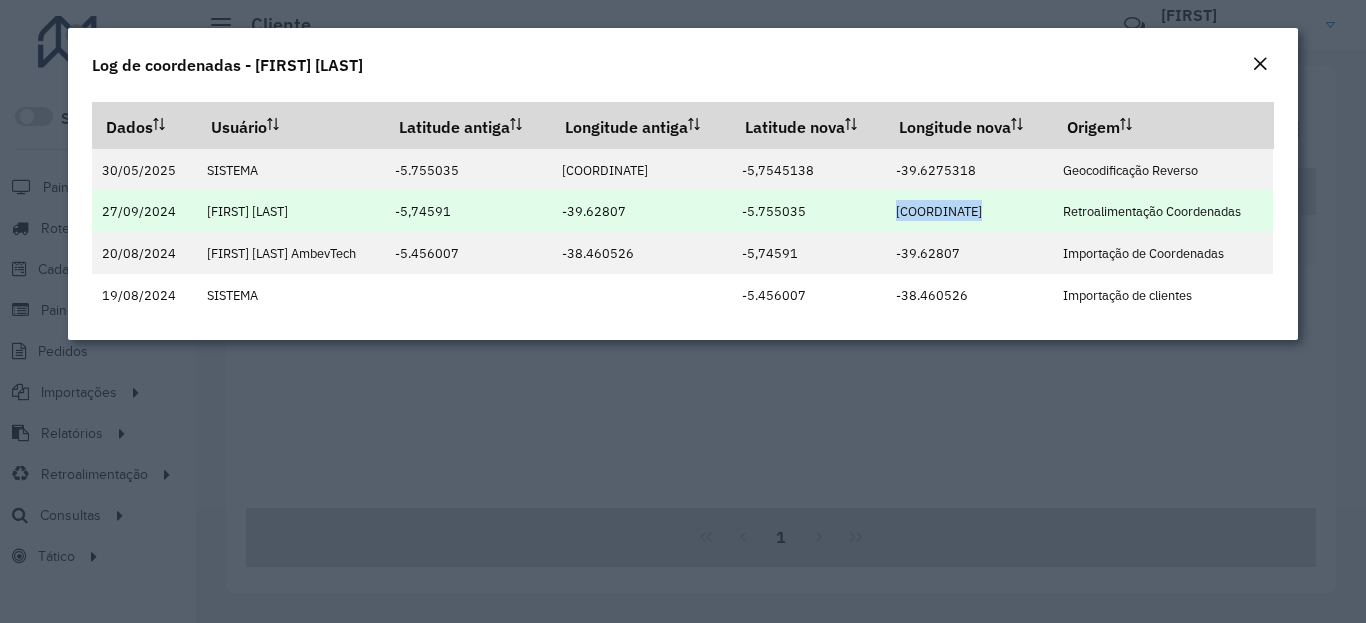 click on "-39.627285" at bounding box center [939, 211] 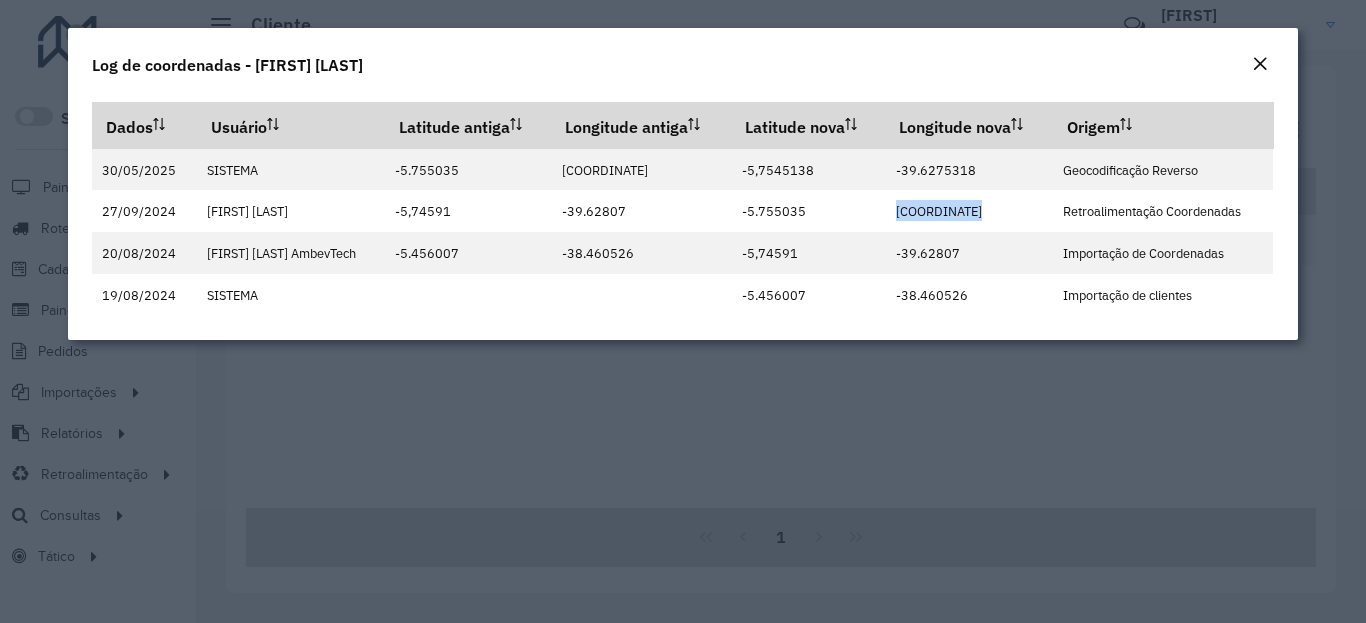 click 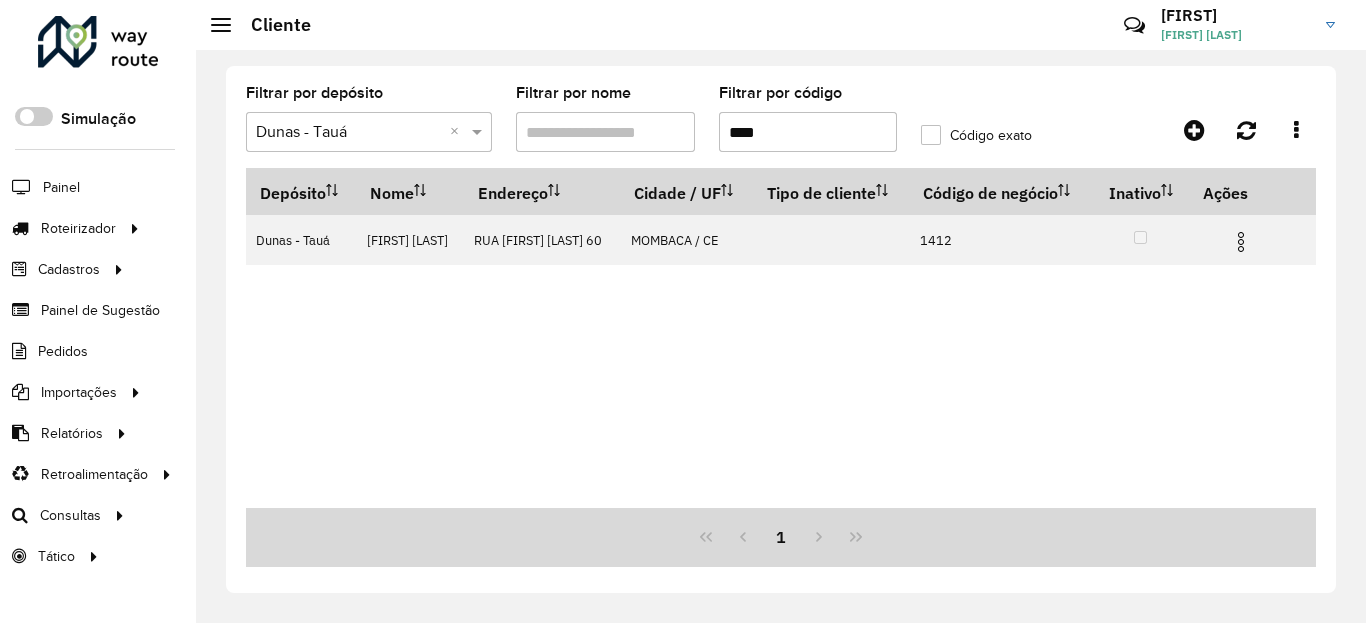 click on "****" at bounding box center [808, 132] 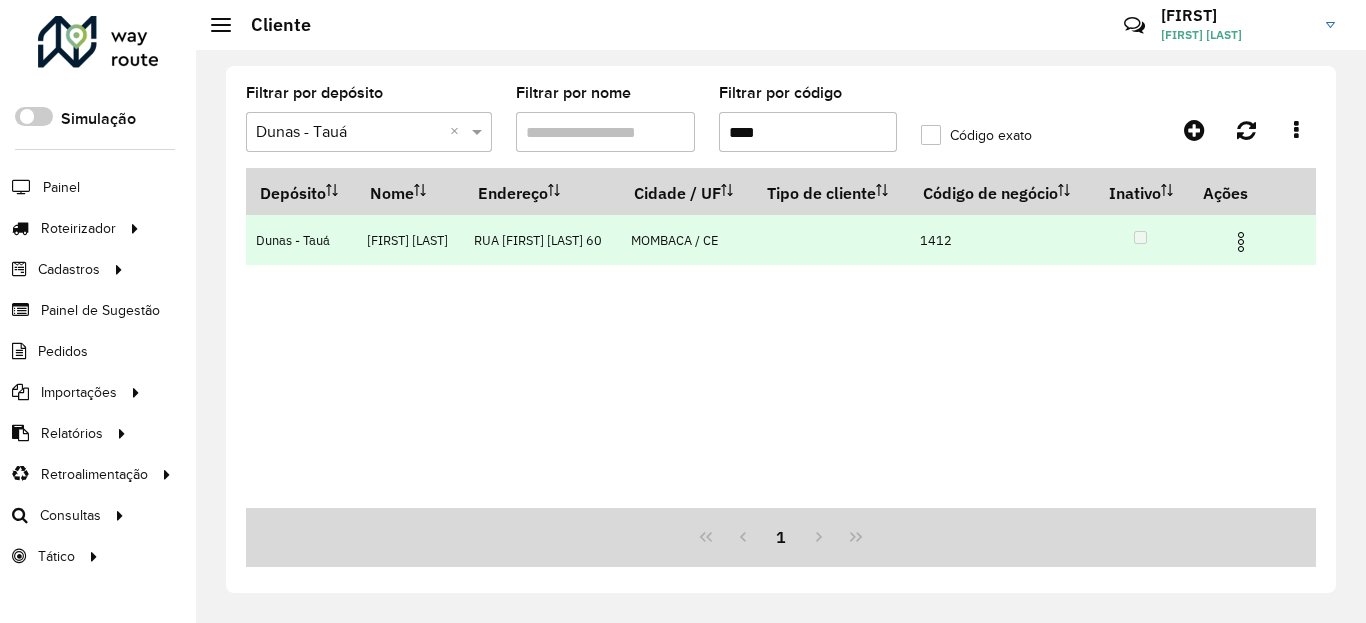 click at bounding box center (1241, 242) 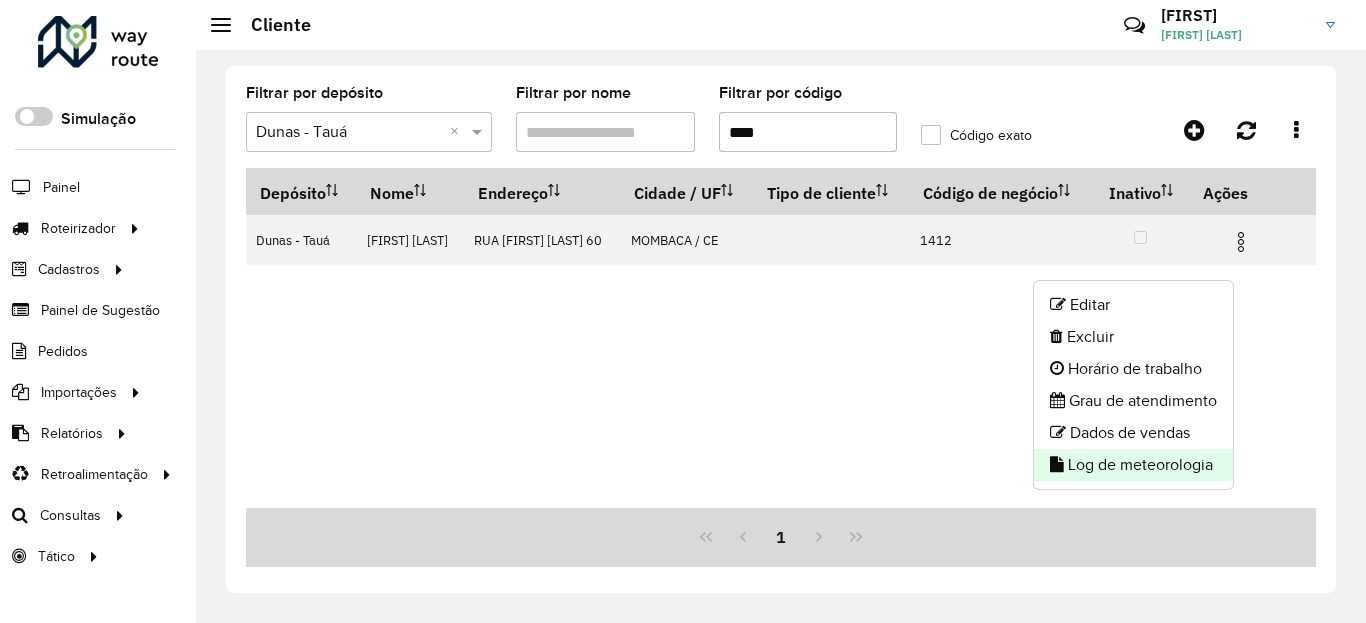 click on "Log de meteorologia" 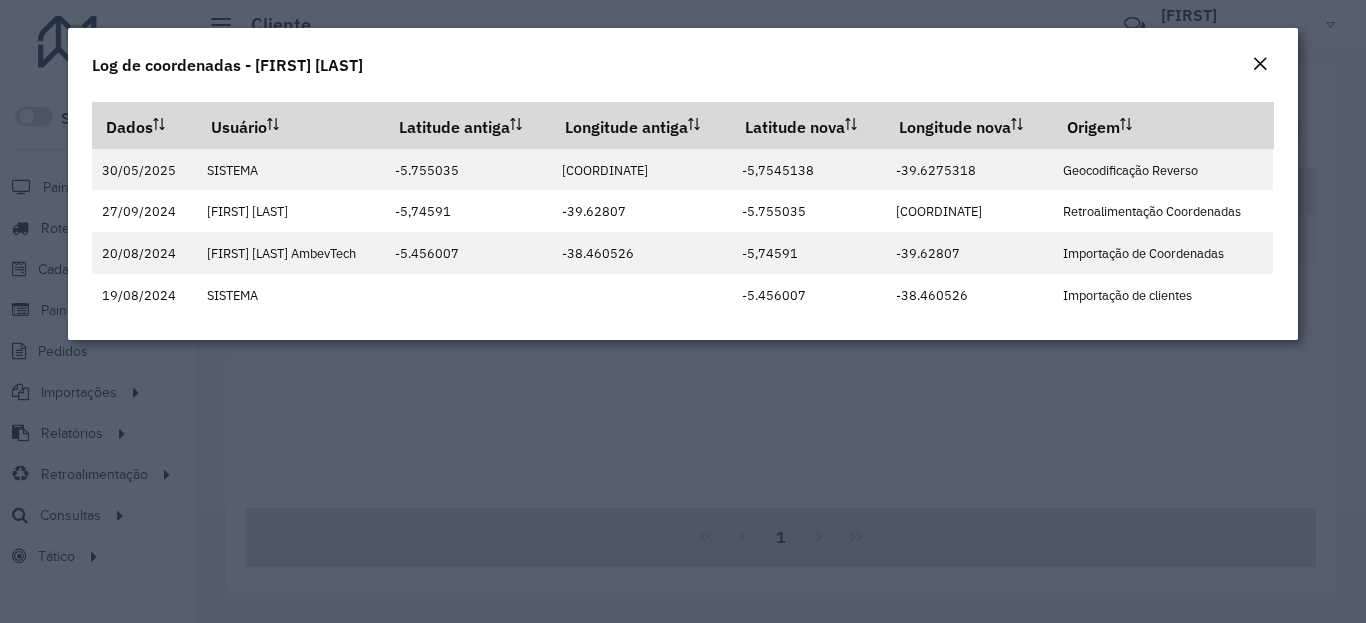 click 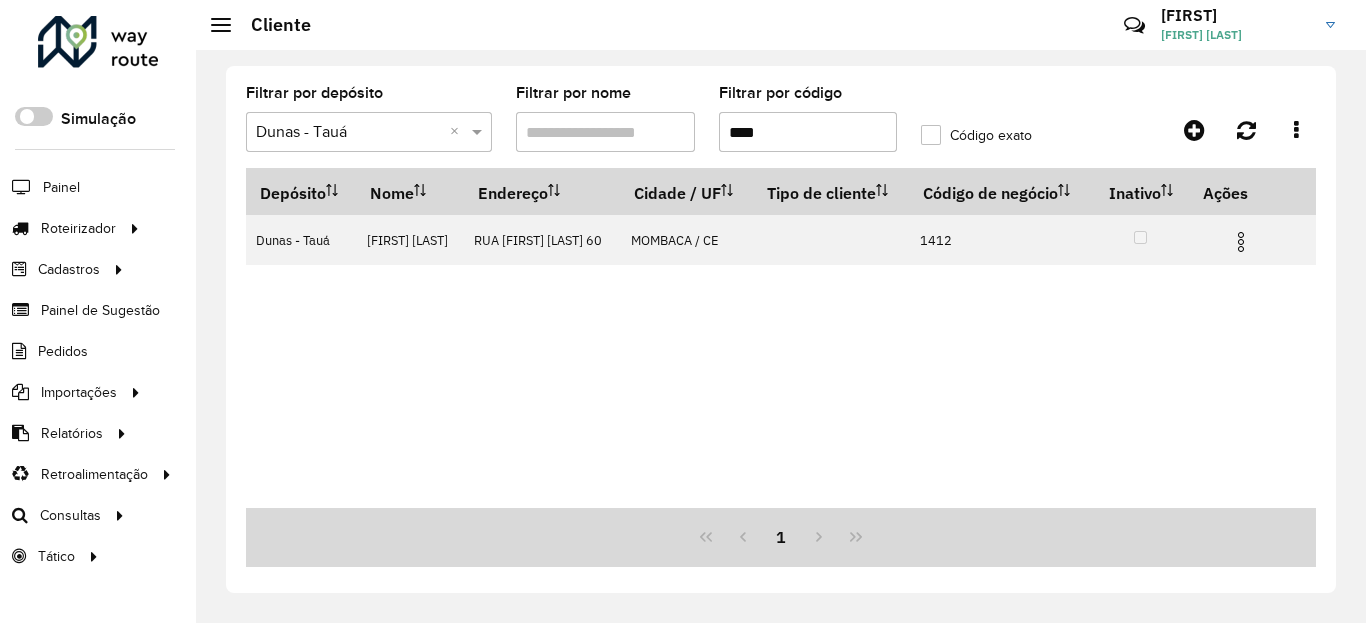 click on "****" at bounding box center (808, 132) 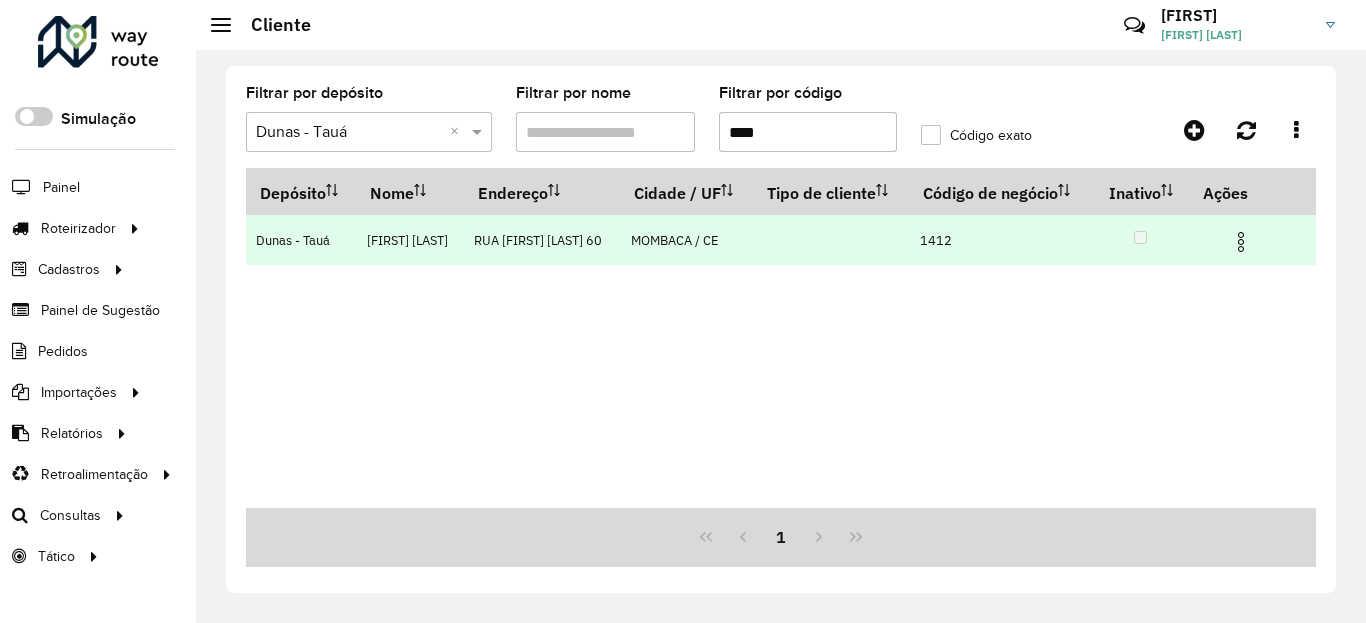 click at bounding box center (1249, 240) 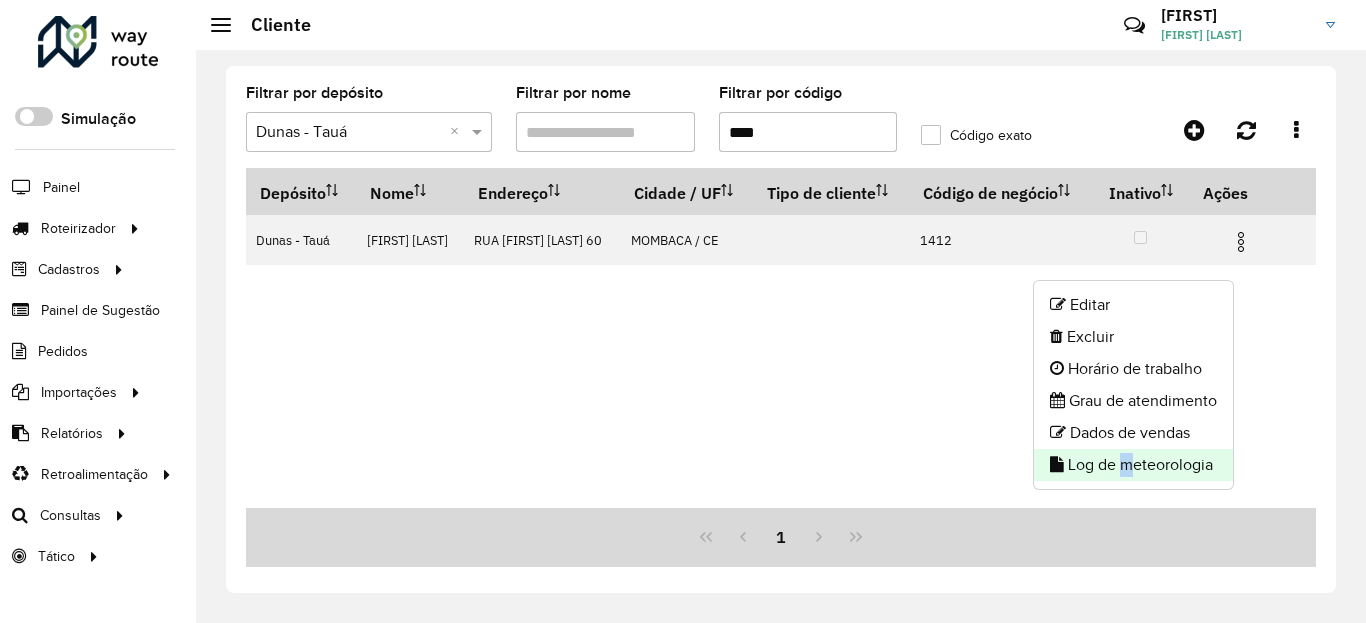 click on "Log de meteorologia" 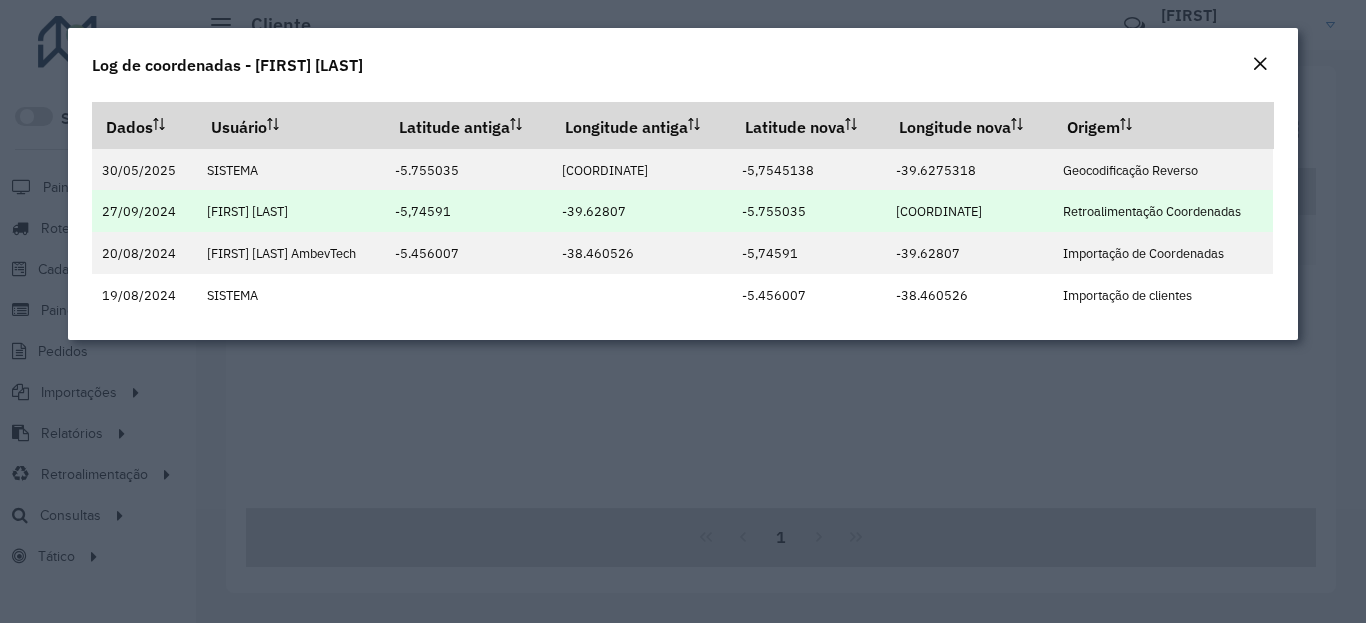 click on "-39.627285" at bounding box center [939, 211] 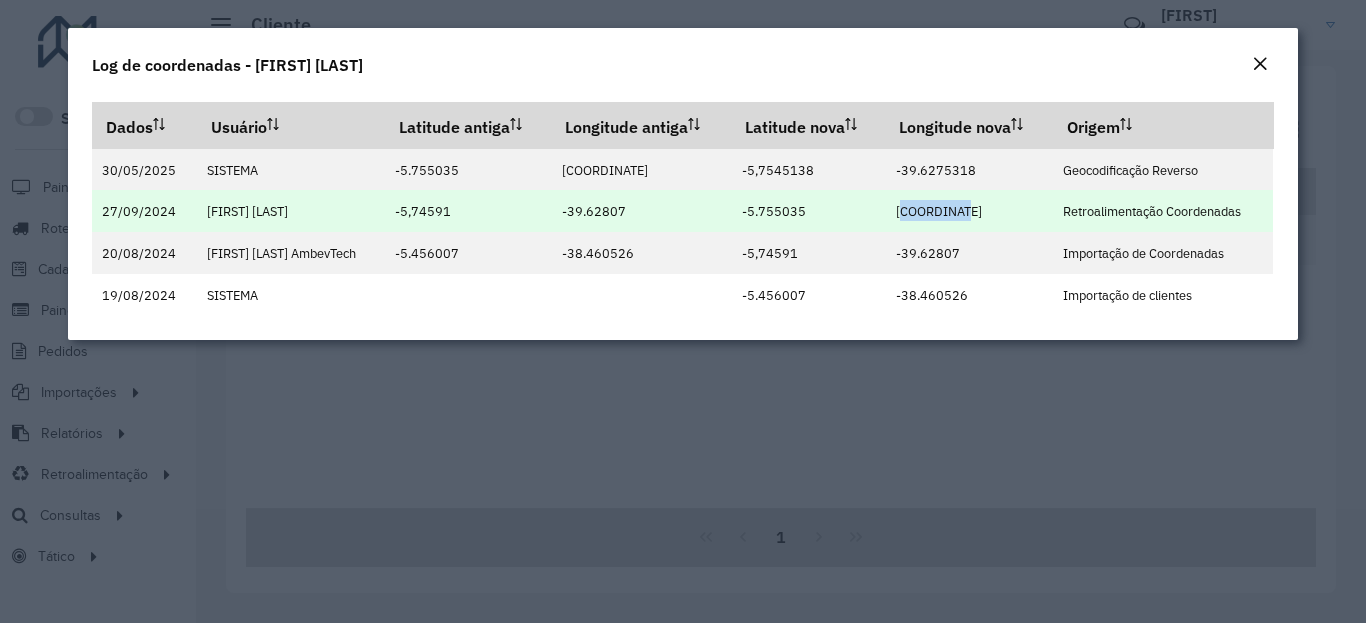 click on "-39.627285" at bounding box center (939, 211) 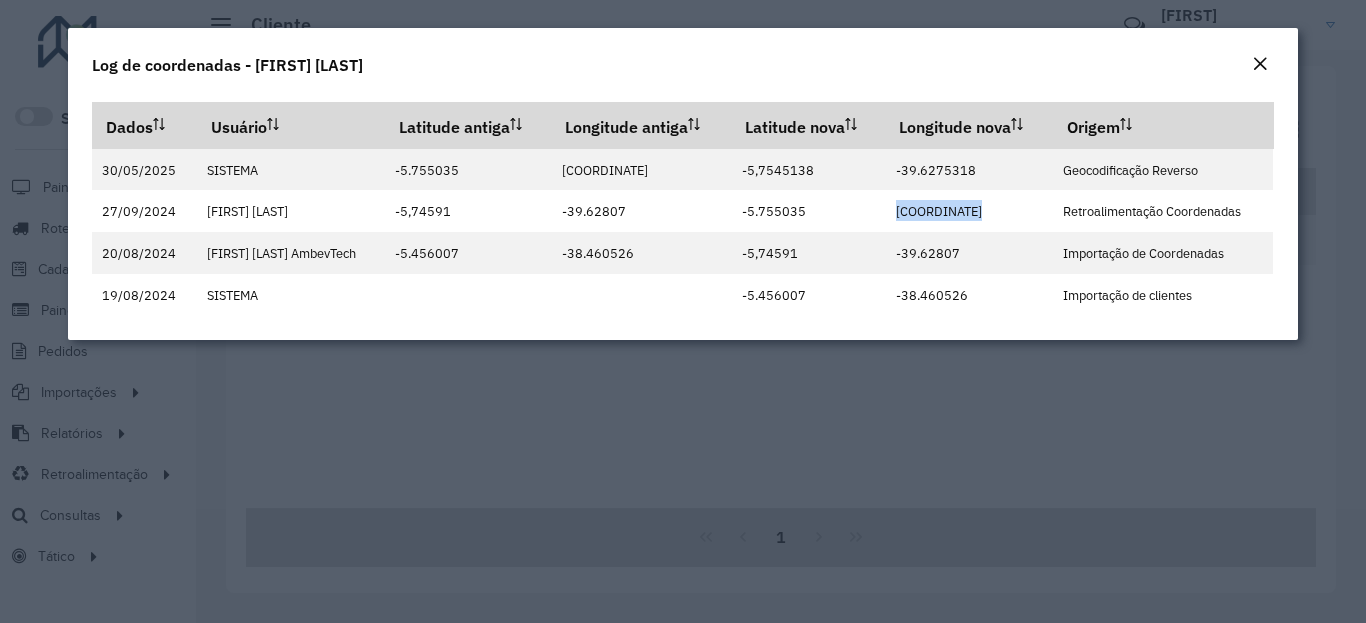 copy on "-39.627285" 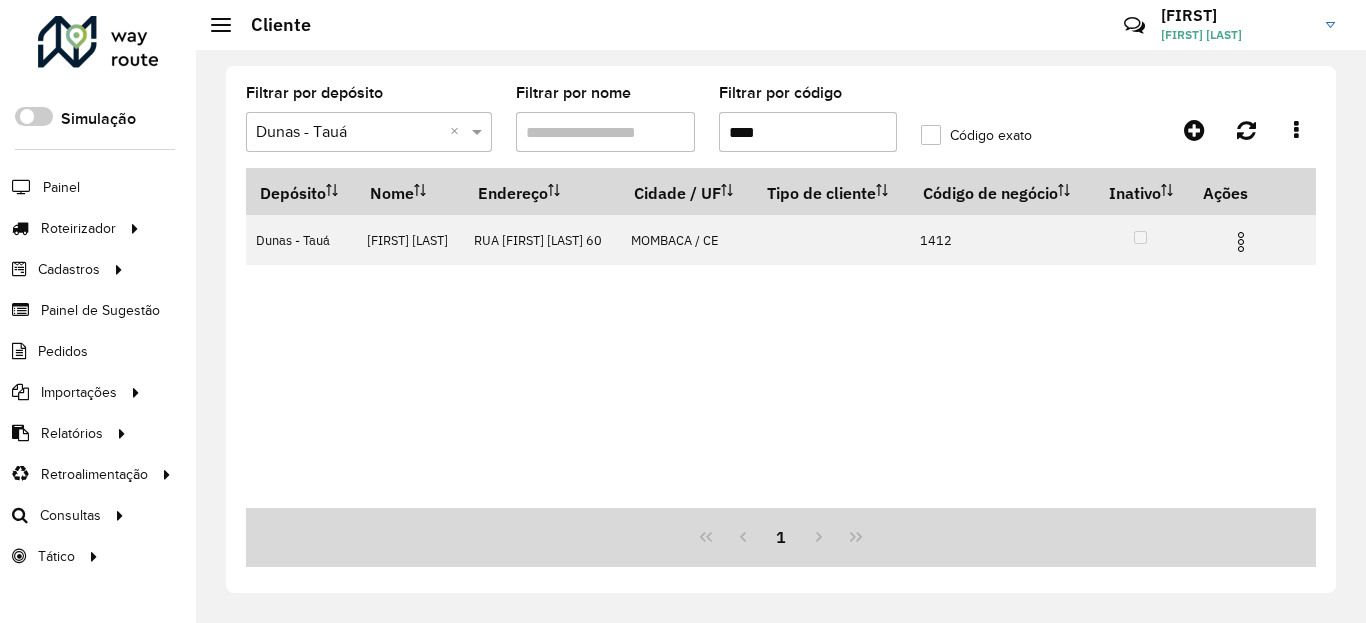 click on "****" at bounding box center (808, 132) 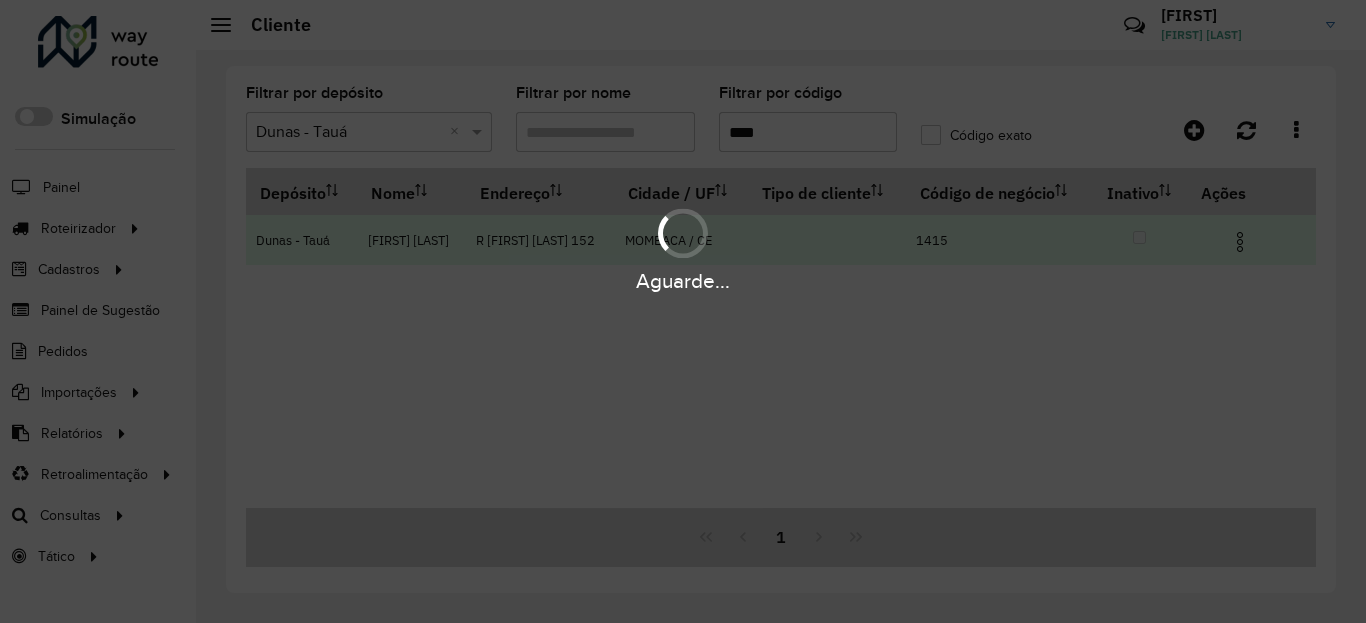 click at bounding box center (1240, 242) 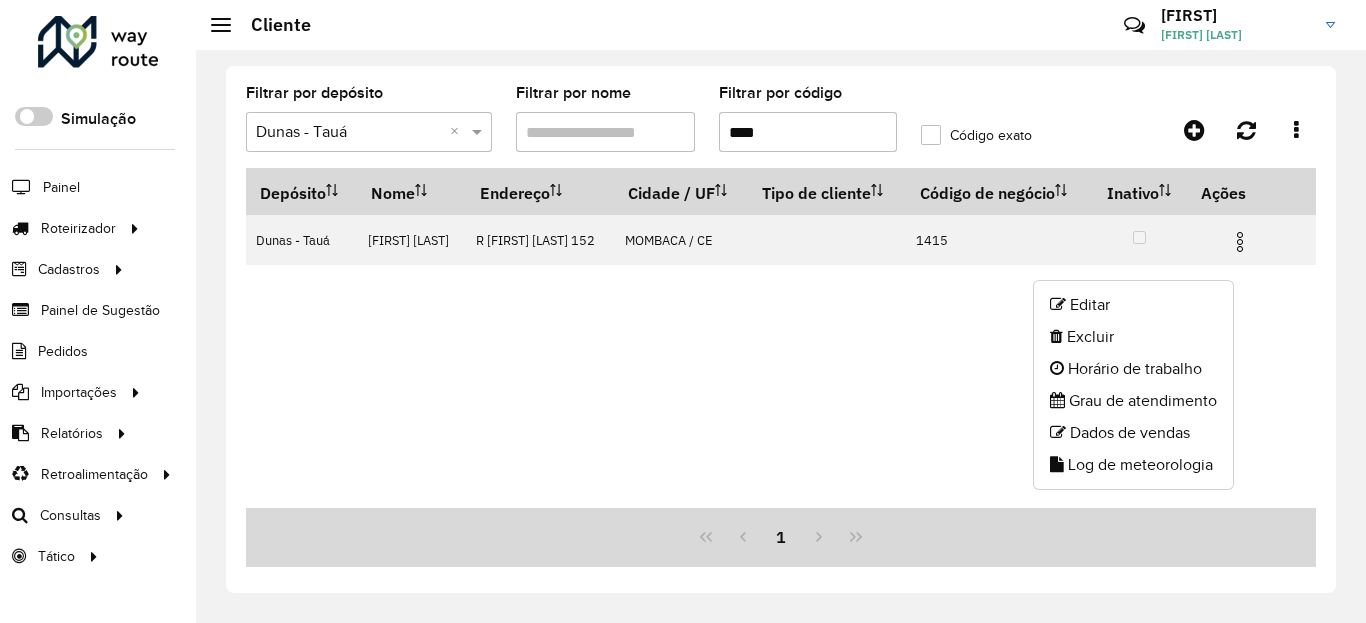 drag, startPoint x: 1158, startPoint y: 468, endPoint x: 1192, endPoint y: 201, distance: 269.1561 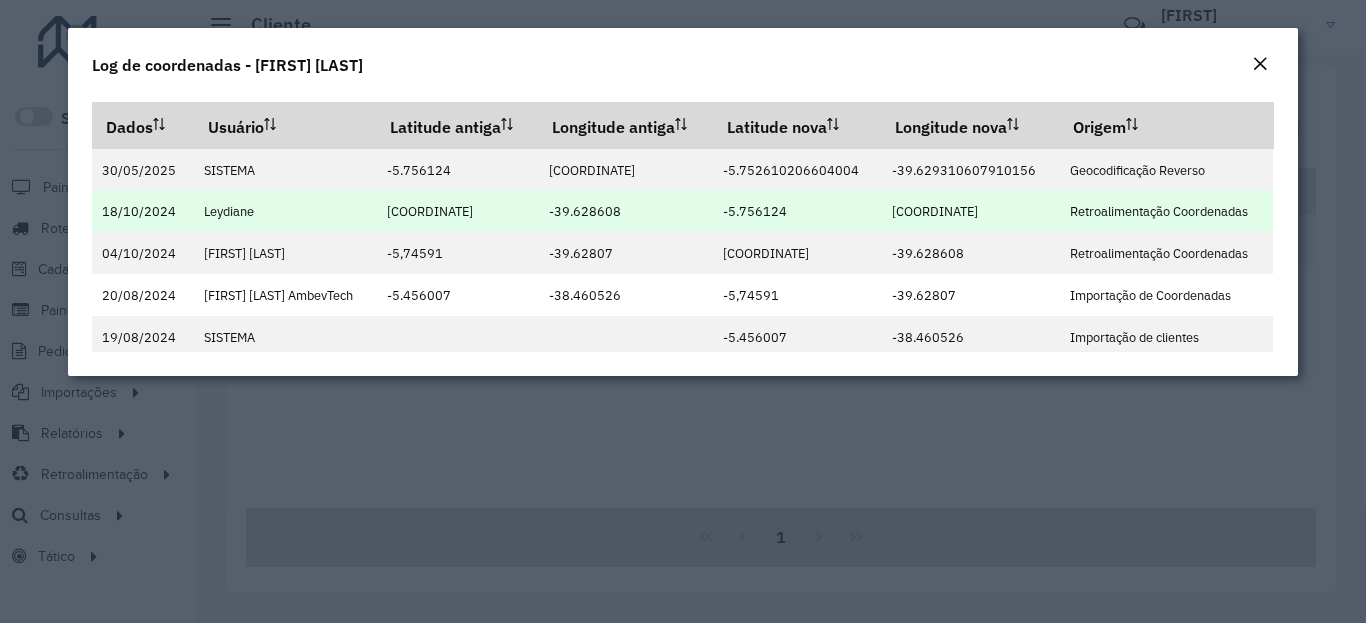 click on "-39.626855" at bounding box center (935, 211) 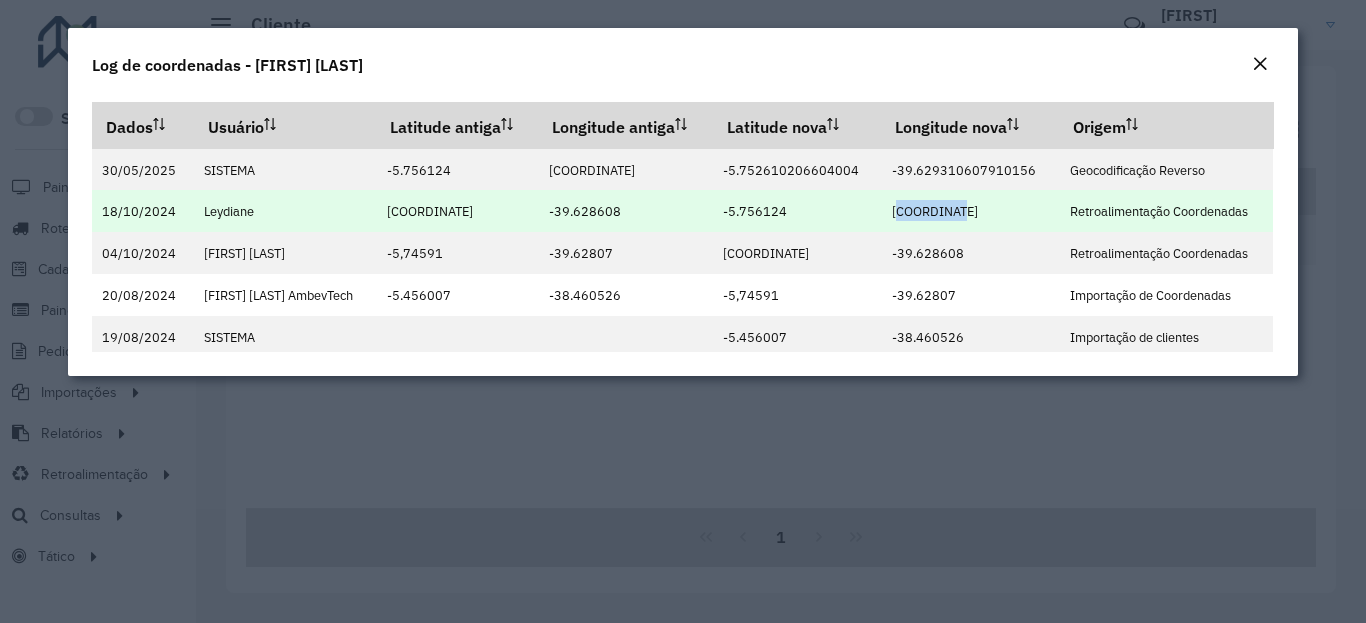 click on "-39.626855" at bounding box center [935, 211] 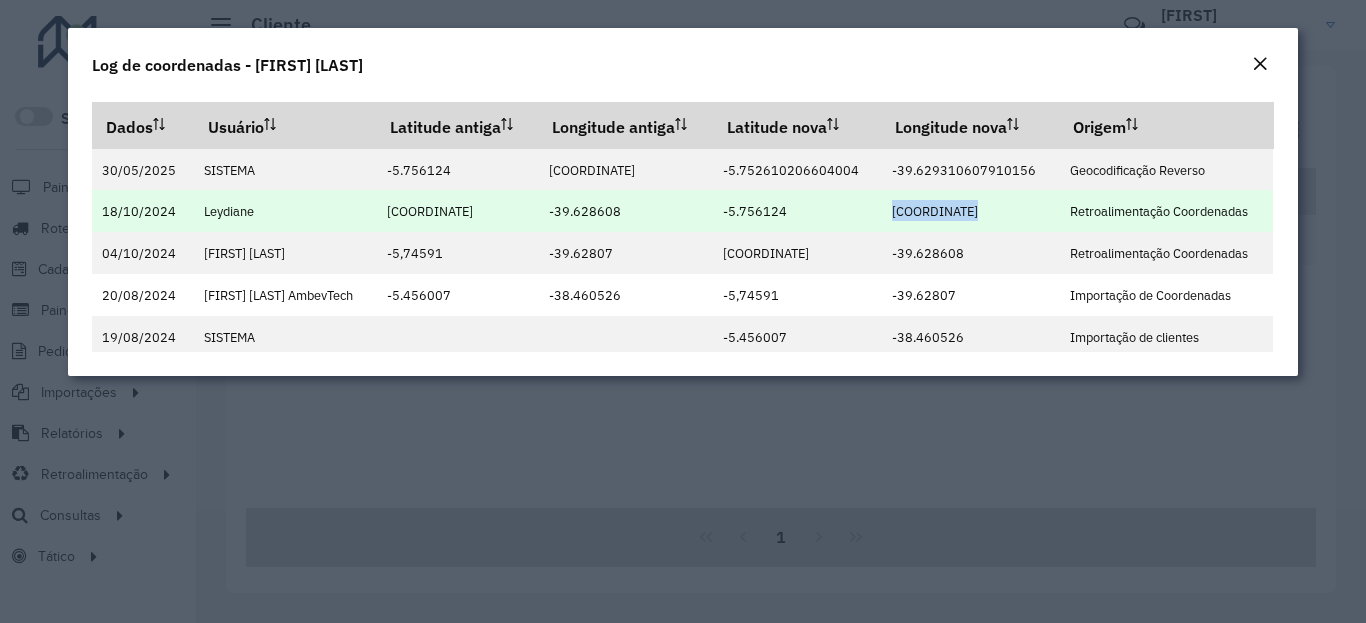 click on "-39.626855" at bounding box center (935, 211) 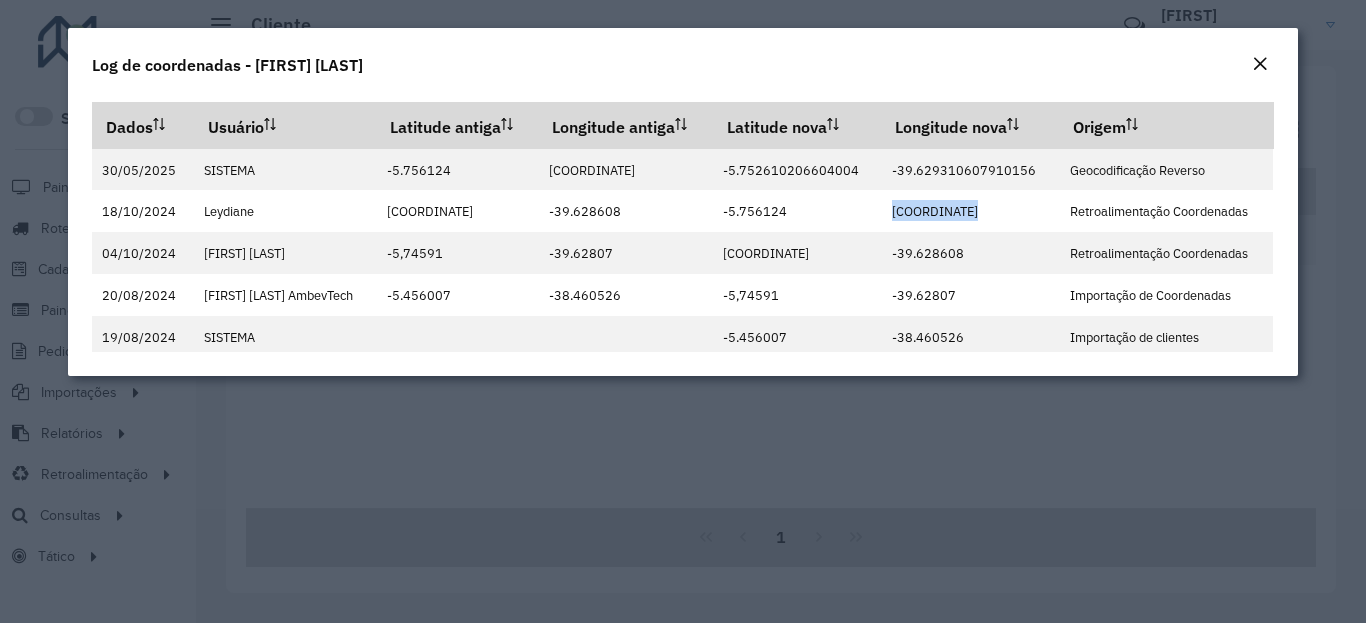 copy on "-39.626855" 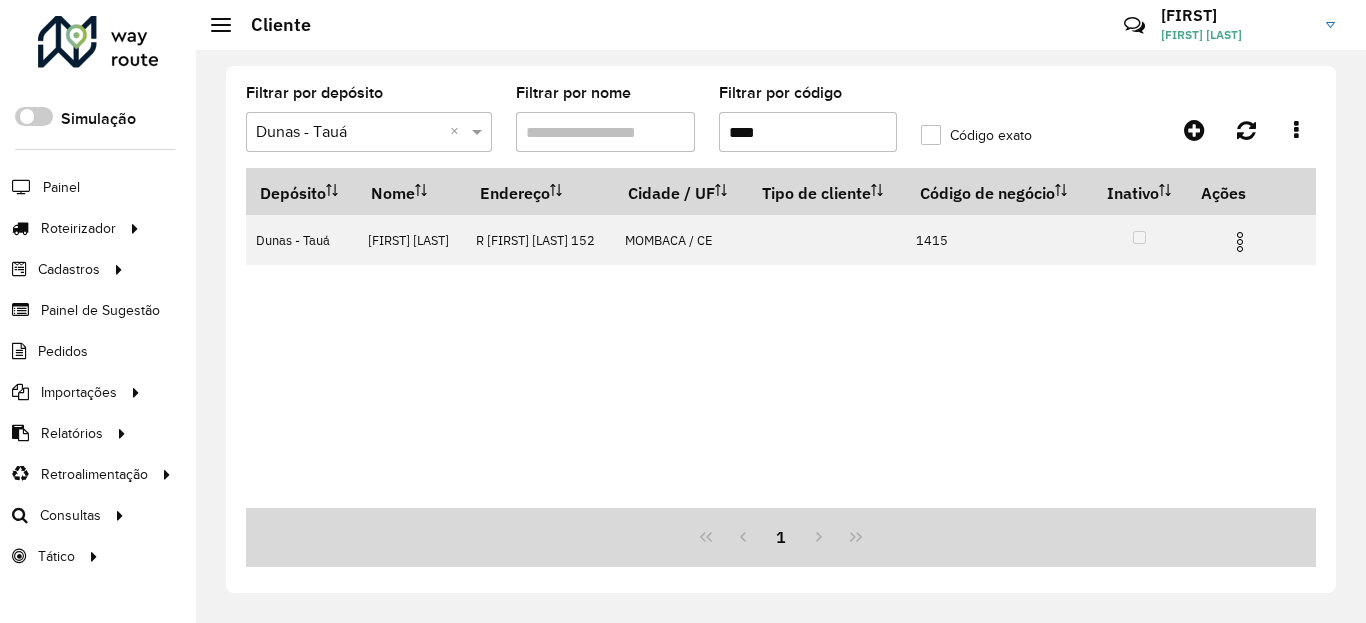 click on "****" at bounding box center [808, 132] 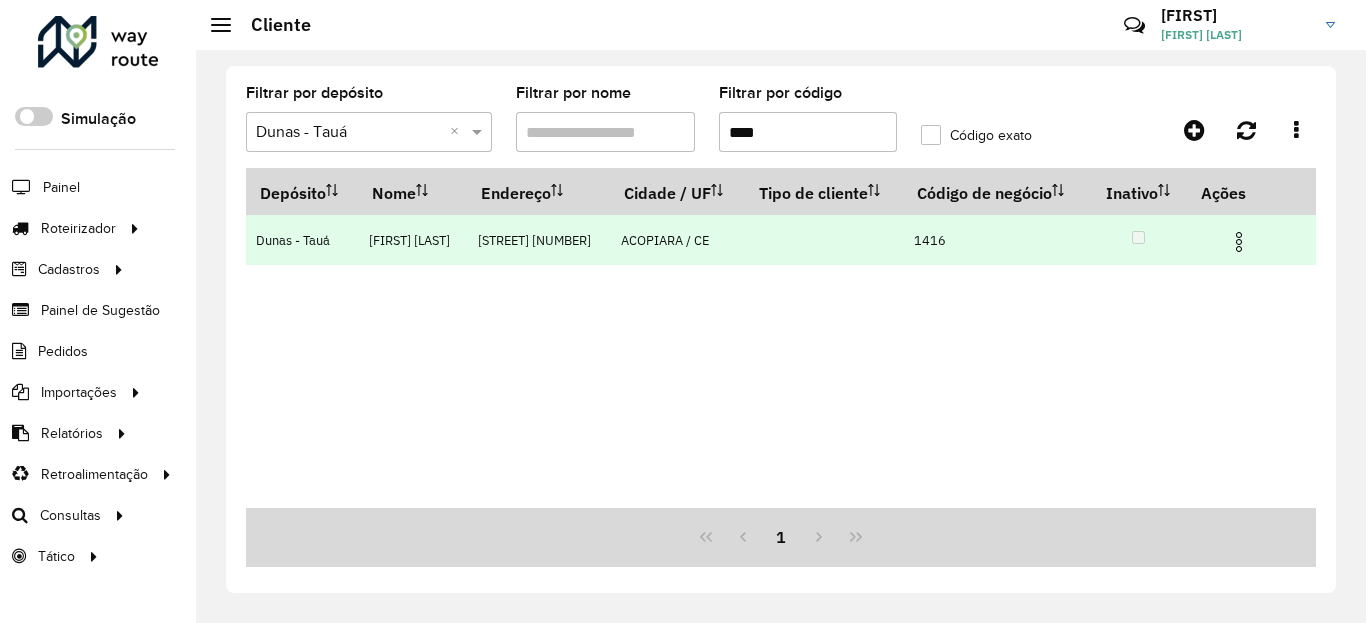 click at bounding box center (1247, 240) 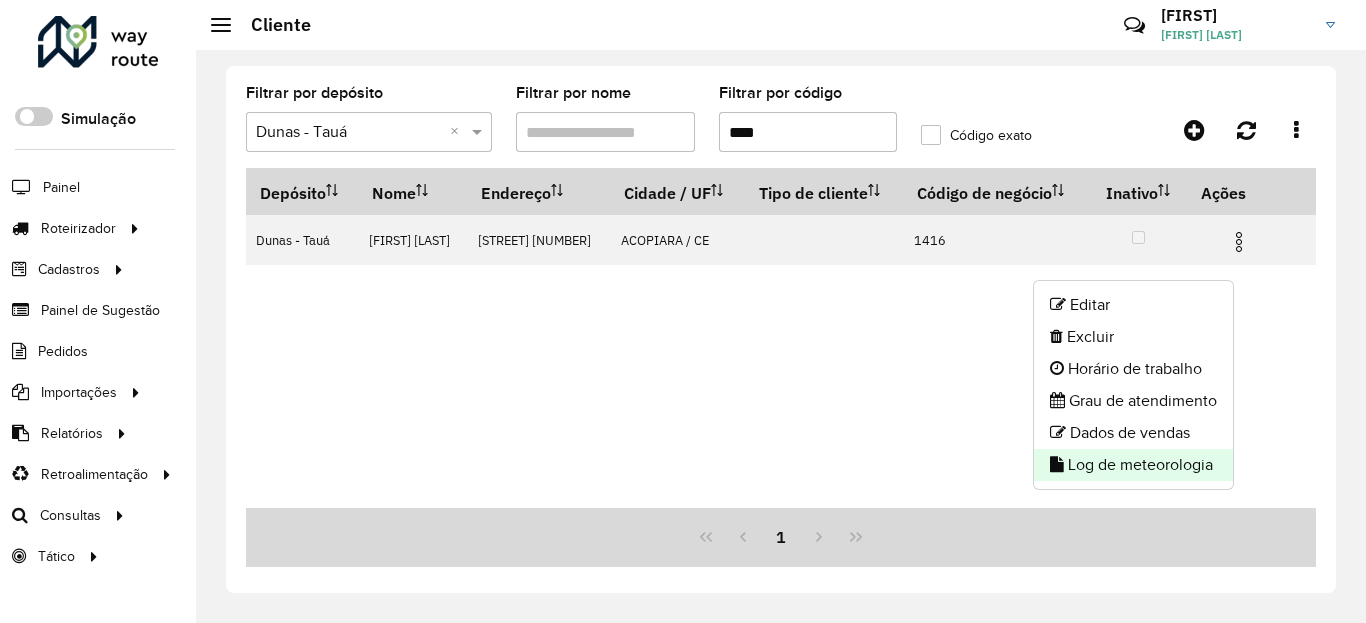 click on "Log de meteorologia" 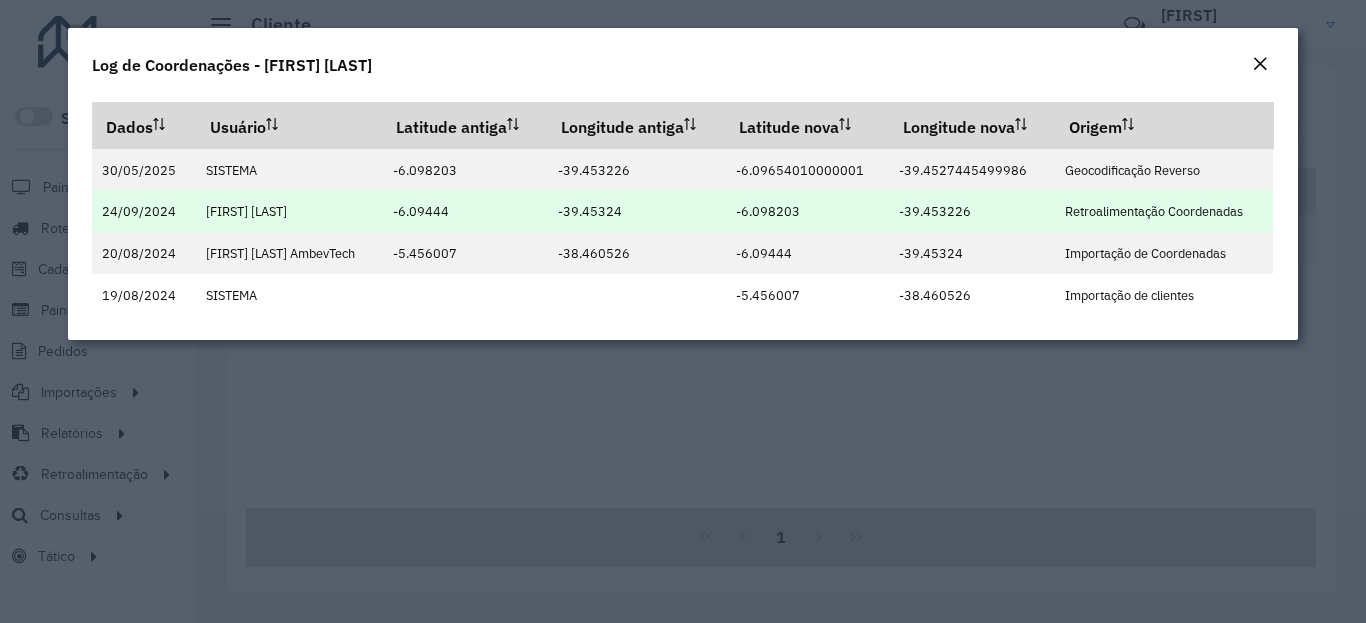 click on "-6.098203" at bounding box center [768, 211] 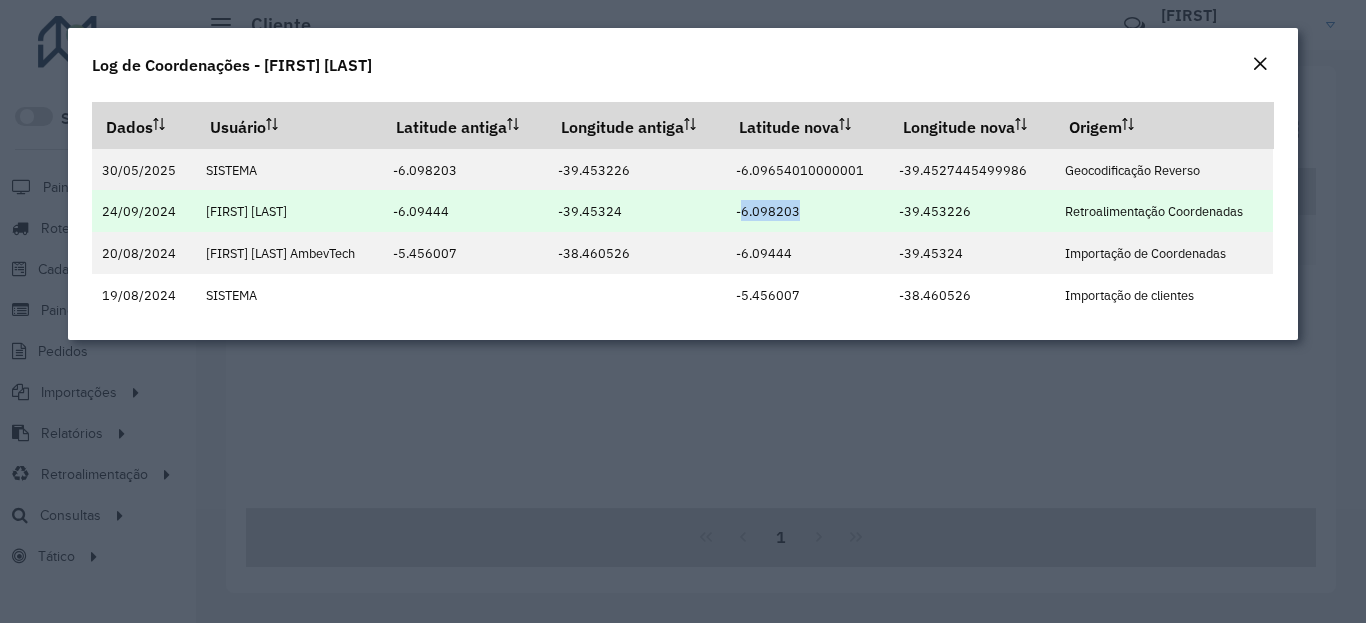 click on "-6.098203" at bounding box center [768, 211] 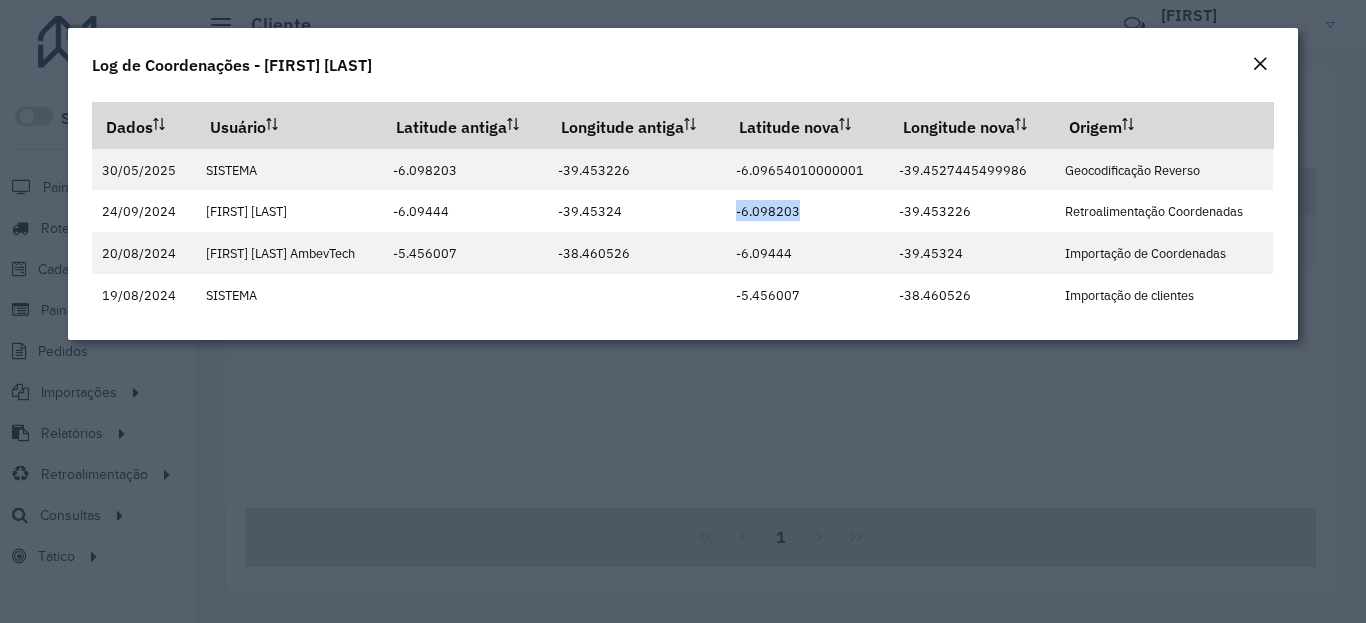 copy on "-6.098203" 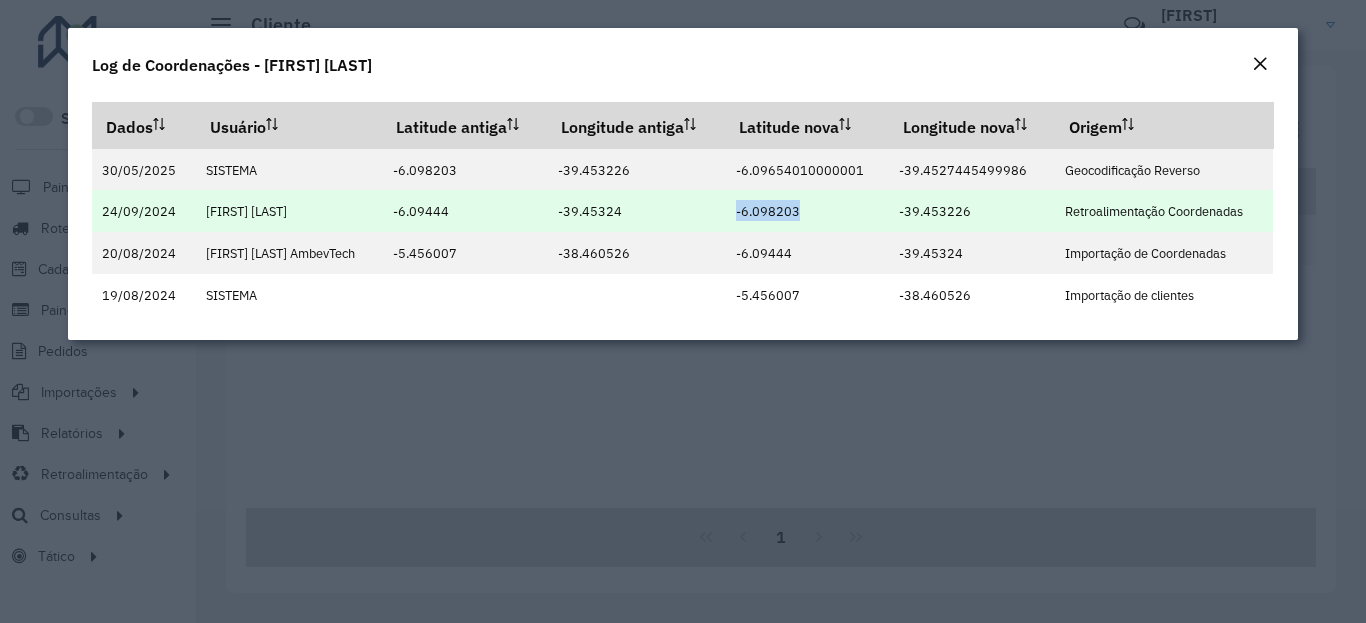 click on "-39.453226" at bounding box center [935, 211] 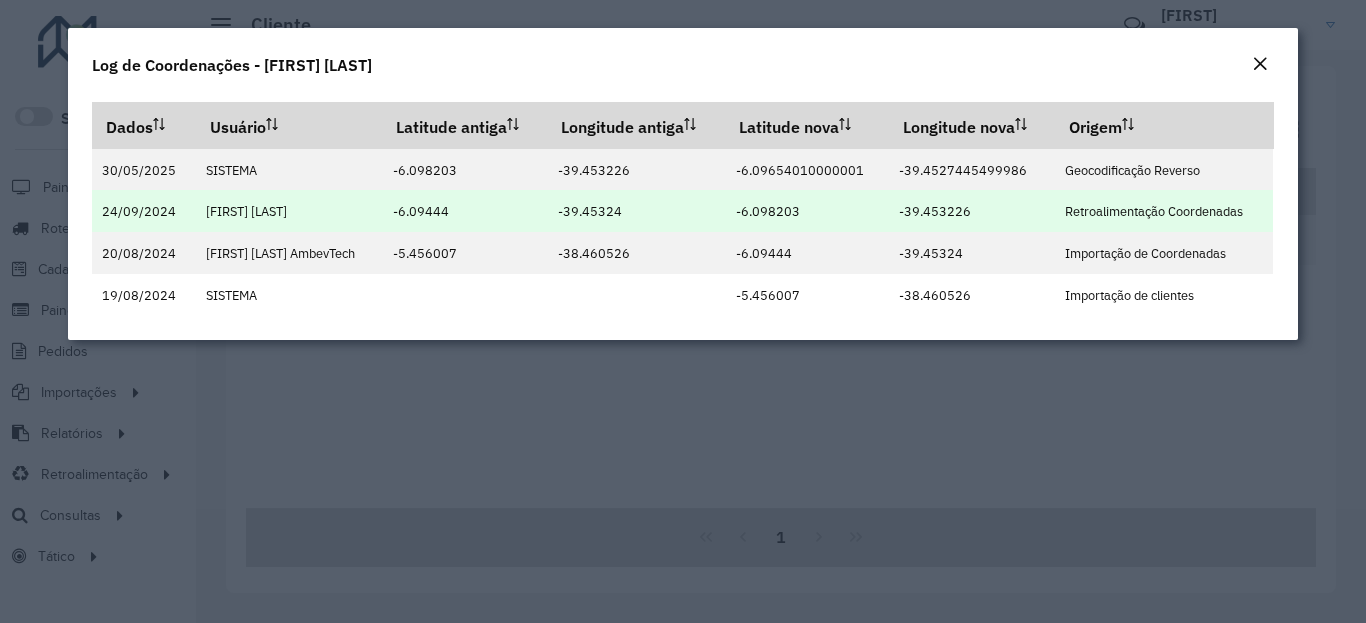 click on "-39.453226" at bounding box center (935, 211) 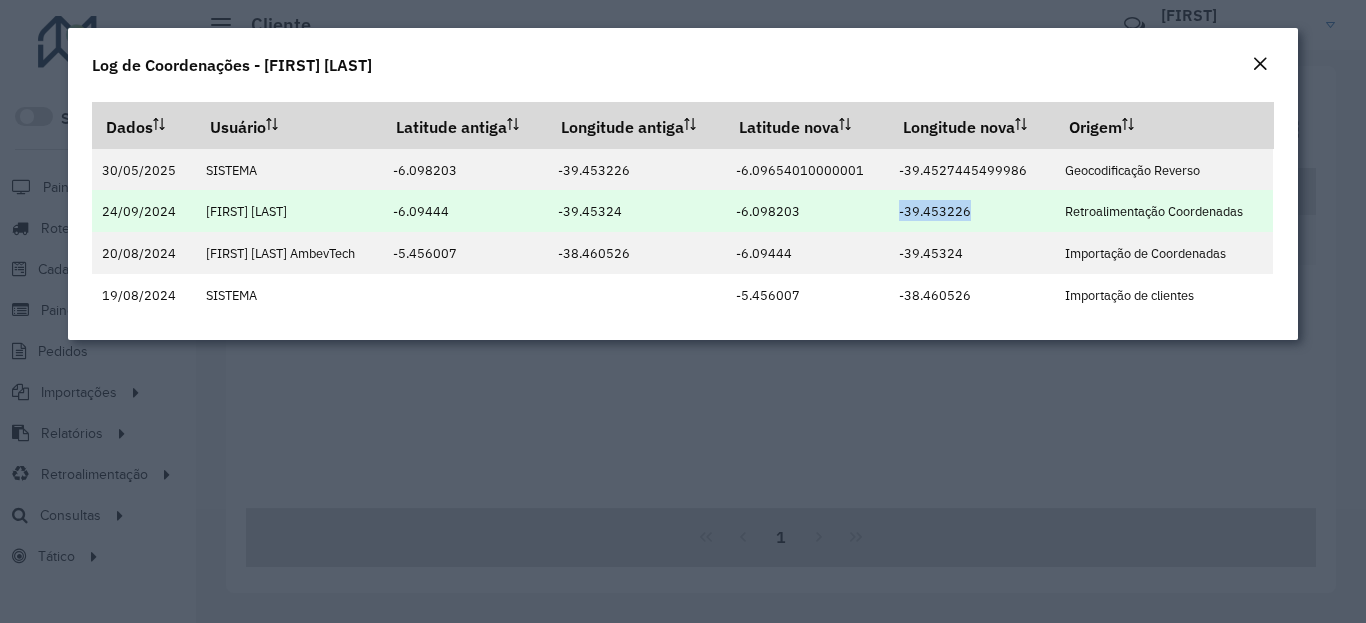 click on "-39.453226" at bounding box center (935, 211) 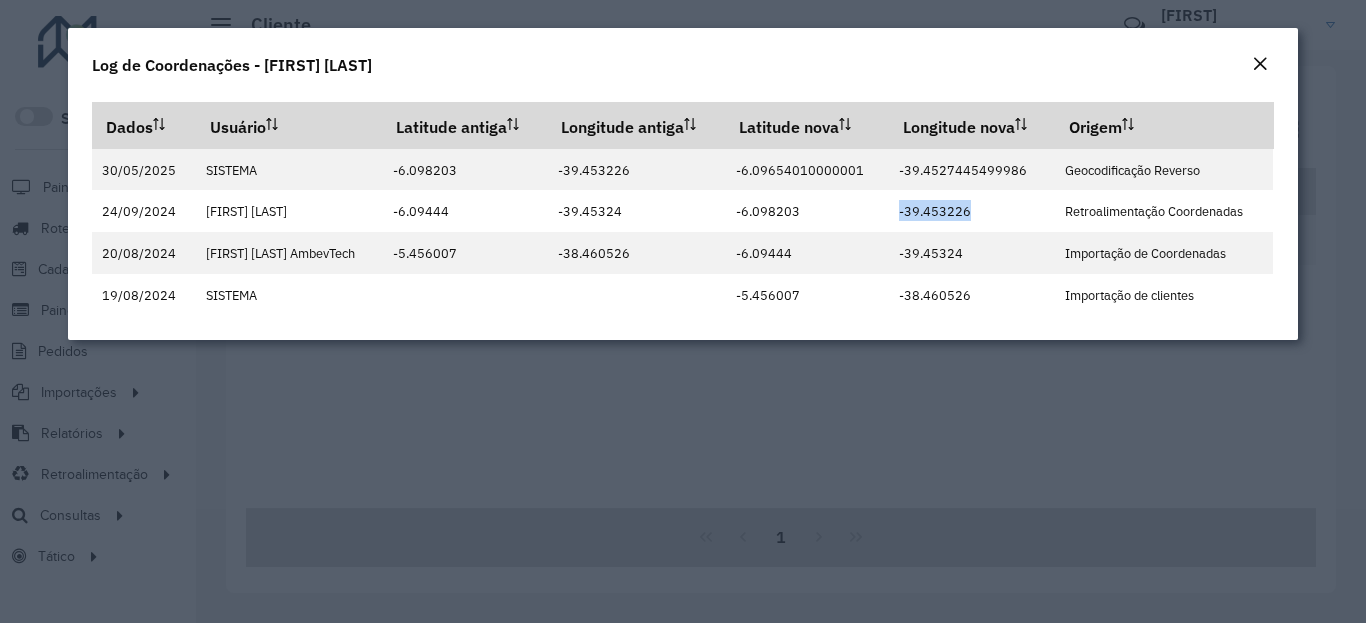 copy on "-39.453226" 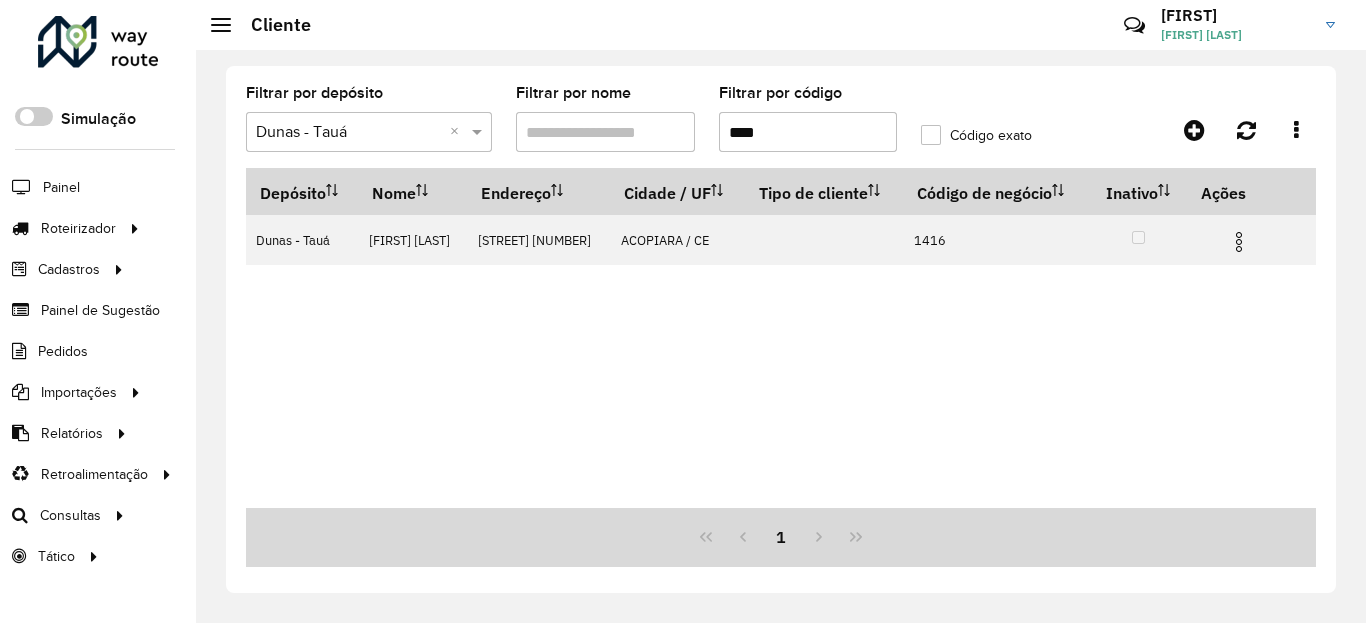 click on "****" at bounding box center (808, 132) 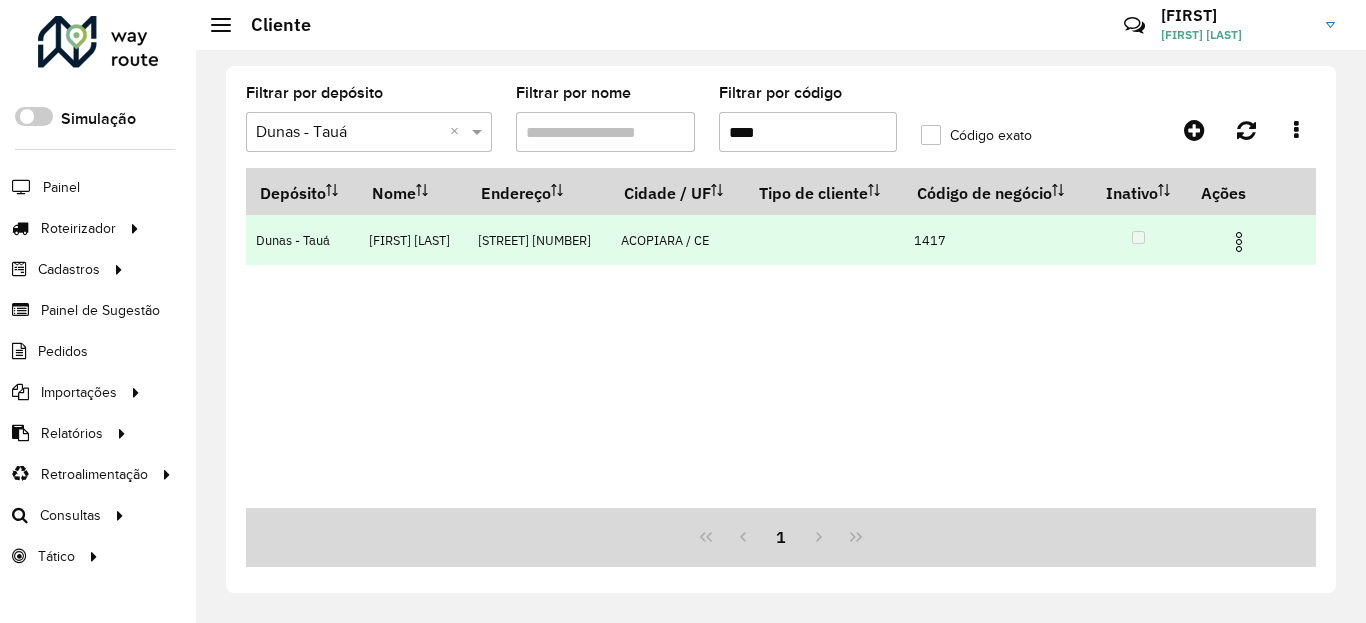 click at bounding box center (1239, 242) 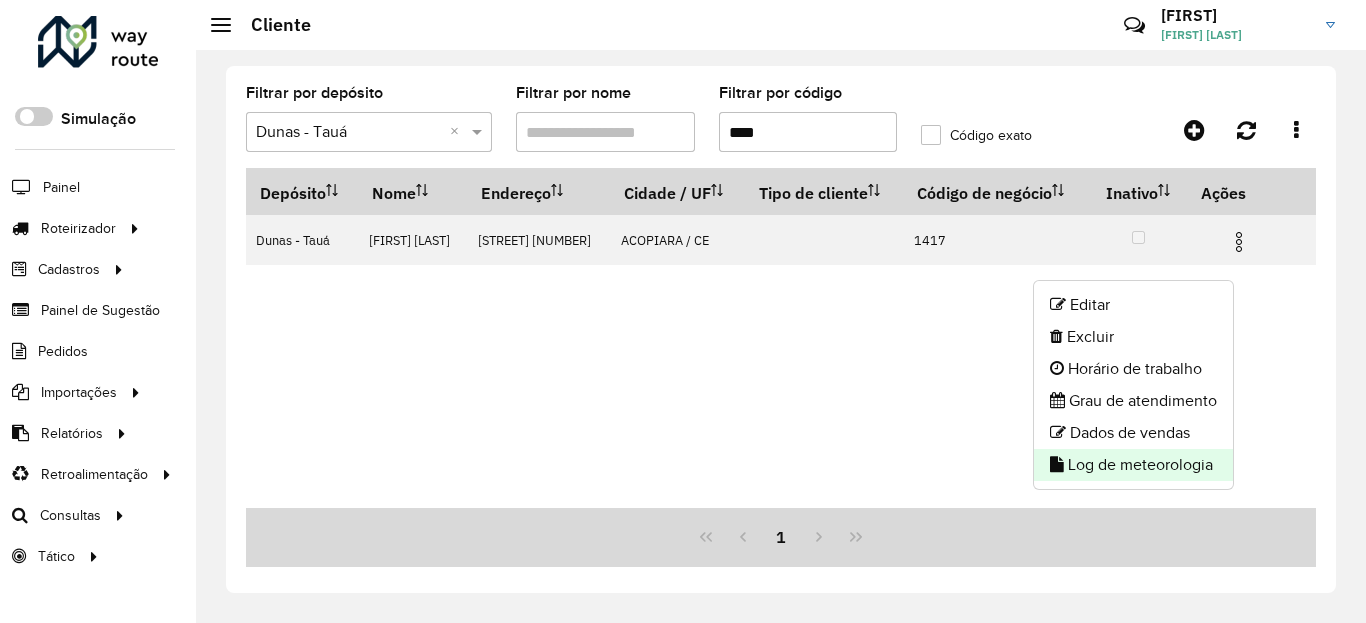 click on "Log de meteorologia" 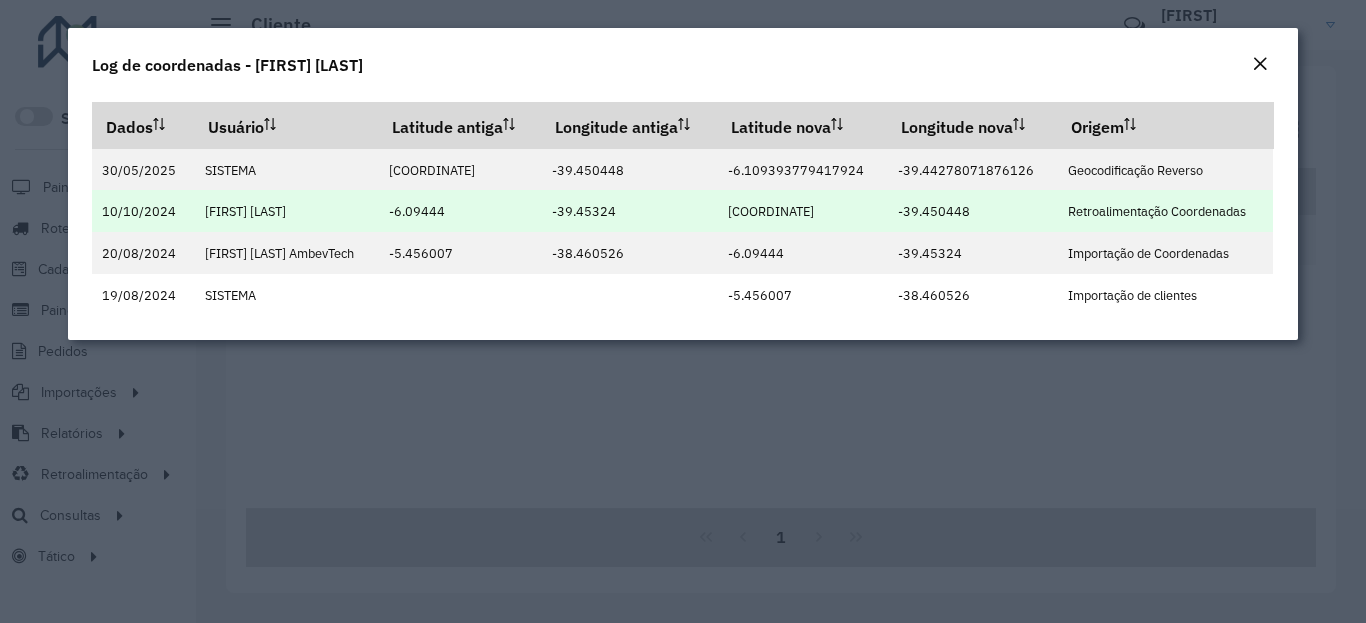 click on "-6.10242" at bounding box center (771, 210) 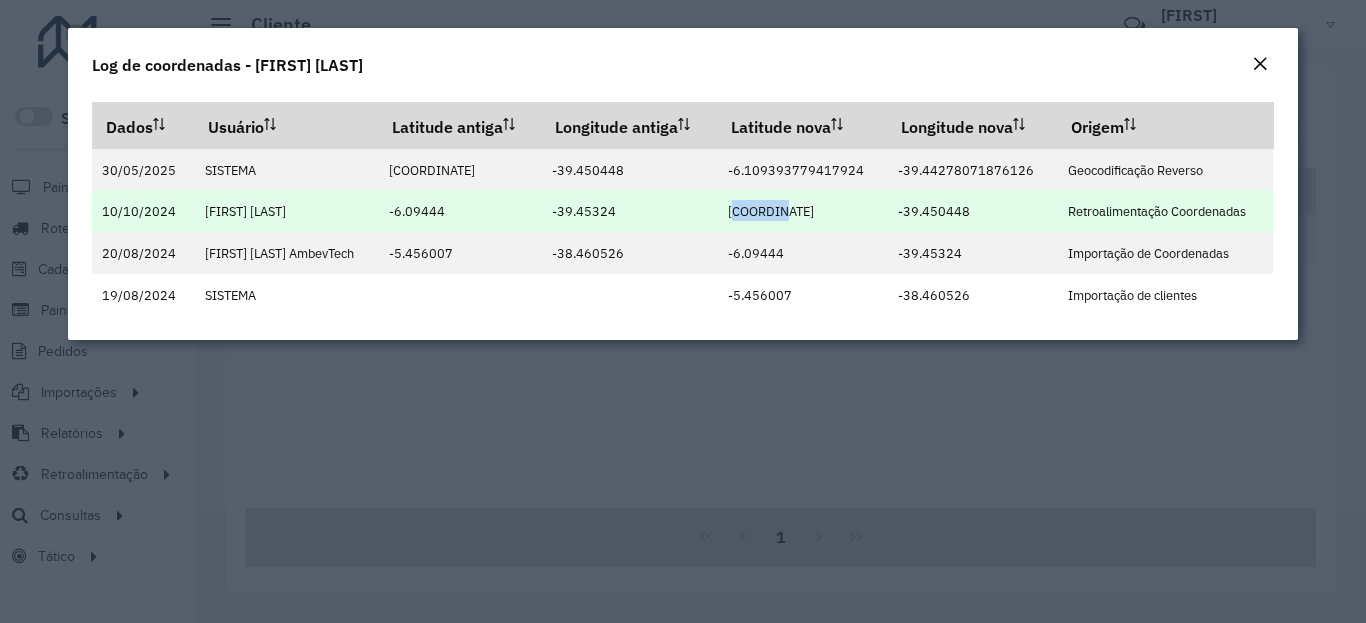 click on "-6.10242" at bounding box center [771, 211] 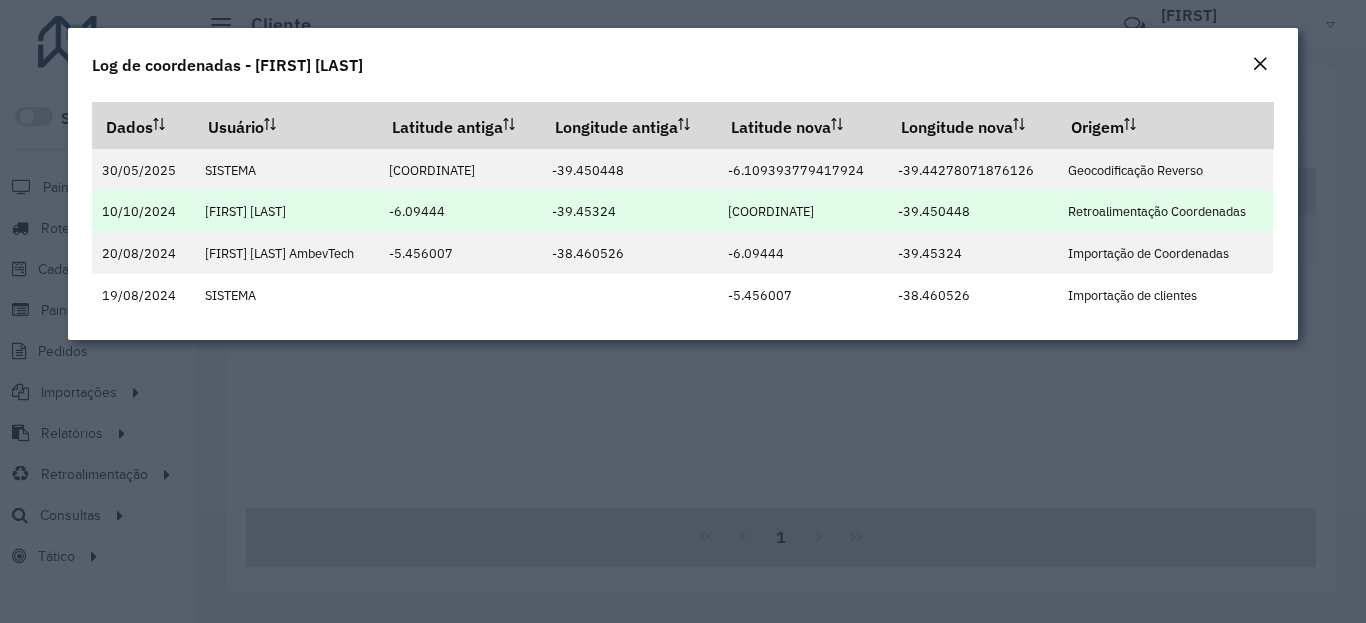 click on "-39.450448" at bounding box center [934, 211] 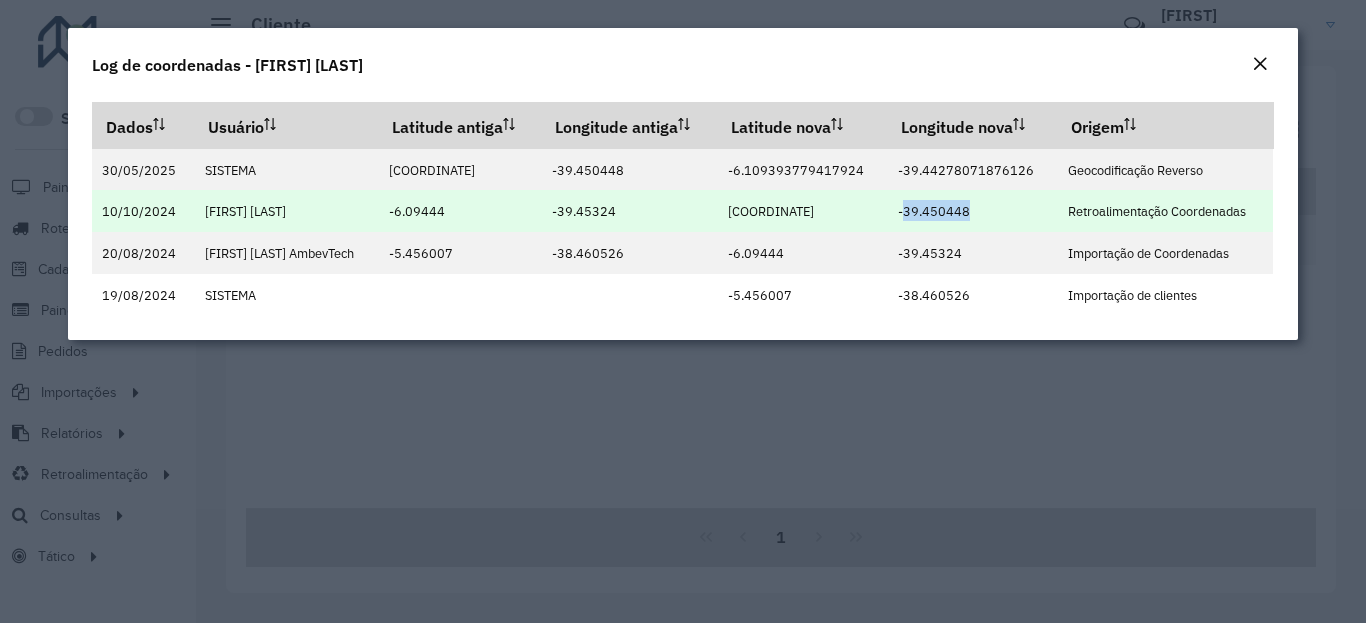 click on "-39.450448" at bounding box center [934, 211] 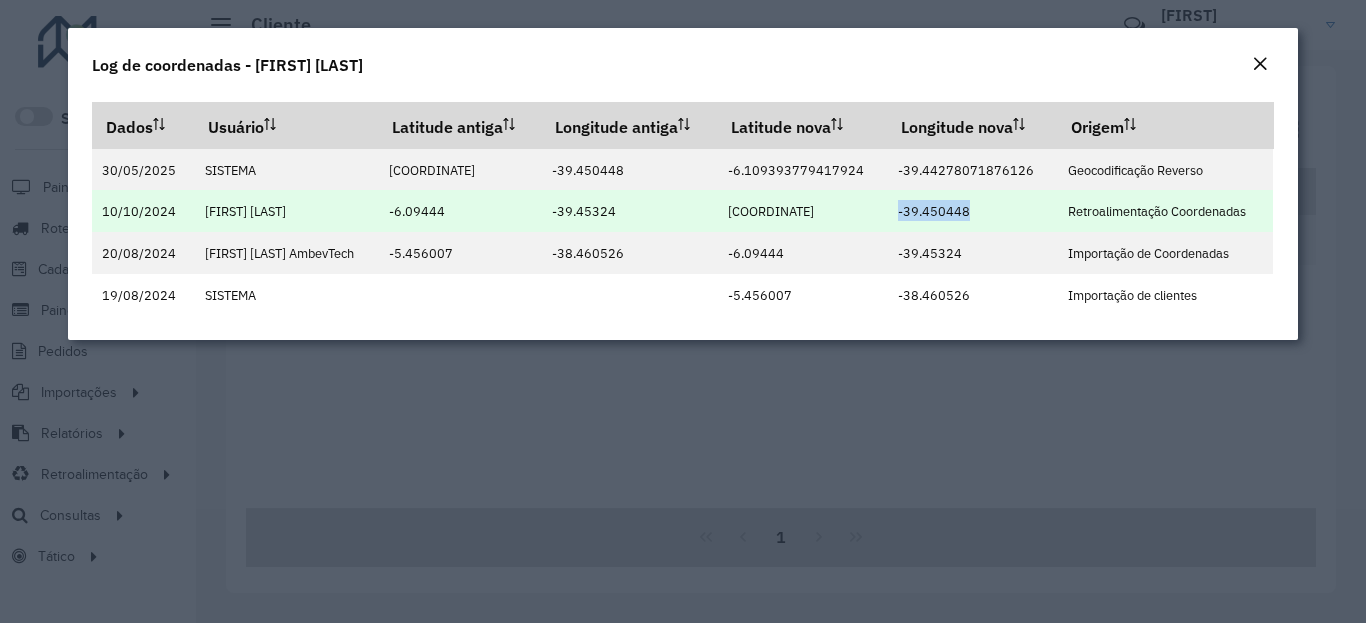 click on "-39.450448" at bounding box center [934, 211] 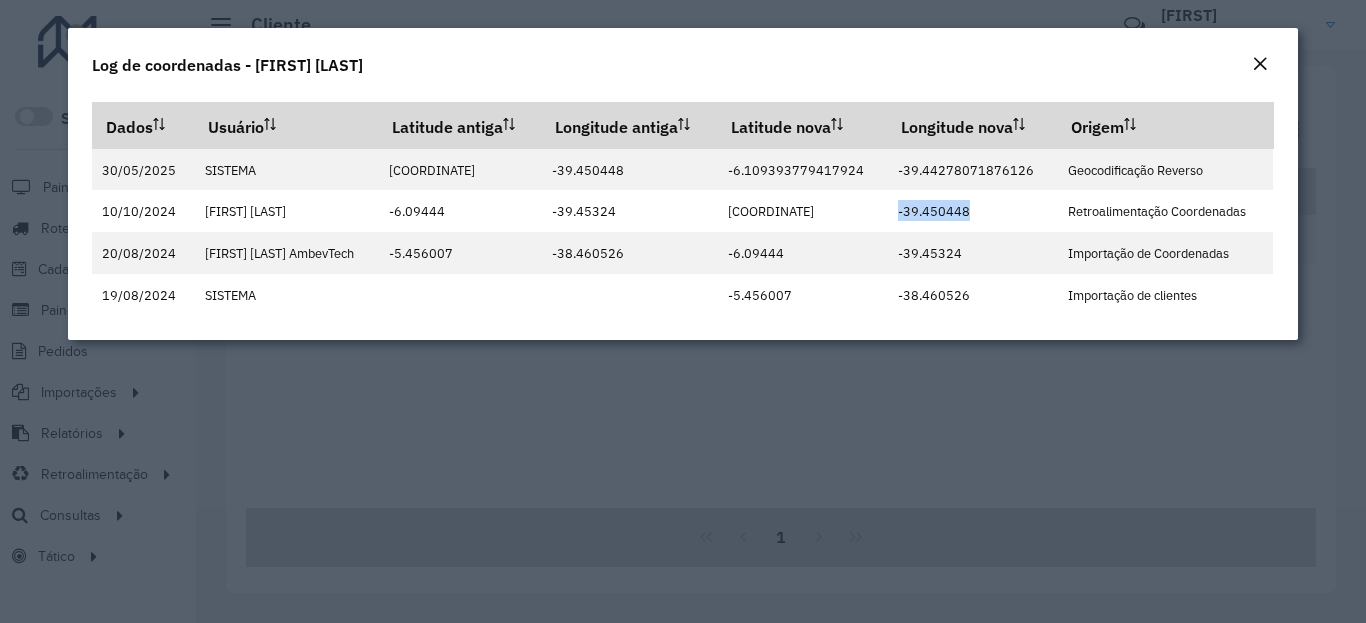 copy on "-39.450448" 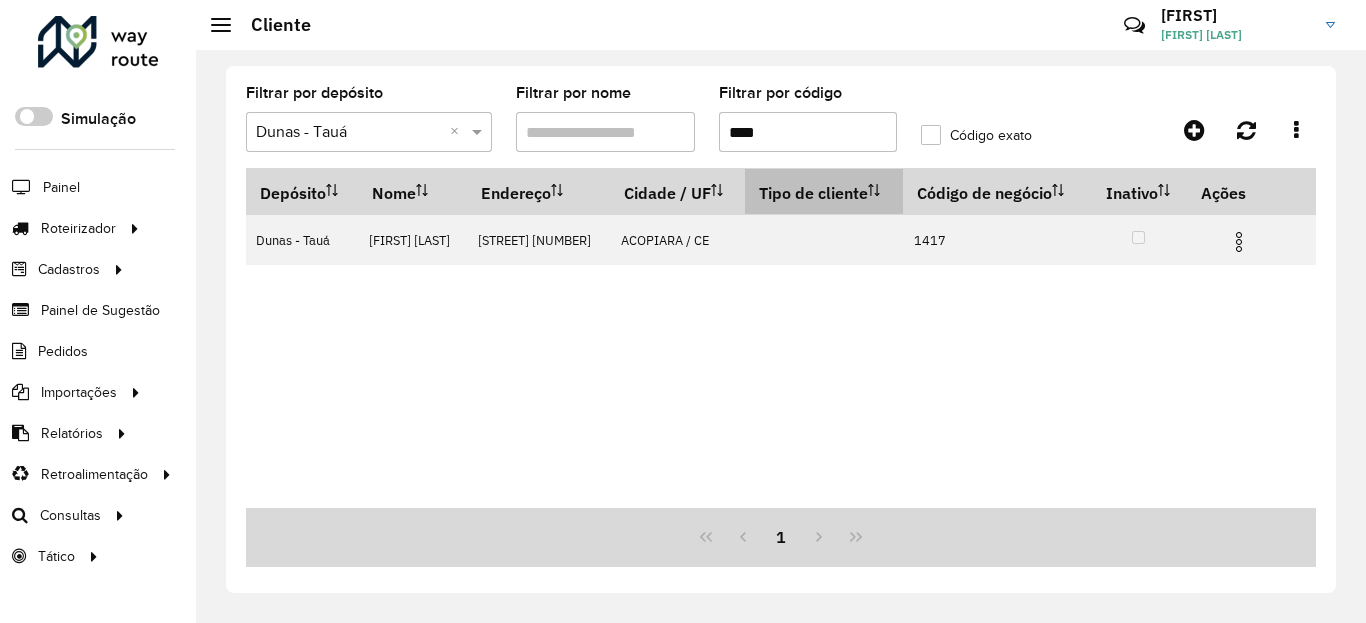 drag, startPoint x: 833, startPoint y: 156, endPoint x: 819, endPoint y: 170, distance: 19.79899 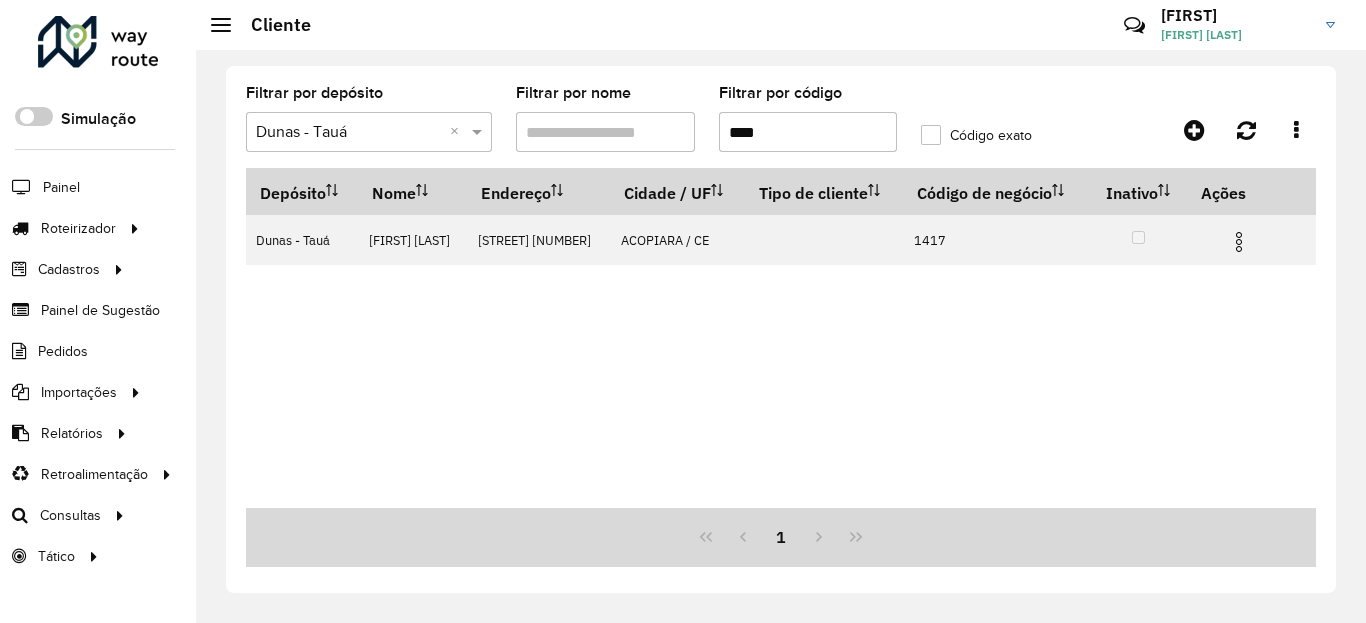 click on "****" at bounding box center [808, 132] 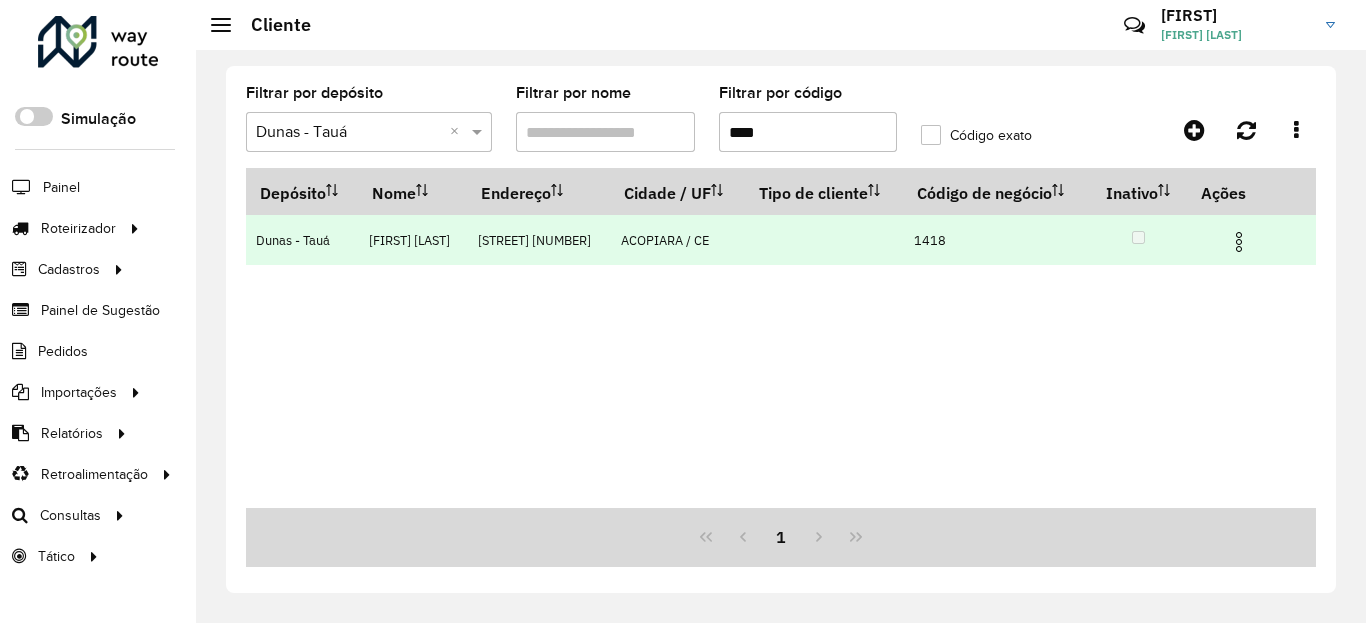 click at bounding box center (1239, 242) 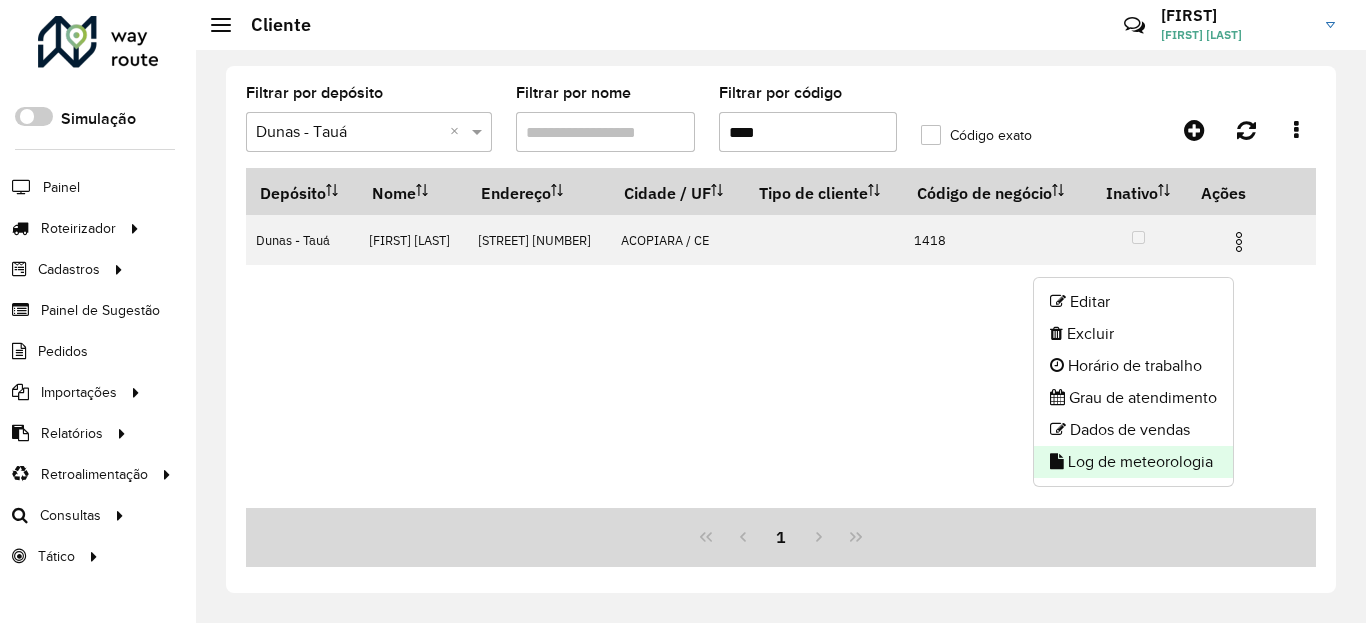 click on "Log de meteorologia" 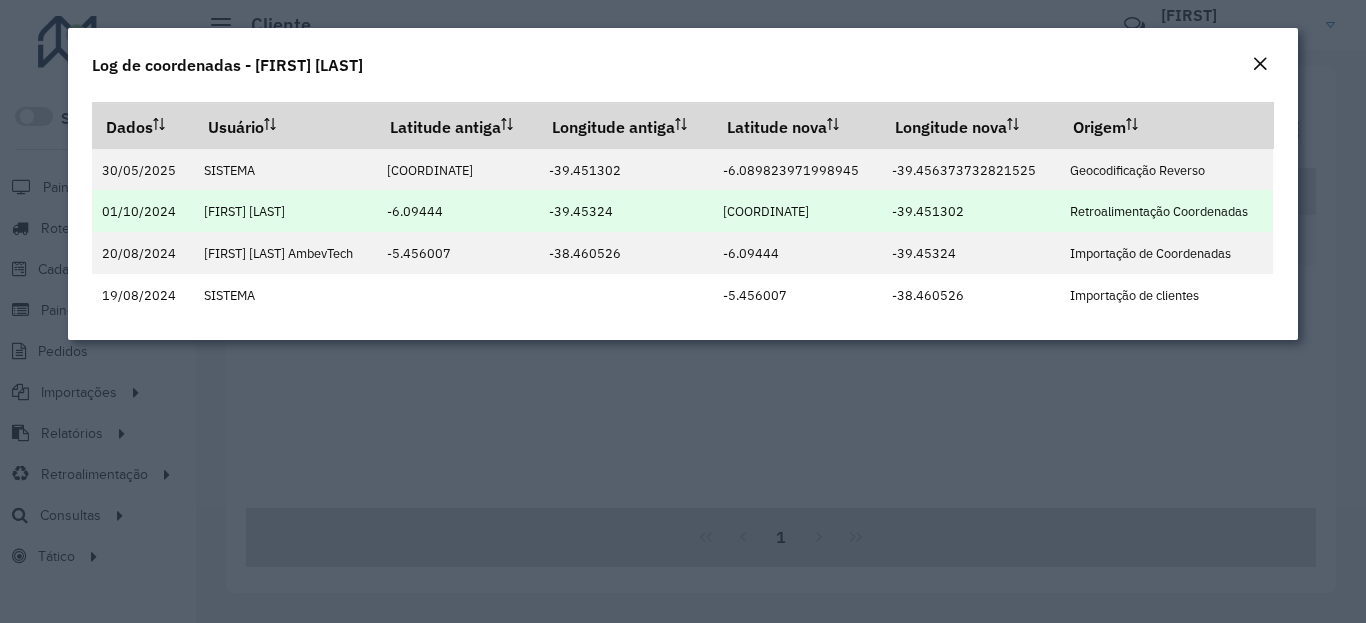 click on "-6.090279" at bounding box center [797, 211] 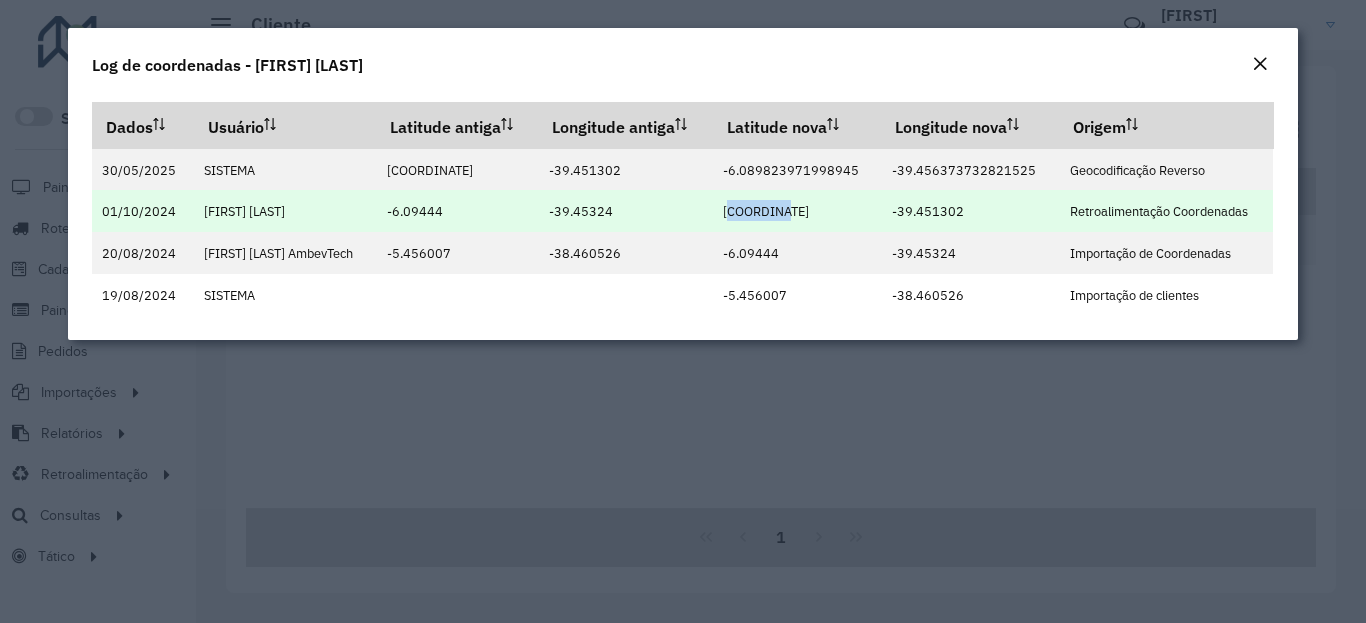 click on "-6.090279" at bounding box center [766, 211] 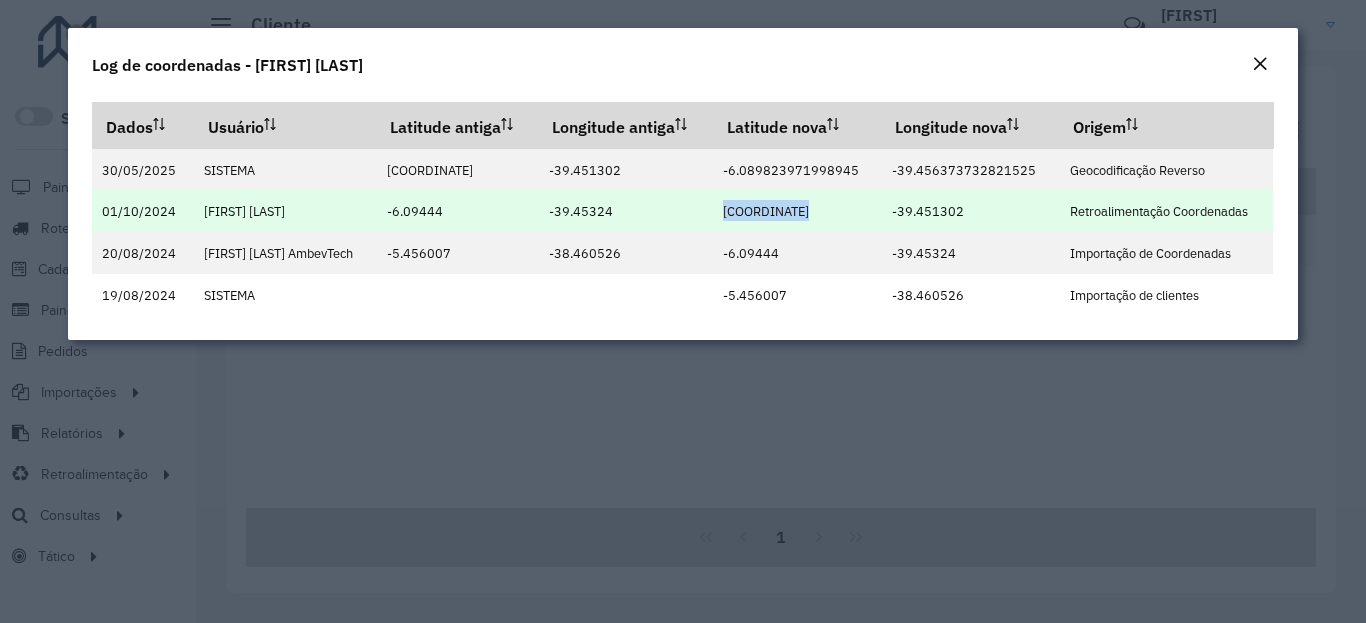 copy on "-6.090279" 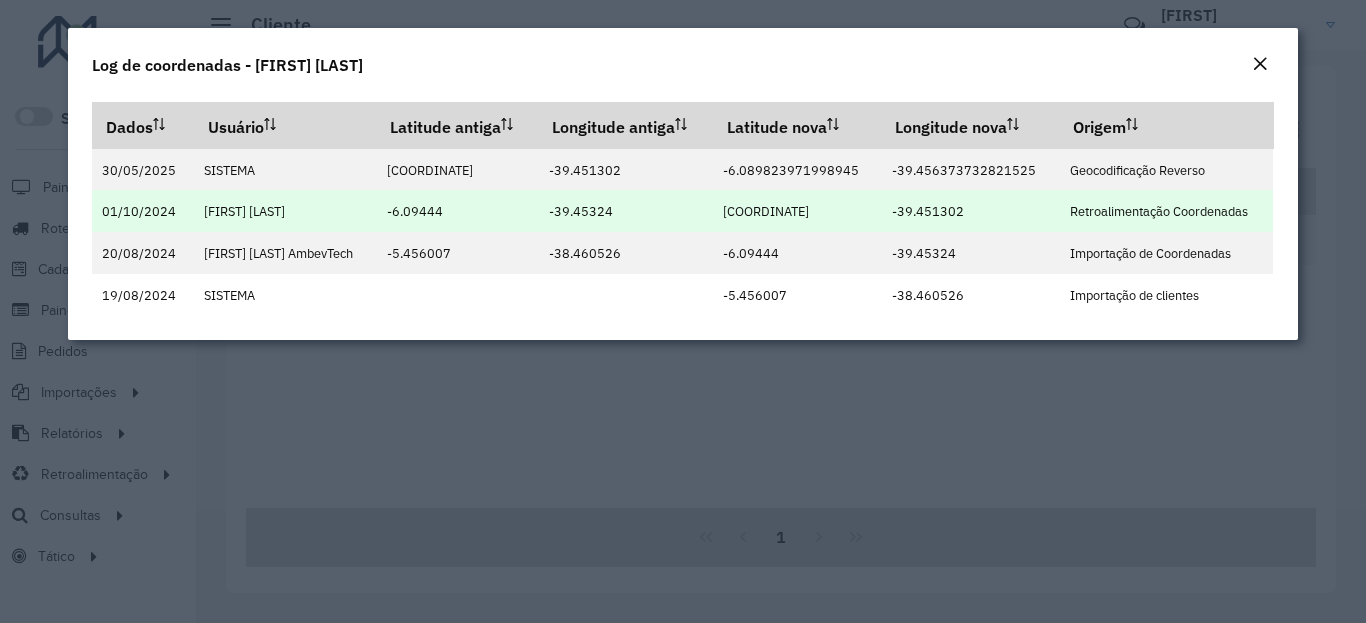 click on "-39.451302" at bounding box center (928, 211) 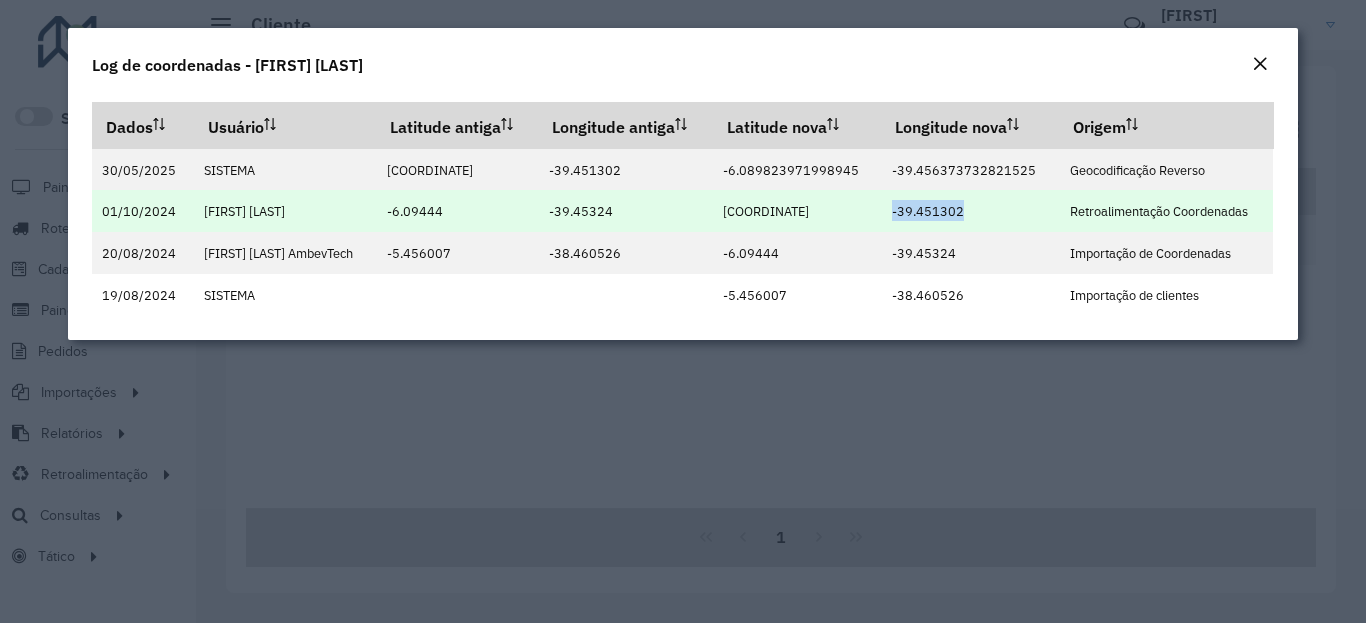 click on "-39.451302" at bounding box center [928, 211] 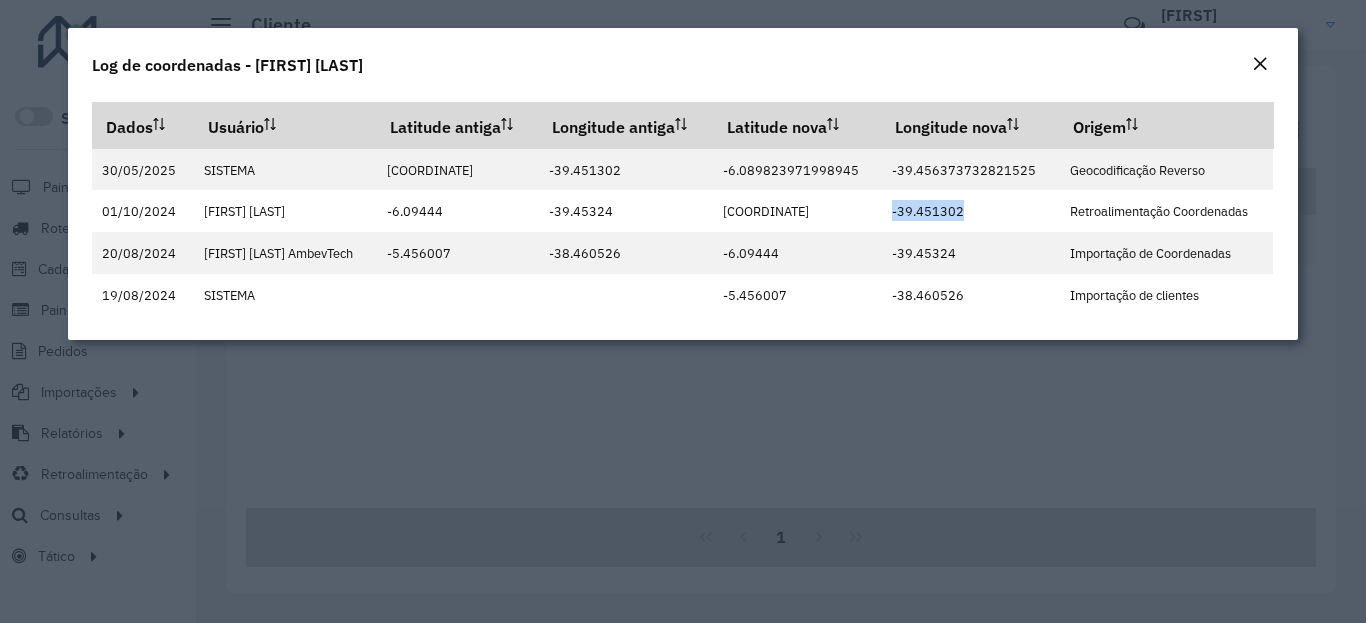 copy on "-39.451302" 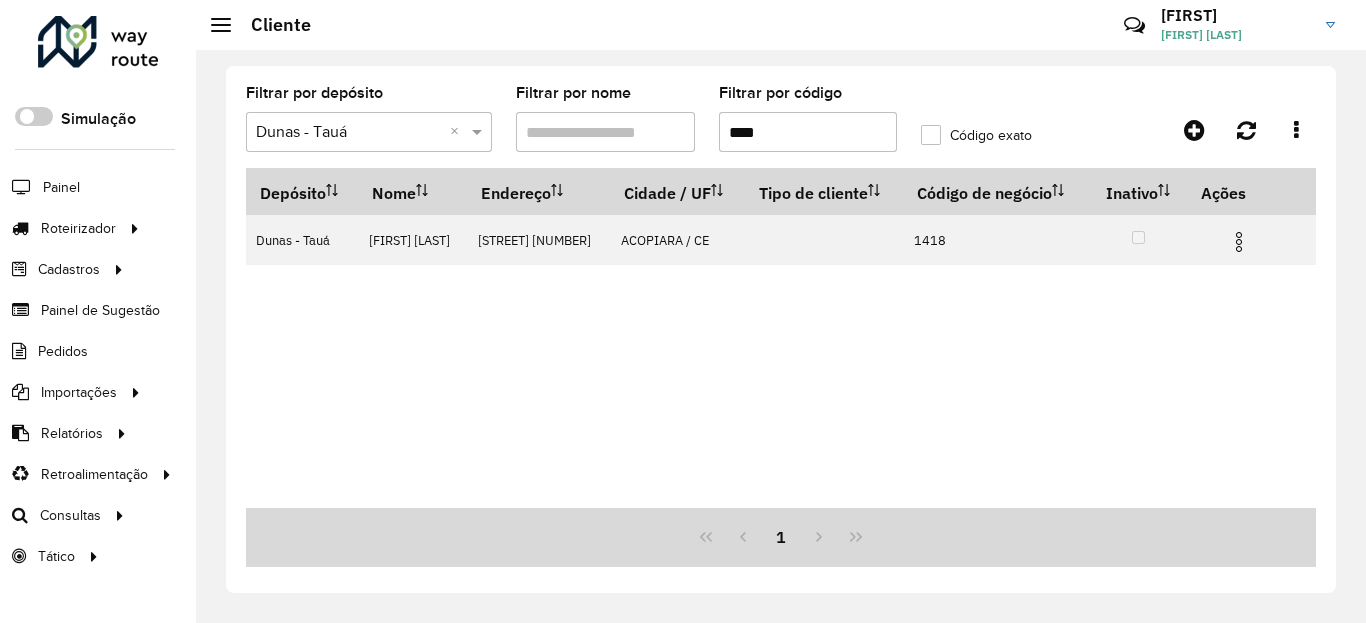 click on "****" at bounding box center [808, 132] 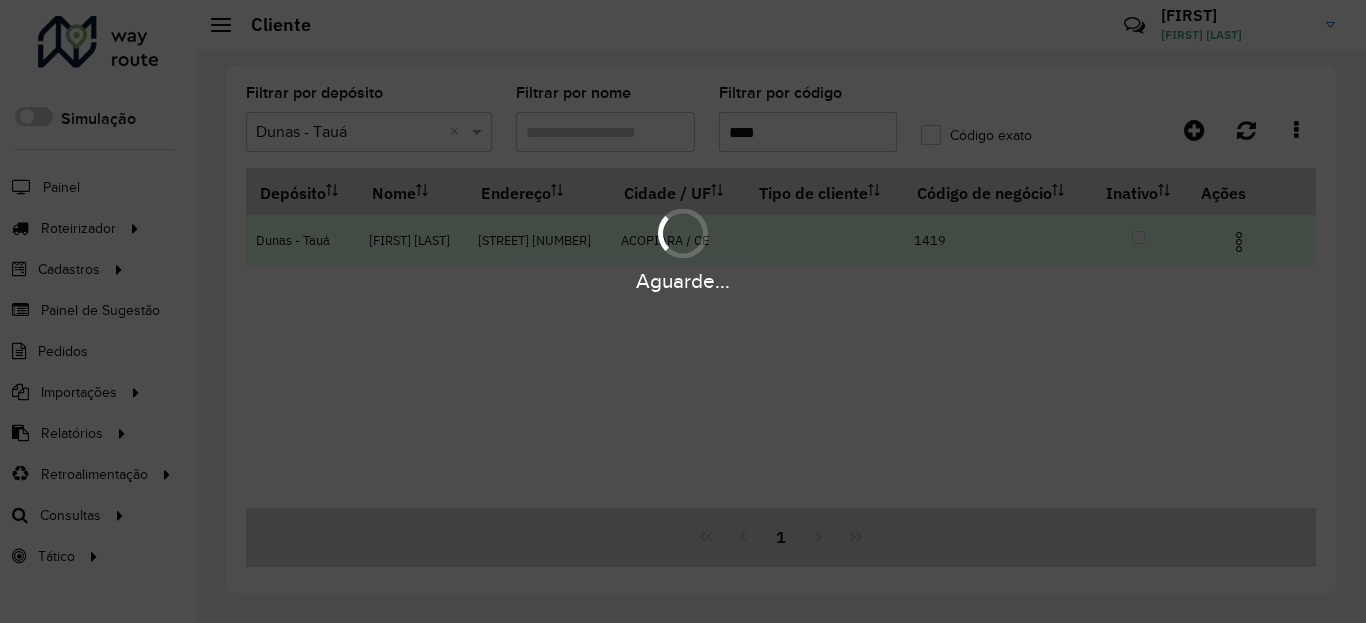 click at bounding box center [1239, 242] 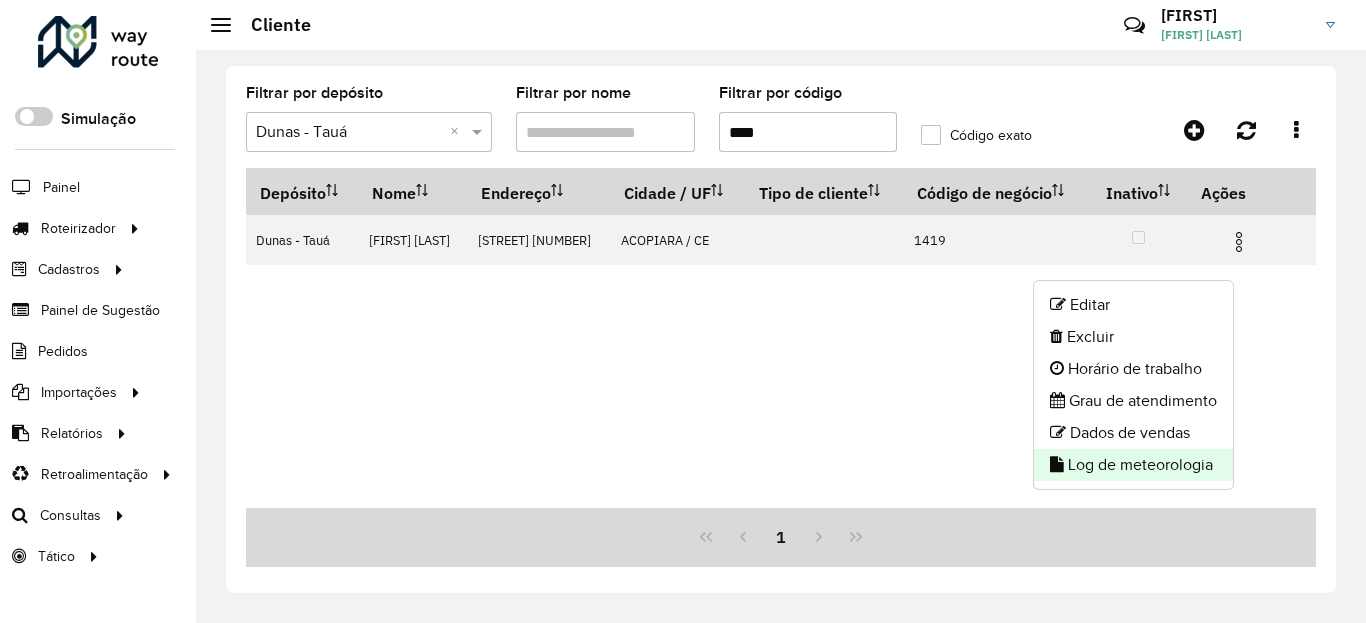 click on "Log de meteorologia" 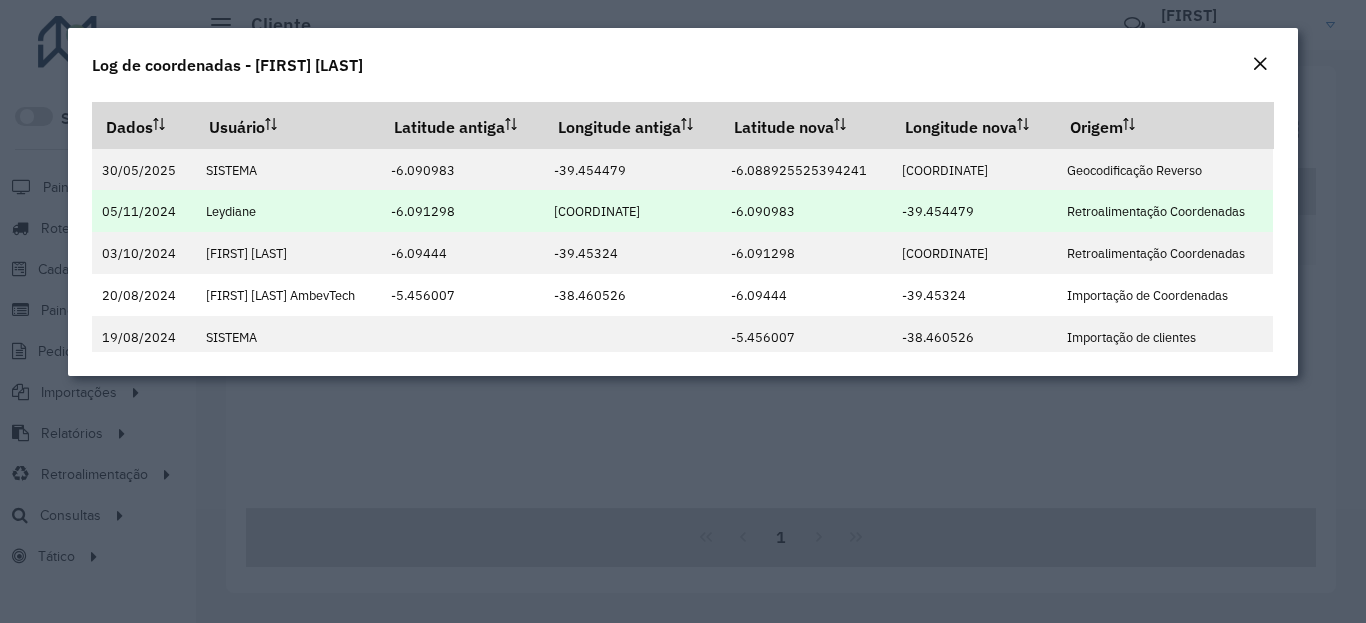 click on "-6.090983" at bounding box center [763, 211] 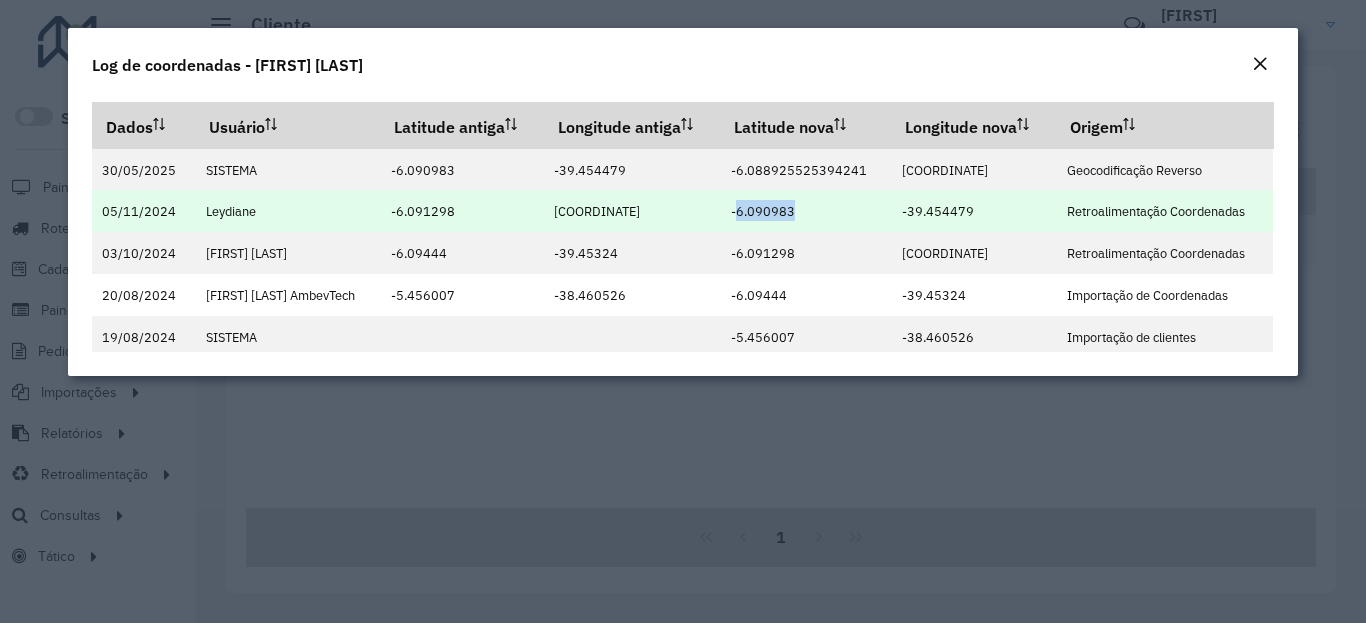 click on "-6.090983" at bounding box center (763, 211) 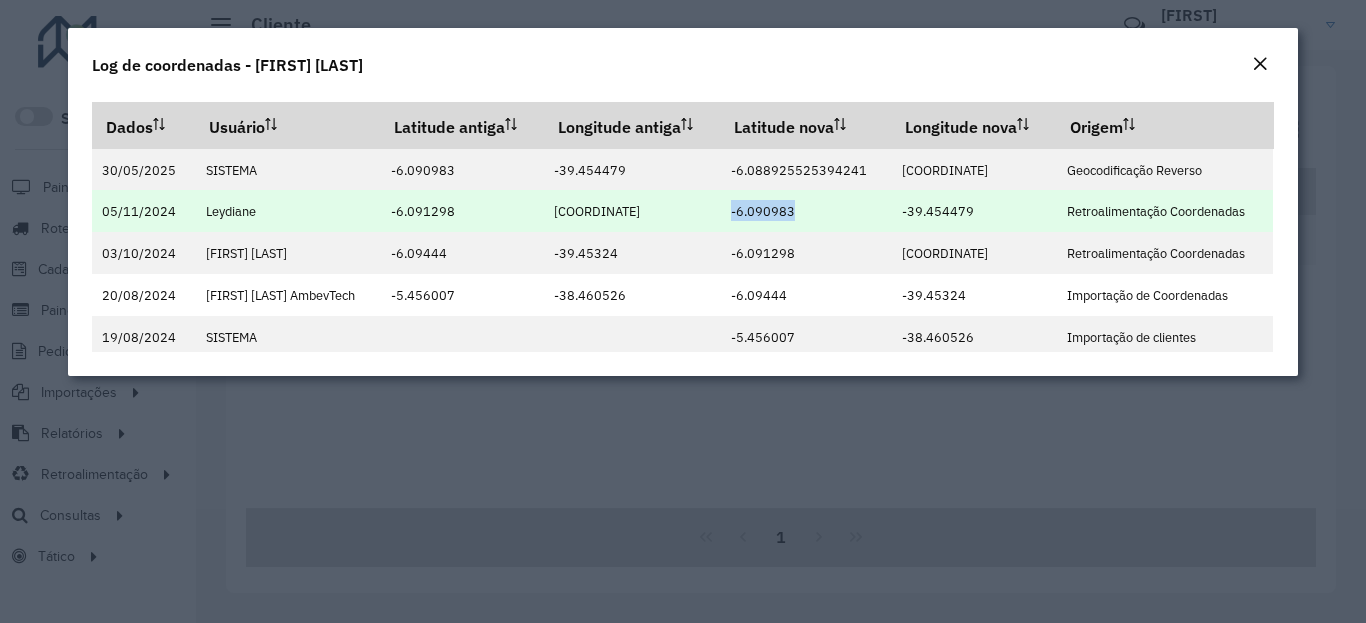 click on "-6.090983" at bounding box center [763, 211] 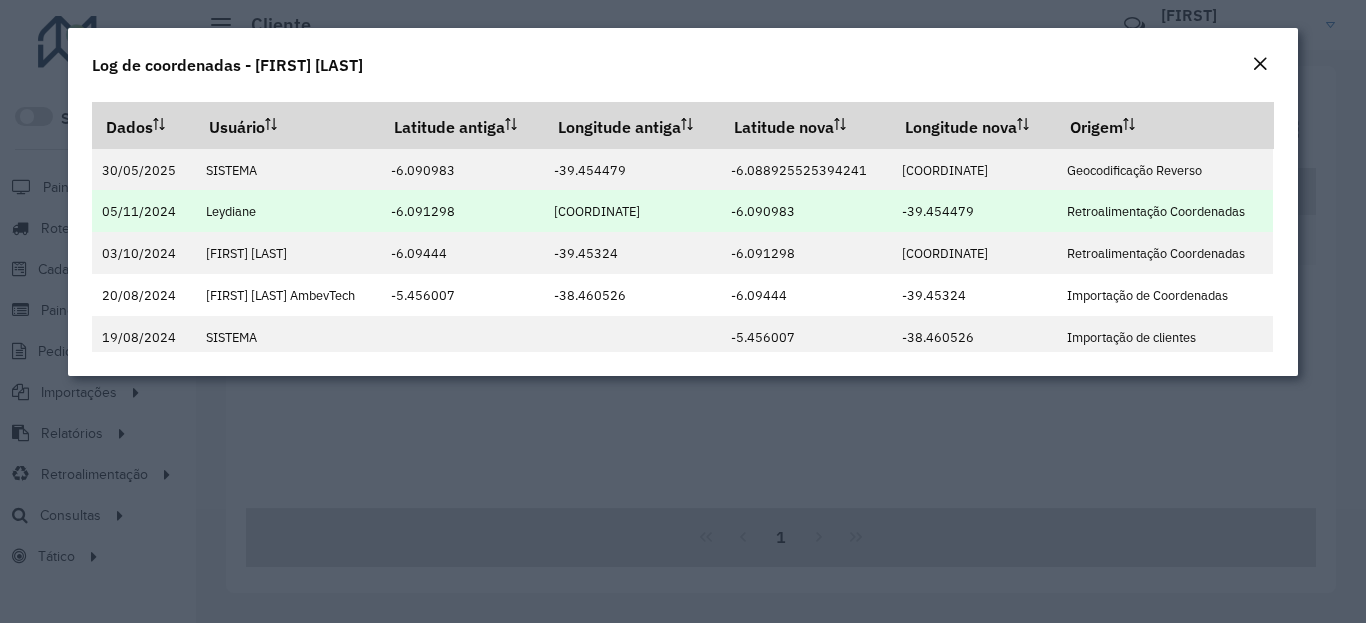 click on "-6.090983" at bounding box center [763, 211] 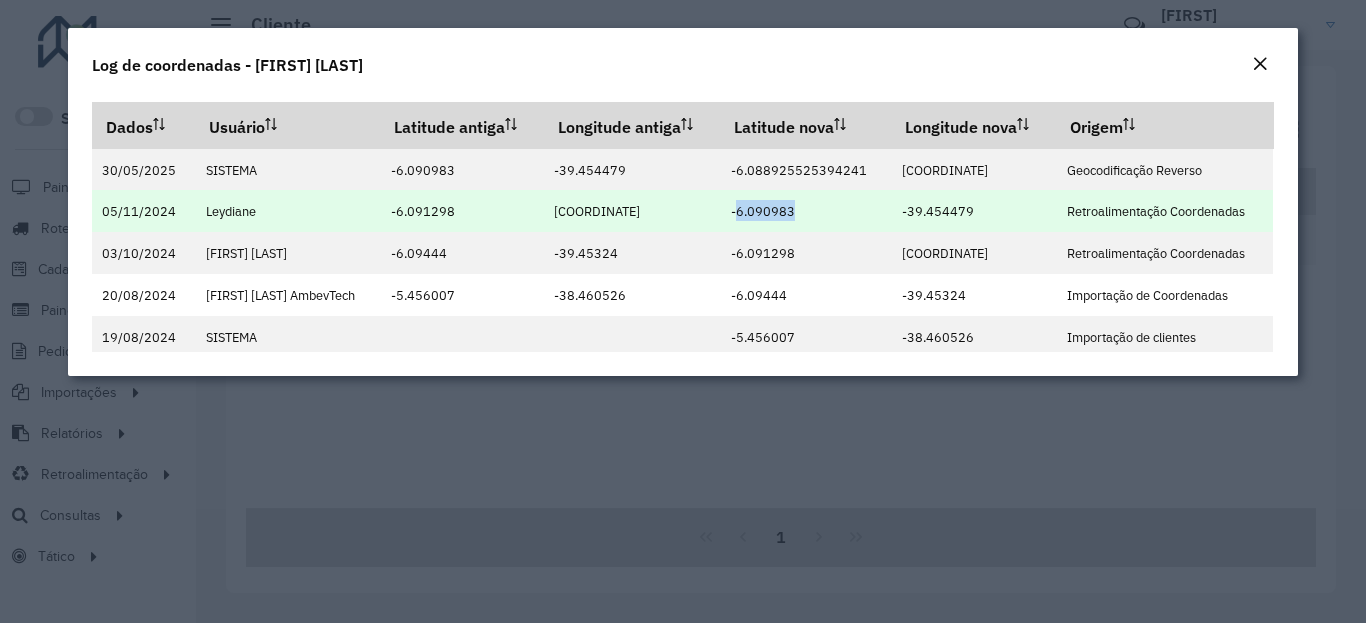 click on "-6.090983" at bounding box center [763, 211] 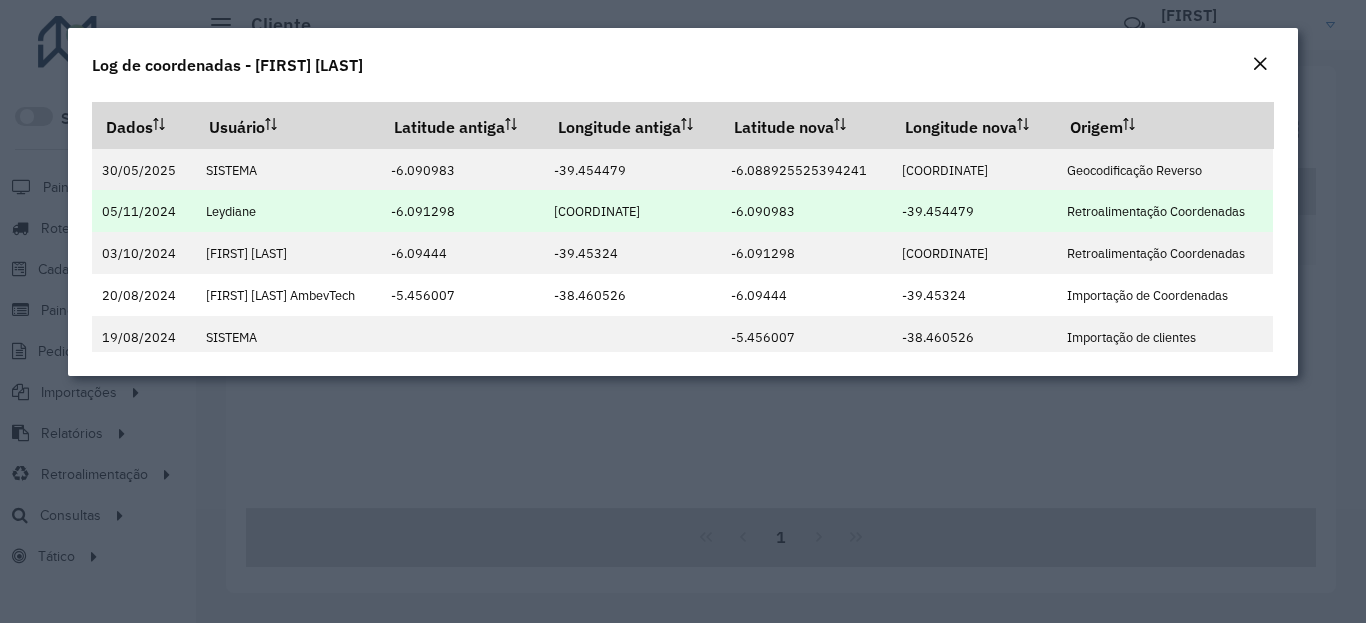click on "-39.454479" at bounding box center [938, 211] 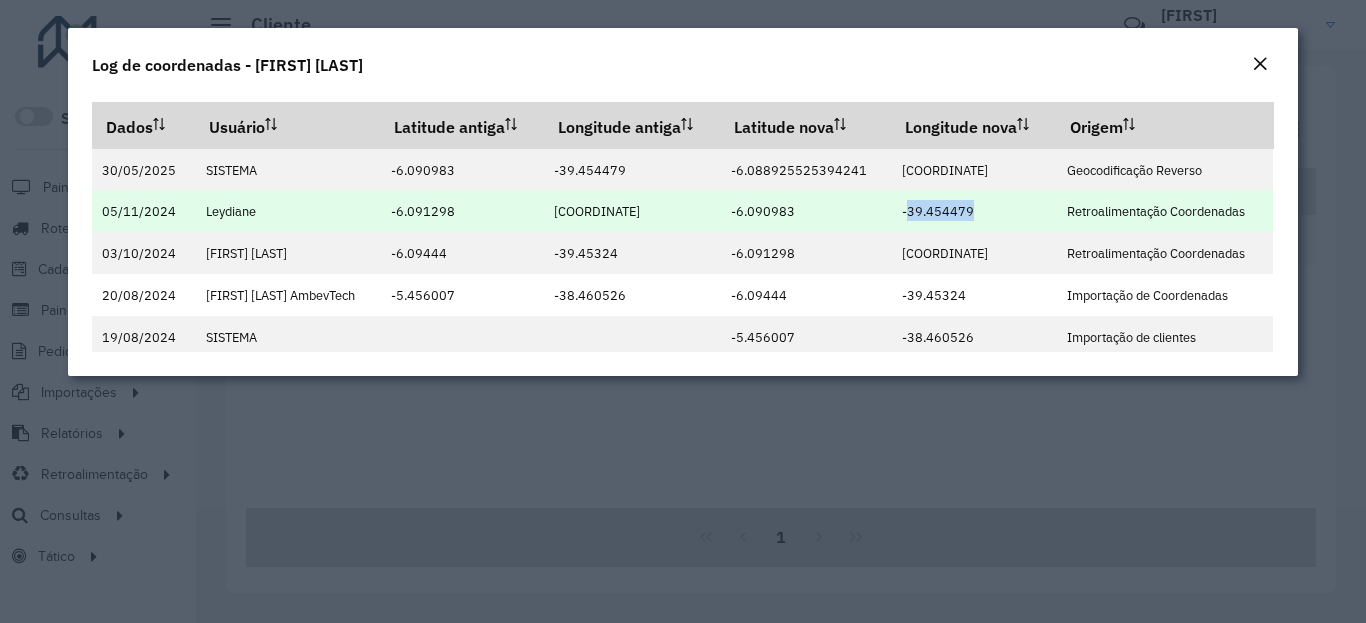 click on "-39.454479" at bounding box center [938, 211] 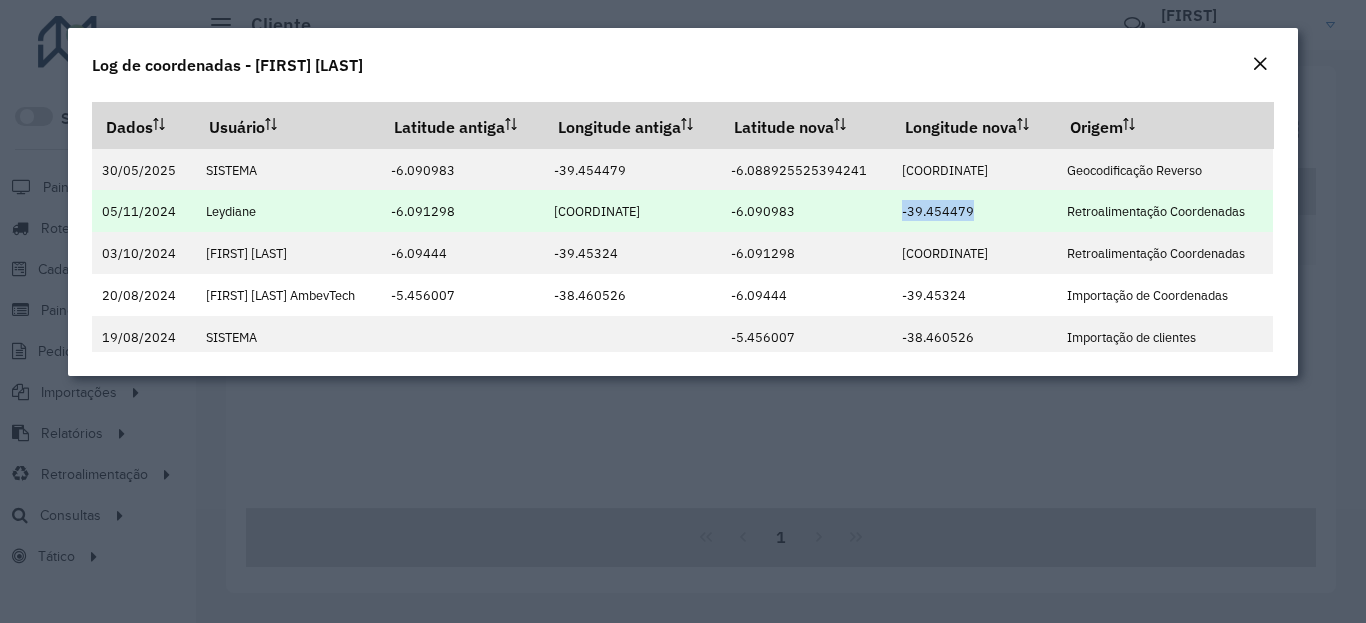 click on "-39.454479" at bounding box center [938, 211] 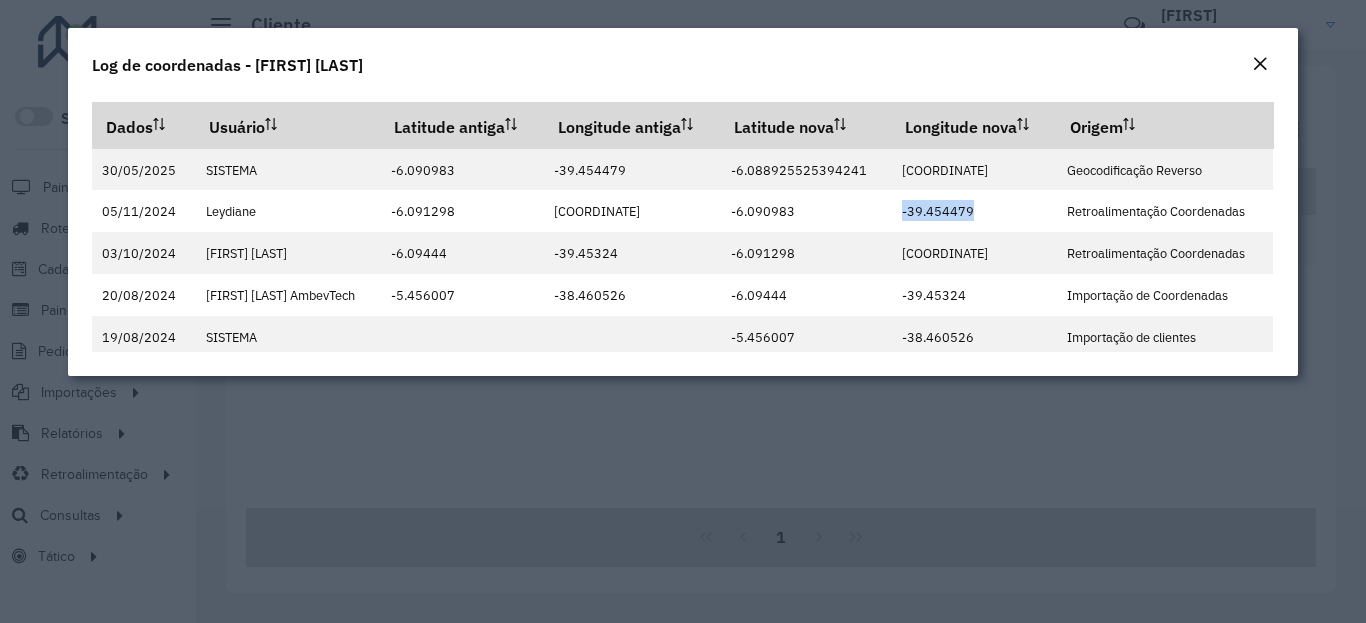 copy on "-39.454479" 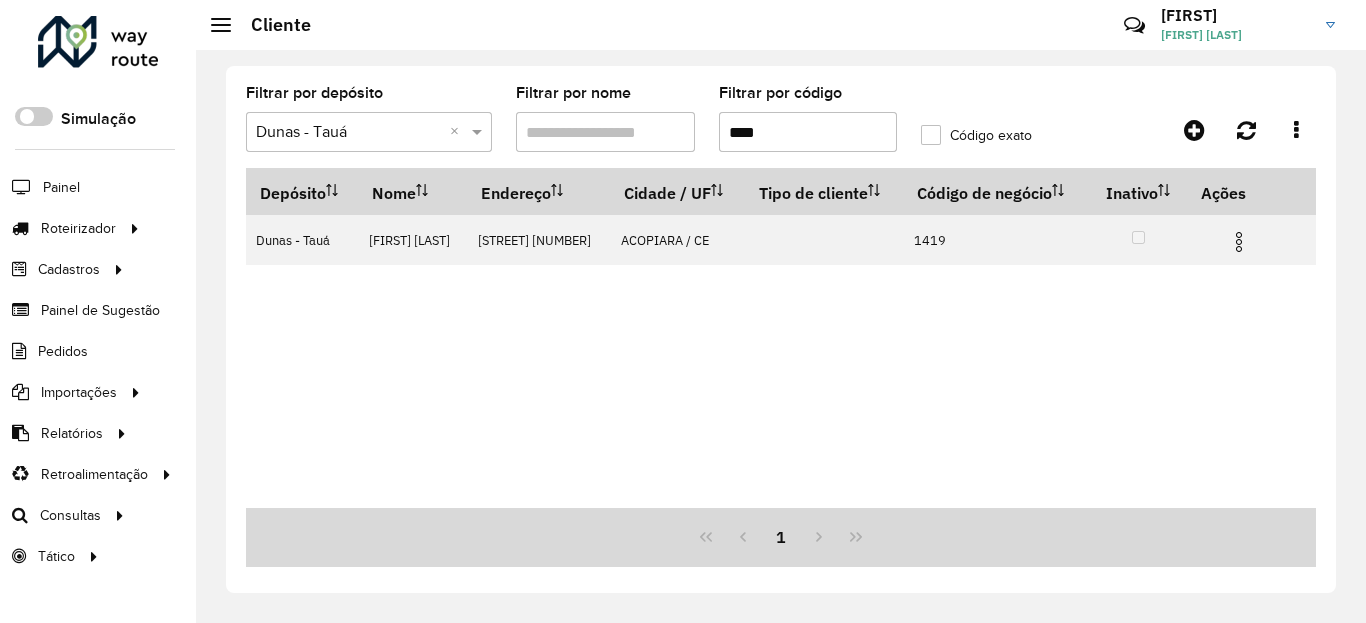 click on "****" at bounding box center [808, 132] 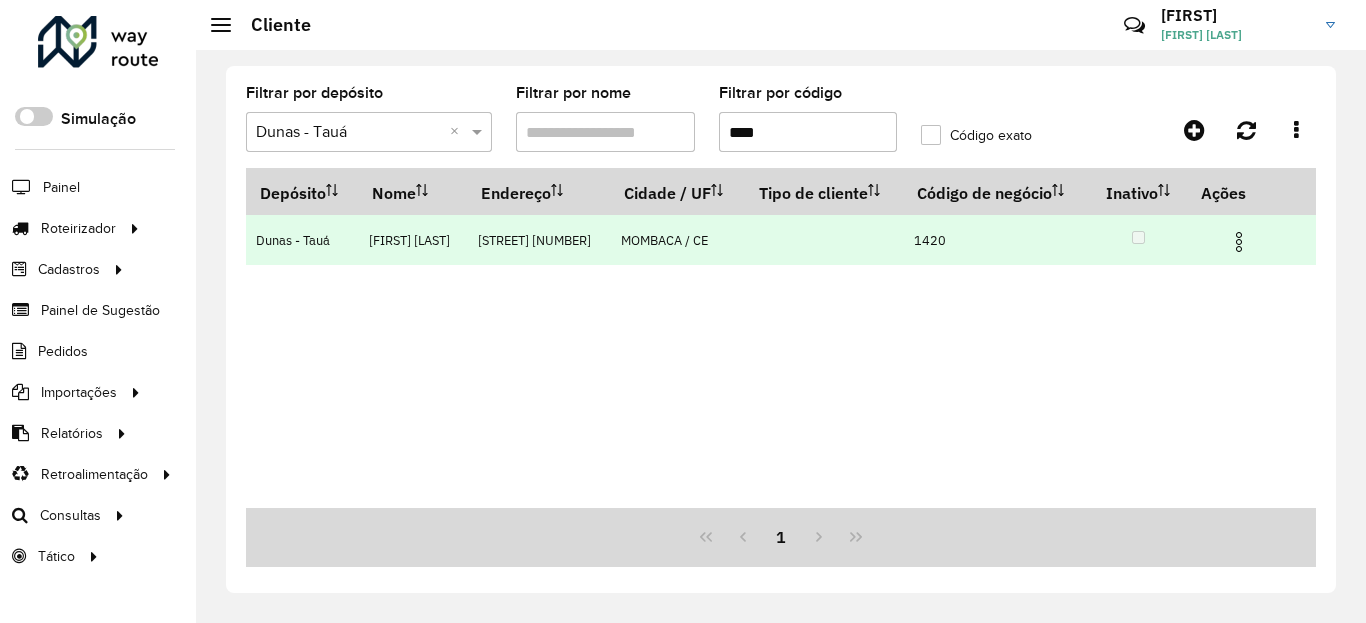 drag, startPoint x: 1252, startPoint y: 278, endPoint x: 1236, endPoint y: 286, distance: 17.888544 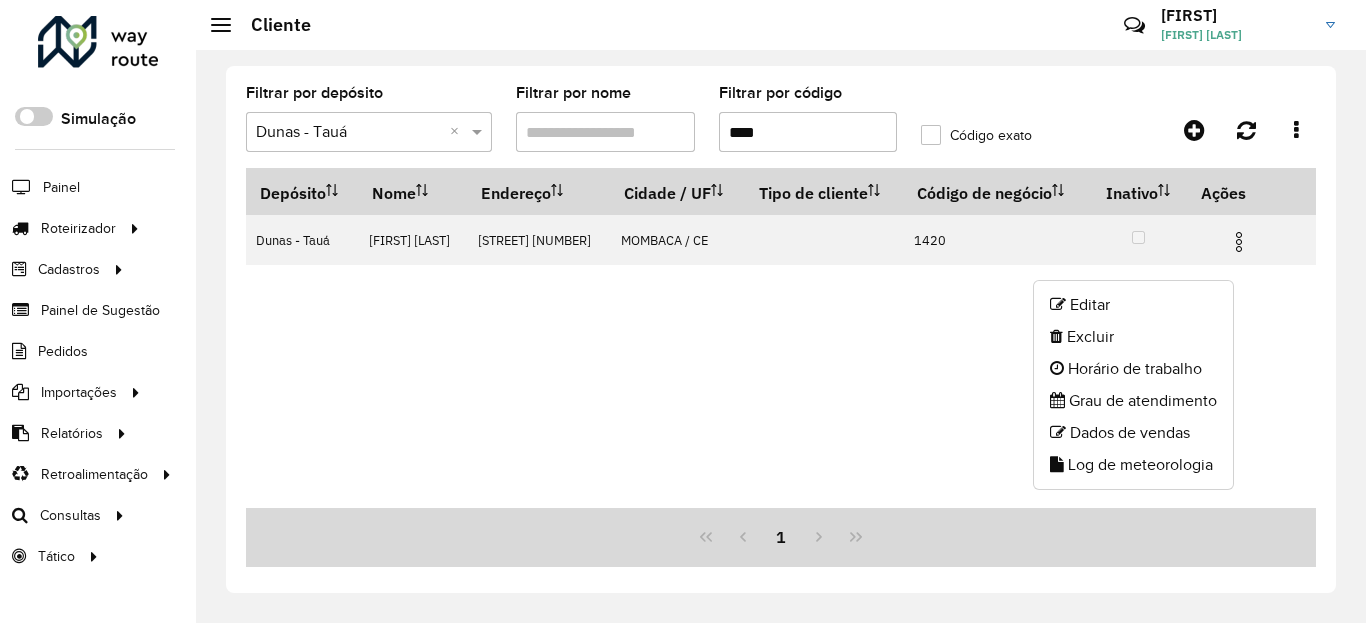 click on "Log de meteorologia" 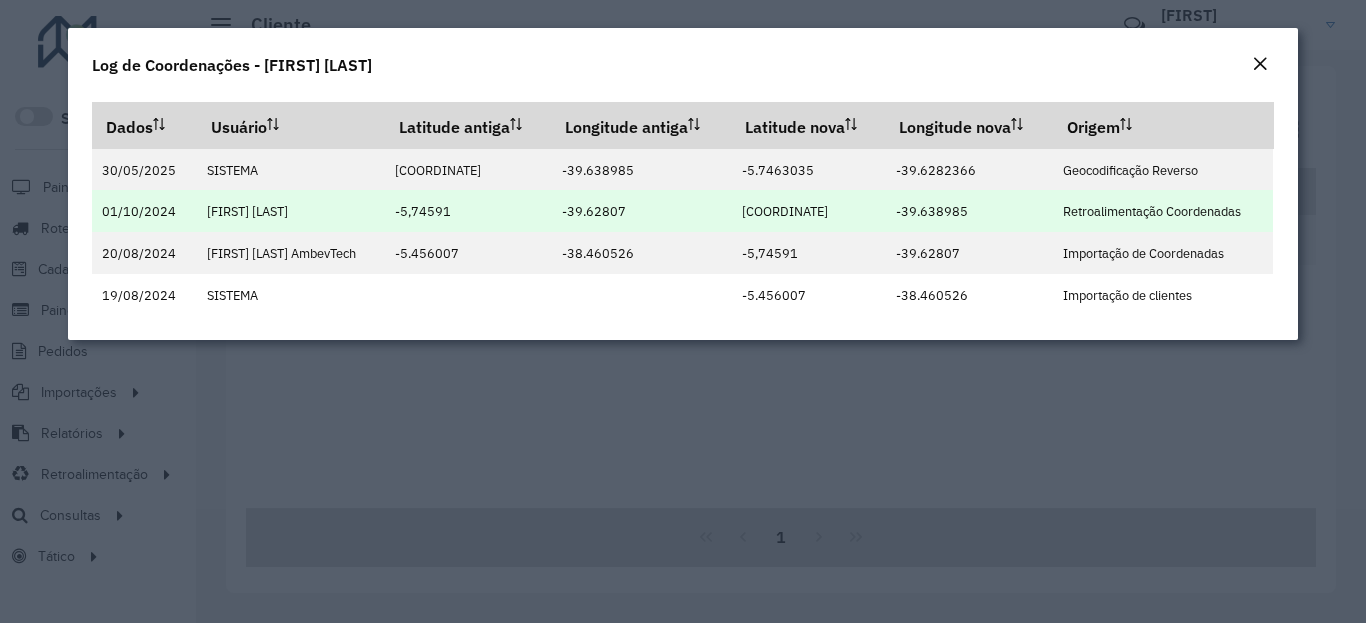 click on "-5.750323" at bounding box center (785, 211) 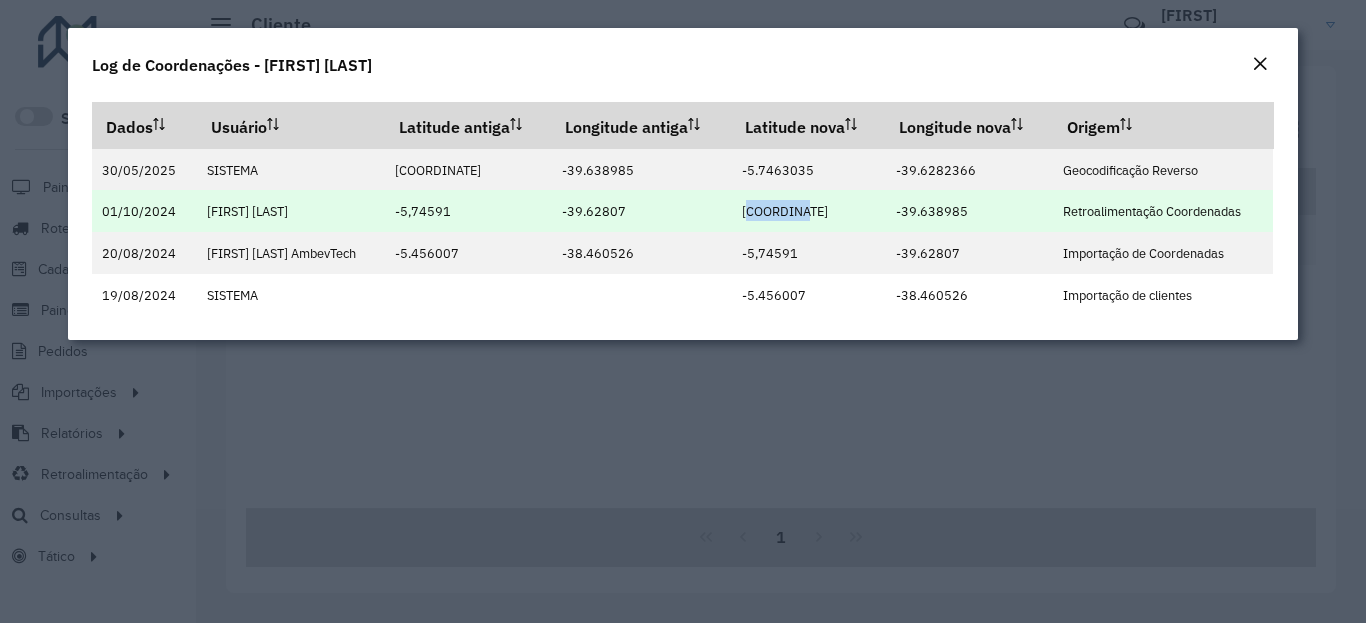 click on "-5.750323" at bounding box center (785, 211) 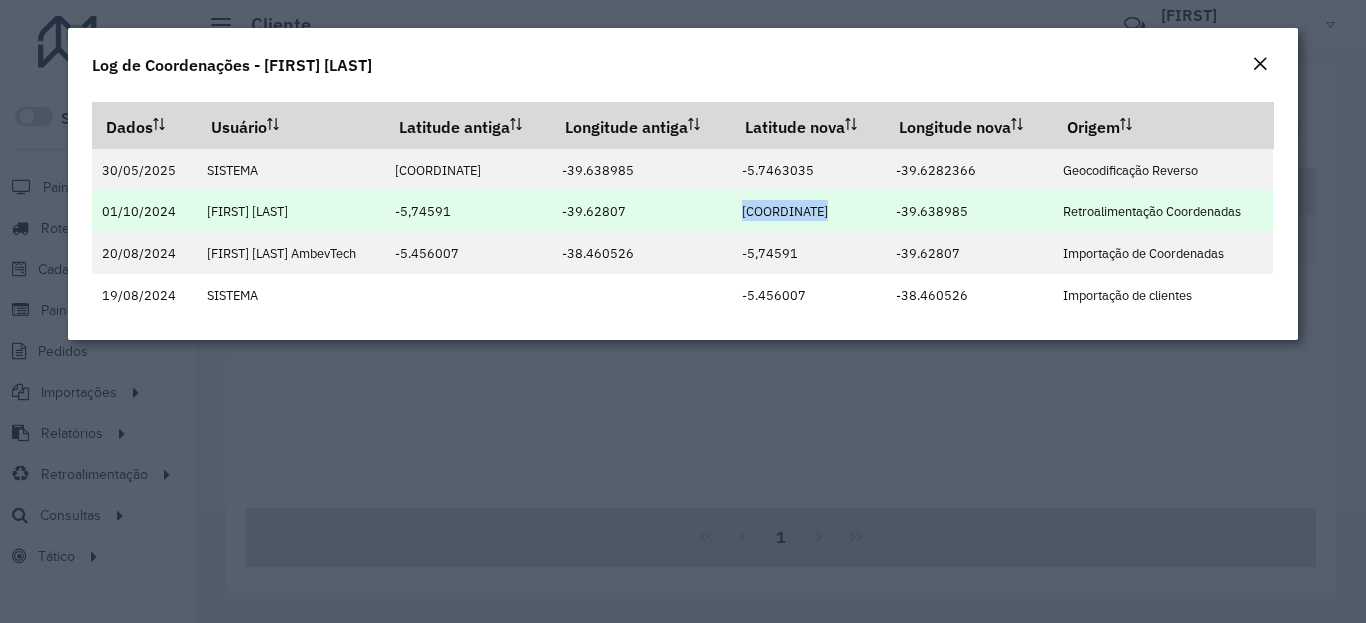 click on "-5.750323" at bounding box center [785, 211] 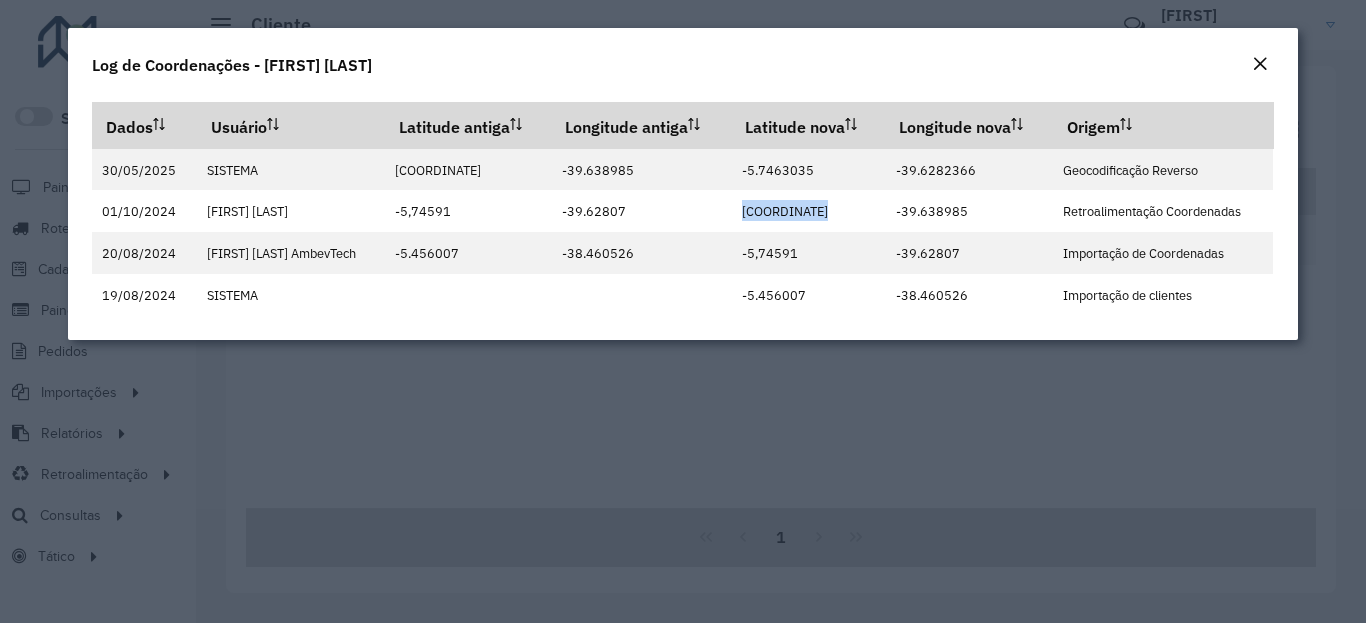copy on "-5.750323" 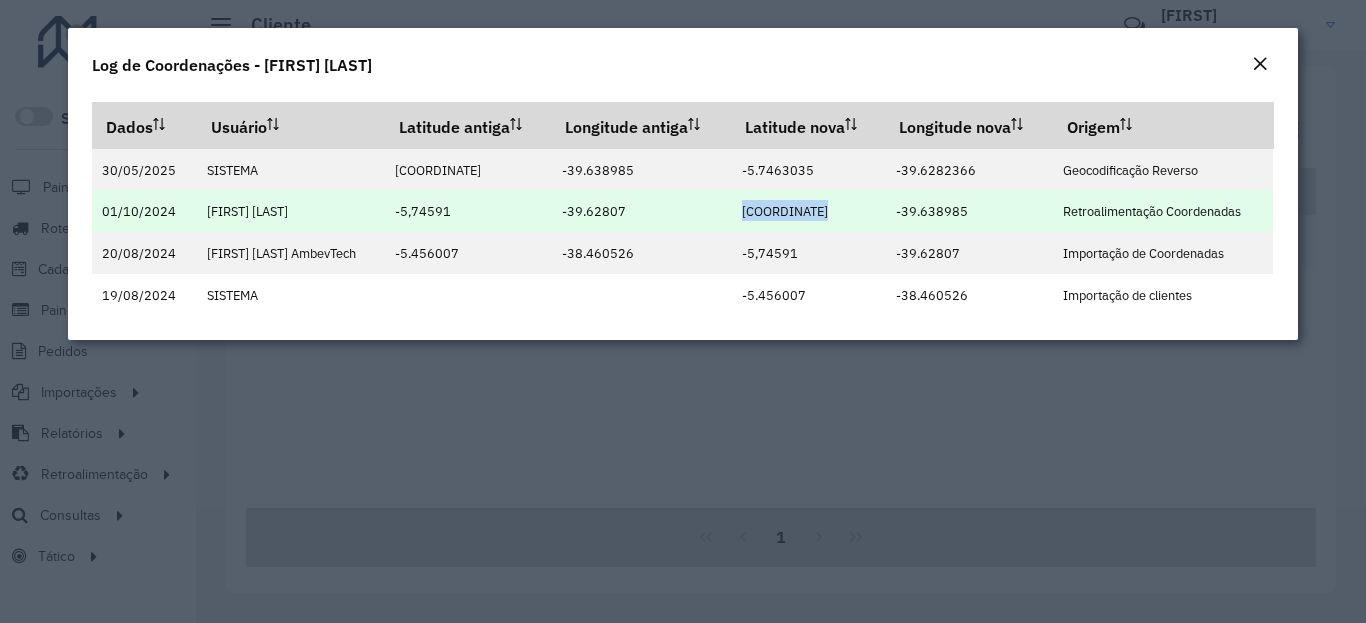 click on "-39.638985" at bounding box center [932, 211] 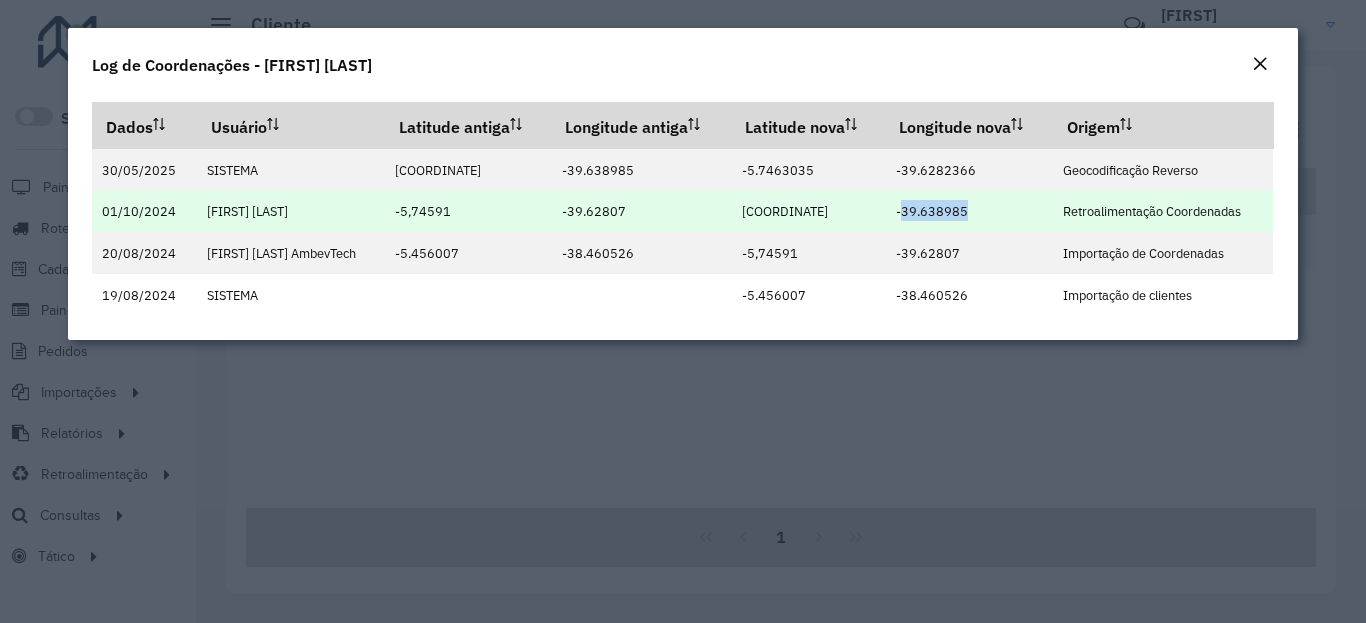 click on "-39.638985" at bounding box center [932, 211] 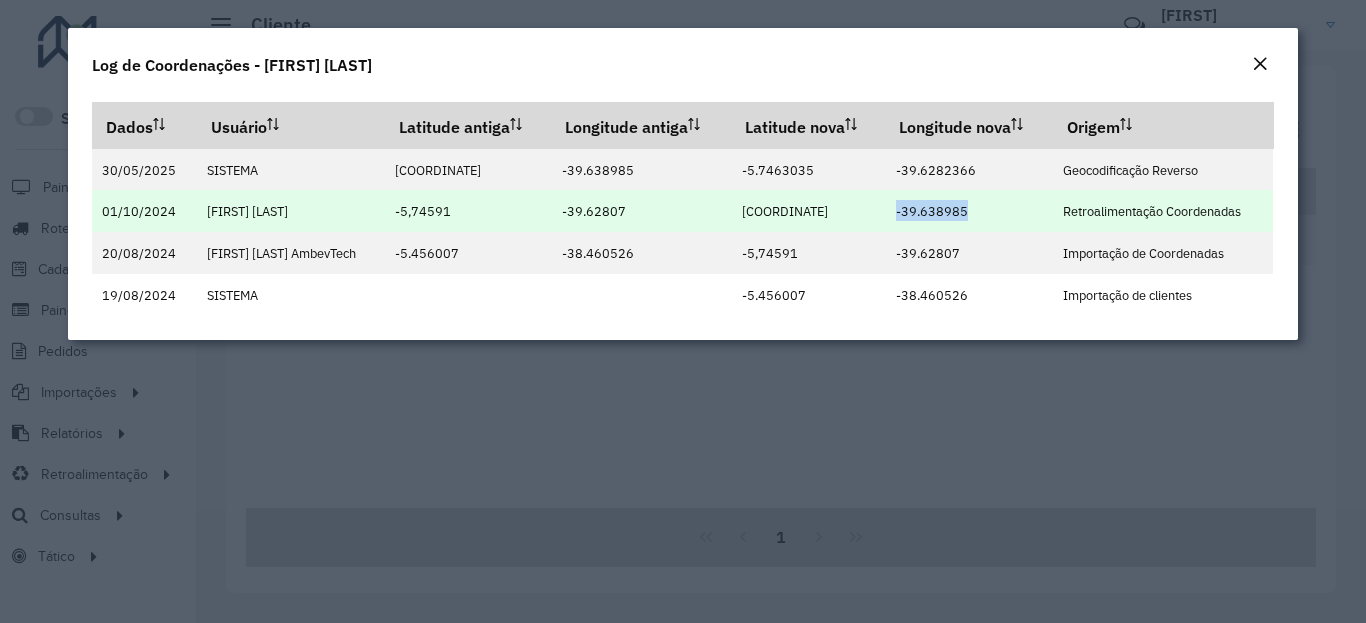click on "-39.638985" at bounding box center (932, 211) 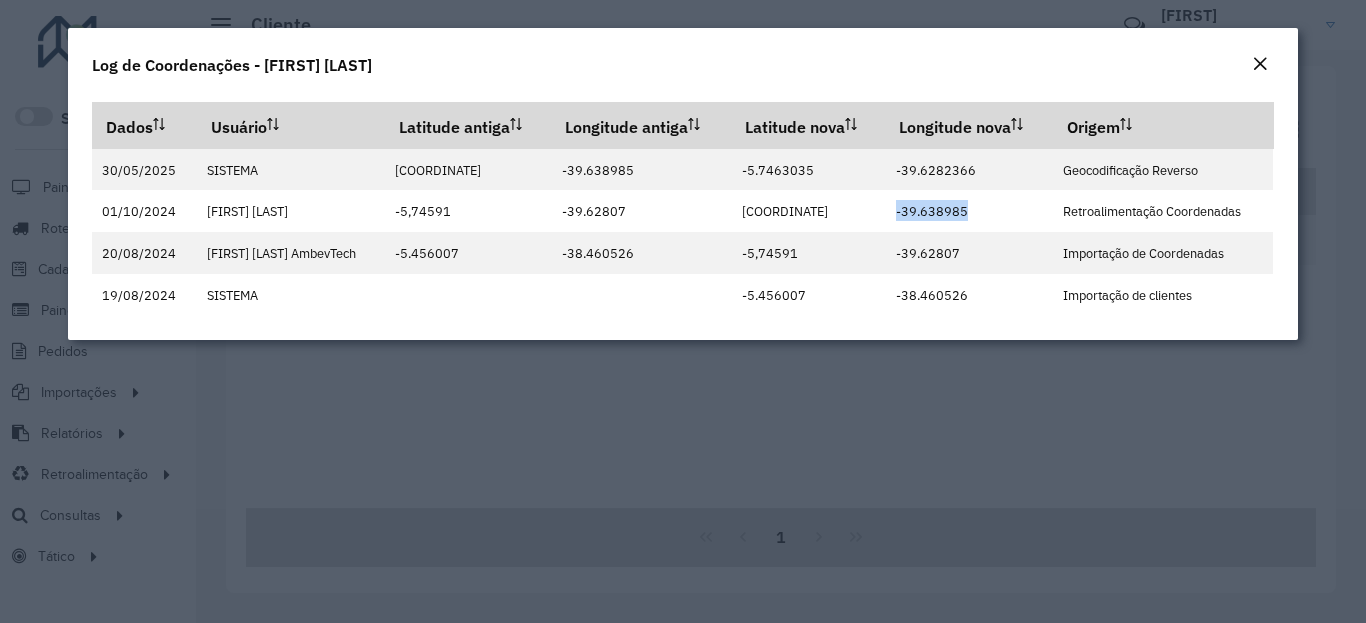 copy on "-39.638985" 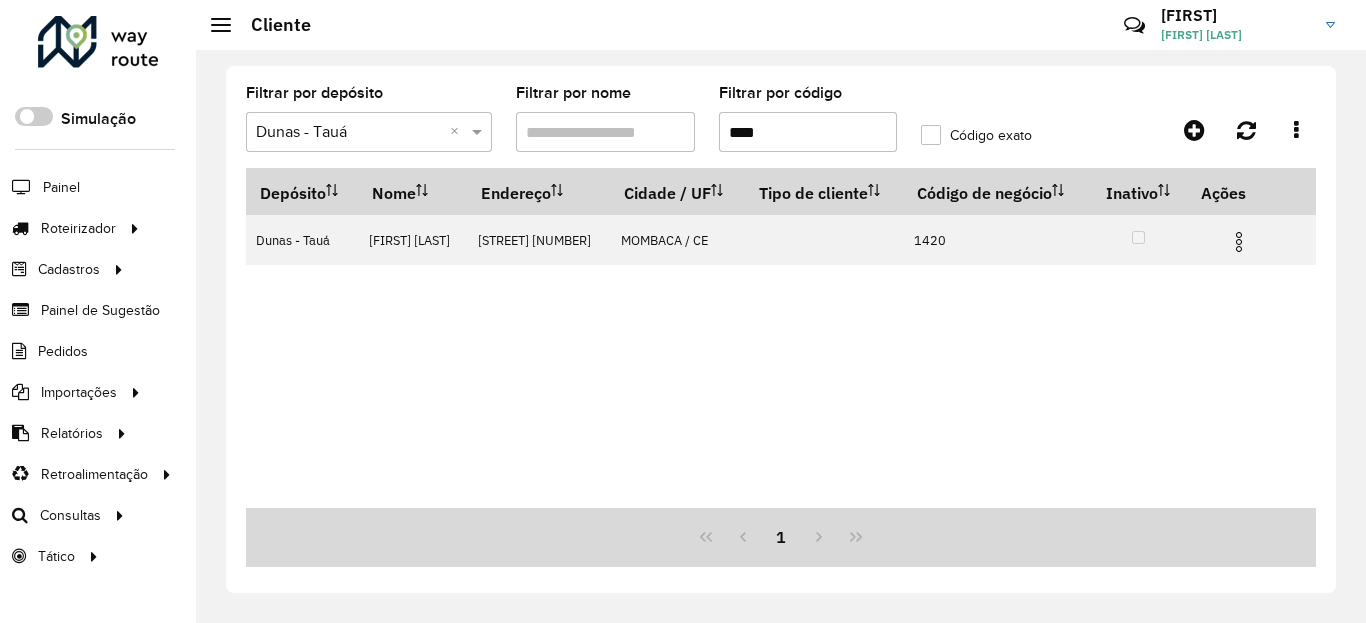 click on "****" at bounding box center (808, 132) 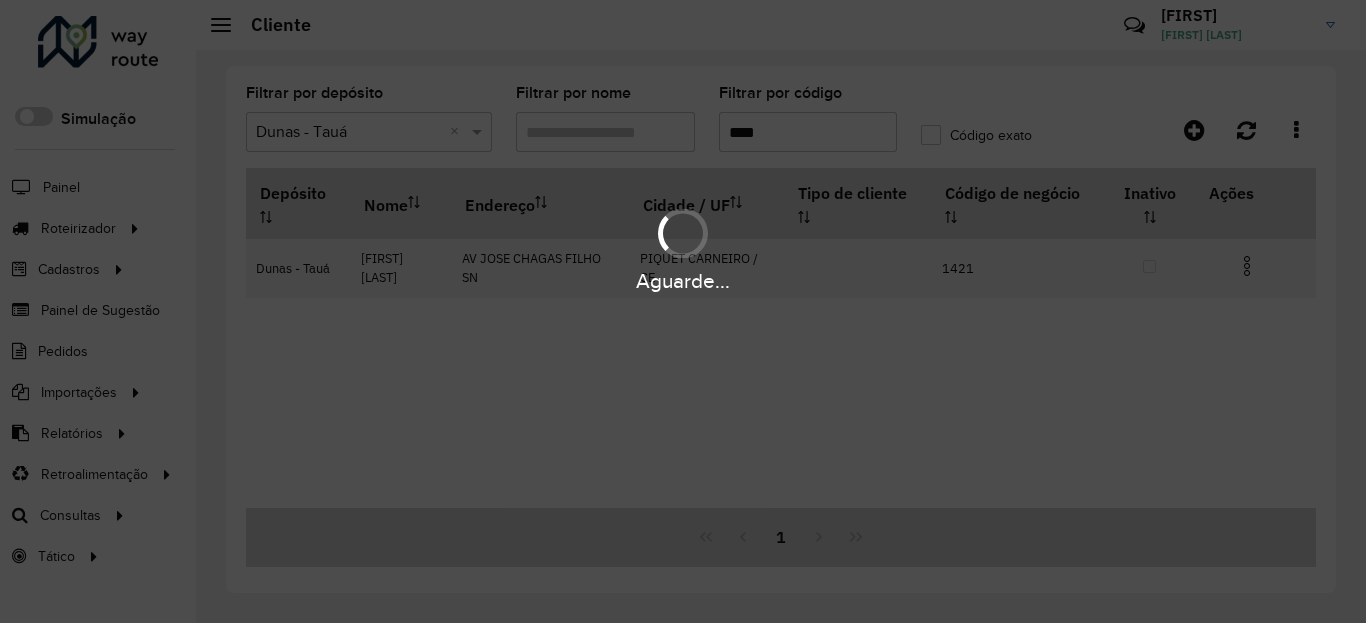 click on "Aguarde..." at bounding box center (683, 281) 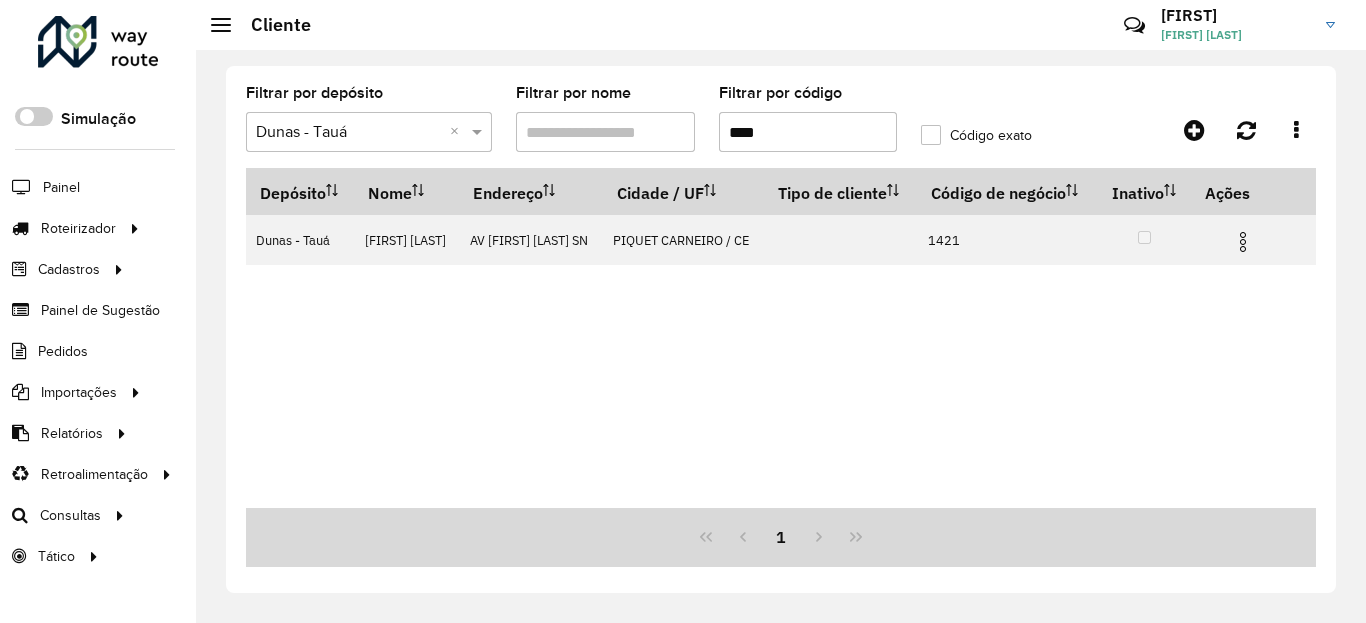 click at bounding box center [1243, 242] 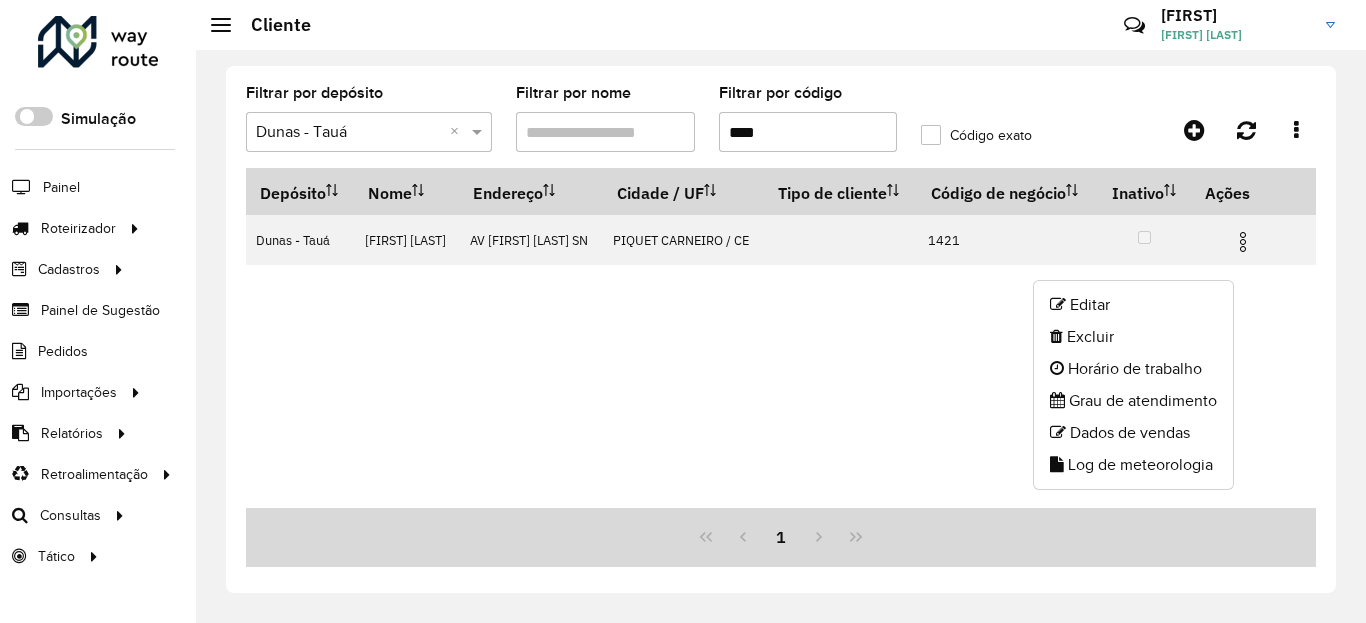 drag, startPoint x: 1161, startPoint y: 464, endPoint x: 1135, endPoint y: 462, distance: 26.076809 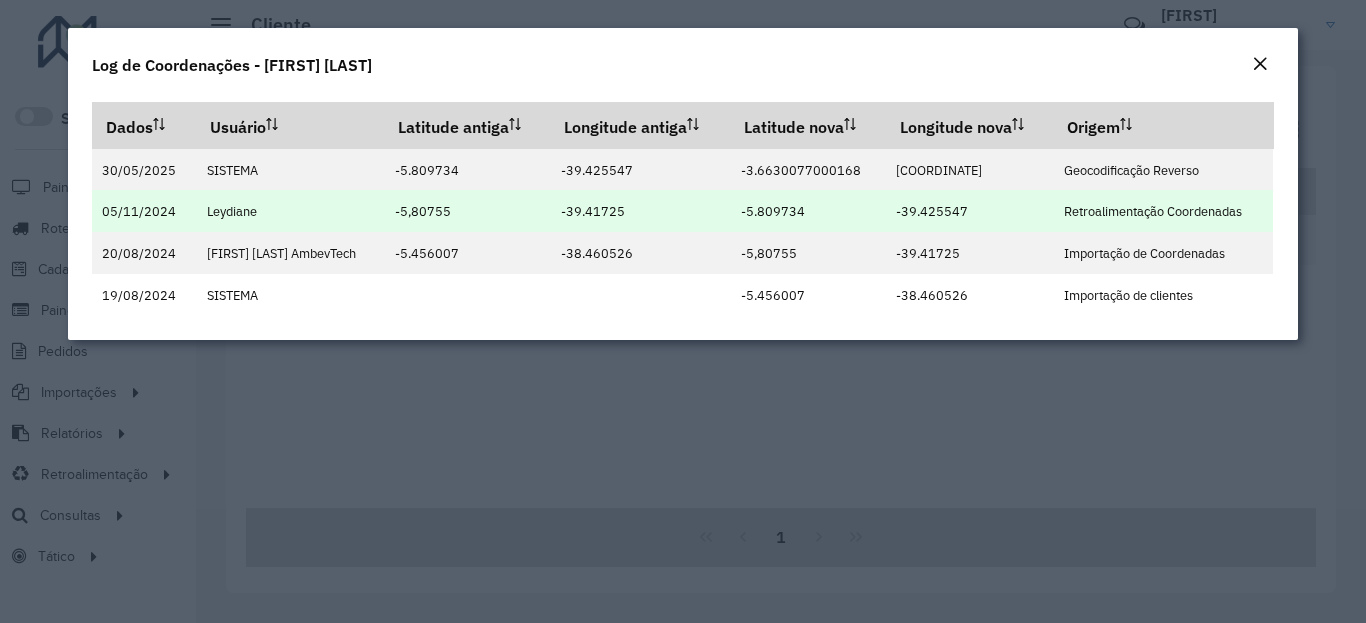 click on "-5.809734" at bounding box center [773, 211] 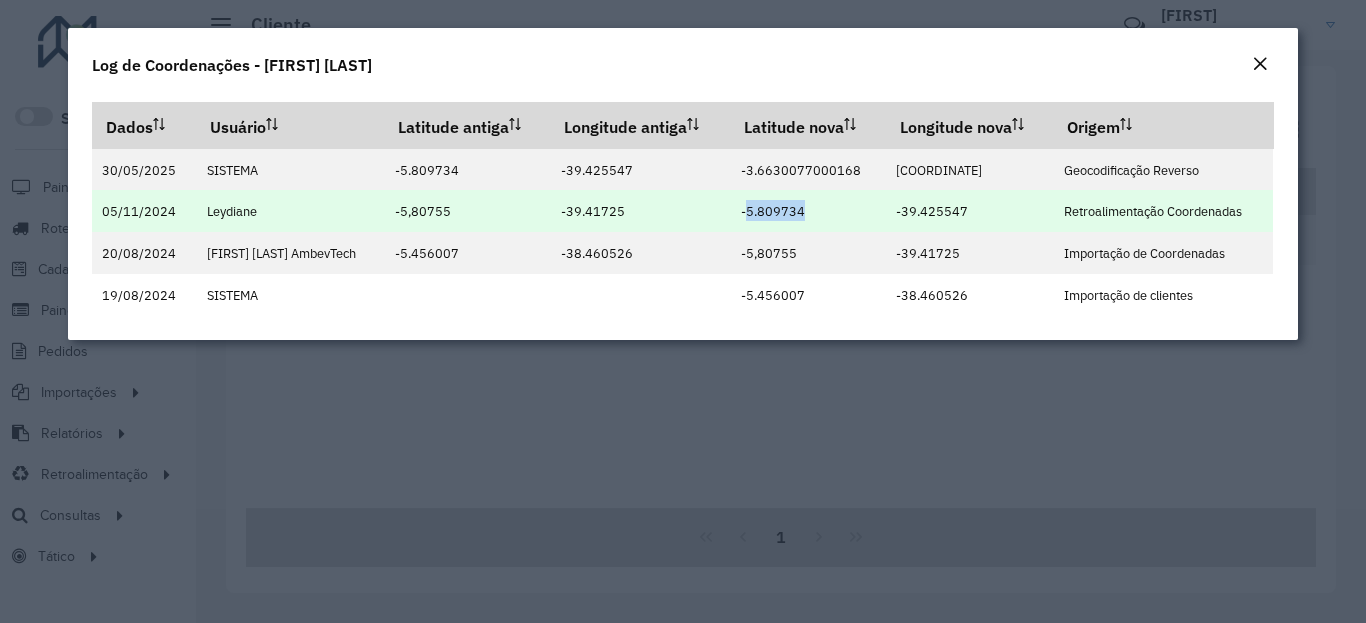 click on "-5.809734" at bounding box center [773, 211] 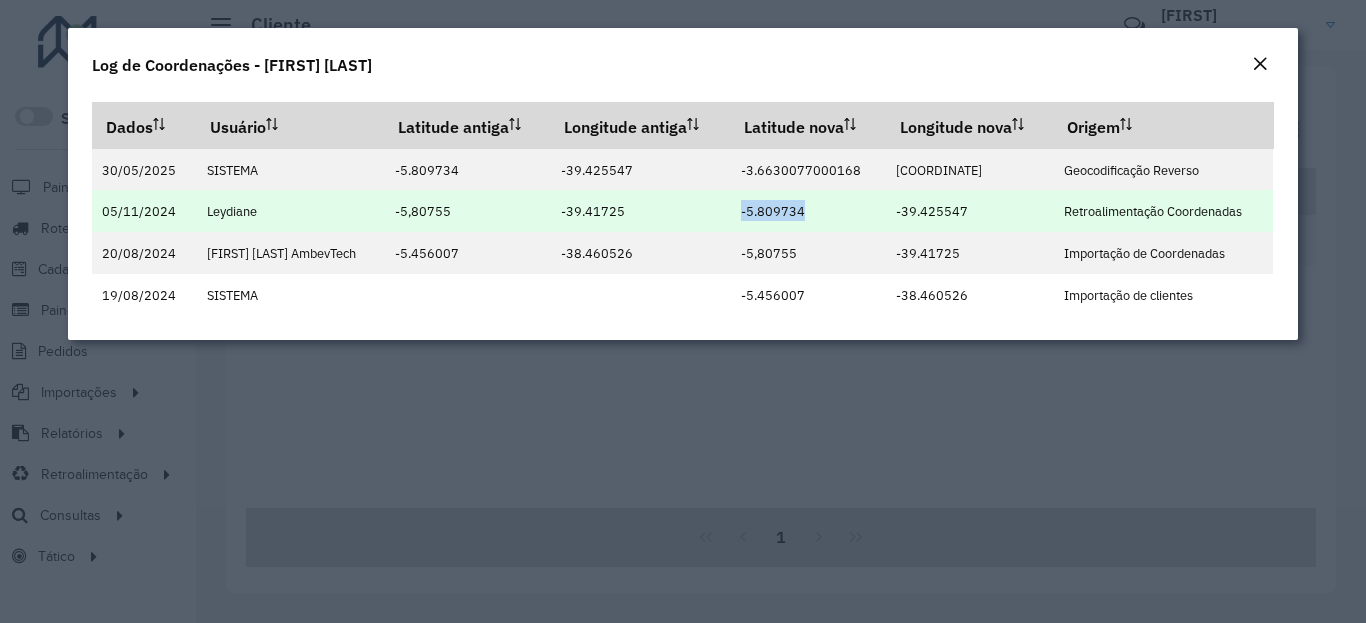 click on "-39.425547" at bounding box center [932, 211] 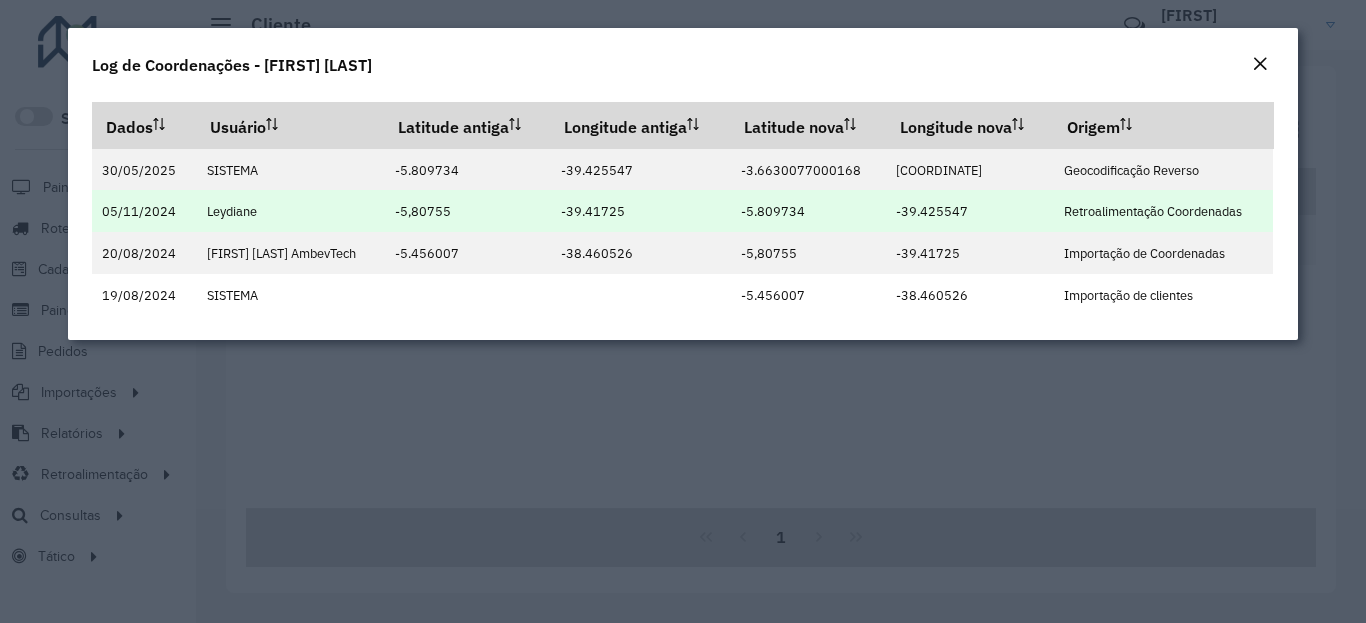 click on "-39.425547" at bounding box center [932, 211] 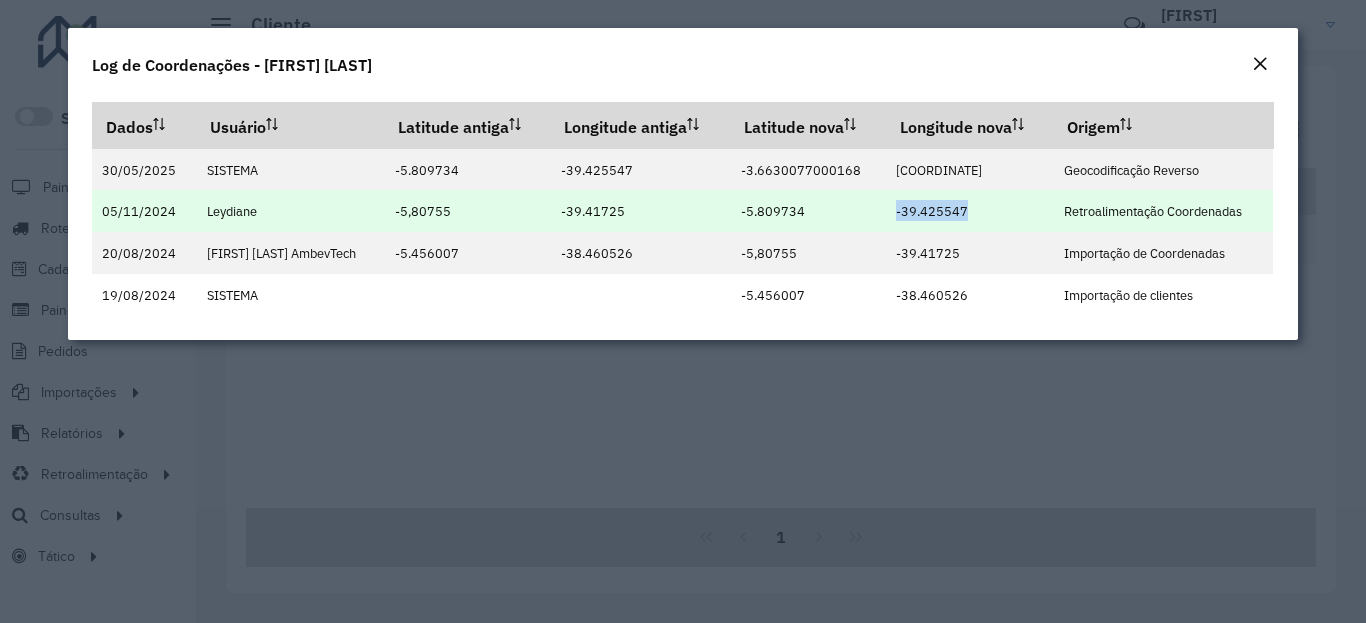 click on "-39.425547" at bounding box center [932, 211] 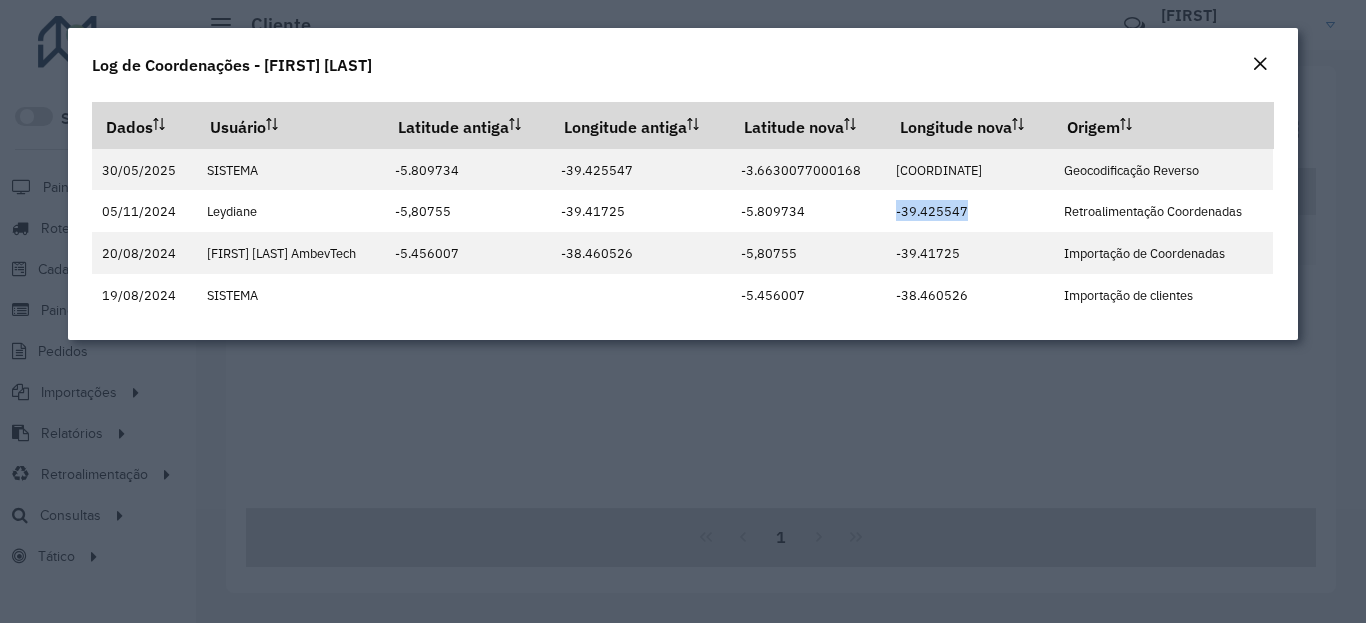 click 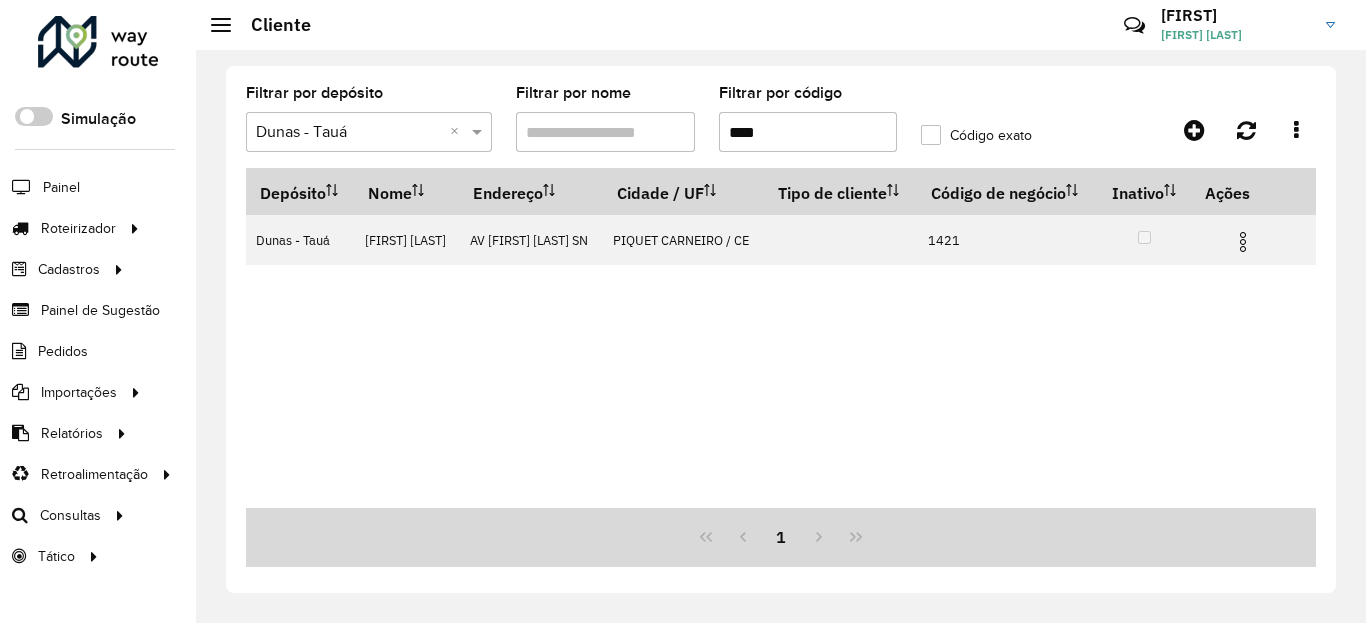 click on "****" at bounding box center [808, 132] 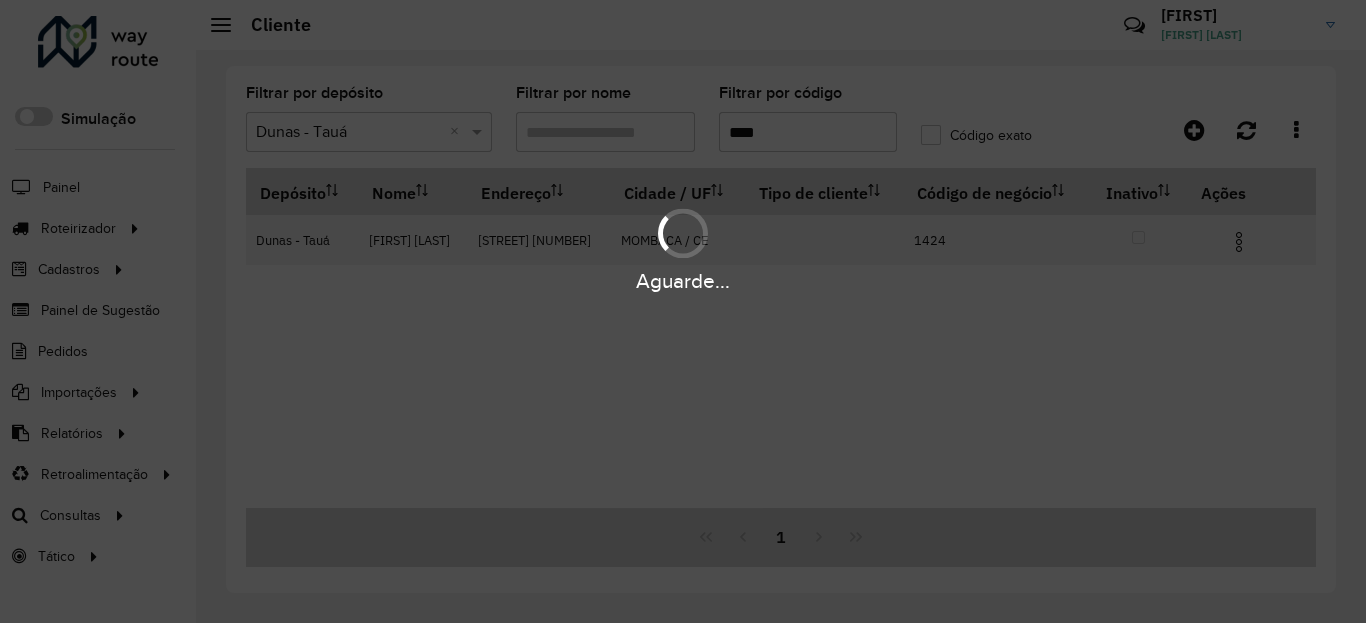 click on "Aguarde..." at bounding box center (683, 249) 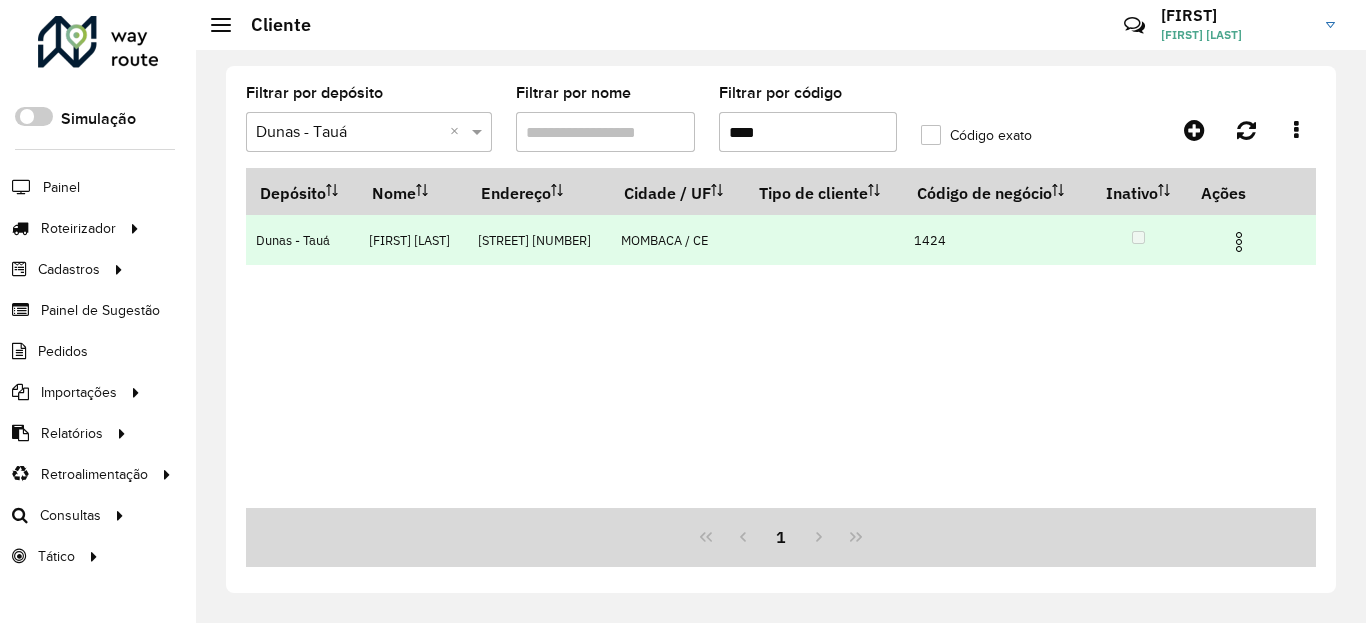 click at bounding box center (1239, 242) 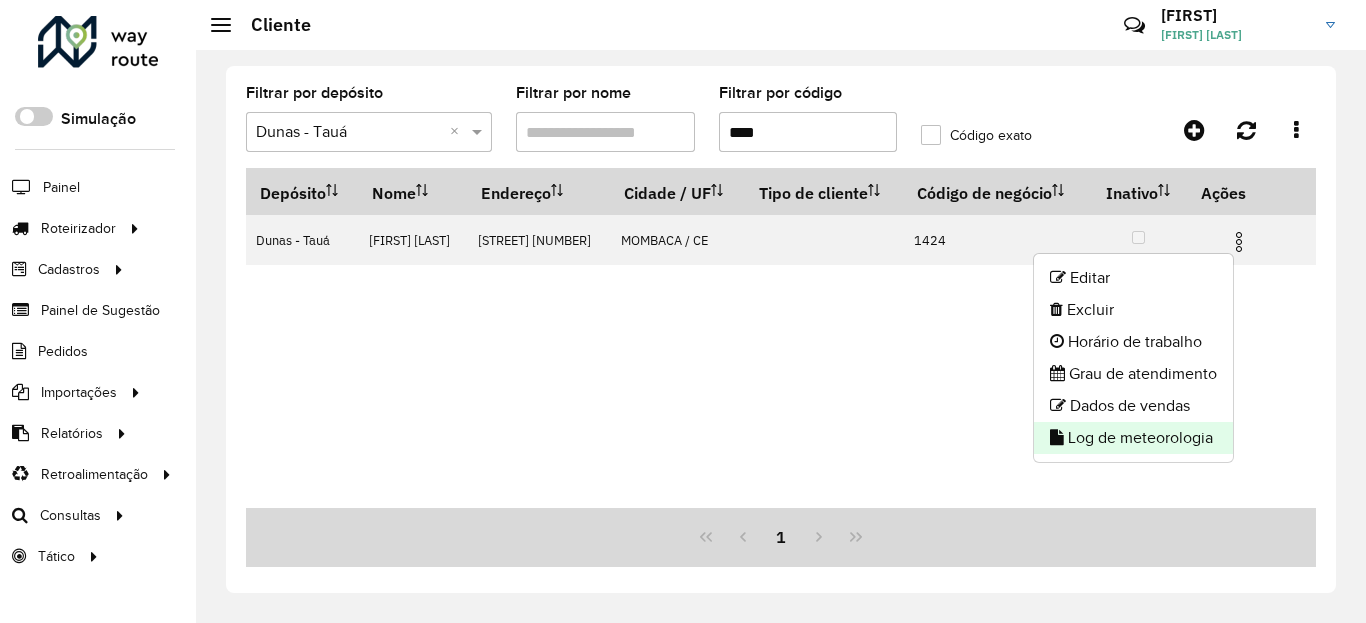 click on "Log de meteorologia" 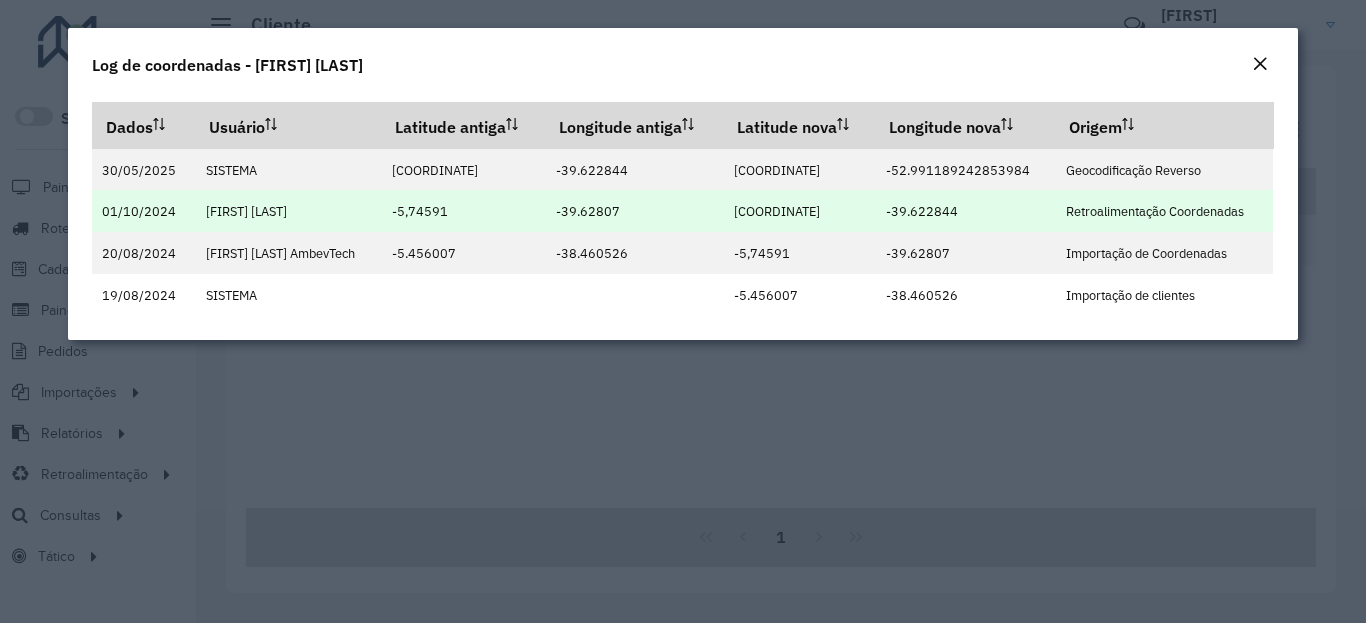 click on "-5,73893" at bounding box center [799, 211] 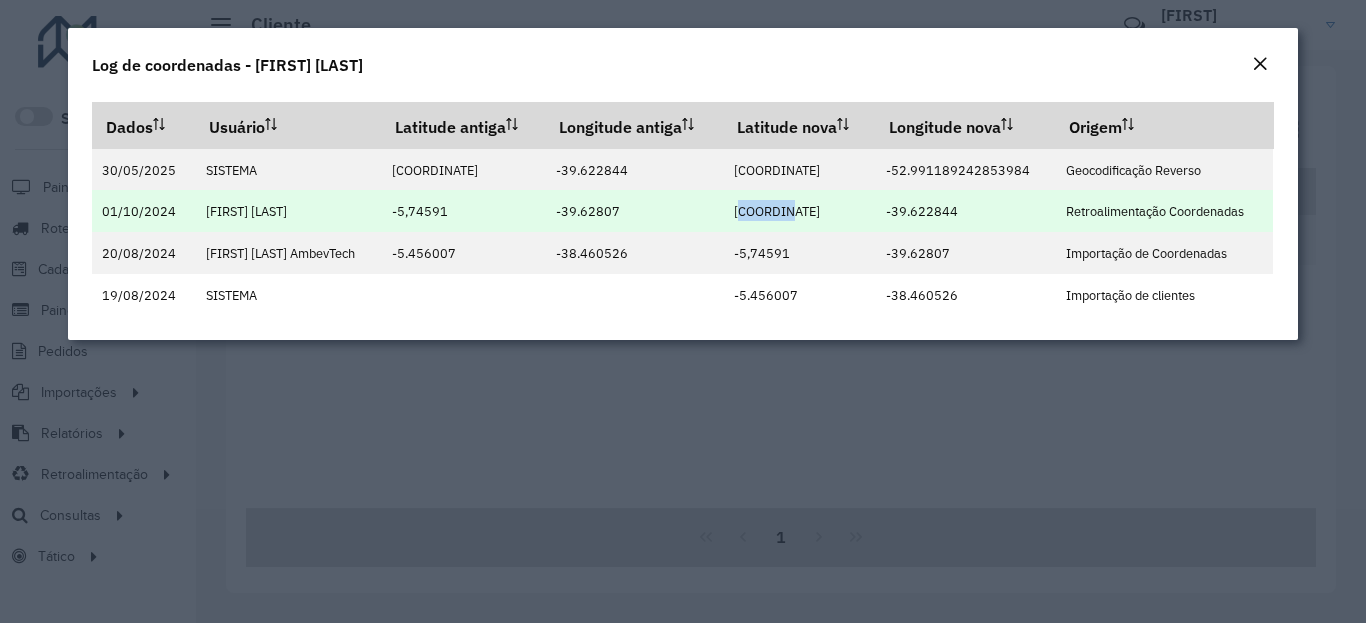 click on "-5,73893" at bounding box center (777, 211) 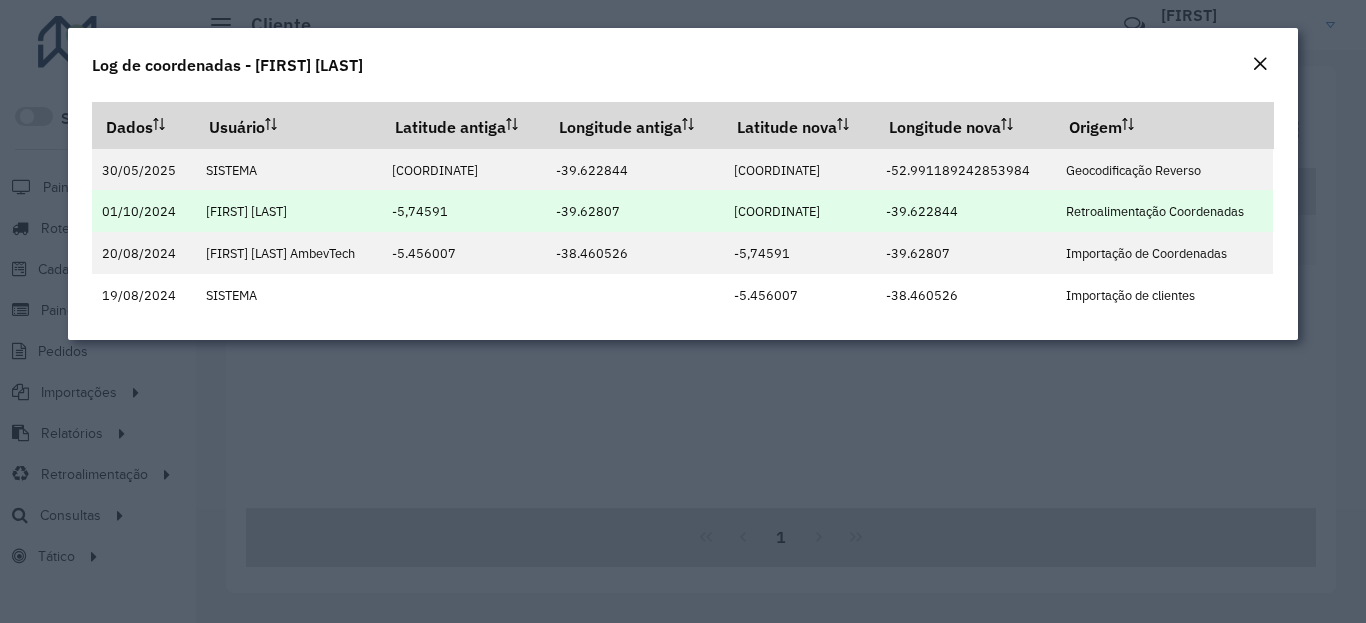 click on "-5,73893" at bounding box center [777, 211] 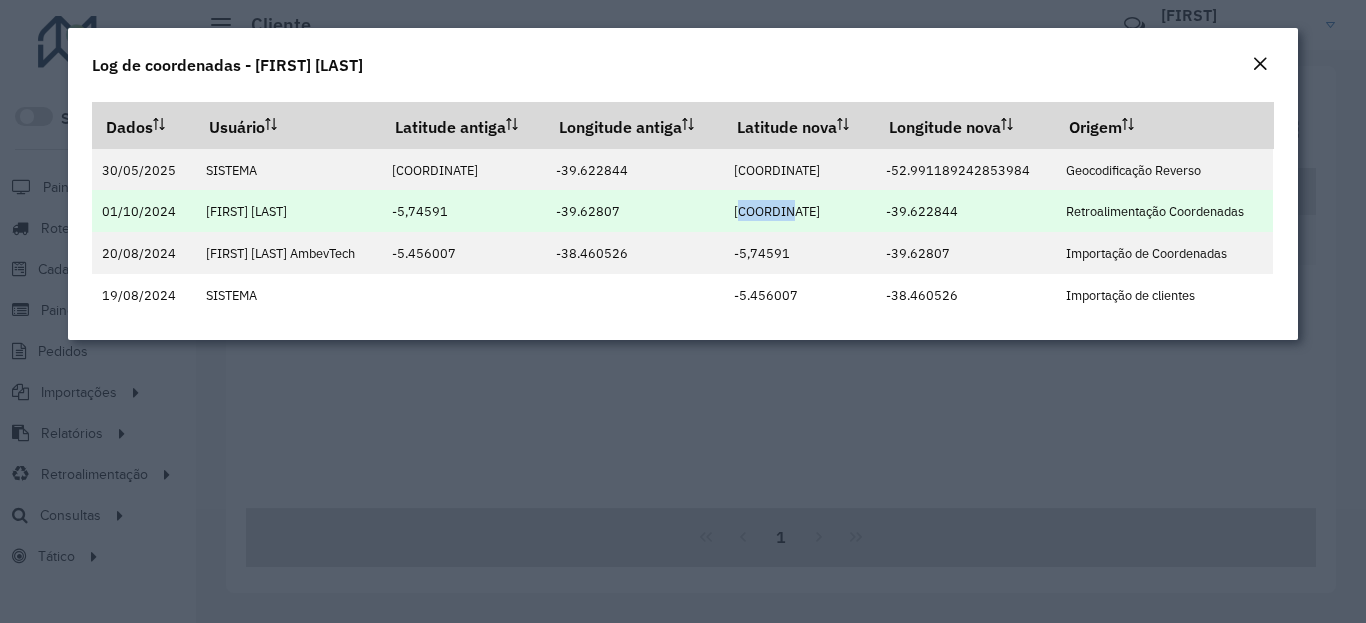 click on "-5,73893" at bounding box center (777, 211) 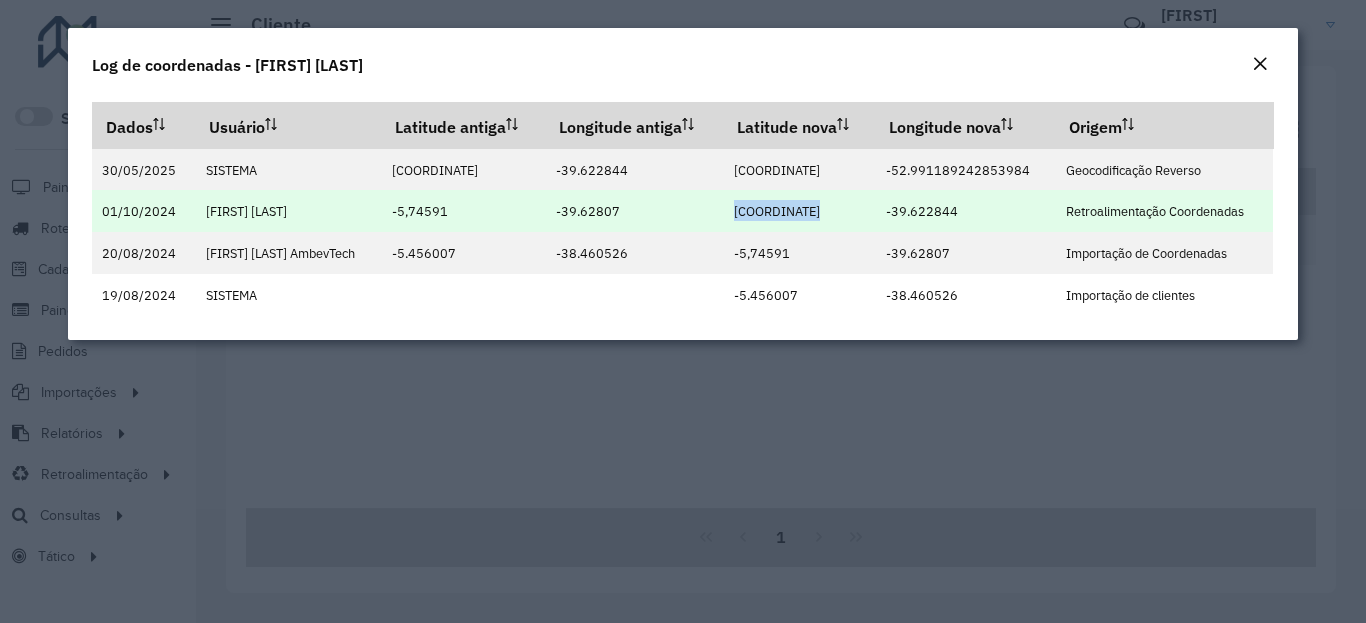click on "-39.622844" at bounding box center (922, 211) 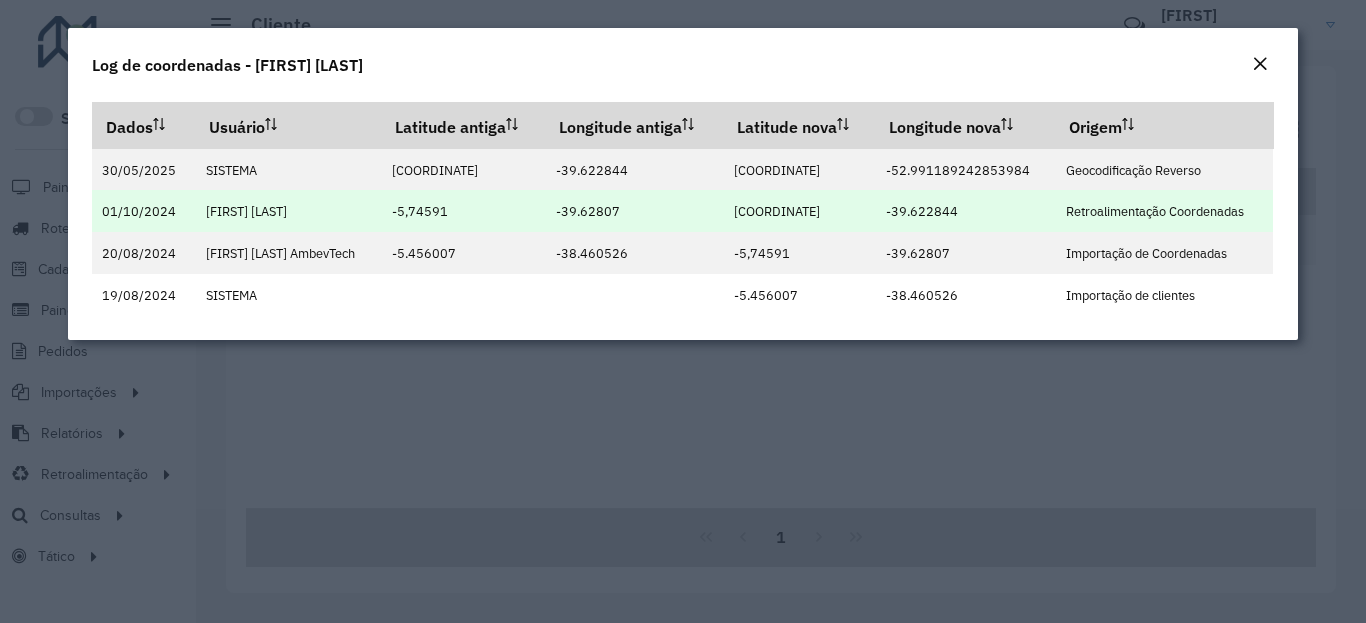 click on "-39.622844" at bounding box center (922, 211) 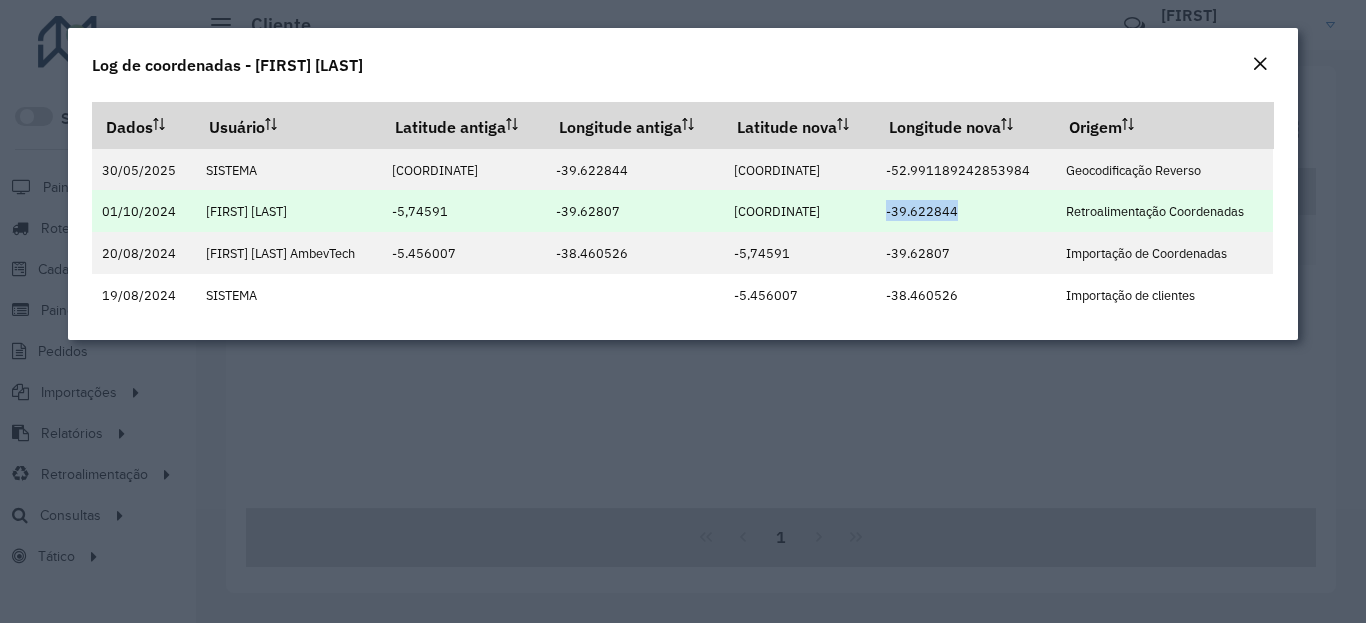 click on "-39.622844" at bounding box center (922, 211) 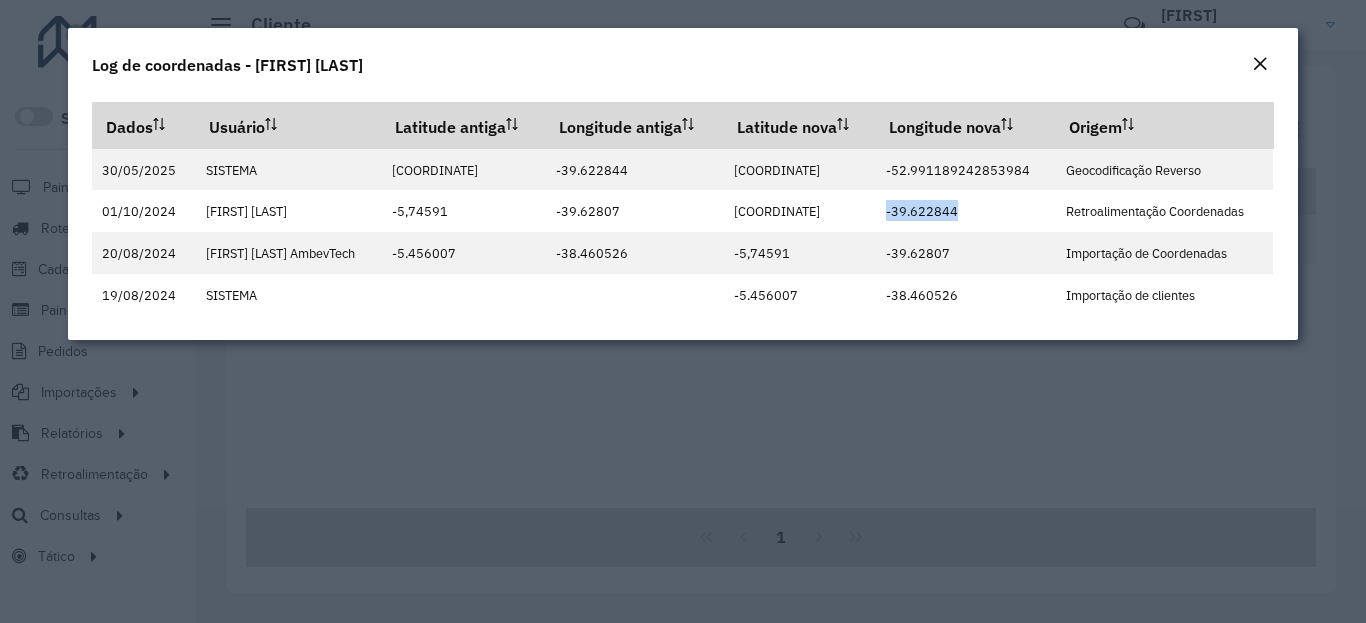 click 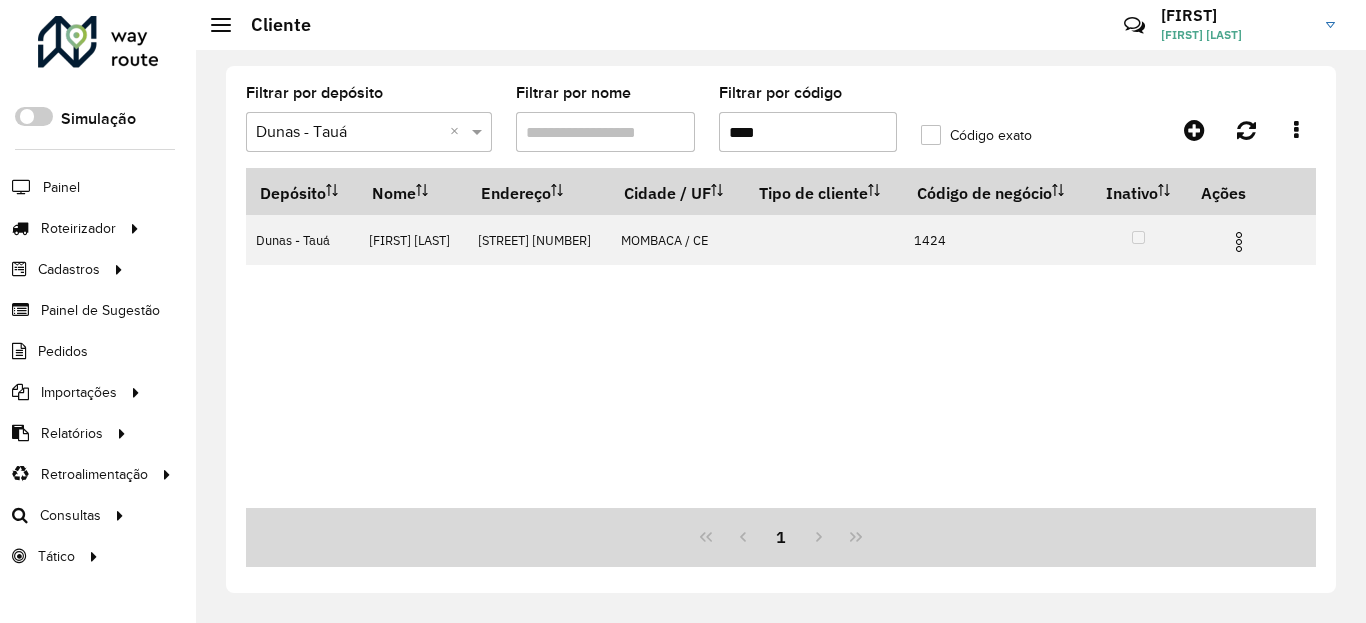 click on "****" at bounding box center [808, 132] 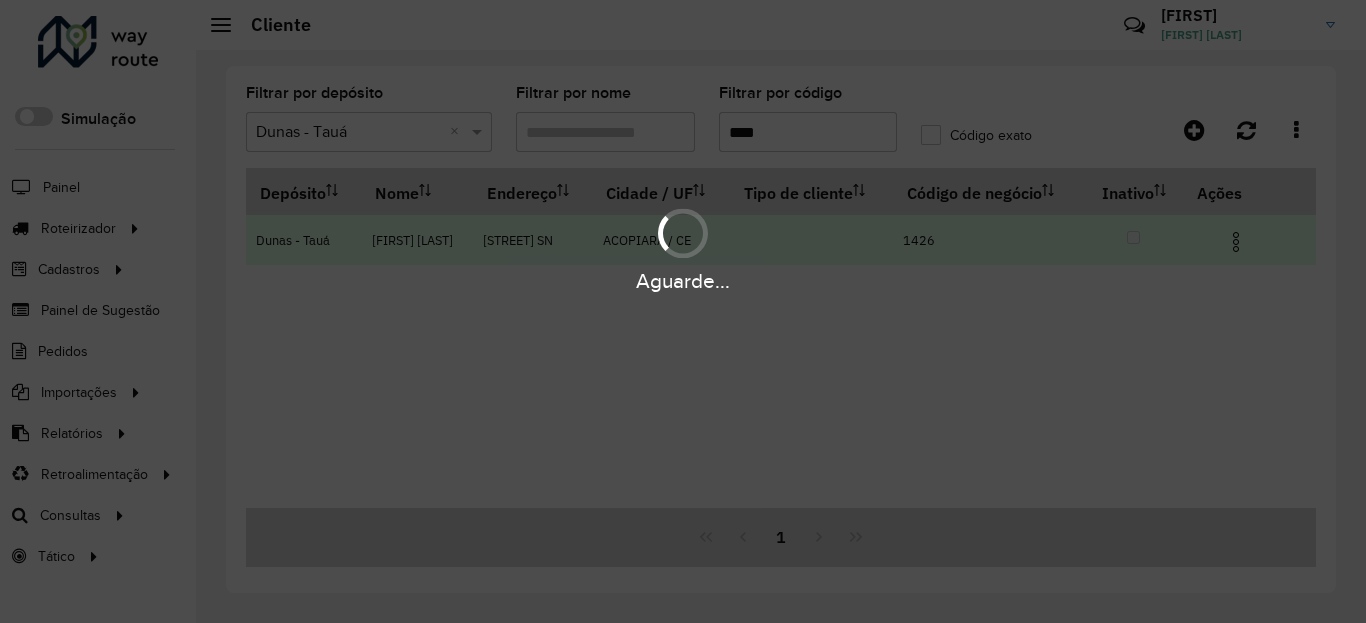 click at bounding box center [1244, 240] 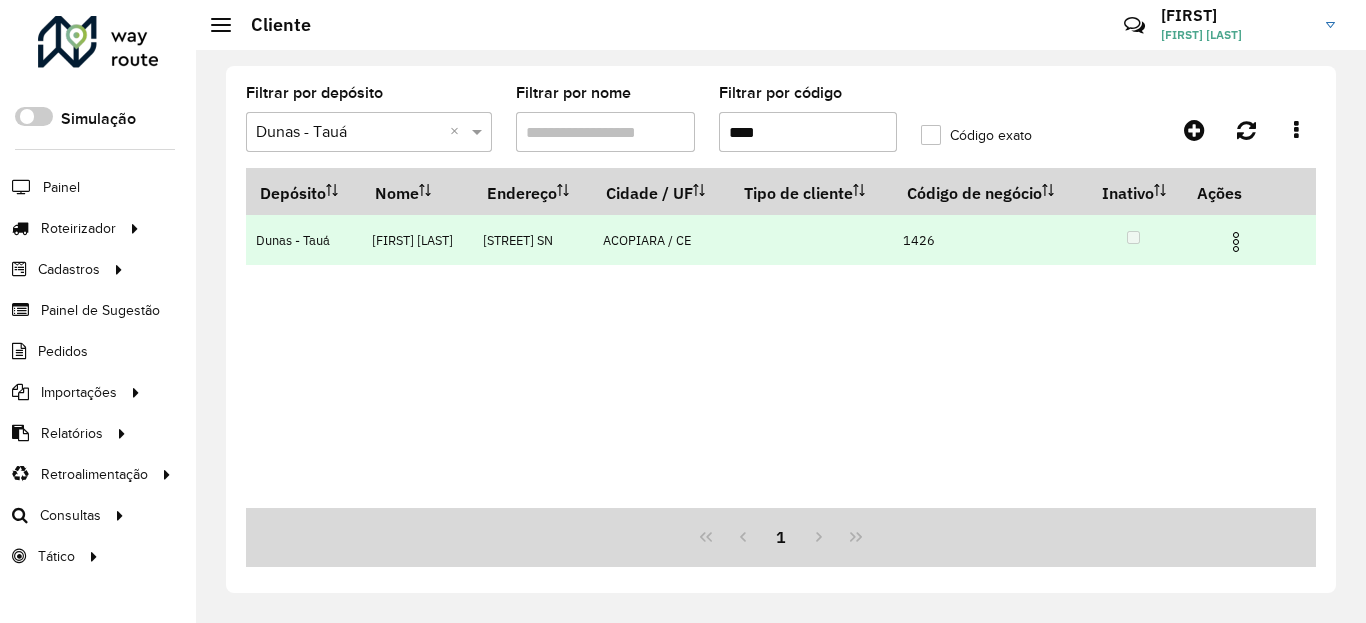 click at bounding box center [1236, 242] 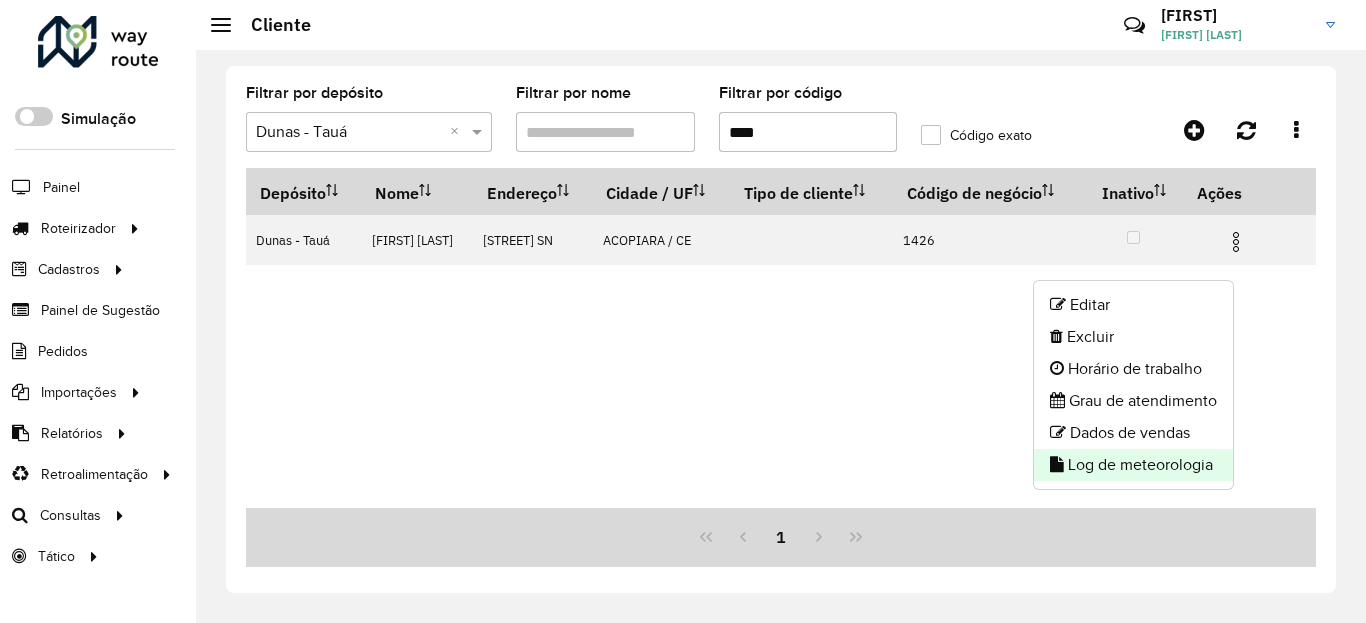 click on "Log de meteorologia" 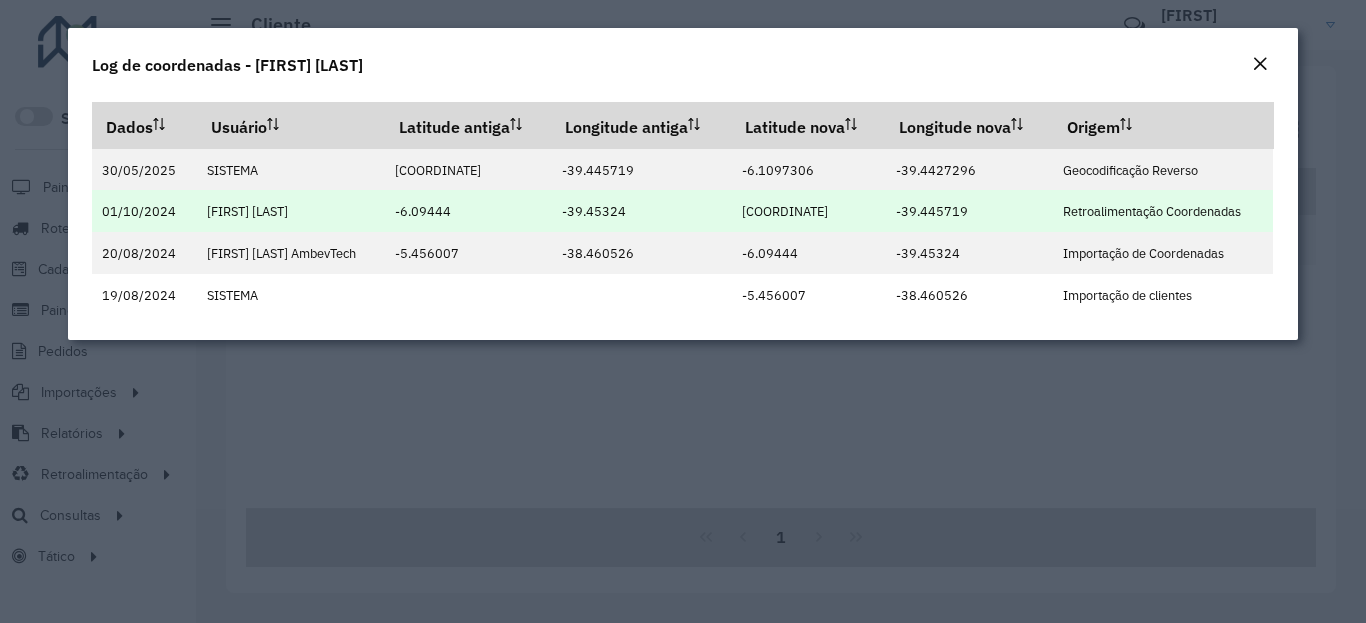 click on "-6.107506" at bounding box center (808, 211) 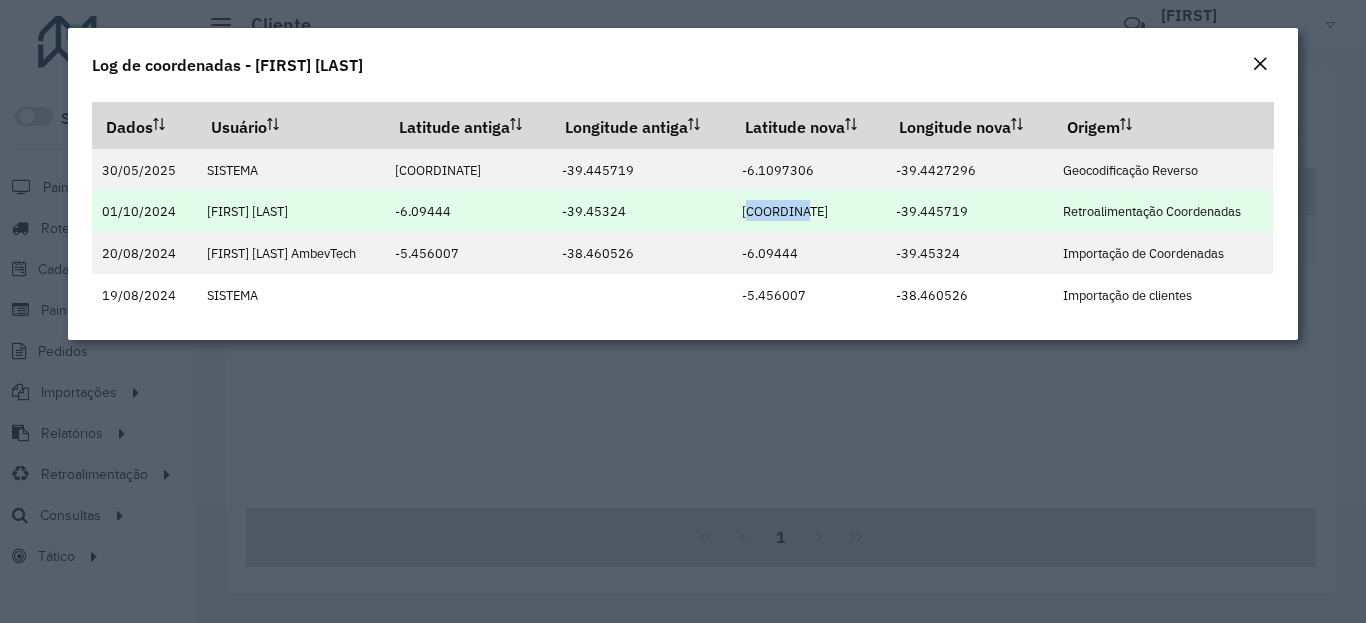 click on "-6.107506" at bounding box center (785, 211) 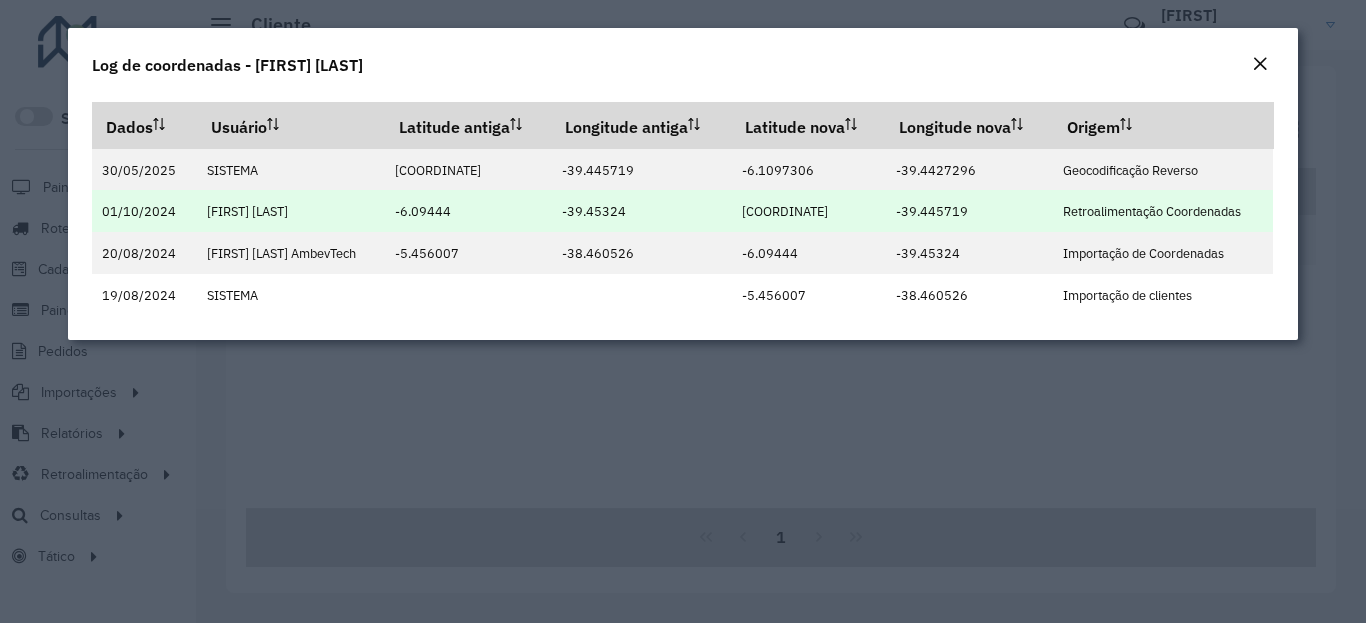 click on "-6.107506" at bounding box center [785, 211] 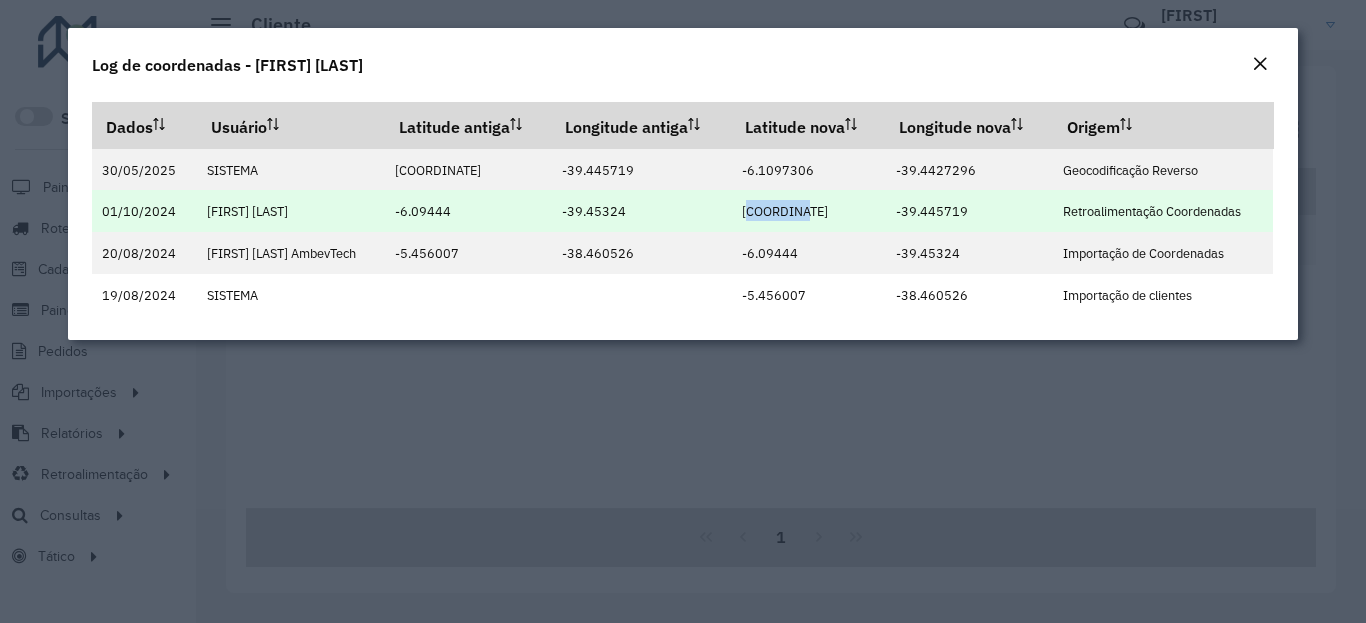 click on "-6.107506" at bounding box center [785, 211] 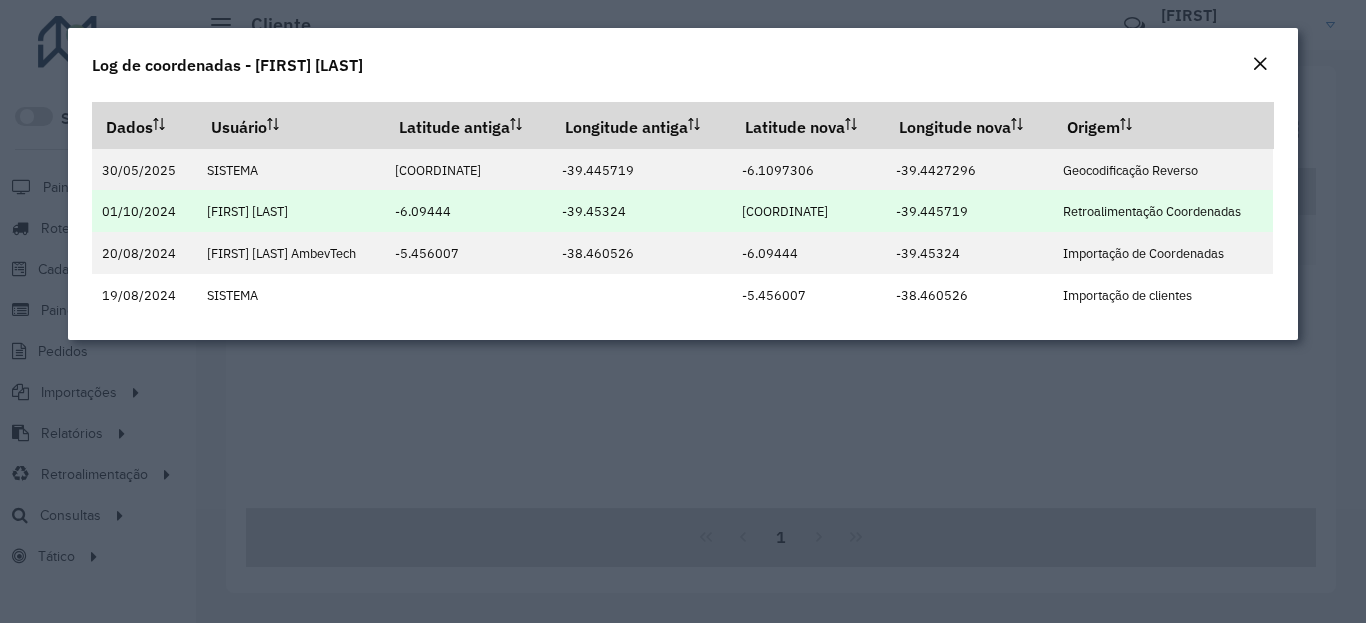 click on "-39.445719" at bounding box center (932, 211) 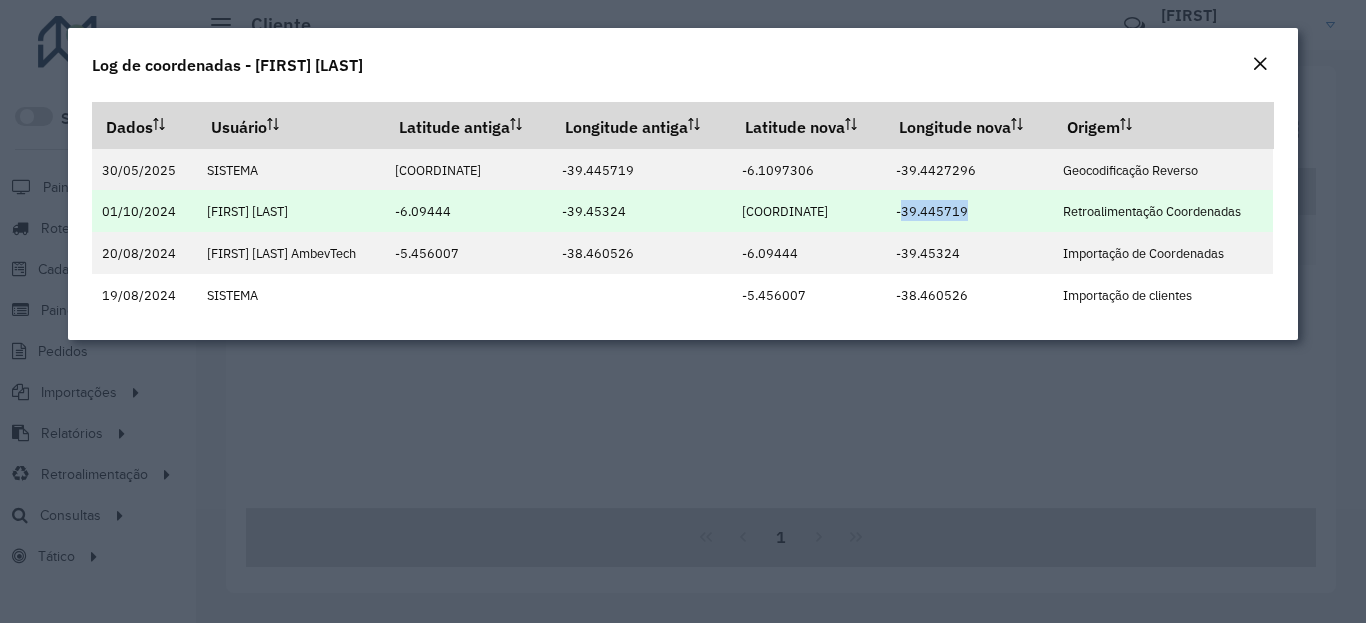 click on "-39.445719" at bounding box center [932, 211] 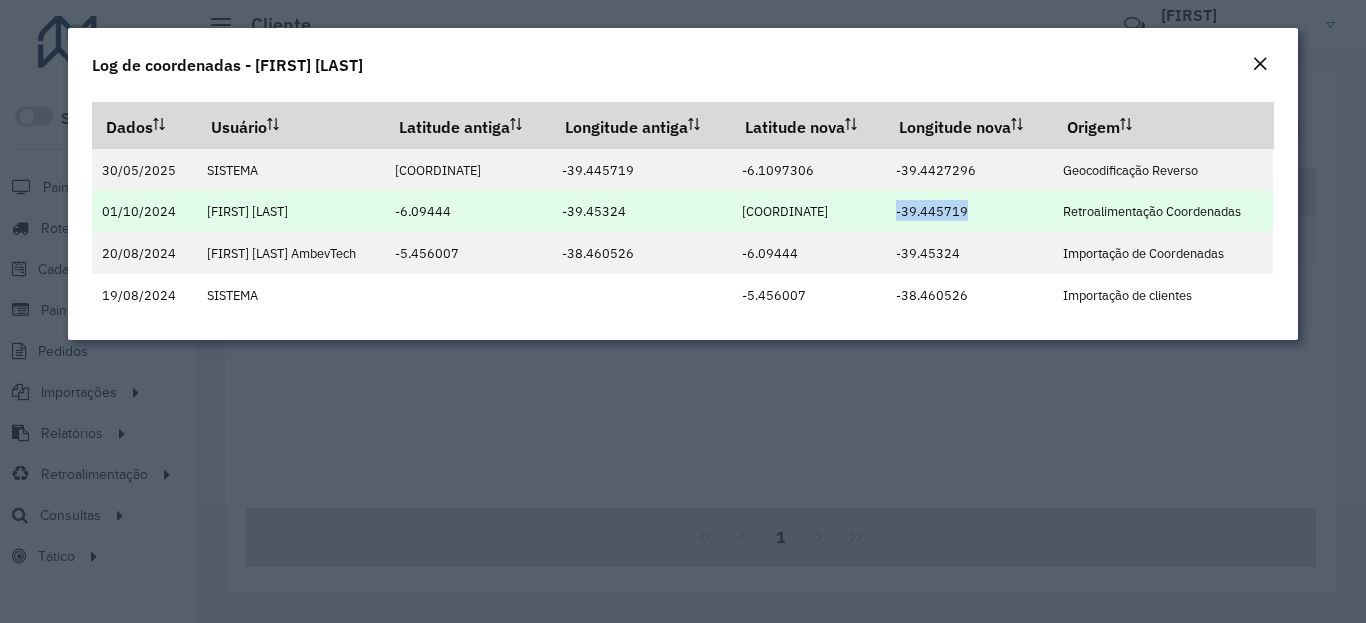 click on "-6.107506" at bounding box center [785, 211] 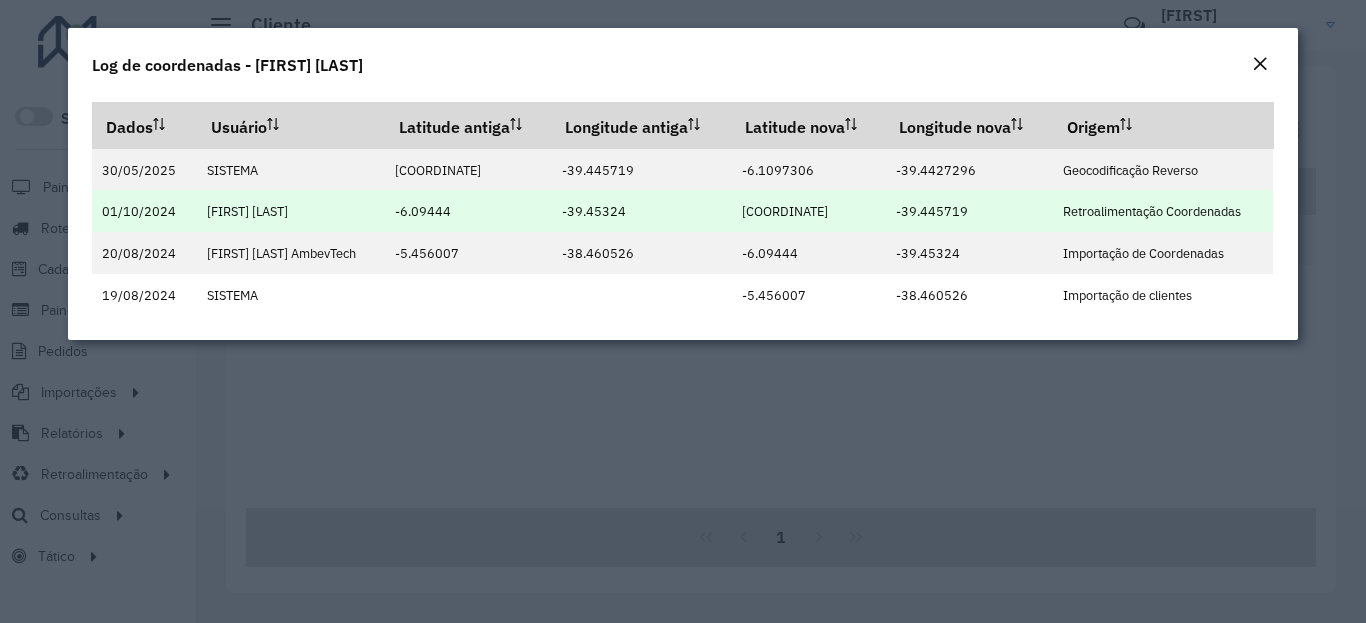 click on "-6.107506" at bounding box center [785, 211] 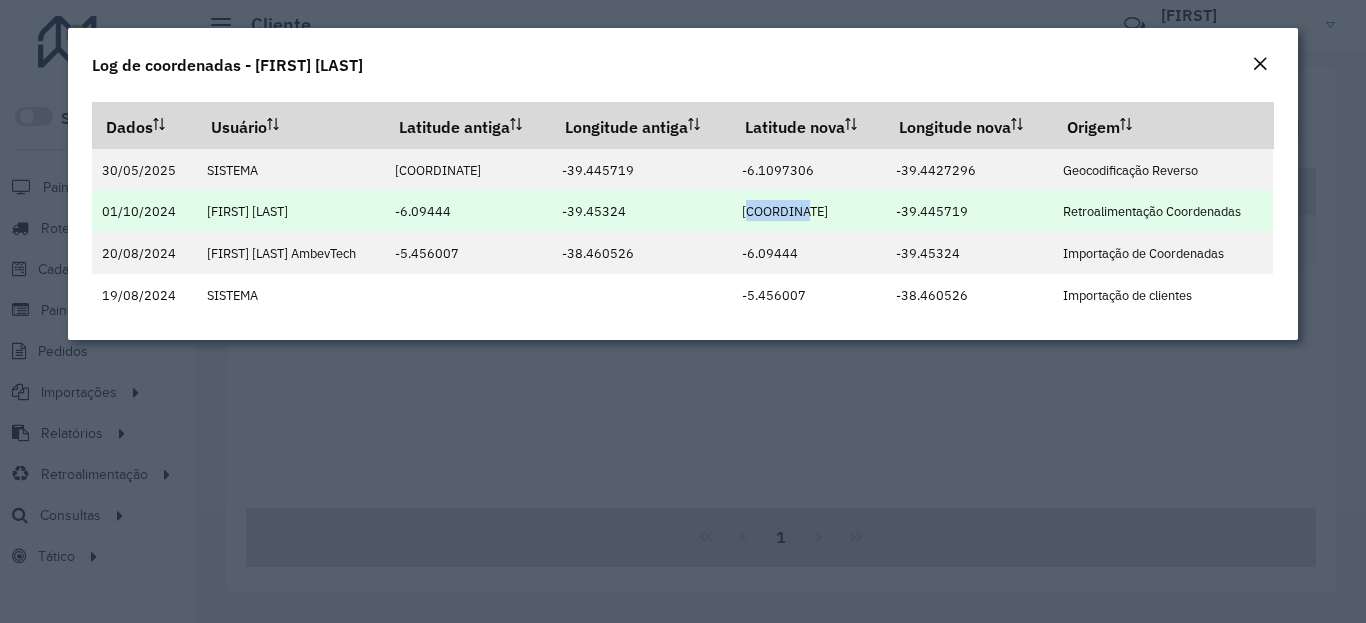 click on "-6.107506" at bounding box center (785, 211) 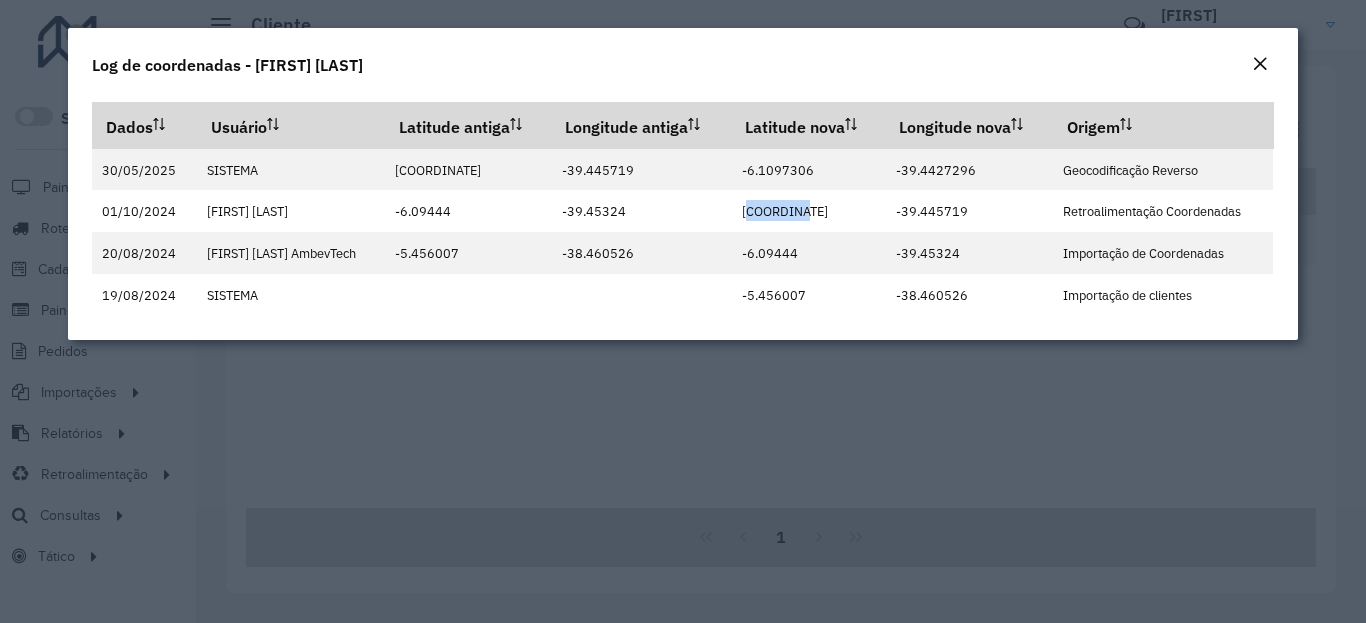 click 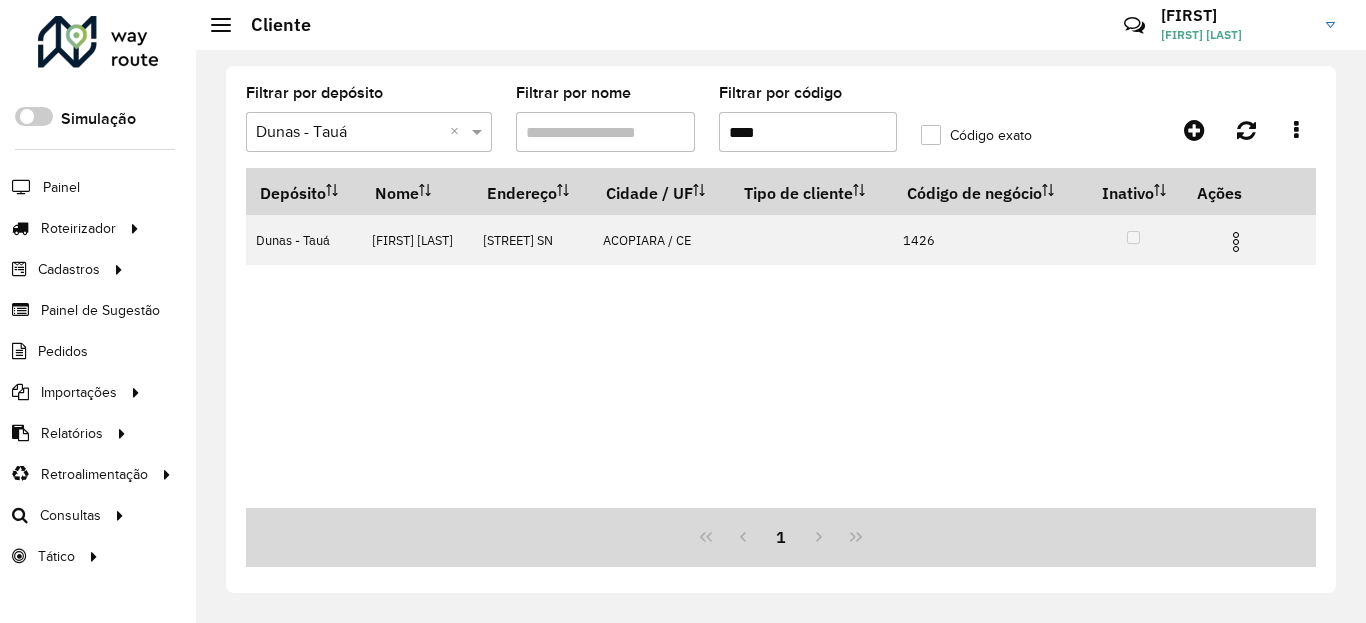 click on "****" at bounding box center [808, 132] 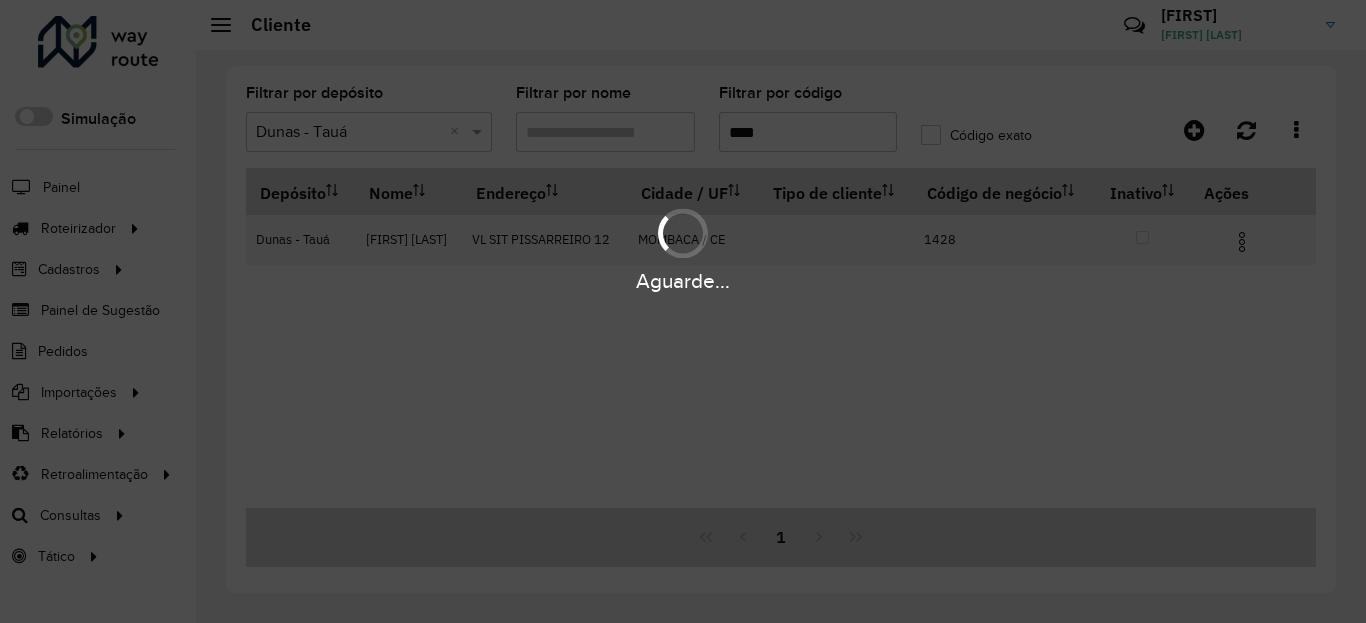 click on "Aguarde..." at bounding box center [683, 249] 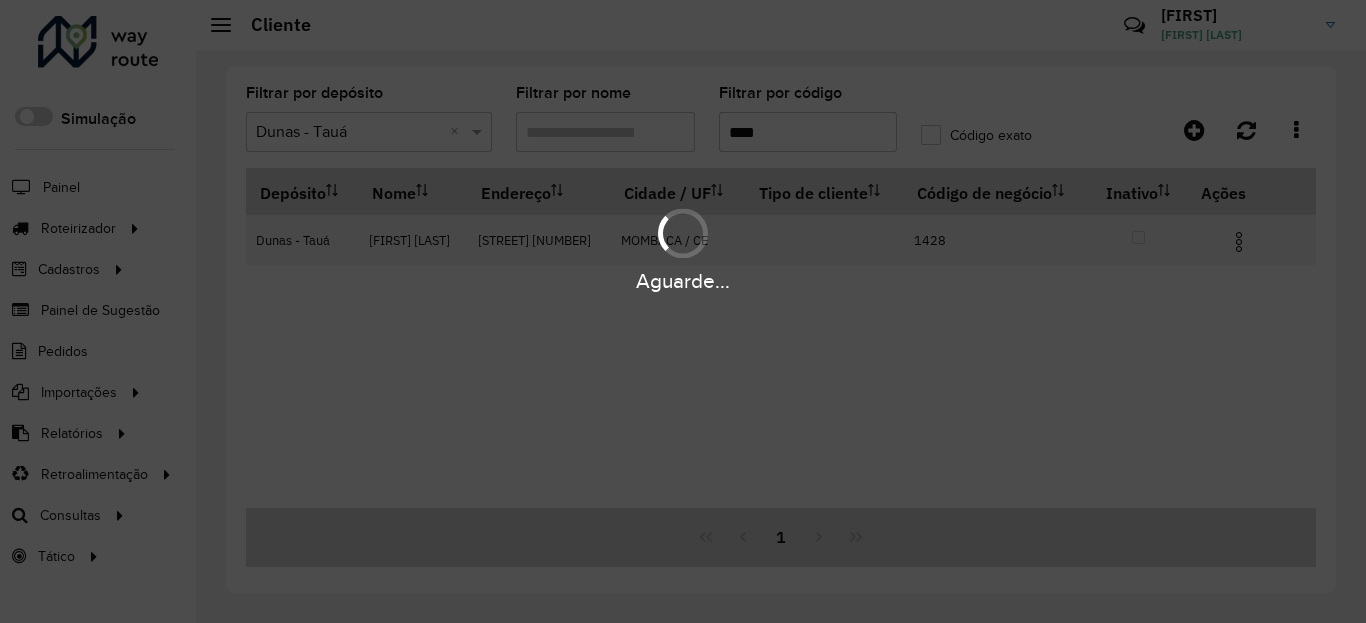 click at bounding box center (1247, 240) 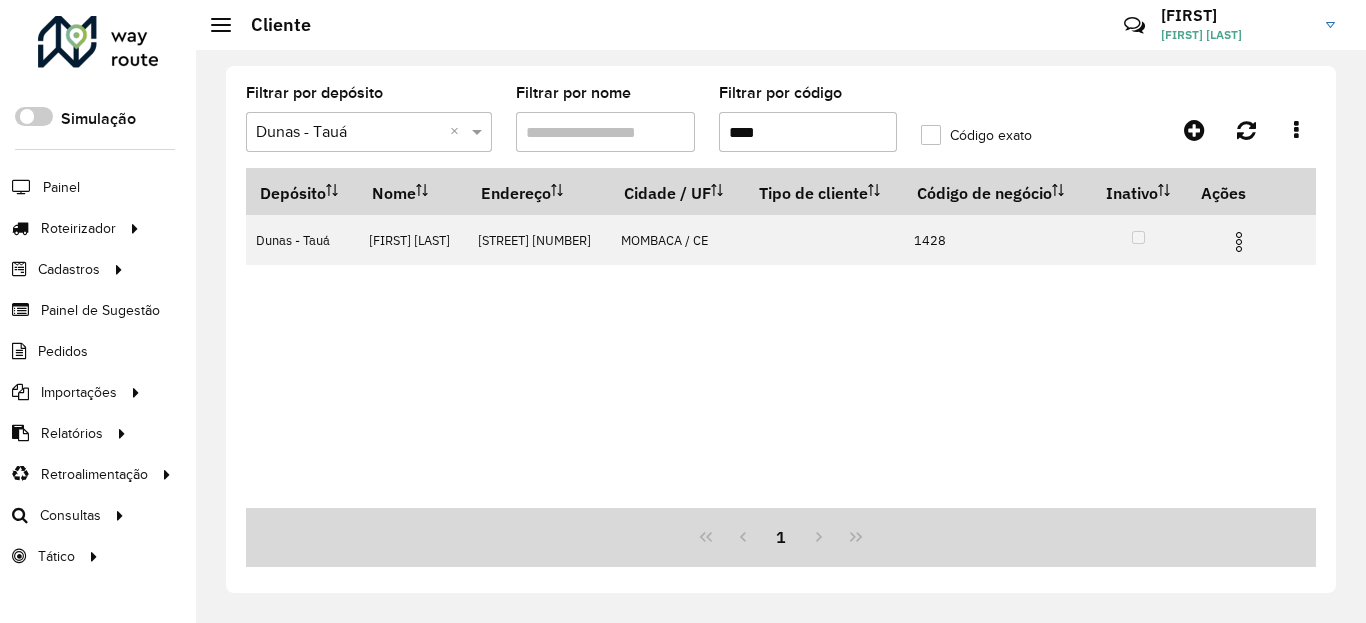 click at bounding box center (1247, 240) 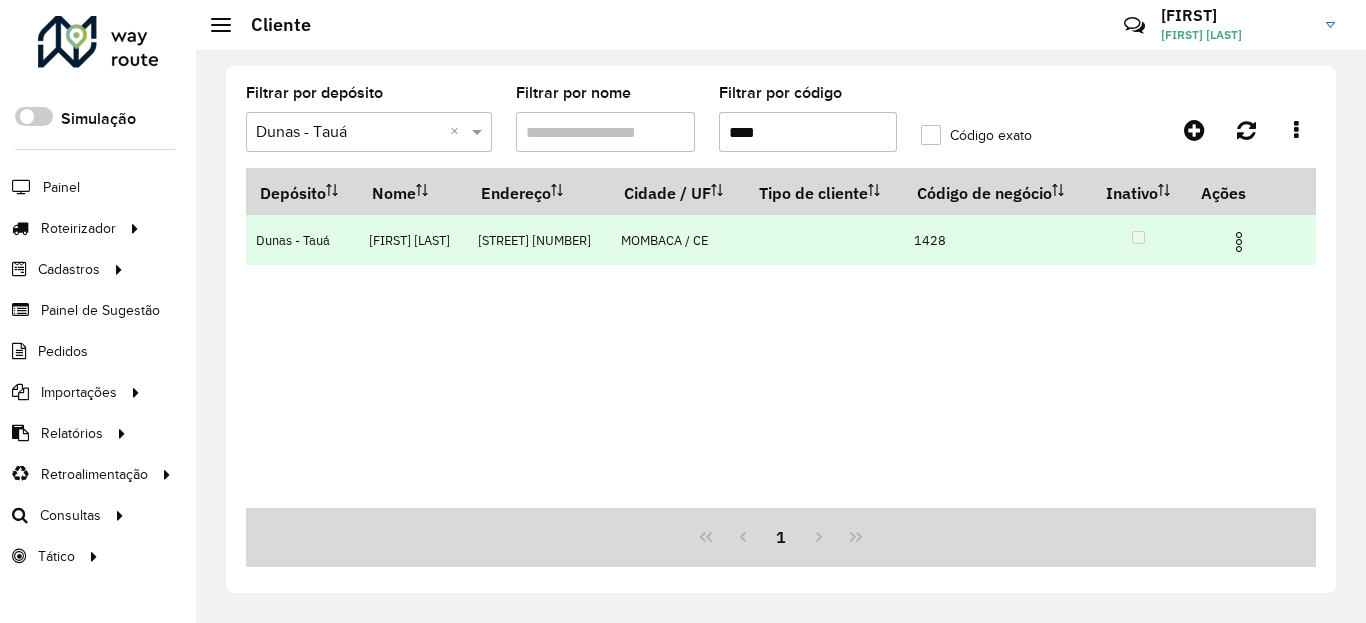 click at bounding box center (1239, 242) 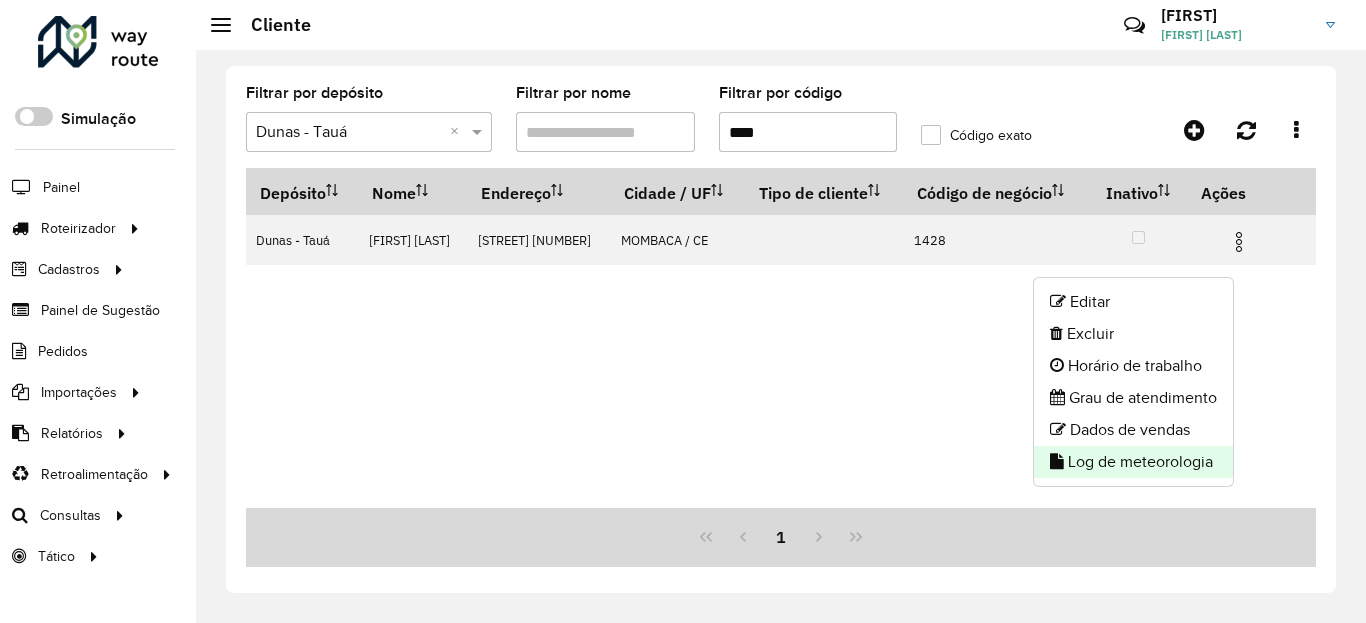 click on "Log de meteorologia" 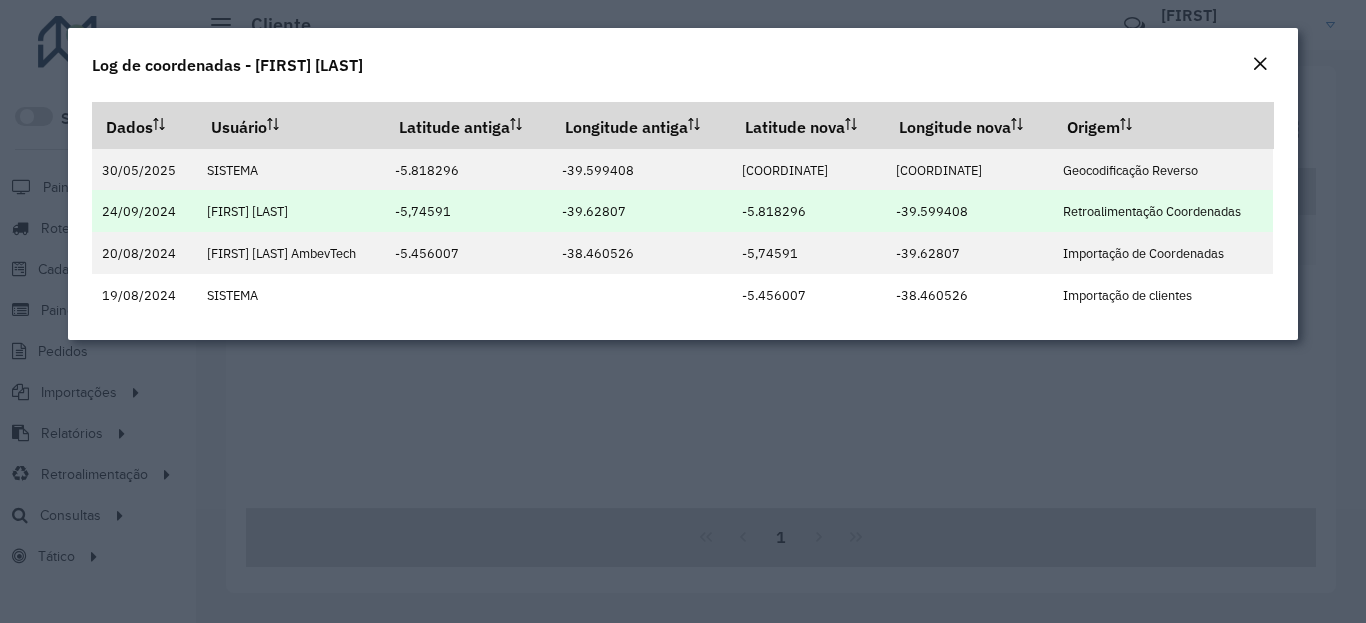 click on "-5.818296" at bounding box center [774, 211] 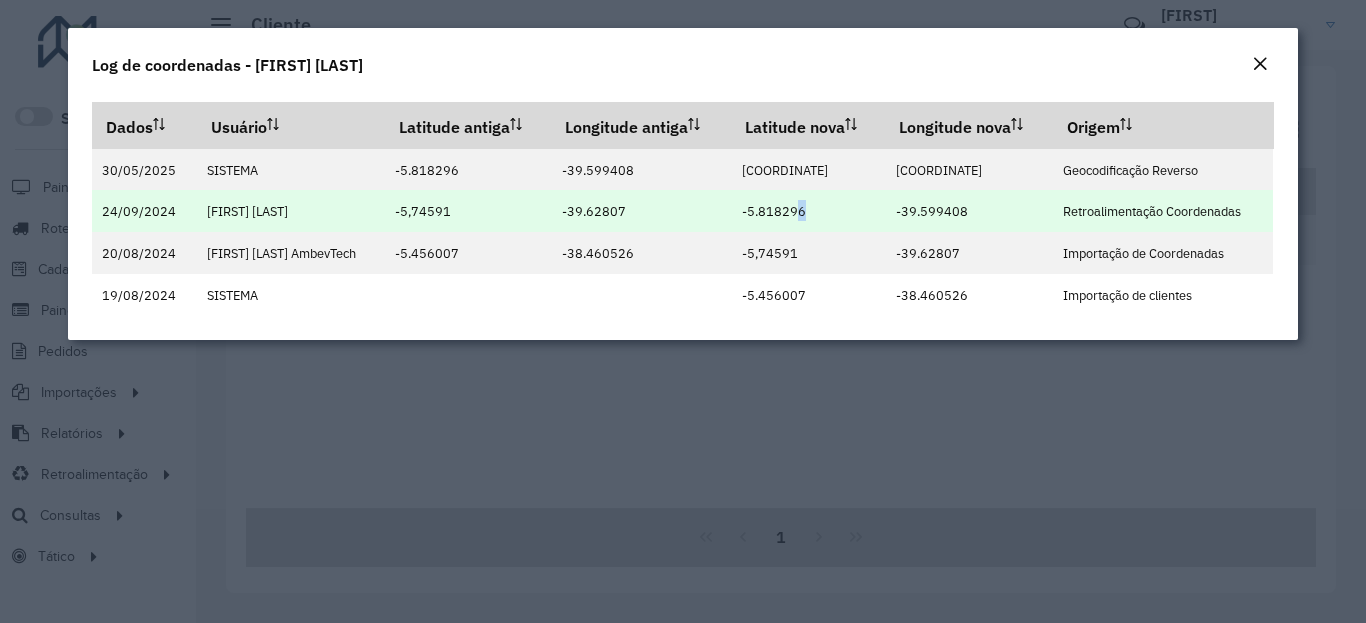 click on "-5.818296" at bounding box center [774, 211] 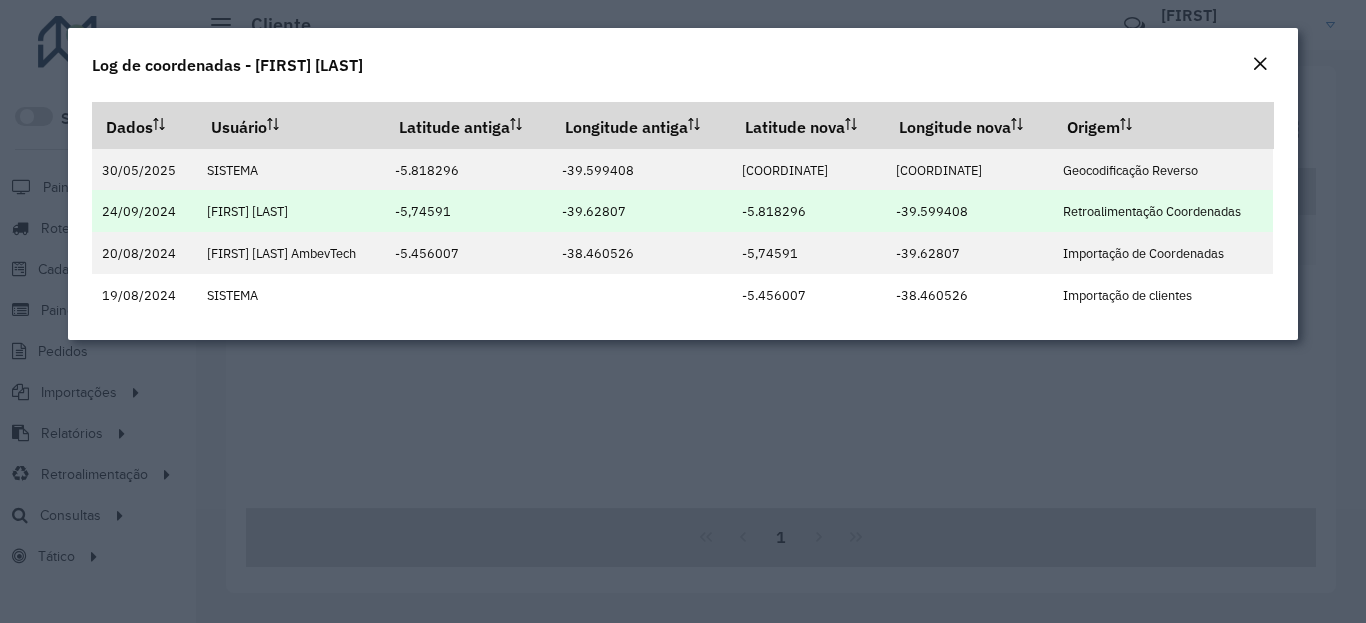 click on "-5.818296" at bounding box center (774, 211) 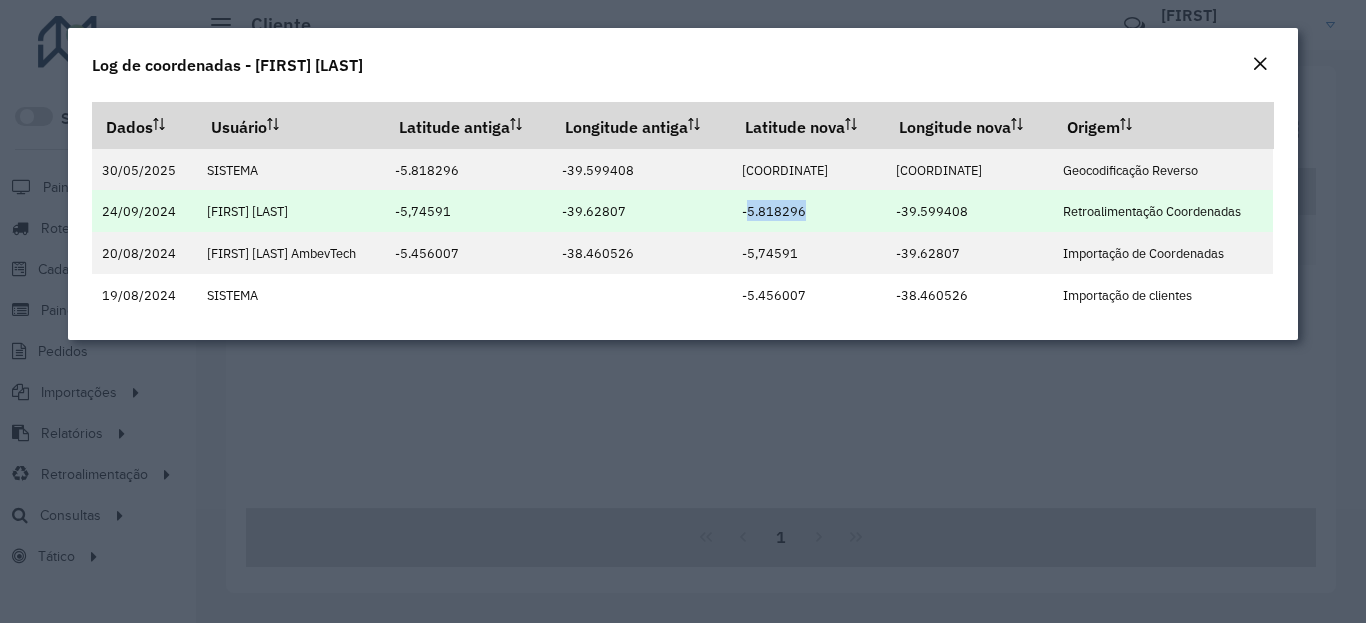 click on "-5.818296" at bounding box center (774, 211) 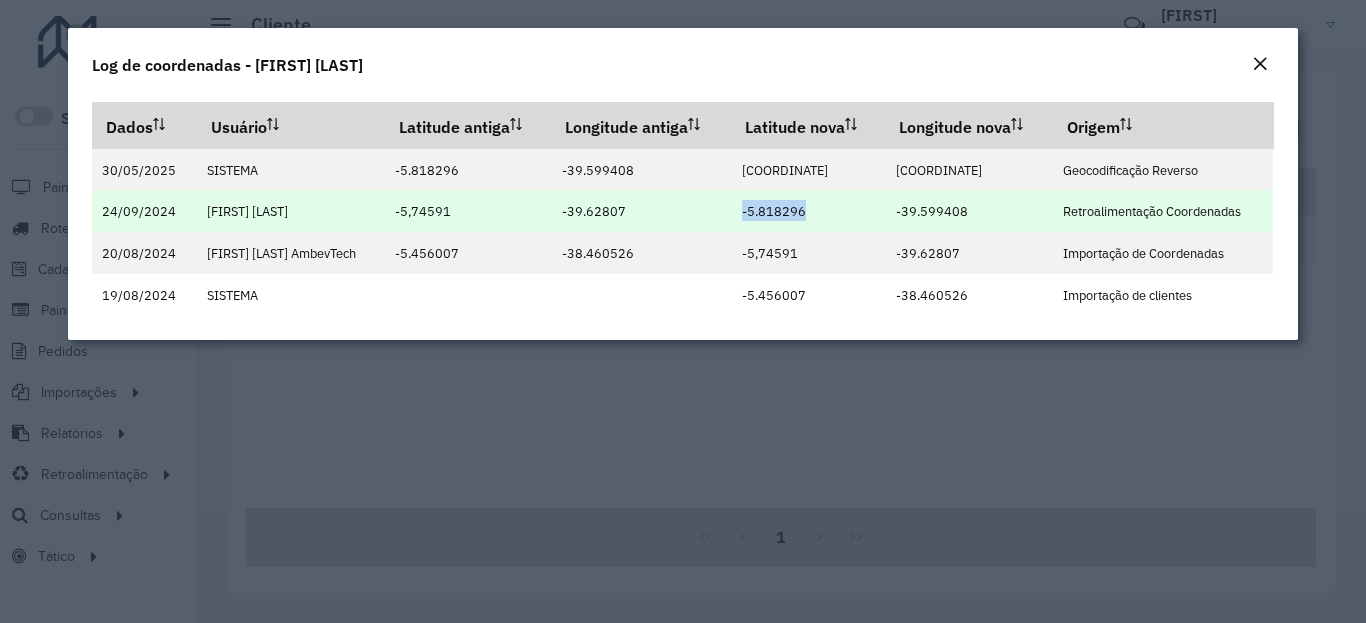 click on "-5.818296" at bounding box center [774, 211] 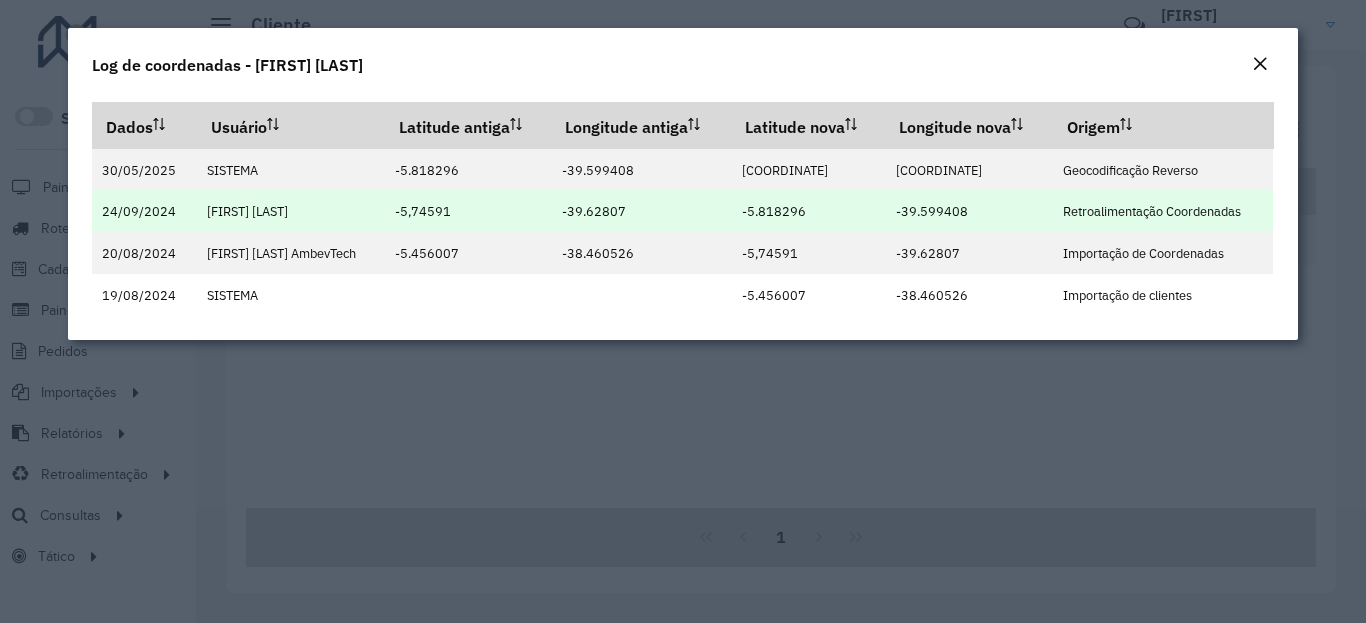click on "-39.599408" at bounding box center [932, 211] 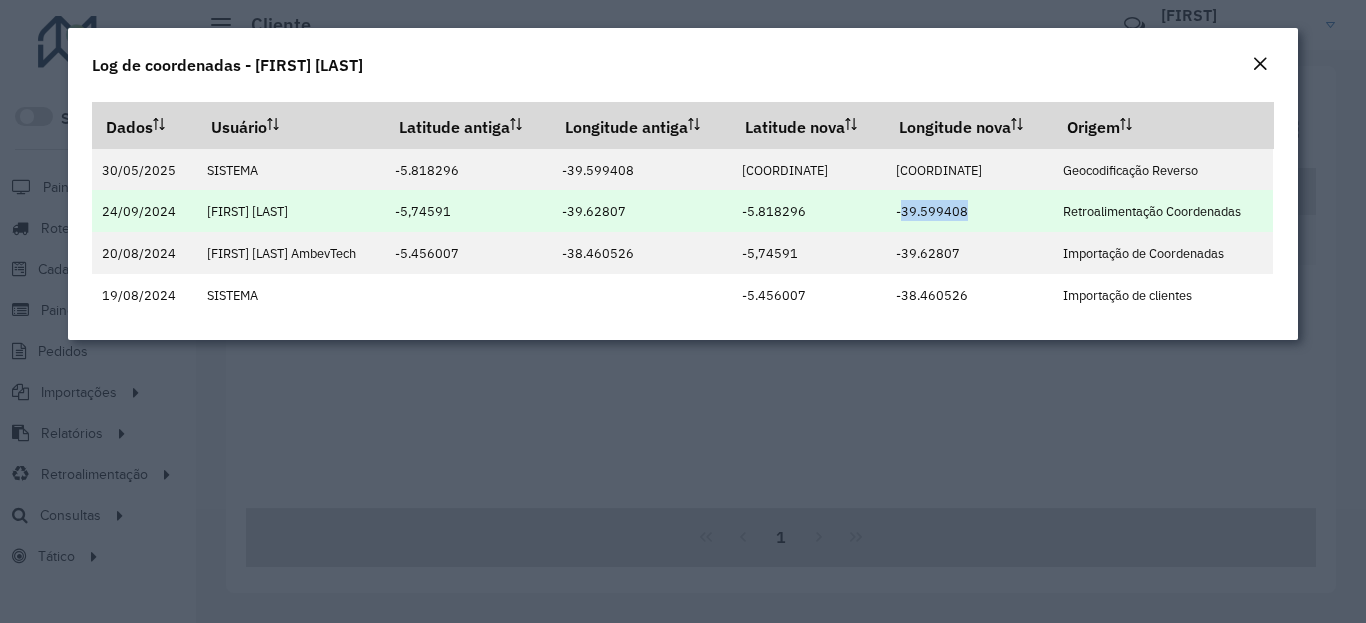 click on "-39.599408" at bounding box center [932, 211] 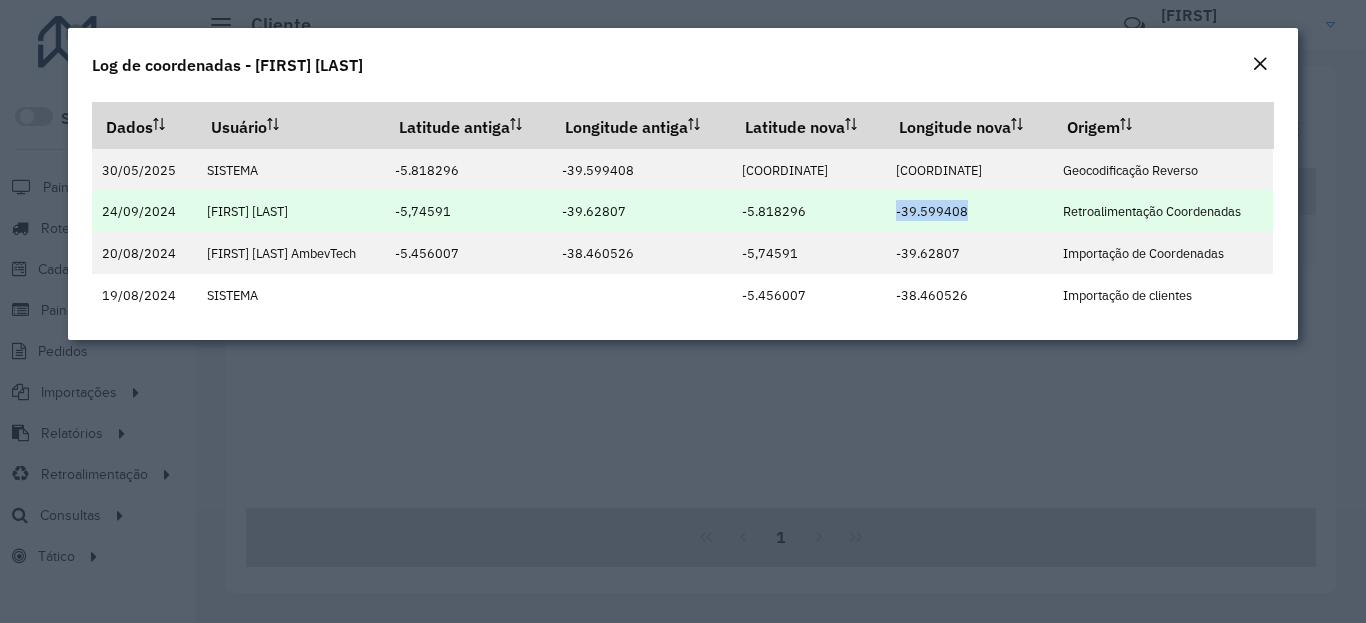 click on "-39.599408" at bounding box center (932, 211) 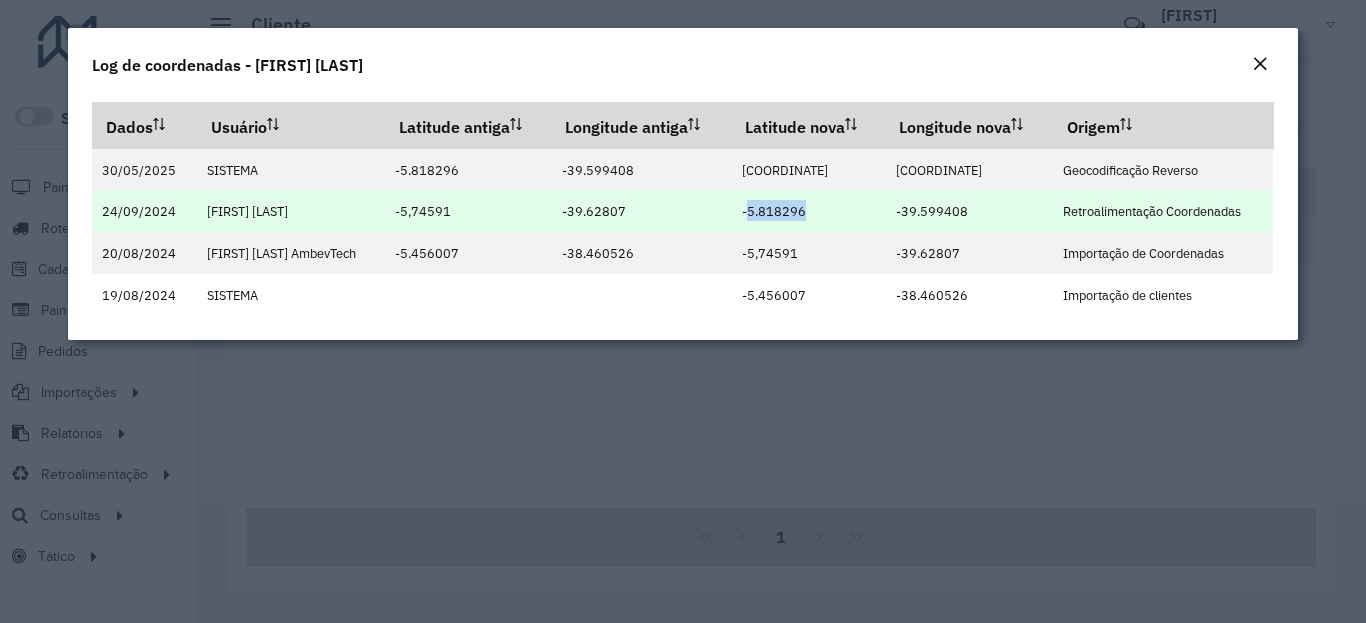click on "-5.818296" at bounding box center (774, 211) 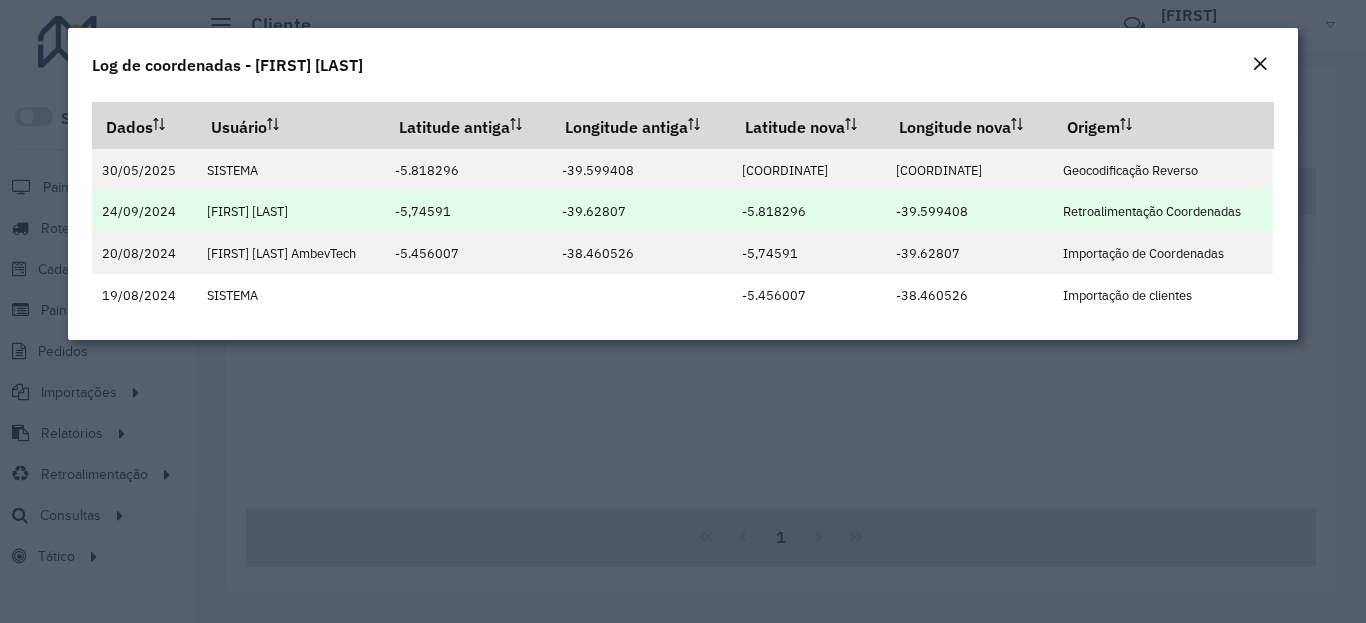 click on "-39.599408" at bounding box center [969, 211] 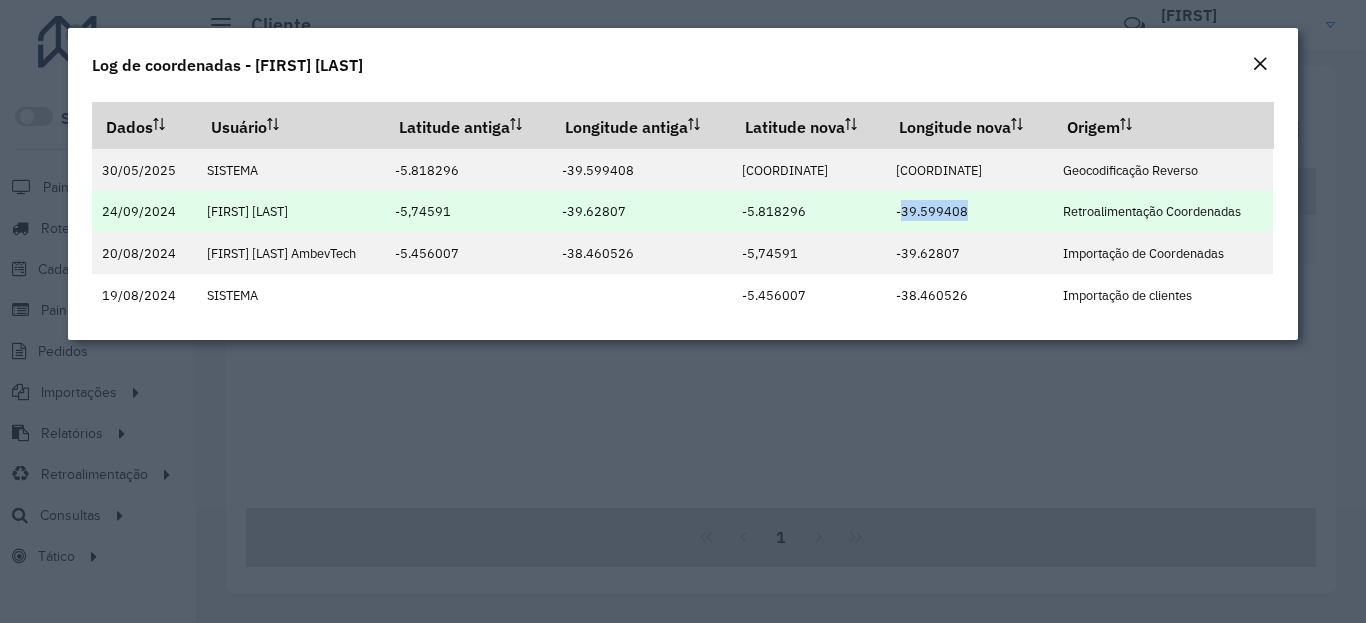 click on "-39.599408" at bounding box center [932, 211] 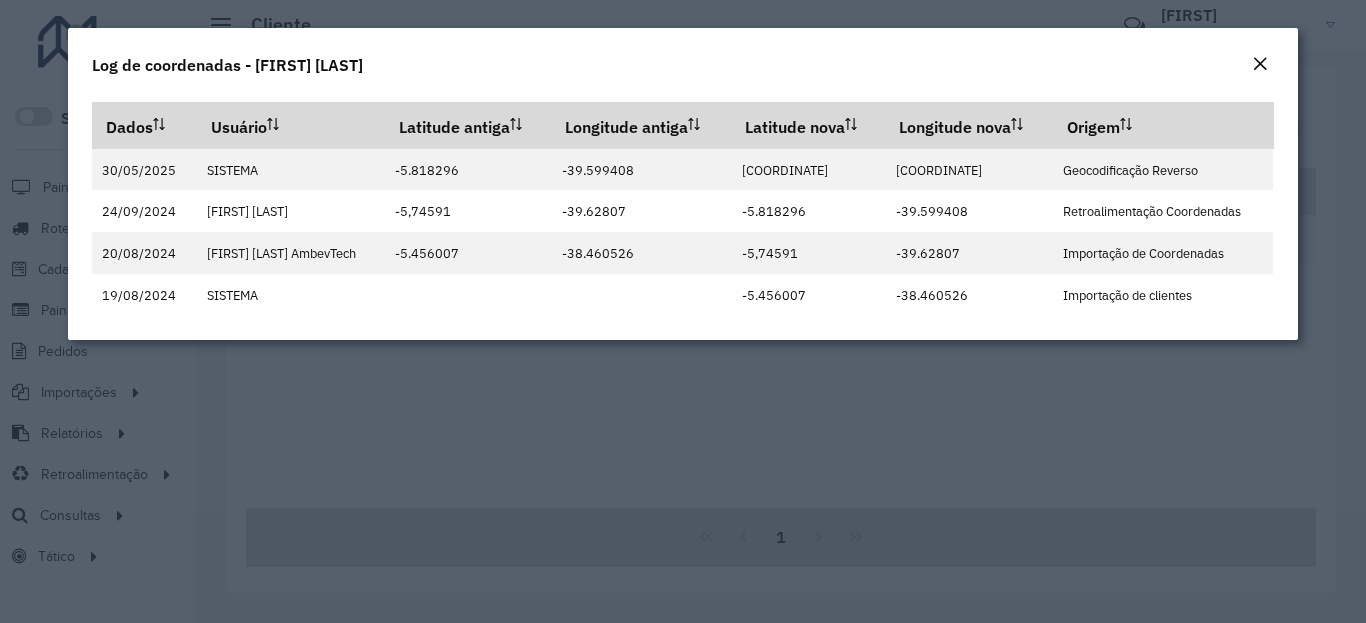 click on "Log de coordenadas - [FIRST] [LAST] [LAST]" 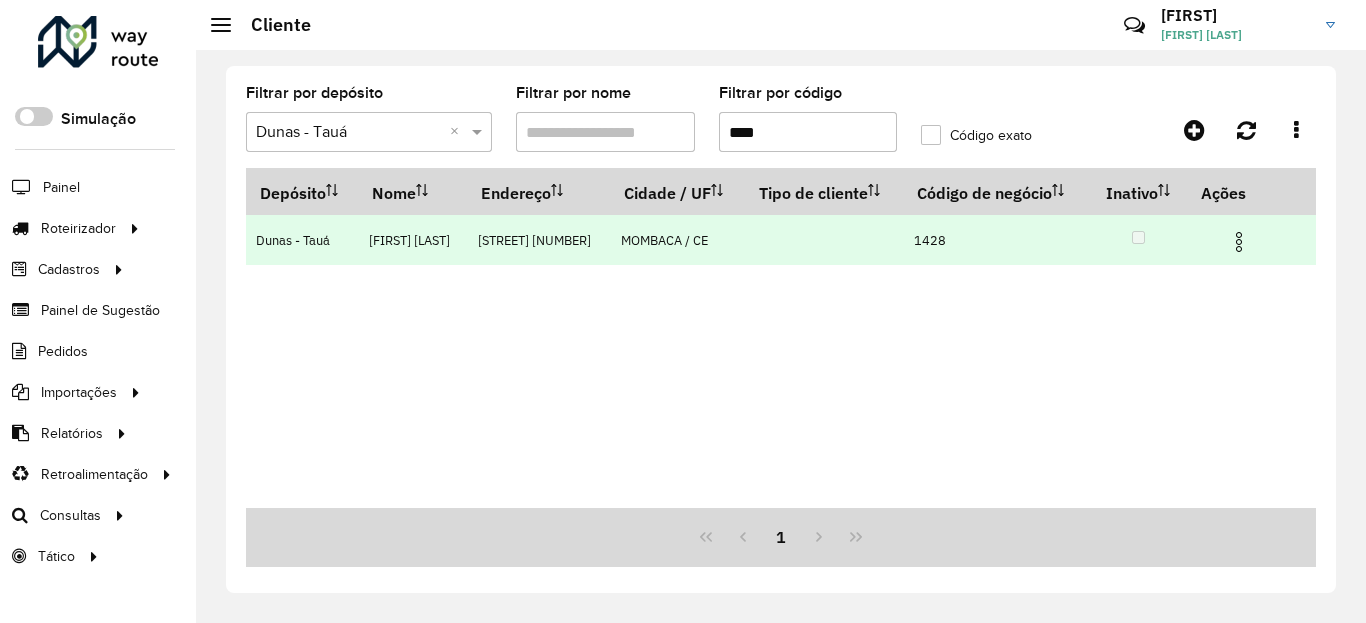 click at bounding box center (1239, 242) 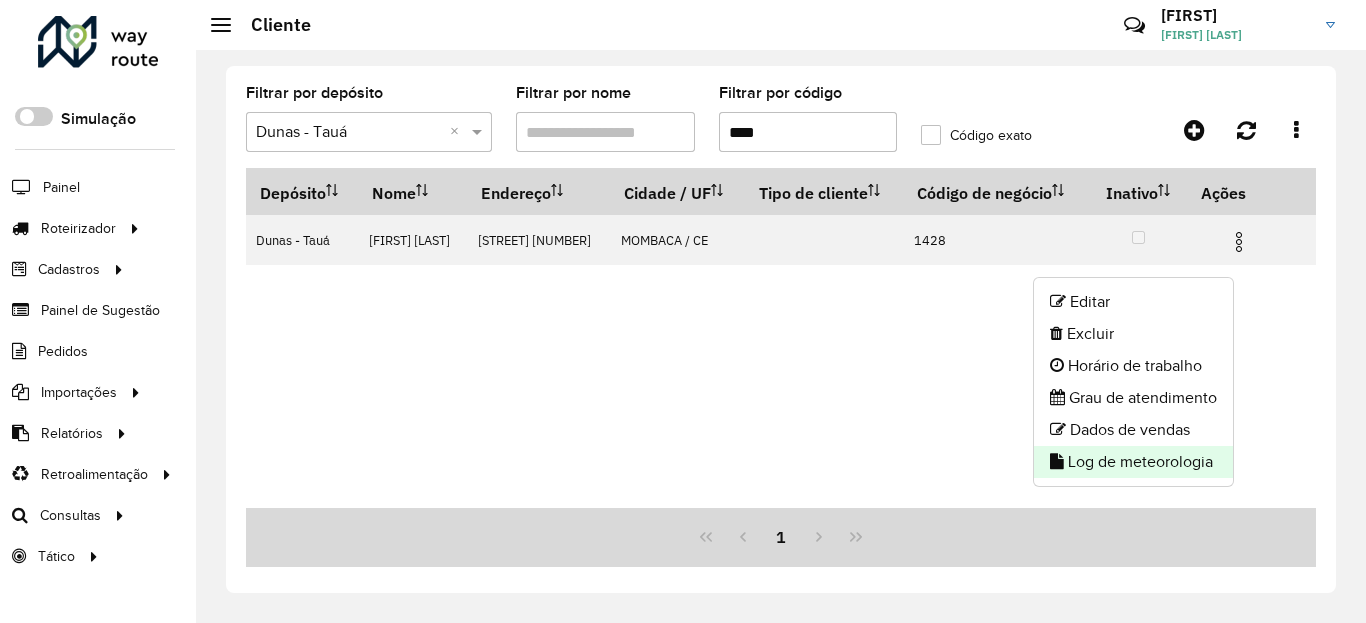 click on "Log de meteorologia" 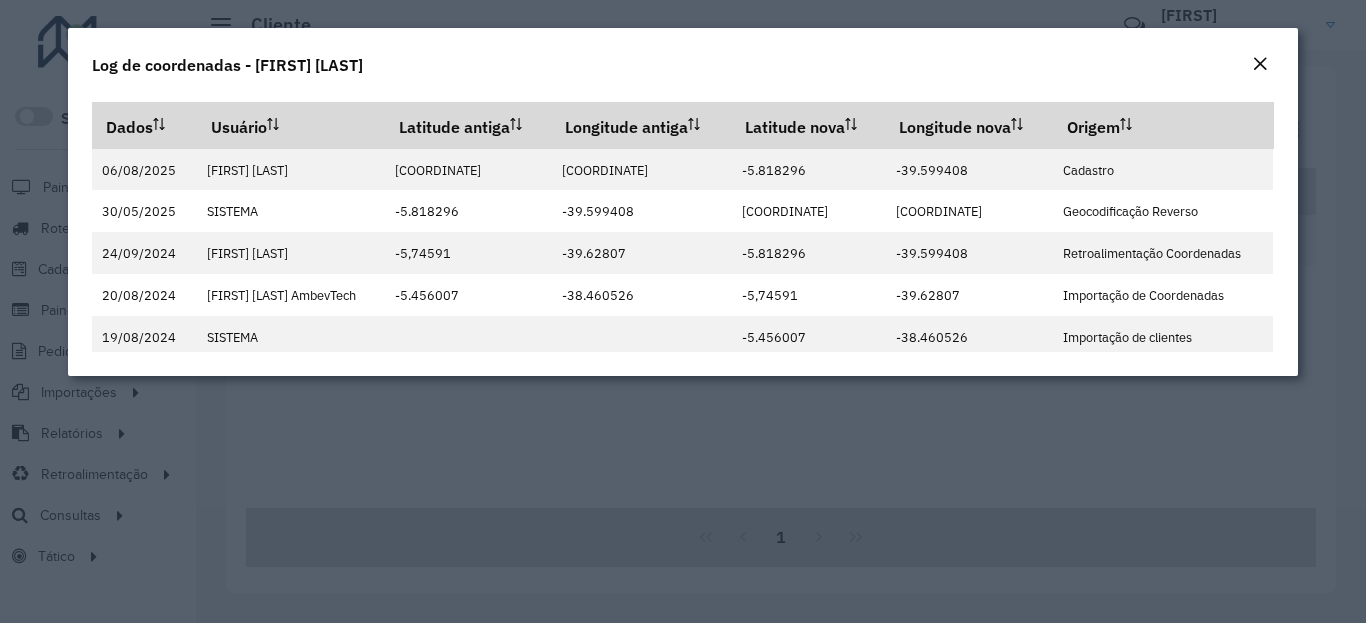 click 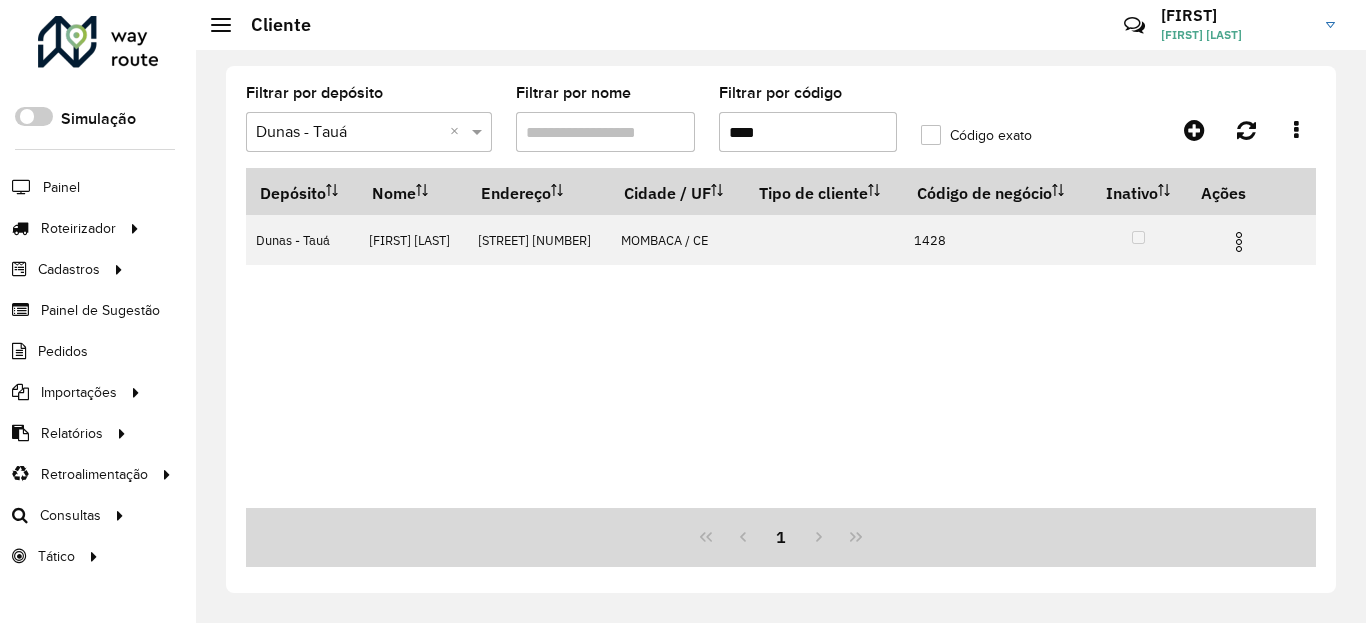click on "****" at bounding box center (808, 132) 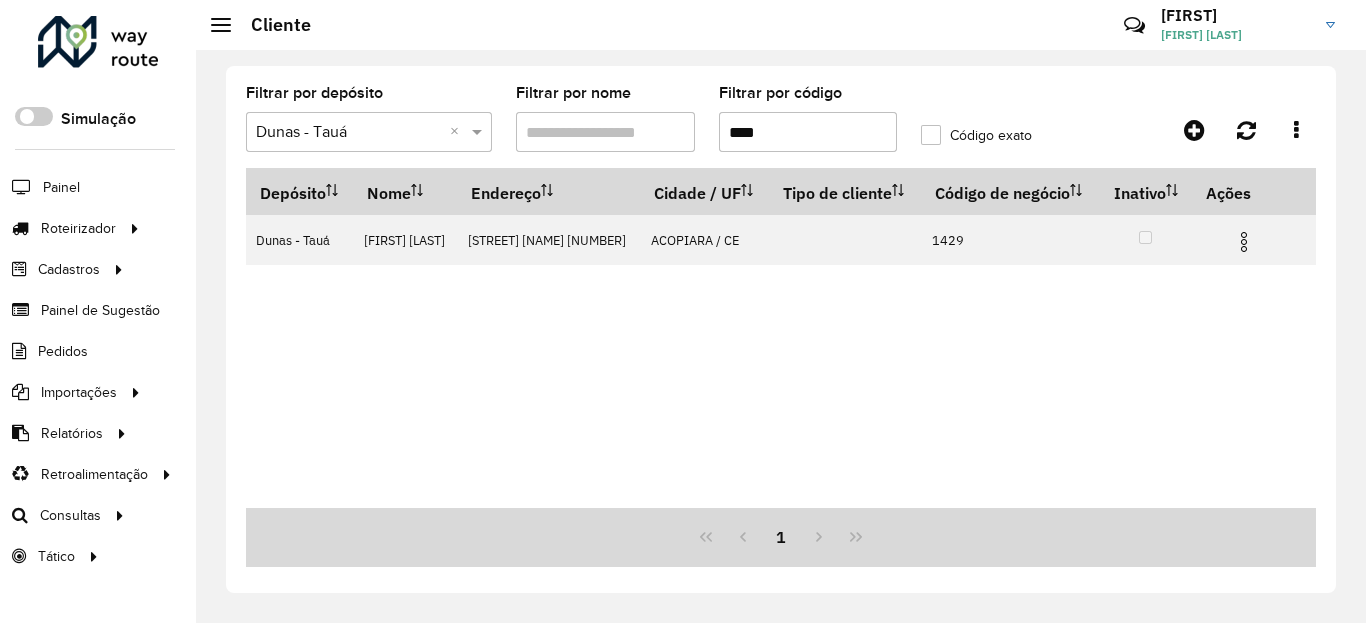 click at bounding box center (1253, 240) 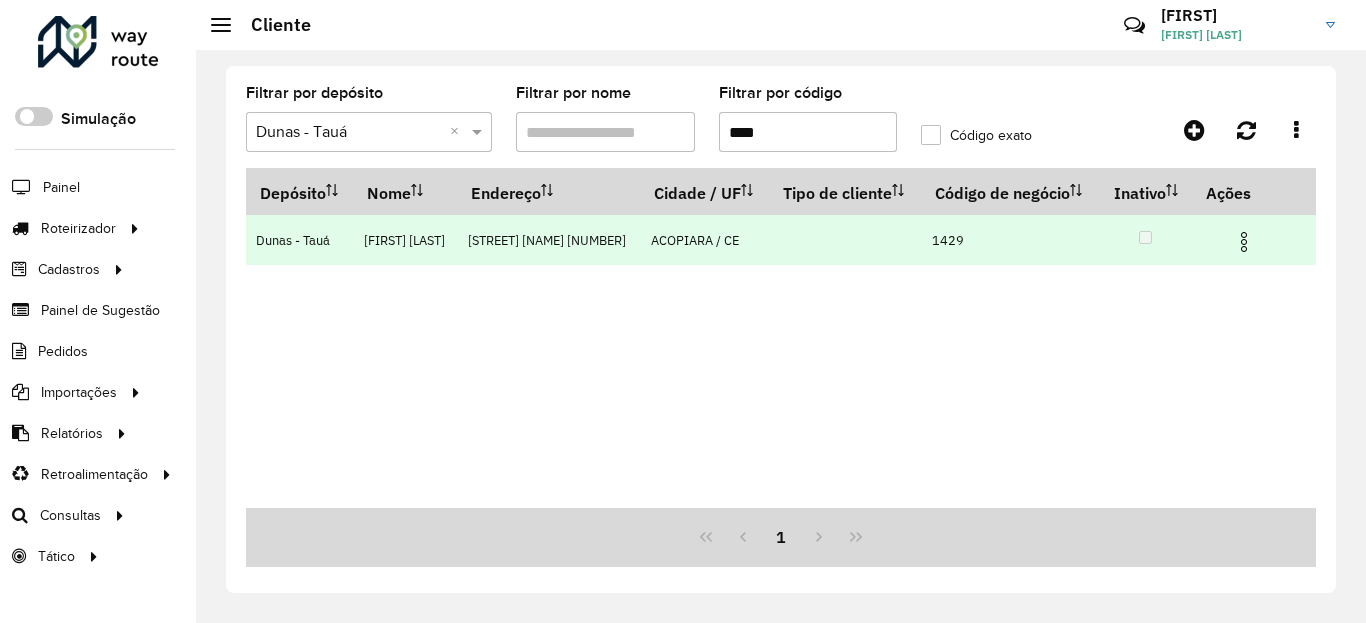 click at bounding box center (1244, 242) 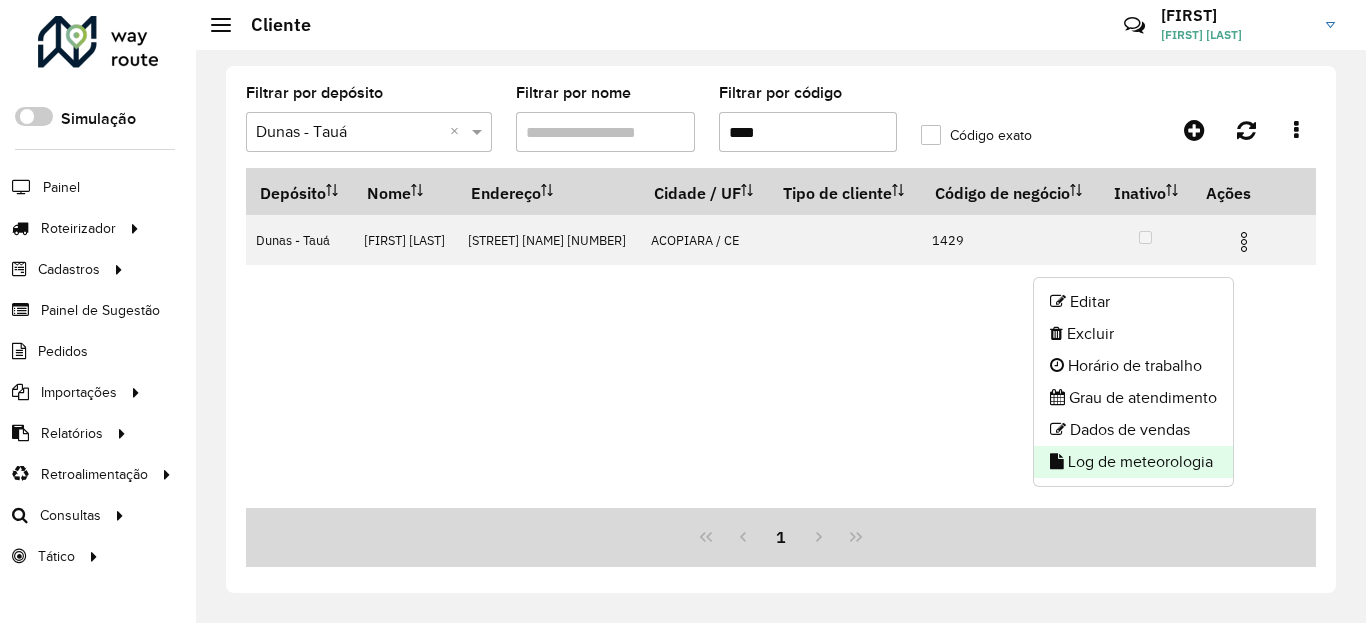 click on "Log de meteorologia" 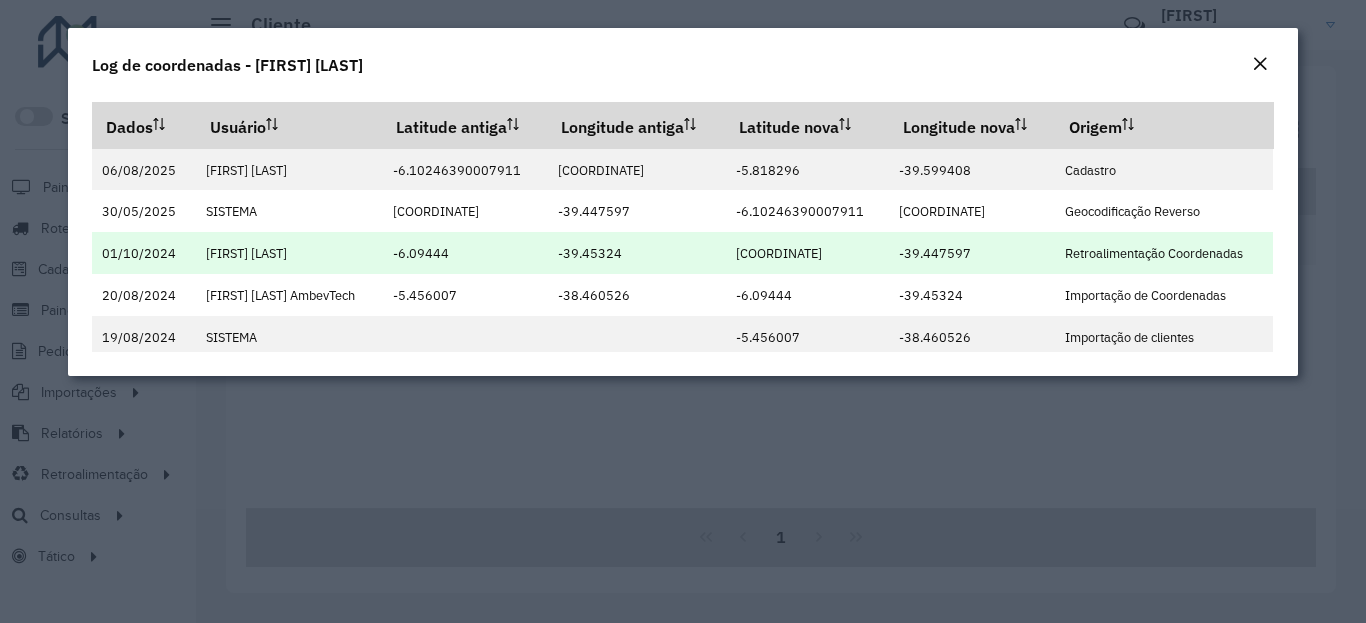 click on "-6.102271" at bounding box center [779, 253] 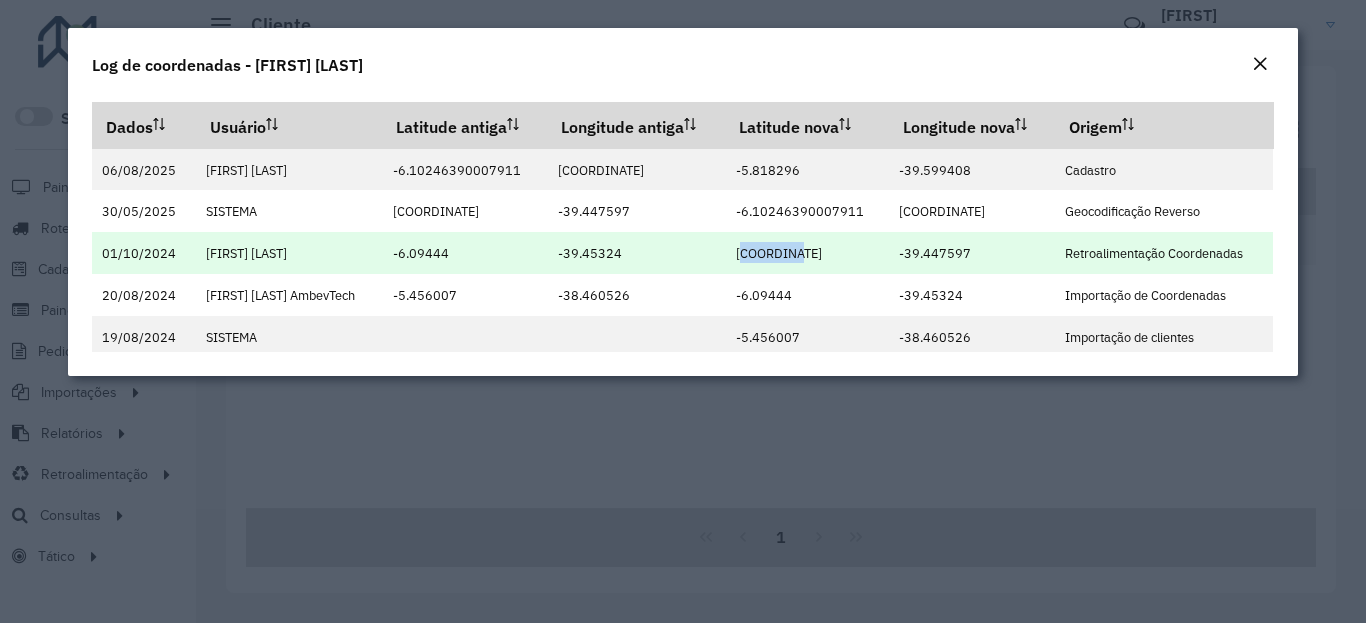 click on "-6.102271" at bounding box center [779, 253] 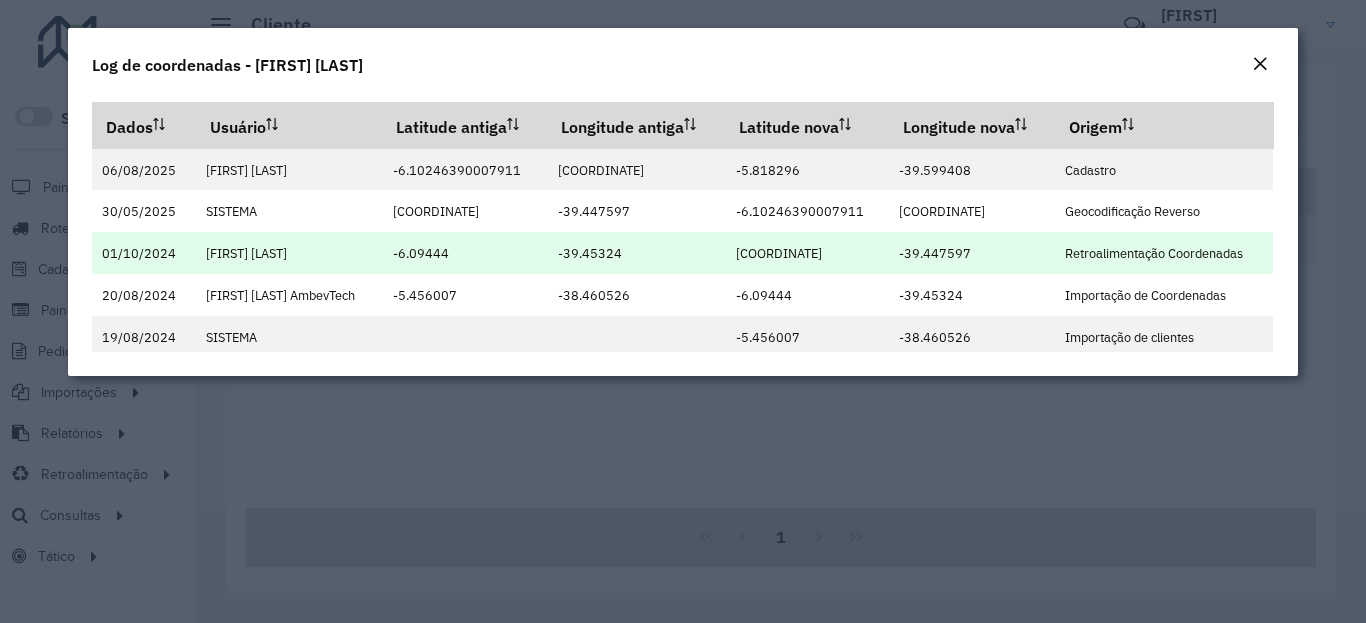 click on "-6.102271" at bounding box center (779, 253) 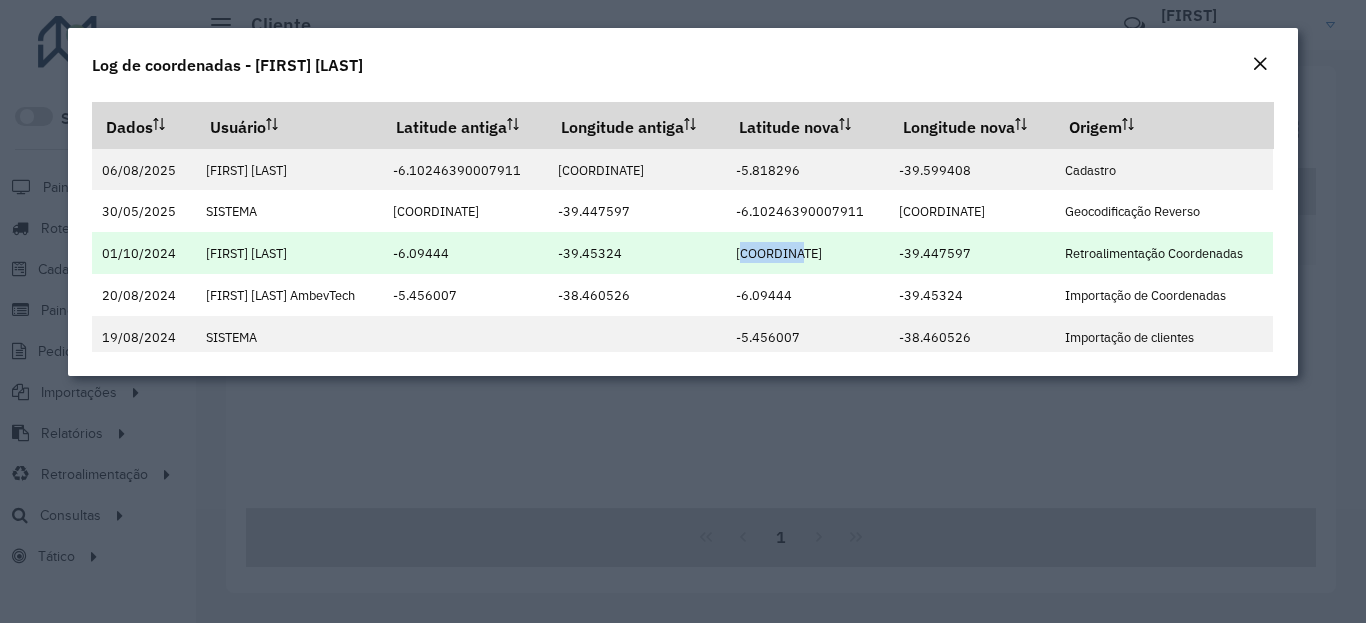 click on "-6.102271" at bounding box center [779, 253] 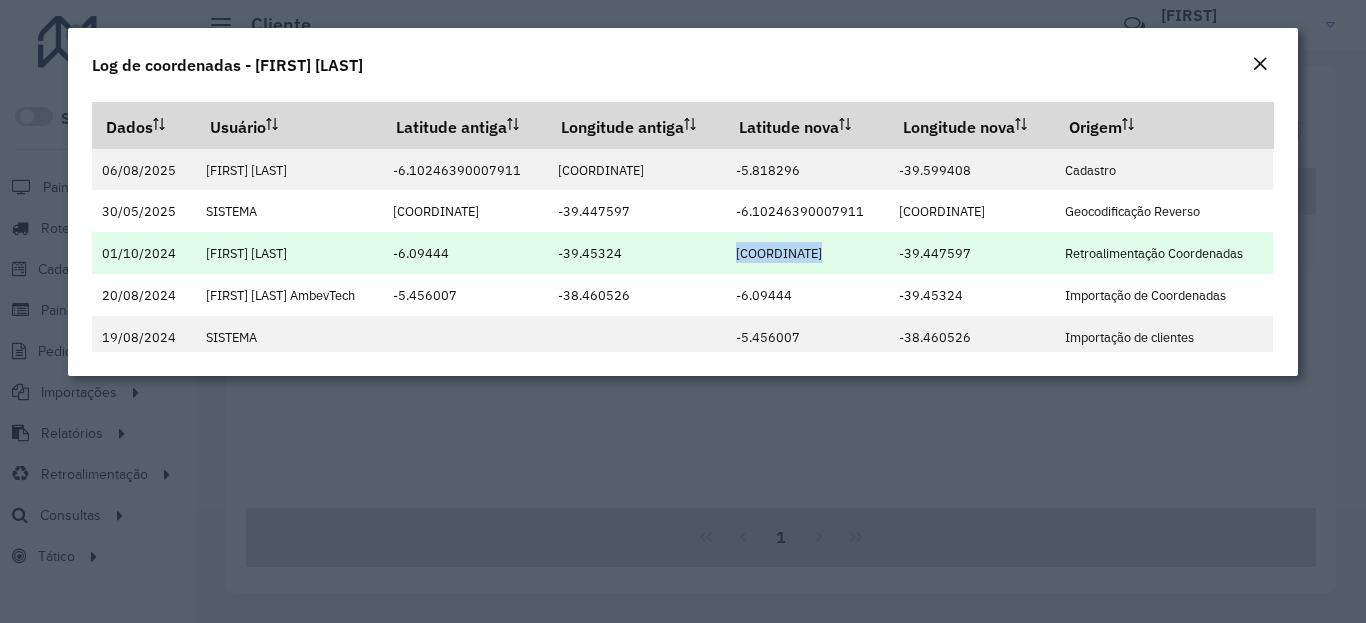 click on "-39.447597" at bounding box center [935, 253] 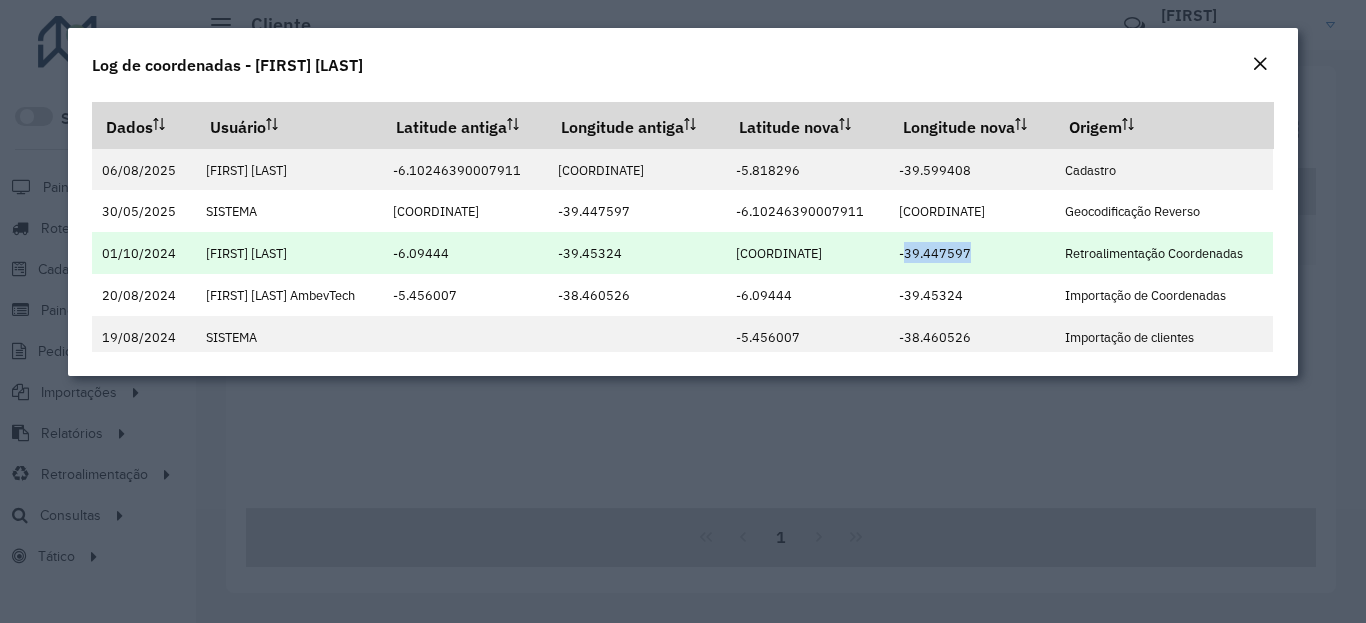 click on "-39.447597" at bounding box center (935, 253) 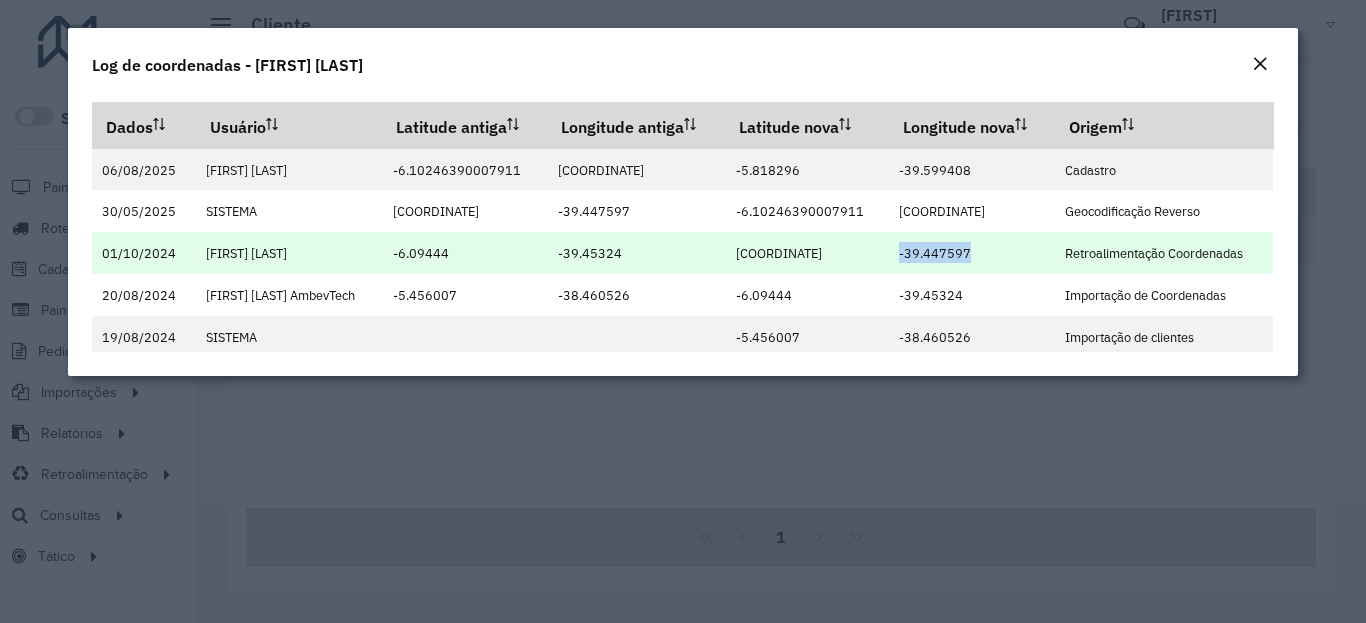 click on "-39.447597" at bounding box center (935, 253) 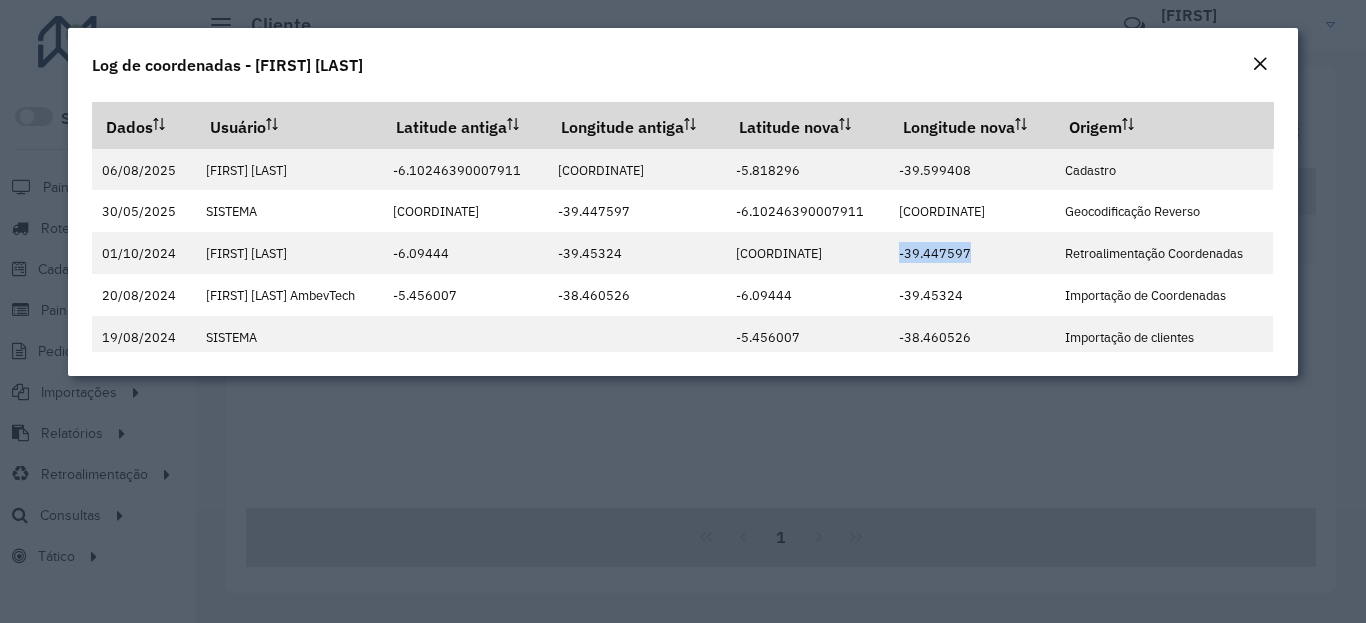 click 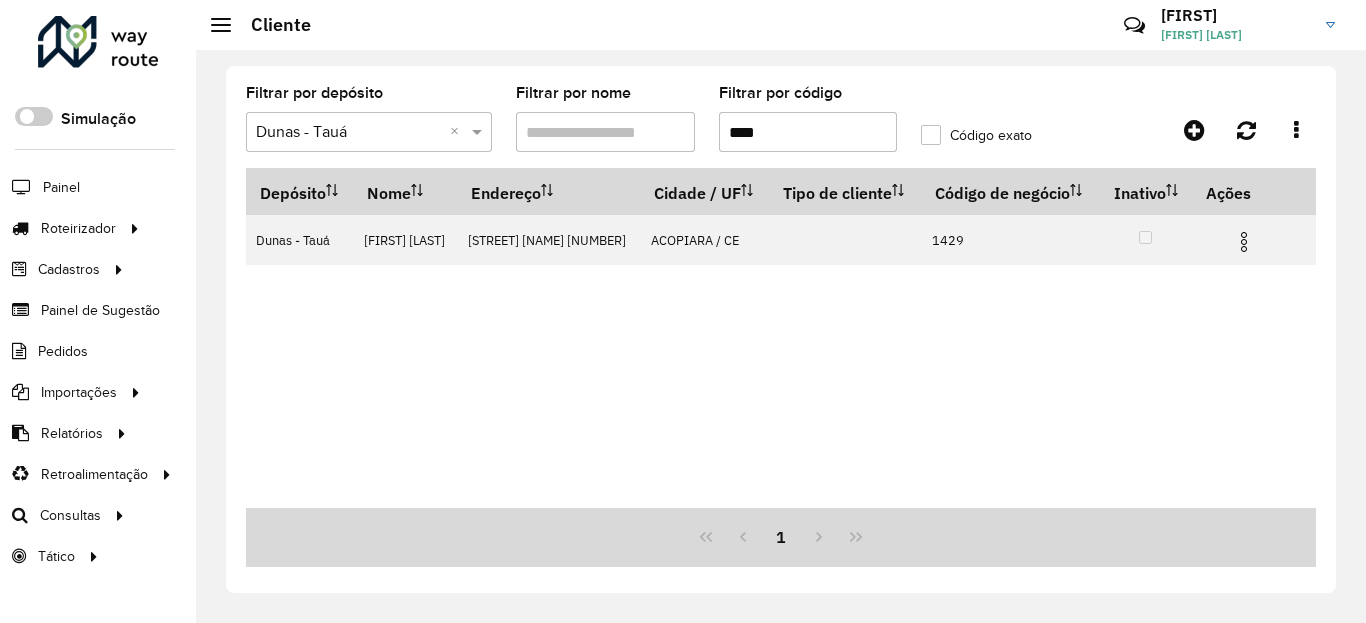 click on "****" at bounding box center (808, 132) 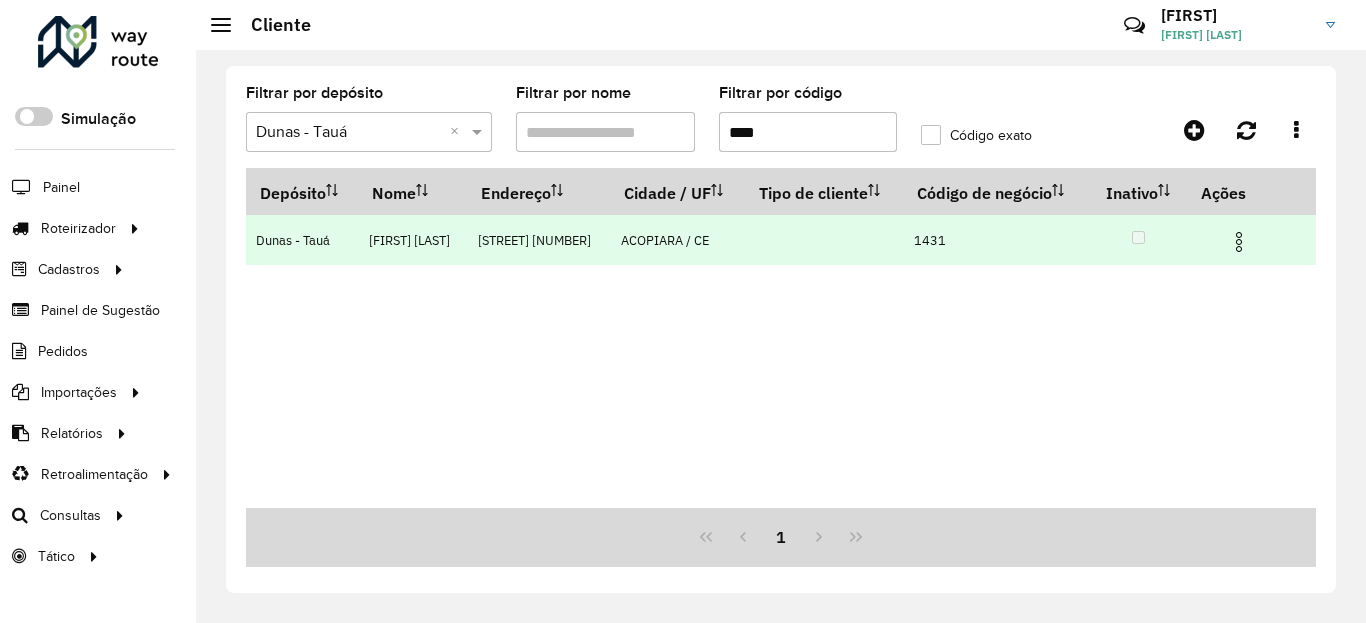 click at bounding box center (1239, 242) 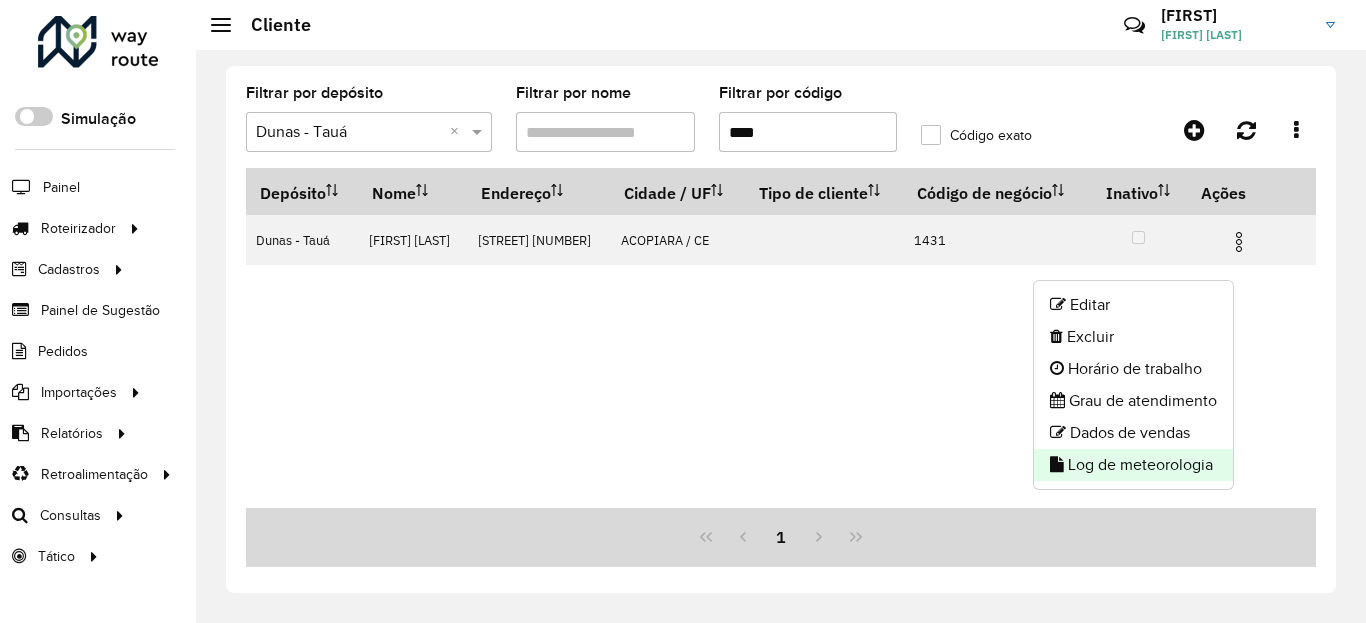 click on "Log de meteorologia" 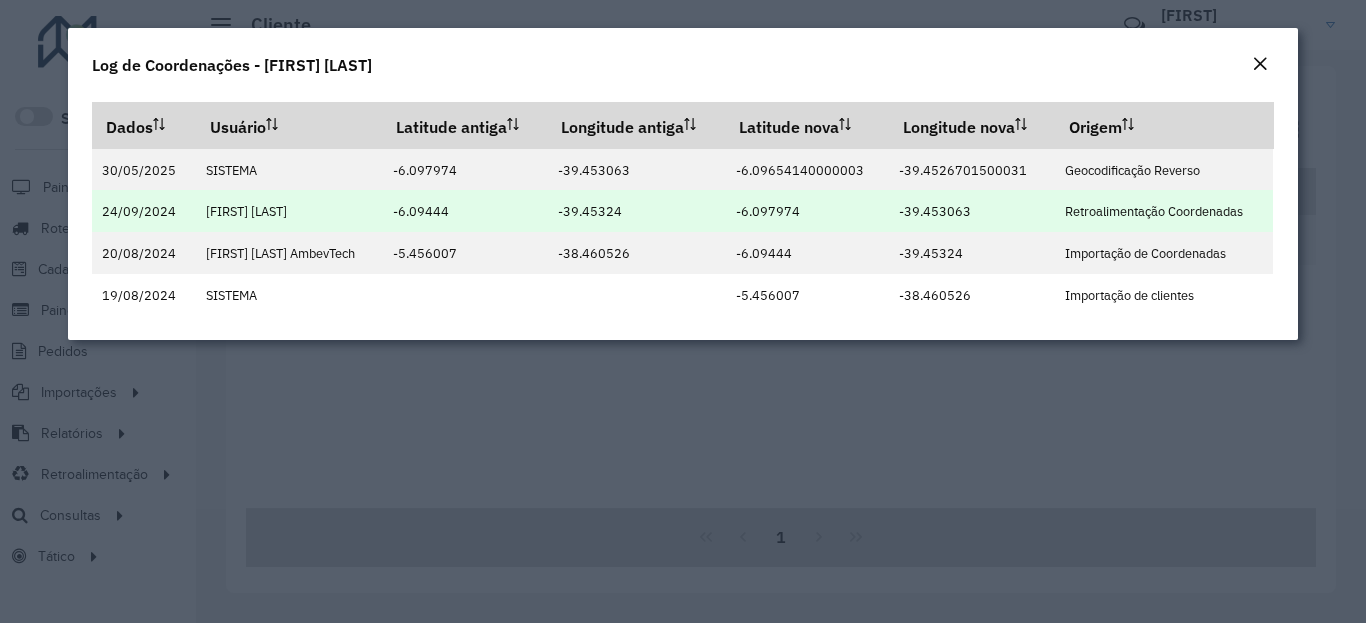 click on "-6.097974" at bounding box center [768, 211] 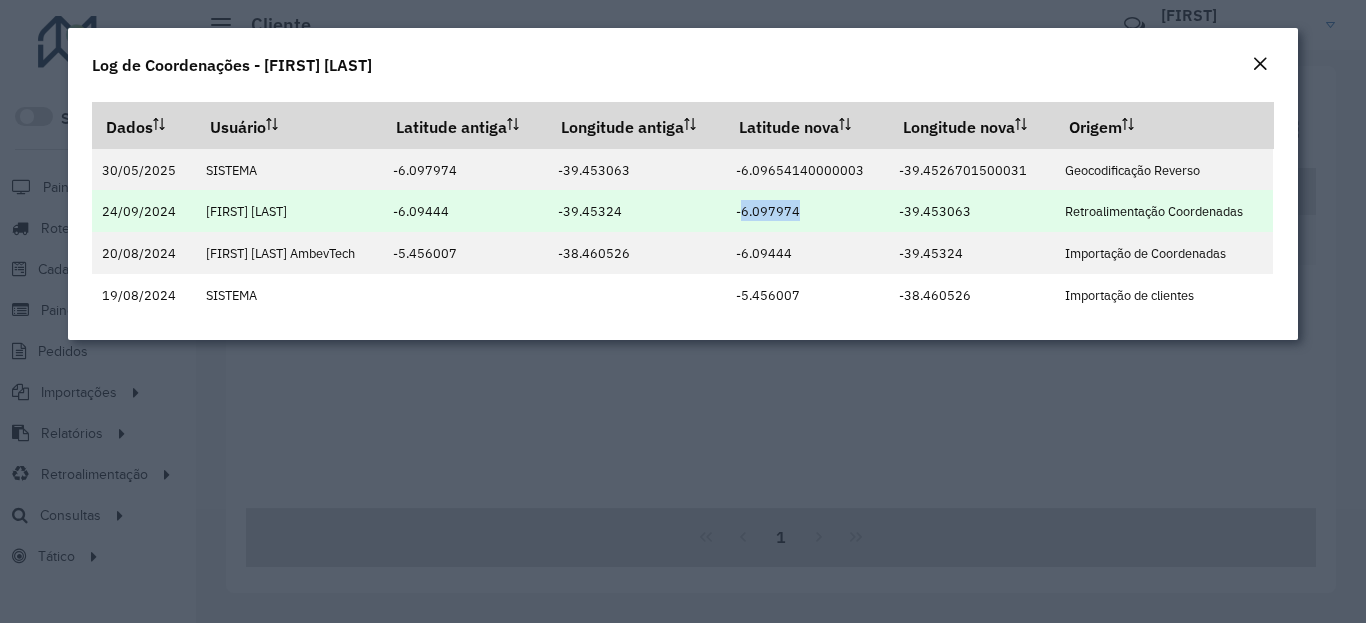 click on "-6.097974" at bounding box center [768, 211] 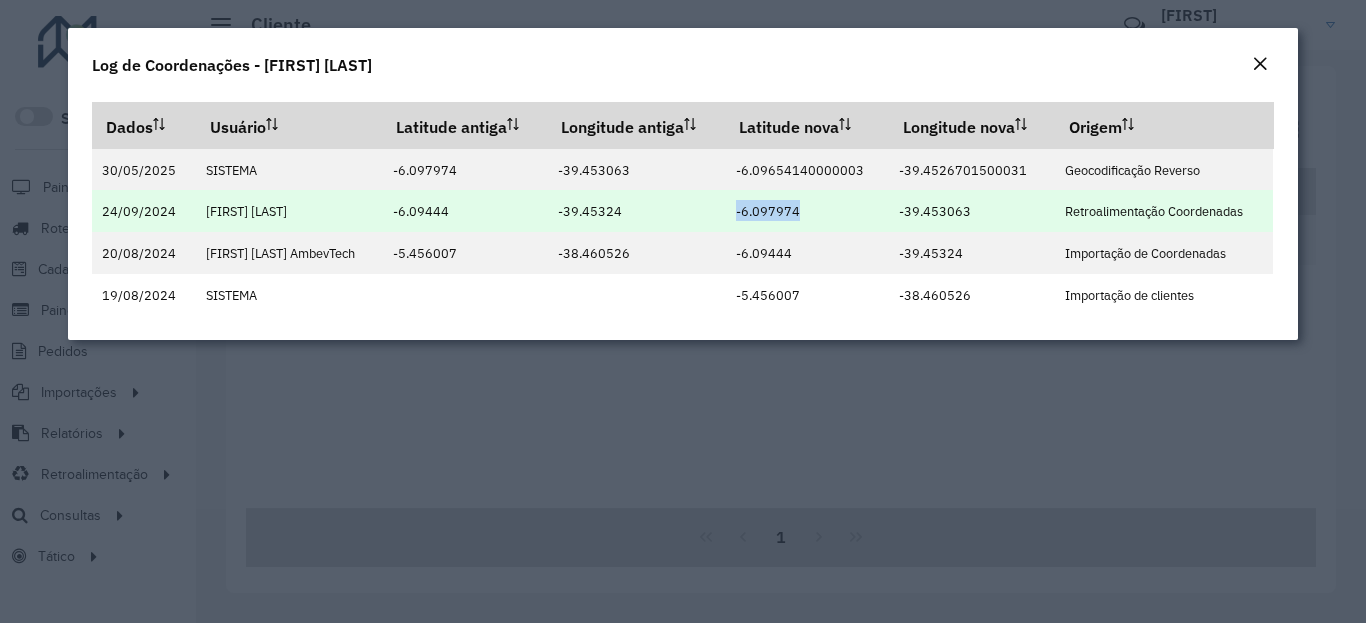 click on "-6.097974" at bounding box center (768, 211) 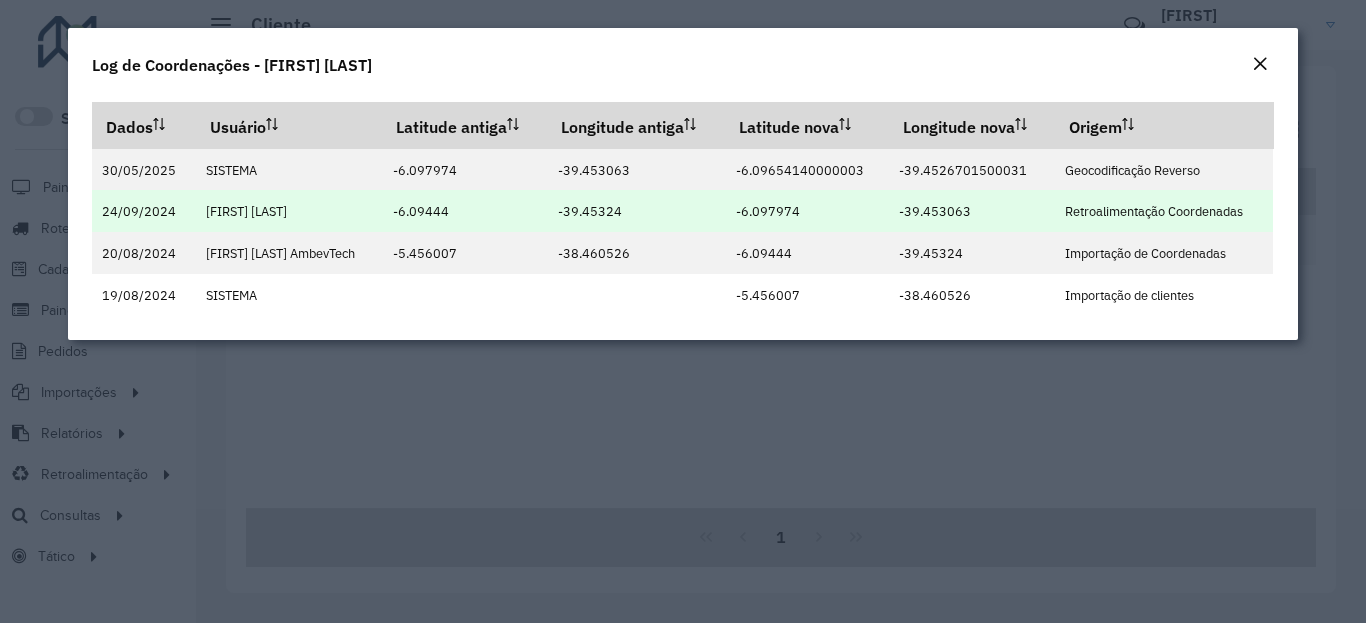 click on "-39.453063" at bounding box center (935, 211) 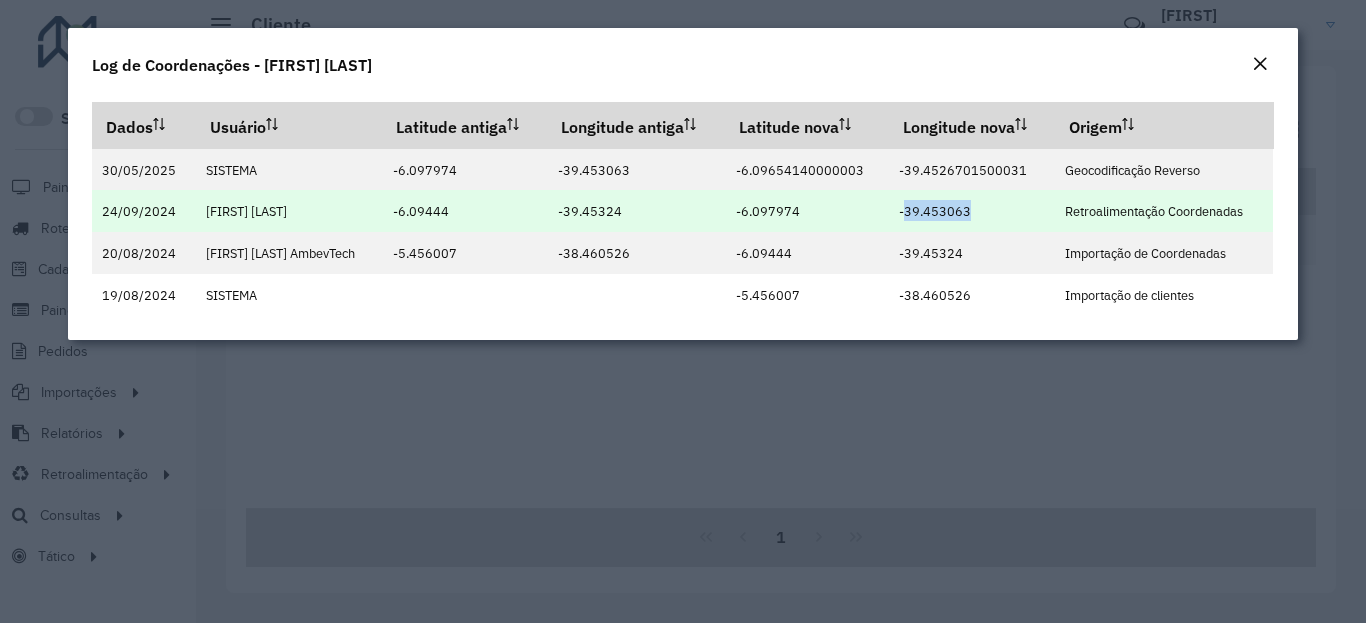 click on "-39.453063" at bounding box center [935, 211] 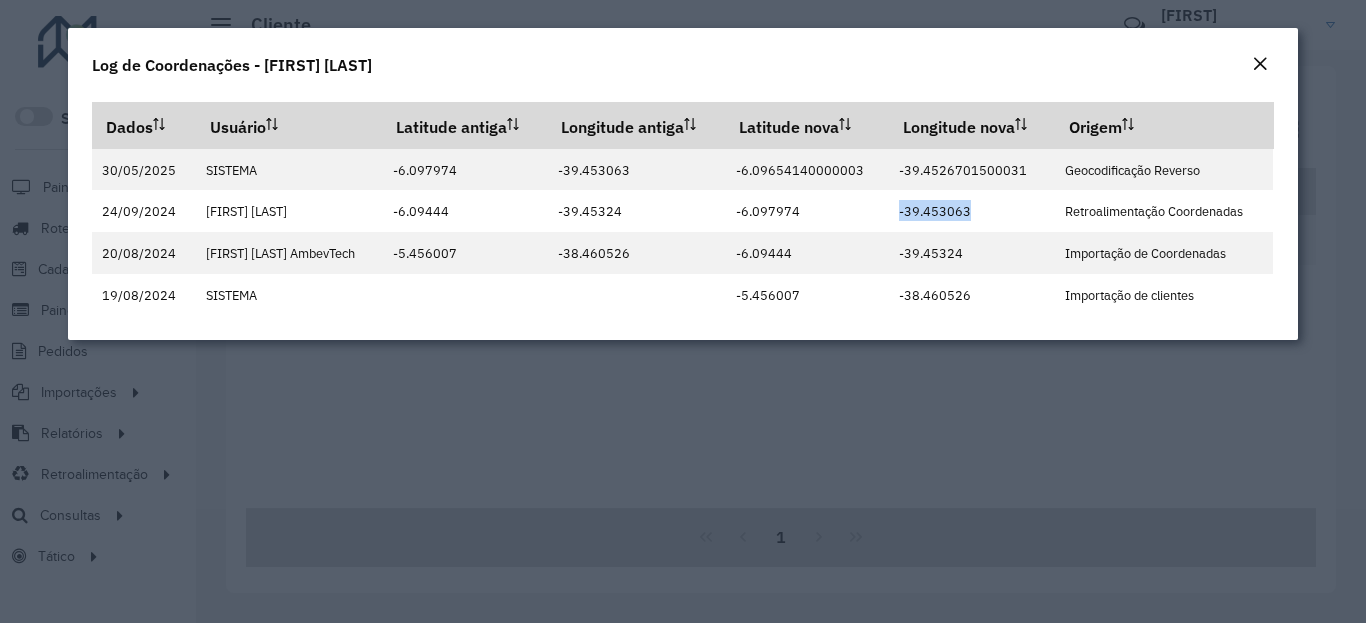 click 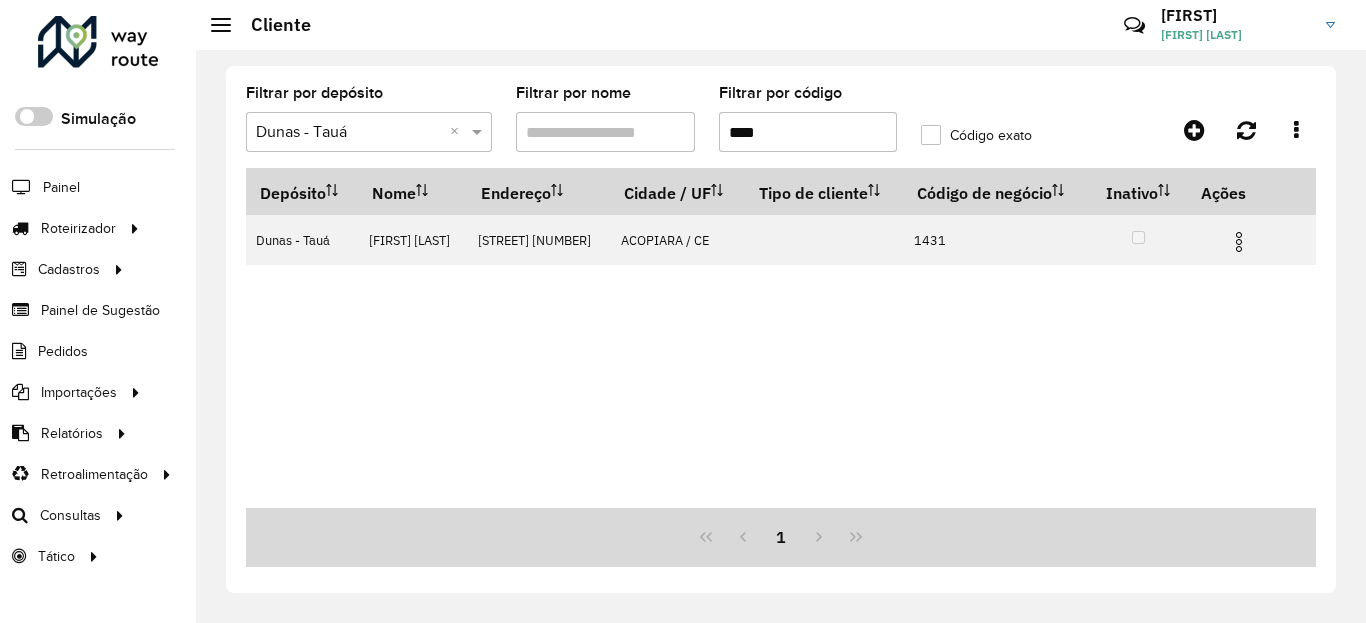 click on "****" at bounding box center [808, 132] 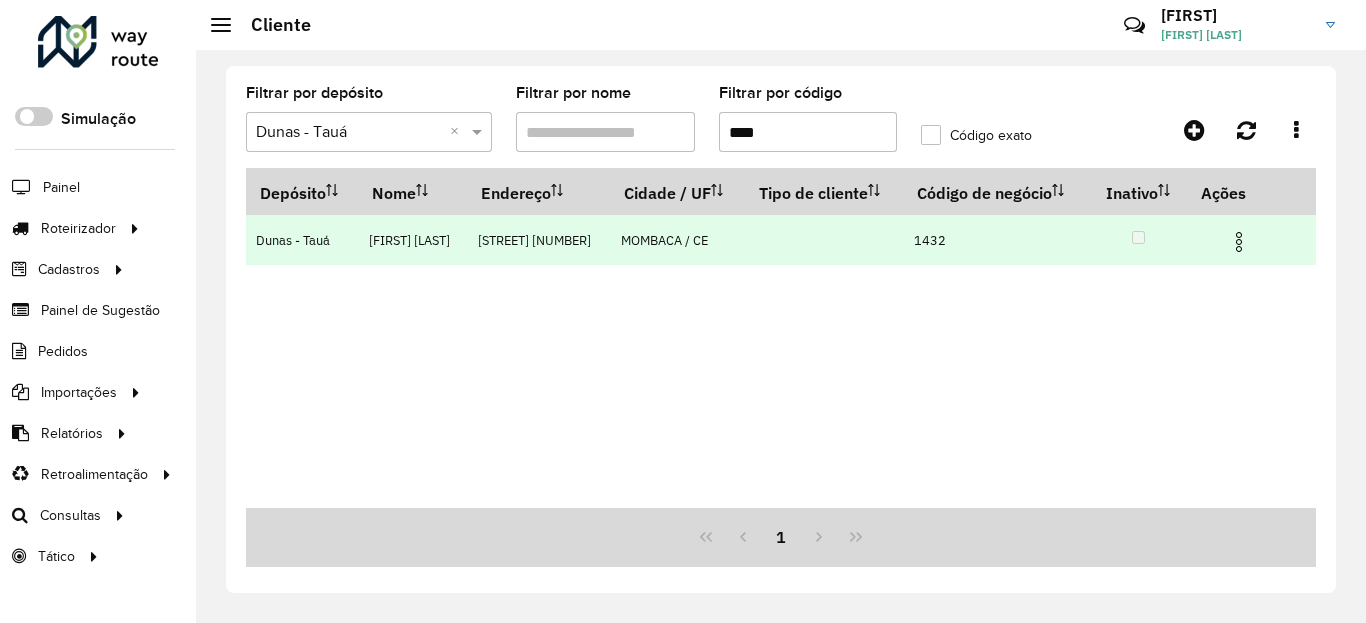click at bounding box center [1239, 242] 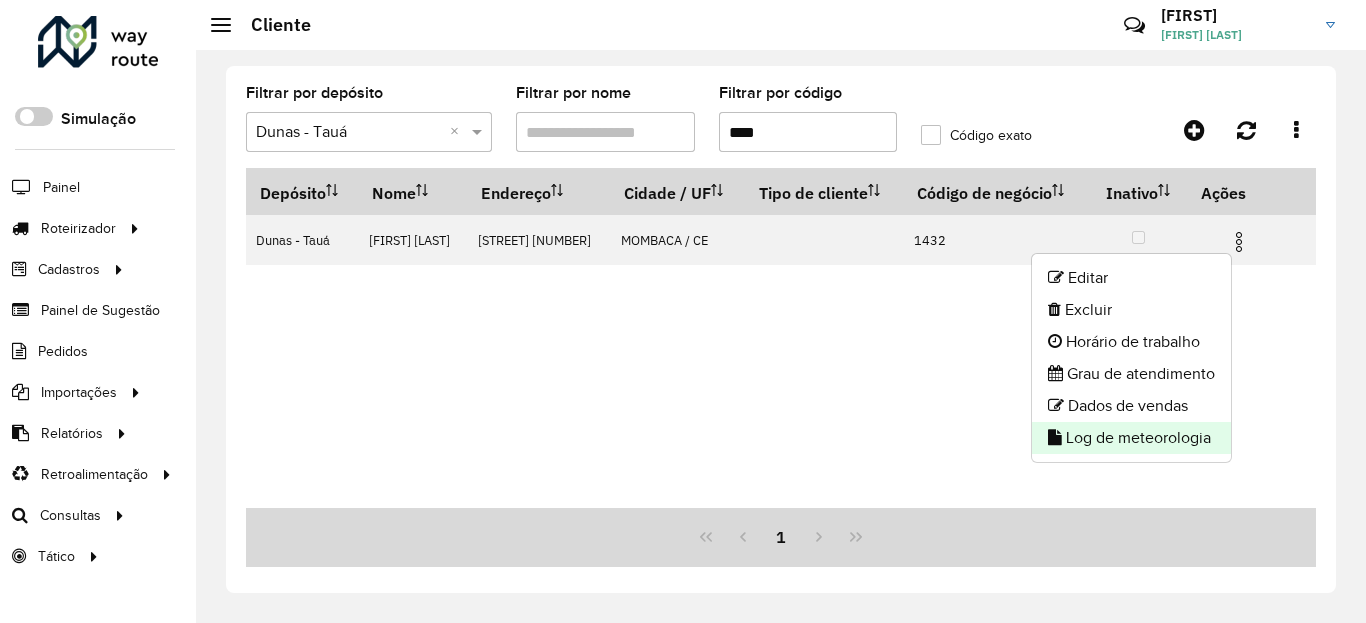 click on "Log de meteorologia" 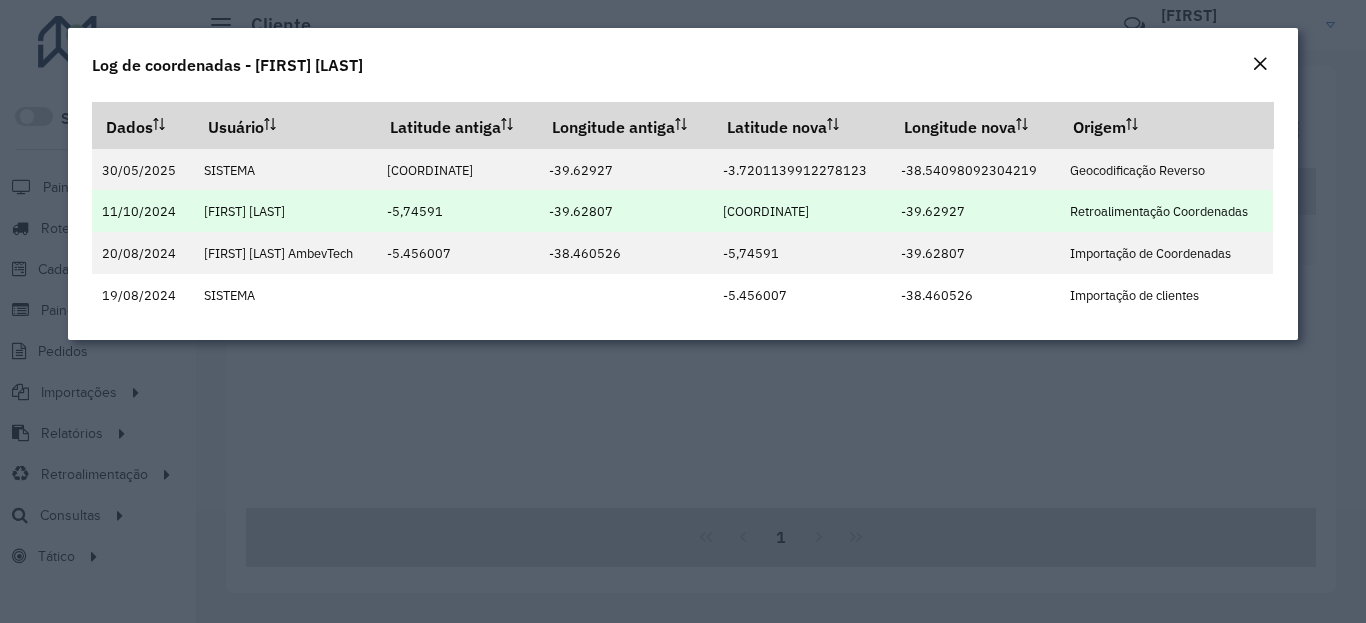 click on "-5,756659" at bounding box center (801, 211) 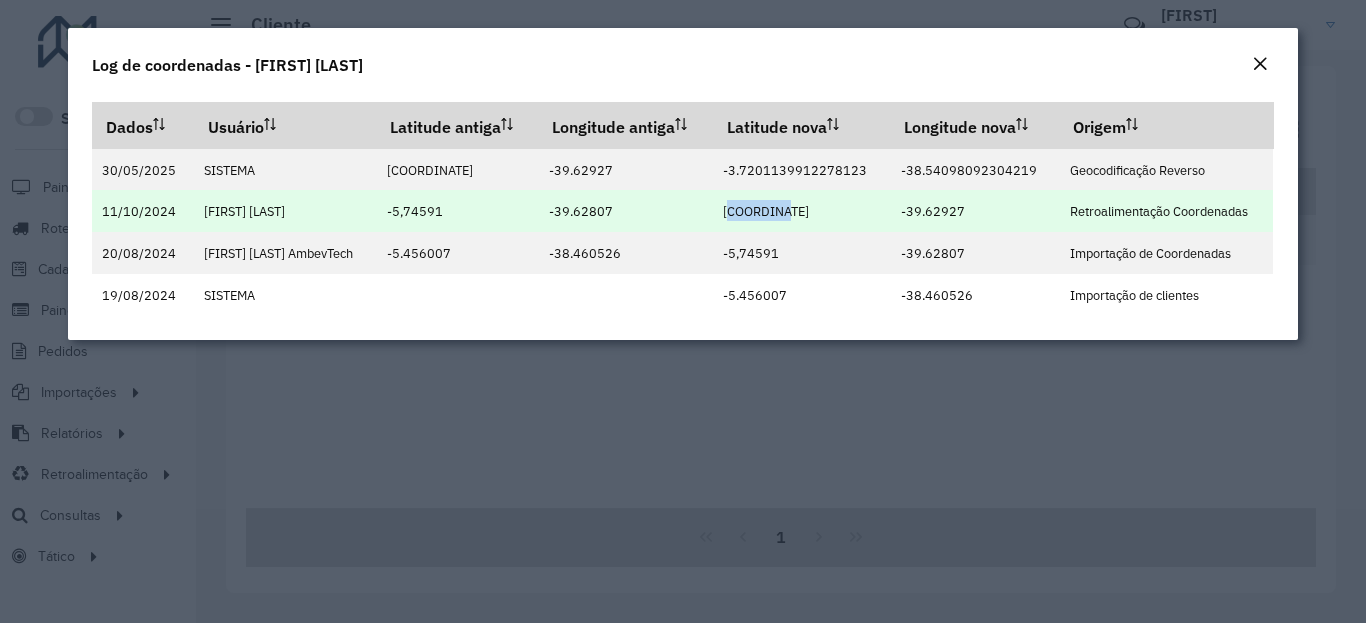 click on "-5,756659" at bounding box center (766, 211) 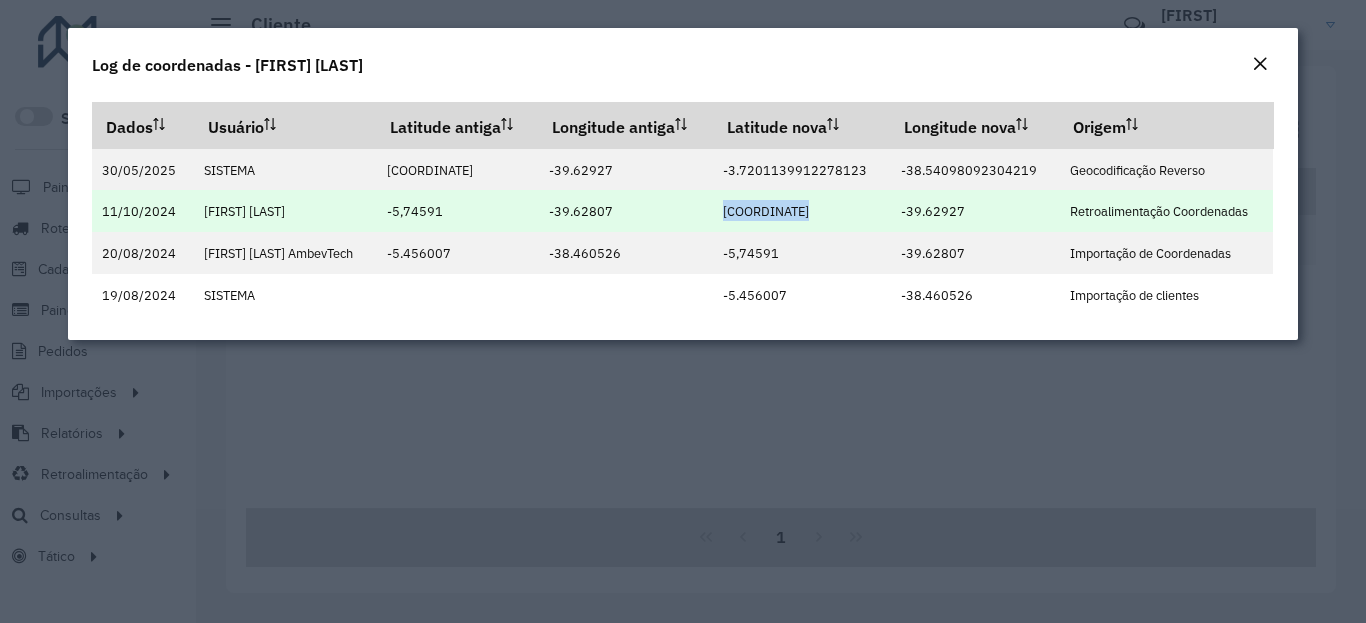 click on "-39.62927" at bounding box center [933, 211] 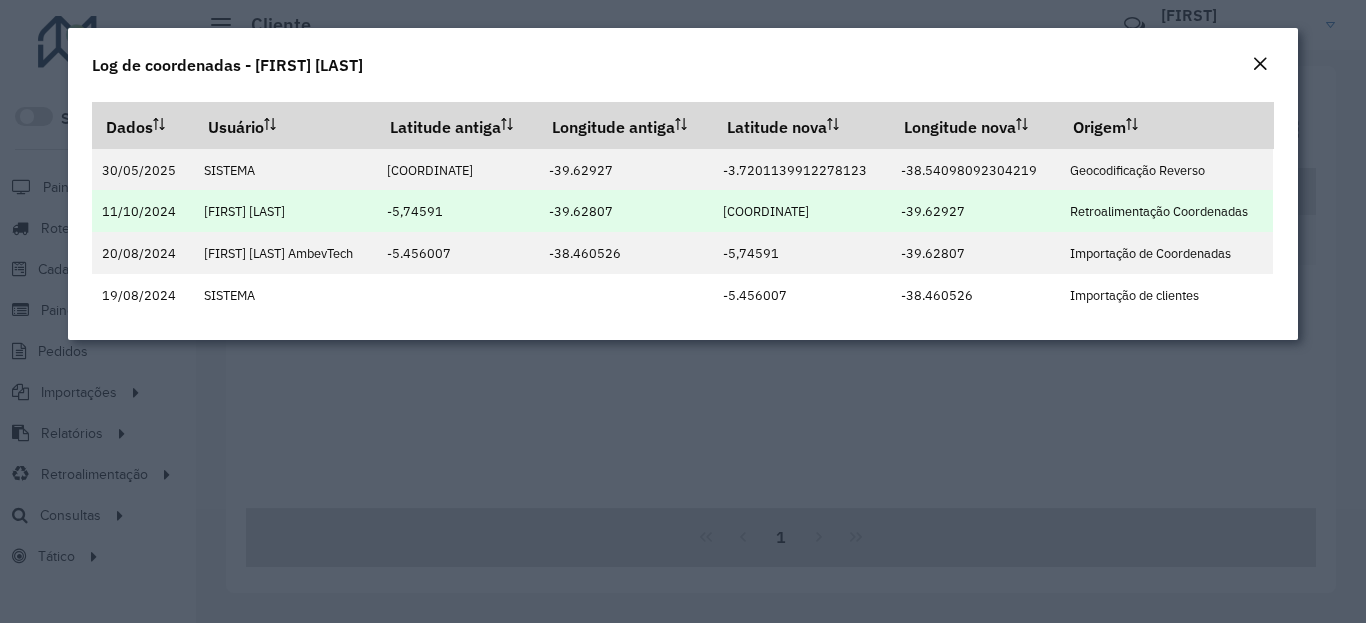 click on "-39.62927" at bounding box center [933, 211] 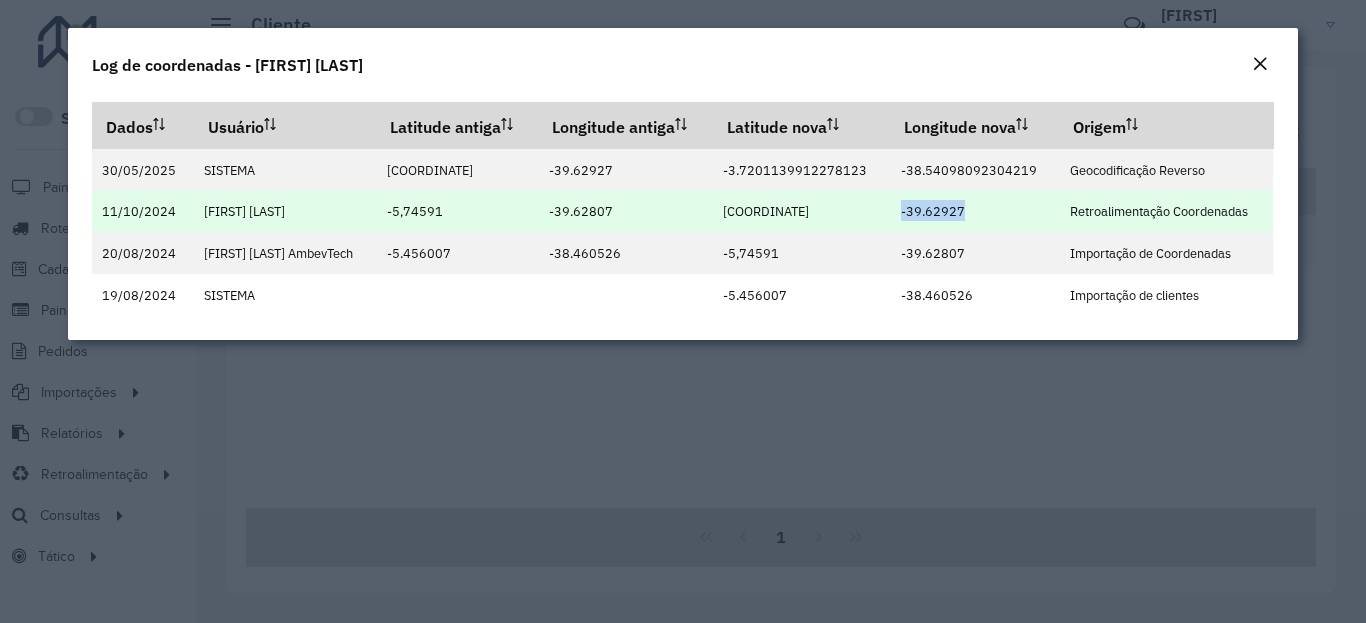 click on "-39.62927" at bounding box center [933, 211] 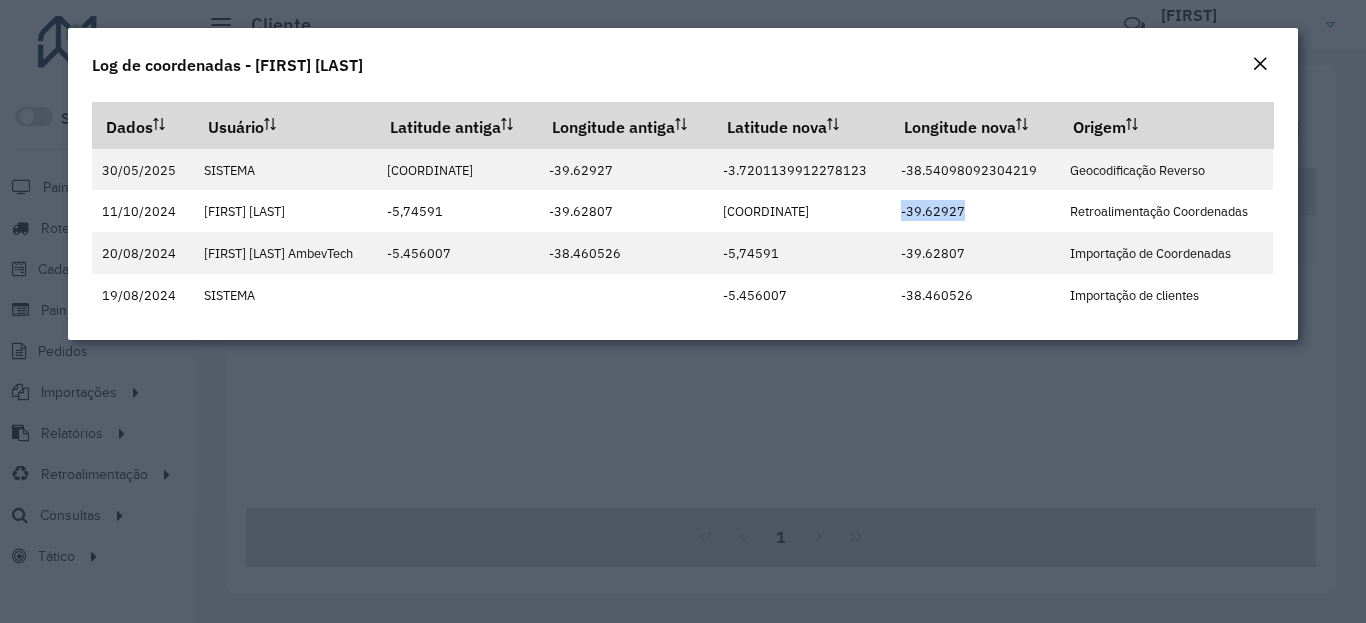 click 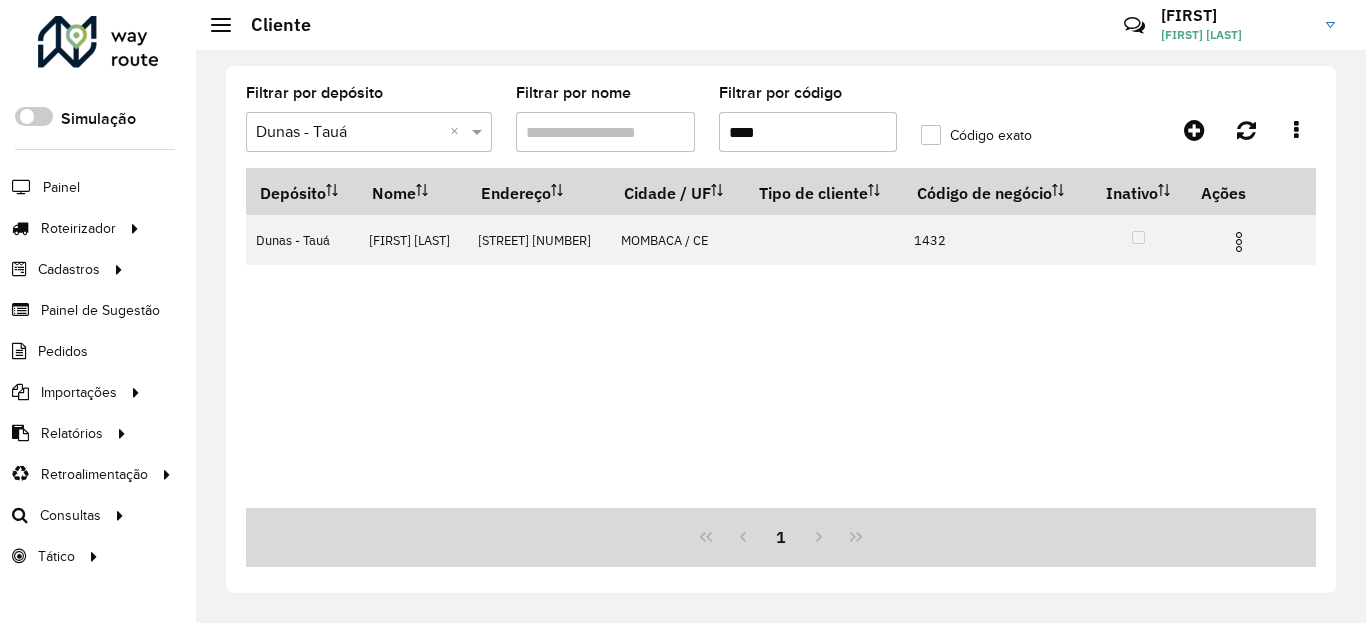 click on "****" at bounding box center (808, 132) 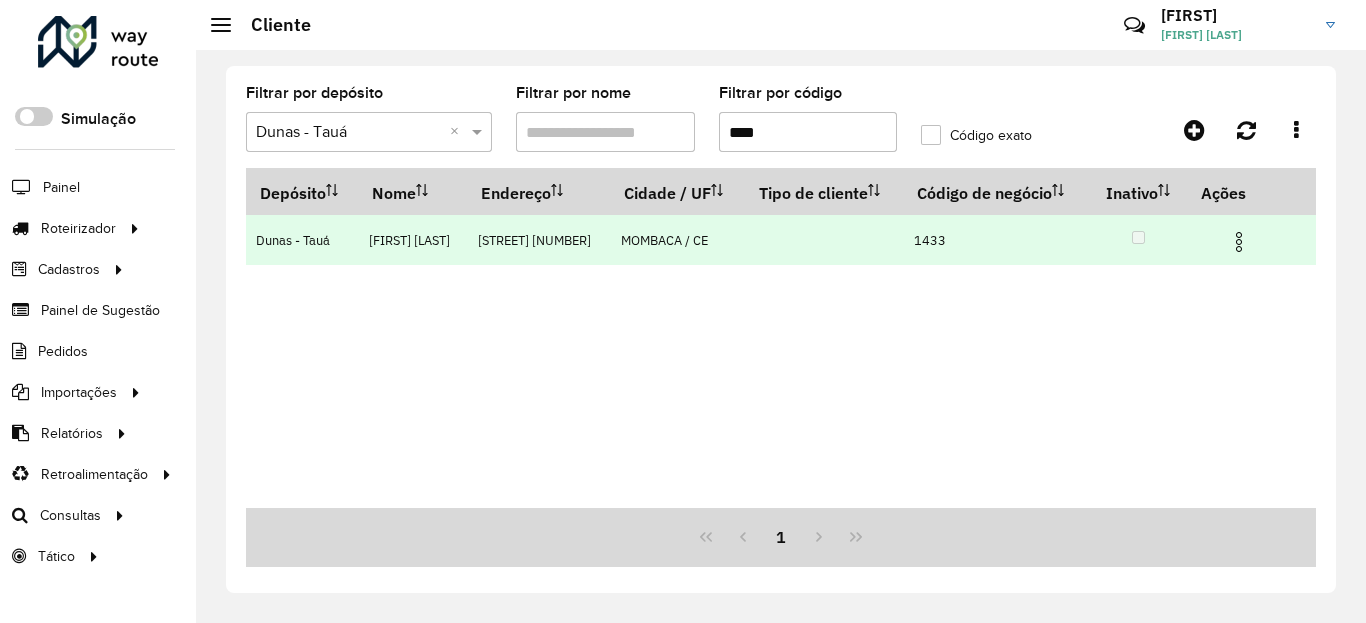 click at bounding box center [1239, 242] 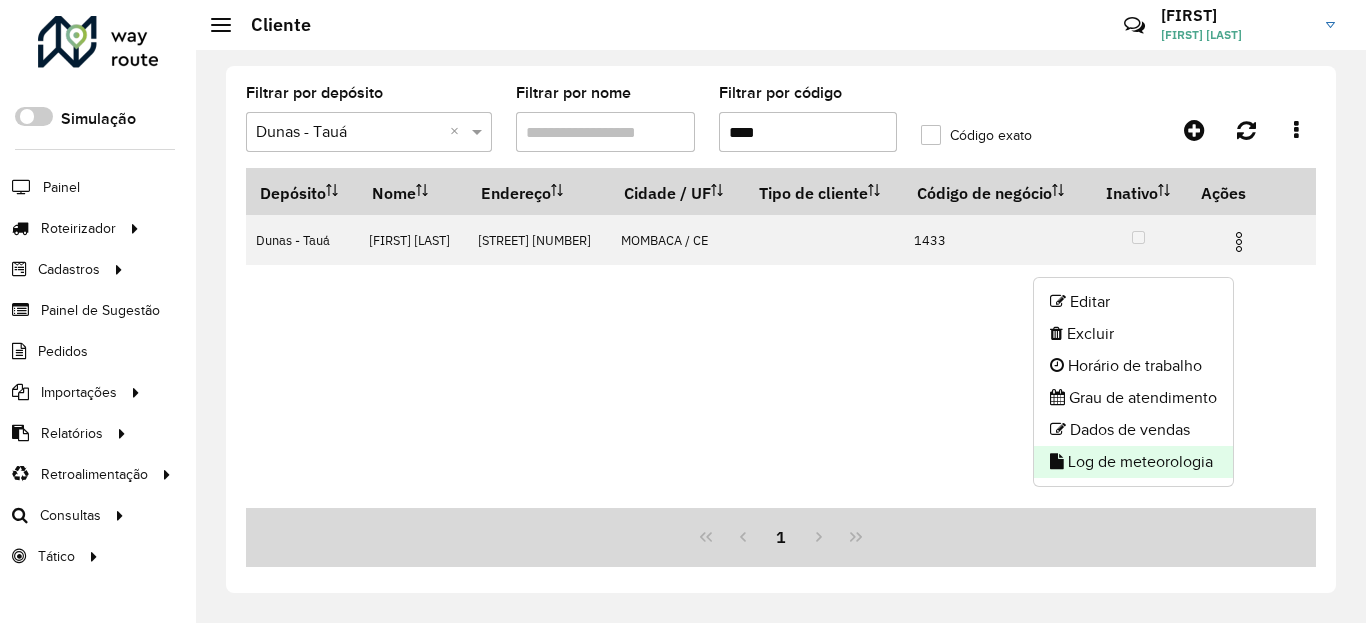 click on "Log de meteorologia" 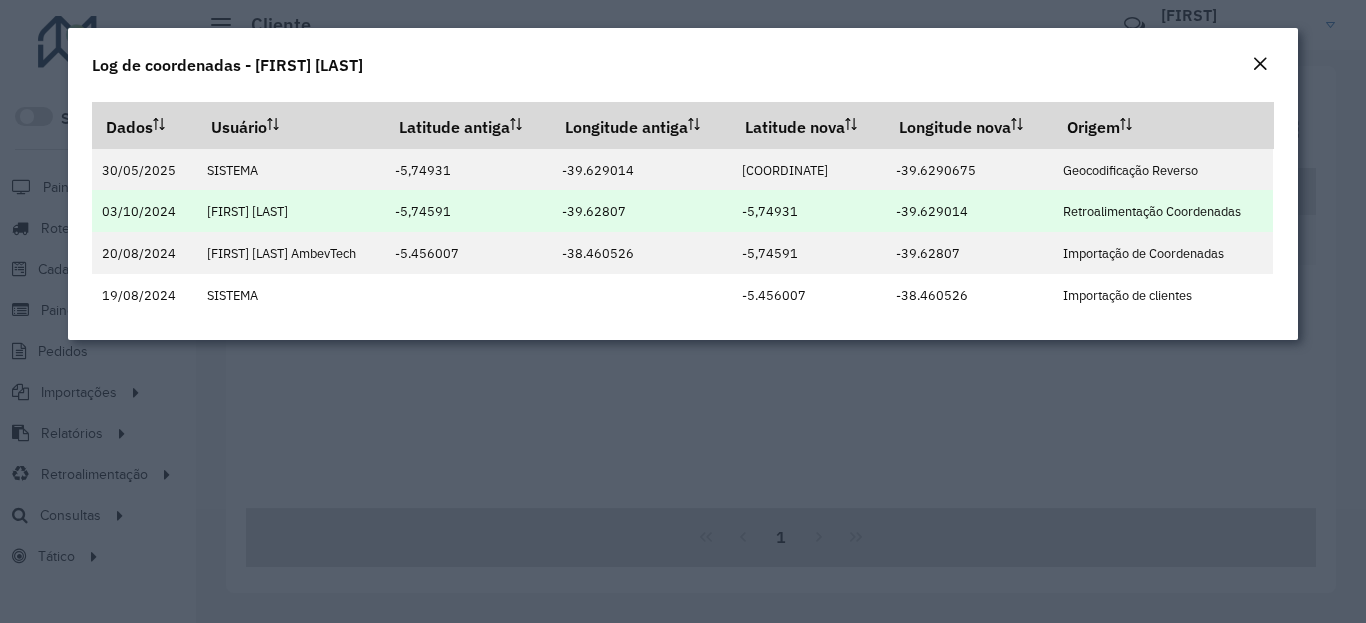 click on "-5,74931" at bounding box center [770, 211] 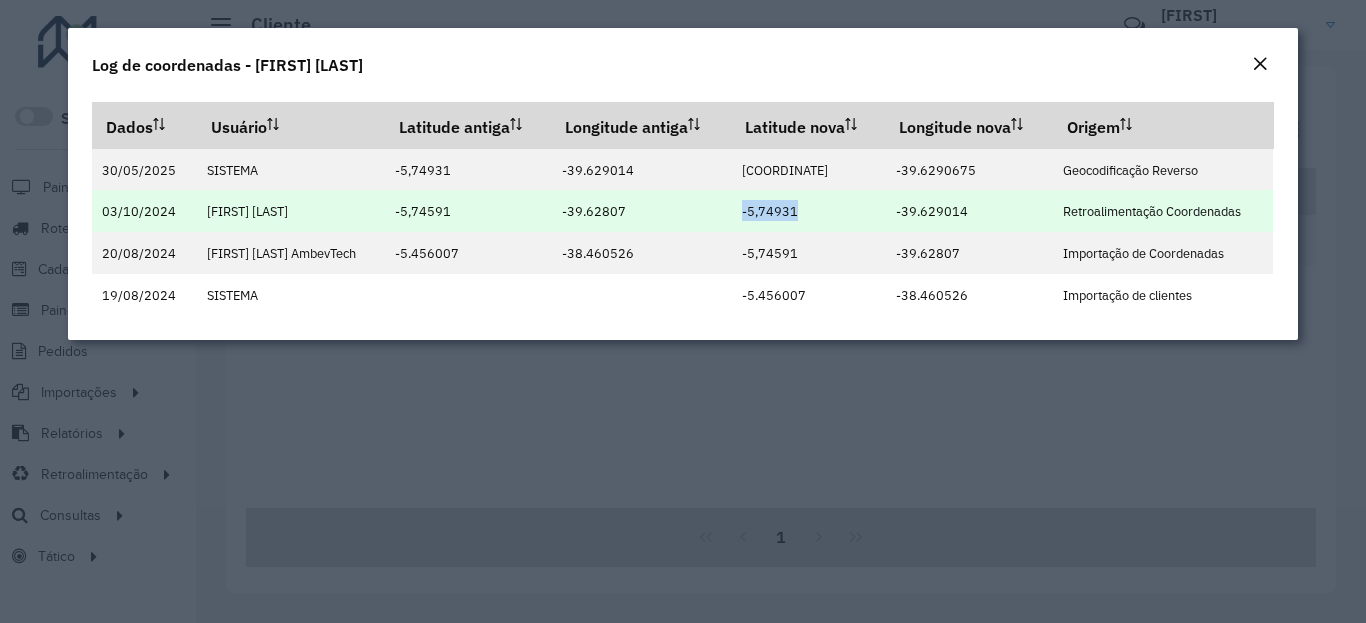 click on "-5,74931" at bounding box center (770, 211) 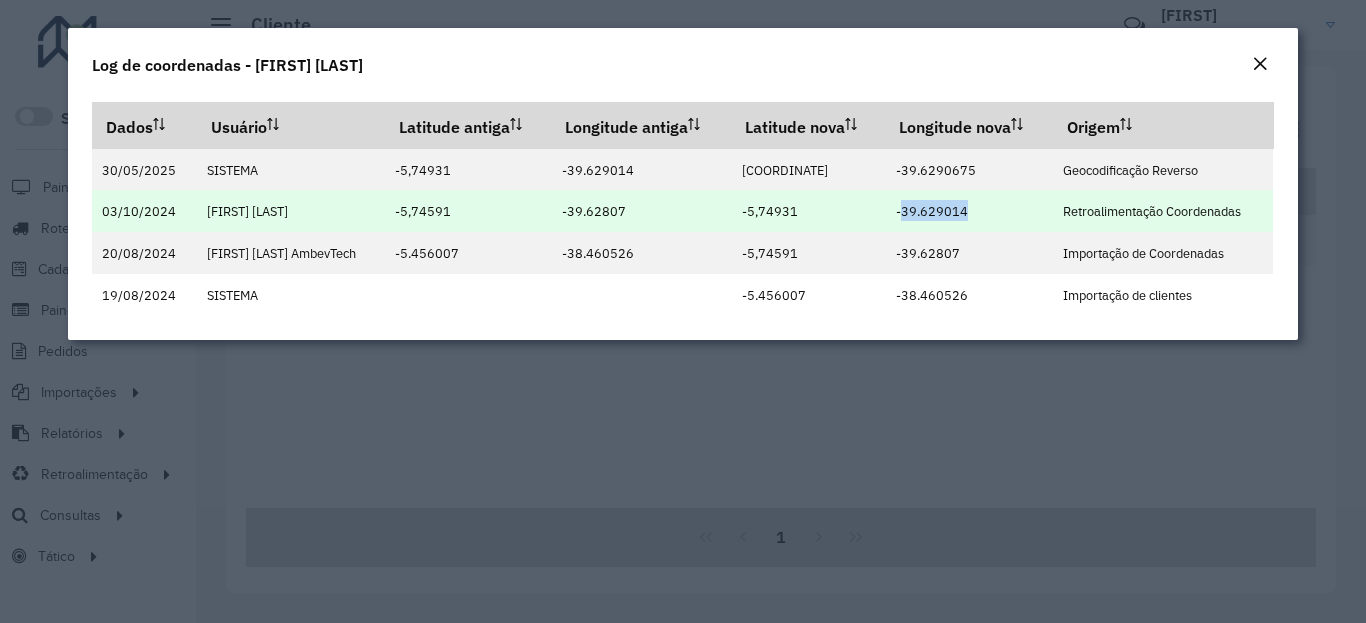 click on "-39.629014" at bounding box center [932, 211] 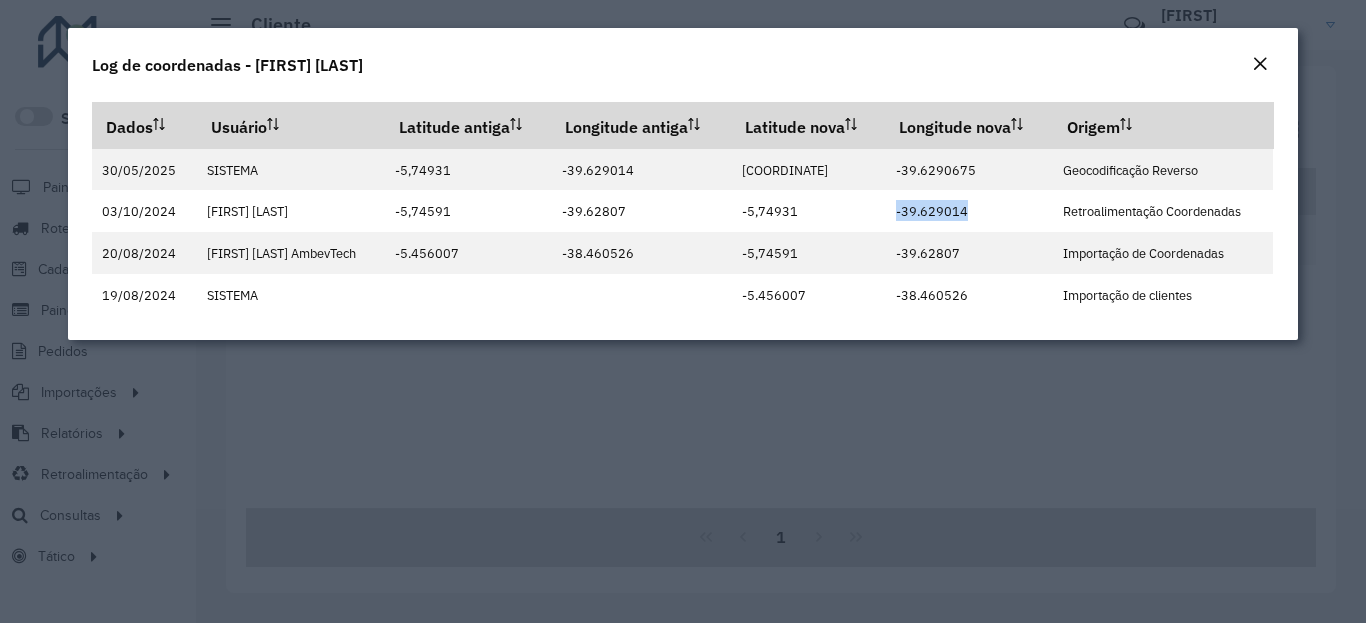 click 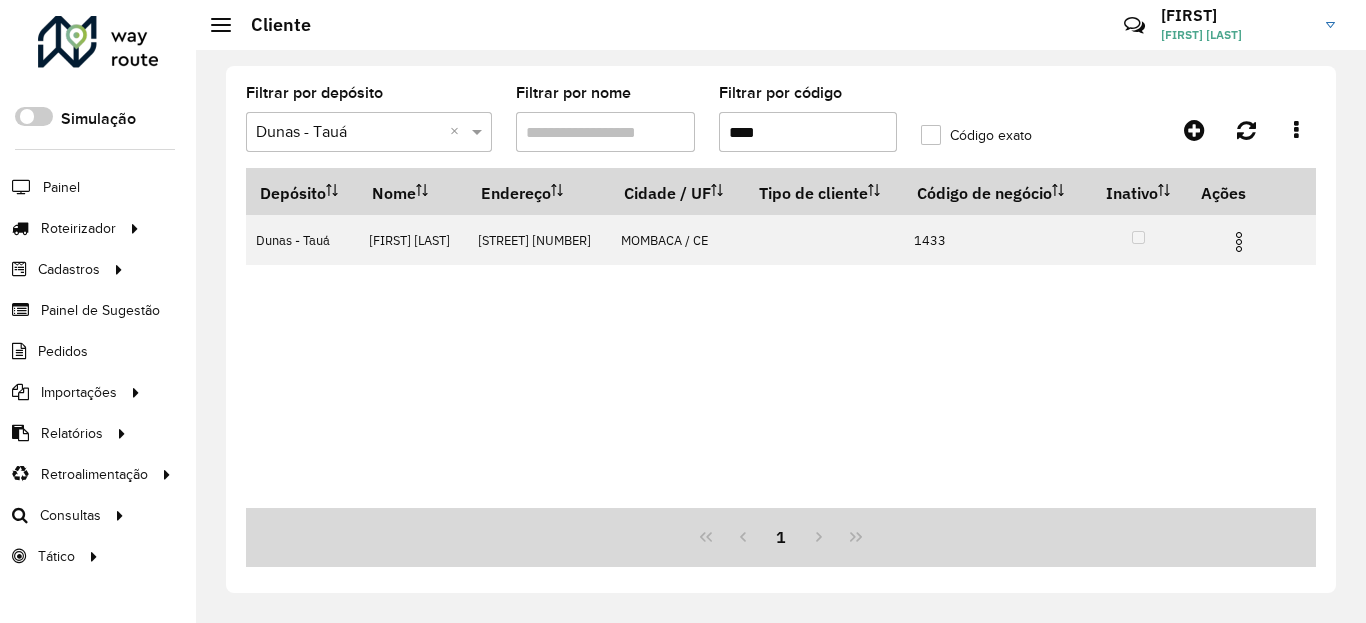 click on "****" at bounding box center (808, 132) 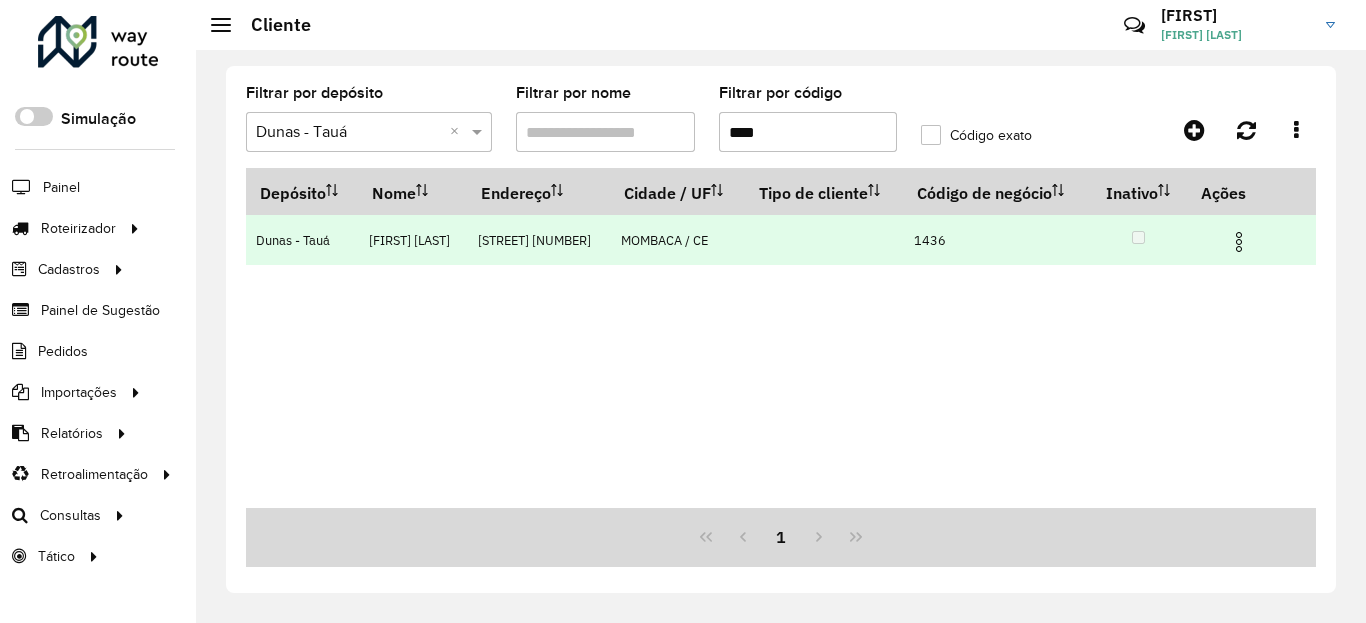 click at bounding box center (1239, 242) 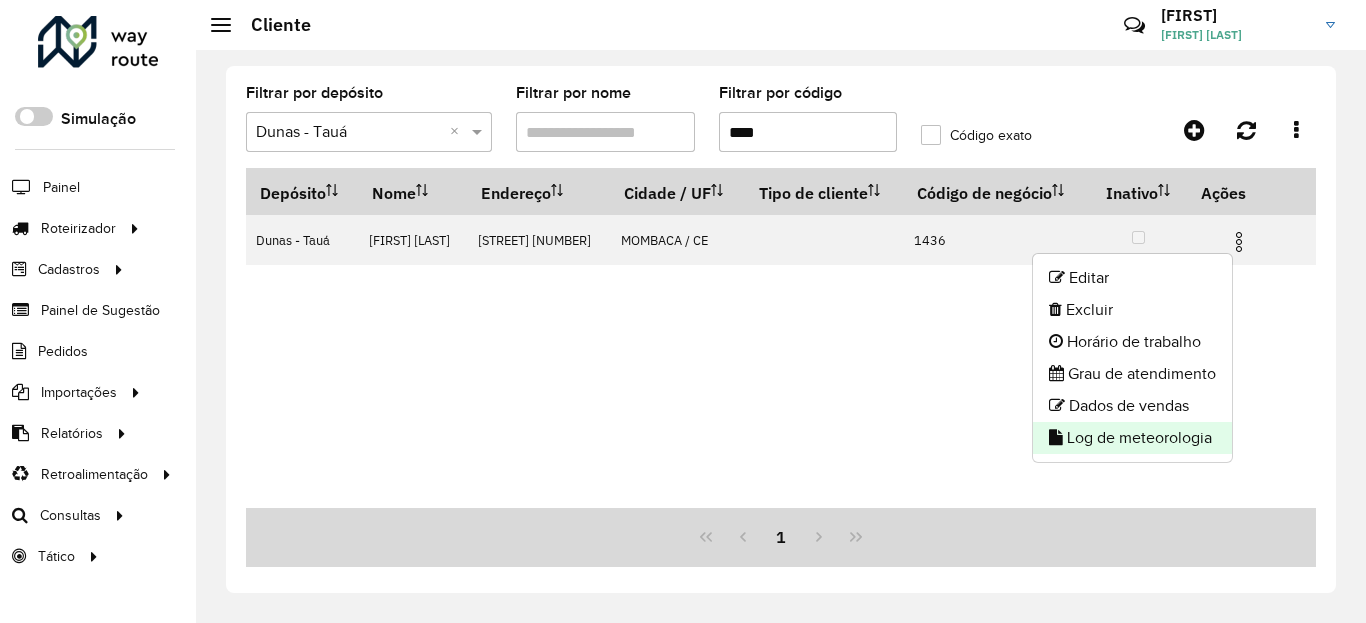 click on "Log de meteorologia" 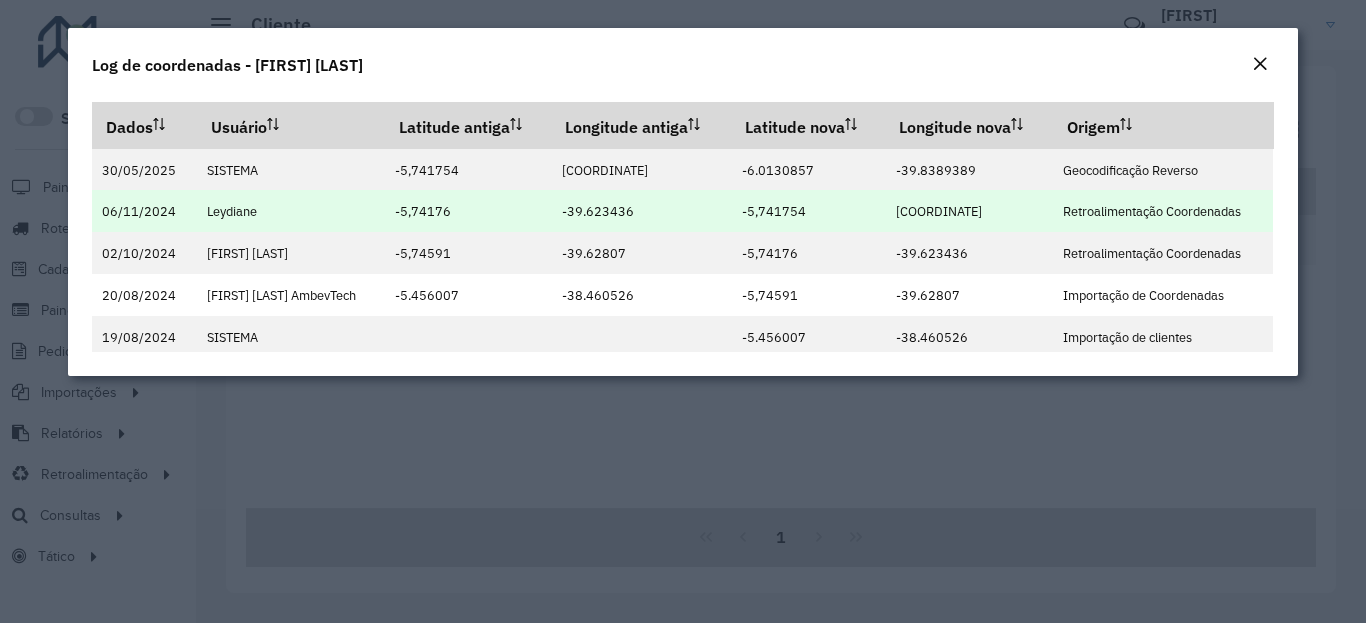 click on "-5,741754" at bounding box center (774, 210) 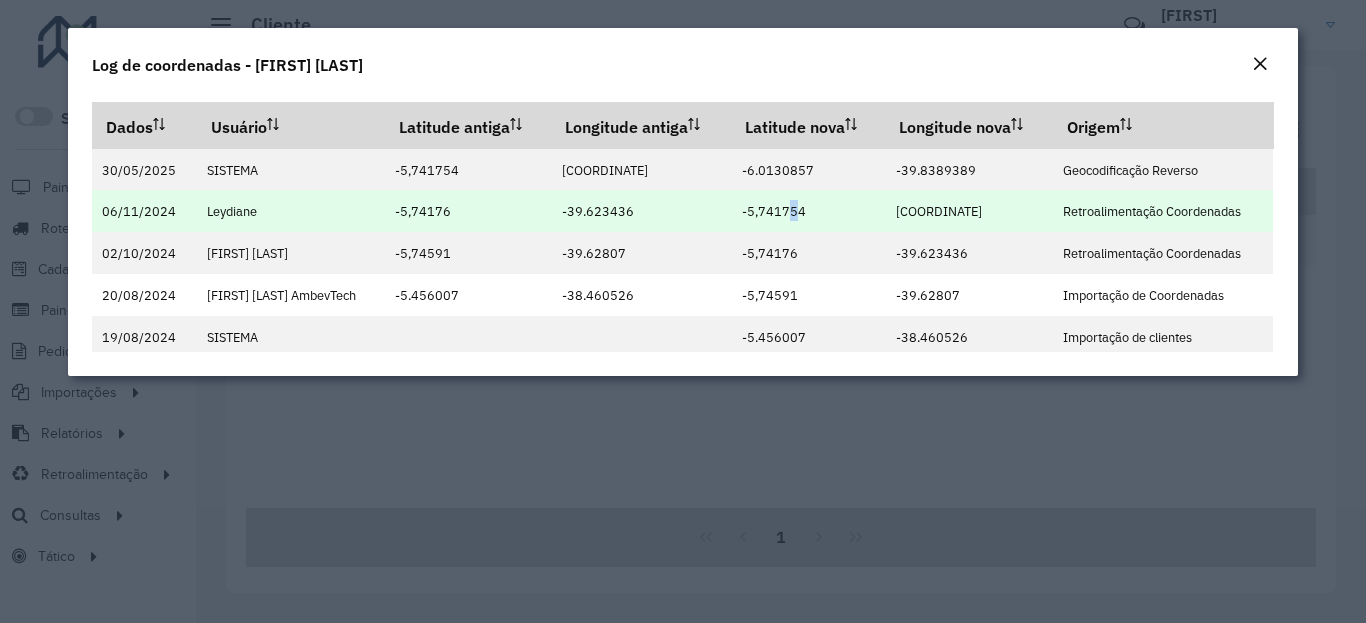 click on "-5,741754" at bounding box center [774, 210] 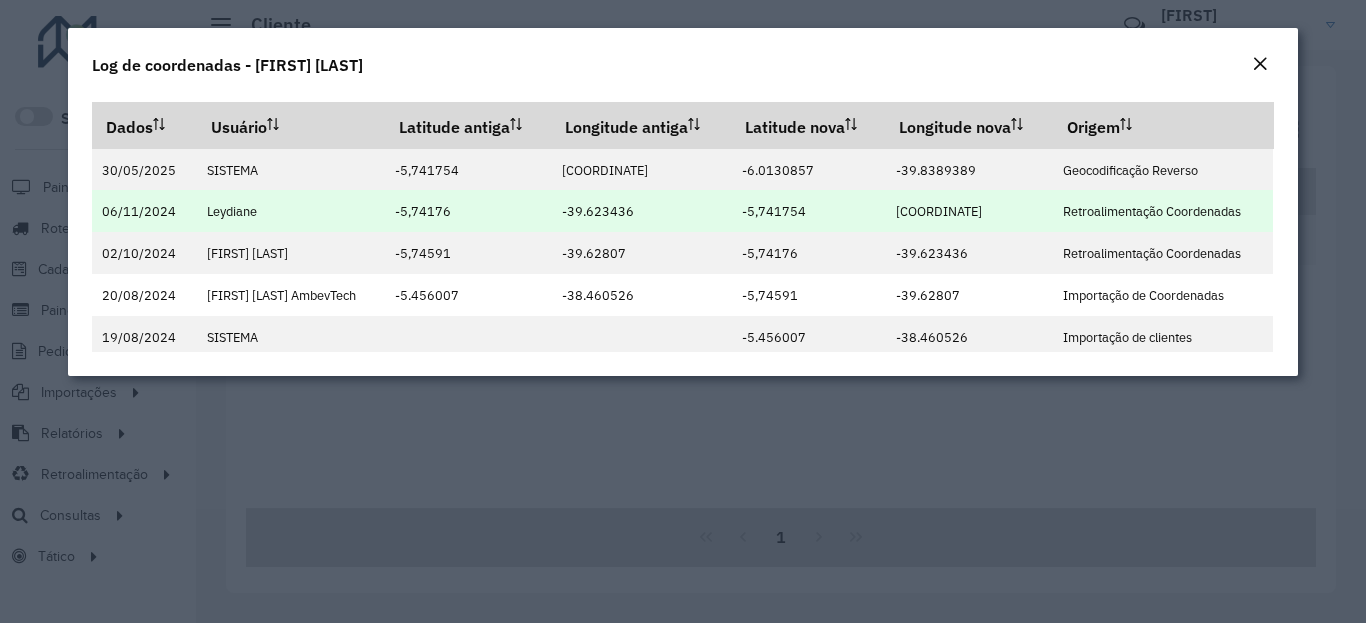 click on "-5,741754" at bounding box center [774, 210] 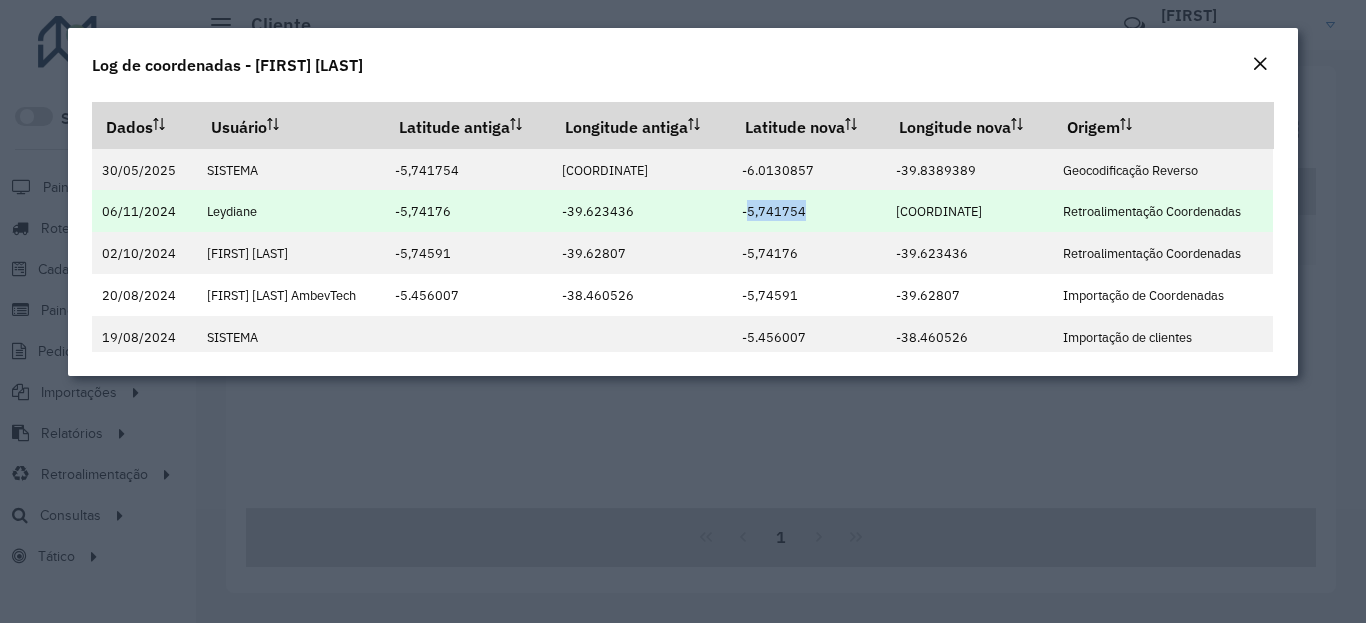 click on "-5,741754" at bounding box center [774, 211] 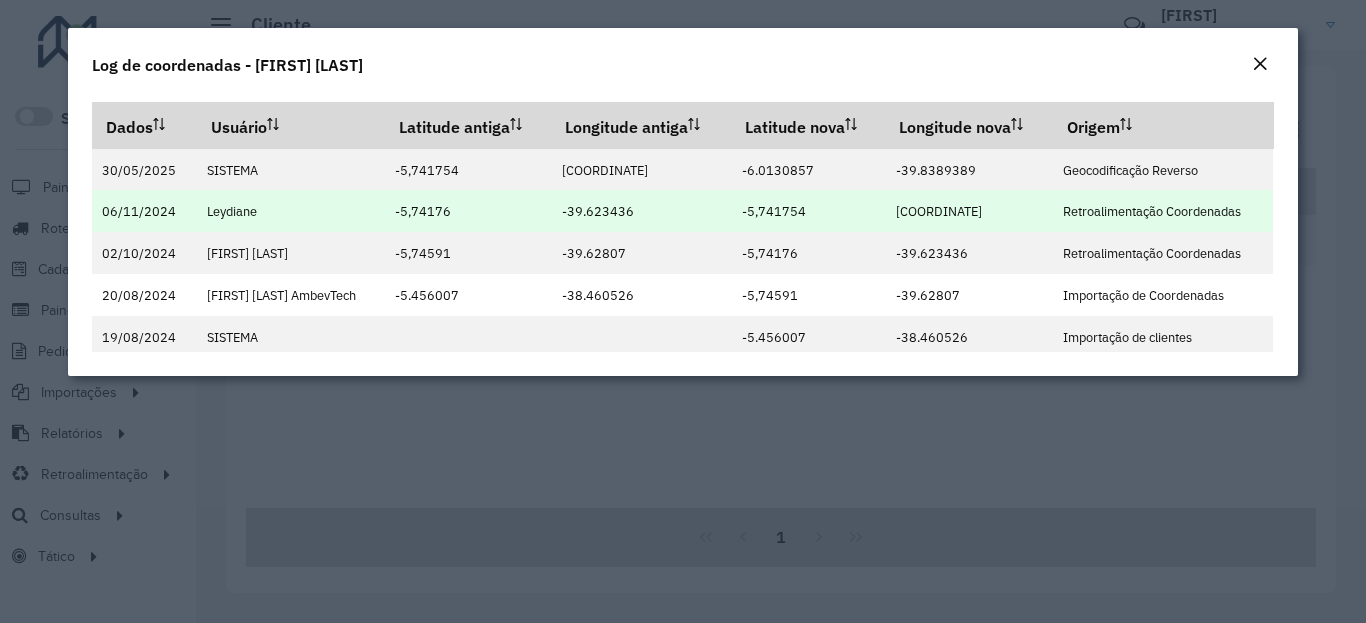 click on "-5,741754" at bounding box center (774, 211) 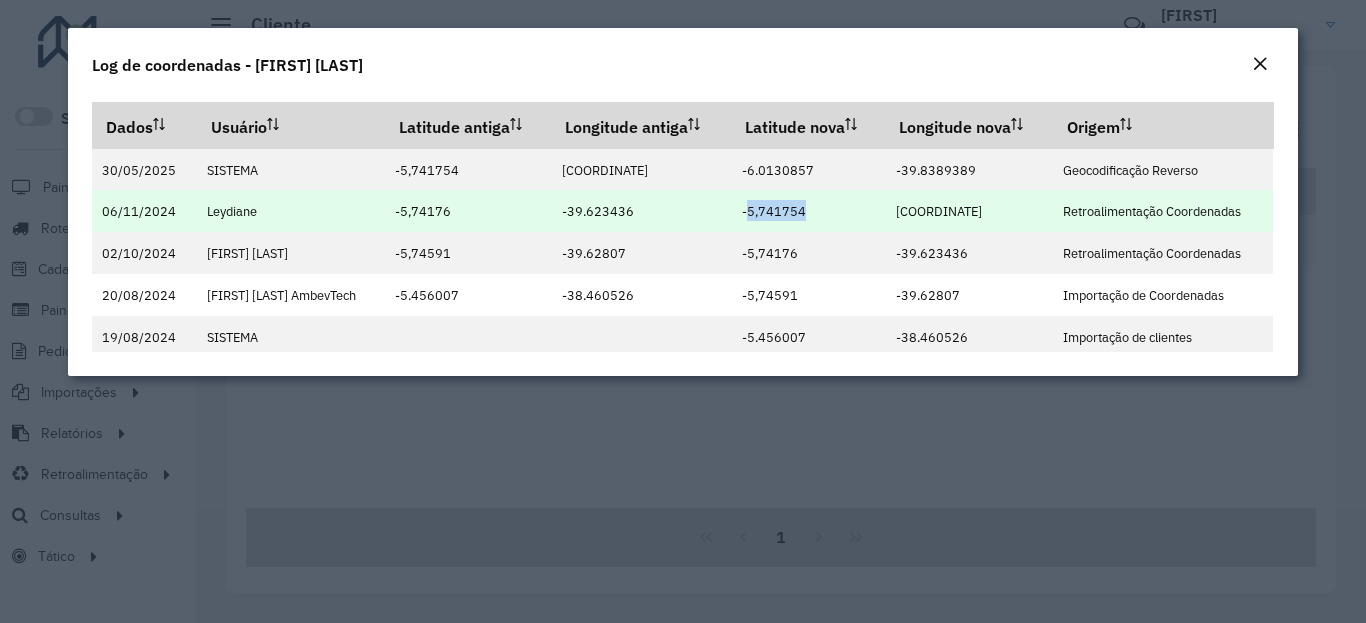 click on "-5,741754" at bounding box center (774, 211) 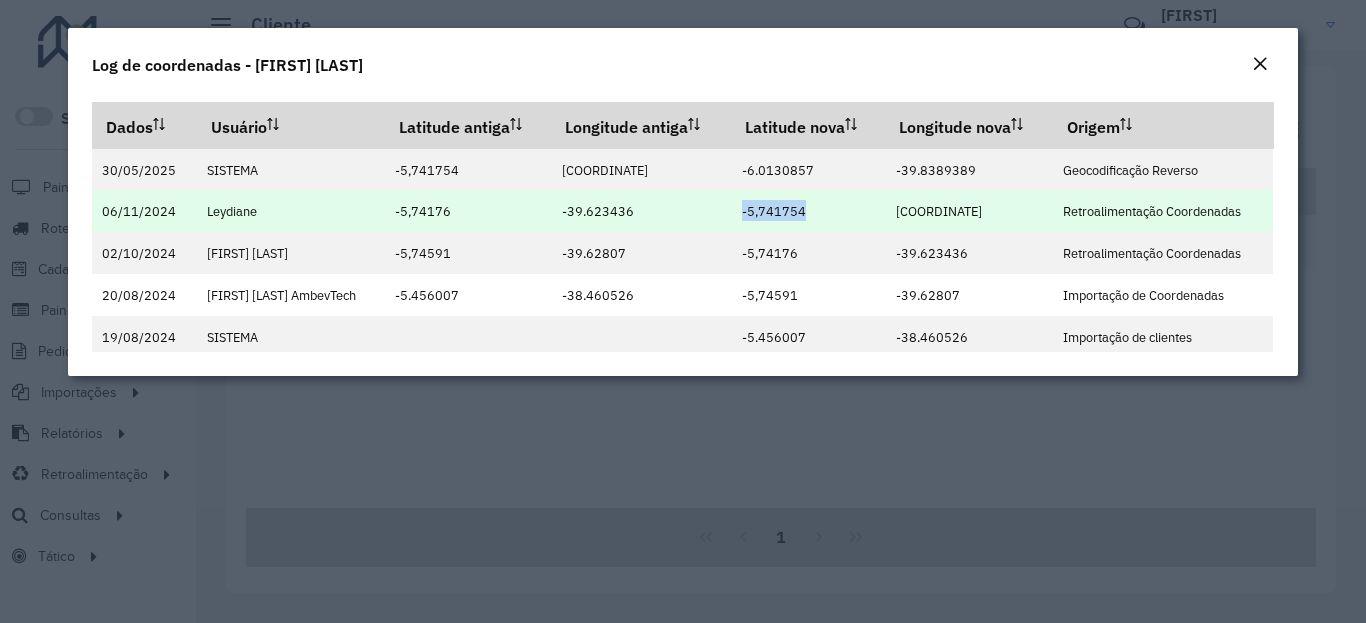 click on "-39.62346" at bounding box center (939, 211) 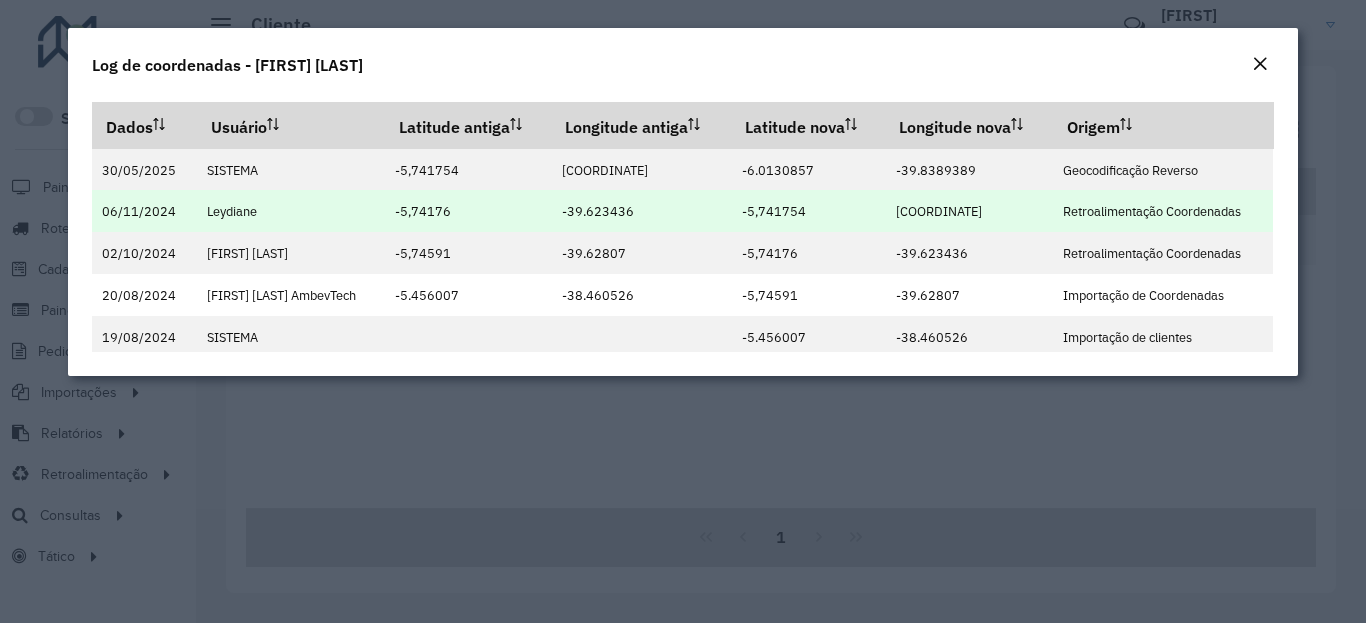 click on "-39.62346" at bounding box center [939, 211] 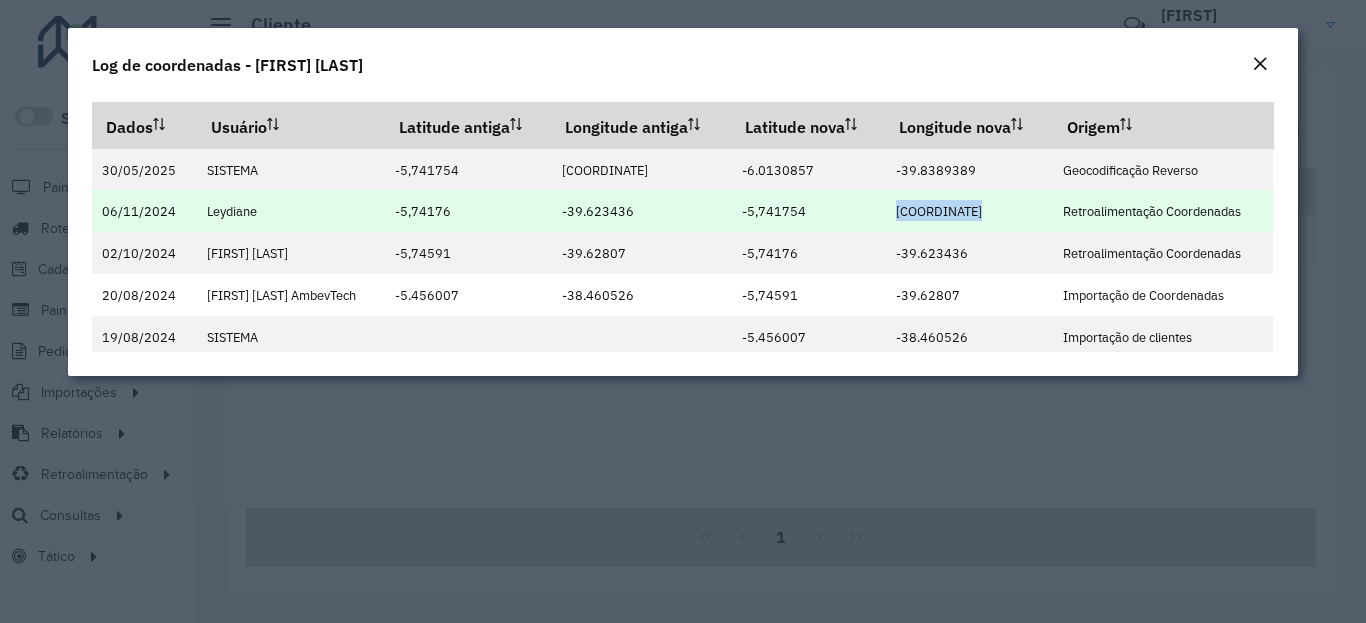 click on "-39.62346" at bounding box center (939, 211) 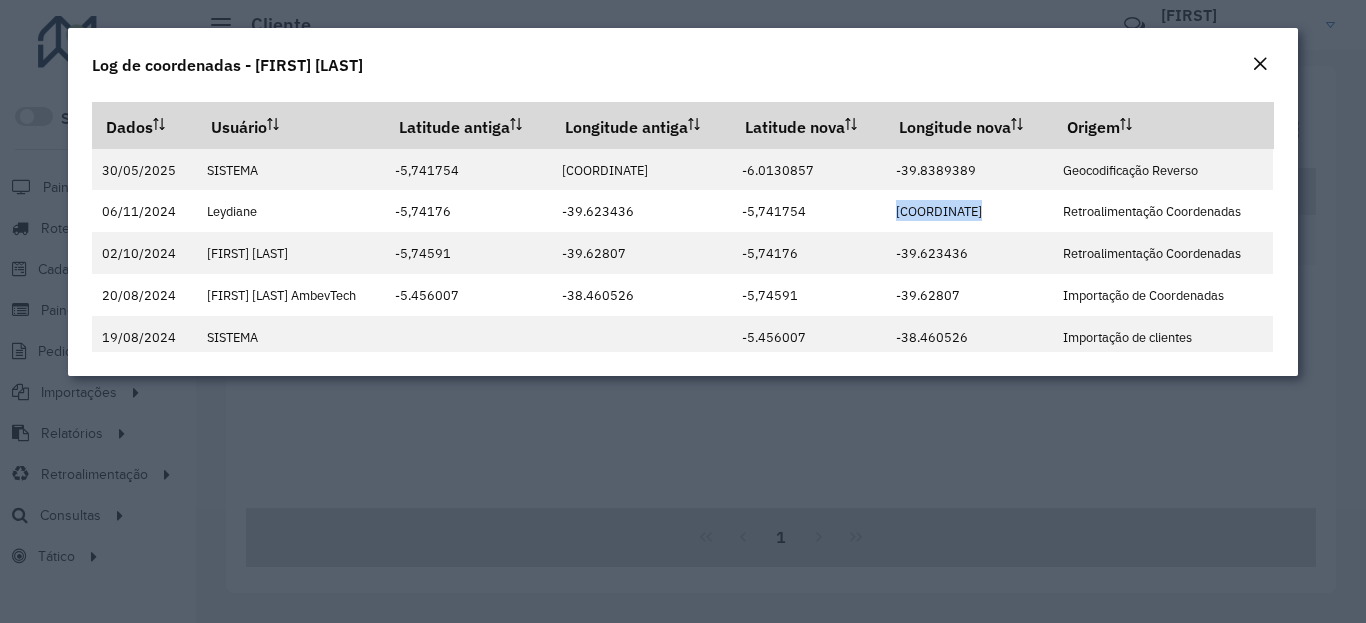 click 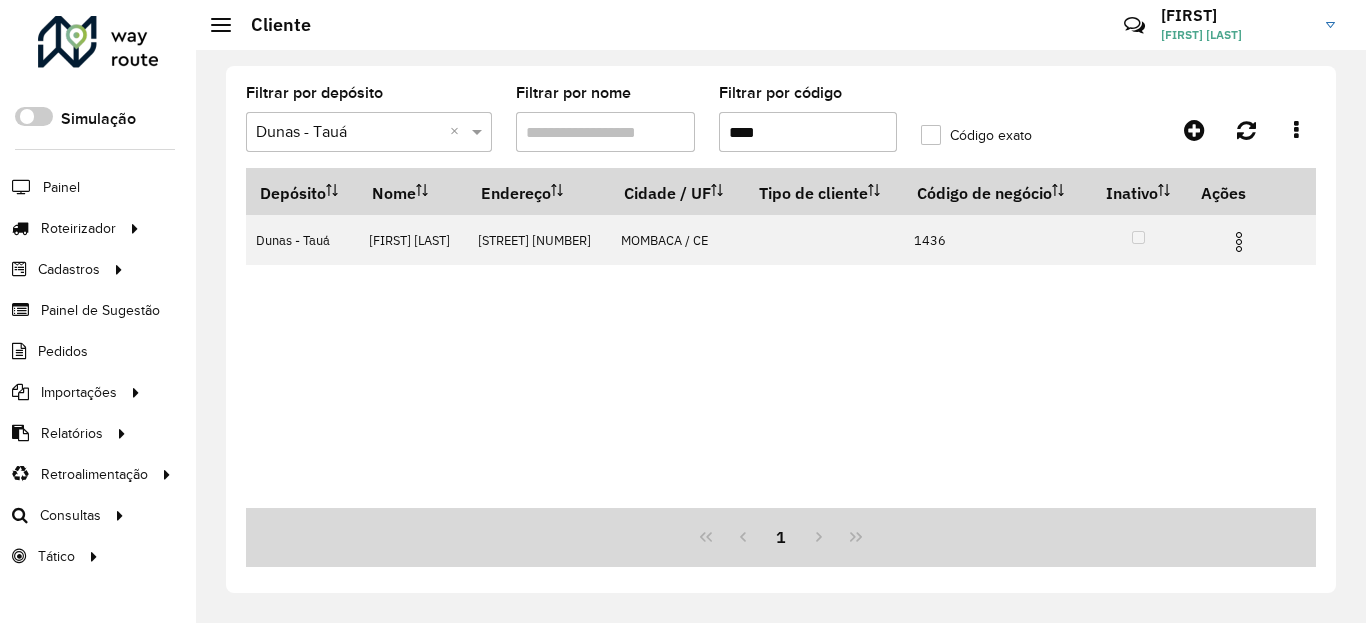 click on "****" at bounding box center [808, 132] 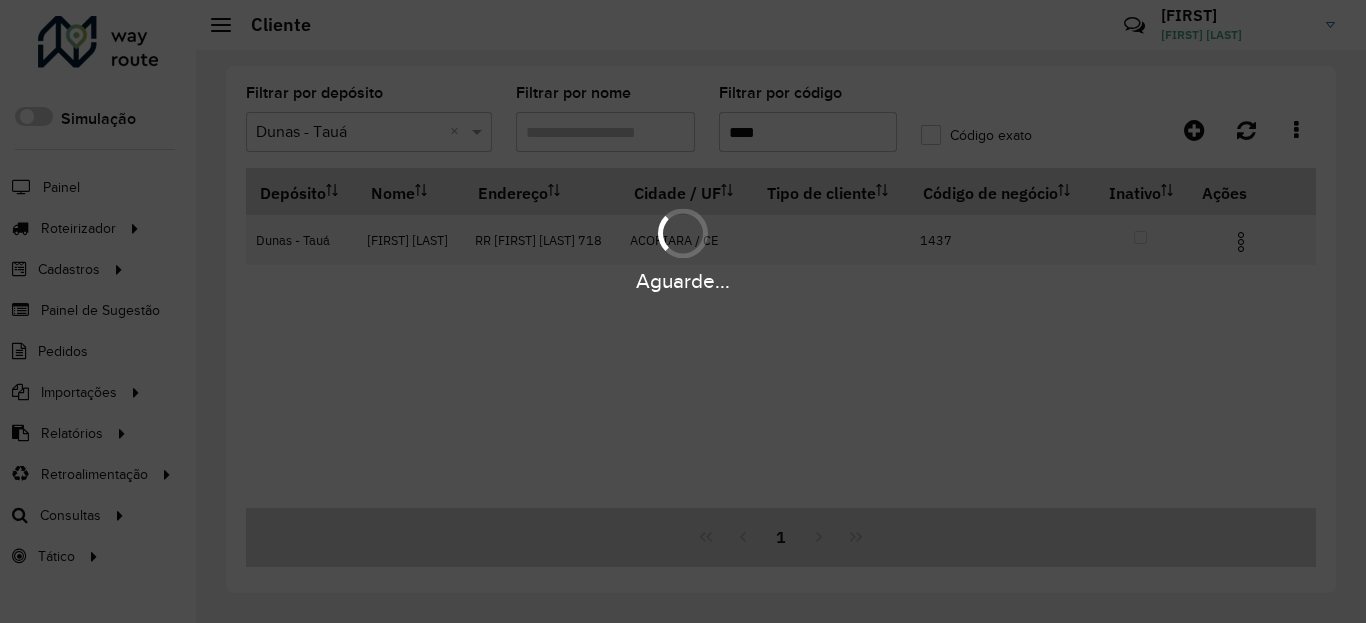 click on "Aguarde..." at bounding box center [683, 281] 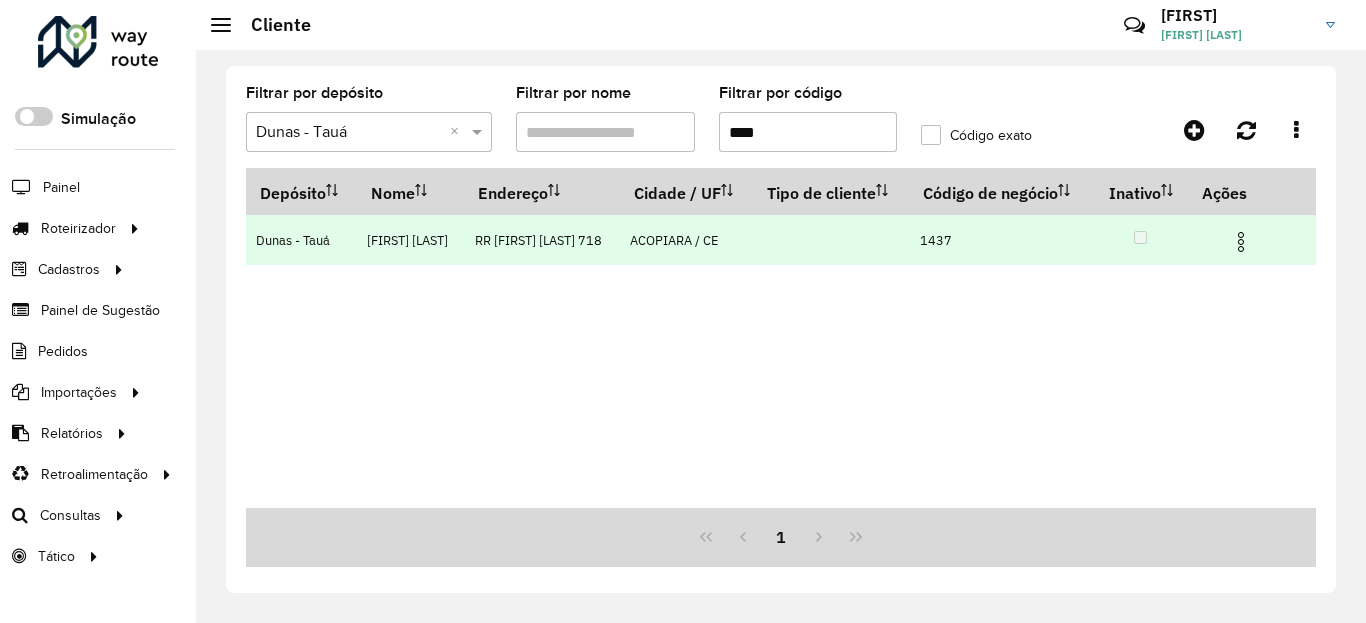 click at bounding box center [1241, 242] 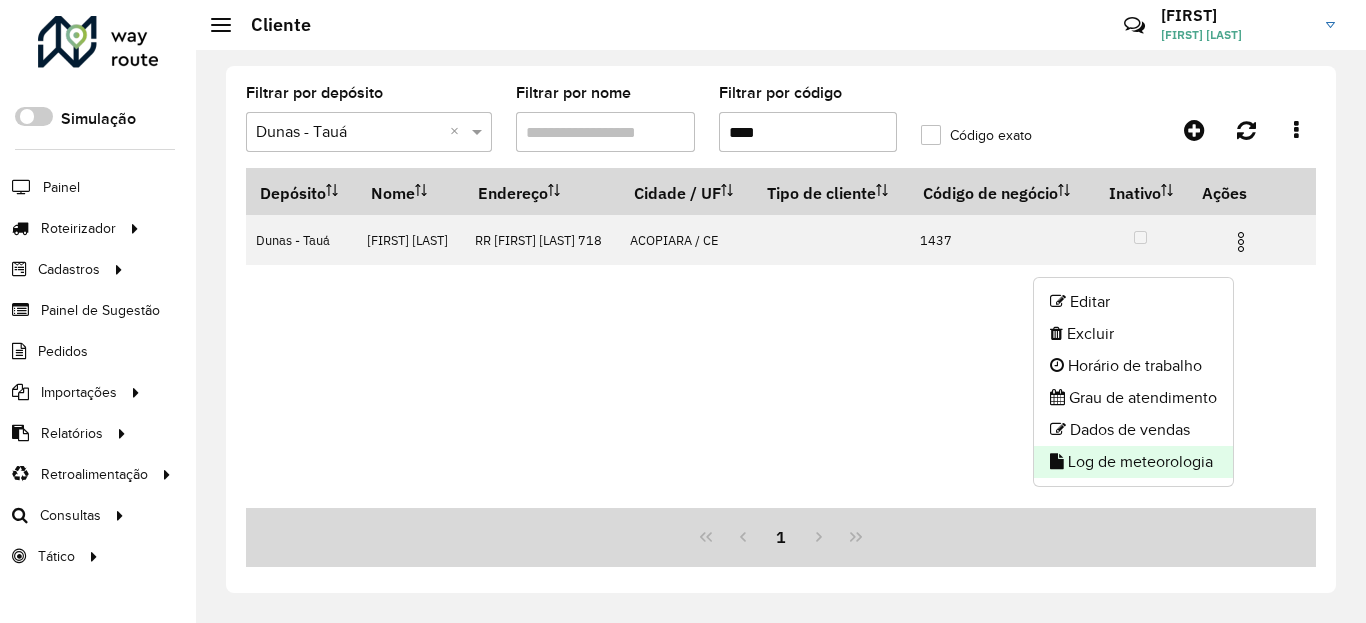 click on "Log de meteorologia" 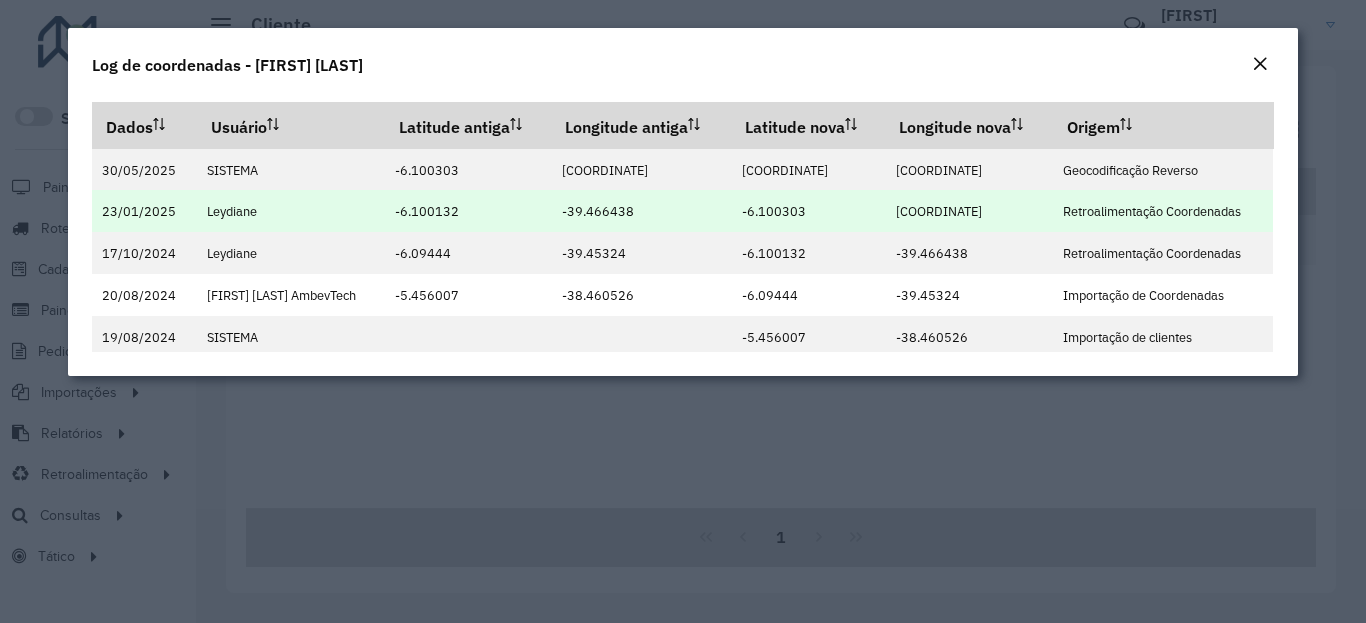 click on "-6.100303" at bounding box center [774, 211] 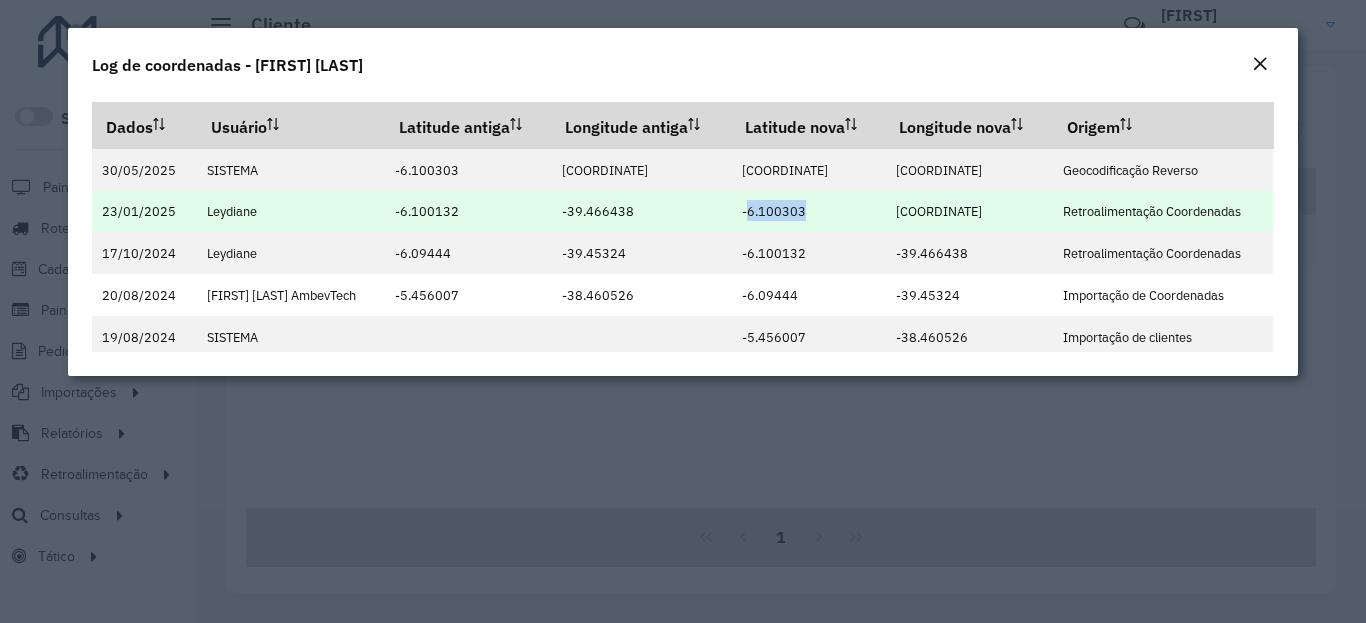 click on "-6.100303" at bounding box center (774, 211) 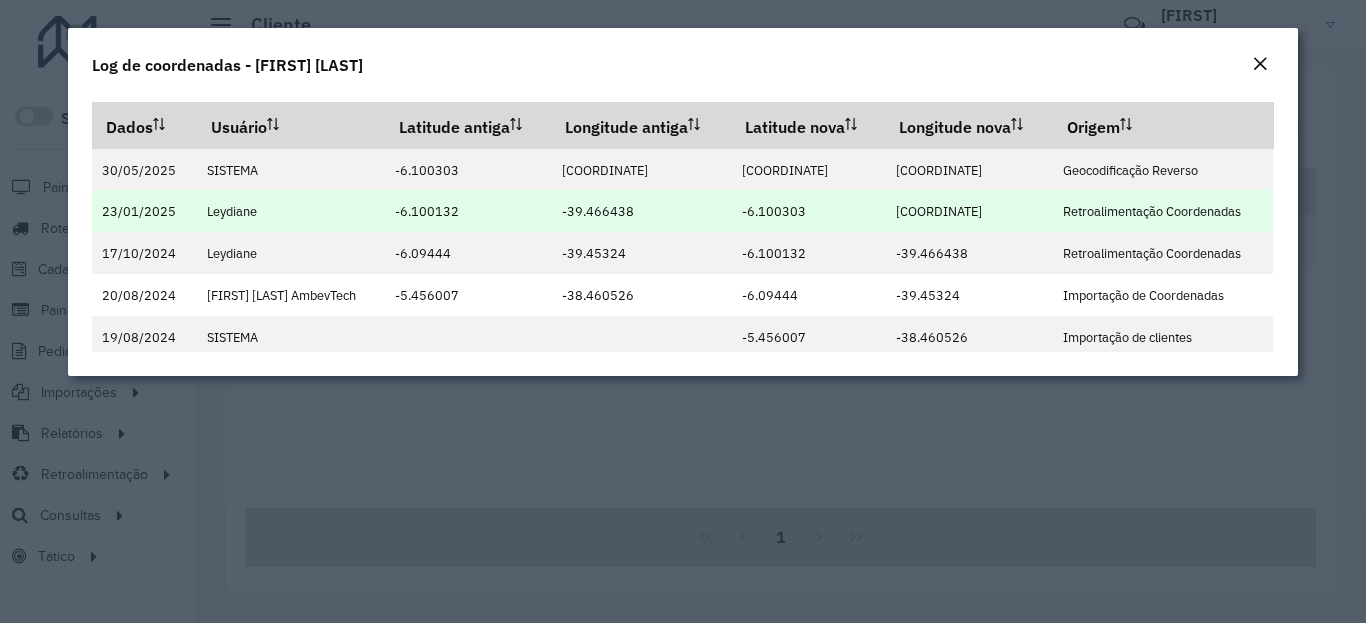 click on "-39.466317" at bounding box center (939, 211) 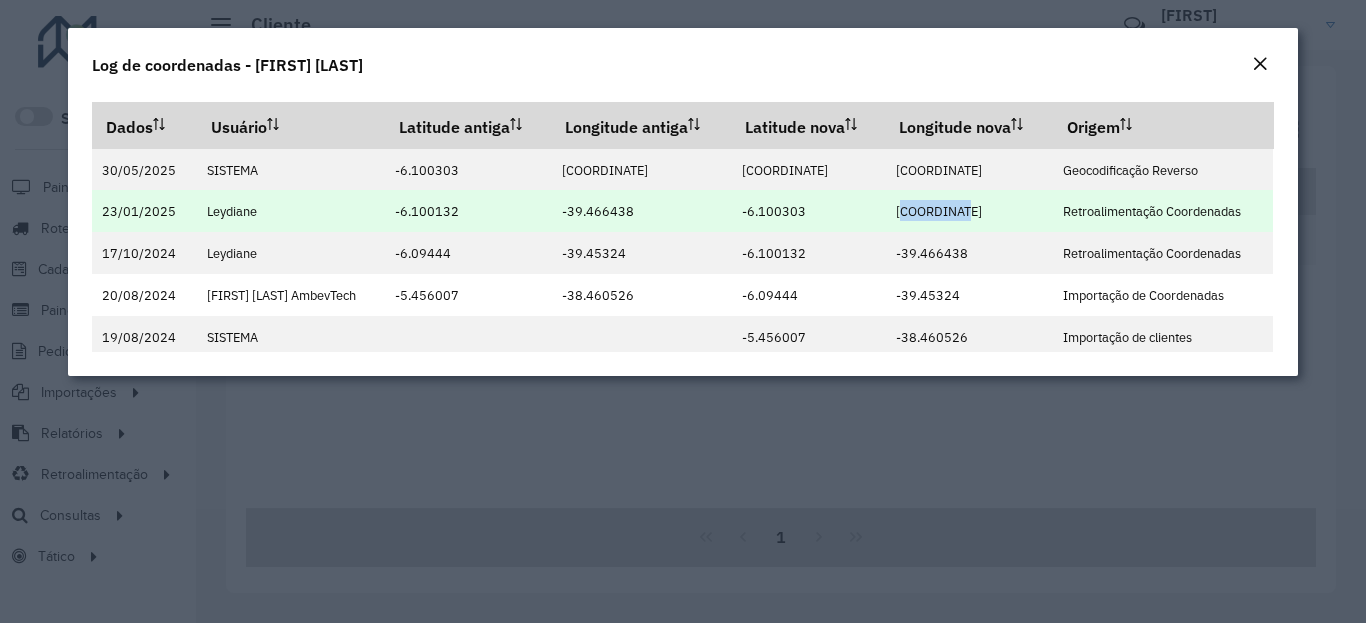 click on "-39.466317" at bounding box center [939, 211] 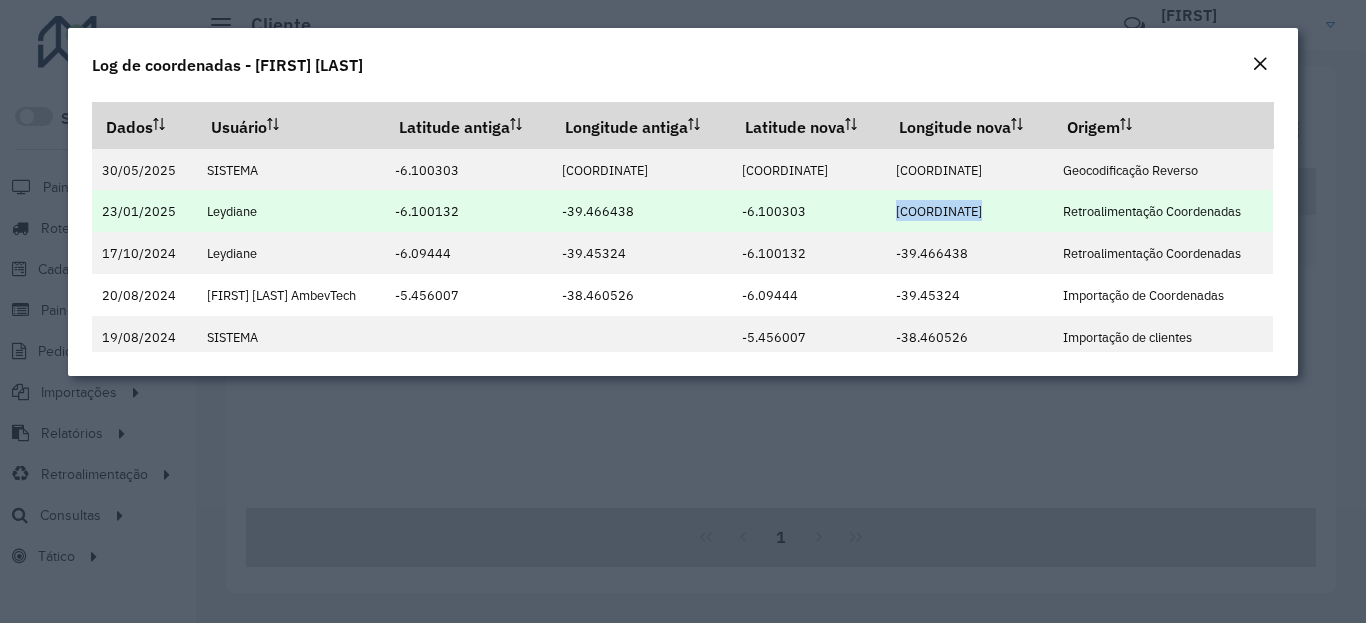 click on "-39.466317" at bounding box center (939, 211) 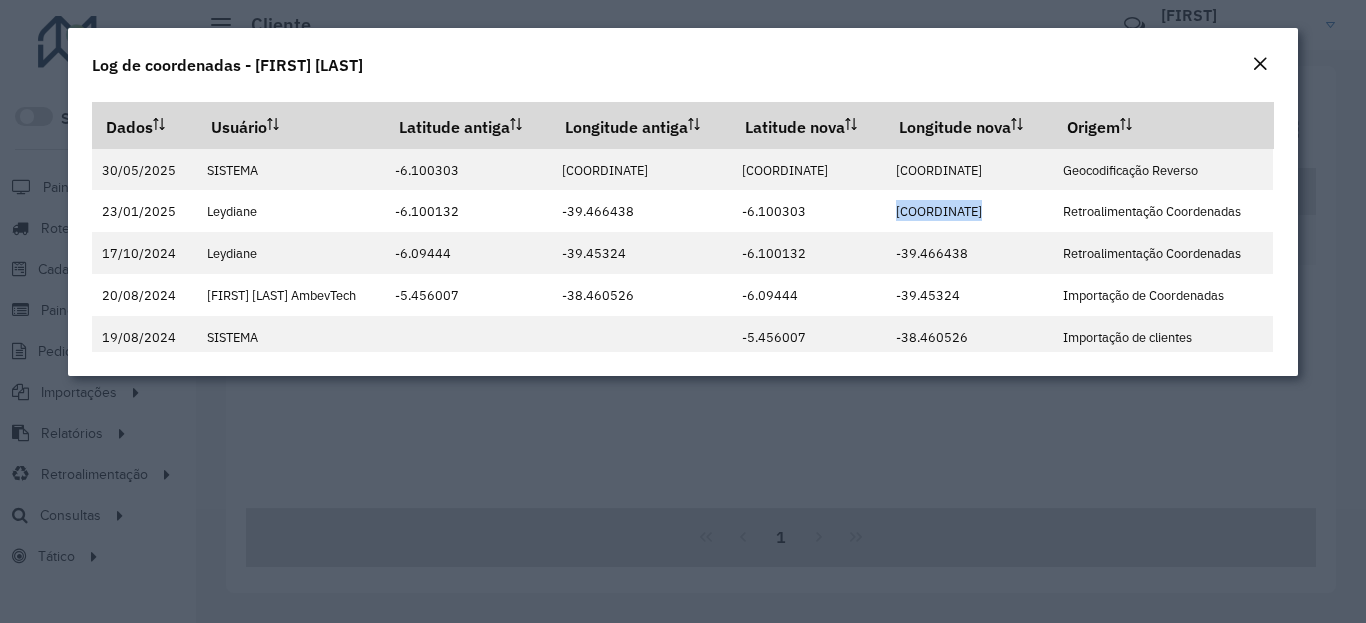 click on "Log de coordenadas - CICERO ANTONIO DE SO" 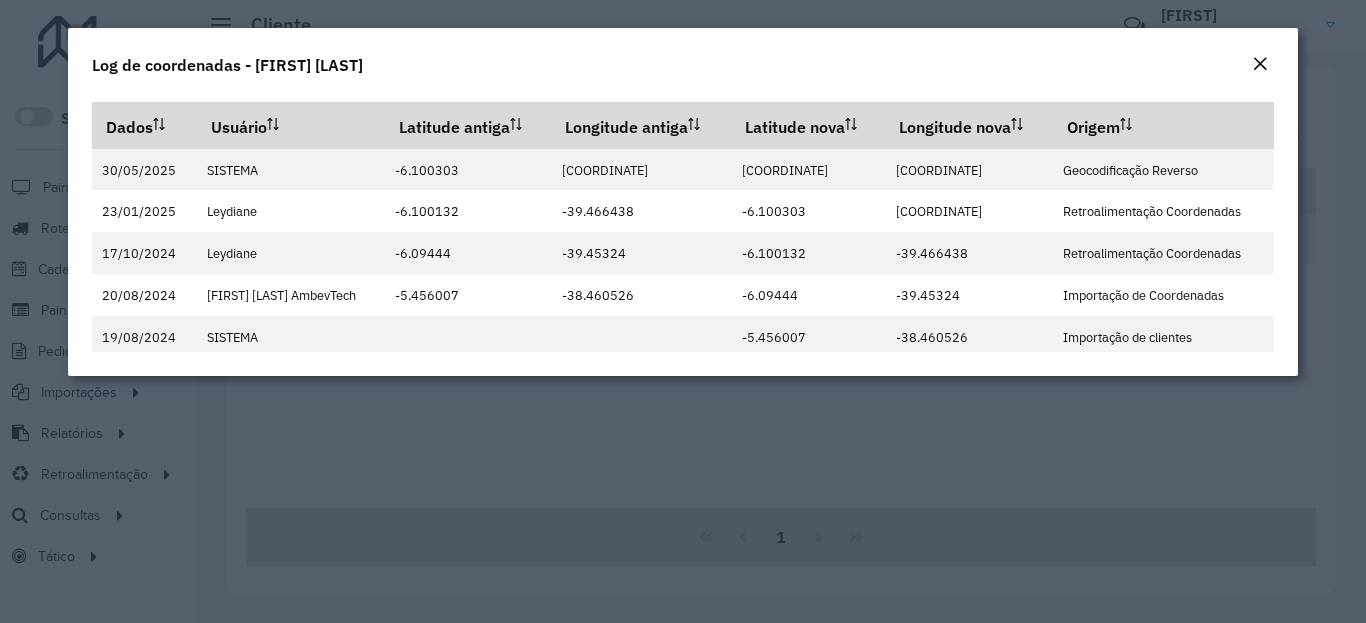 click 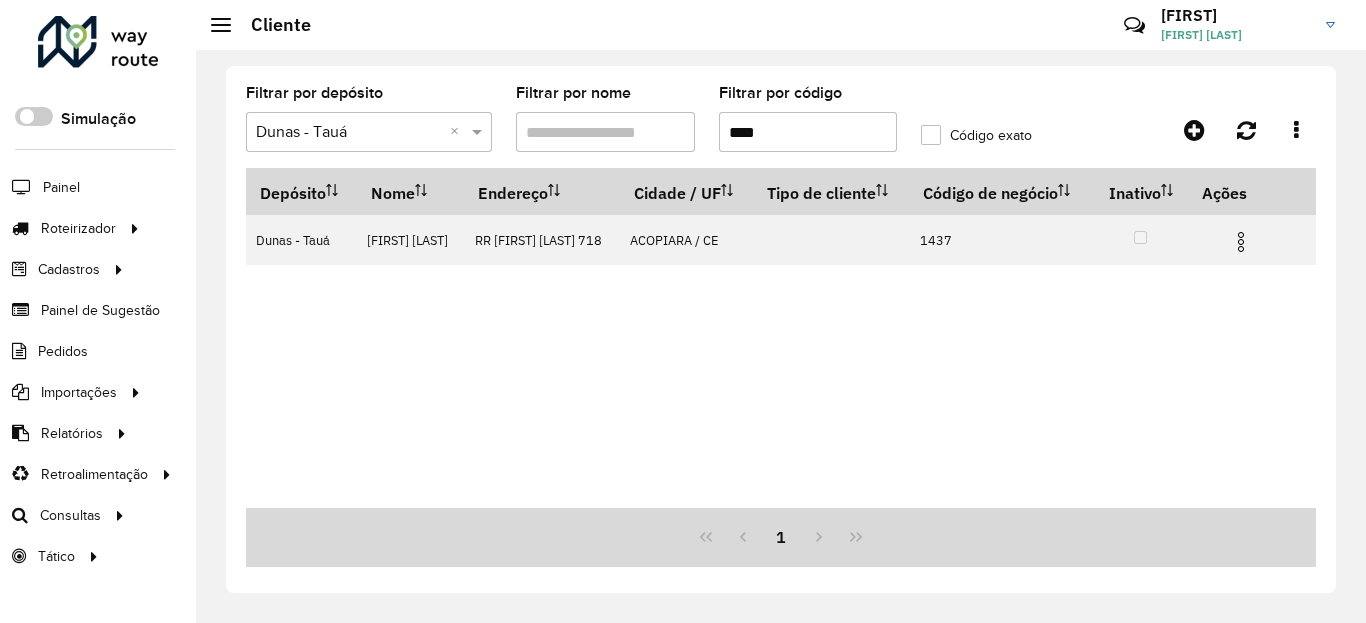 drag, startPoint x: 791, startPoint y: 115, endPoint x: 798, endPoint y: 134, distance: 20.248457 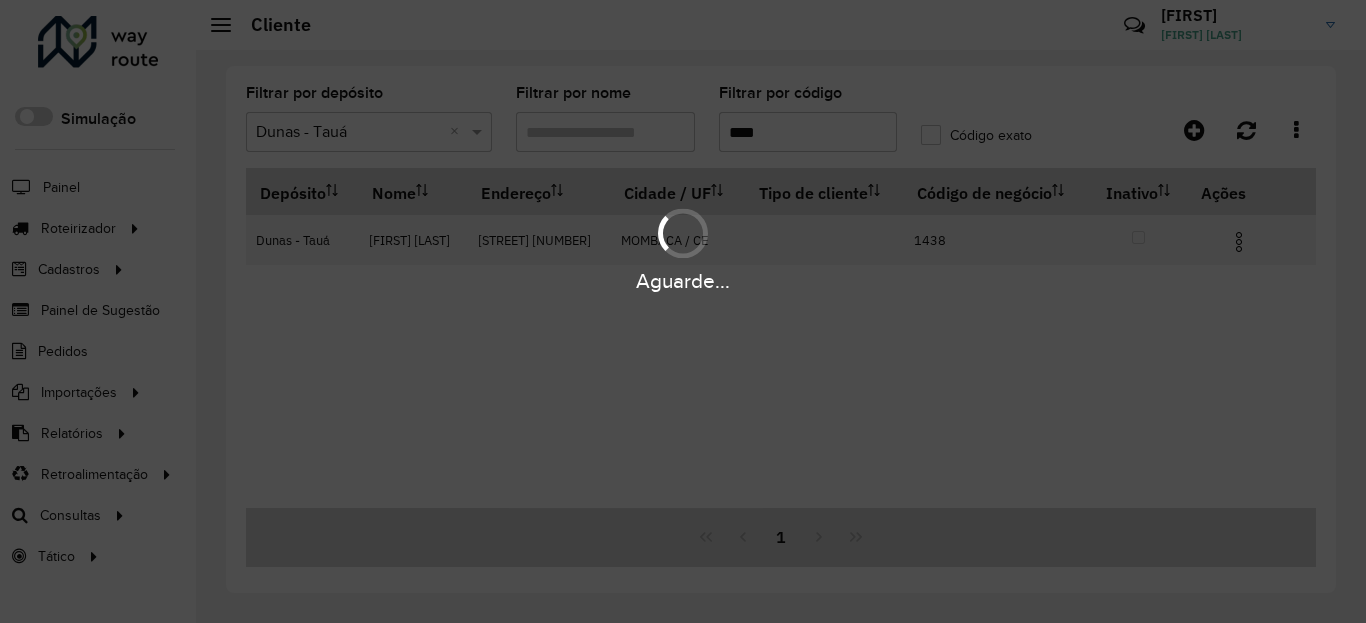 click at bounding box center (1239, 242) 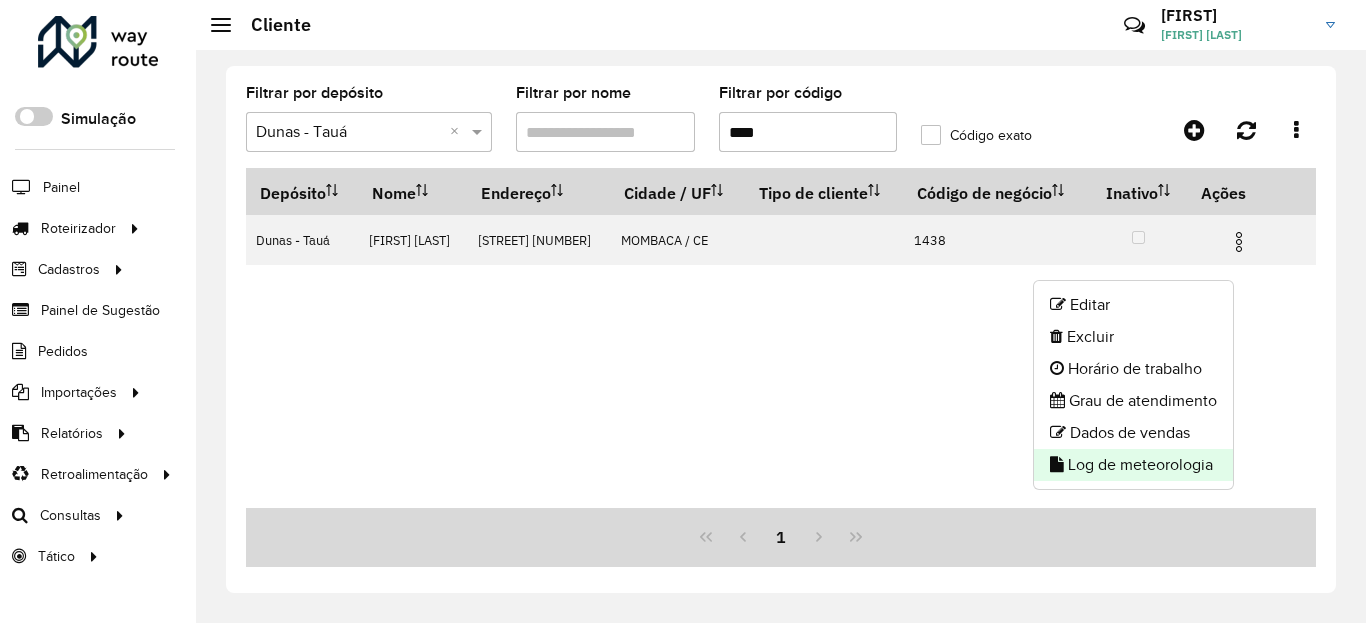 click on "Log de meteorologia" 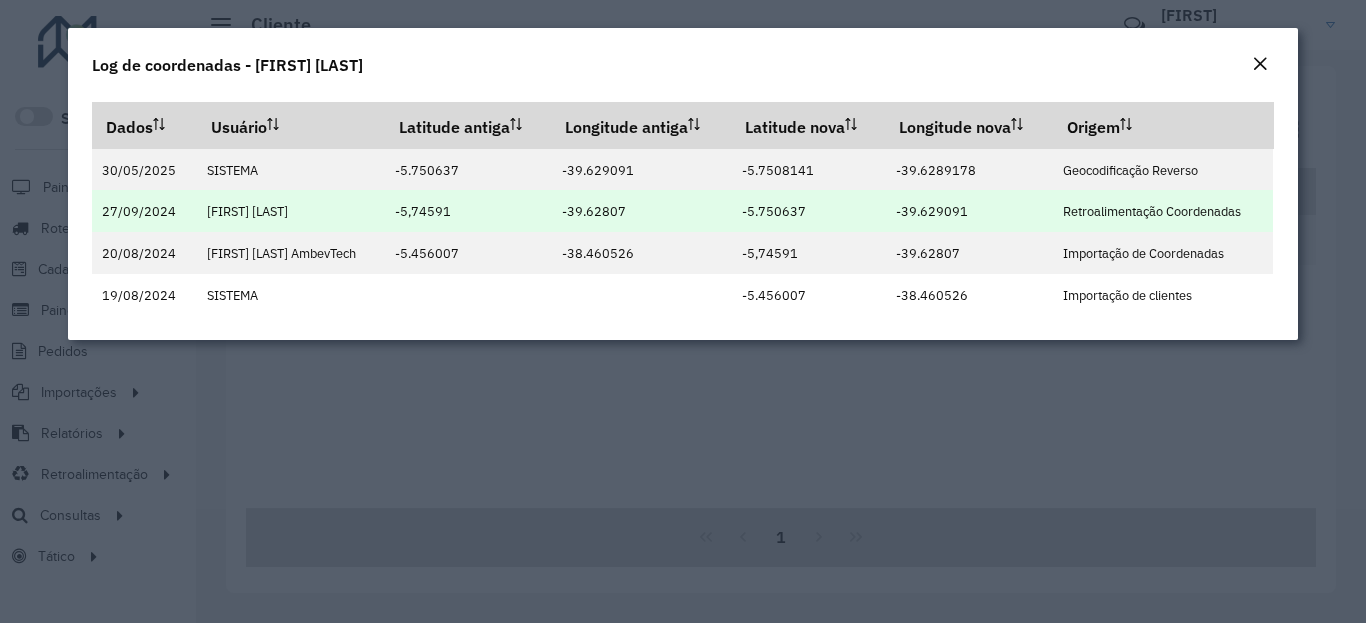 click on "-5.750637" at bounding box center (774, 211) 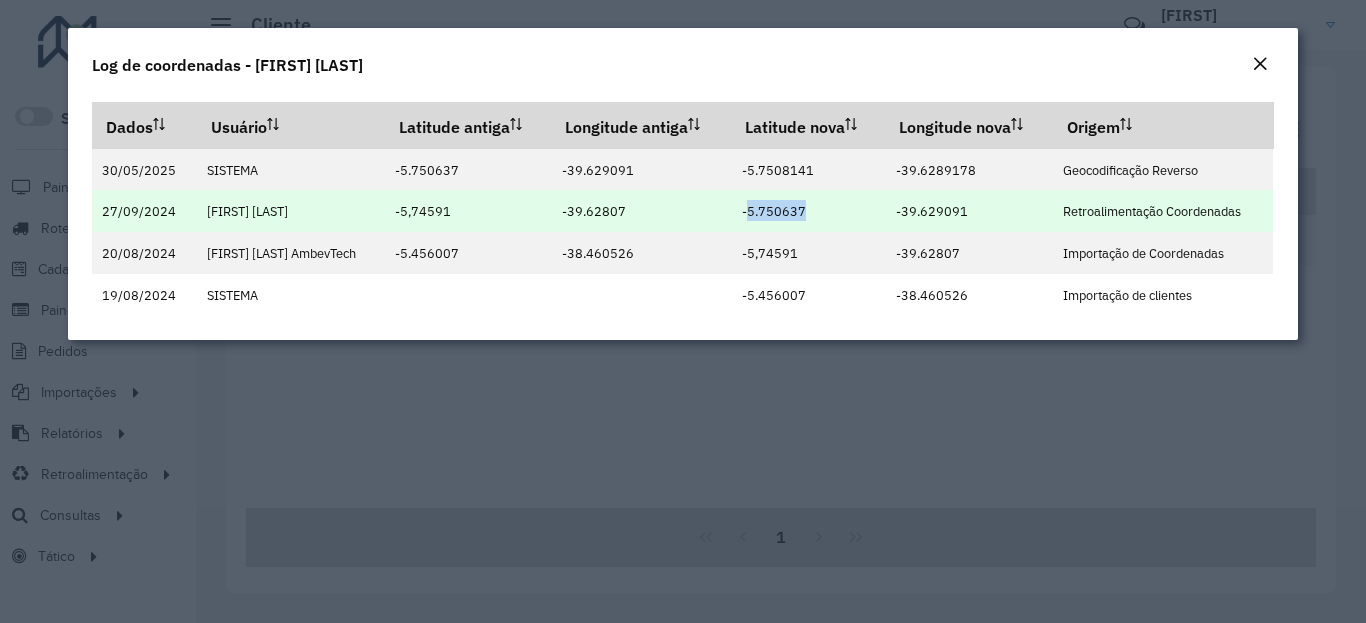 click on "-5.750637" at bounding box center [774, 211] 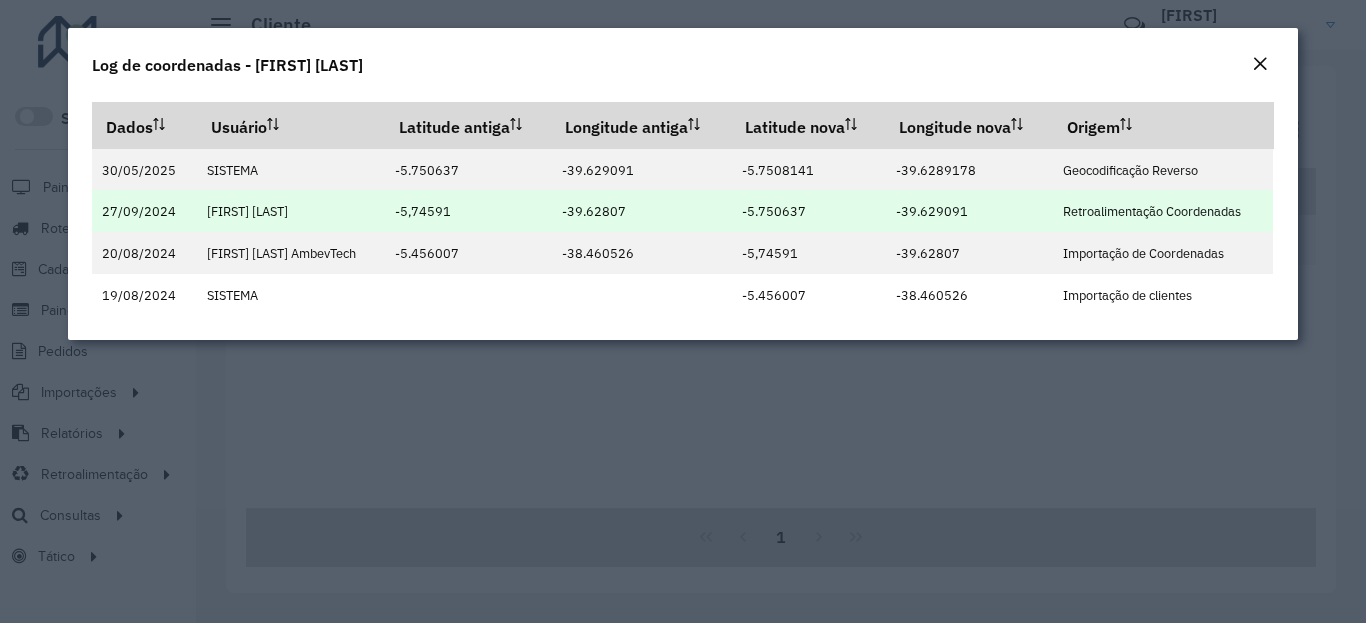 click on "-39.629091" at bounding box center (932, 211) 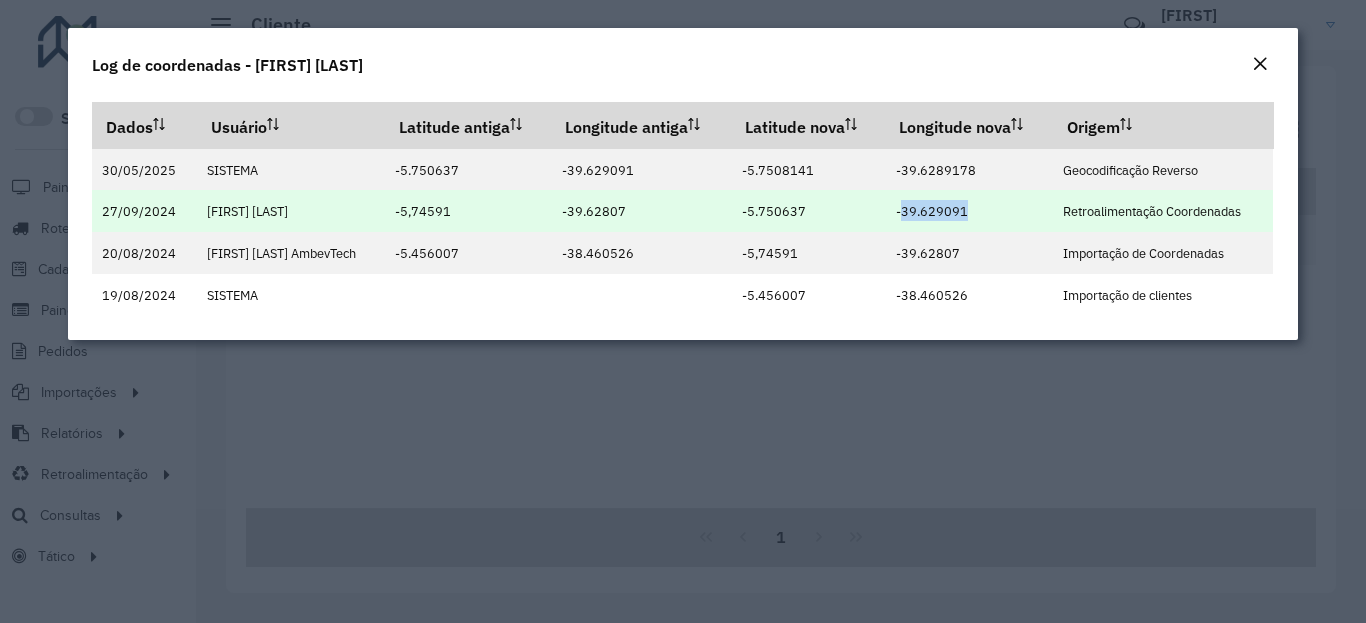 click on "-39.629091" at bounding box center (932, 211) 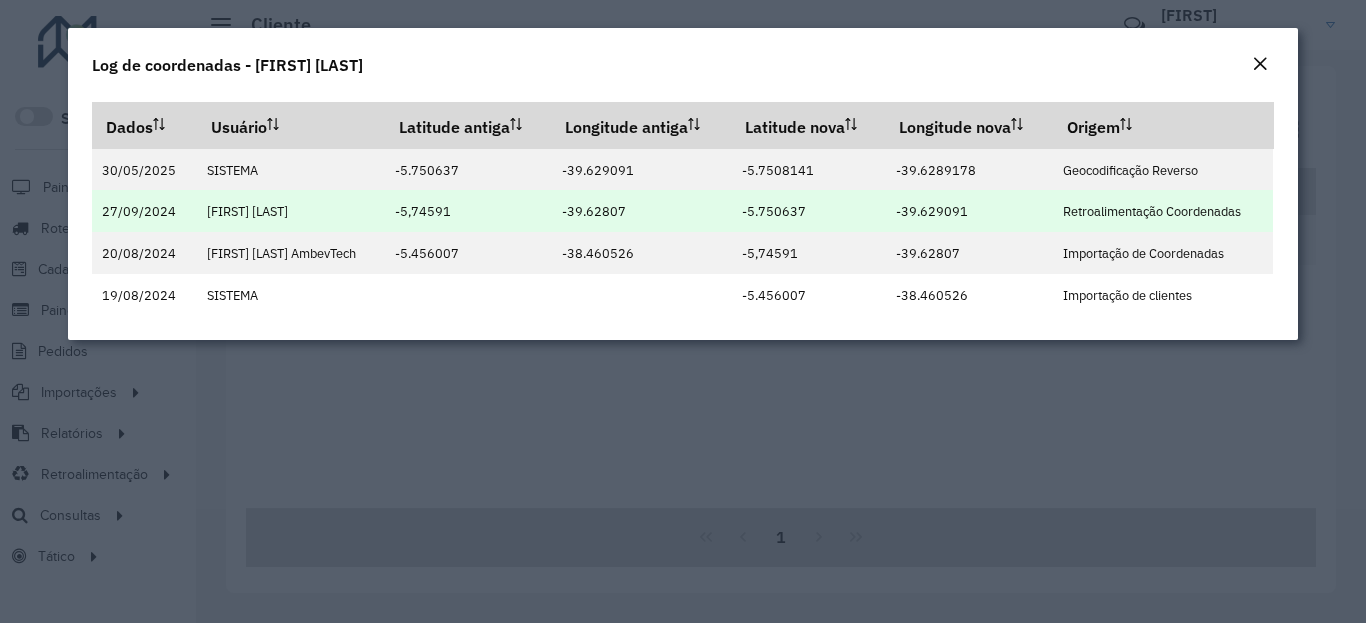 click on "-39.629091" at bounding box center [932, 211] 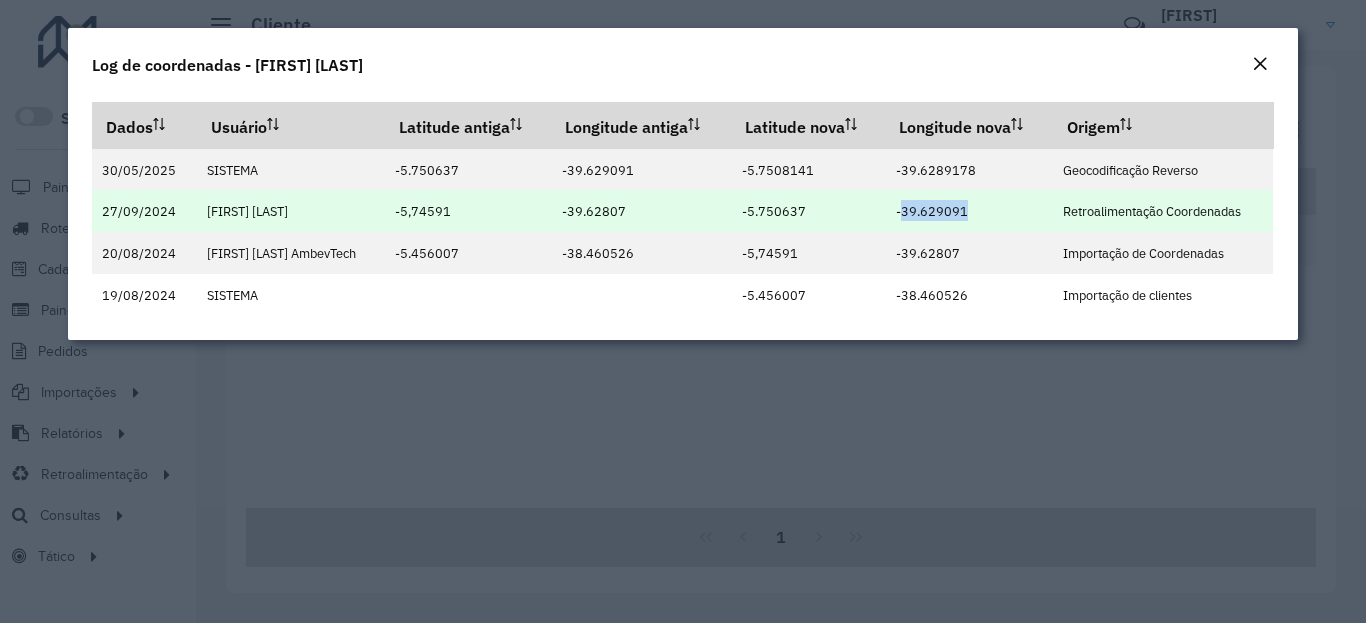 click on "-39.629091" at bounding box center [932, 211] 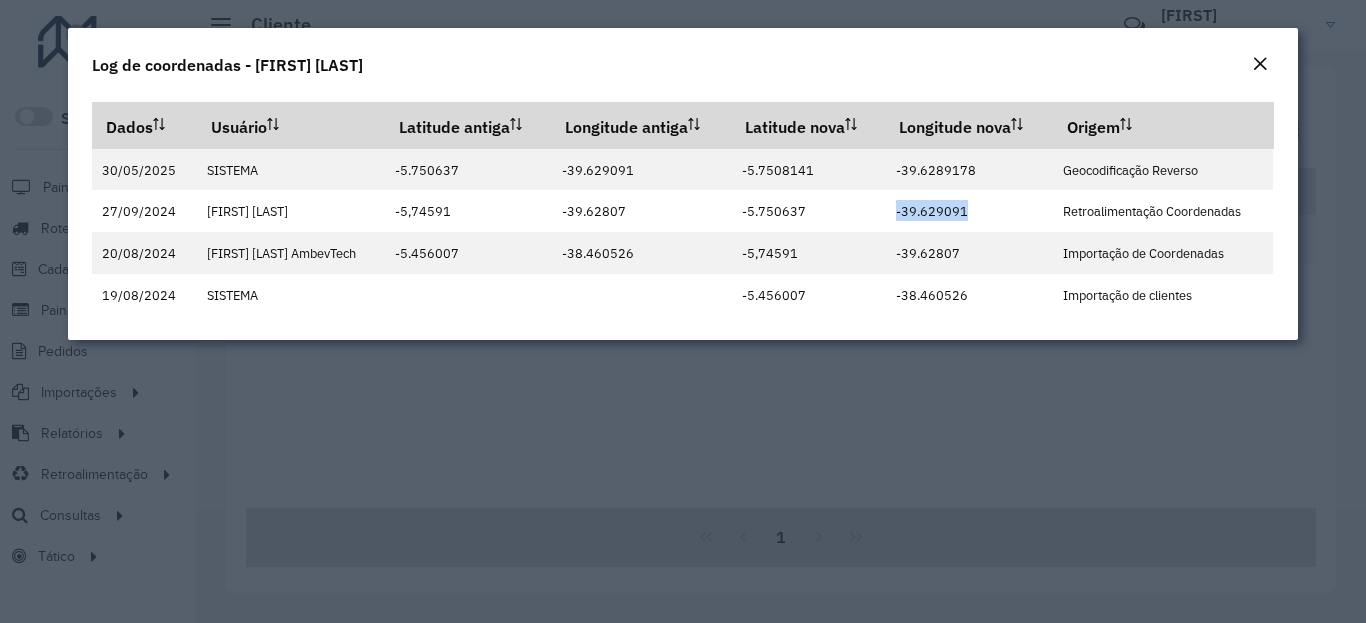 click 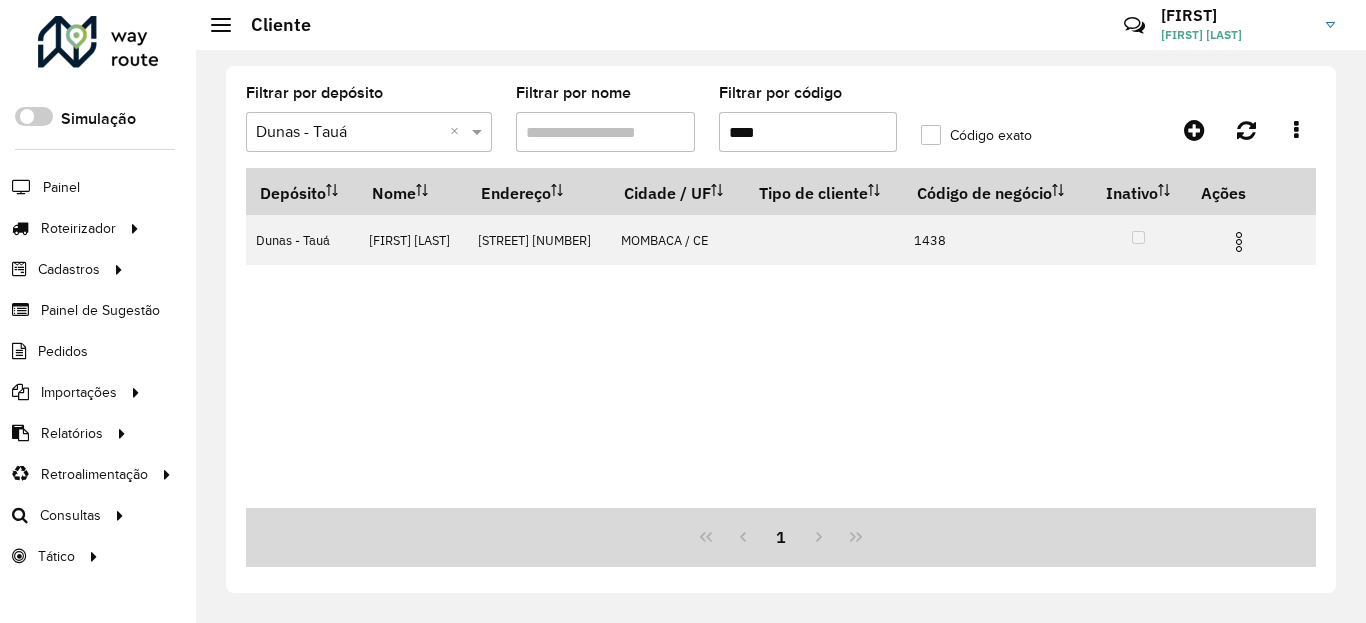 click on "****" at bounding box center (808, 132) 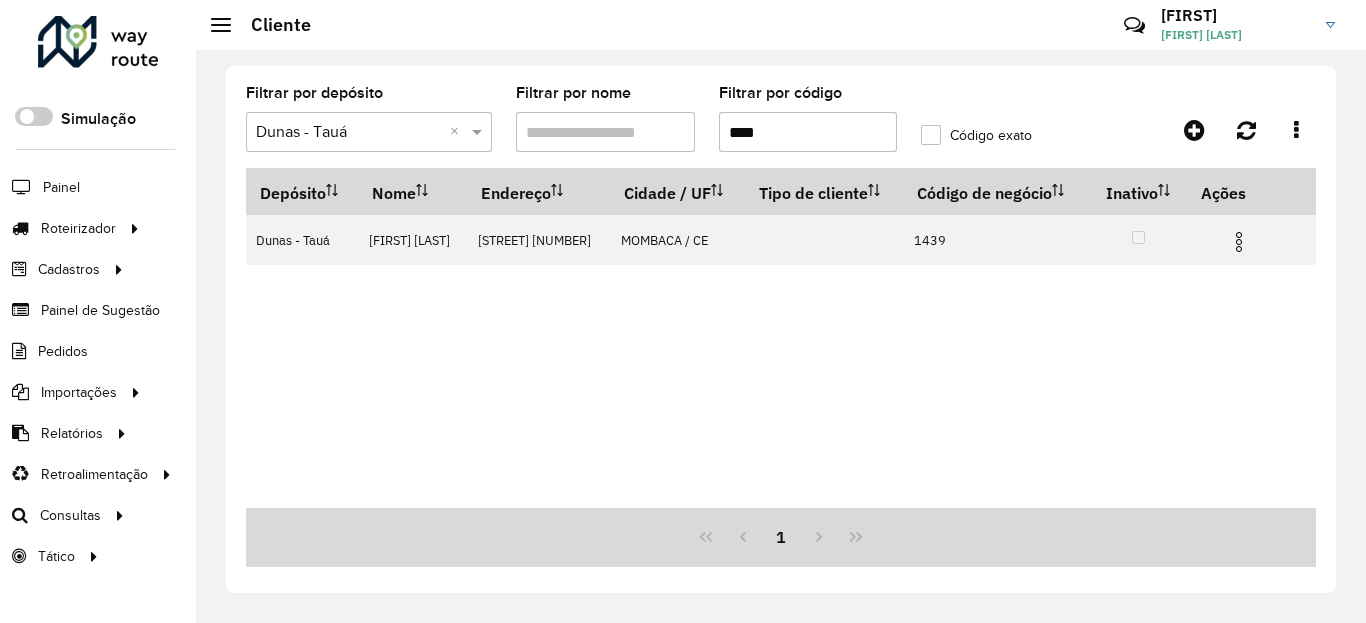 click at bounding box center [1239, 242] 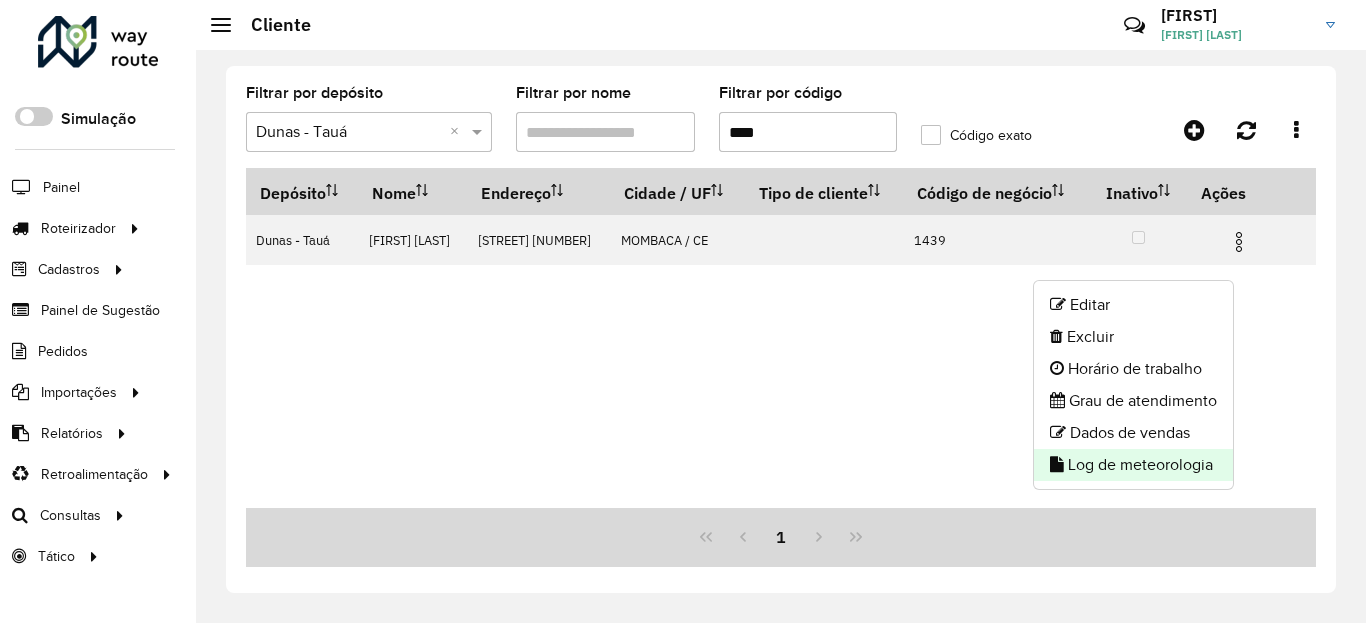 click on "Log de meteorologia" 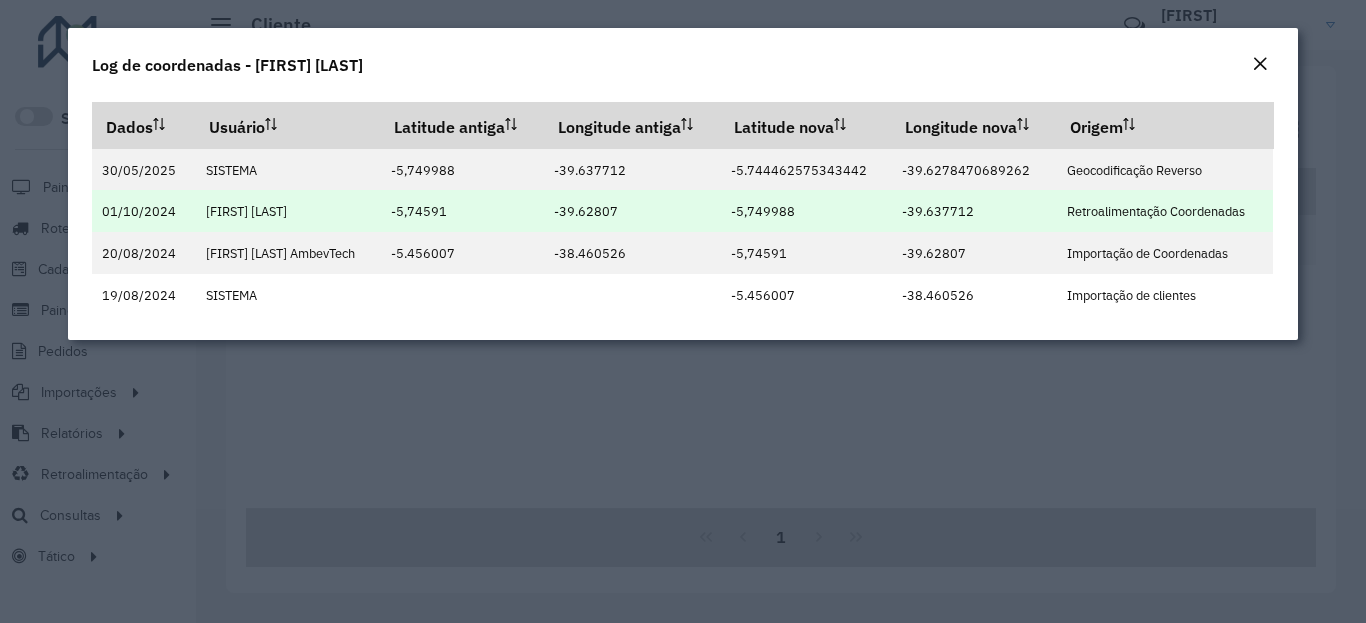click on "-5,749988" at bounding box center (763, 211) 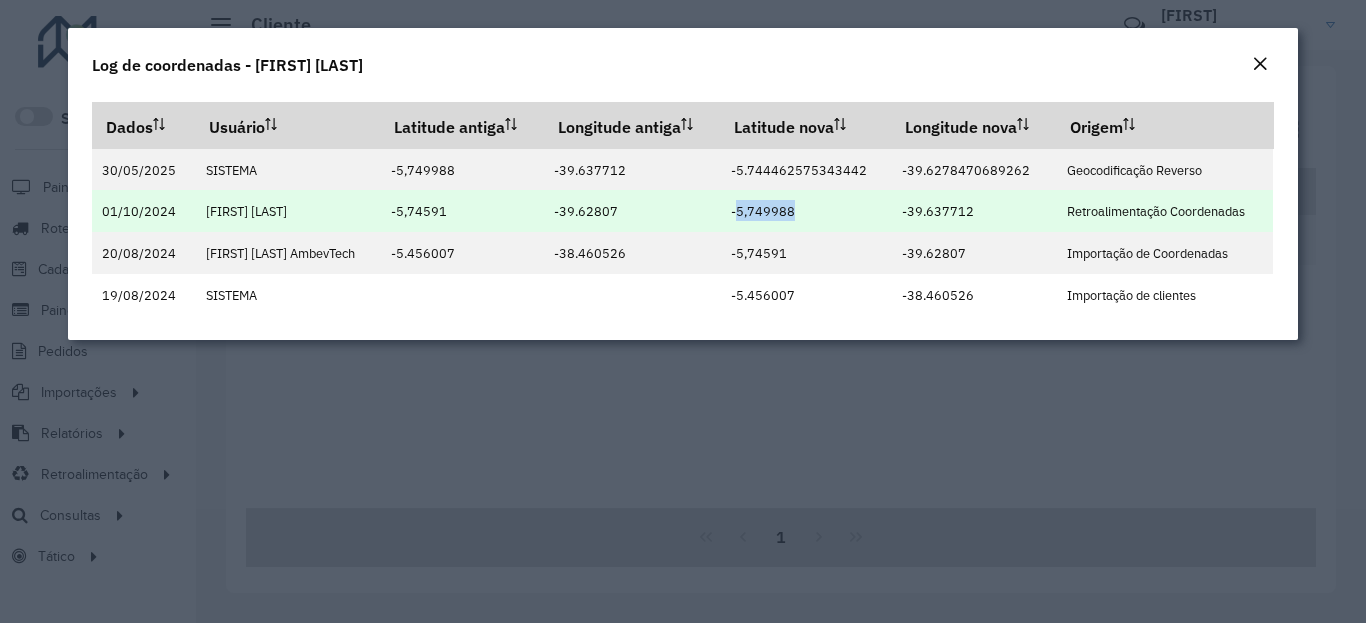 click on "-5,749988" at bounding box center [763, 211] 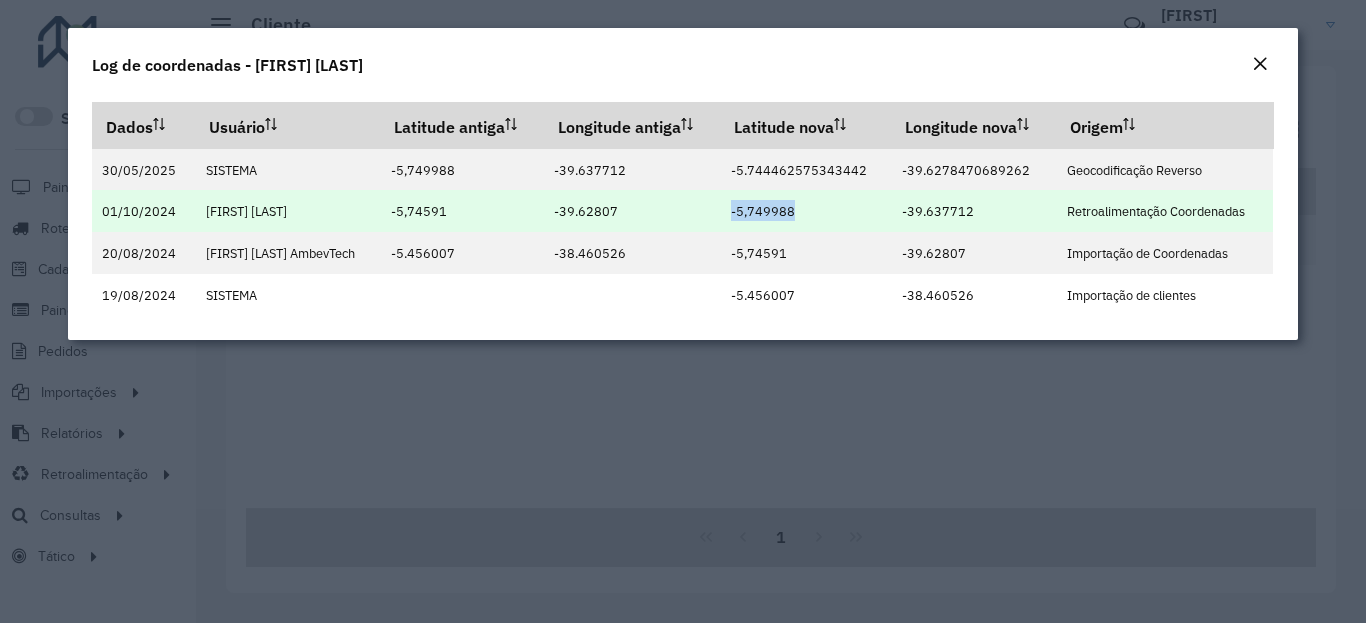 click on "-39.637712" at bounding box center [938, 211] 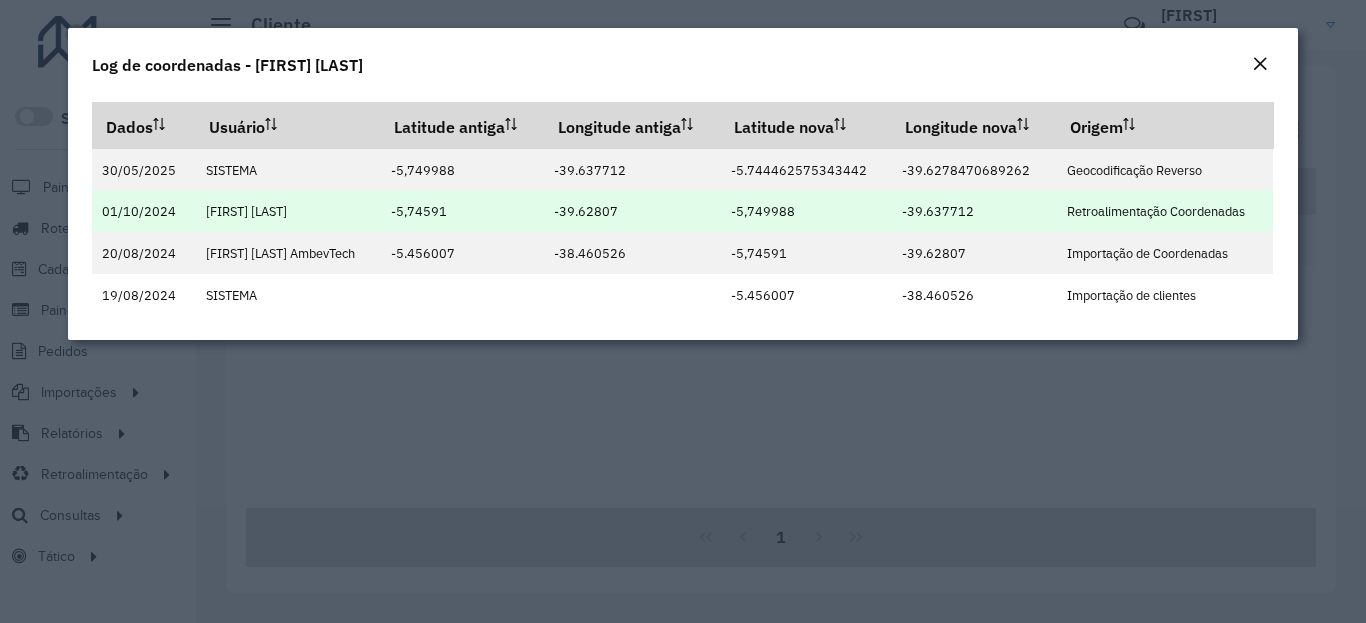 click on "-39.637712" at bounding box center [938, 211] 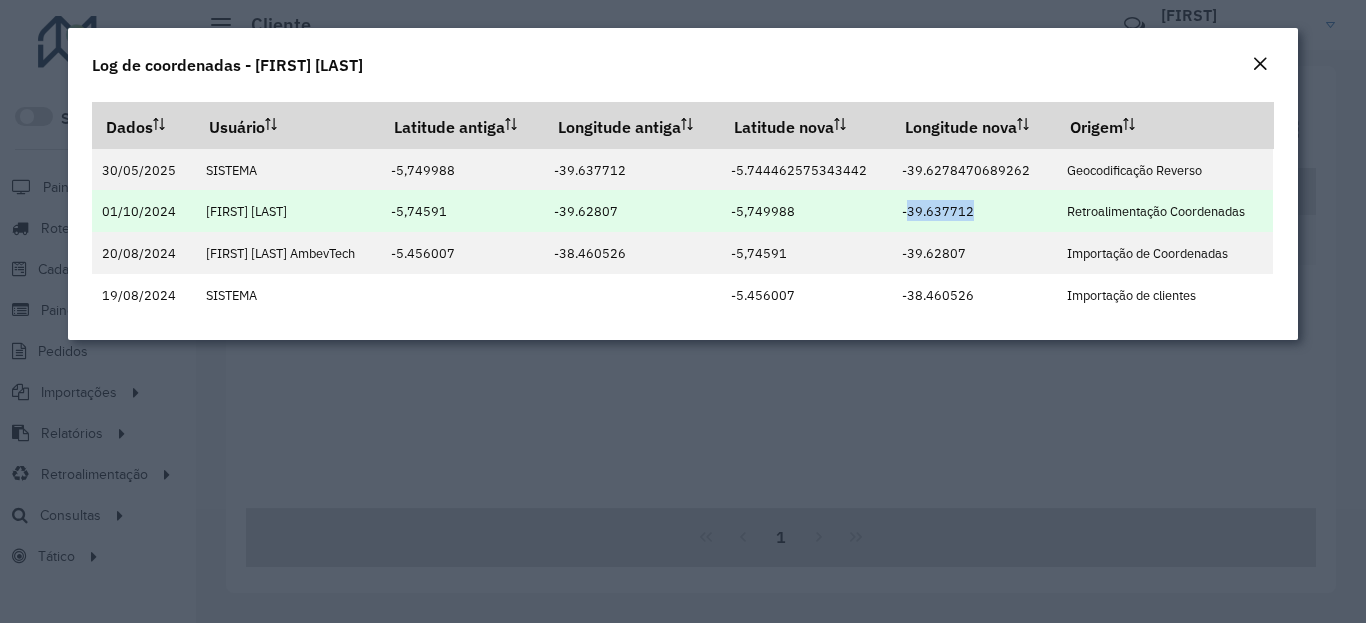 click on "-39.637712" at bounding box center (938, 211) 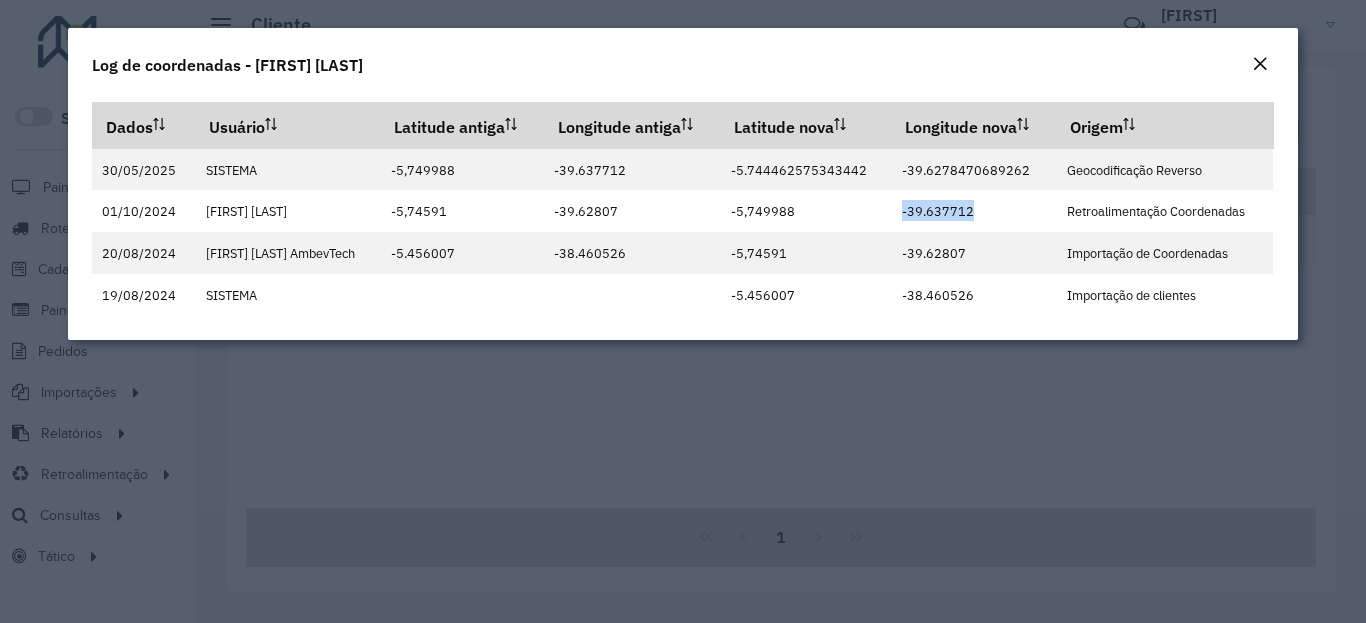 click 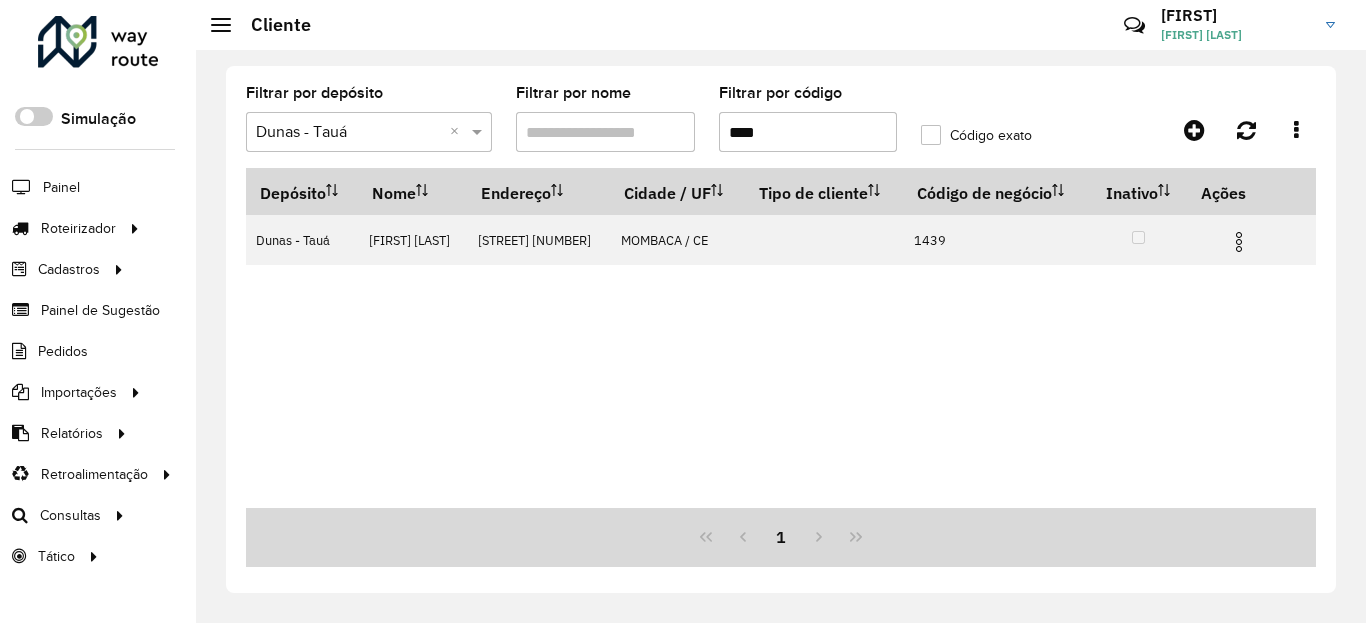 drag, startPoint x: 793, startPoint y: 139, endPoint x: 770, endPoint y: 156, distance: 28.600698 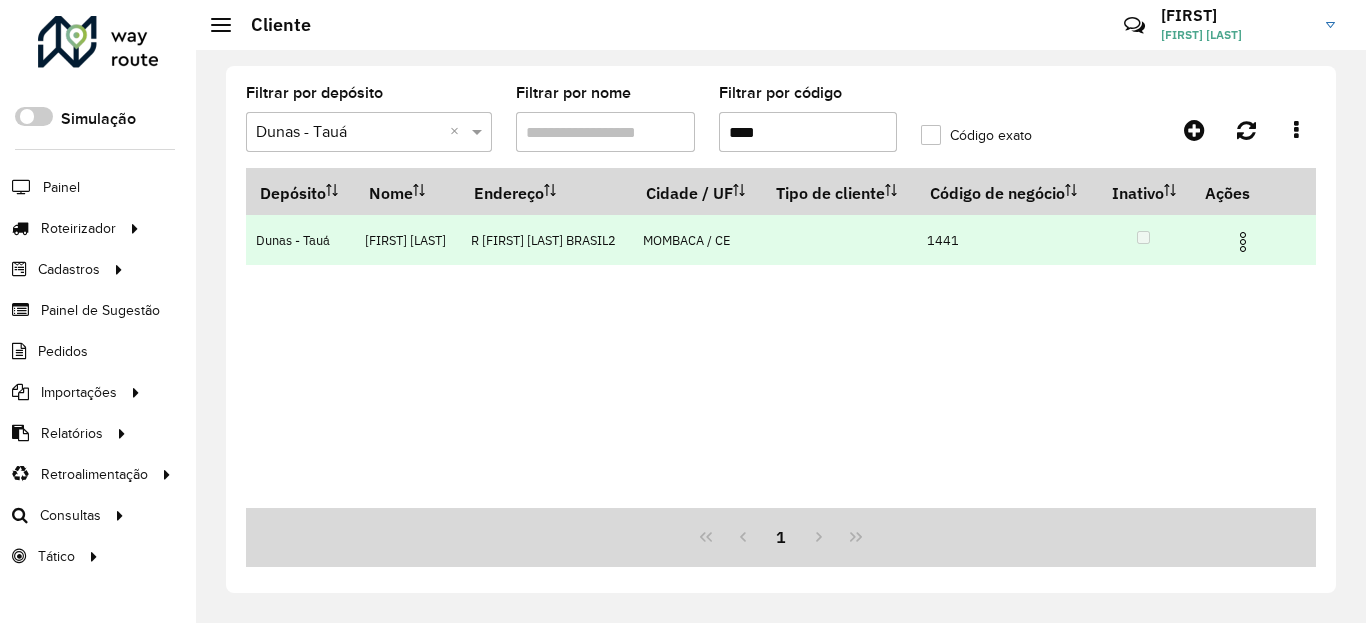 click at bounding box center [1243, 242] 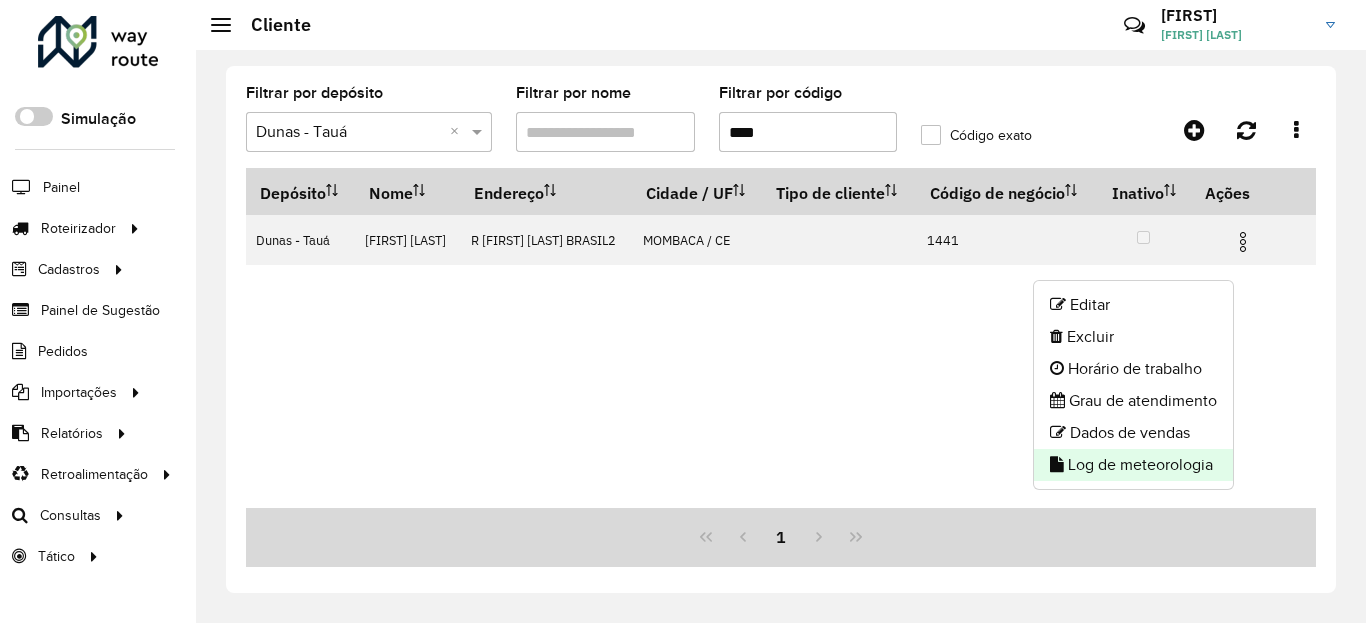 click on "Log de meteorologia" 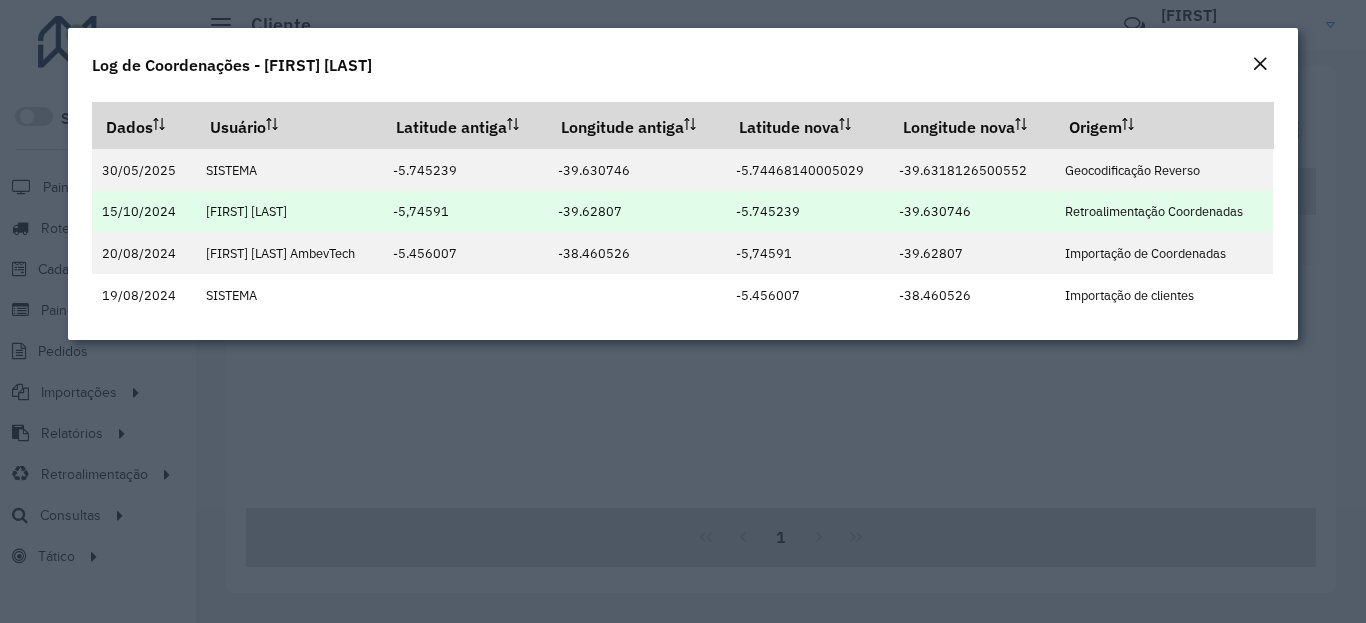 click on "-5.745239" at bounding box center [768, 211] 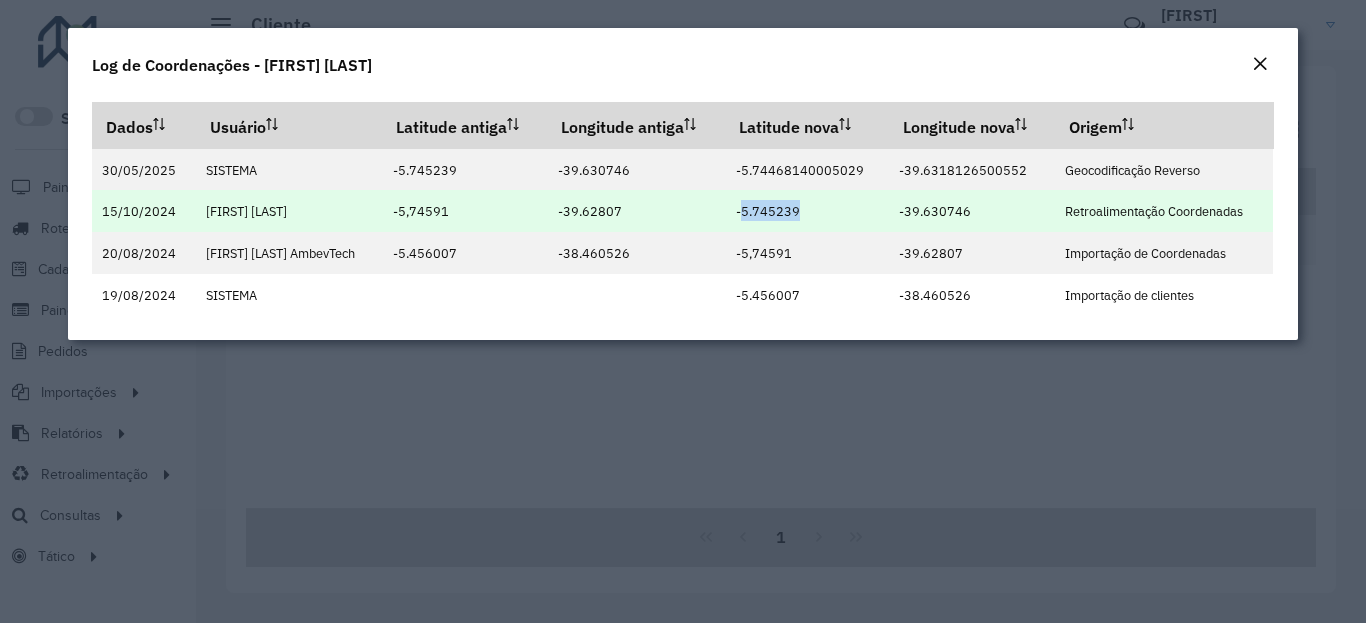 click on "-5.745239" at bounding box center (768, 211) 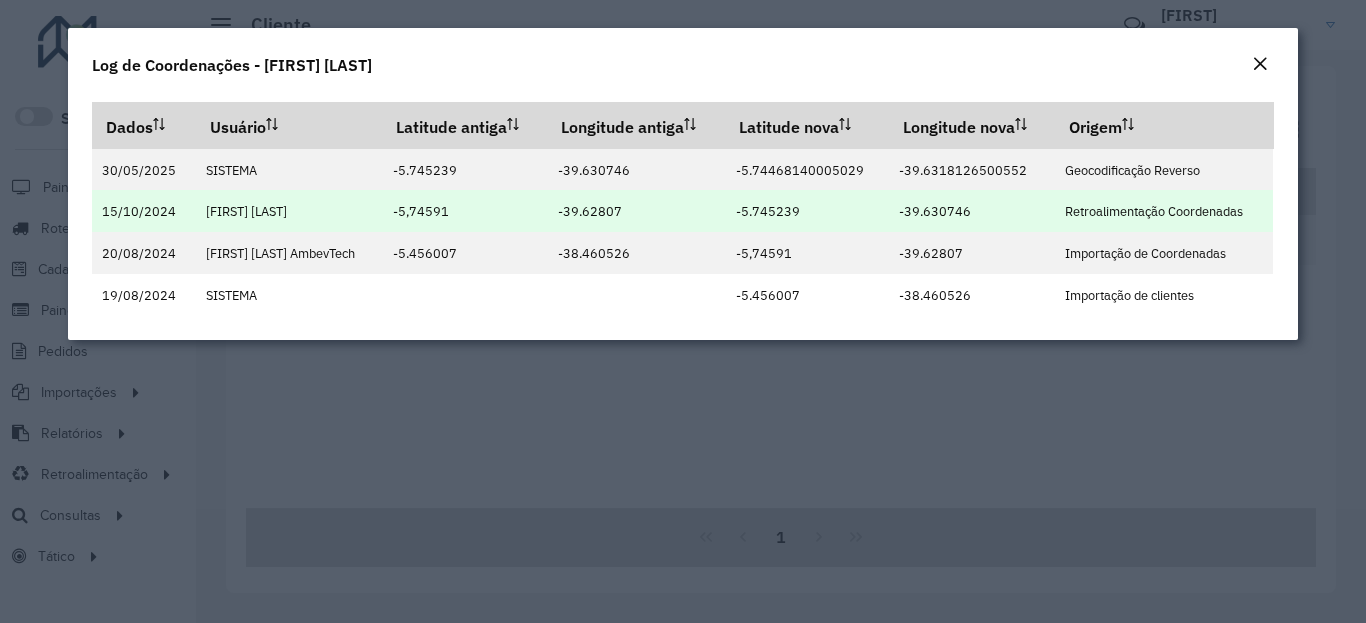 click on "-39.630746" at bounding box center (972, 211) 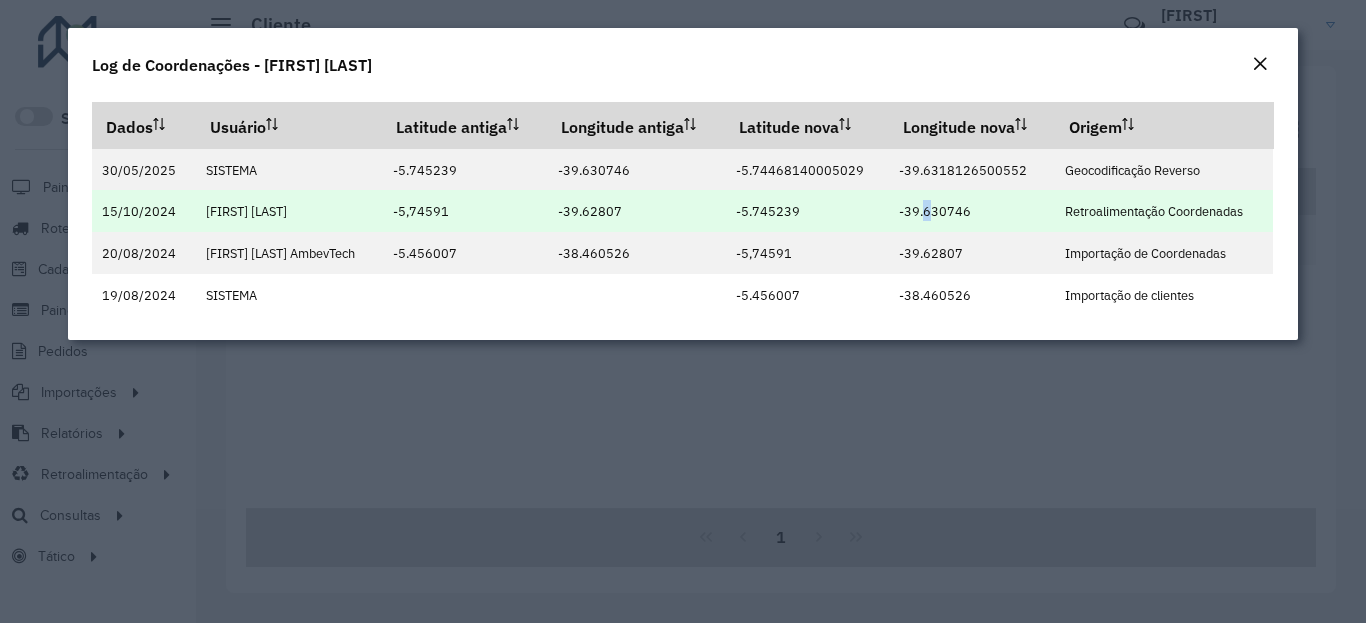 click on "-39.630746" at bounding box center (935, 211) 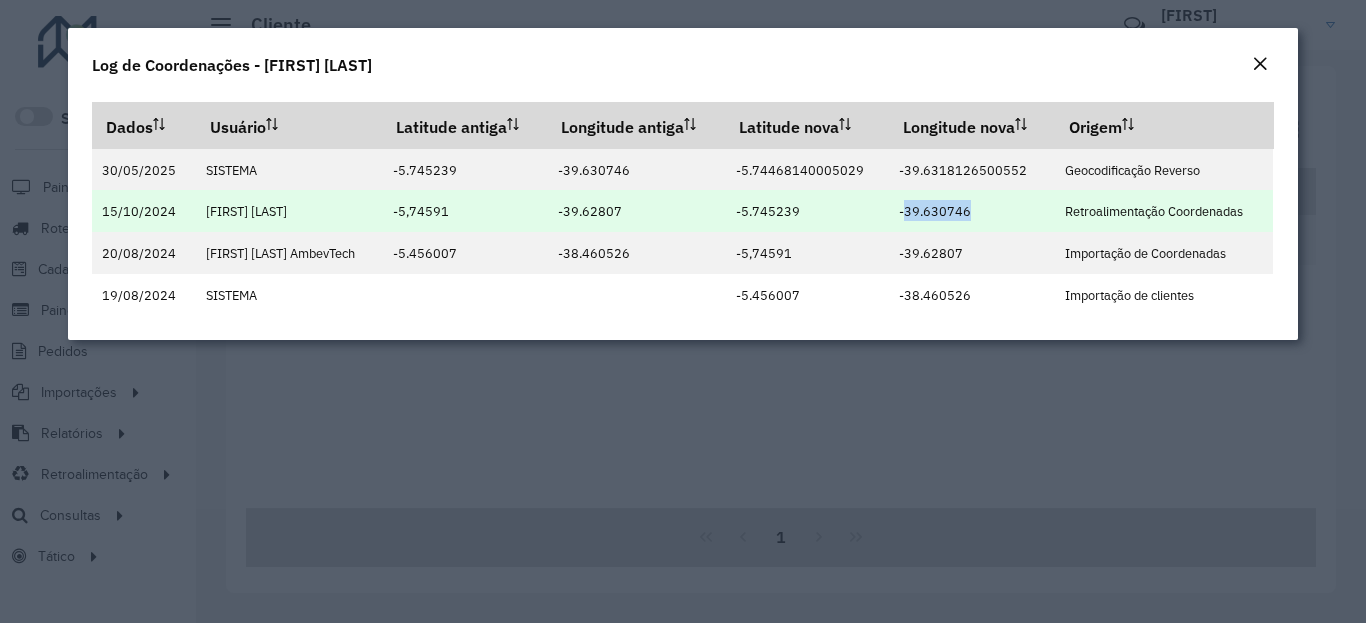 click on "-39.630746" at bounding box center (935, 211) 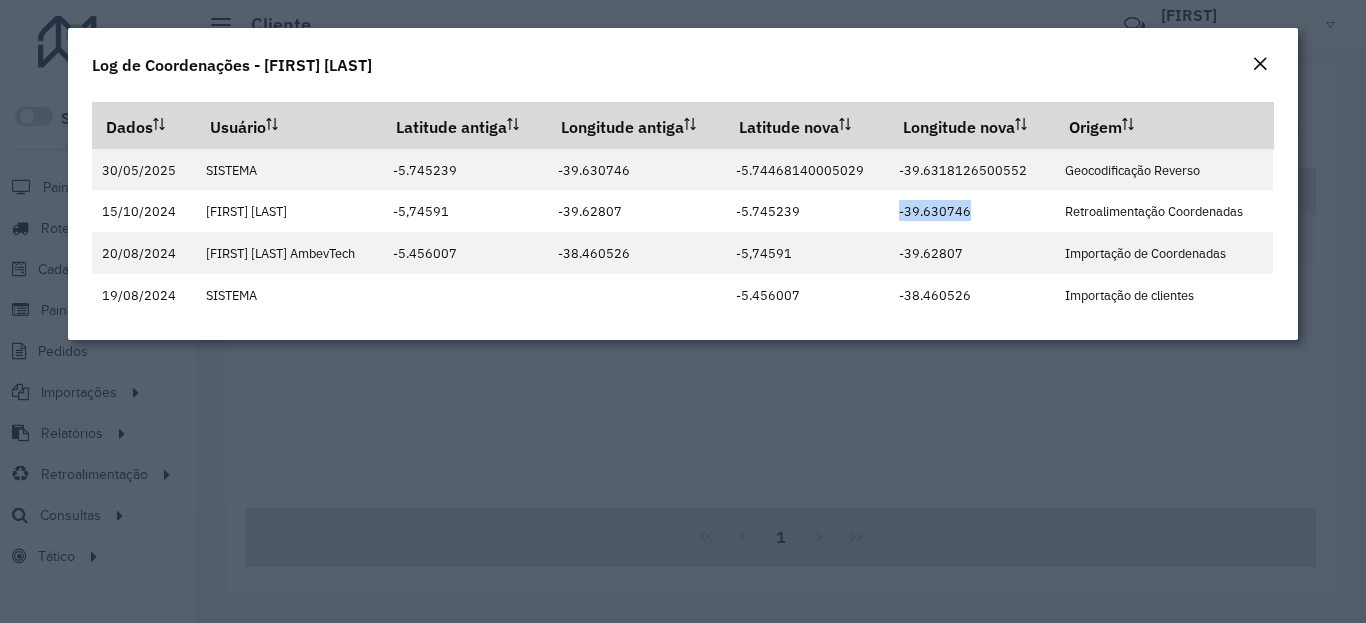 click 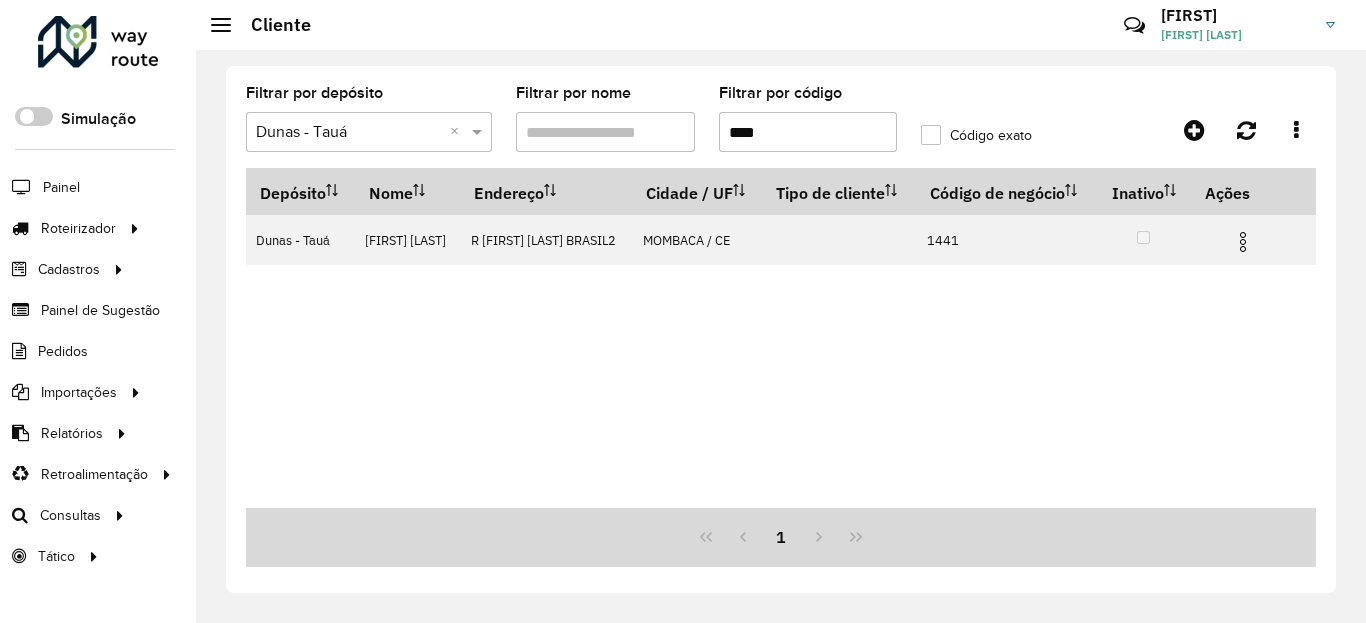 click on "****" at bounding box center [808, 132] 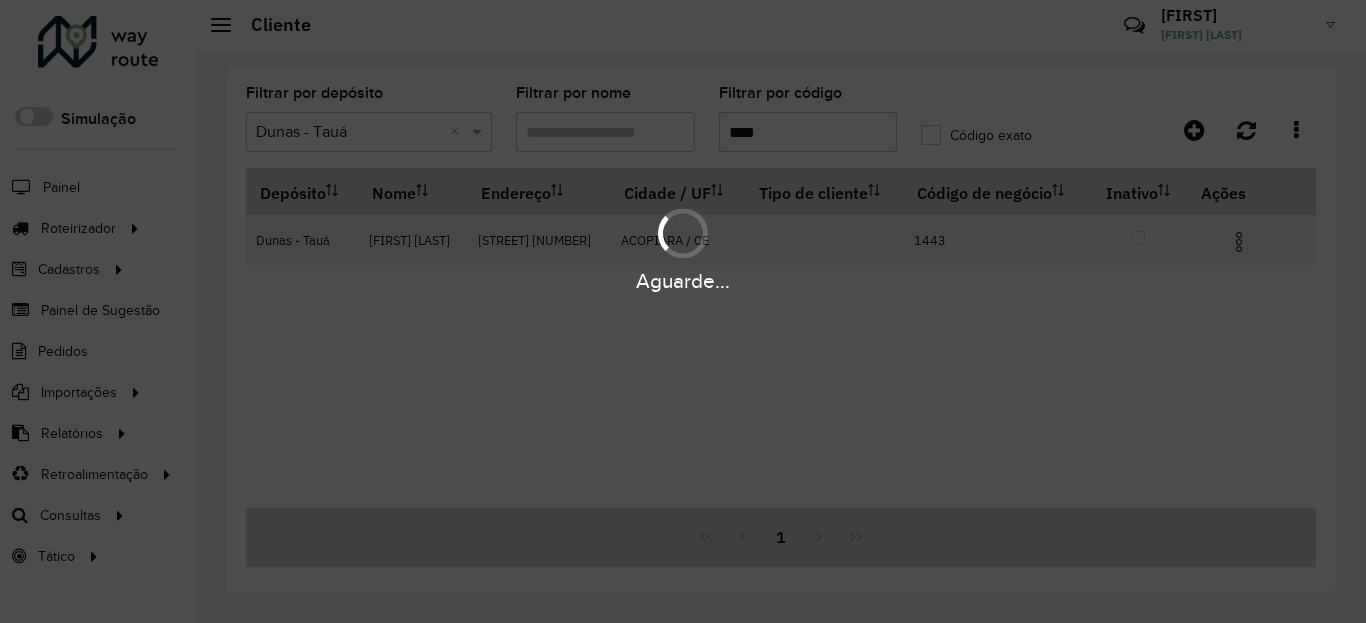 click at bounding box center [1239, 242] 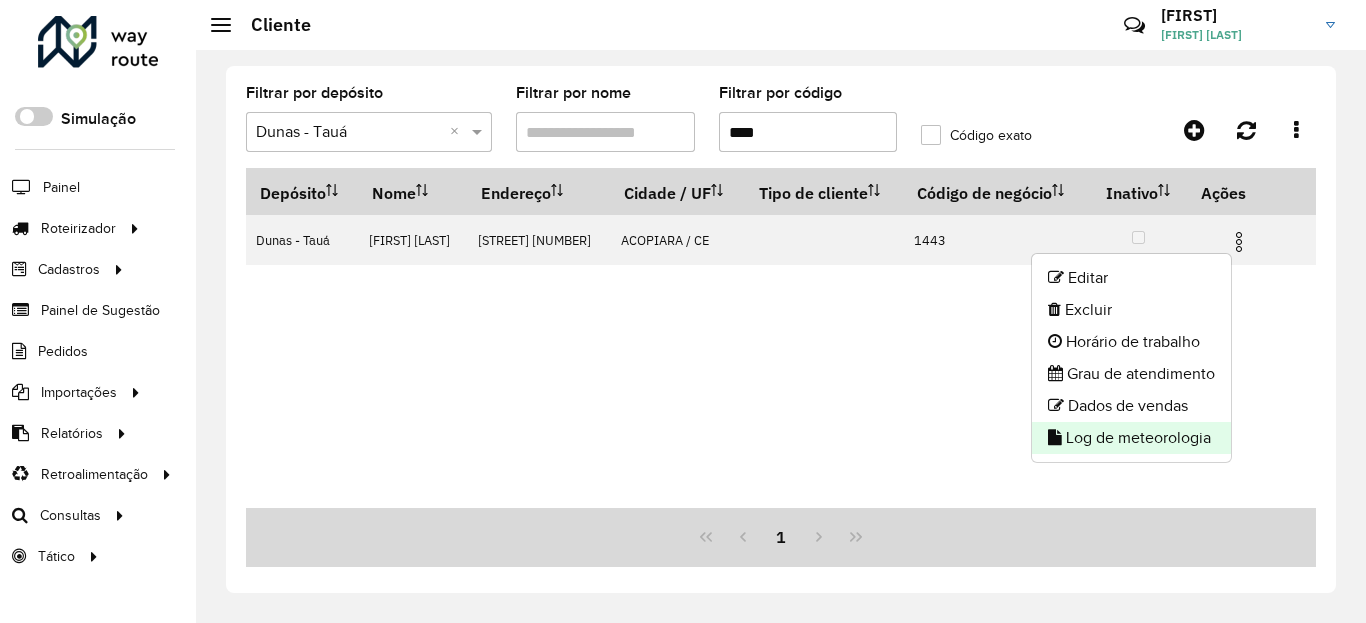 click on "Log de meteorologia" 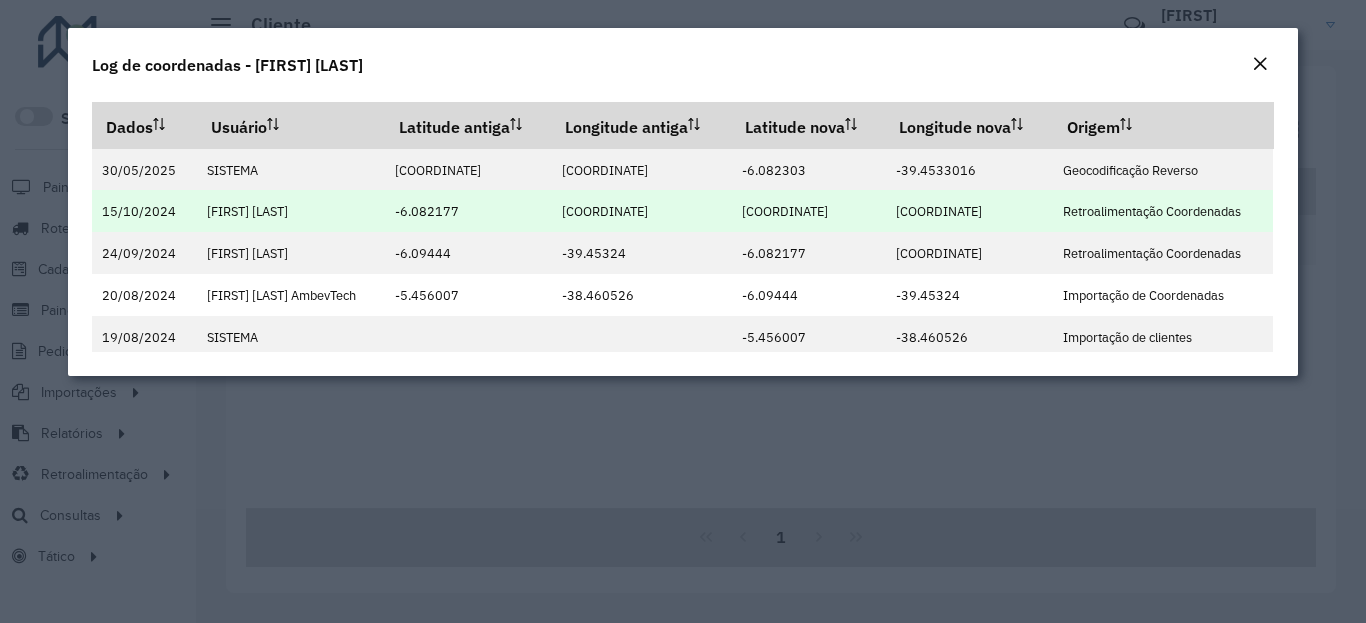 click on "-6.082127" at bounding box center [785, 211] 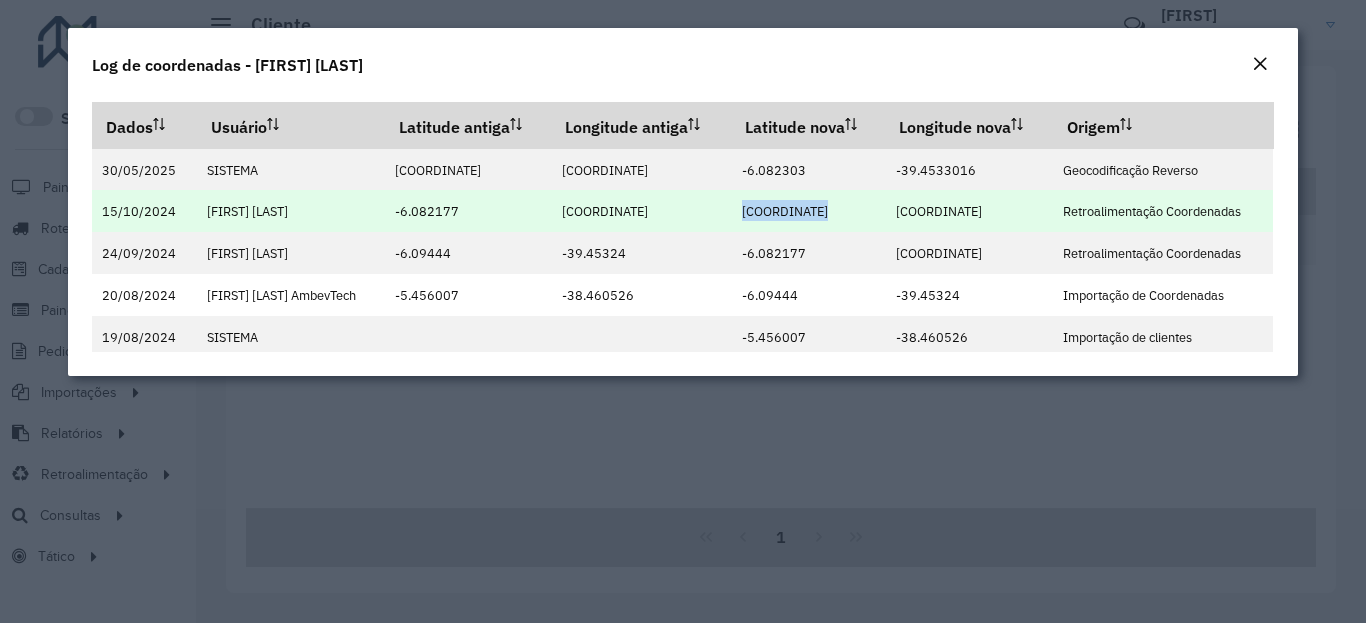 click on "-6.082127" at bounding box center (785, 211) 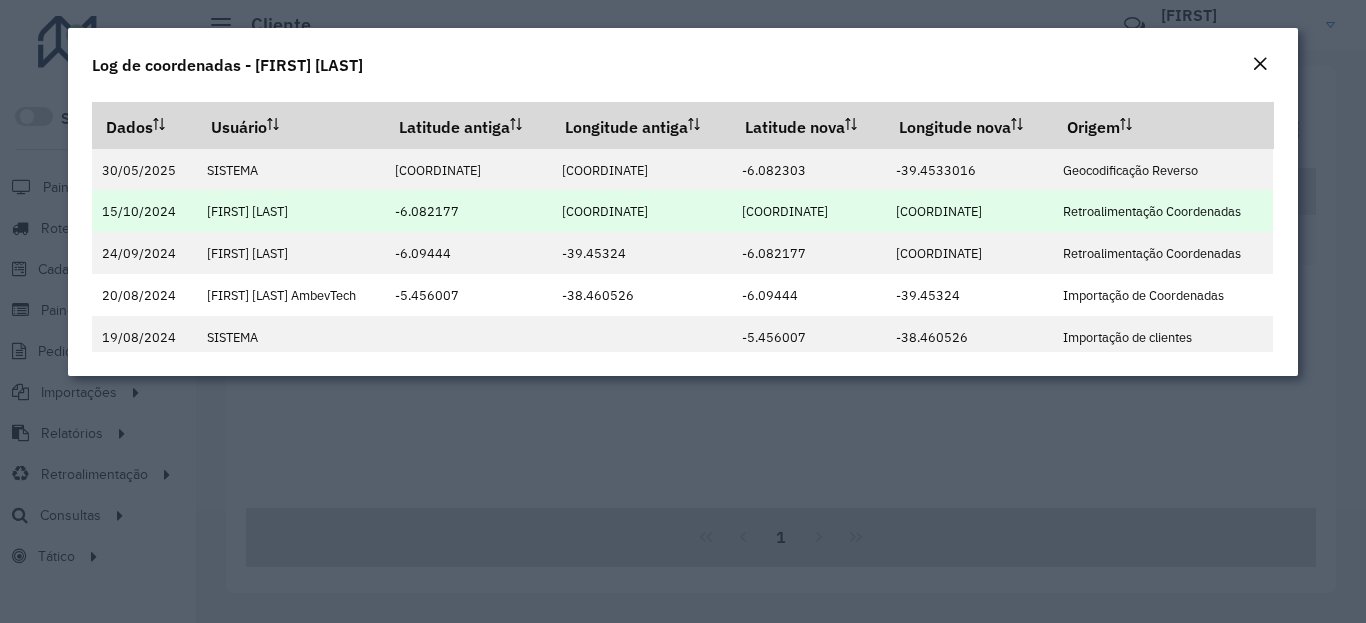click on "-39.453164" at bounding box center [939, 211] 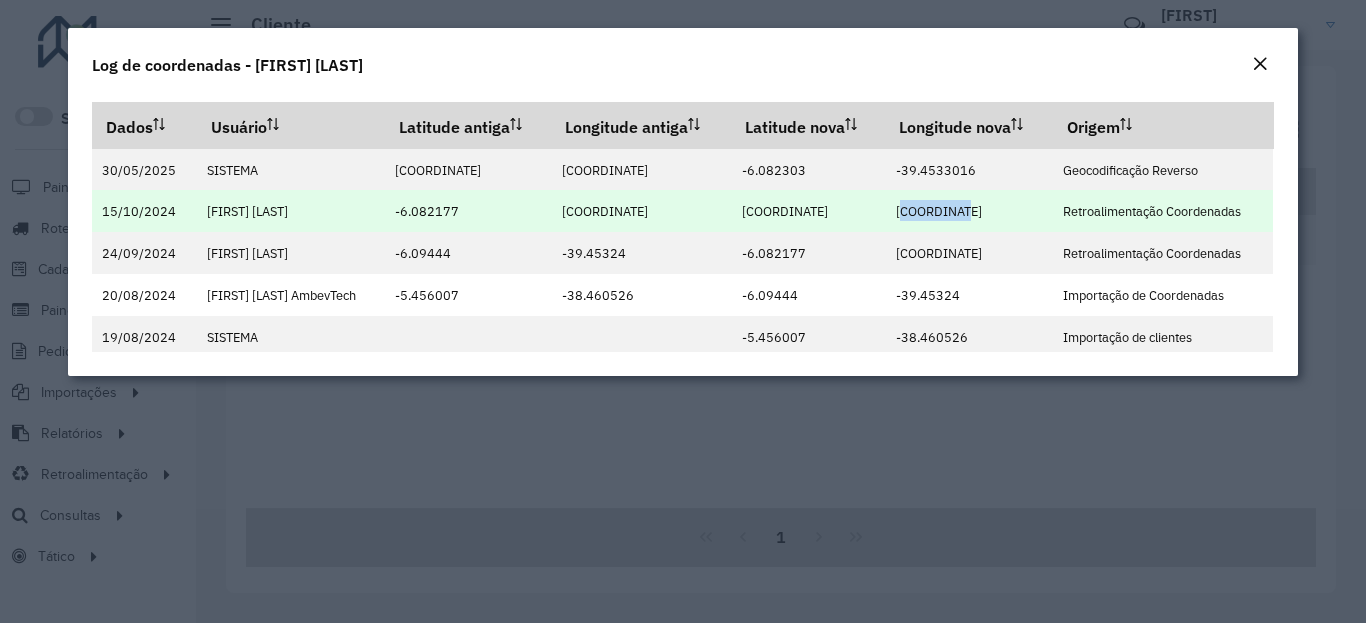click on "-39.453164" at bounding box center (939, 211) 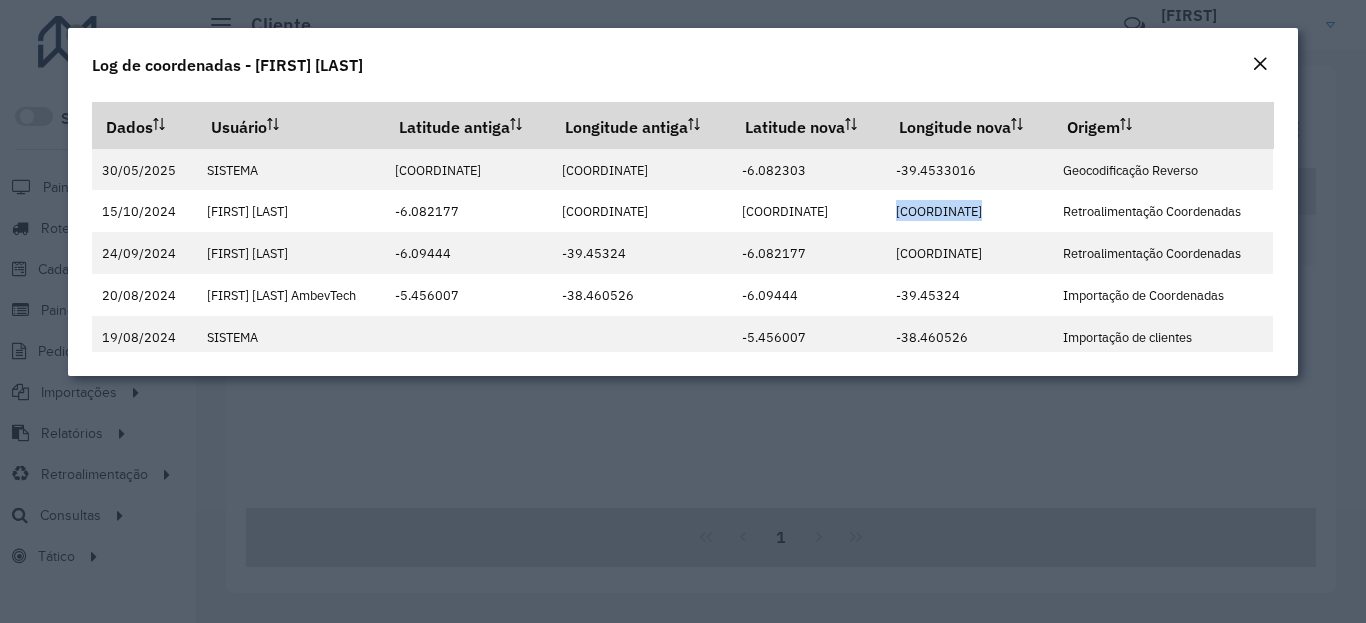 click 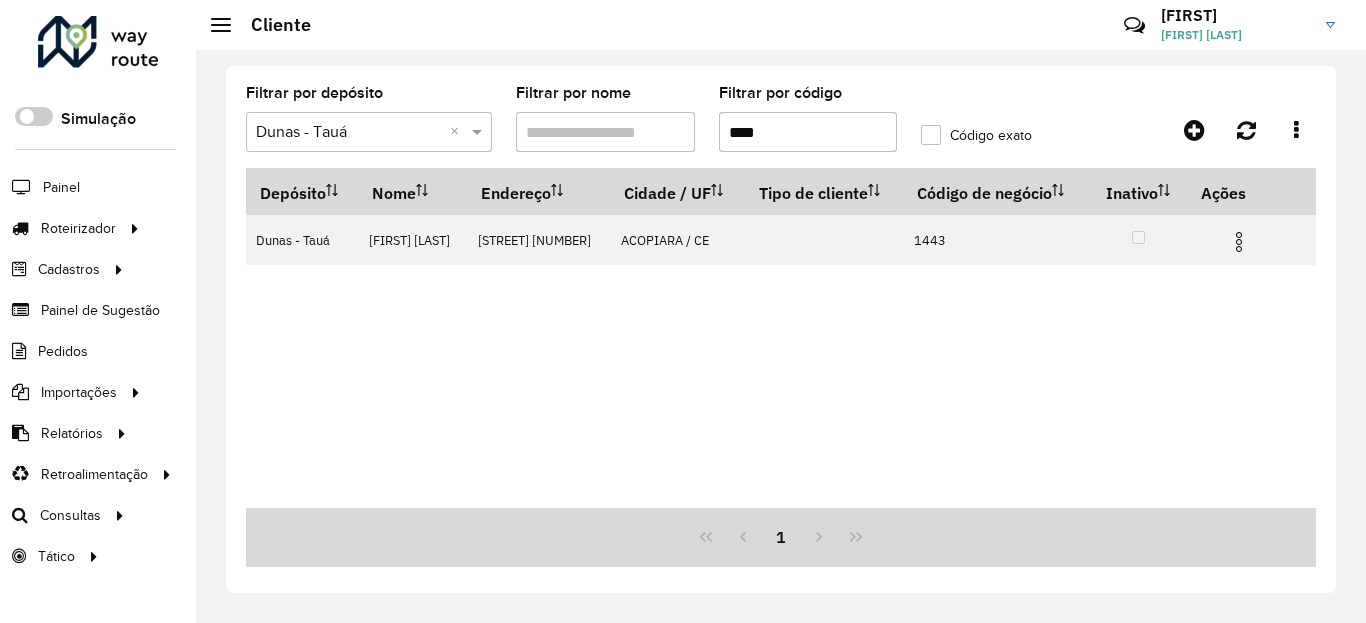 click on "****" at bounding box center [808, 132] 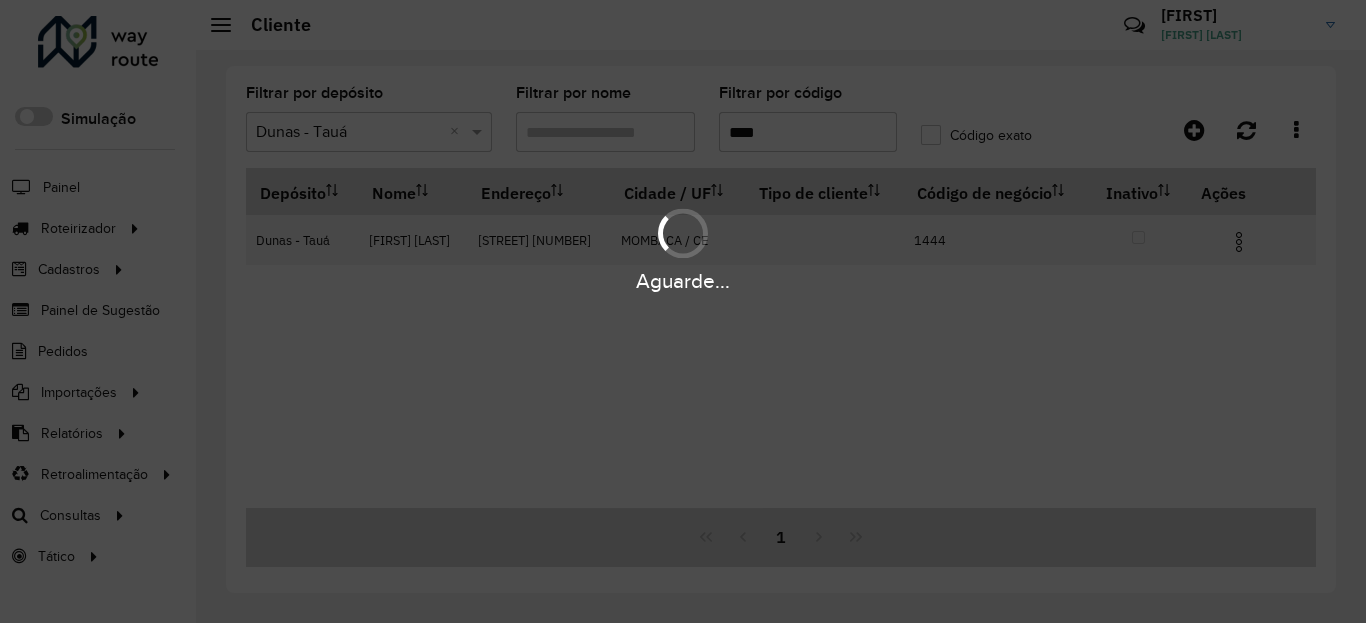 click at bounding box center (1247, 240) 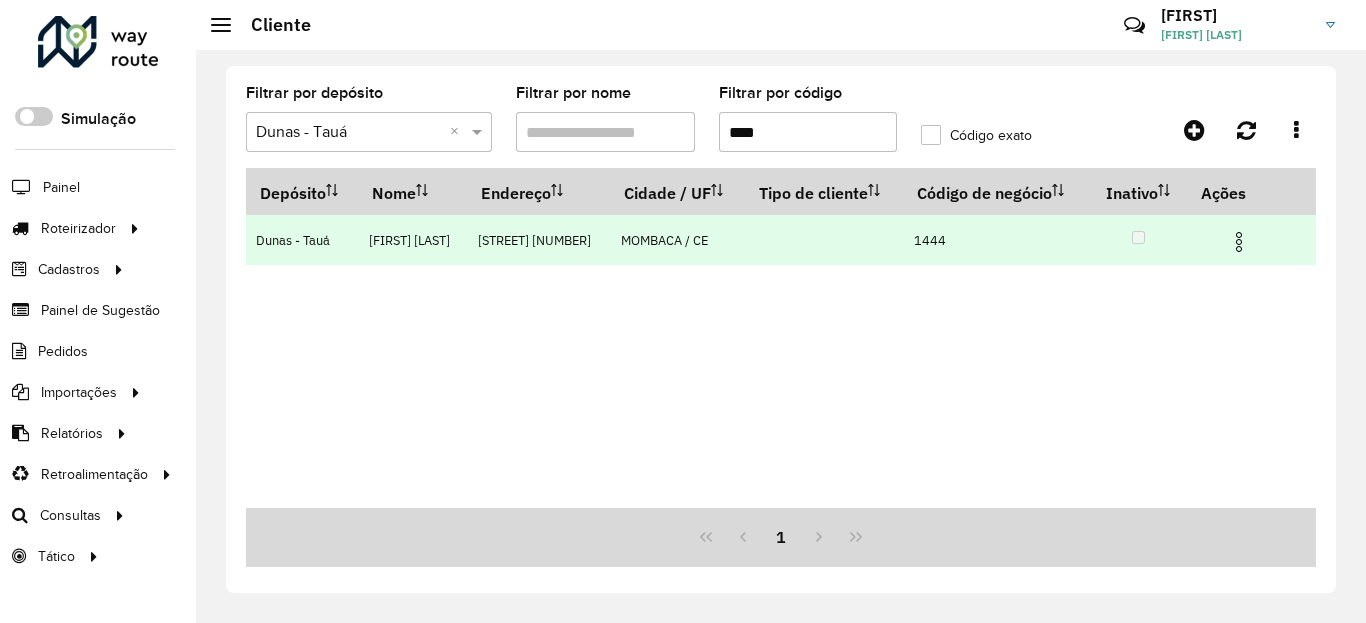 click at bounding box center (1239, 242) 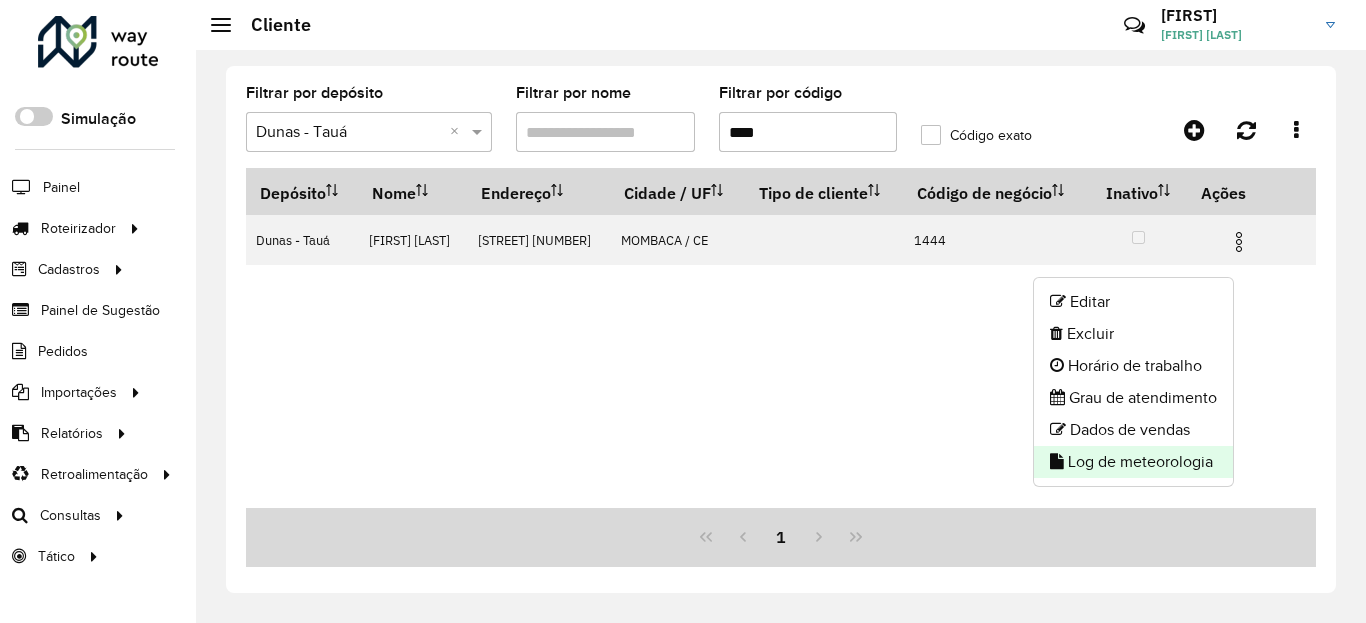 click on "Log de meteorologia" 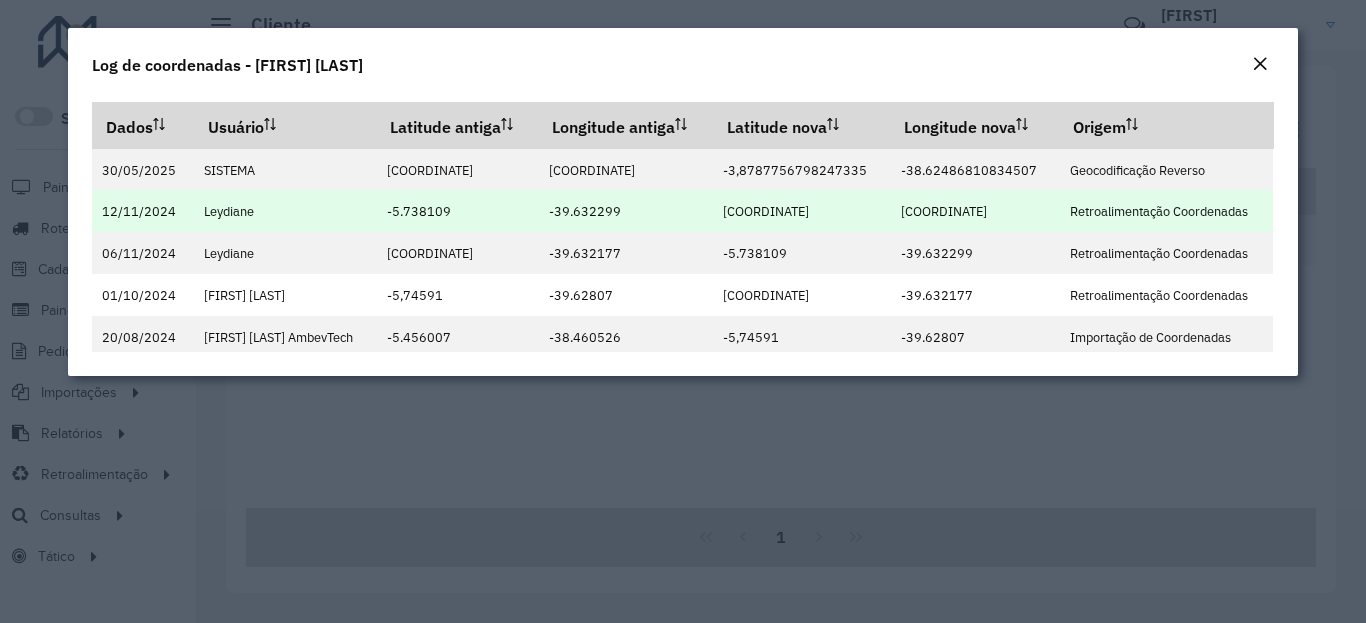 click on "-5.738151" at bounding box center [766, 211] 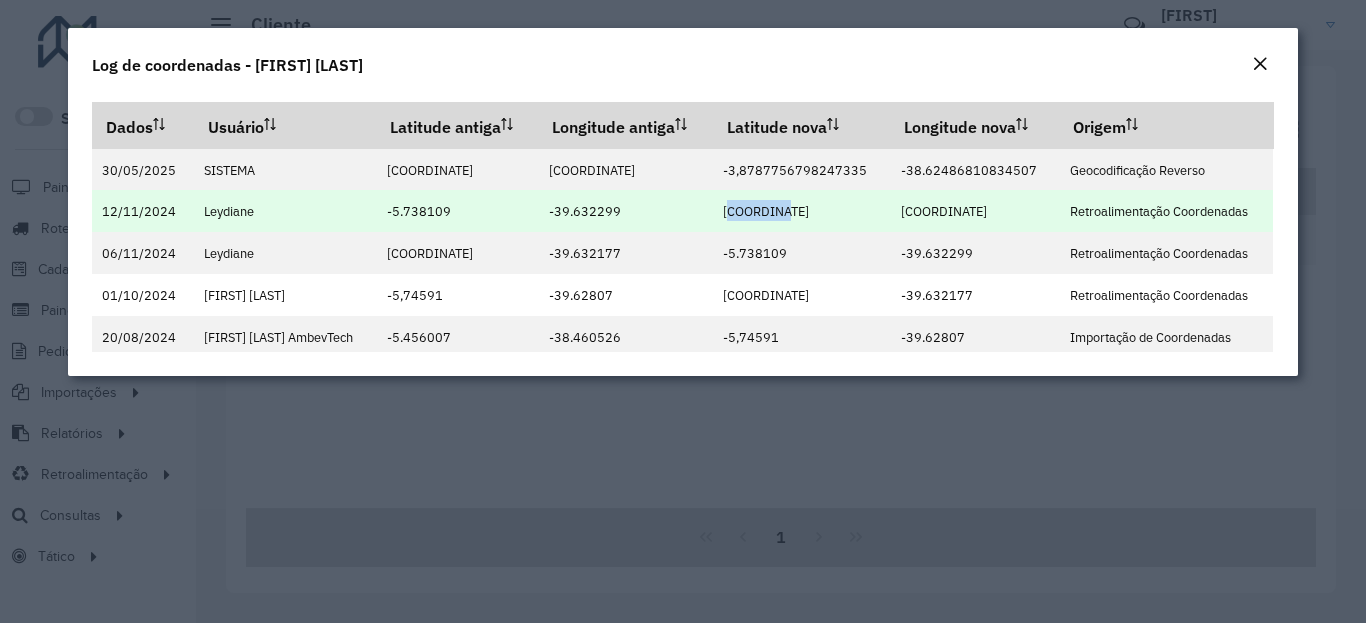 click on "-5.738151" at bounding box center [801, 211] 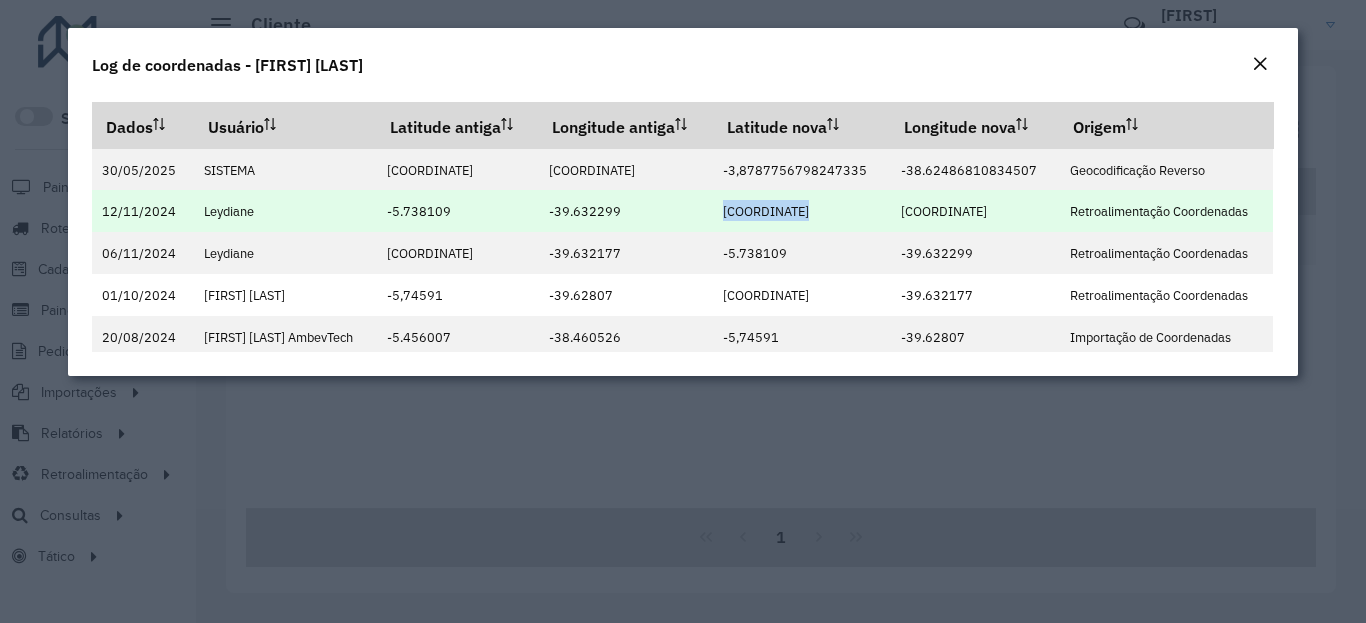 click on "-39.632209" at bounding box center (944, 211) 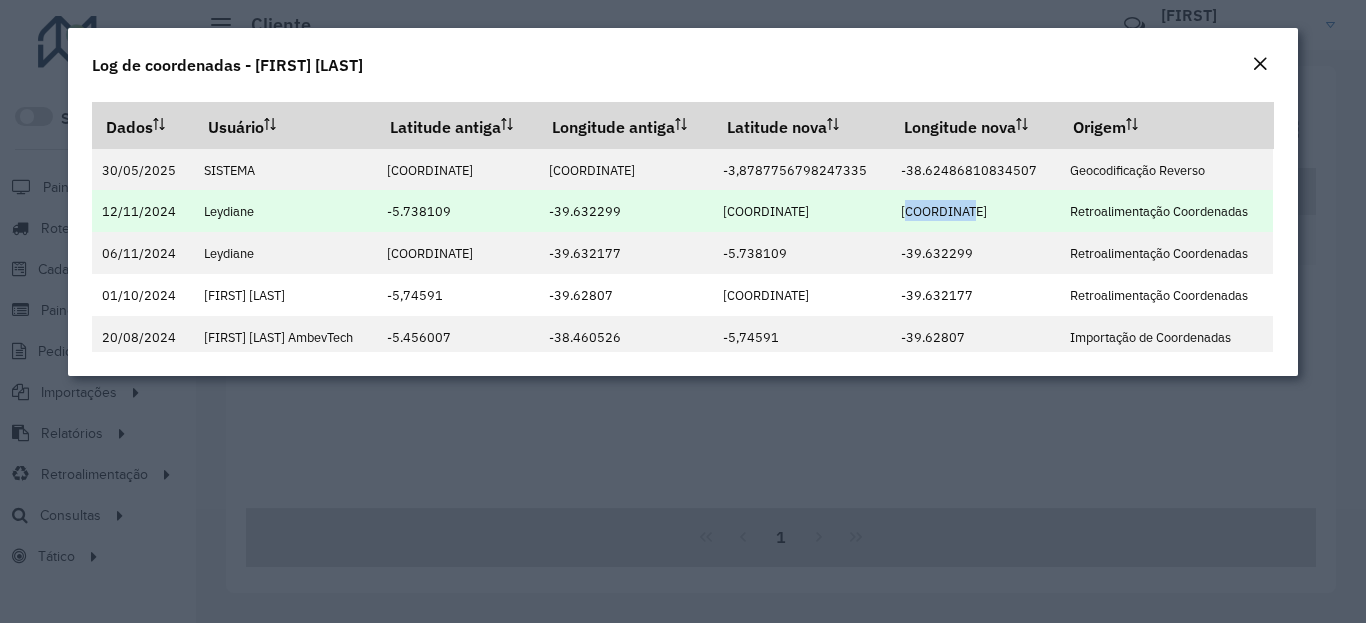 click on "-39.632209" at bounding box center [944, 211] 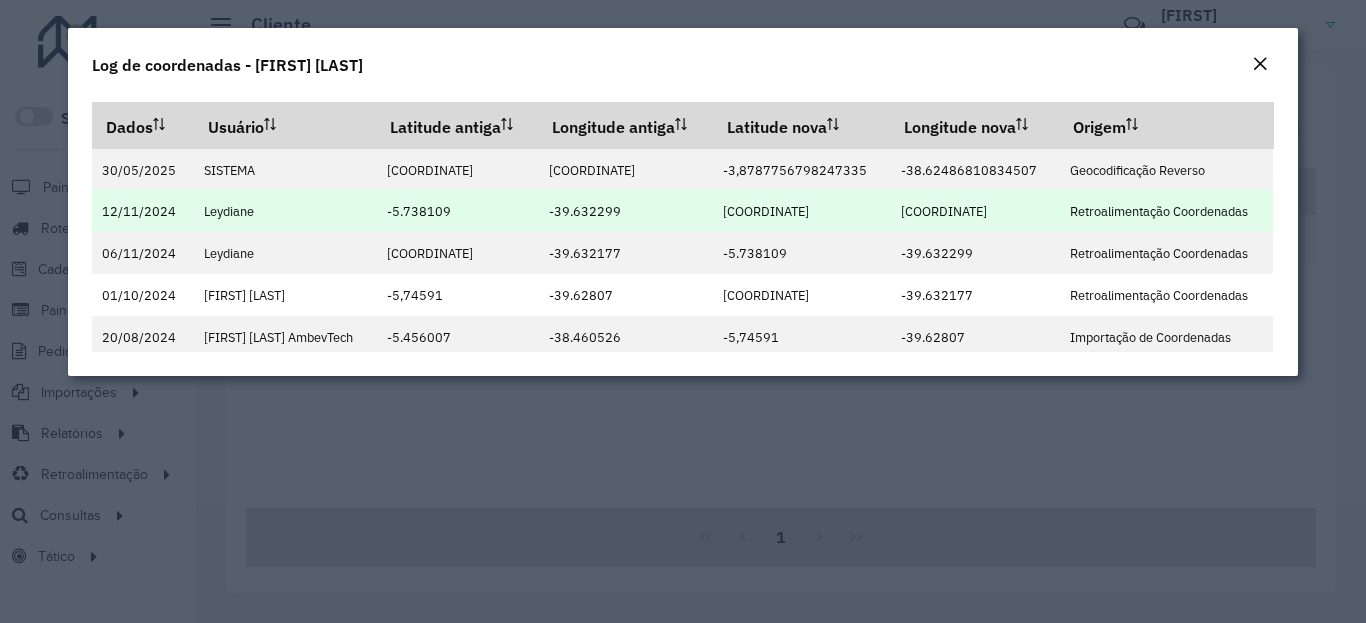 click on "-5.738151" at bounding box center [766, 211] 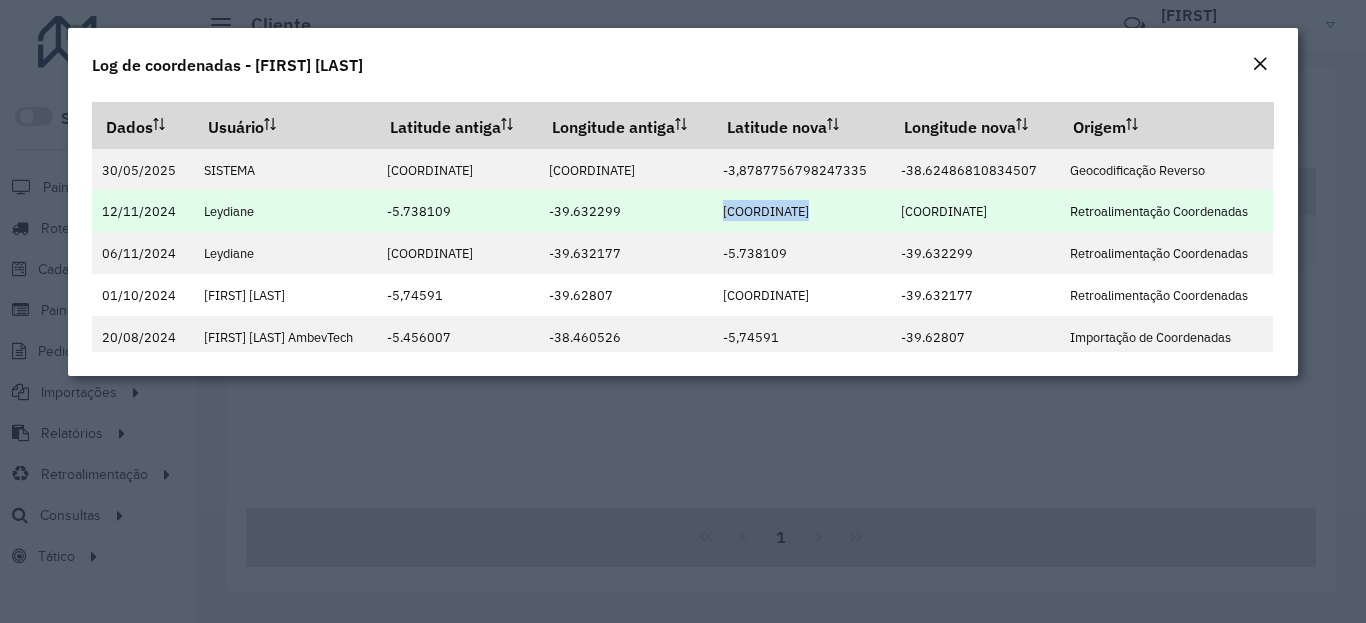click on "-5.738151" at bounding box center (766, 211) 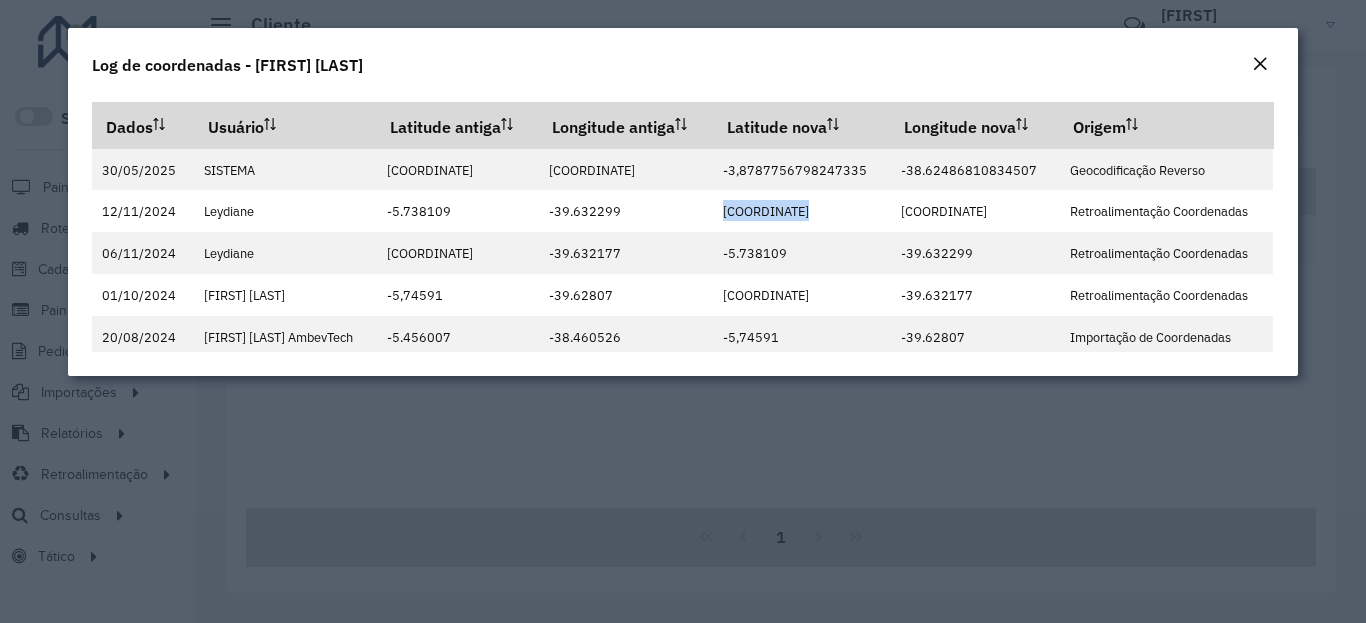 click 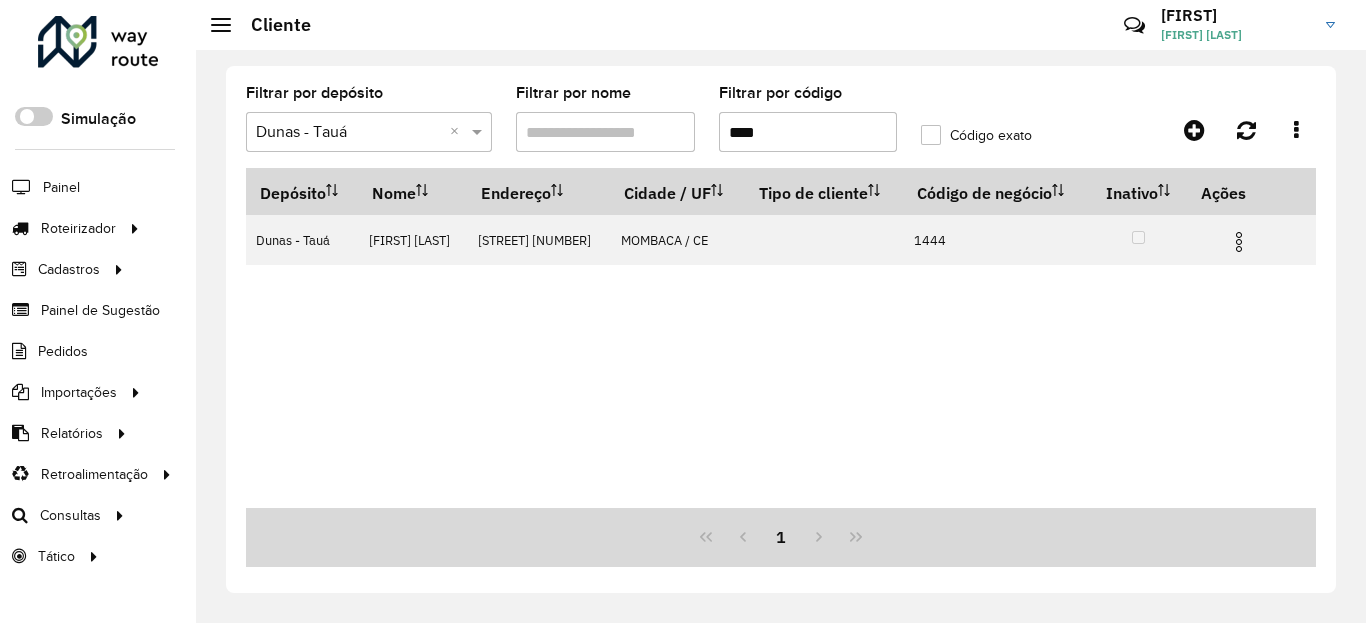 click on "****" at bounding box center [808, 132] 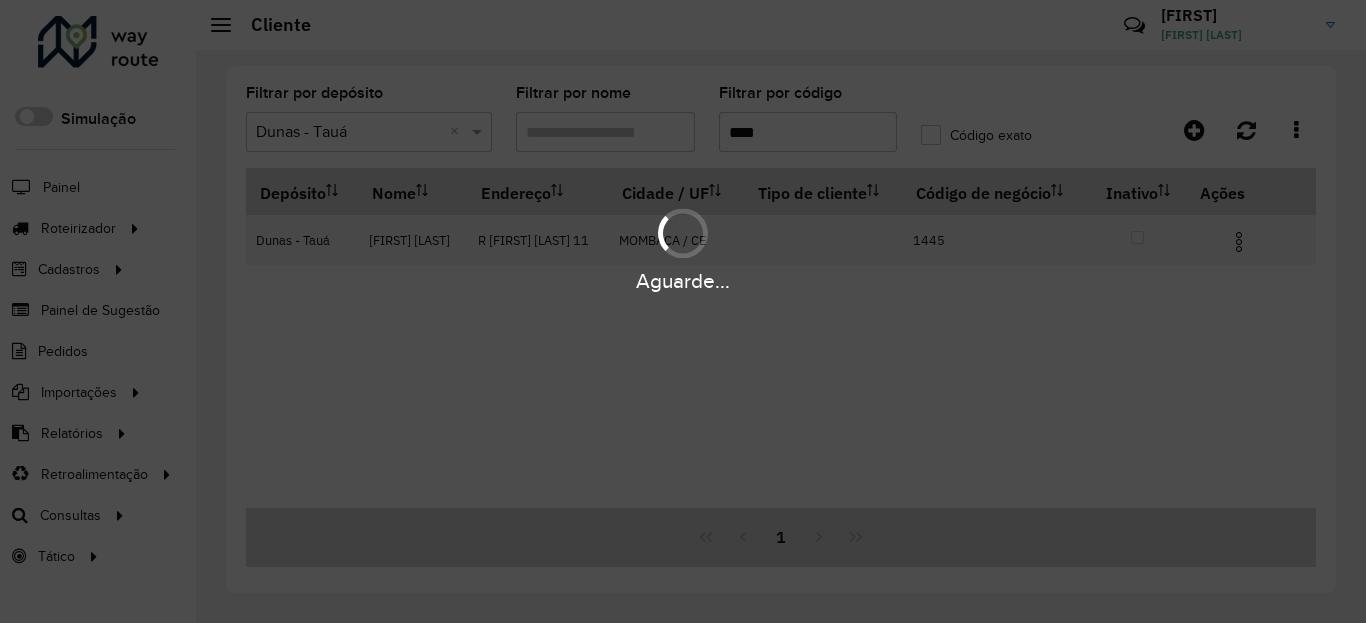 click on "Aguarde..." at bounding box center [683, 281] 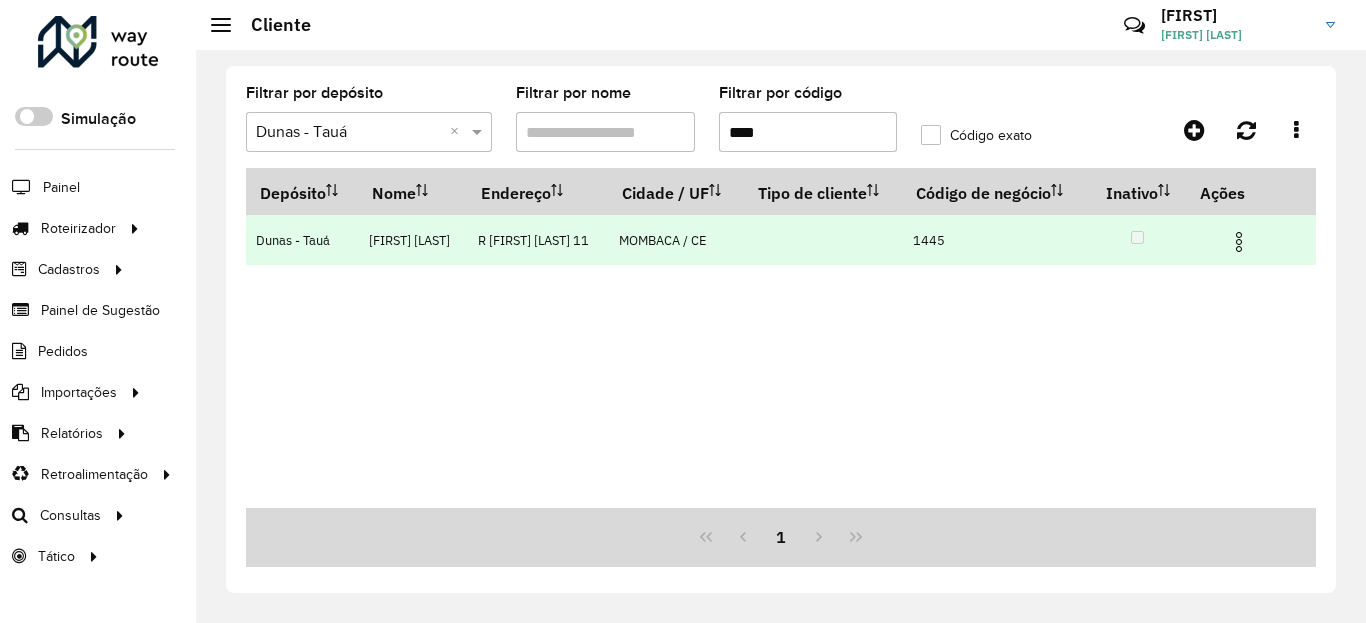 click at bounding box center [1239, 242] 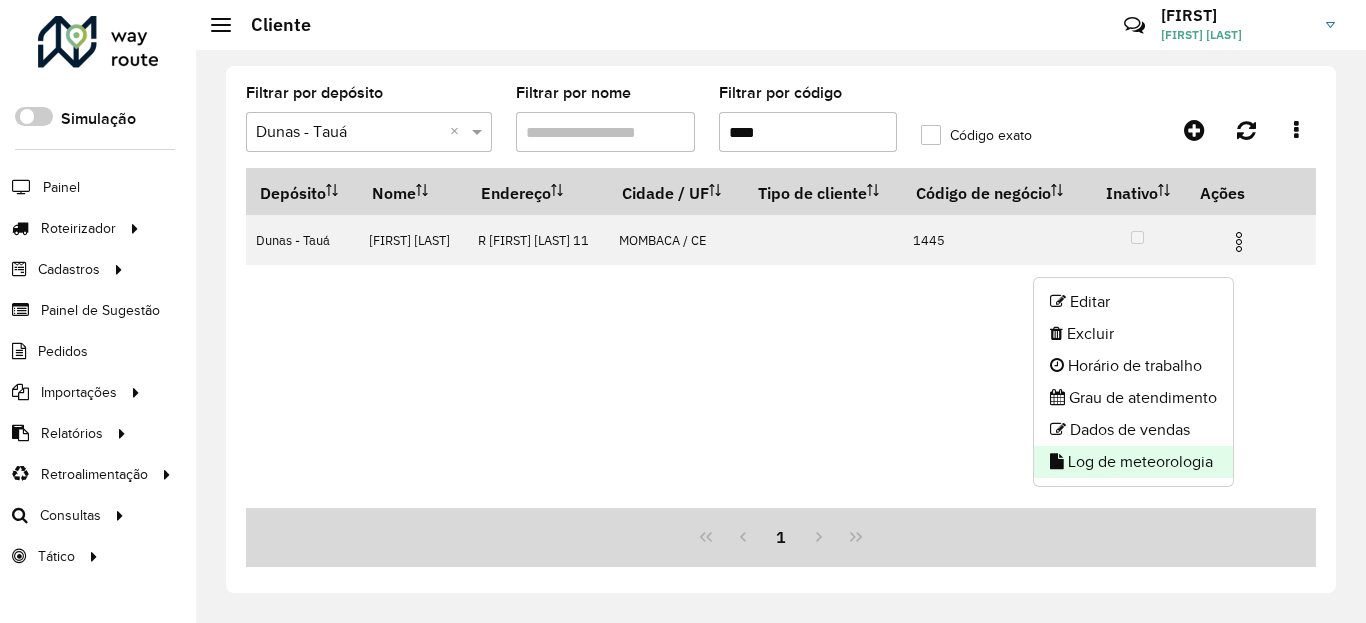 click on "Log de meteorologia" 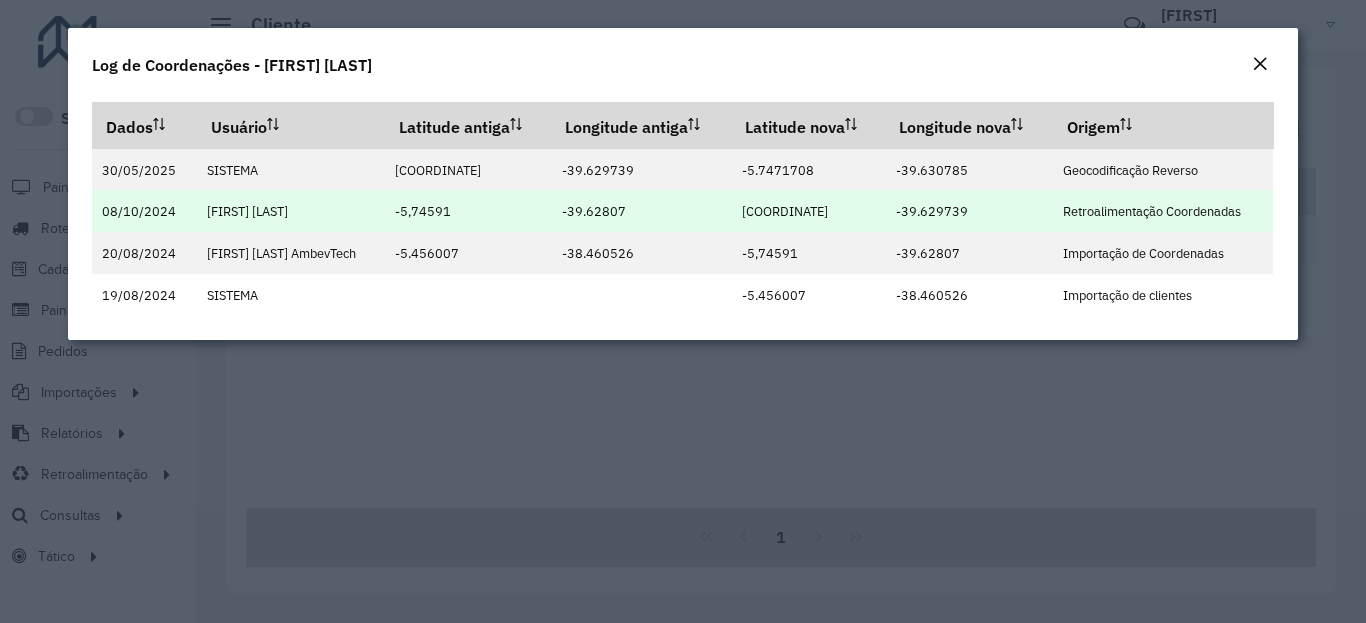 click on "-5,74543" at bounding box center [785, 211] 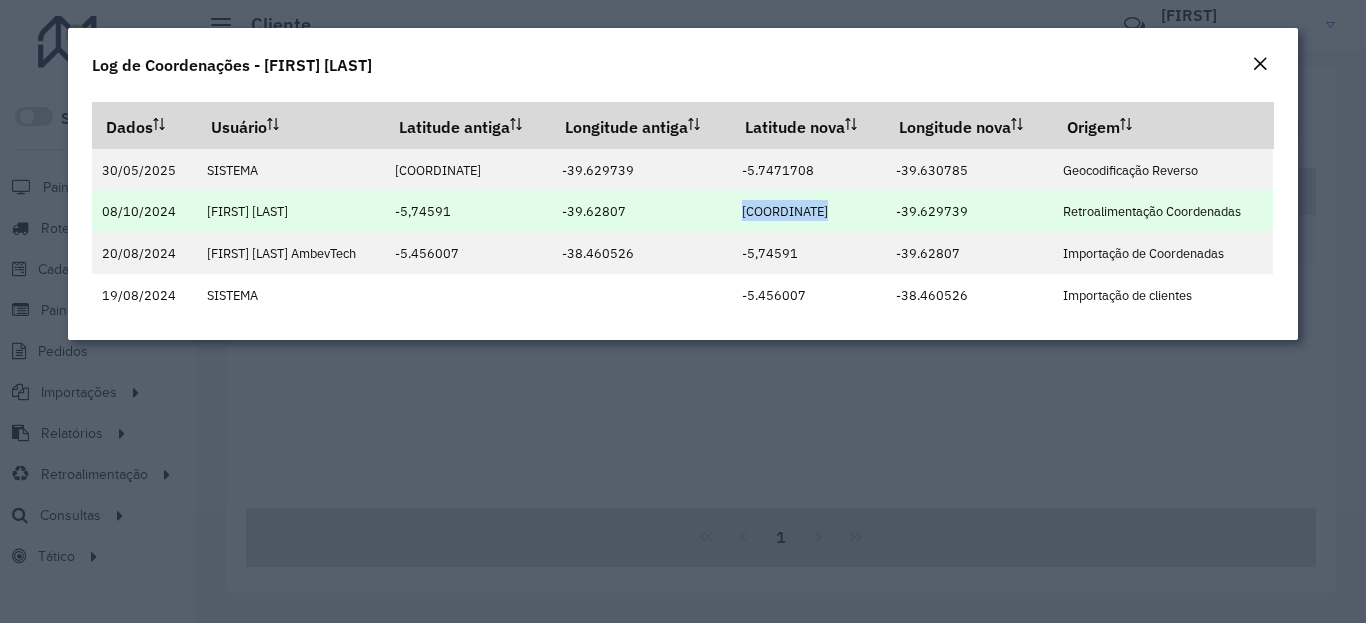 click on "-5,74543" at bounding box center (785, 211) 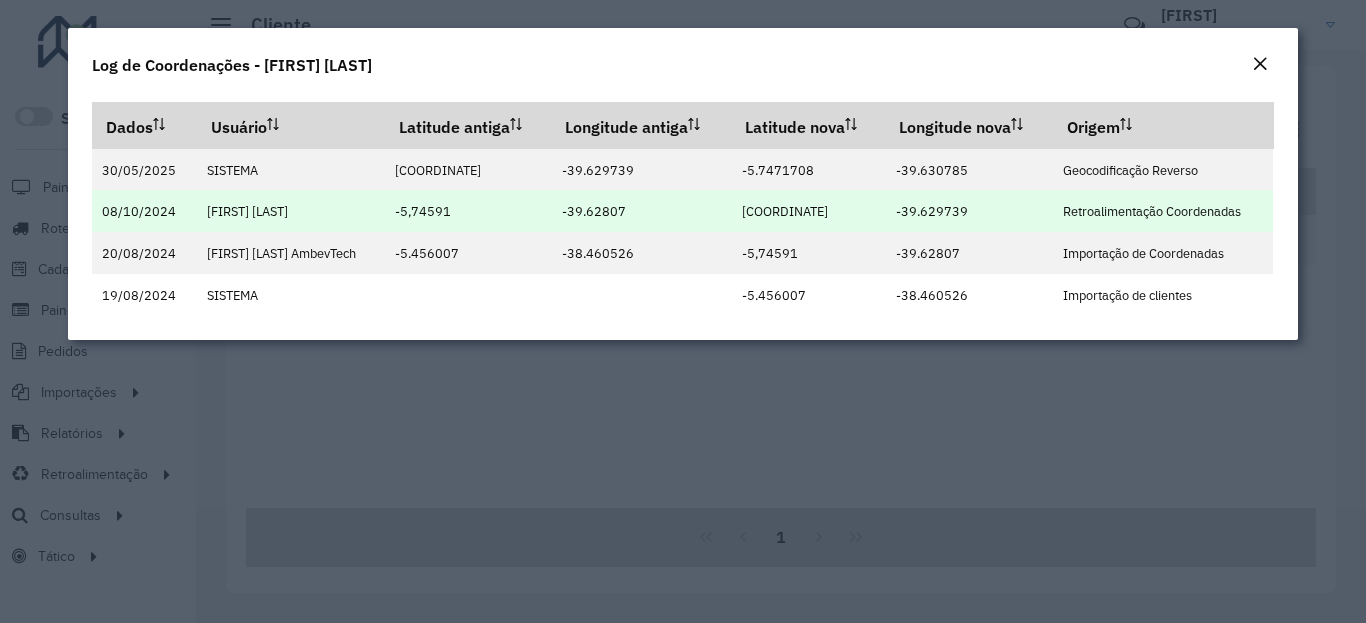 click on "-39.629739" at bounding box center [932, 211] 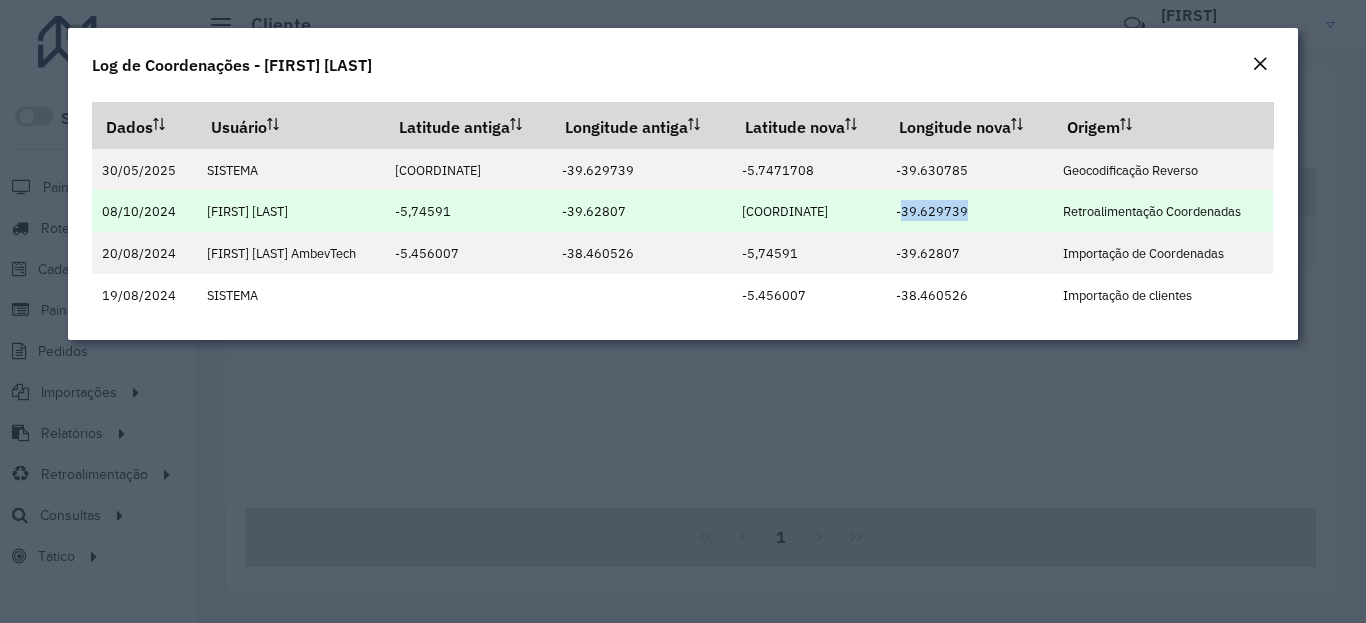 click on "-39.629739" at bounding box center (932, 211) 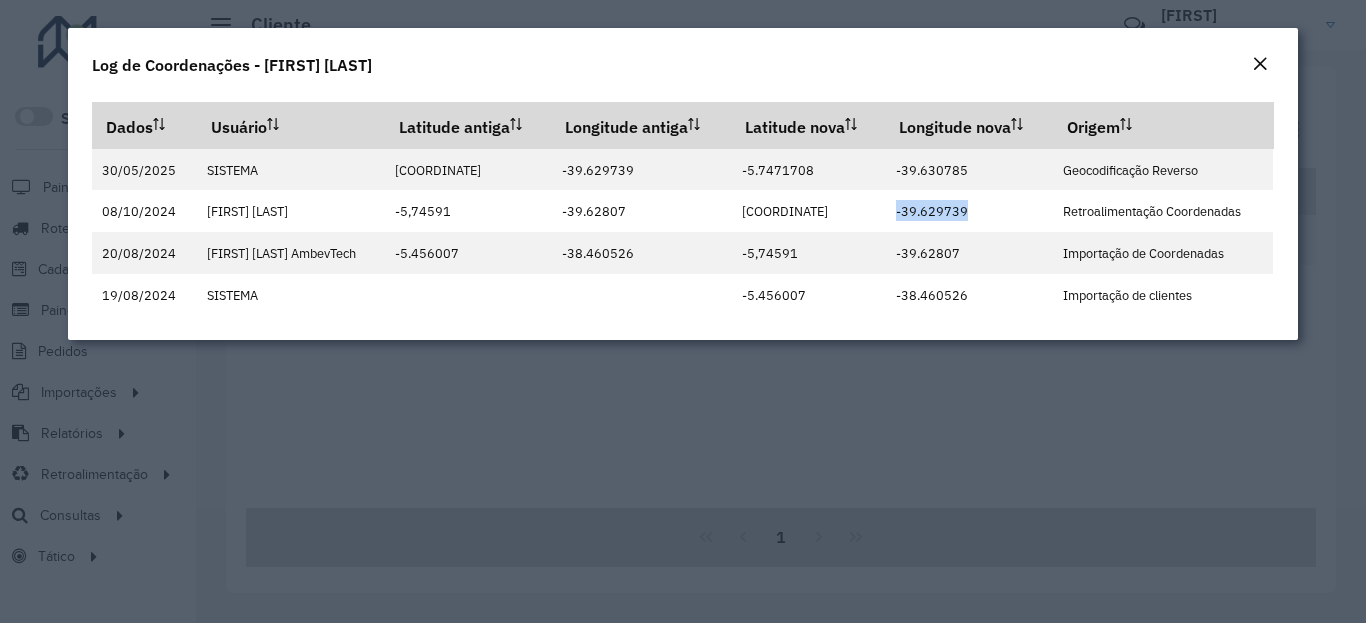 drag, startPoint x: 1265, startPoint y: 57, endPoint x: 1219, endPoint y: 78, distance: 50.566788 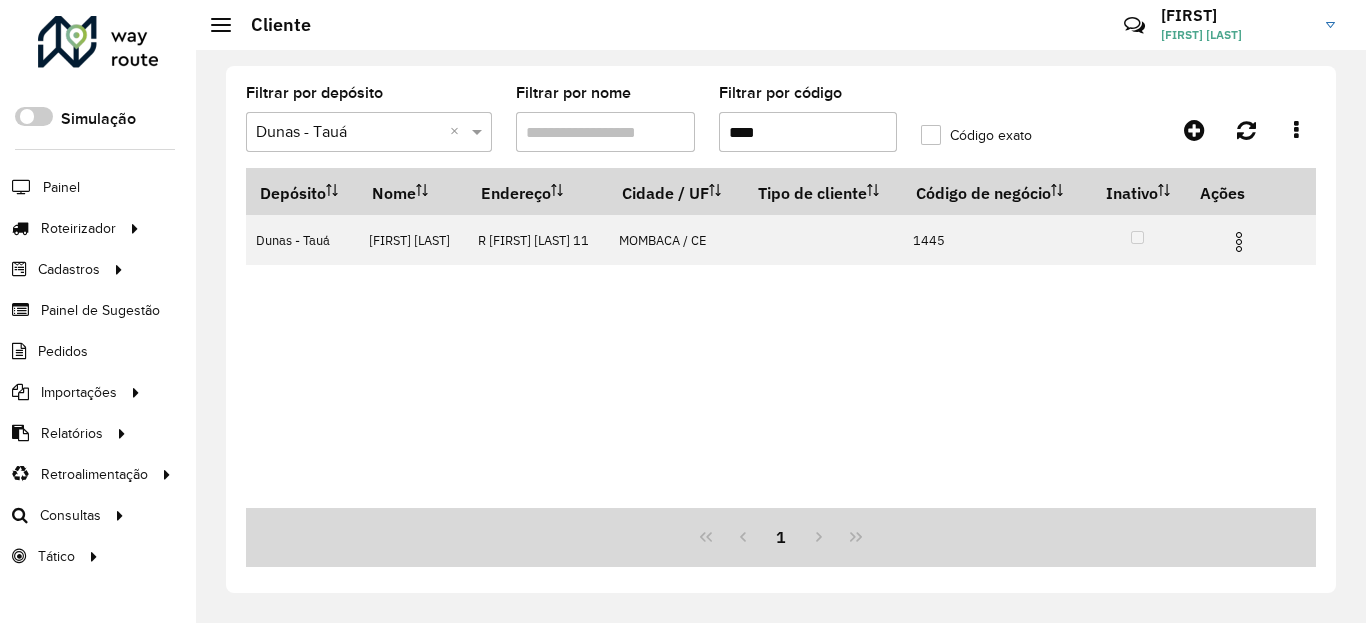 click on "****" at bounding box center [808, 132] 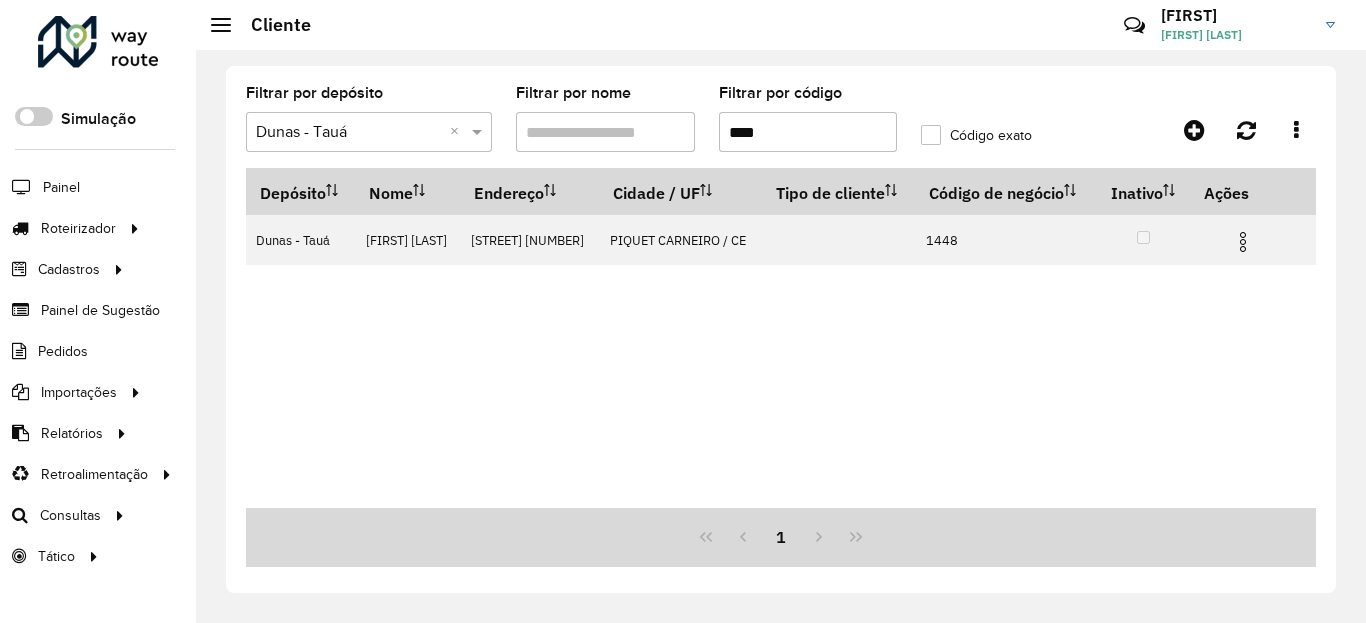 click at bounding box center (1243, 242) 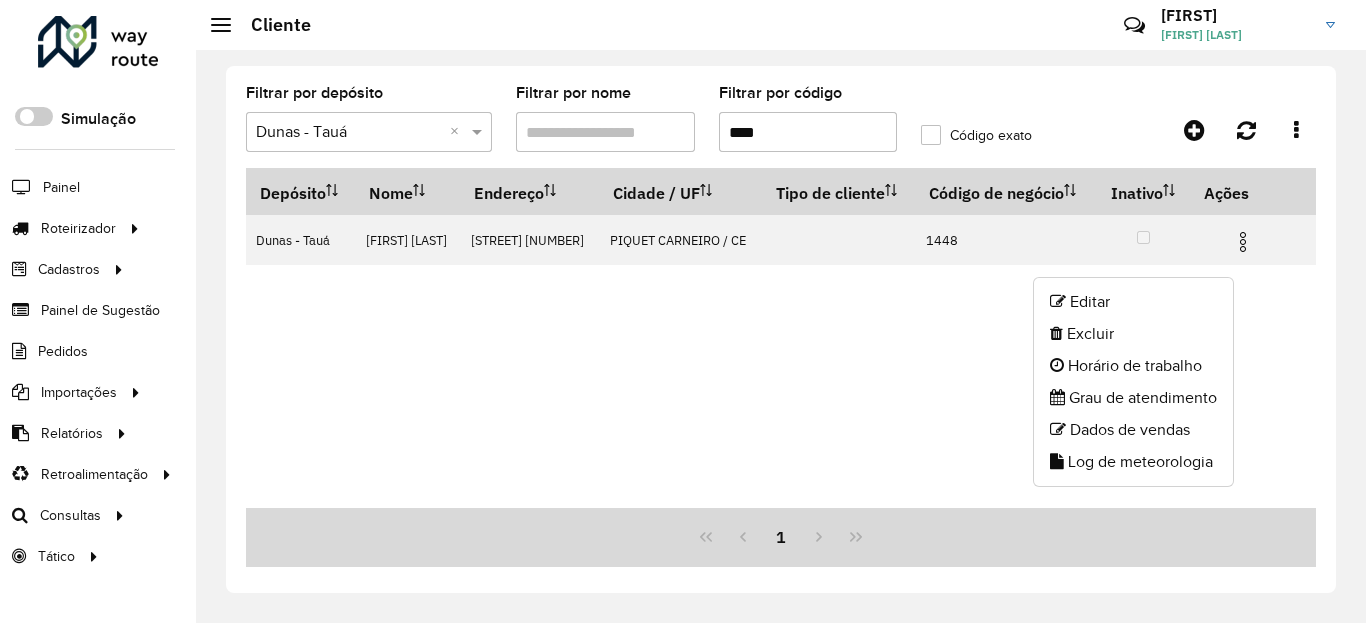 click on "Log de meteorologia" 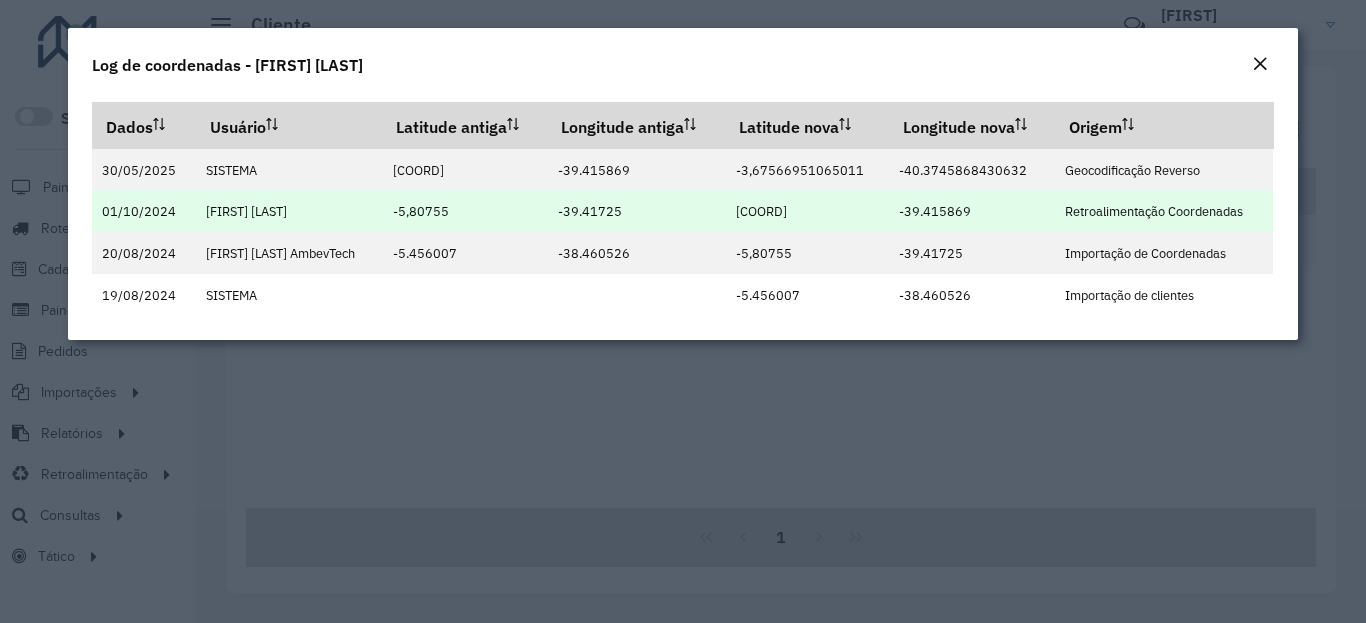 click on "-5.808924" at bounding box center (761, 211) 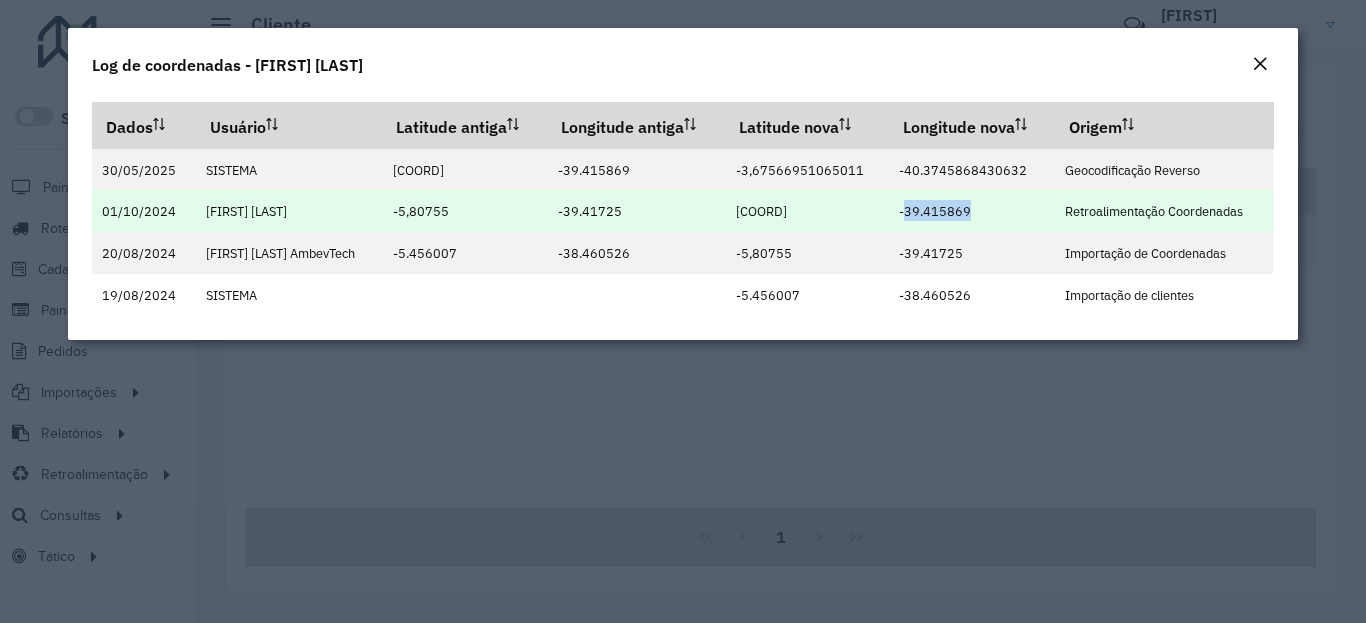 click on "-39.415869" at bounding box center (935, 211) 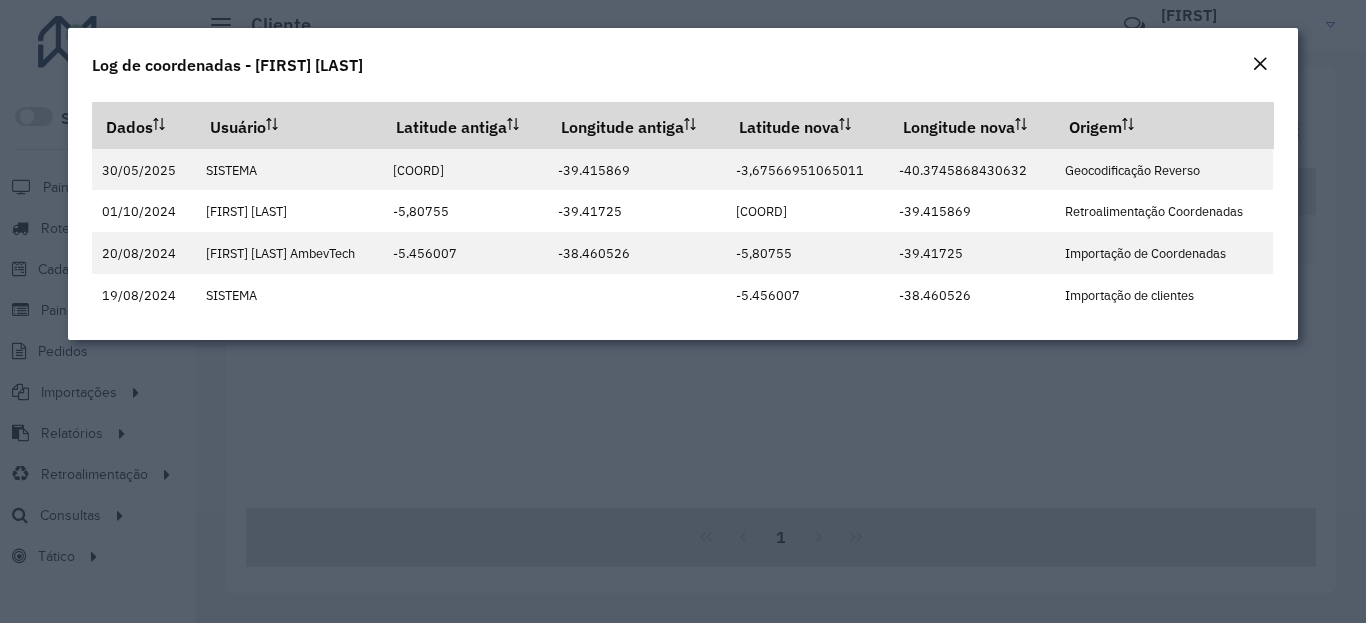 click on "Log de coordenadas - [FIRST] [LAST]" 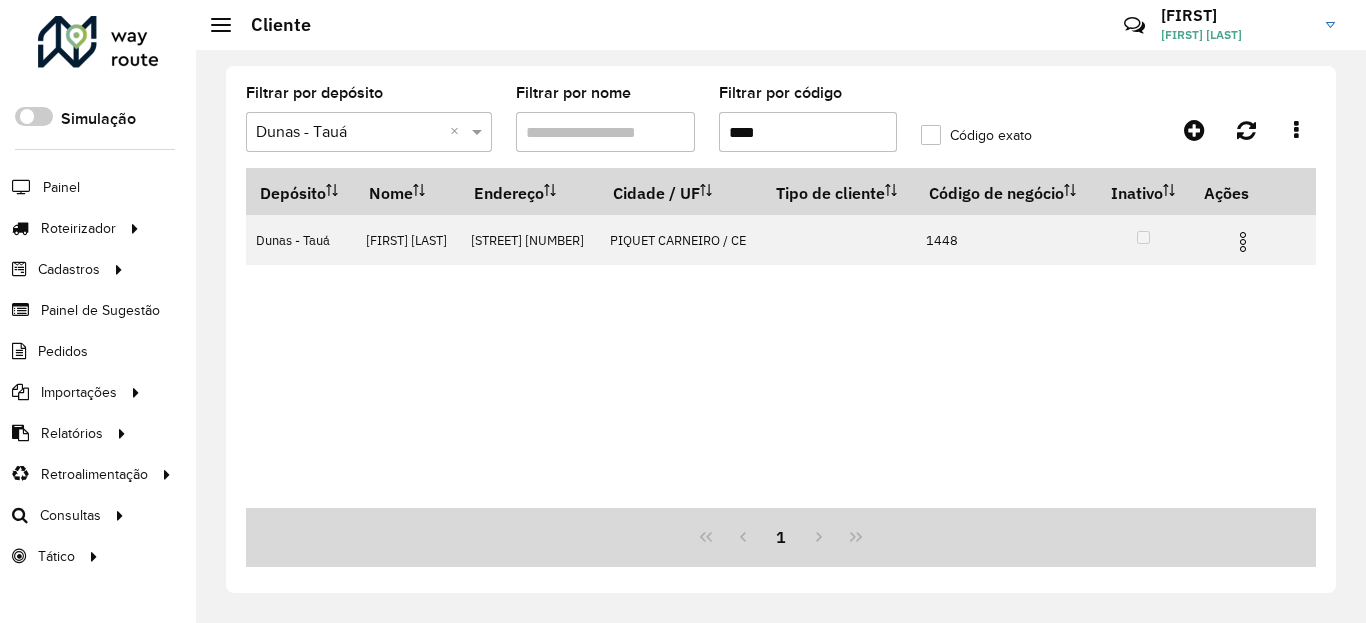 click on "****" at bounding box center [808, 132] 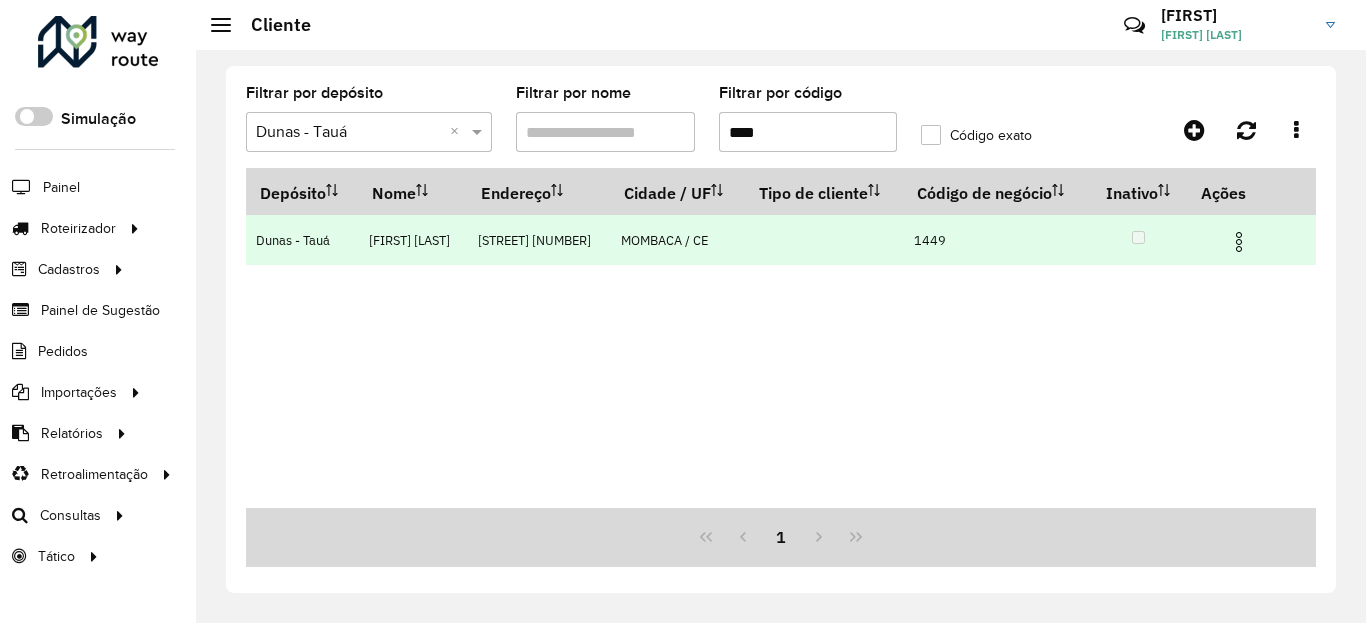 click at bounding box center (1239, 242) 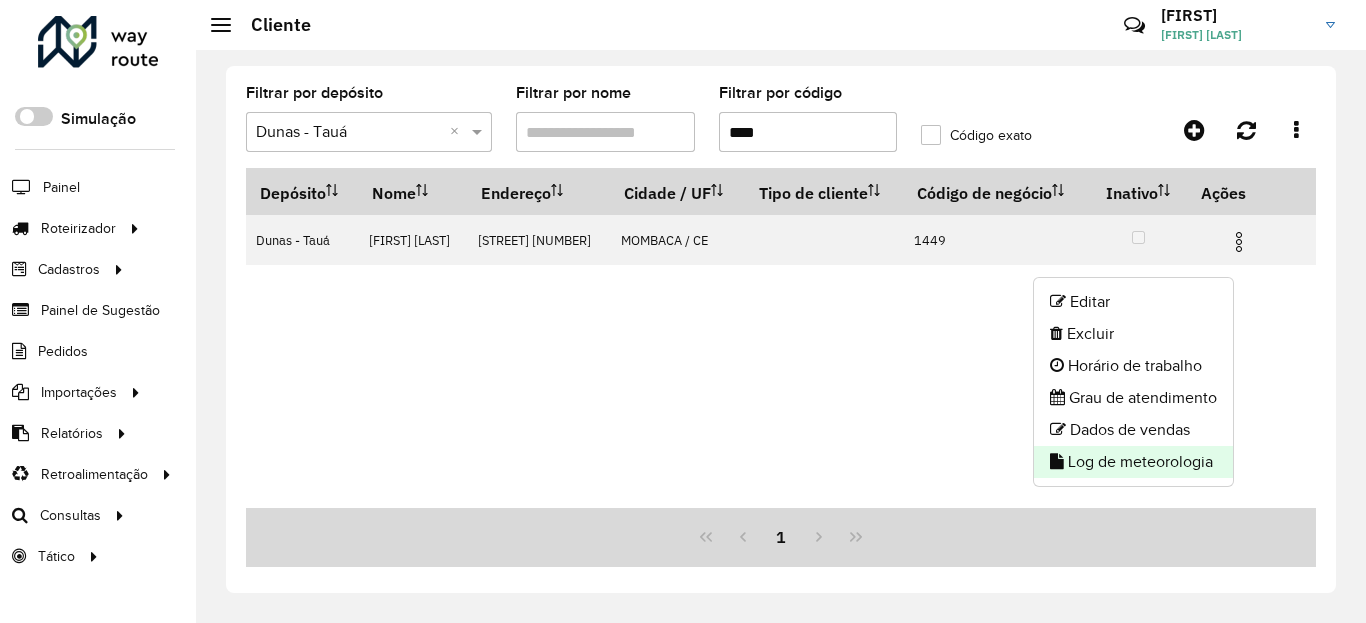 click on "Log de meteorologia" 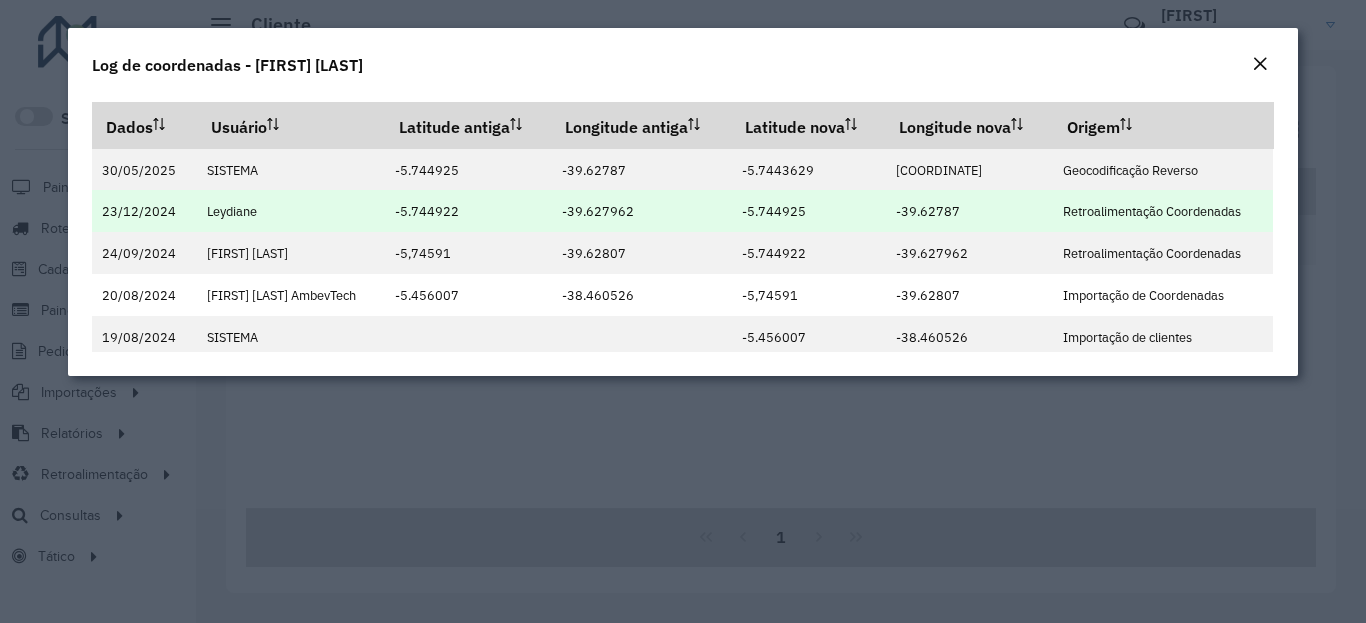 click on "-5.744925" at bounding box center [774, 211] 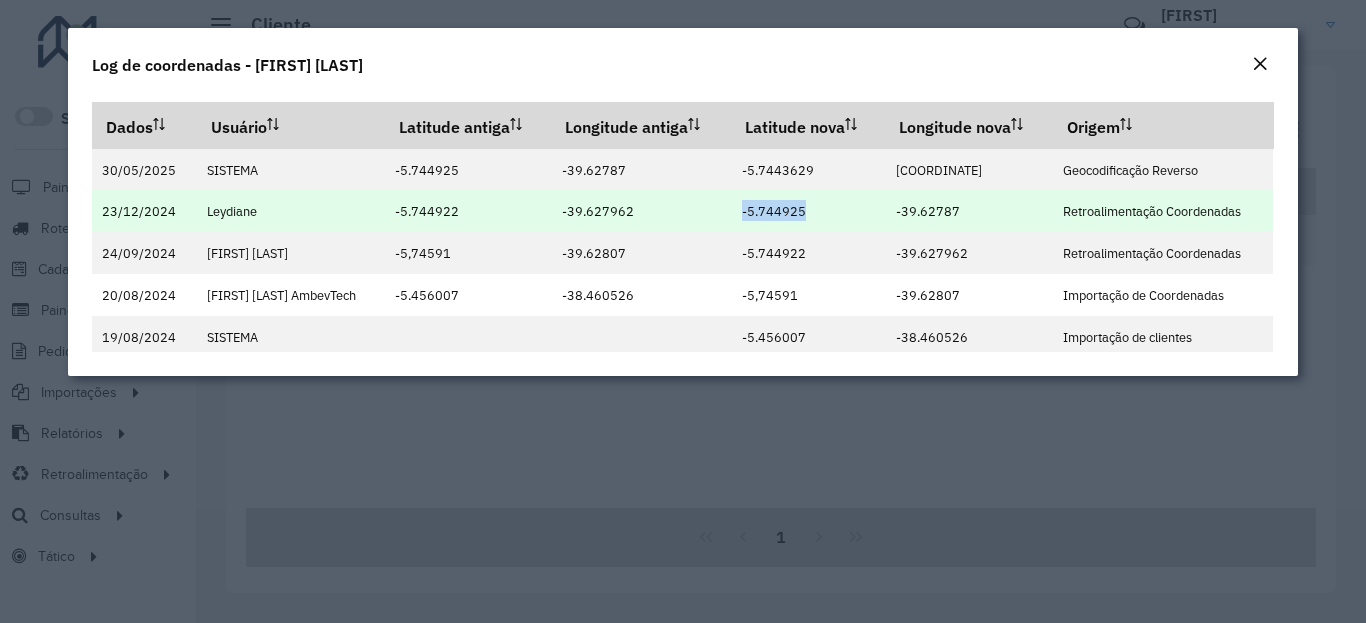 click on "-5.744925" at bounding box center (774, 211) 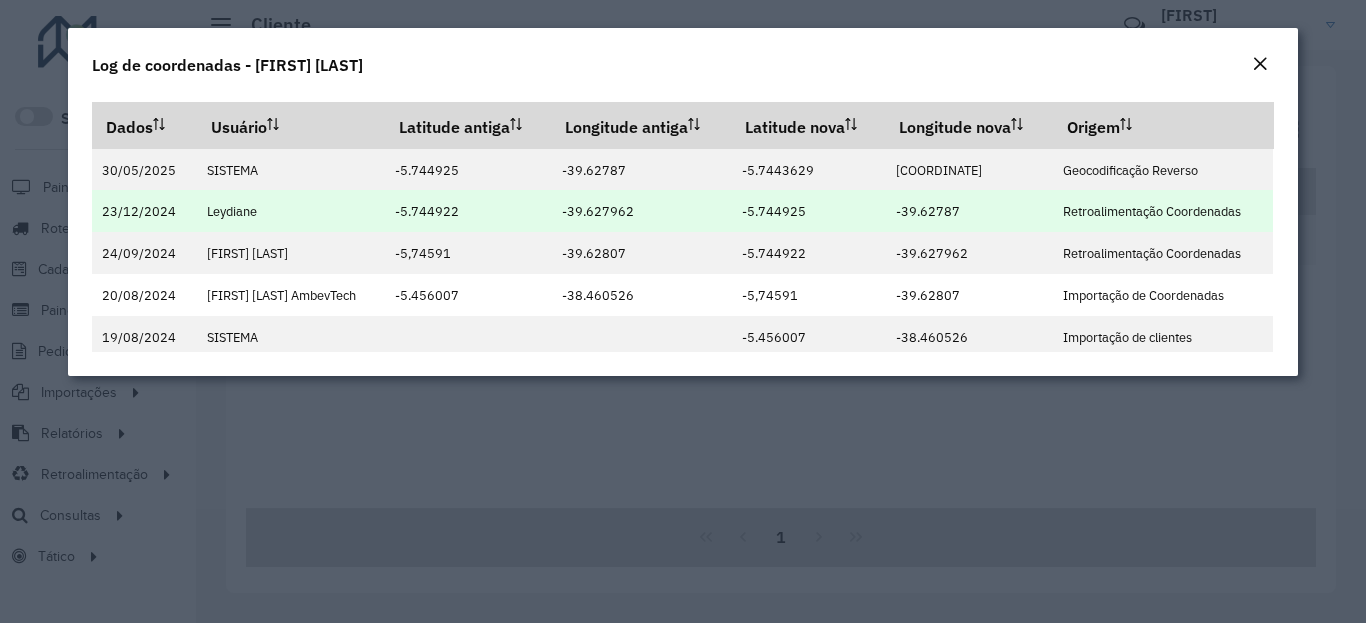 click on "-5.744925" at bounding box center [774, 211] 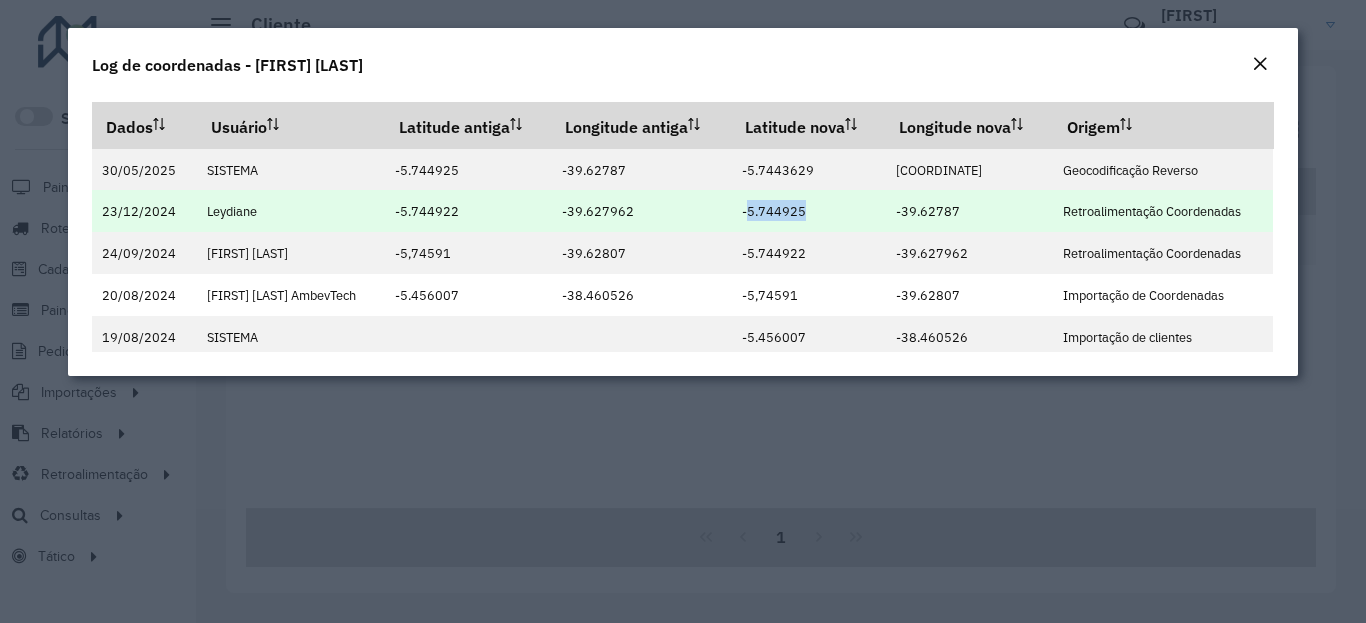 click on "-5.744925" at bounding box center (774, 211) 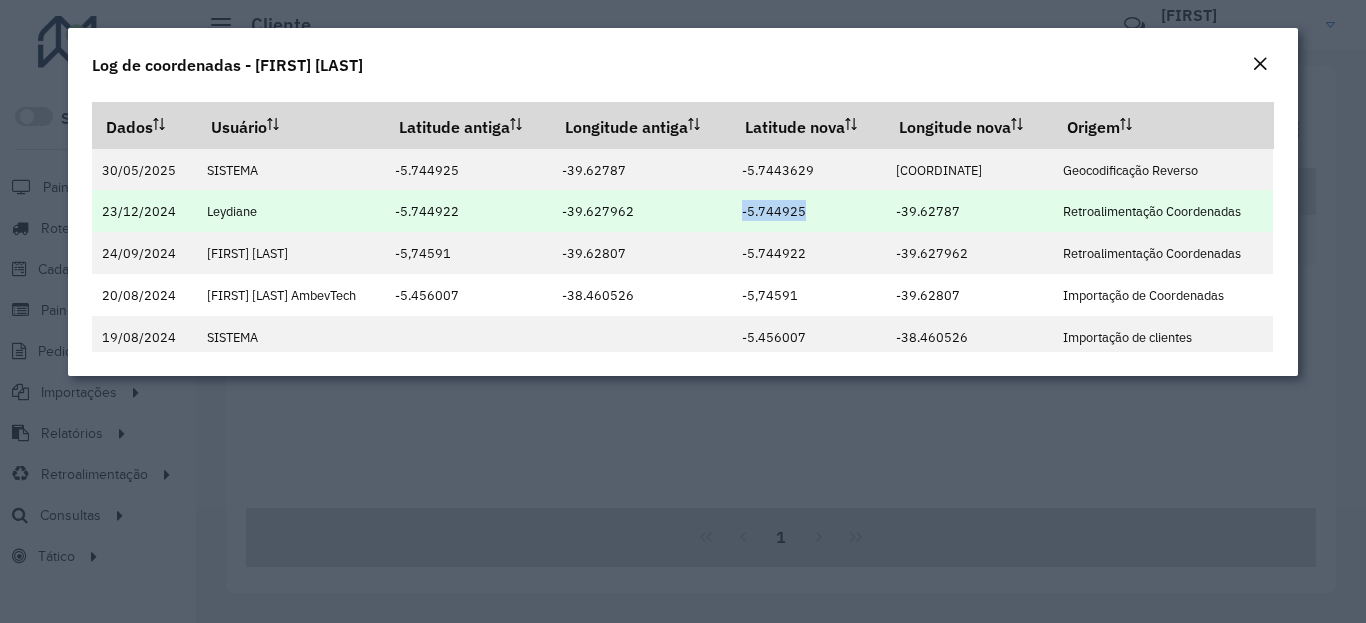 click on "-39.62787" at bounding box center [928, 211] 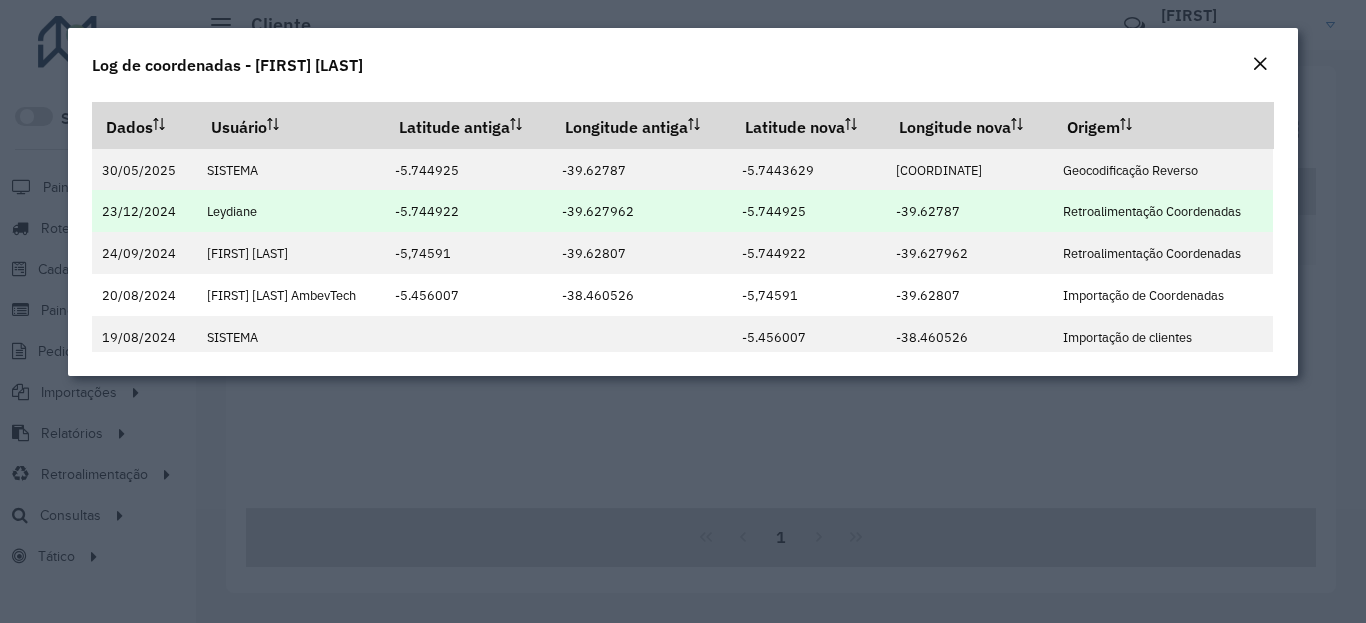 click on "-39.62787" at bounding box center (928, 211) 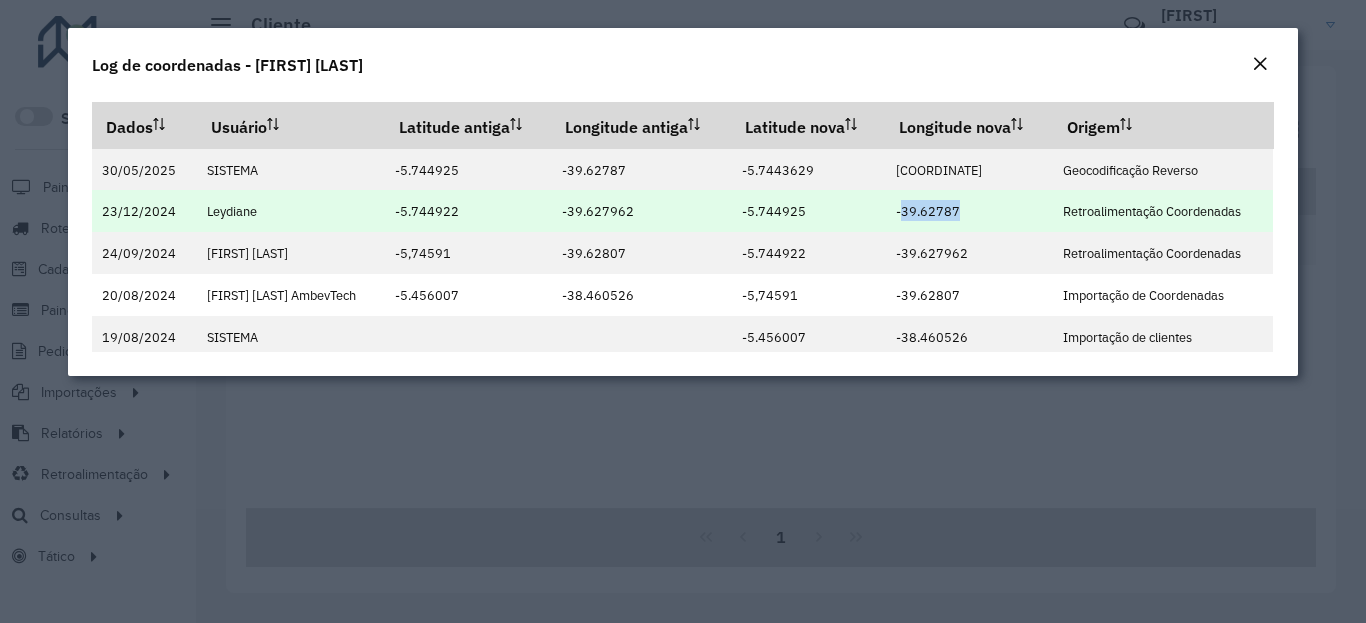 click on "-39.62787" at bounding box center [928, 211] 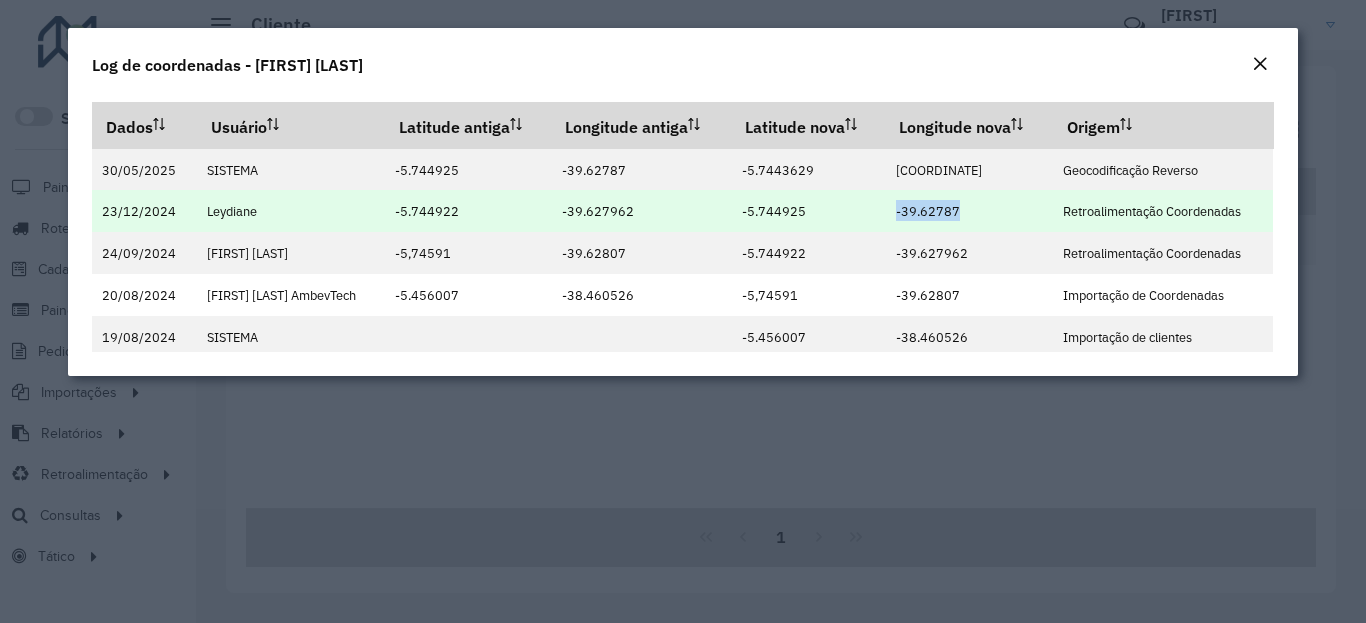 click on "-39.62787" at bounding box center (928, 211) 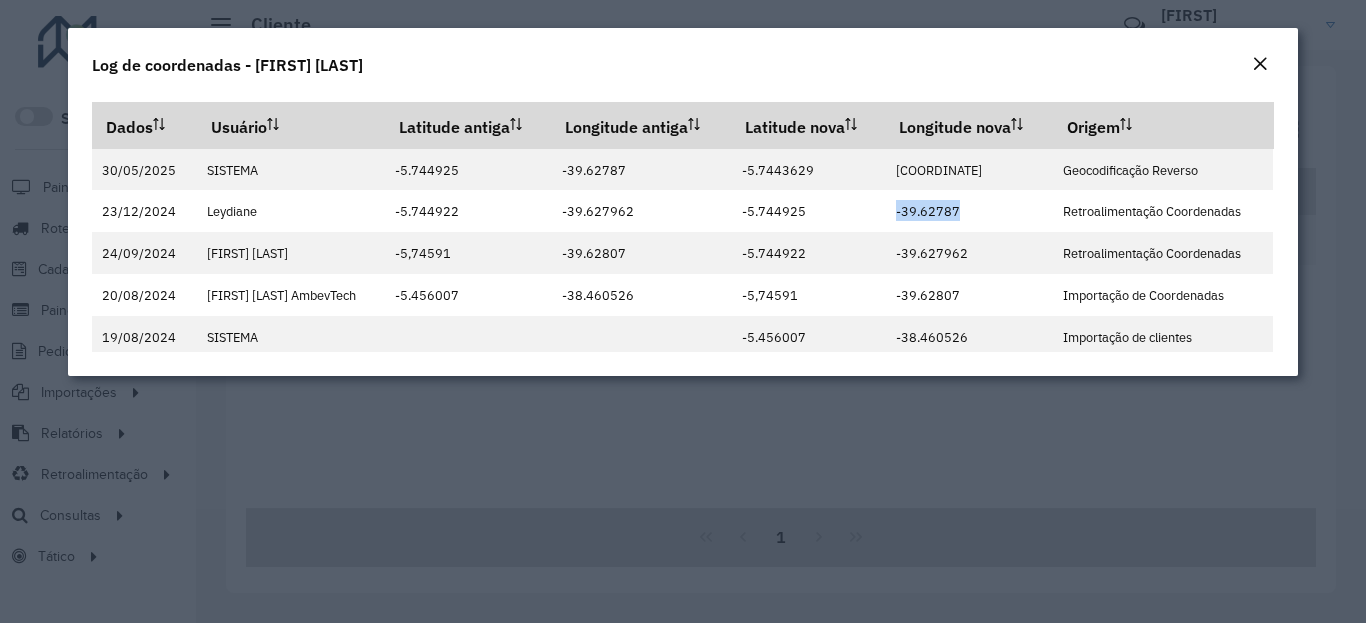 drag, startPoint x: 1261, startPoint y: 63, endPoint x: 1157, endPoint y: 91, distance: 107.70329 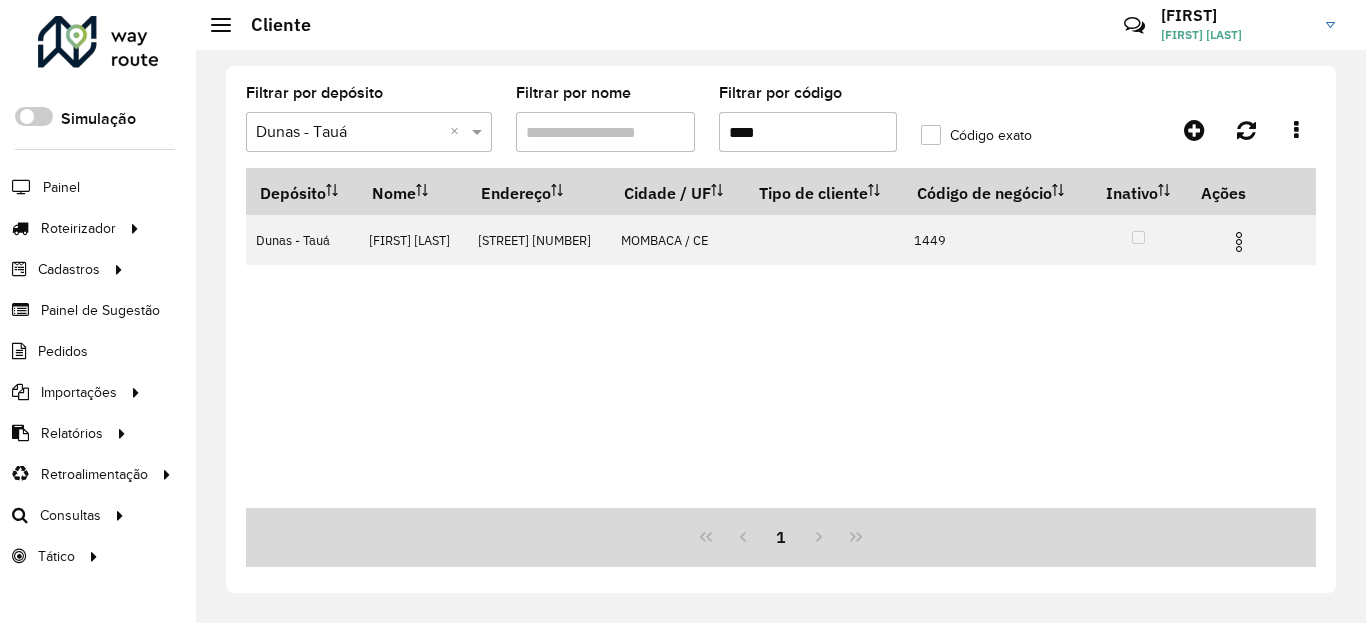 click on "****" at bounding box center [808, 132] 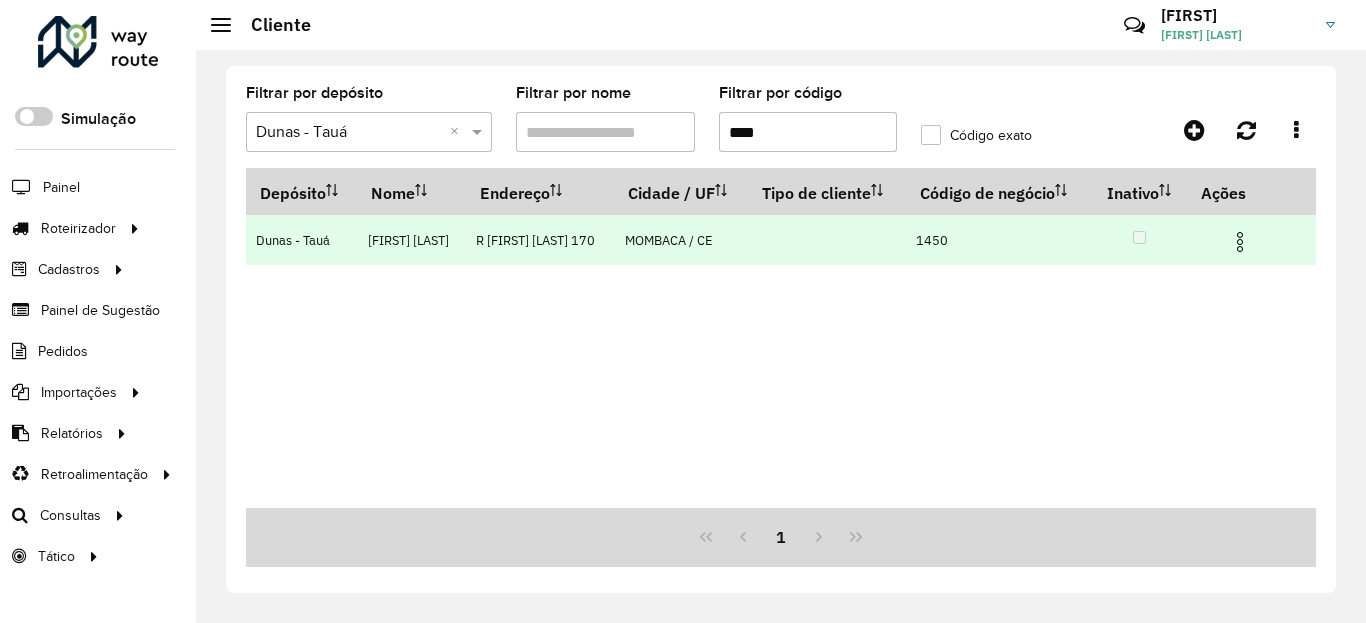click at bounding box center [1240, 242] 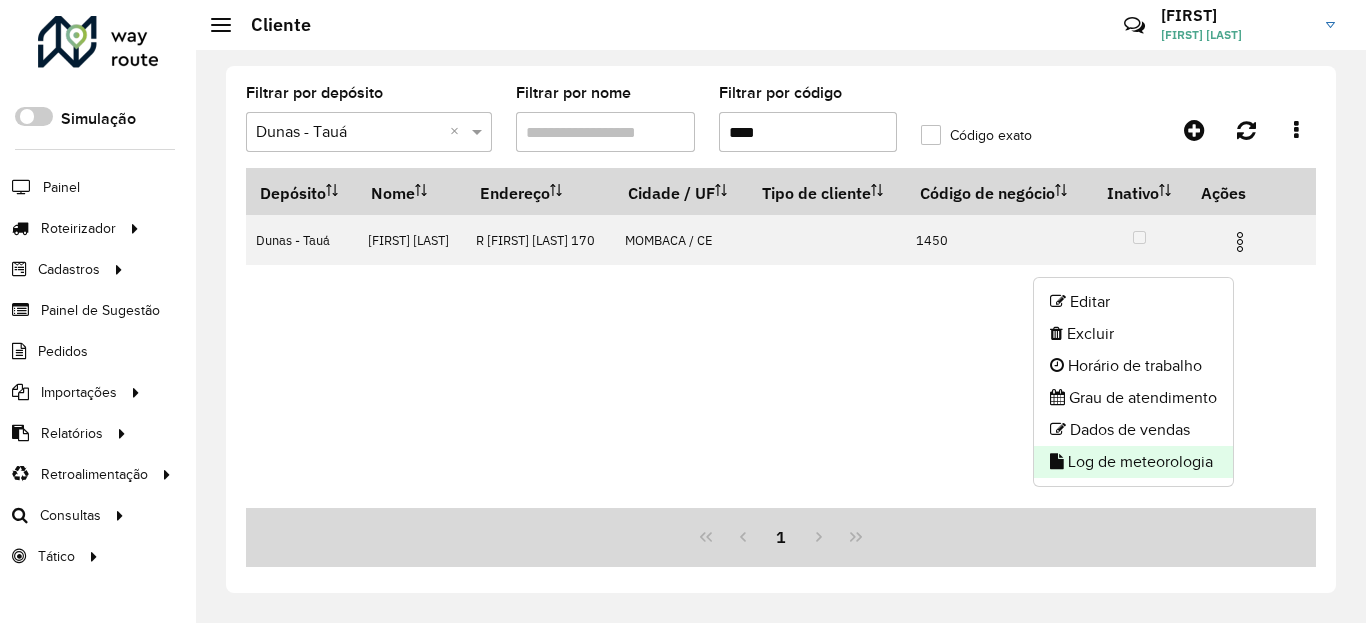 click on "Log de meteorologia" 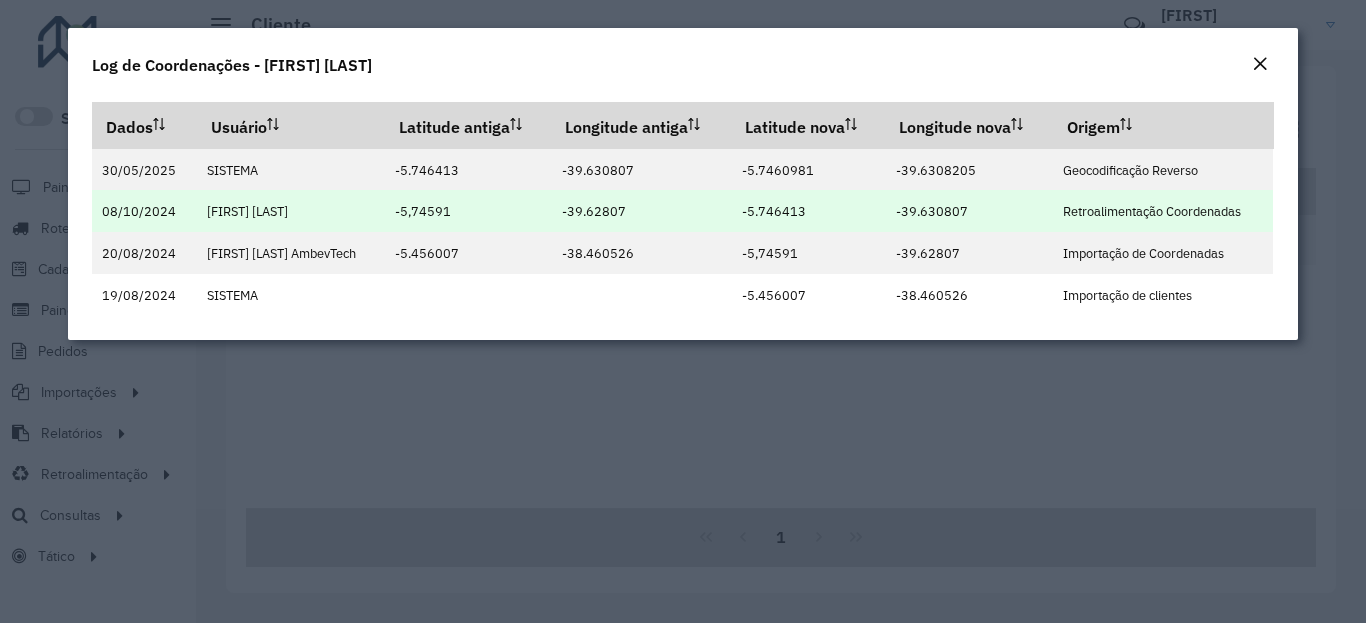 click on "-5.746413" at bounding box center (774, 211) 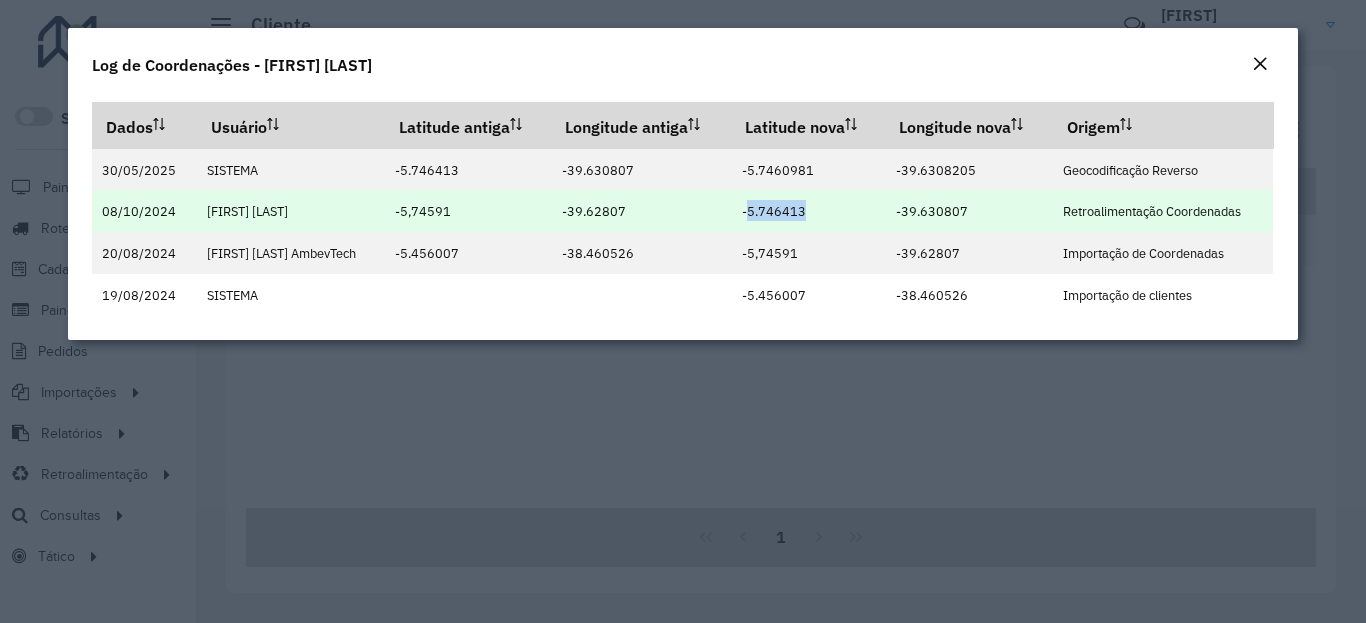 click on "-5.746413" at bounding box center [774, 211] 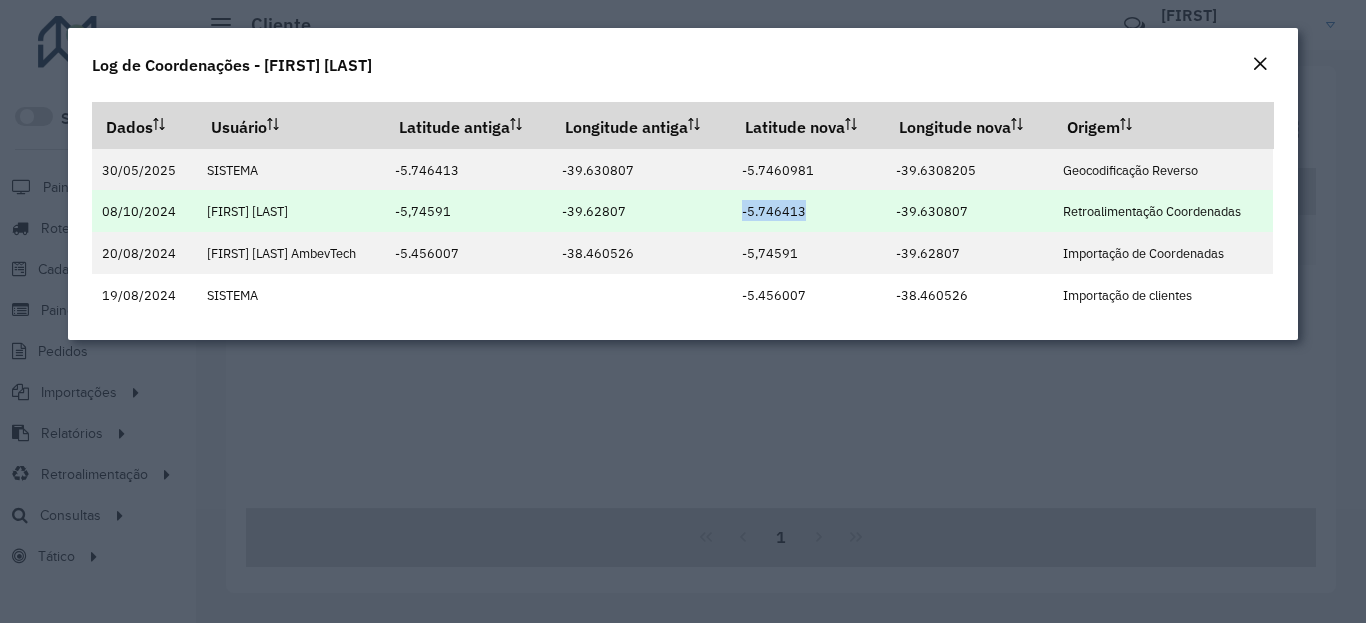 click on "-5.746413" at bounding box center [774, 211] 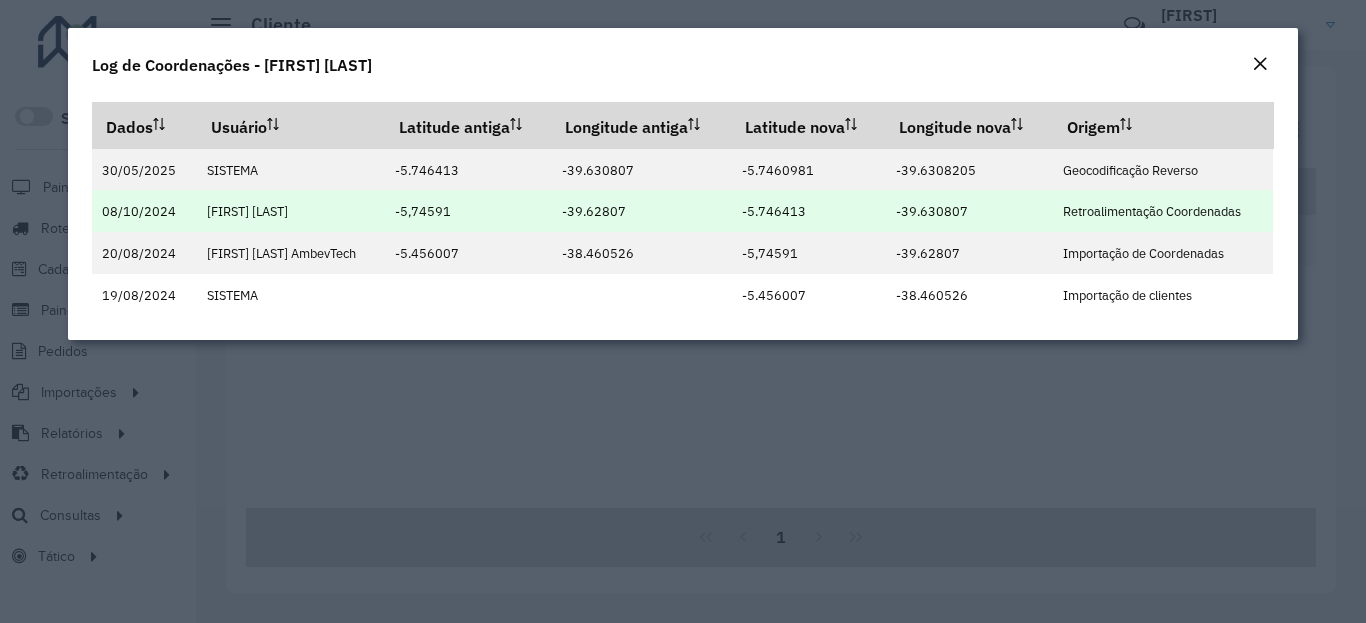 click on "-5.746413" at bounding box center (774, 211) 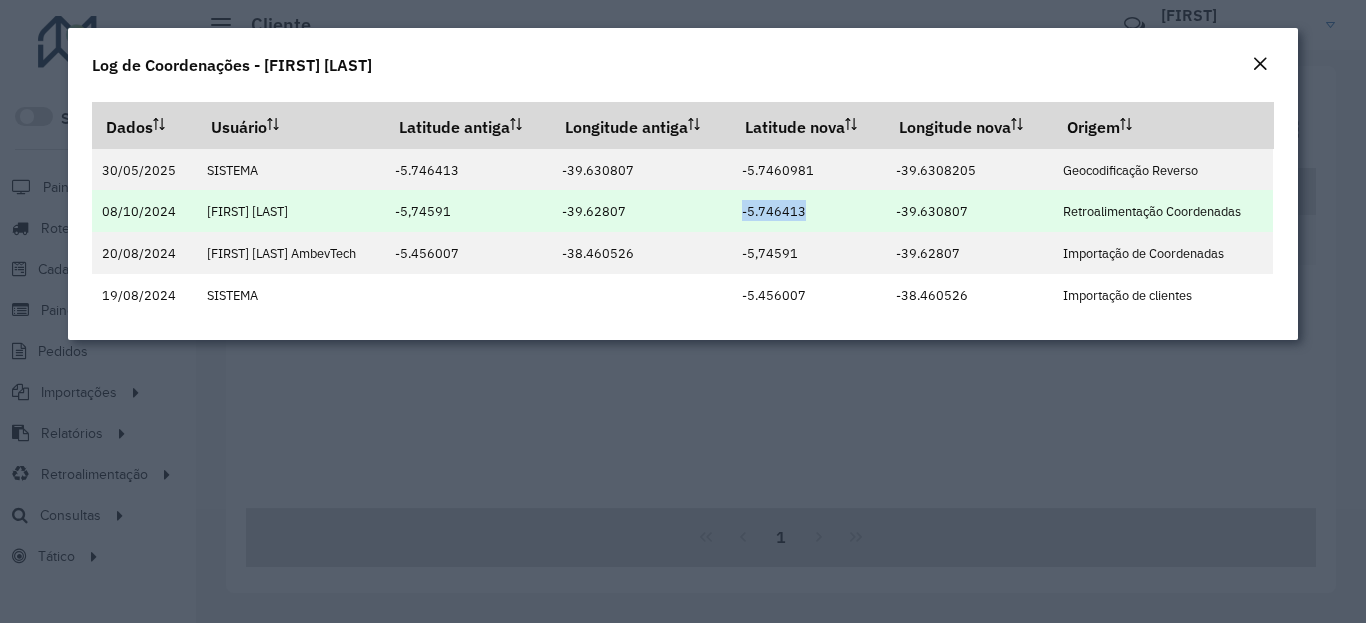 click on "-5.746413" at bounding box center [774, 211] 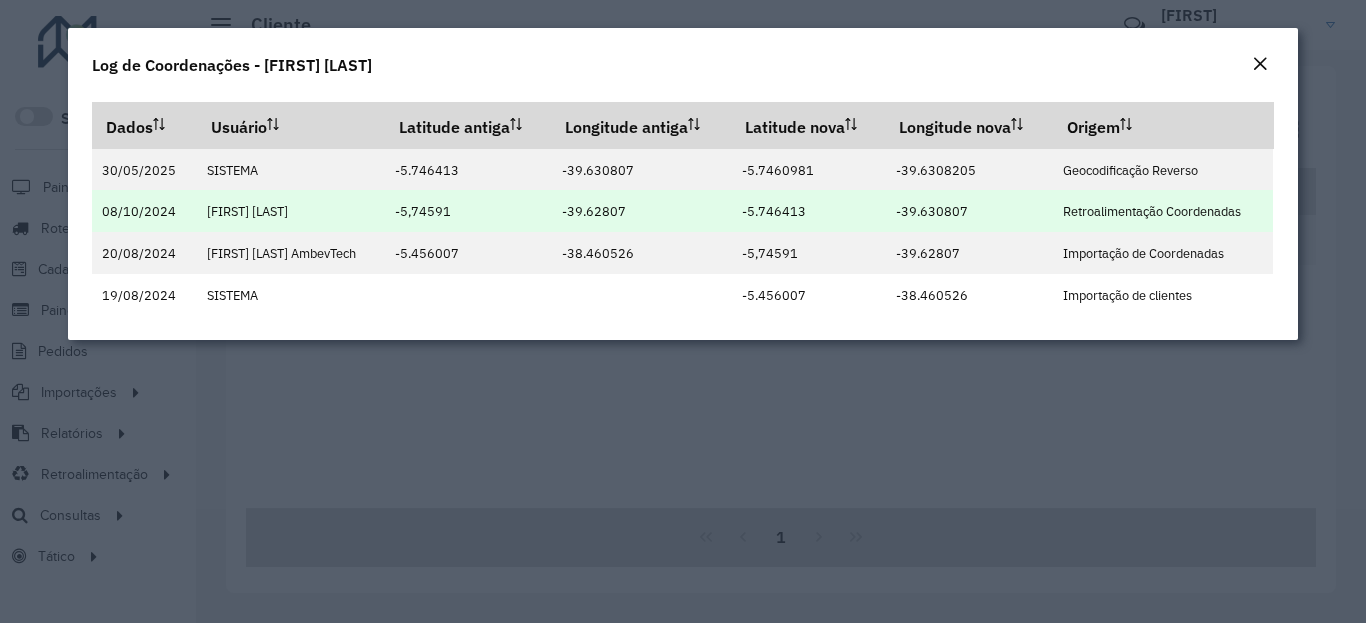 click on "-39.630807" at bounding box center (932, 211) 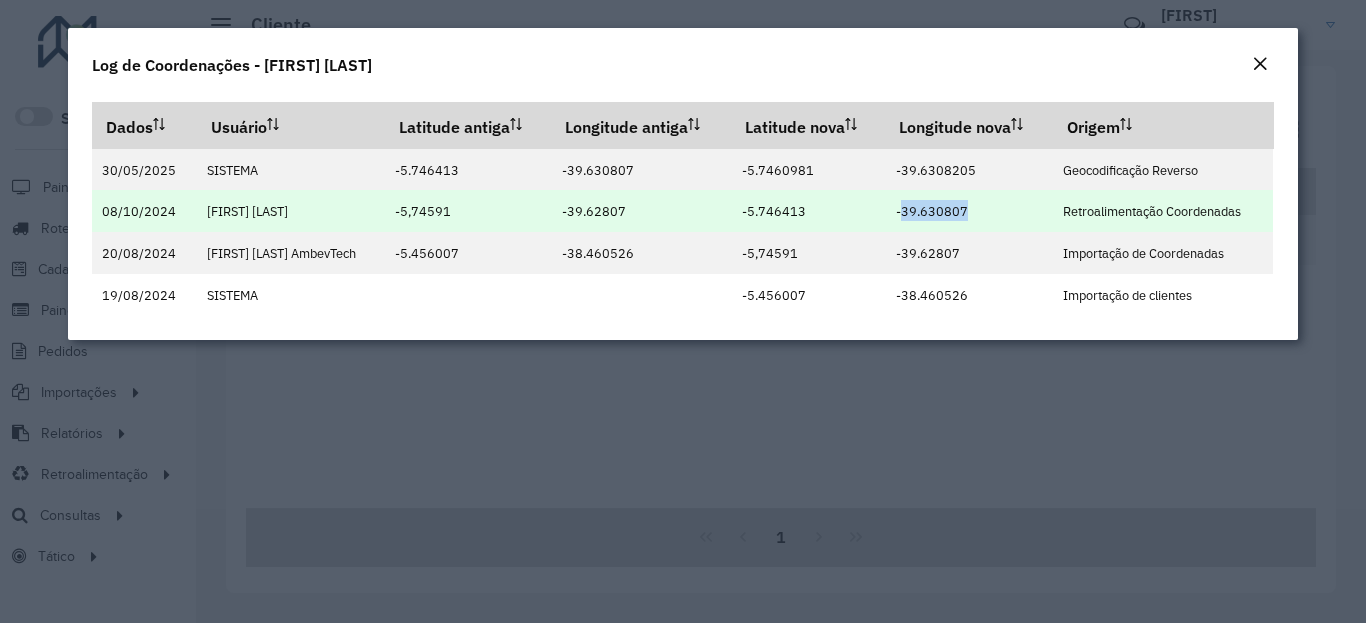 click on "-39.630807" at bounding box center (932, 211) 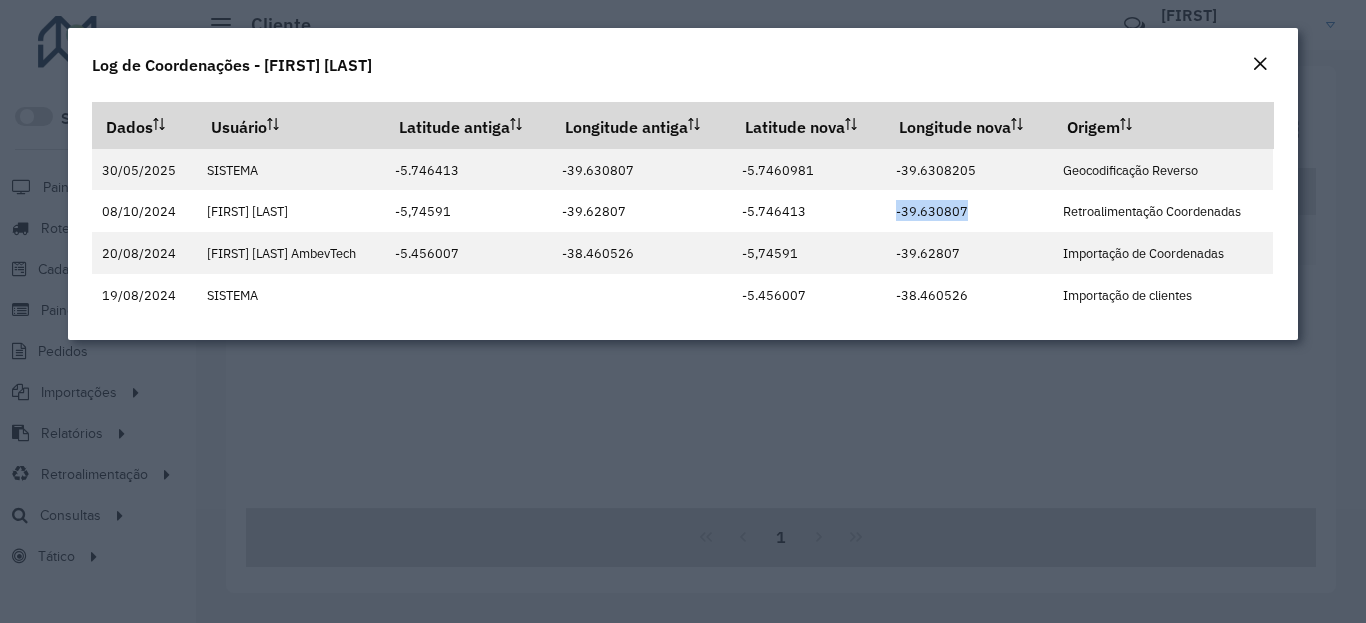 click 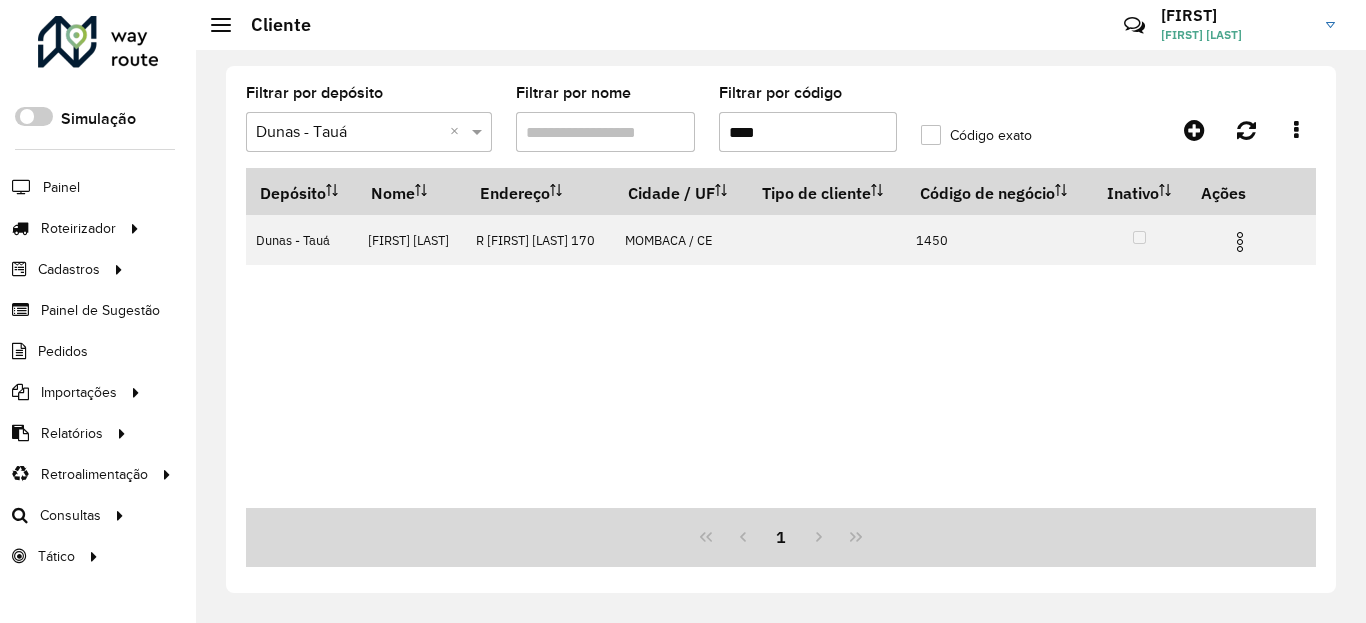 click on "****" at bounding box center (808, 132) 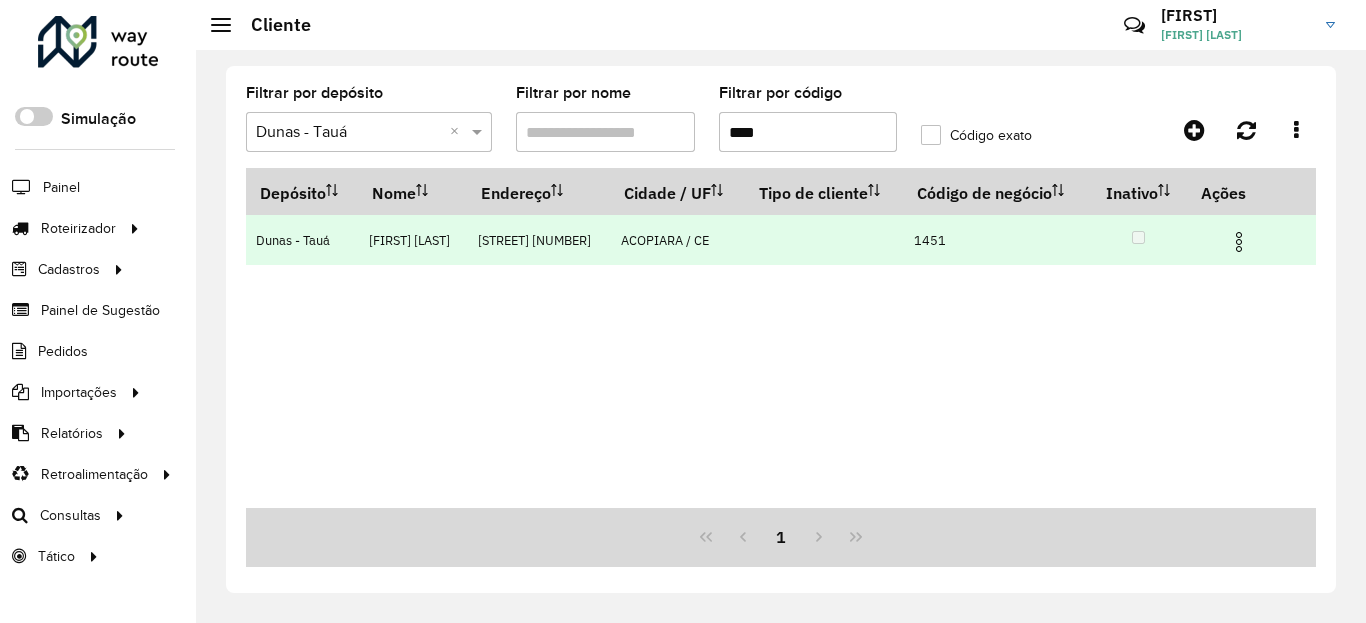 click at bounding box center [1239, 242] 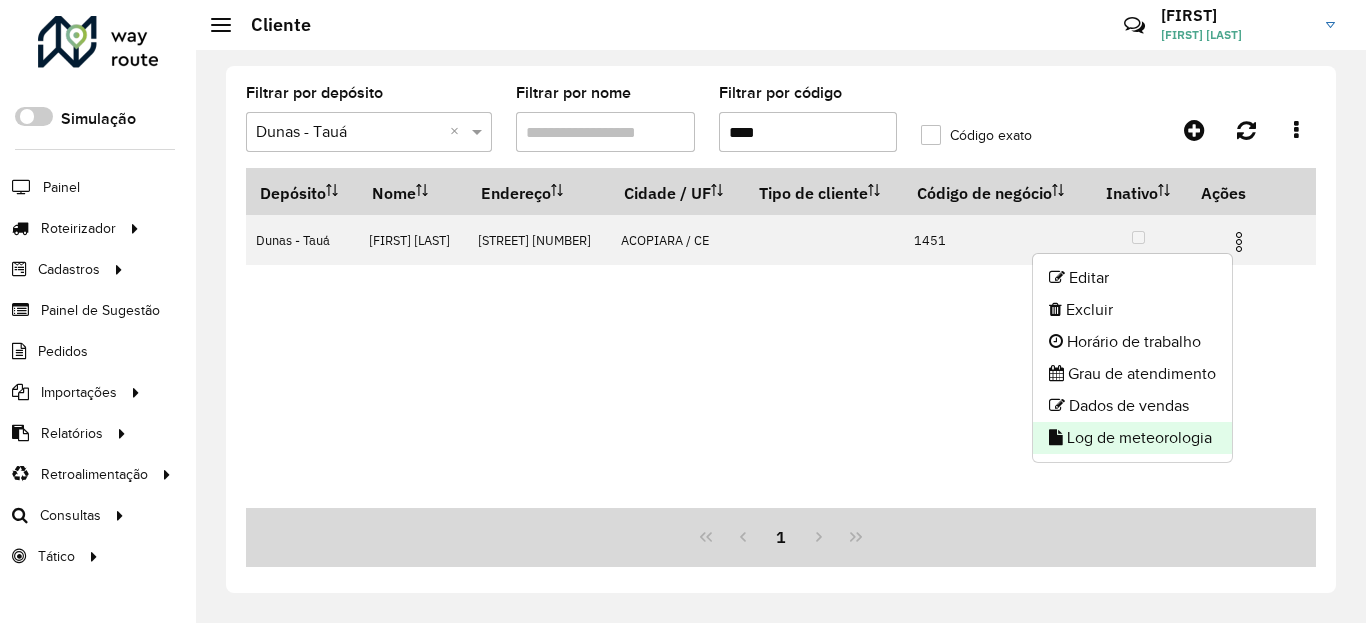 click on "Log de meteorologia" 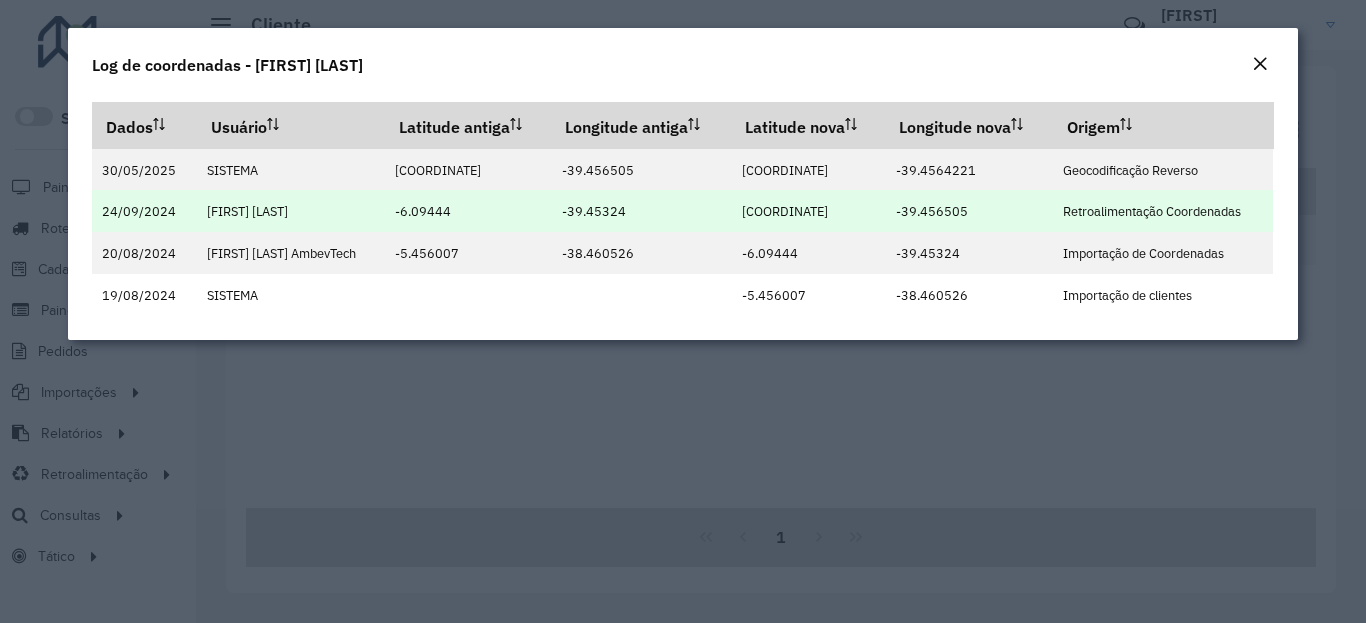 click on "-6.092316" at bounding box center (785, 211) 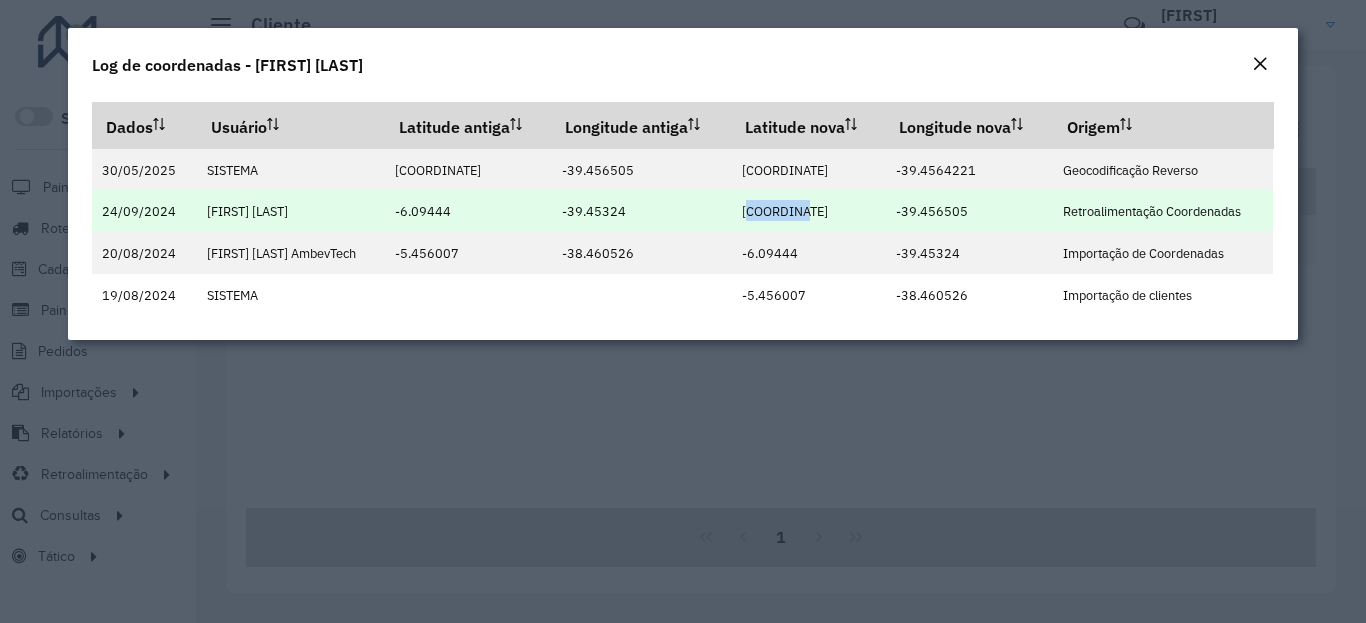 click on "-6.092316" at bounding box center [785, 211] 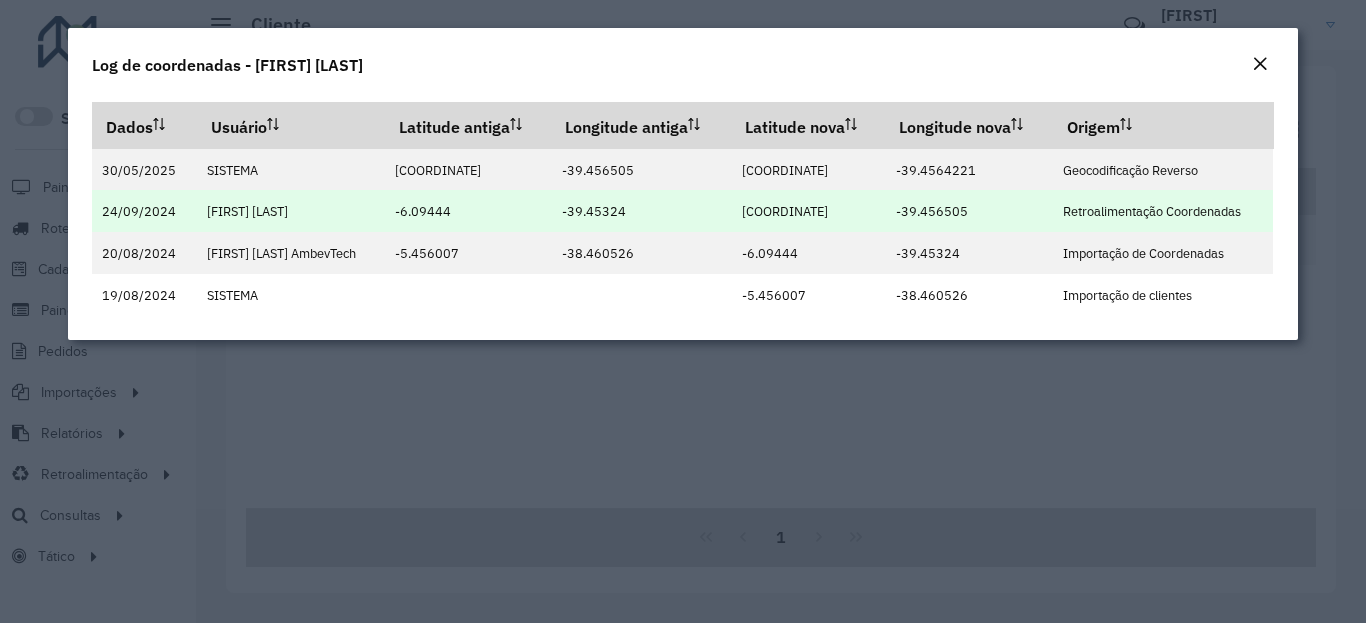 click on "-39.456505" at bounding box center (932, 211) 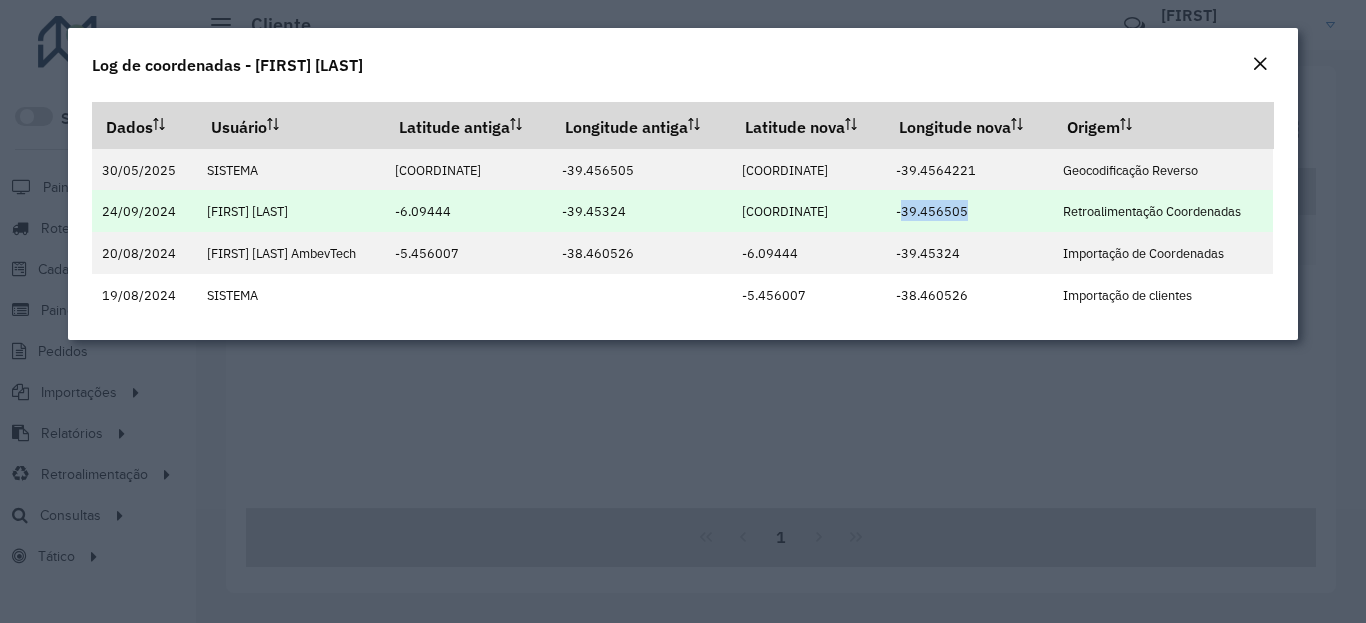 click on "-39.456505" at bounding box center [932, 211] 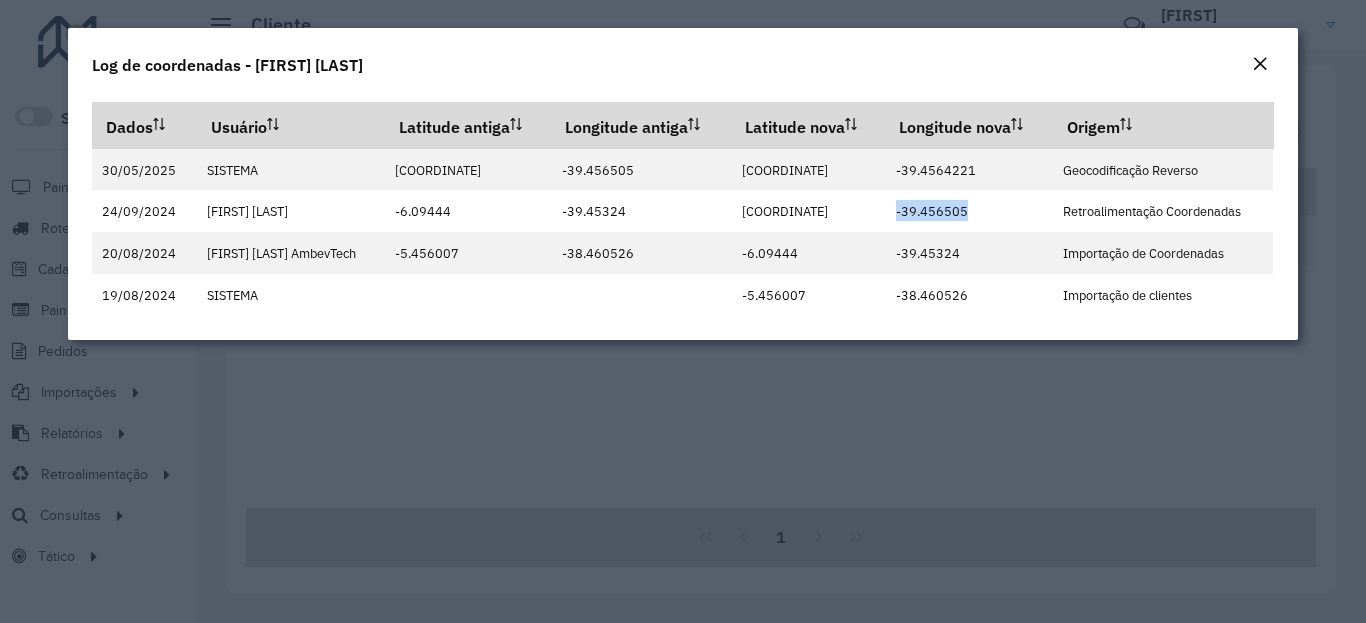 click 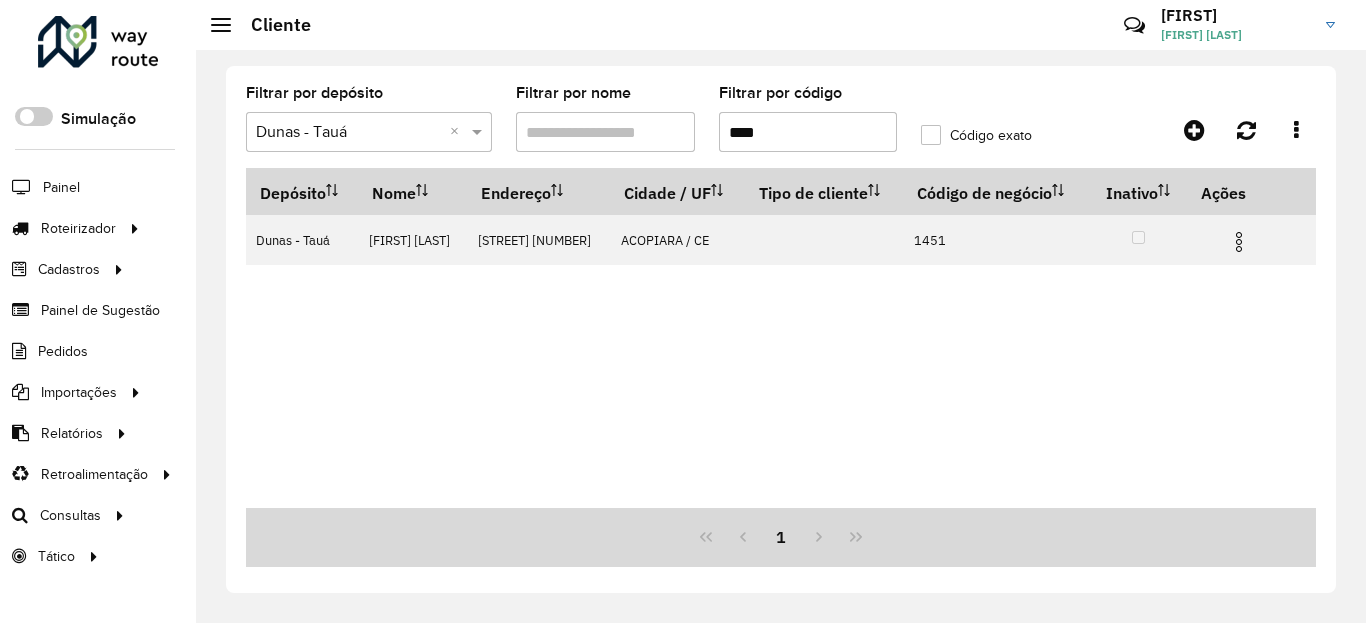 click on "****" at bounding box center (808, 132) 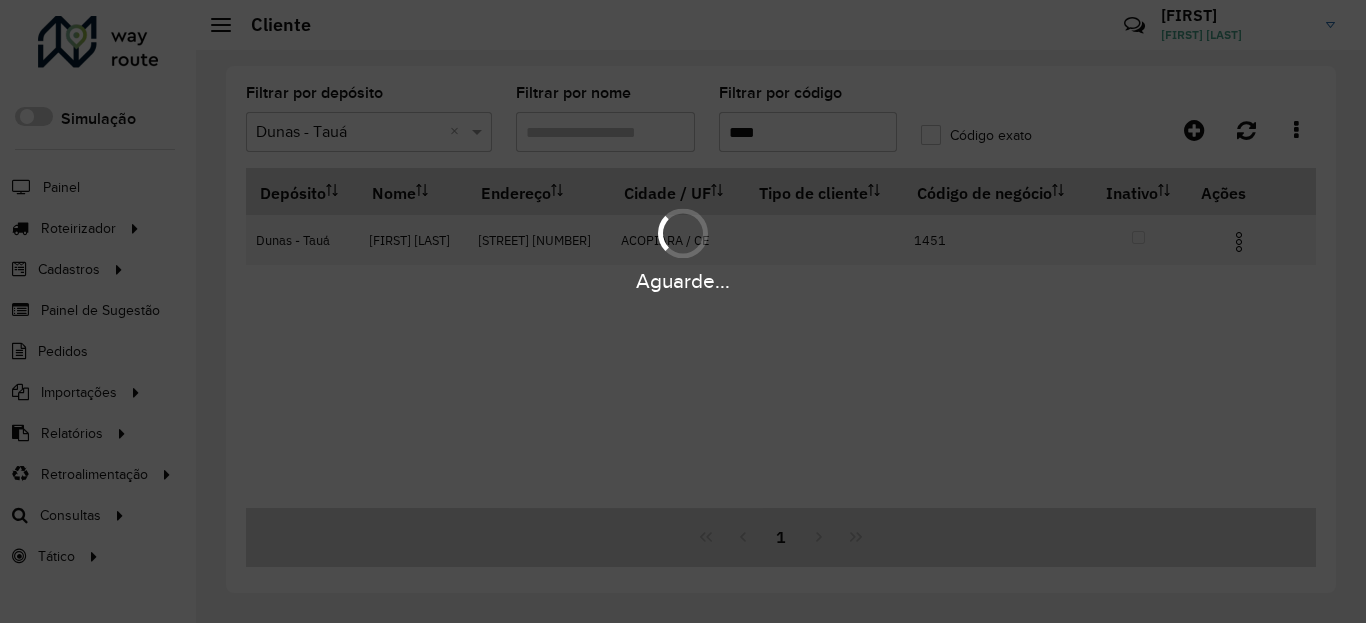 click on "Aguarde..." at bounding box center (683, 249) 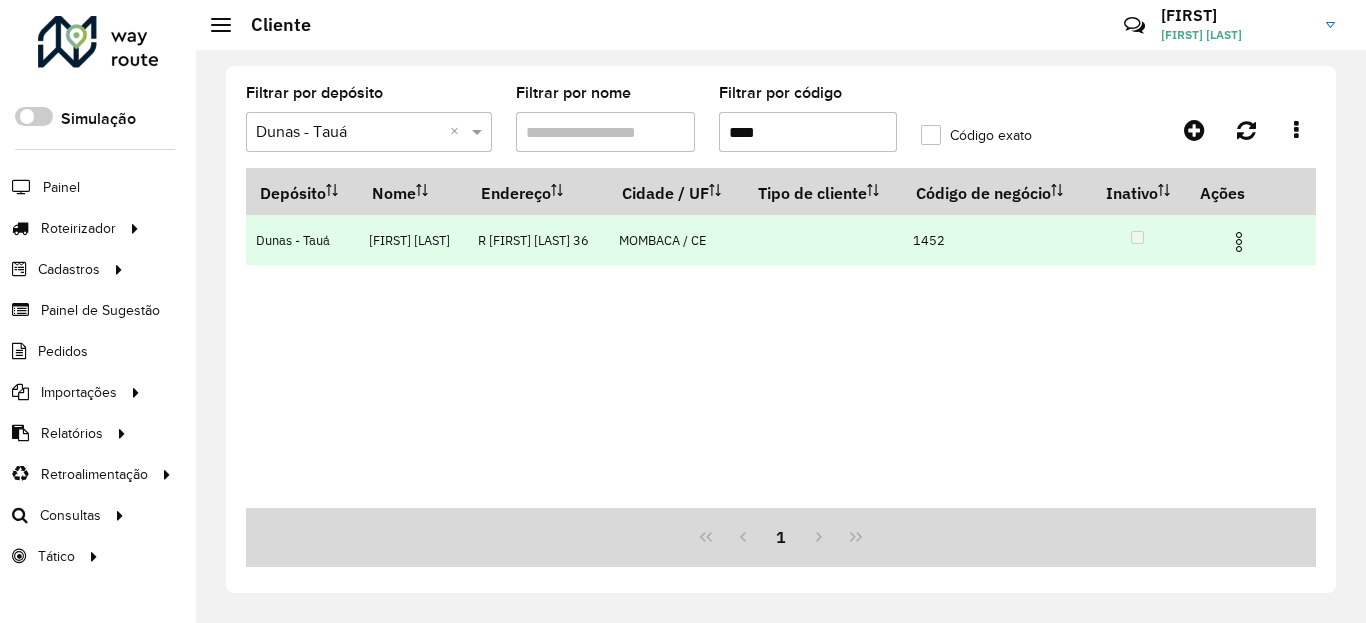 click at bounding box center (1239, 242) 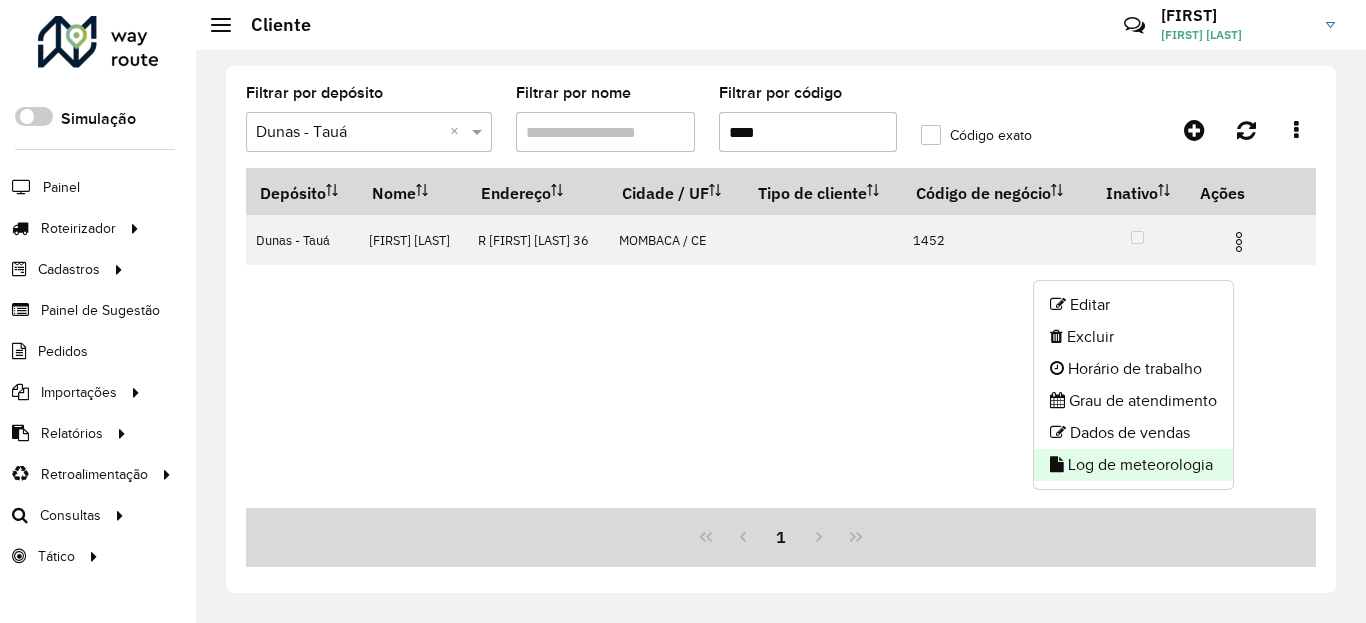 click on "Log de meteorologia" 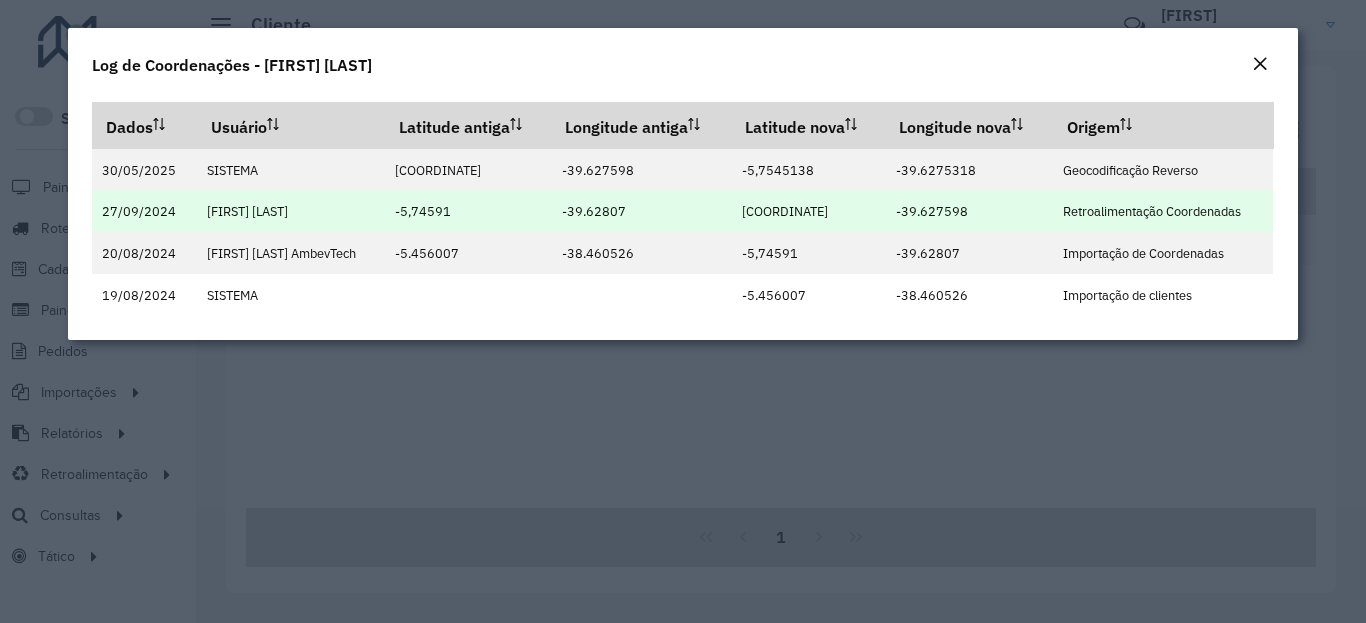 click on "-5,754674" at bounding box center (785, 211) 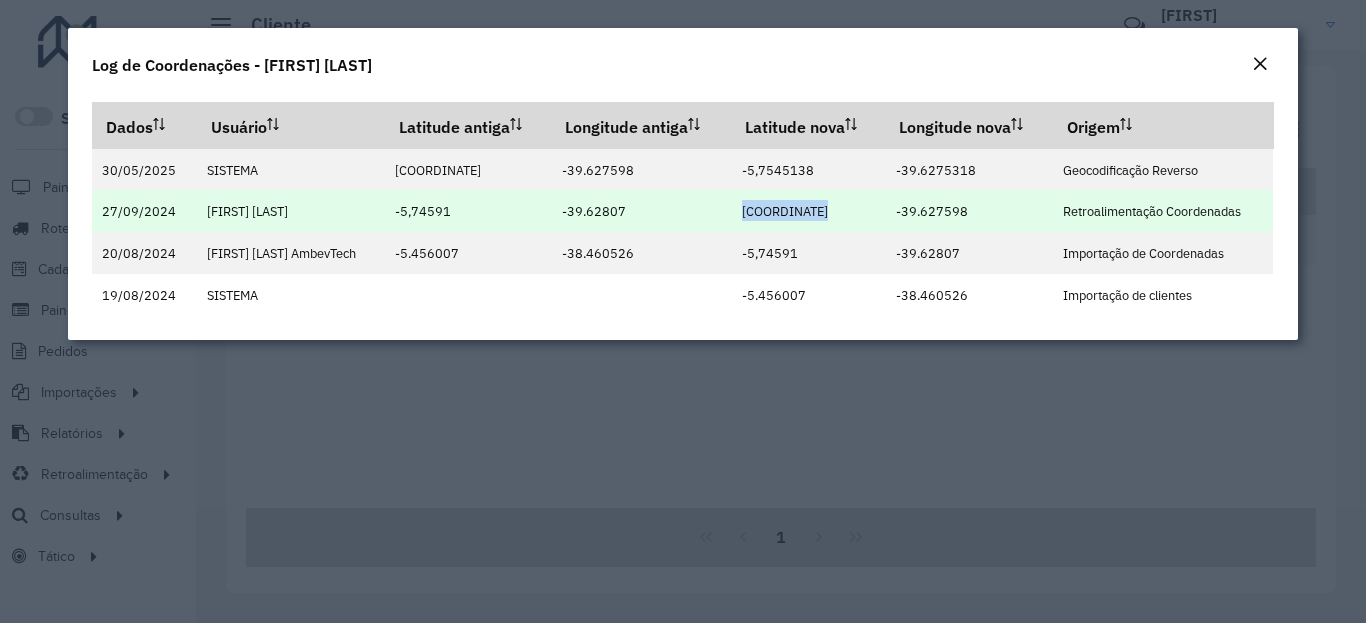 click on "-5,754674" at bounding box center (785, 211) 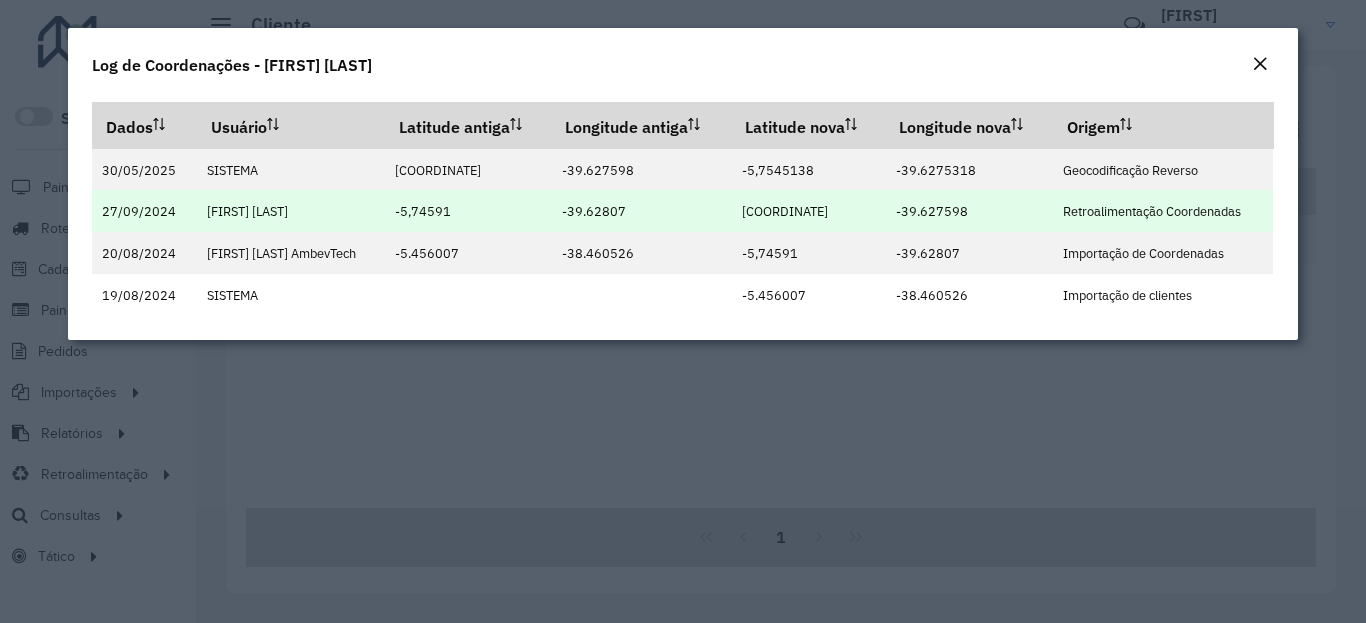 click on "-39.627598" at bounding box center [932, 211] 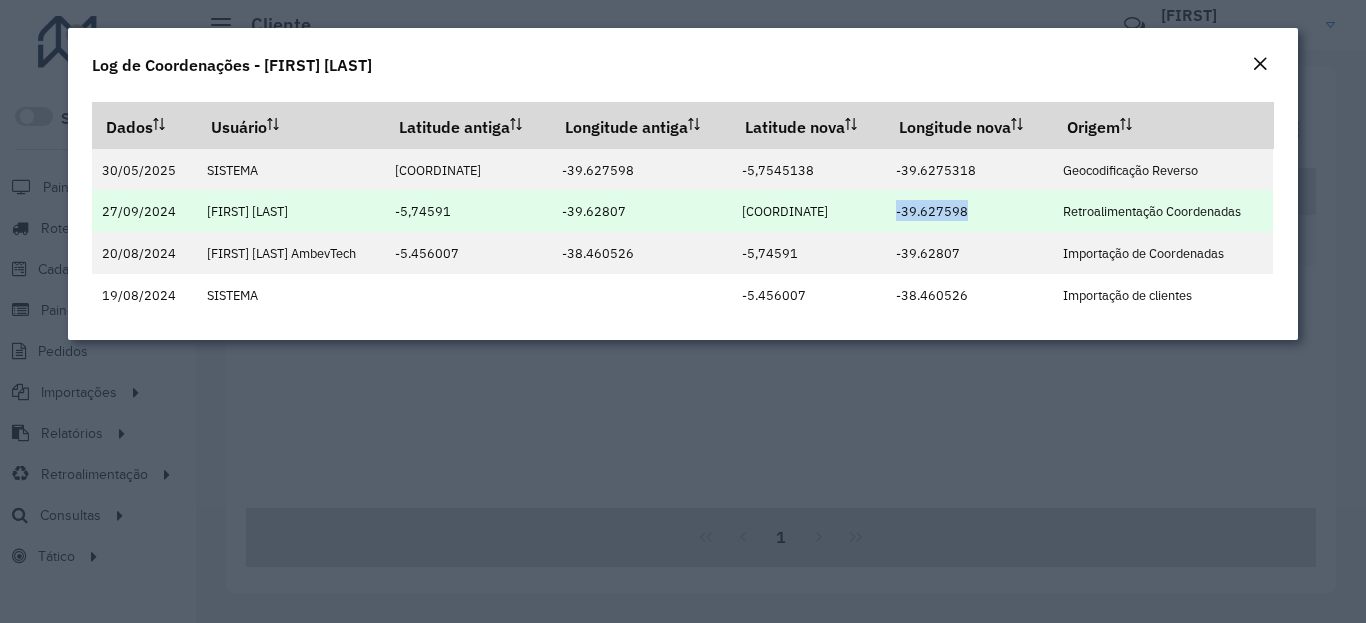 click on "-39.627598" at bounding box center [932, 211] 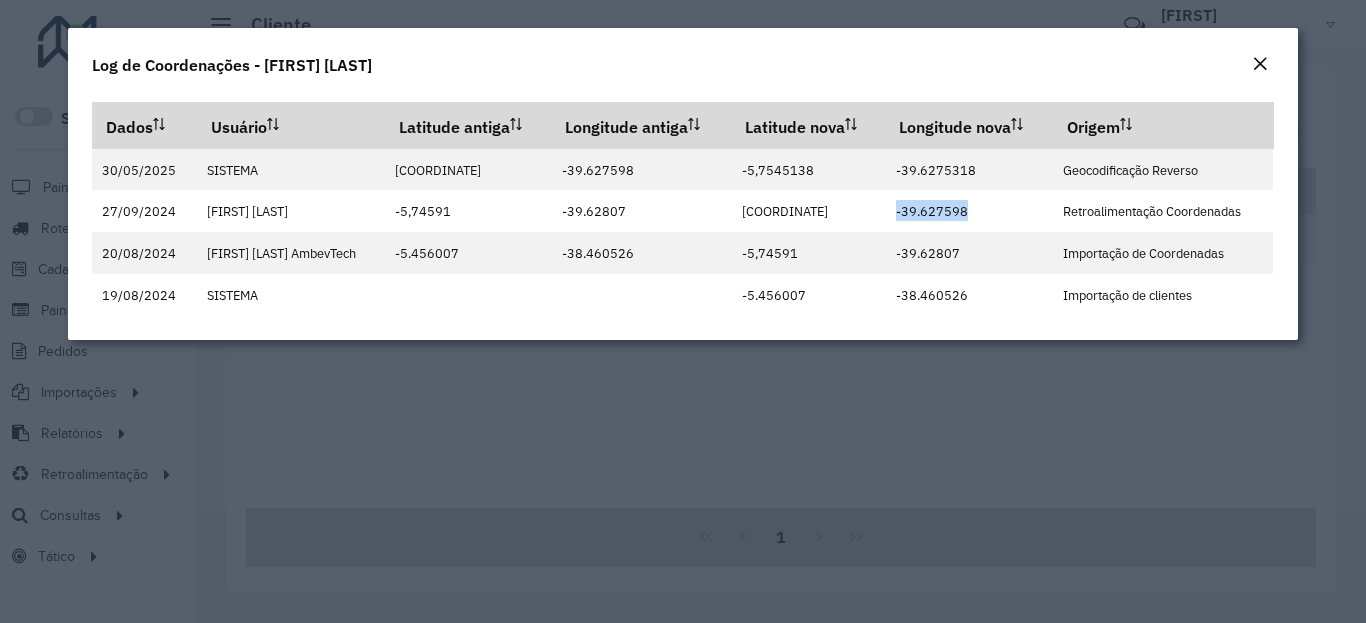 drag, startPoint x: 1269, startPoint y: 62, endPoint x: 1125, endPoint y: 126, distance: 157.58173 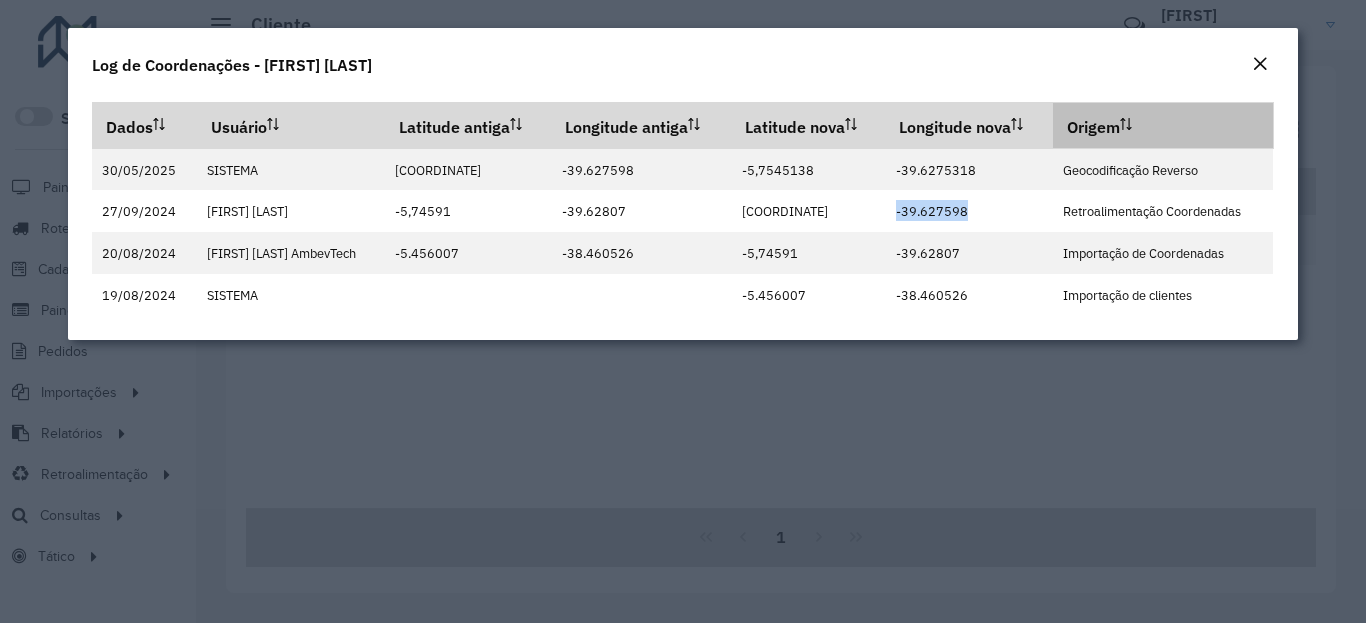 click 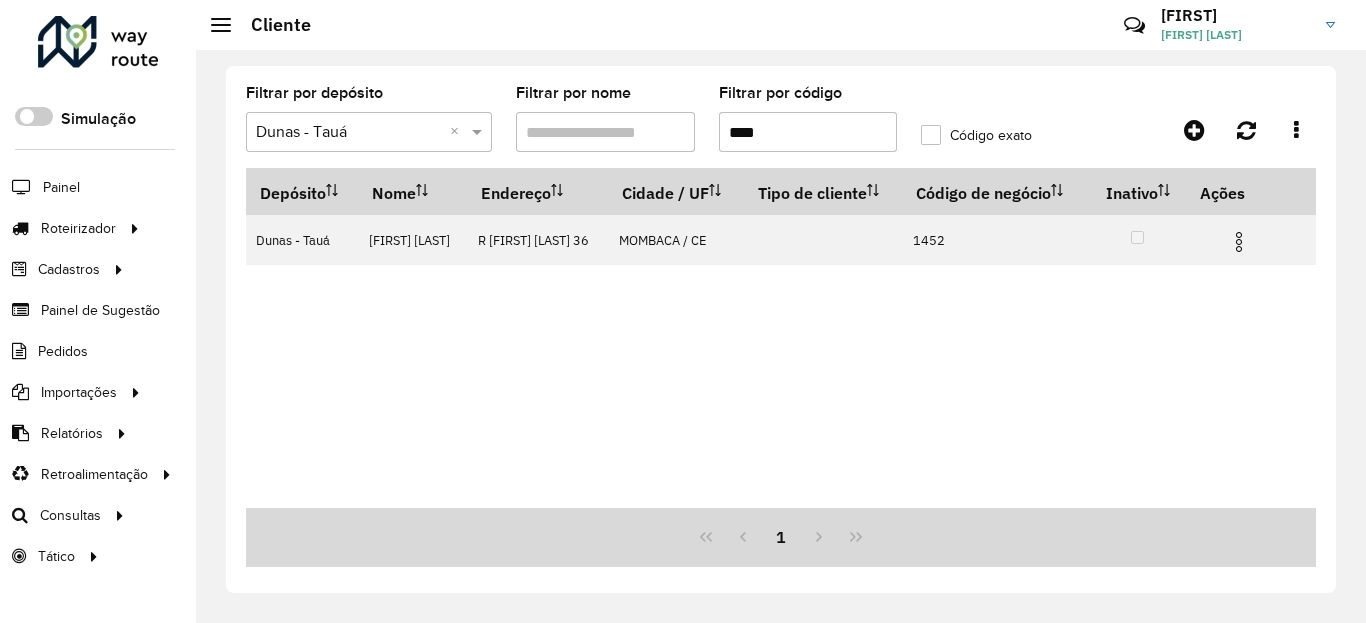 click on "****" at bounding box center (808, 132) 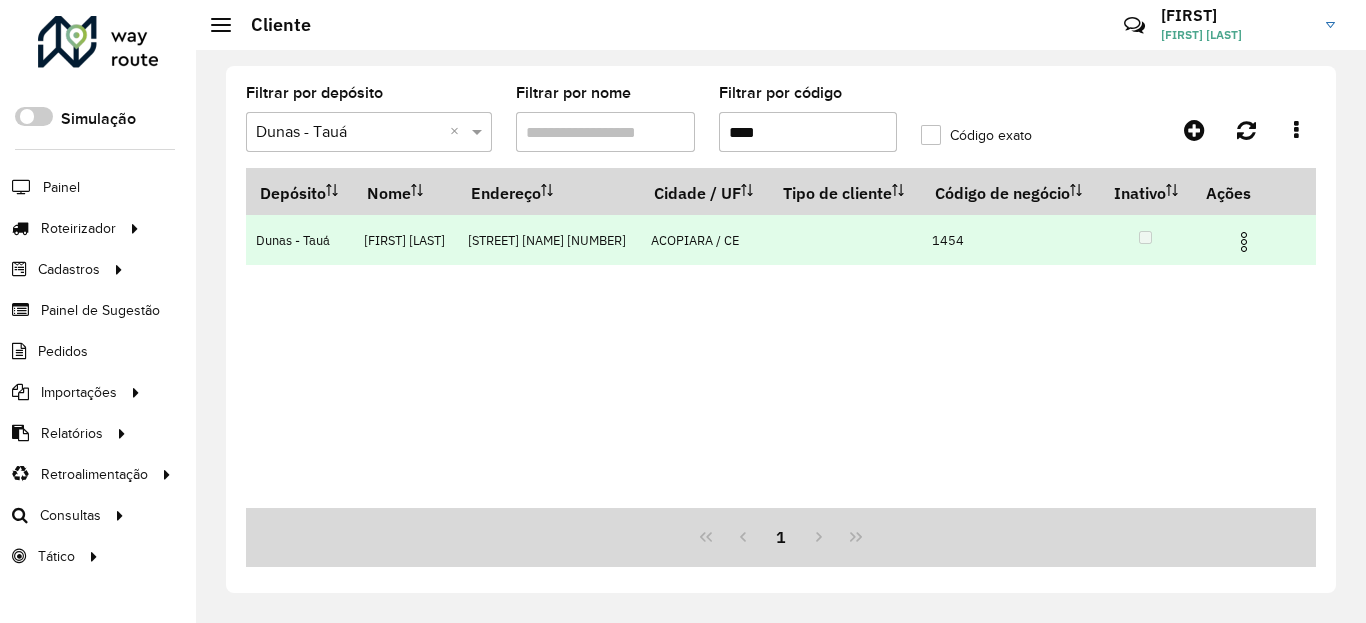 click at bounding box center [1253, 240] 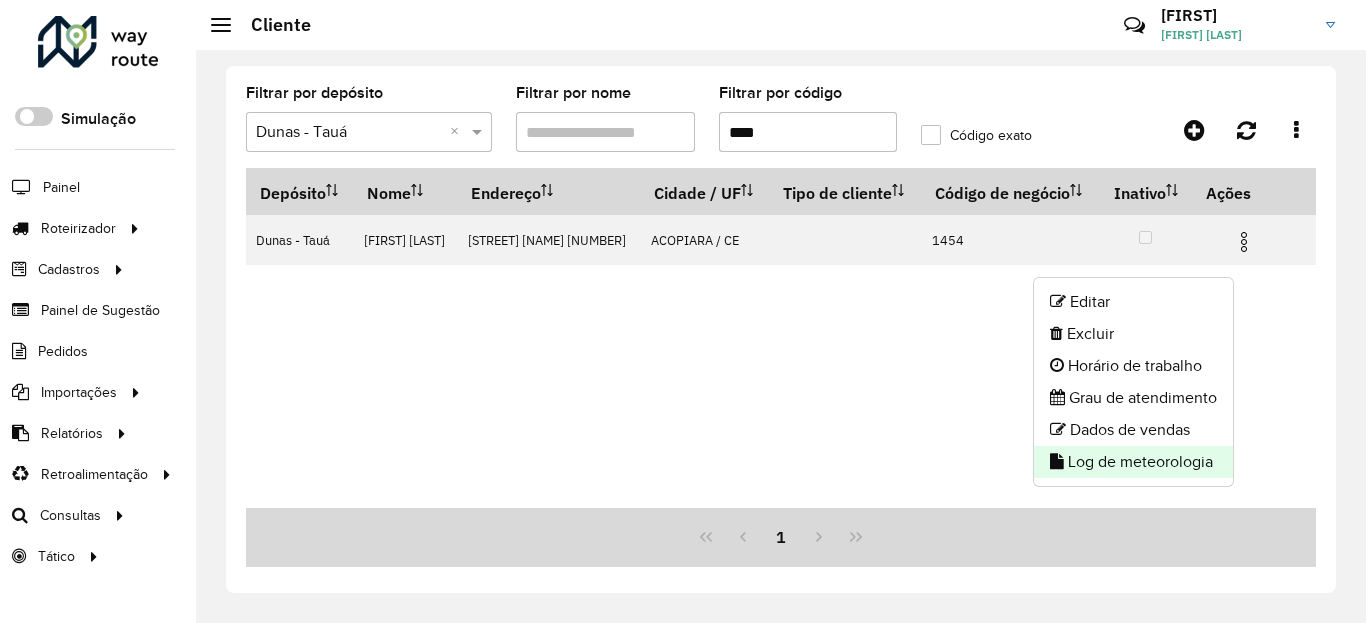 click on "Log de meteorologia" 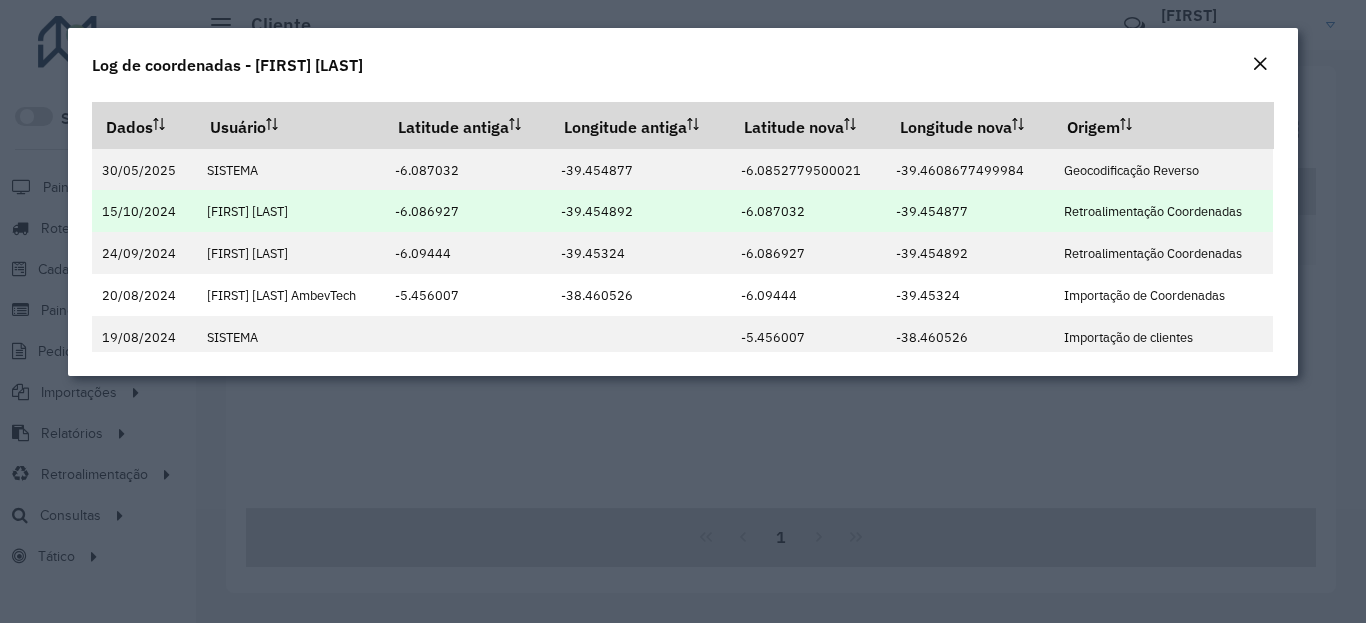 drag, startPoint x: 775, startPoint y: 225, endPoint x: 763, endPoint y: 214, distance: 16.27882 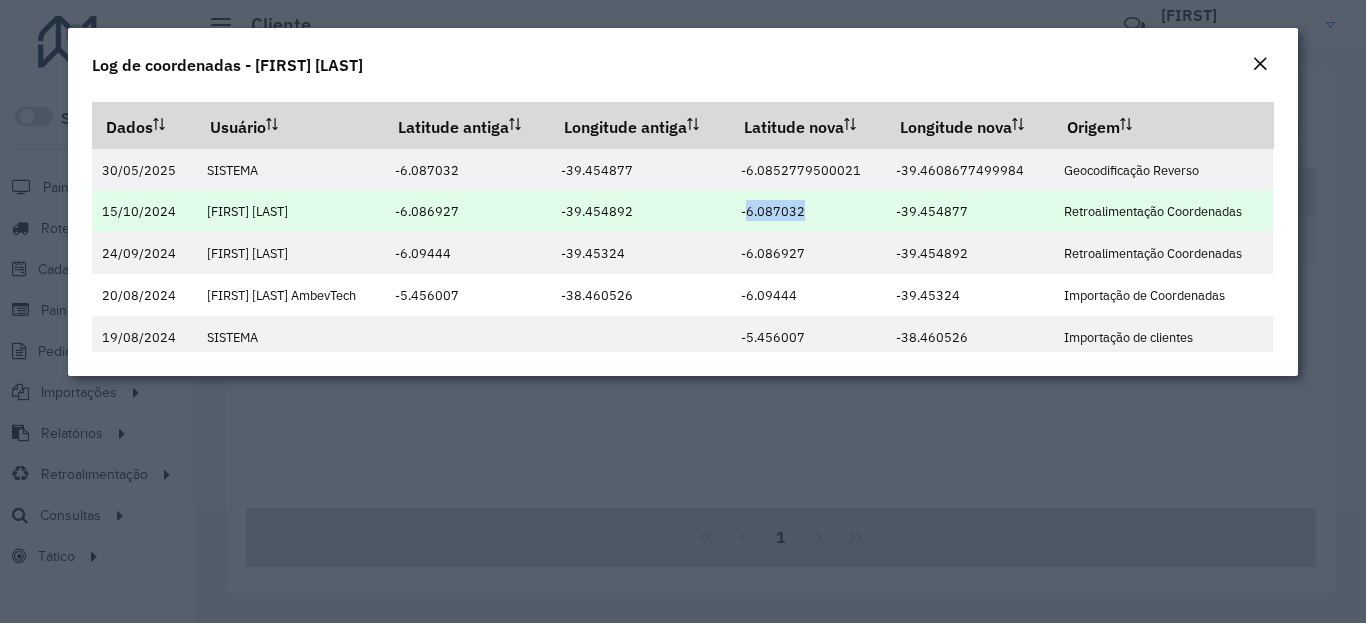 click on "-6.087032" at bounding box center [773, 211] 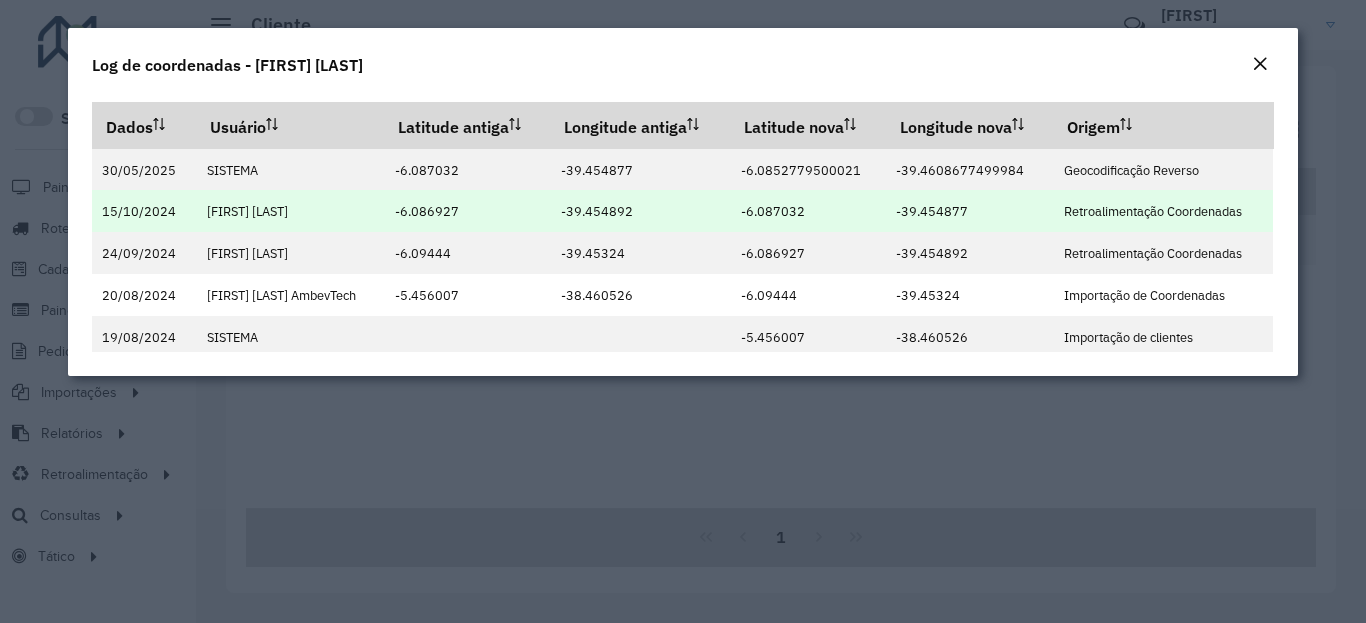 click on "-39.454877" at bounding box center [932, 211] 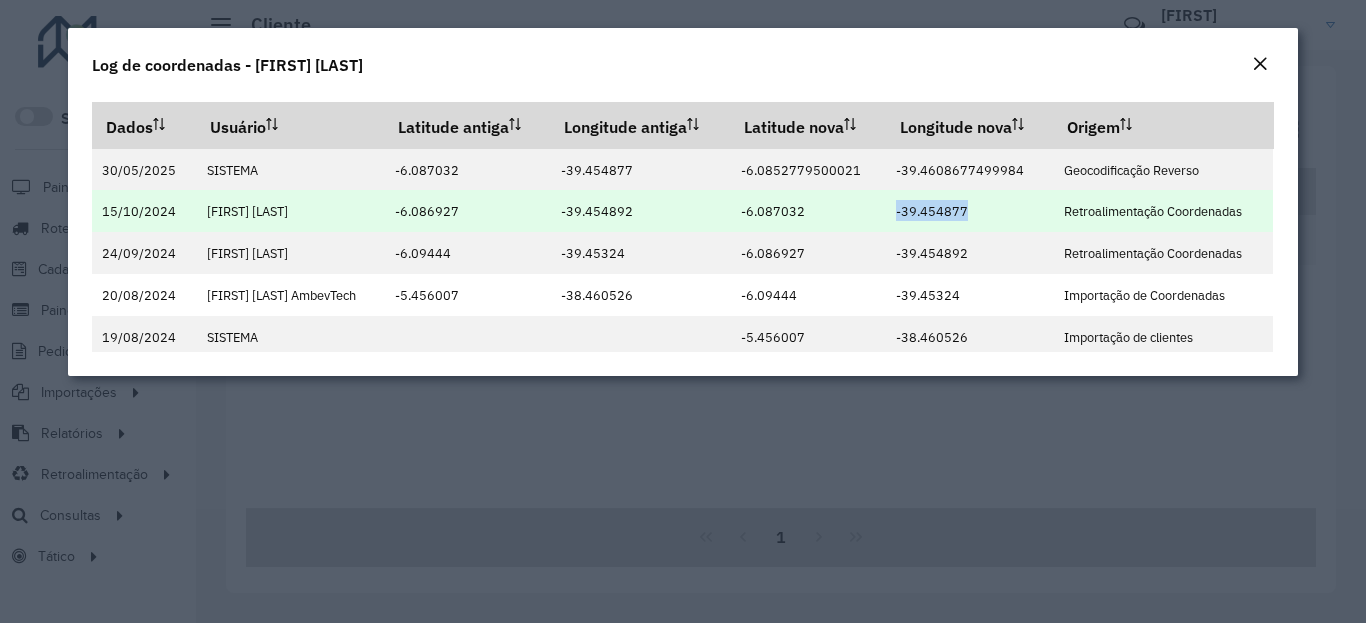 click on "-39.454877" at bounding box center [932, 211] 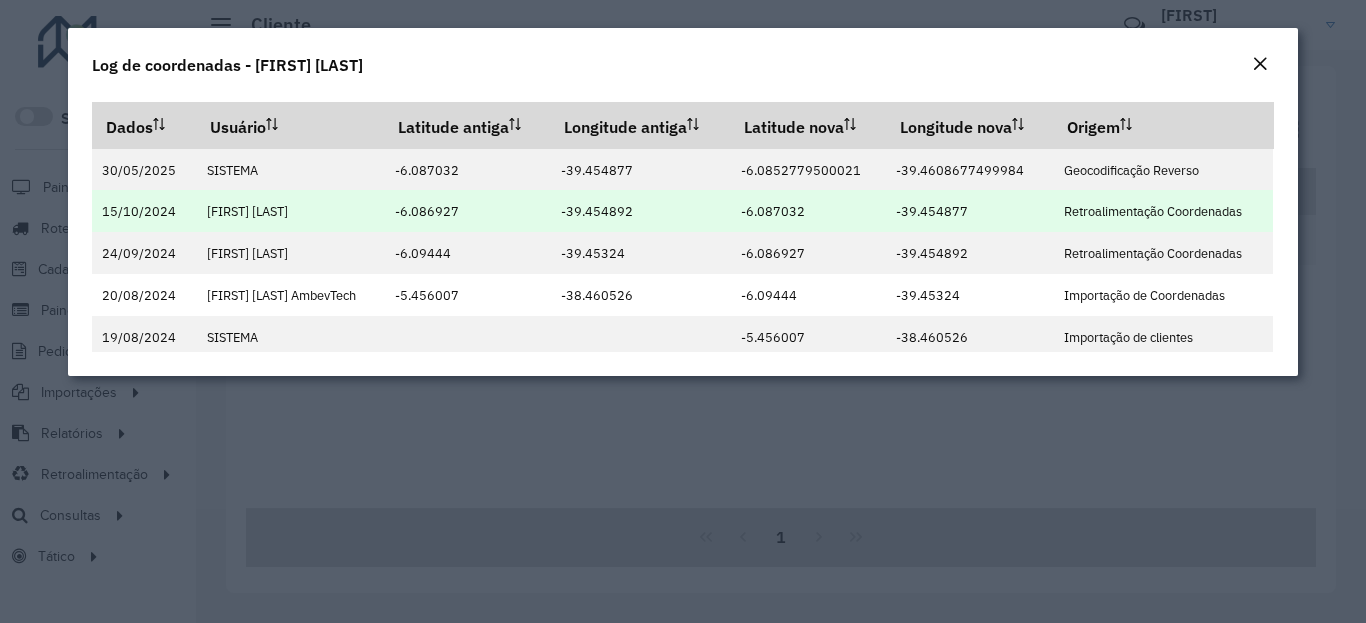 click on "-39.454877" at bounding box center (932, 211) 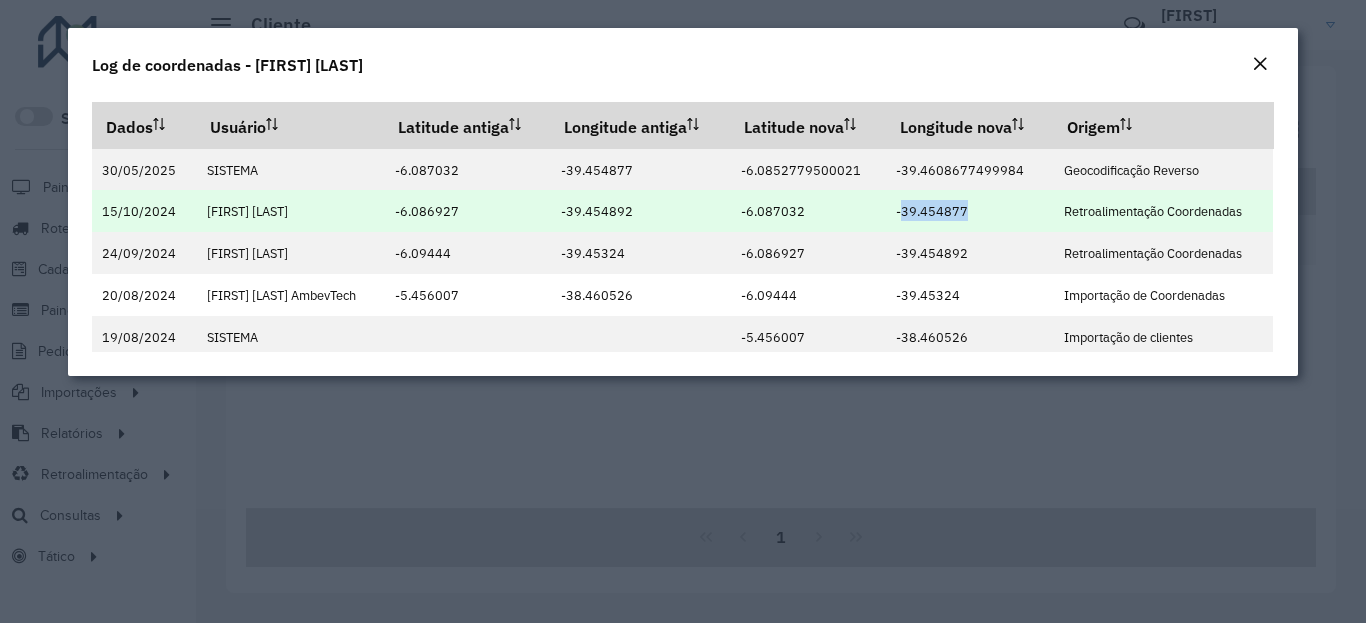 click on "-39.454877" at bounding box center (932, 211) 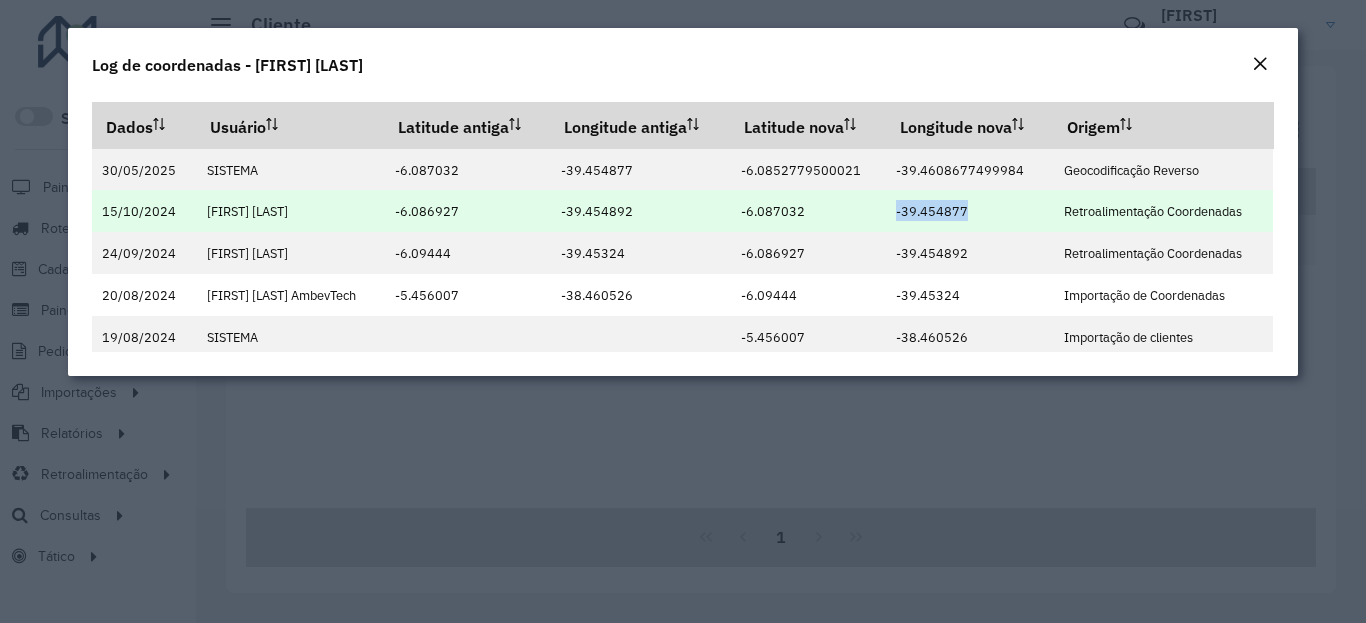 click on "-39.454877" at bounding box center (932, 211) 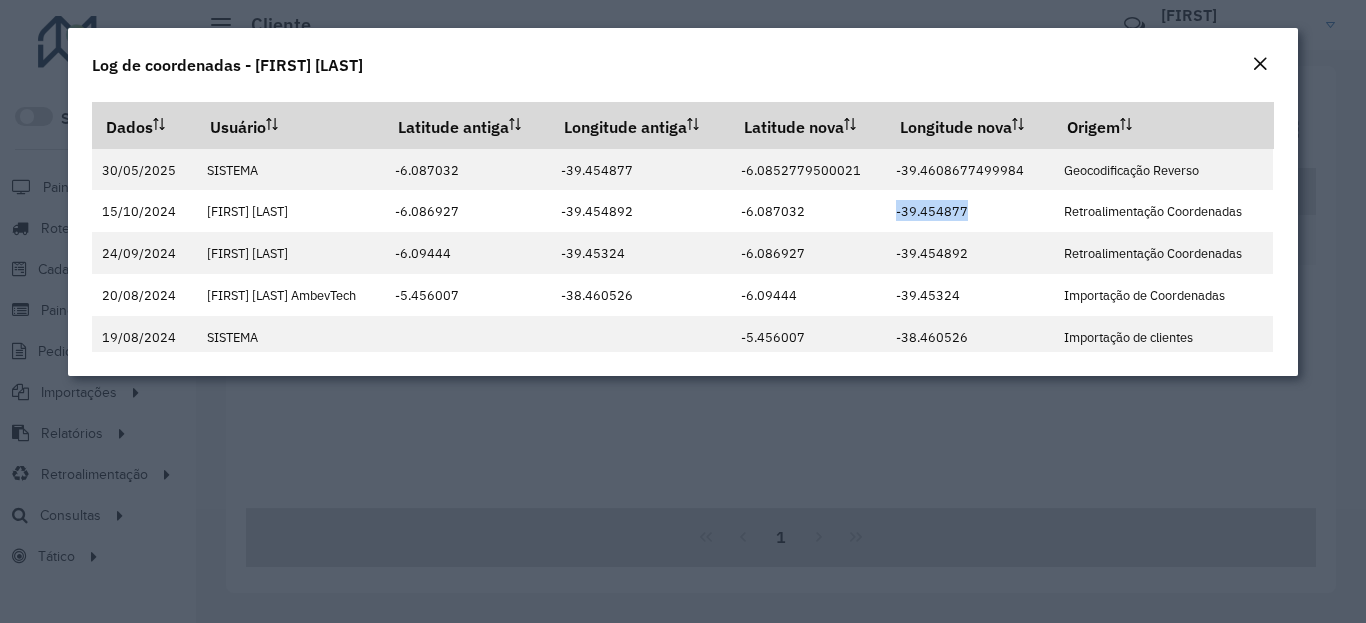 click 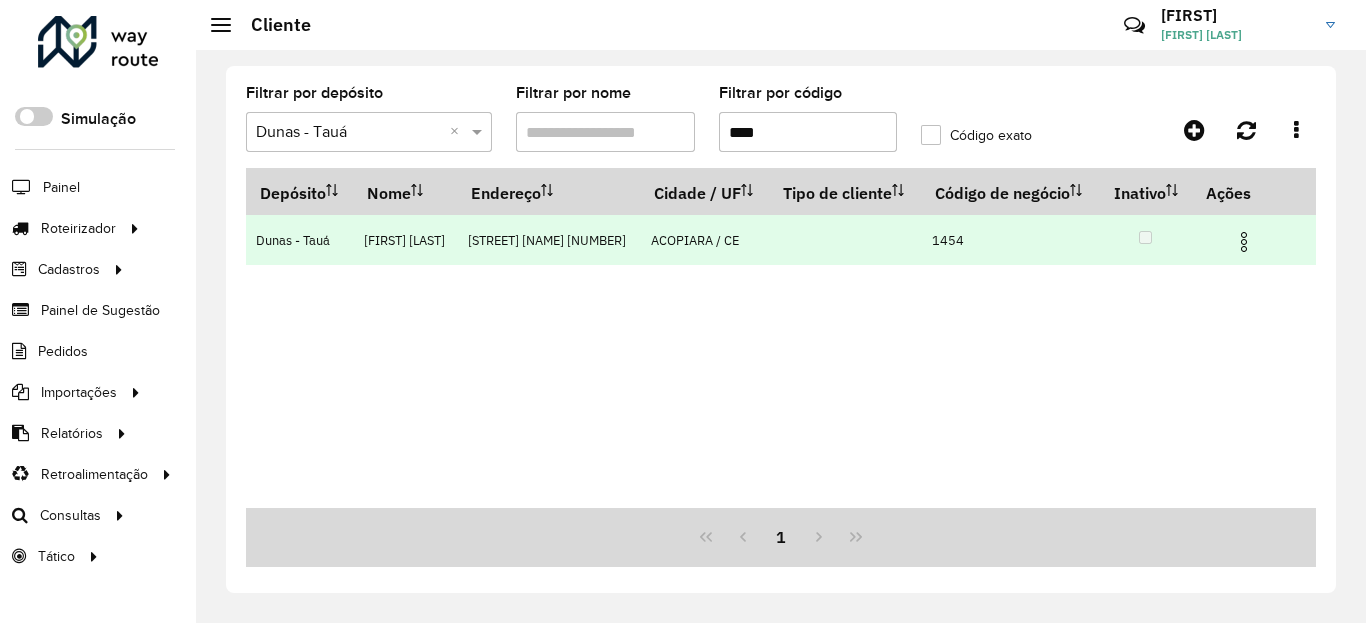 click at bounding box center (1244, 242) 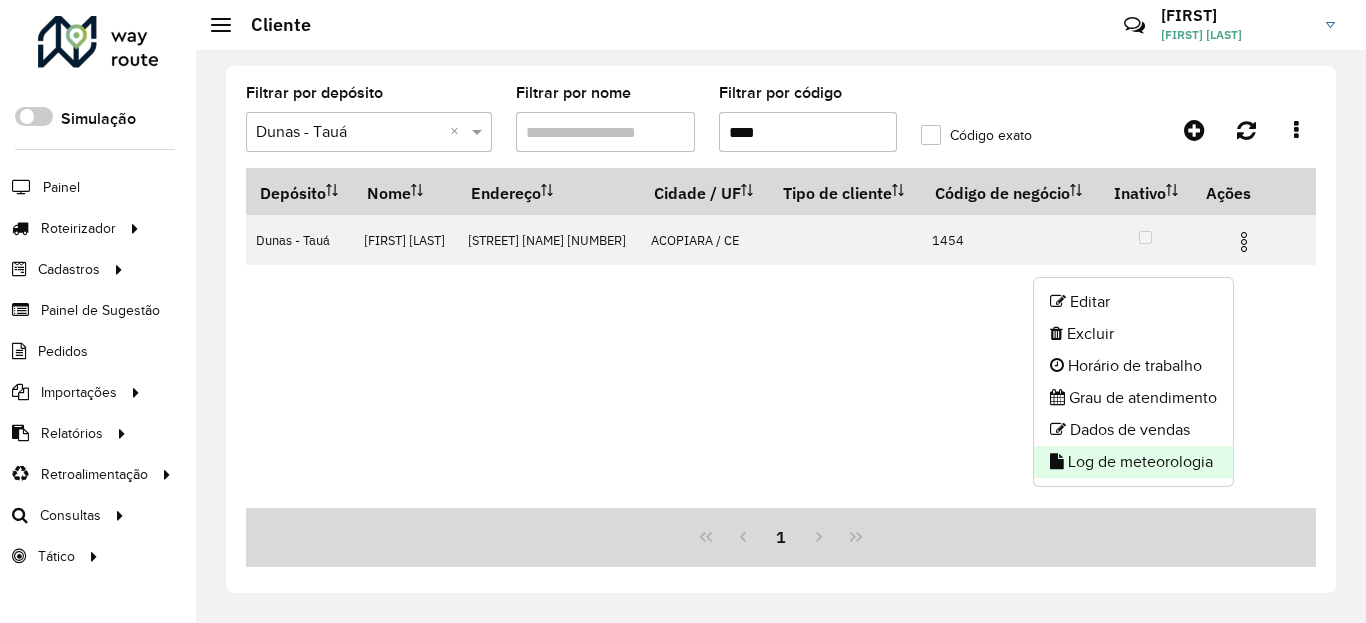 click on "Log de meteorologia" 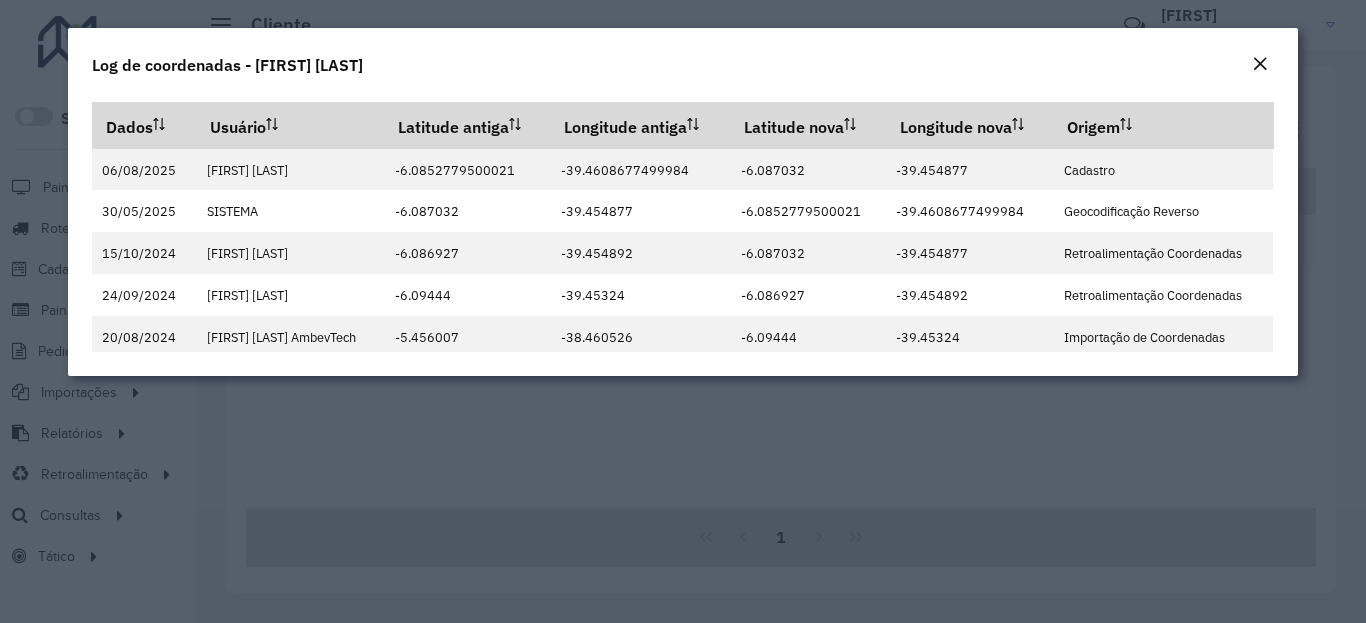 drag, startPoint x: 1258, startPoint y: 68, endPoint x: 1202, endPoint y: 78, distance: 56.88585 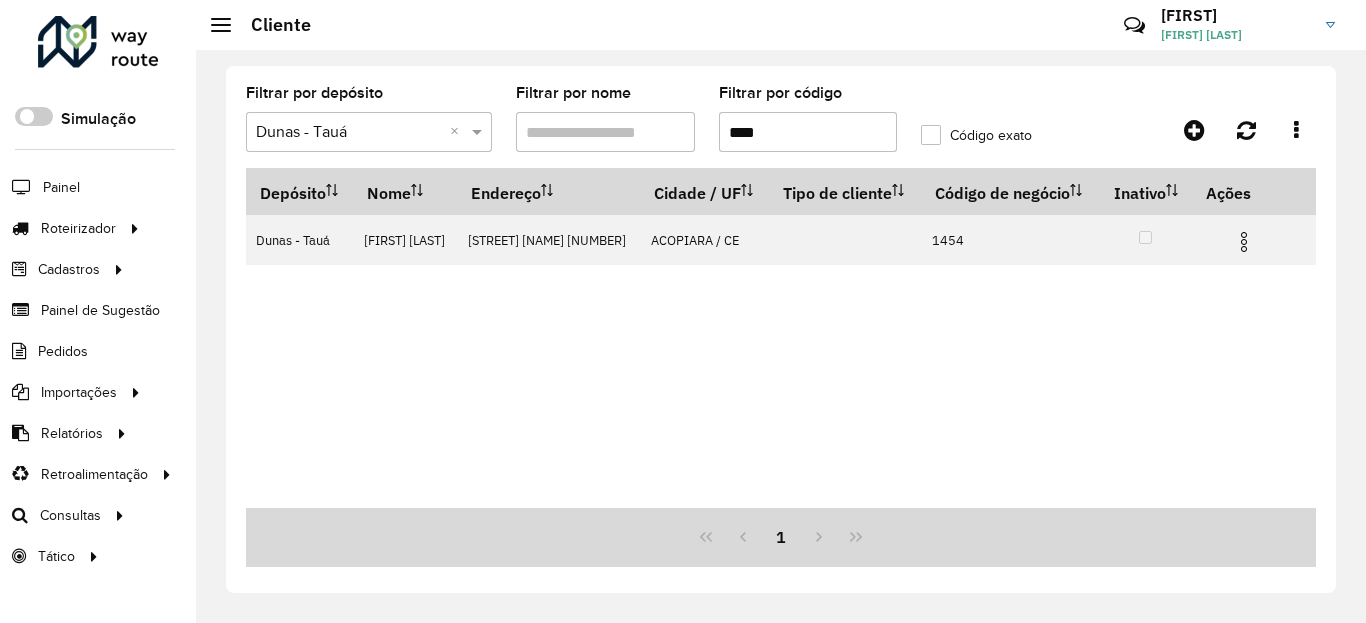 click on "****" at bounding box center (808, 132) 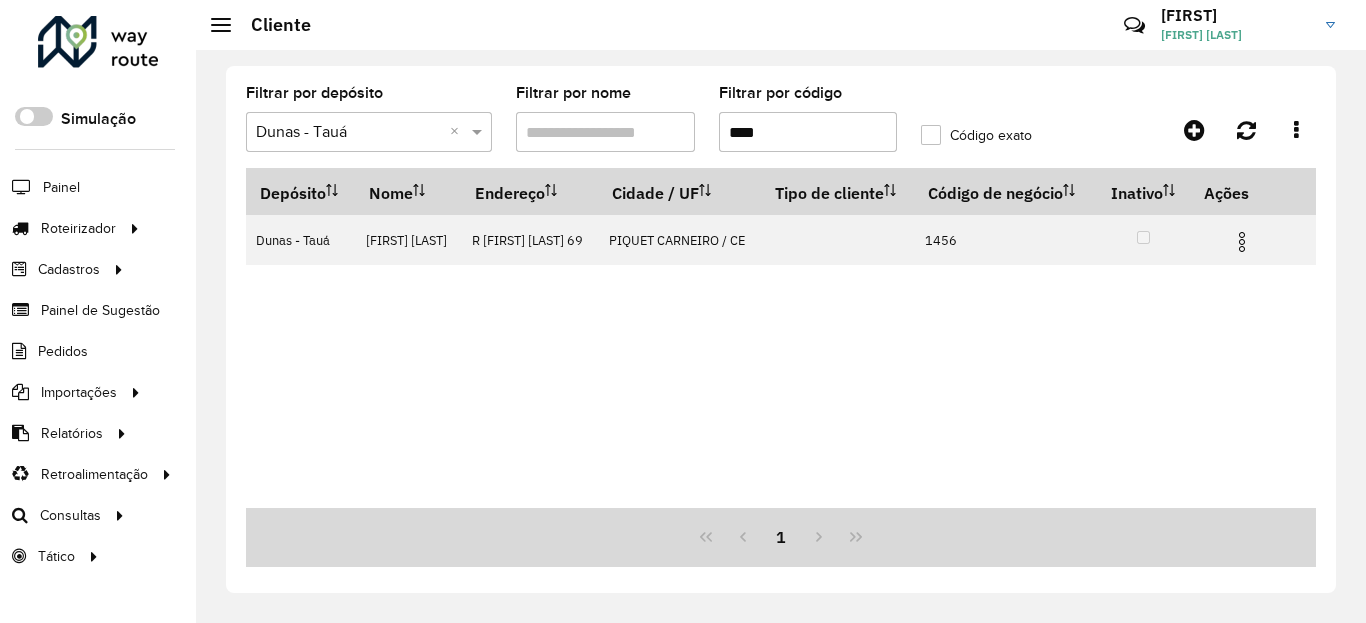 click at bounding box center [1242, 242] 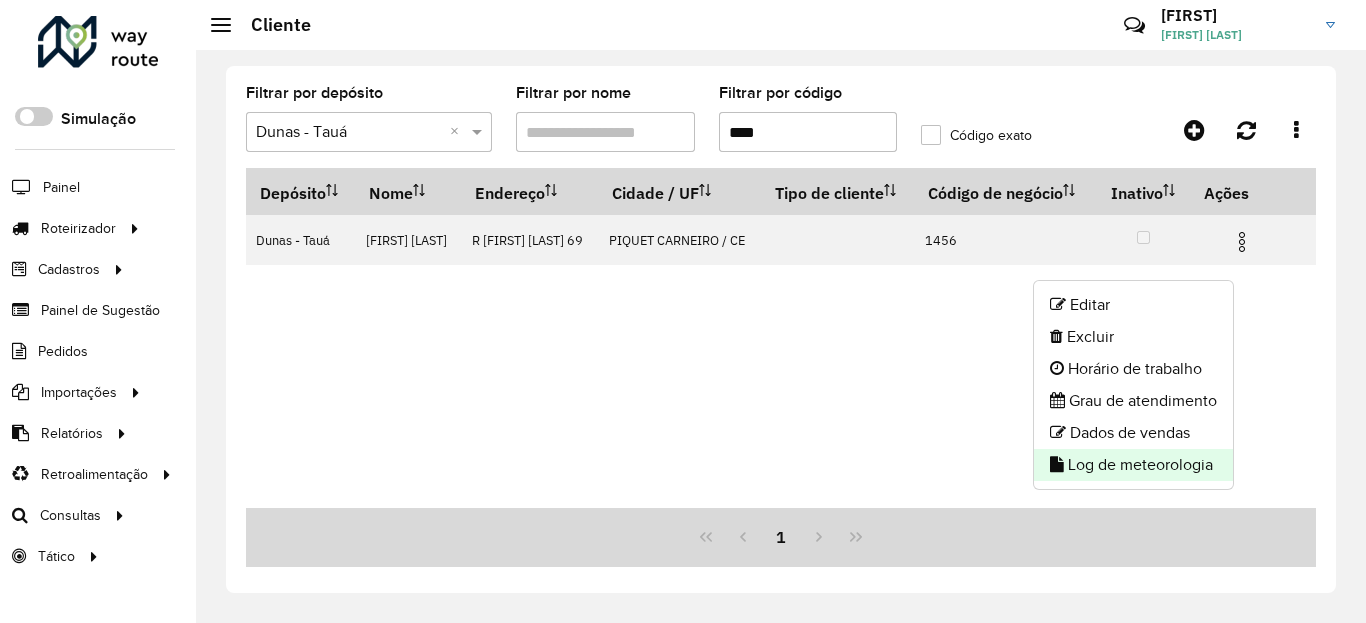 click on "Log de meteorologia" 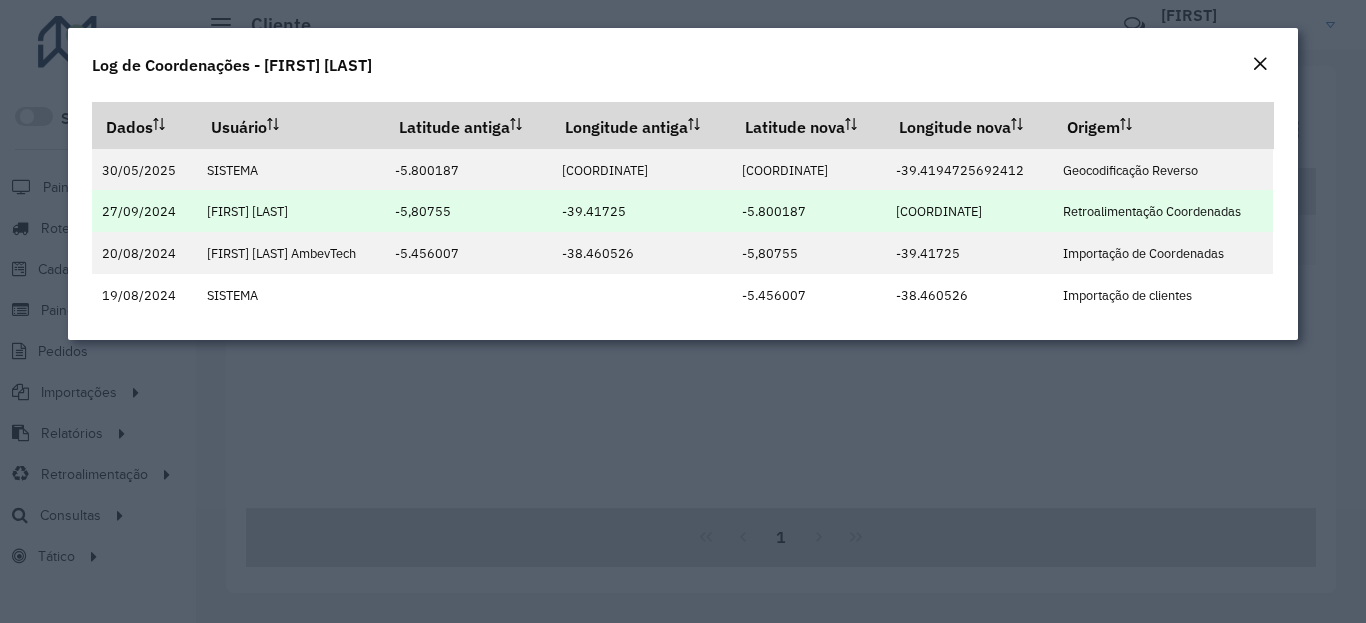 click on "-5.800187" at bounding box center [774, 211] 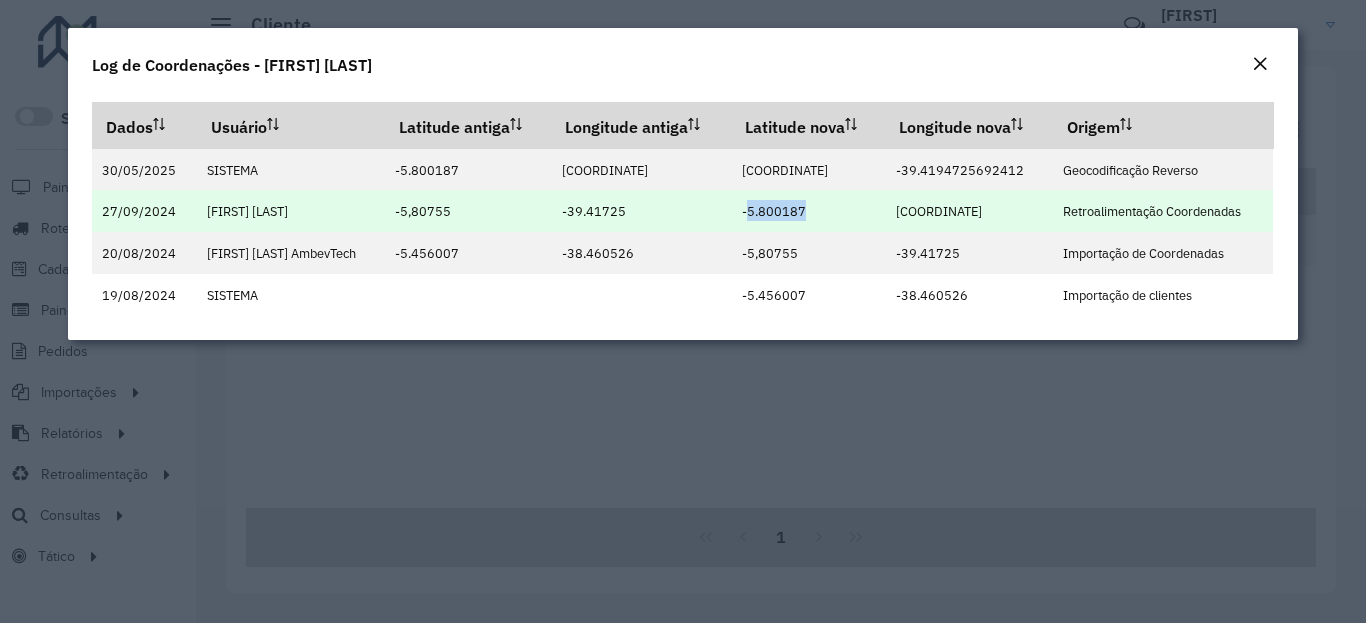click on "-5.800187" at bounding box center (774, 211) 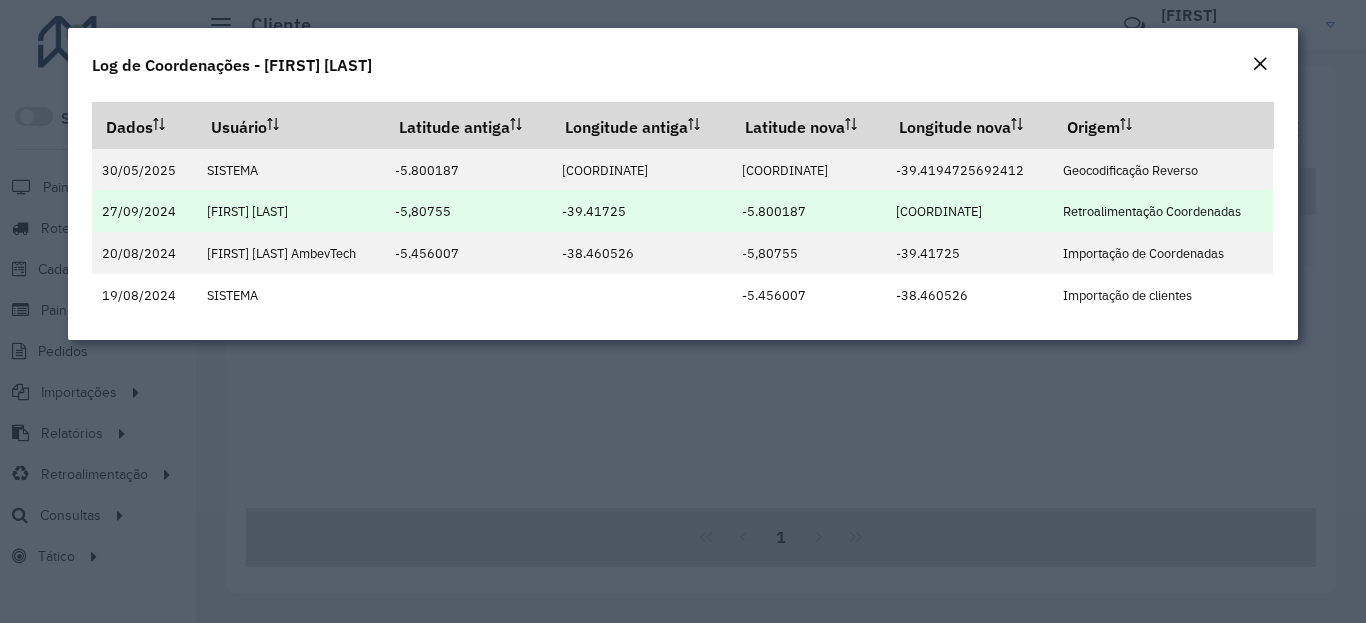 click on "-5.800187" at bounding box center (774, 211) 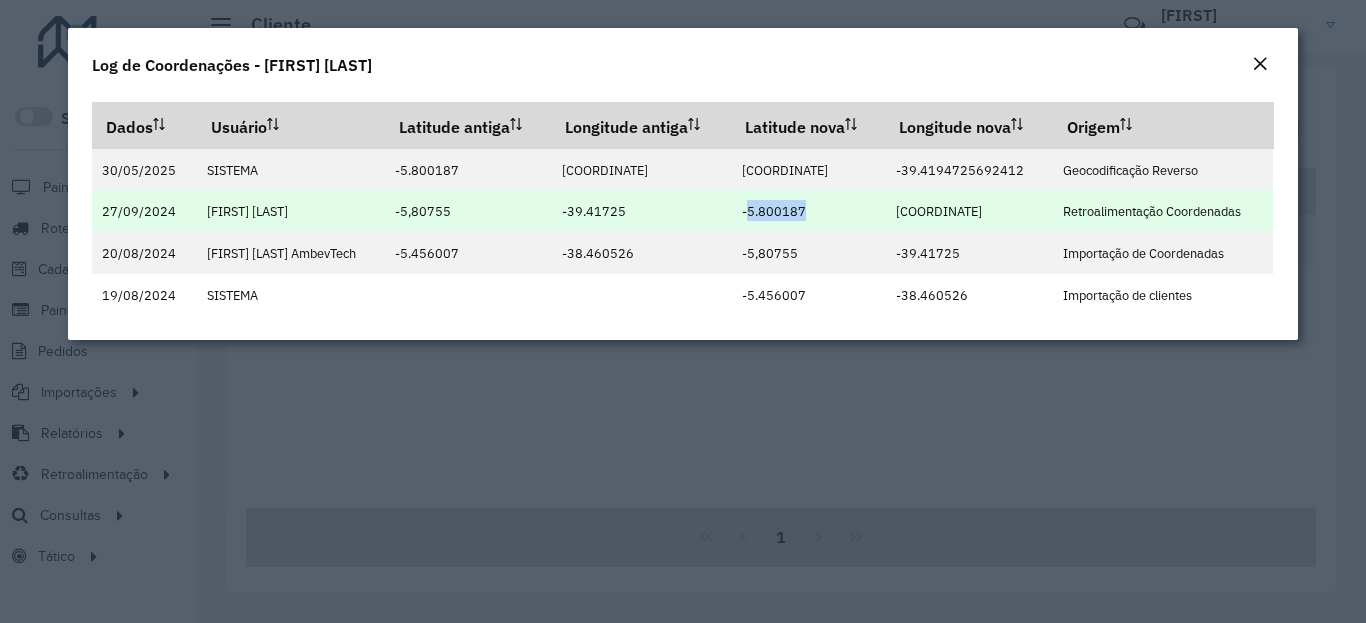 click on "-5.800187" at bounding box center (774, 211) 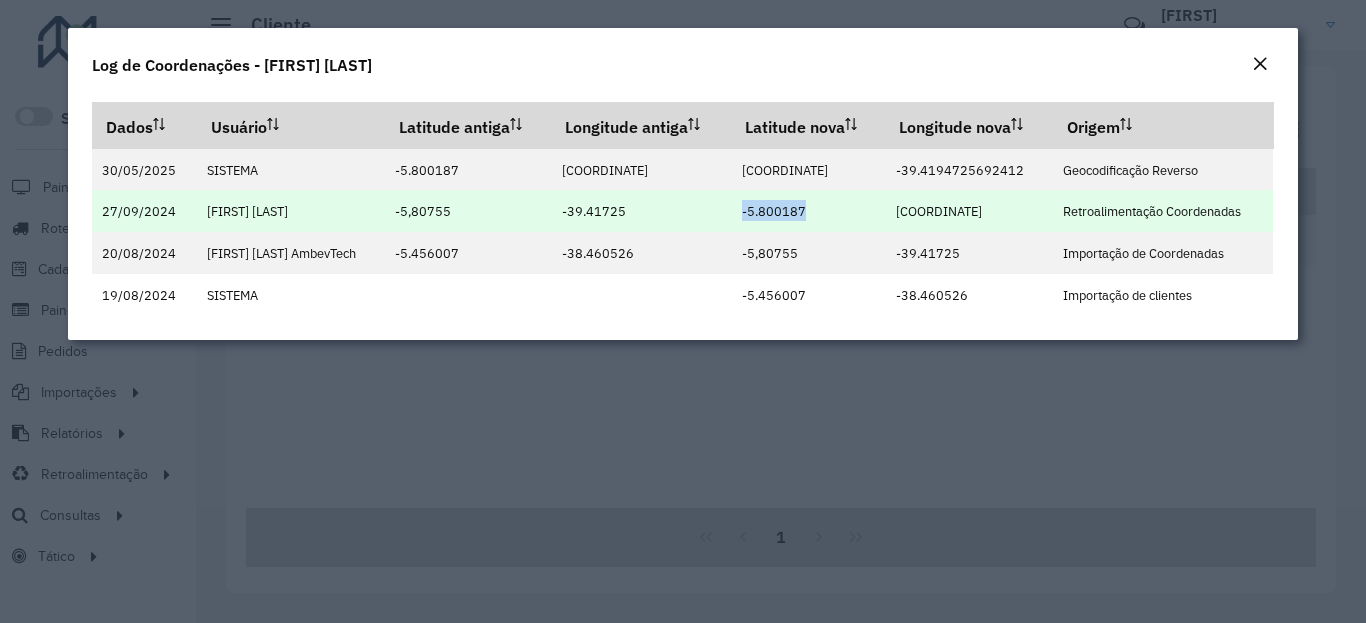 click on "-5.800187" at bounding box center (774, 211) 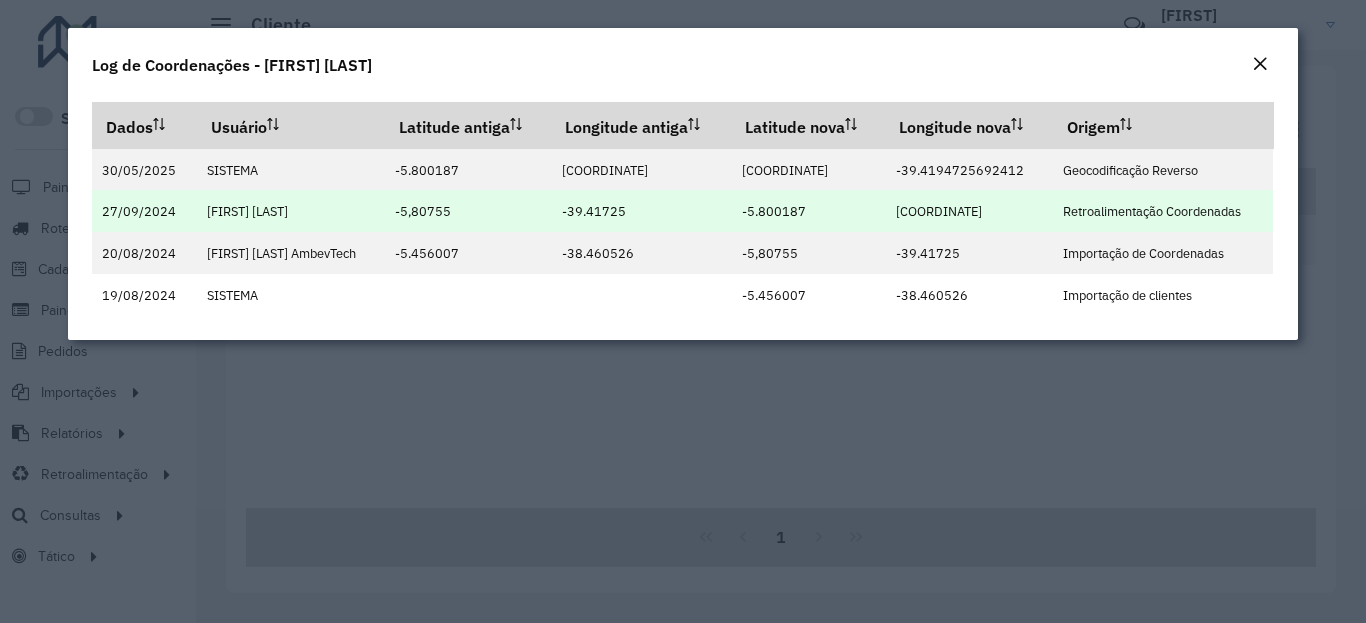 click on "-5.800187" at bounding box center [774, 211] 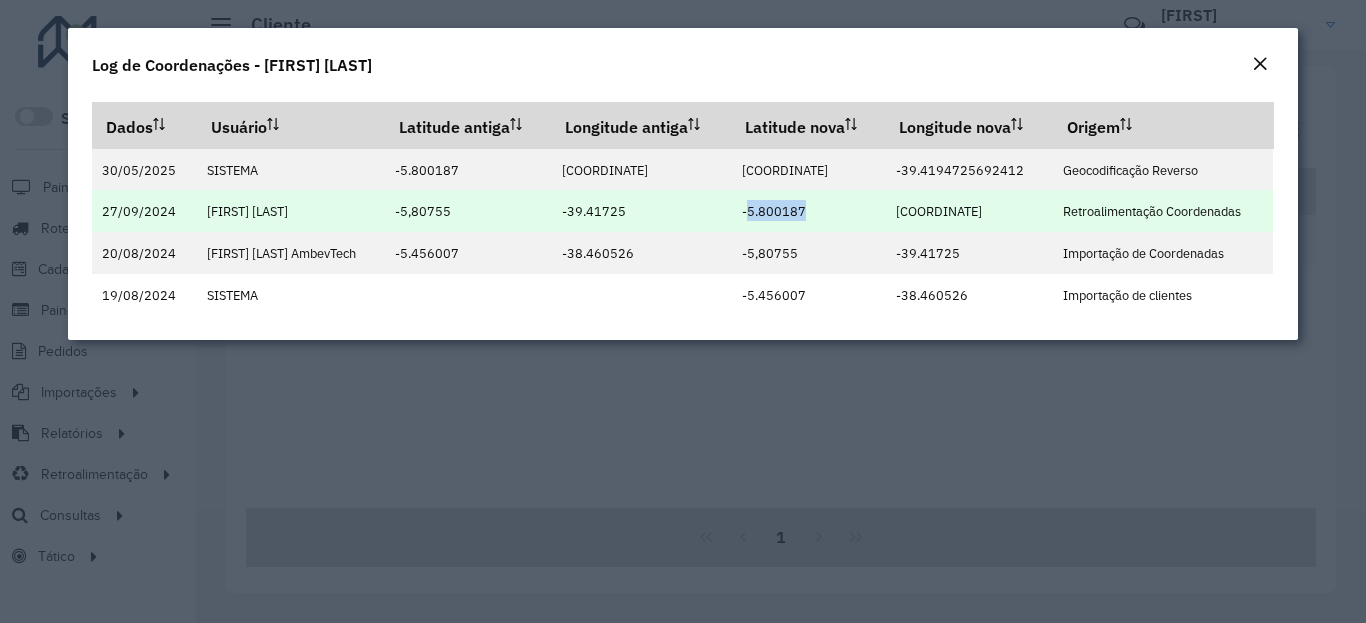 click on "-5.800187" at bounding box center (774, 211) 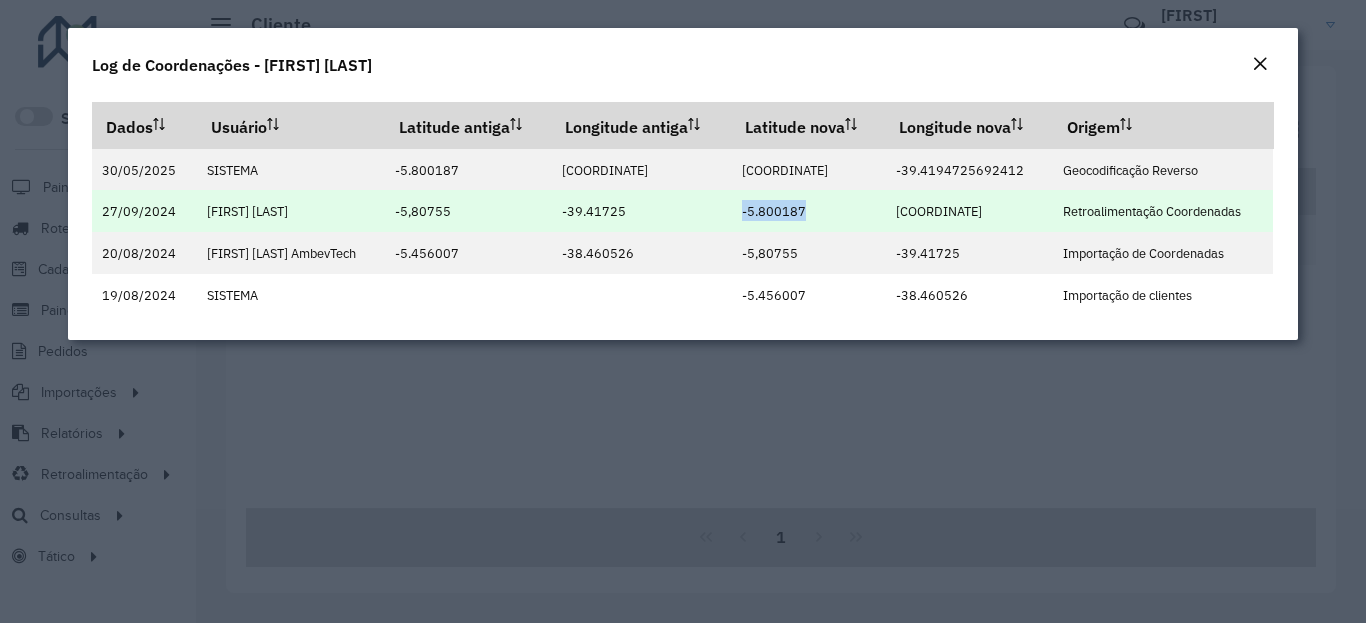 click on "-39.418881" at bounding box center (939, 211) 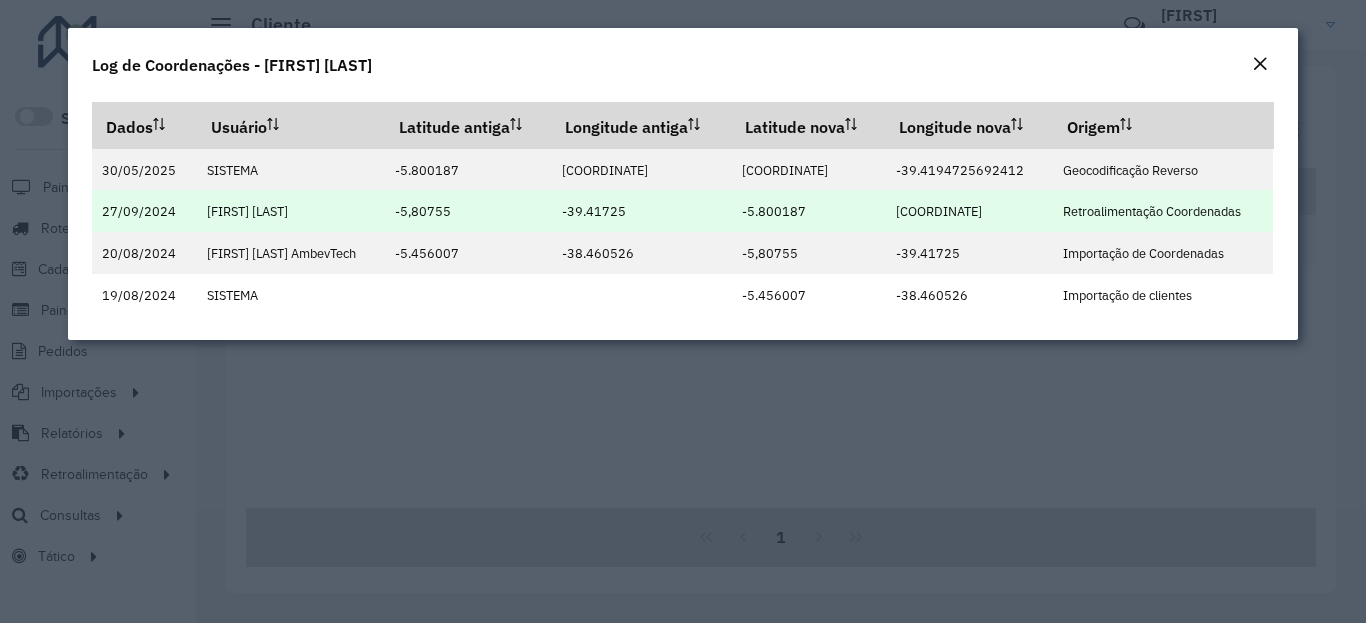 click on "-39.418881" at bounding box center (939, 211) 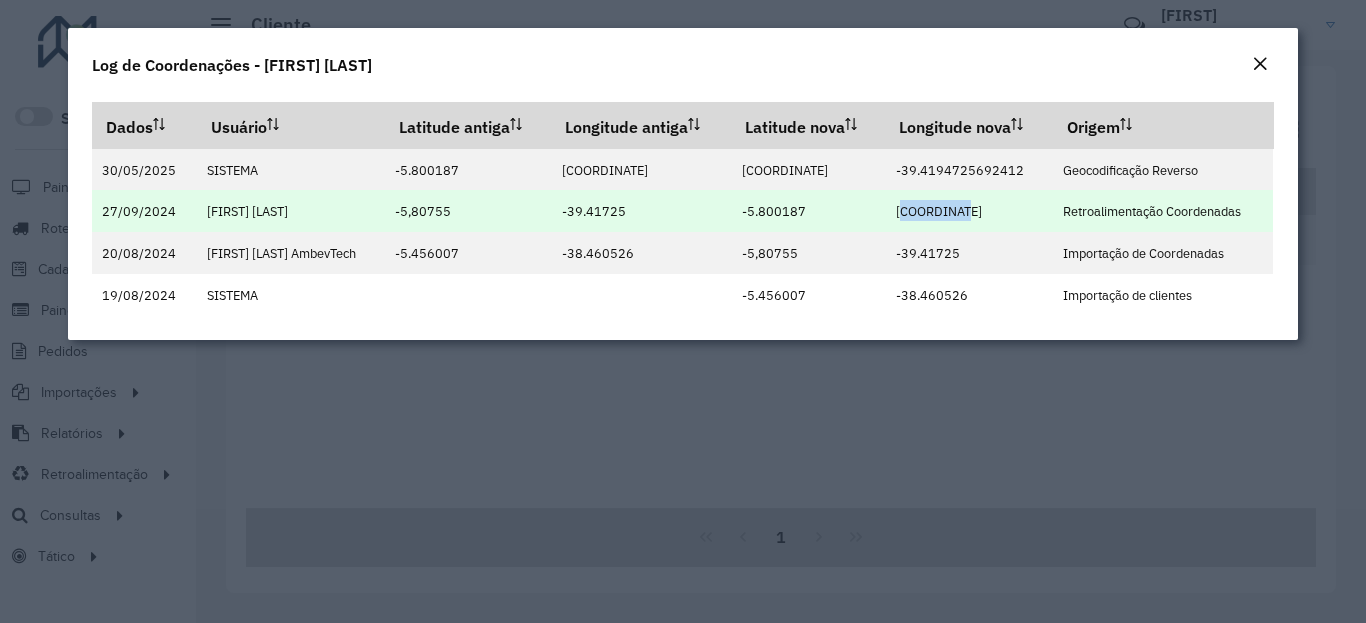 click on "-39.418881" at bounding box center (939, 211) 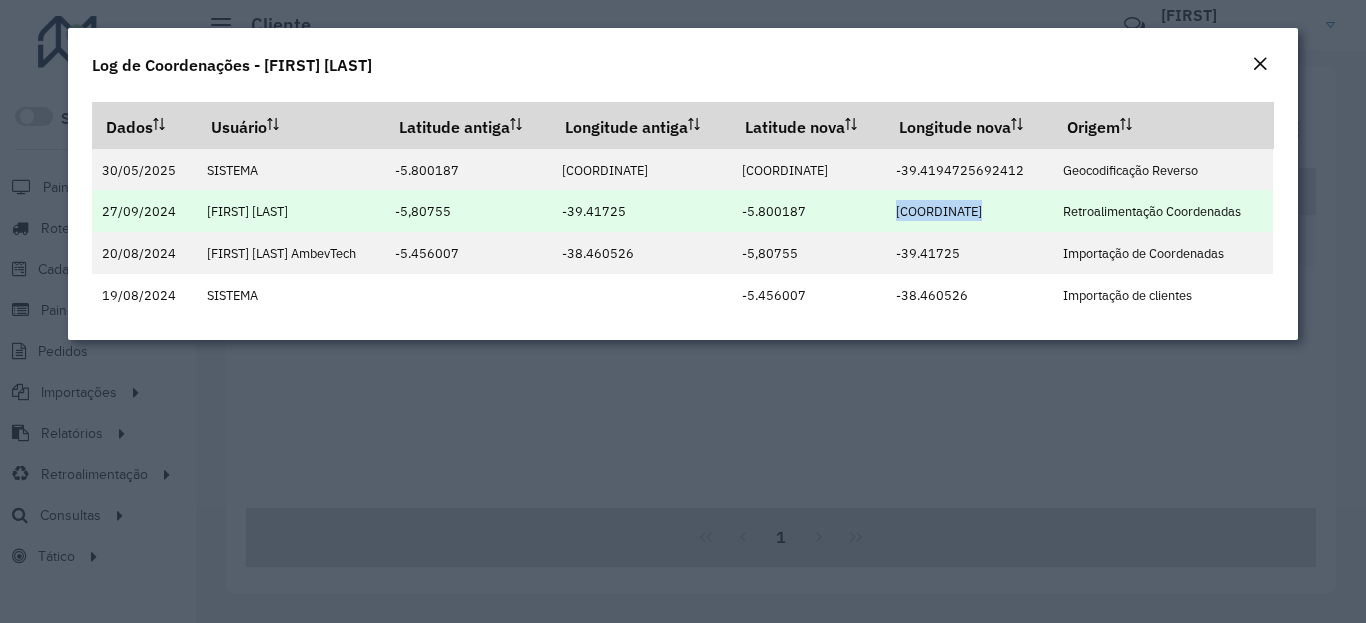 click on "-39.418881" at bounding box center [939, 211] 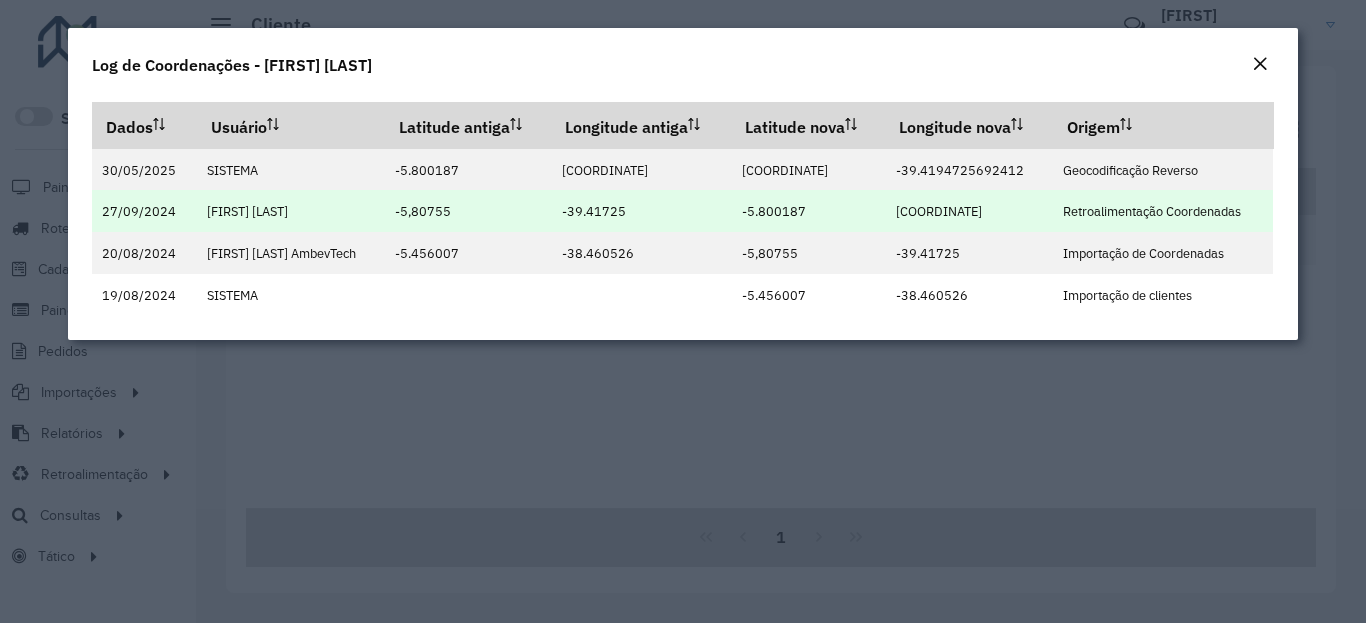click on "-39.418881" at bounding box center (939, 211) 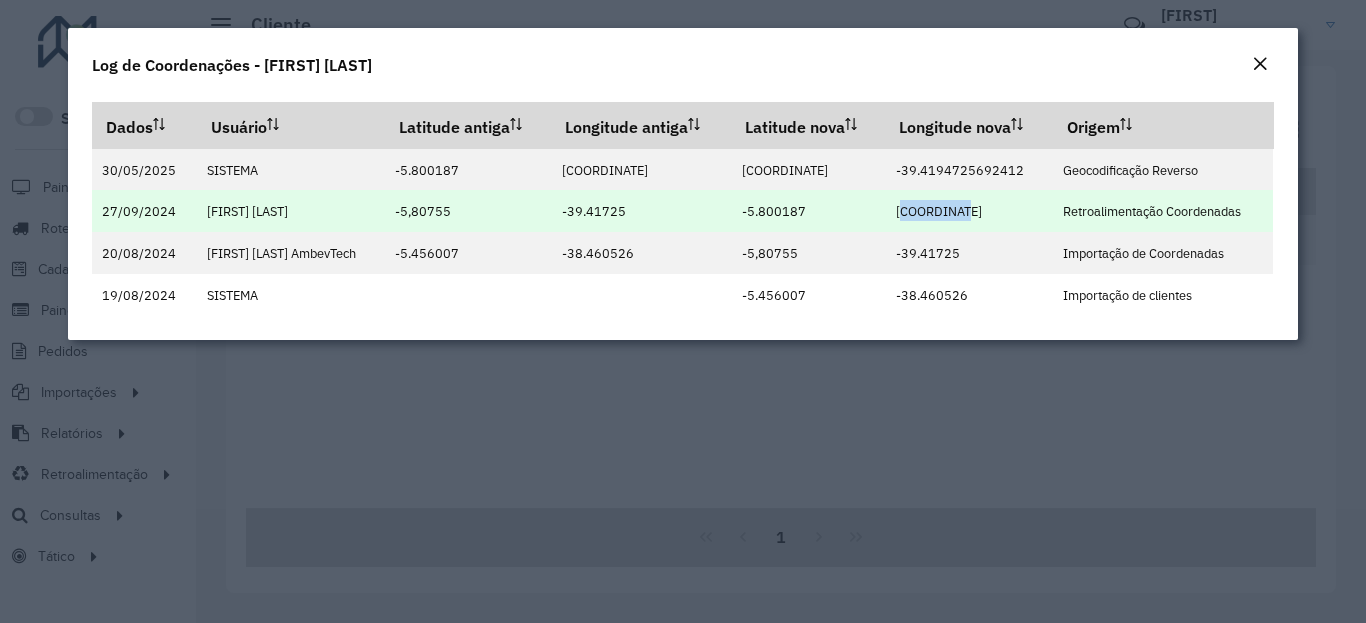 click on "-39.418881" at bounding box center [939, 211] 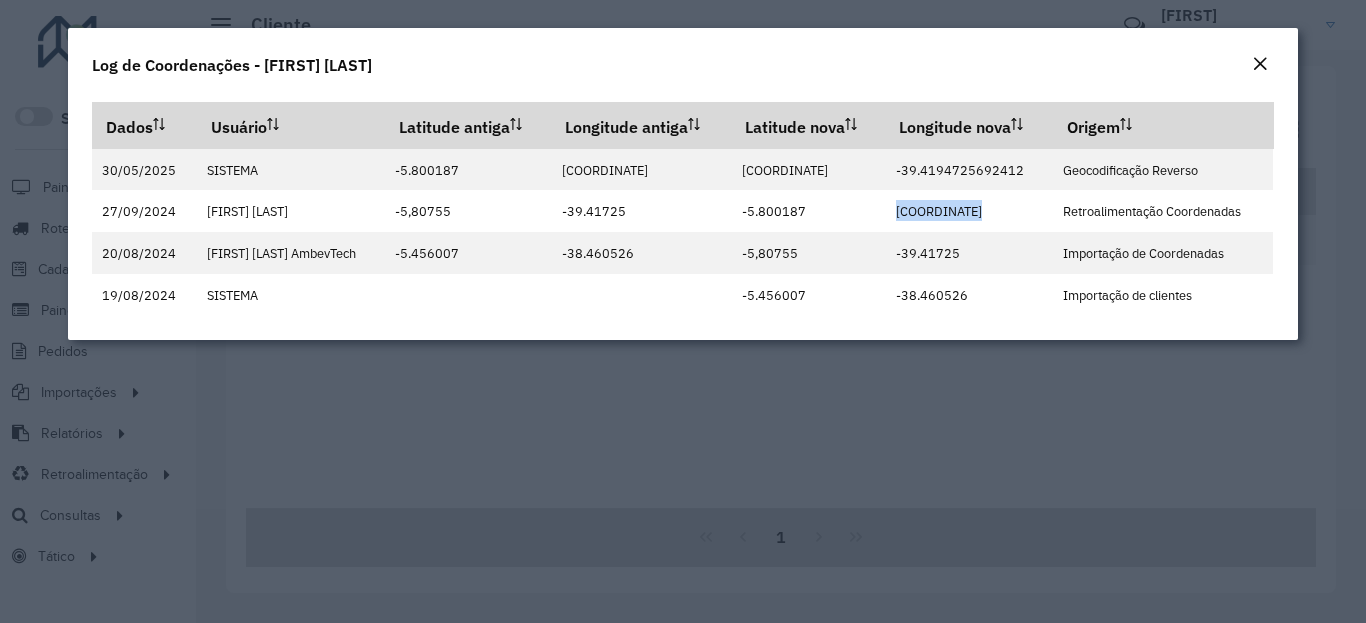 click 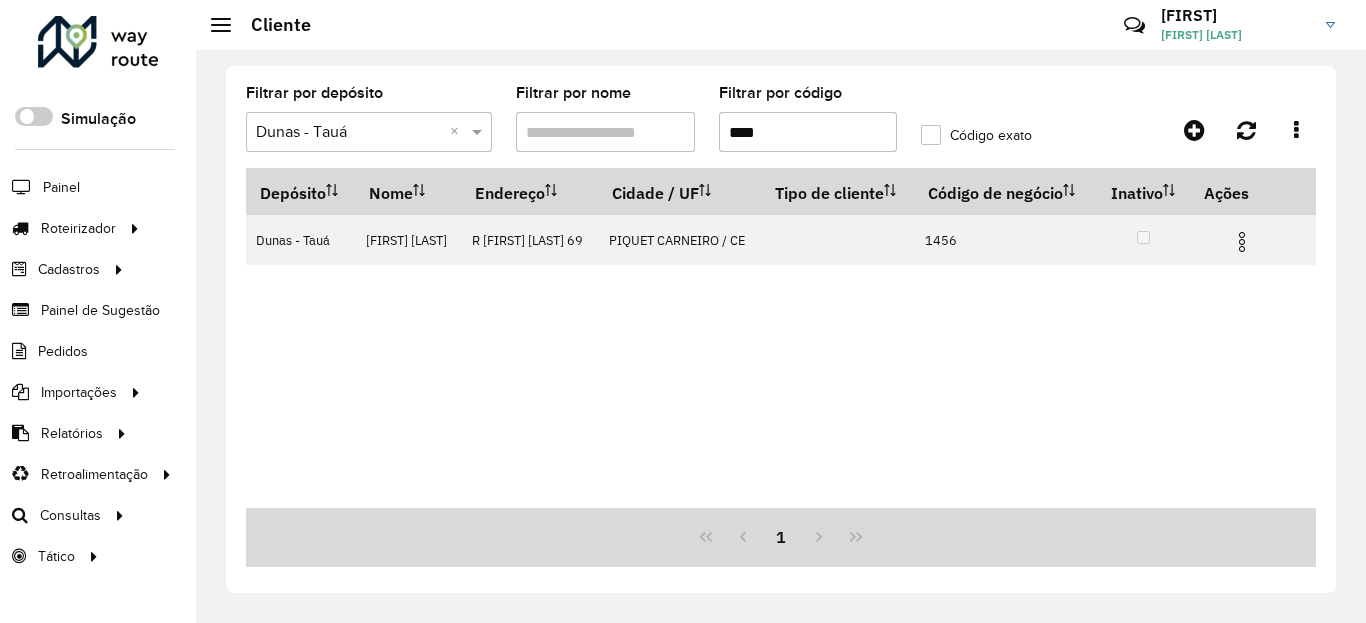 click on "Filtrar por depósito Selecione um reservatório × Dunas - Tauá × Filtrar por nome Filtrar por código **** Código exato Depósito Nome Endereço Cidade / UF Tipo de cliente Código de negócio Inativo Ações Dunas - Tauá PETRUCIANE RODRIGUES R SEVERINO BARBOSA 69 PIQUET CARNEIRO / CE    1456 1" 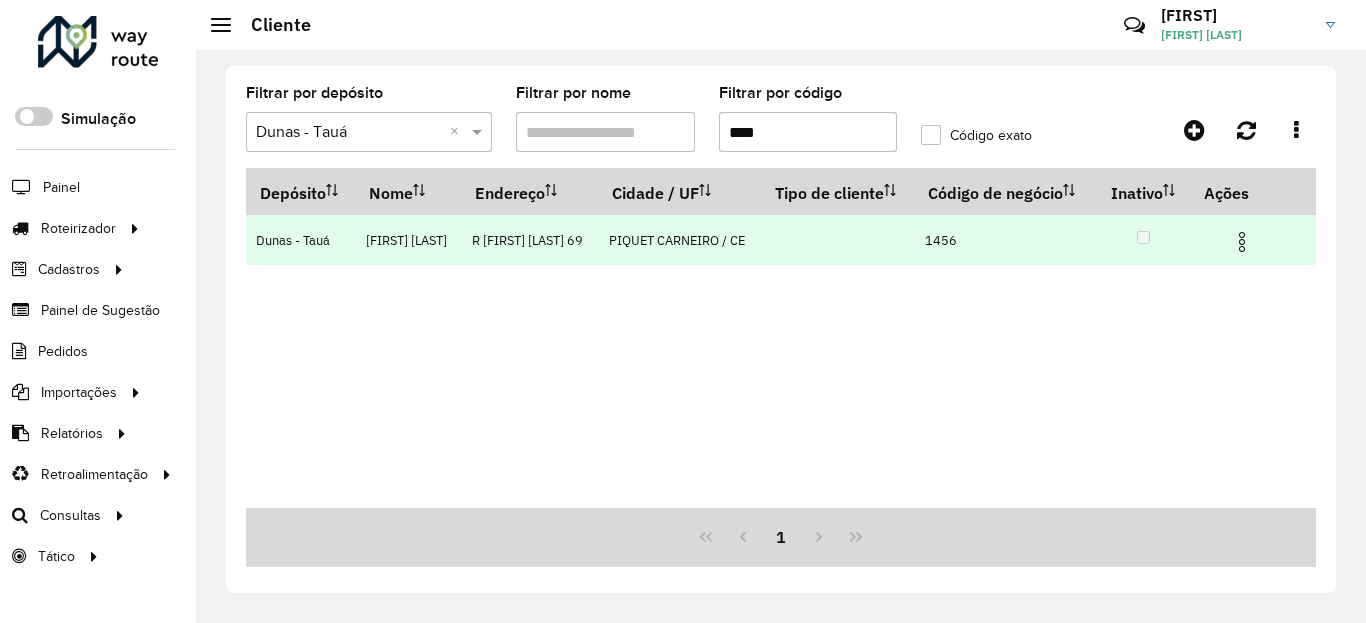 click at bounding box center (1242, 242) 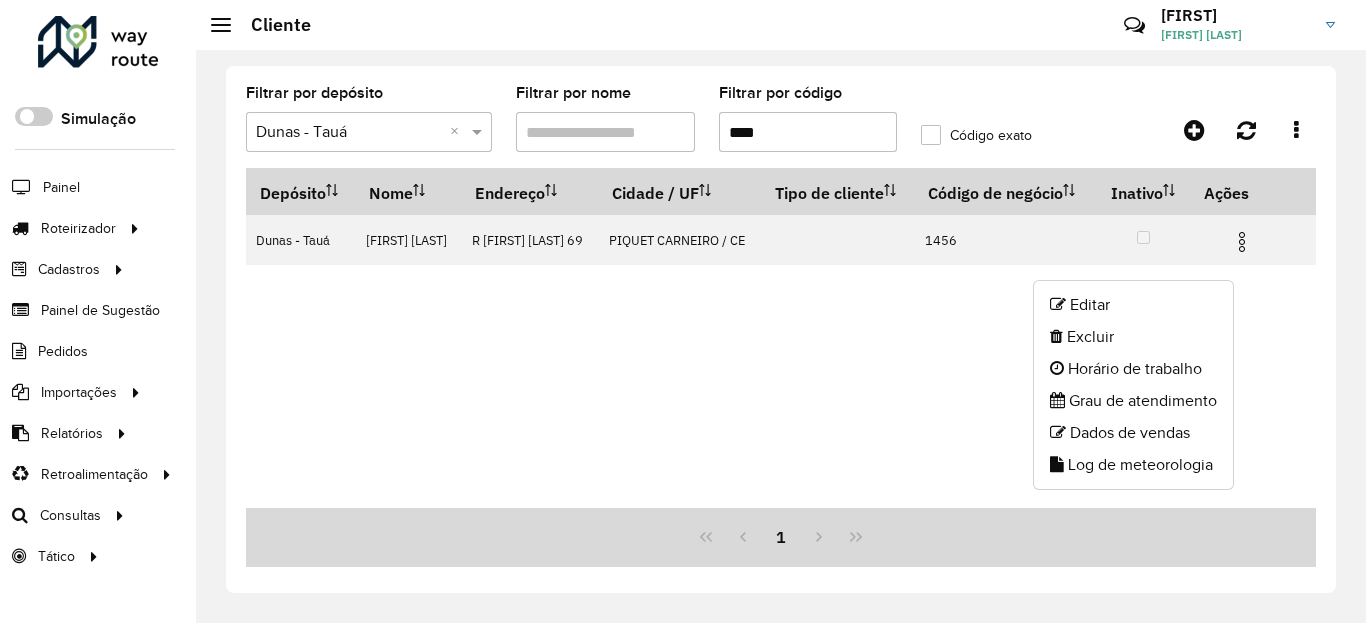 click on "Log de meteorologia" 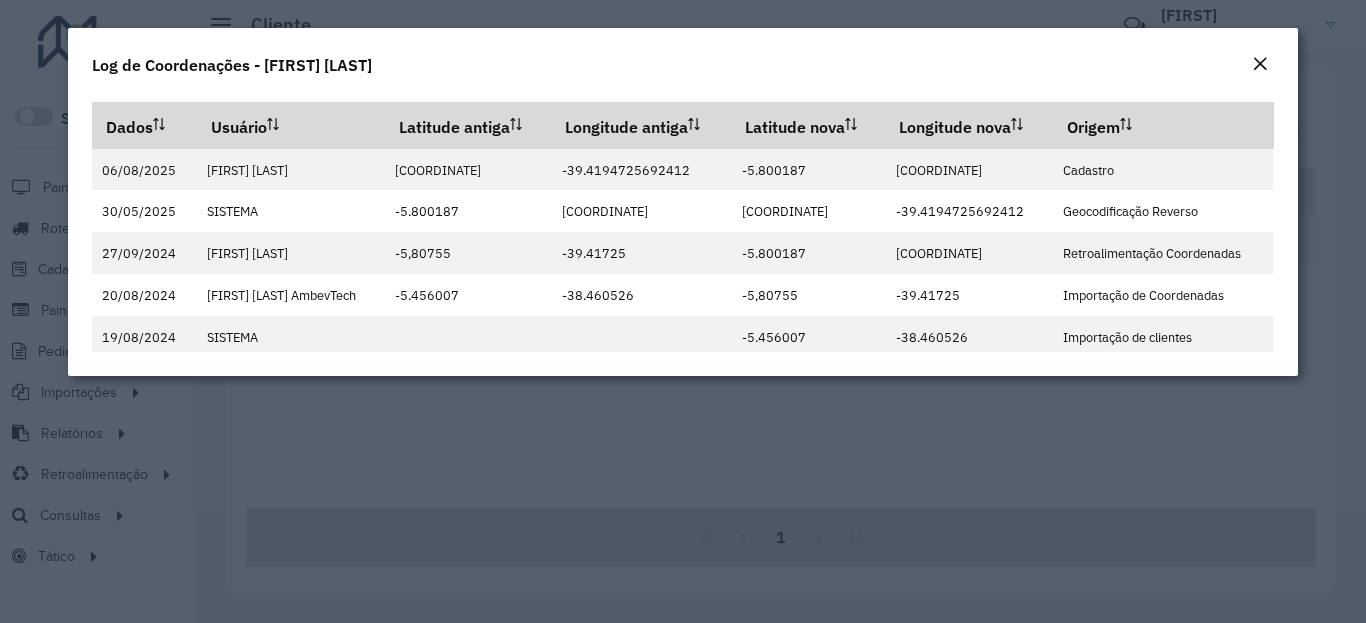 click 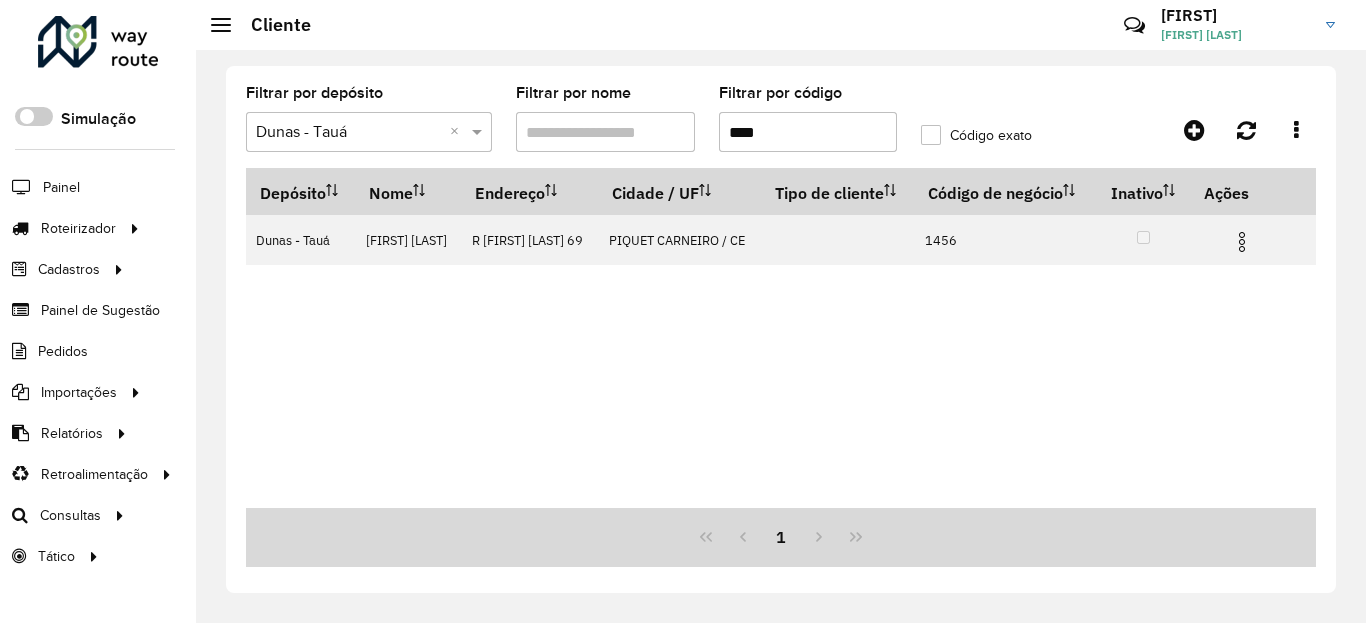 click on "****" at bounding box center [808, 132] 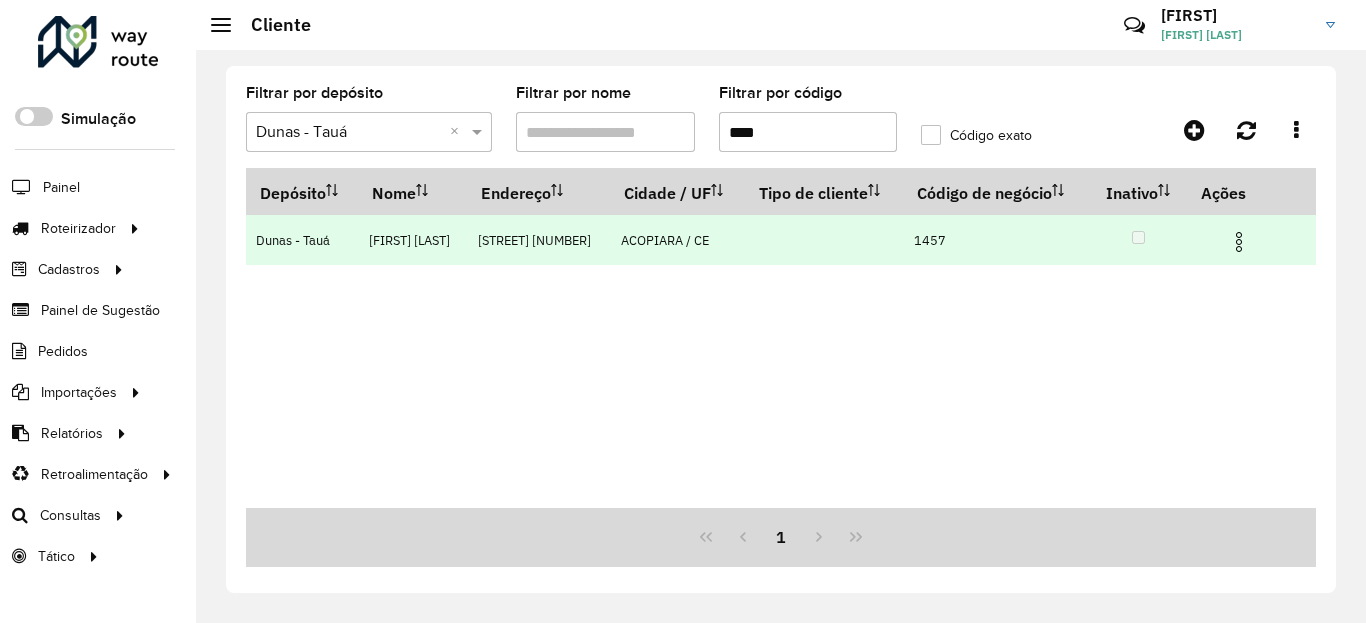 click at bounding box center (1239, 242) 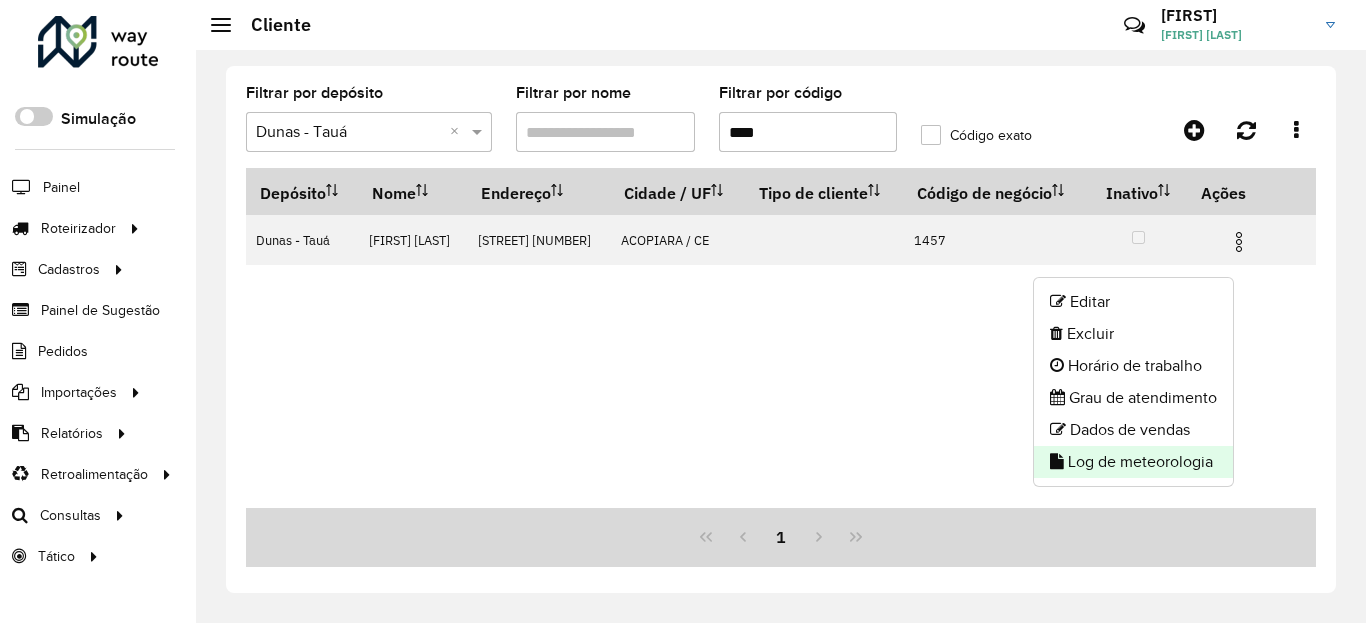 click on "Log de meteorologia" 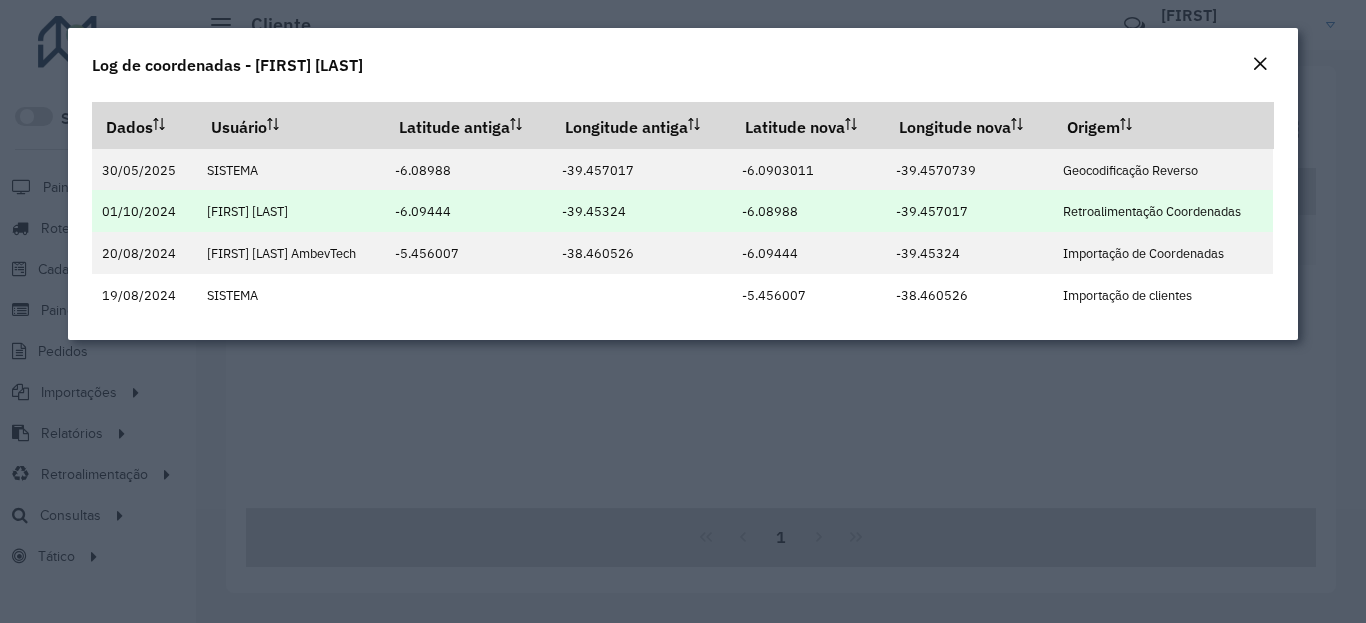 click on "-6.08988" at bounding box center [770, 211] 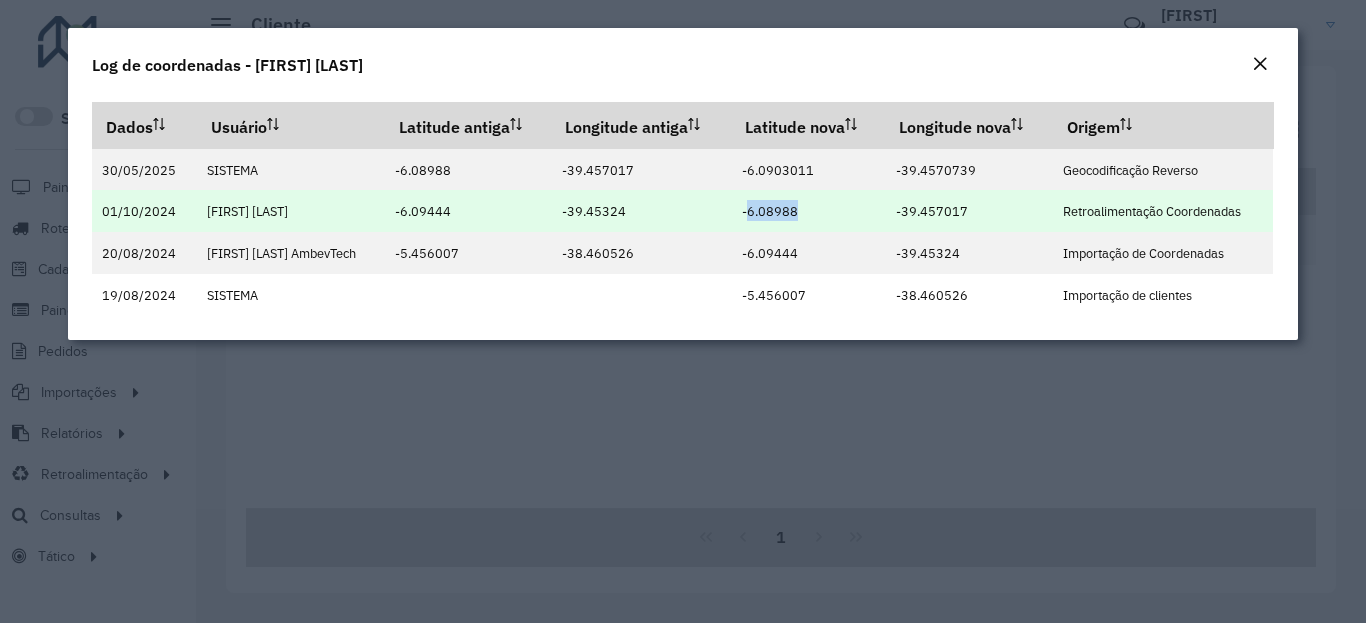 click on "-6.08988" at bounding box center (770, 211) 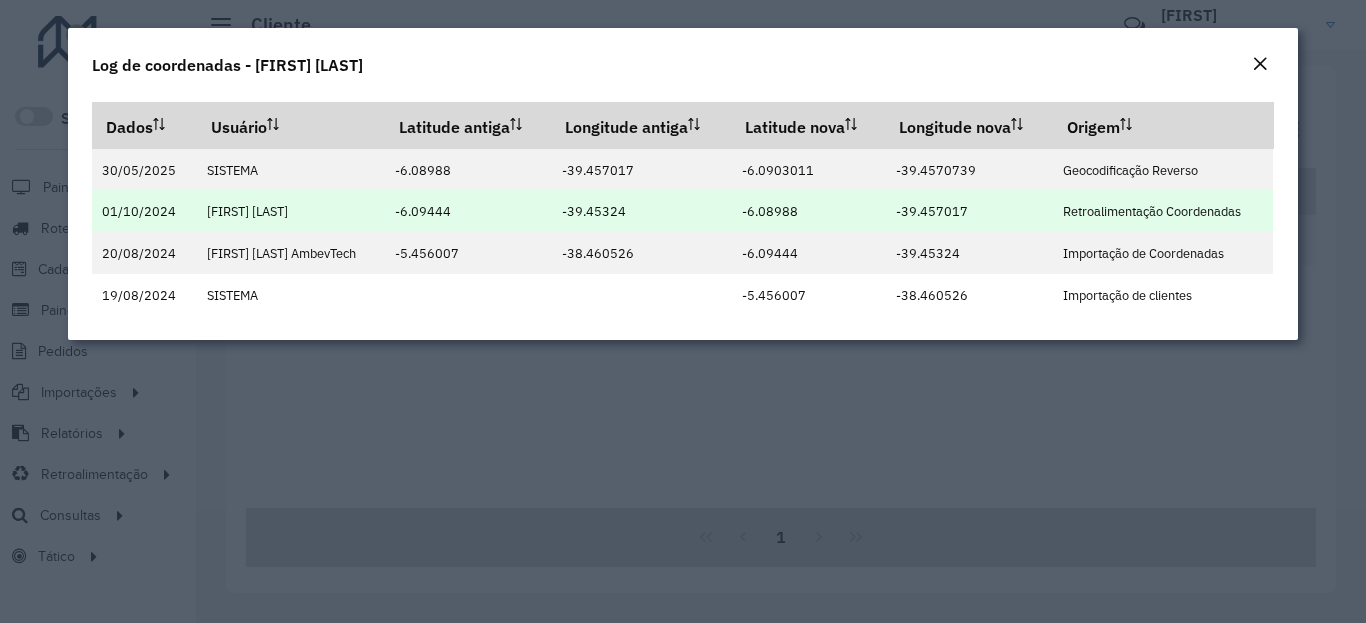 click on "-6.08988" at bounding box center [770, 211] 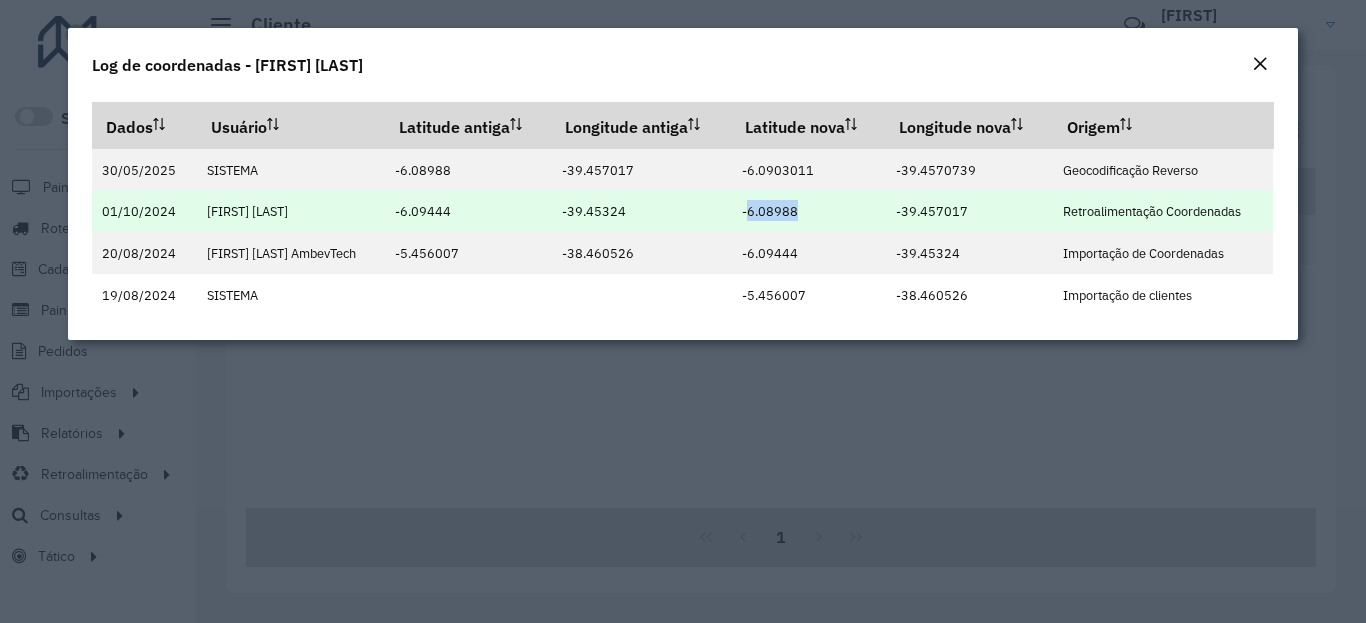 click on "-6.08988" at bounding box center (770, 211) 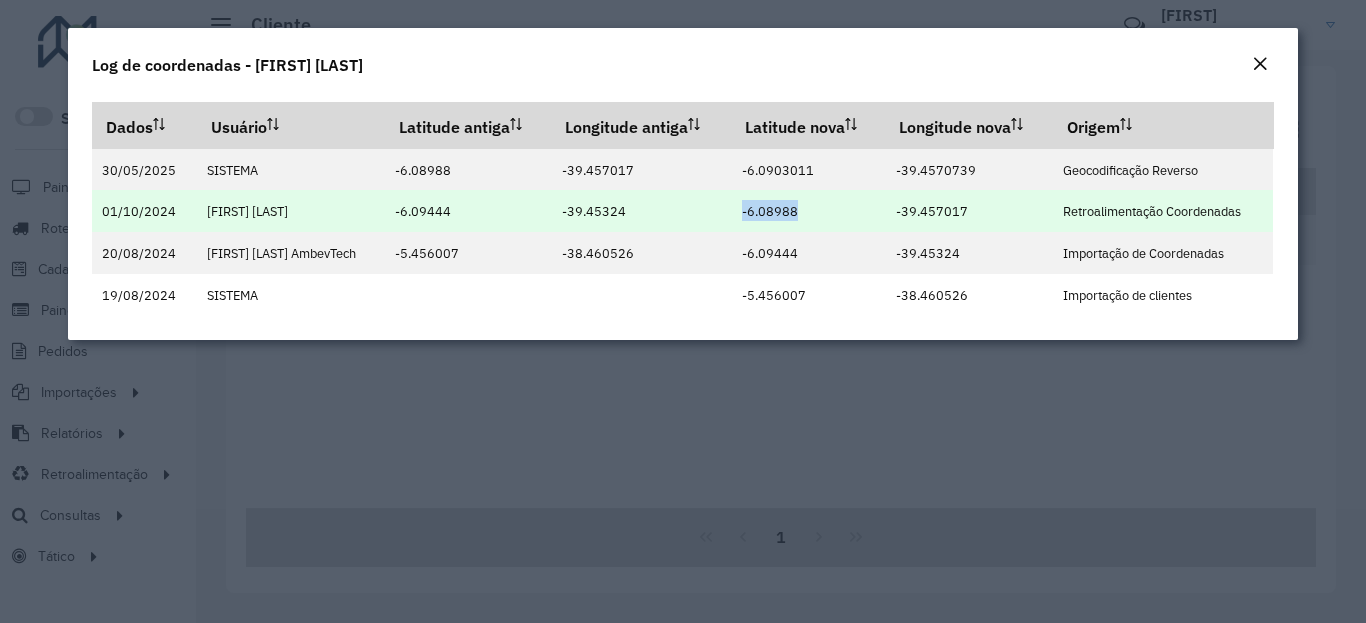 click on "-39.457017" at bounding box center [932, 211] 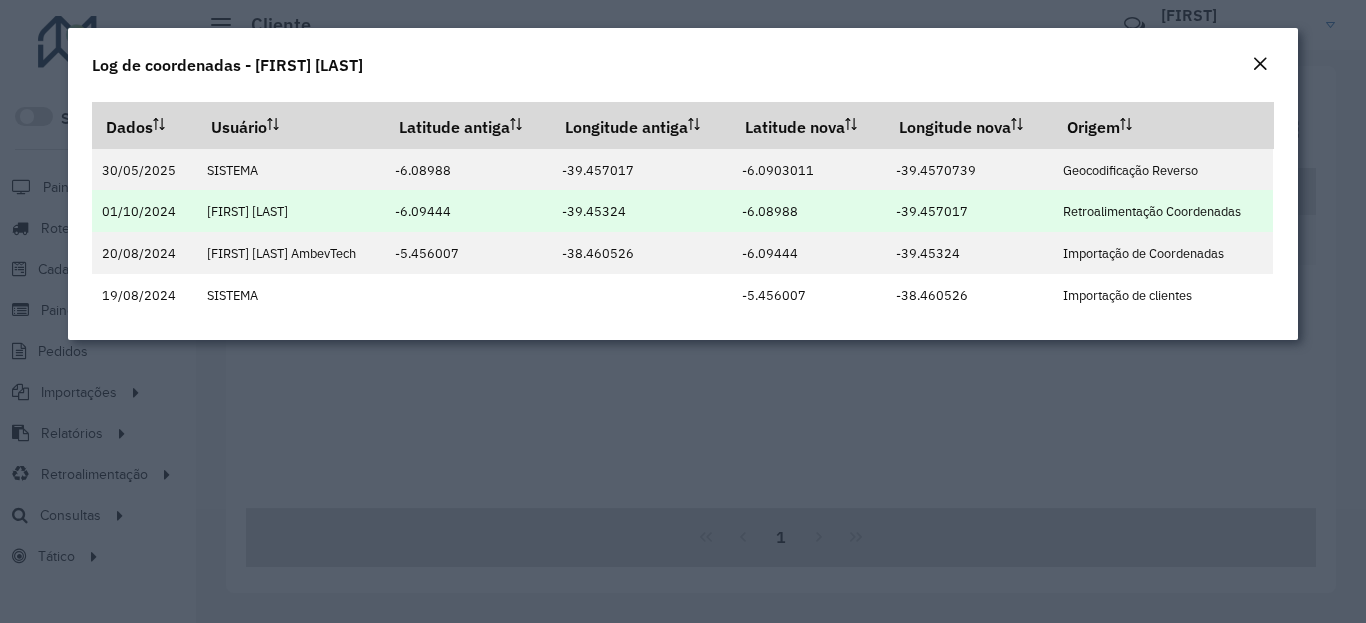 click on "-39.457017" at bounding box center (932, 211) 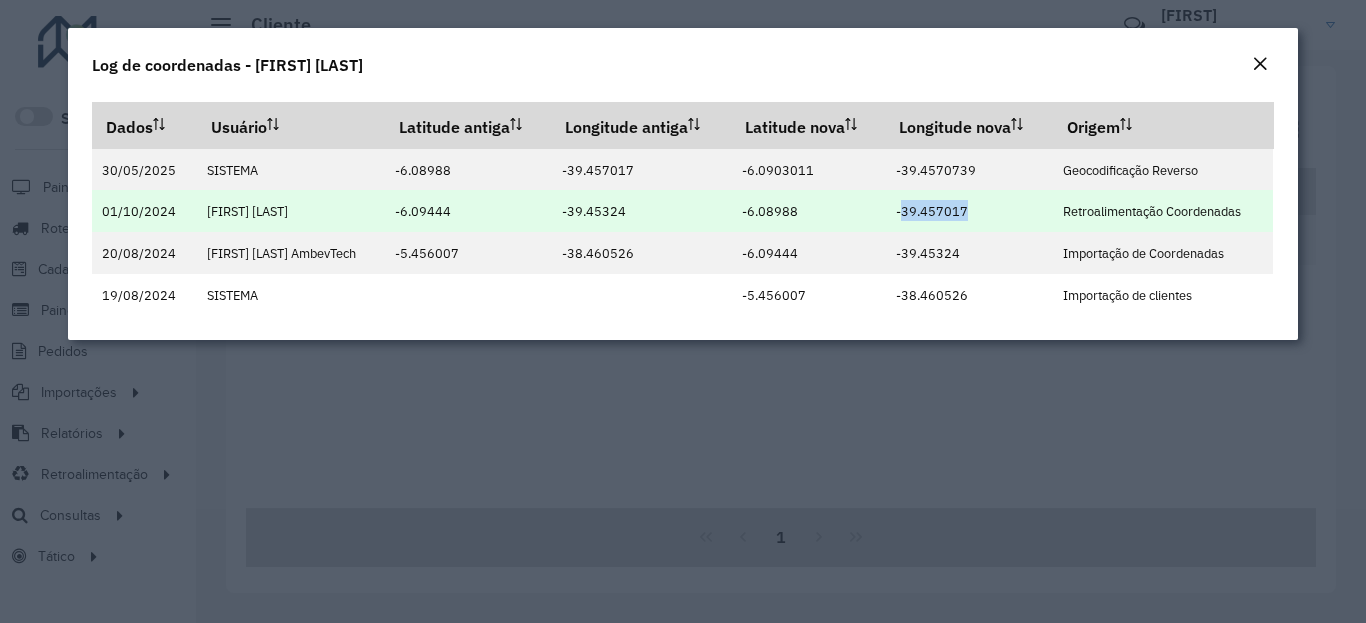 click on "-39.457017" at bounding box center (932, 211) 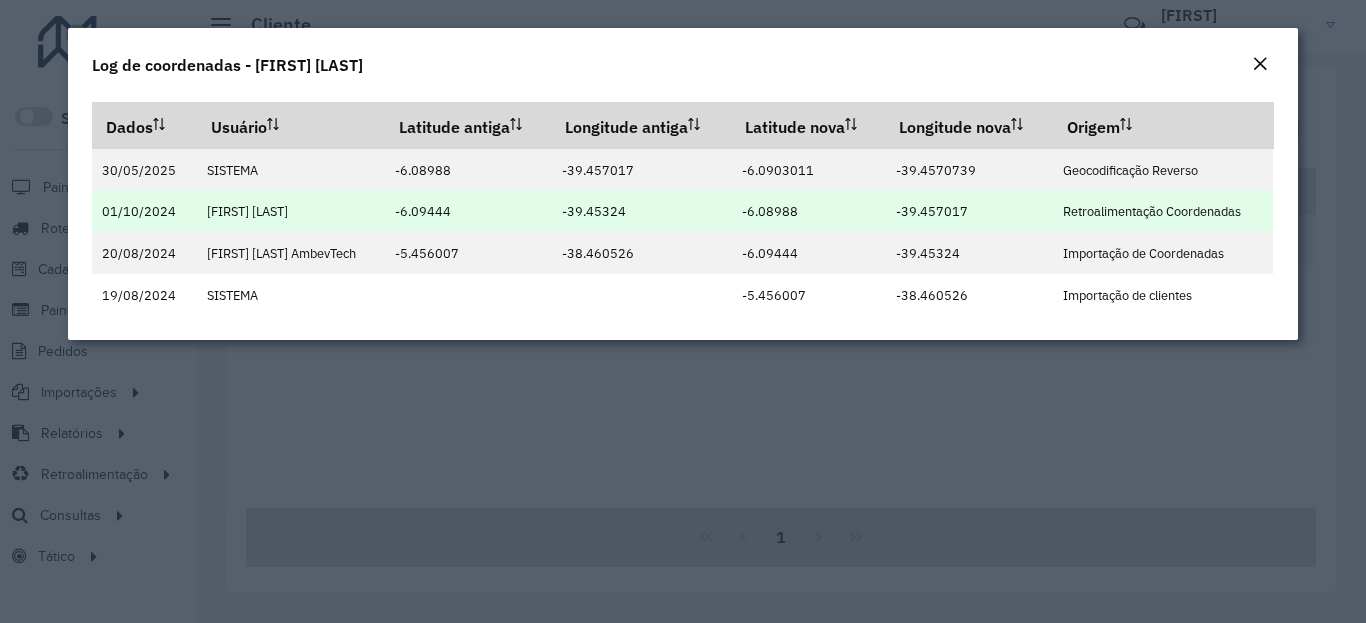 click on "-39.457017" at bounding box center (932, 211) 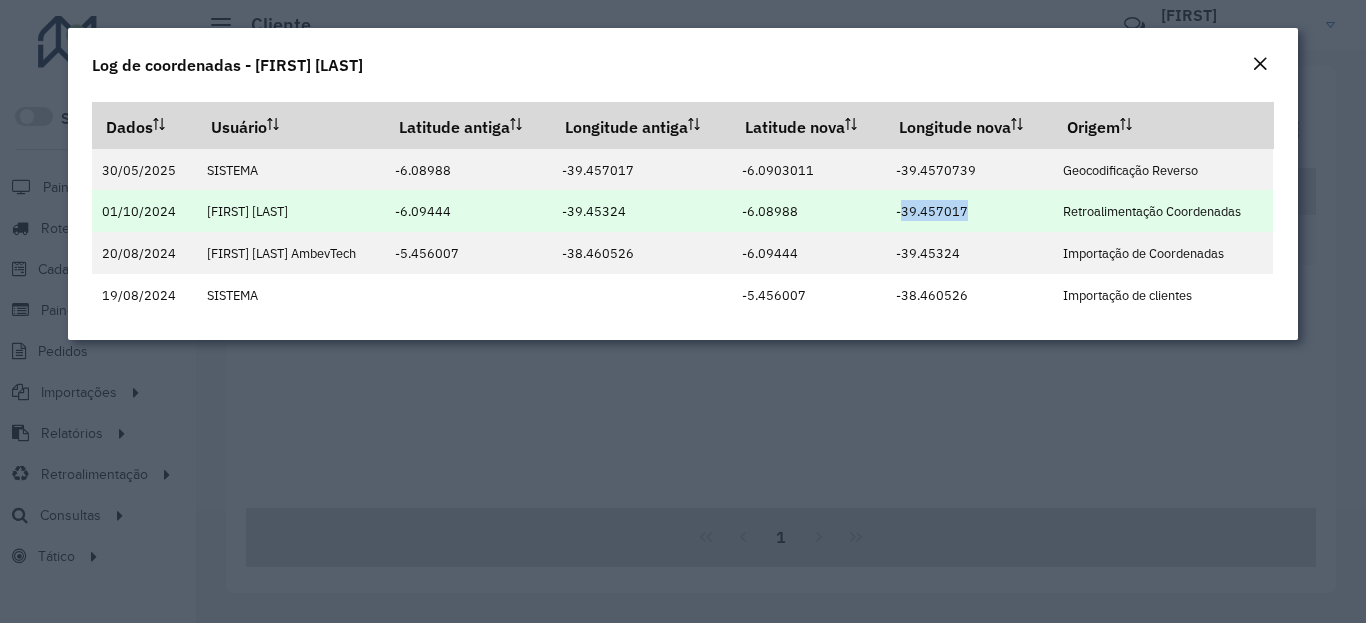 click on "-39.457017" at bounding box center (932, 211) 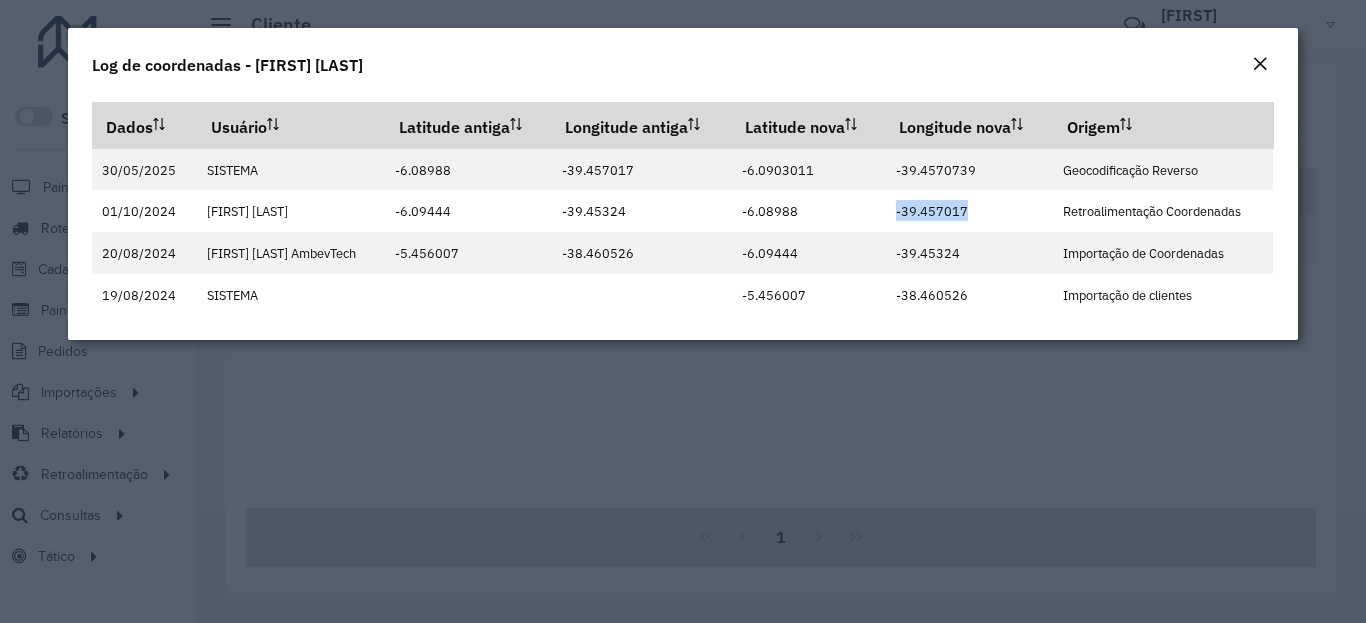 click 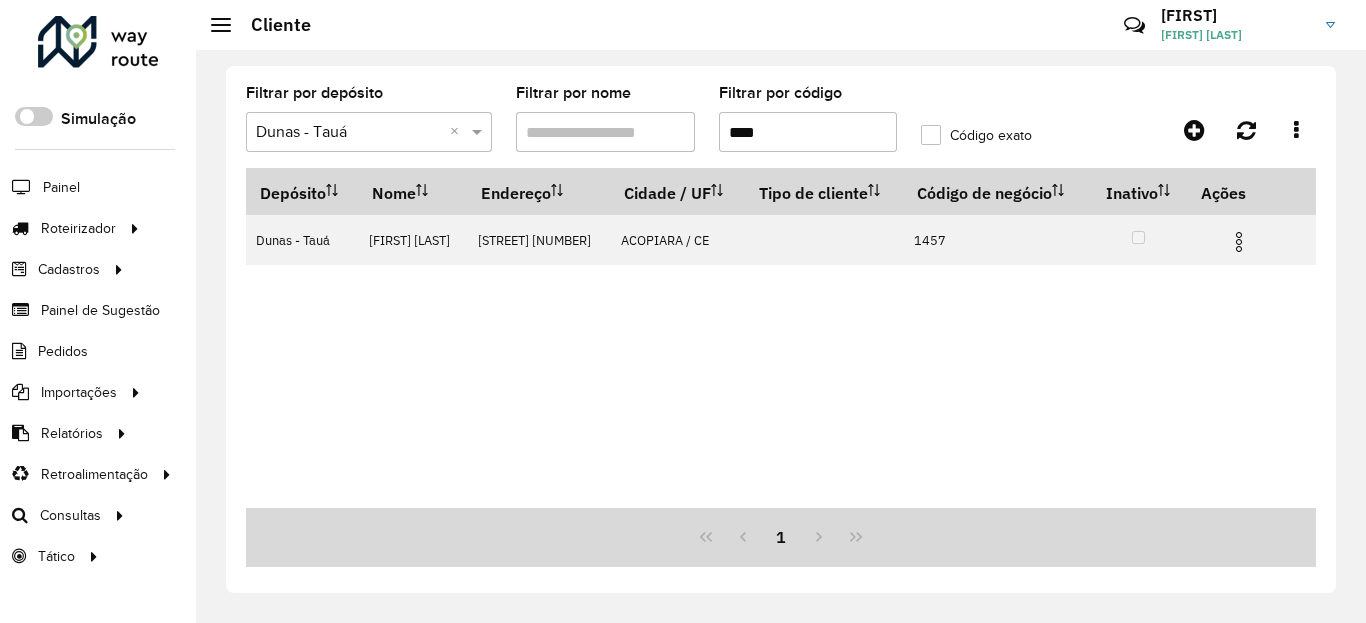 click on "****" at bounding box center [808, 132] 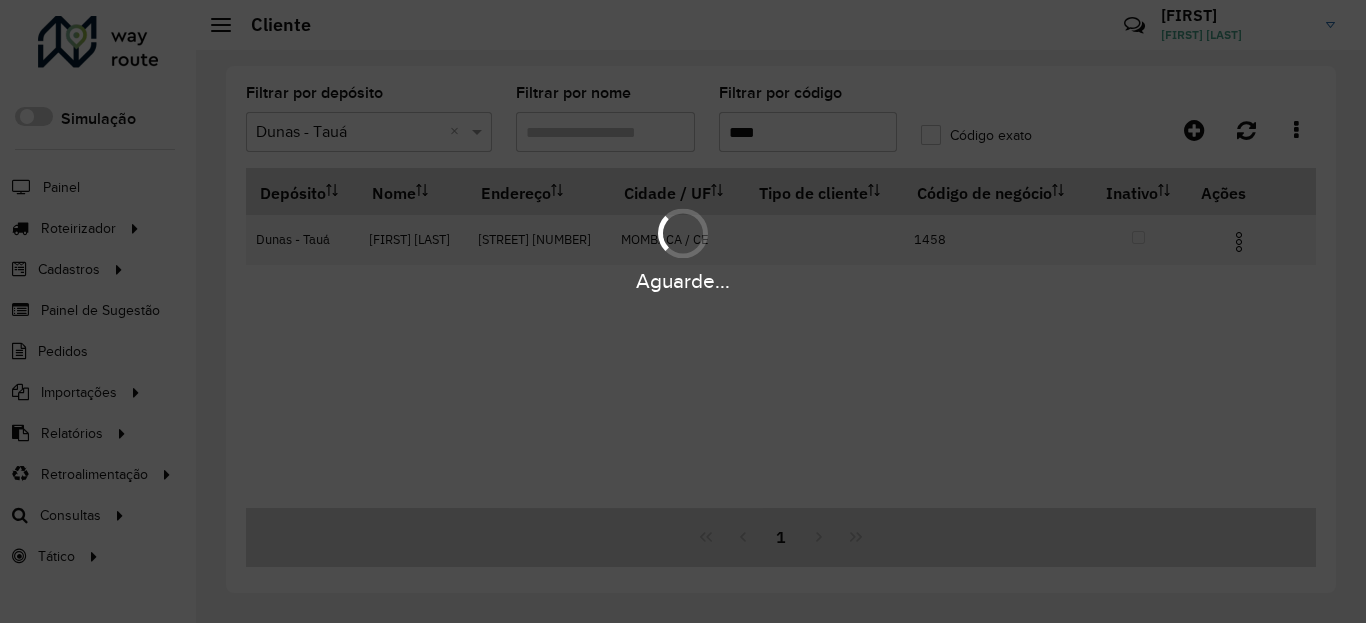 click on "Aguarde..." at bounding box center [683, 281] 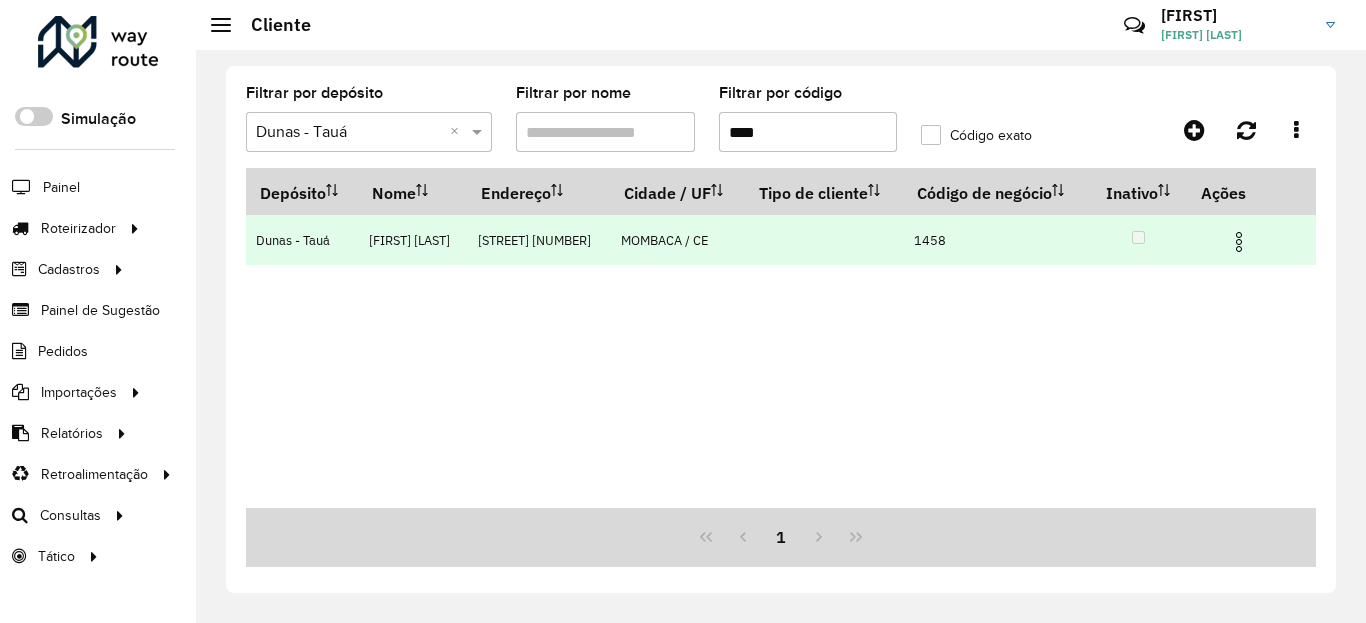 click at bounding box center [1239, 242] 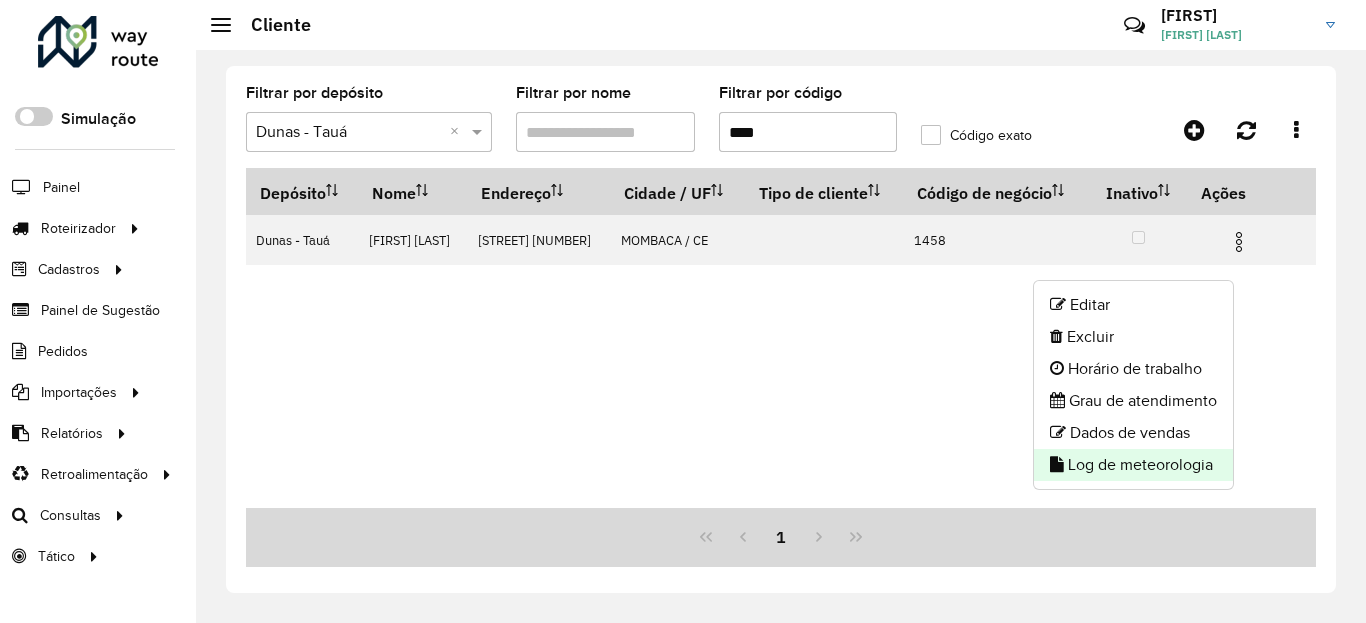click on "Log de meteorologia" 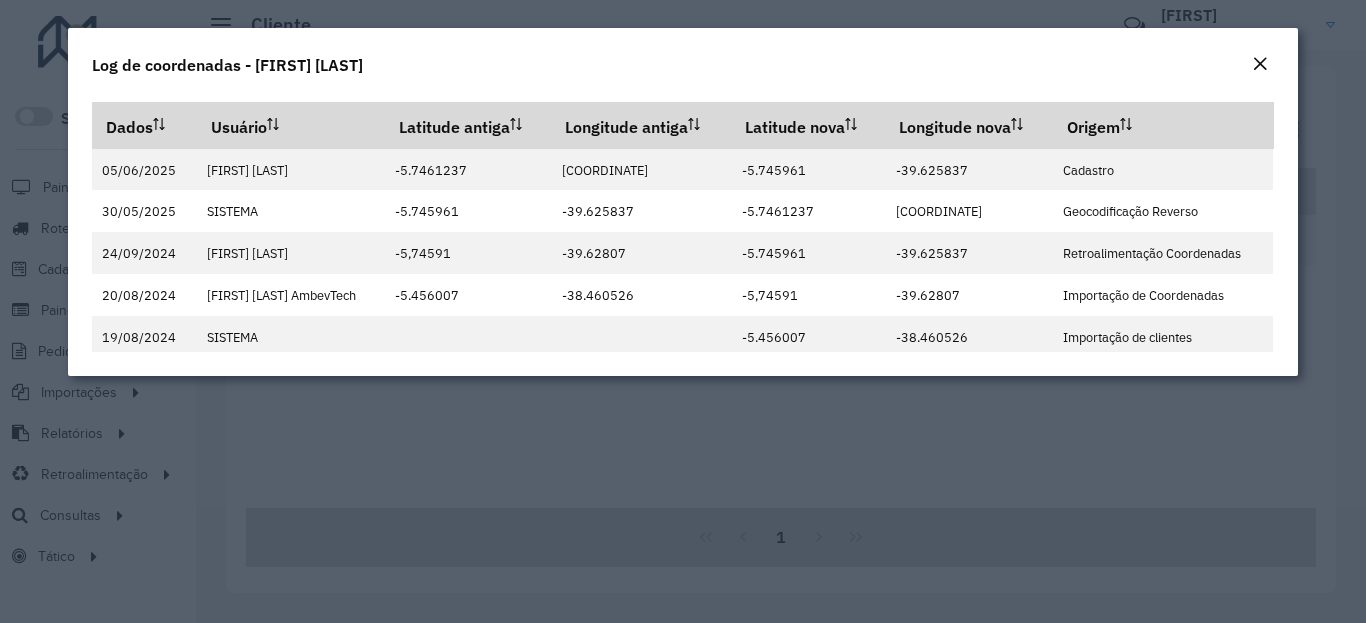 click 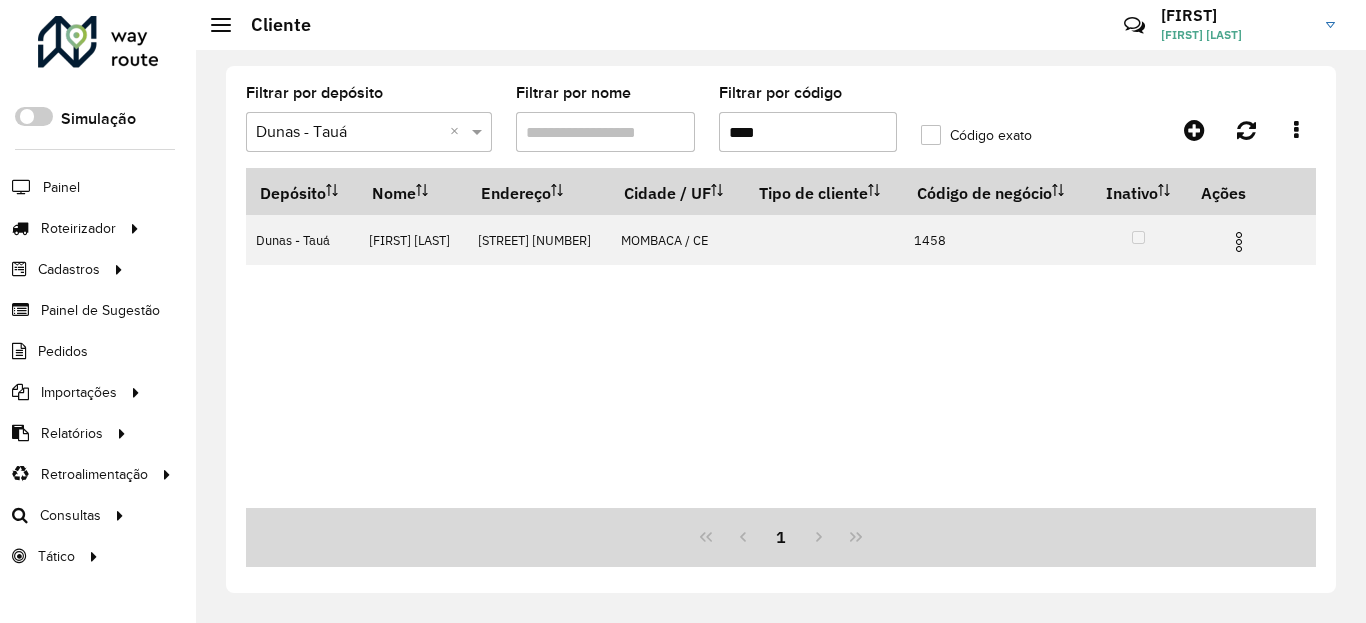 click on "****" at bounding box center [808, 132] 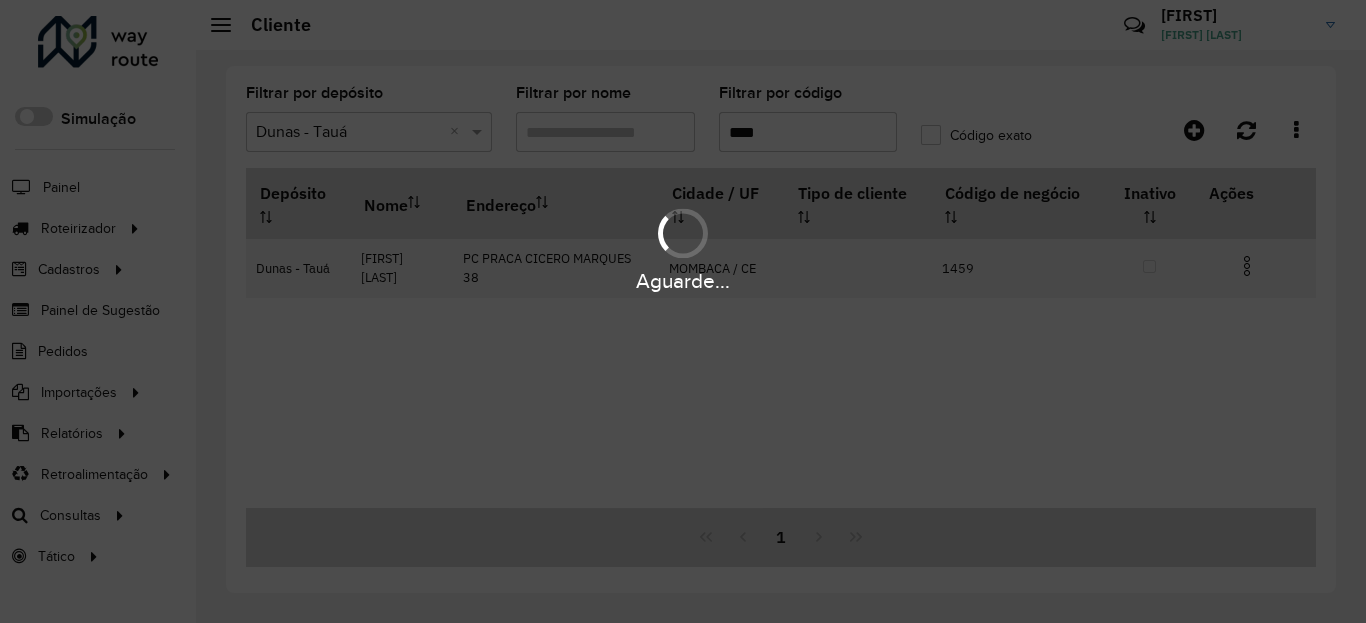 type on "****" 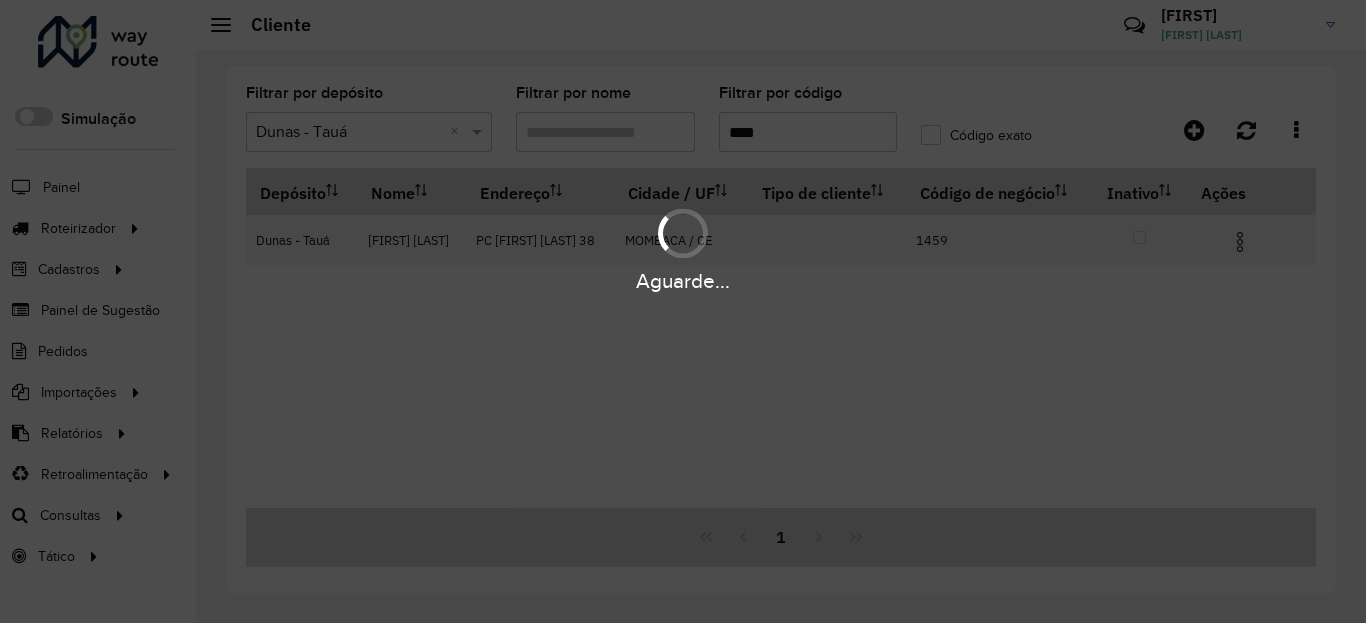 click on "Aguarde..." at bounding box center (683, 281) 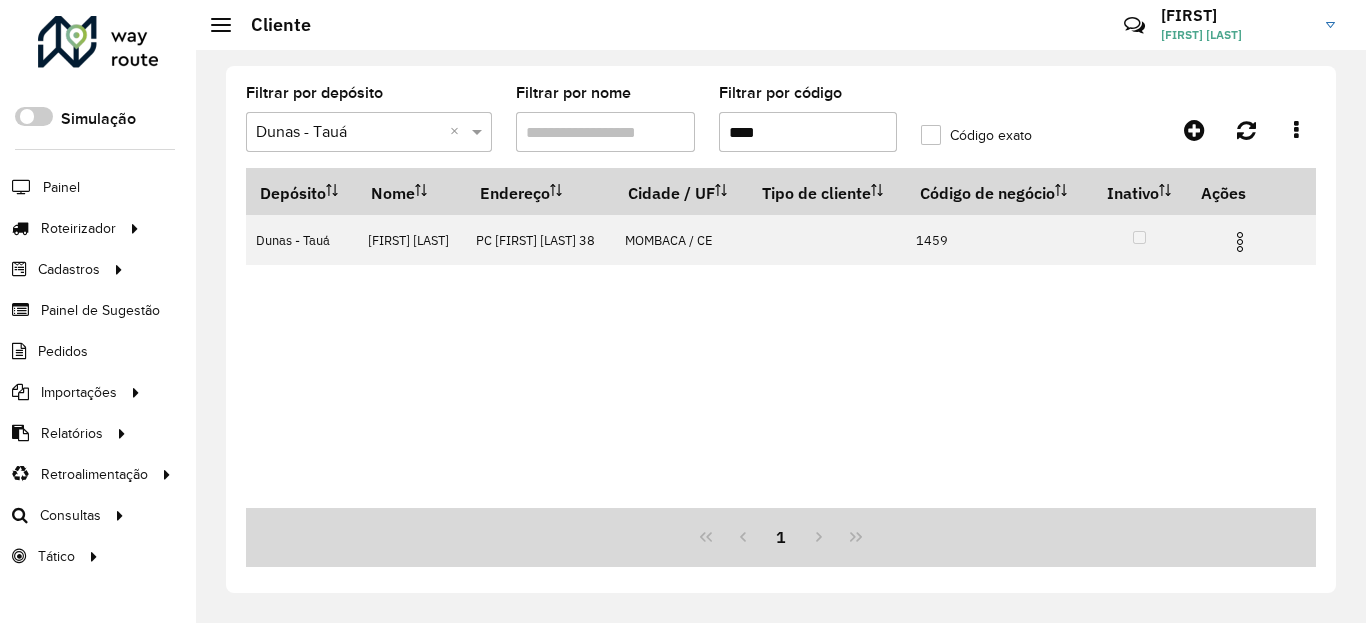 click at bounding box center (1240, 242) 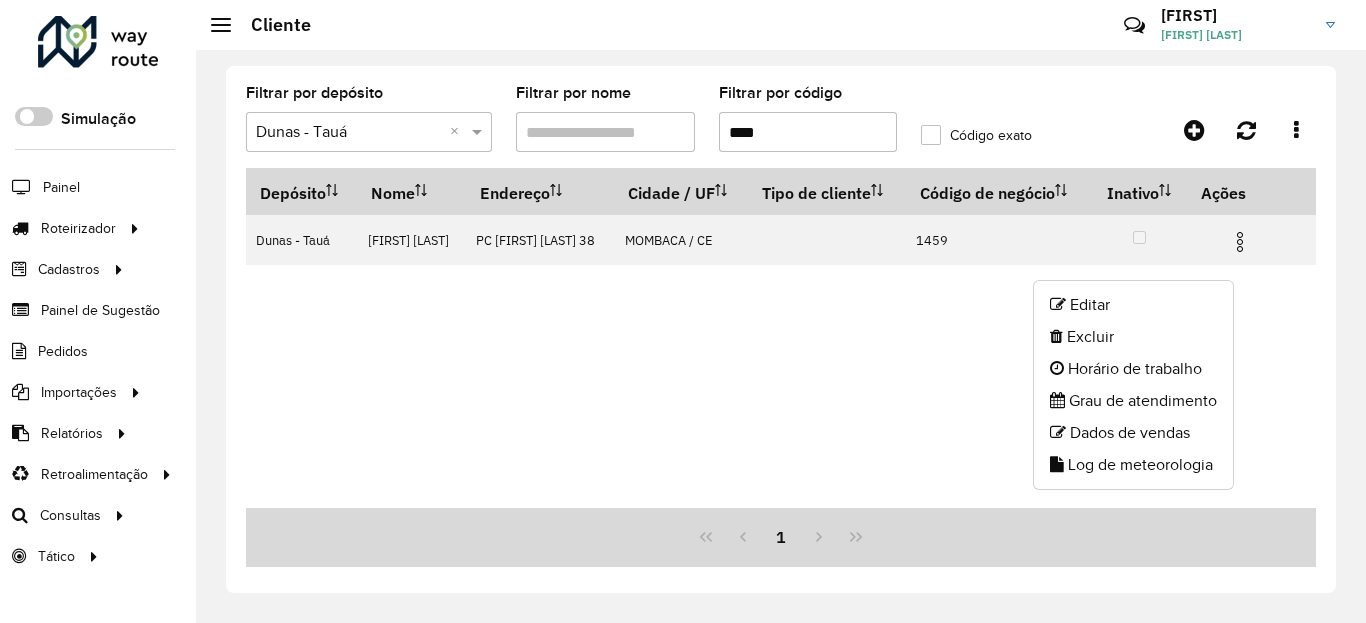 click on "Editar Excluir Horário de trabalho Grau de atendimento Dados de vendas Log de meteorologia" 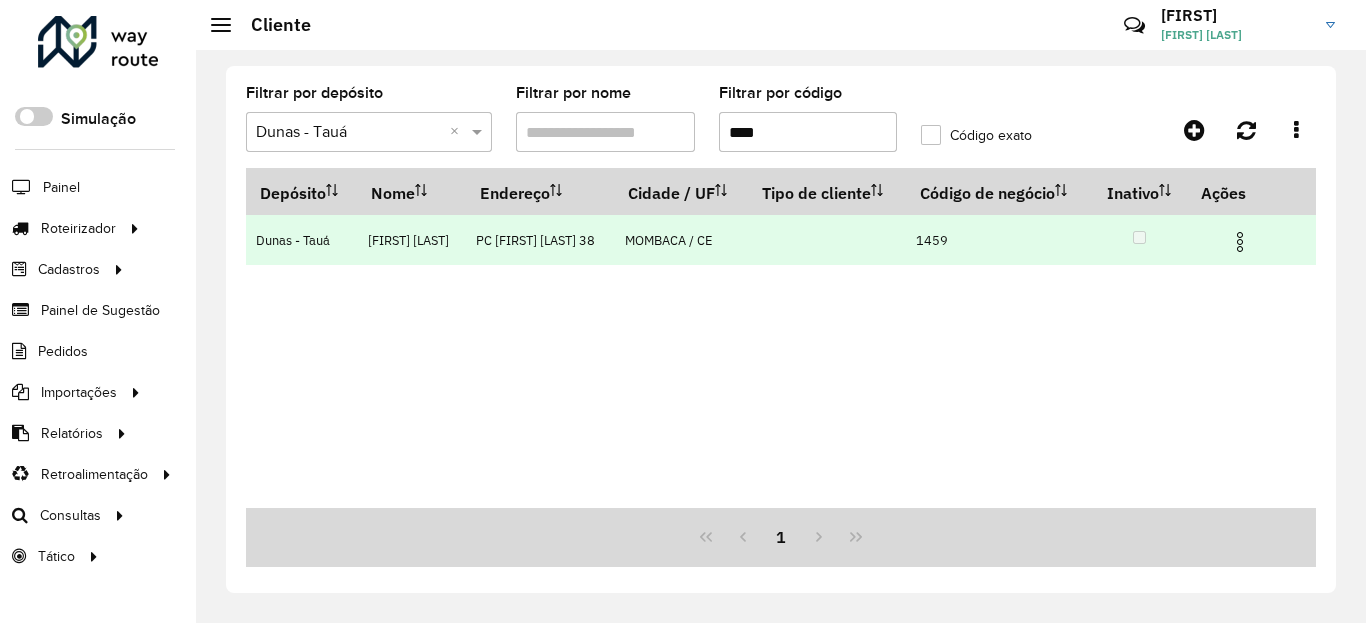 click at bounding box center [1240, 242] 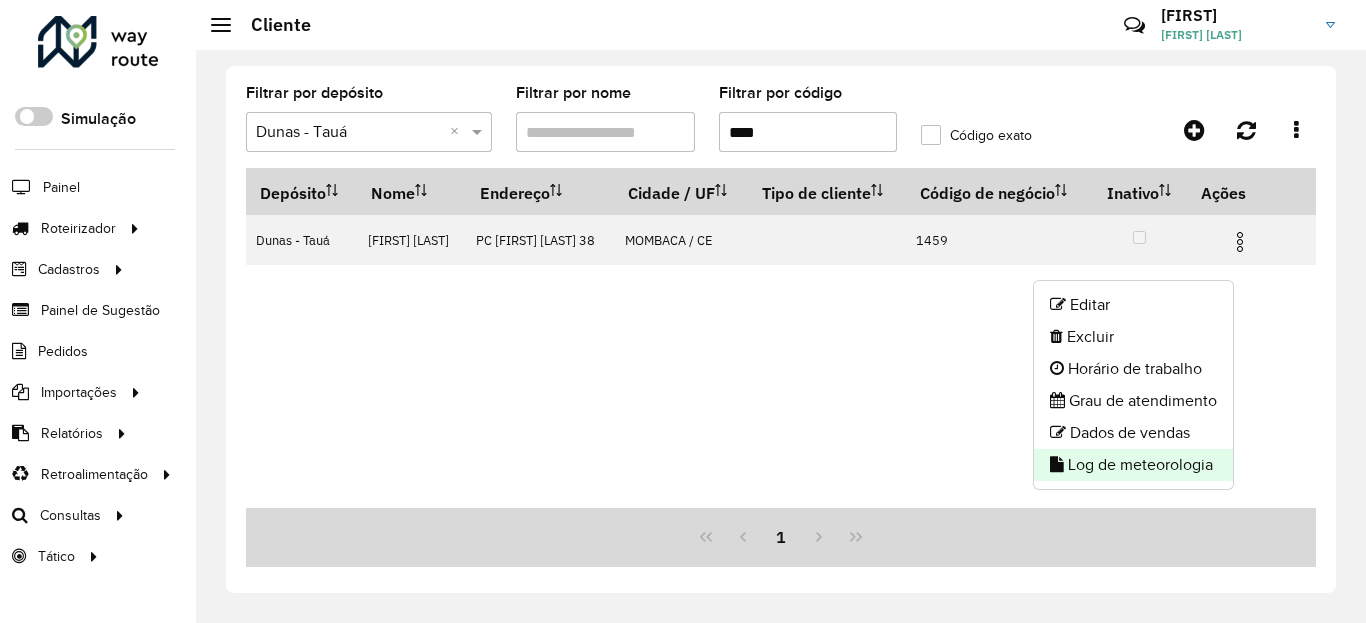 click on "Log de meteorologia" 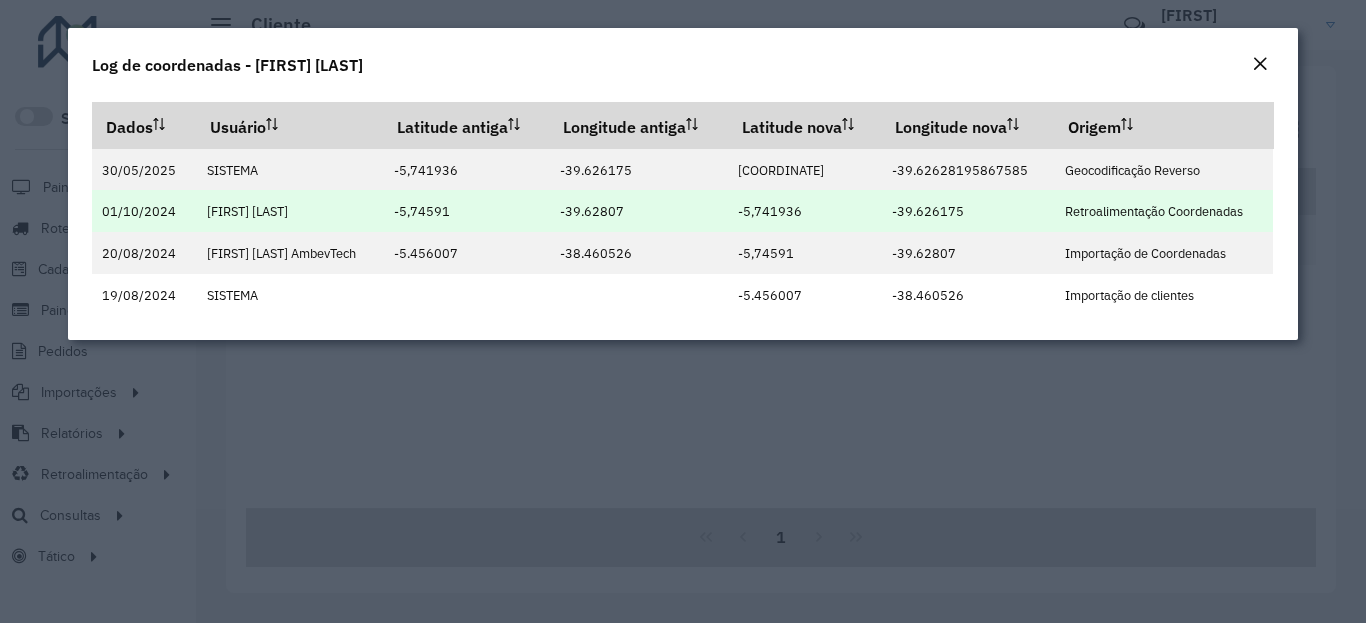click on "-5,741936" at bounding box center [770, 211] 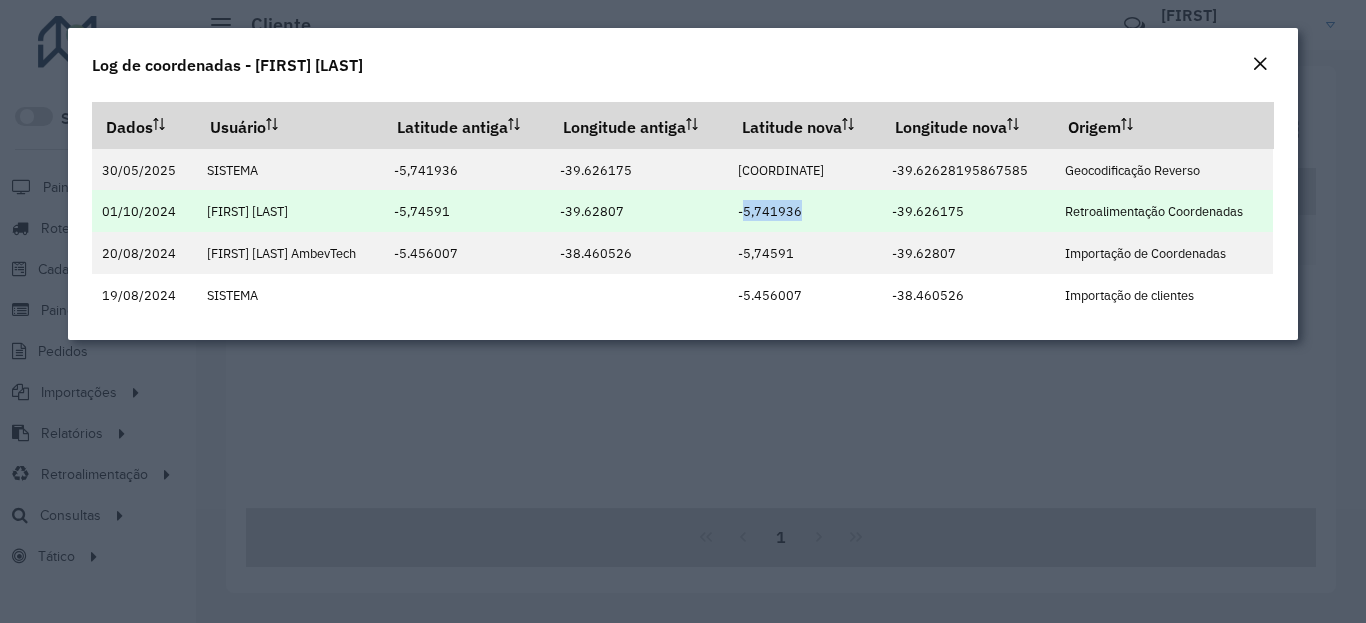 click on "-5,741936" at bounding box center [770, 211] 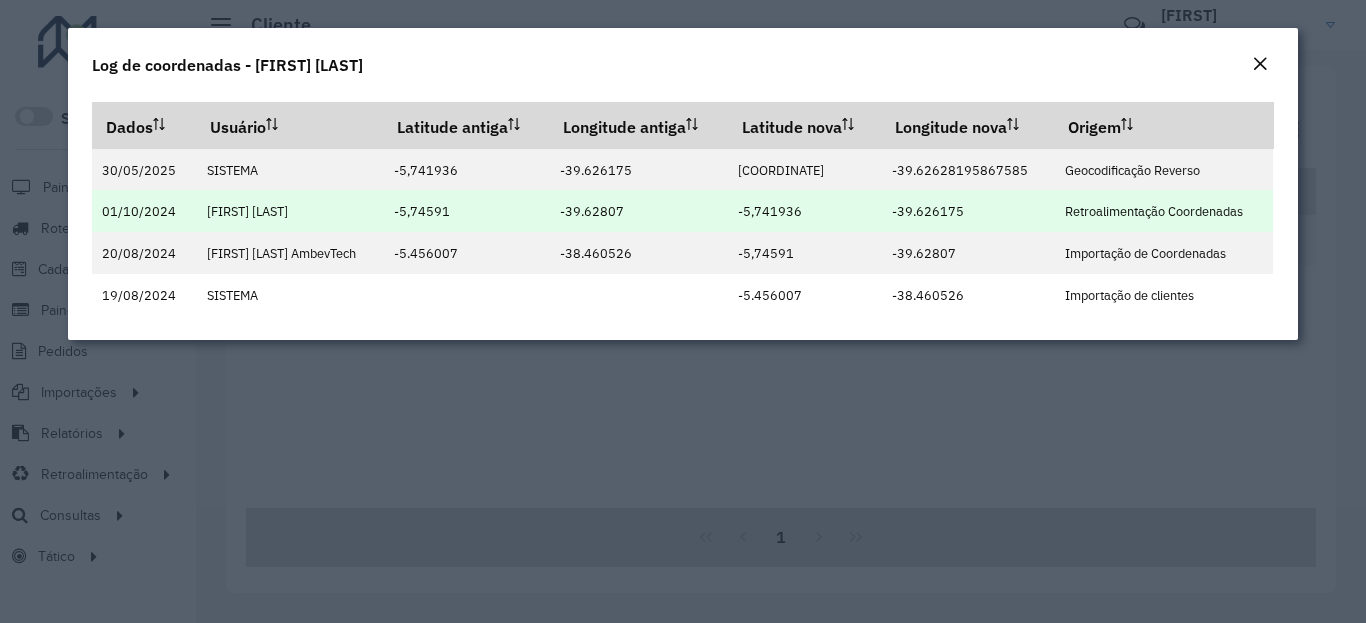 click on "-5,741936" at bounding box center [770, 211] 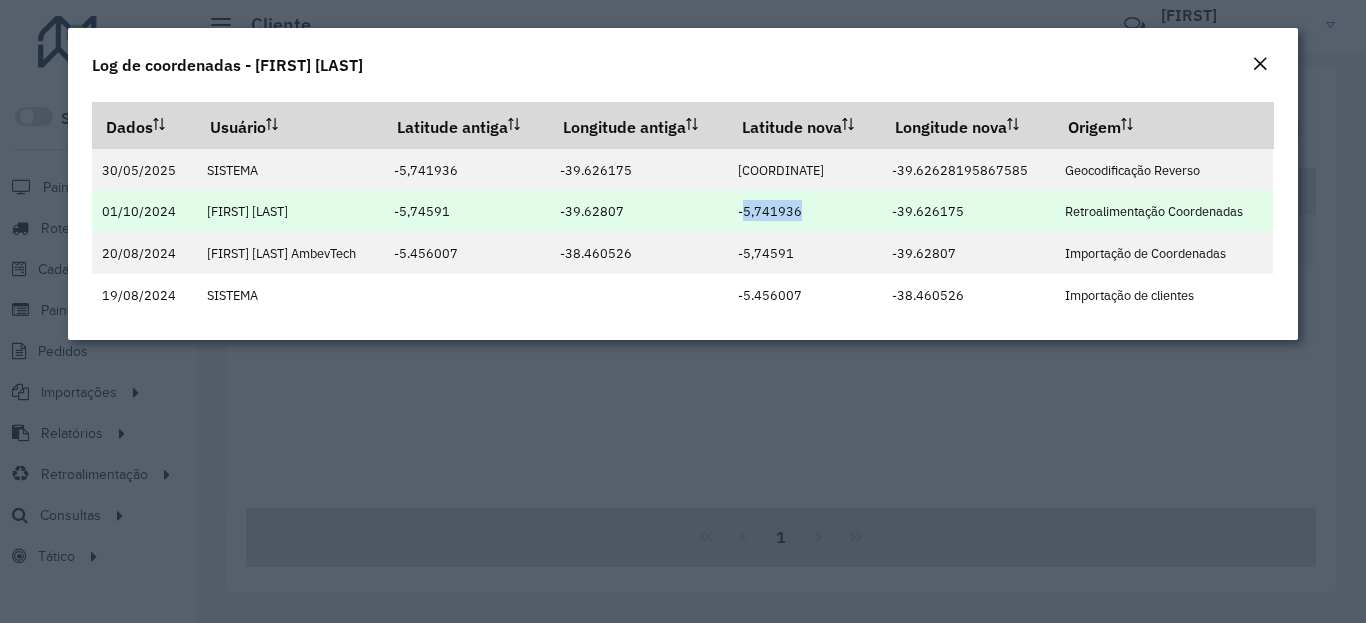 click on "-5,741936" at bounding box center (770, 211) 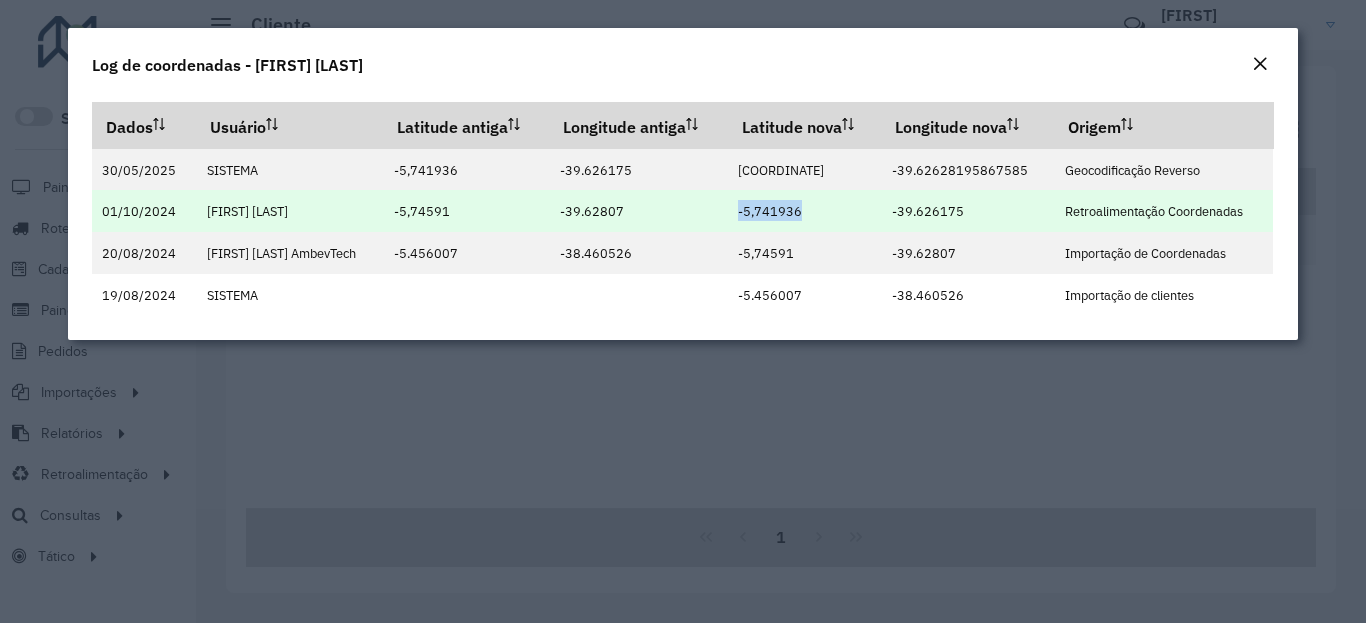 click on "-5,741936" at bounding box center [770, 211] 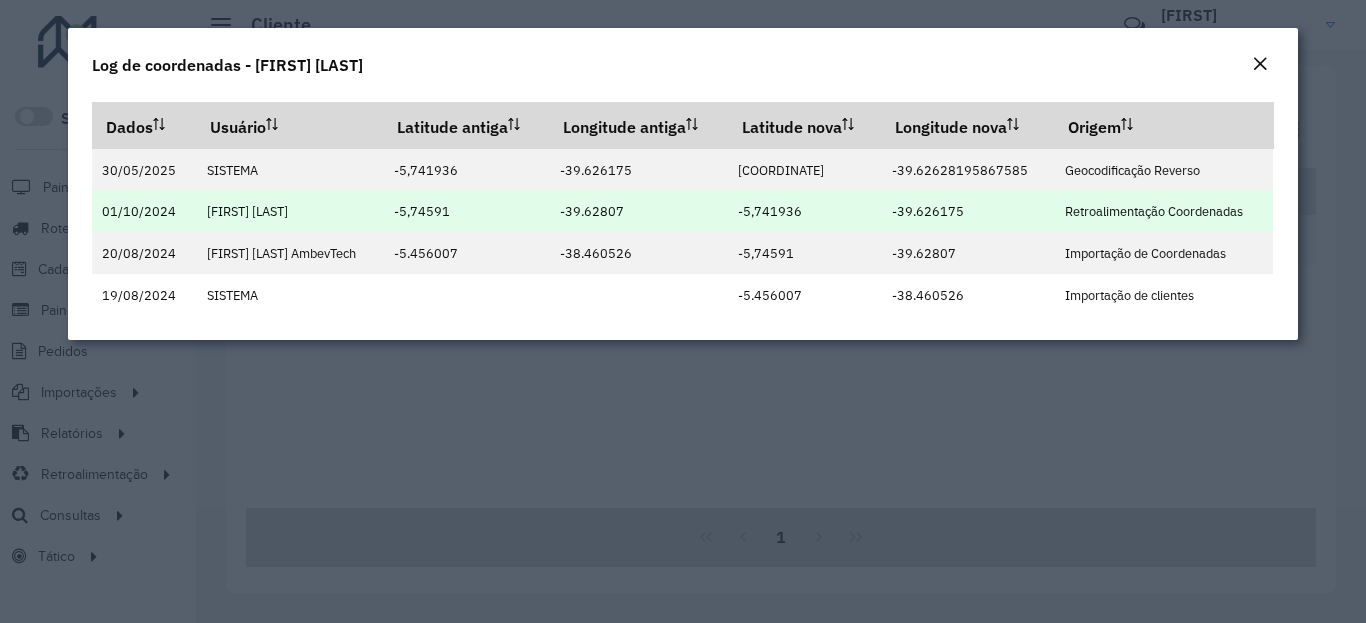 click on "-39.626175" at bounding box center [928, 211] 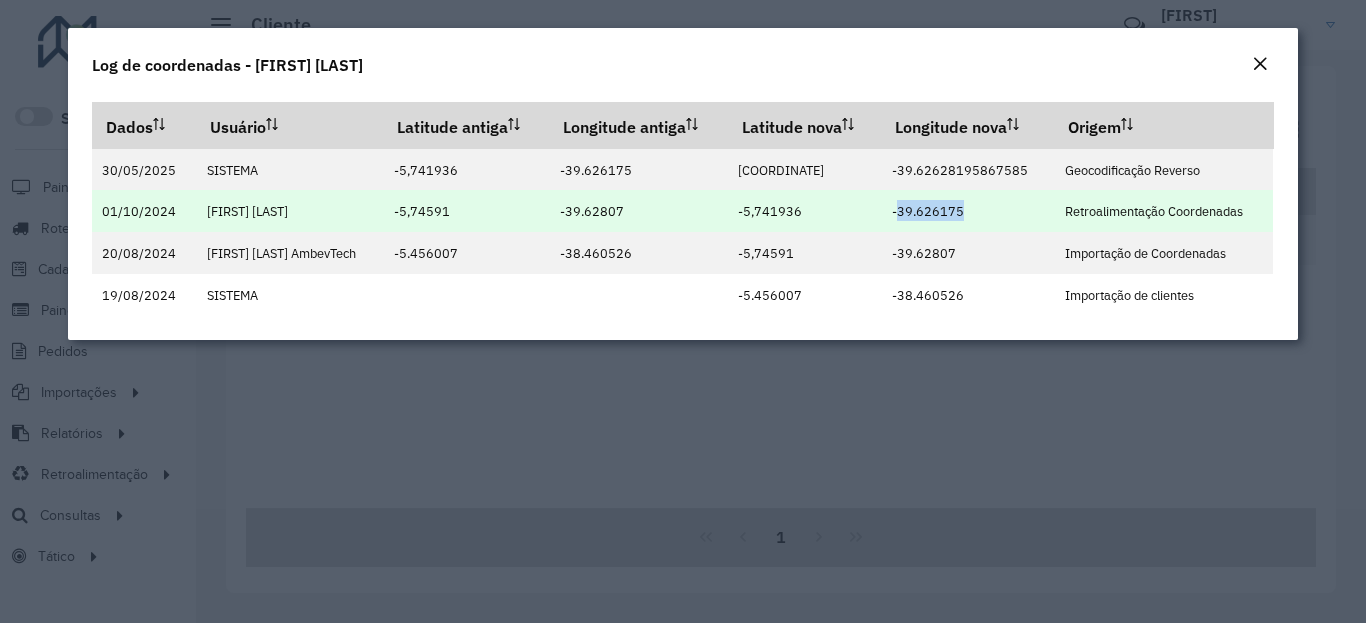 click on "-39.626175" at bounding box center [928, 211] 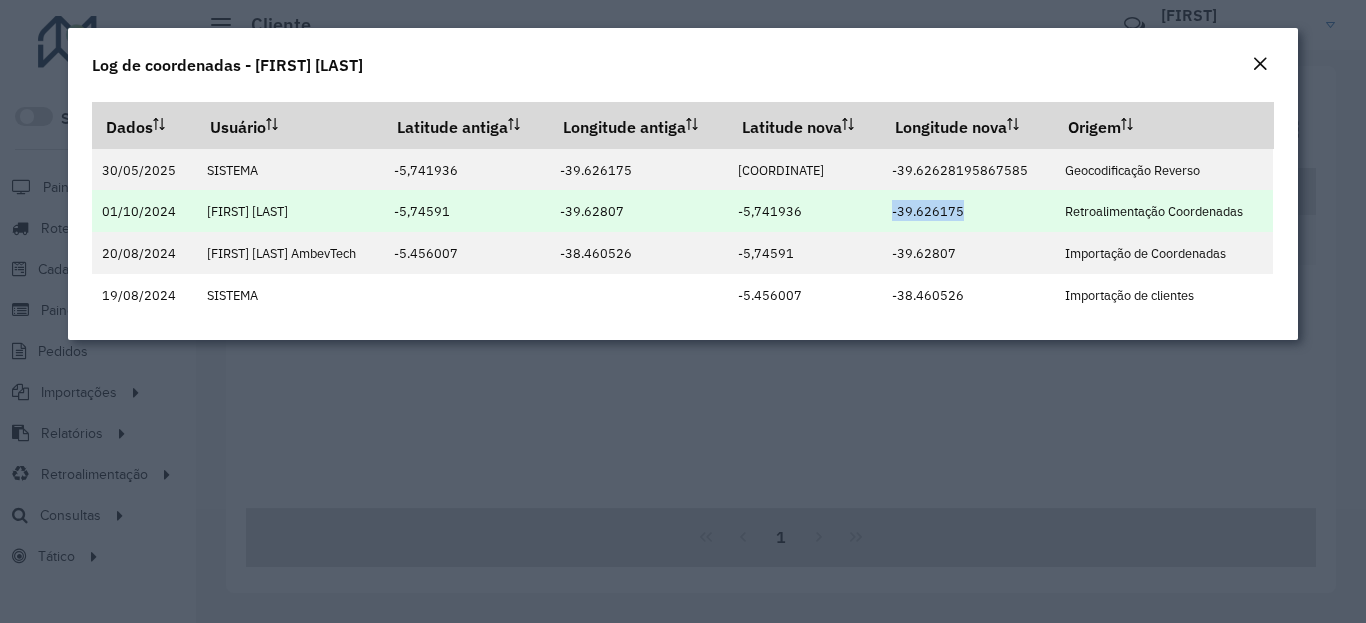 click on "-39.626175" at bounding box center (928, 211) 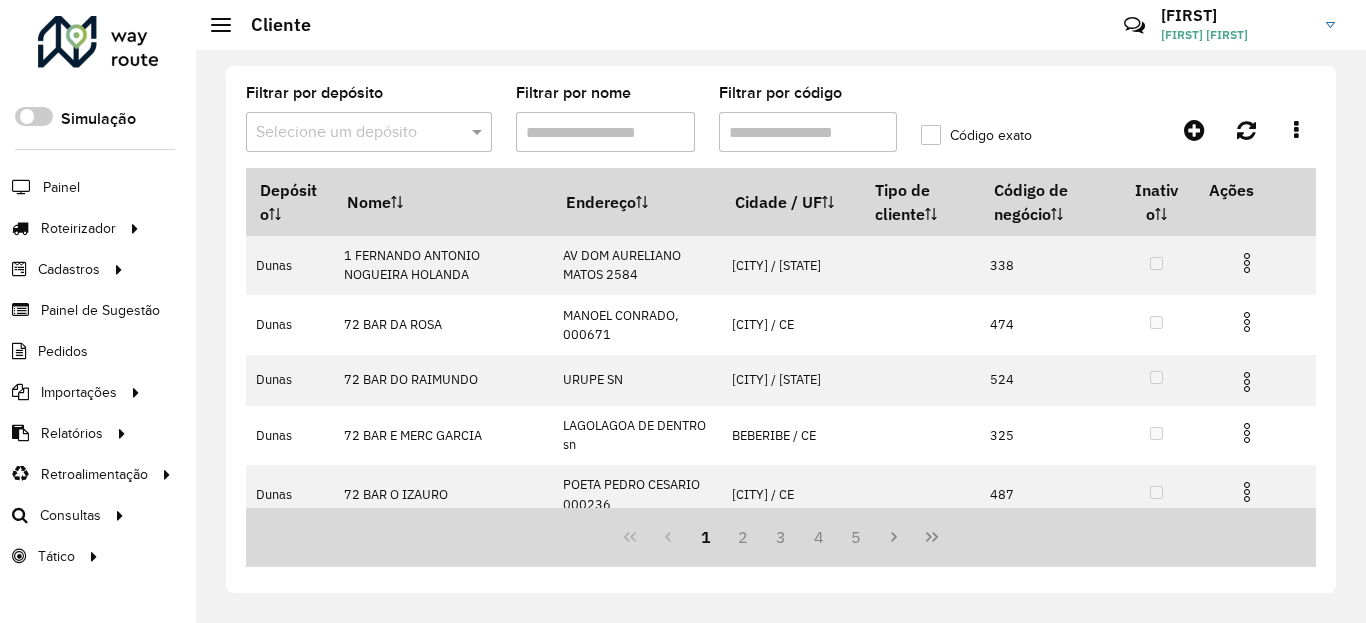 scroll, scrollTop: 0, scrollLeft: 0, axis: both 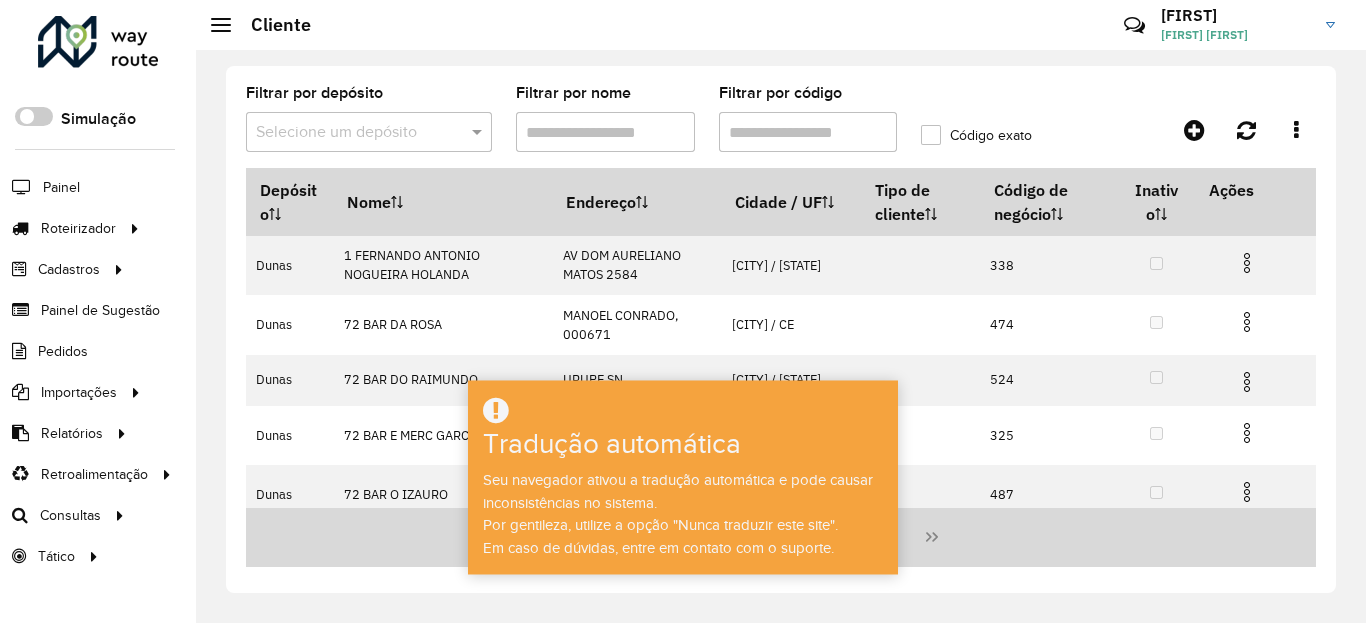 click on "Filtrar por código" at bounding box center (808, 132) 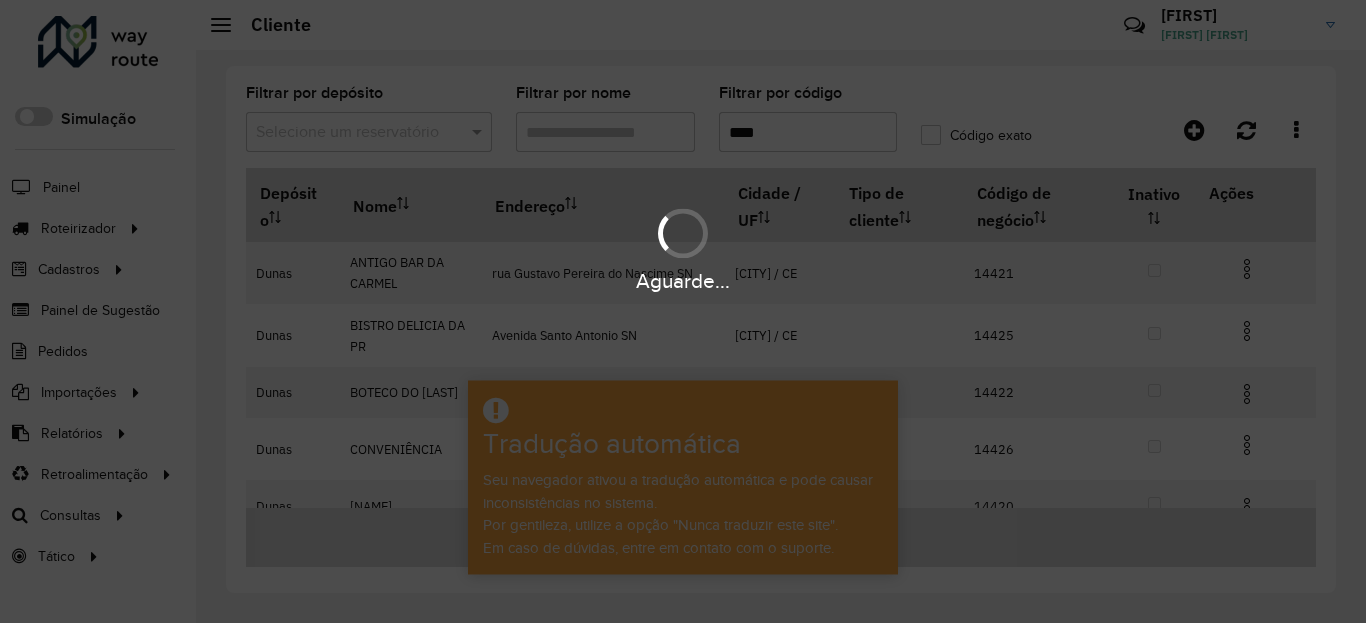 type on "****" 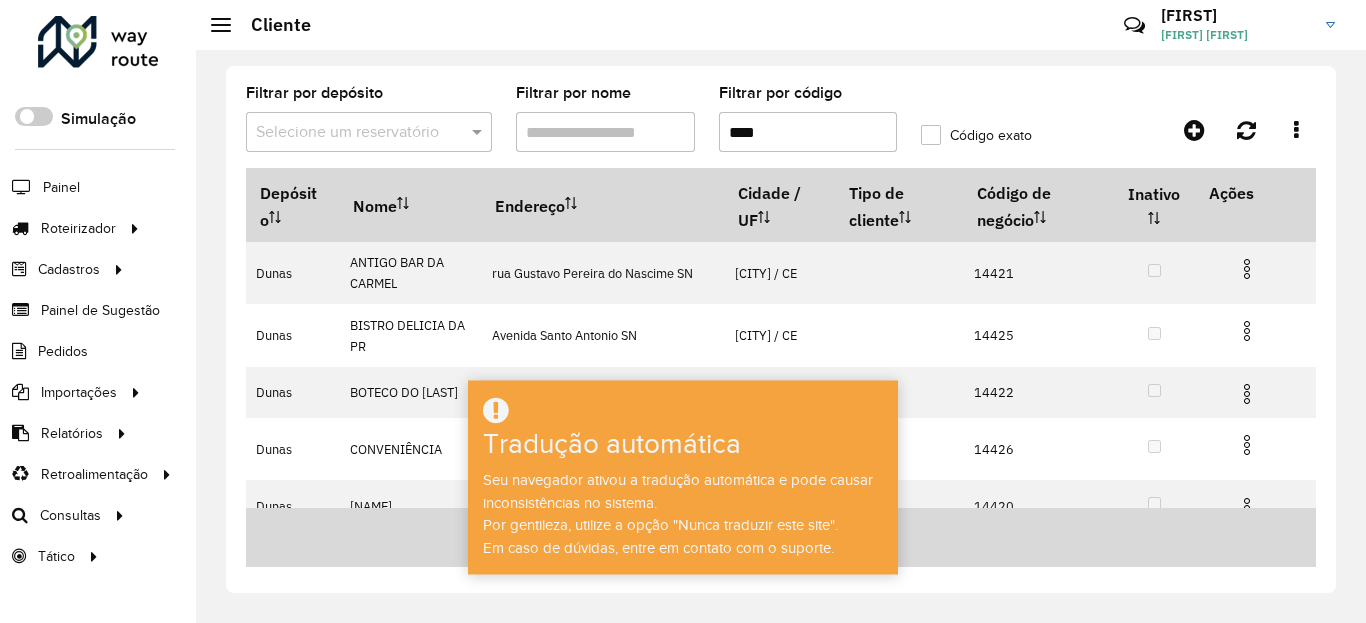 click at bounding box center [349, 133] 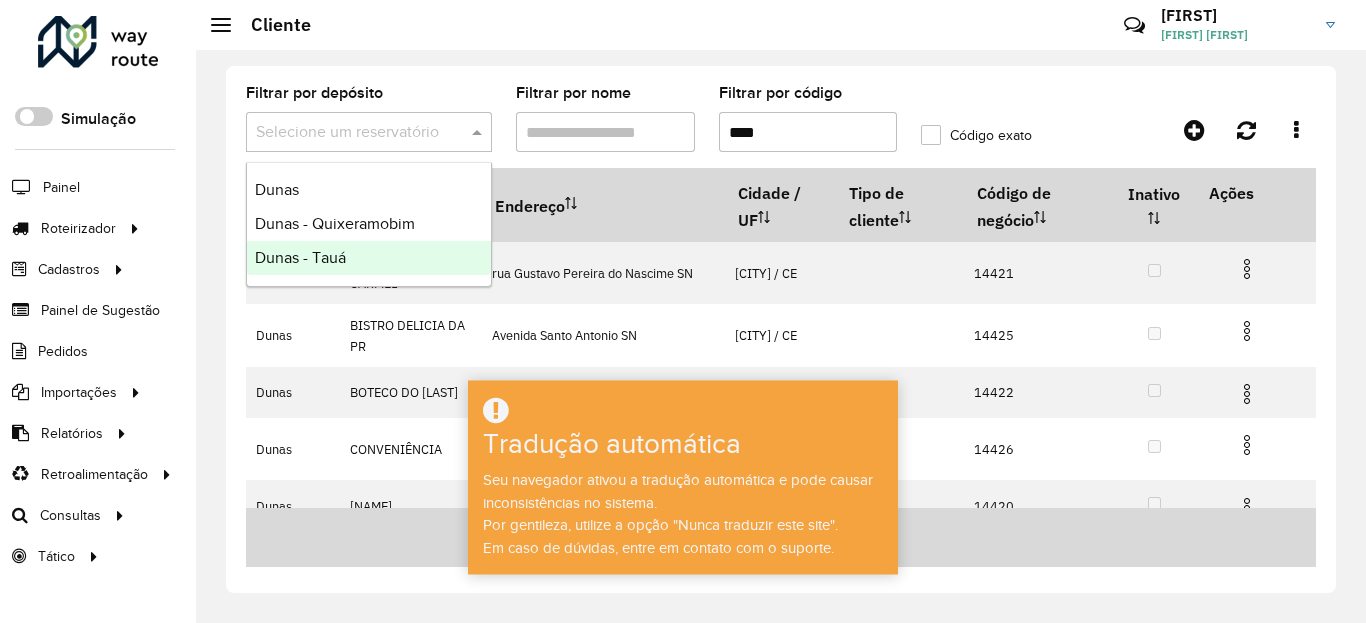 click on "Dunas - Tauá" at bounding box center [369, 258] 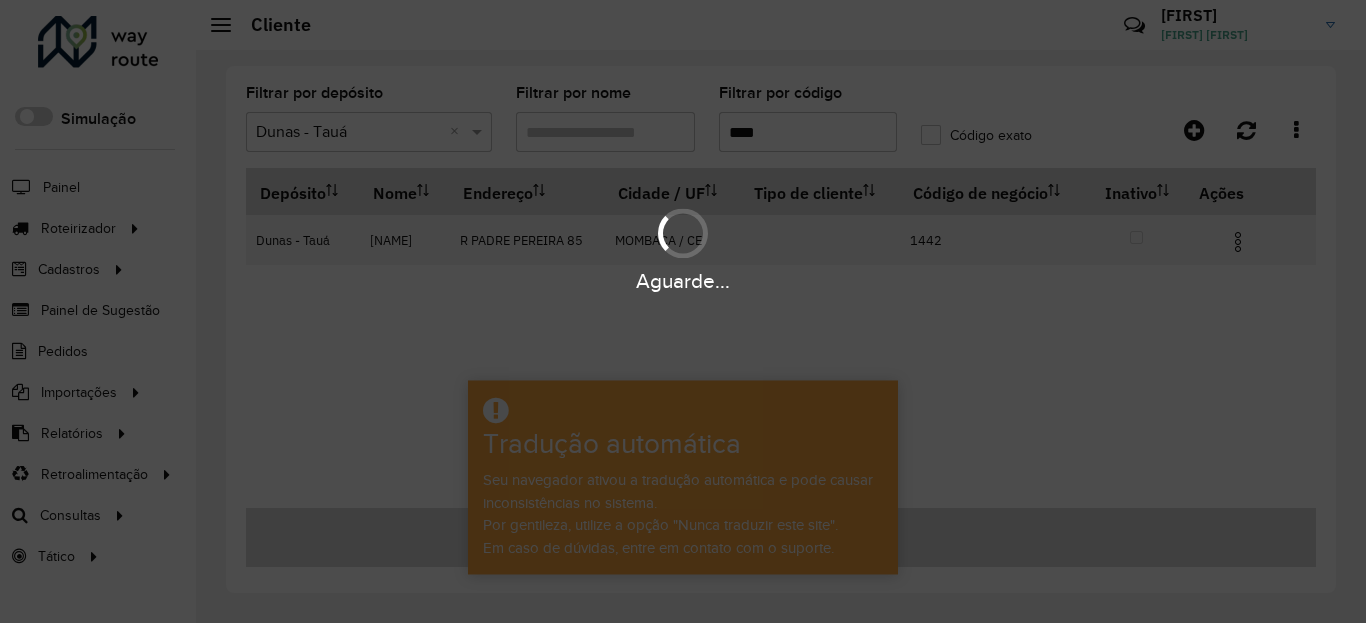 click on "Código exato" 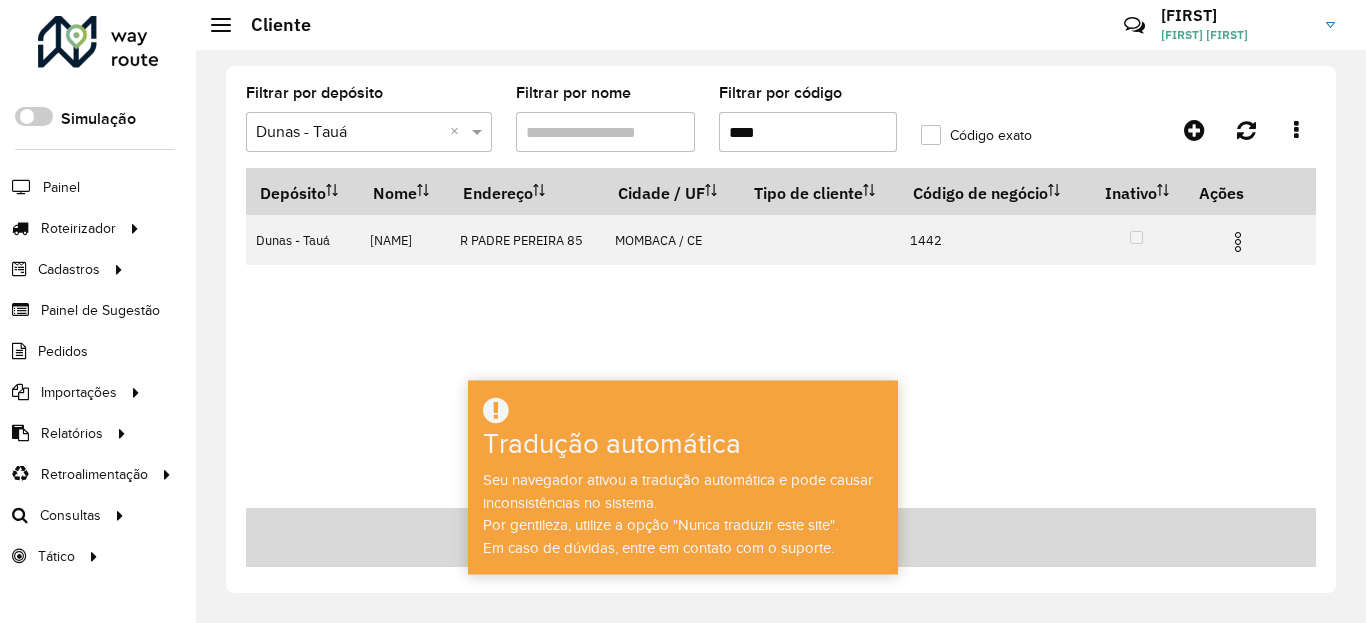 click on "Código exato" 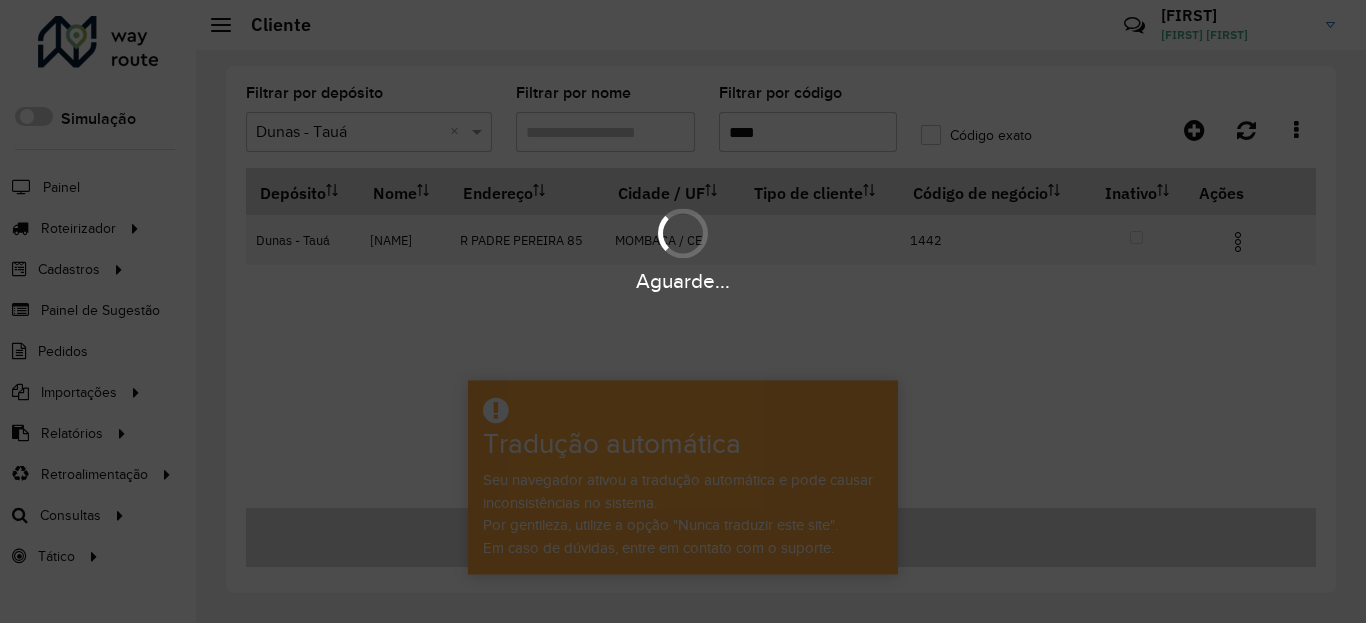 click on "Aguarde..." at bounding box center [683, 311] 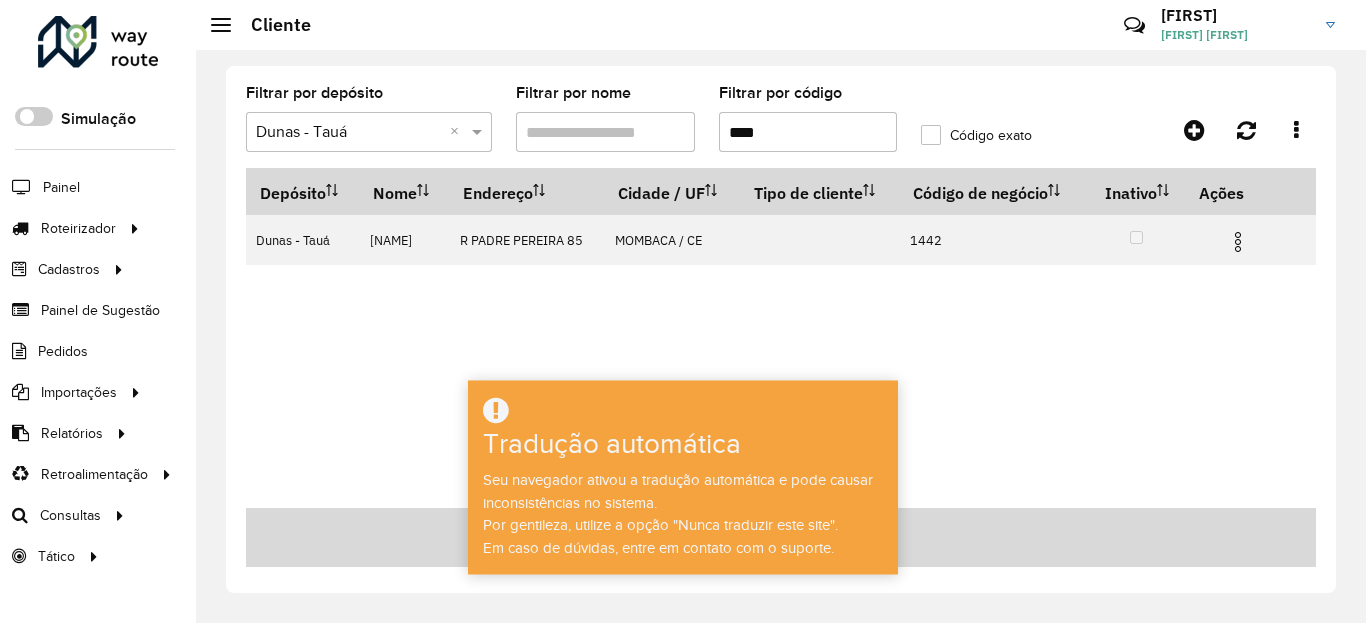 click on "Código exato" 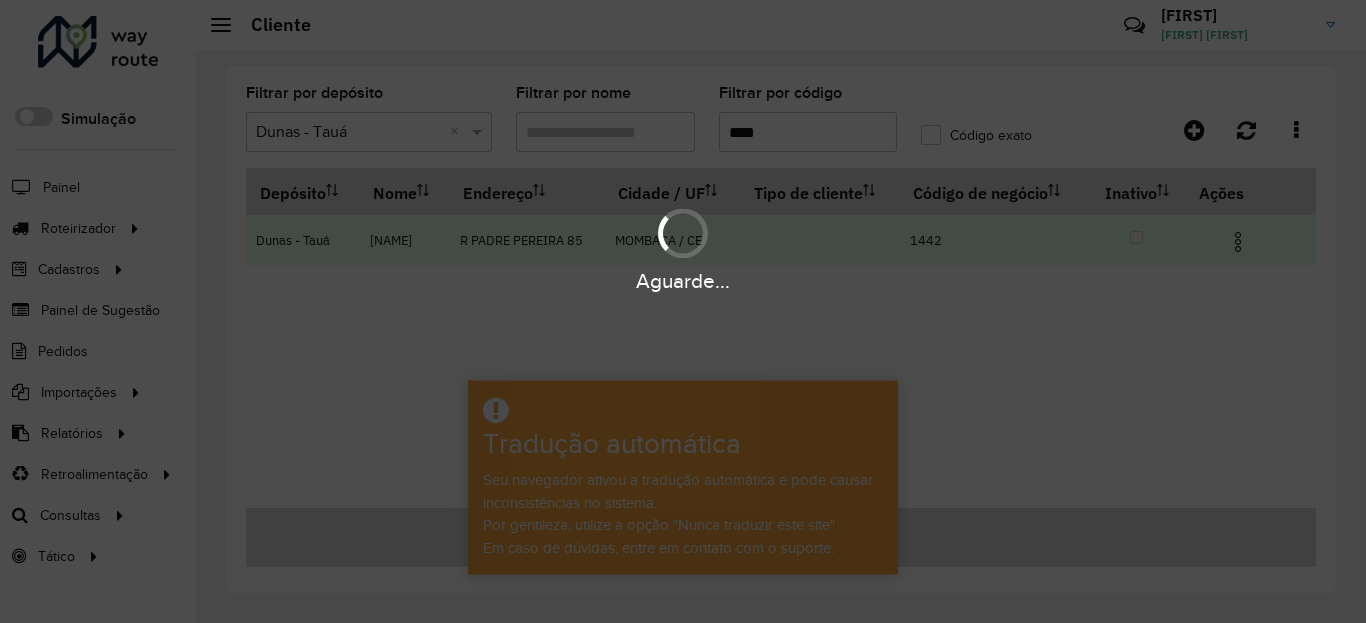 click on "Aguarde..." at bounding box center (683, 281) 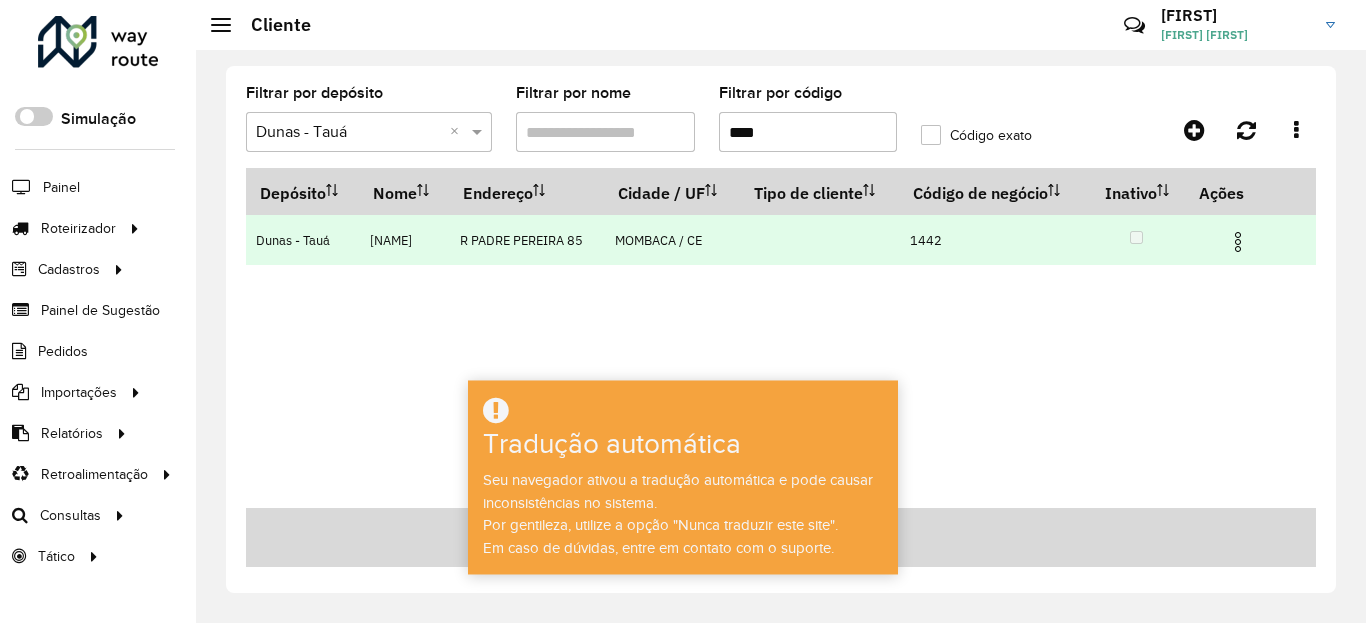 click at bounding box center (1238, 242) 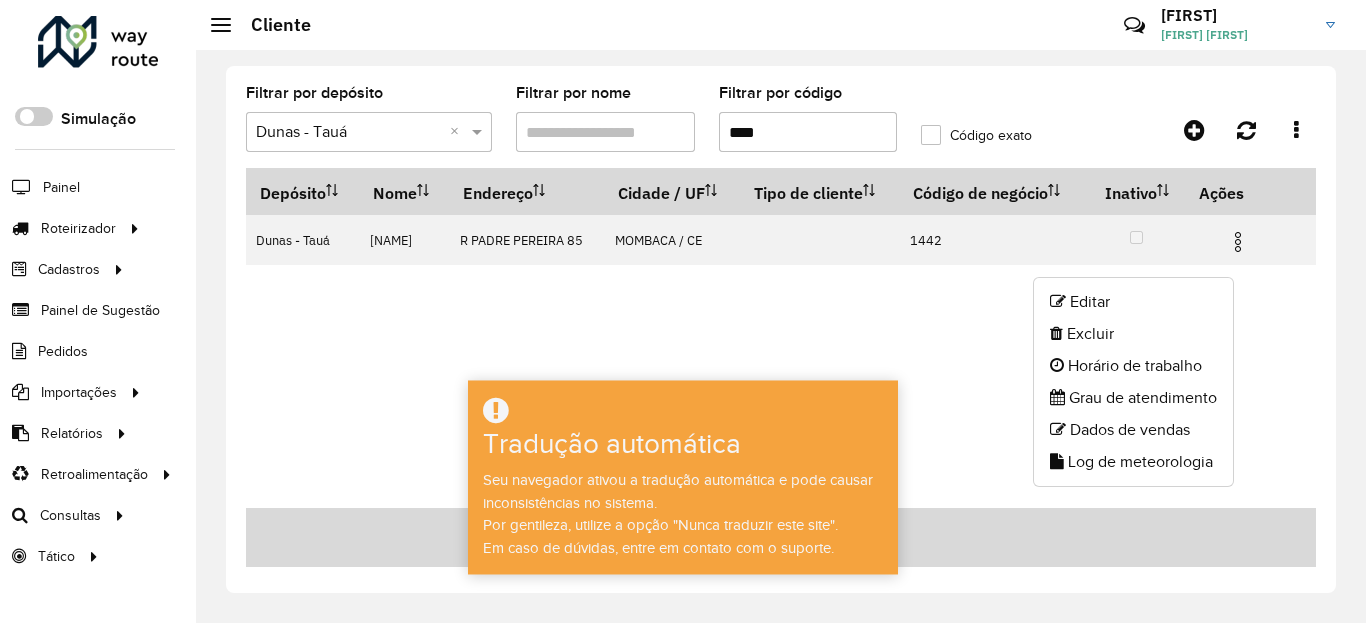 click on "Tradução automática" at bounding box center (612, 444) 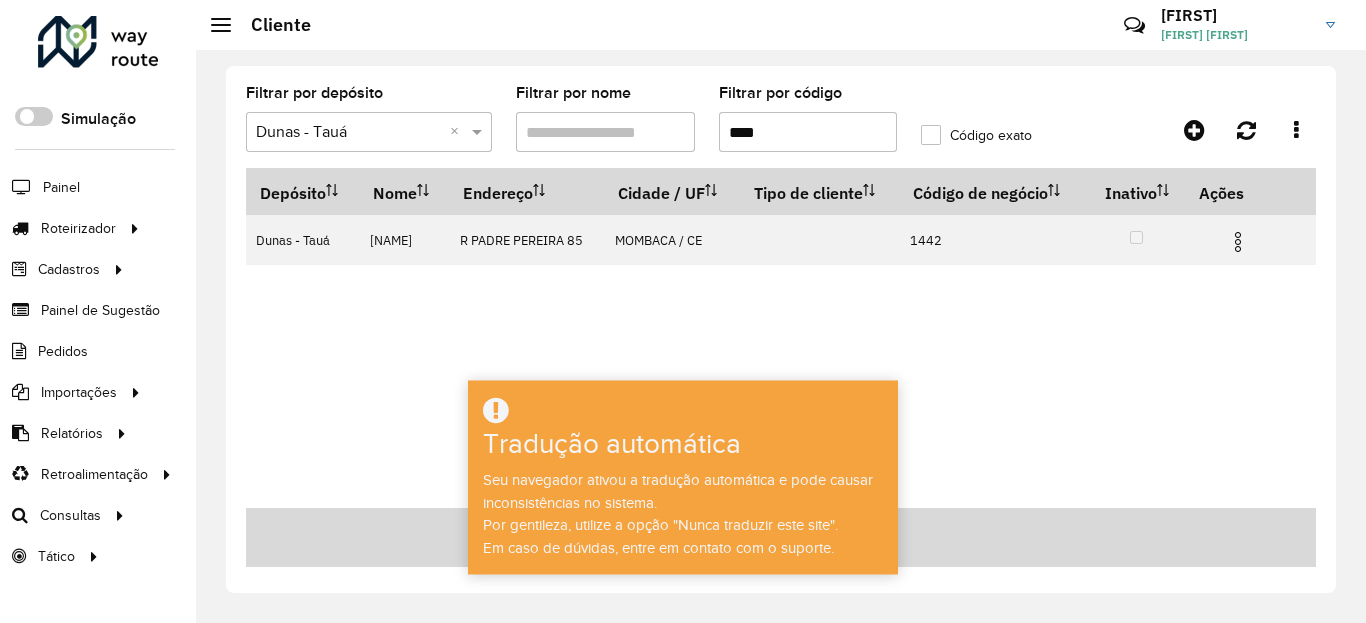 click at bounding box center (683, 411) 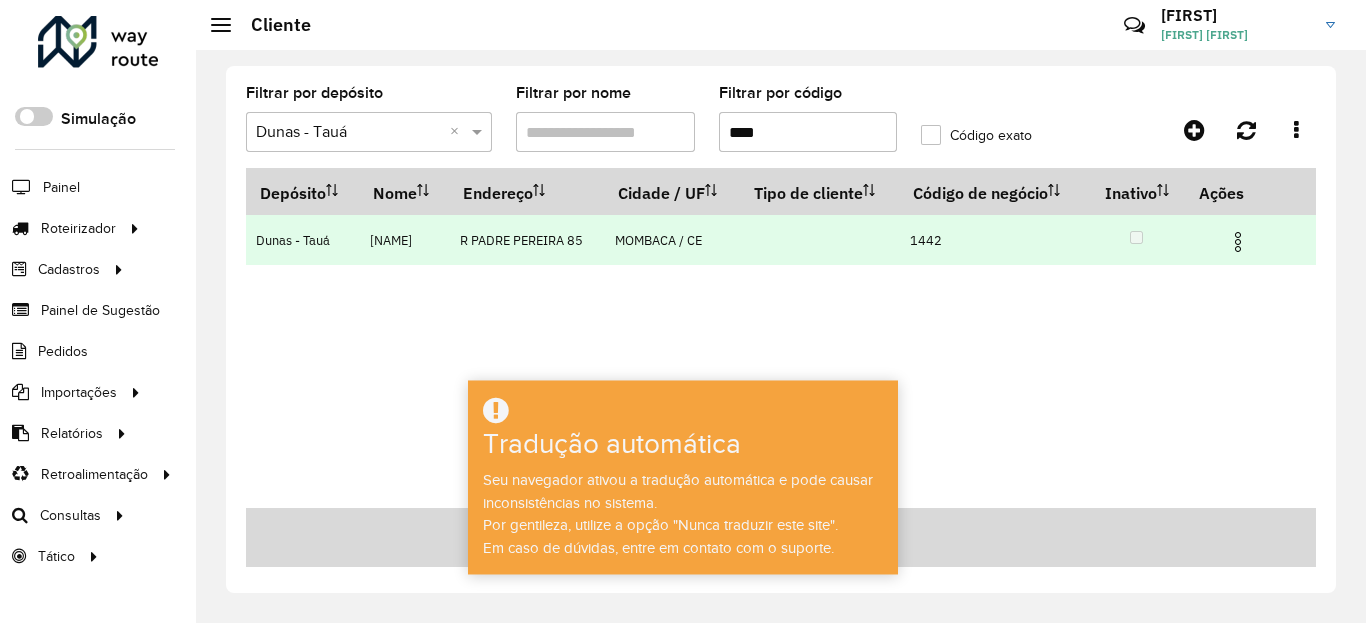 click at bounding box center [1238, 242] 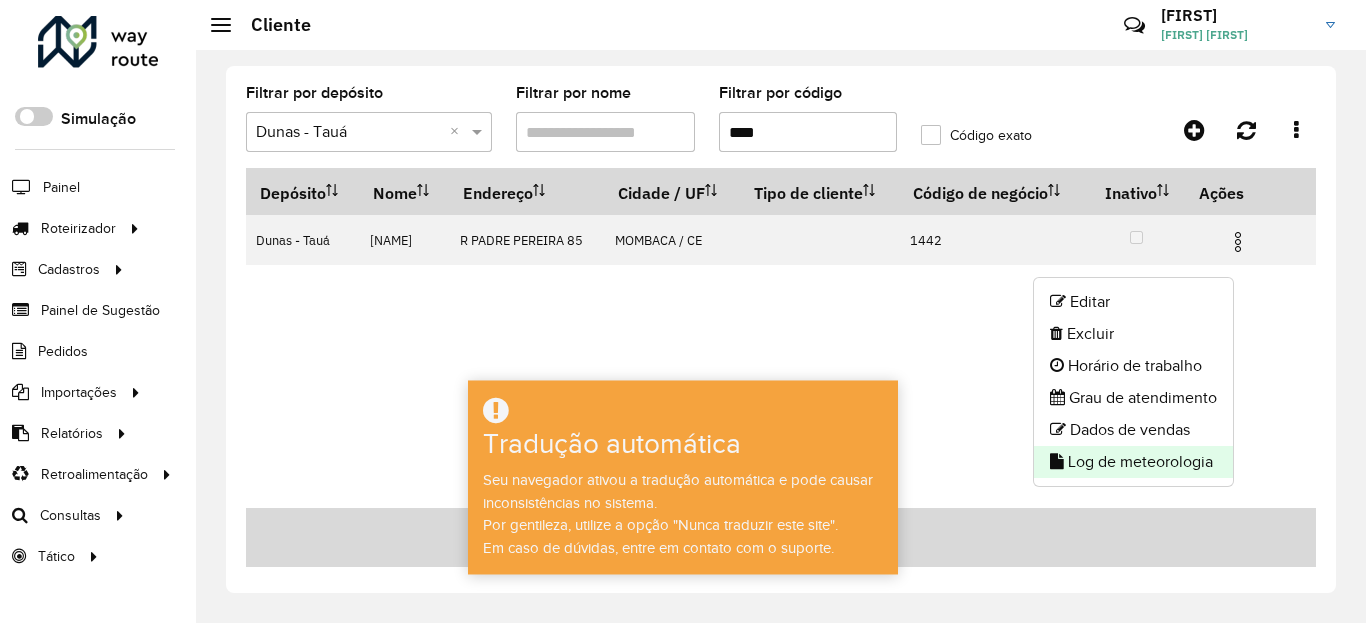 click on "Log de meteorologia" 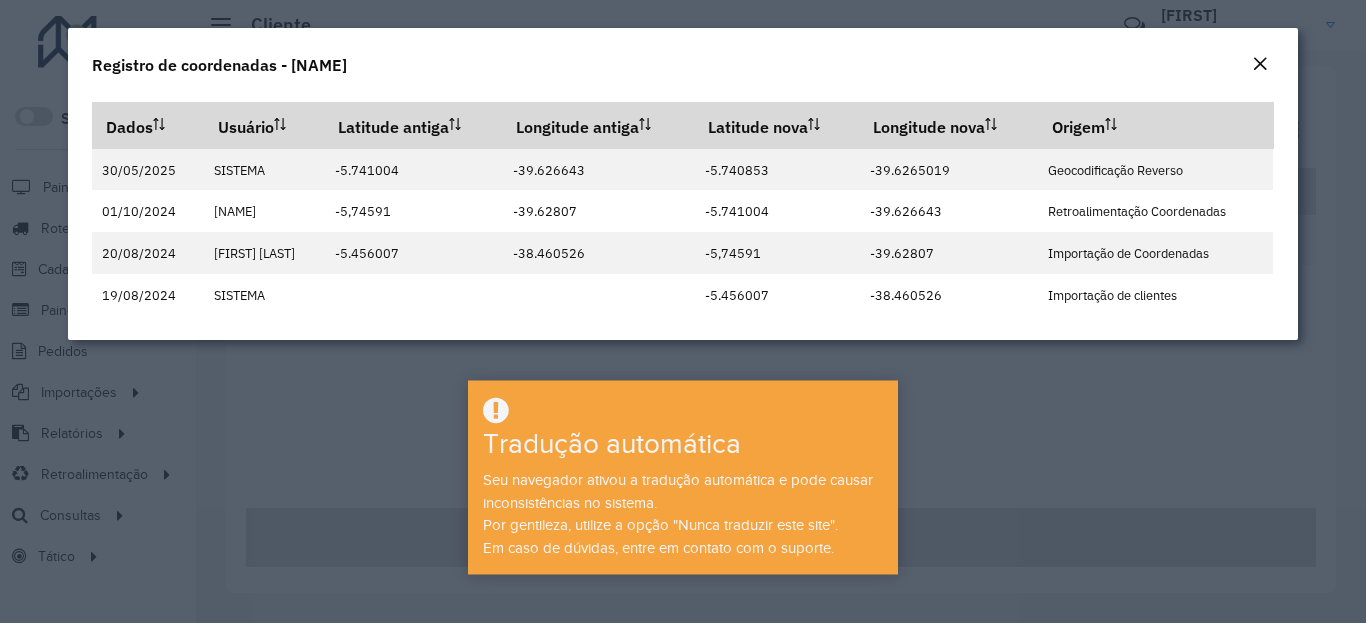 drag, startPoint x: 1278, startPoint y: 70, endPoint x: 1267, endPoint y: 105, distance: 36.687874 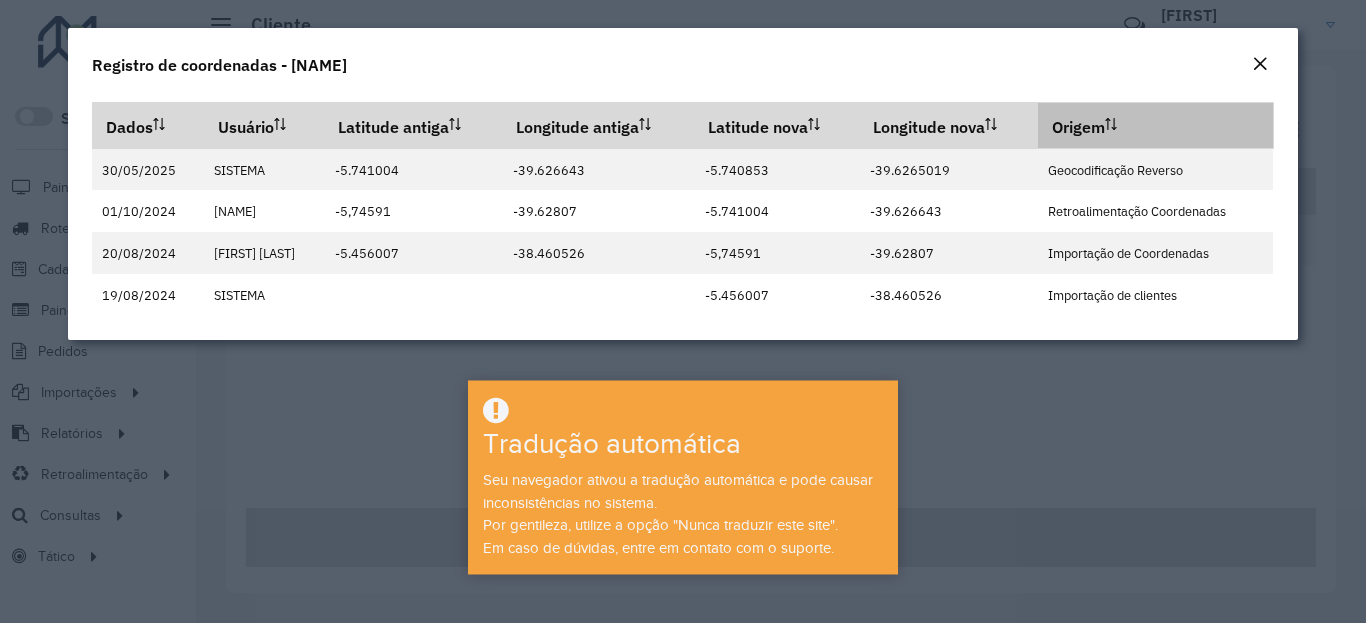 click on "Registro de coordenadas - [NAME]" 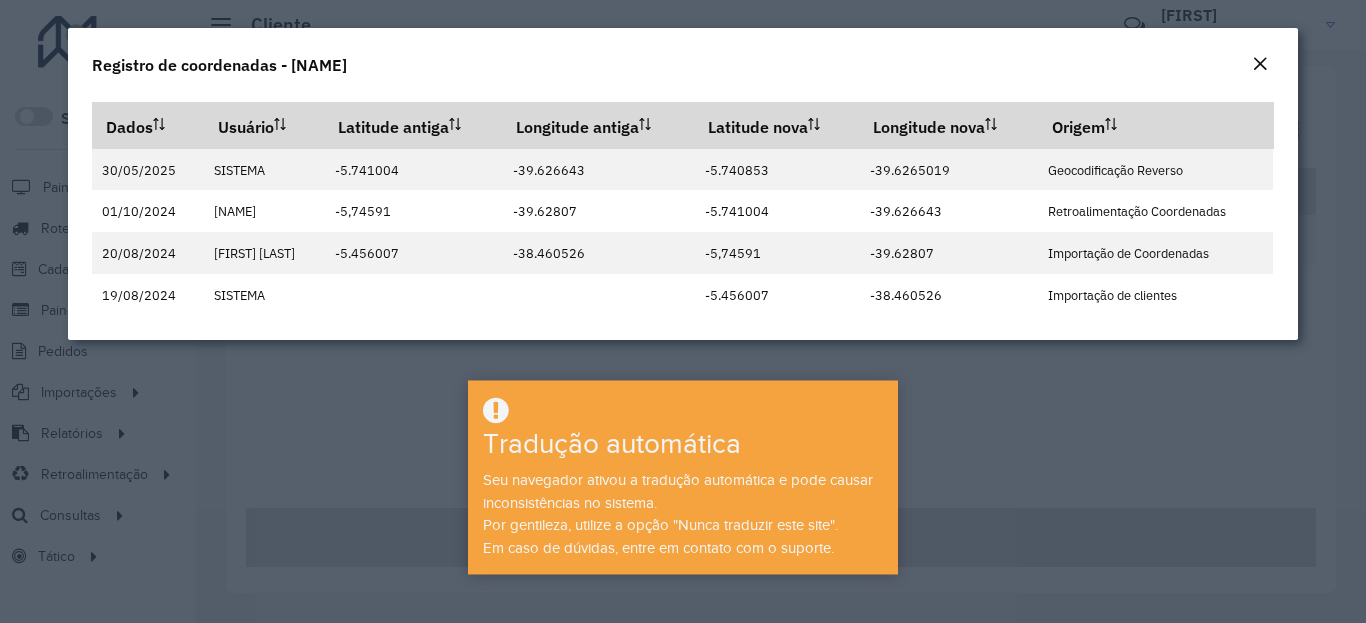 click 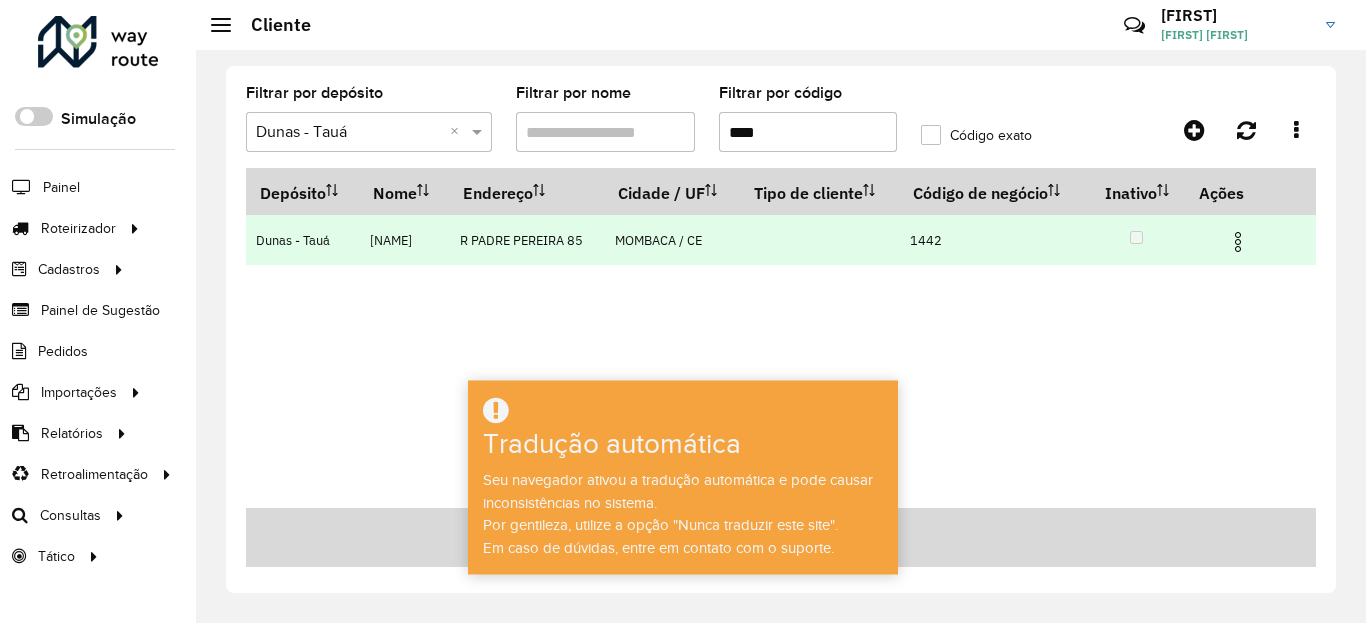 click at bounding box center [1238, 242] 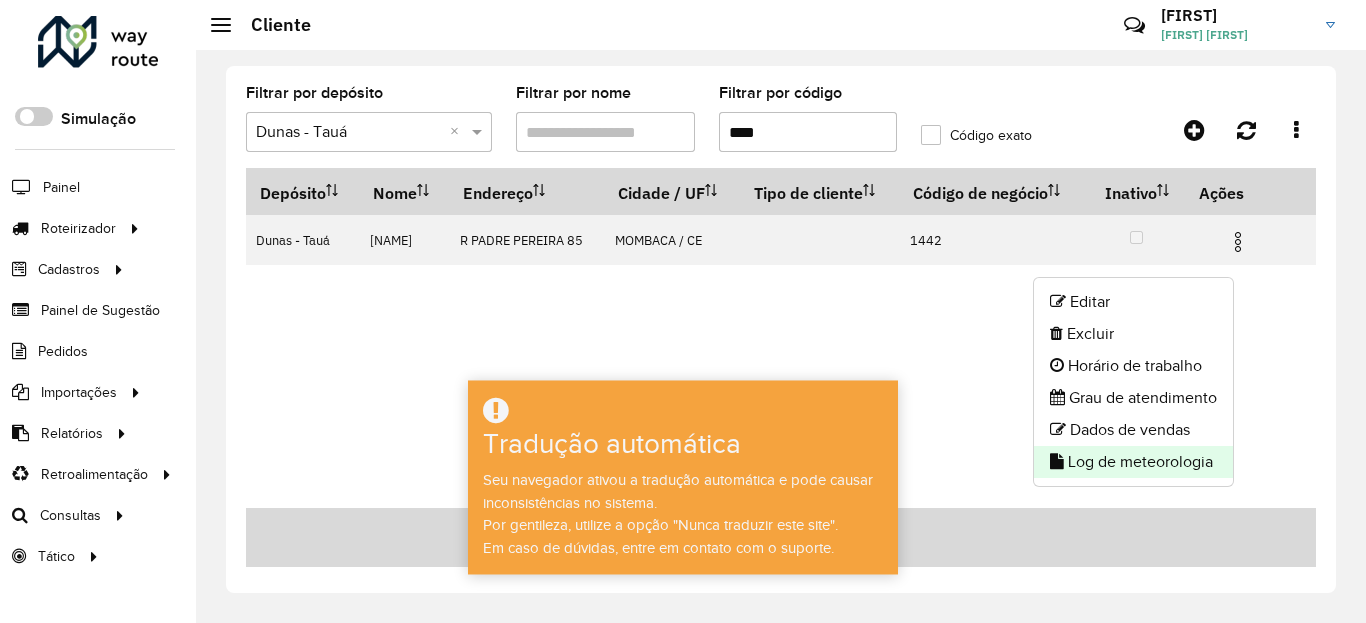 click on "Log de meteorologia" 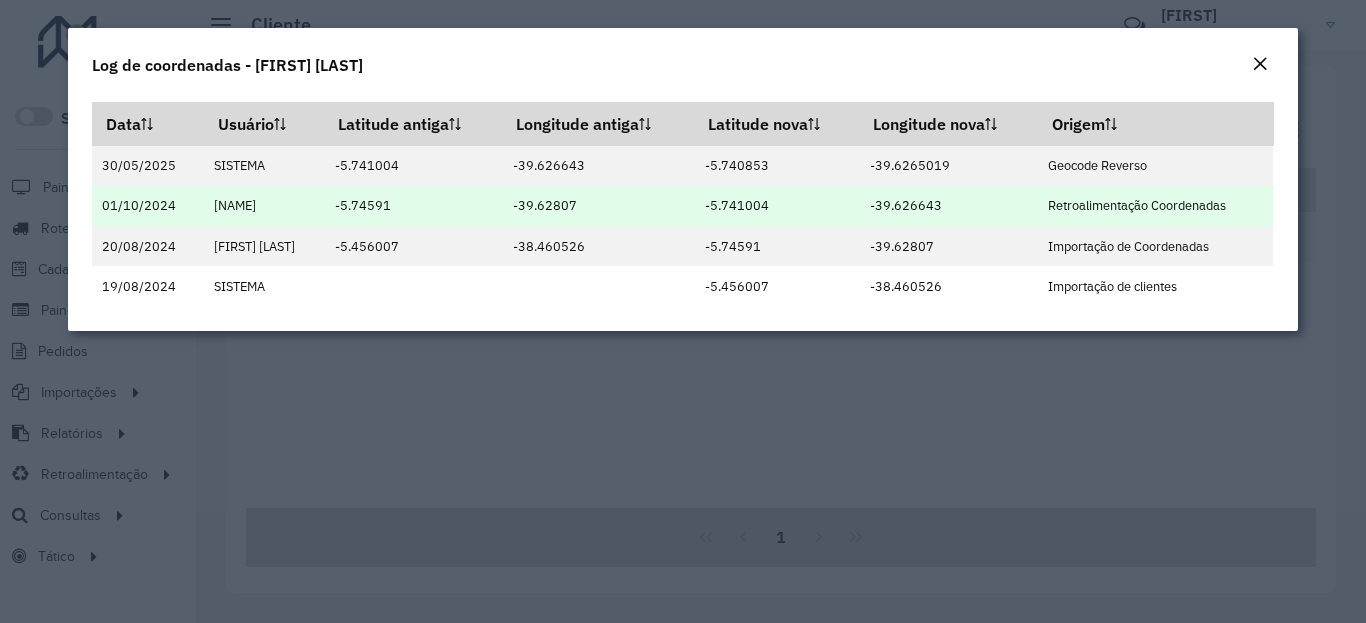 click on "-5.741004" at bounding box center [776, 206] 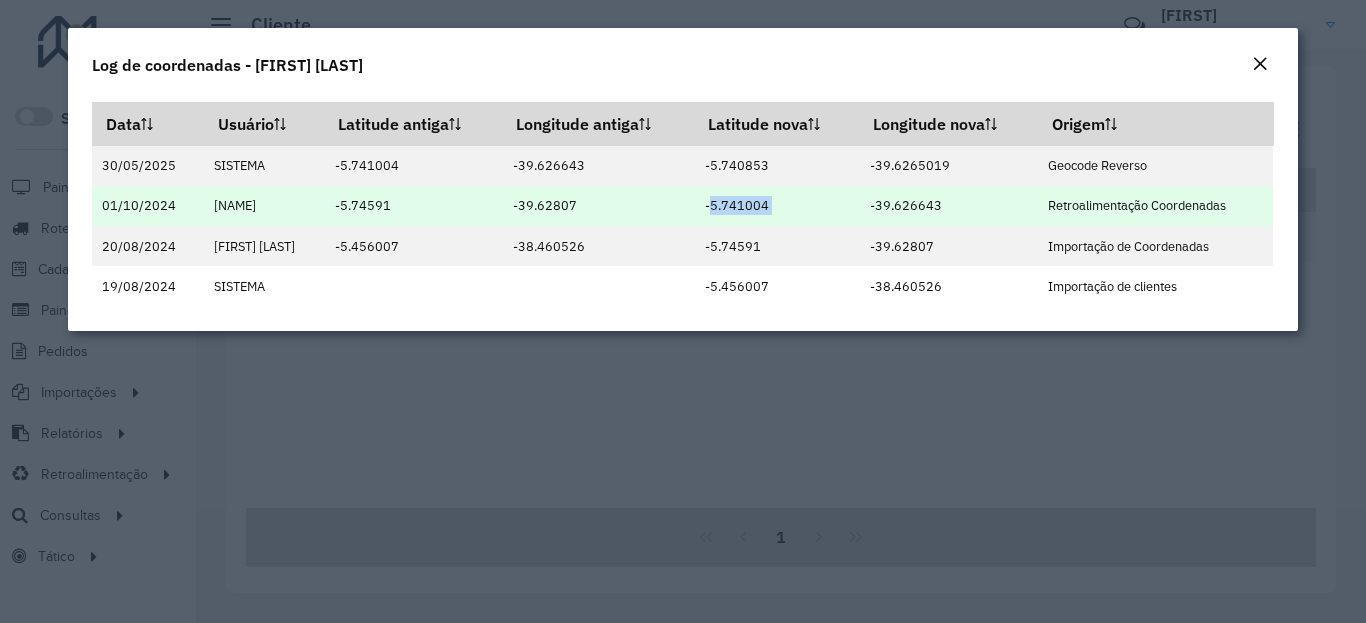 click on "-5.741004" at bounding box center (776, 206) 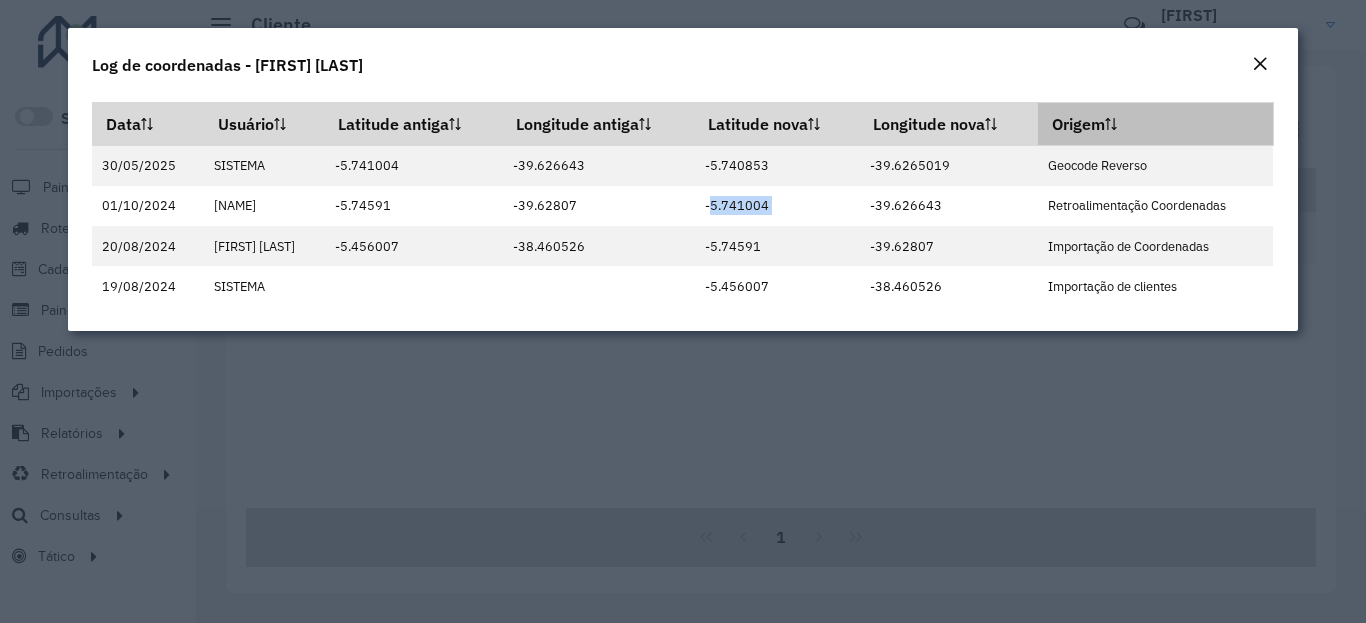 copy on "-5.741004" 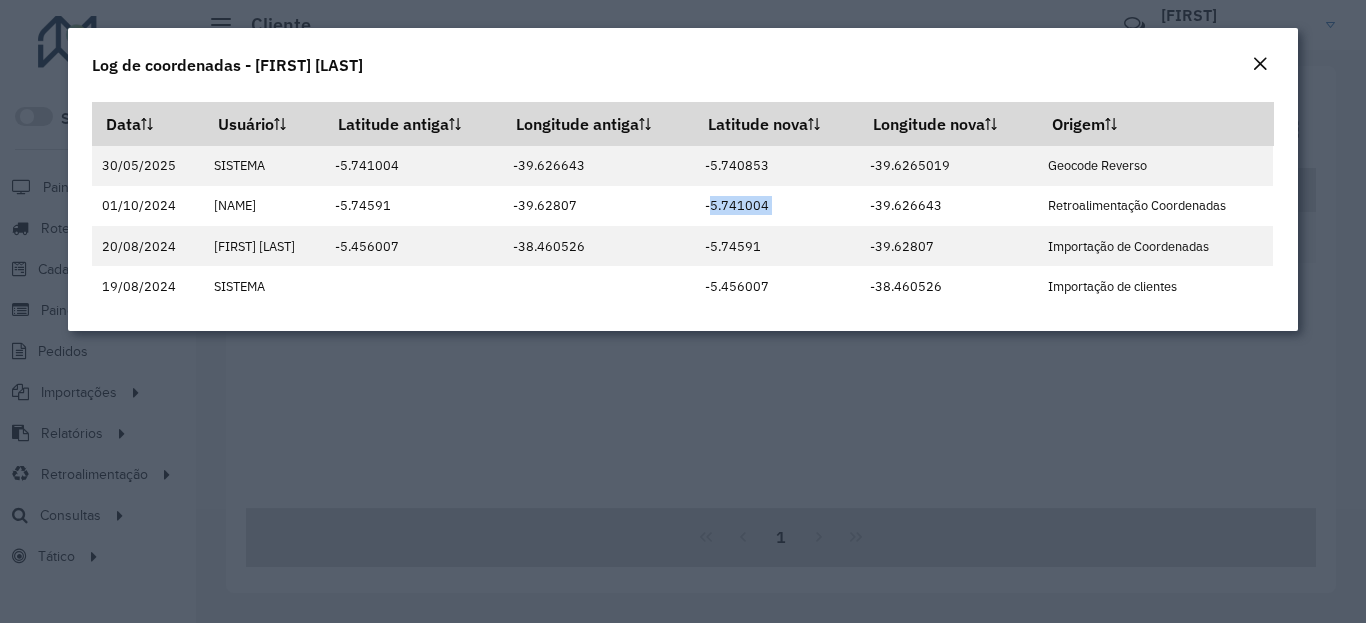 click 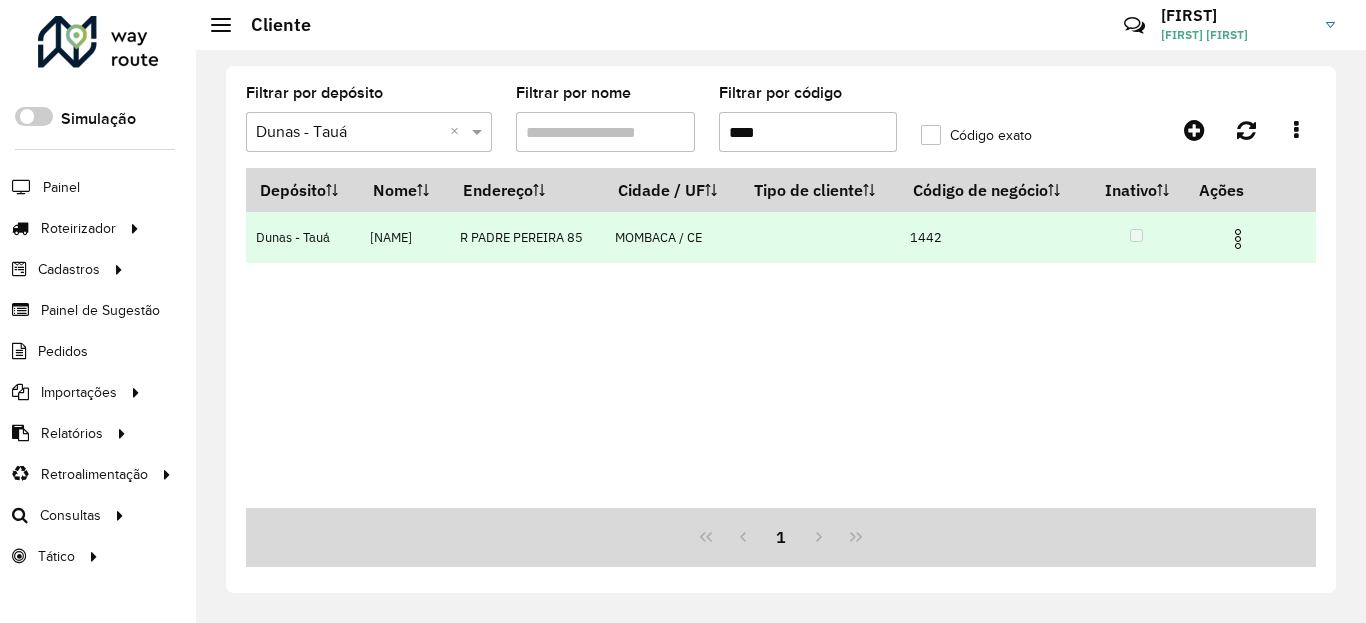 click at bounding box center (1238, 239) 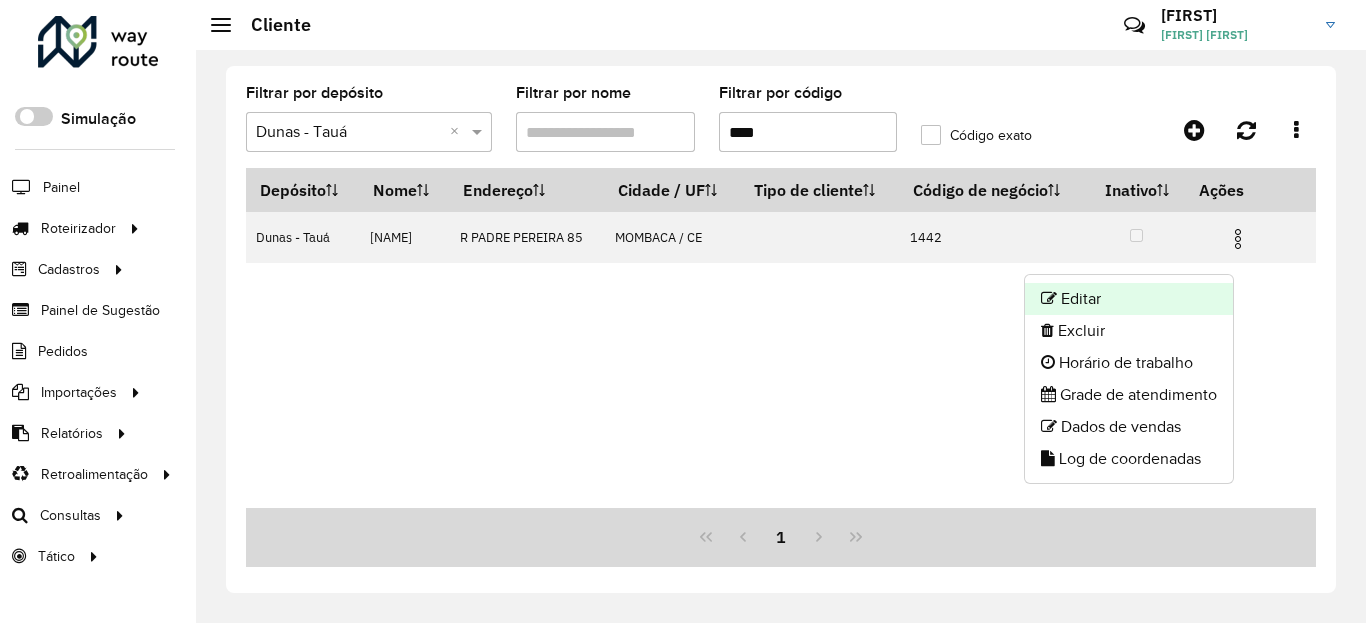 click on "Editar" 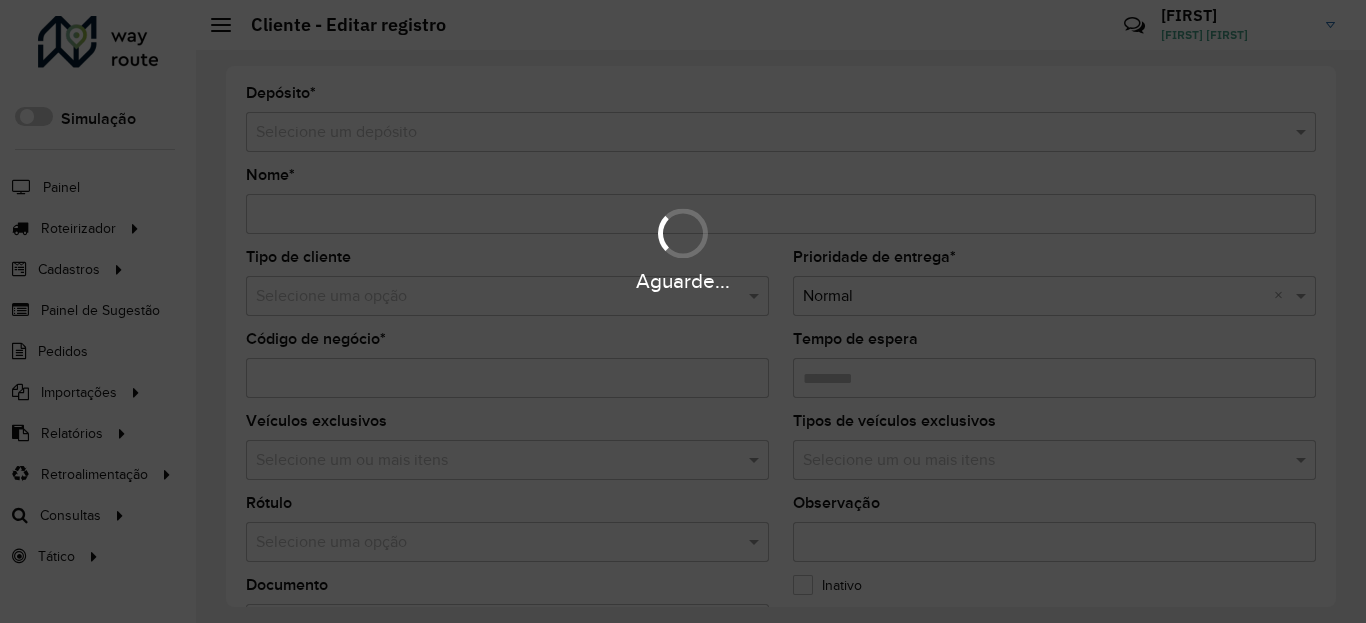 type on "**********" 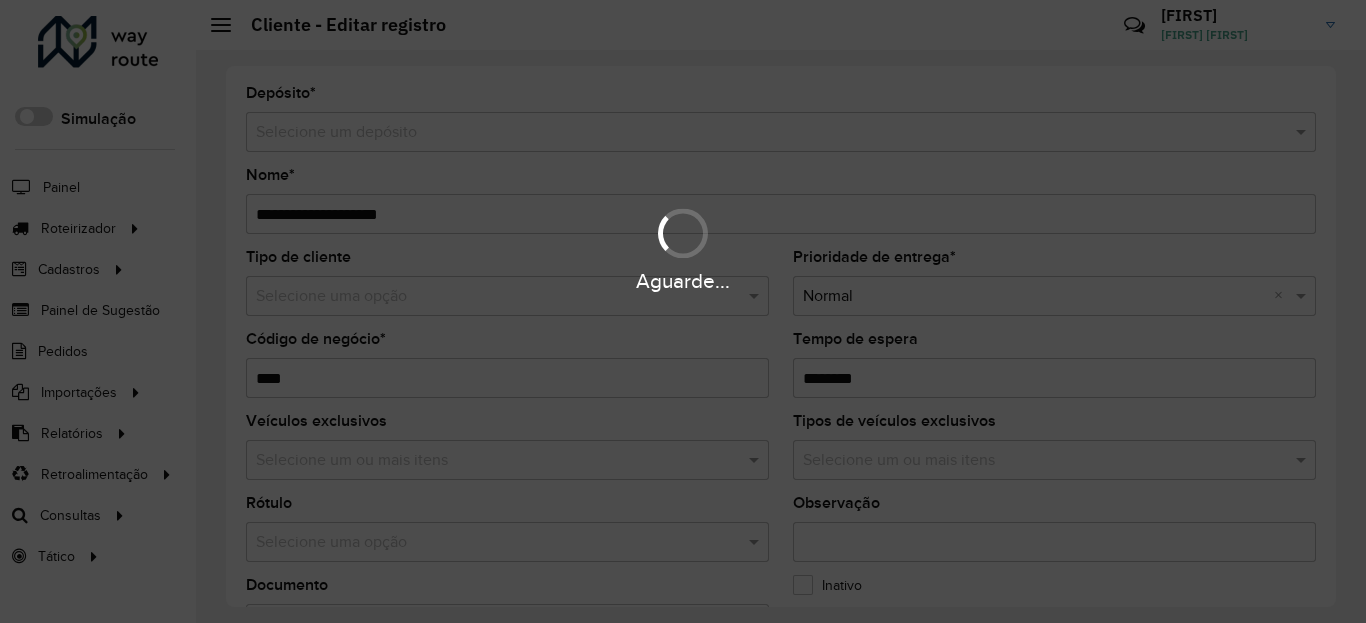 type on "*********" 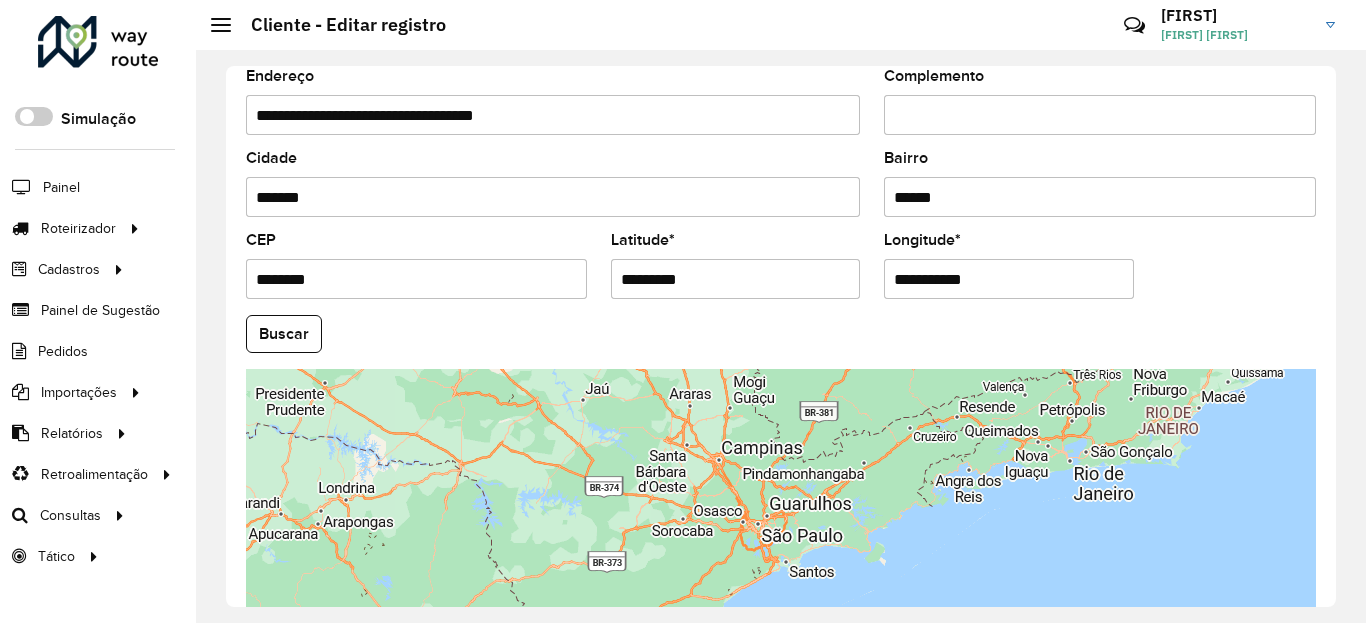scroll, scrollTop: 840, scrollLeft: 0, axis: vertical 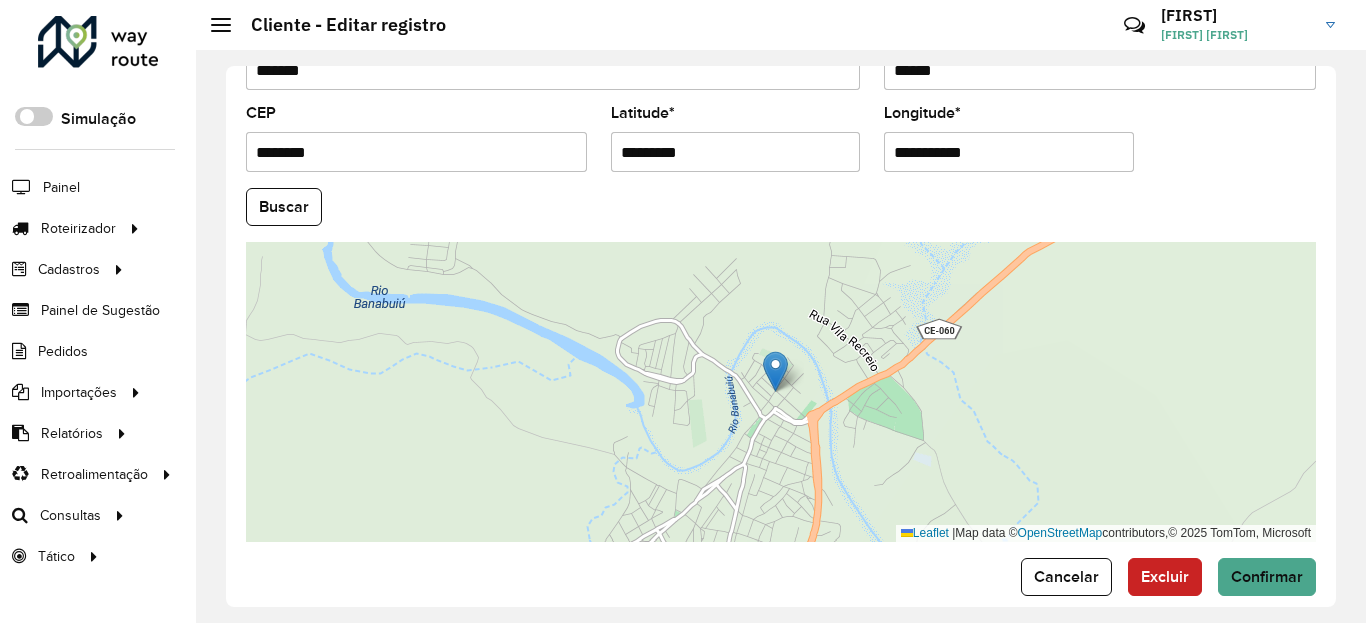 click on "*********" at bounding box center (736, 152) 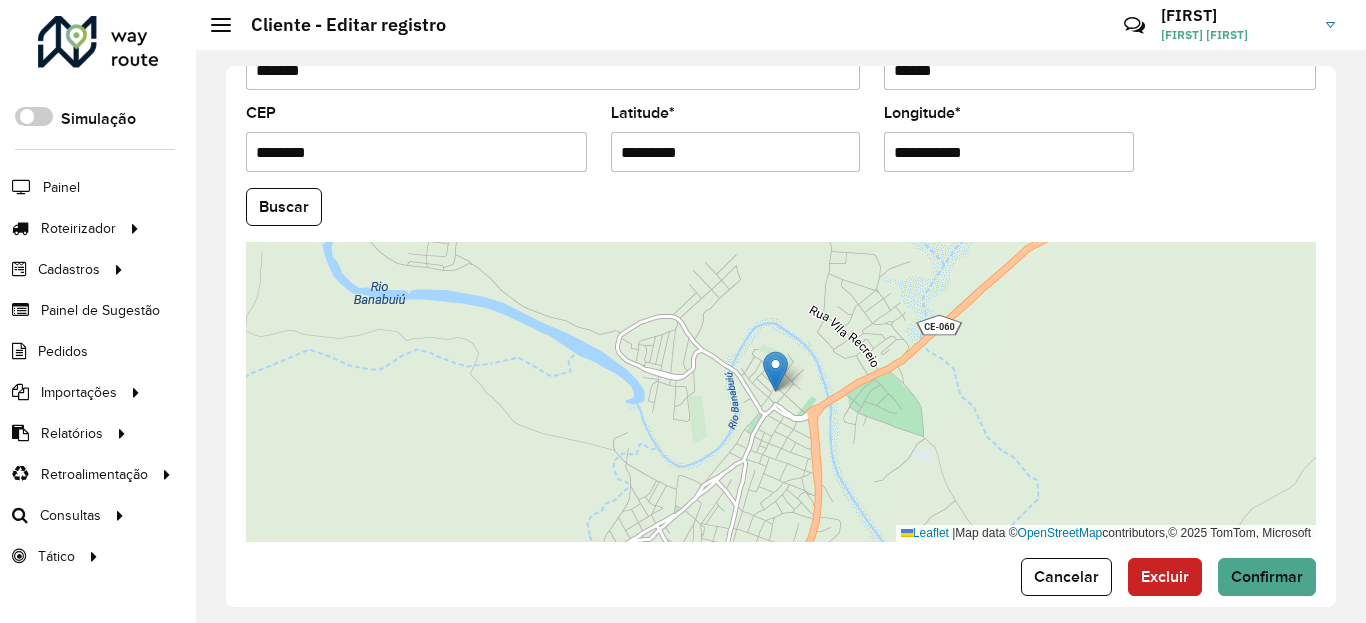 click on "**********" at bounding box center [1009, 152] 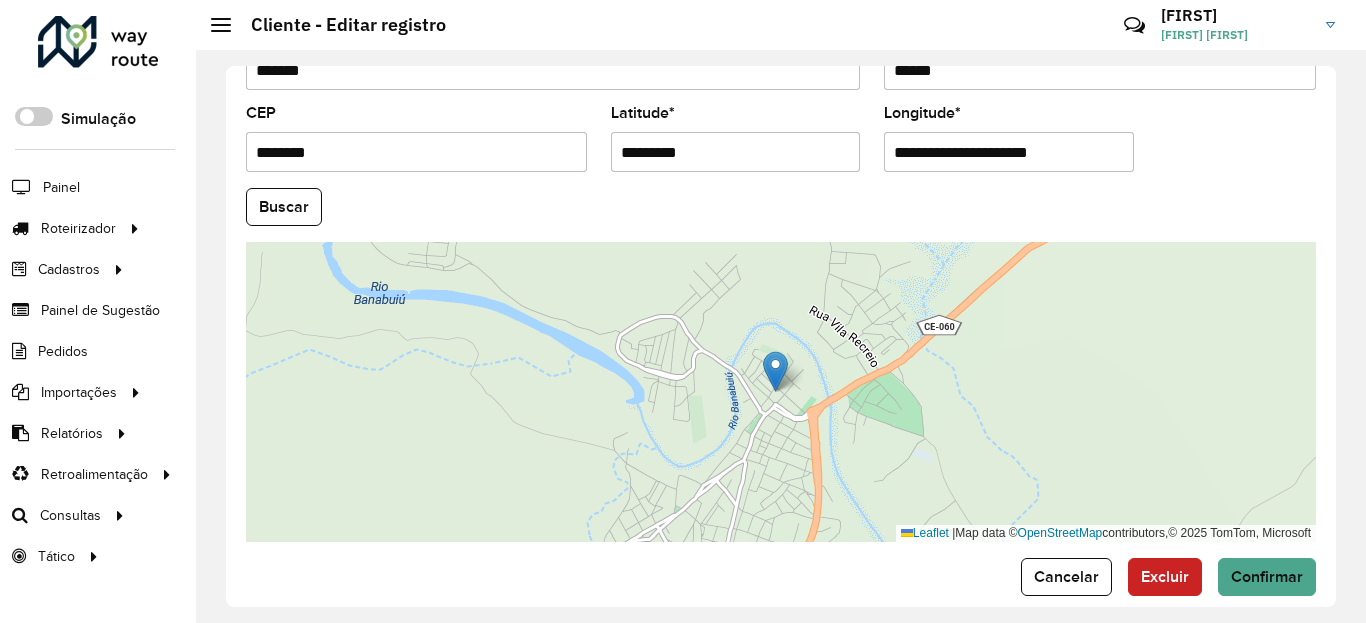 paste 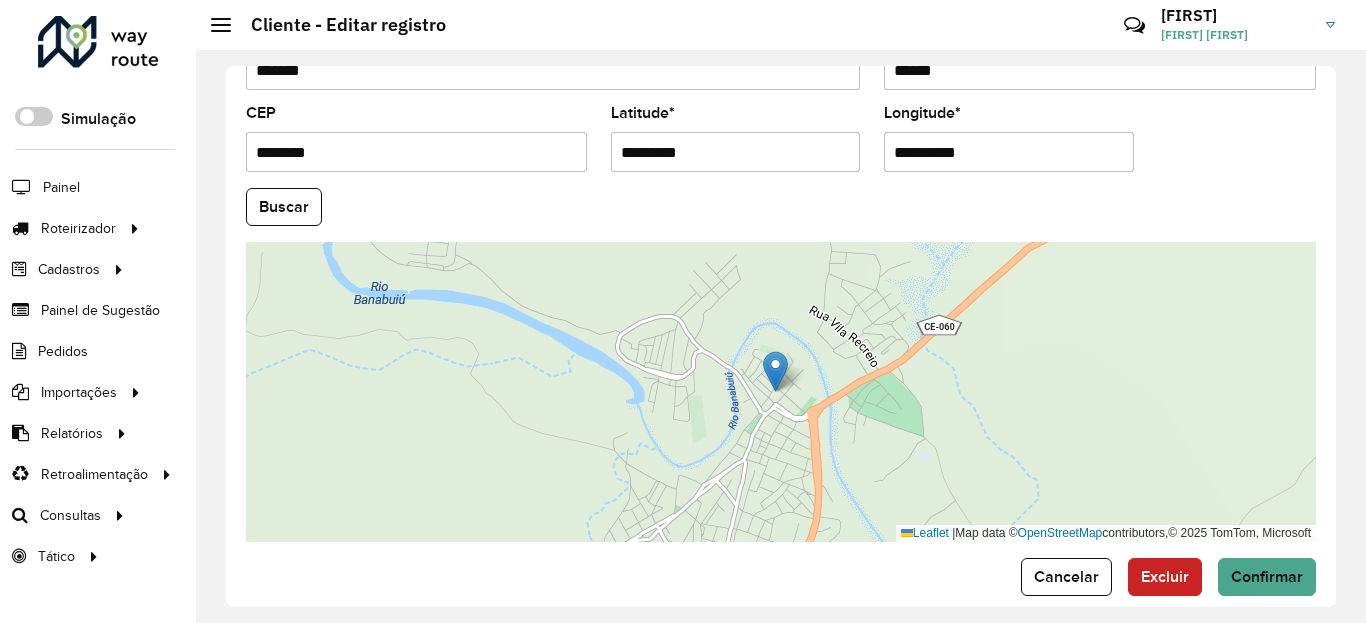 type on "**********" 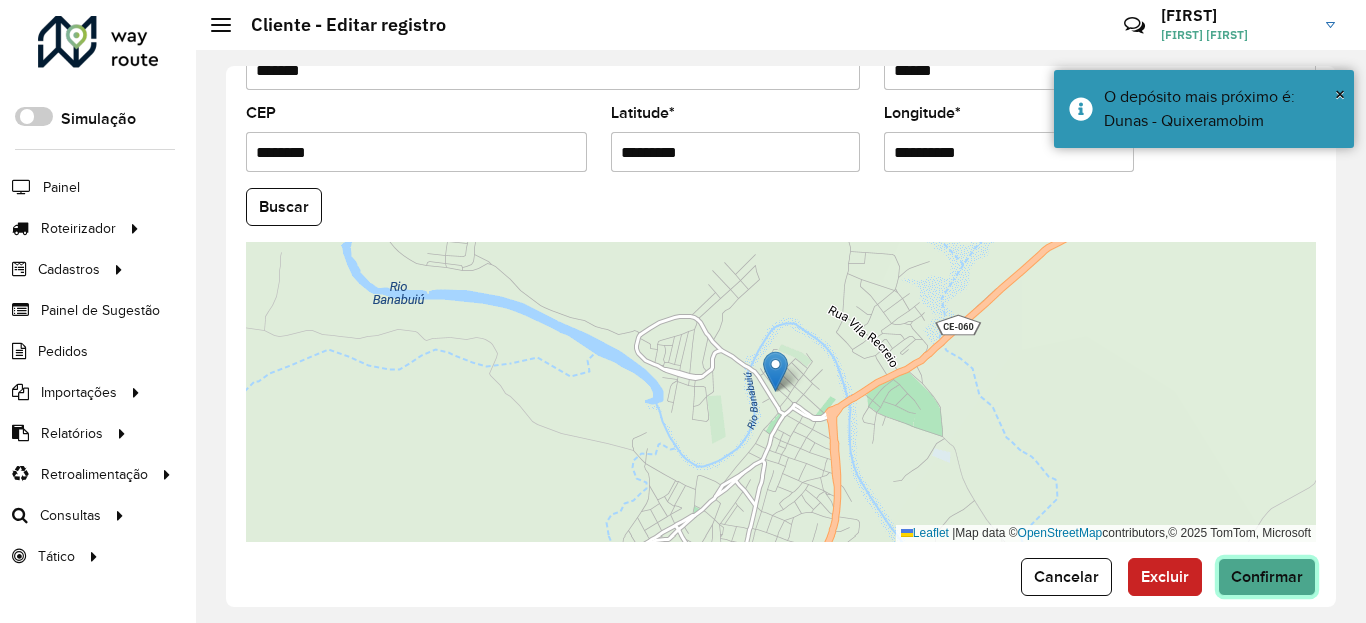 click on "Confirmar" 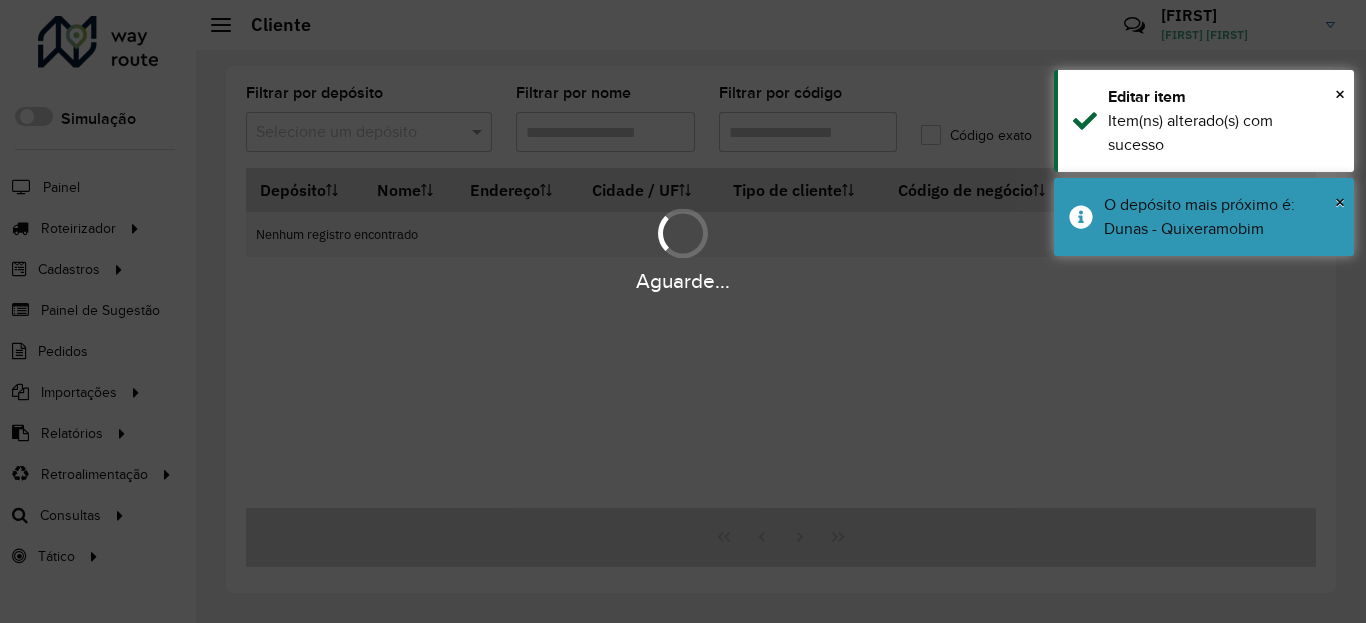 type on "****" 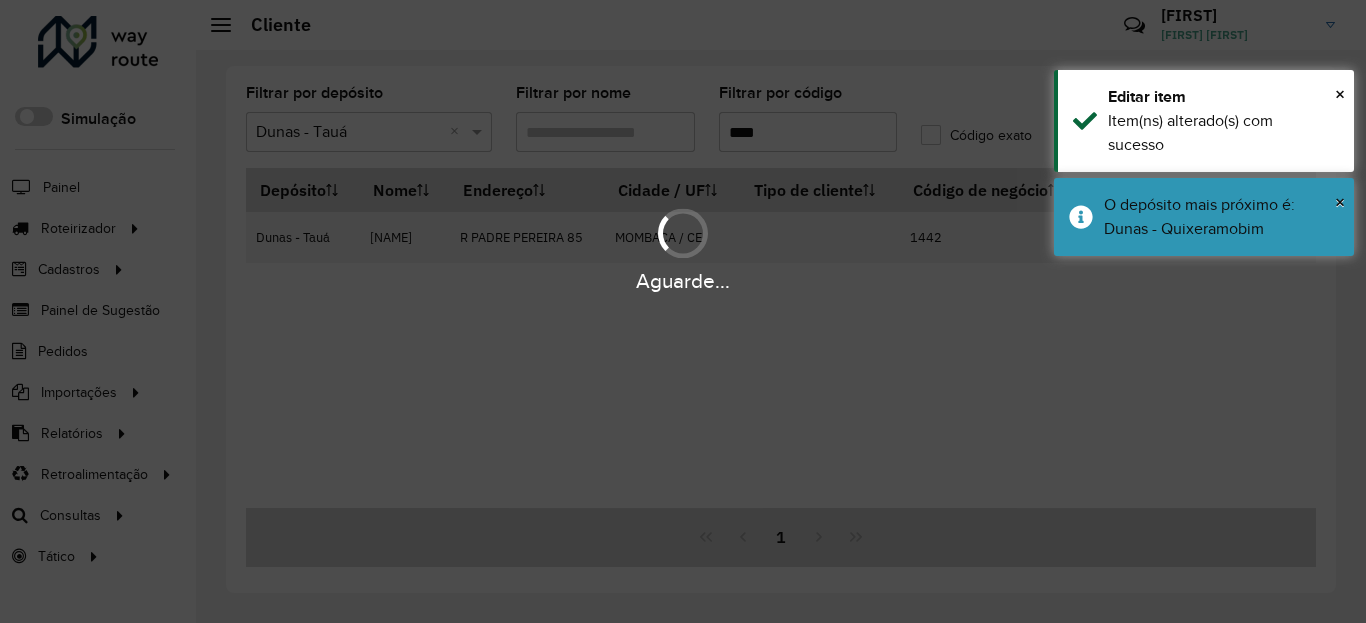 click on "Aguarde..." at bounding box center [683, 311] 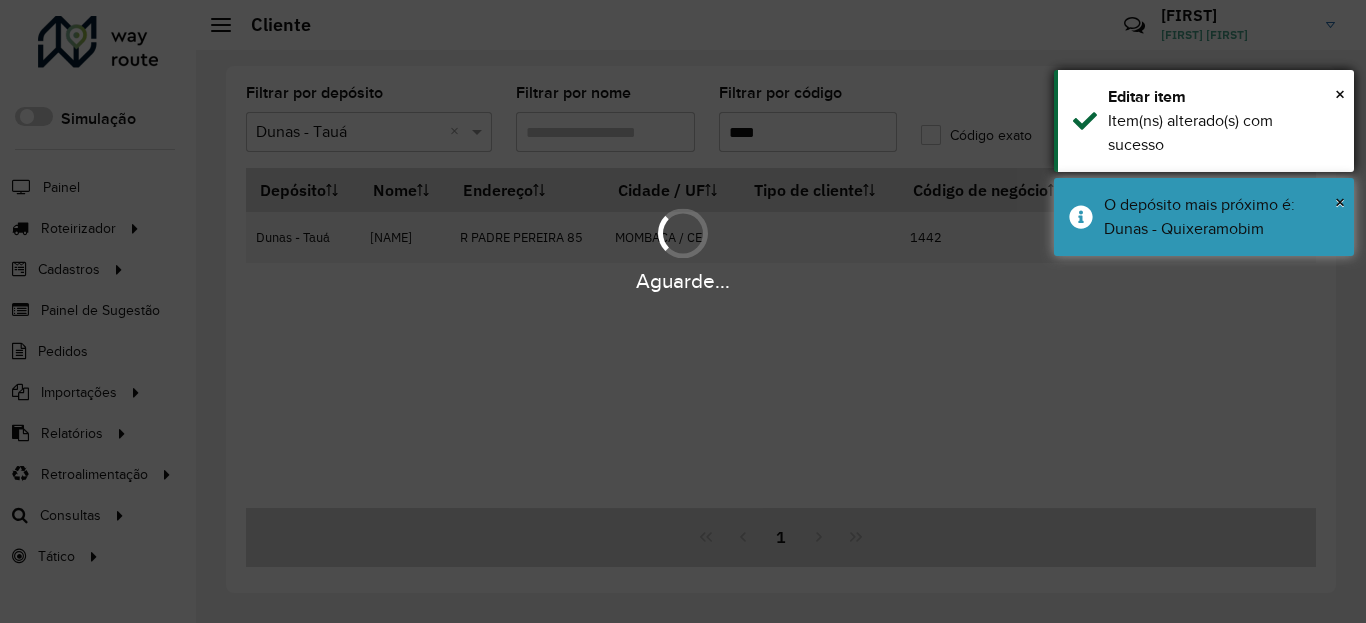 click on "Item(ns) alterado(s) com sucesso" at bounding box center [1223, 133] 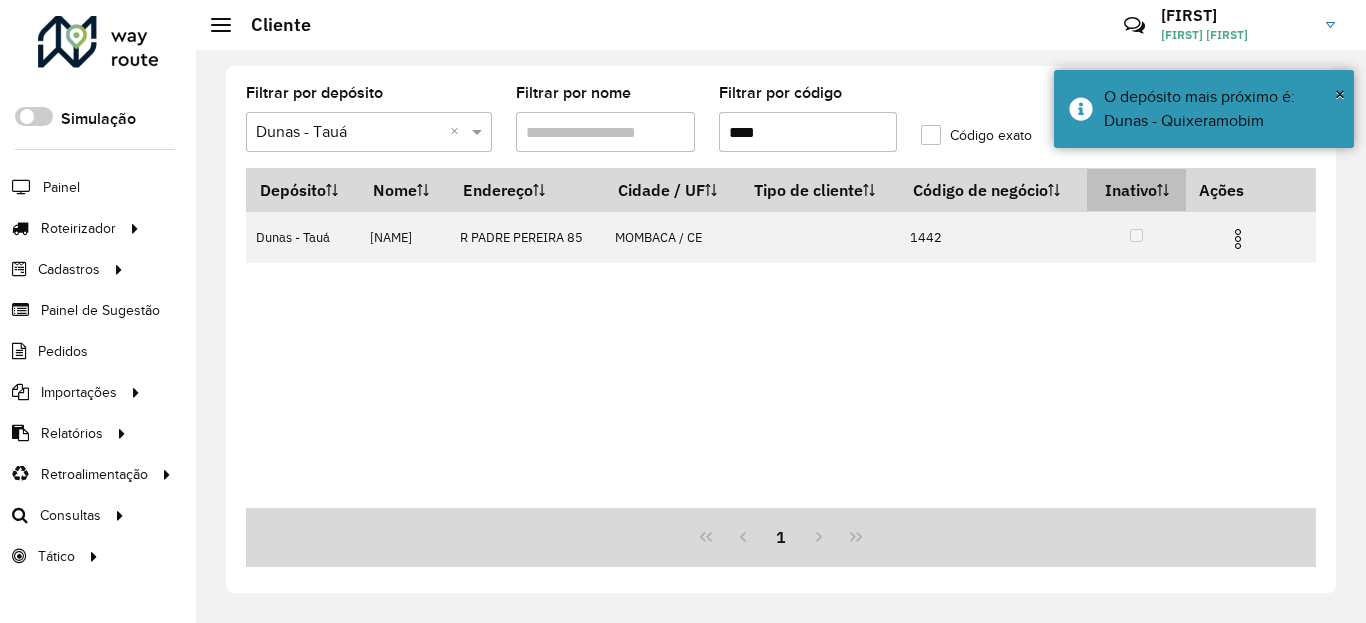 click on "Inativo" at bounding box center (1136, 190) 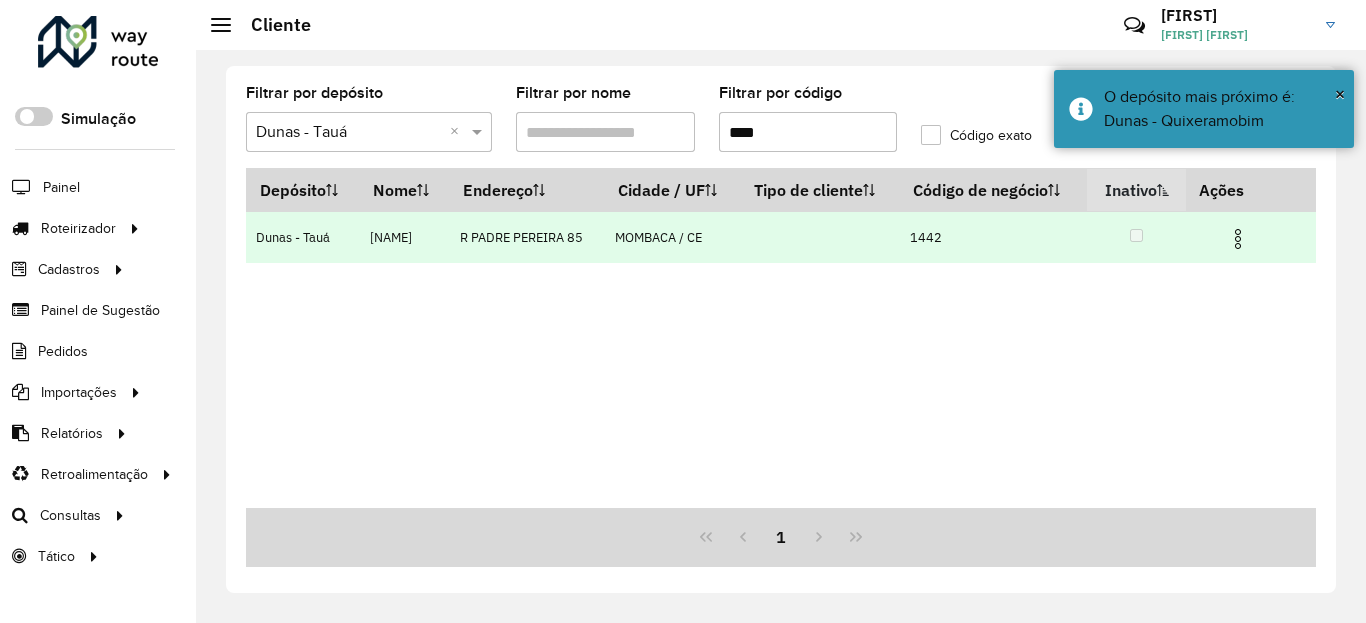 click at bounding box center [1238, 239] 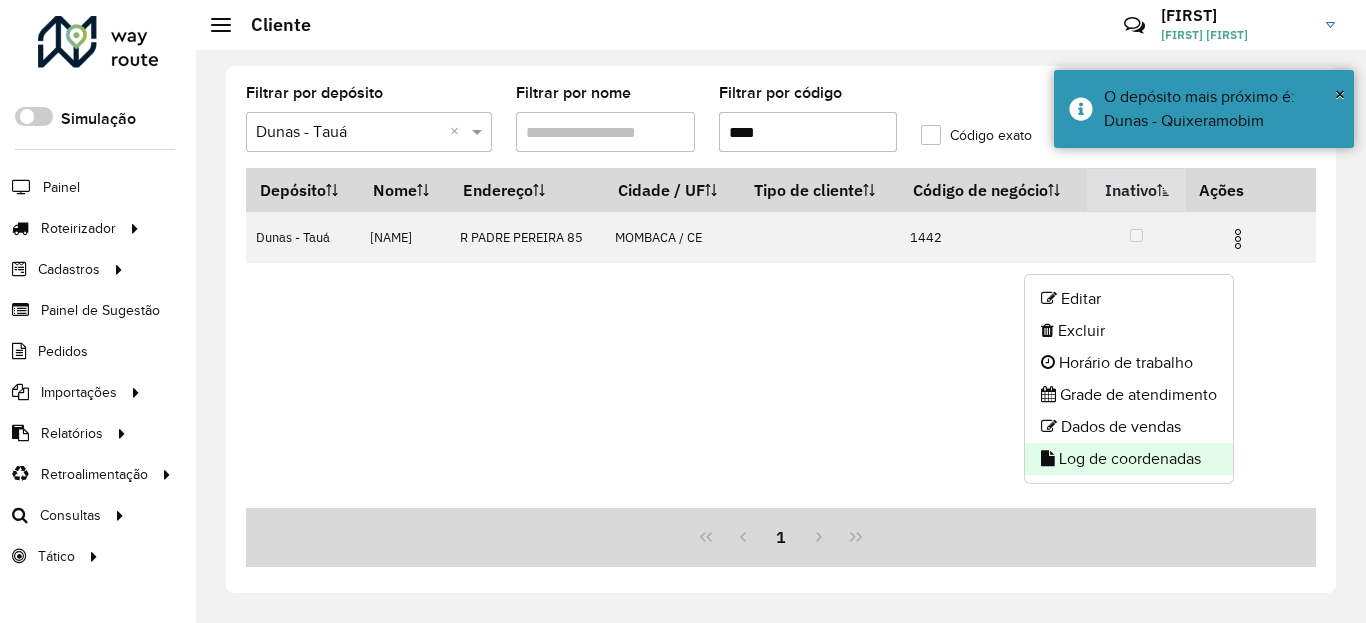 click on "Log de coordenadas" 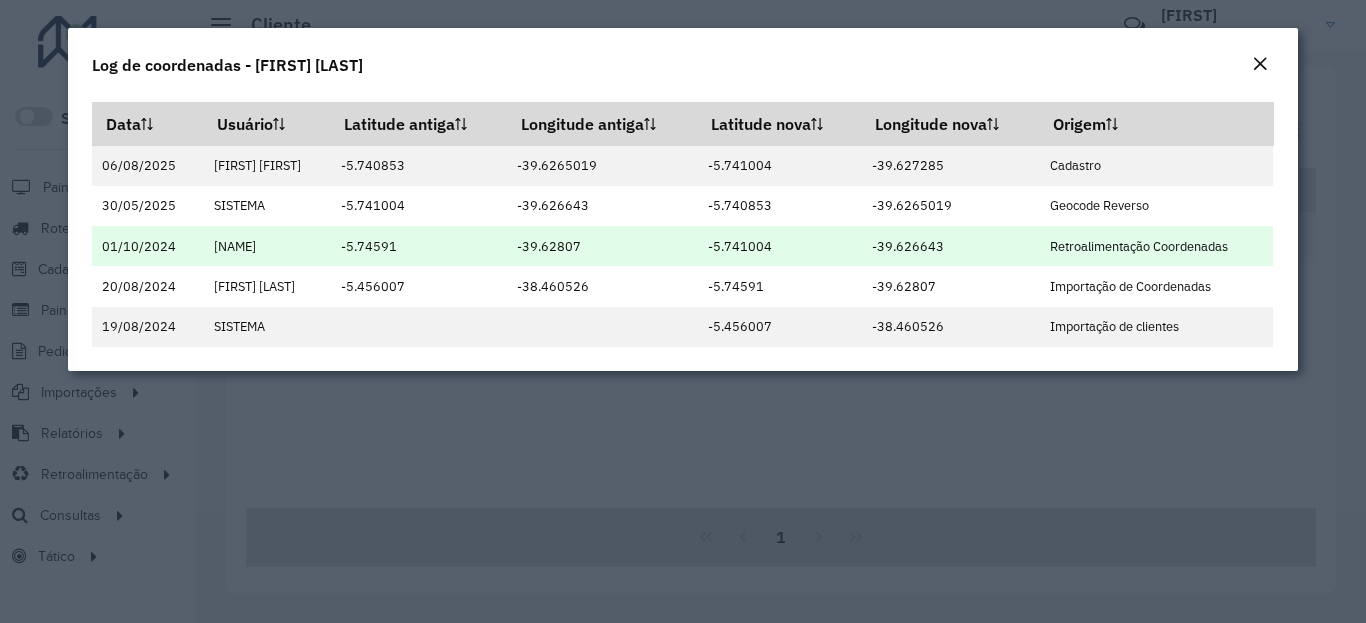 click on "-39.626643" at bounding box center (950, 246) 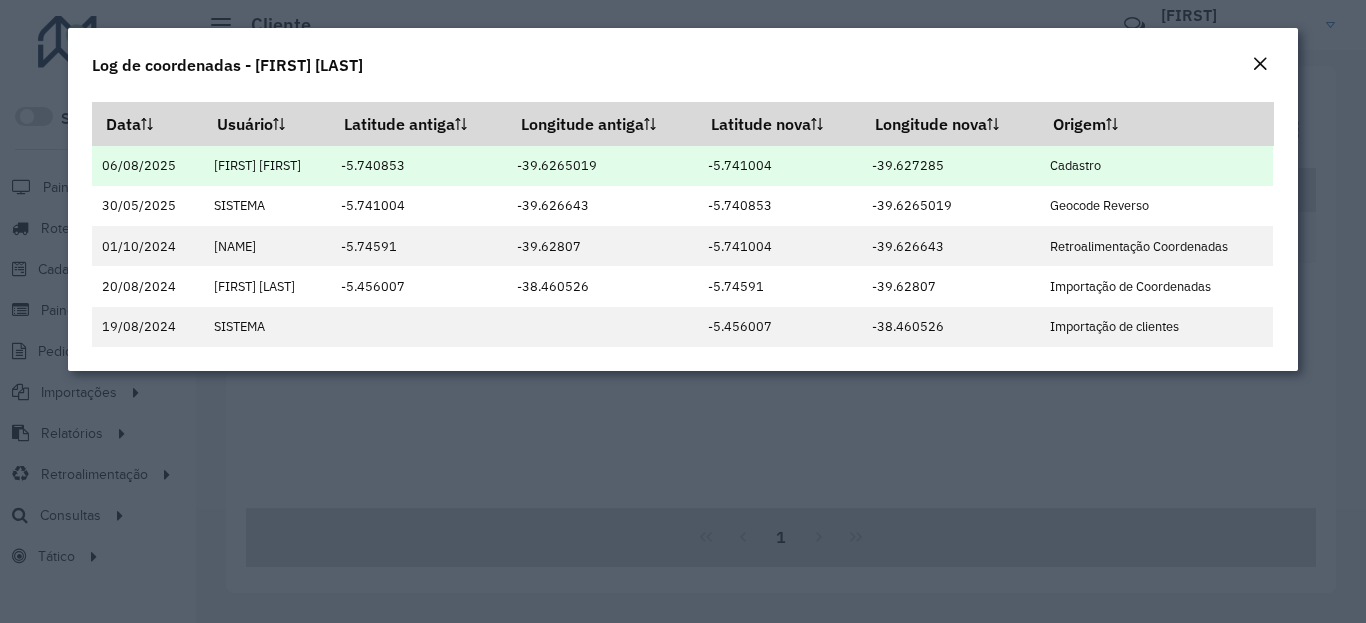 copy on "39.626643" 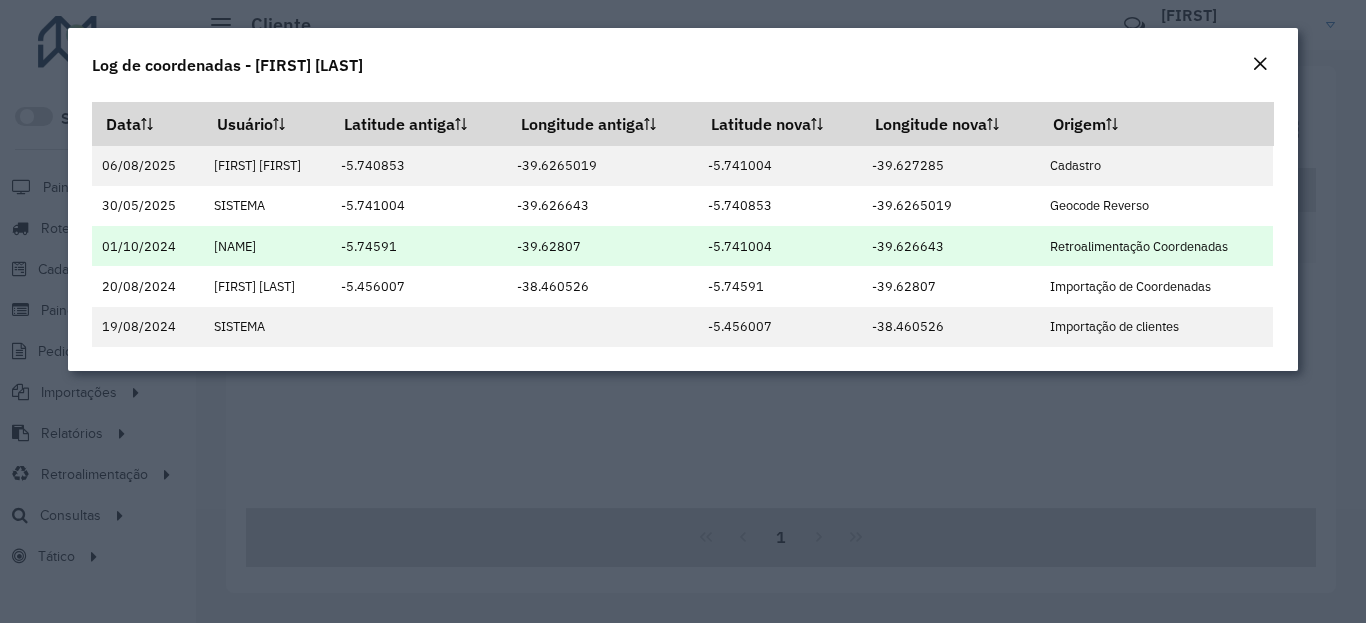 click on "-39.626643" at bounding box center (950, 246) 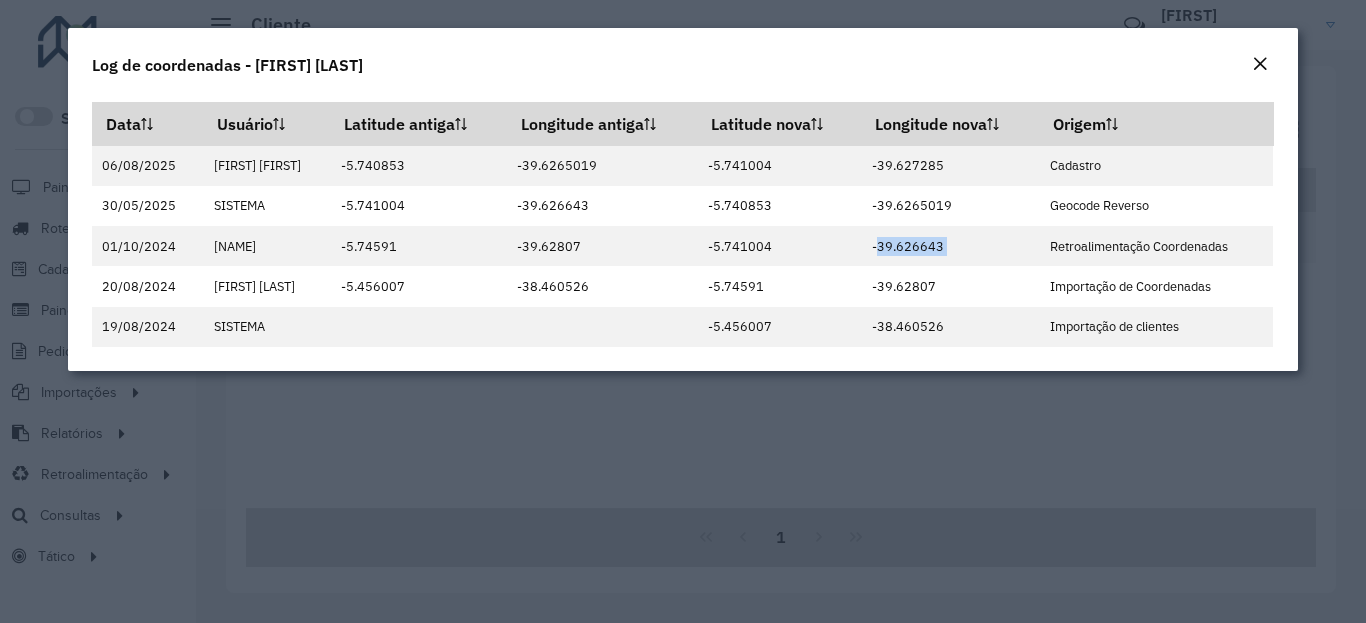 click 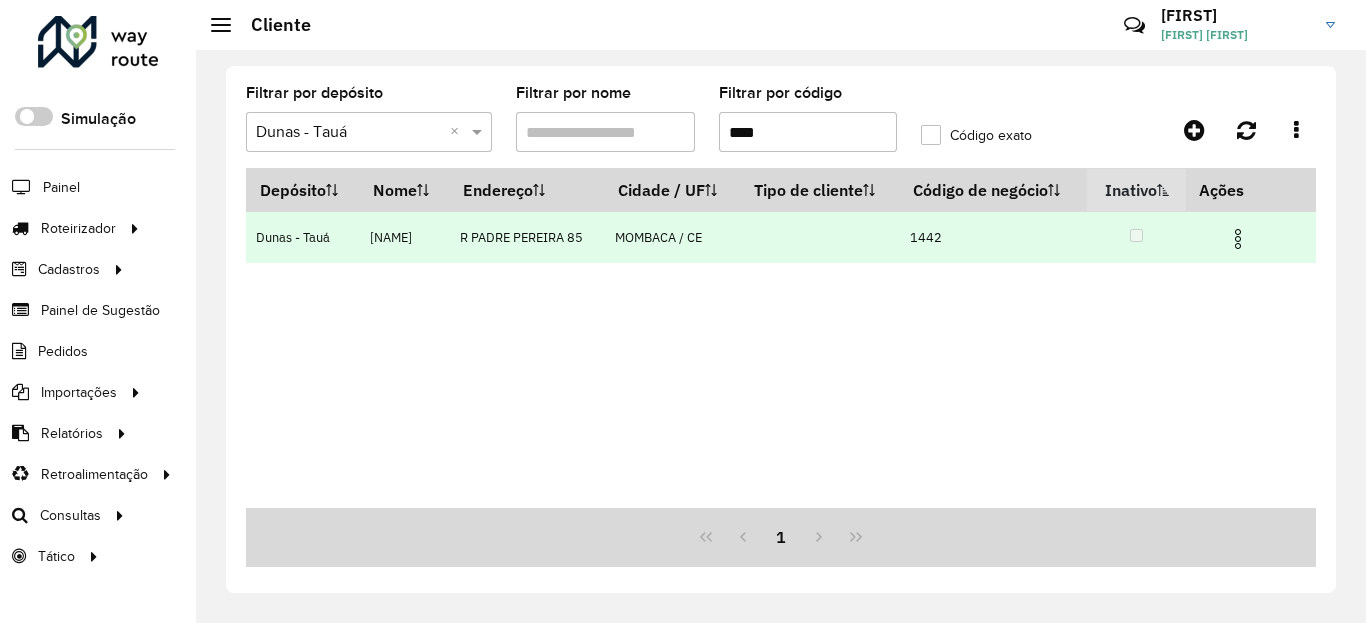 click at bounding box center (1238, 239) 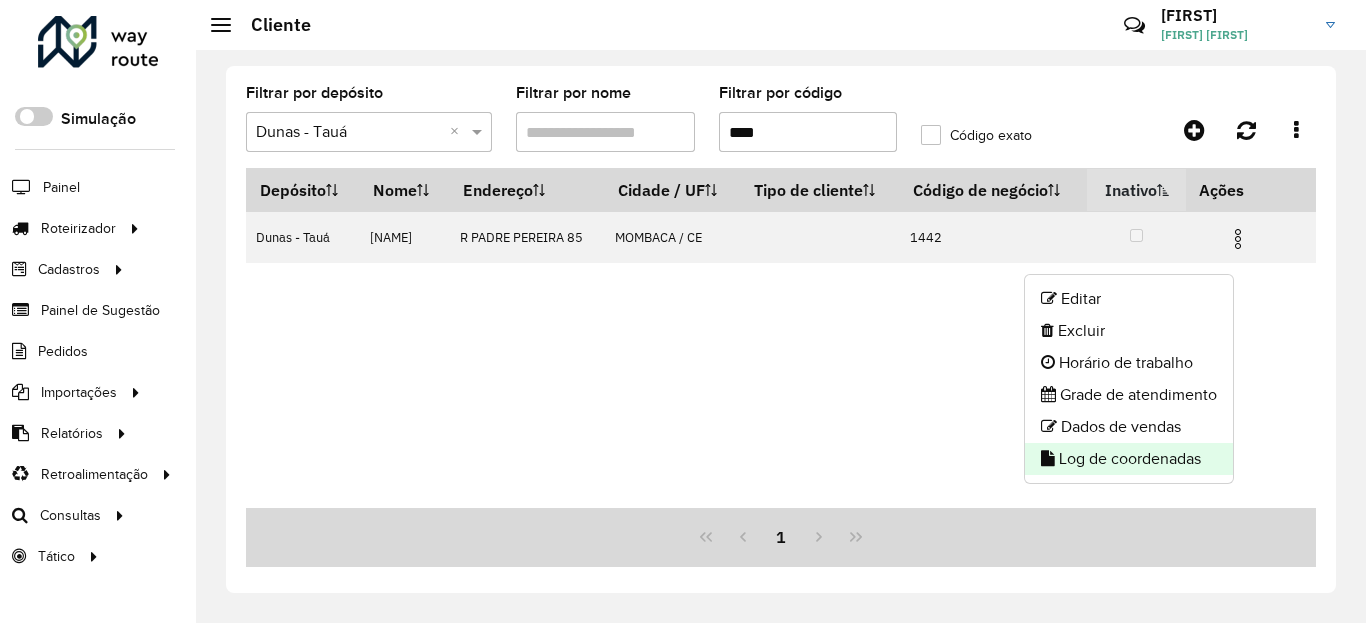 click on "Log de coordenadas" 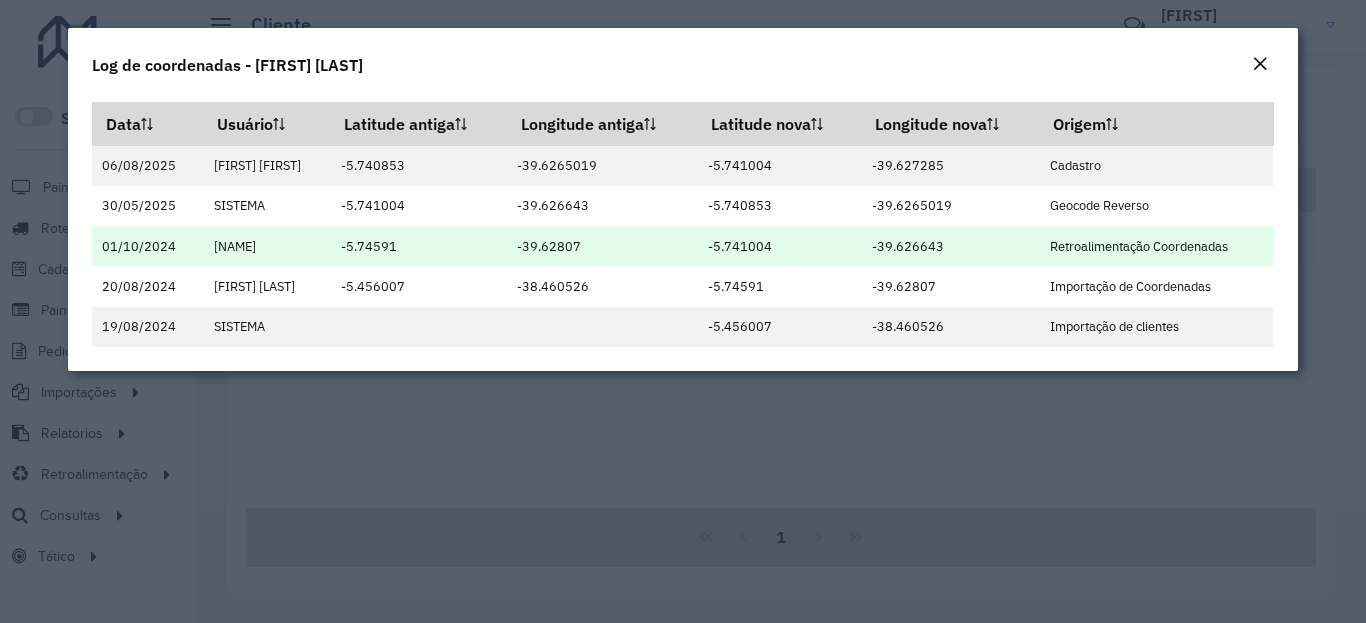 click on "-39.626643" at bounding box center (950, 246) 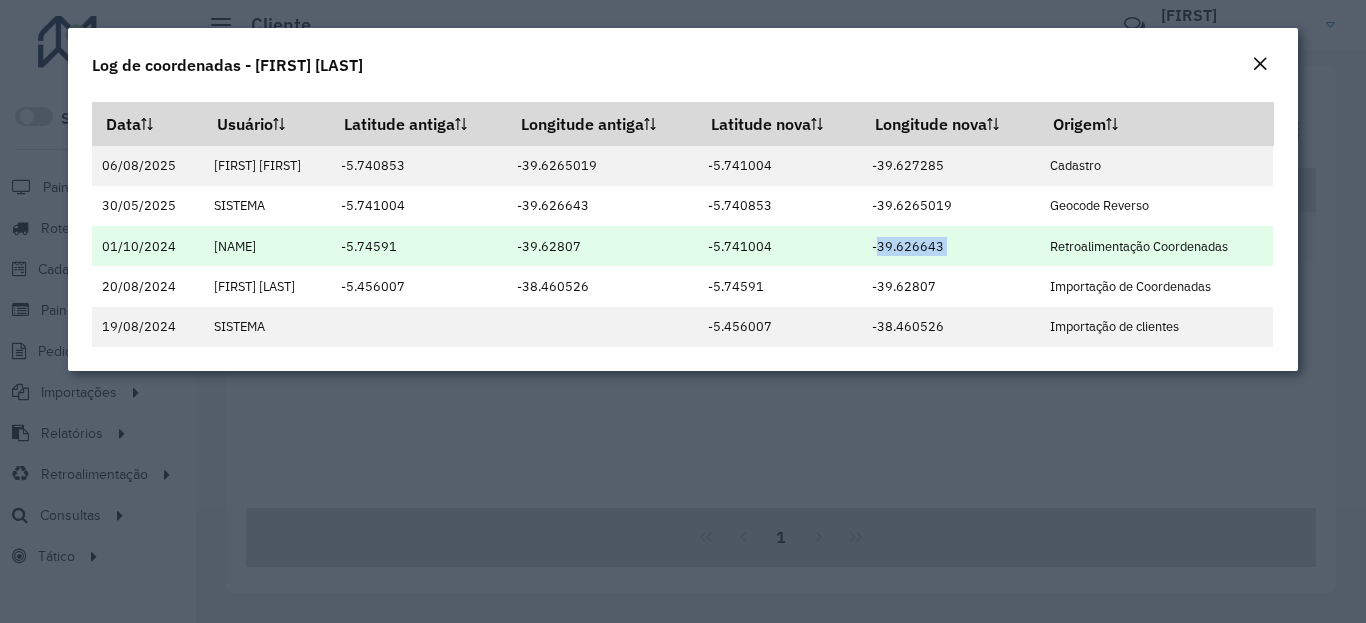 click on "-39.626643" at bounding box center [950, 246] 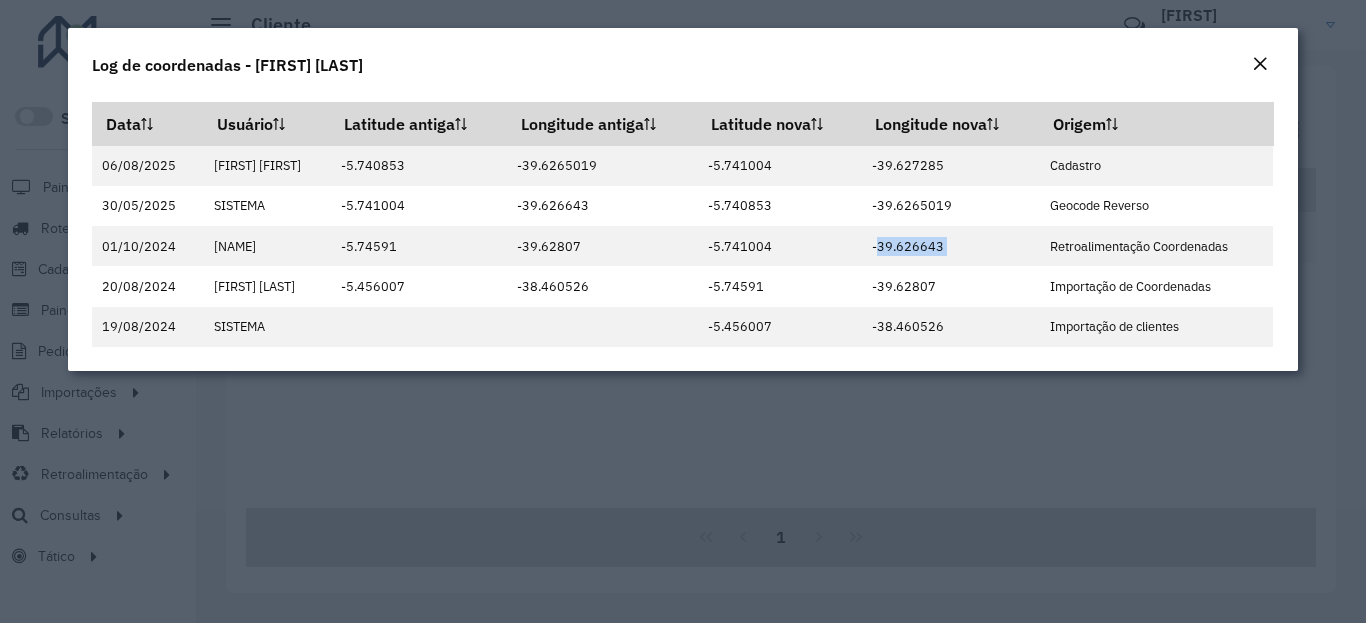 click 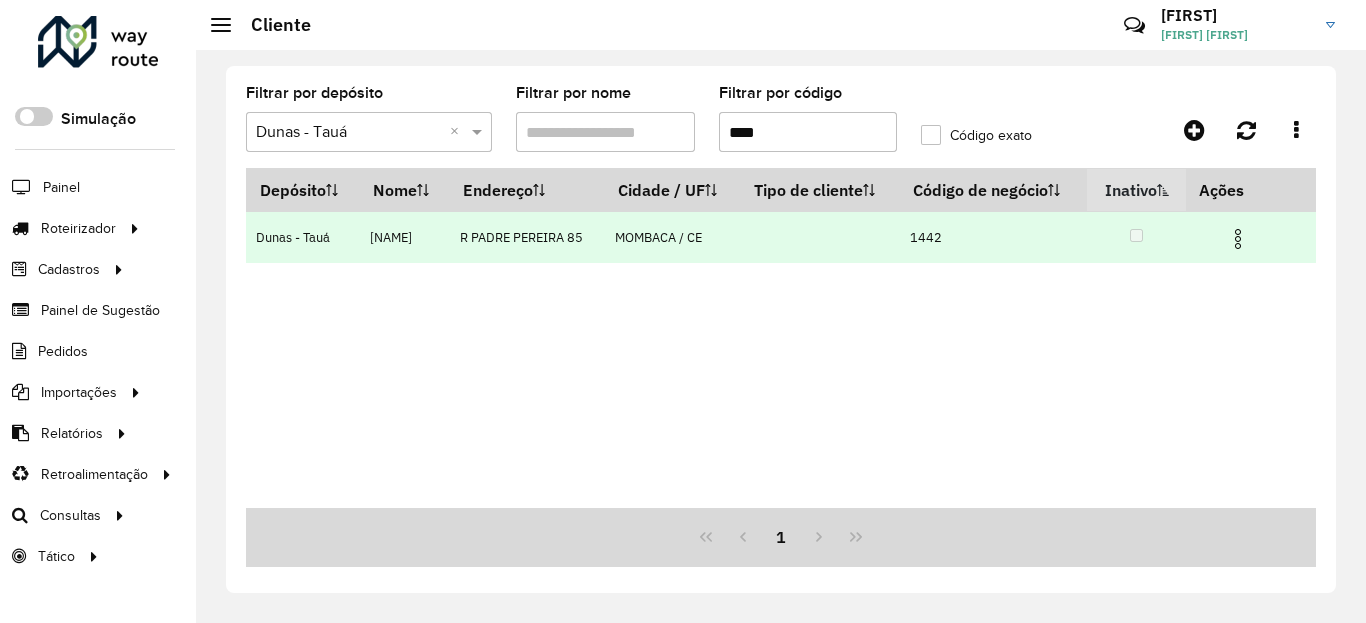 click at bounding box center [1246, 237] 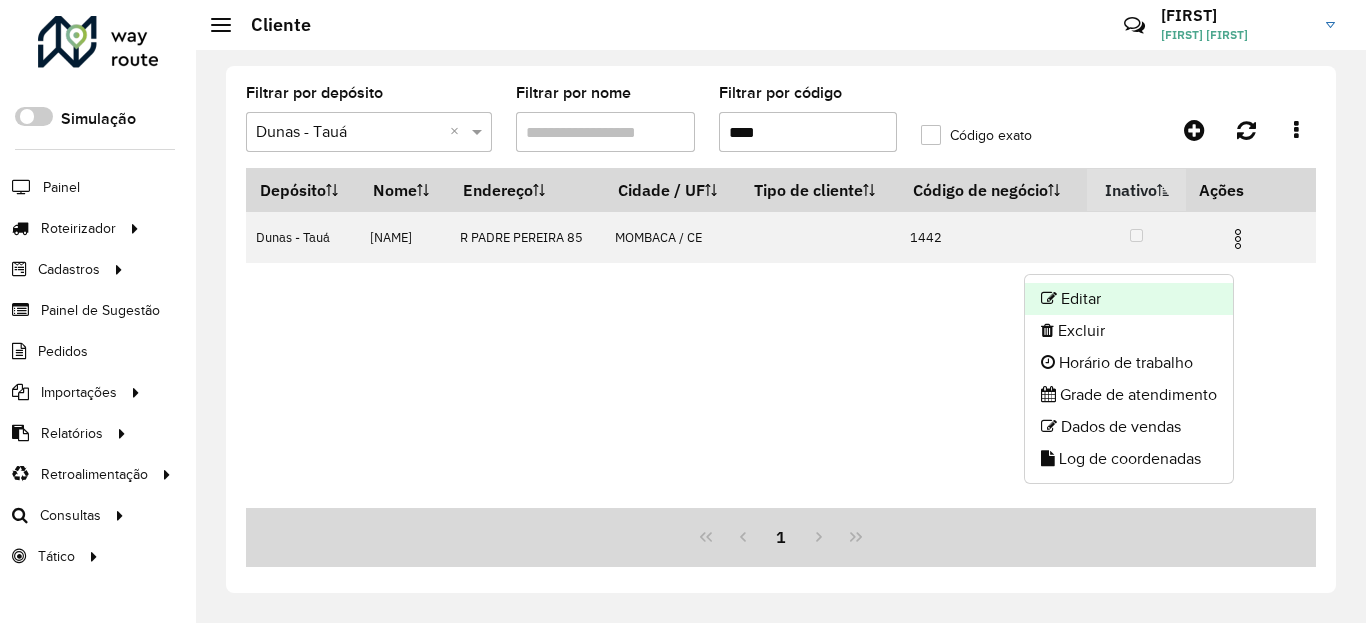 click on "Editar" 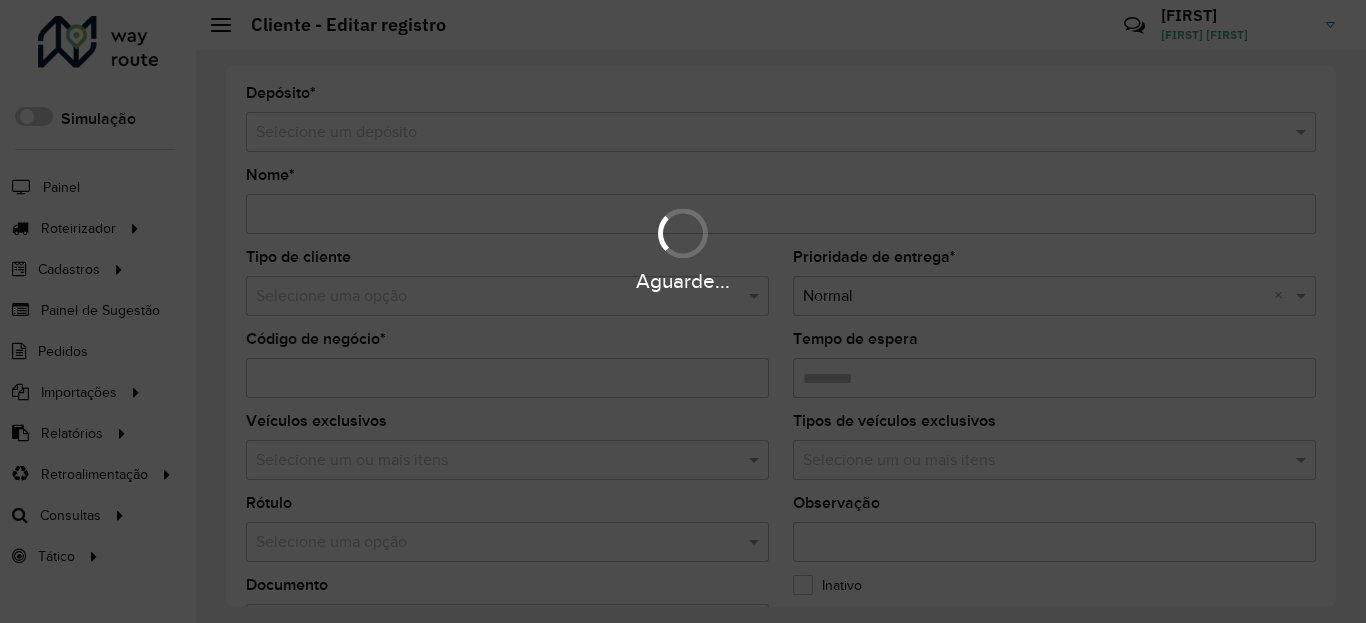 type on "**********" 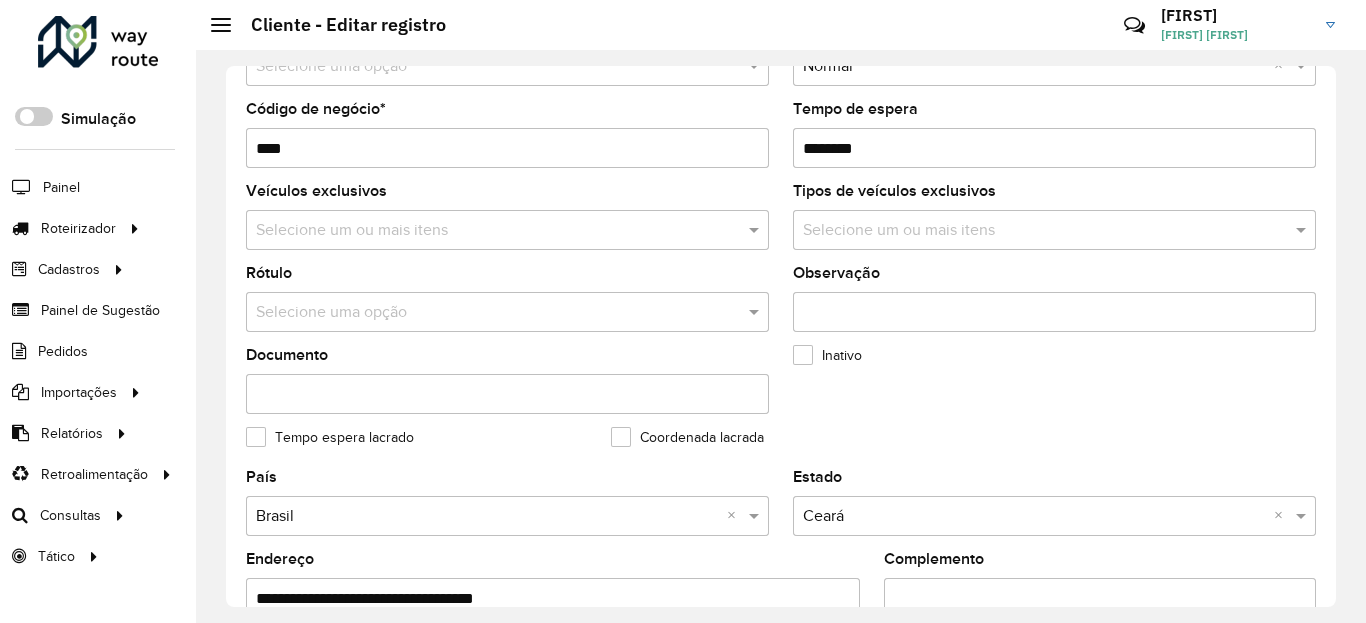 scroll, scrollTop: 600, scrollLeft: 0, axis: vertical 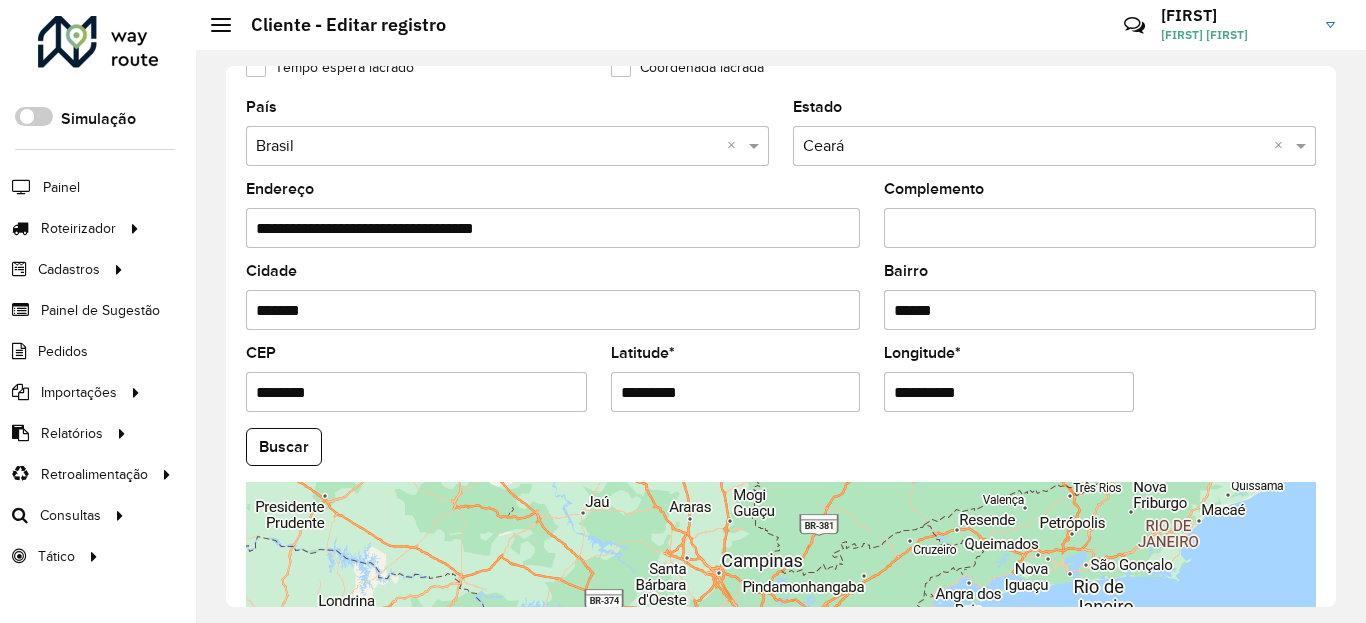 click on "Aguarde..." at bounding box center [0, 0] 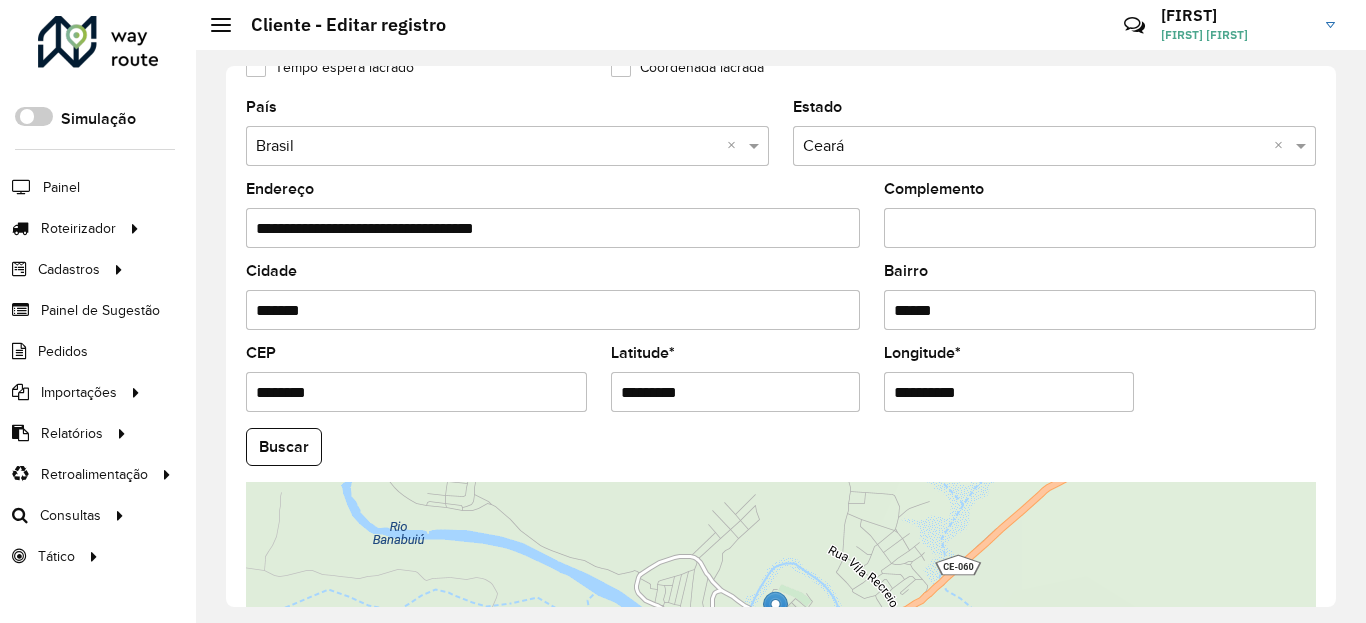 click on "**********" at bounding box center [1009, 392] 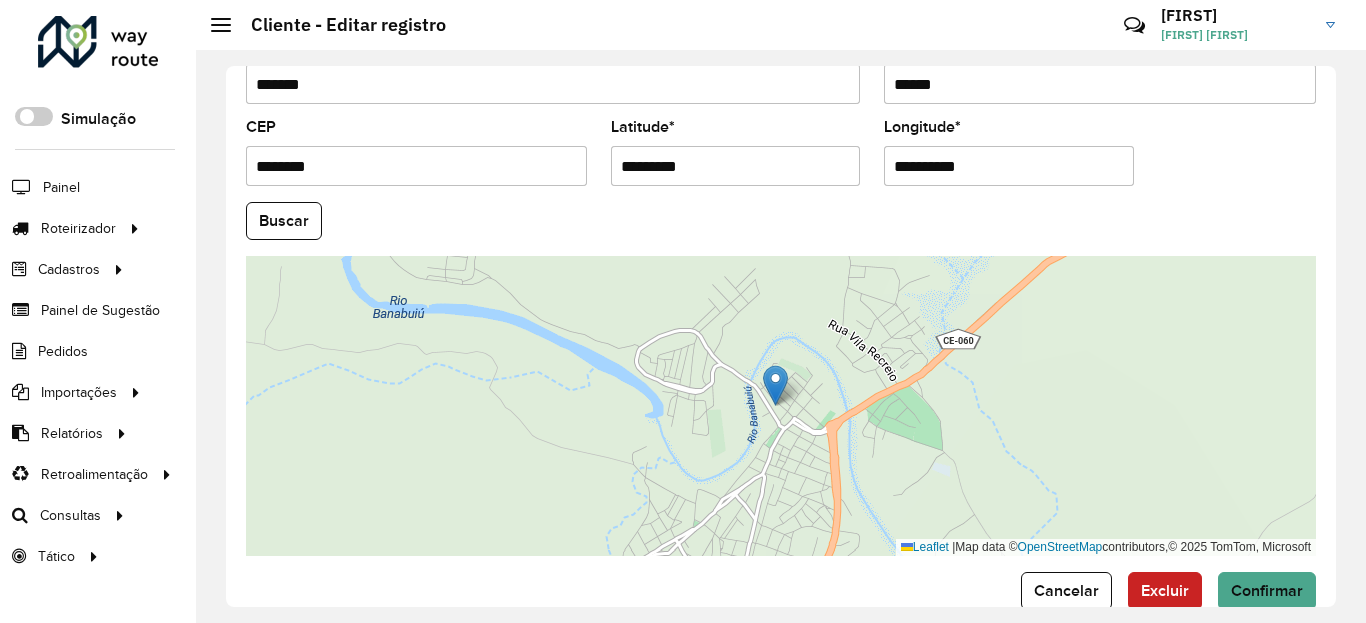scroll, scrollTop: 840, scrollLeft: 0, axis: vertical 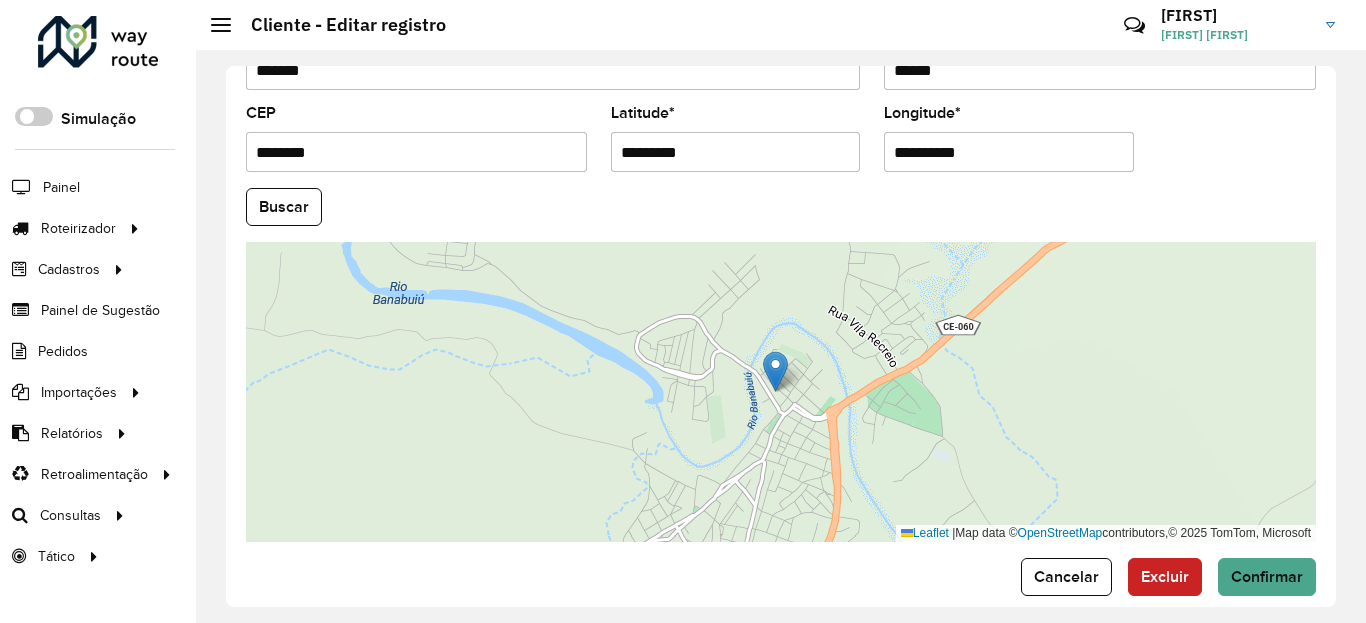 type on "**********" 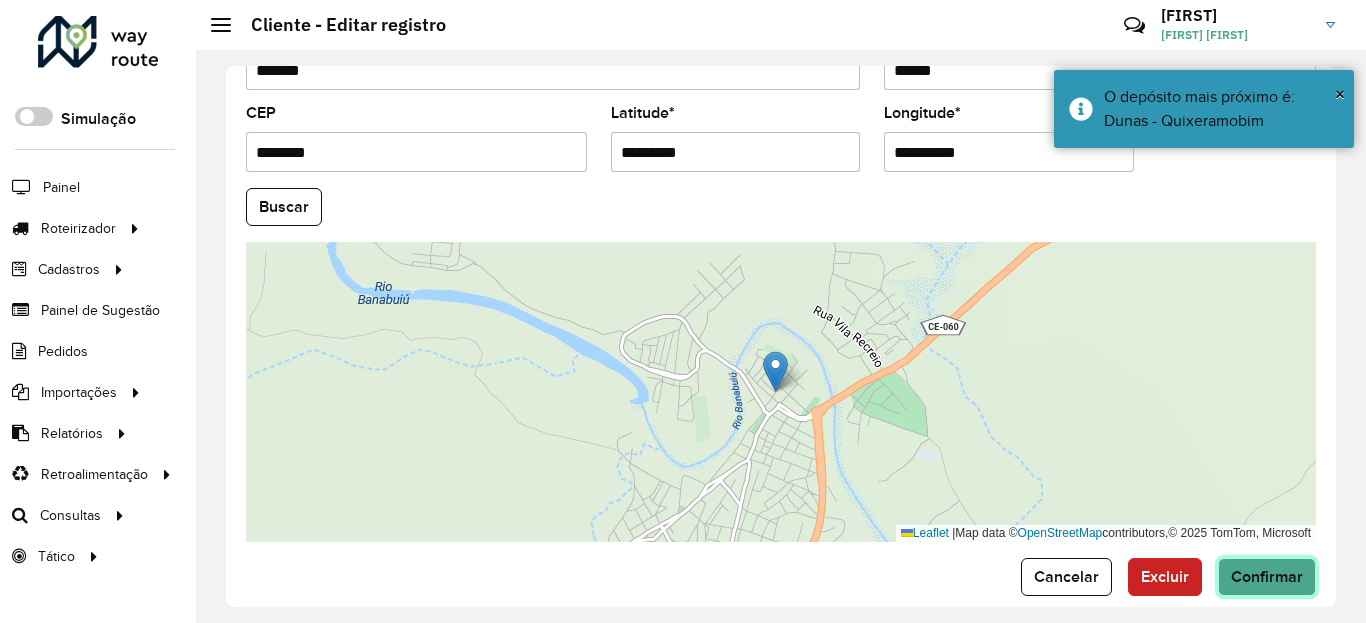 click on "Confirmar" 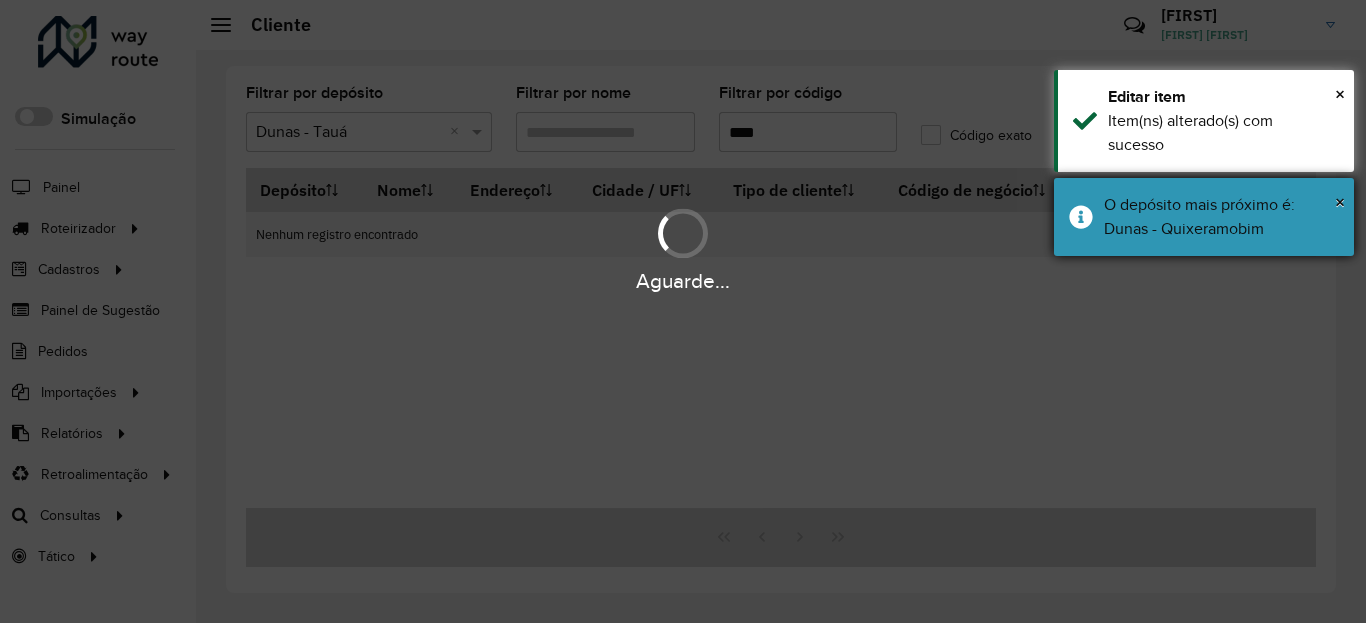 click on "O depósito mais próximo é: Dunas - Quixeramobim" at bounding box center [1221, 217] 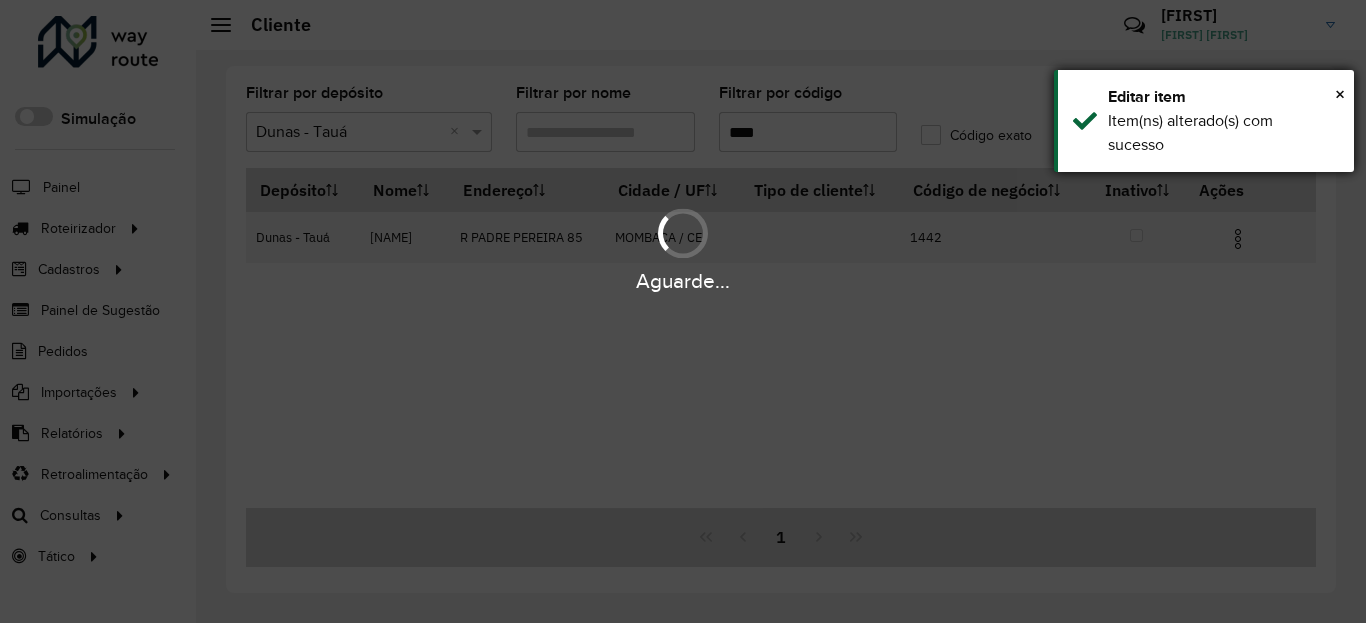 click on "Item(ns) alterado(s) com sucesso" at bounding box center (1223, 133) 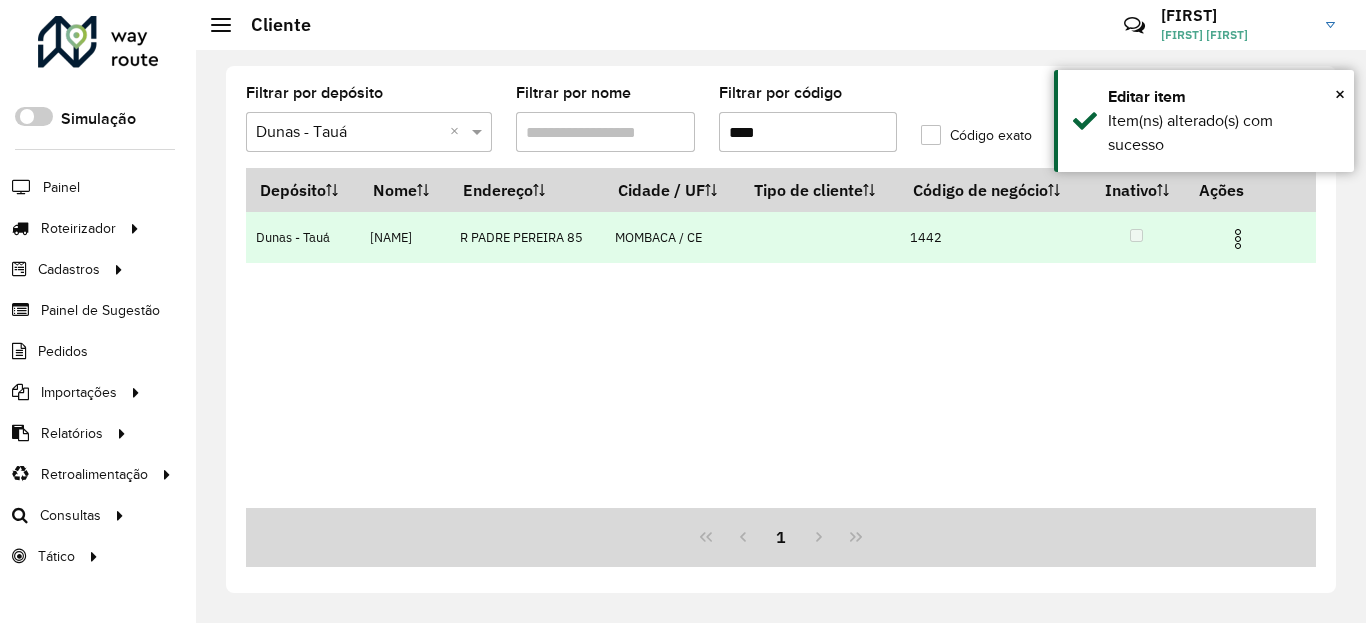 click at bounding box center (1238, 239) 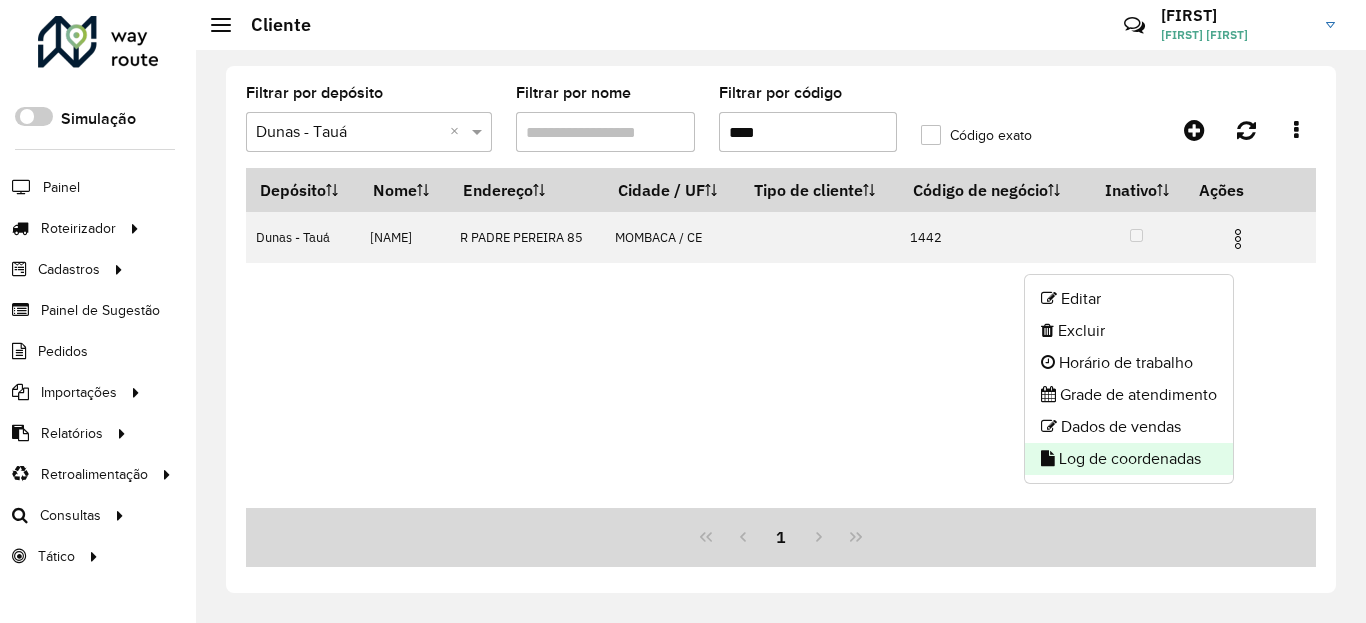click on "Log de coordenadas" 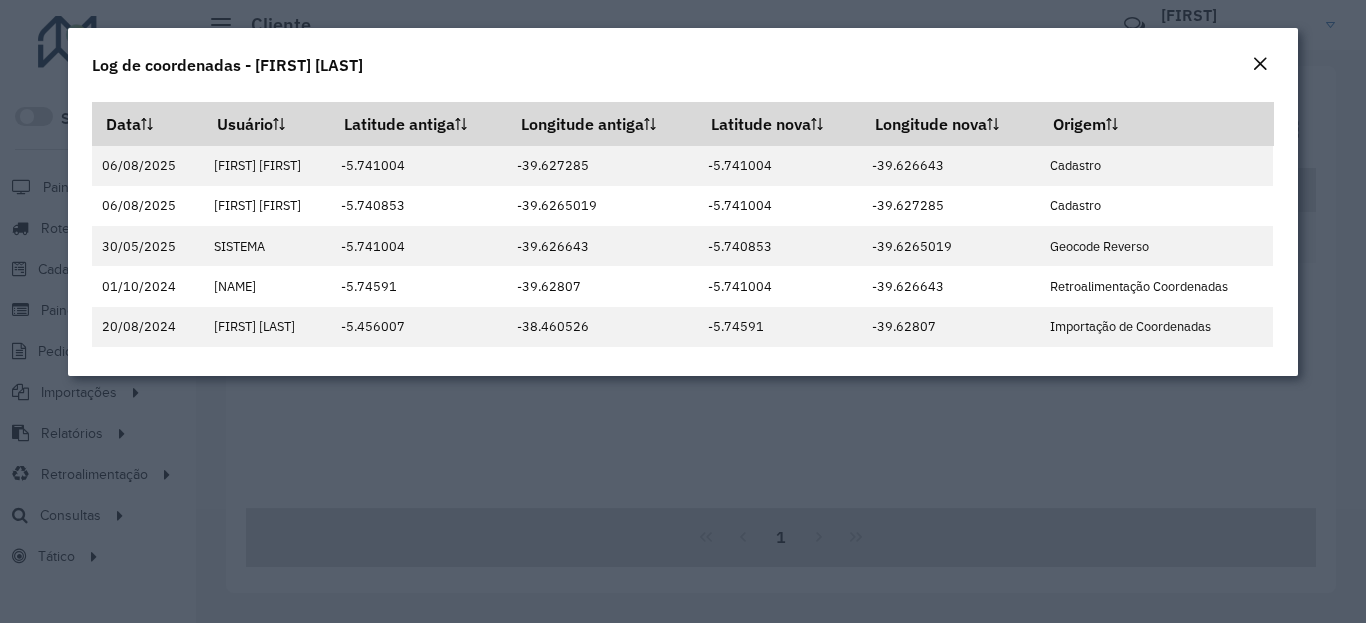 click 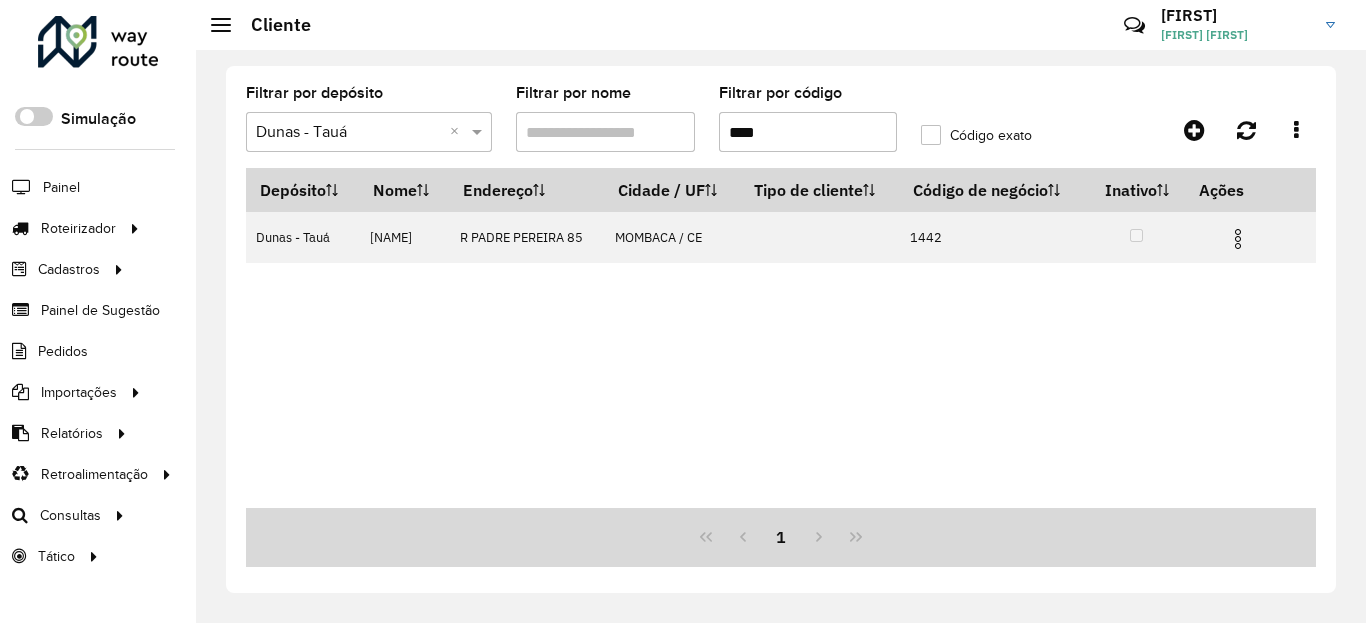 click on "****" at bounding box center (808, 132) 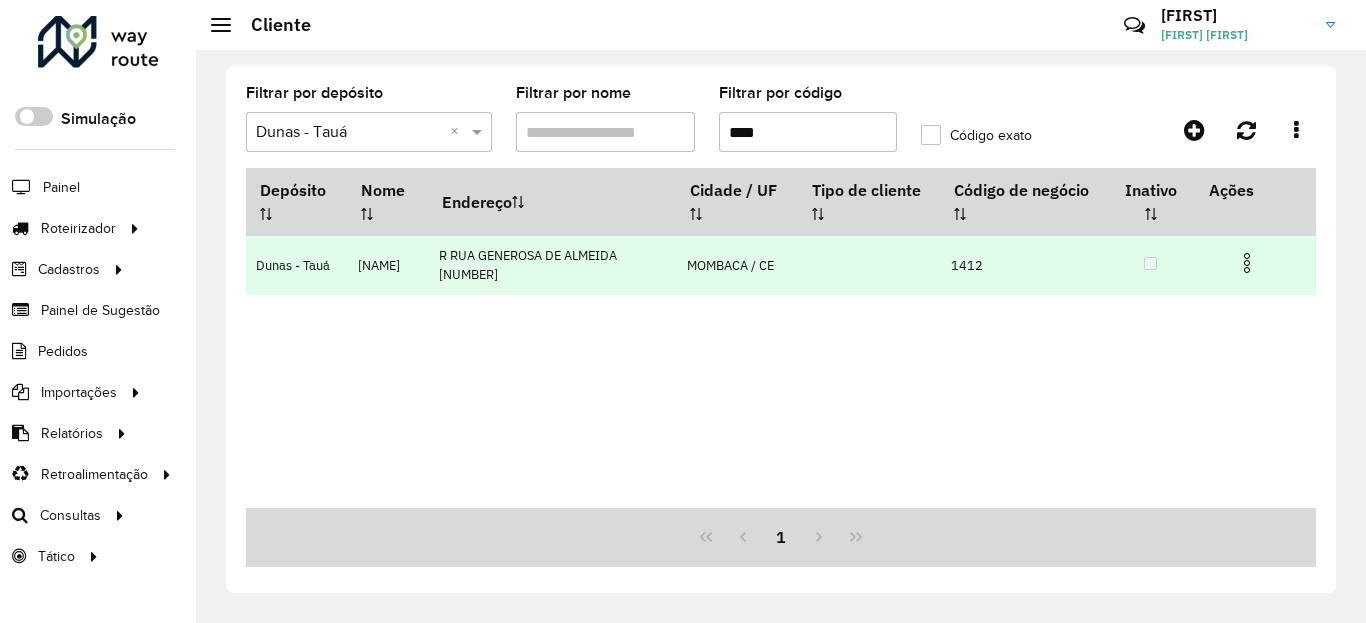 type on "****" 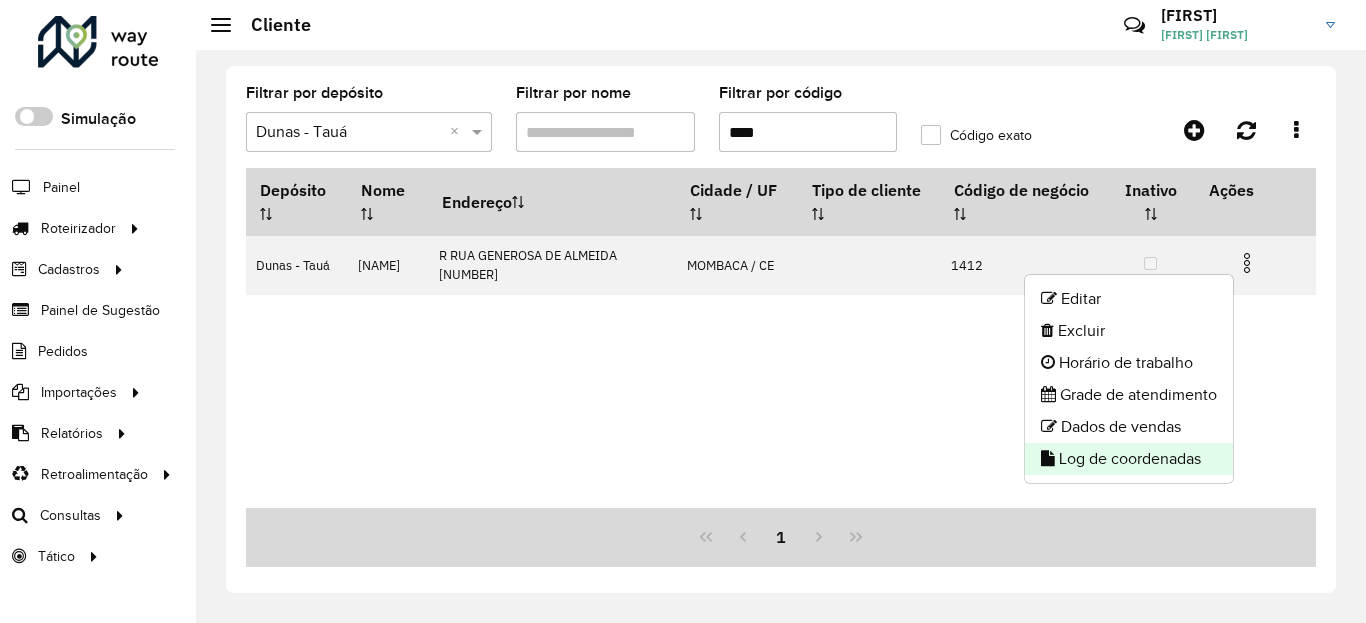 click on "Log de coordenadas" 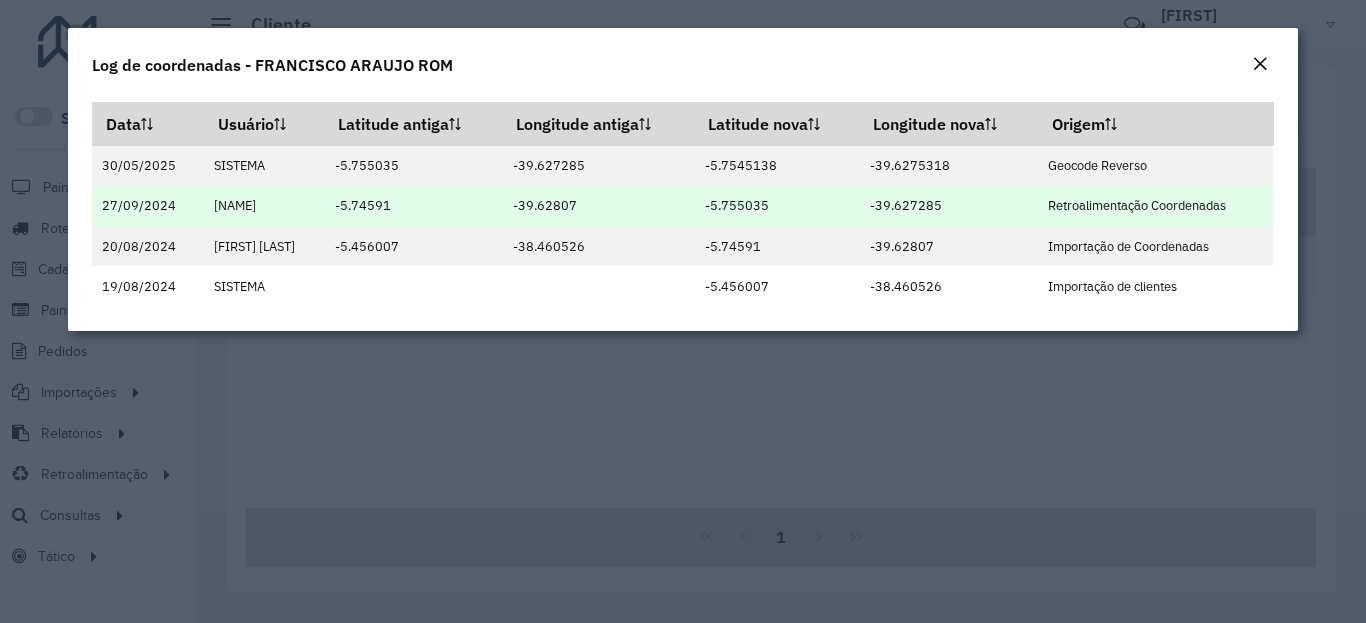 click on "-5.755035" at bounding box center (776, 206) 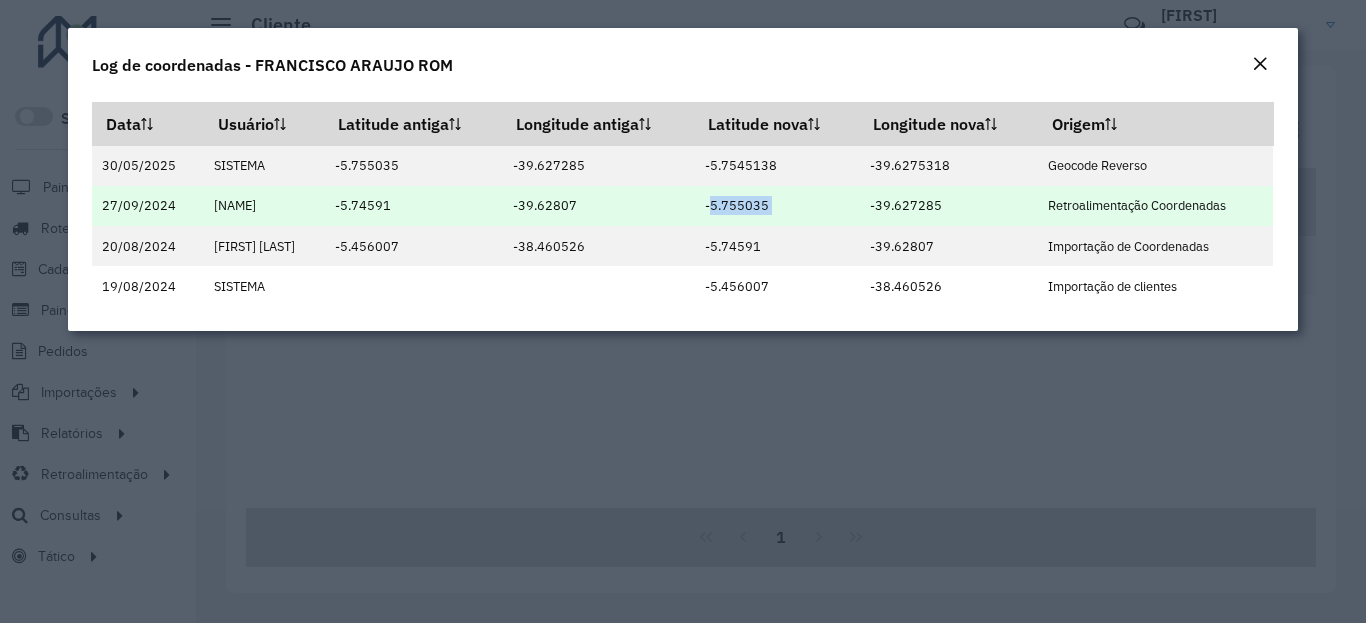 click on "-5.755035" at bounding box center [776, 206] 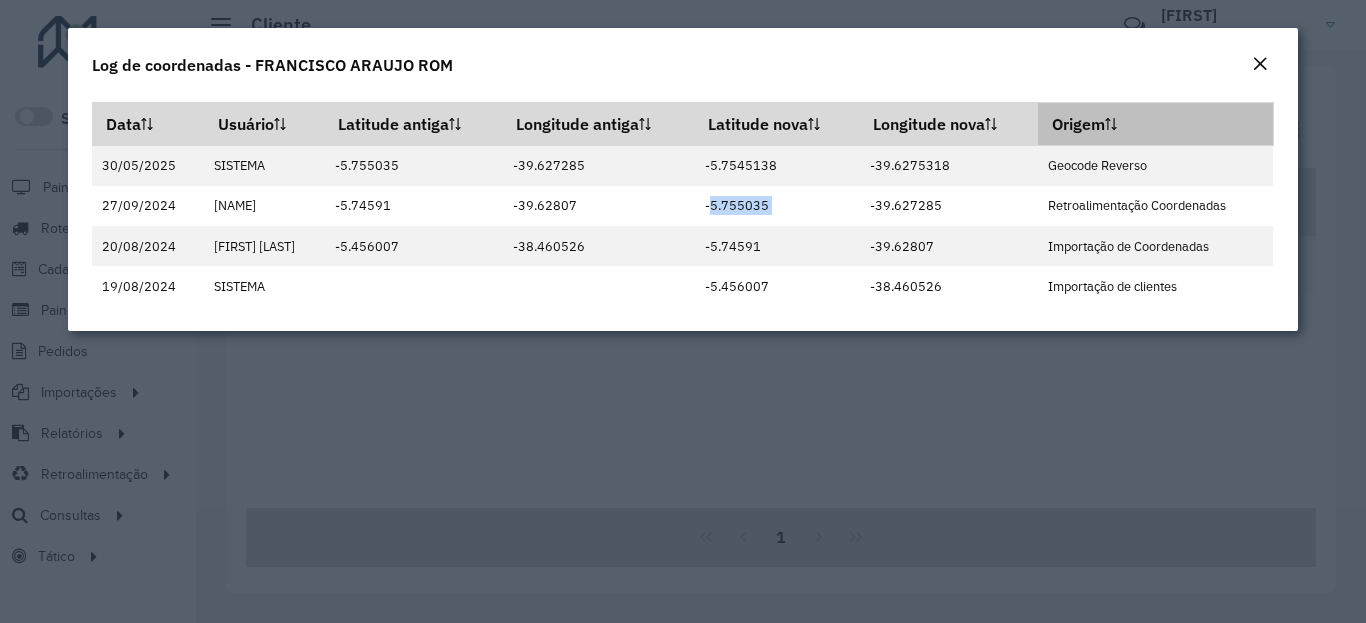 copy on "-5.755035" 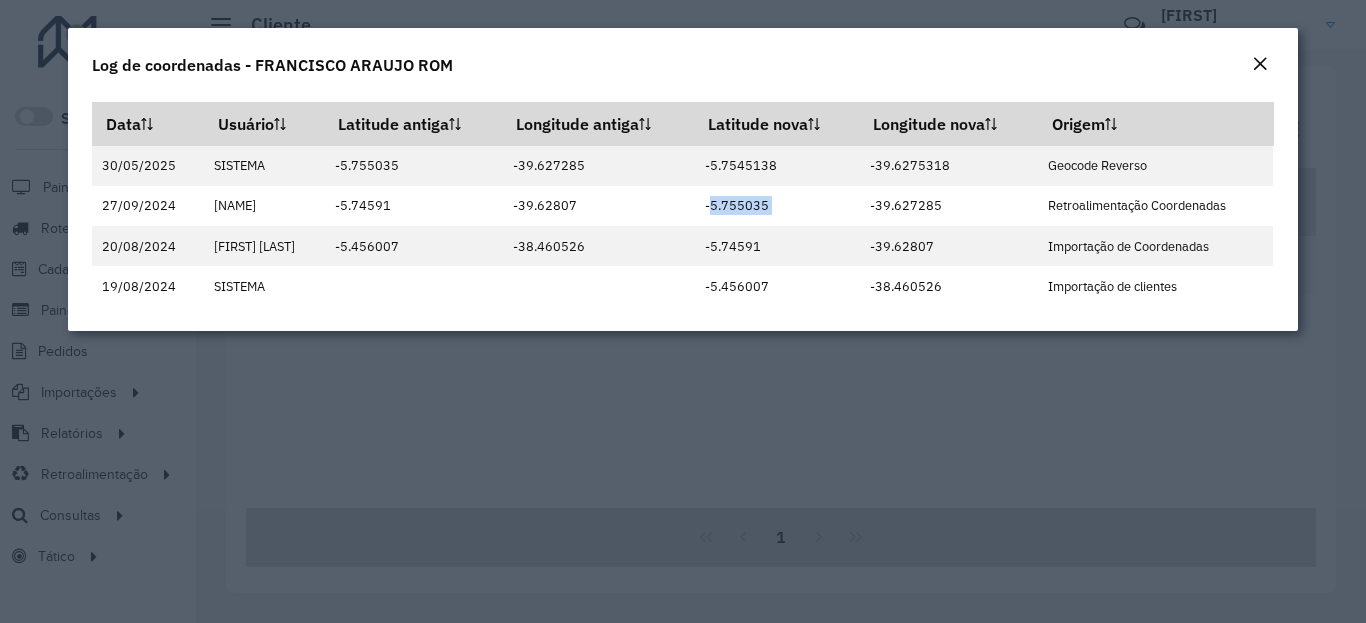 click 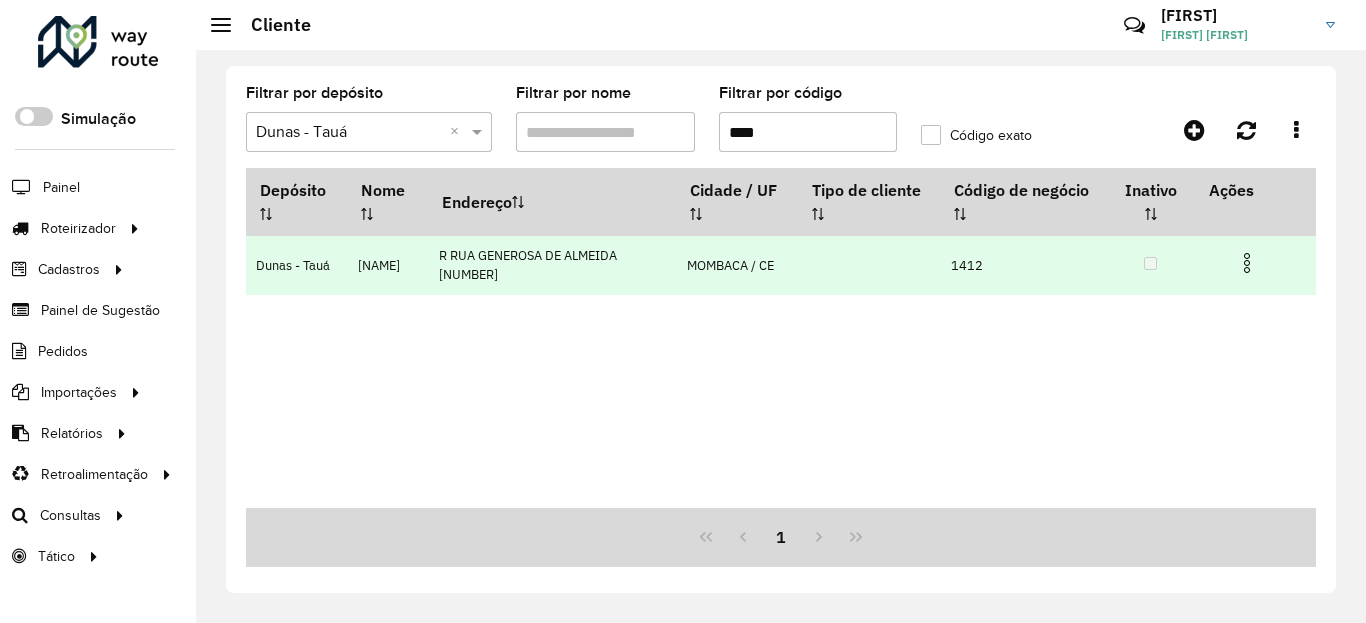 click at bounding box center [1255, 261] 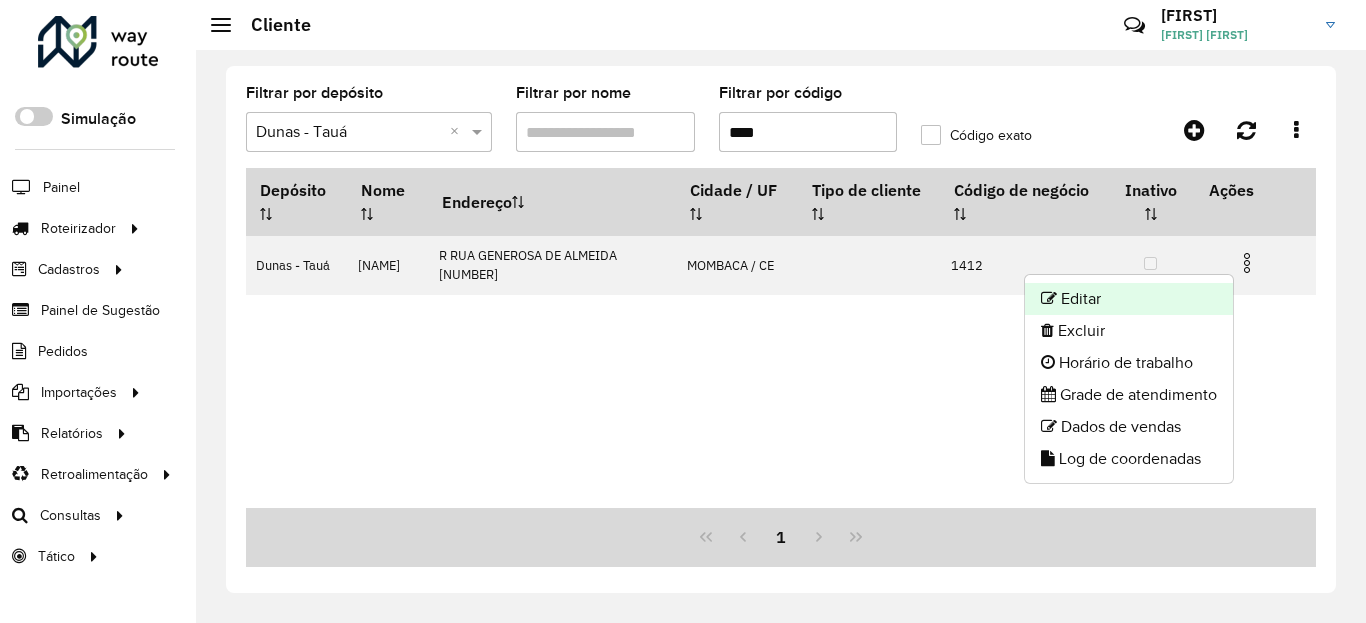 click on "Editar" 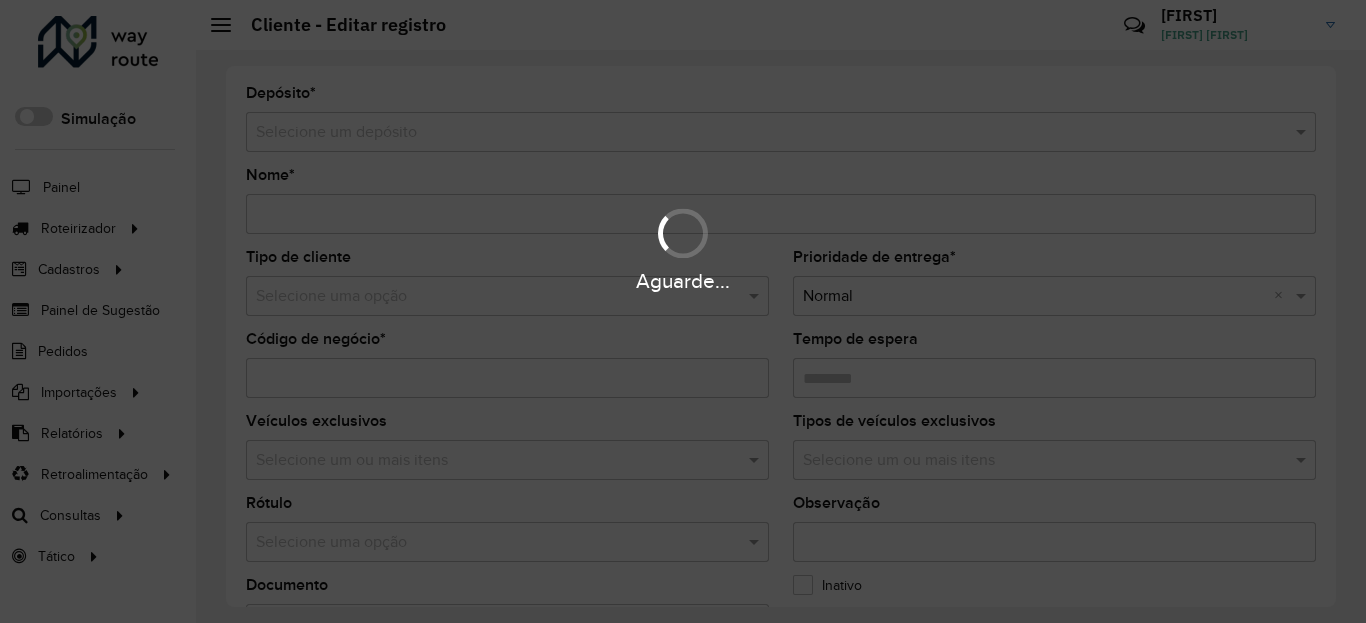 type on "**********" 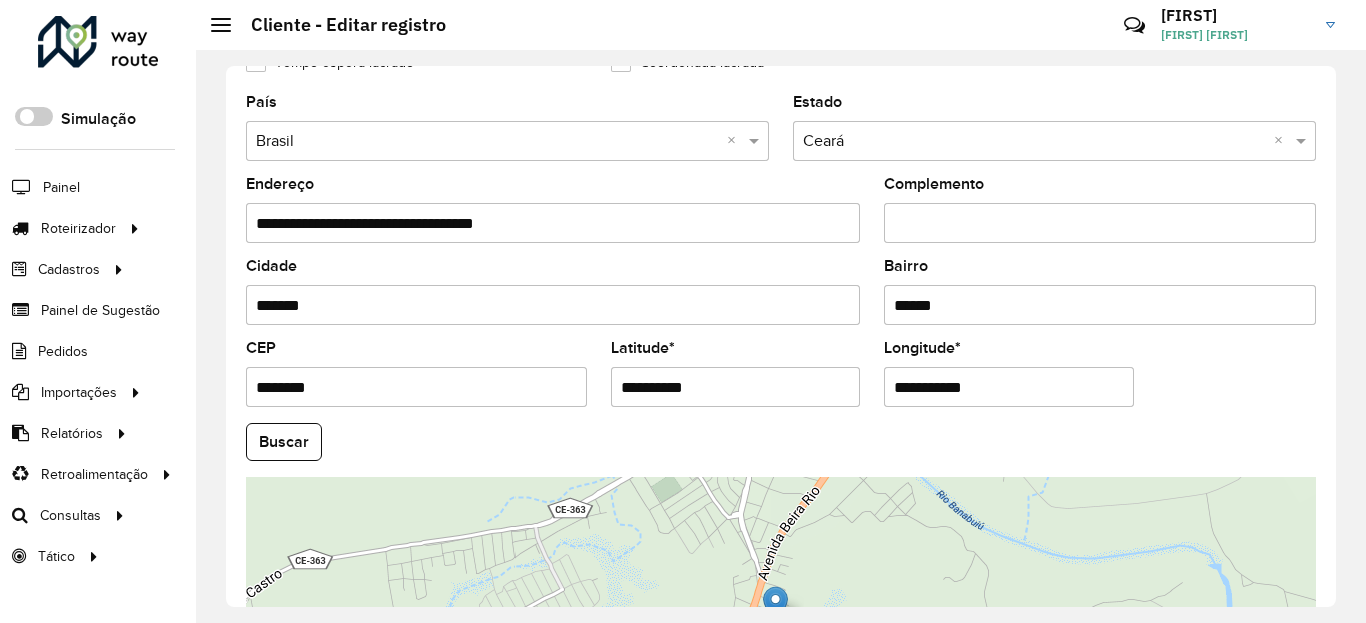 scroll, scrollTop: 840, scrollLeft: 0, axis: vertical 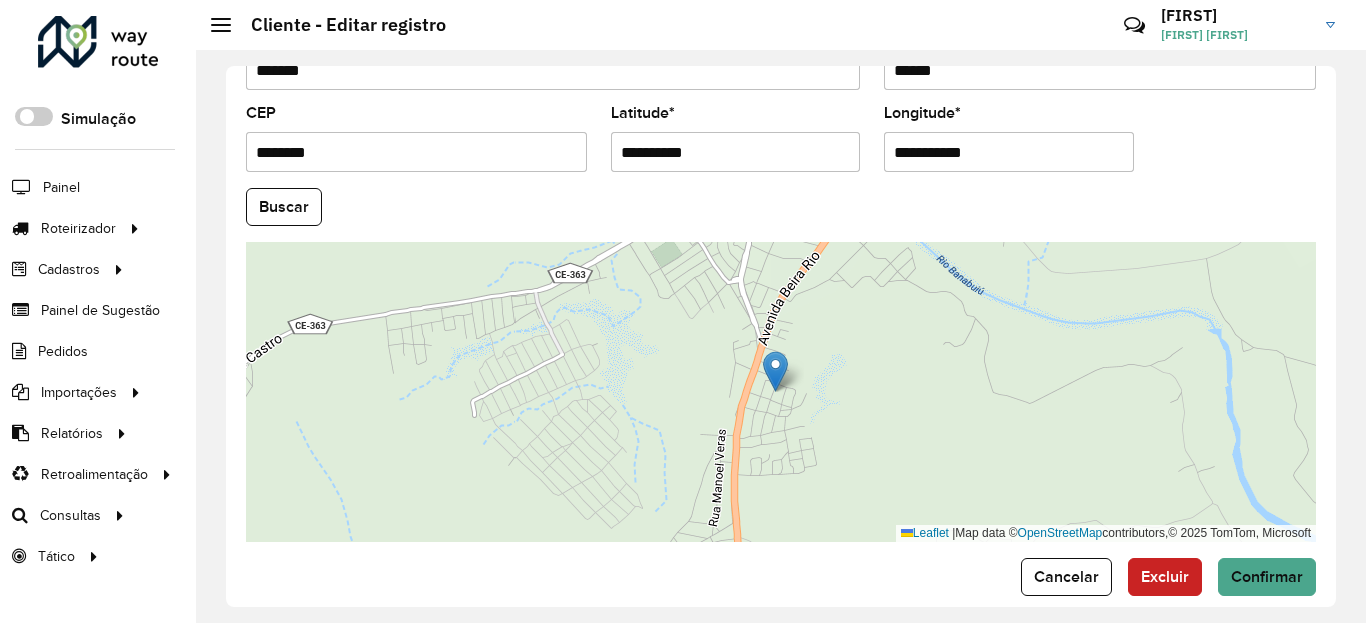 click on "**********" at bounding box center [736, 152] 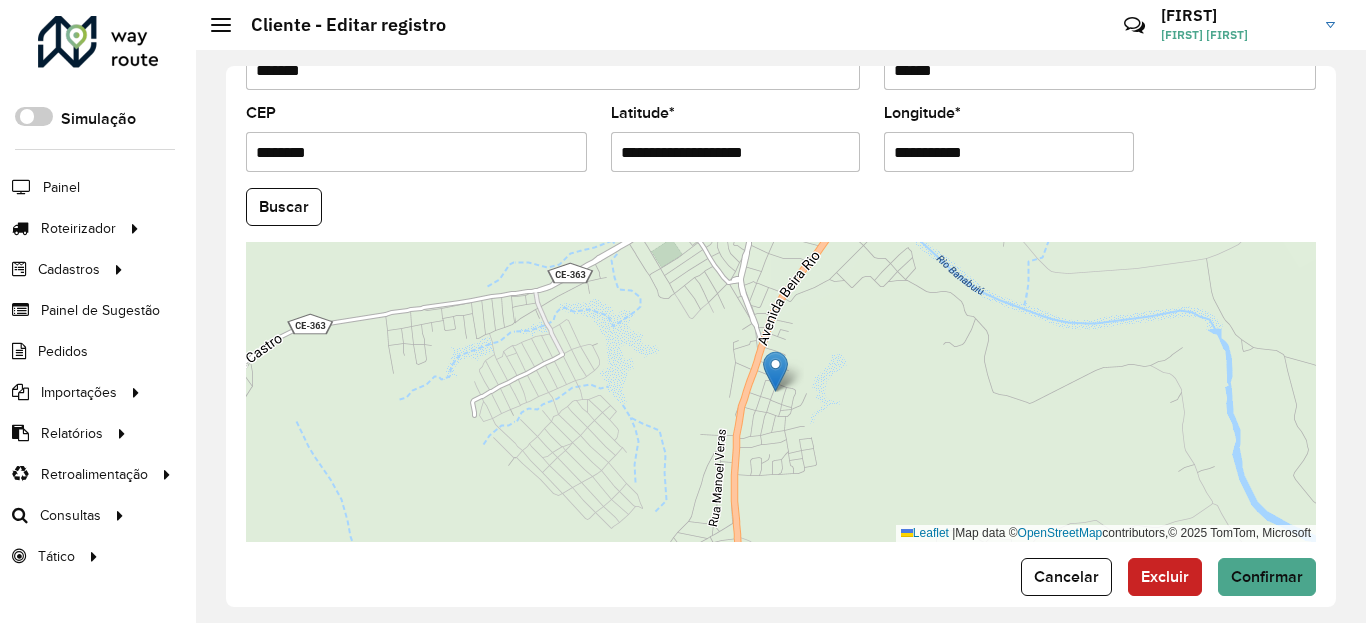 paste 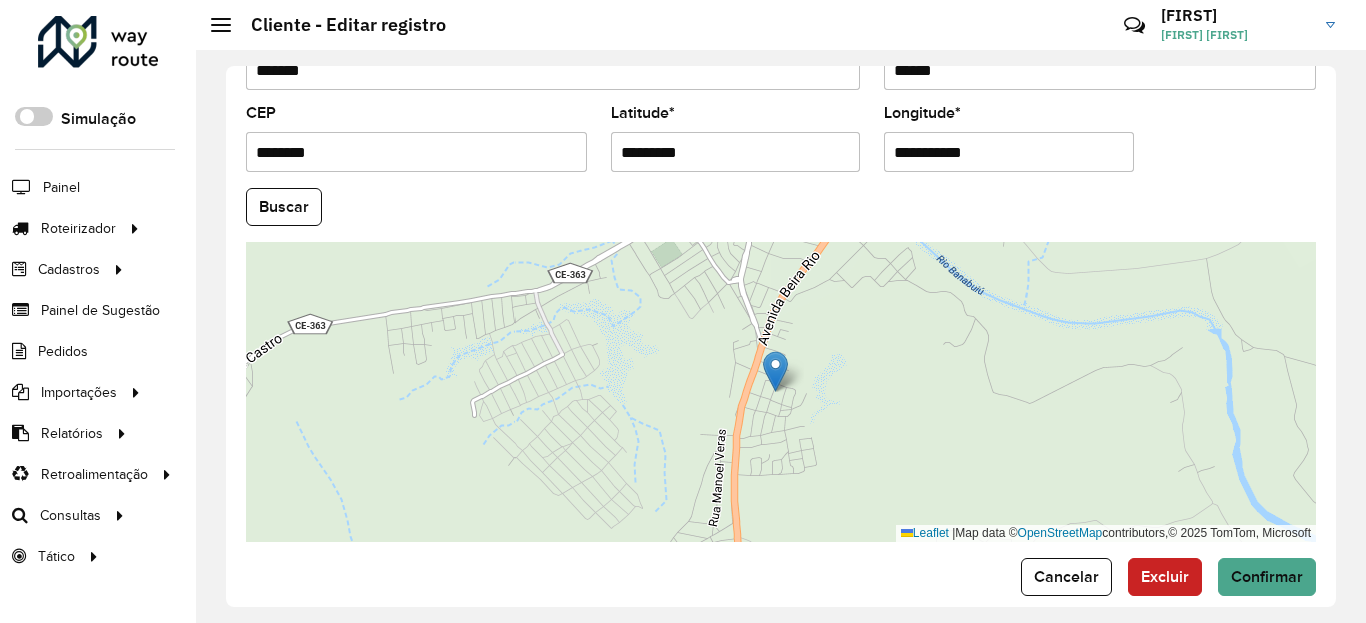 type on "*********" 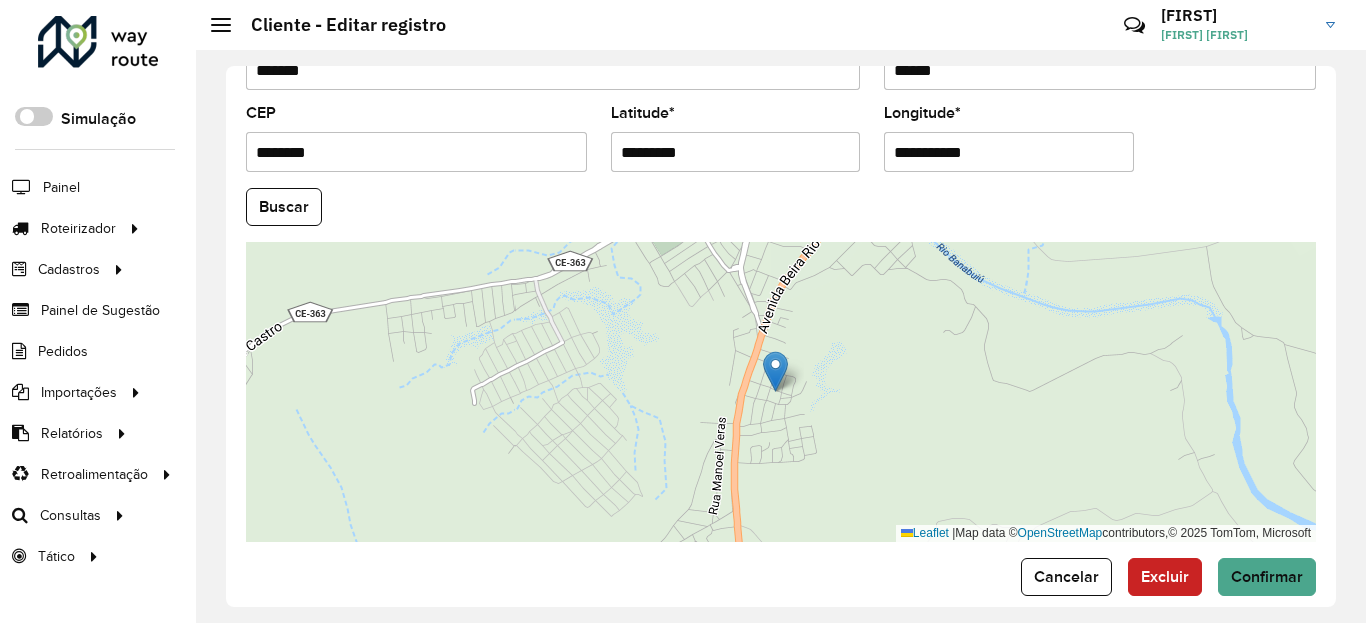 click on "**********" at bounding box center (1009, 152) 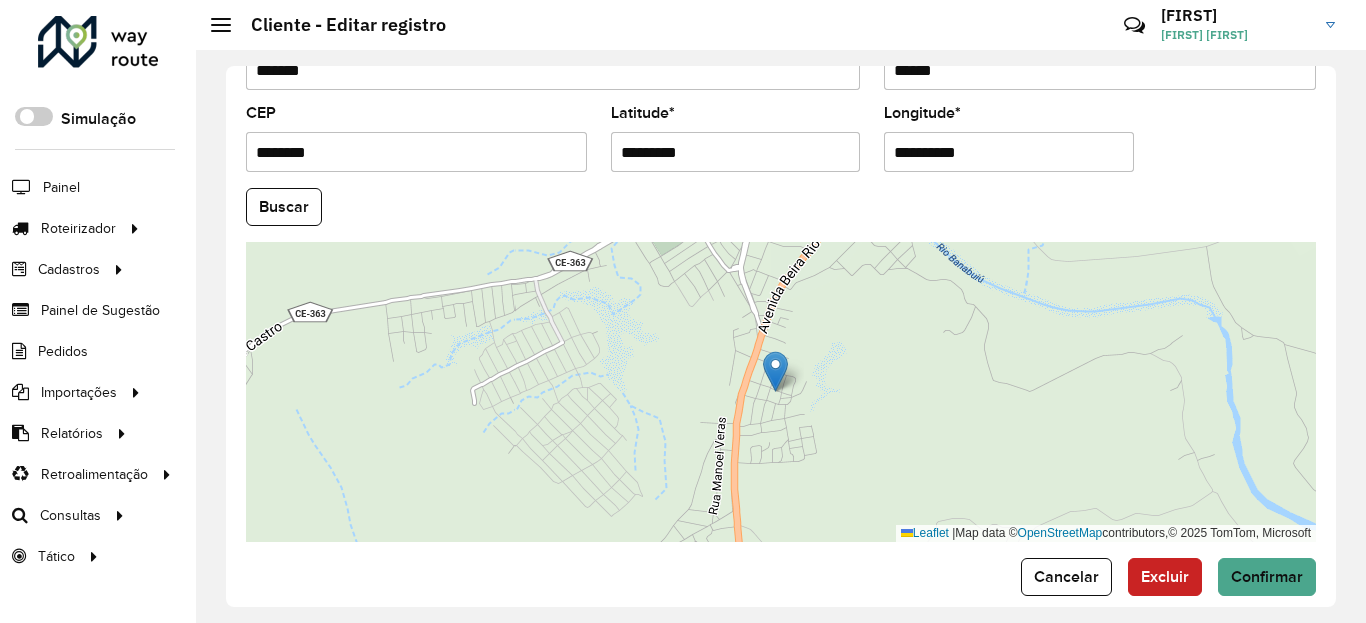 type on "**********" 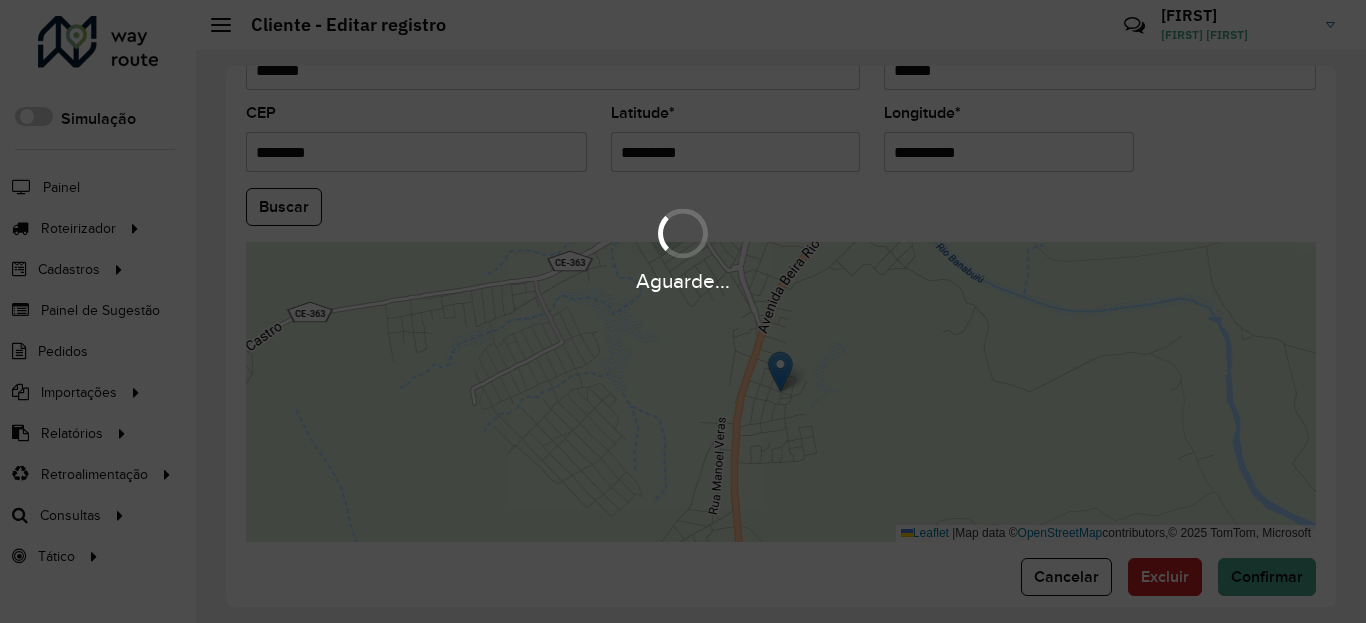 click on "Aguarde...  Pop-up bloqueado!  Seu navegador bloqueou automáticamente a abertura de uma nova janela.   Acesse as configurações e adicione o endereço do sistema a lista de permissão.   Fechar  Roteirizador AmbevTech Simulação Painel Roteirizador Entregas Vendas Cadastros Checkpoint Classificações de venda Cliente Condição de pagamento Consulta de setores Depósito Disponibilidade de veículos Fator tipo de produto Gabarito planner Grupo Rota Fator Tipo Produto Grupo de Depósito Grupo de rotas exclusiva Grupo de setores Jornada Jornada RN Layout integração Modelo Motorista Multi Depósito Painel de sugestão Parada Pedágio Perfil de Vendedor Ponto de apoio Ponto de apoio FAD Prioridade pedido Produto Restrição de Atendimento Planner Rodízio de placa Rota exclusiva FAD Rótulo Setor Setor Planner Tempo de parada de refeição Tipo de cliente Tipo de veículo Tipo de veículo RN Transportadora Usuário Vendedor Veículo Painel de Sugestão Pedidos Importações Classificação e volume de venda" at bounding box center (683, 311) 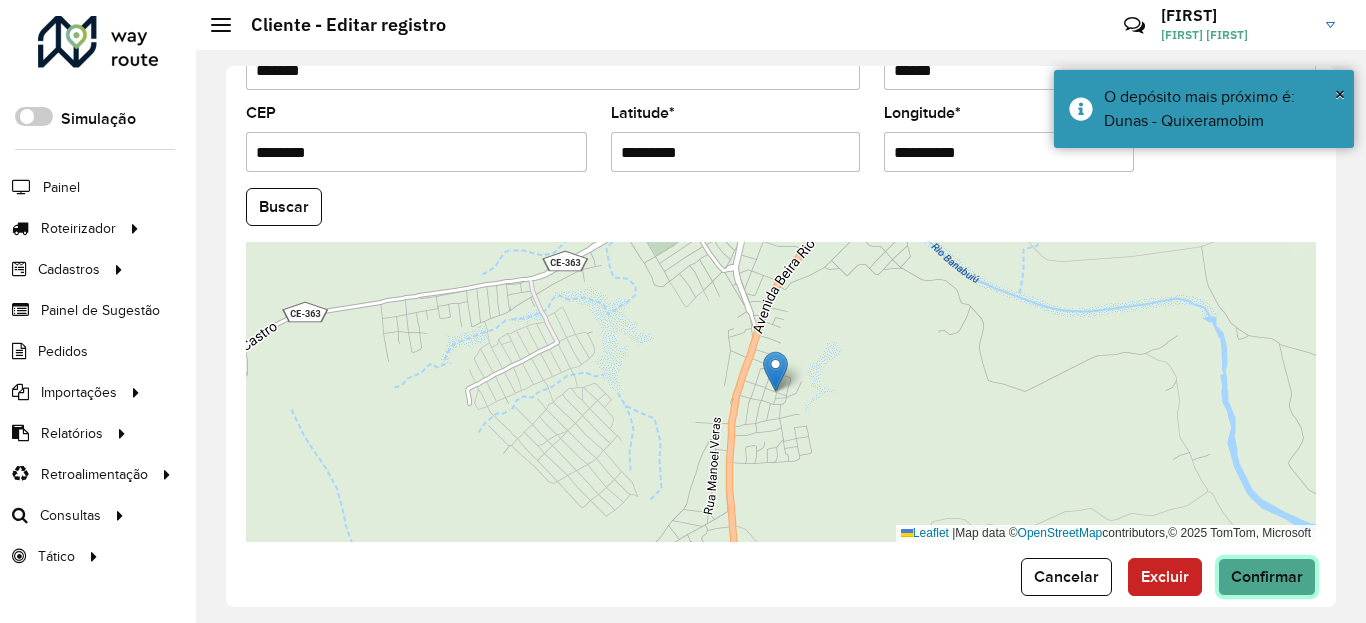 click on "Confirmar" 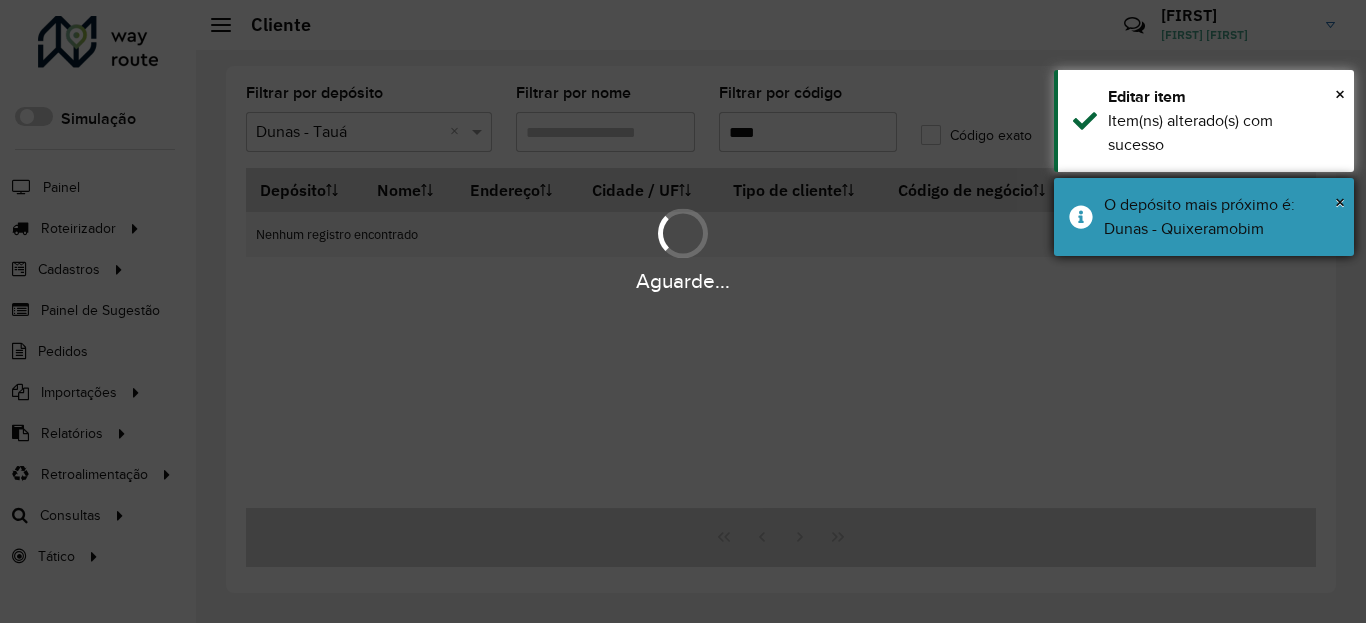 click on "O depósito mais próximo é: Dunas - Quixeramobim" at bounding box center [1221, 217] 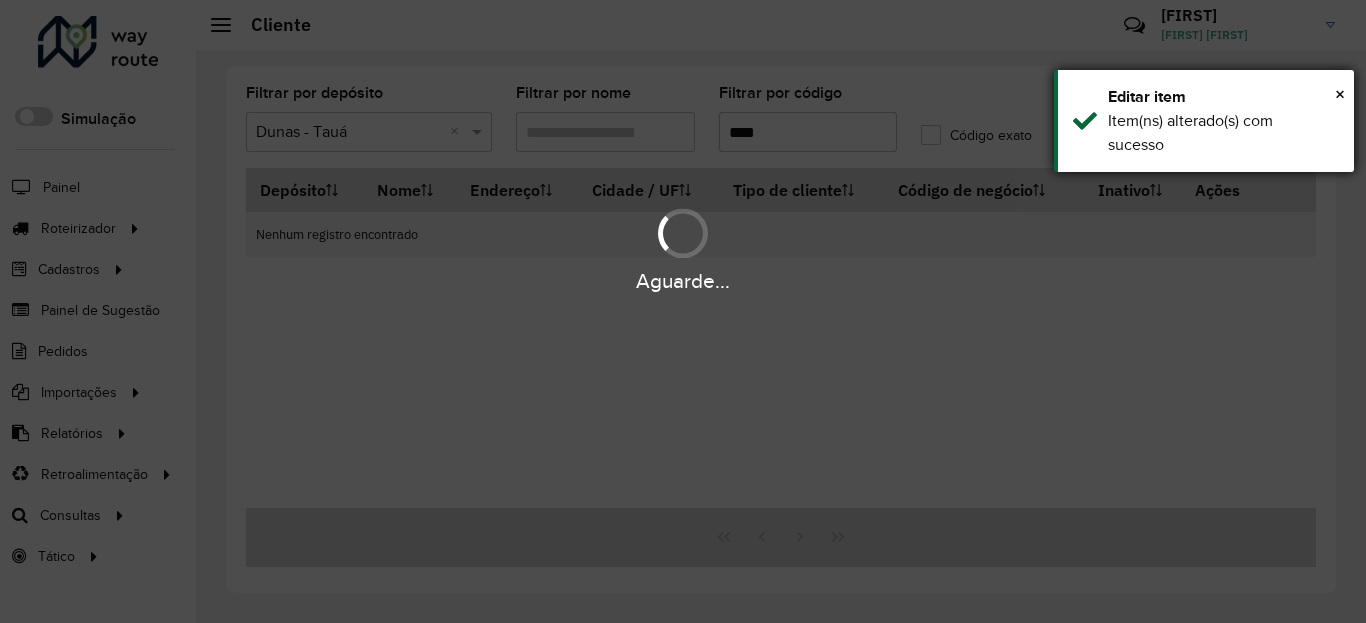 click on "Item(ns) alterado(s) com sucesso" at bounding box center (1223, 133) 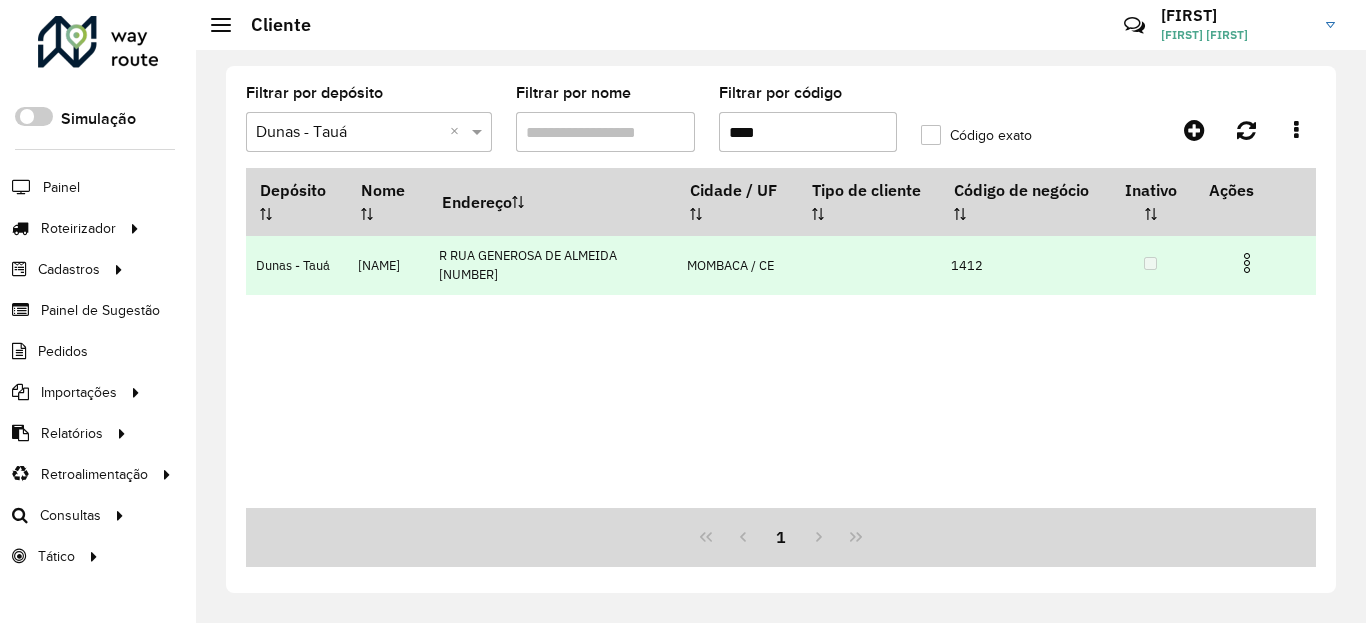 click at bounding box center [1247, 263] 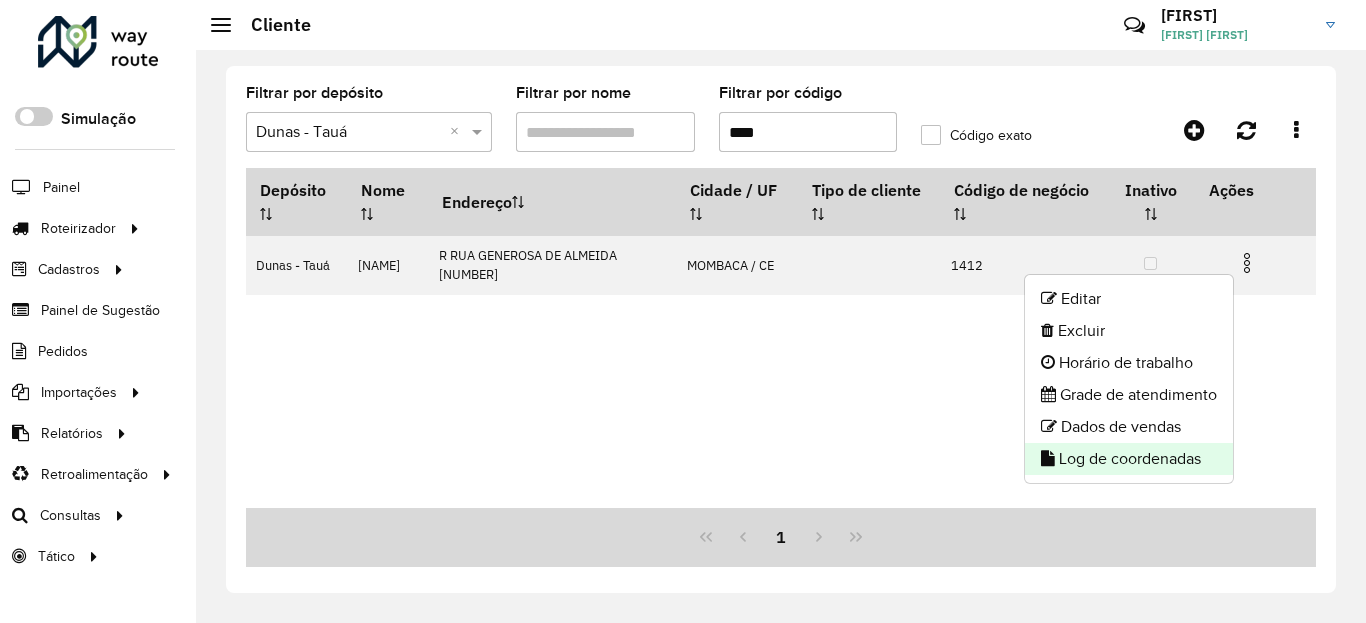 click on "Log de coordenadas" 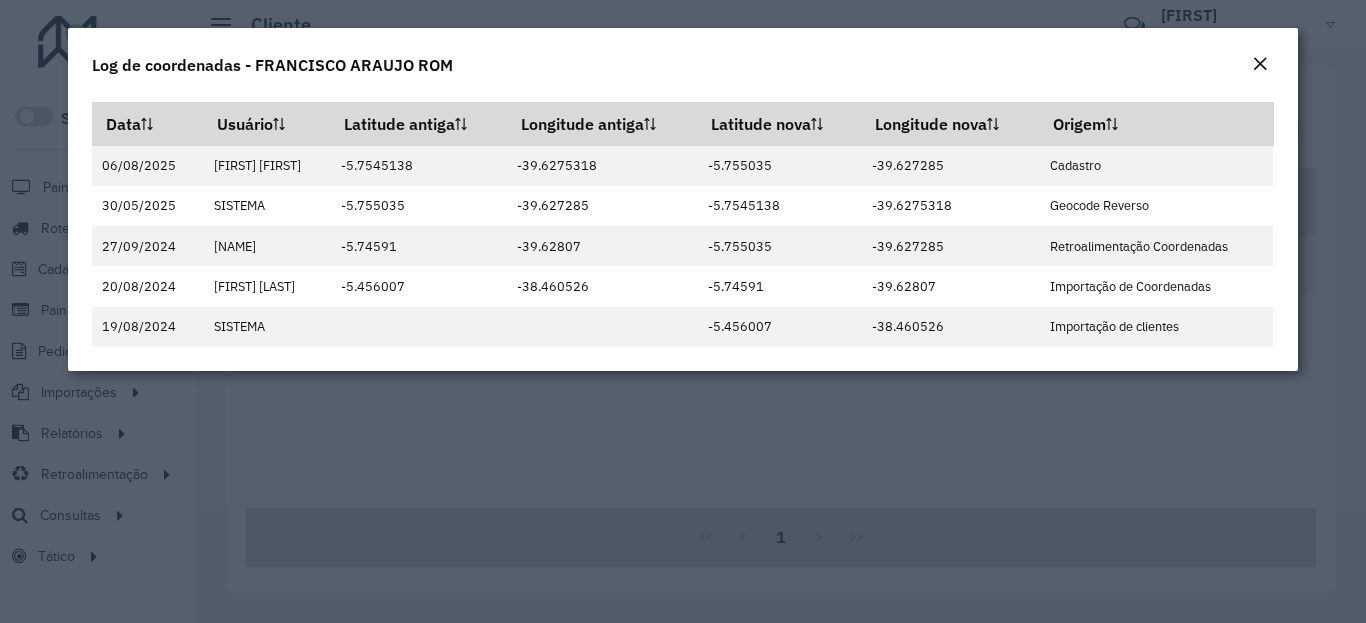 click 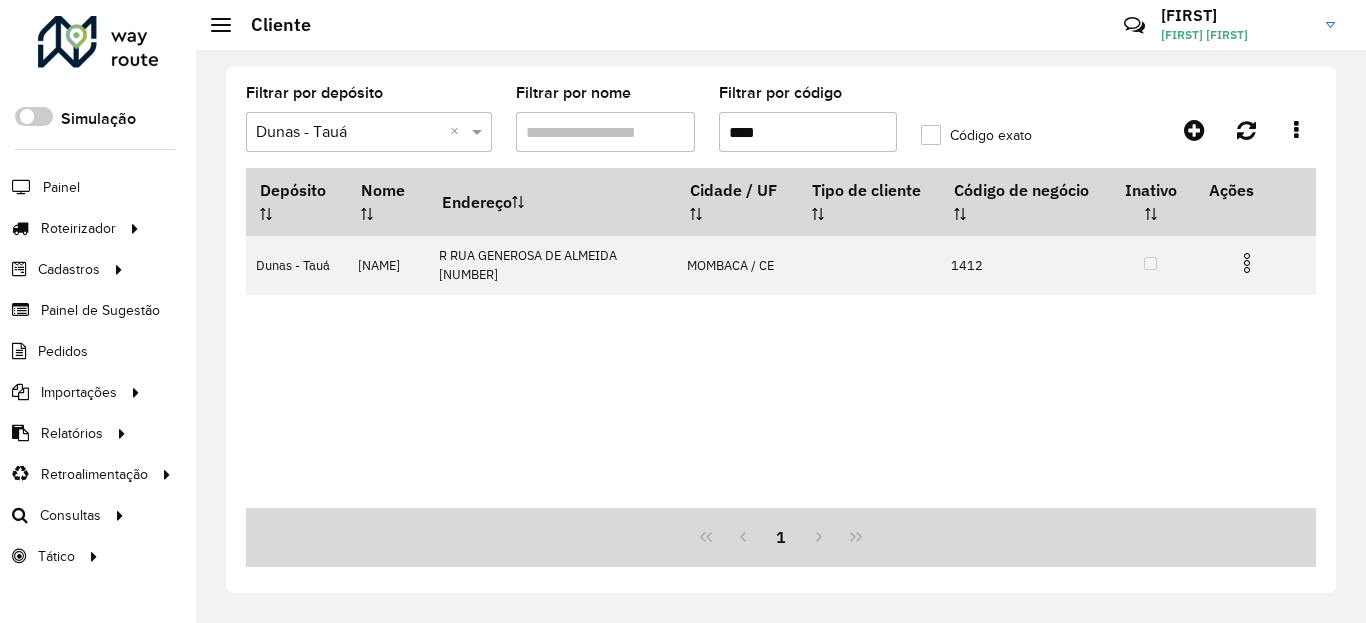 click on "****" at bounding box center (808, 132) 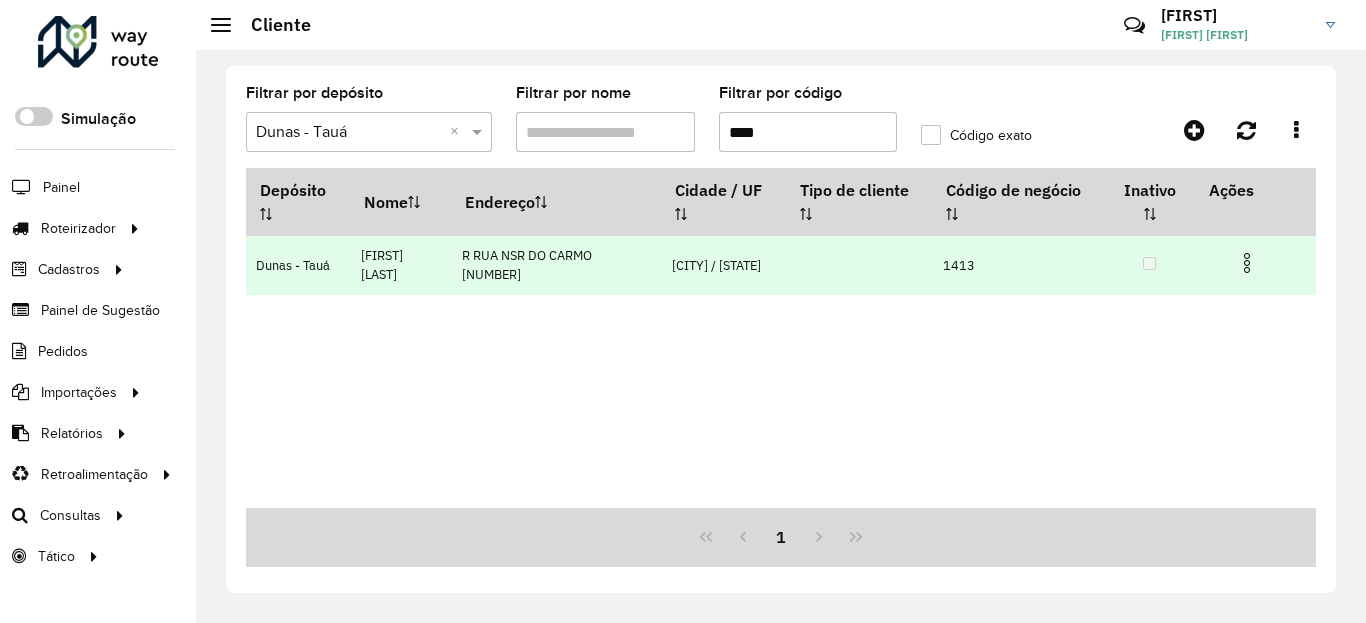 click at bounding box center [1247, 263] 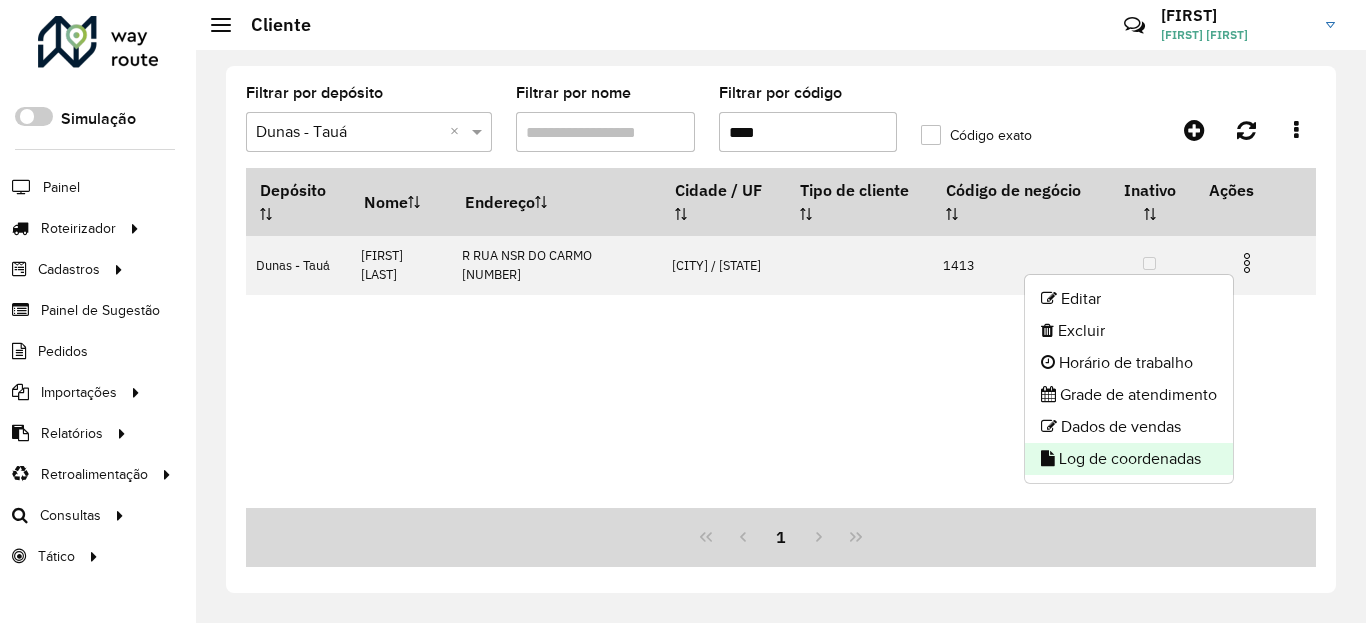 click on "Log de coordenadas" 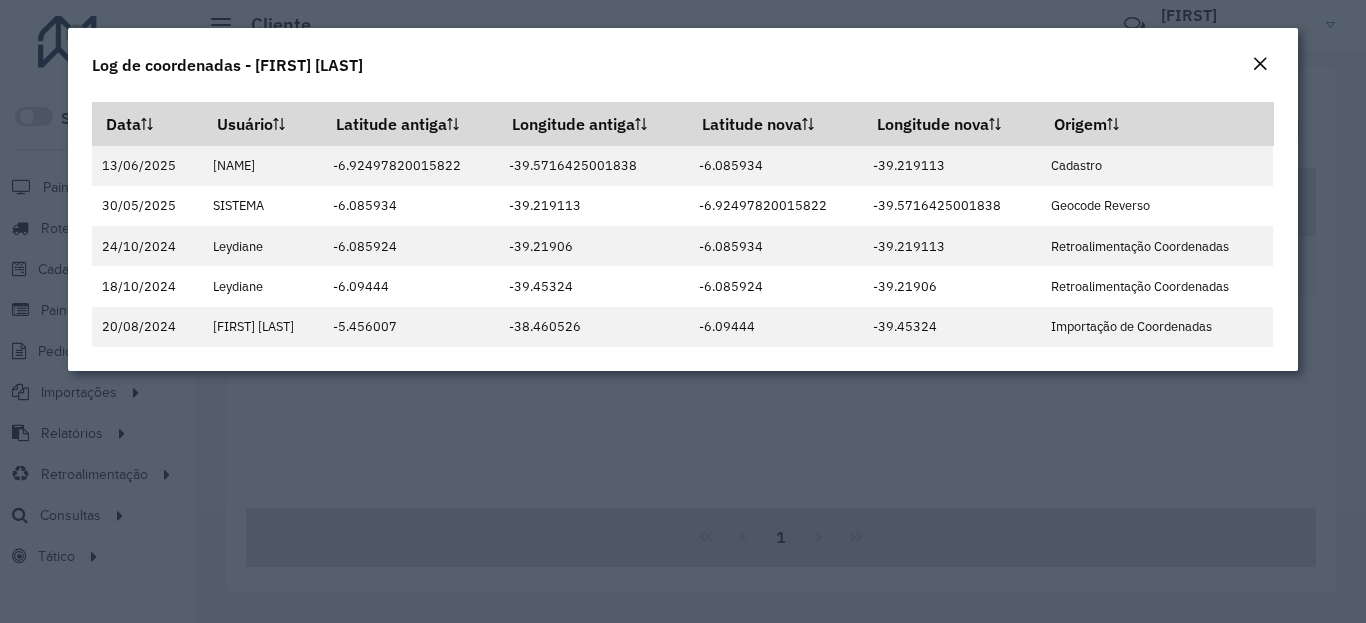 click 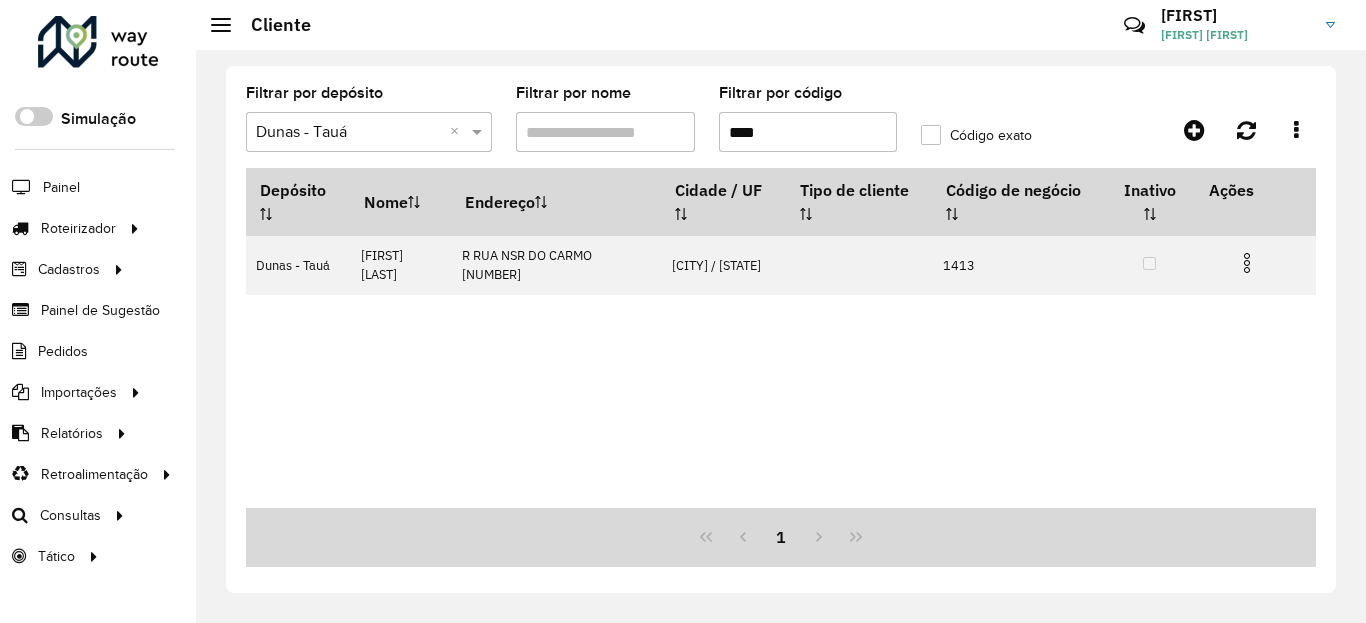 click on "****" at bounding box center (808, 132) 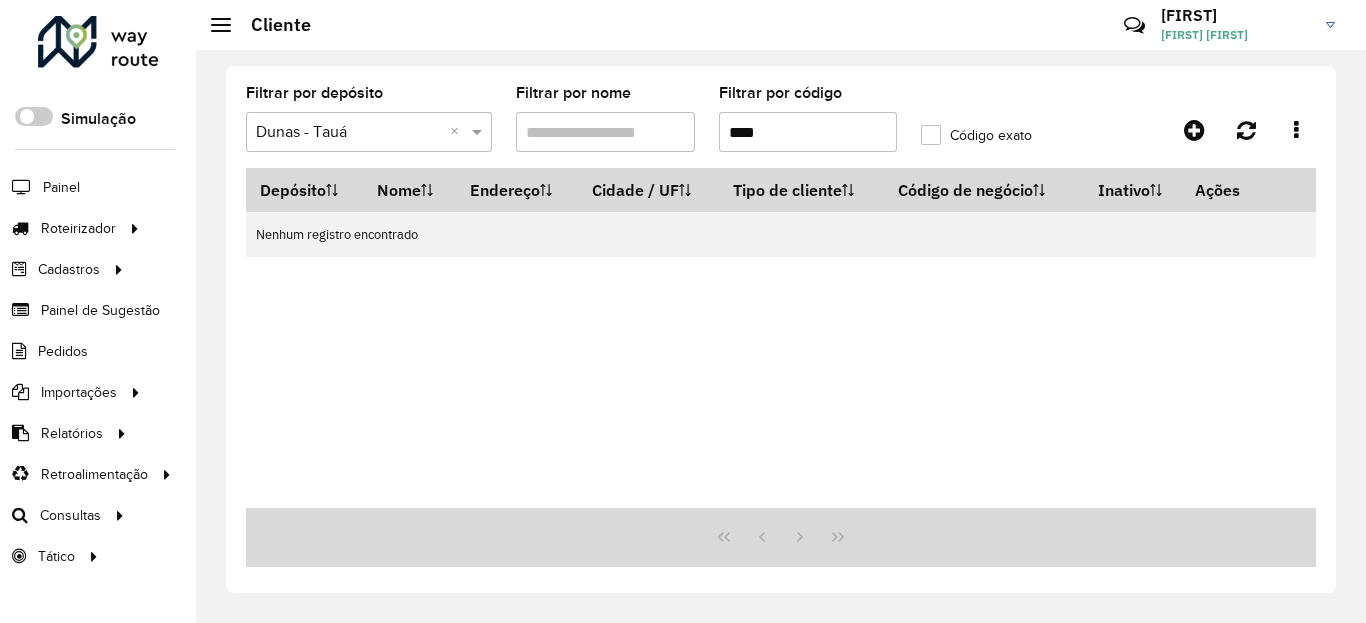 click on "****" at bounding box center (808, 132) 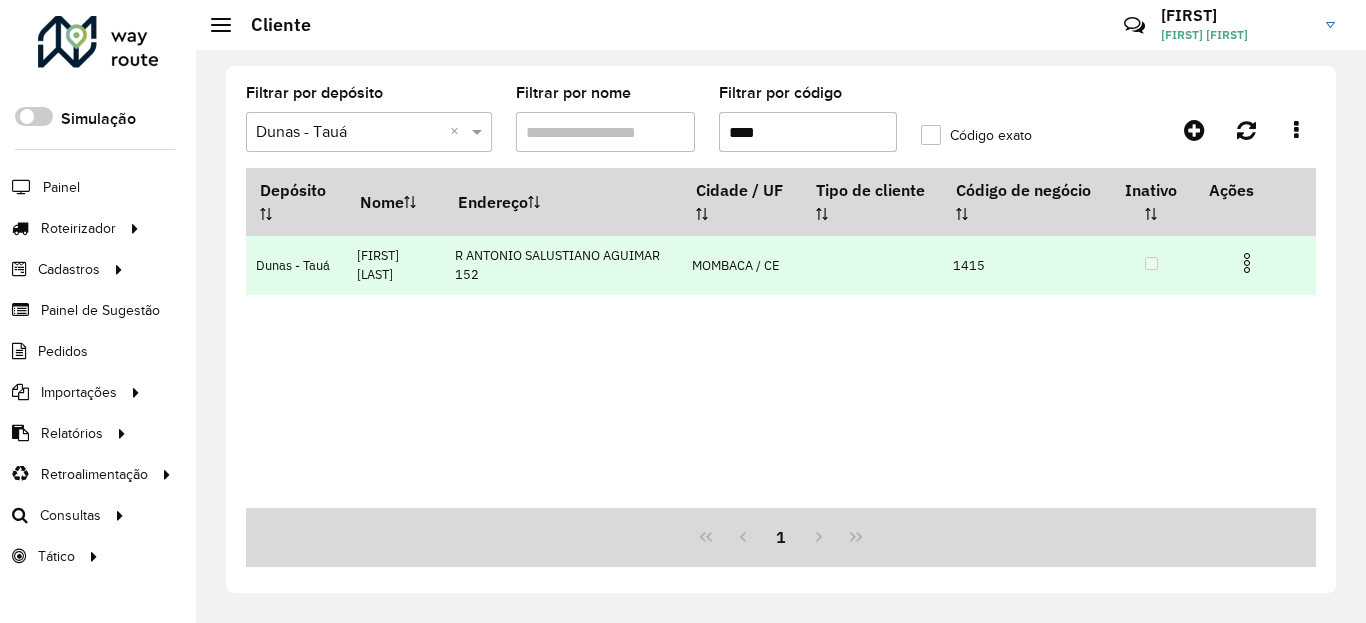 type on "****" 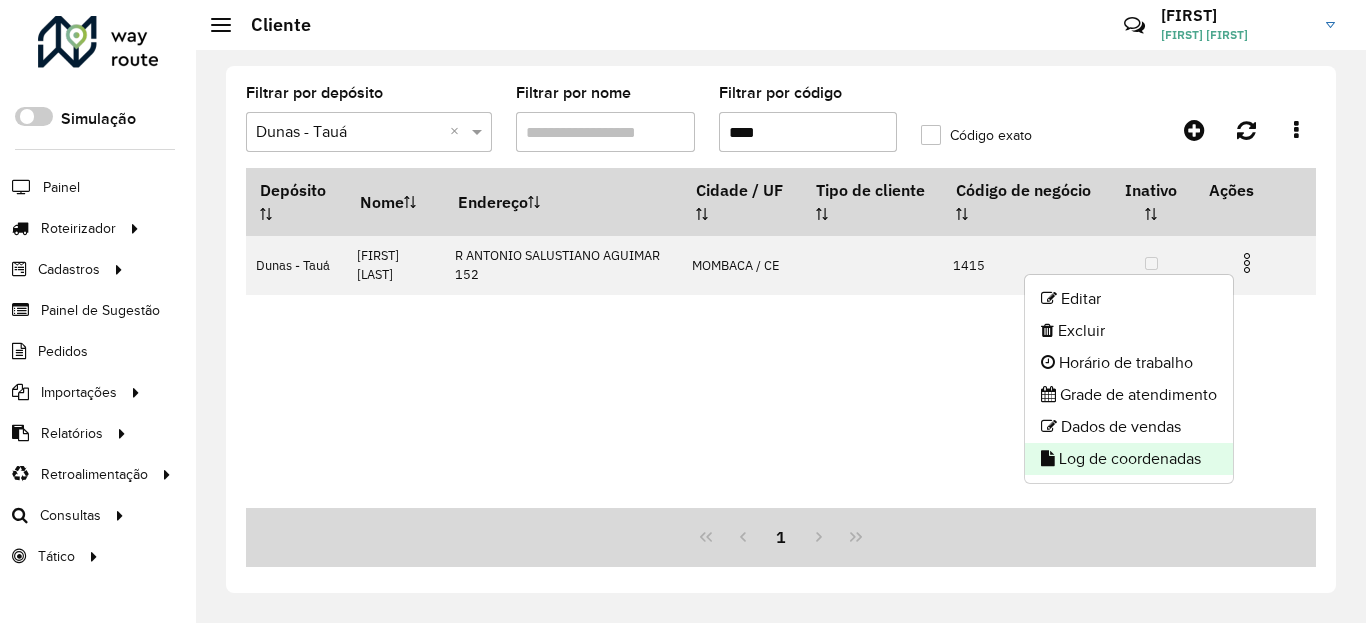 click on "Log de coordenadas" 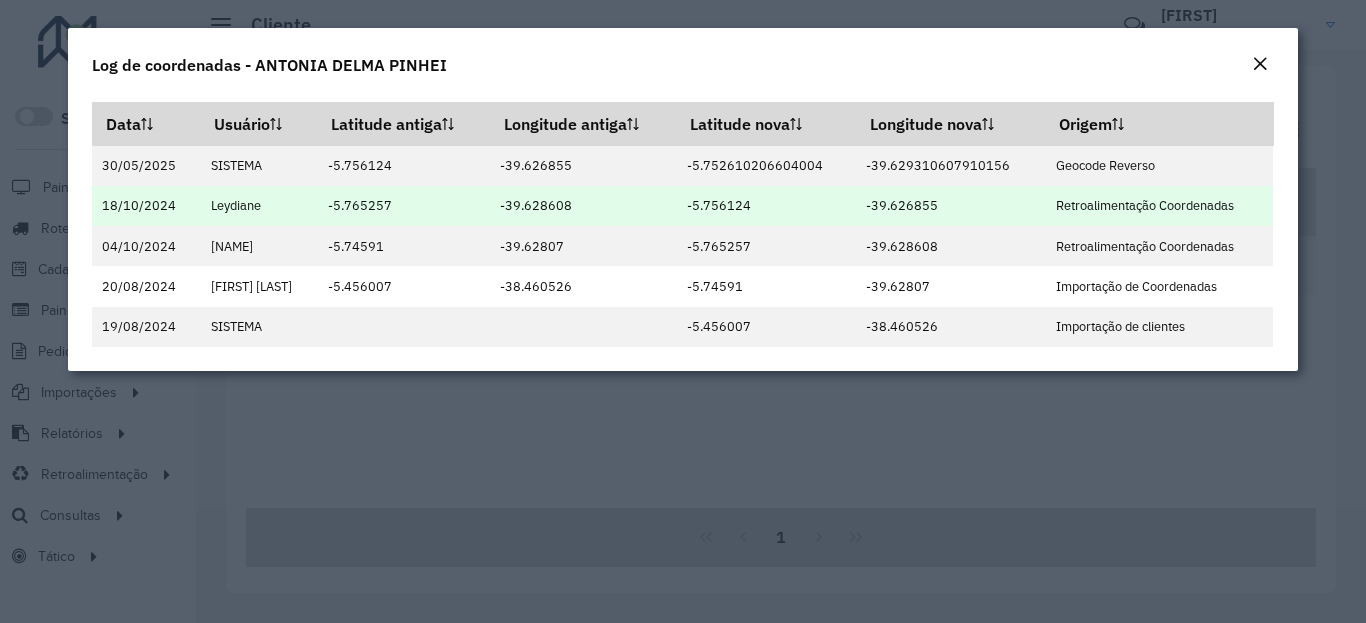 click on "-5.756124" at bounding box center [766, 206] 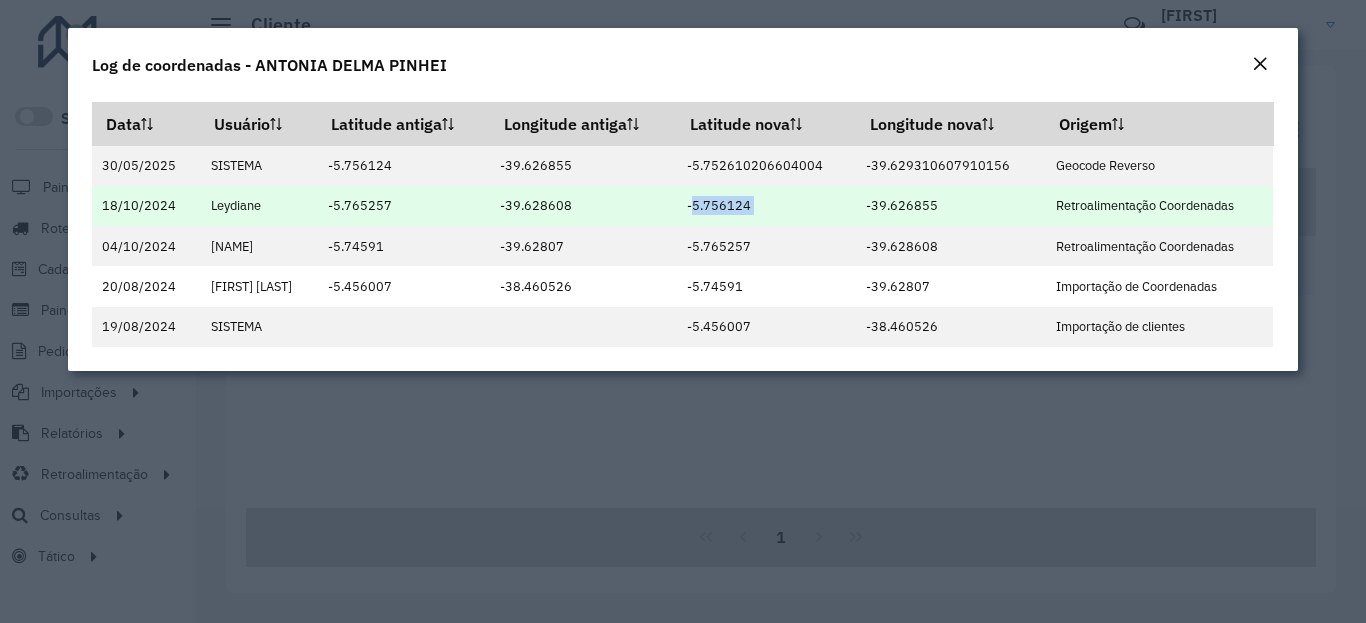 click on "-5.756124" at bounding box center (766, 206) 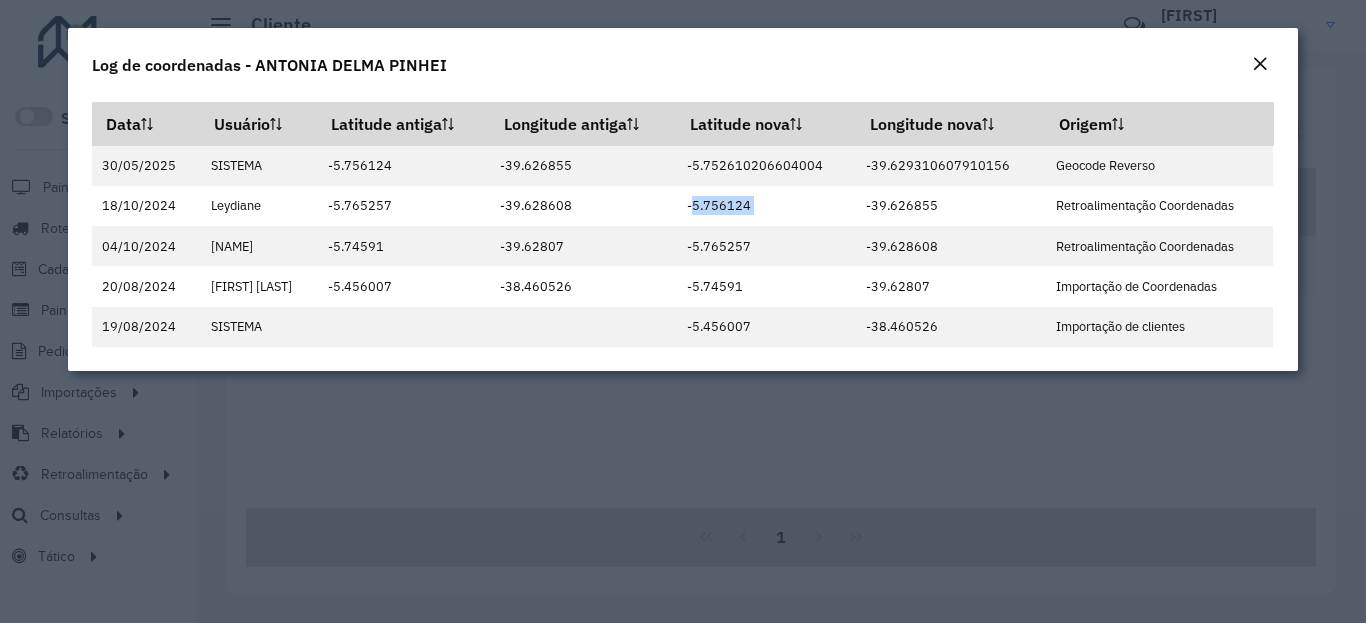 copy on "-5.756124" 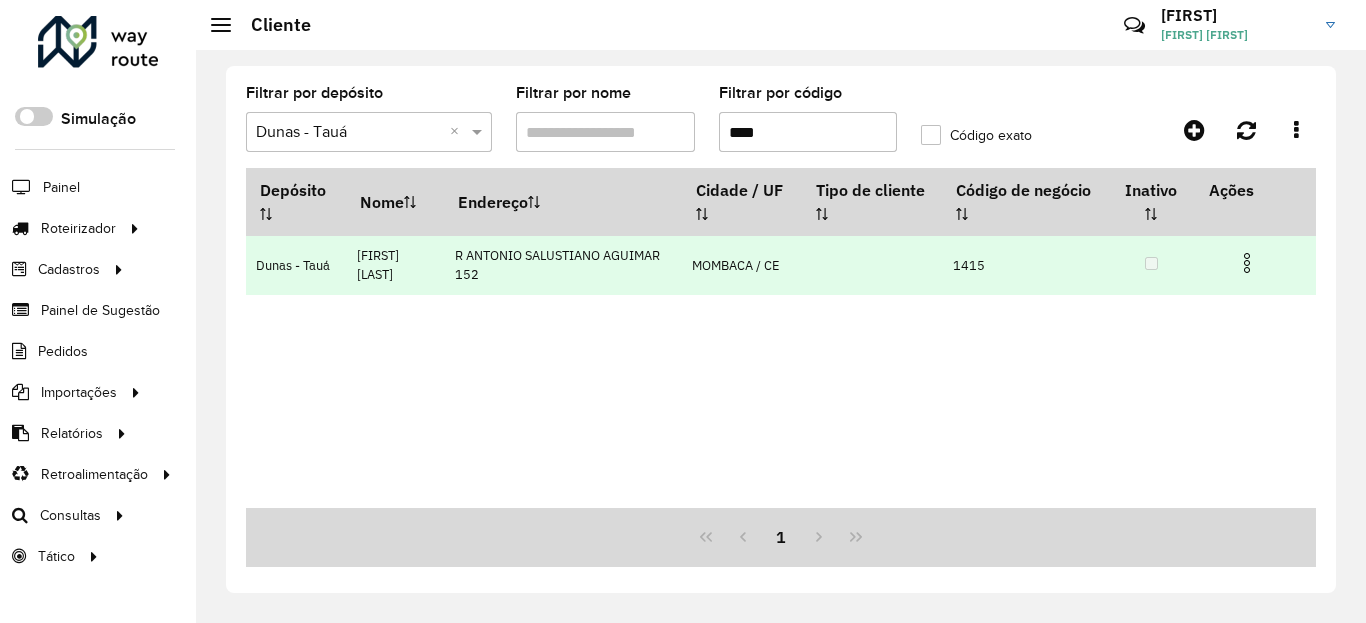click at bounding box center (1255, 261) 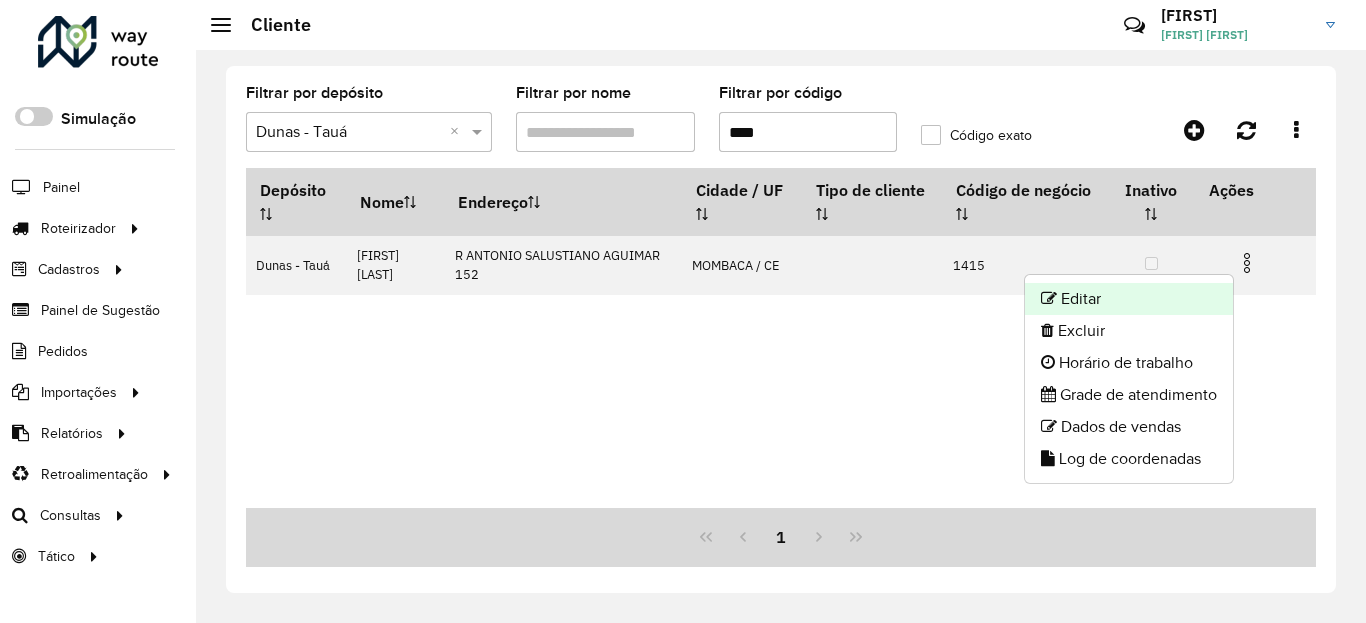 click on "Editar" 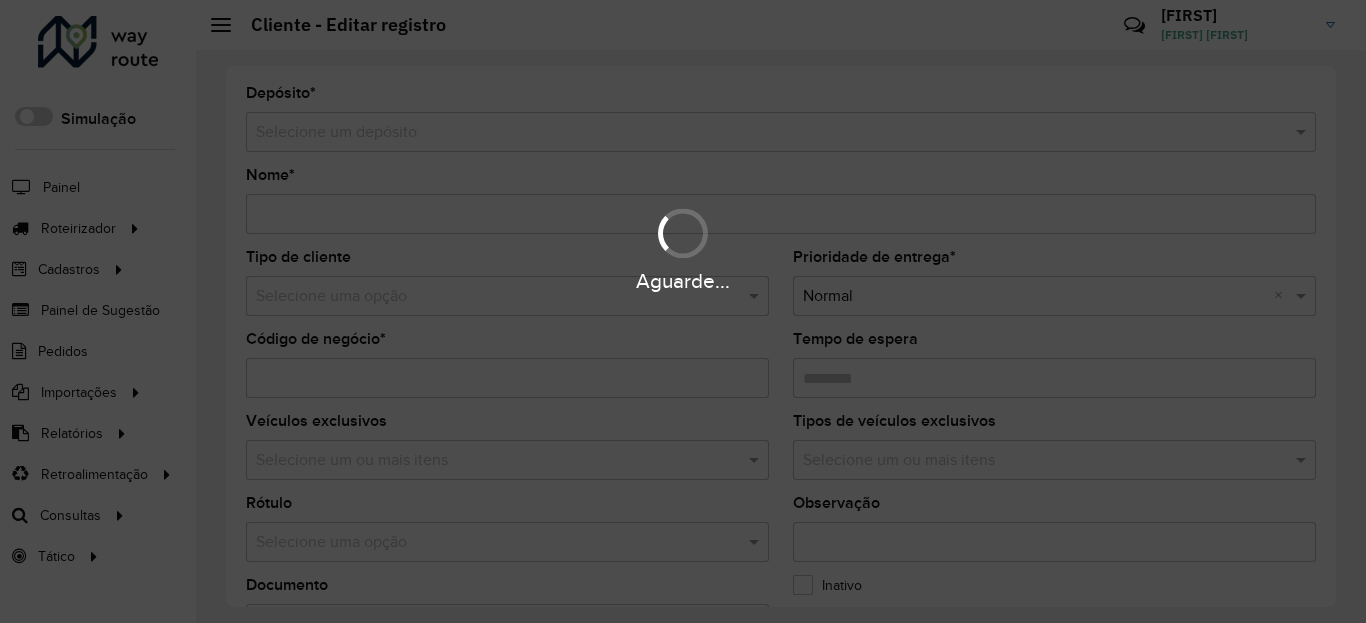 type on "**********" 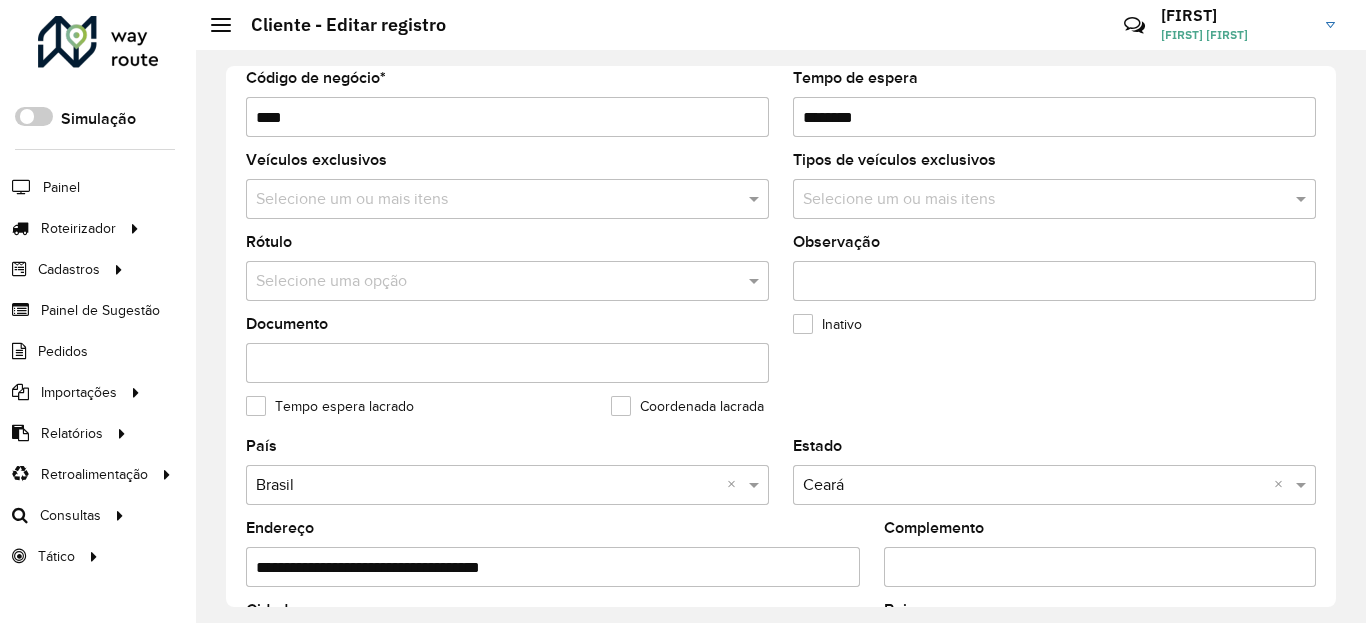 scroll, scrollTop: 720, scrollLeft: 0, axis: vertical 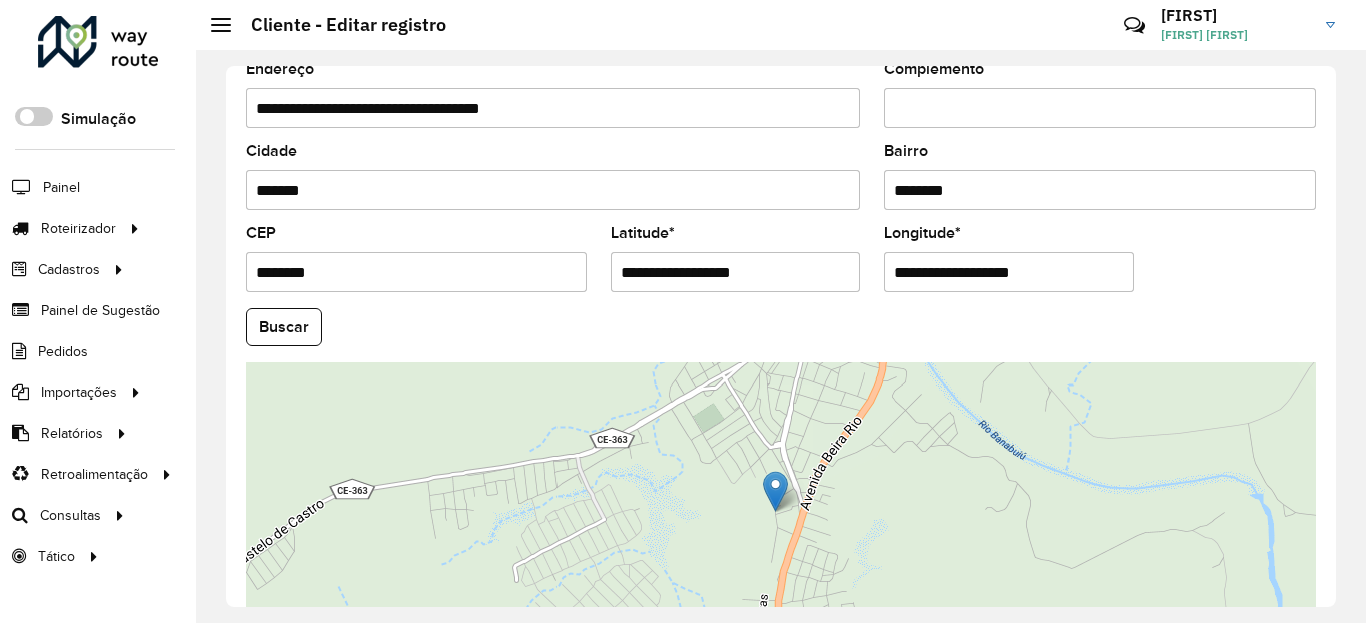 click on "**********" at bounding box center [736, 272] 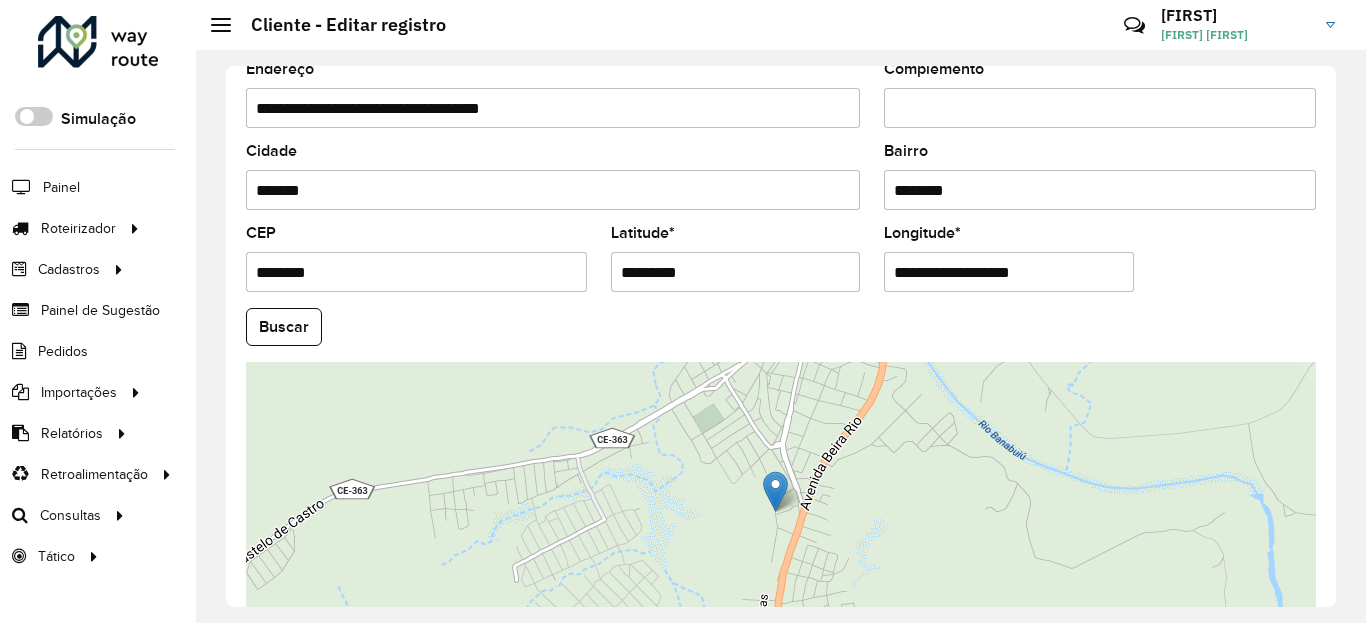 type on "*********" 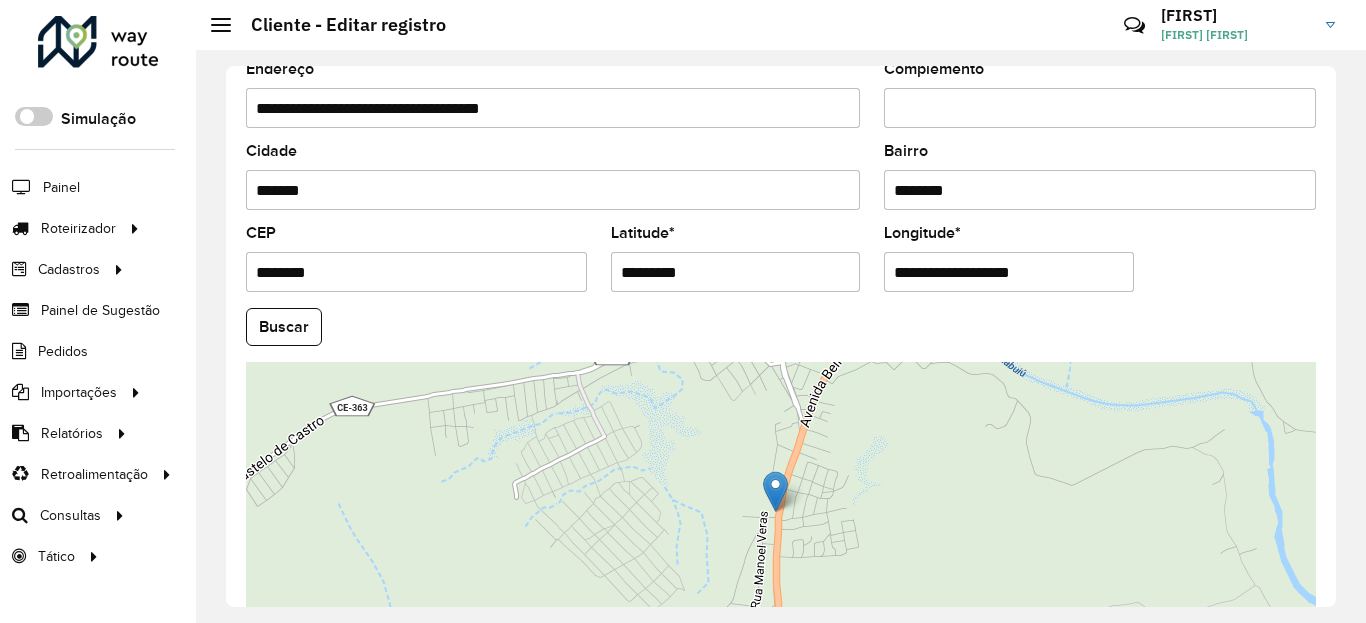 click on "**********" at bounding box center (1009, 272) 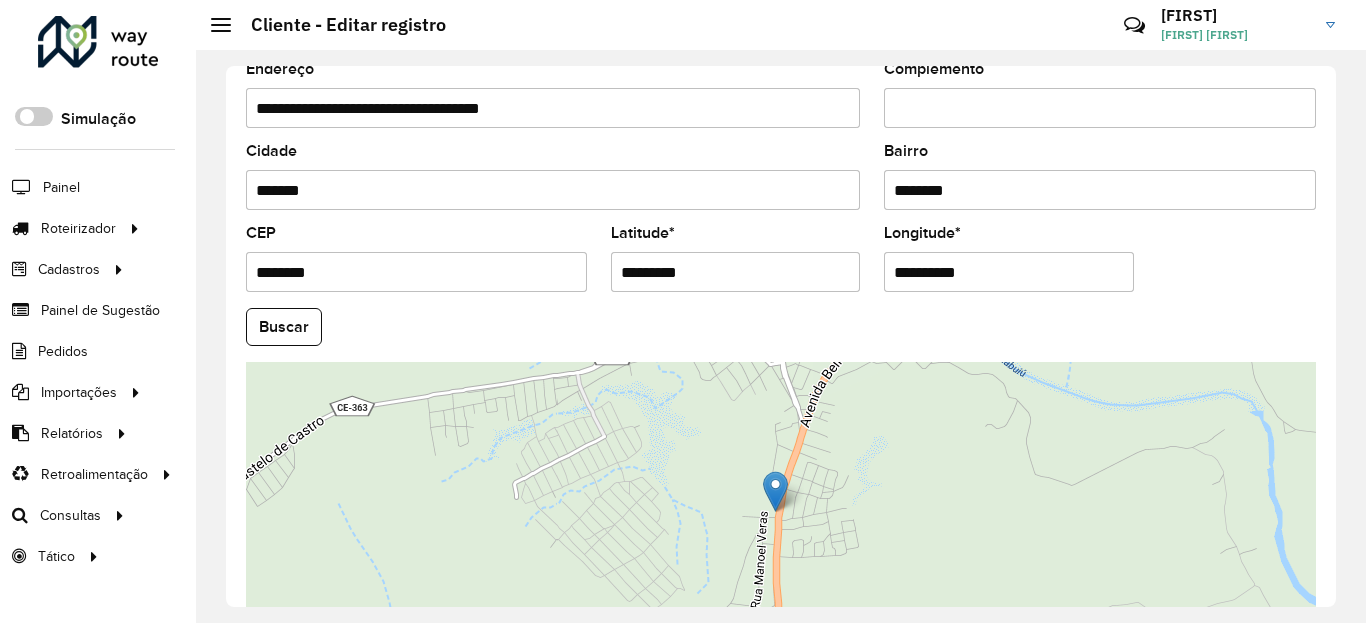 type on "**********" 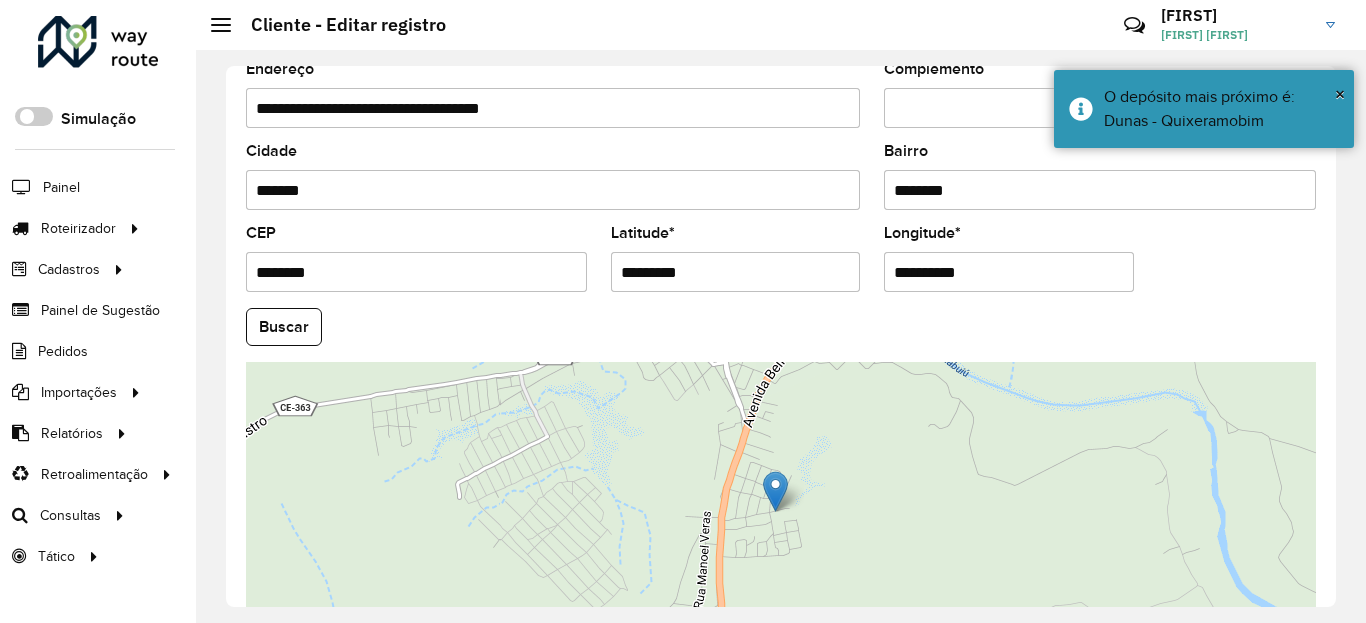 scroll, scrollTop: 840, scrollLeft: 0, axis: vertical 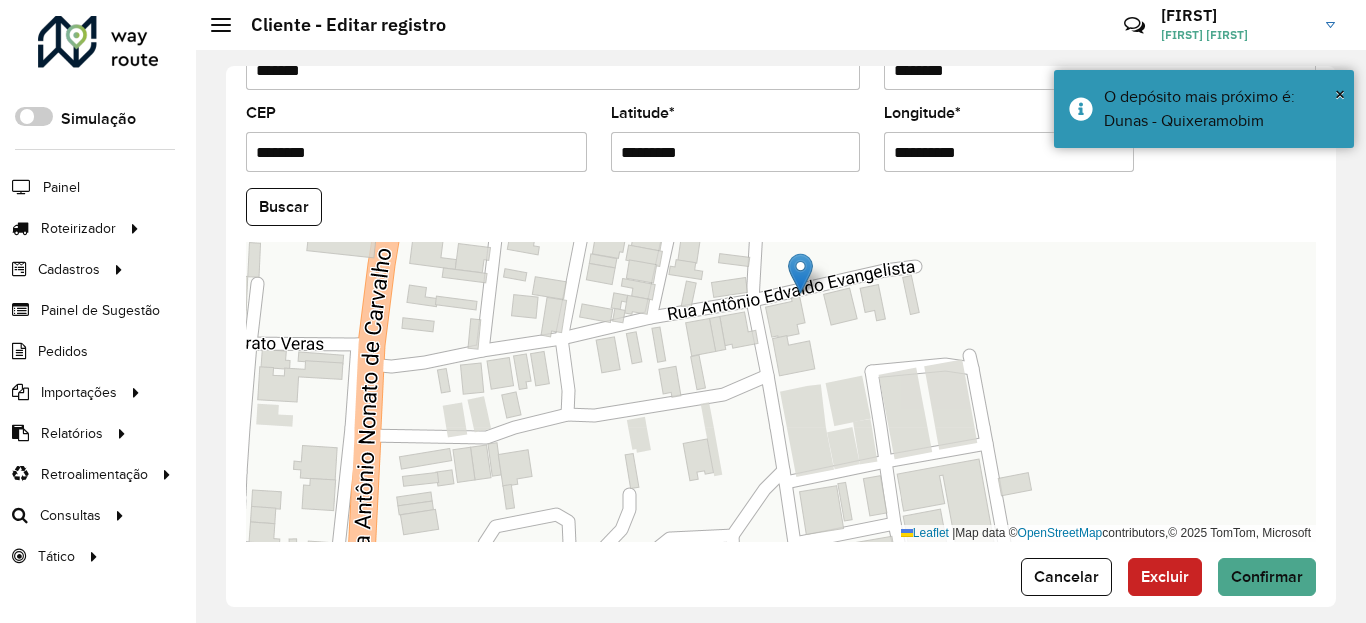 drag, startPoint x: 801, startPoint y: 330, endPoint x: 804, endPoint y: 340, distance: 10.440307 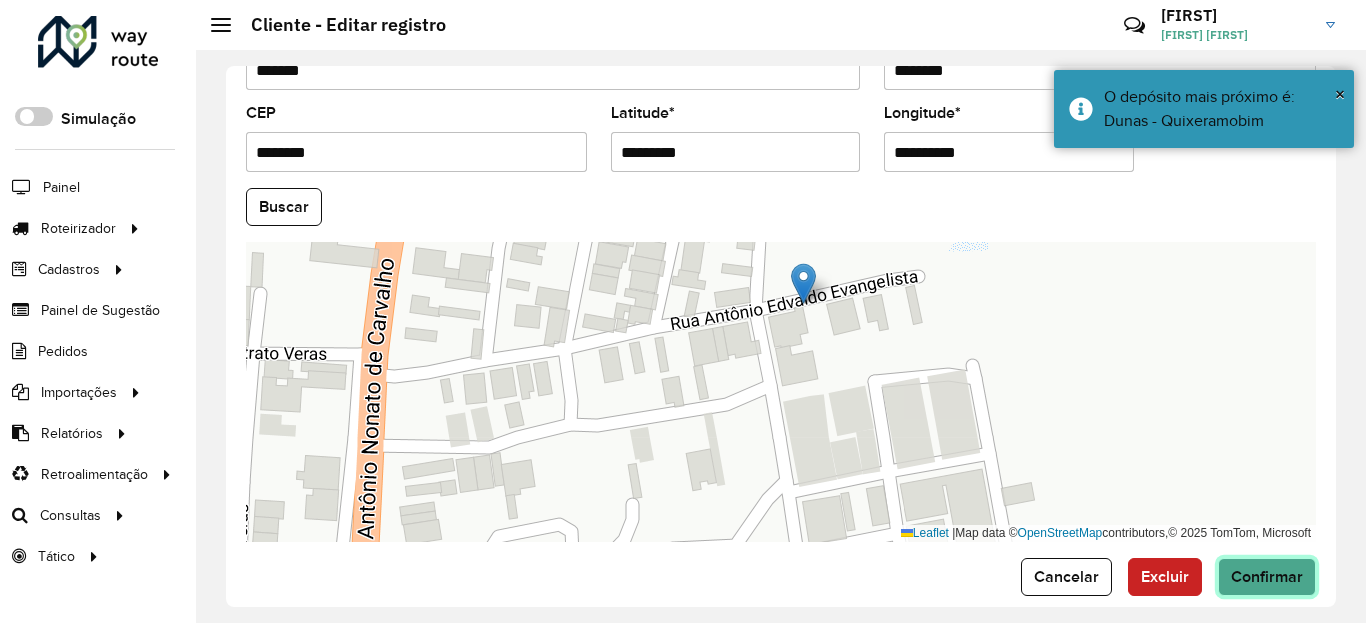 click on "Confirmar" 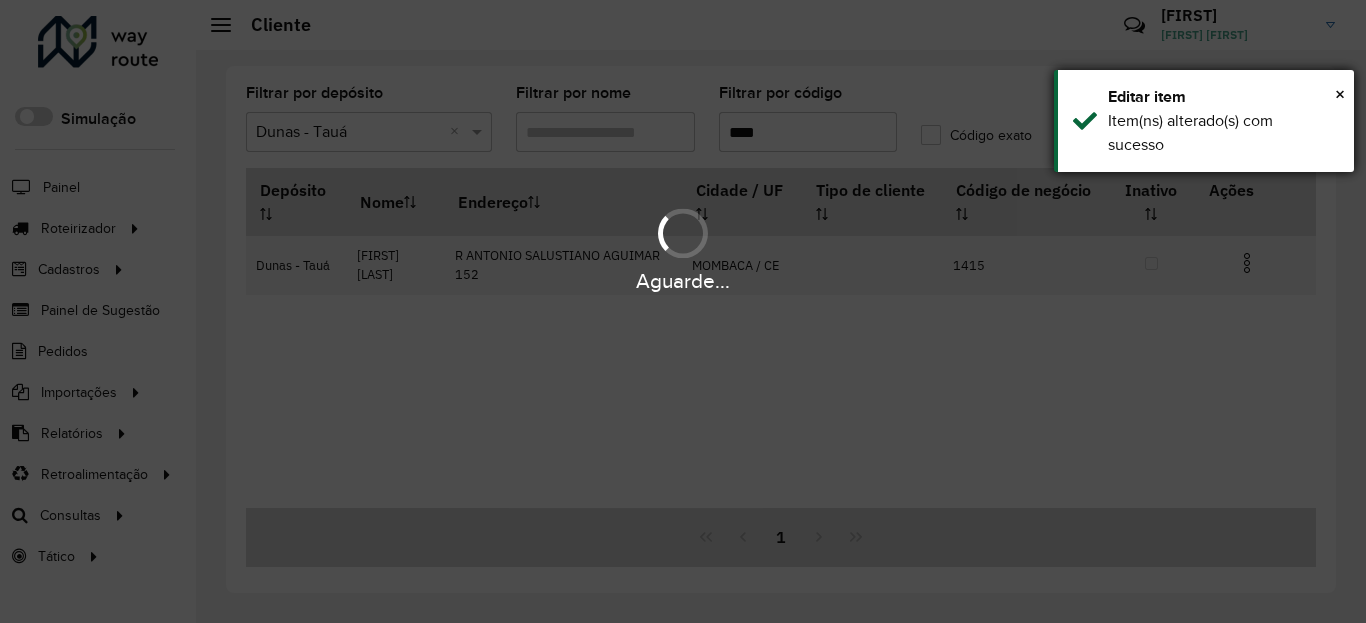click on "Item(ns) alterado(s) com sucesso" at bounding box center (1223, 133) 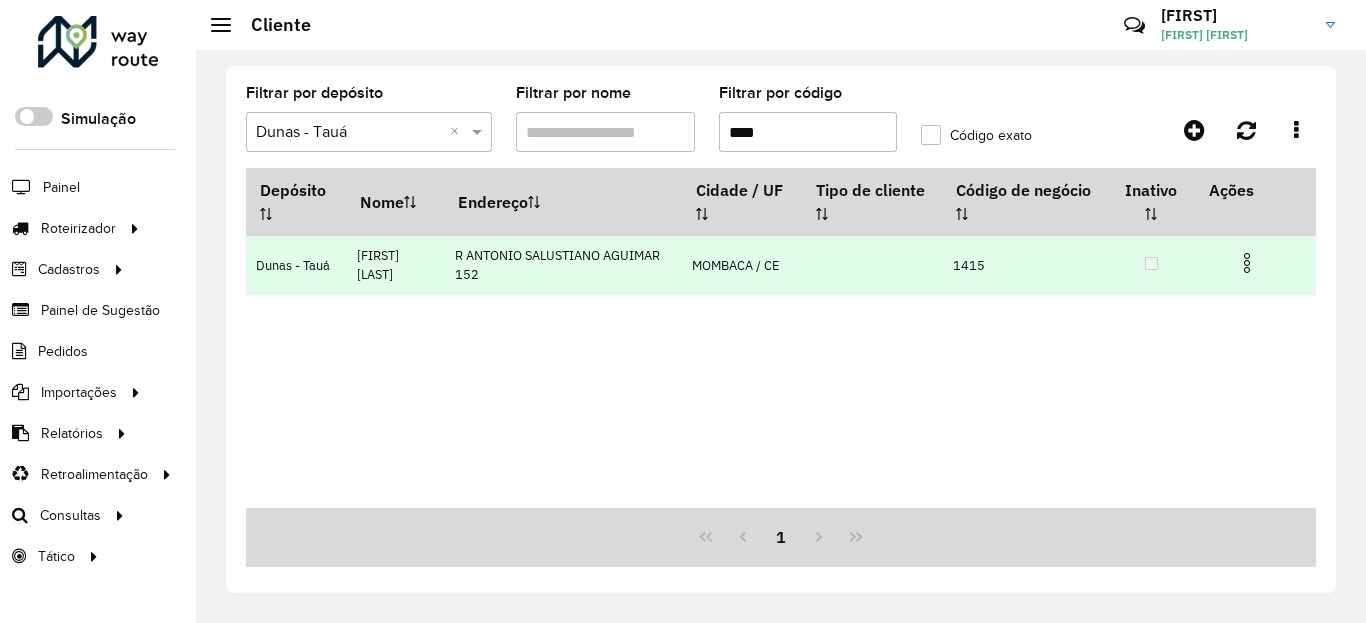 click at bounding box center [1247, 263] 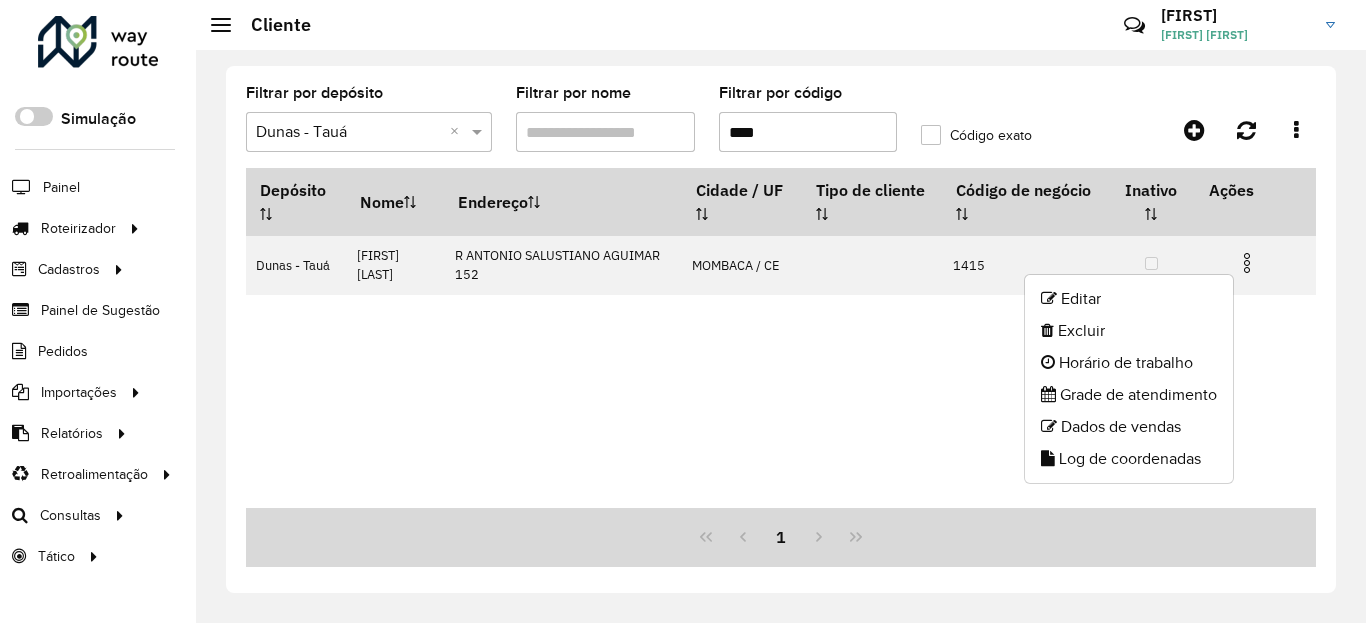 click on "Log de coordenadas" 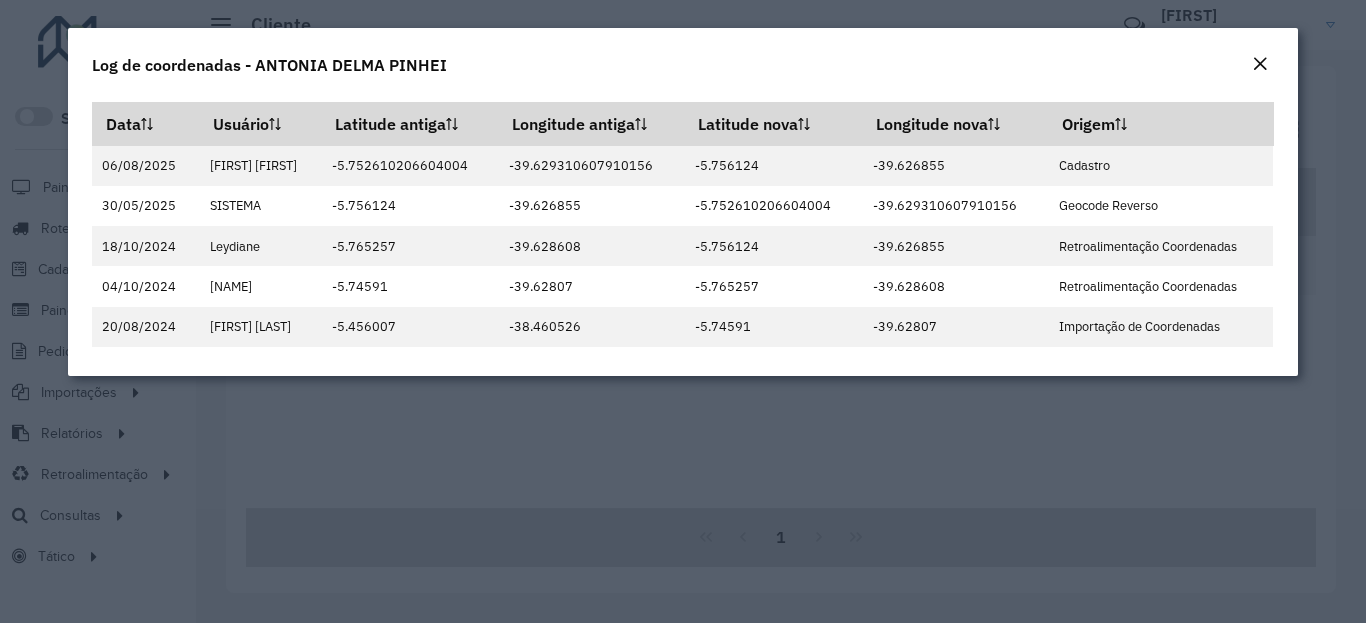 click 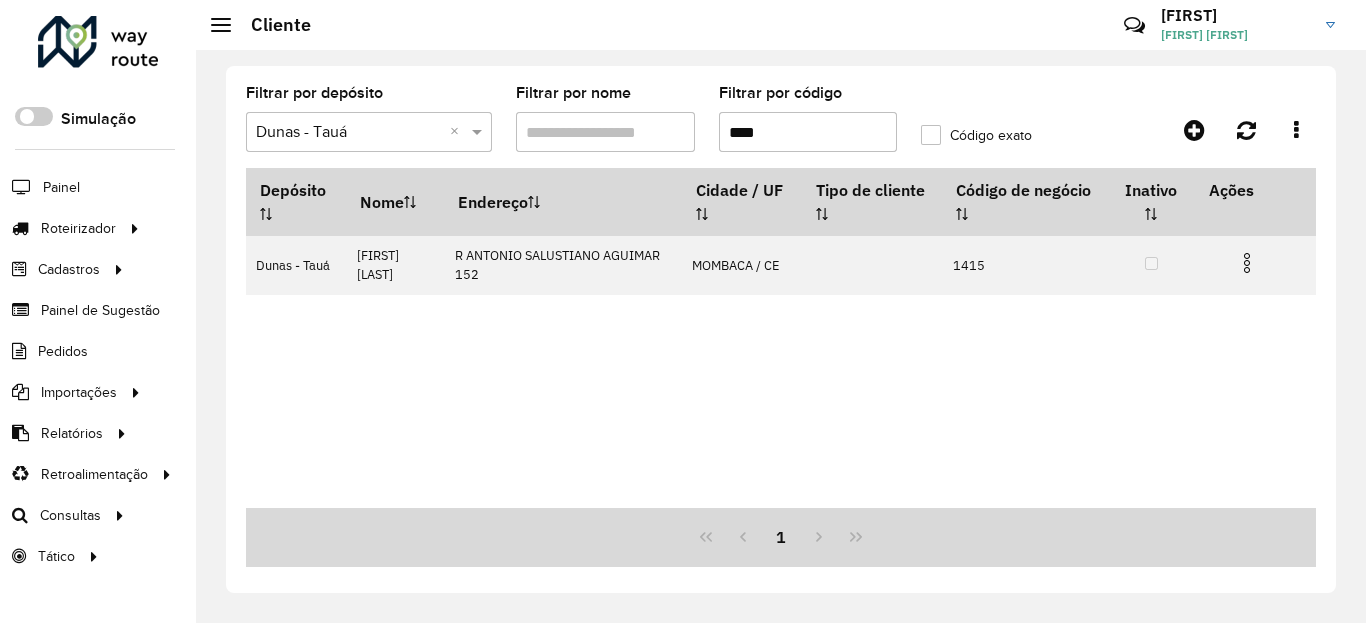 click on "****" at bounding box center [808, 132] 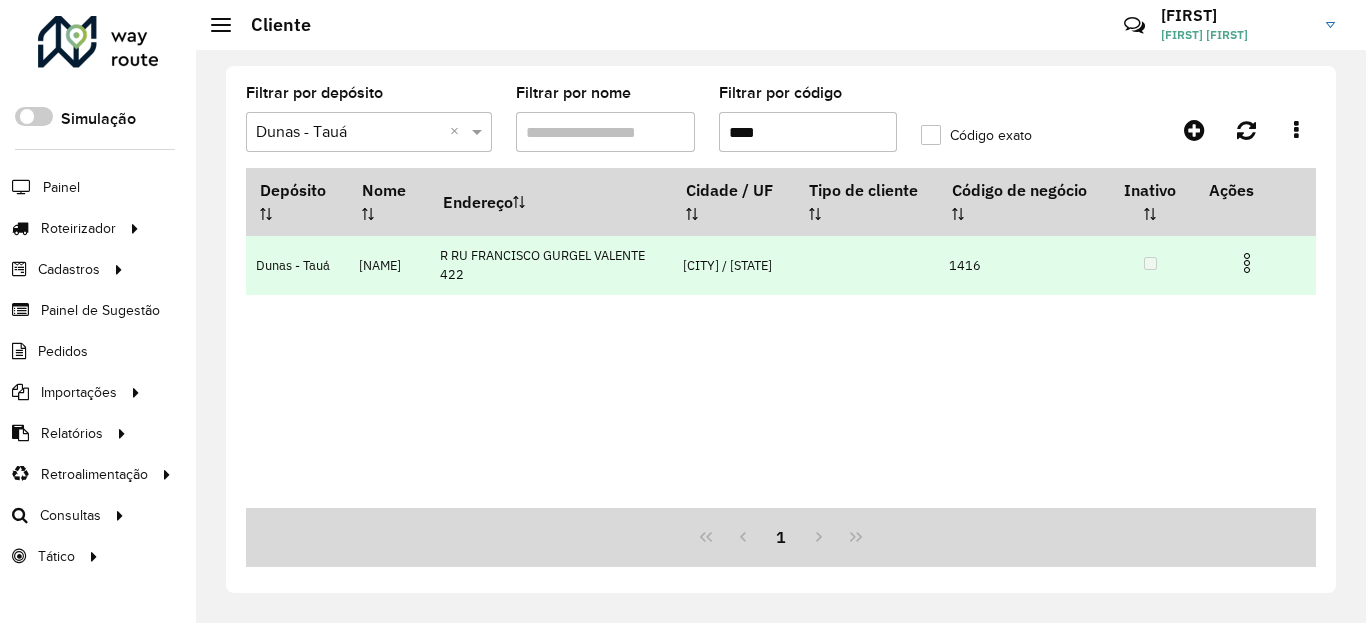 type on "****" 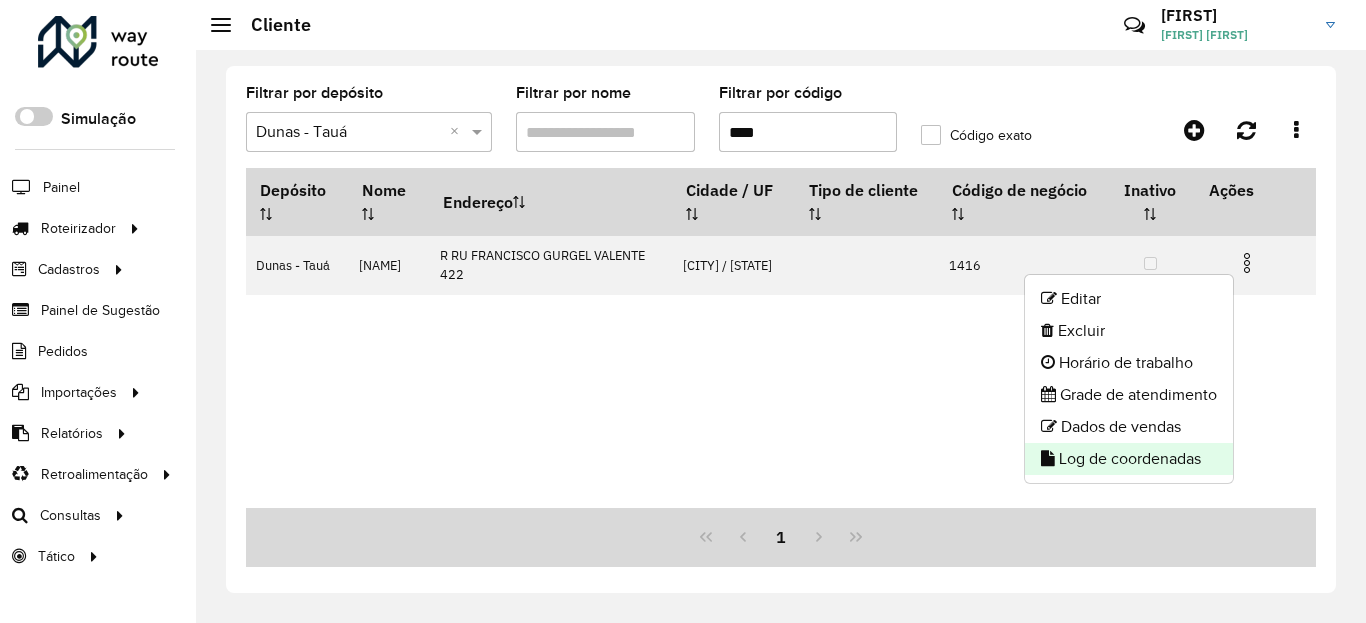 click on "Log de coordenadas" 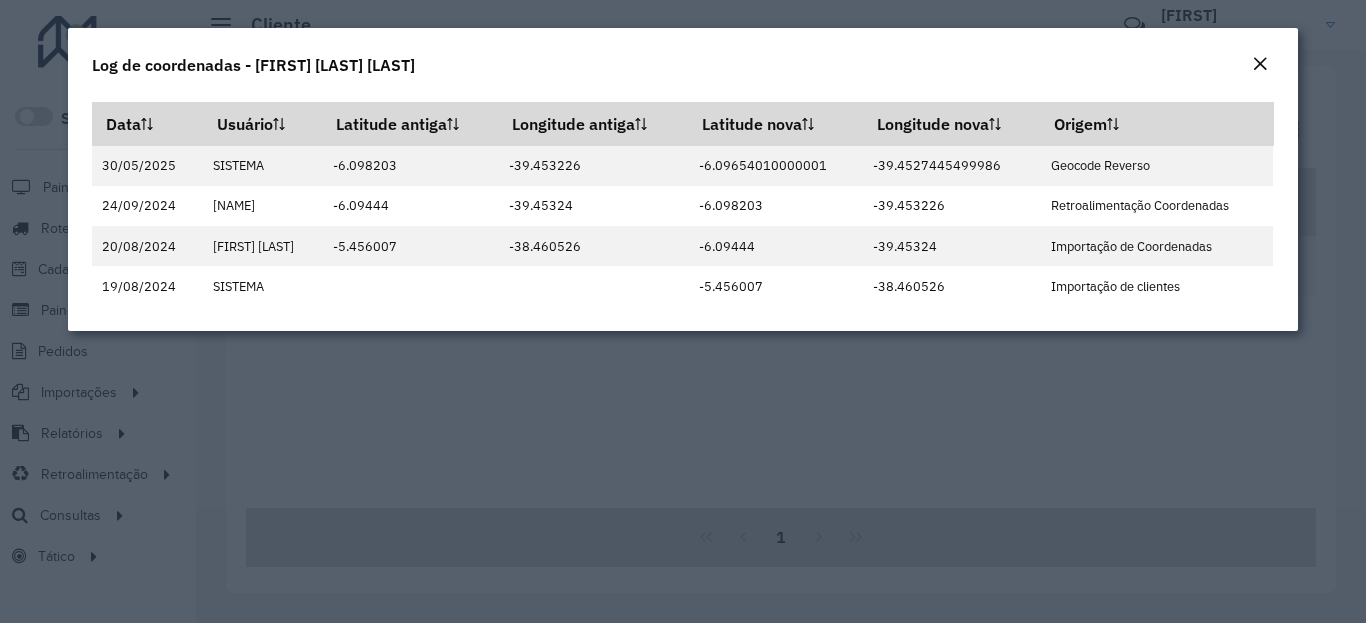 click 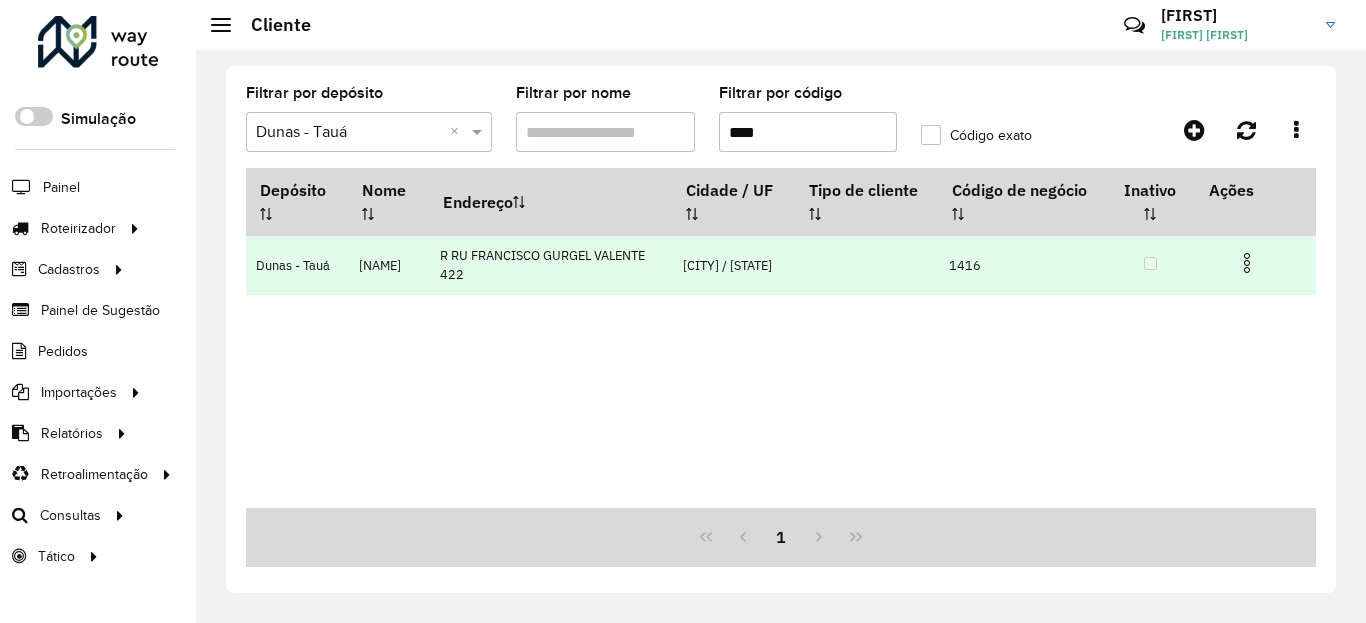click at bounding box center (1247, 263) 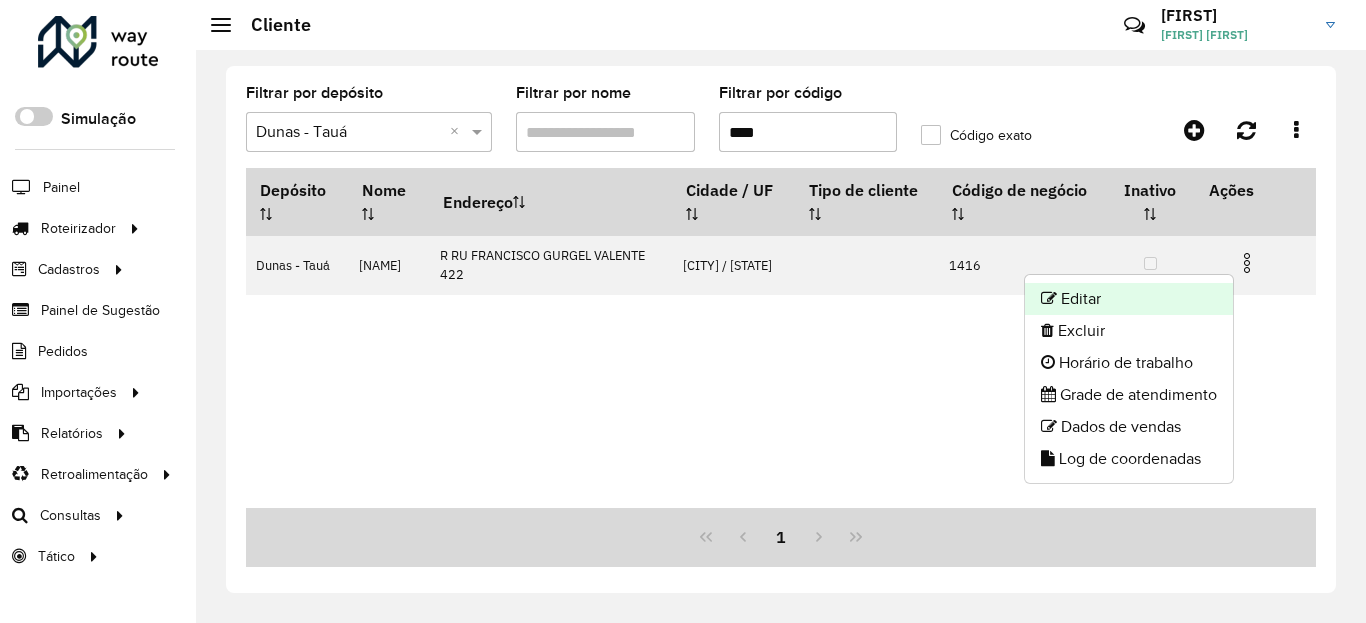 click on "Editar" 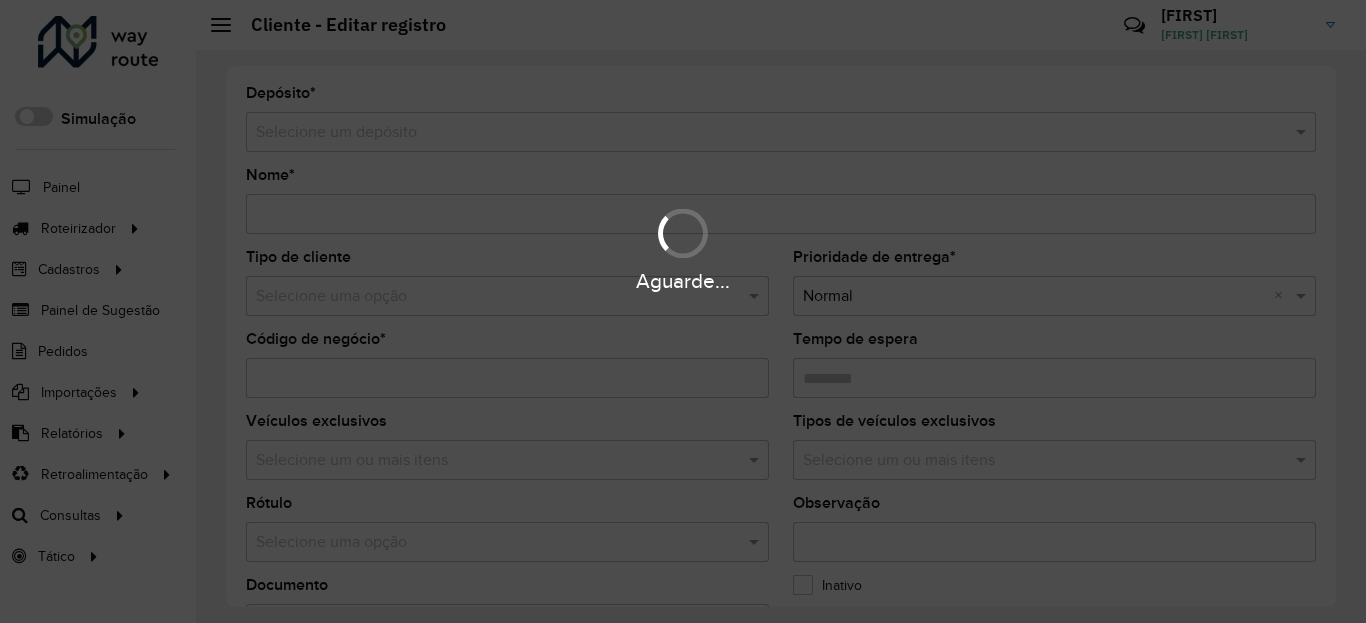type on "**********" 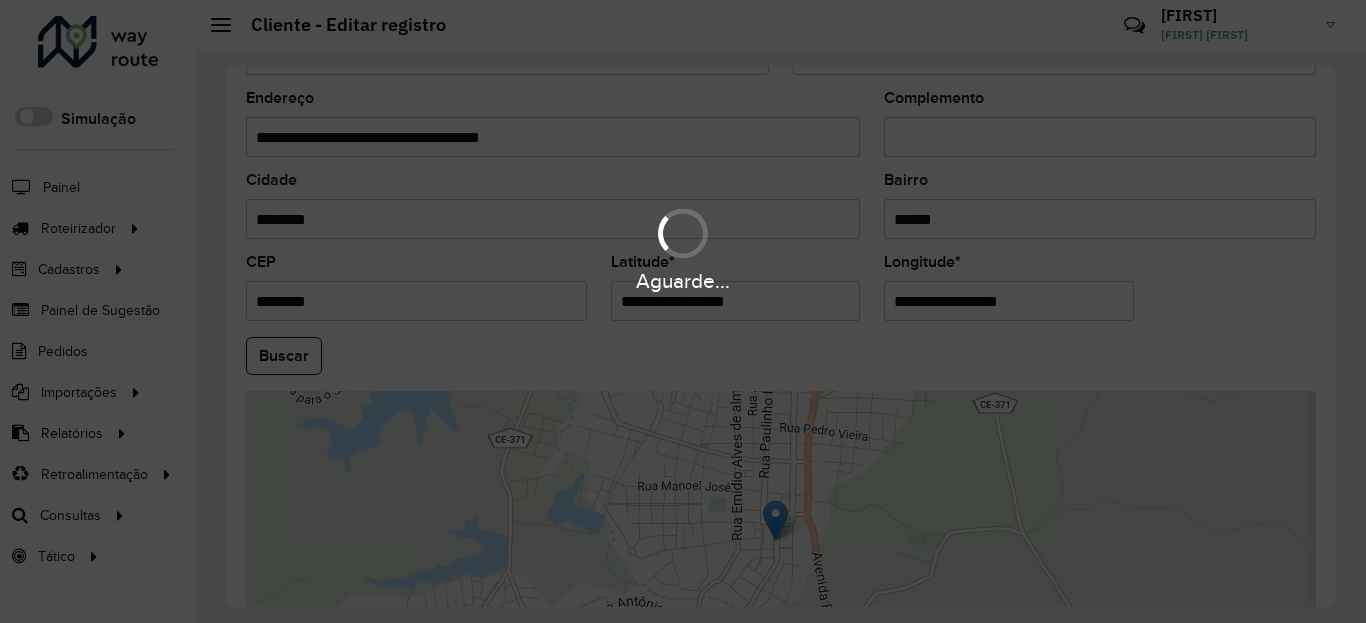 scroll, scrollTop: 720, scrollLeft: 0, axis: vertical 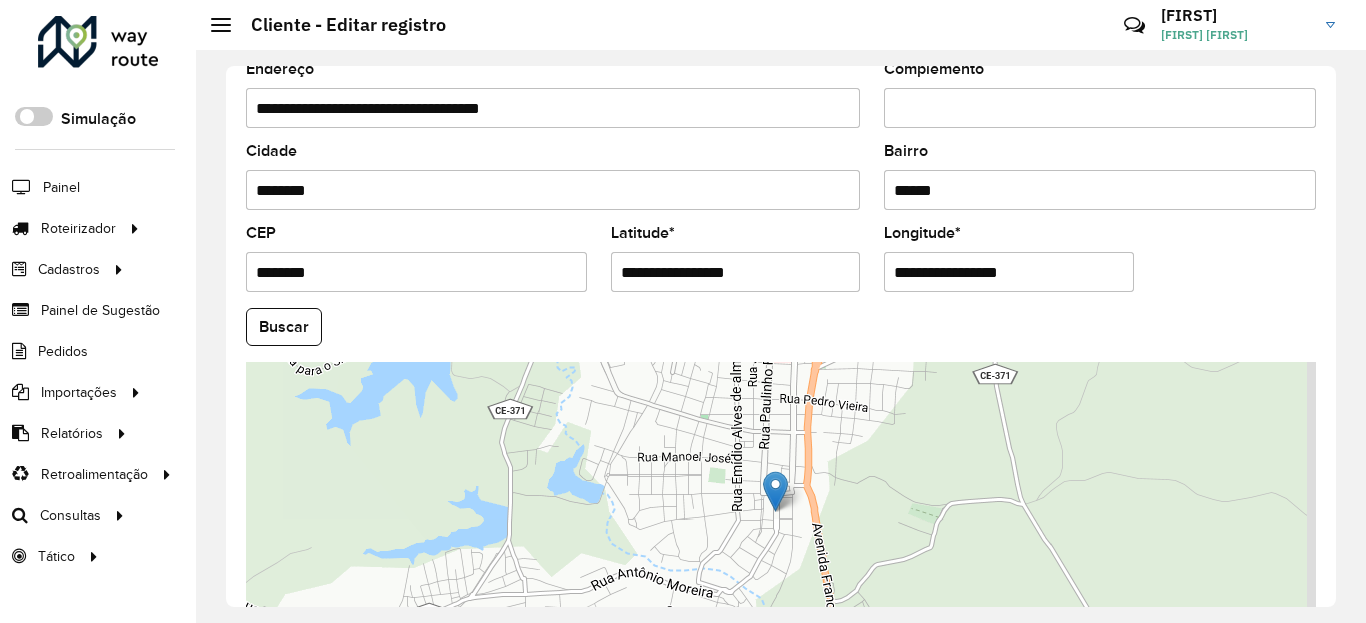 click on "**********" at bounding box center (736, 272) 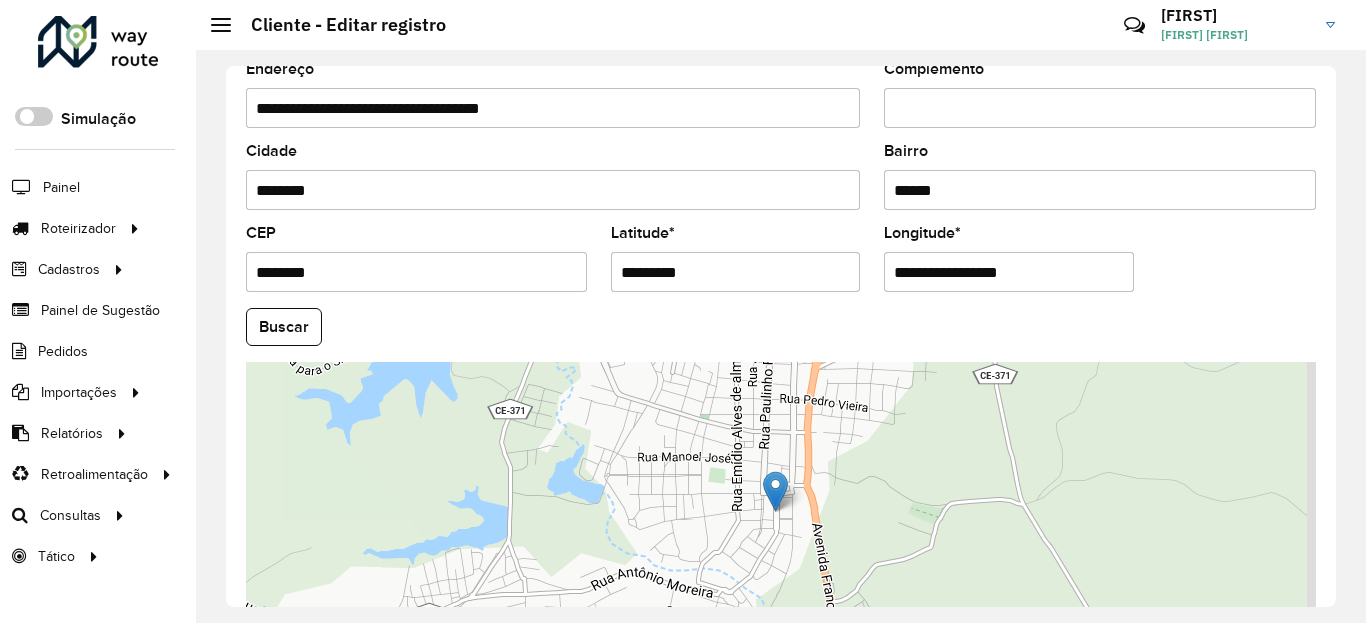 type on "*********" 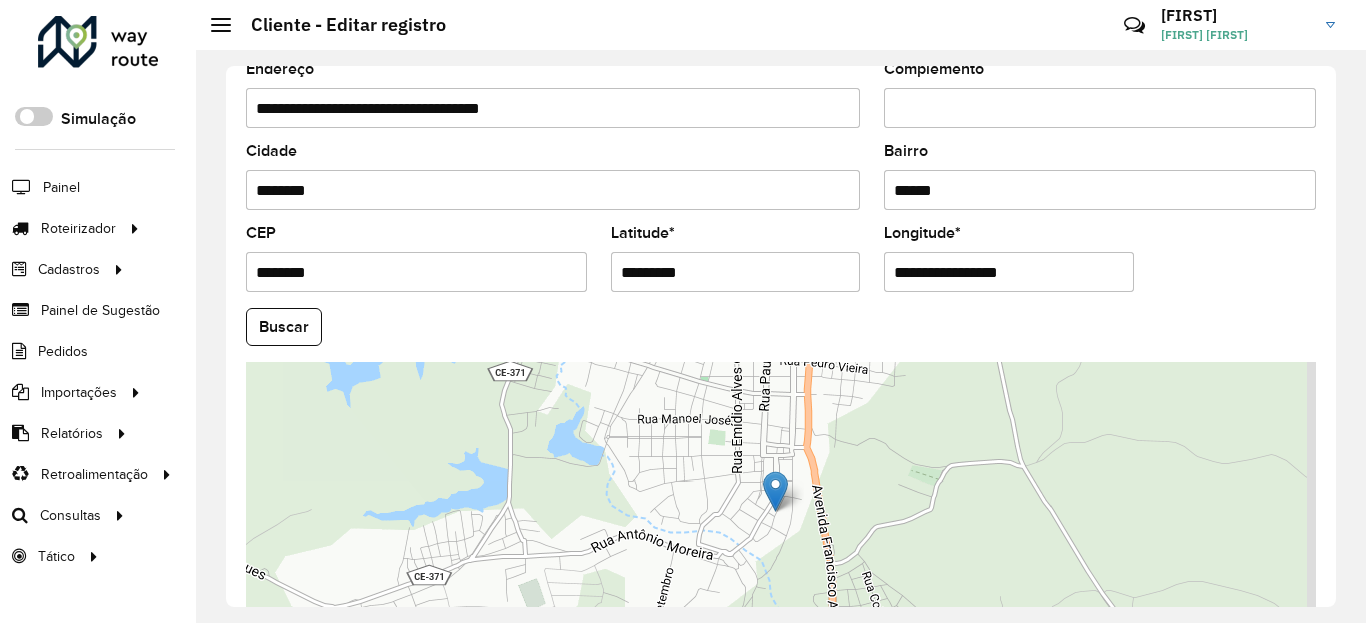 click on "**********" at bounding box center (1009, 272) 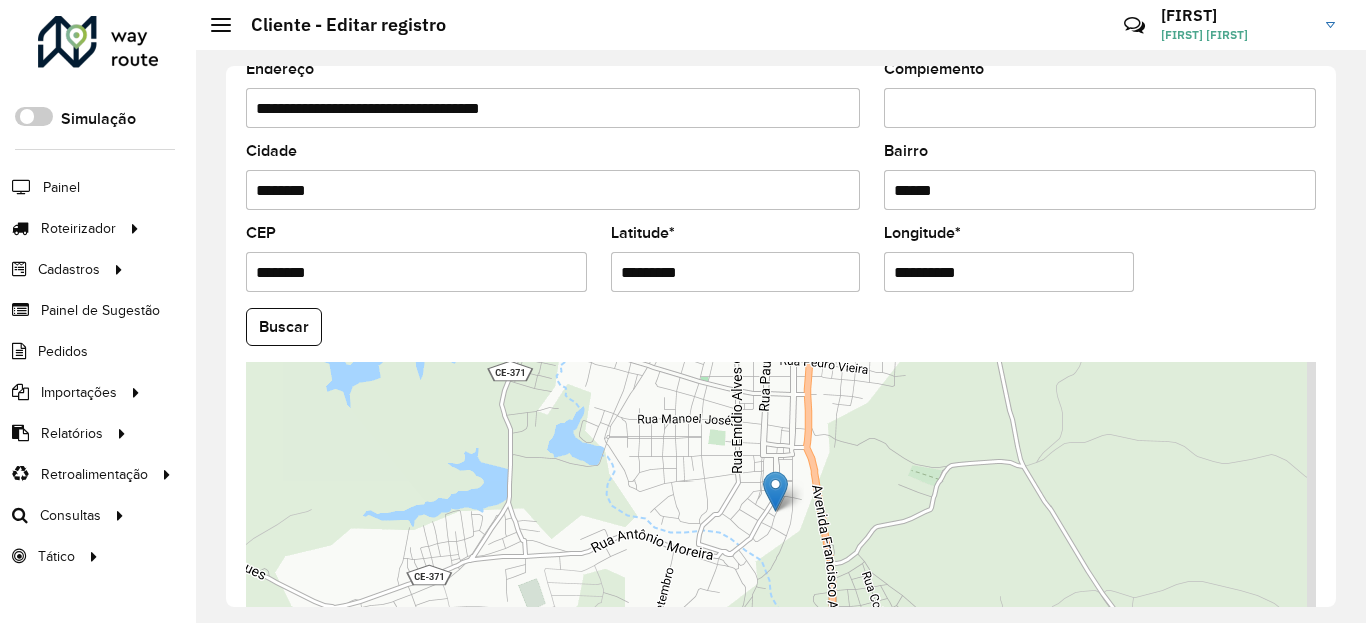 type on "**********" 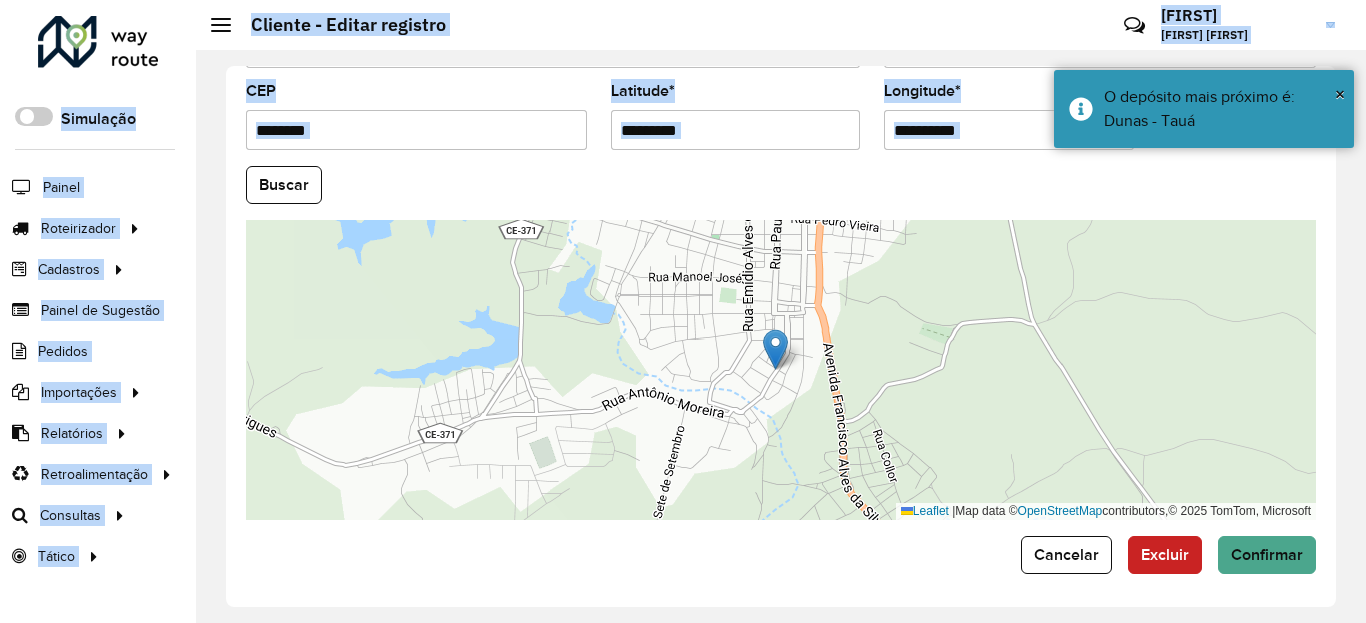 scroll, scrollTop: 865, scrollLeft: 0, axis: vertical 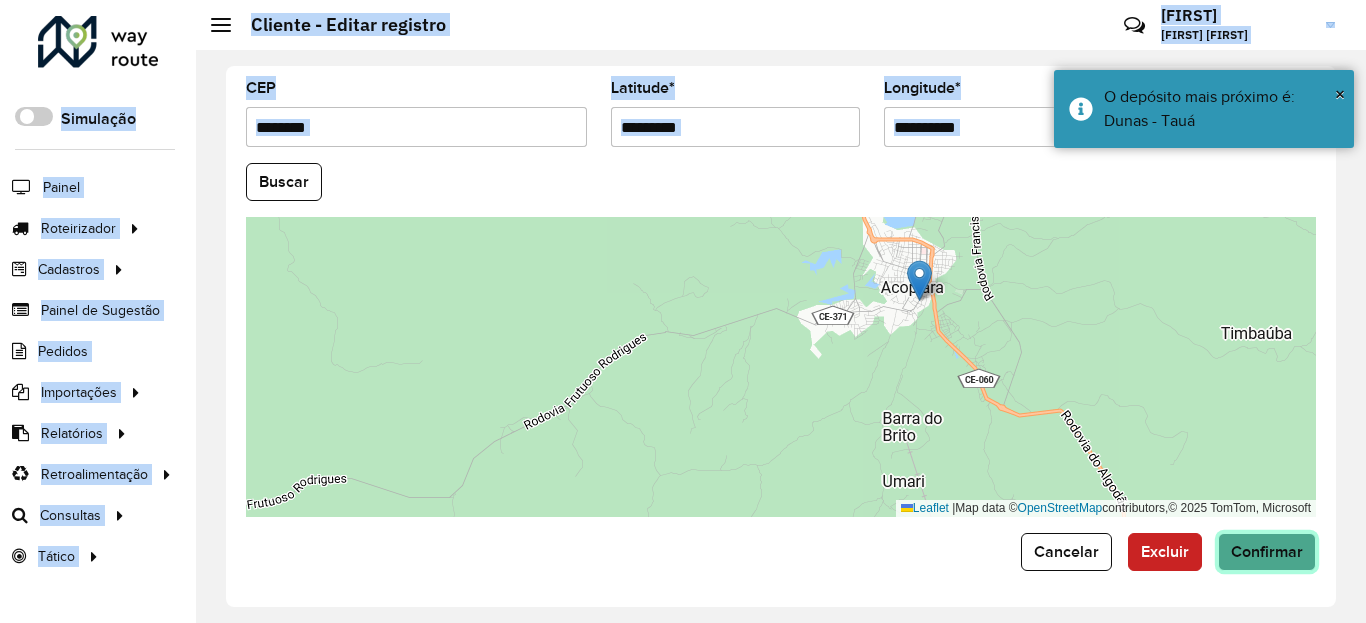 click on "Confirmar" 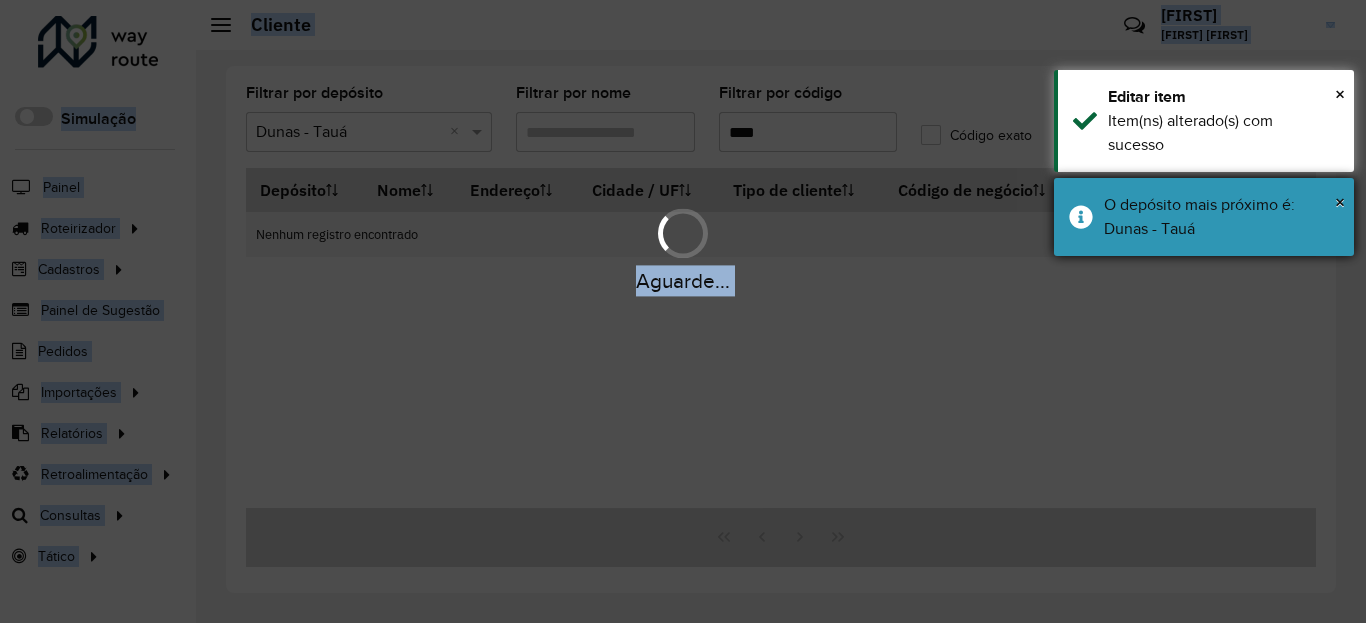 click on "O depósito mais próximo é: Dunas - Tauá" at bounding box center [1221, 217] 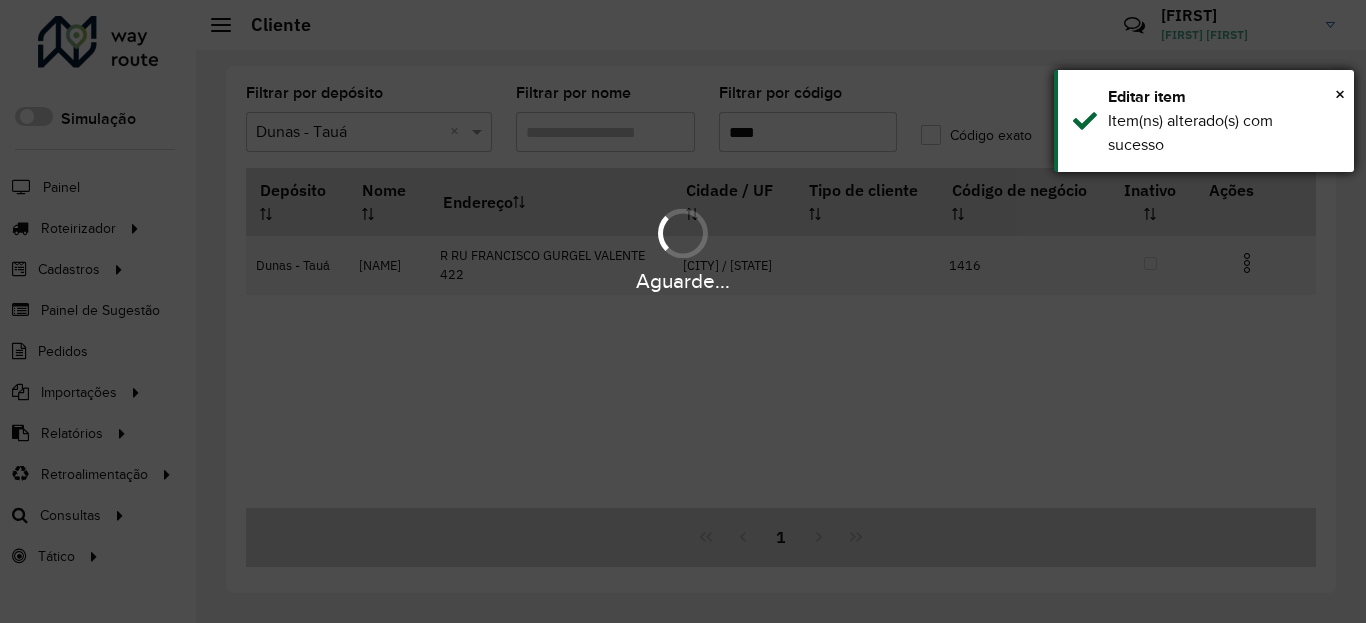 click on "Item(ns) alterado(s) com sucesso" at bounding box center (1223, 133) 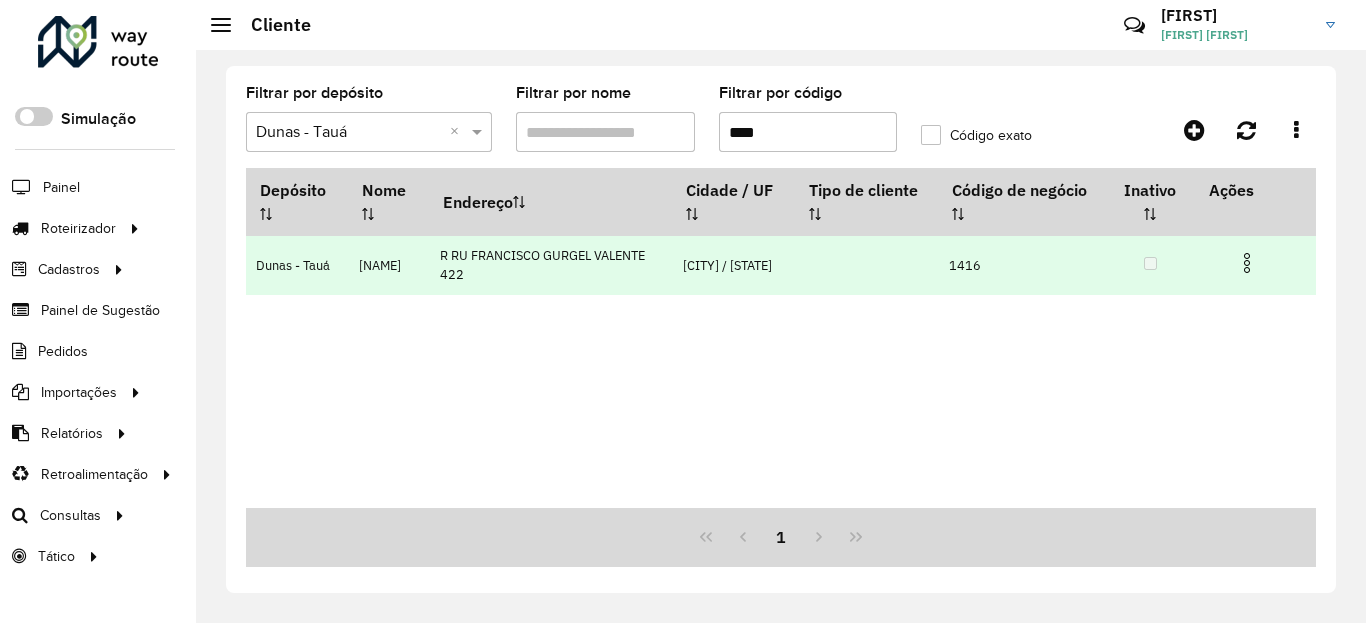 click at bounding box center (1247, 263) 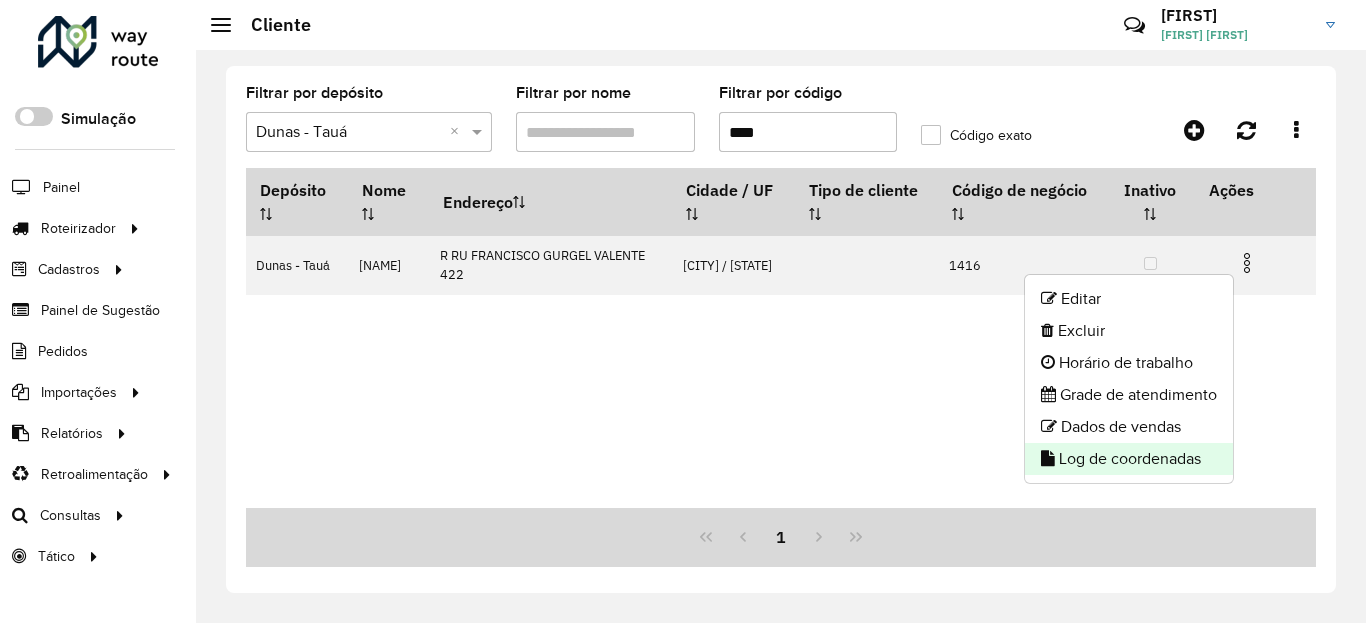 click on "Log de coordenadas" 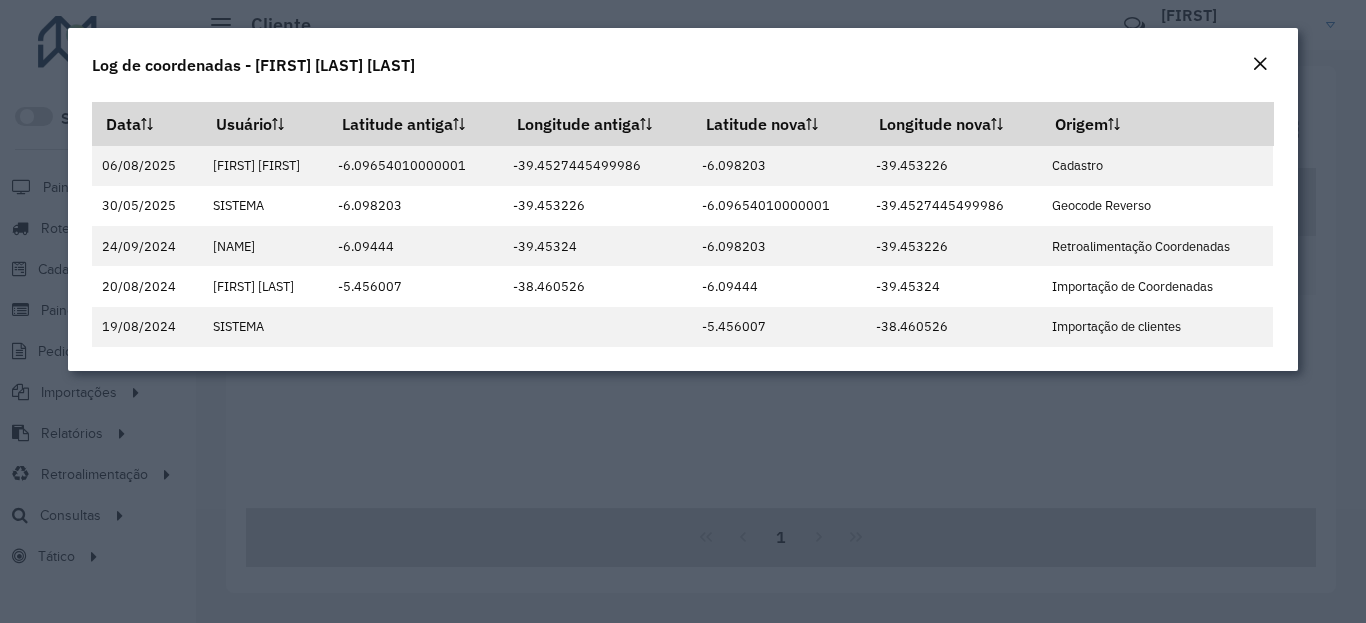 click 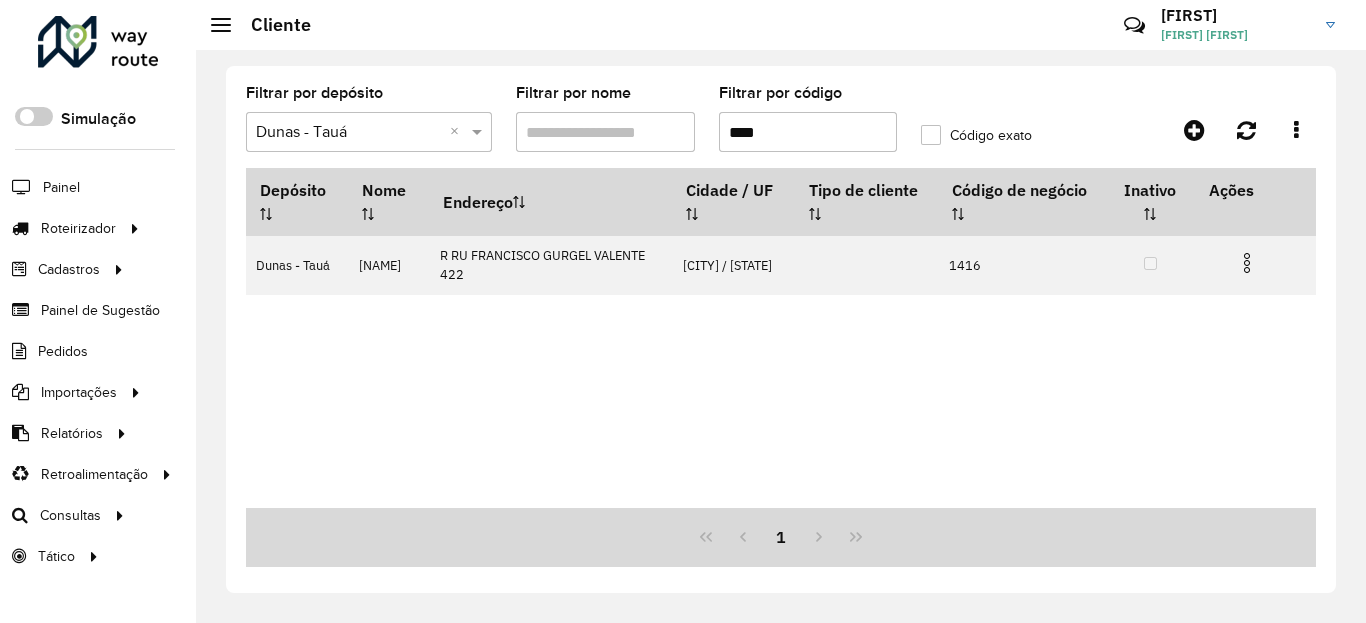 click on "****" at bounding box center (808, 132) 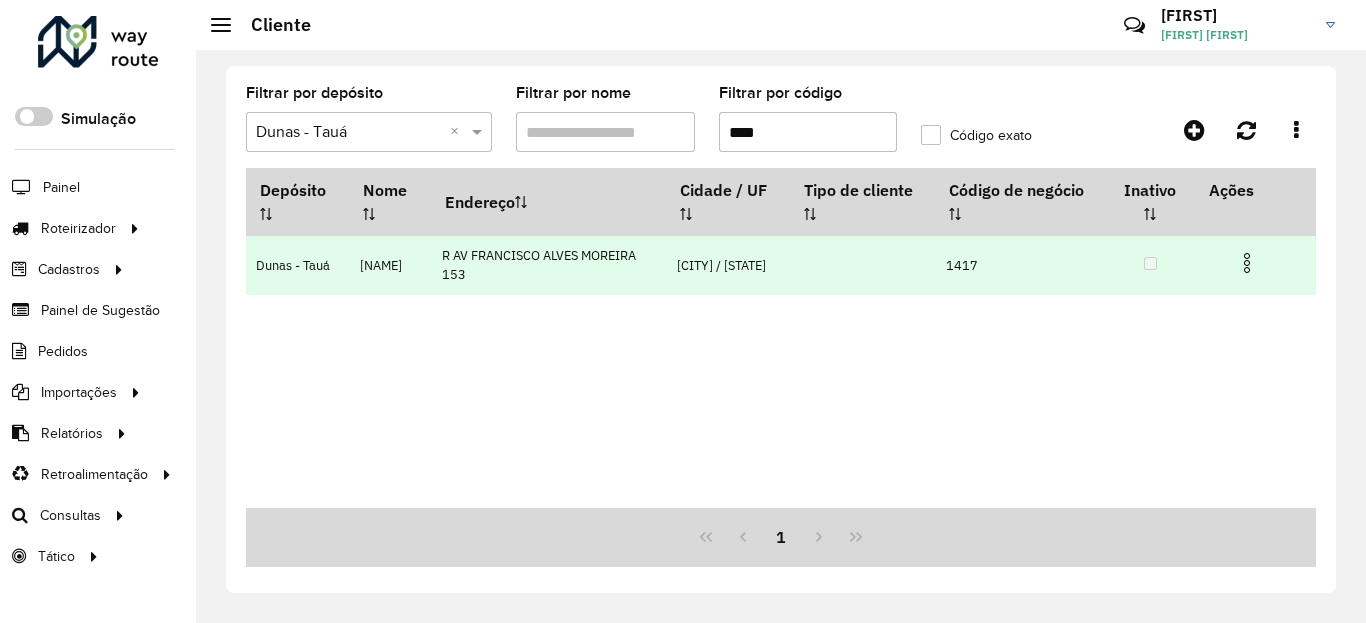 click at bounding box center [1247, 263] 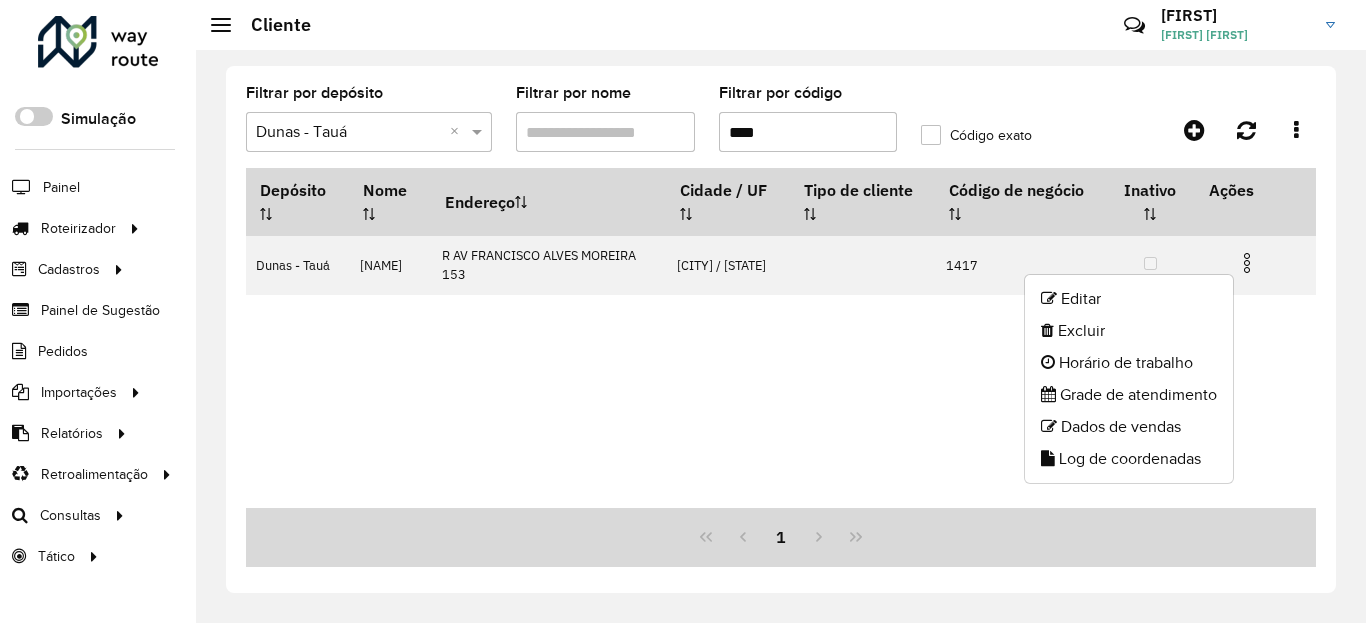 click on "Editar   Excluir   Horário de trabalho   Grade de atendimento   Dados de vendas   Log de coordenadas" 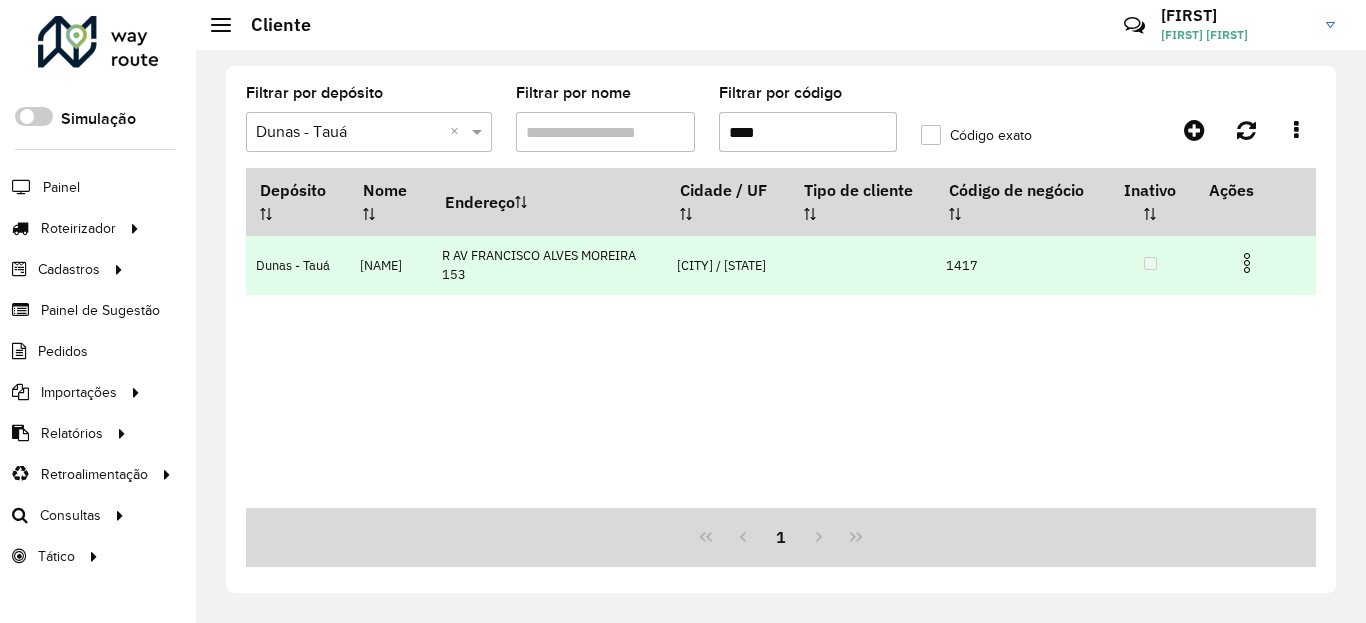 click on "Dunas - Tauá   [FIRST] [LAST]  R   AV [LAST]    153  ACOPIARA / CE      1417" at bounding box center (781, 338) 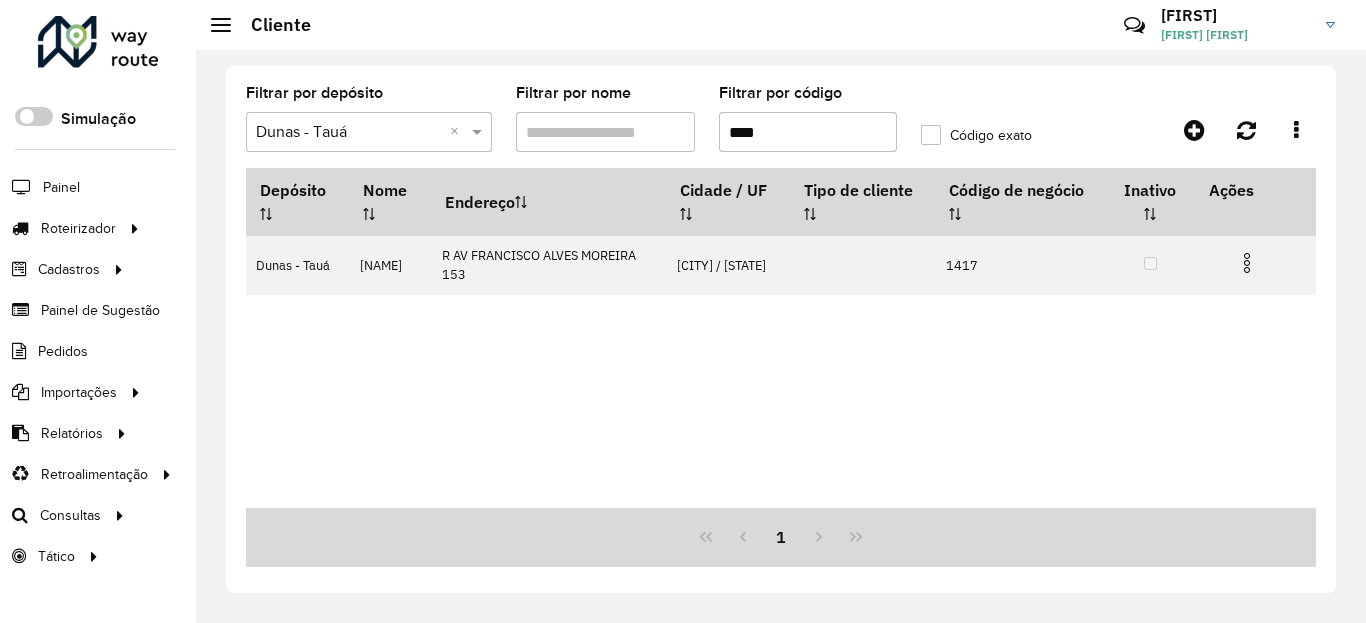 click on "****" at bounding box center (808, 132) 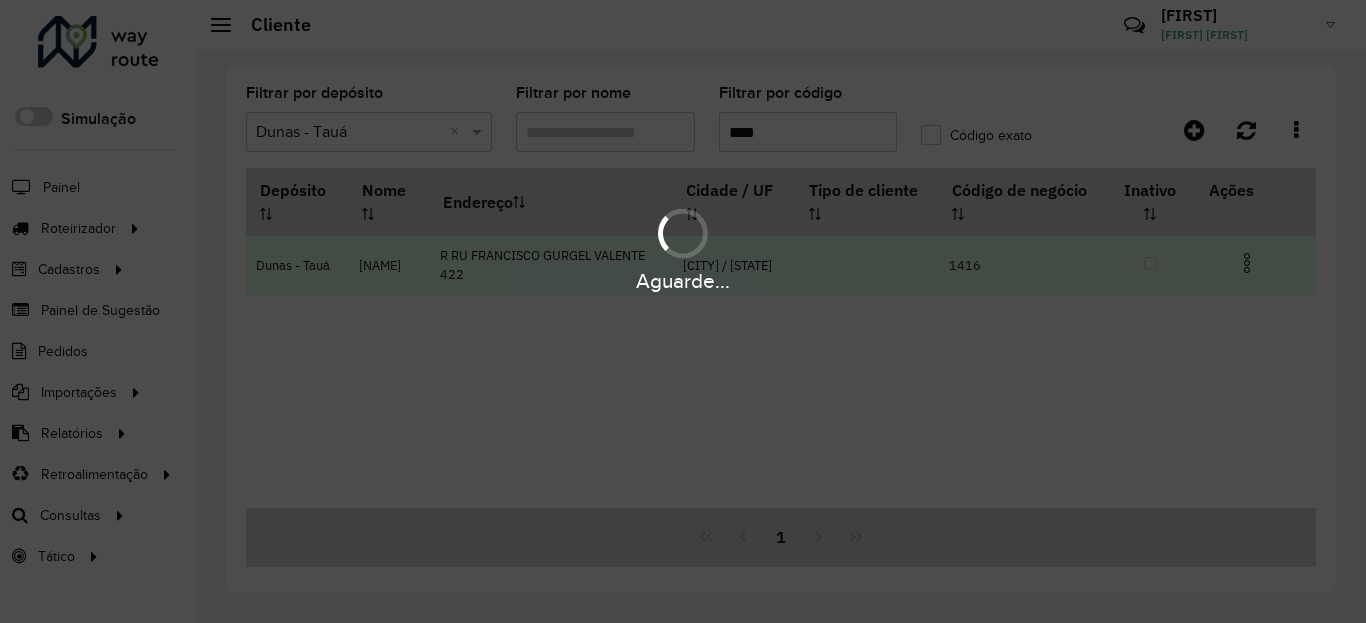 click at bounding box center [1247, 263] 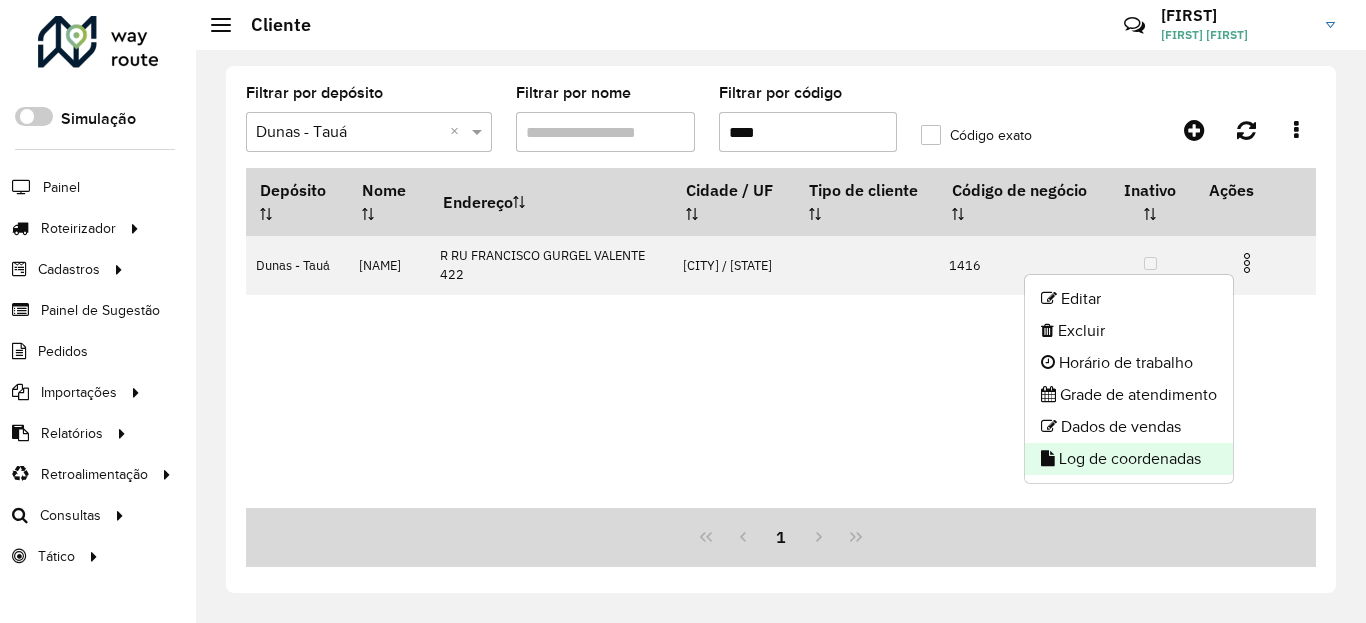 click on "Log de coordenadas" 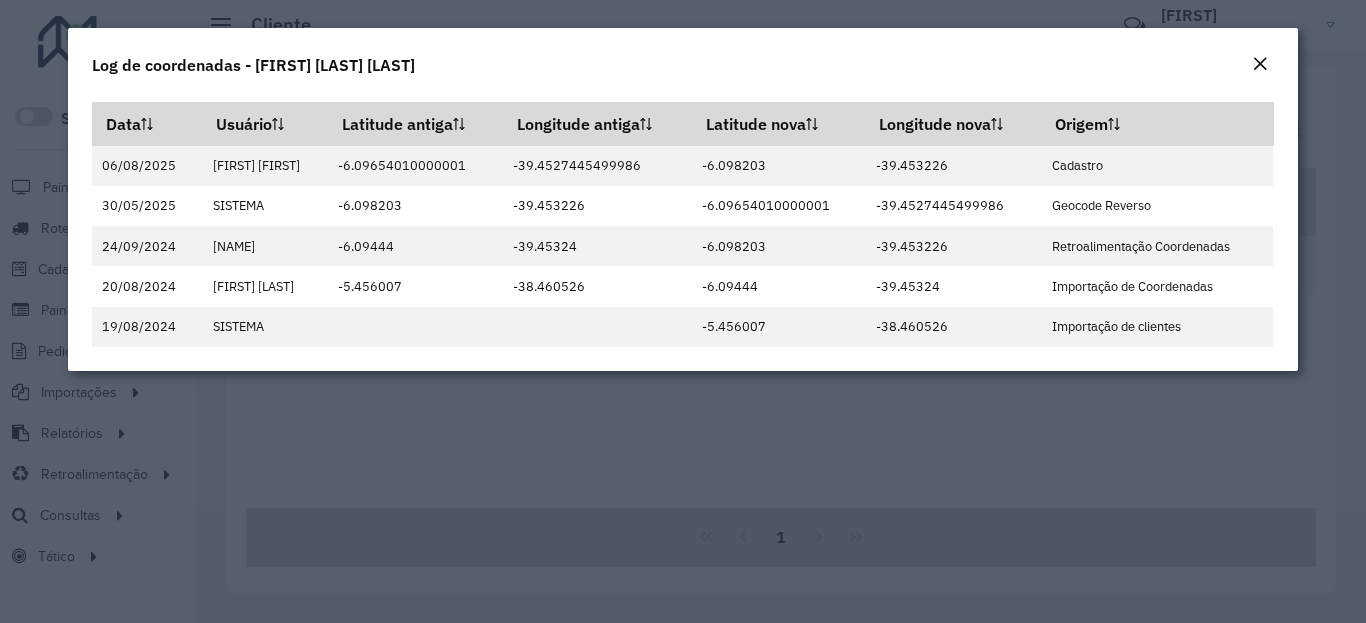 click 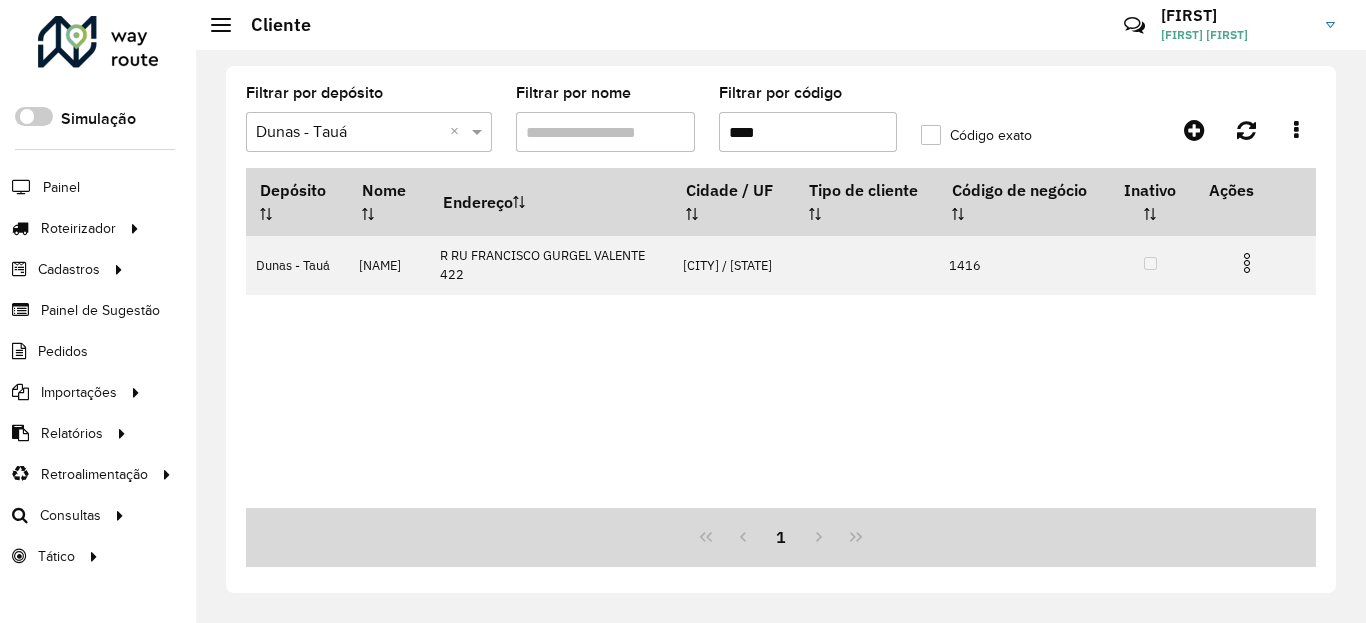 click on "****" at bounding box center (808, 132) 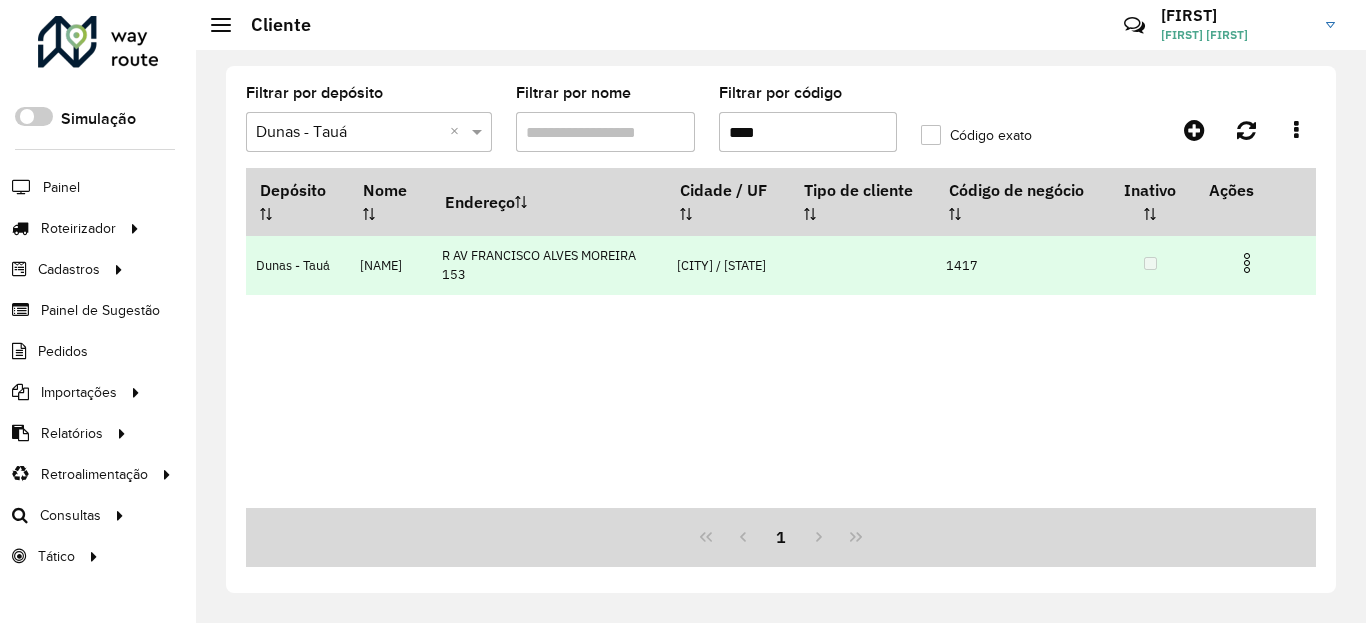 type on "****" 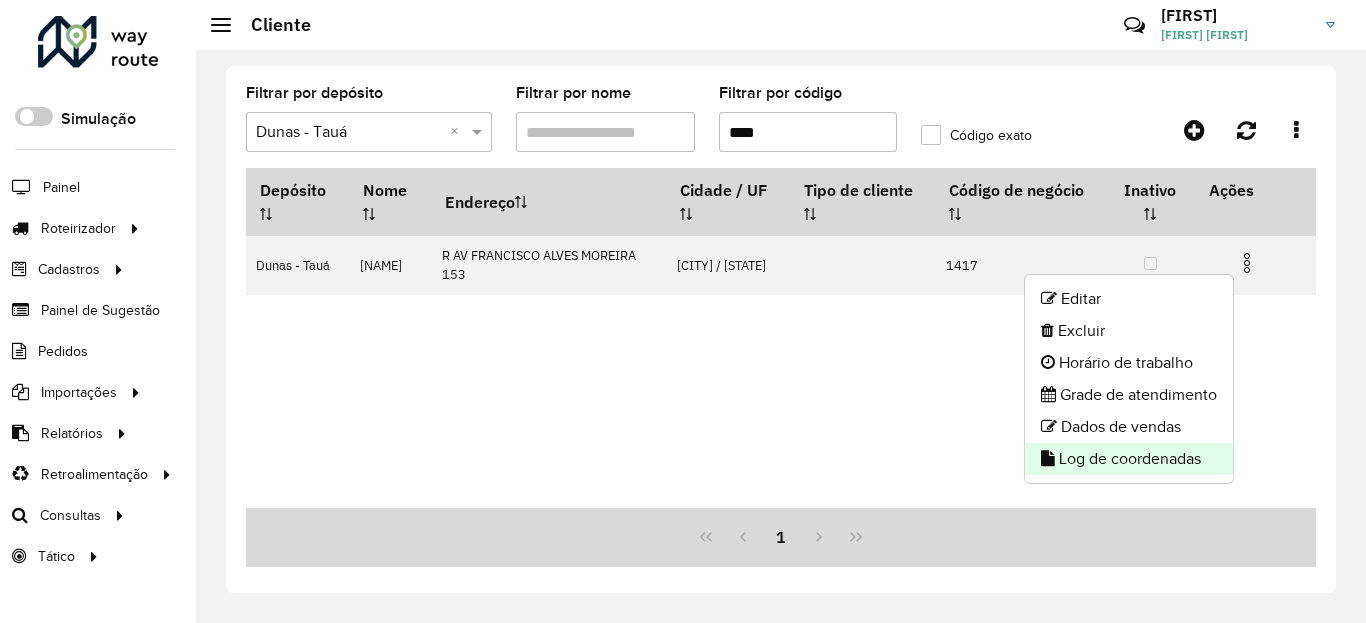 click on "Log de coordenadas" 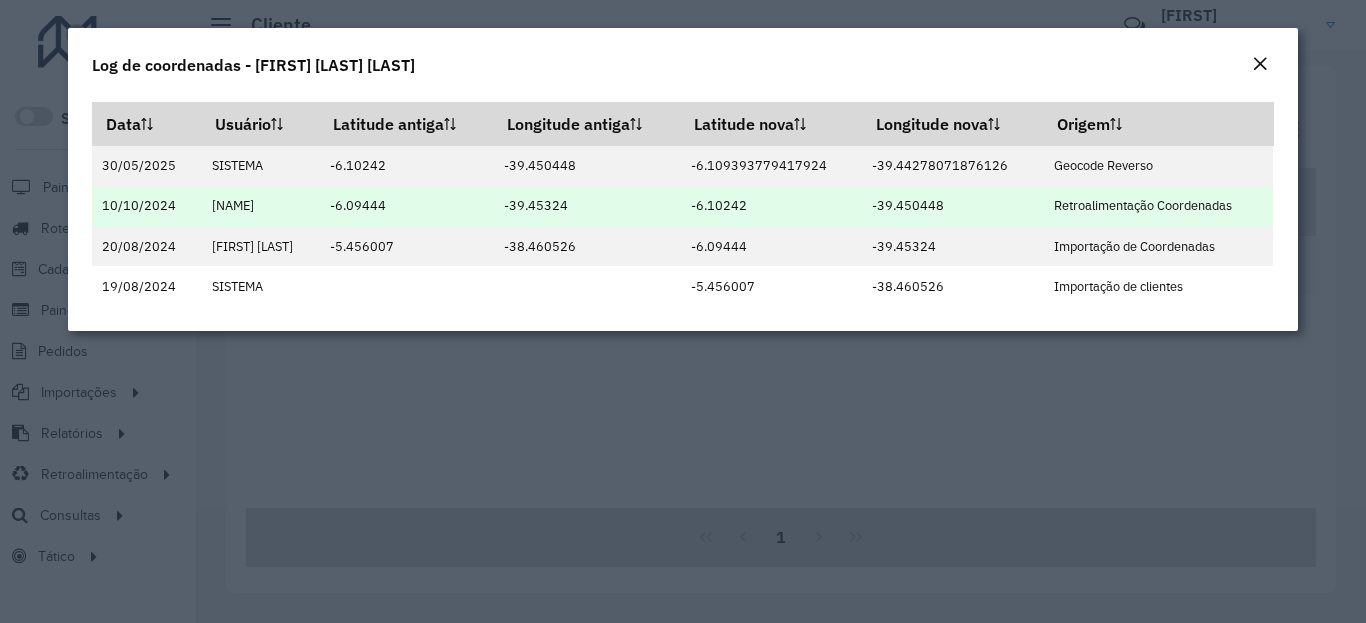 click on "-6.10242" at bounding box center [771, 206] 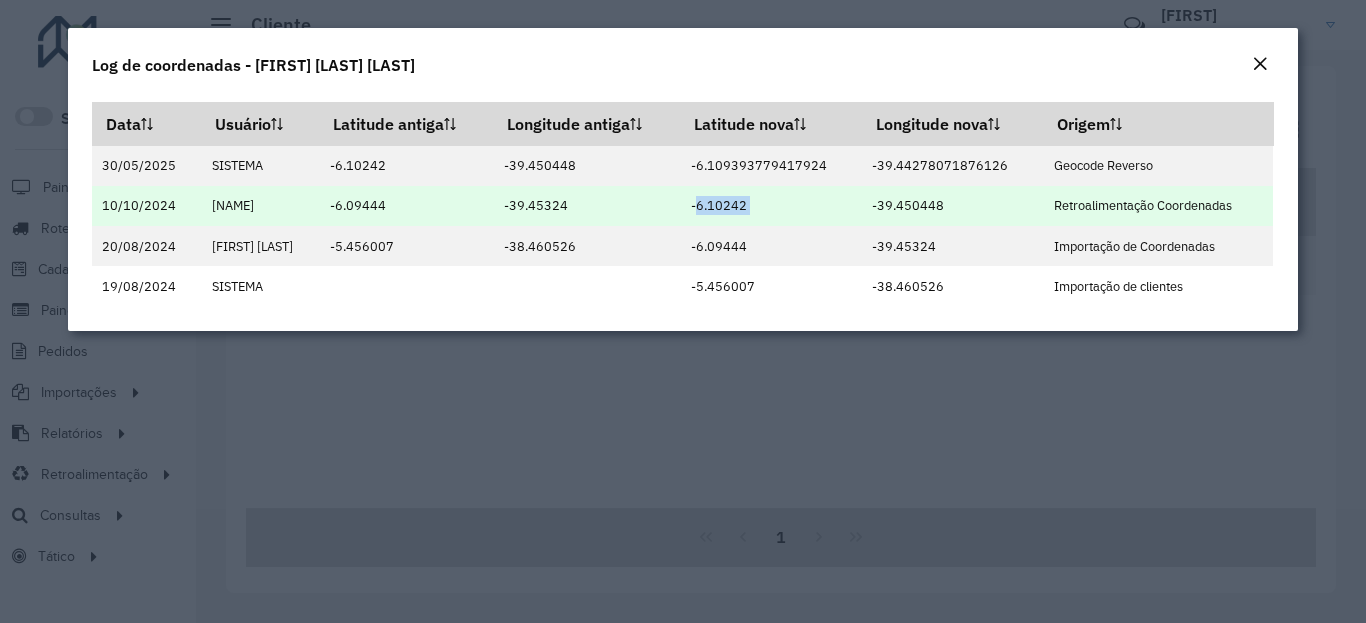 click on "-6.10242" at bounding box center (771, 206) 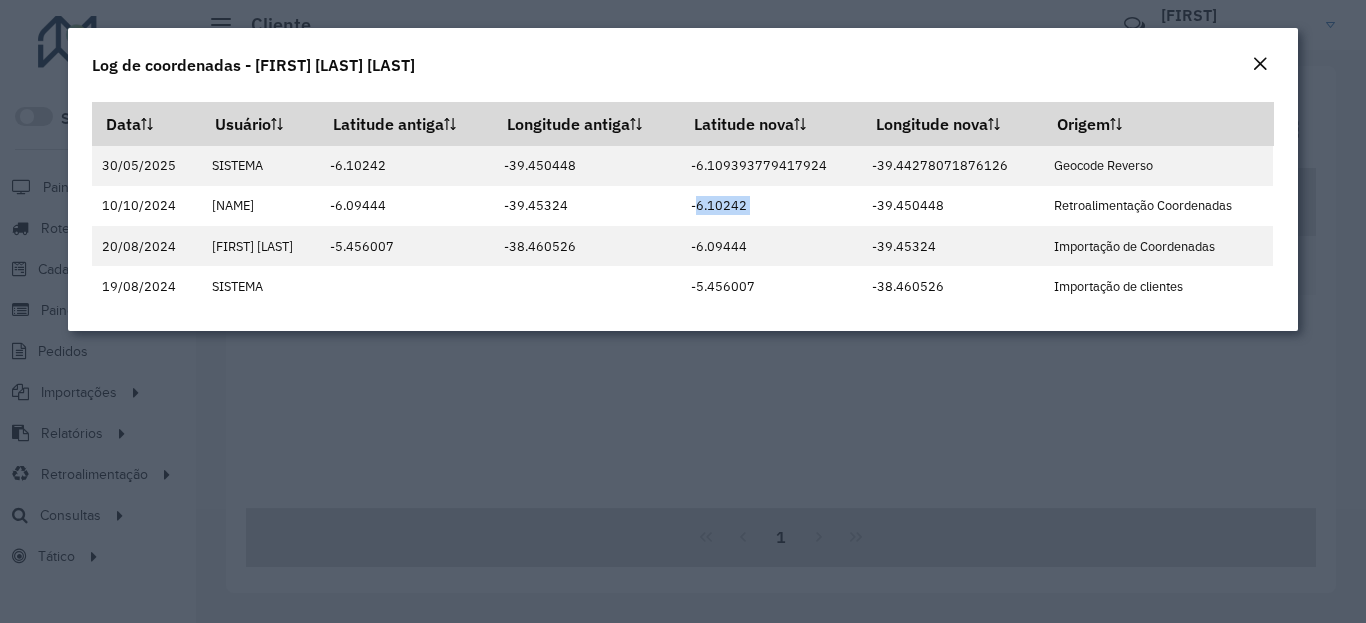 click 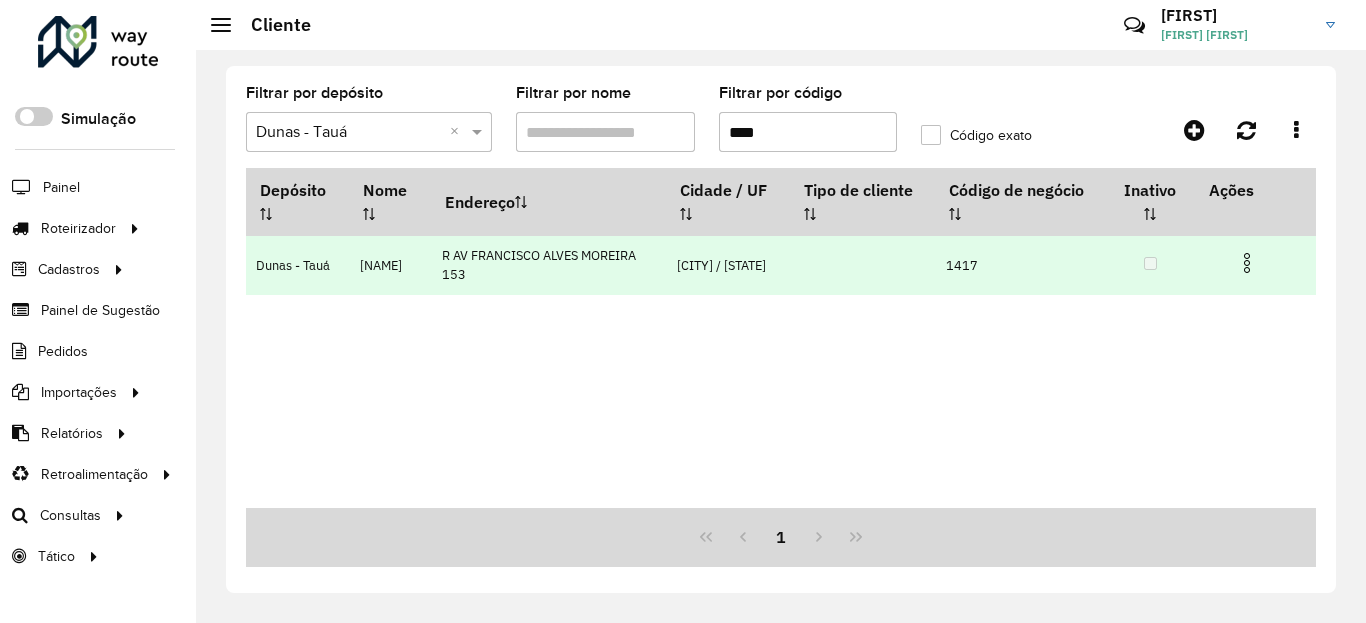 click at bounding box center (1247, 263) 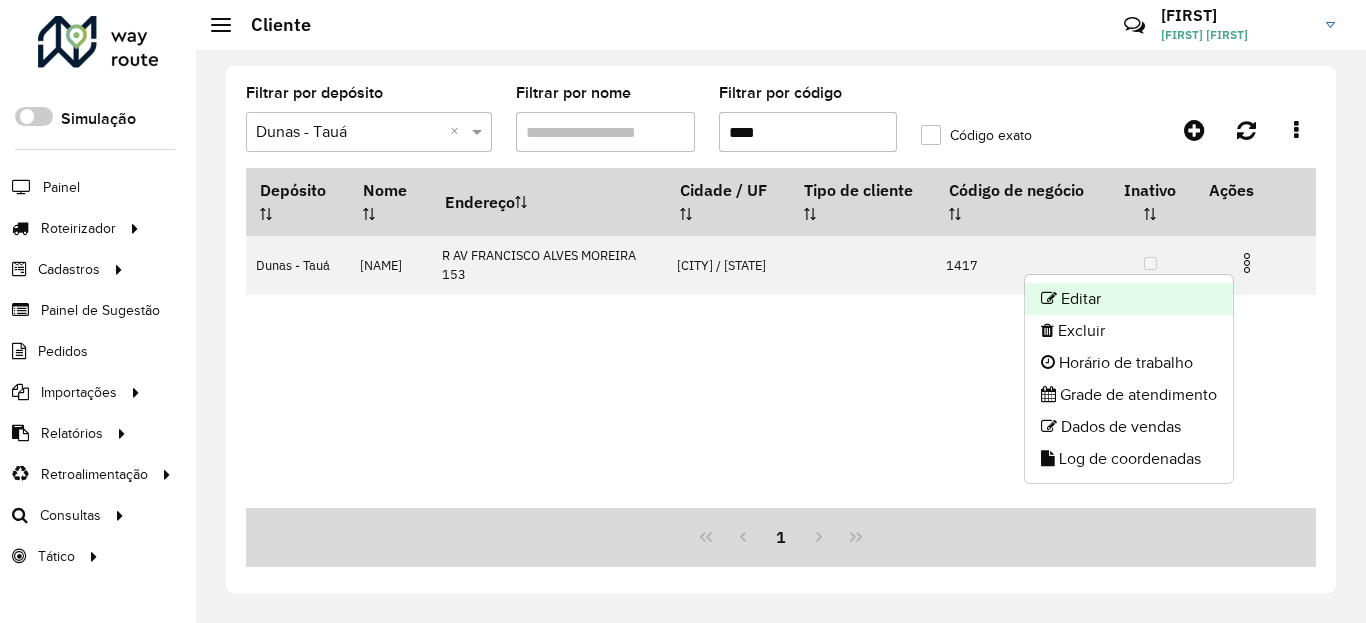 click on "Editar" 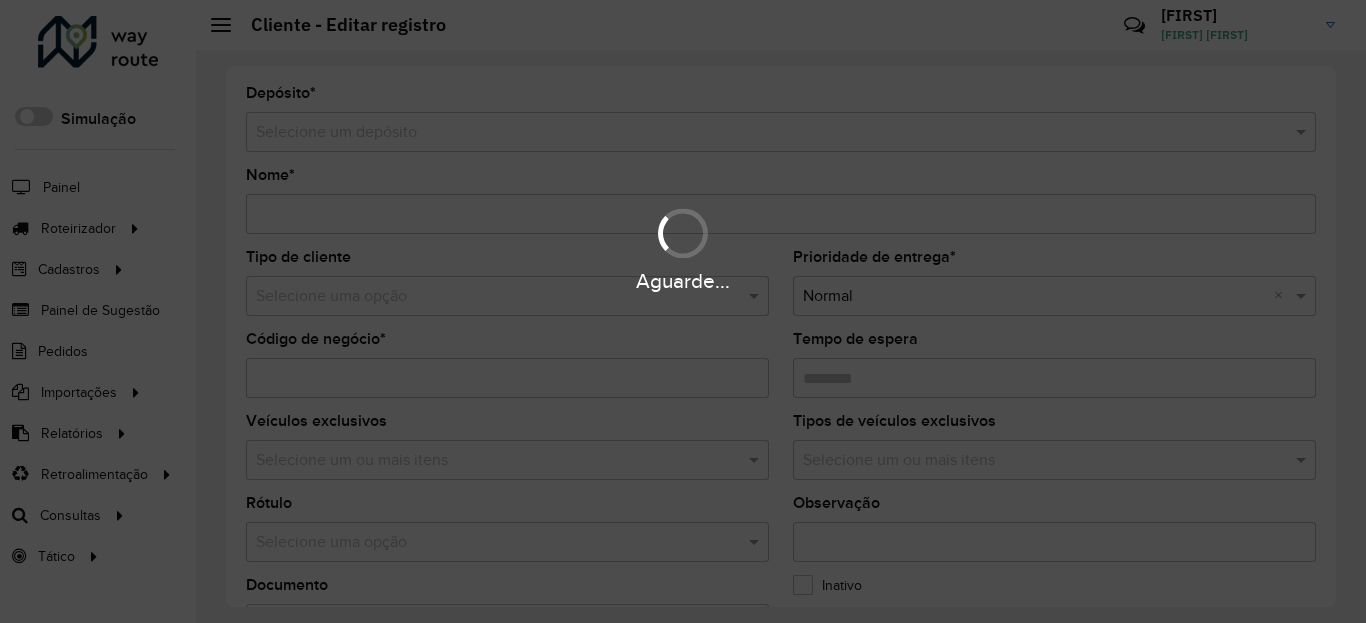 type on "**********" 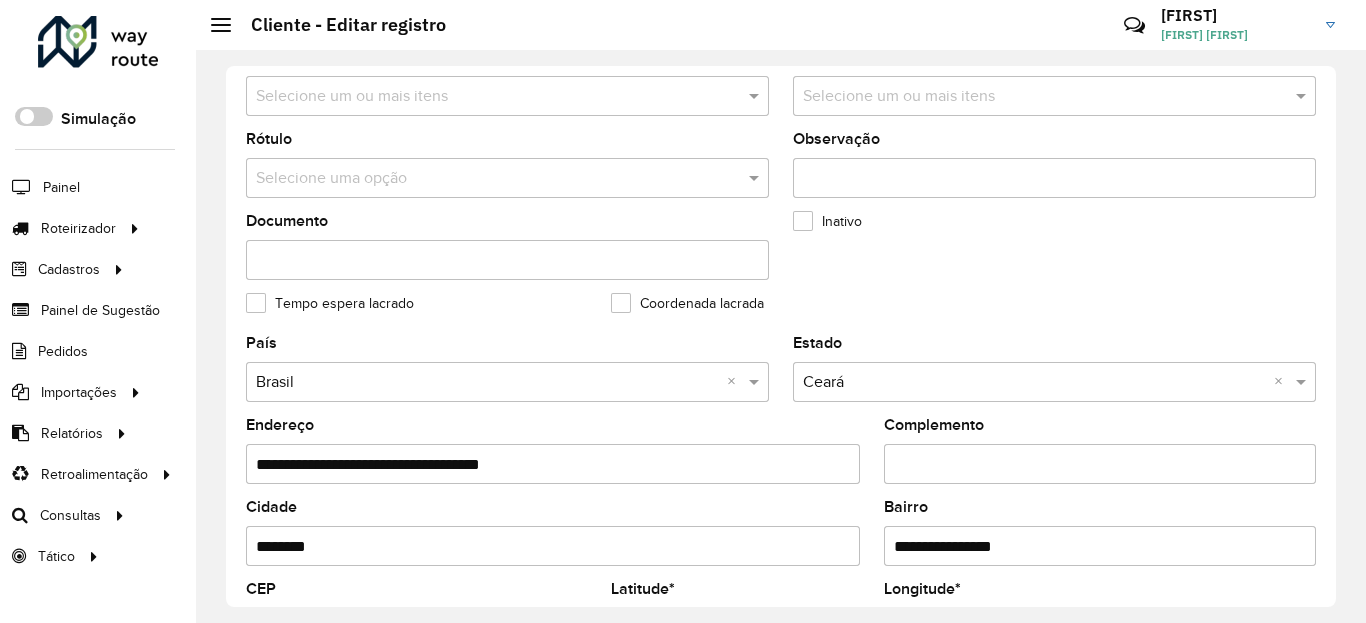 scroll, scrollTop: 865, scrollLeft: 0, axis: vertical 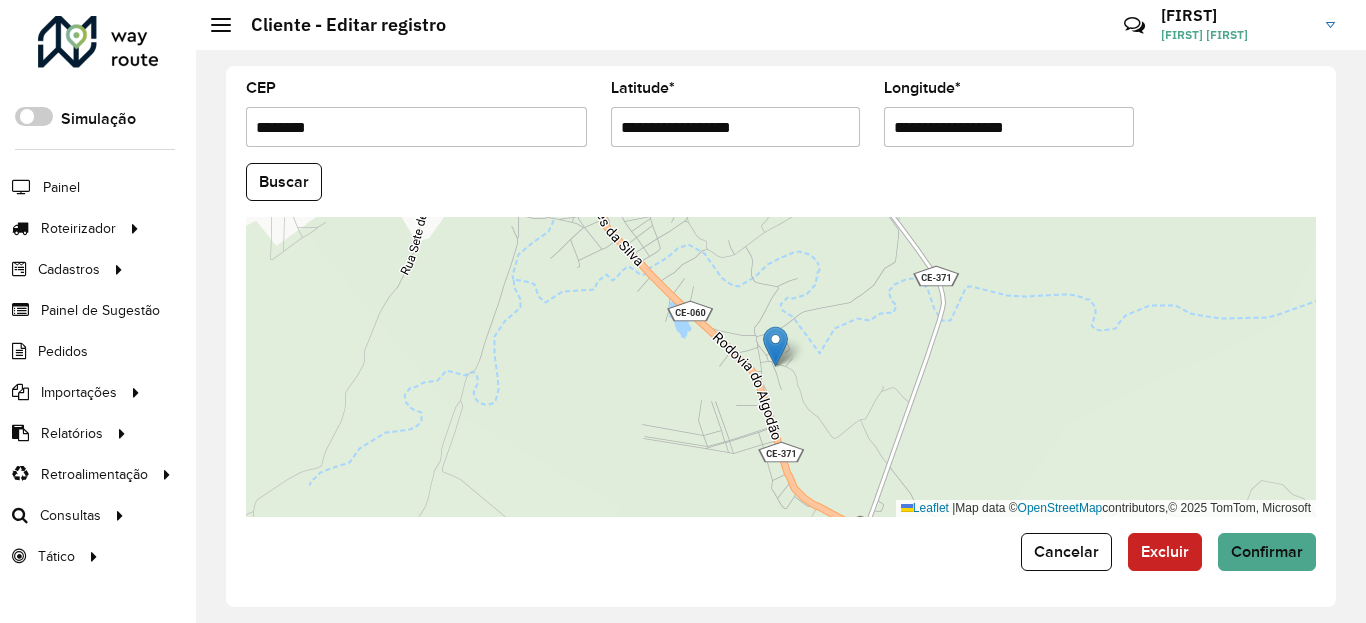click on "**********" at bounding box center [736, 127] 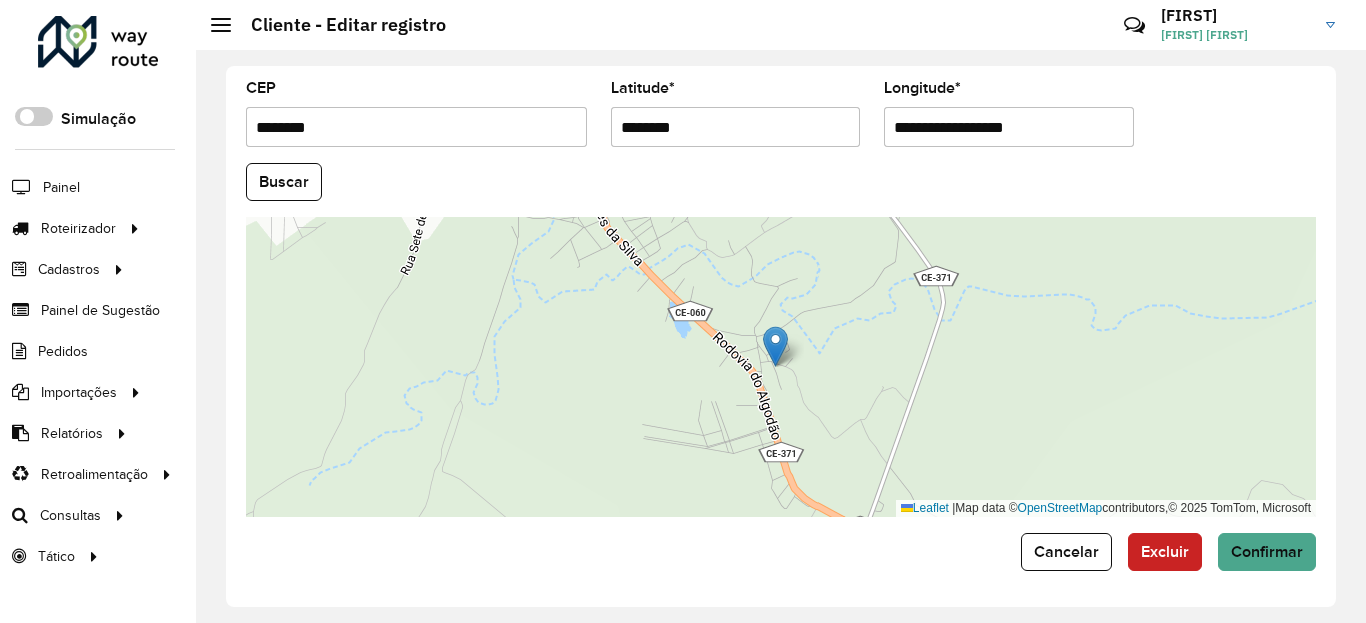 type on "********" 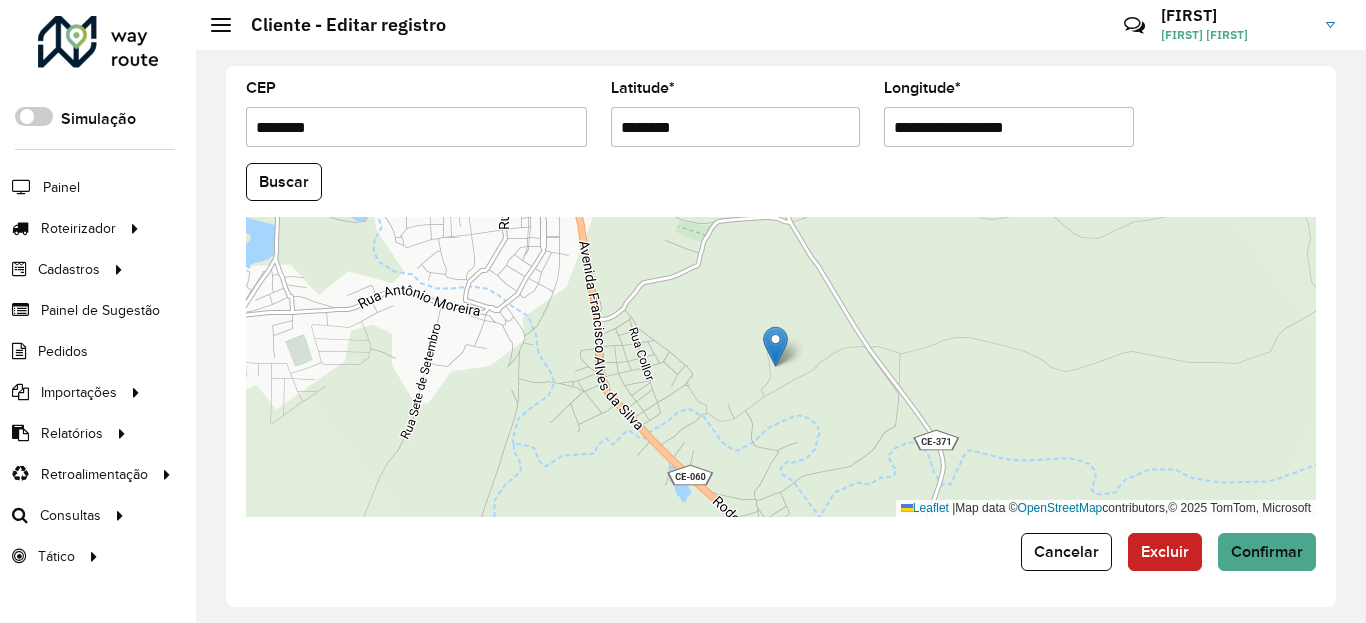 click on "**********" at bounding box center [1009, 127] 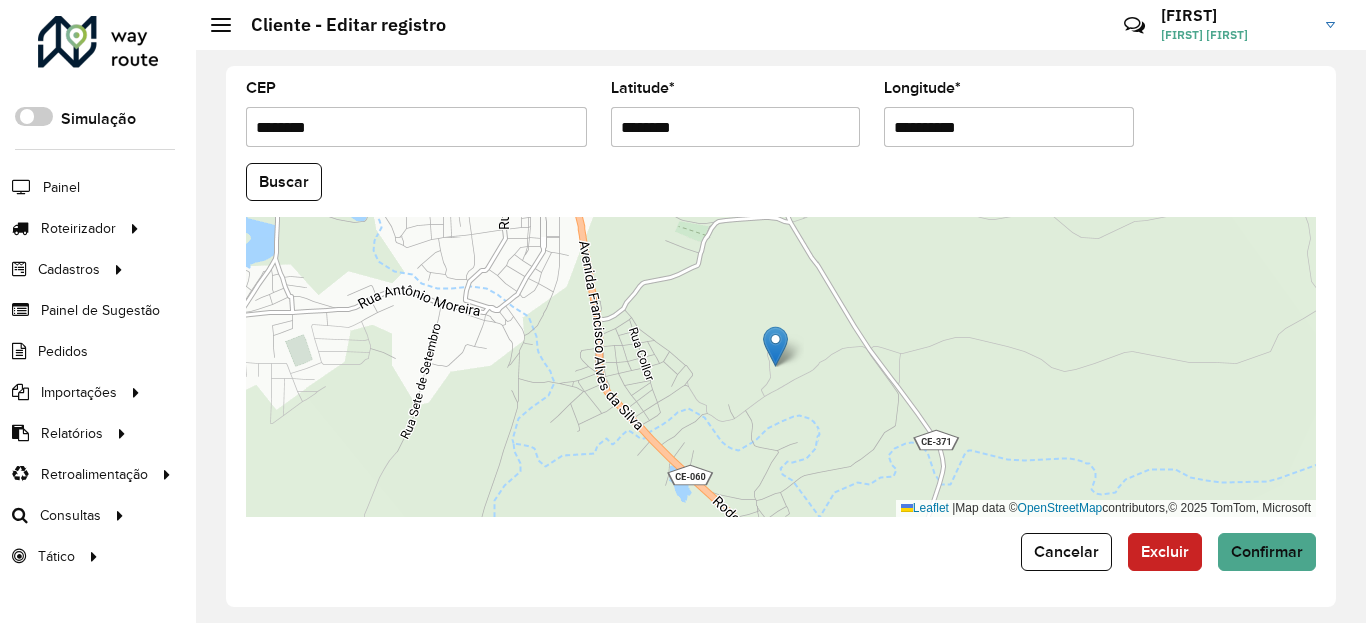 type on "**********" 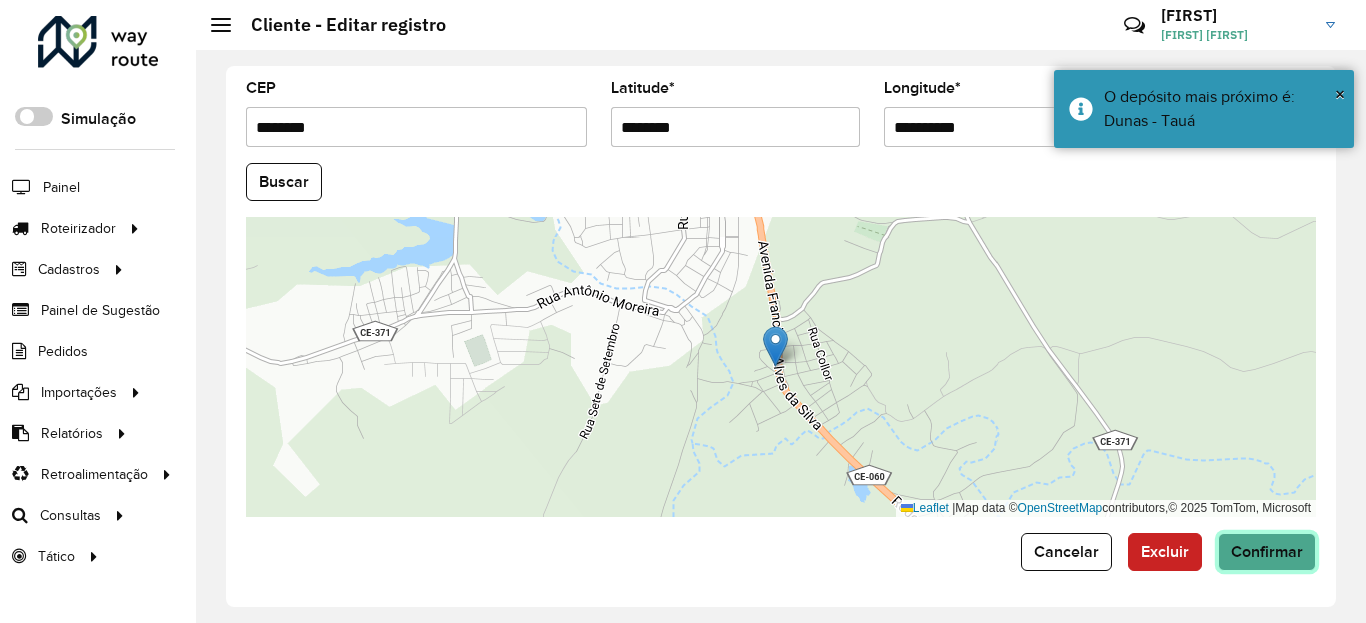 click on "Confirmar" 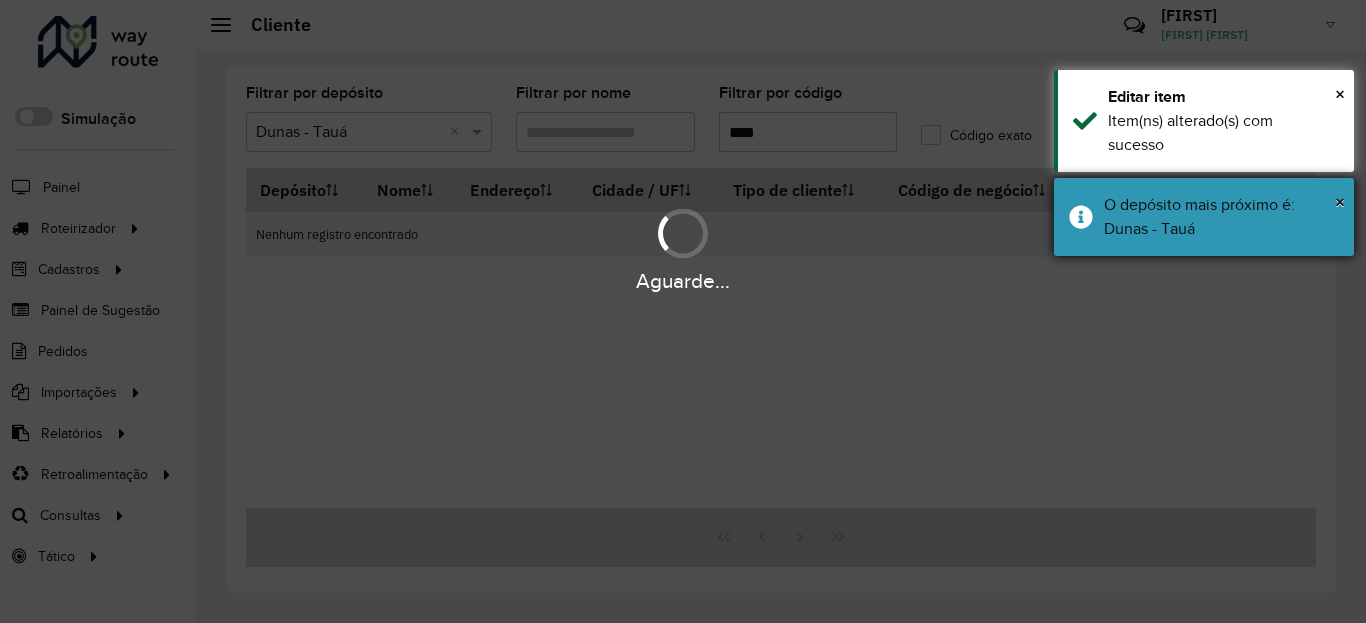 click on "O depósito mais próximo é: Dunas - Tauá" at bounding box center [1221, 217] 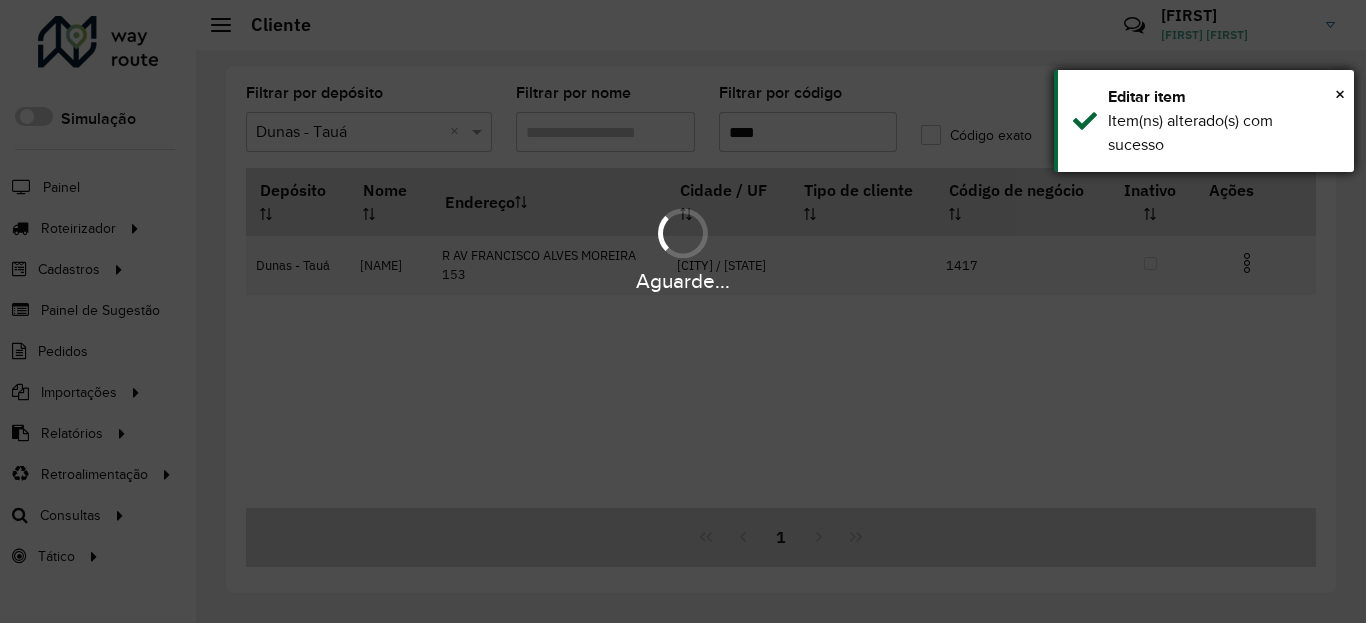 click on "Item(ns) alterado(s) com sucesso" at bounding box center (1223, 133) 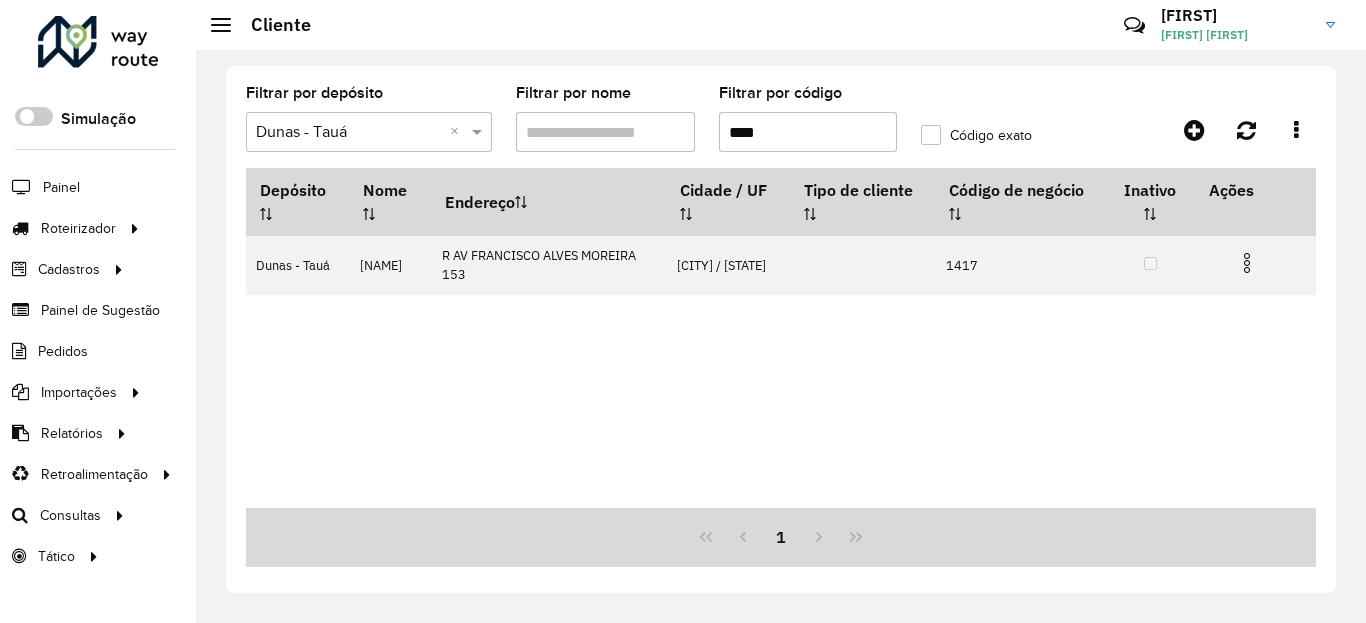 click at bounding box center [1247, 263] 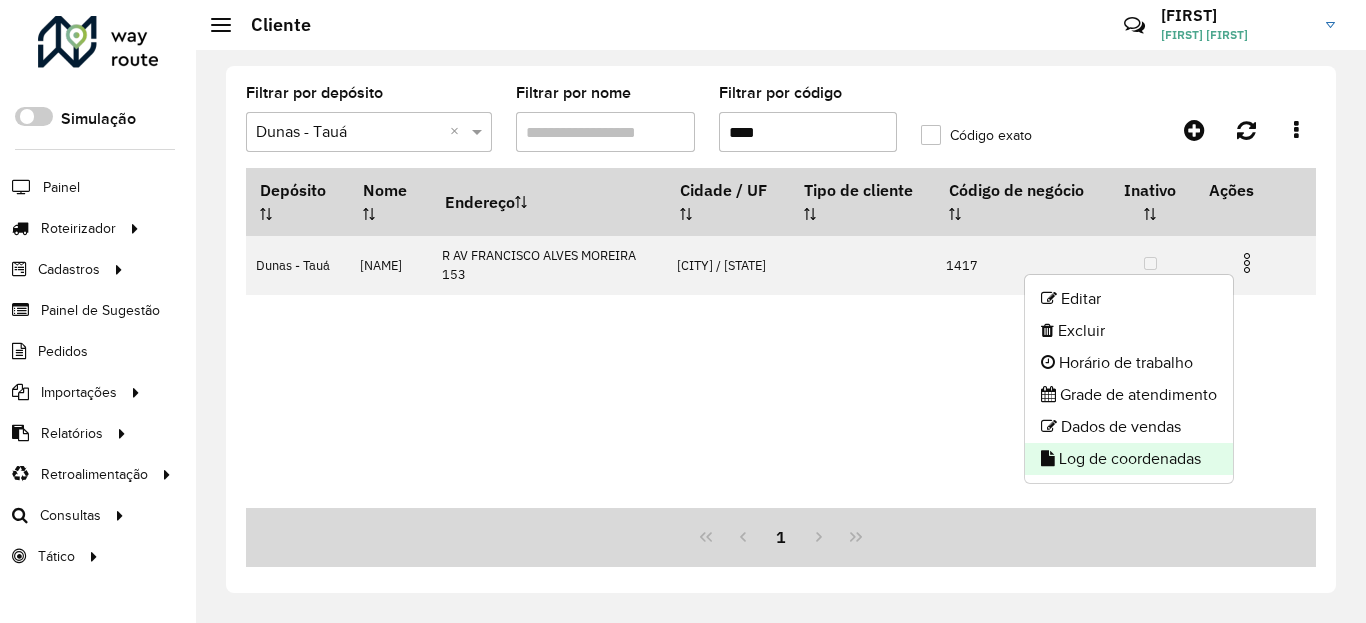 click on "Log de coordenadas" 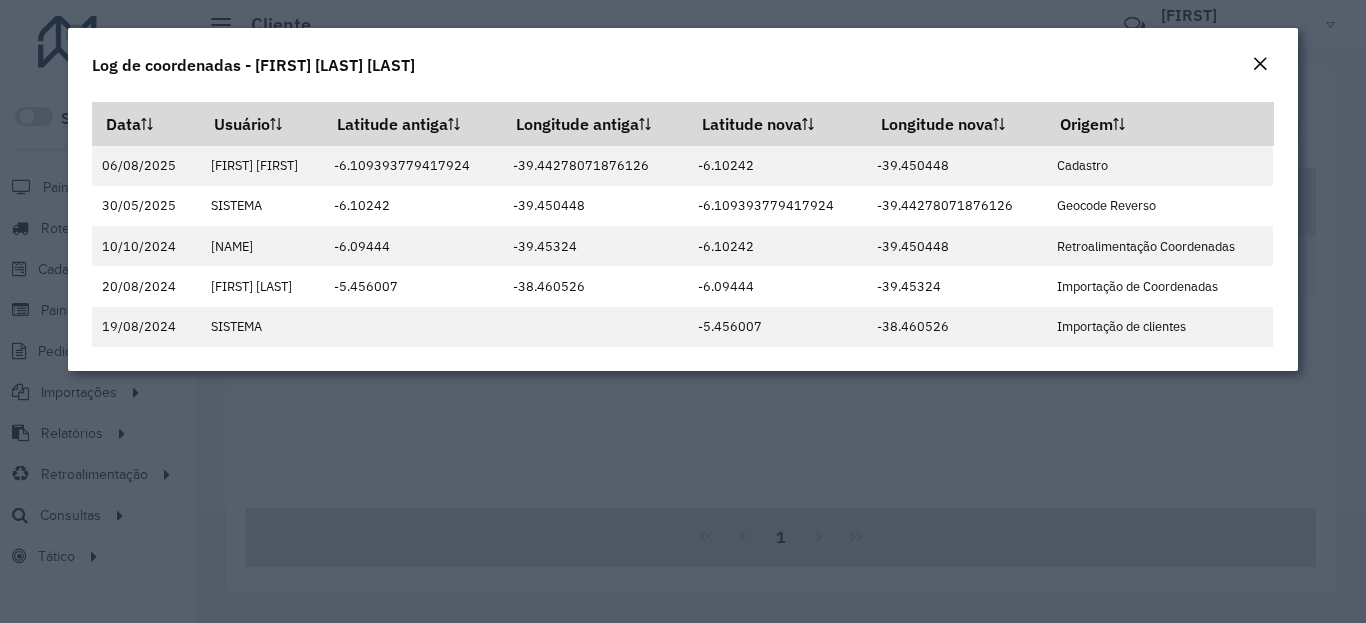 click 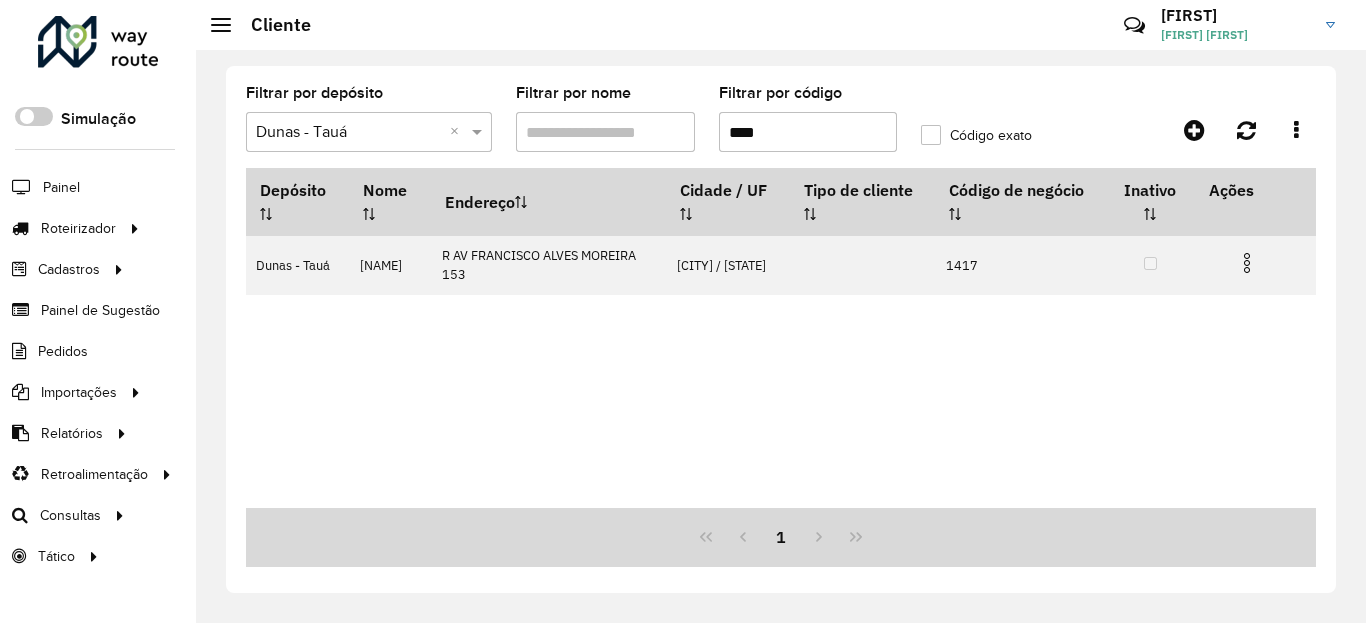 click on "****" at bounding box center [808, 132] 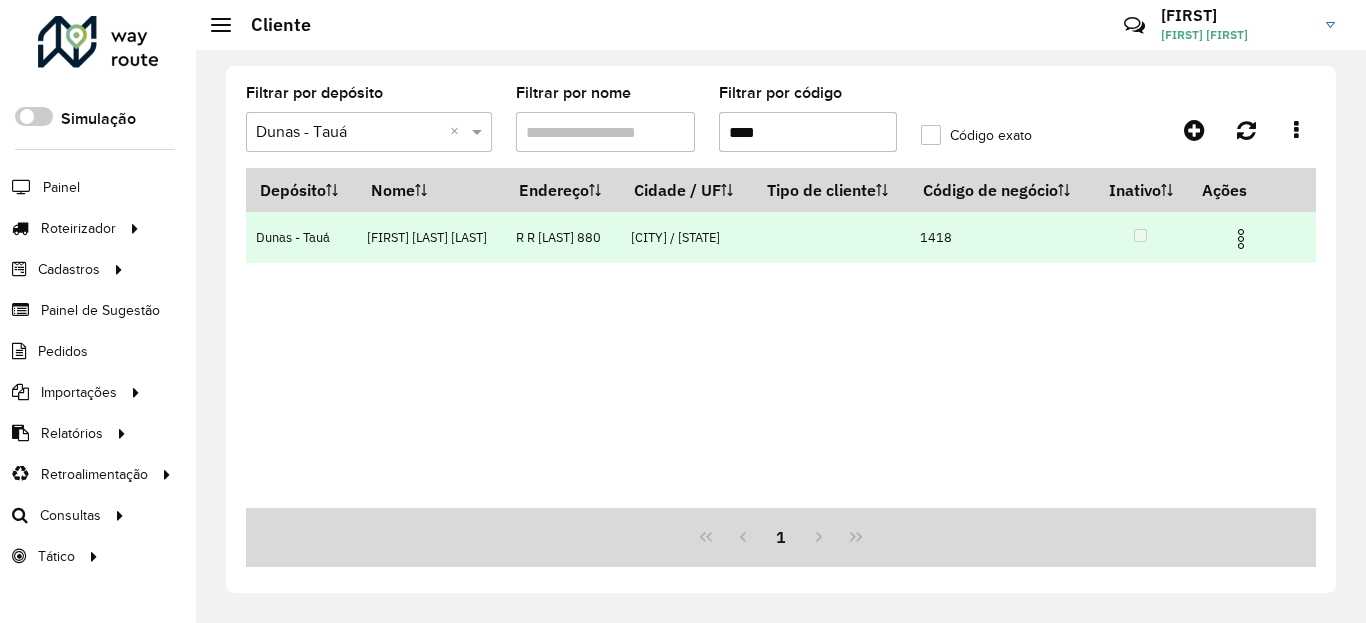 type on "****" 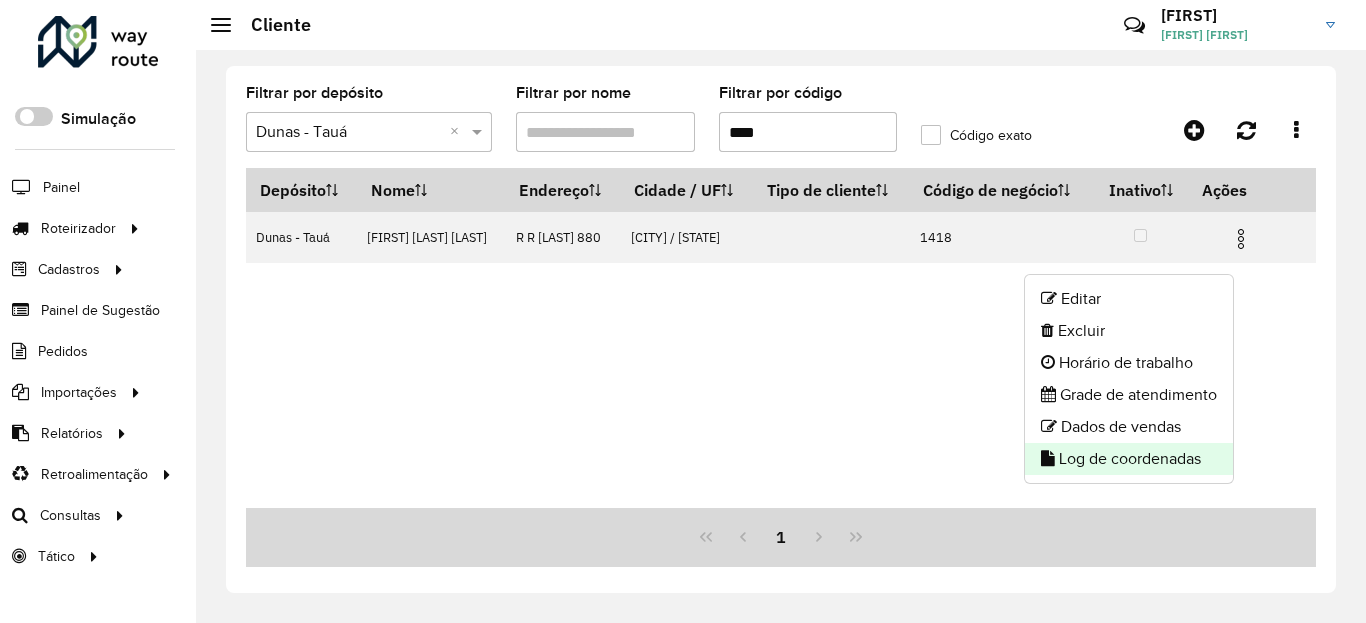 click on "Log de coordenadas" 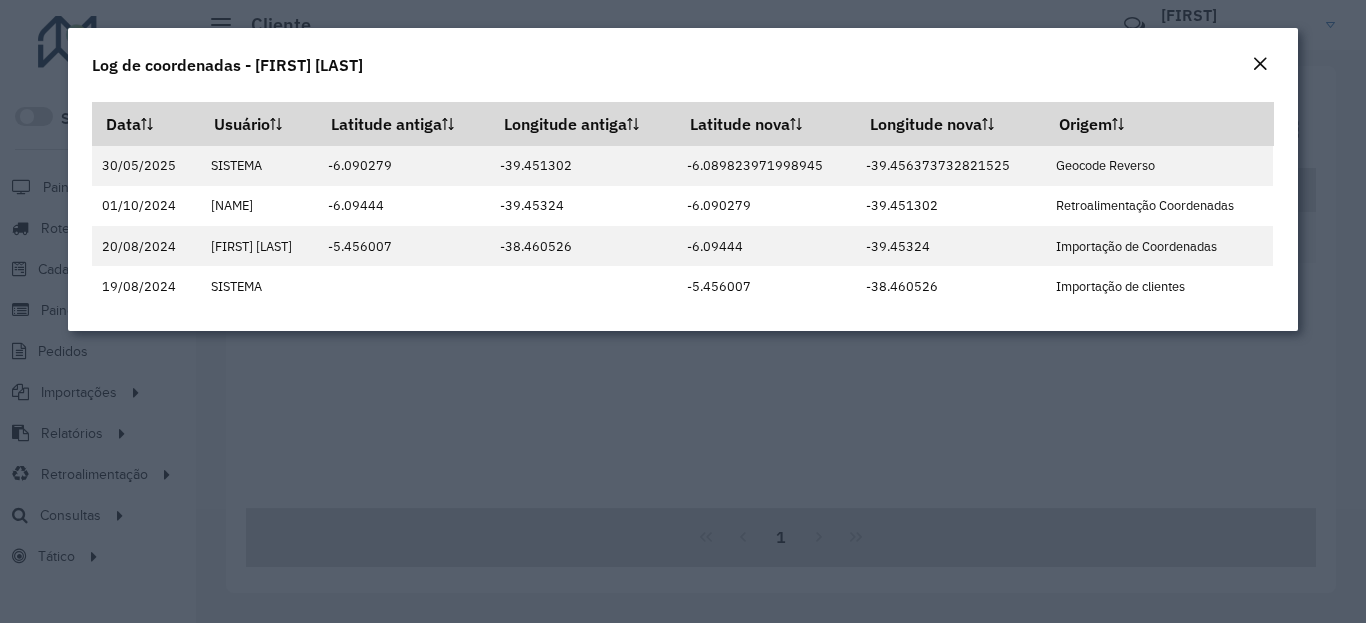 click 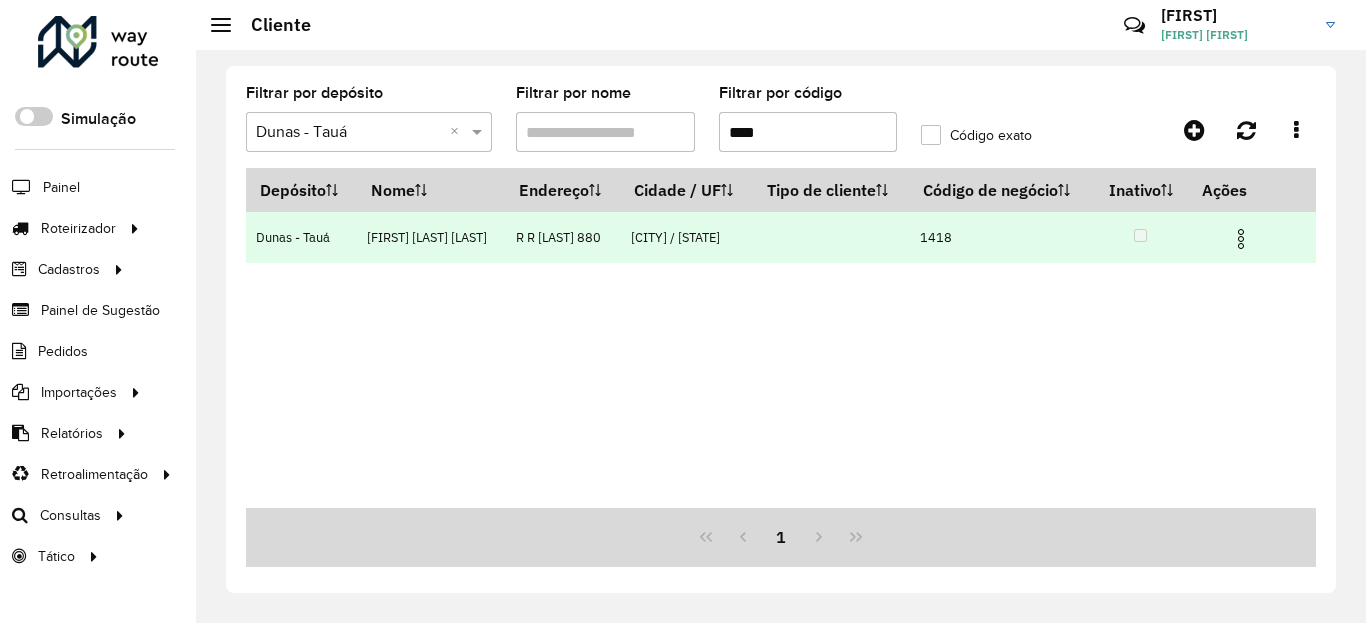 click at bounding box center (1241, 239) 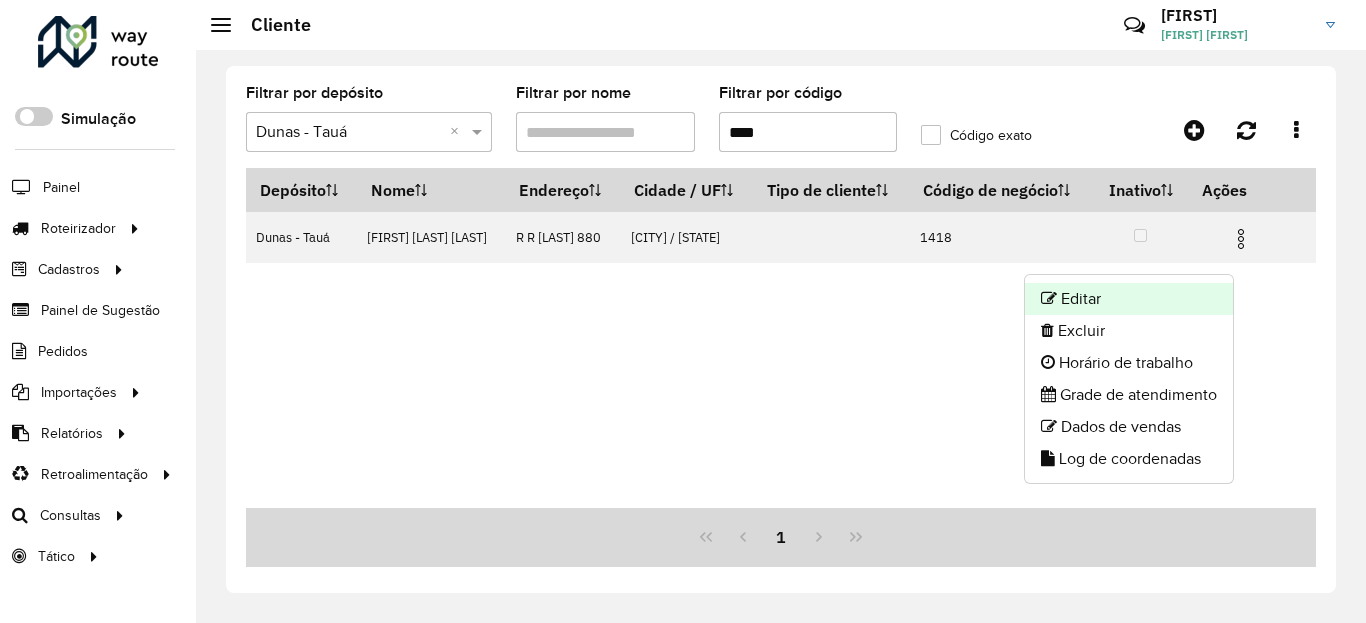 click on "Editar" 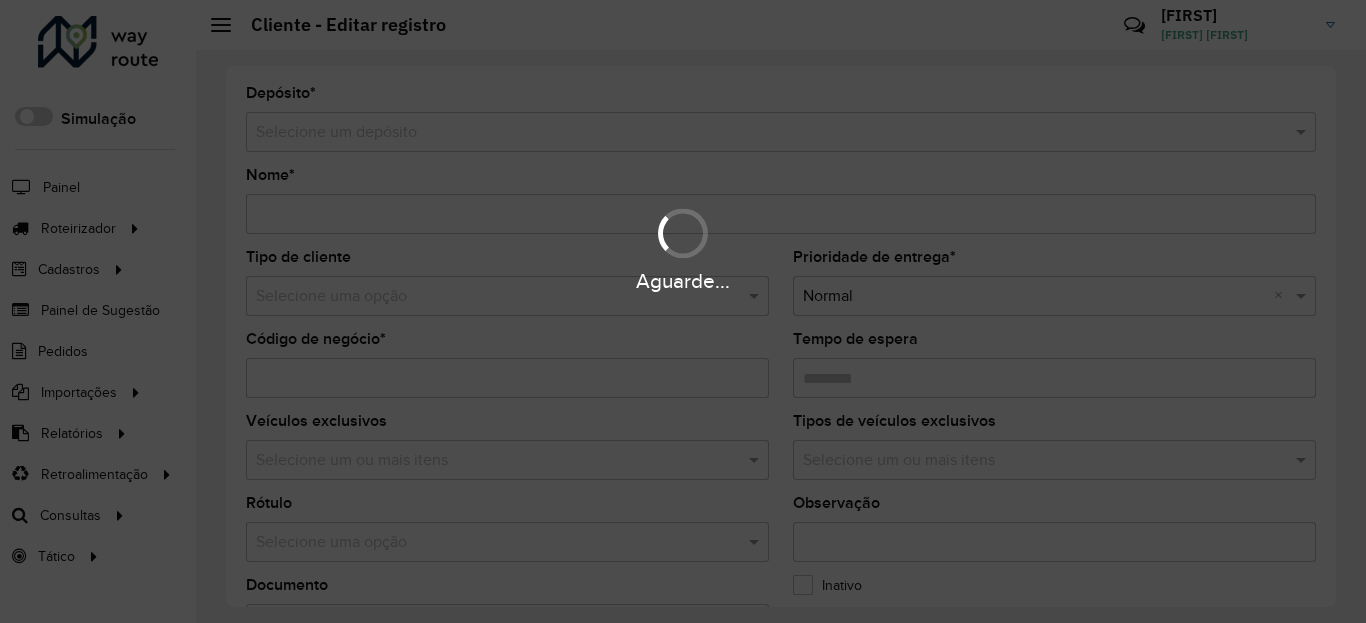 type on "**********" 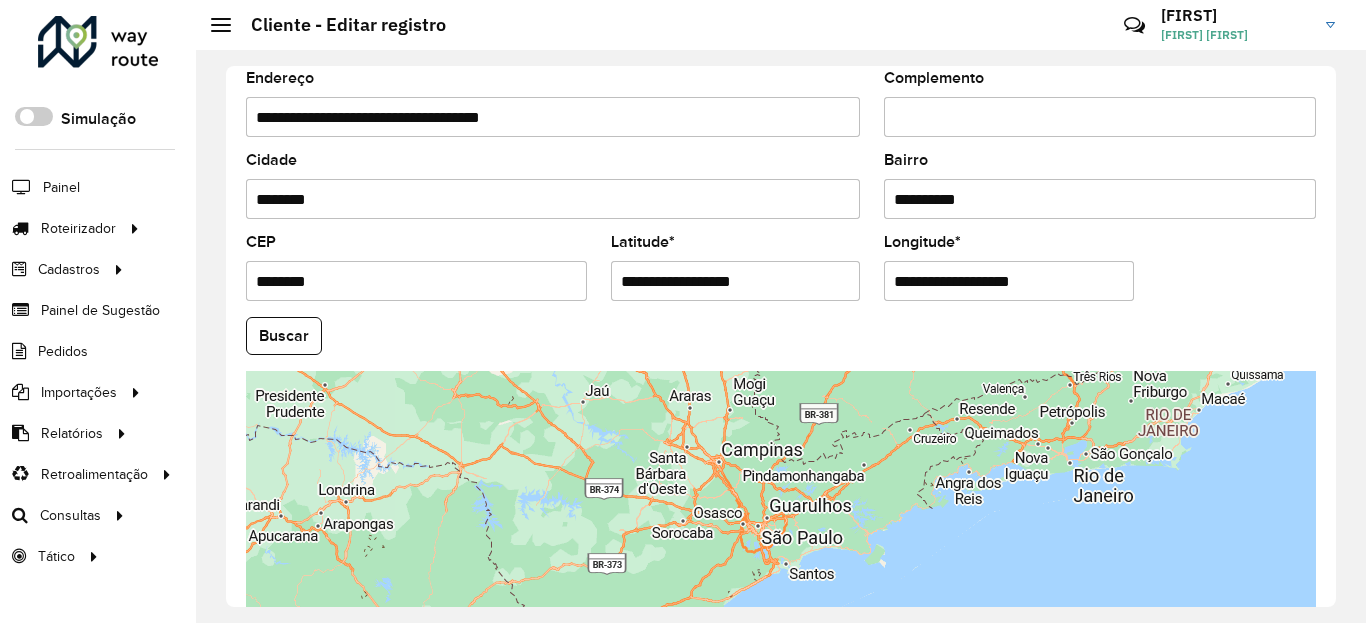 scroll, scrollTop: 840, scrollLeft: 0, axis: vertical 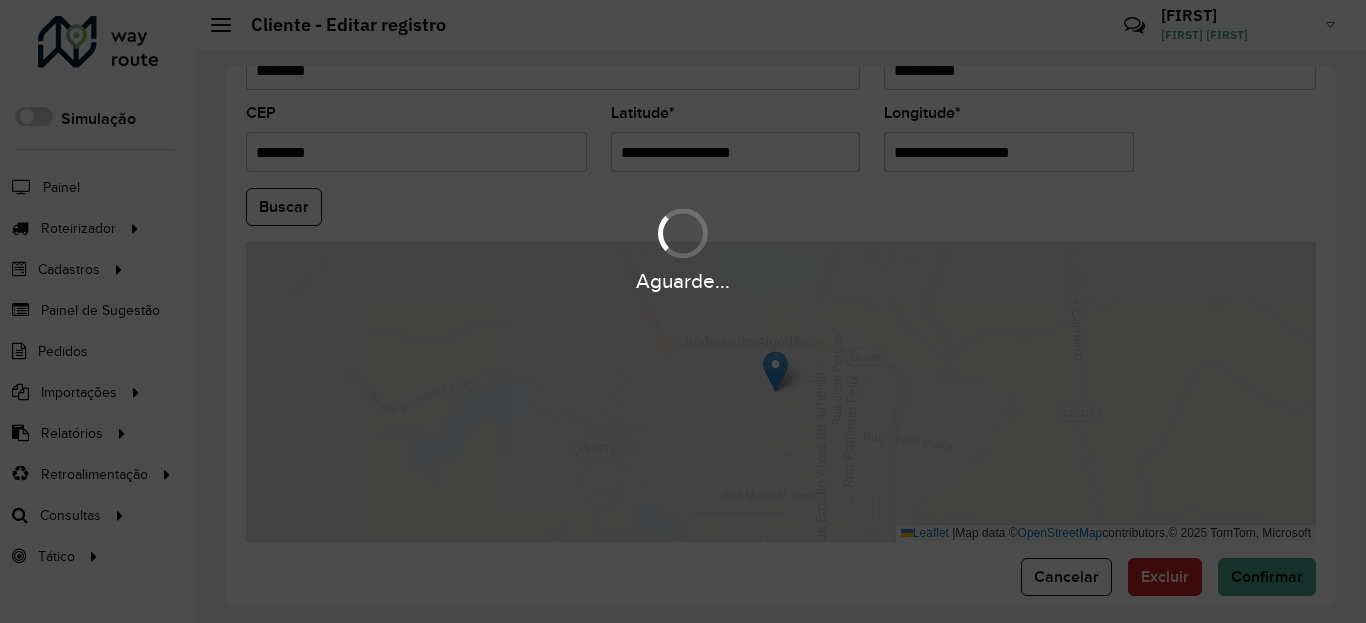 click on "Aguarde..." at bounding box center [683, 311] 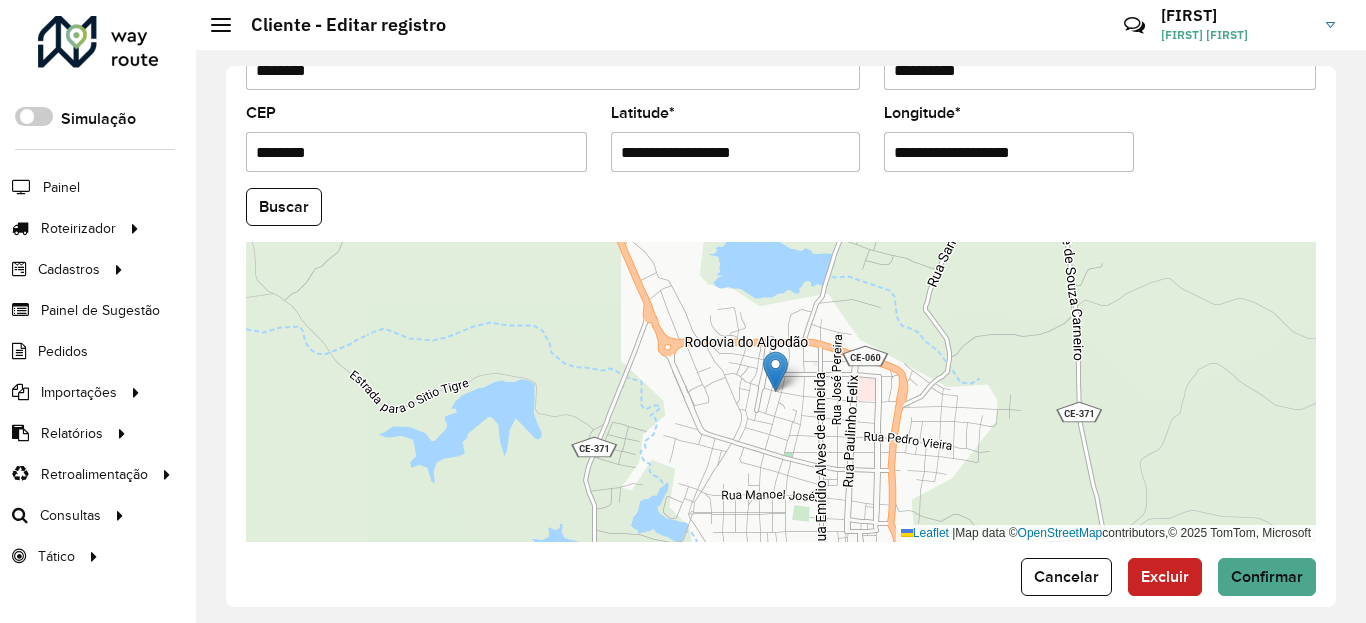 click on "**********" at bounding box center [736, 152] 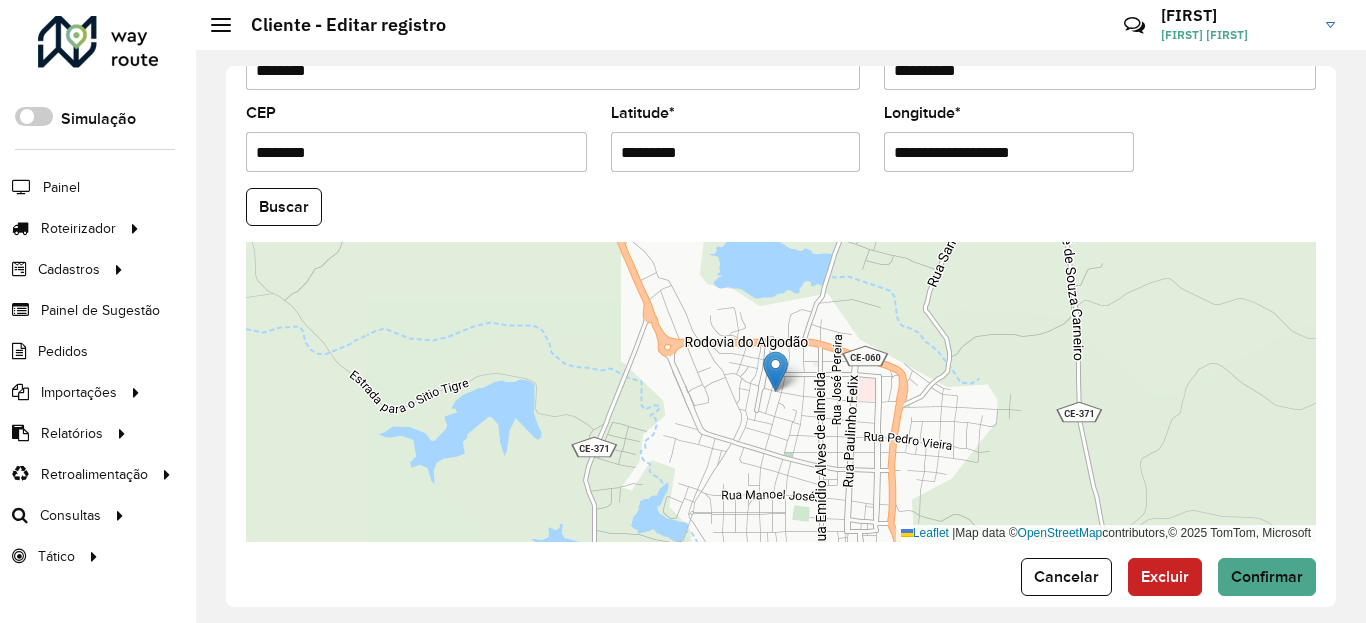 type on "*********" 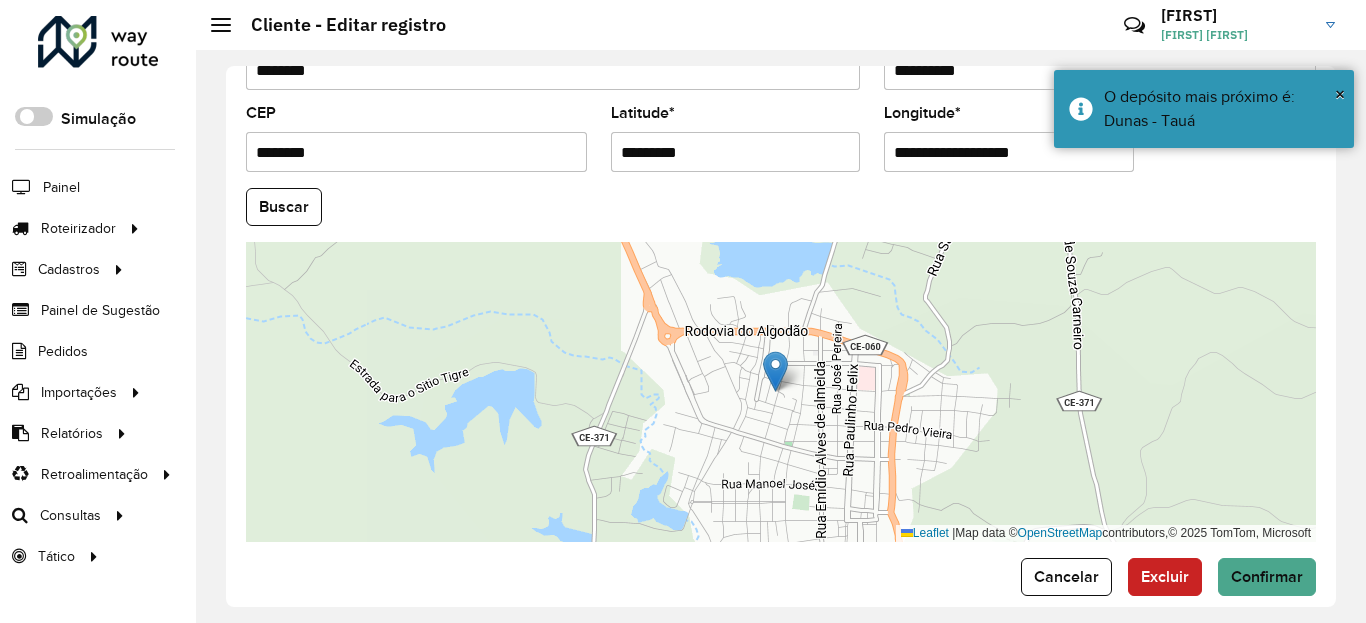 click on "**********" at bounding box center (1009, 152) 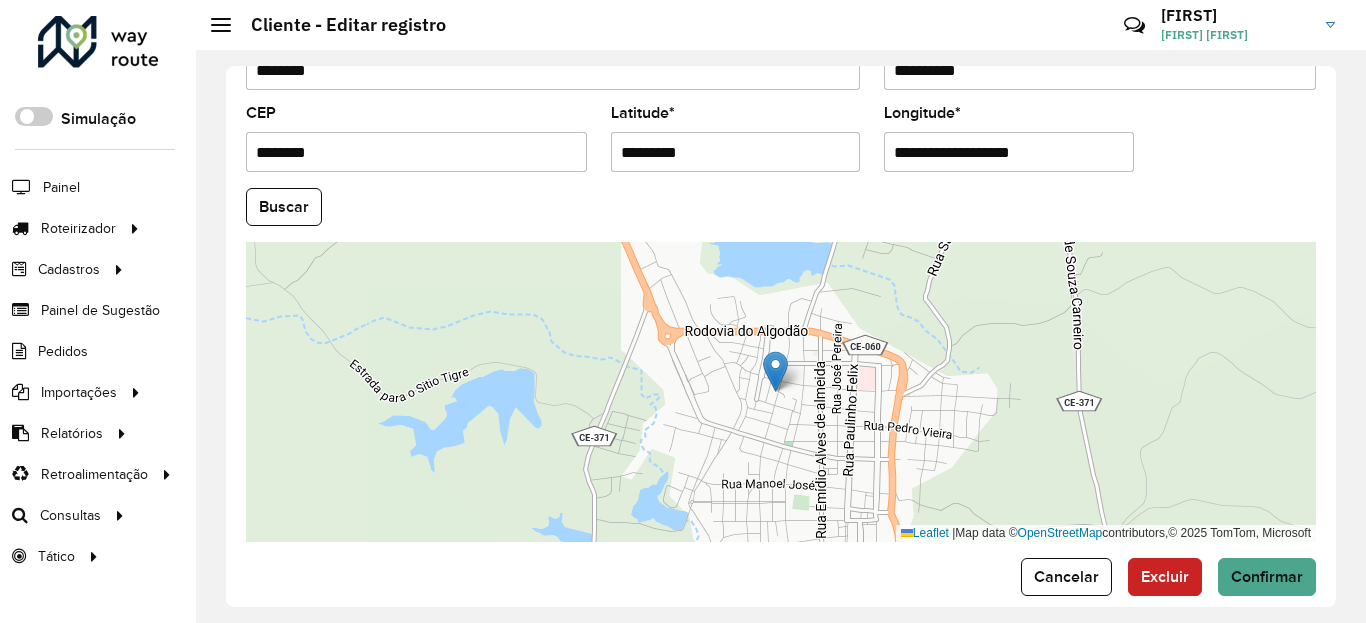 paste 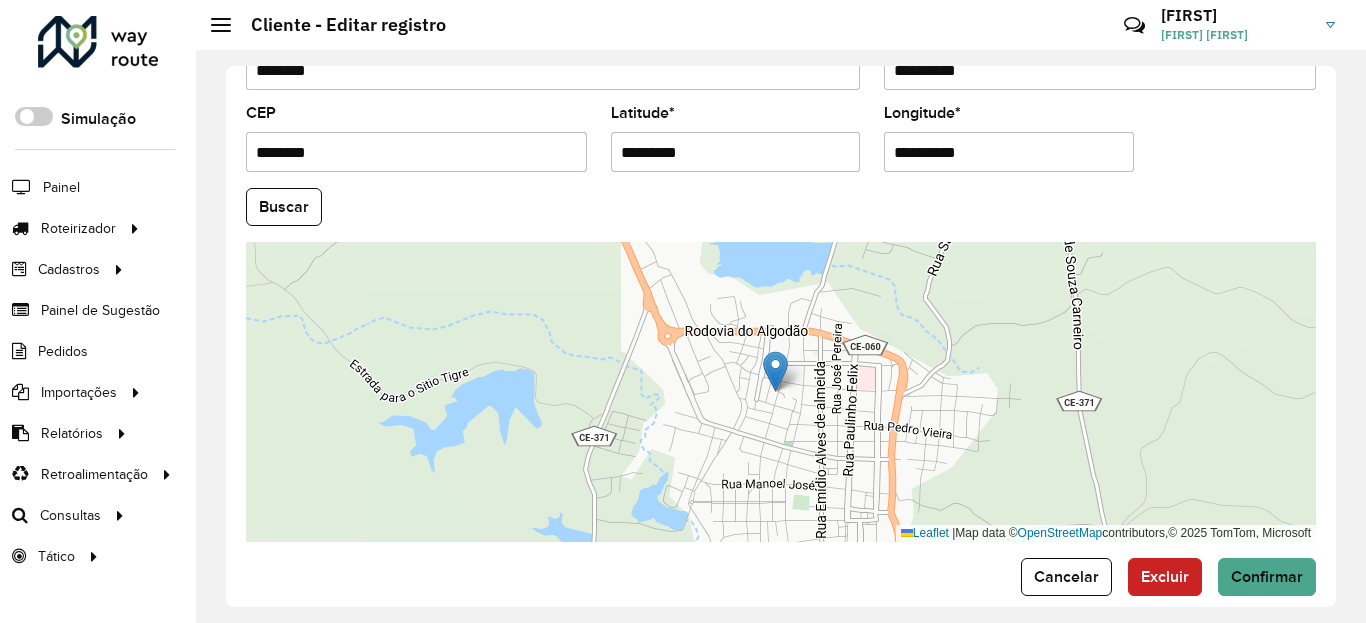 type on "**********" 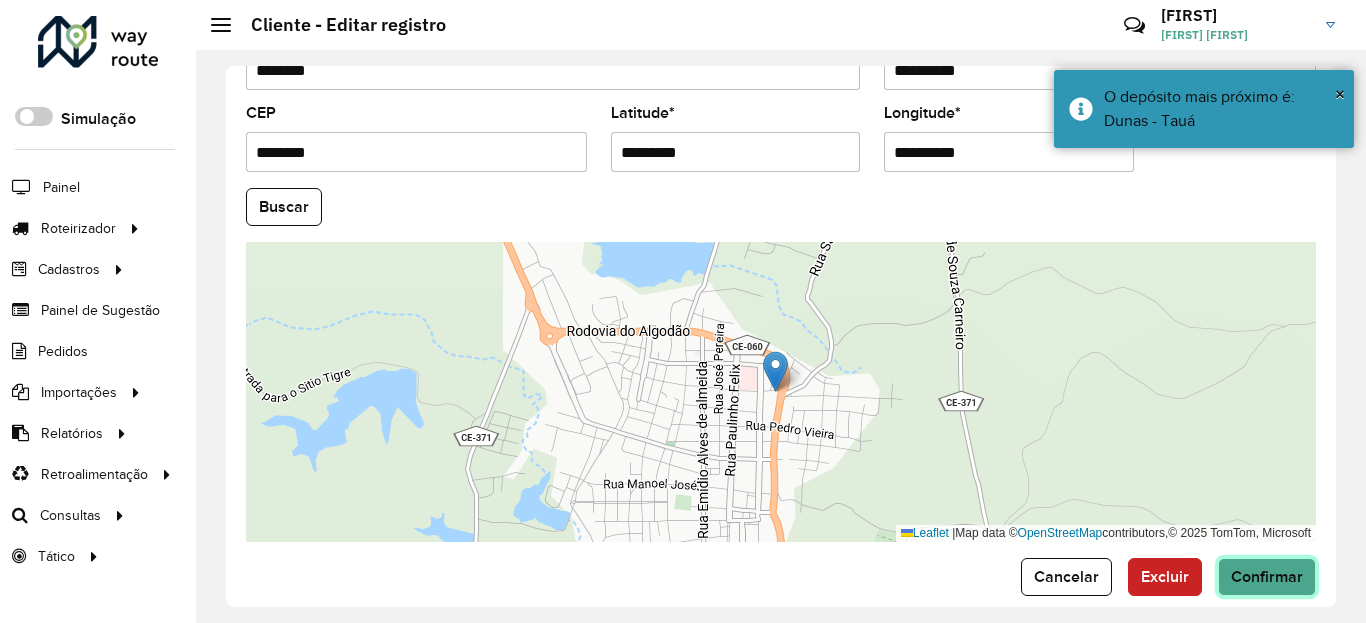 click on "Confirmar" 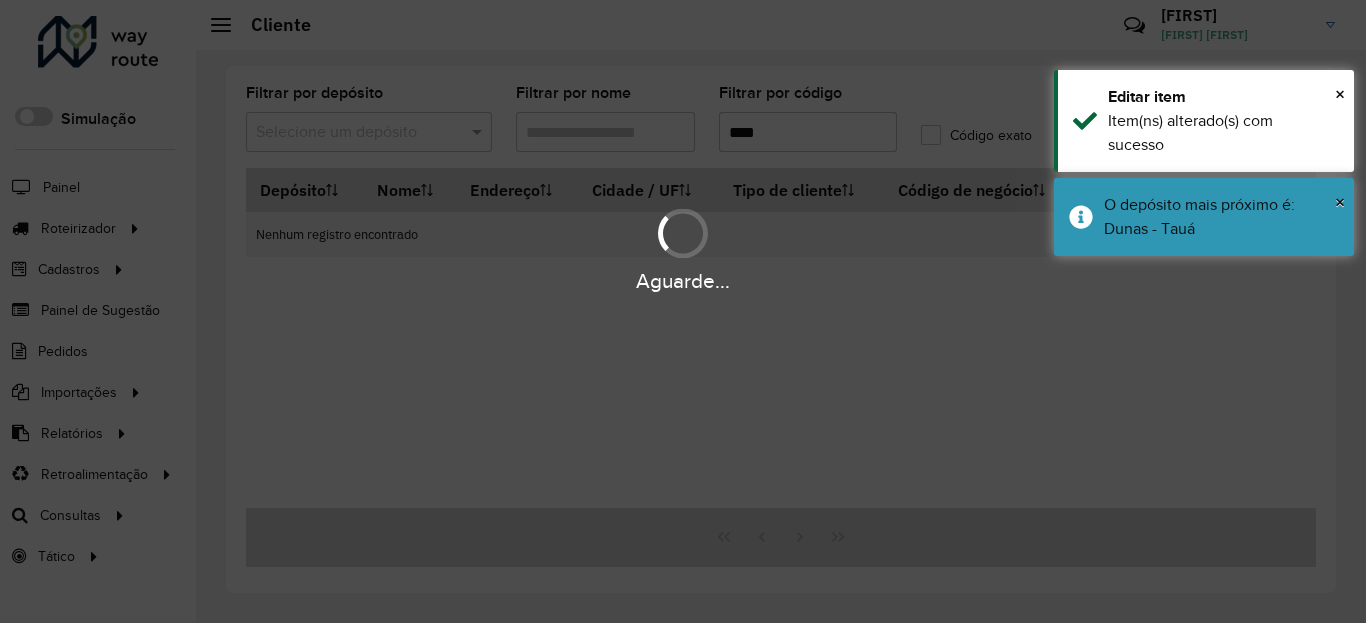 click on "Aguarde..." at bounding box center [683, 249] 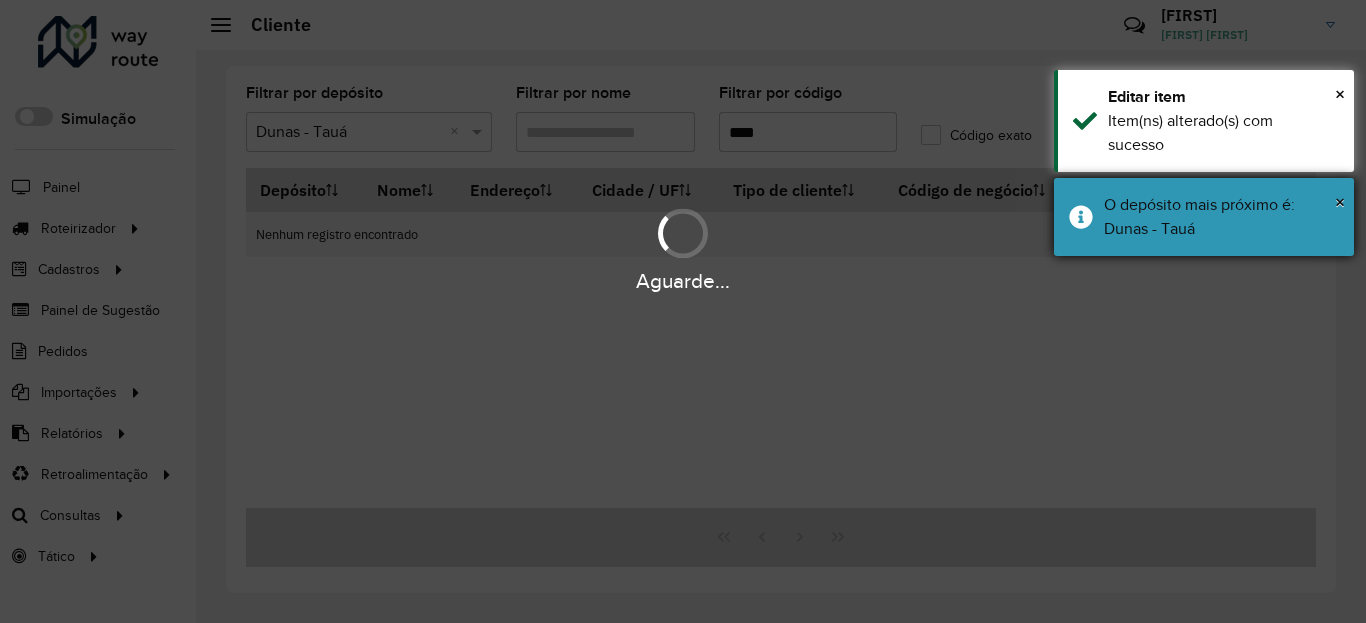 click on "O depósito mais próximo é: Dunas - Tauá" at bounding box center [1221, 217] 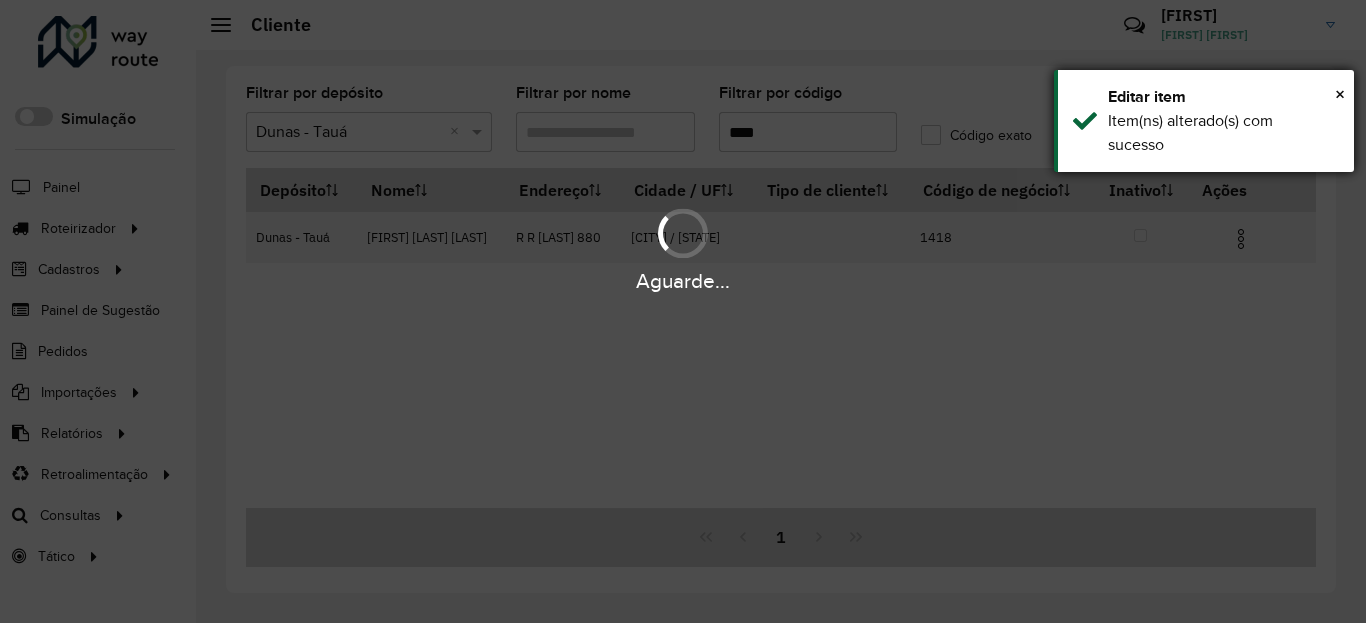 click on "Item(ns) alterado(s) com sucesso" at bounding box center [1223, 133] 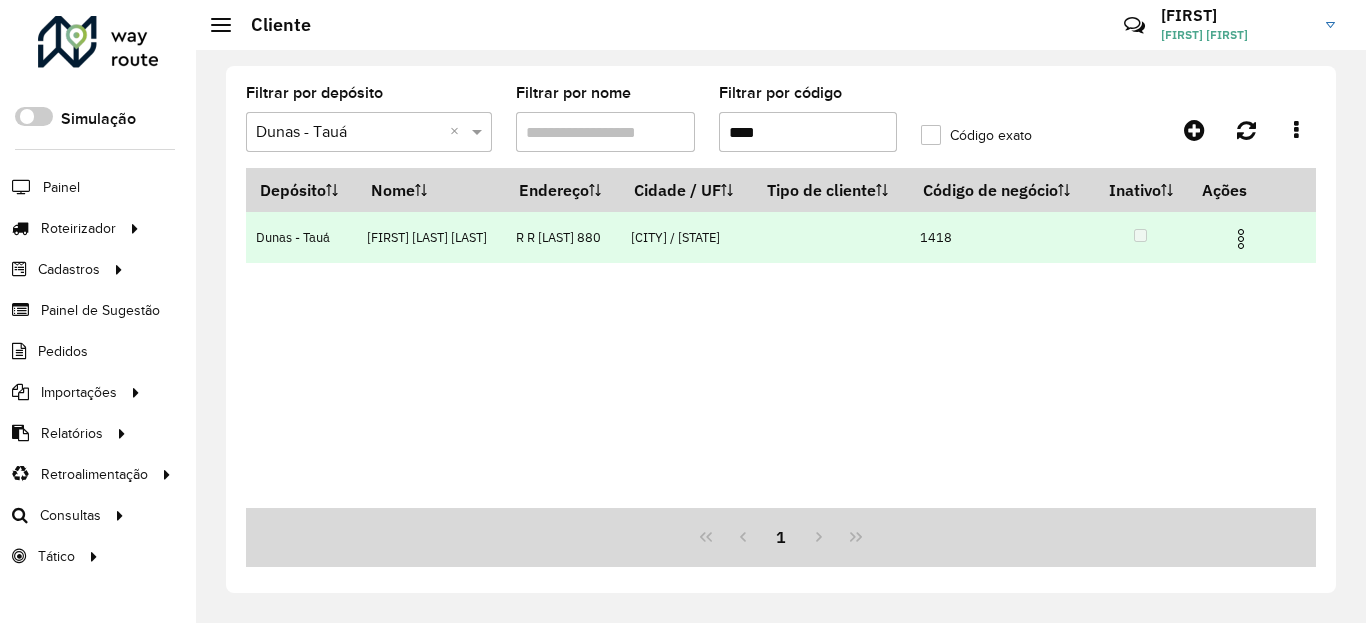 click at bounding box center [1241, 239] 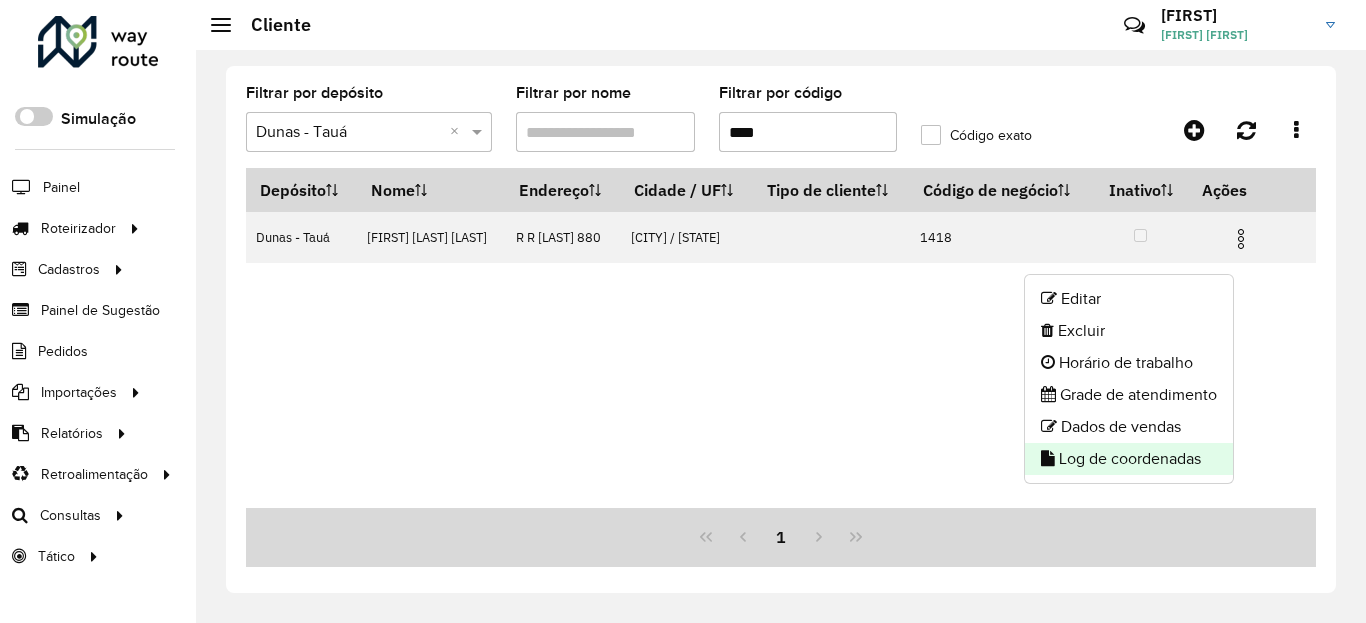 click on "Log de coordenadas" 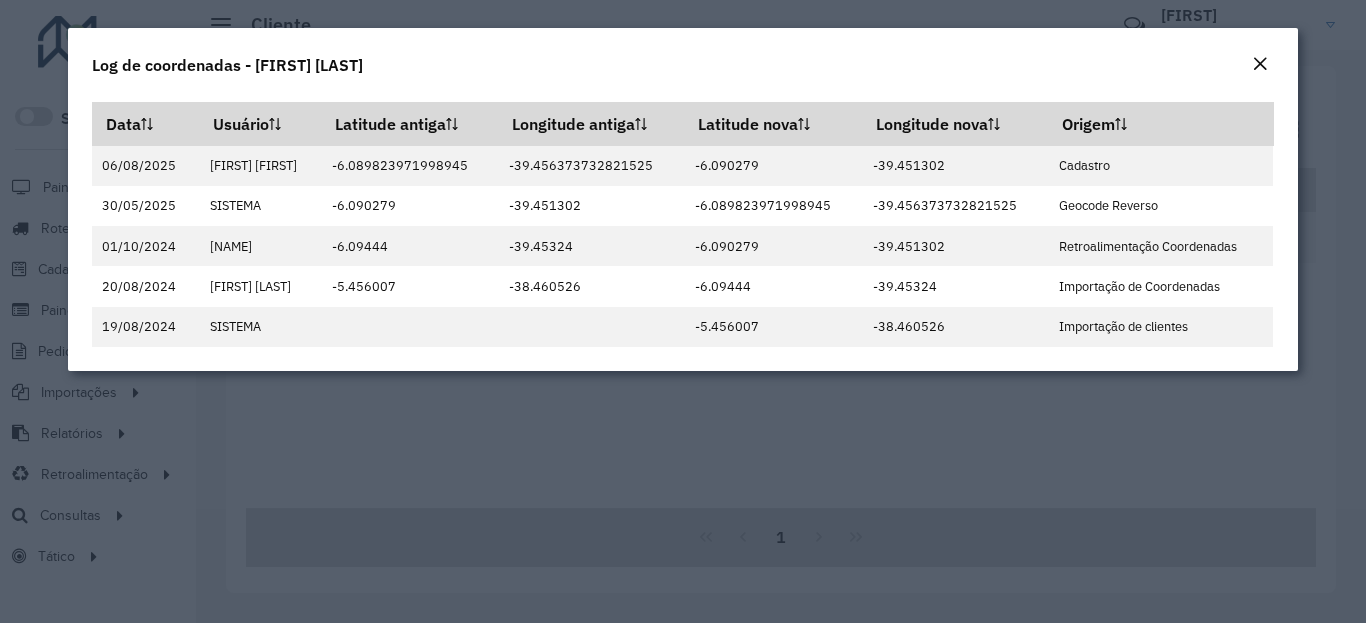 click 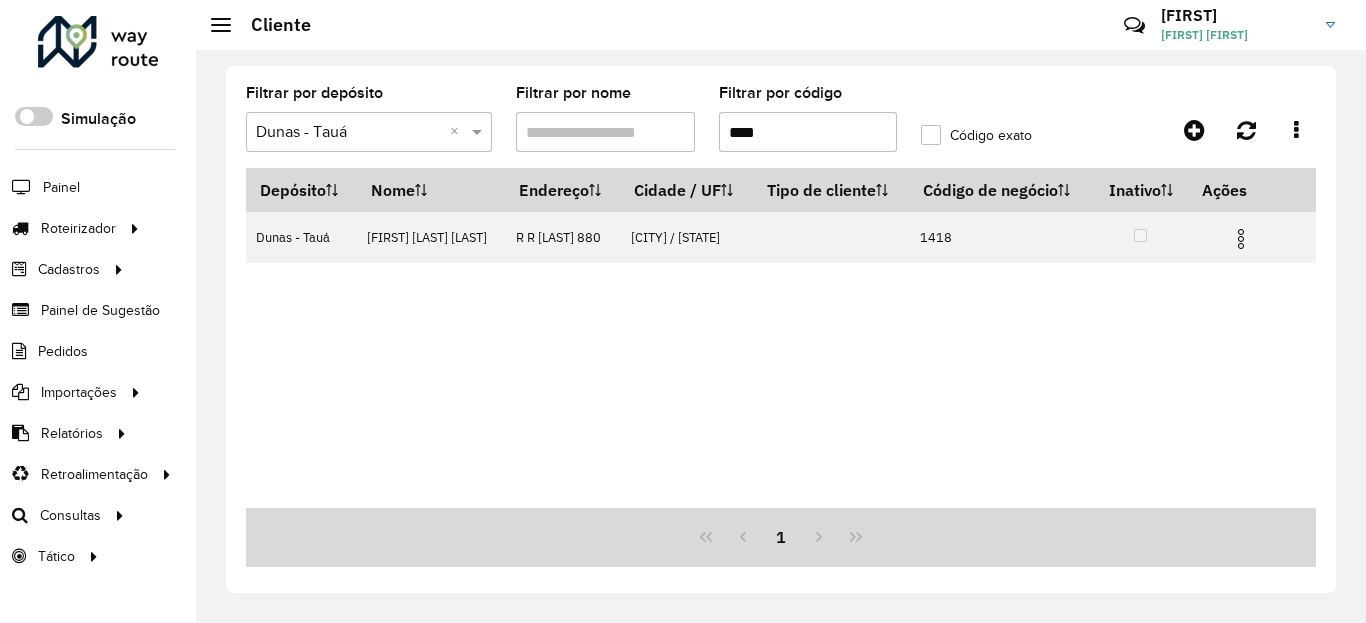 click on "****" at bounding box center [808, 132] 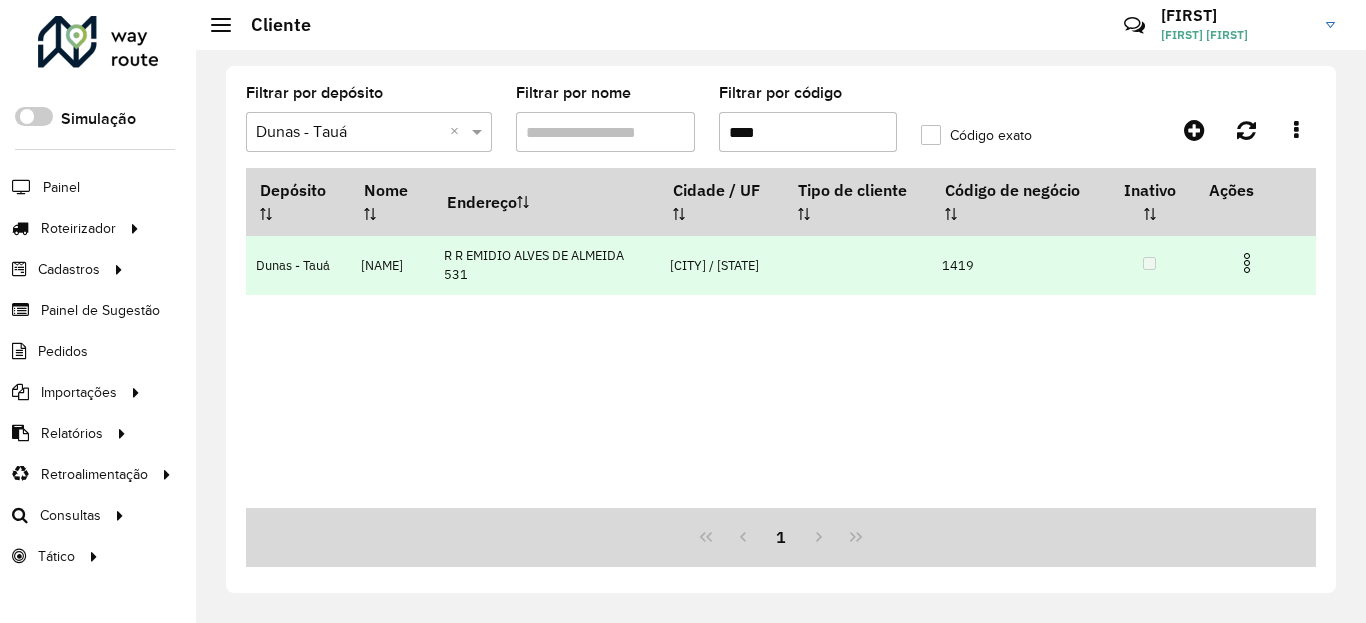 type on "****" 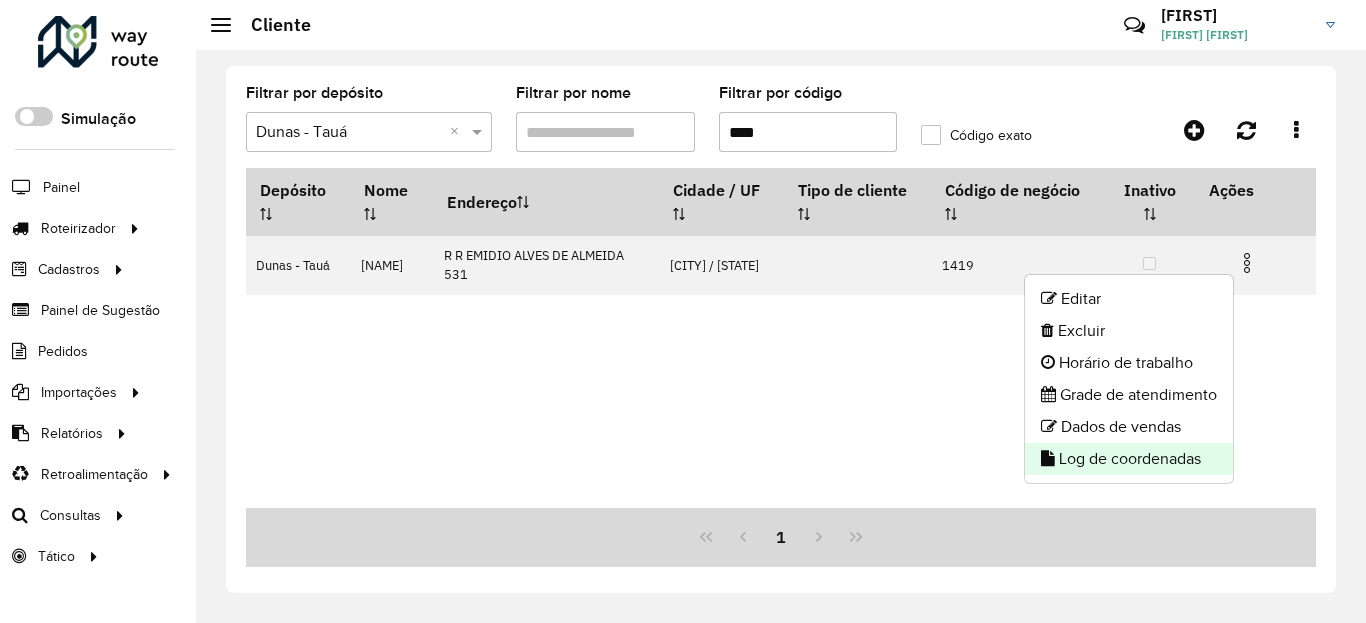 click on "Log de coordenadas" 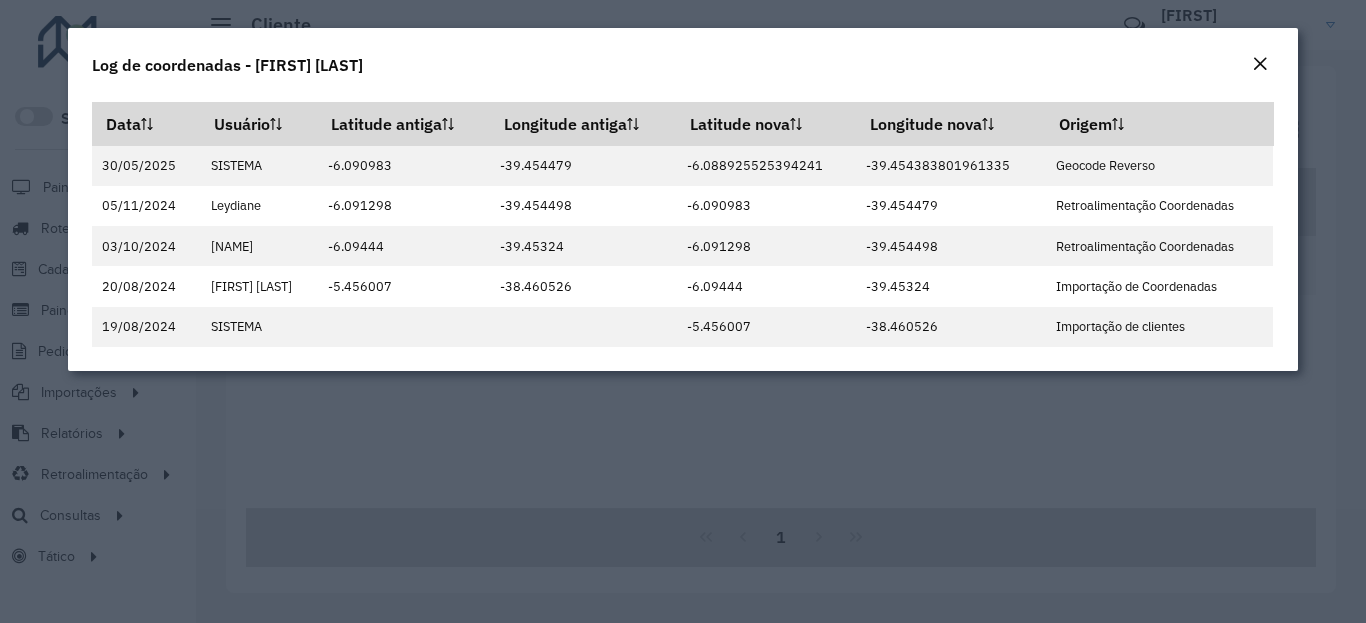 click 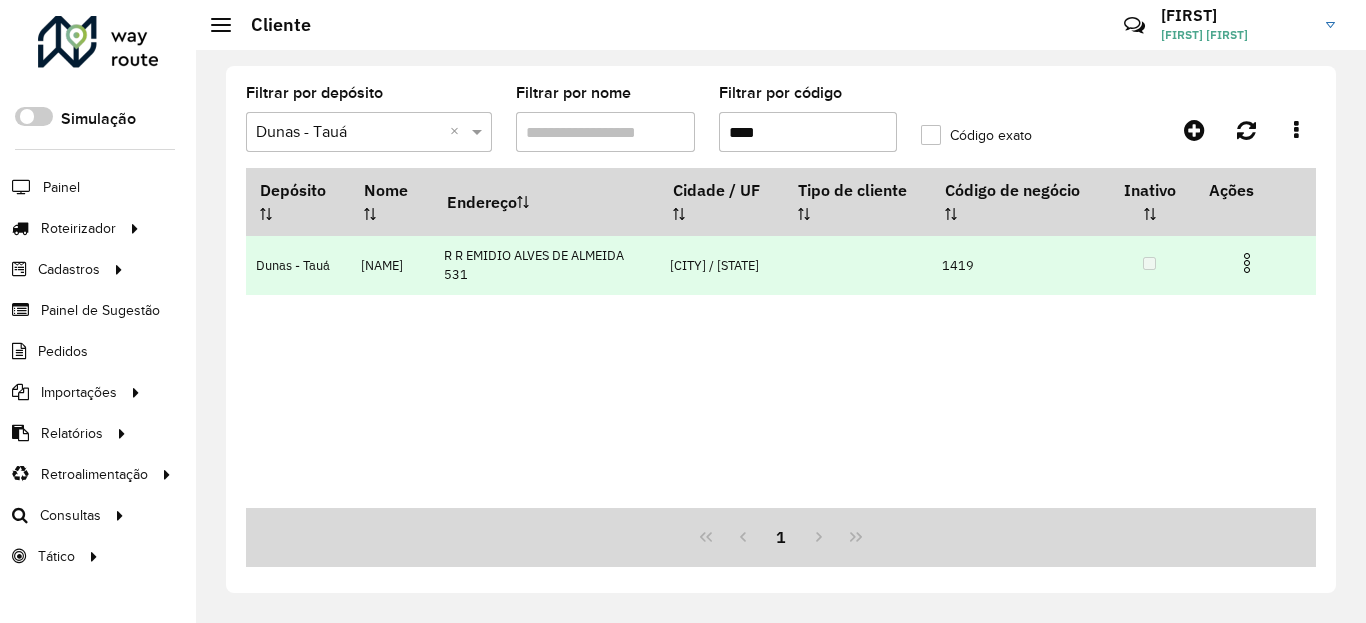 click at bounding box center (1247, 263) 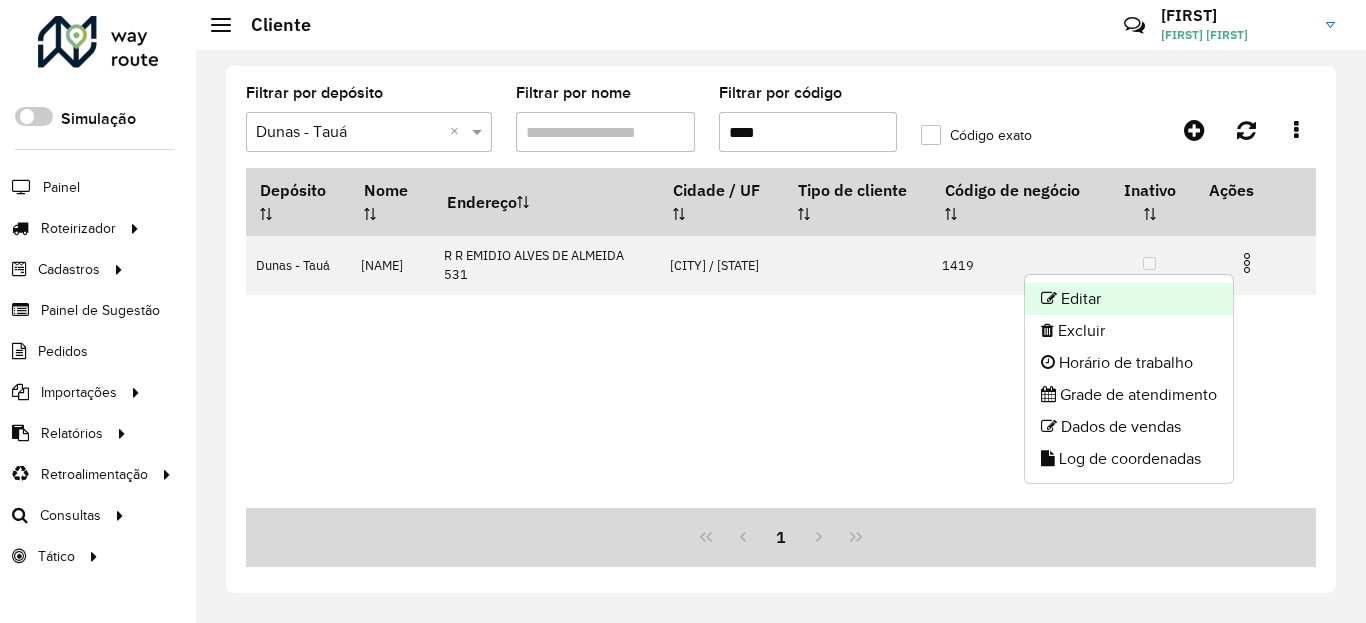 click on "Editar" 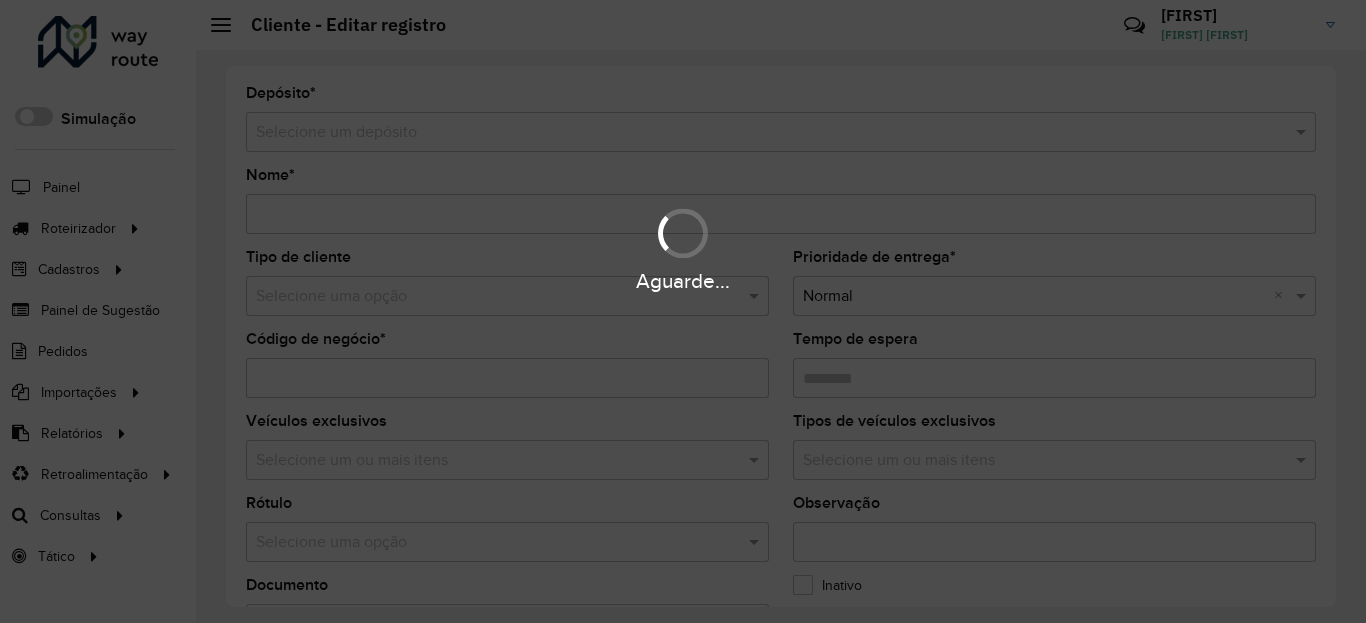 type on "**********" 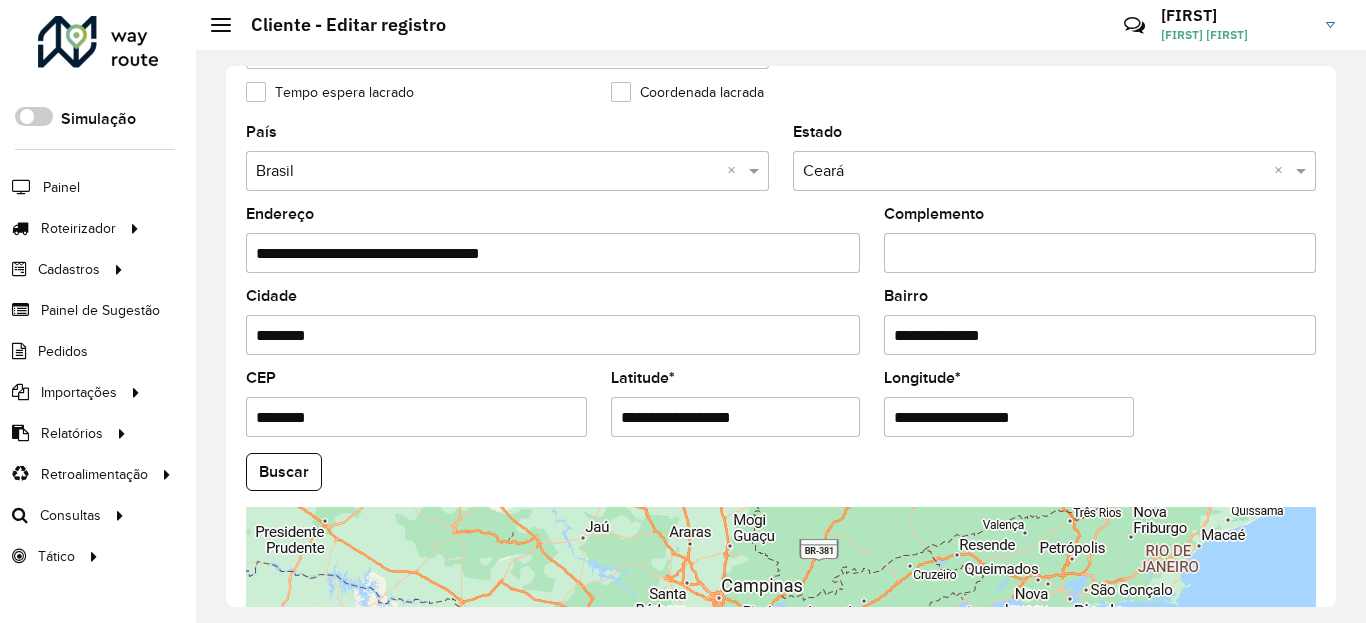 scroll, scrollTop: 840, scrollLeft: 0, axis: vertical 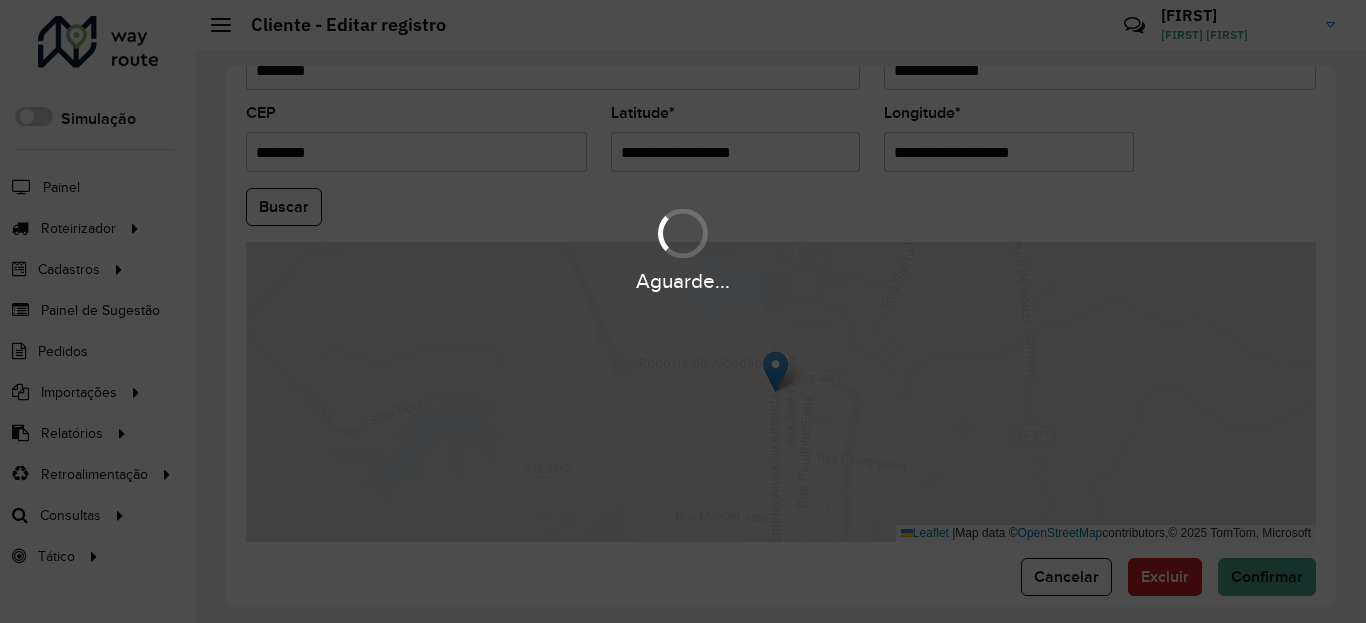 click on "Aguarde..." at bounding box center [683, 311] 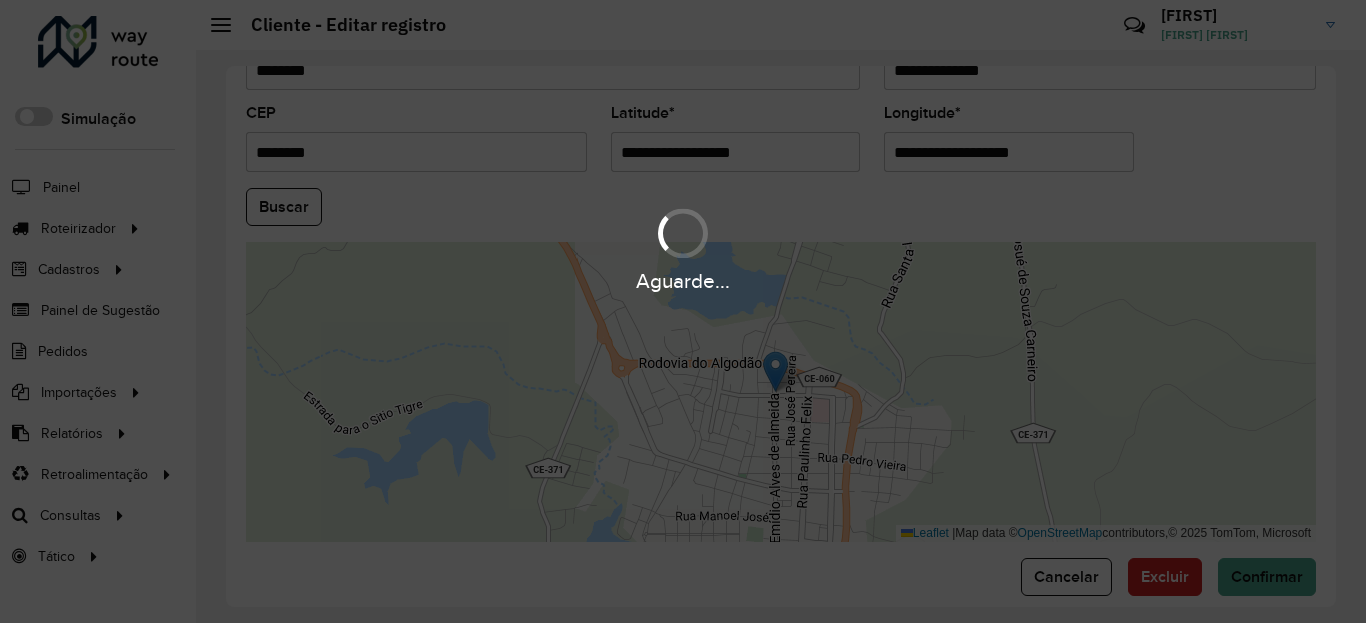 click on "Aguarde..." at bounding box center [683, 311] 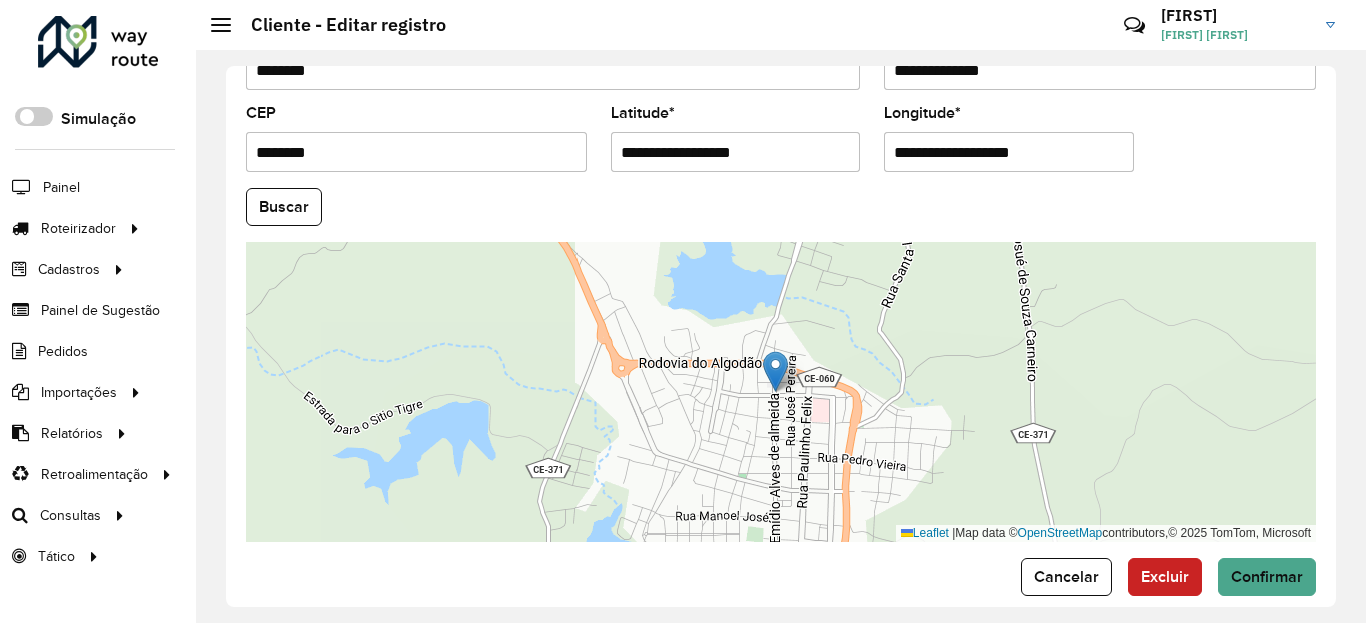 click on "**********" at bounding box center [736, 152] 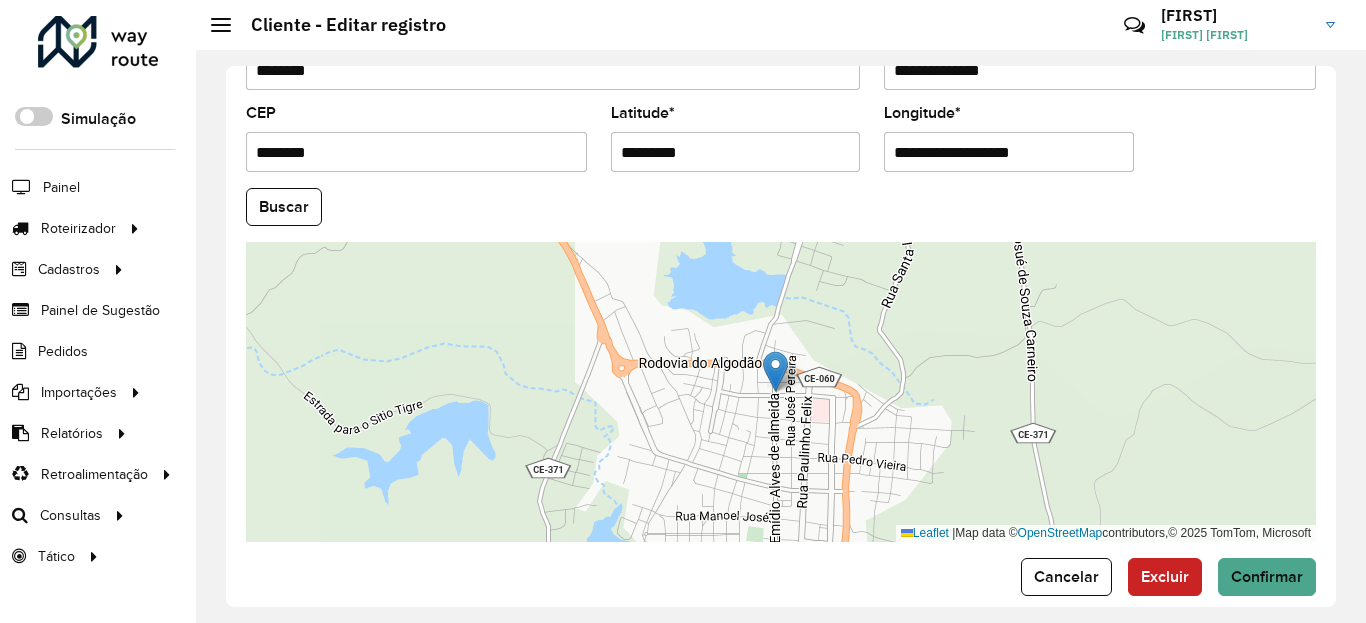 type on "*********" 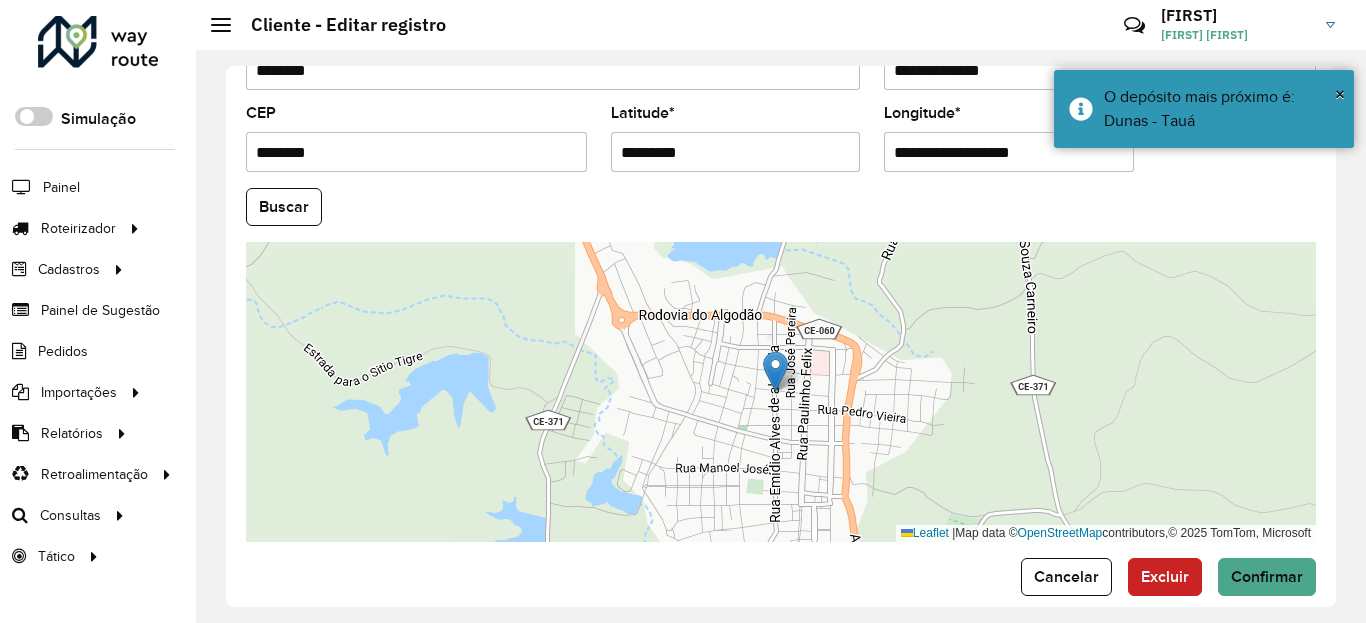 click on "**********" at bounding box center (1009, 152) 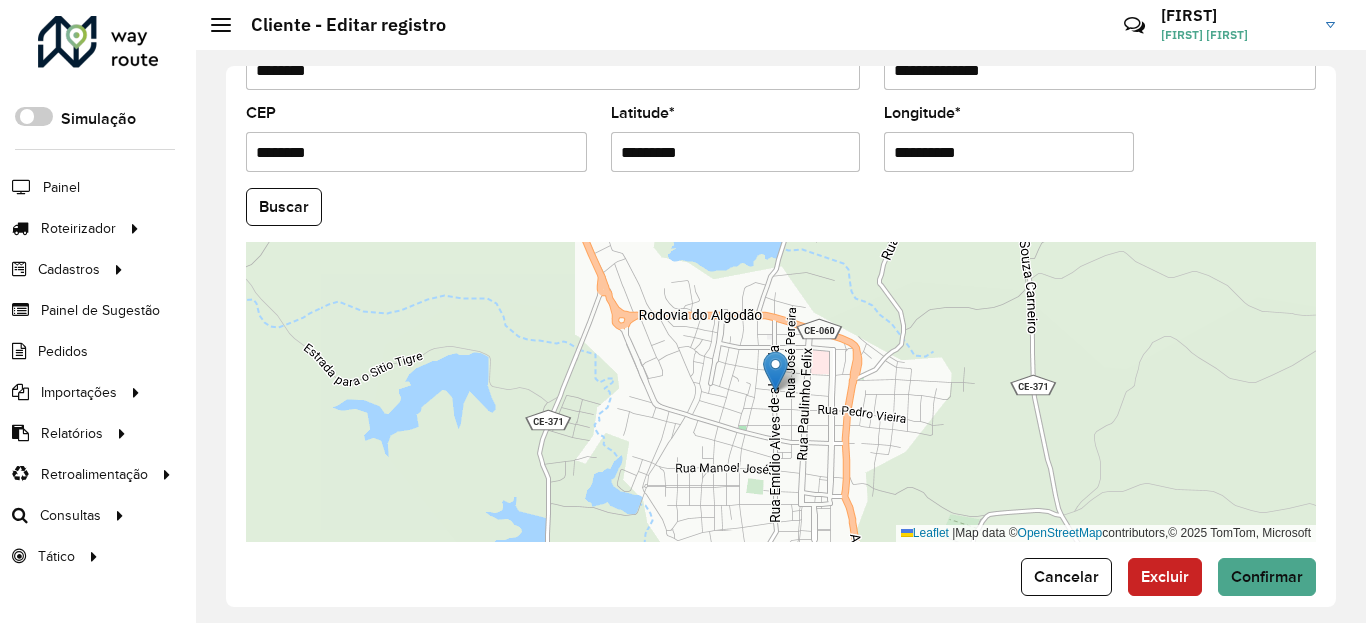 type on "**********" 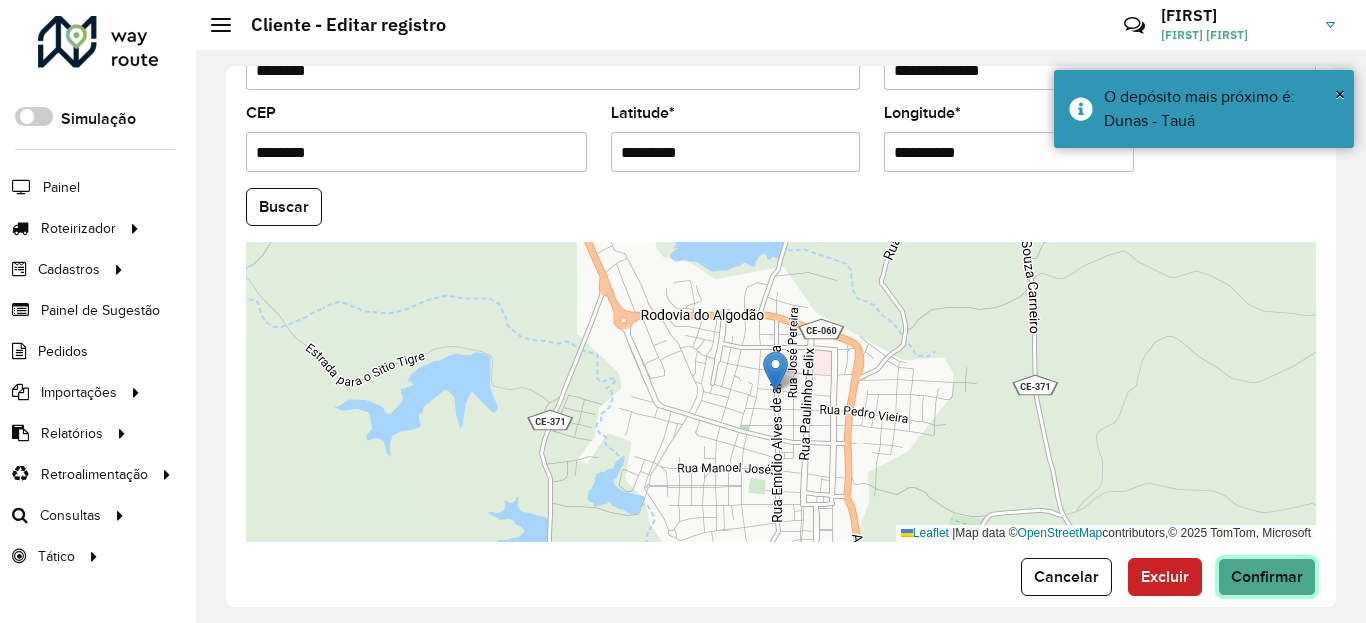 click on "Confirmar" 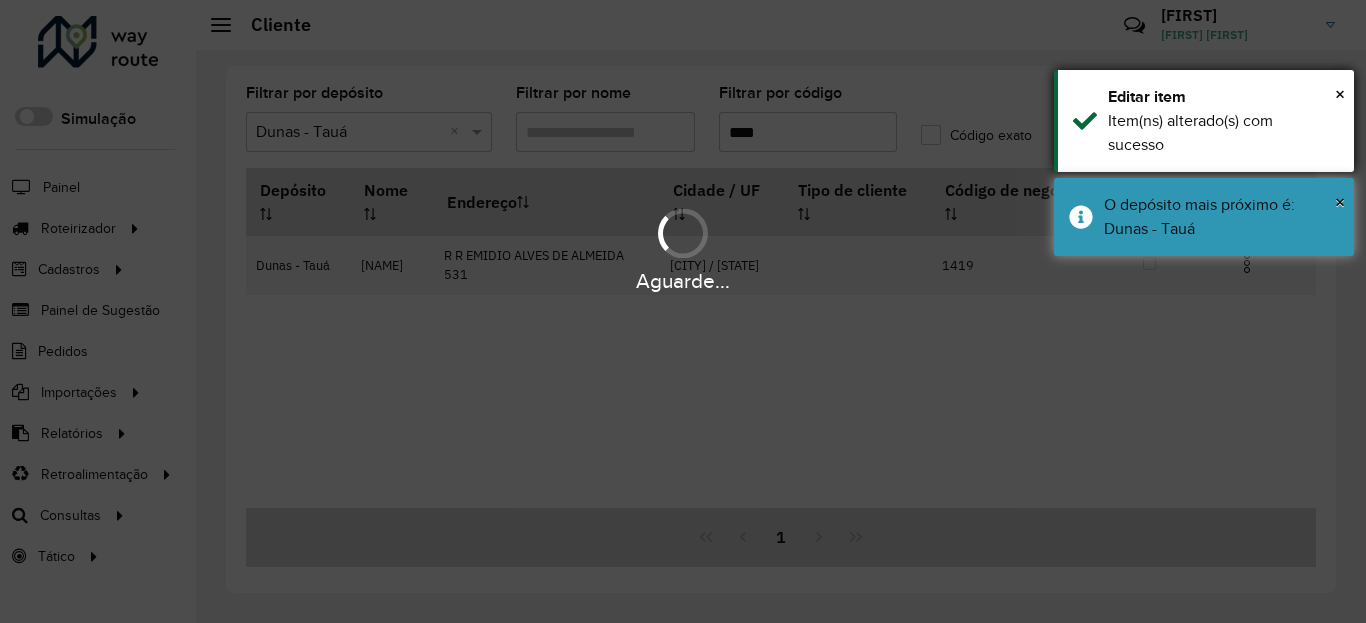 drag, startPoint x: 1209, startPoint y: 228, endPoint x: 1212, endPoint y: 144, distance: 84.05355 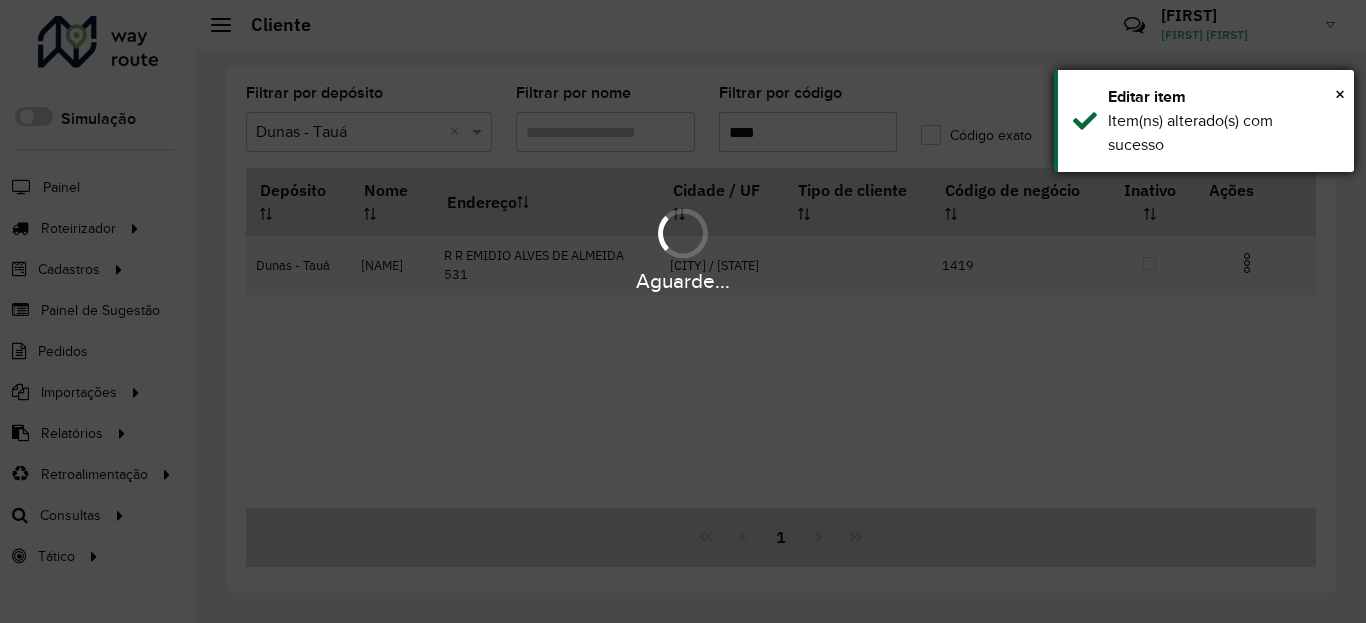 click on "Item(ns) alterado(s) com sucesso" at bounding box center (1223, 133) 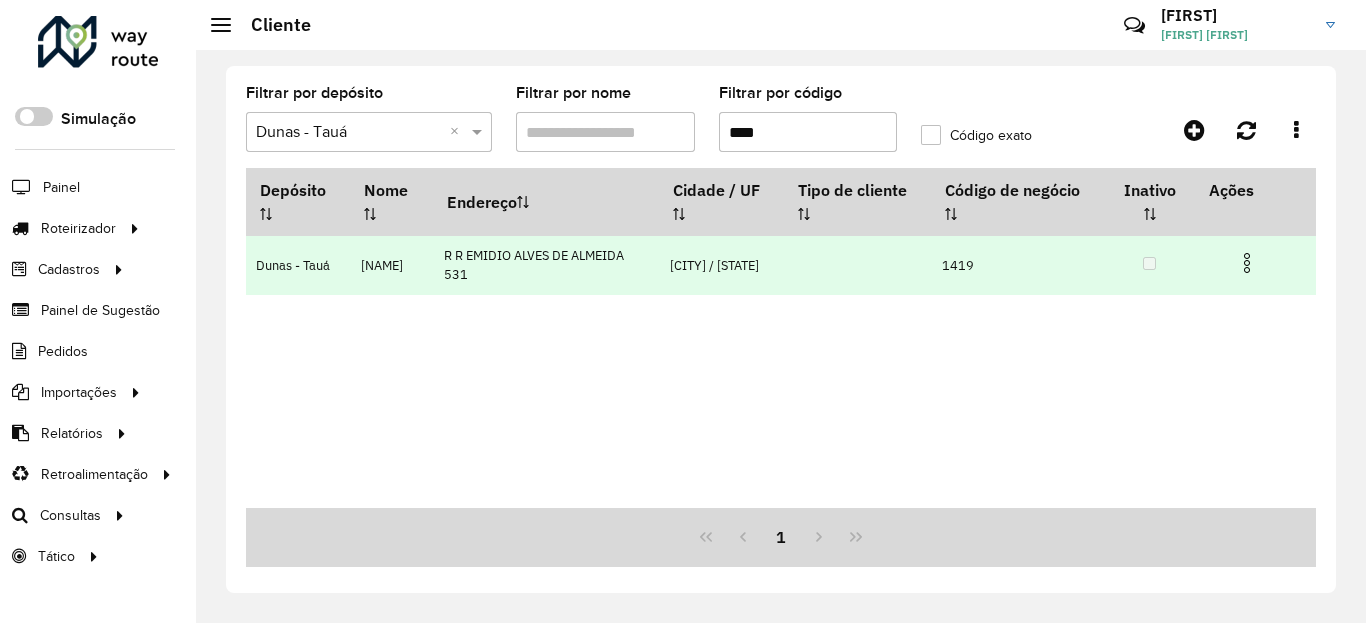 click at bounding box center (1247, 263) 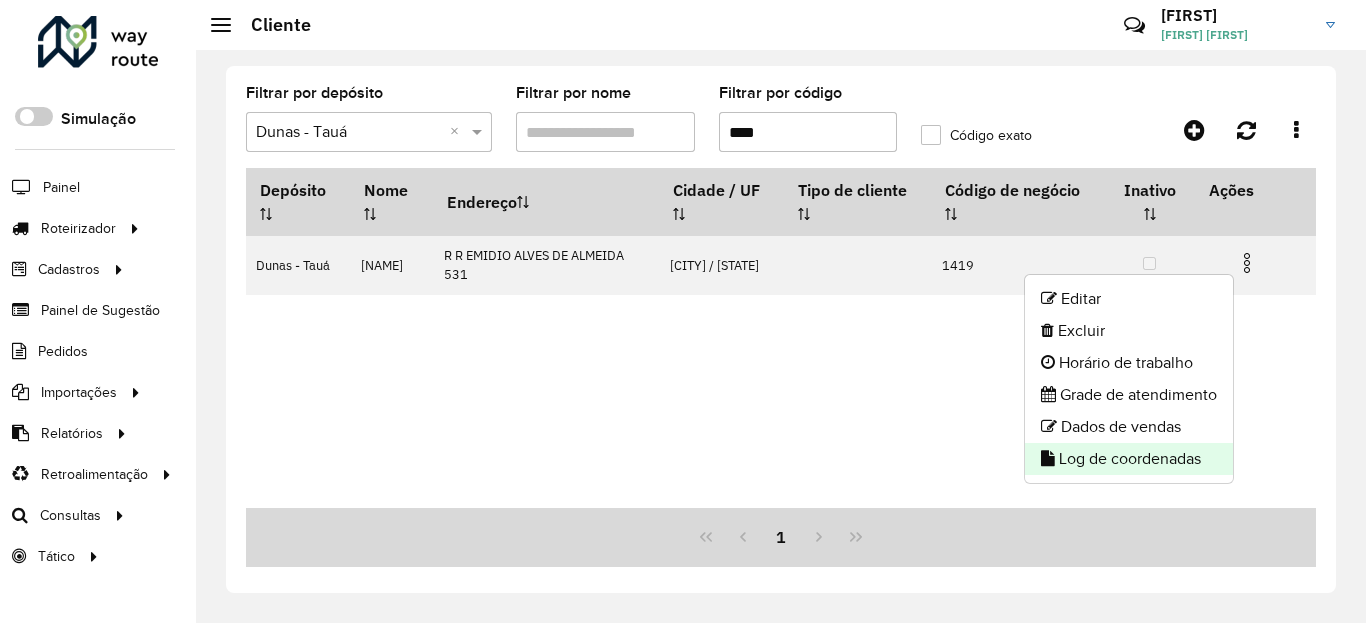 click on "Log de coordenadas" 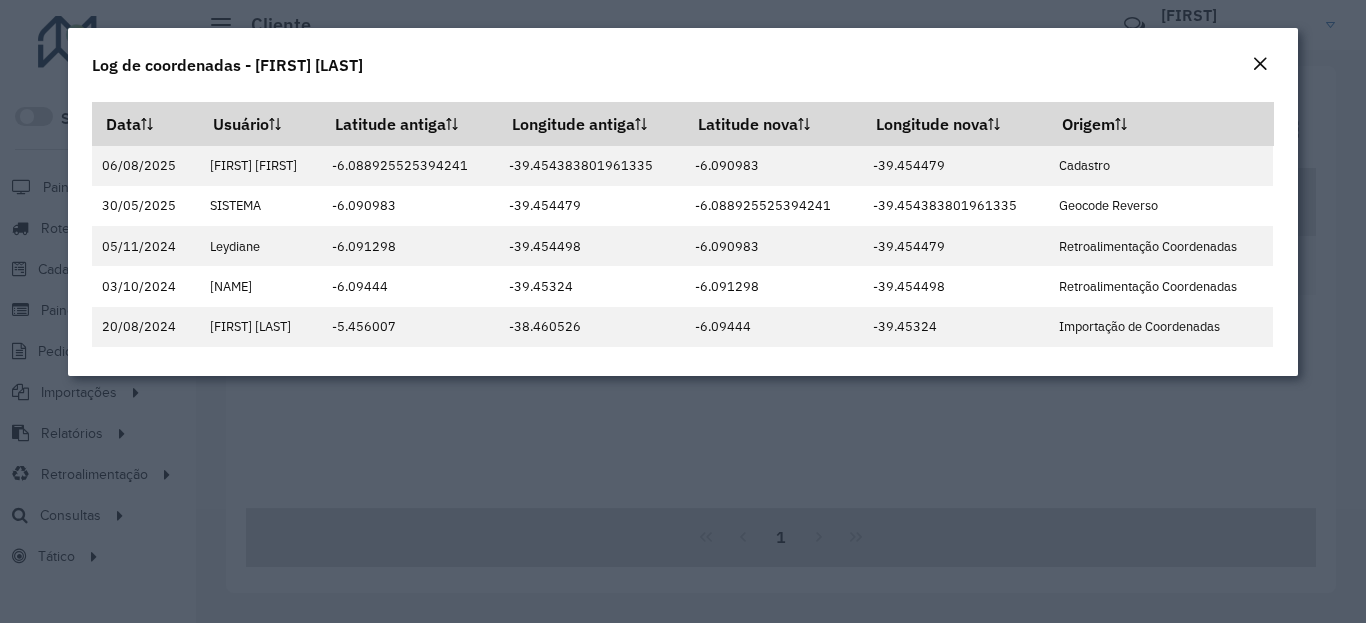 click 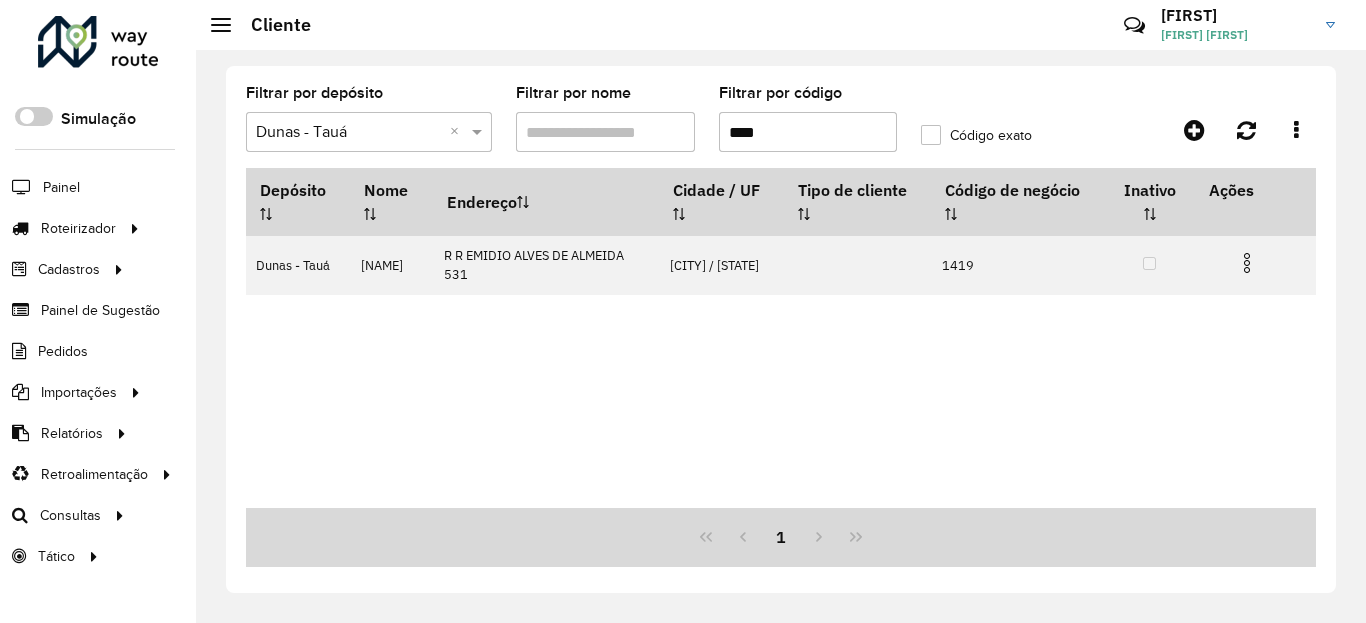 click on "****" at bounding box center (808, 132) 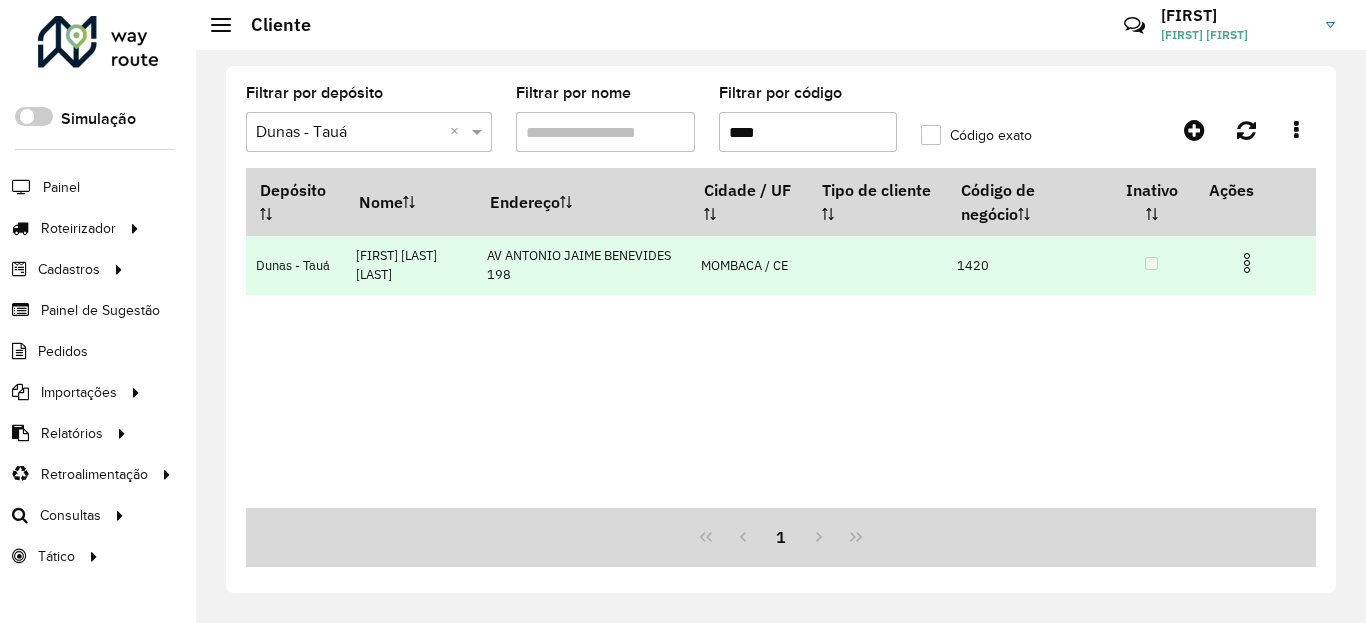 type on "****" 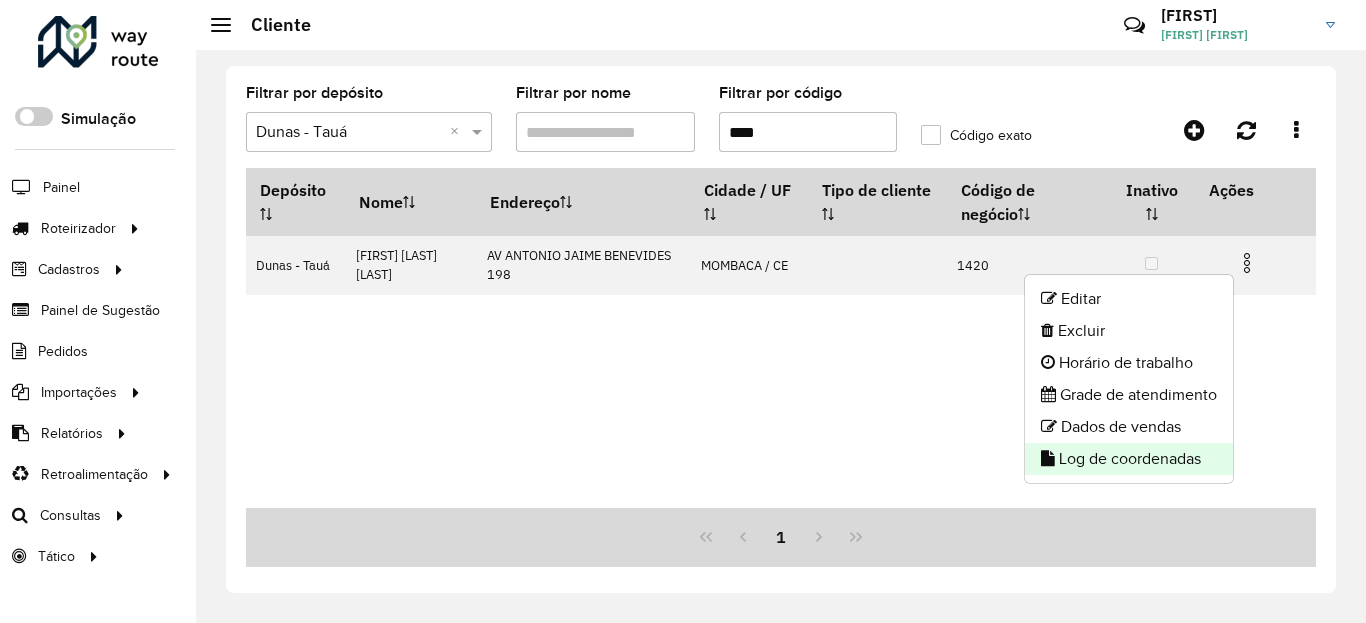 click on "Log de coordenadas" 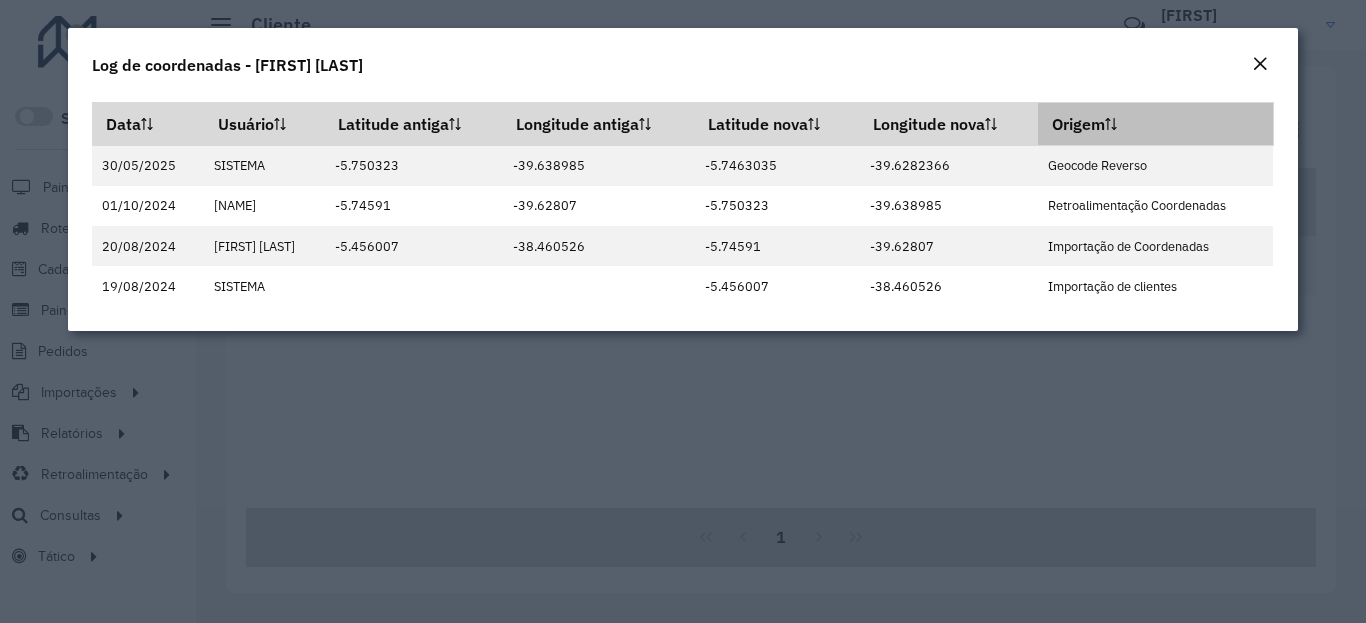 drag, startPoint x: 1262, startPoint y: 62, endPoint x: 1188, endPoint y: 107, distance: 86.608315 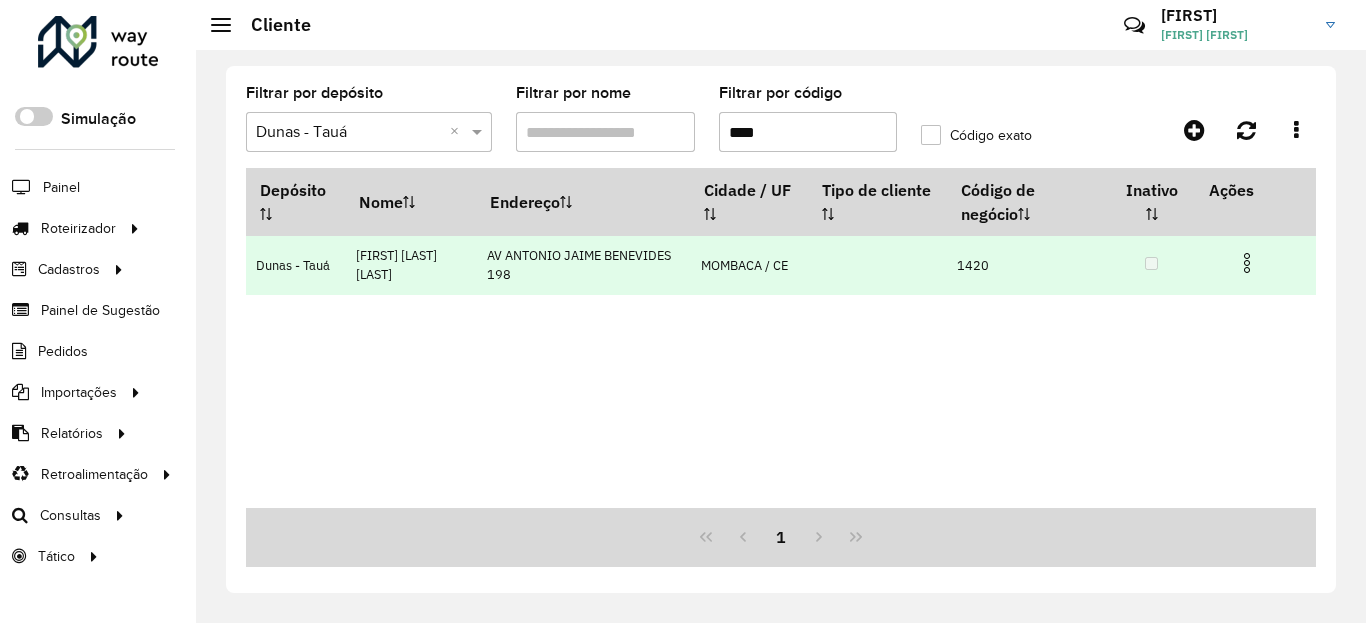 drag, startPoint x: 1247, startPoint y: 254, endPoint x: 1226, endPoint y: 265, distance: 23.70654 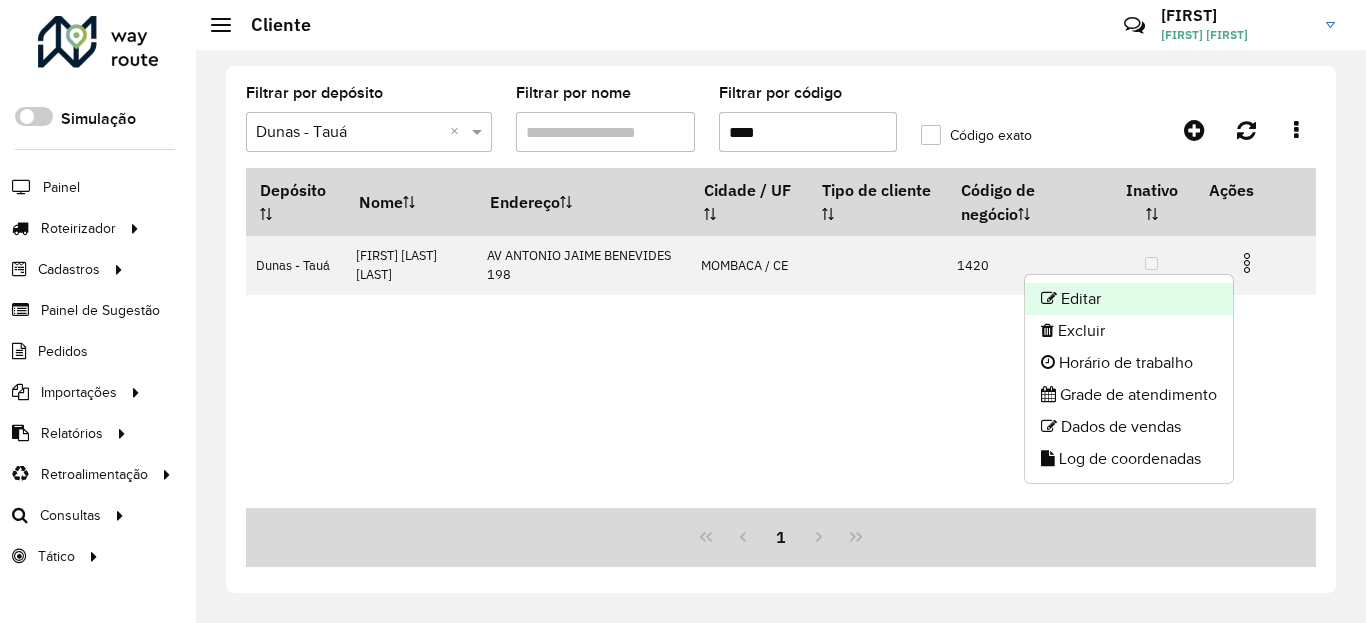 click on "Editar" 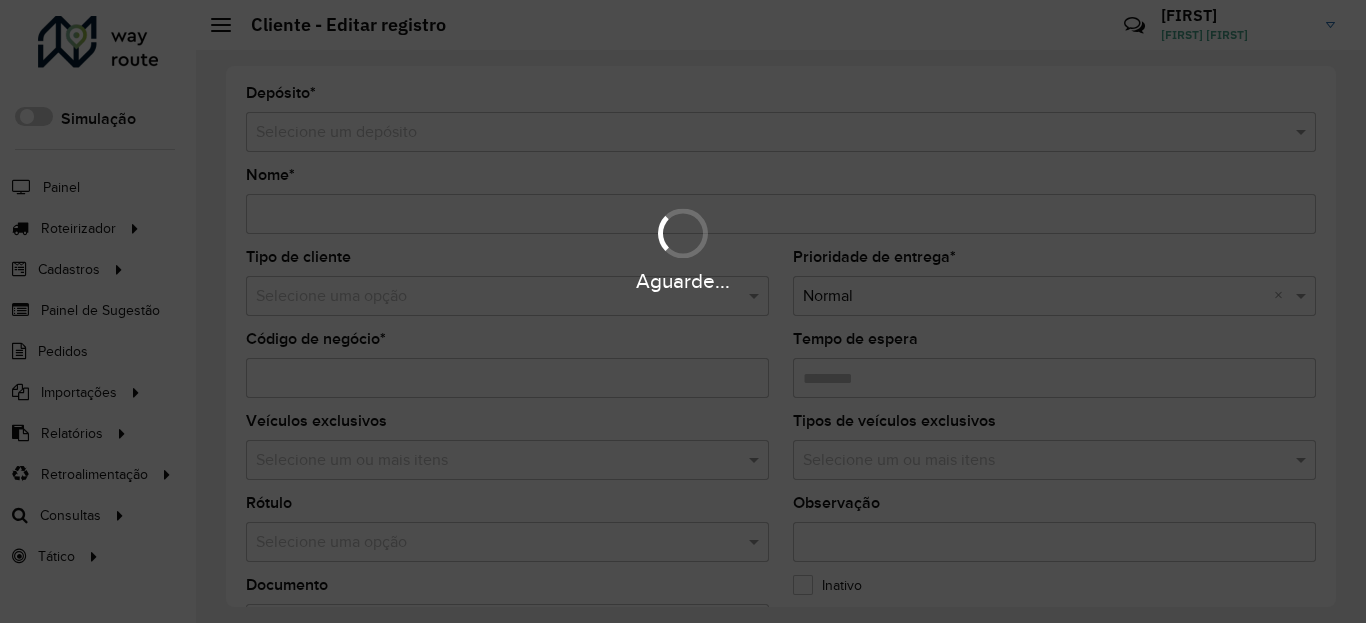 type on "**********" 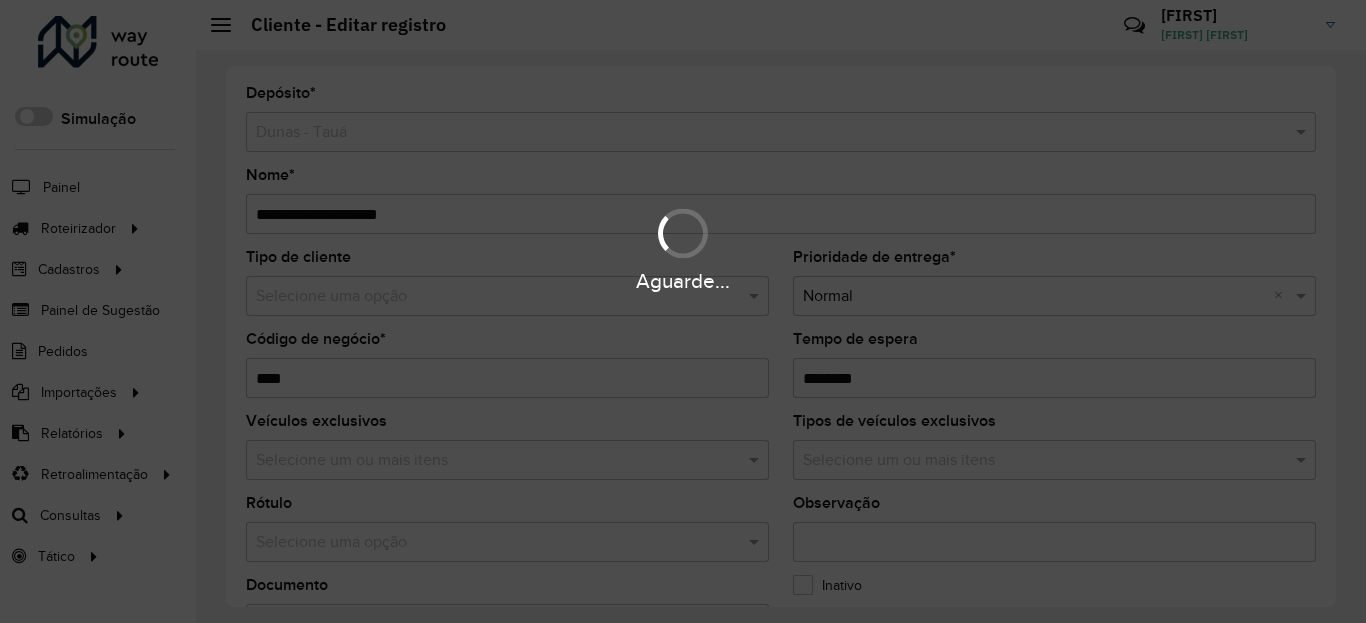 scroll, scrollTop: 600, scrollLeft: 0, axis: vertical 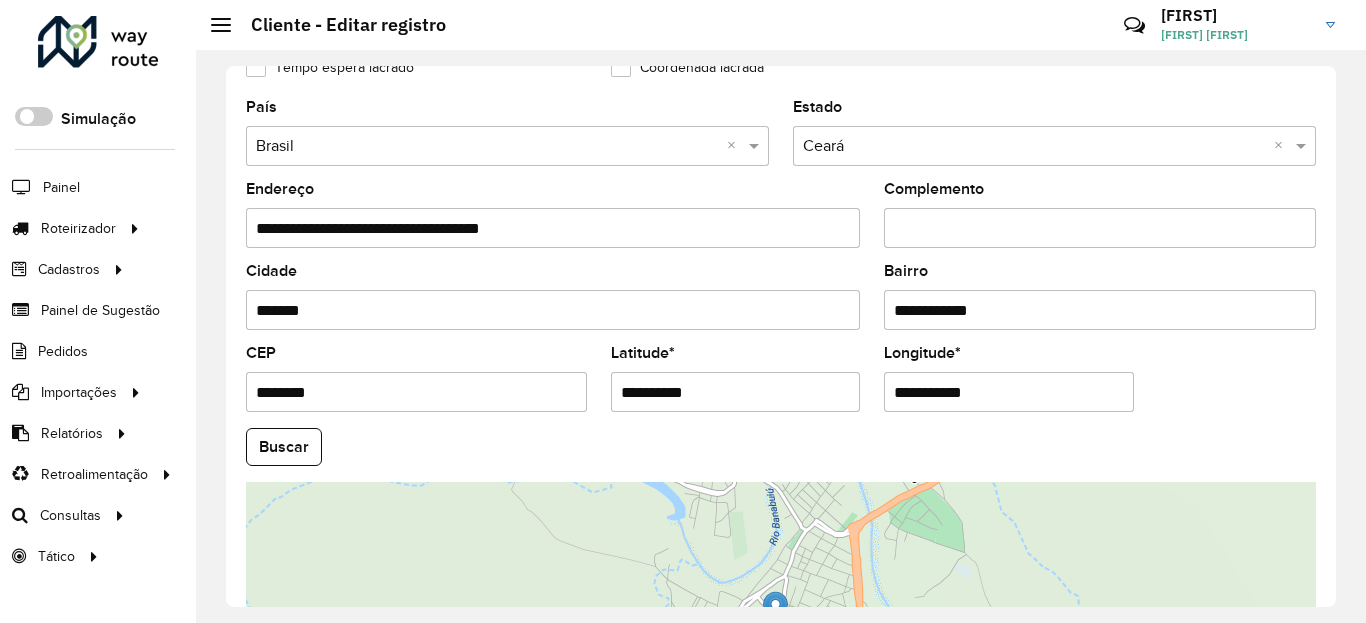 click on "**********" at bounding box center [736, 392] 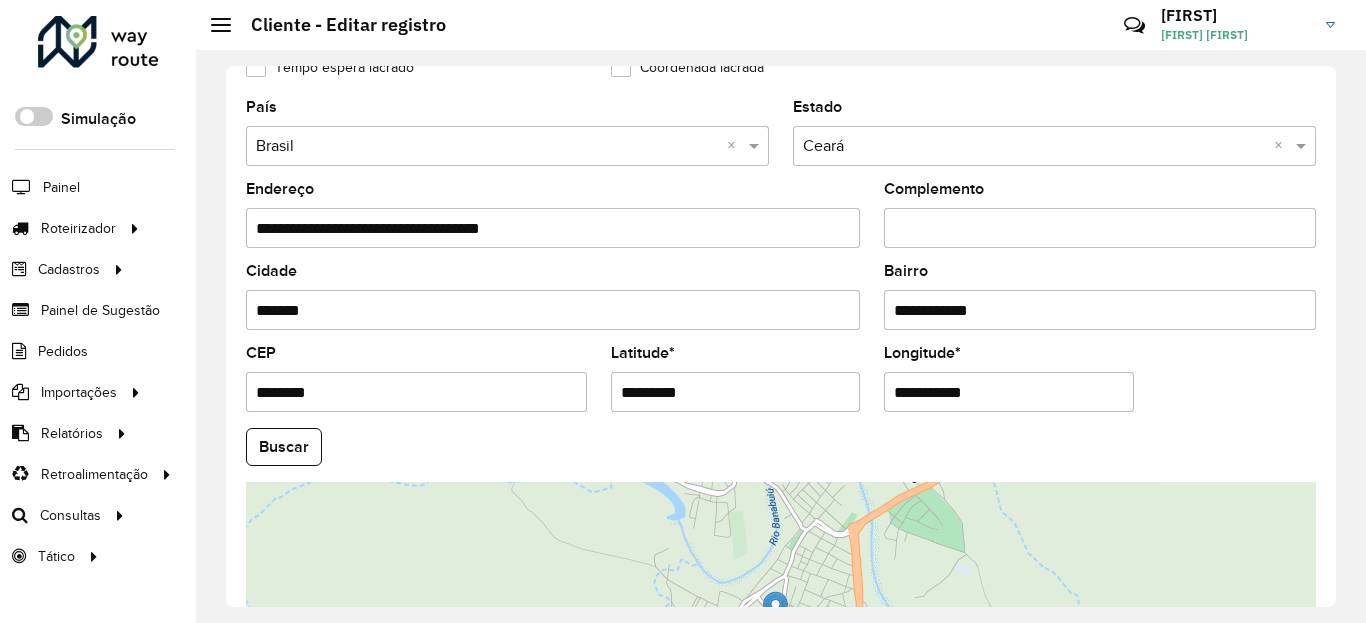 type on "*********" 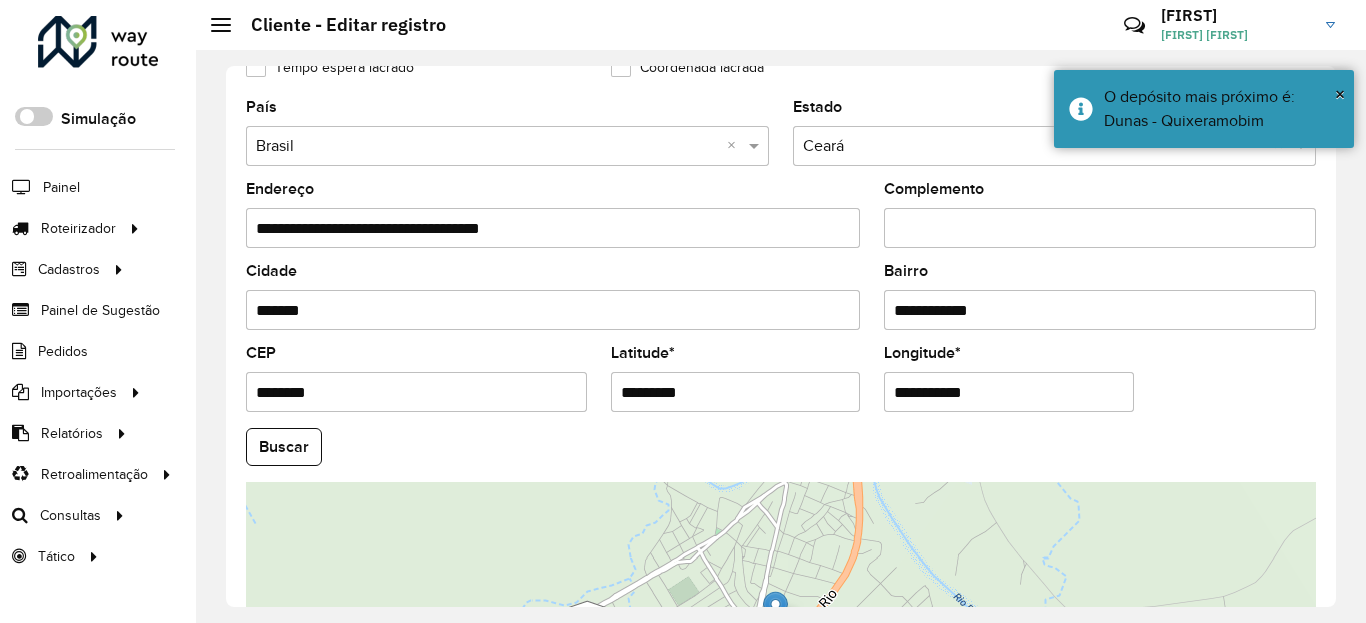 click on "**********" at bounding box center [1009, 392] 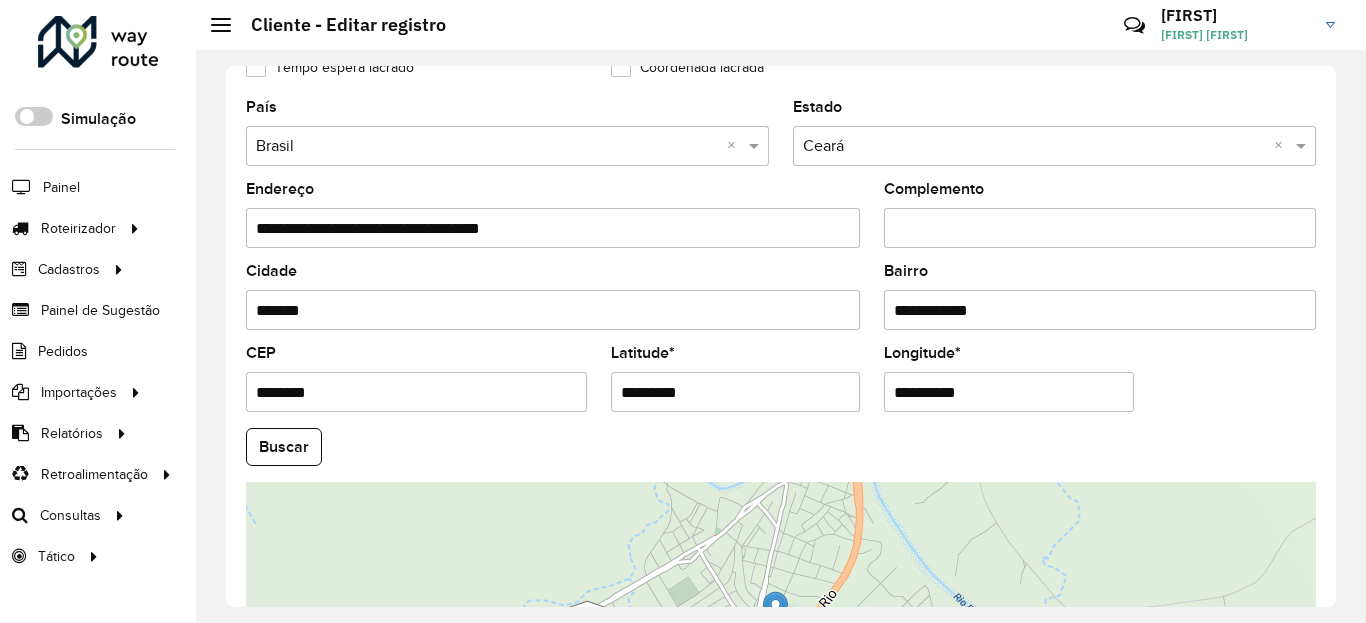 type on "**********" 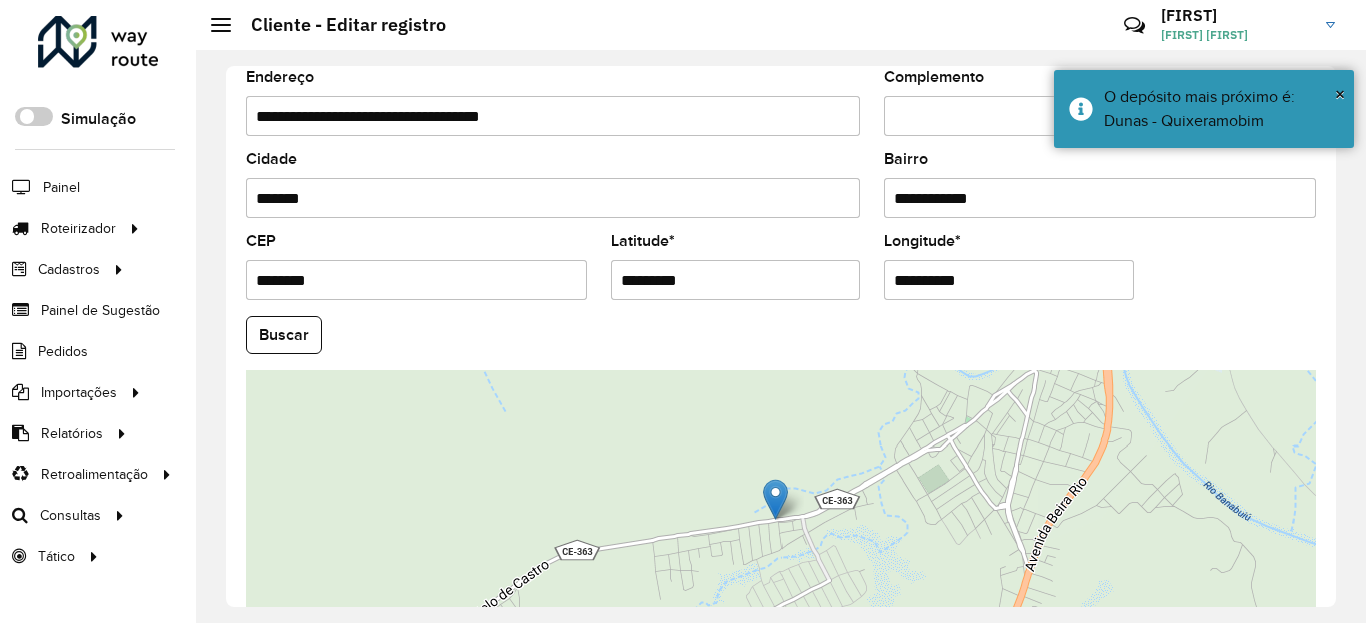 scroll, scrollTop: 840, scrollLeft: 0, axis: vertical 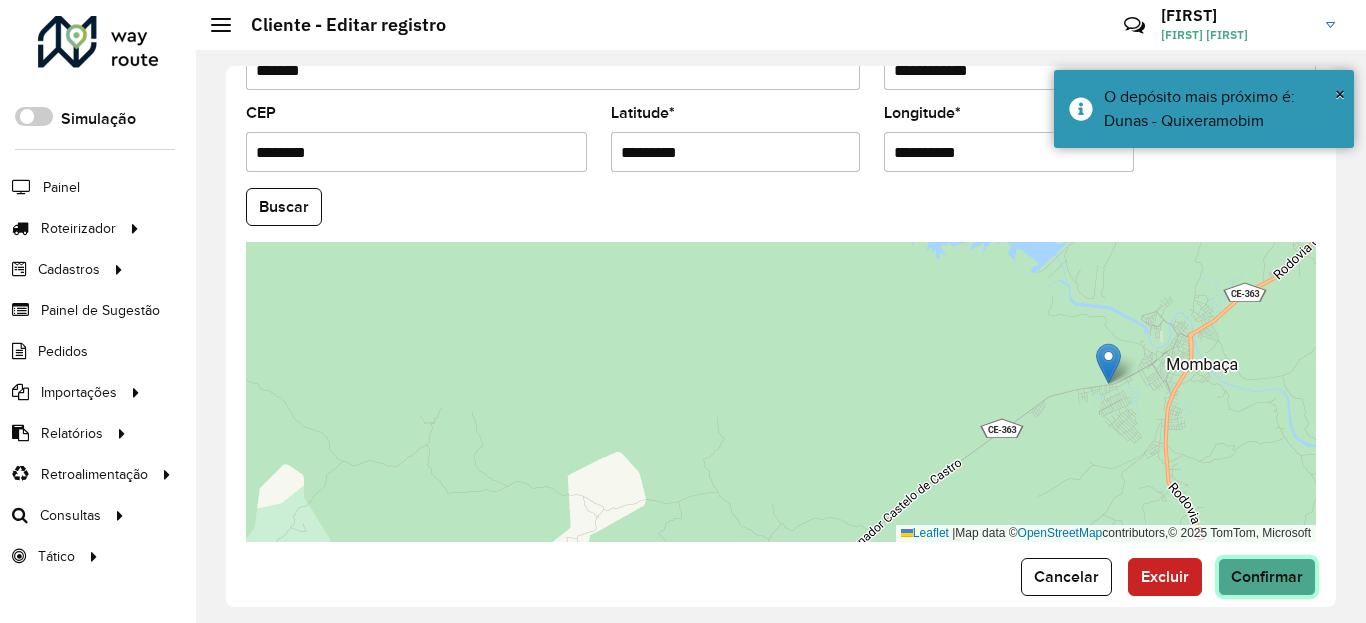 click on "Confirmar" 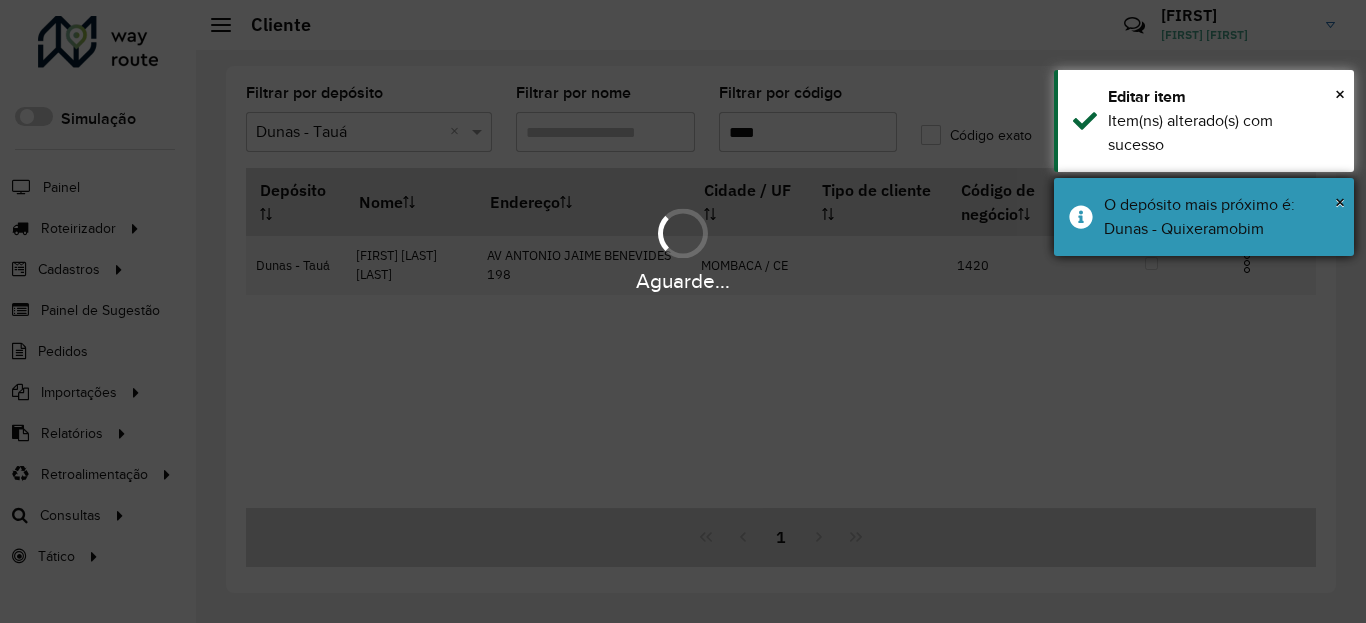 click on "× O depósito mais próximo é: Dunas - Quixeramobim" at bounding box center (1204, 217) 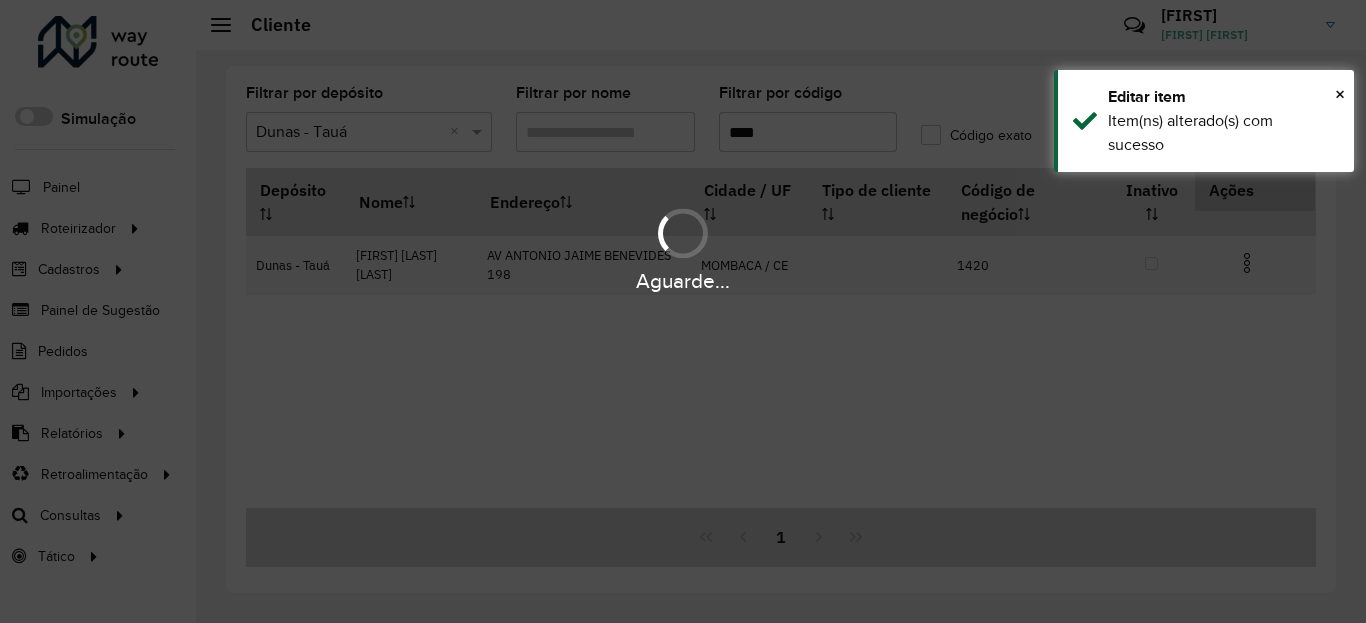 drag, startPoint x: 1192, startPoint y: 140, endPoint x: 1220, endPoint y: 211, distance: 76.321686 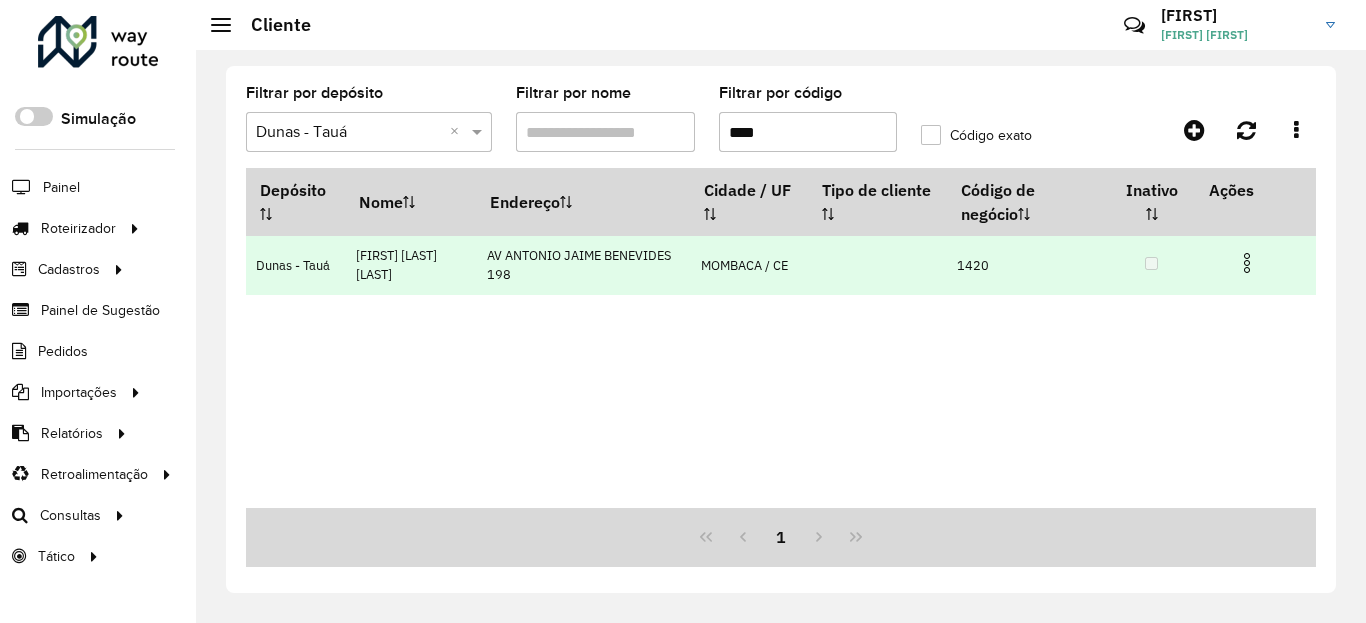 click at bounding box center [1247, 263] 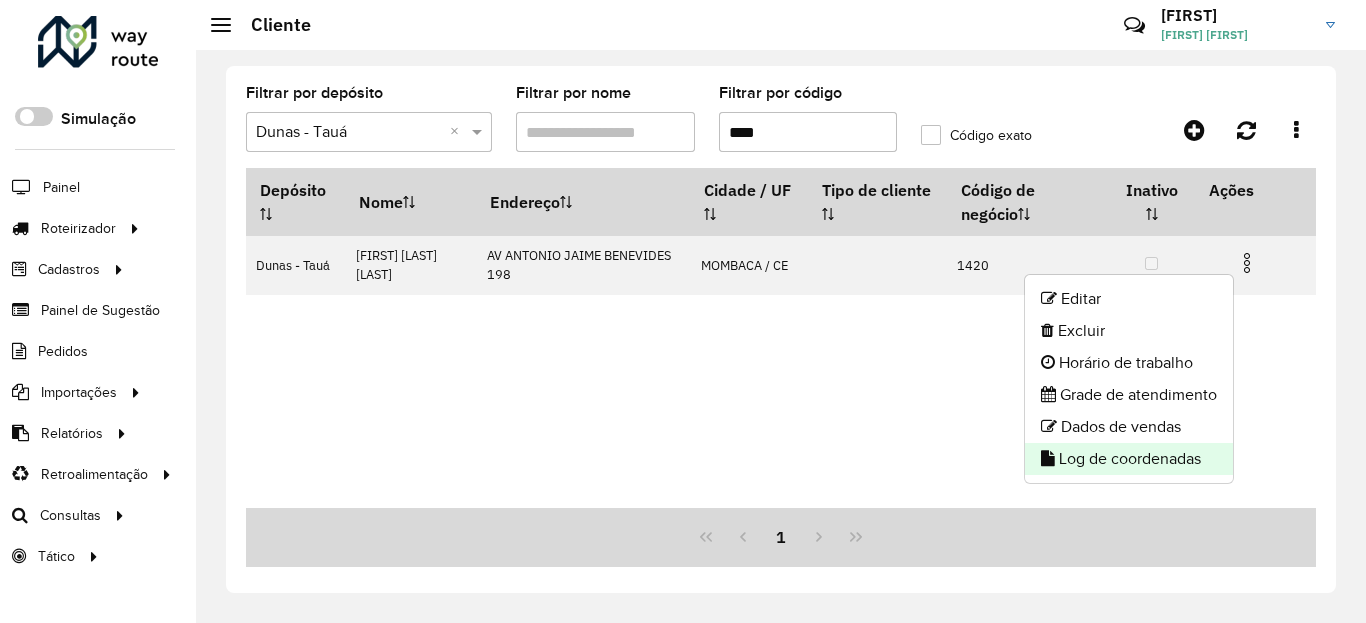click on "Log de coordenadas" 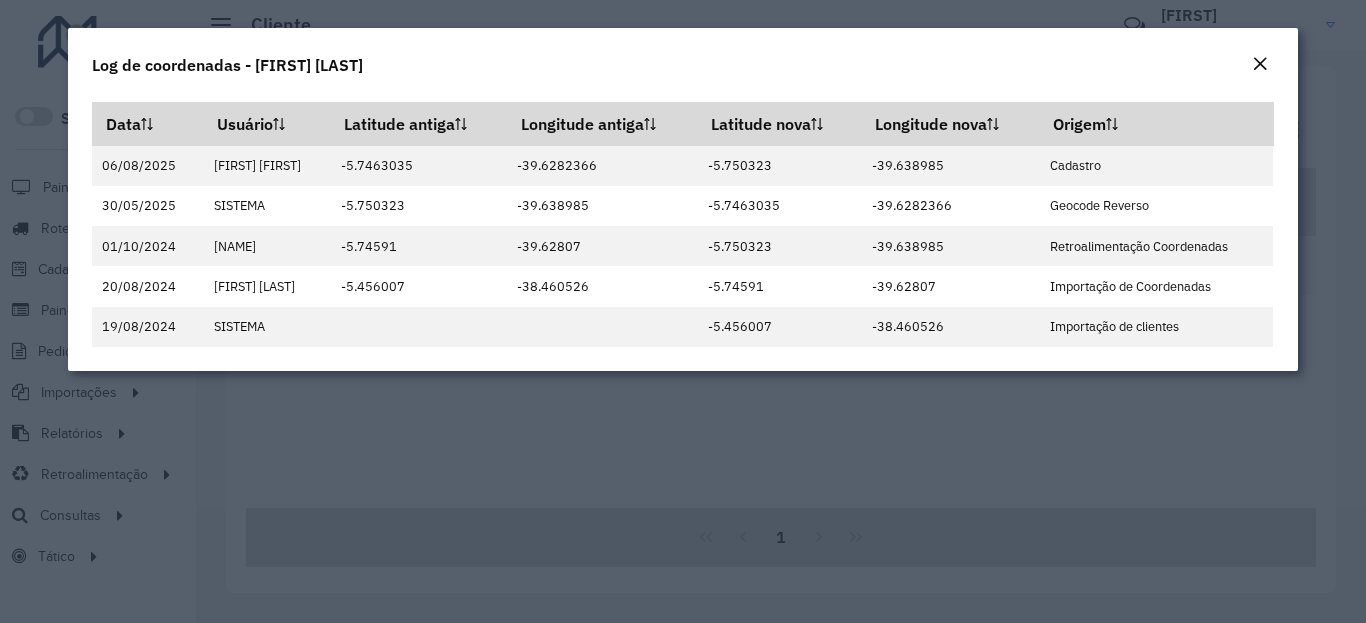 click 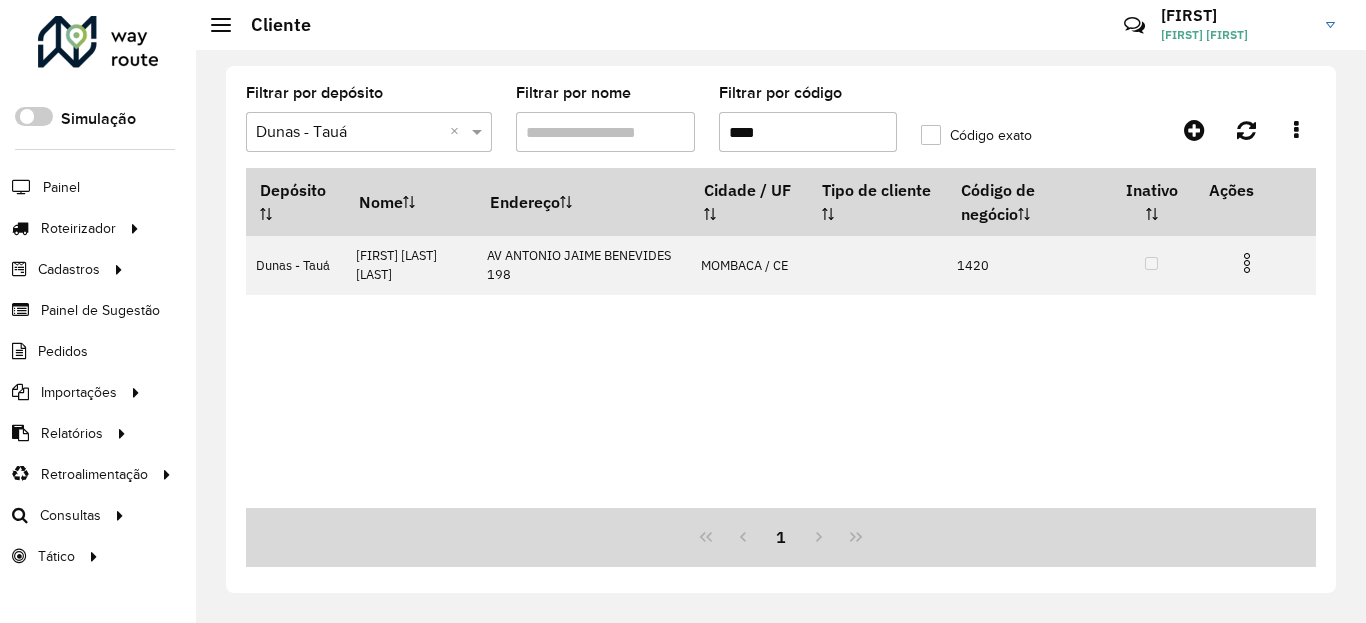 click on "****" at bounding box center (808, 132) 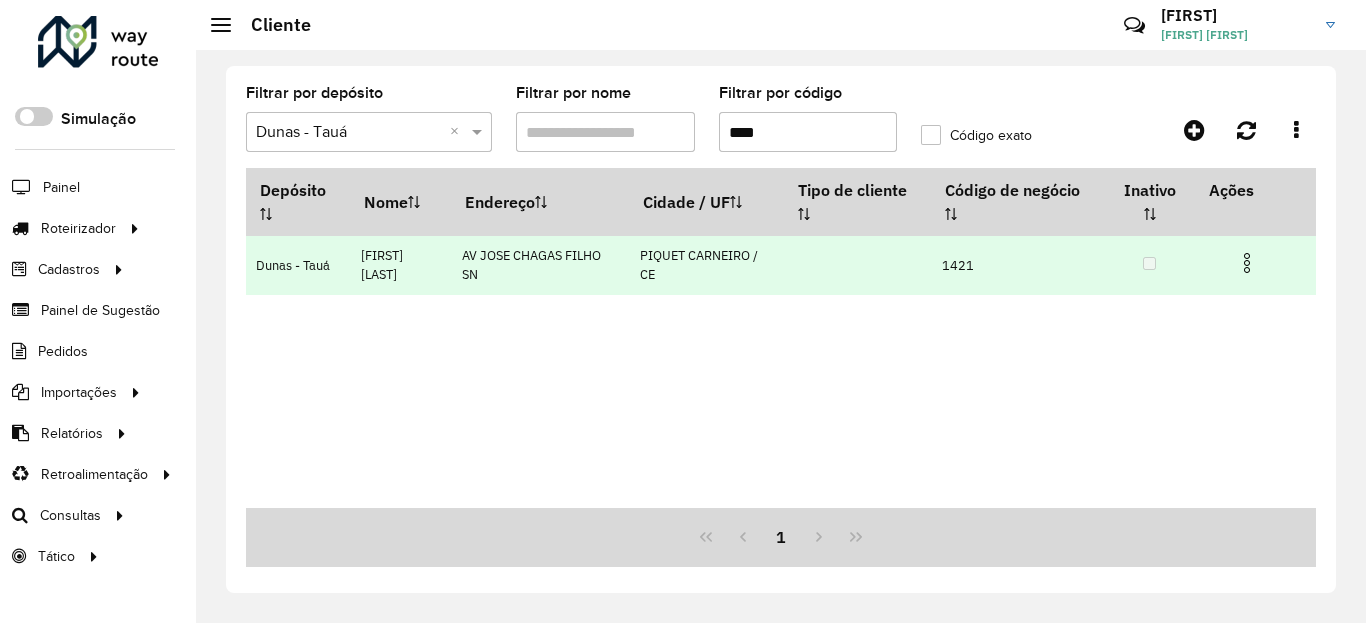 type on "****" 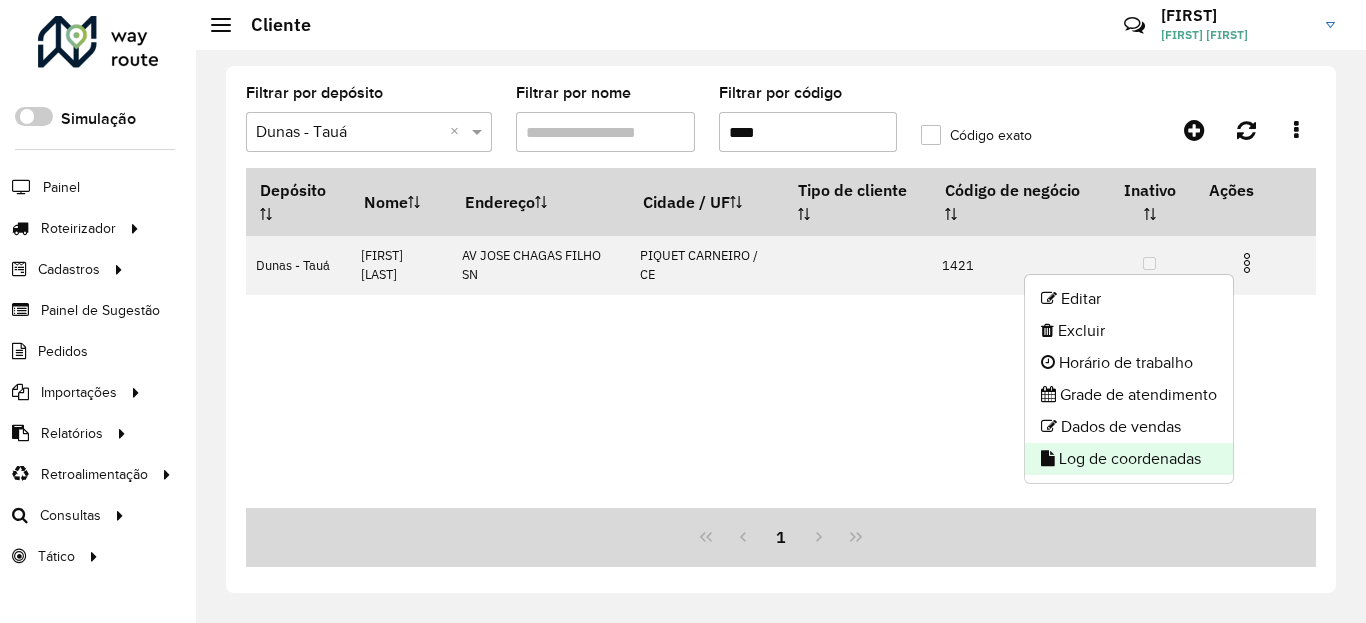 click on "Log de coordenadas" 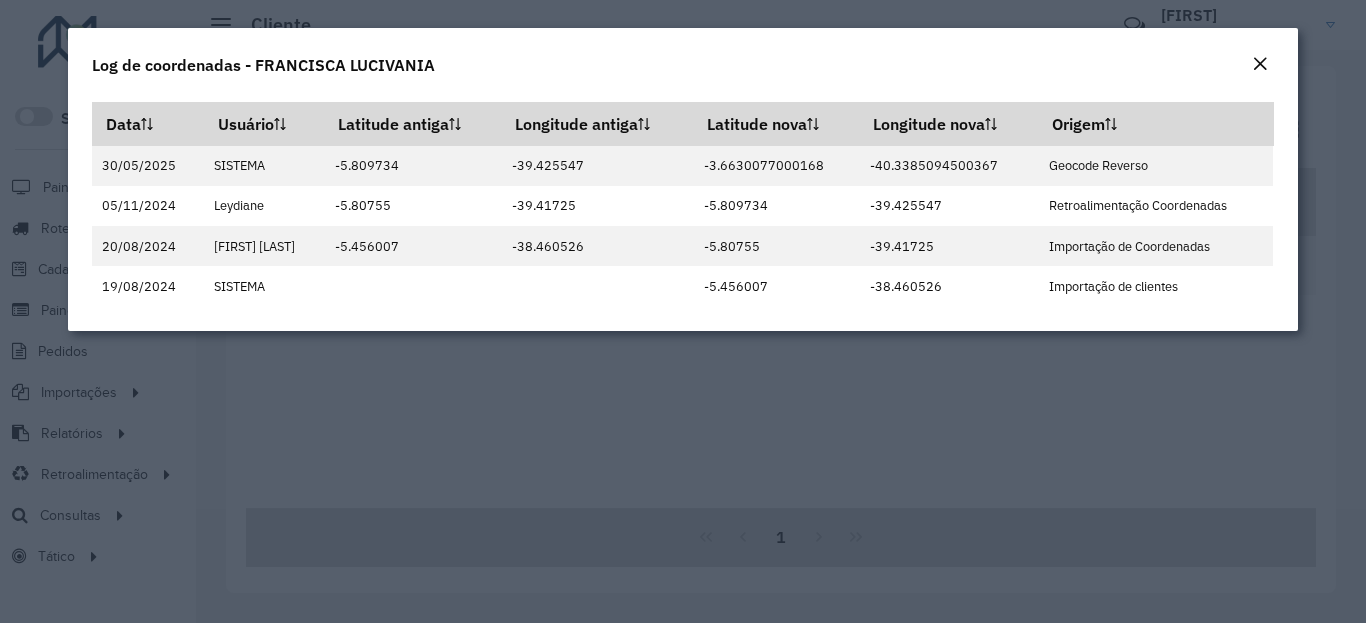 click 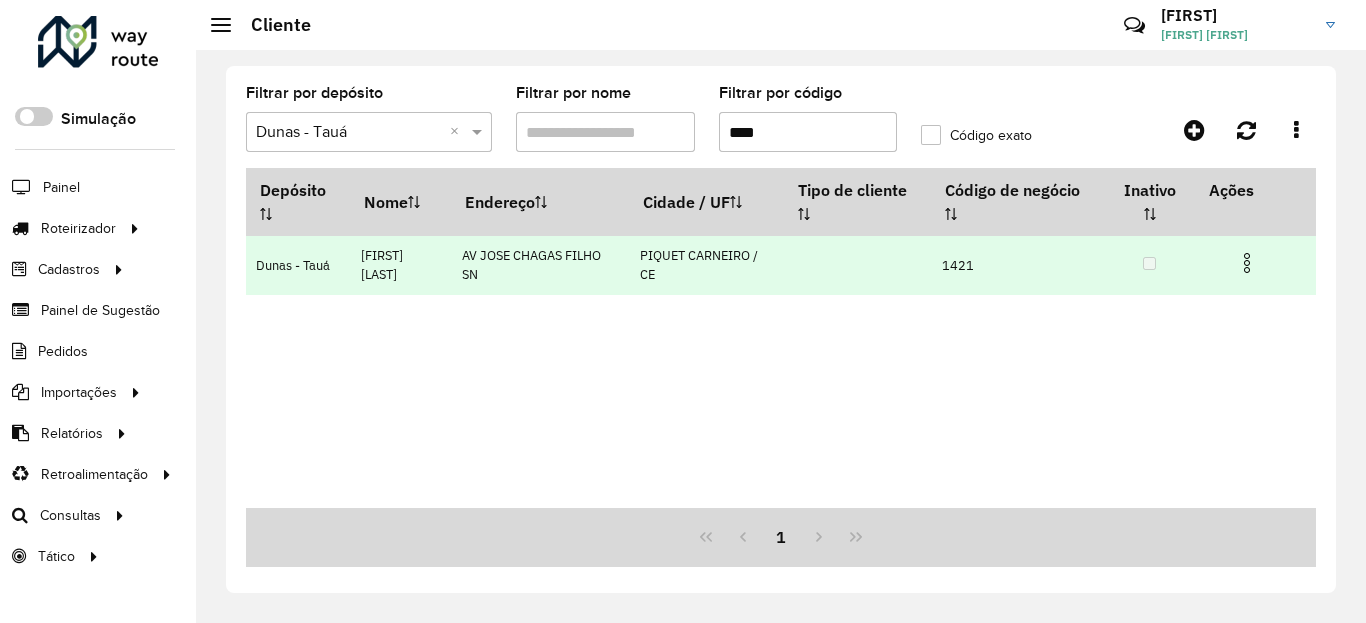 click at bounding box center (1247, 263) 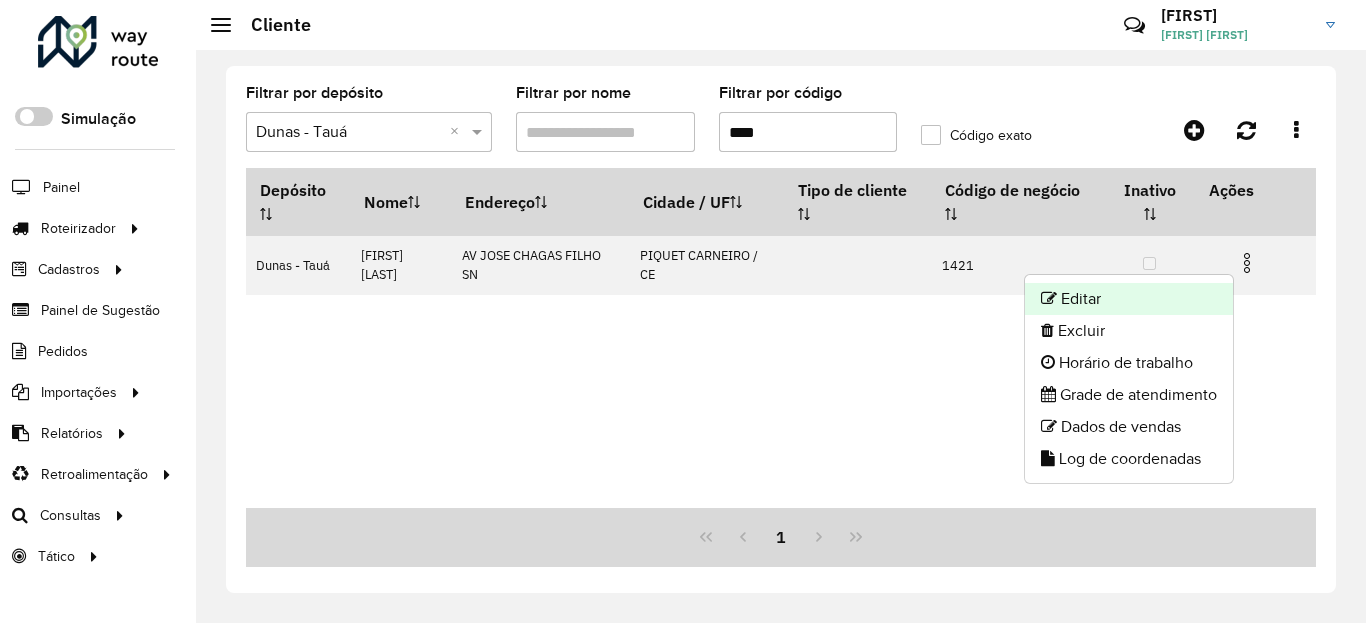 click on "Editar" 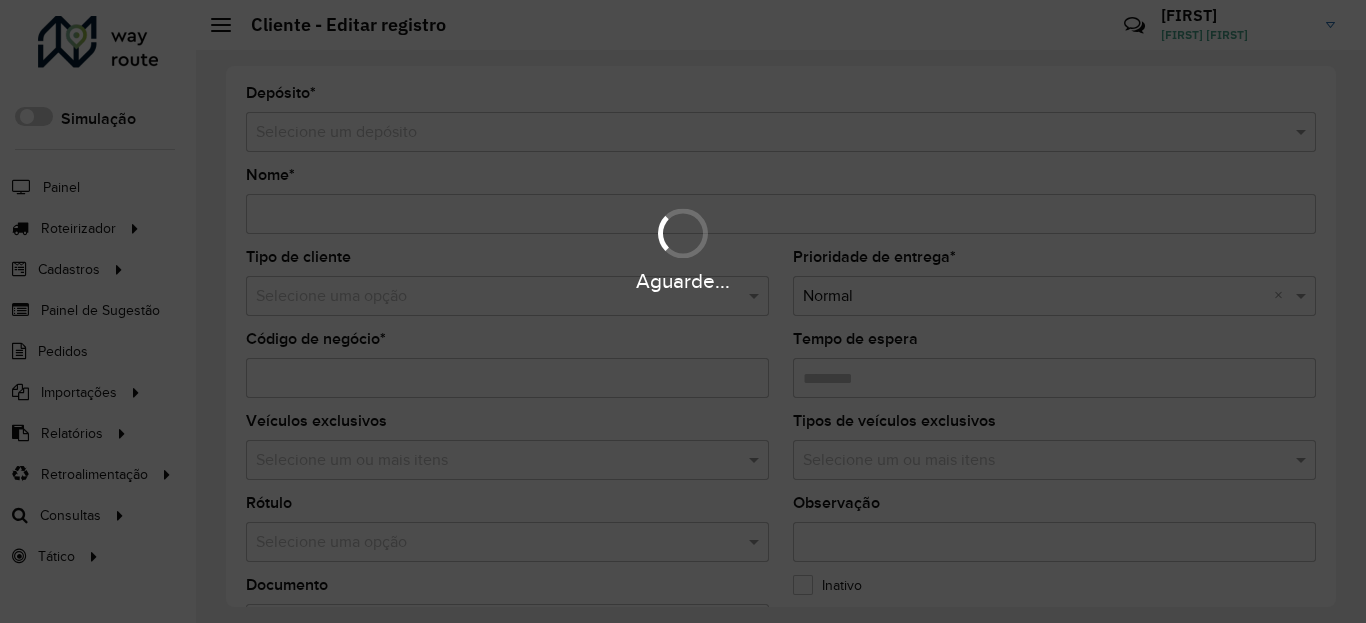 type on "**********" 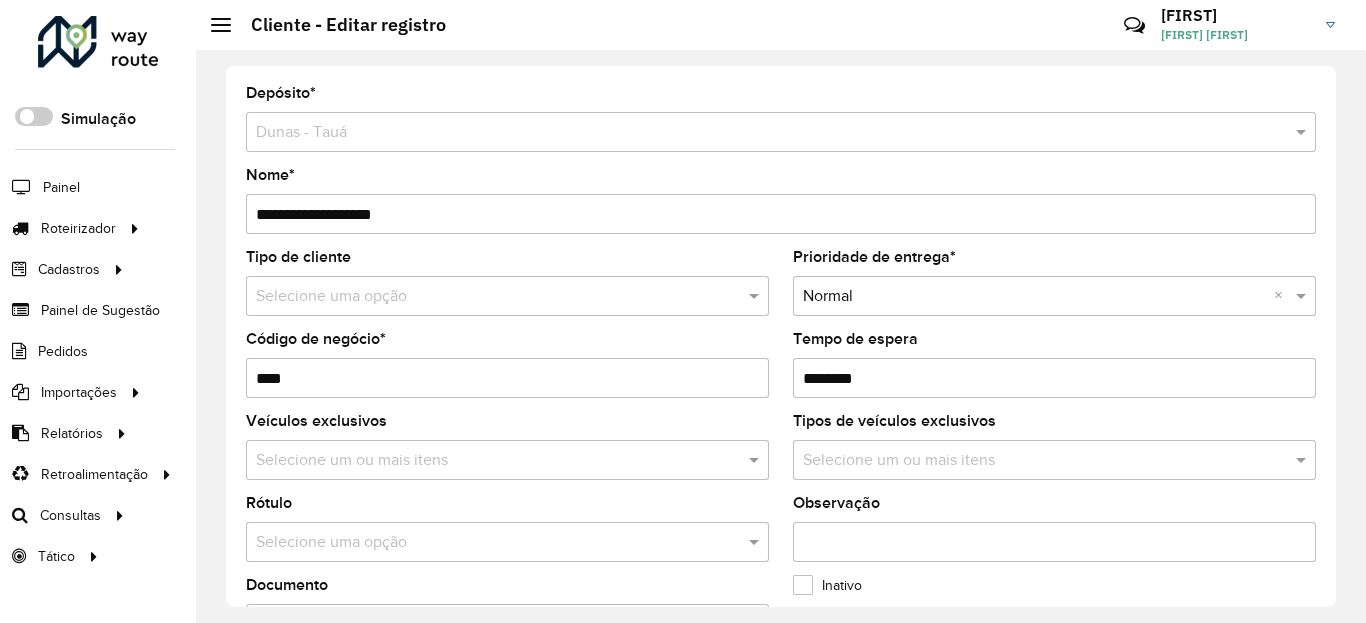 scroll, scrollTop: 720, scrollLeft: 0, axis: vertical 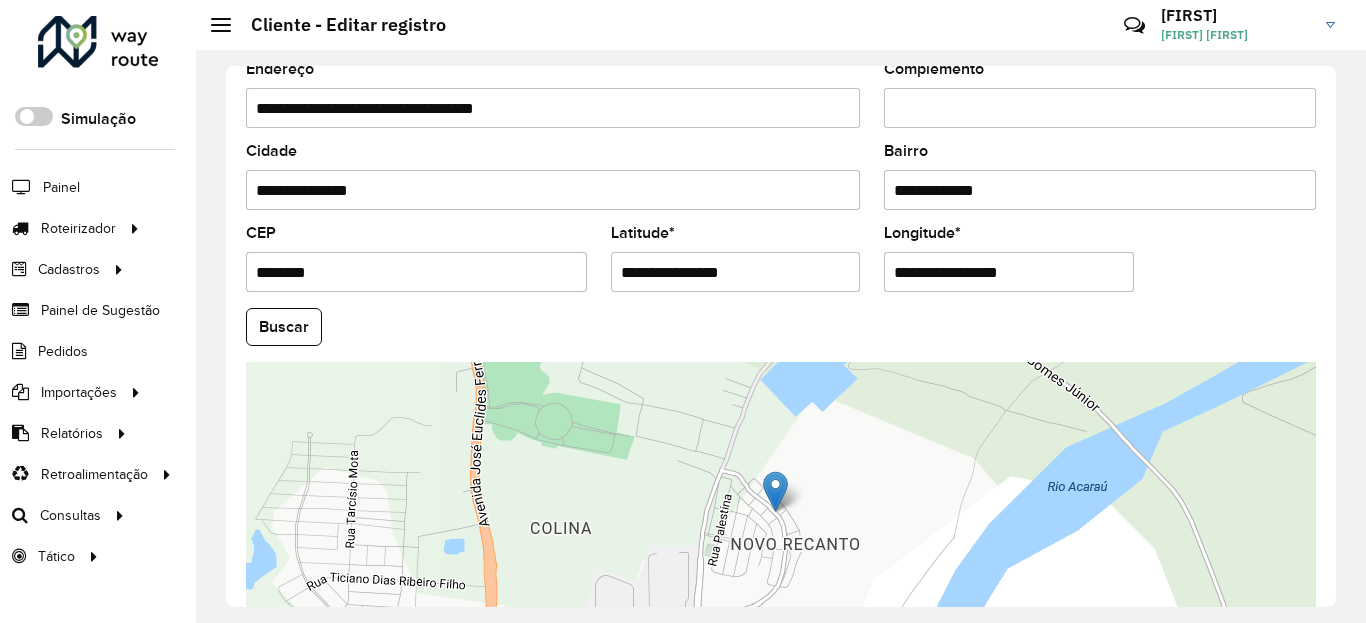click on "**********" 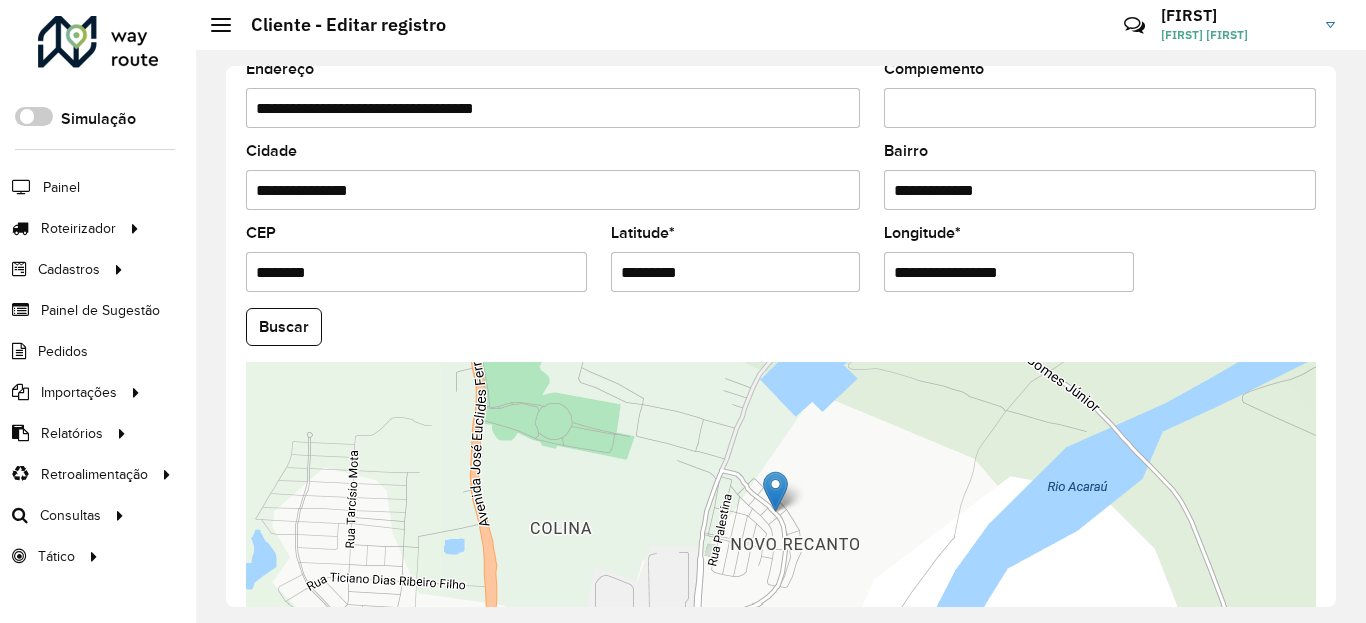 type on "*********" 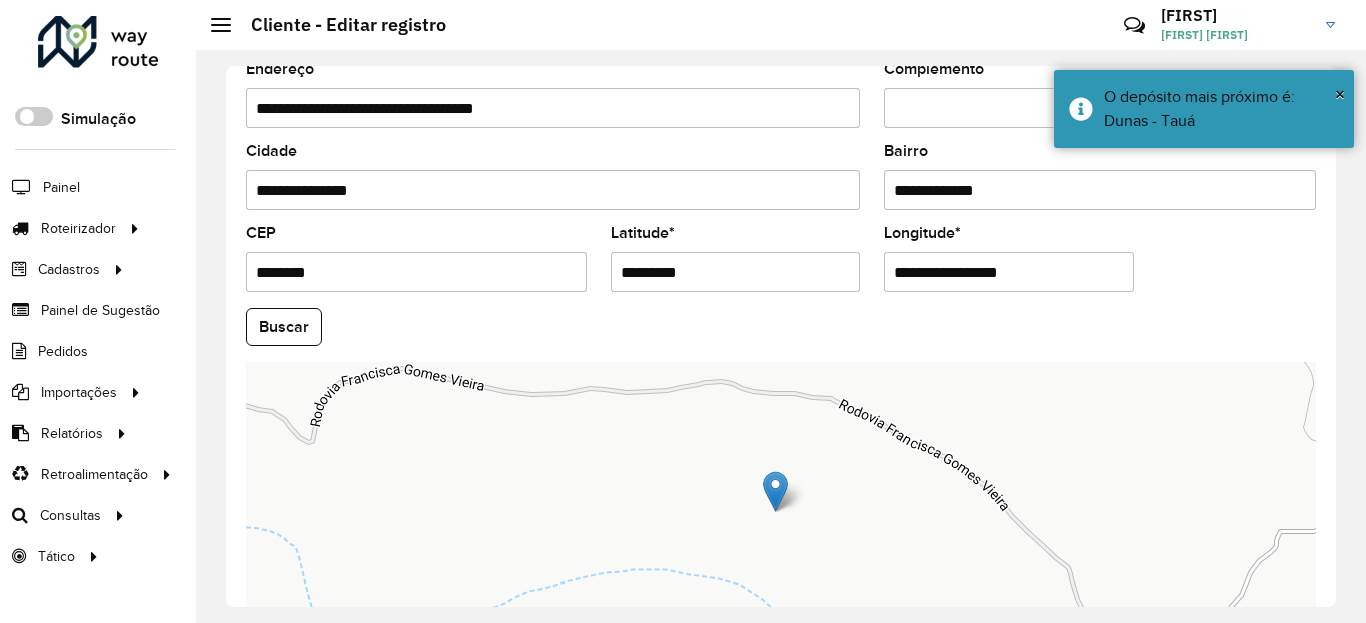 click on "**********" at bounding box center [1009, 272] 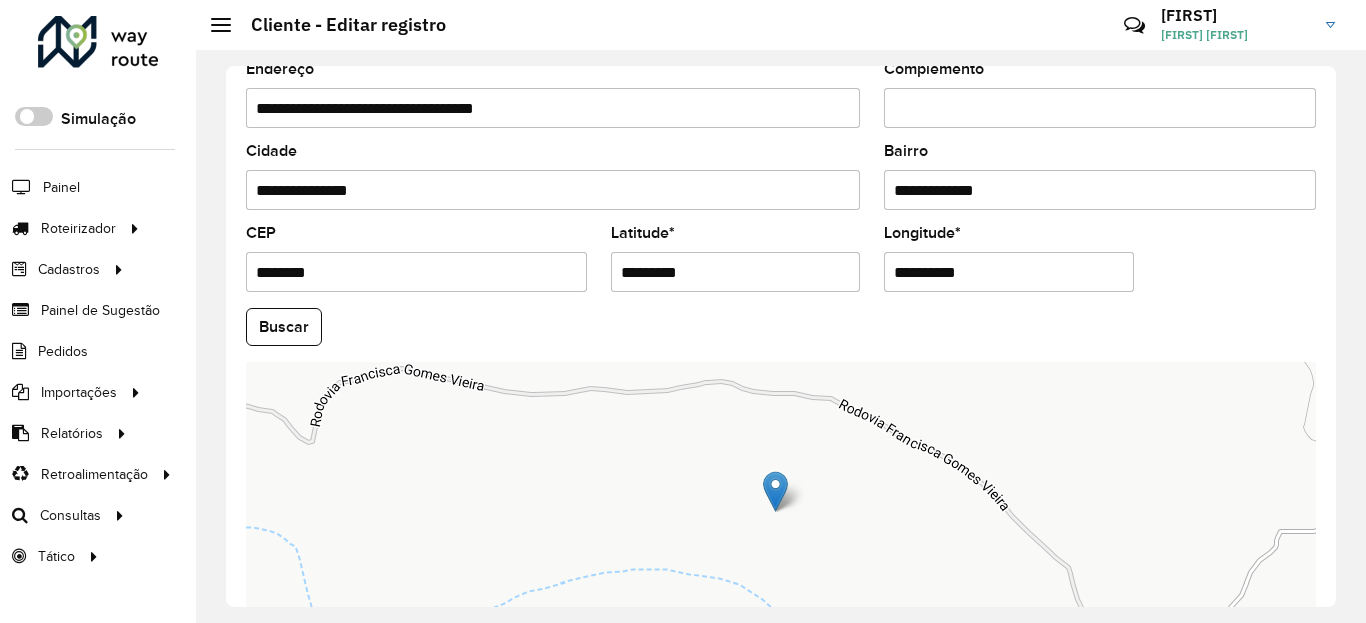 type on "**********" 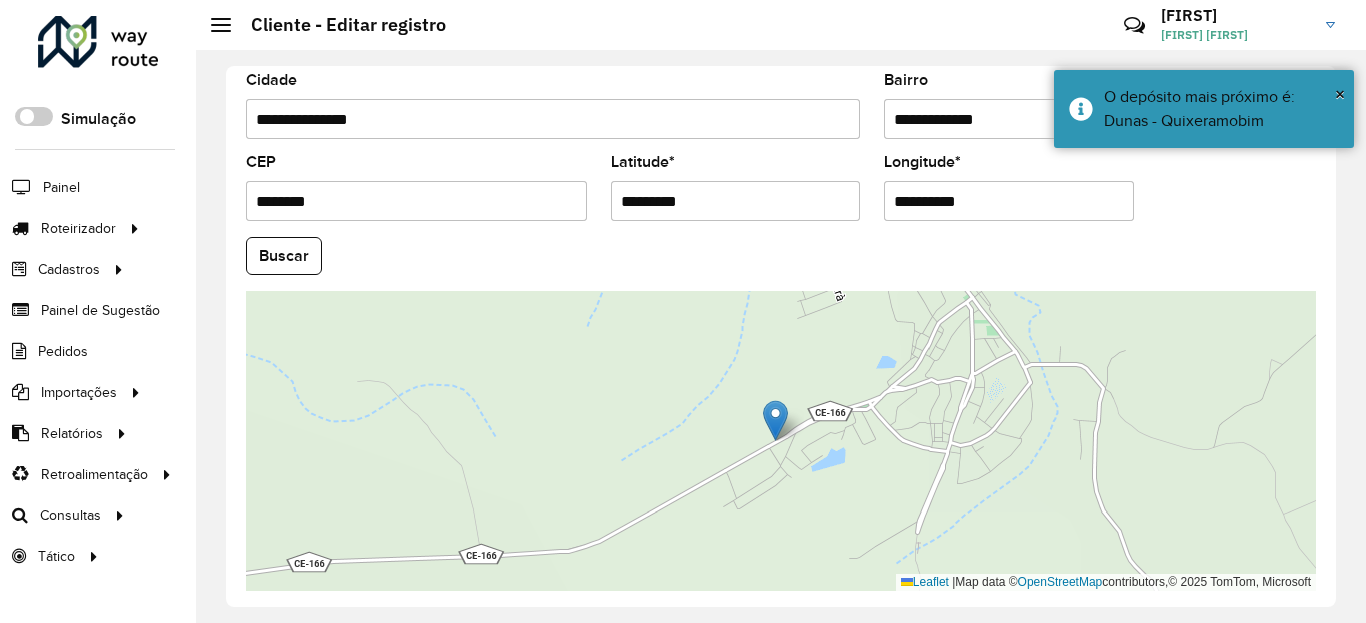 scroll, scrollTop: 865, scrollLeft: 0, axis: vertical 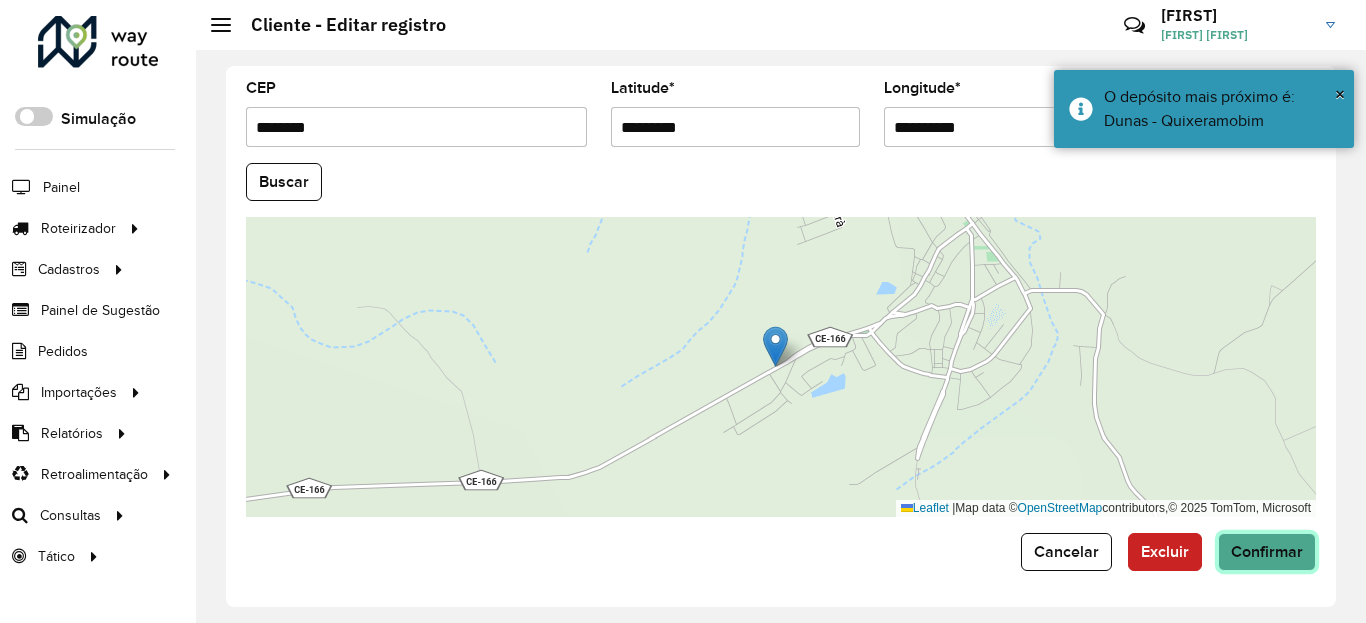 click on "Confirmar" 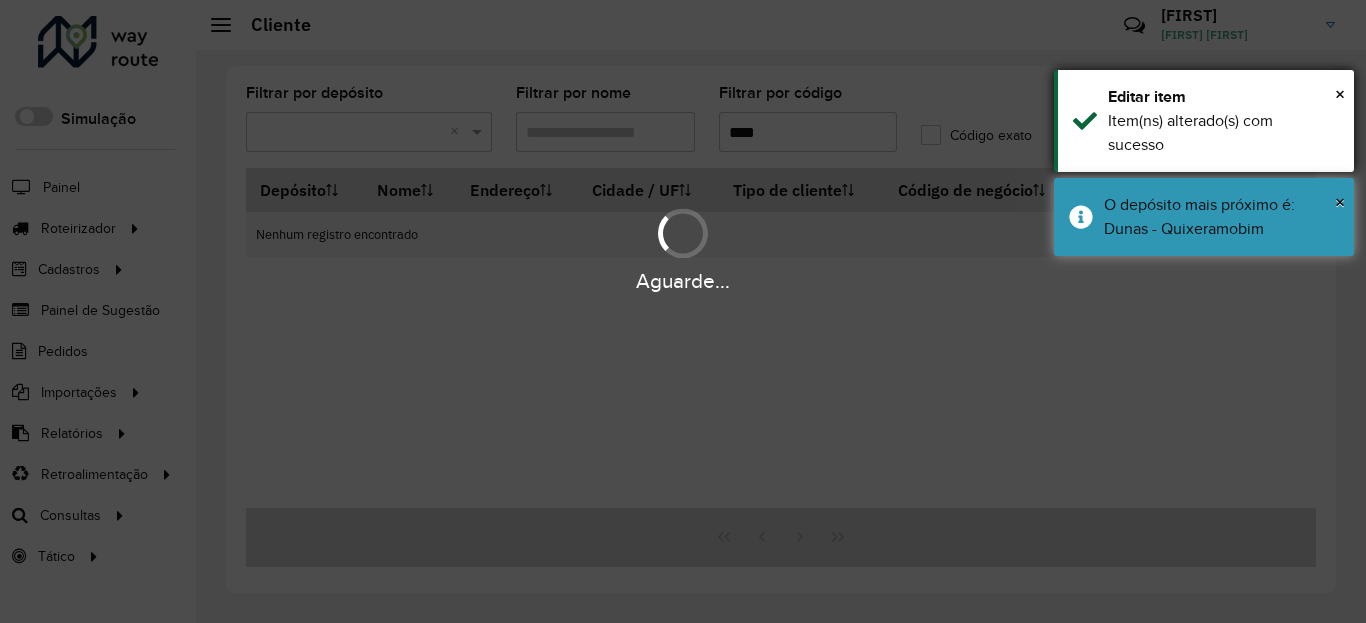 drag, startPoint x: 1141, startPoint y: 194, endPoint x: 1154, endPoint y: 157, distance: 39.217342 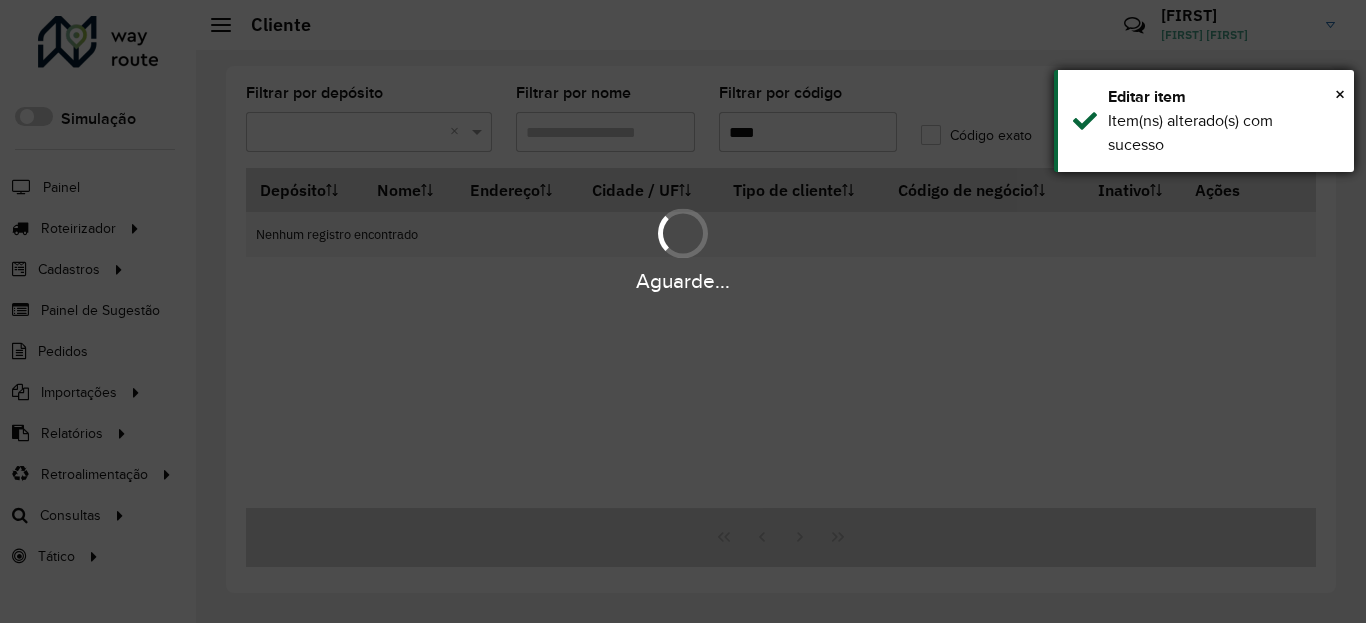 click on "Item(ns) alterado(s) com sucesso" at bounding box center (1223, 133) 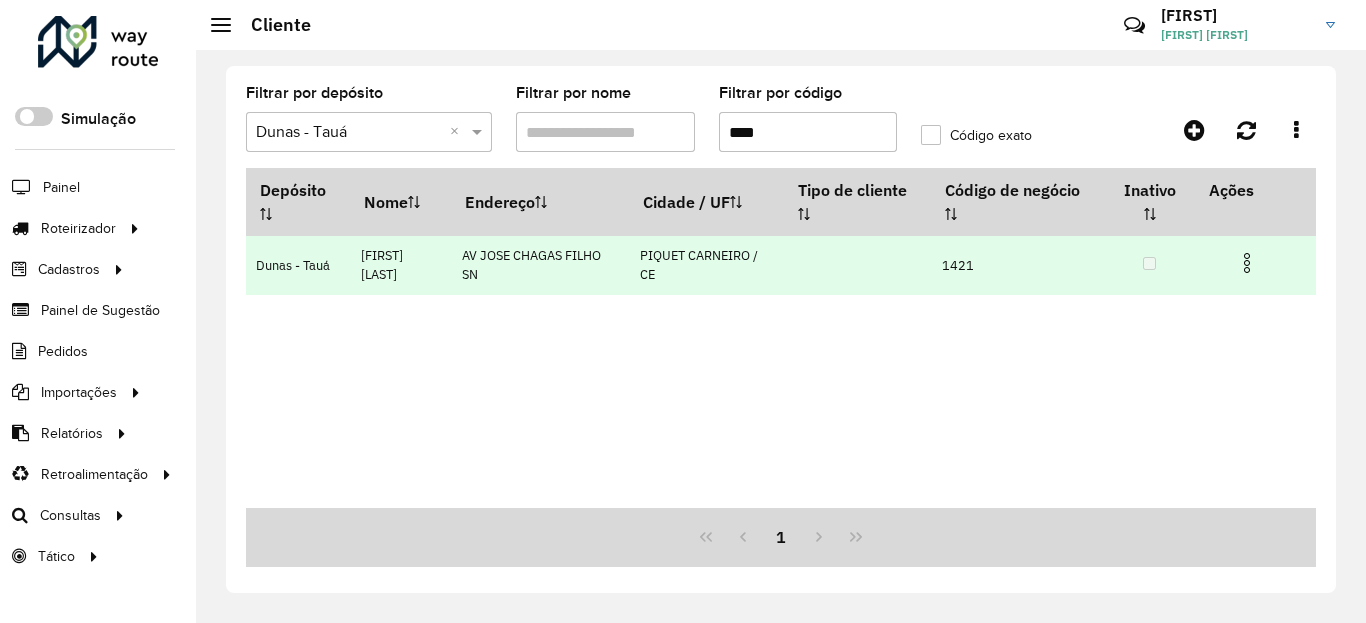 click at bounding box center [1247, 263] 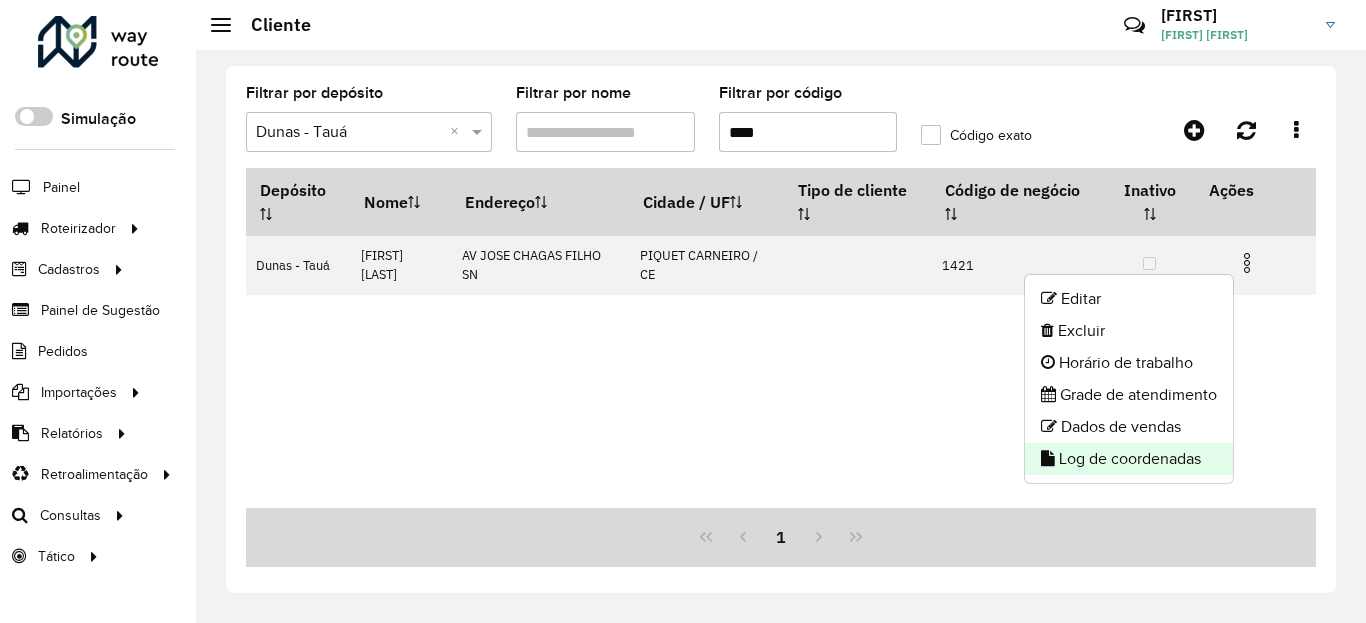click on "Log de coordenadas" 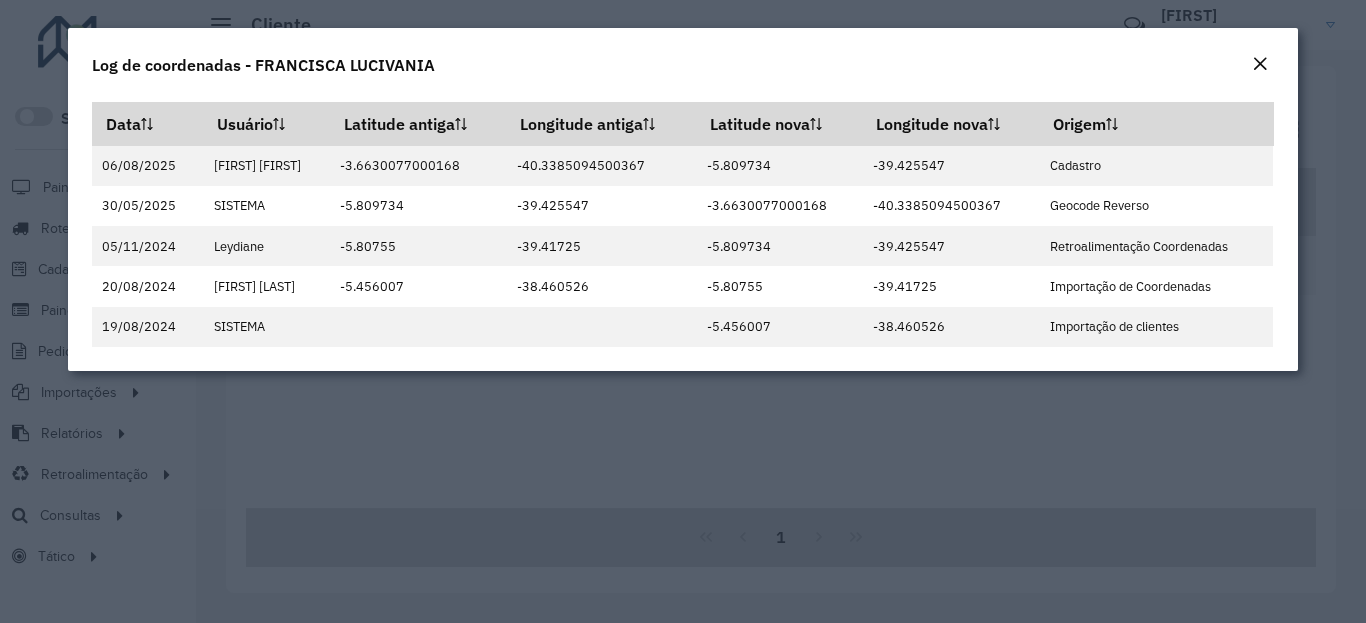 click 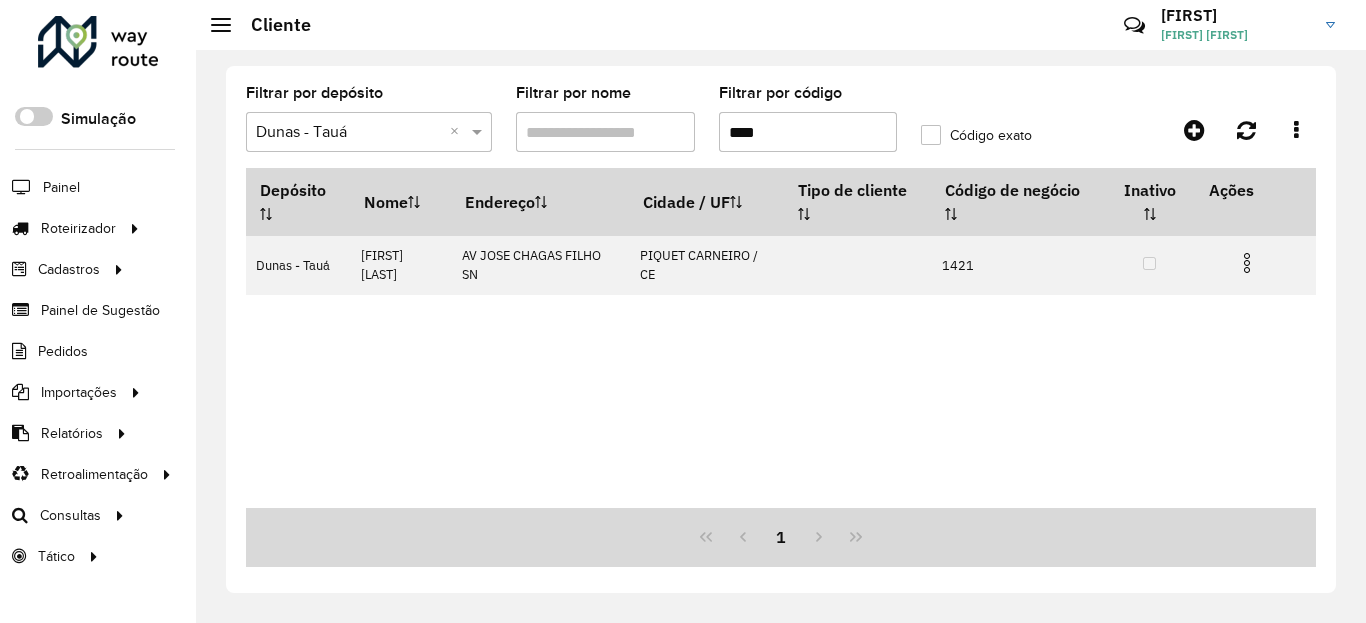 click on "Filtrar por código  ****" 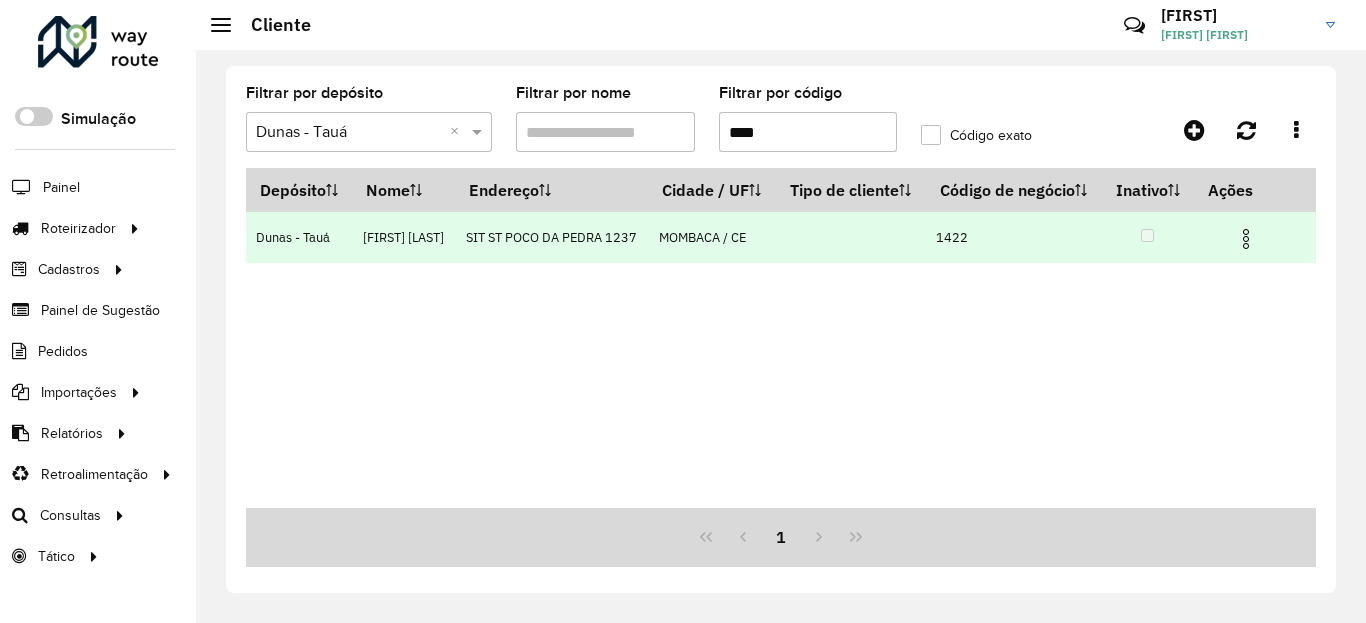 click at bounding box center [1254, 237] 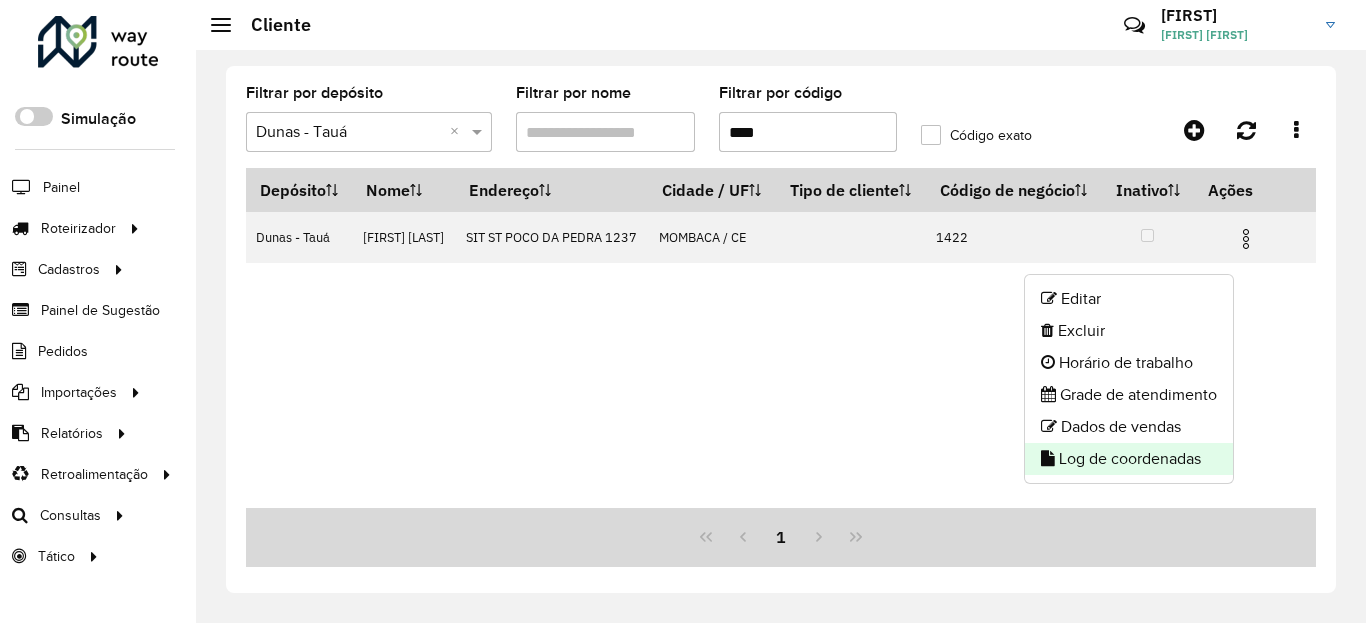 click on "Log de coordenadas" 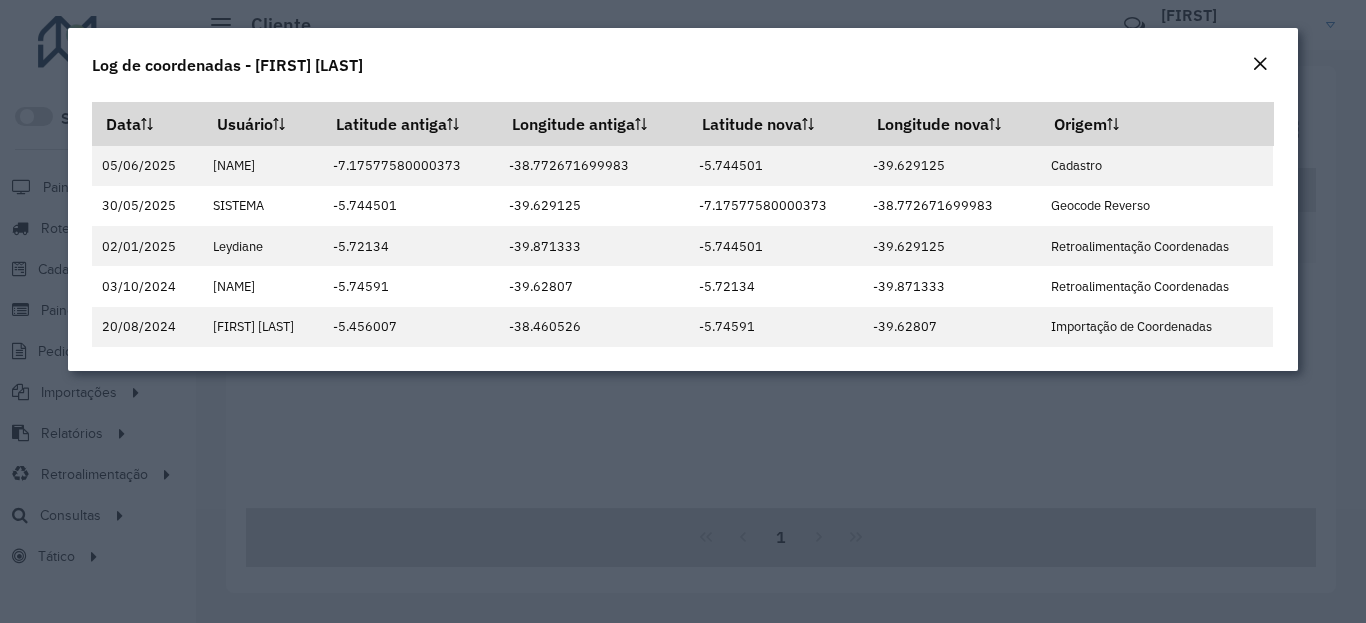 click 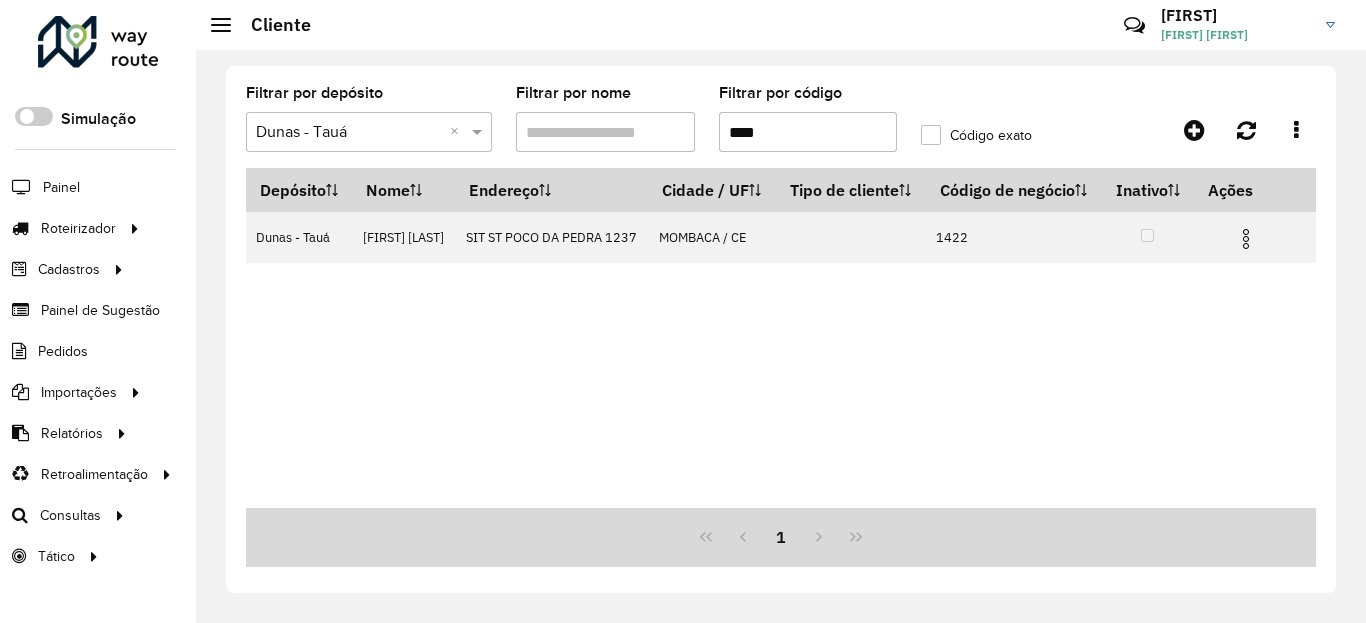 click on "****" at bounding box center [808, 132] 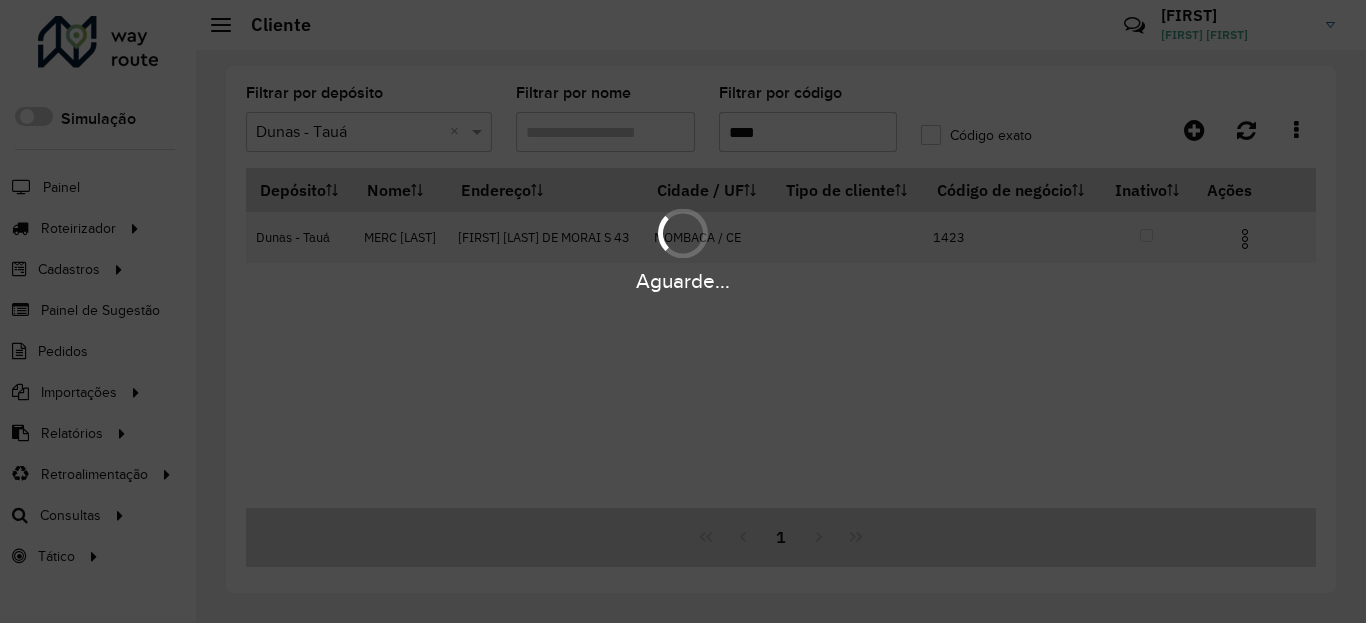 click on "Aguarde..." at bounding box center (683, 249) 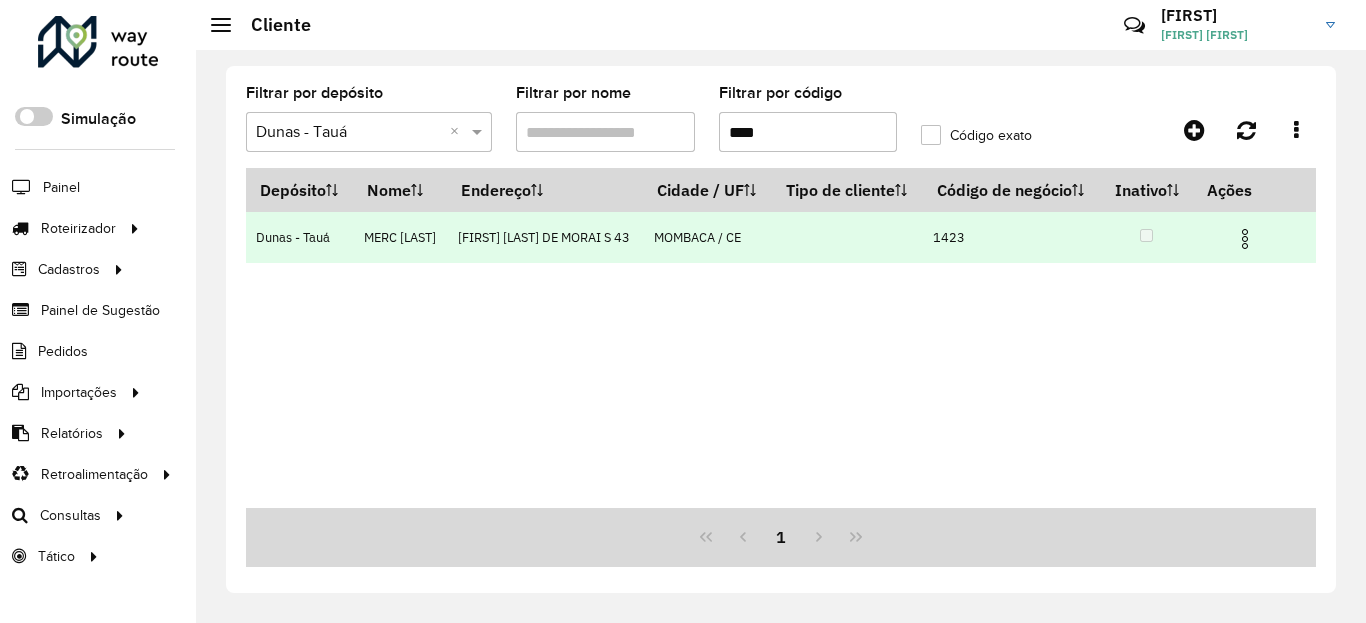 click at bounding box center [1245, 239] 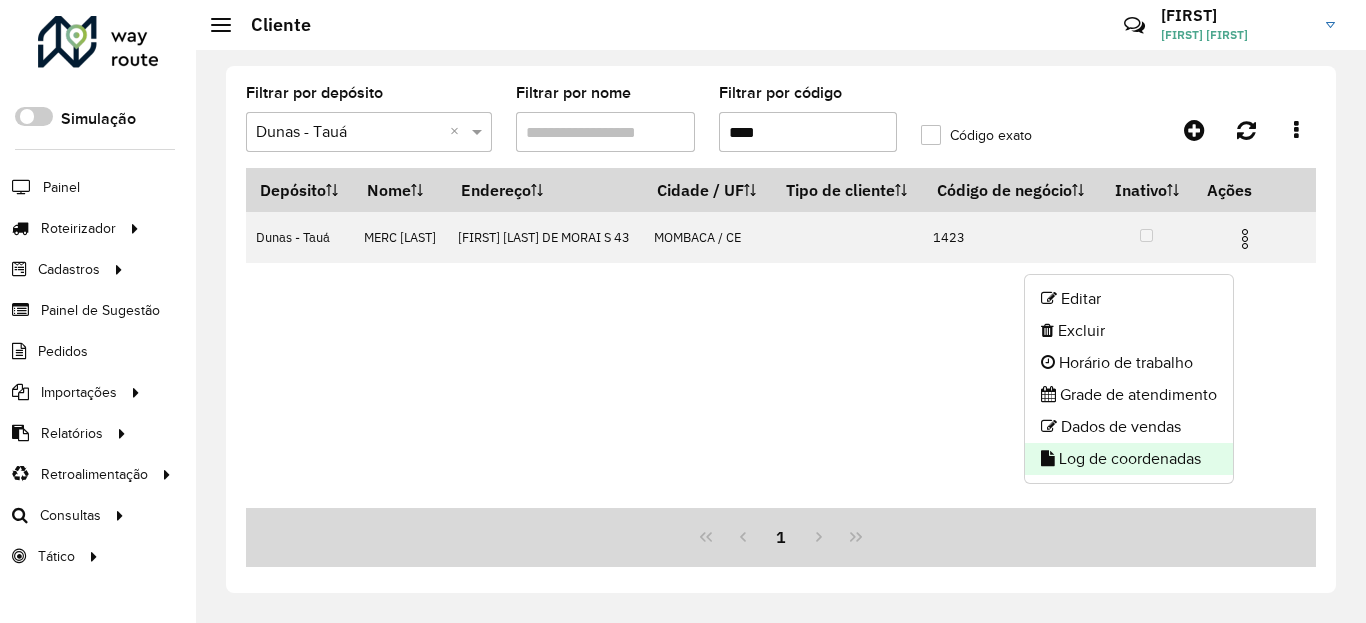 click on "Log de coordenadas" 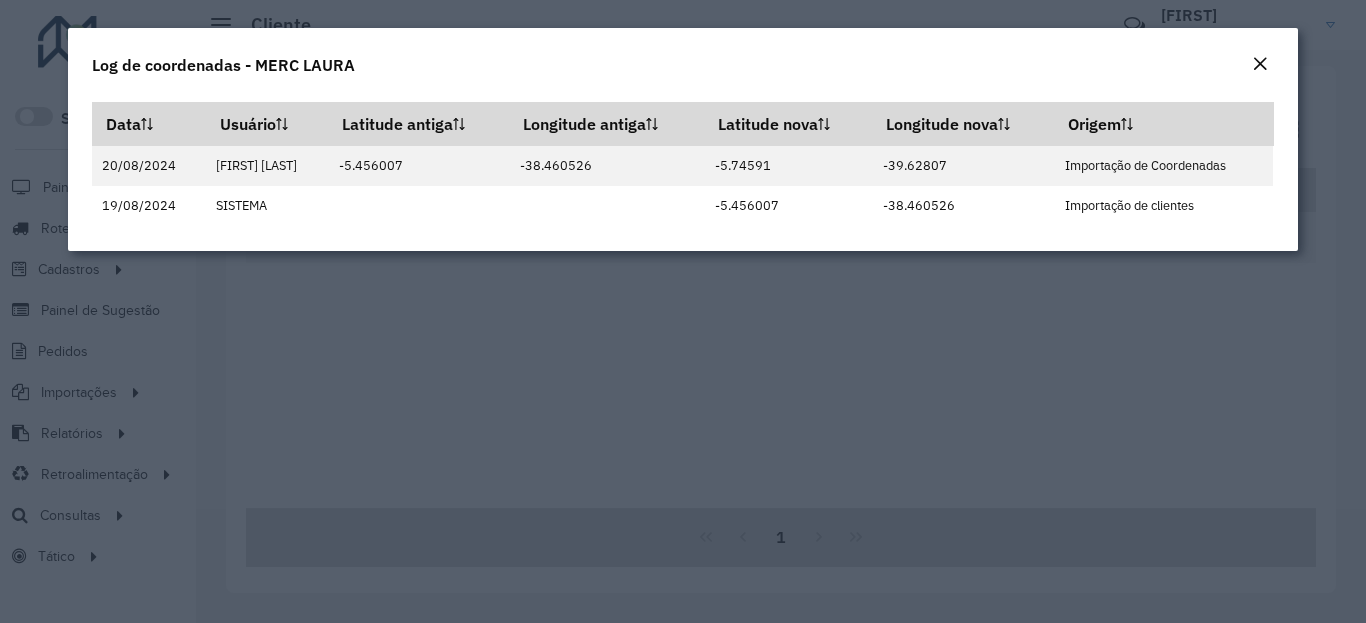 click 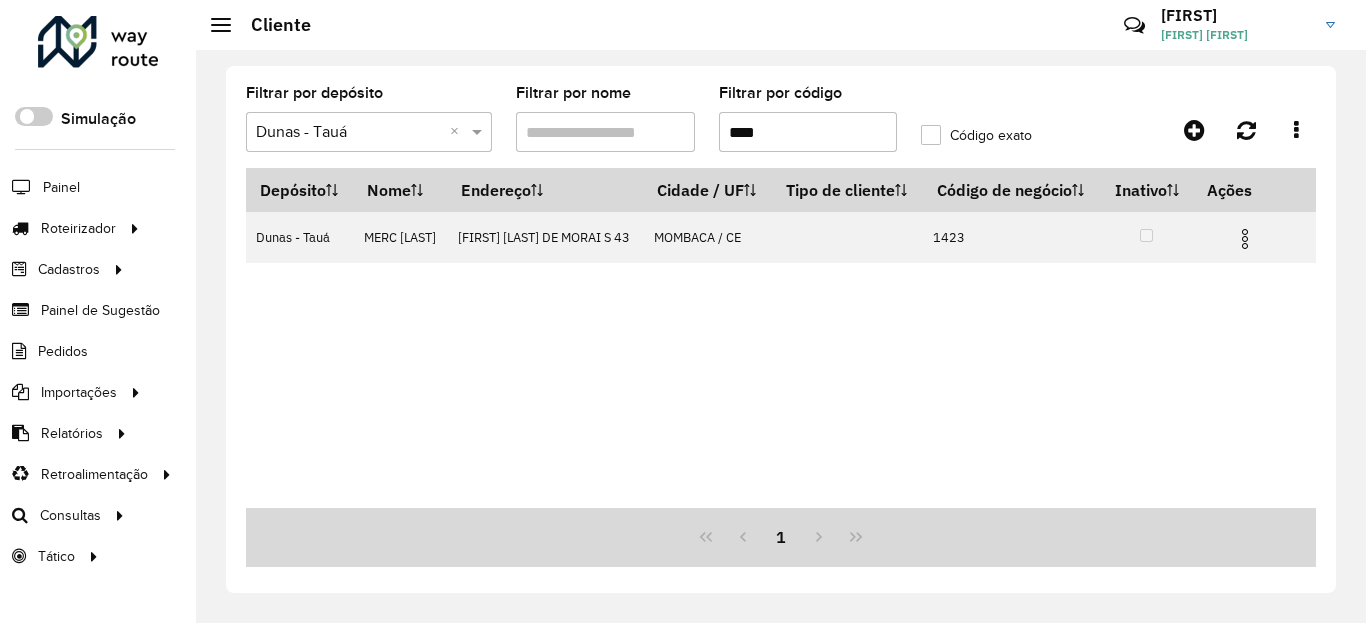 click on "****" at bounding box center [808, 132] 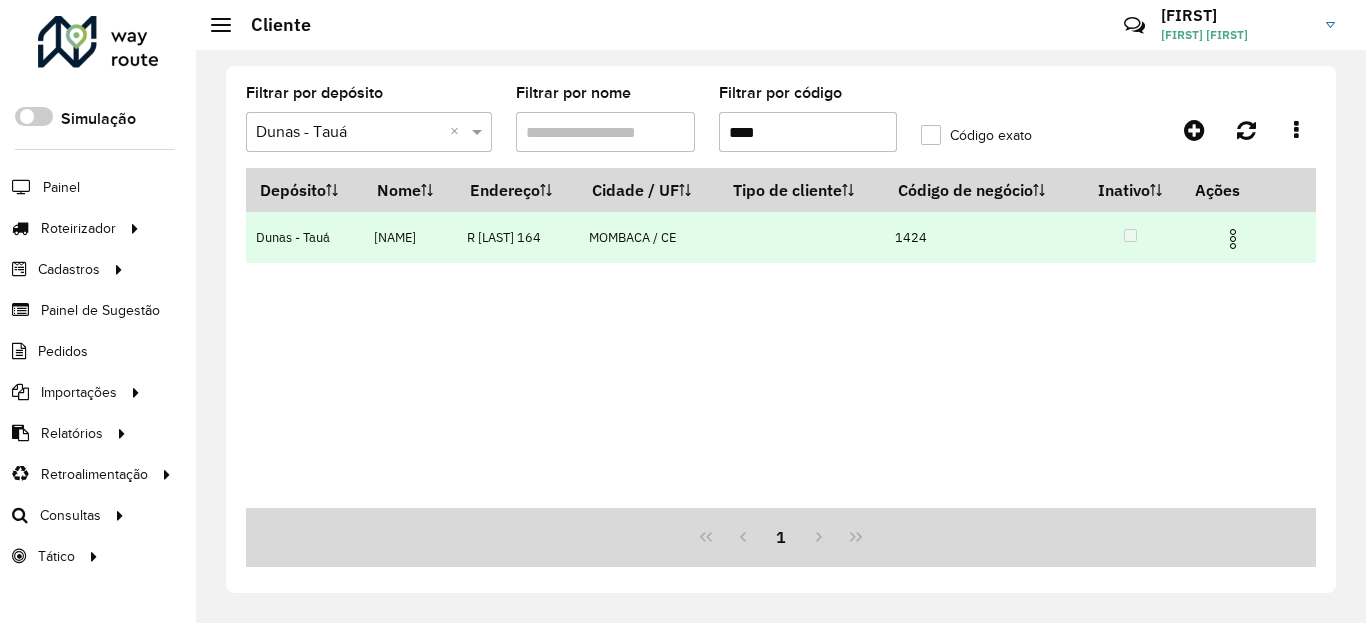type on "****" 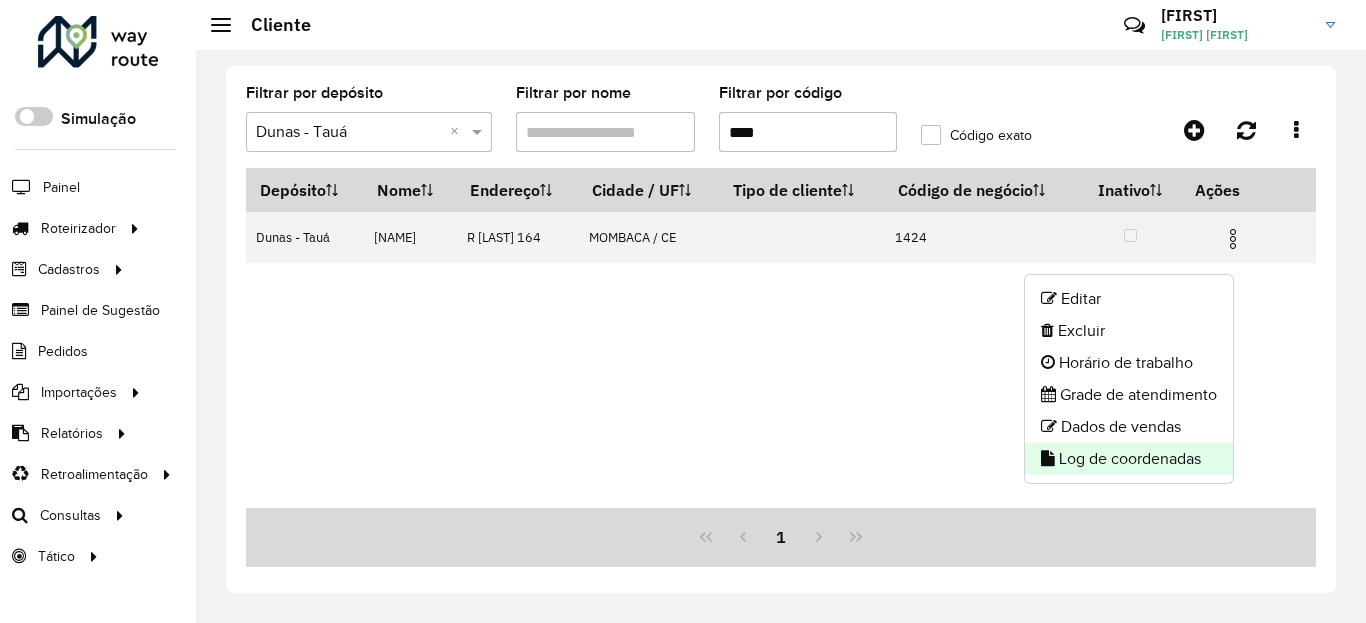 click on "Log de coordenadas" 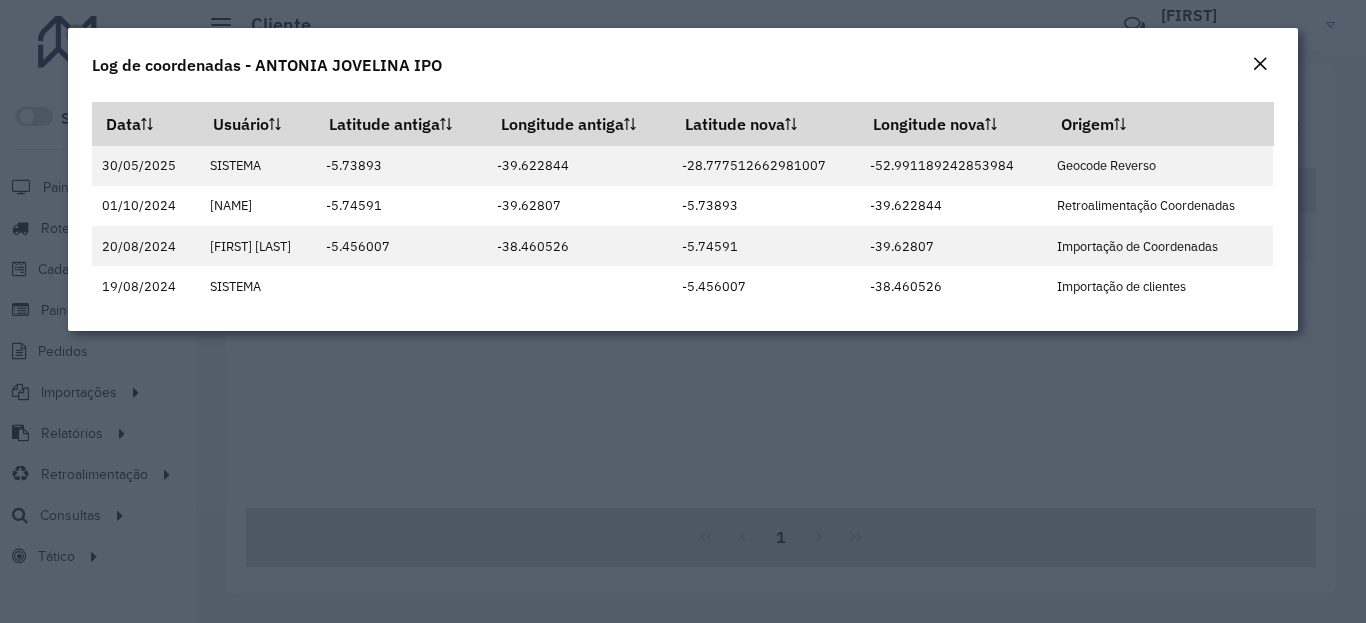 click 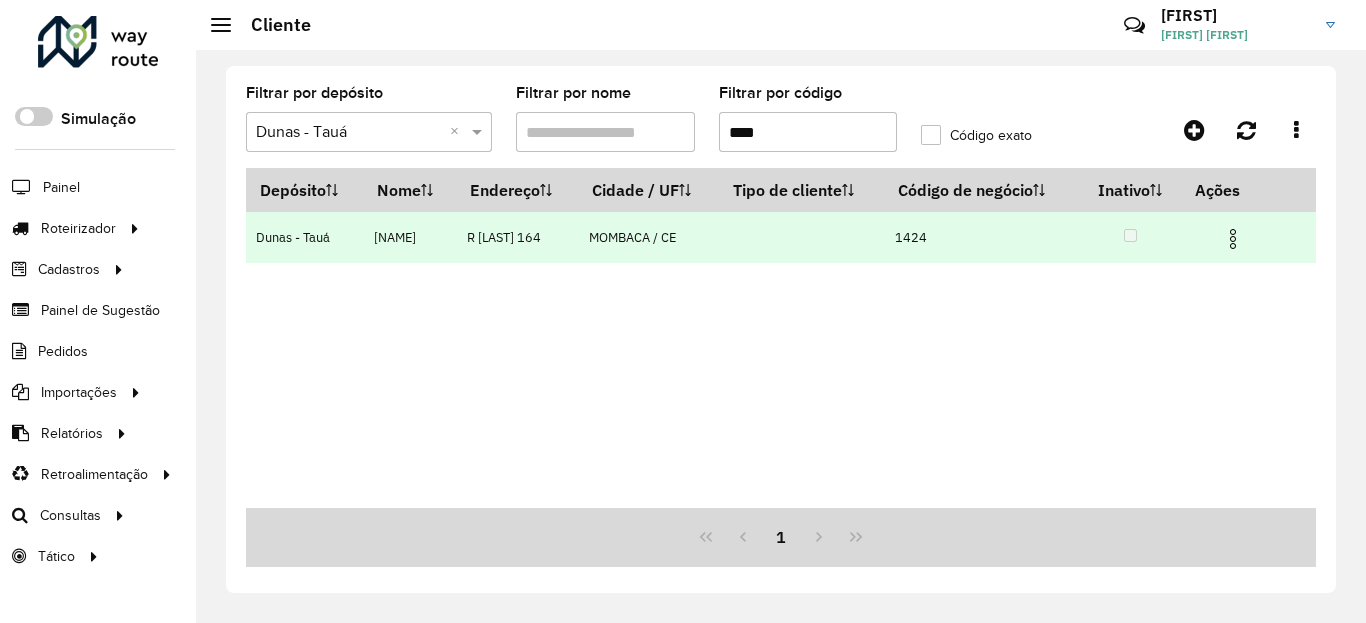 click at bounding box center [1233, 239] 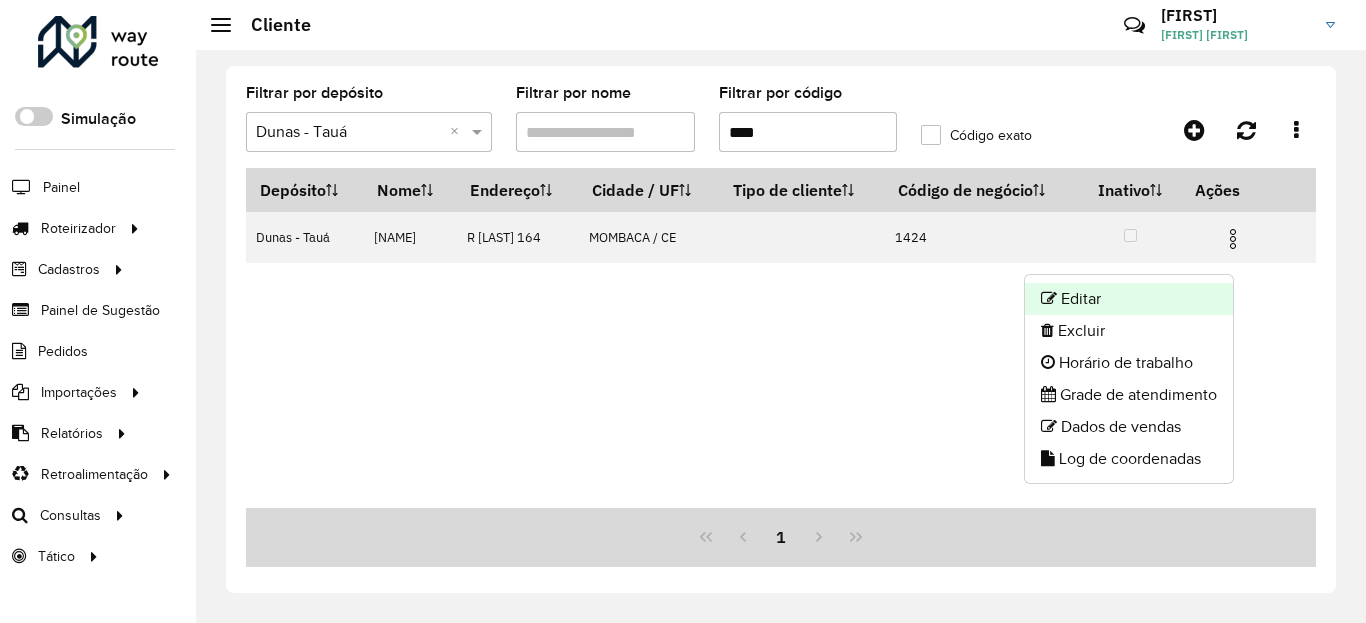 click on "Editar" 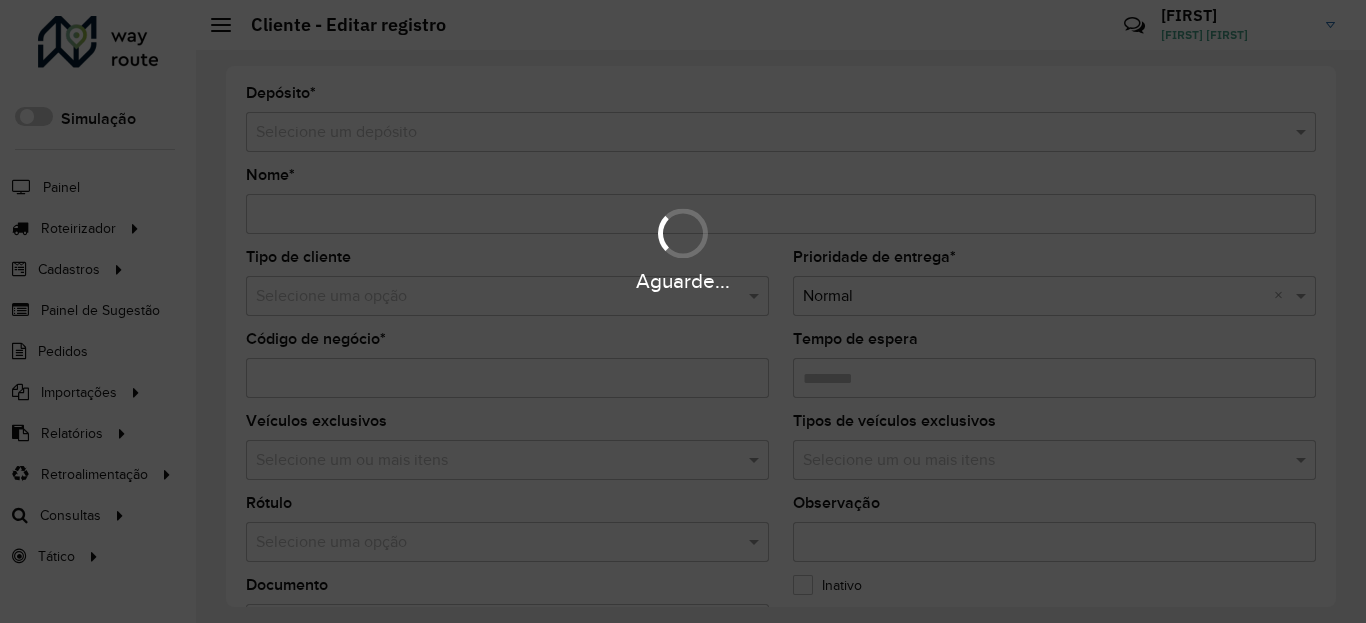 type on "**********" 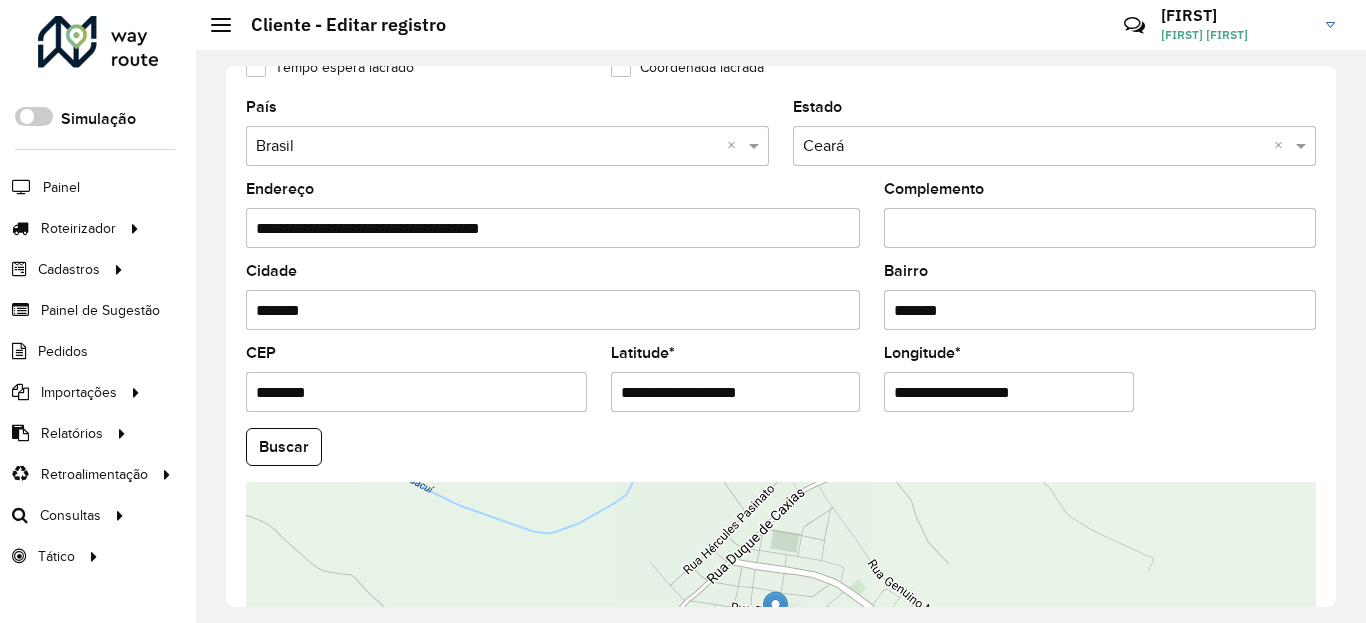 scroll, scrollTop: 840, scrollLeft: 0, axis: vertical 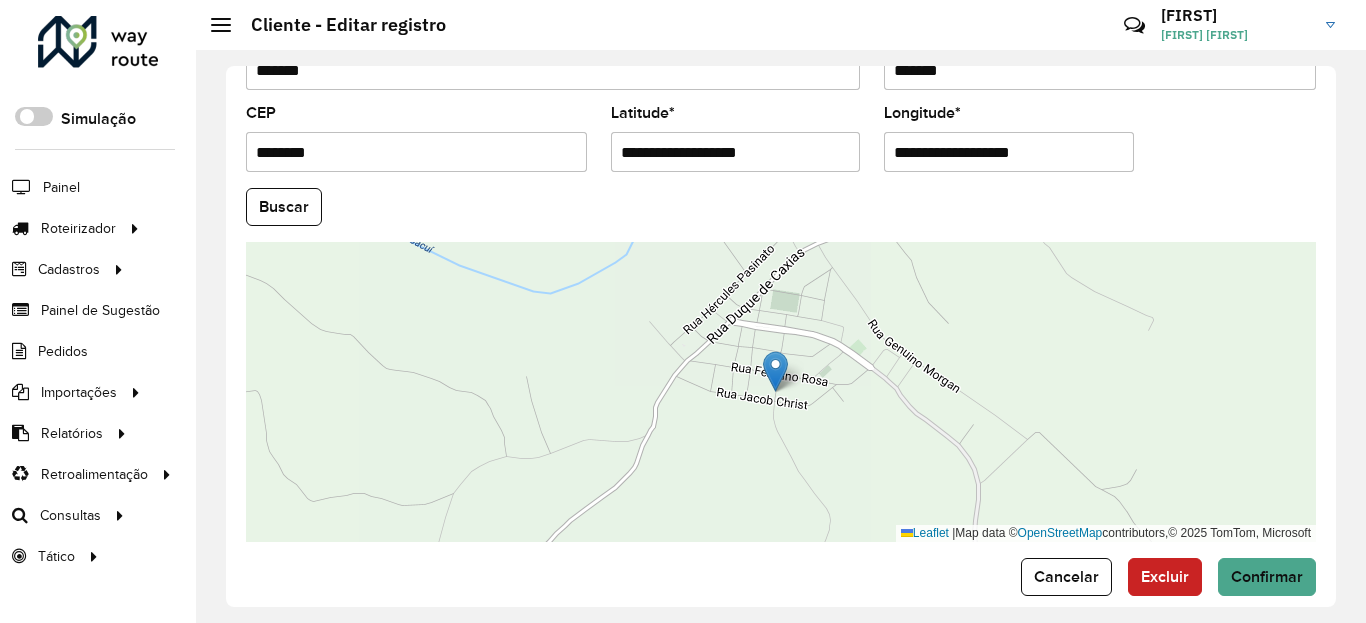 click on "**********" at bounding box center [736, 152] 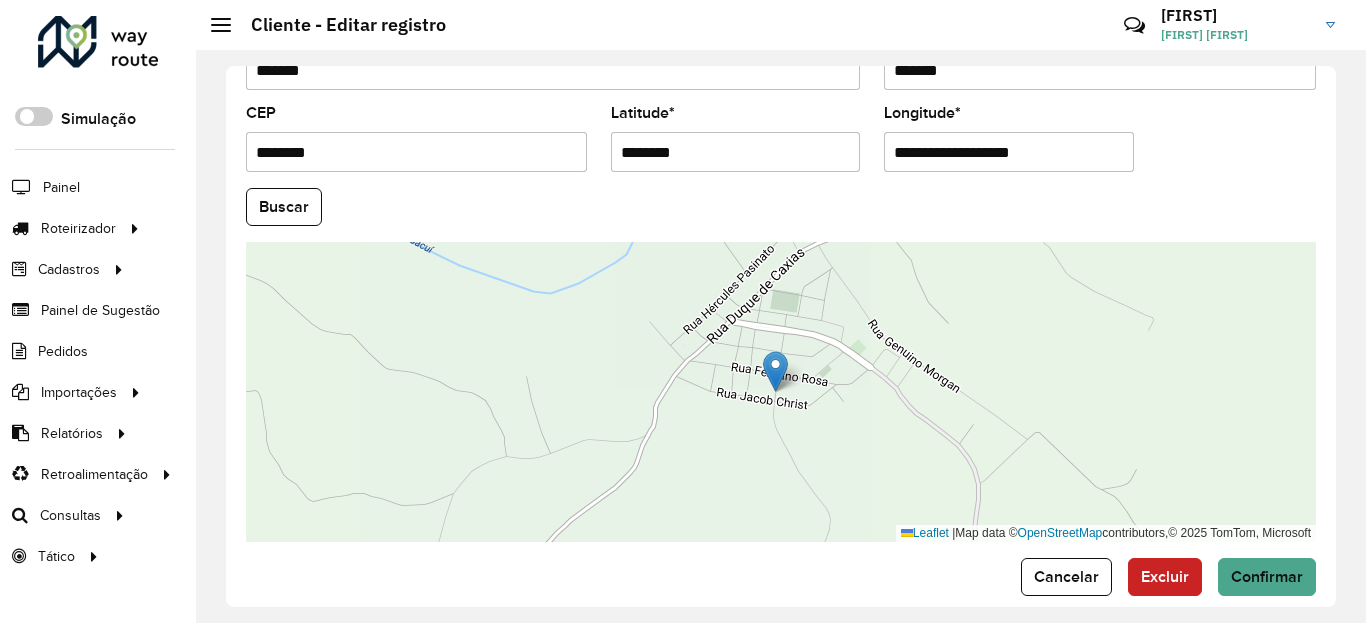 type on "********" 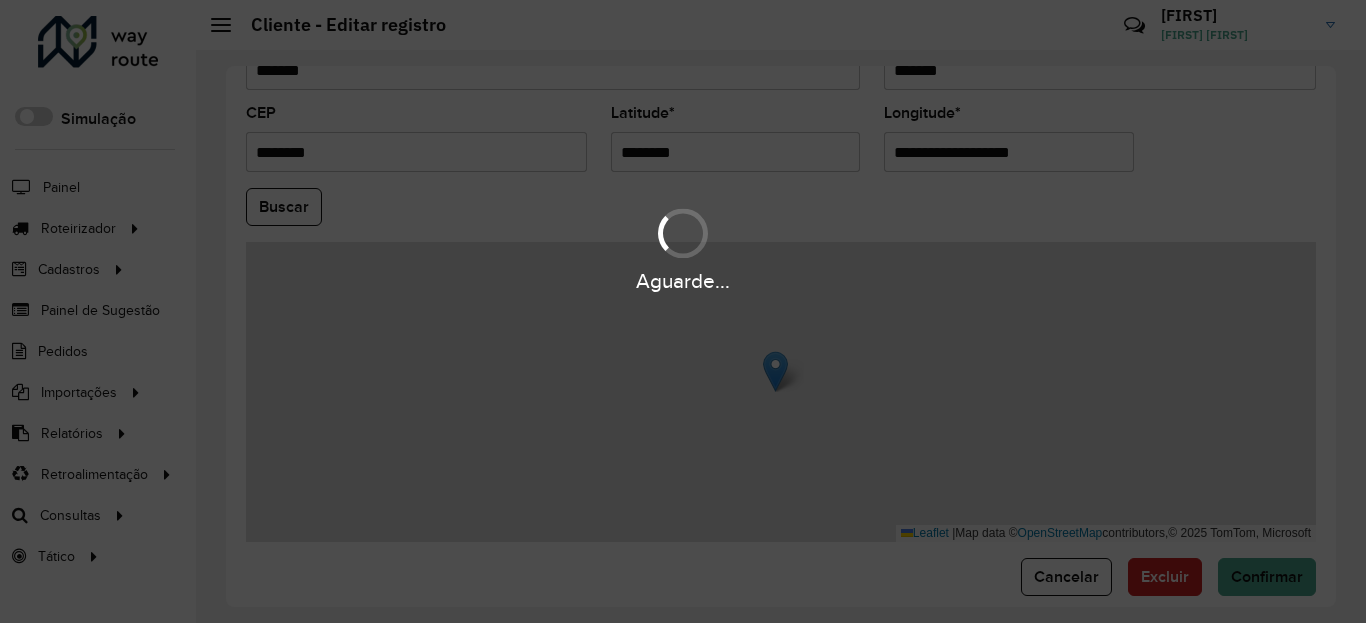 click on "Aguarde...  Pop-up bloqueado!  Seu navegador bloqueou automáticamente a abertura de uma nova janela.   Acesse as configurações e adicione o endereço do sistema a lista de permissão.   Fechar  Roteirizador AmbevTech Simulação Painel Roteirizador Entregas Vendas Cadastros Checkpoint Classificações de venda Cliente Condição de pagamento Consulta de setores Depósito Disponibilidade de veículos Fator tipo de produto Gabarito planner Grupo Rota Fator Tipo Produto Grupo de Depósito Grupo de rotas exclusiva Grupo de setores Jornada Jornada RN Layout integração Modelo Motorista Multi Depósito Painel de sugestão Parada Pedágio Perfil de Vendedor Ponto de apoio Ponto de apoio FAD Prioridade pedido Produto Restrição de Atendimento Planner Rodízio de placa Rota exclusiva FAD Rótulo Setor Setor Planner Tempo de parada de refeição Tipo de cliente Tipo de veículo Tipo de veículo RN Transportadora Usuário Vendedor Veículo Painel de Sugestão Pedidos Importações Classificação e volume de venda" at bounding box center [683, 311] 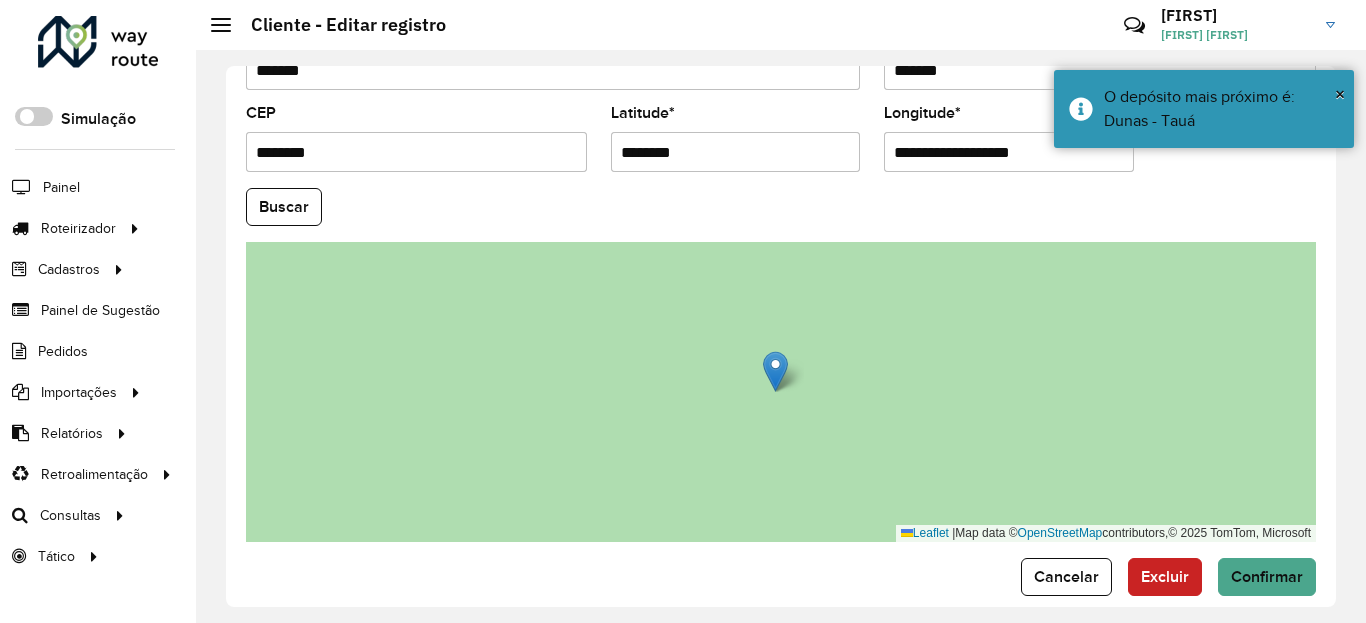 click on "**********" at bounding box center [1009, 152] 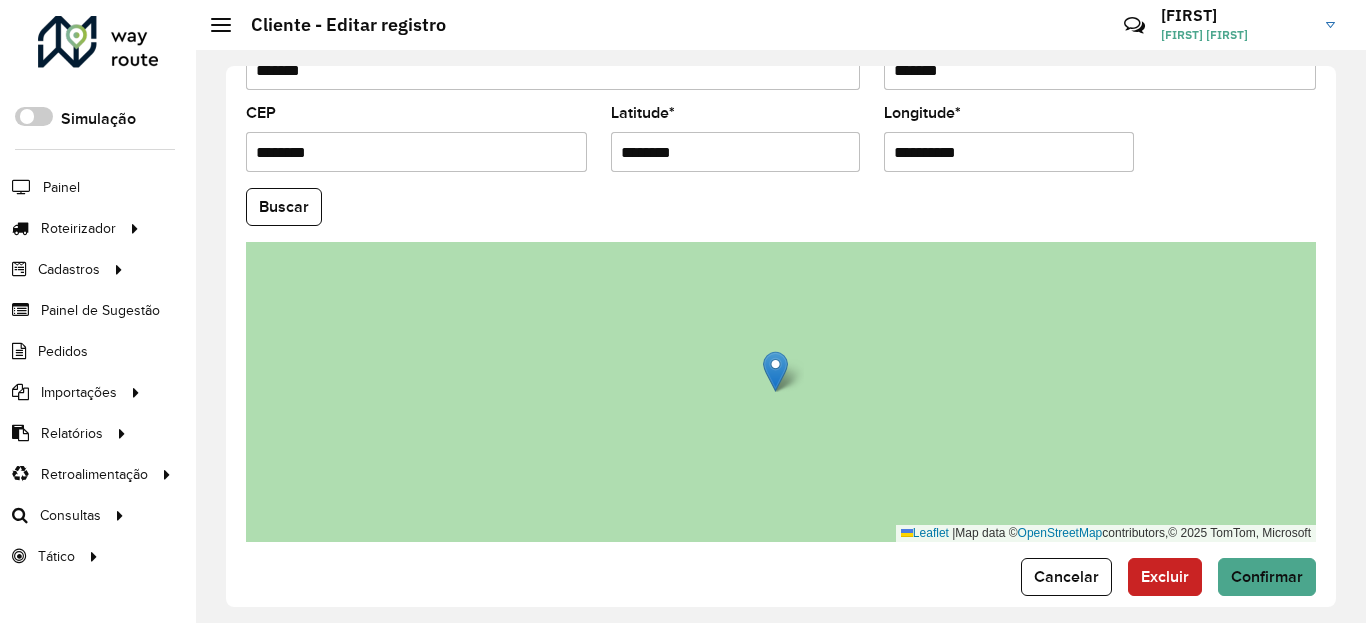 type on "**********" 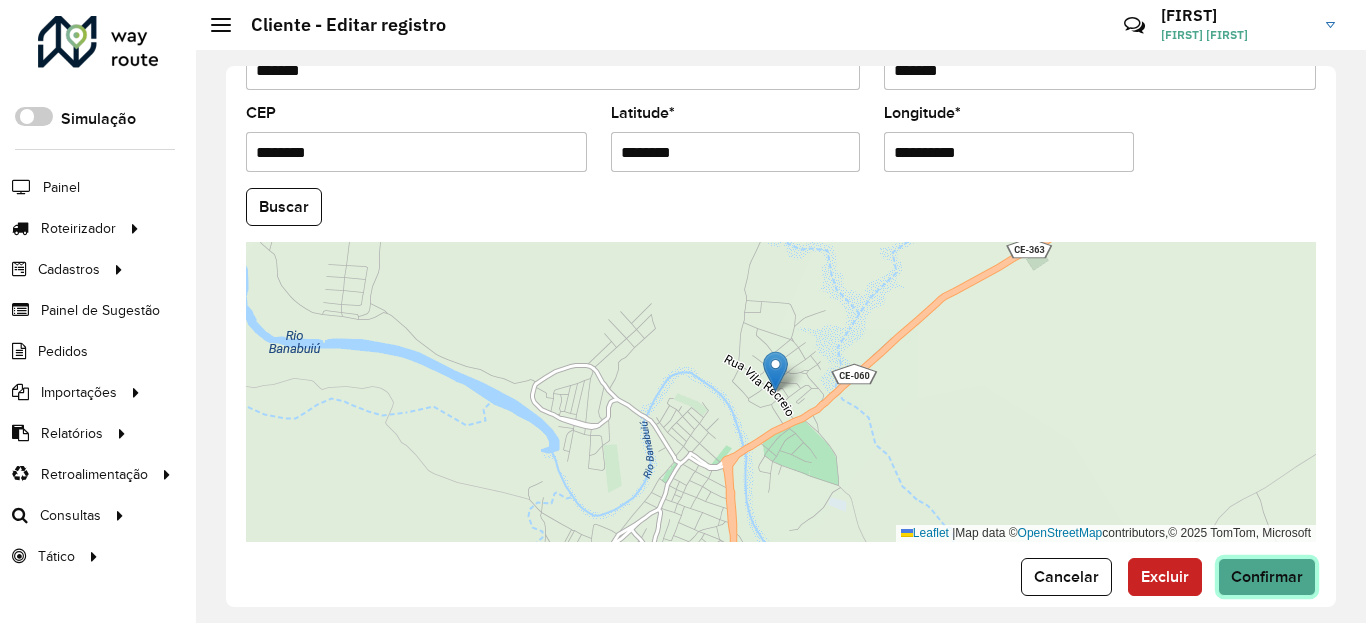 click on "Confirmar" 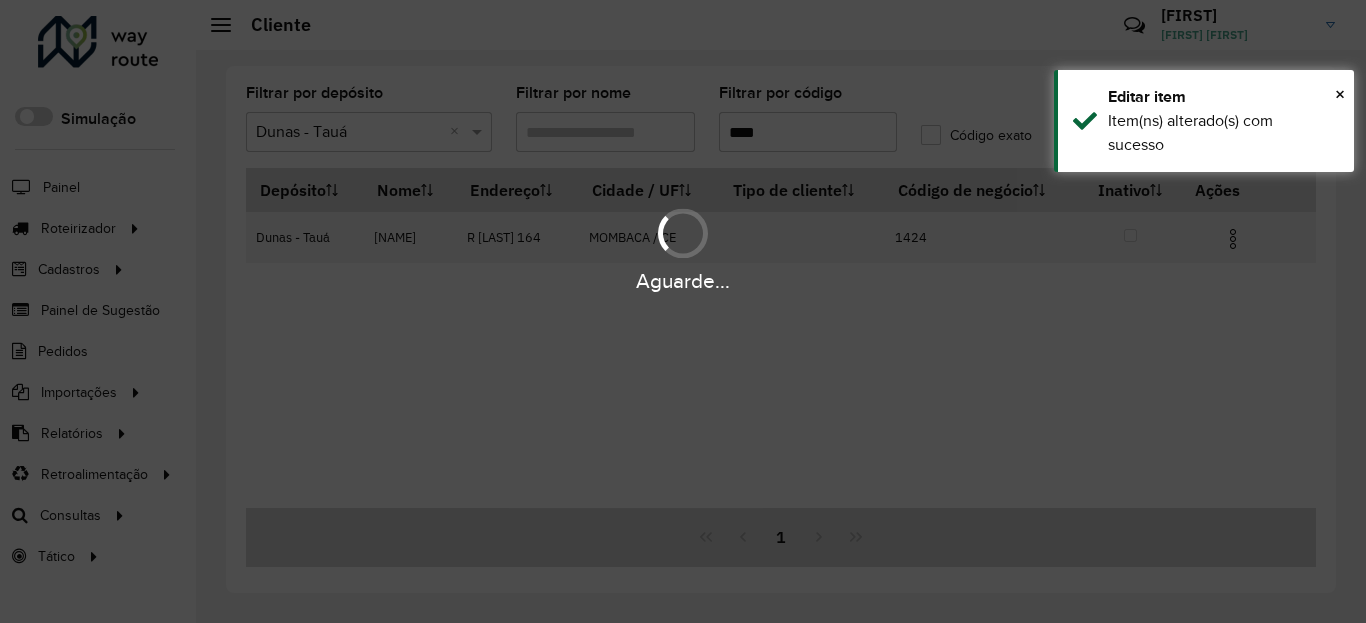 click on "Aguarde..." at bounding box center (683, 249) 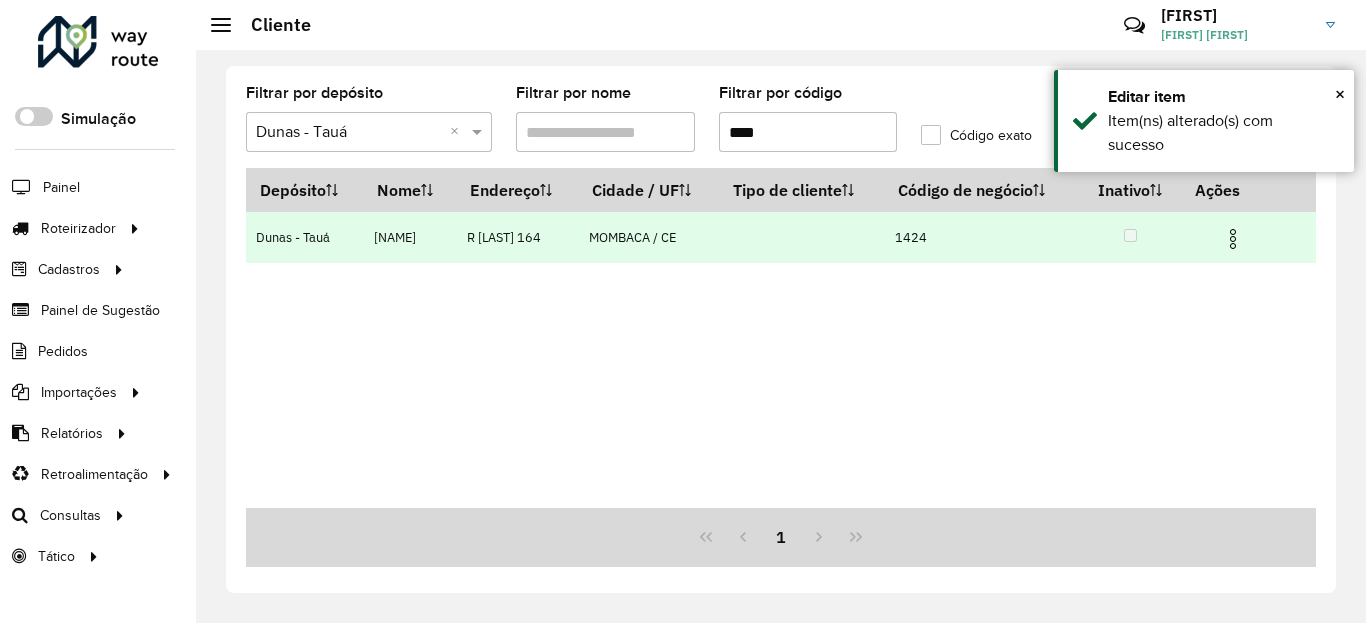 click at bounding box center (1233, 239) 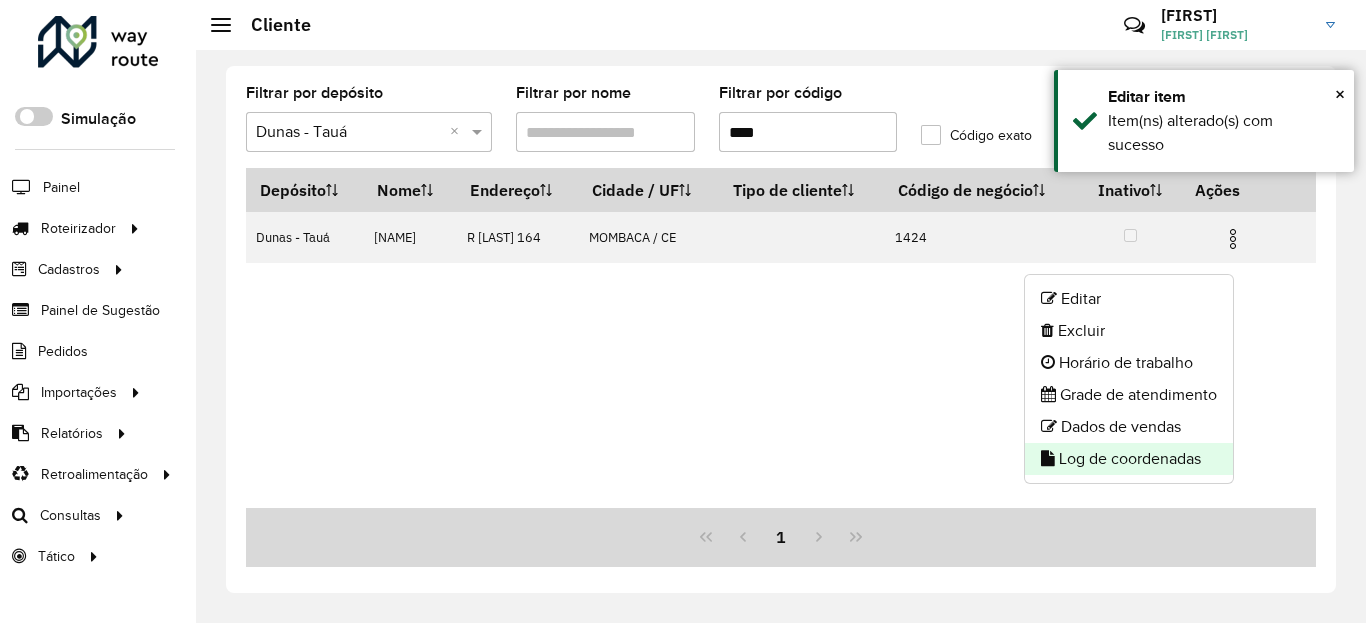 click on "Log de coordenadas" 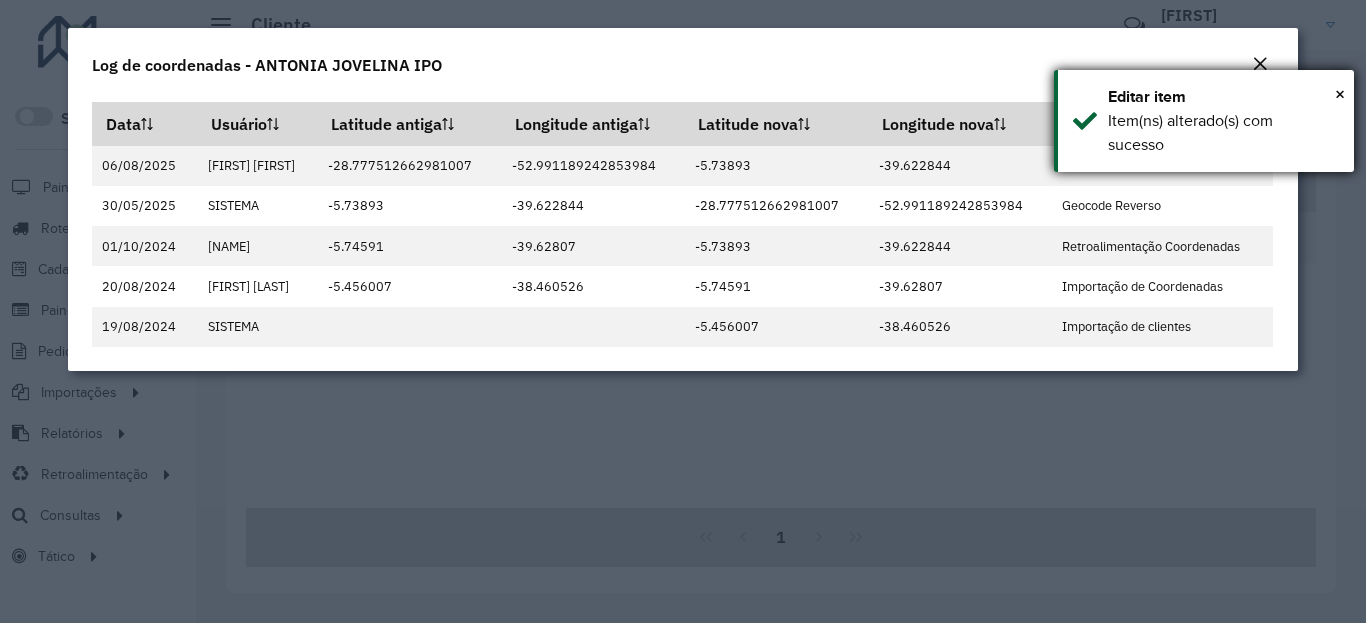 click on "×  Editar item  Item(ns) alterado(s) com sucesso" at bounding box center [1204, 121] 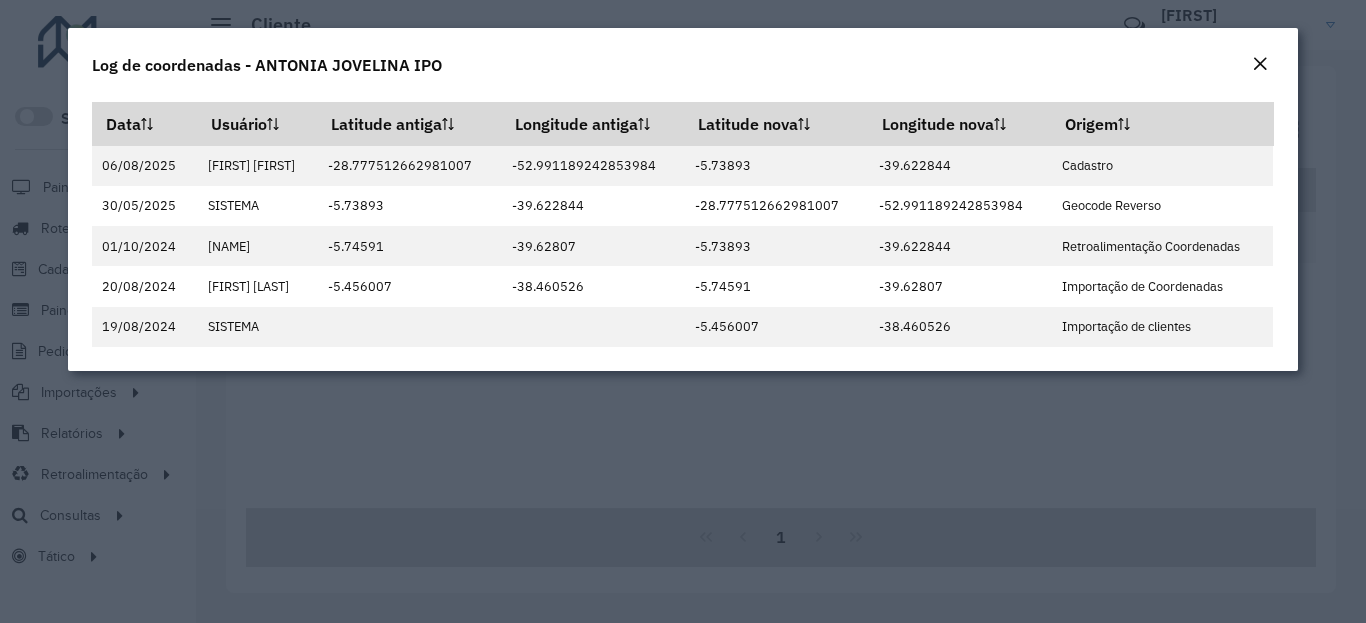 click 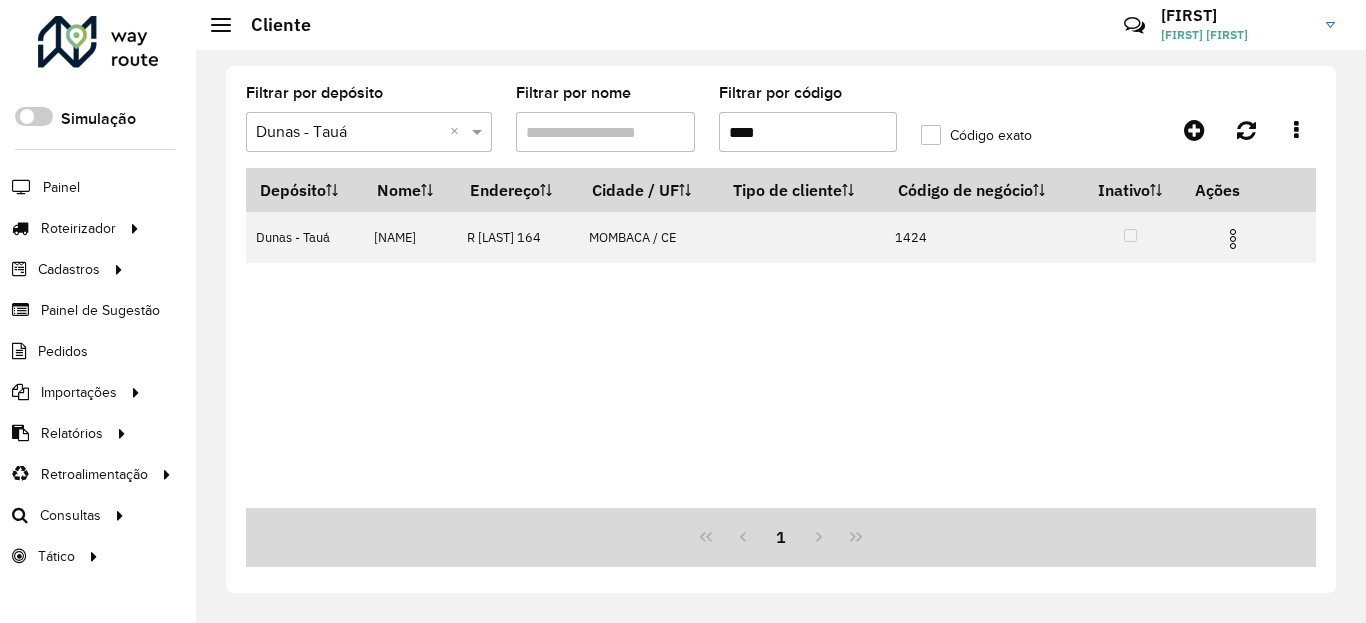 click on "****" at bounding box center (808, 132) 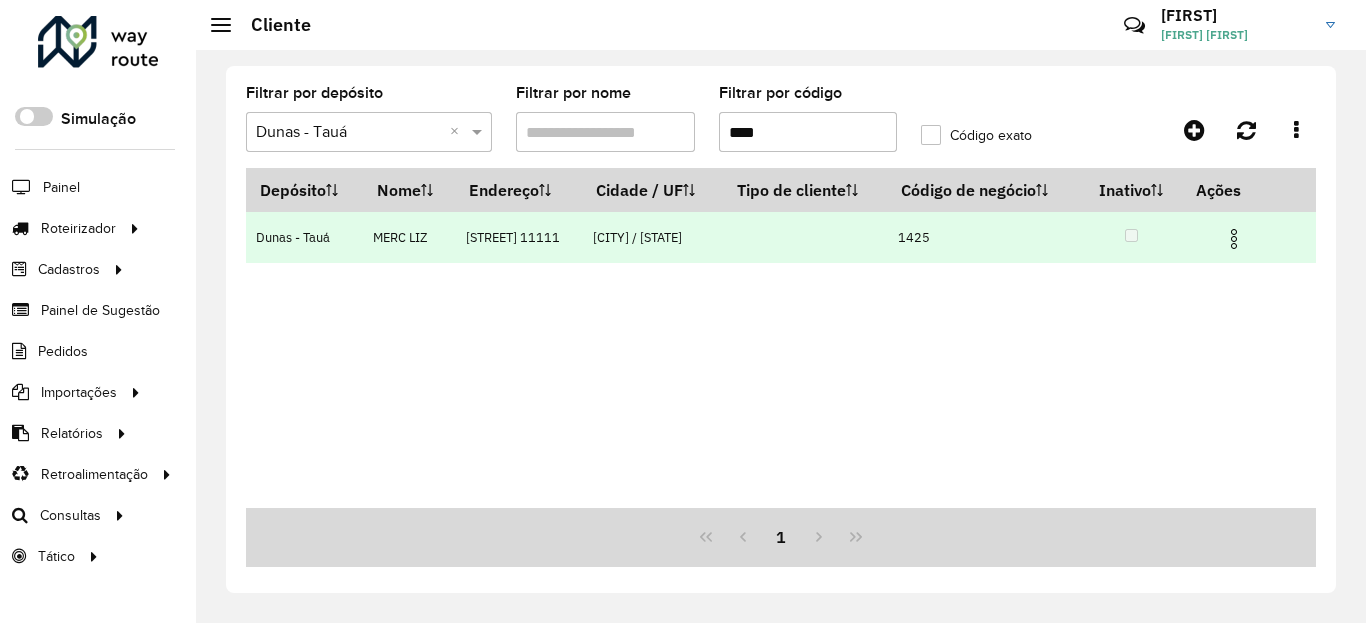 click at bounding box center (1242, 237) 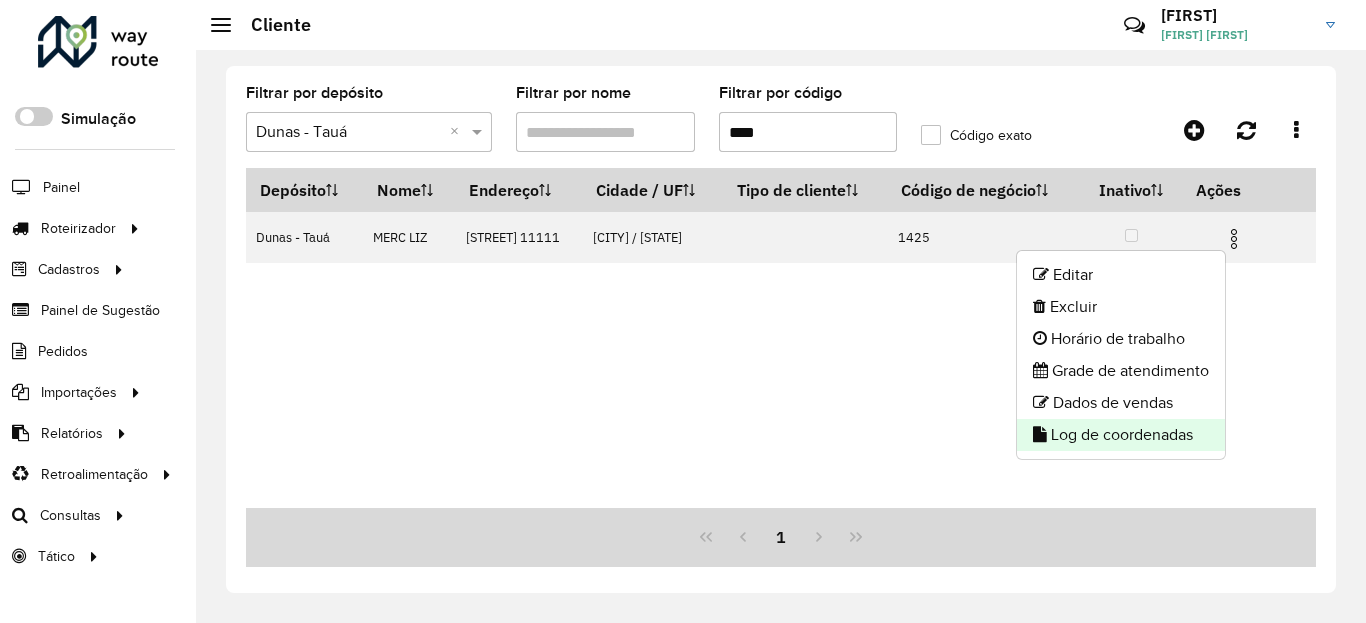 click on "Log de coordenadas" 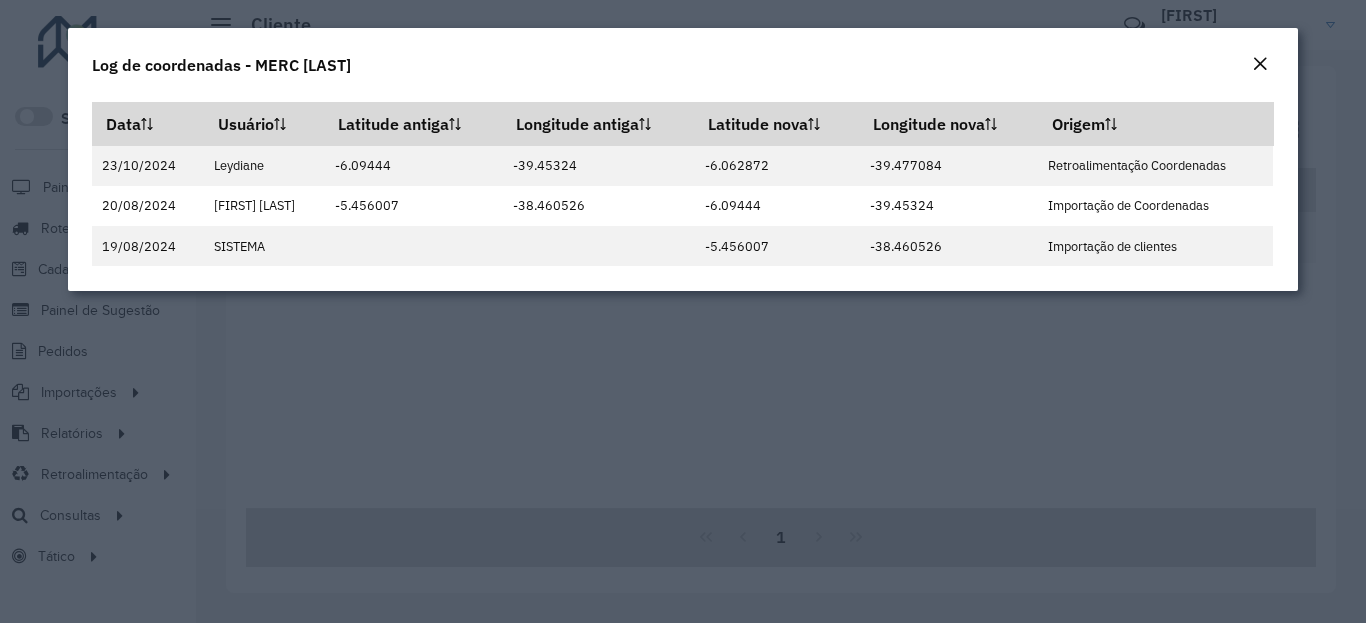 click 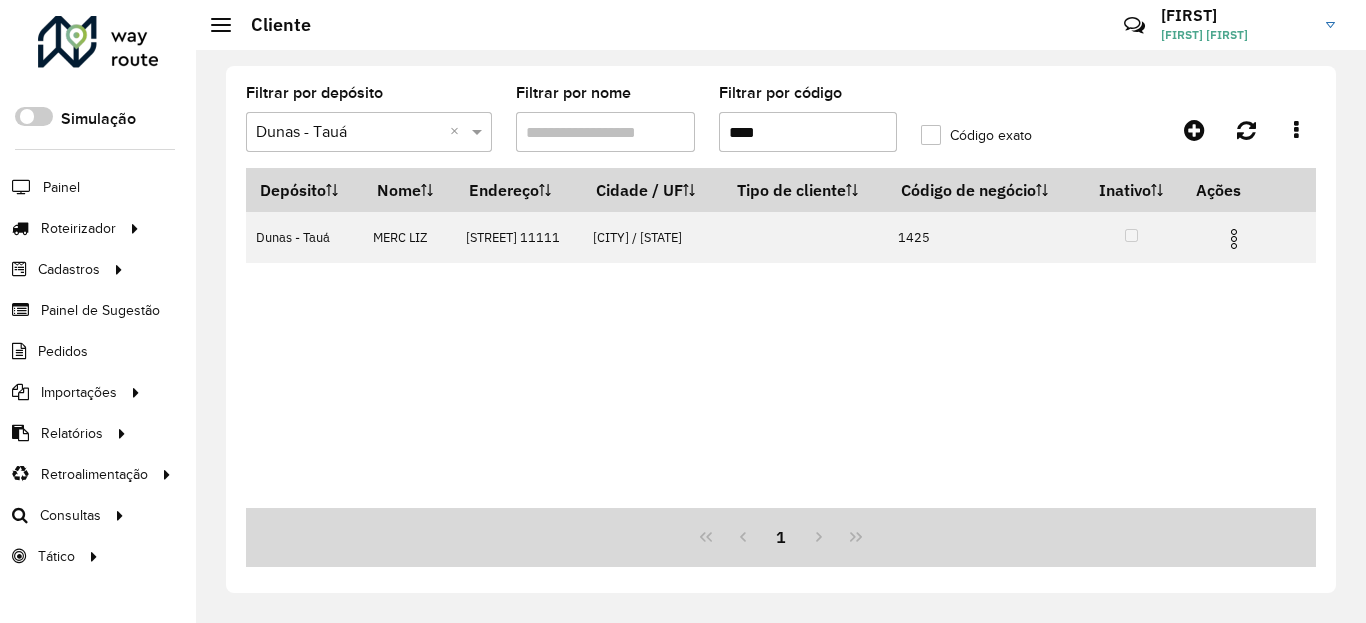 click on "****" at bounding box center (808, 132) 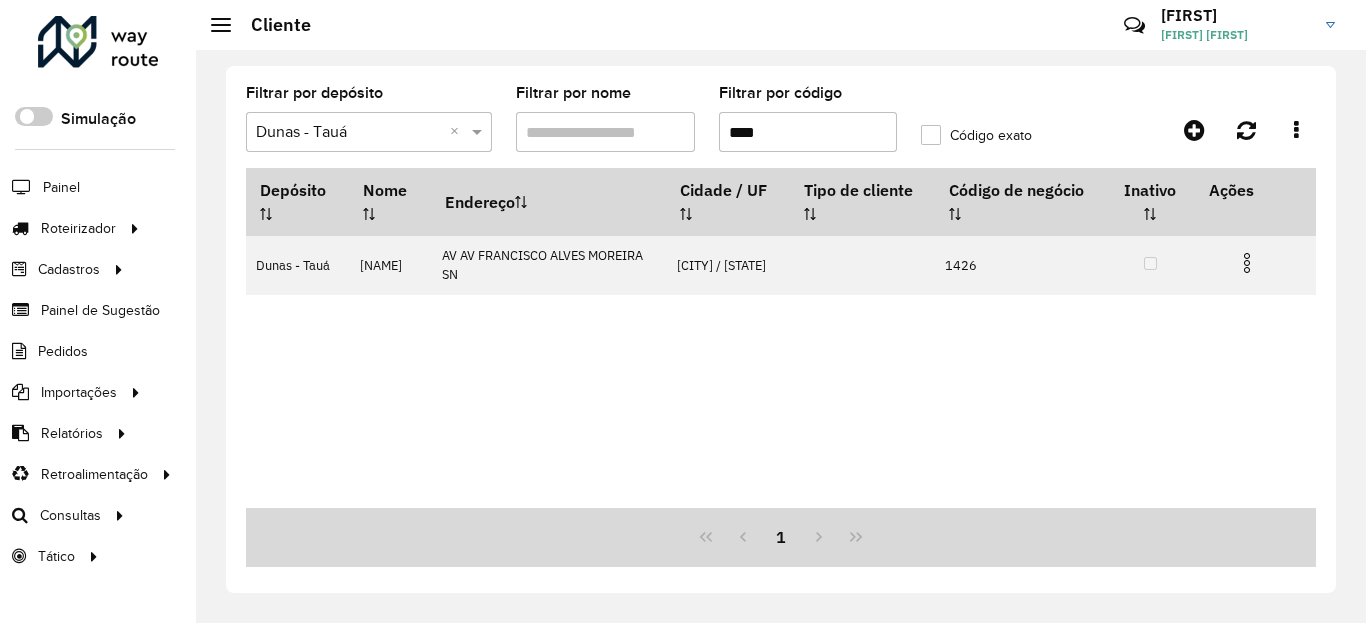 type on "****" 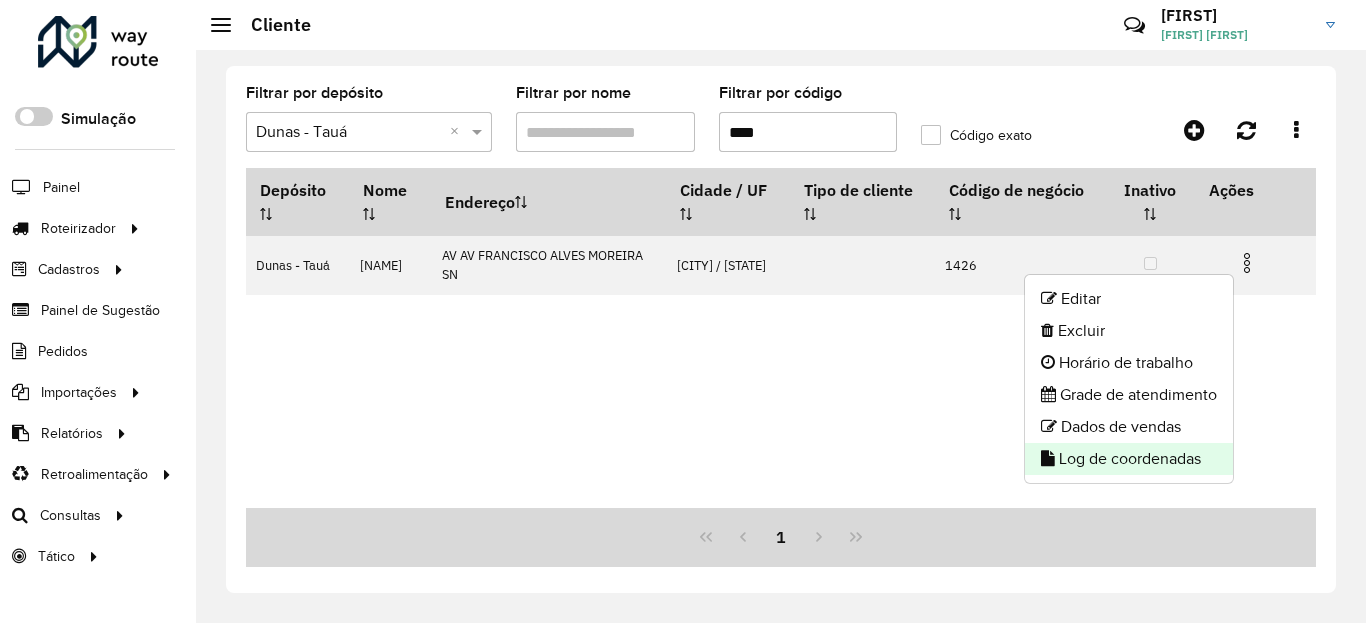click on "Log de coordenadas" 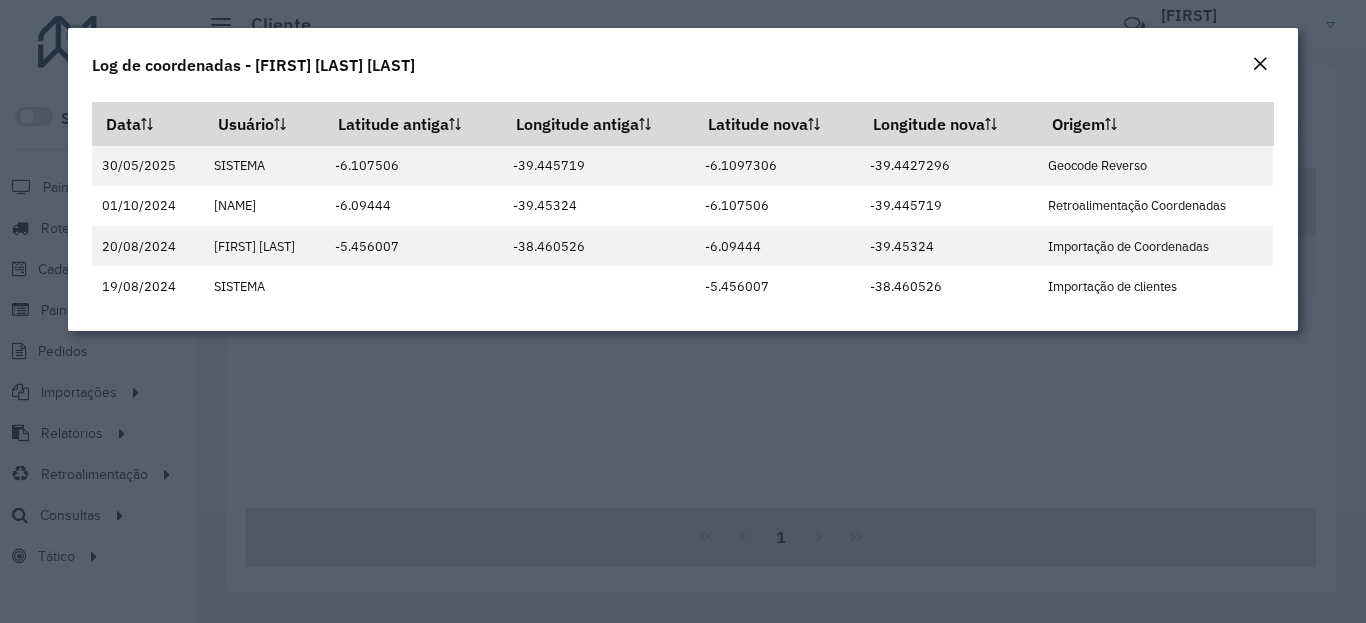 click 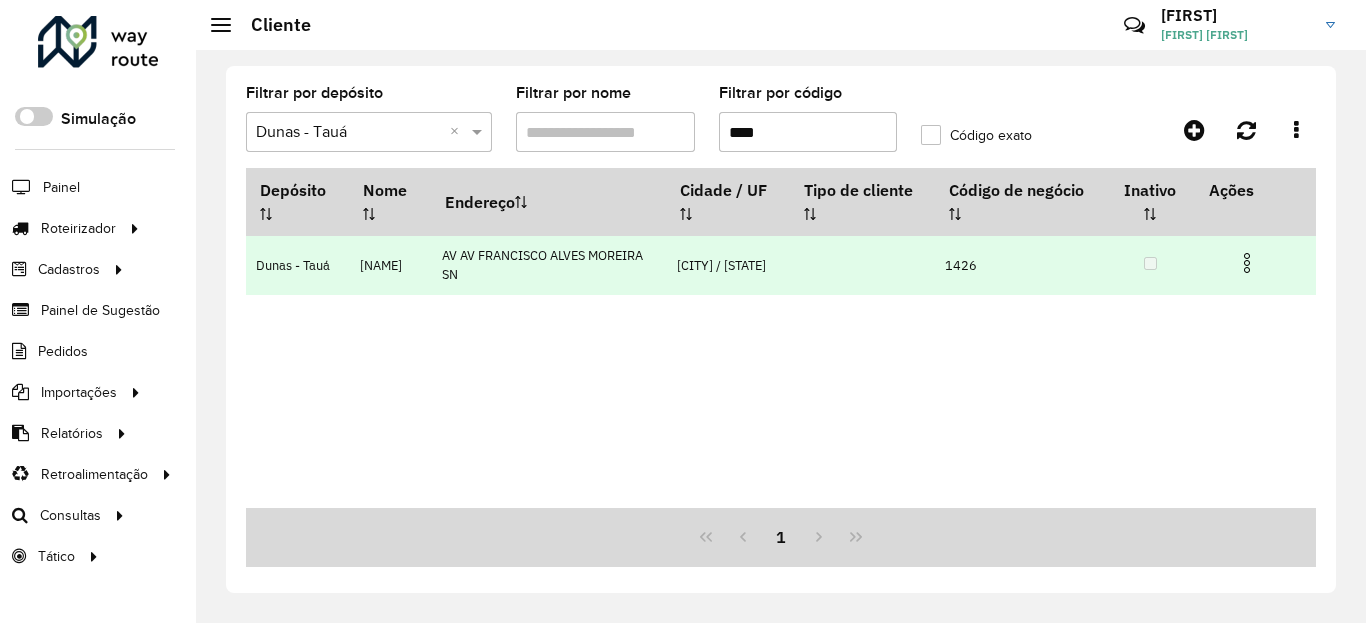 click at bounding box center (1255, 261) 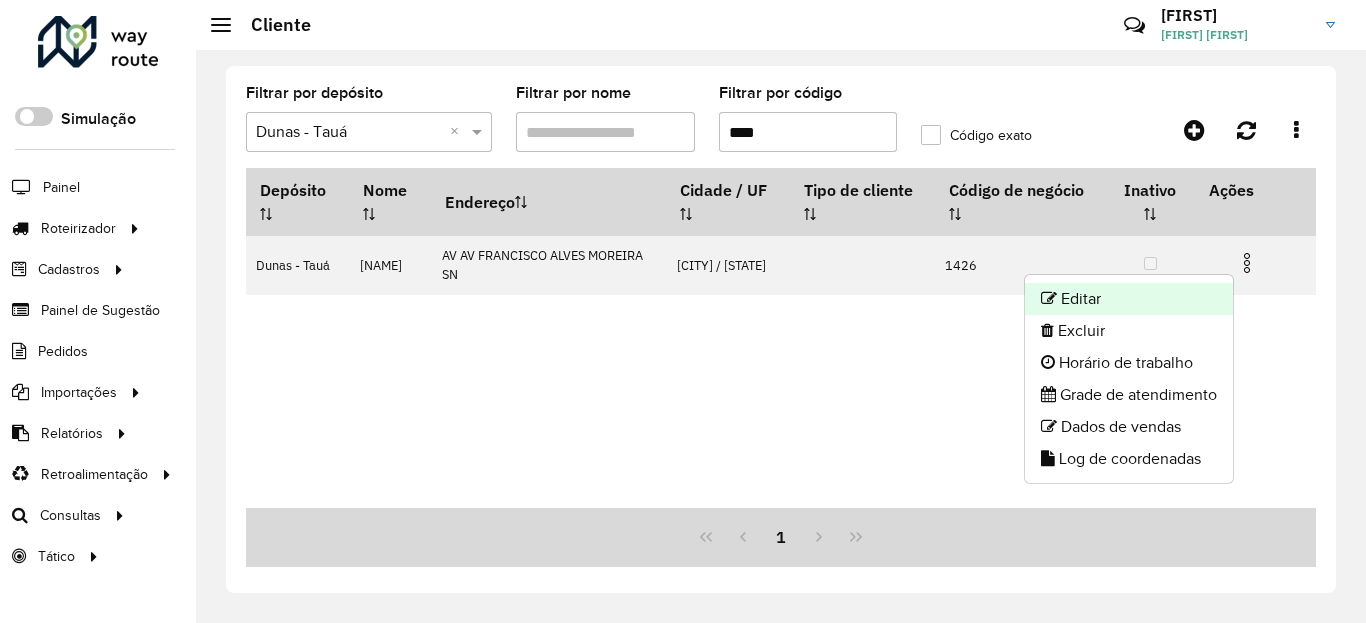 click on "Editar" 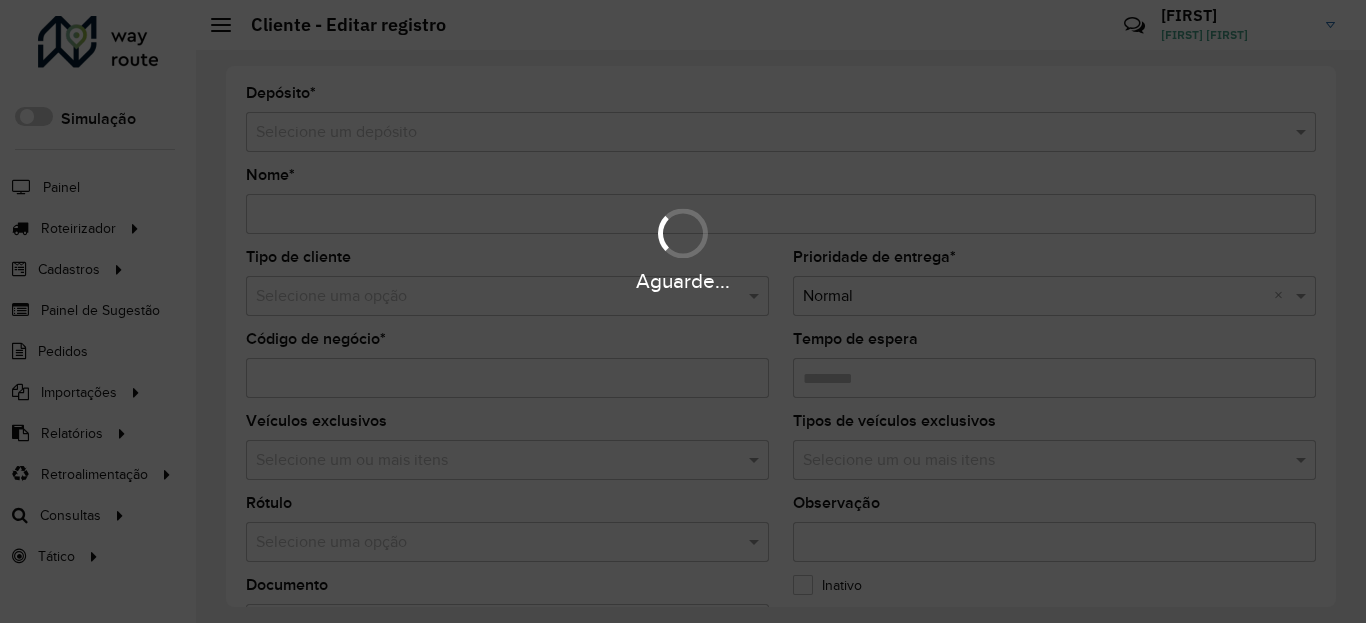 type on "**********" 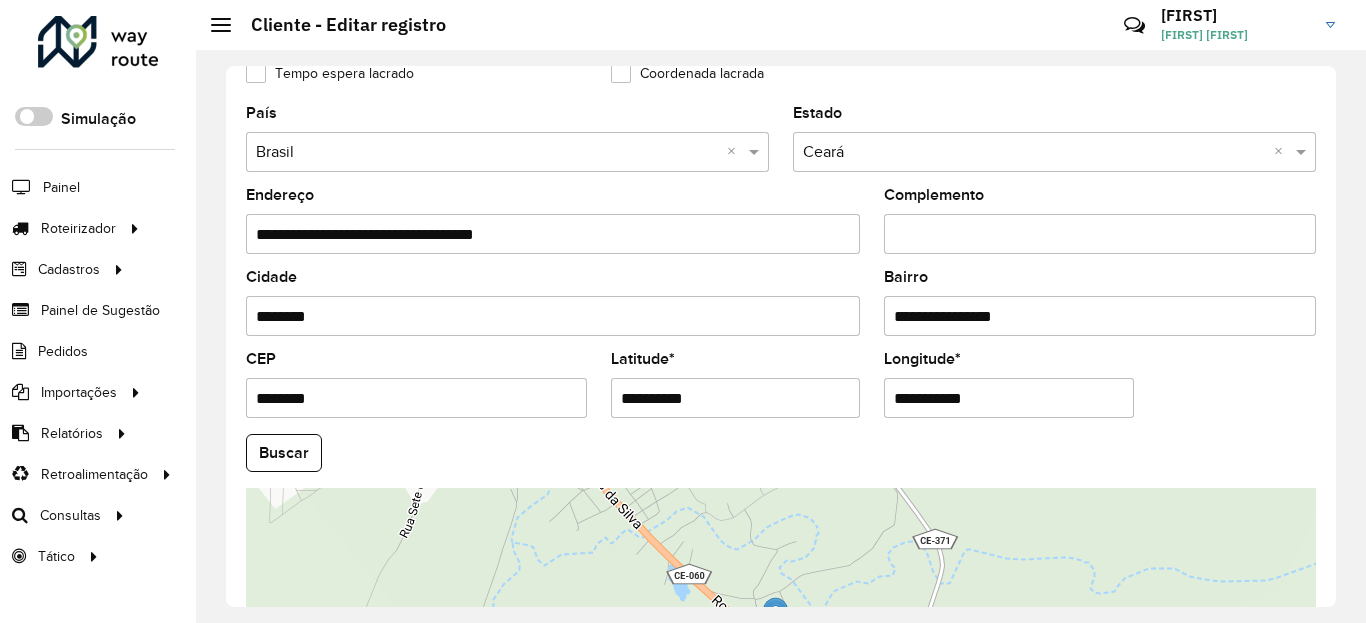 scroll, scrollTop: 720, scrollLeft: 0, axis: vertical 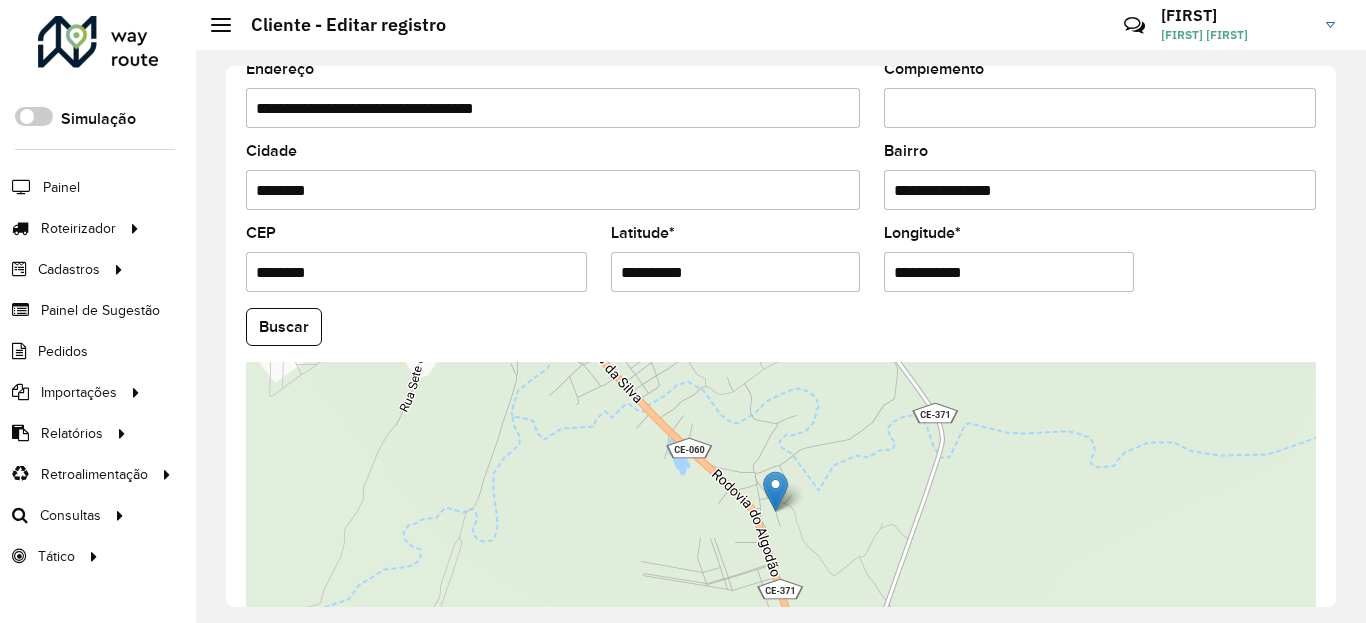 click on "**********" at bounding box center (736, 272) 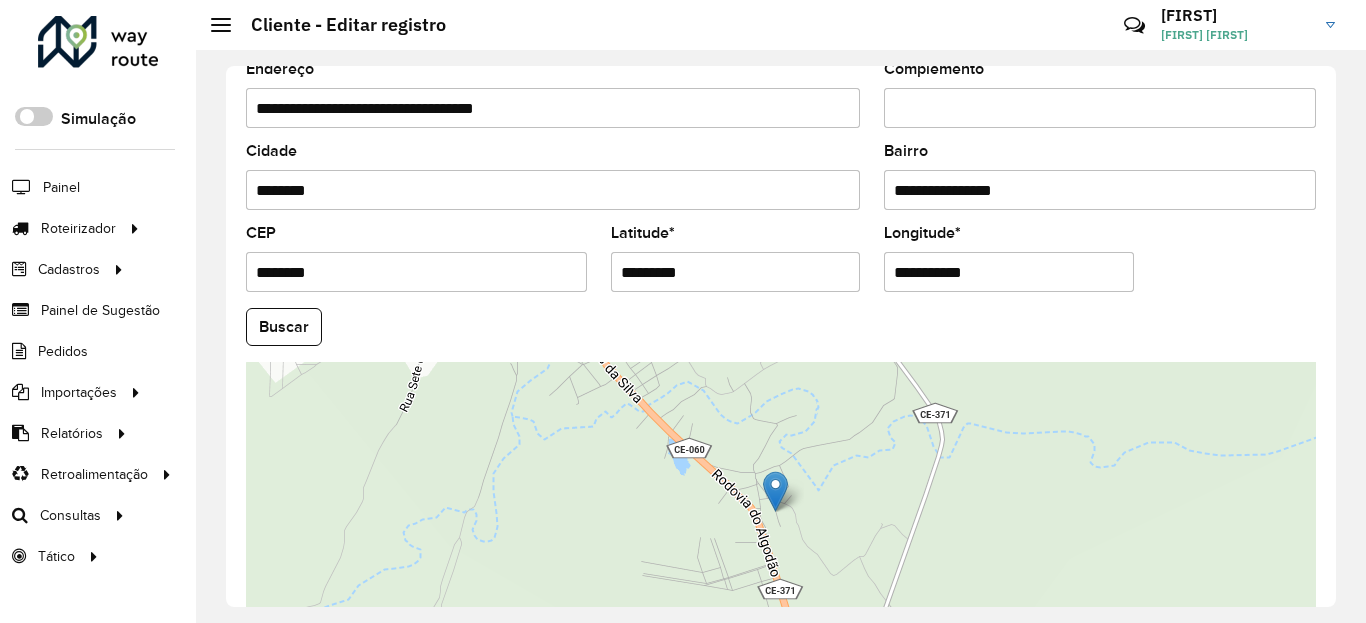 type on "*********" 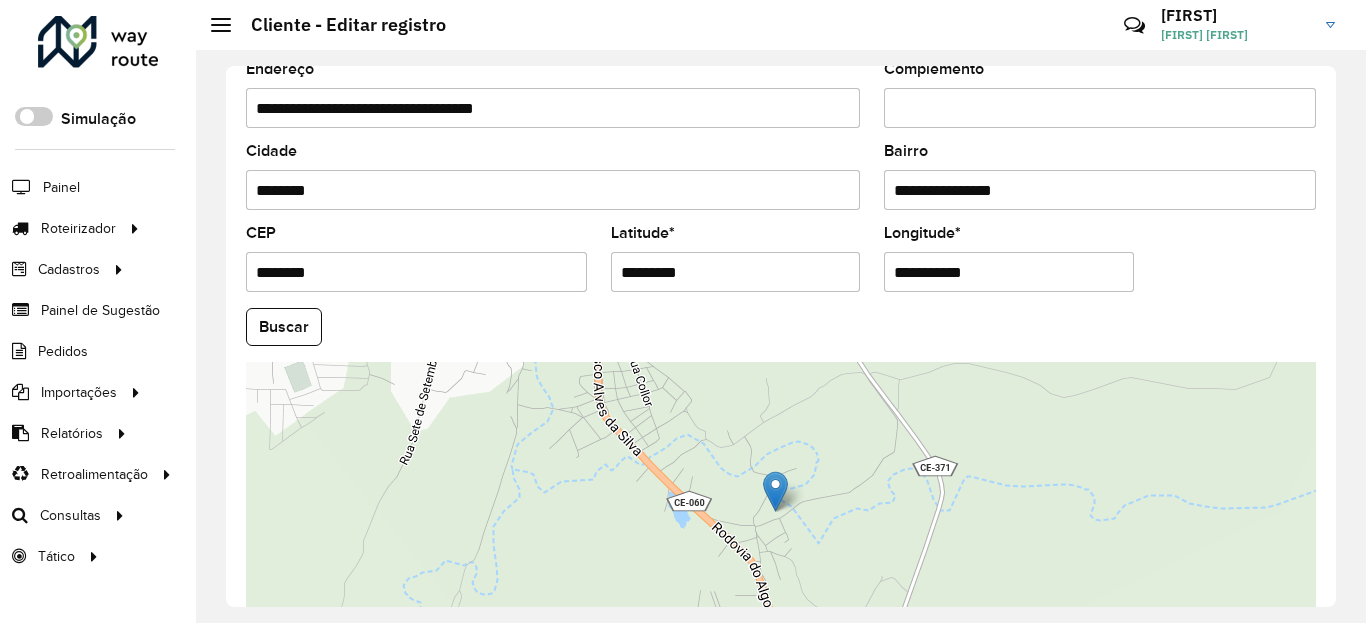 click on "**********" at bounding box center (1009, 272) 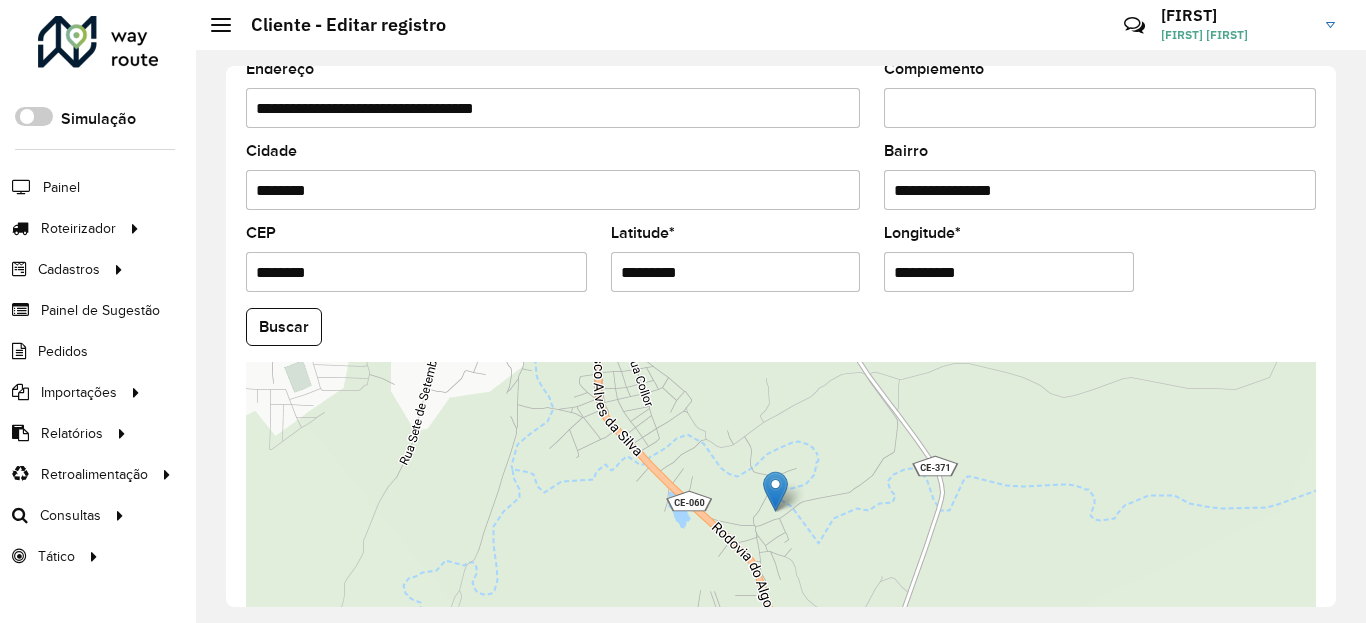type on "**********" 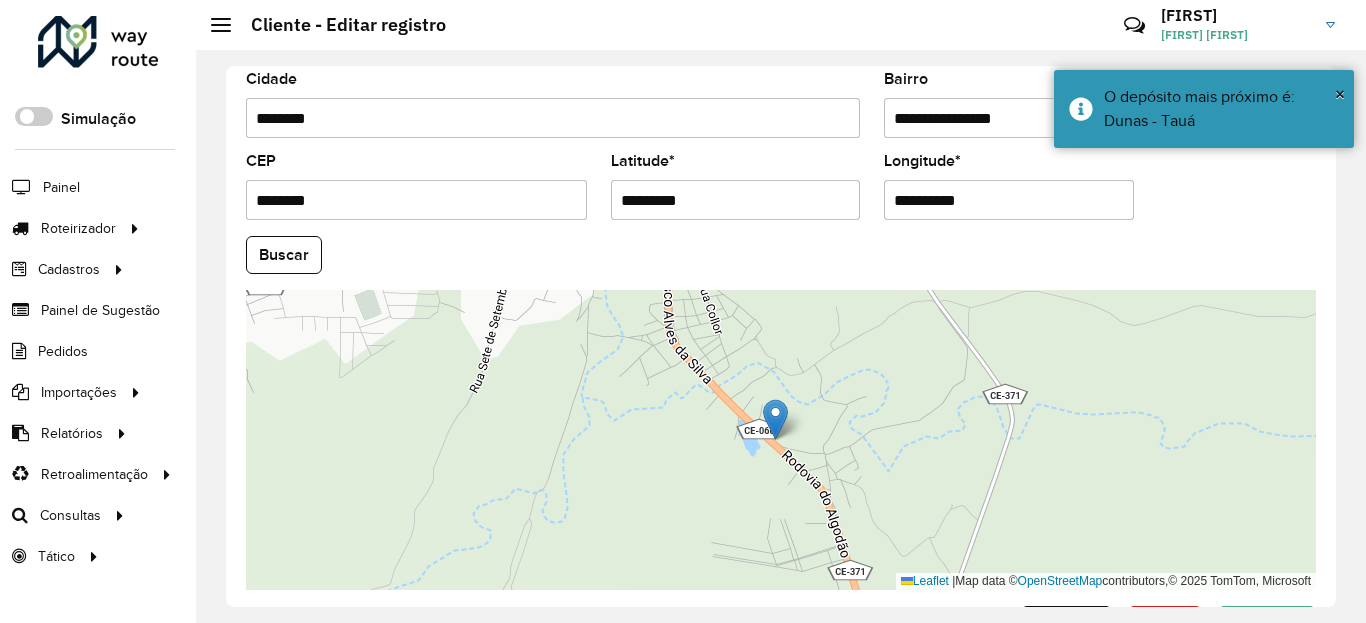 scroll, scrollTop: 865, scrollLeft: 0, axis: vertical 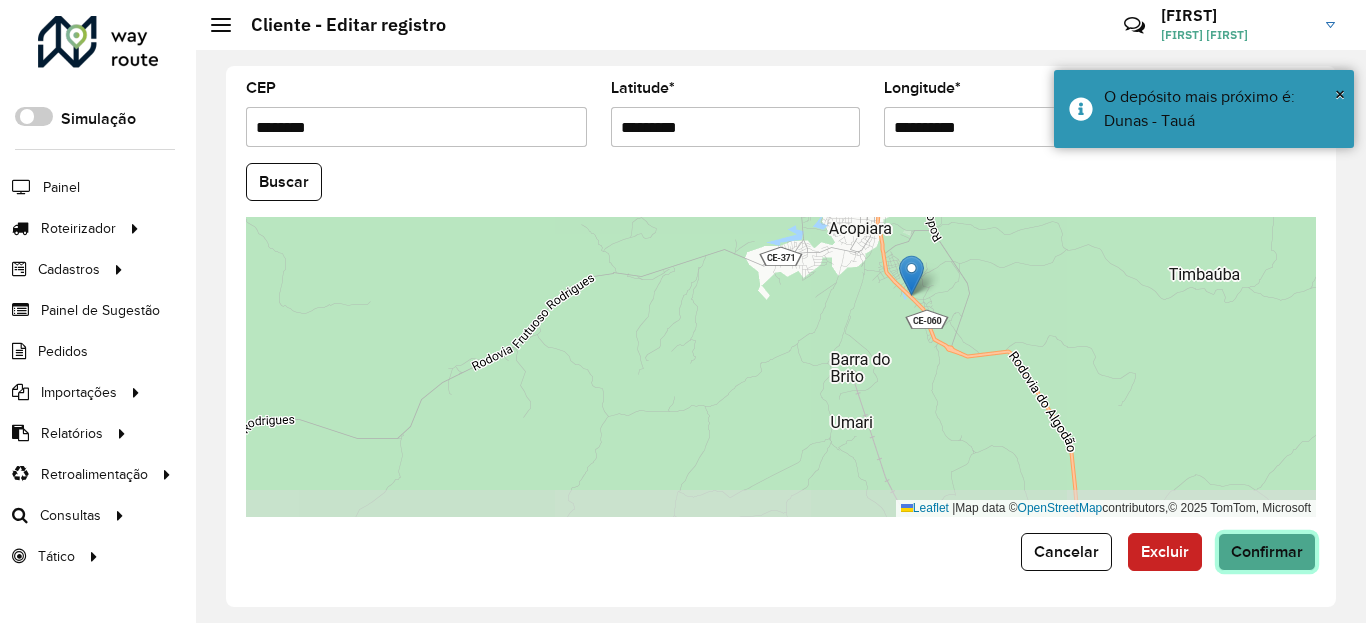 click on "Confirmar" 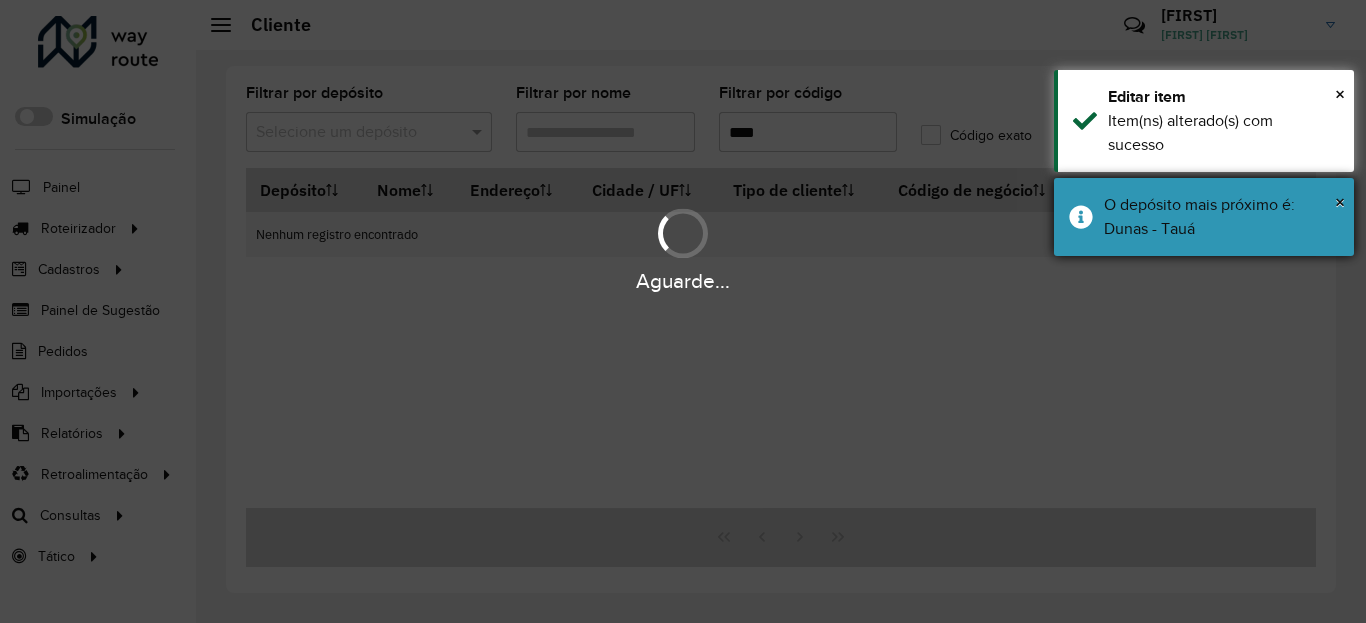 click on "× O depósito mais próximo é: Dunas - Tauá" at bounding box center [1204, 217] 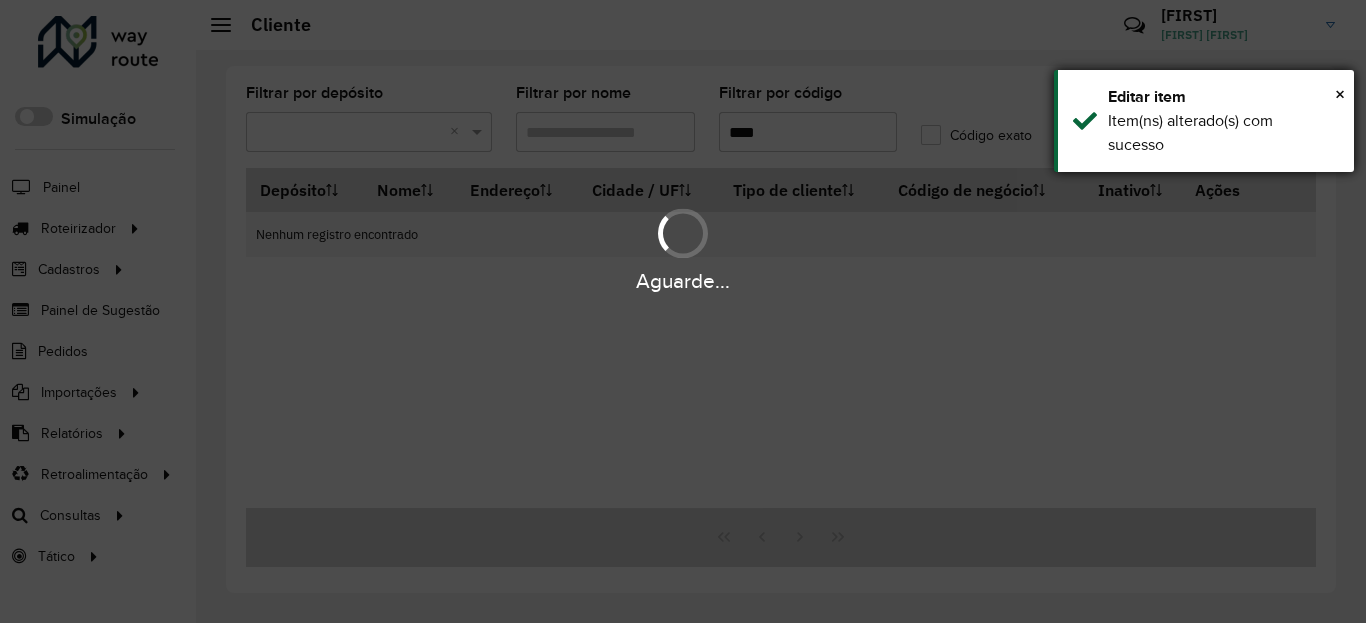 click on "Item(ns) alterado(s) com sucesso" at bounding box center [1223, 133] 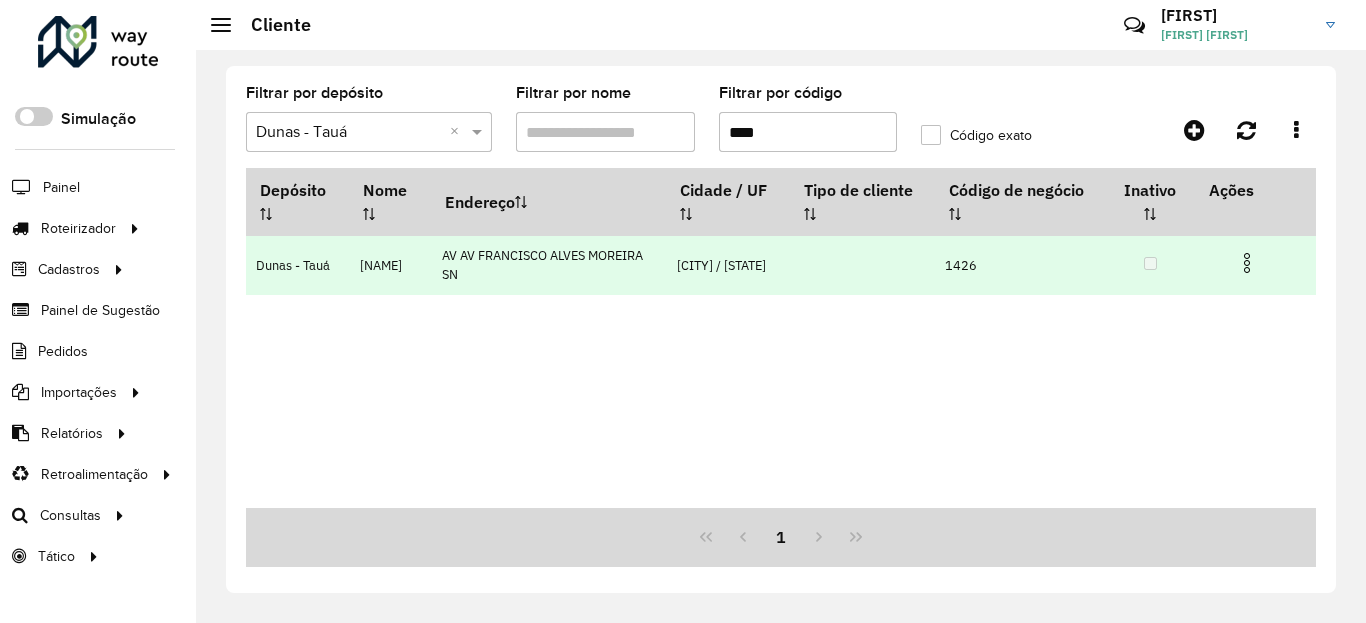 click at bounding box center [1247, 263] 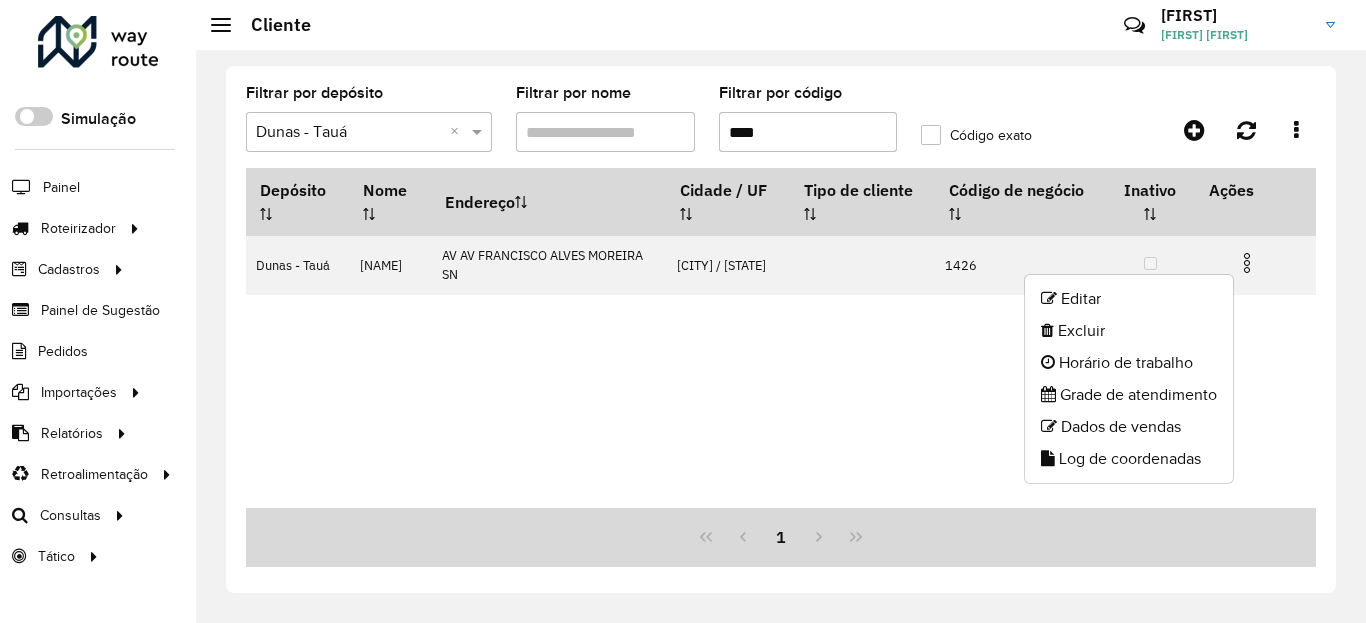 click on "Log de coordenadas" 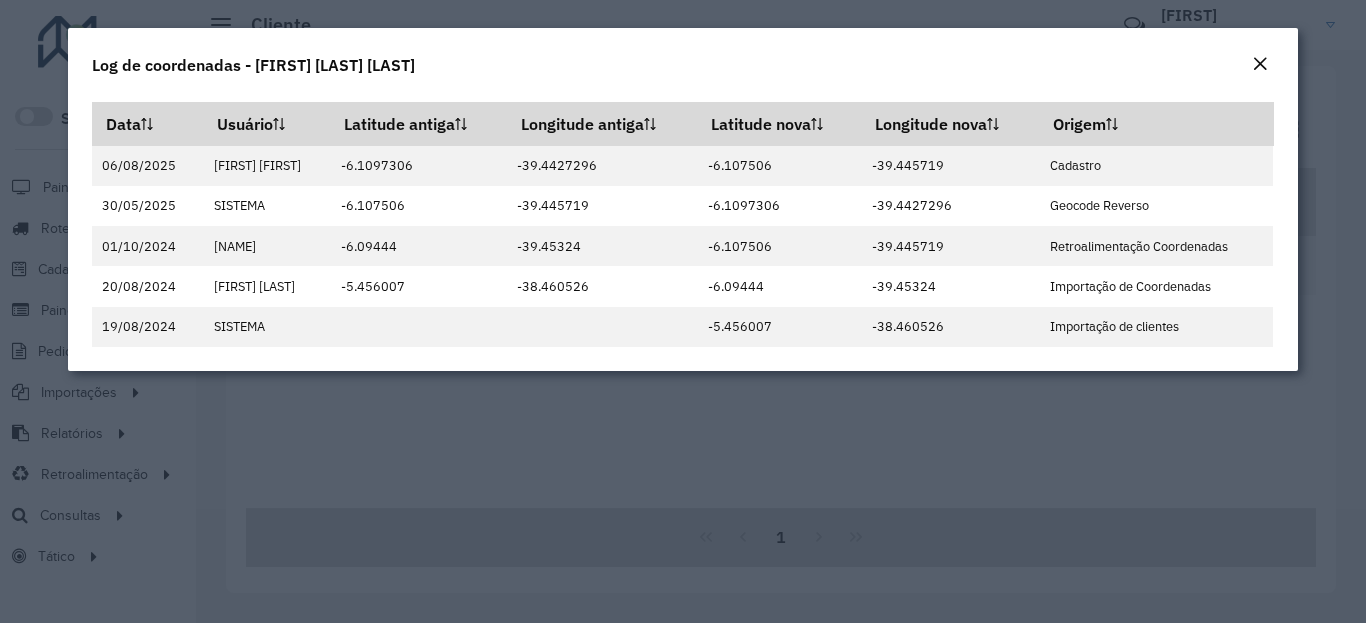 click 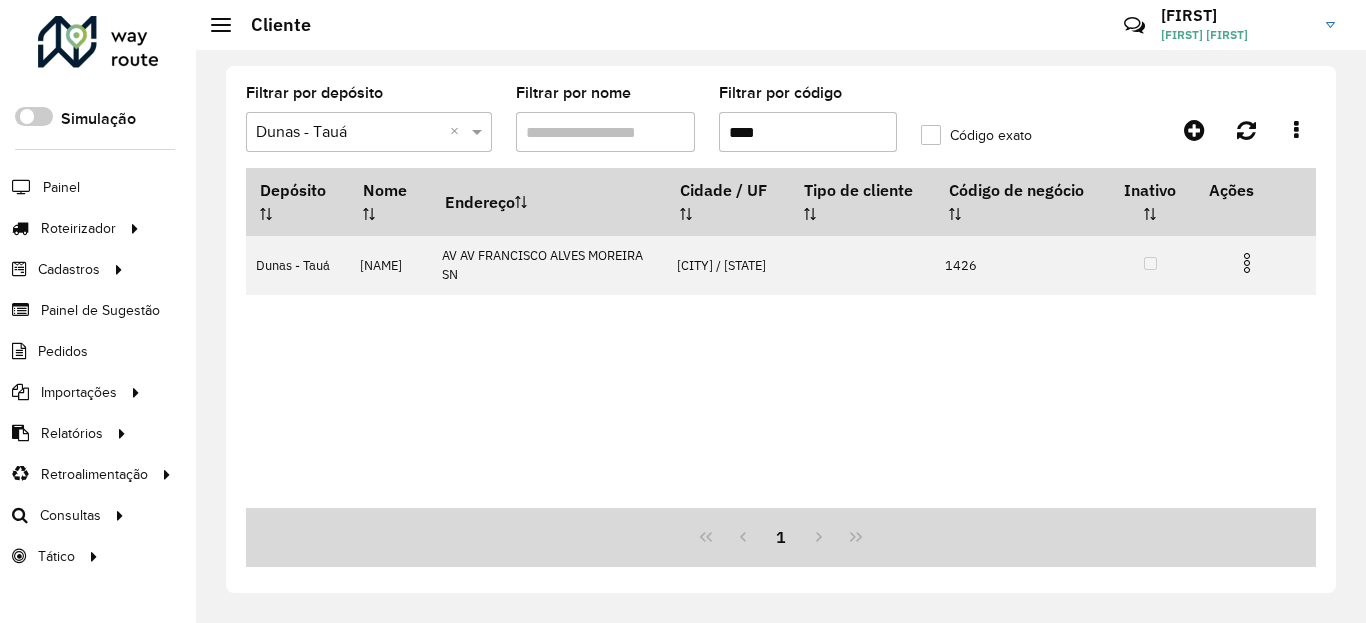 click on "****" at bounding box center [808, 132] 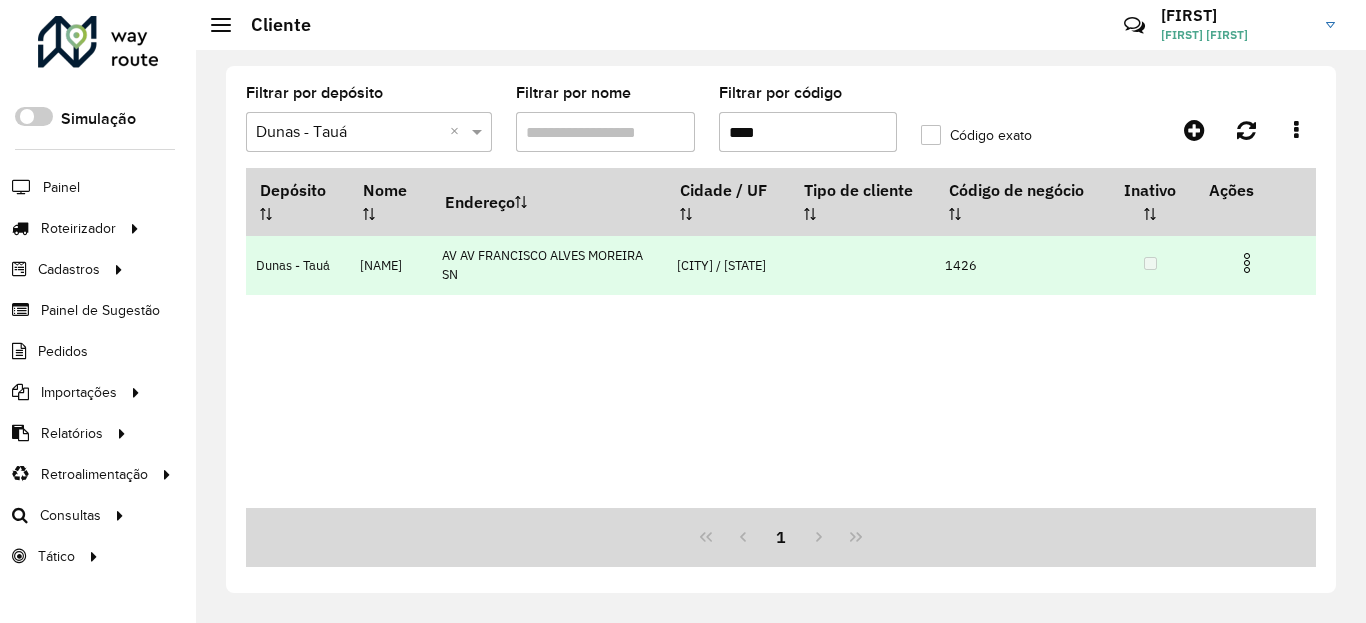 click at bounding box center (1255, 261) 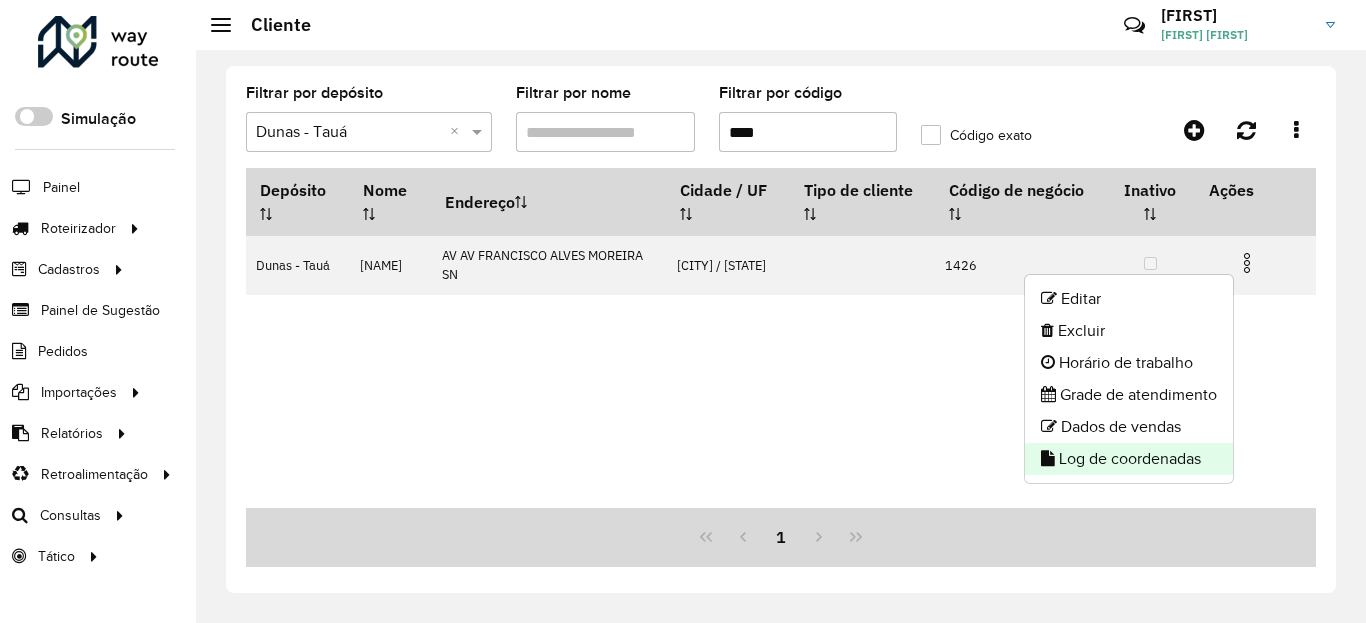 click on "Log de coordenadas" 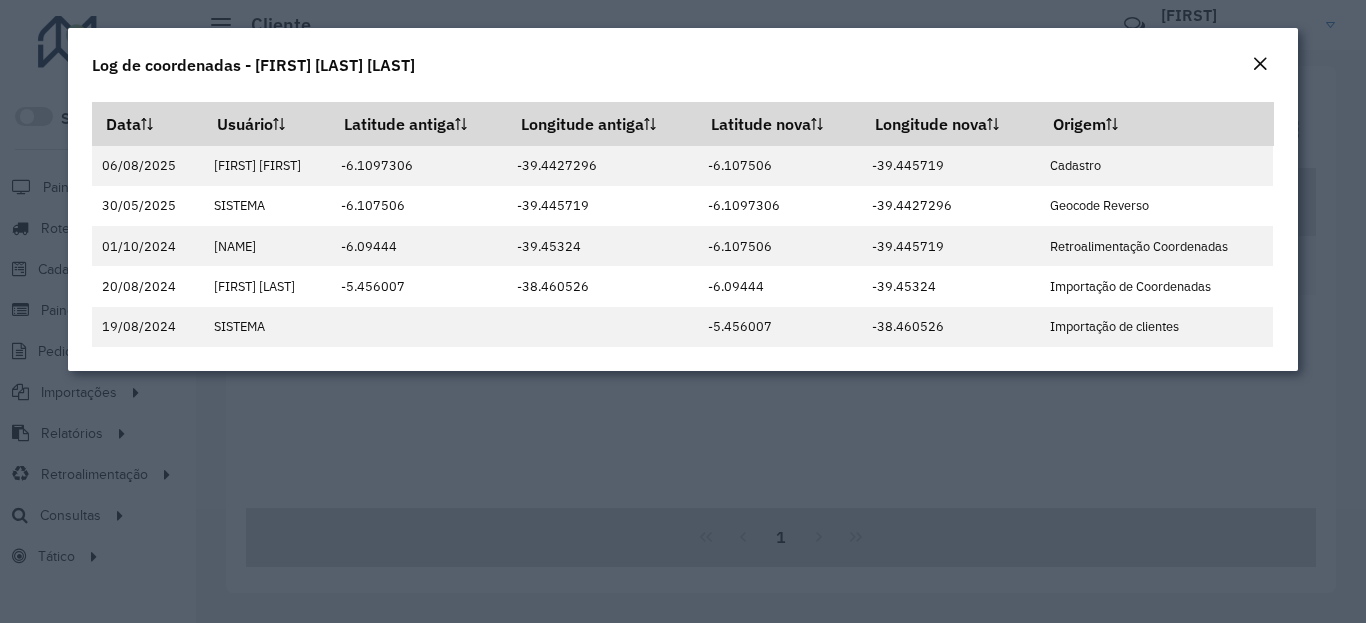 click on "Log de coordenadas - [FIRST] [LAST] [LAST]" 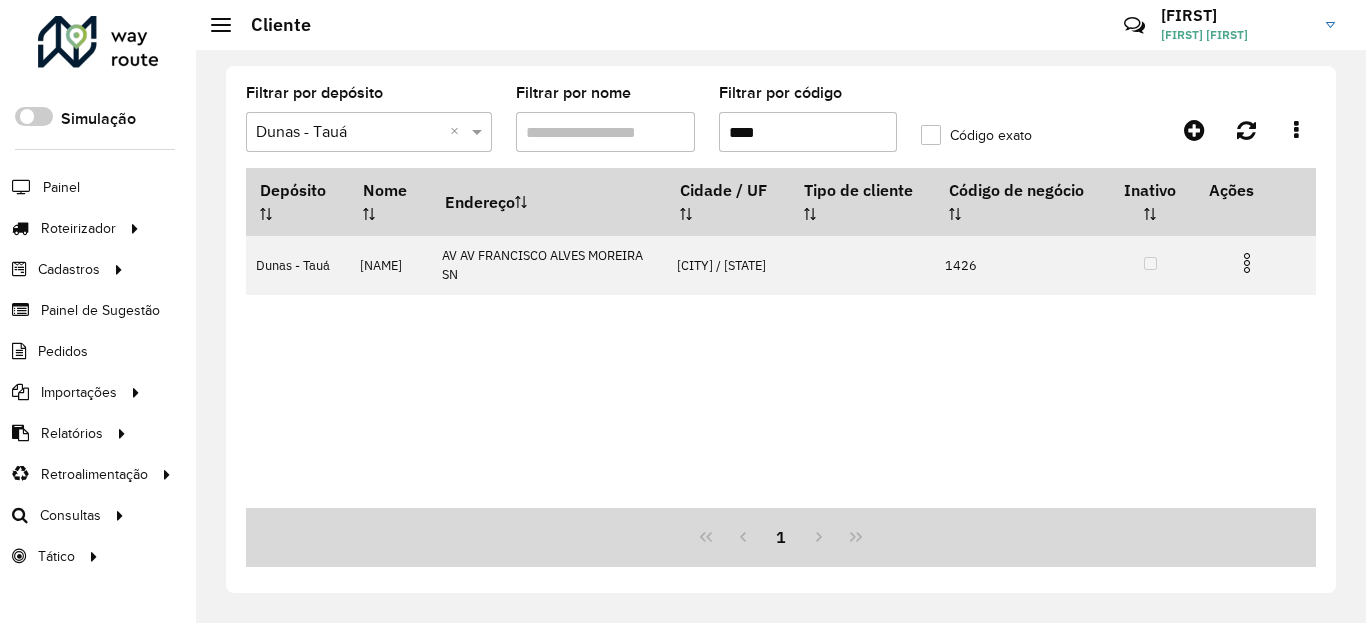 click on "****" at bounding box center (808, 132) 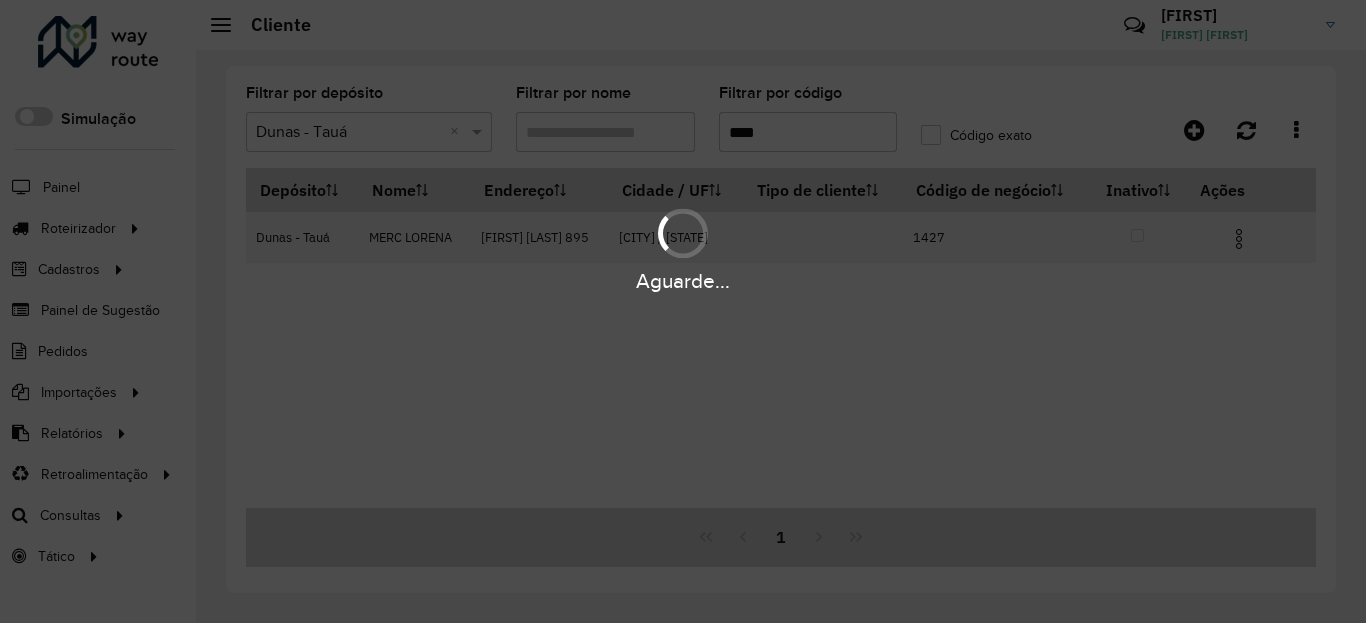 click on "Aguarde...  Pop-up bloqueado!  Seu navegador bloqueou automáticamente a abertura de uma nova janela.   Acesse as configurações e adicione o endereço do sistema a lista de permissão.   Fechar  Roteirizador AmbevTech Simulação Painel Roteirizador Entregas Vendas Cadastros Checkpoint Classificações de venda Cliente Condição de pagamento Consulta de setores Depósito Disponibilidade de veículos Fator tipo de produto Gabarito planner Grupo Rota Fator Tipo Produto Grupo de Depósito Grupo de rotas exclusiva Grupo de setores Jornada Jornada RN Layout integração Modelo Motorista Multi Depósito Painel de sugestão Parada Pedágio Perfil de Vendedor Ponto de apoio Ponto de apoio FAD Prioridade pedido Produto Restrição de Atendimento Planner Rodízio de placa Rota exclusiva FAD Rótulo Setor Setor Planner Tempo de parada de refeição Tipo de cliente Tipo de veículo Tipo de veículo RN Transportadora Usuário Vendedor Veículo Painel de Sugestão Pedidos Importações Classificação e volume de venda" at bounding box center (683, 311) 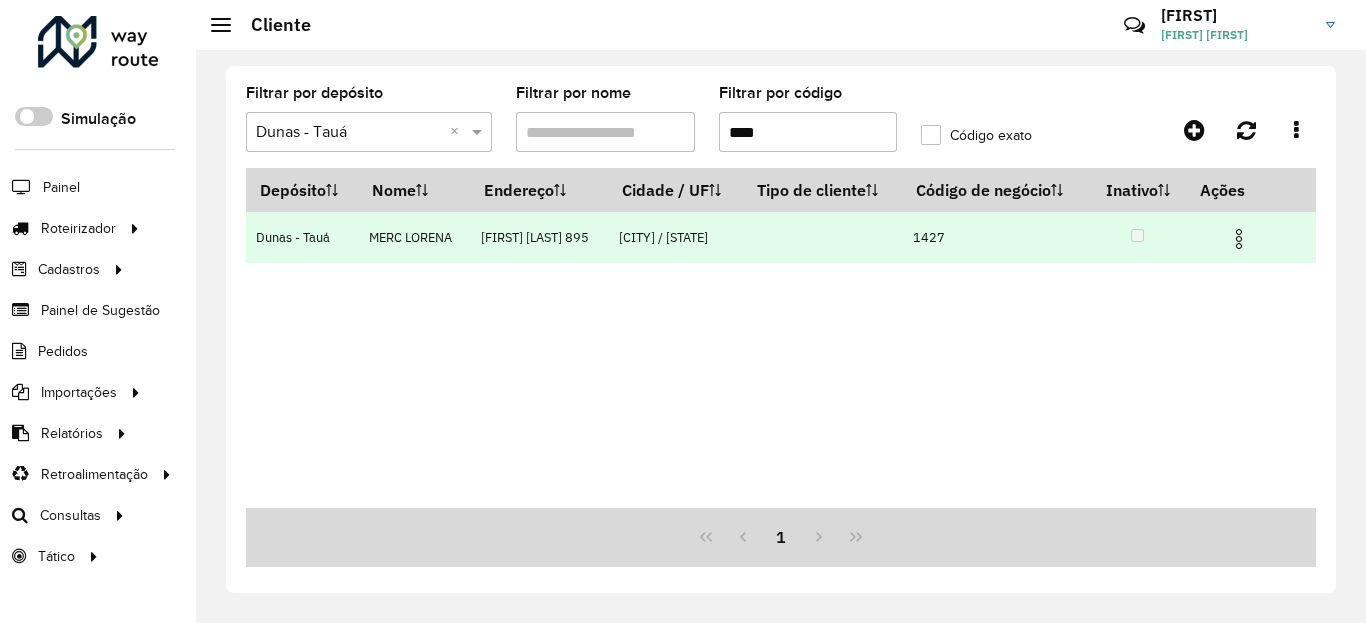 click at bounding box center [1239, 239] 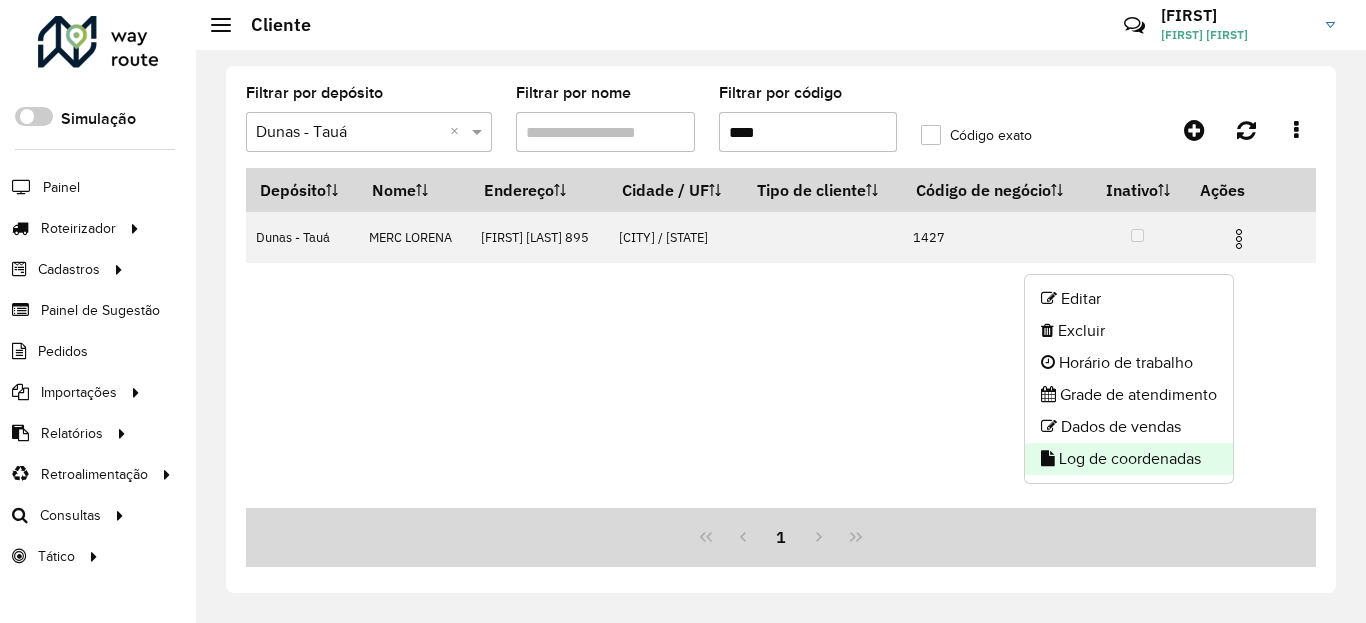 click on "Log de coordenadas" 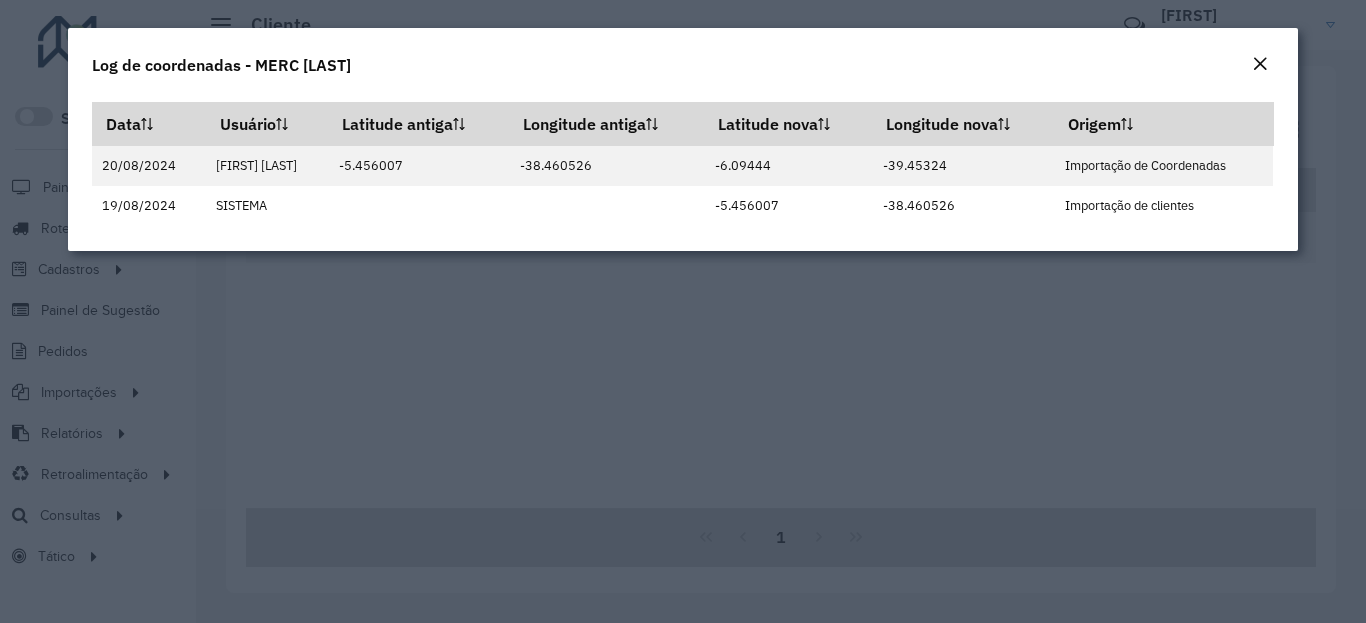 click 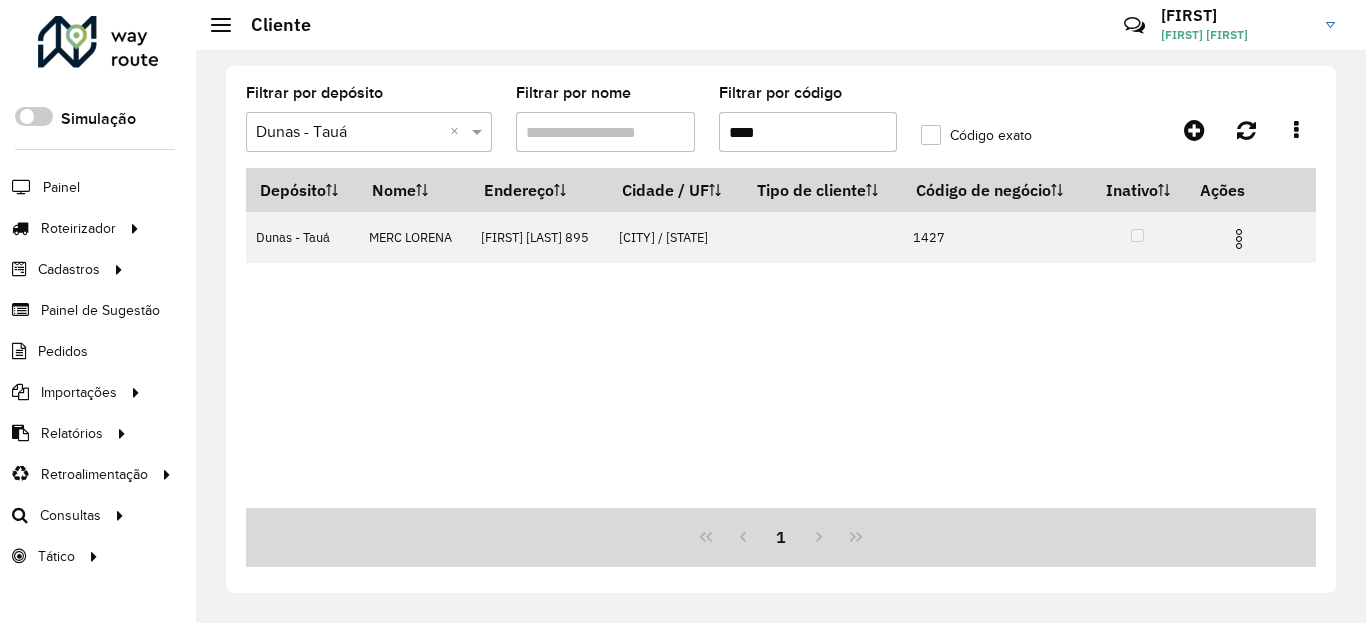 click on "****" at bounding box center [808, 132] 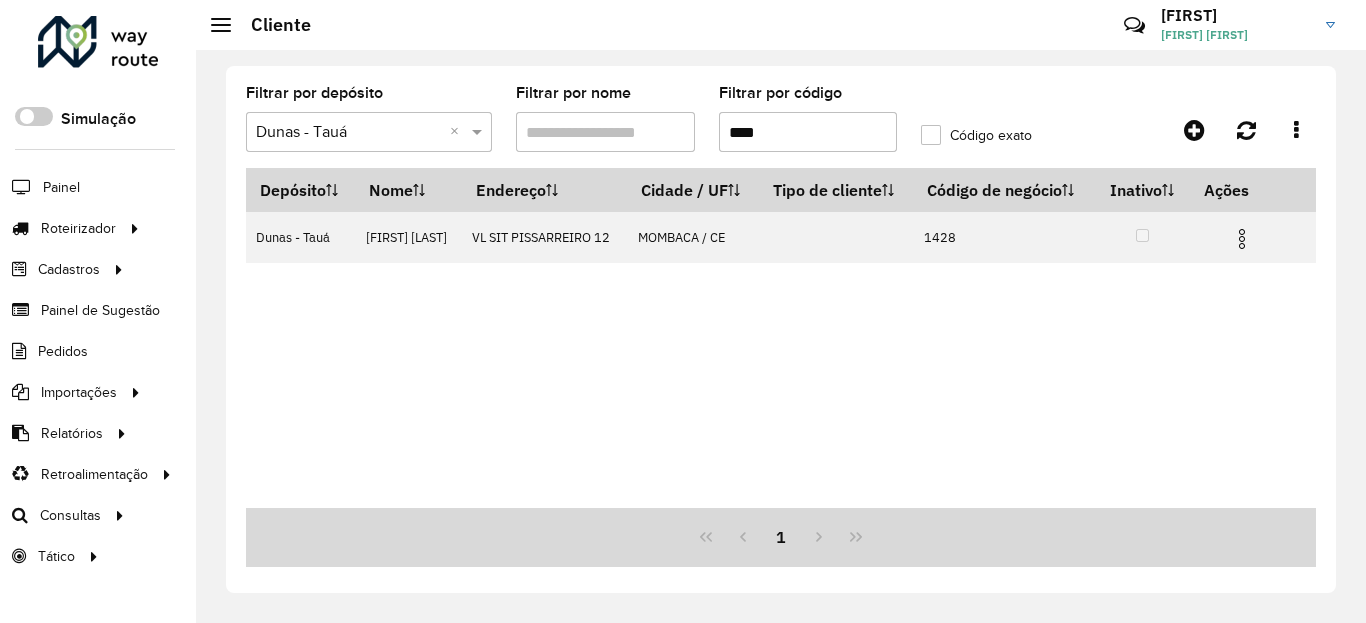 type on "****" 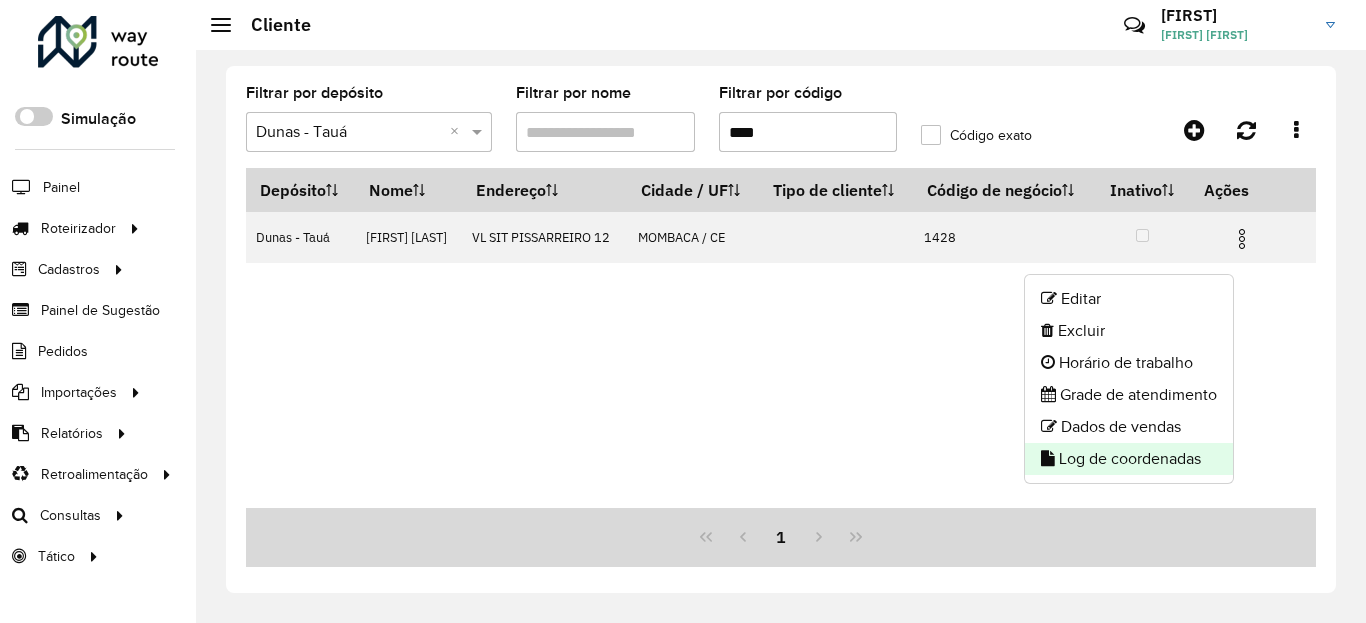 click on "Log de coordenadas" 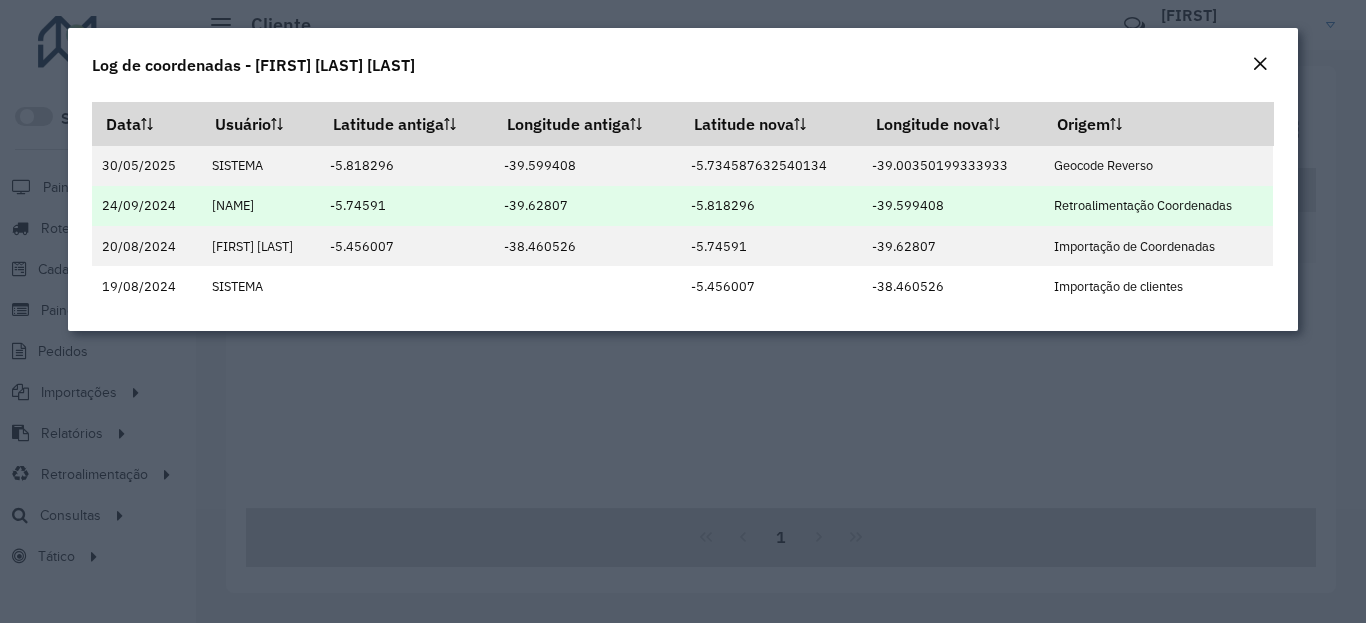 click on "-5.818296" at bounding box center [771, 206] 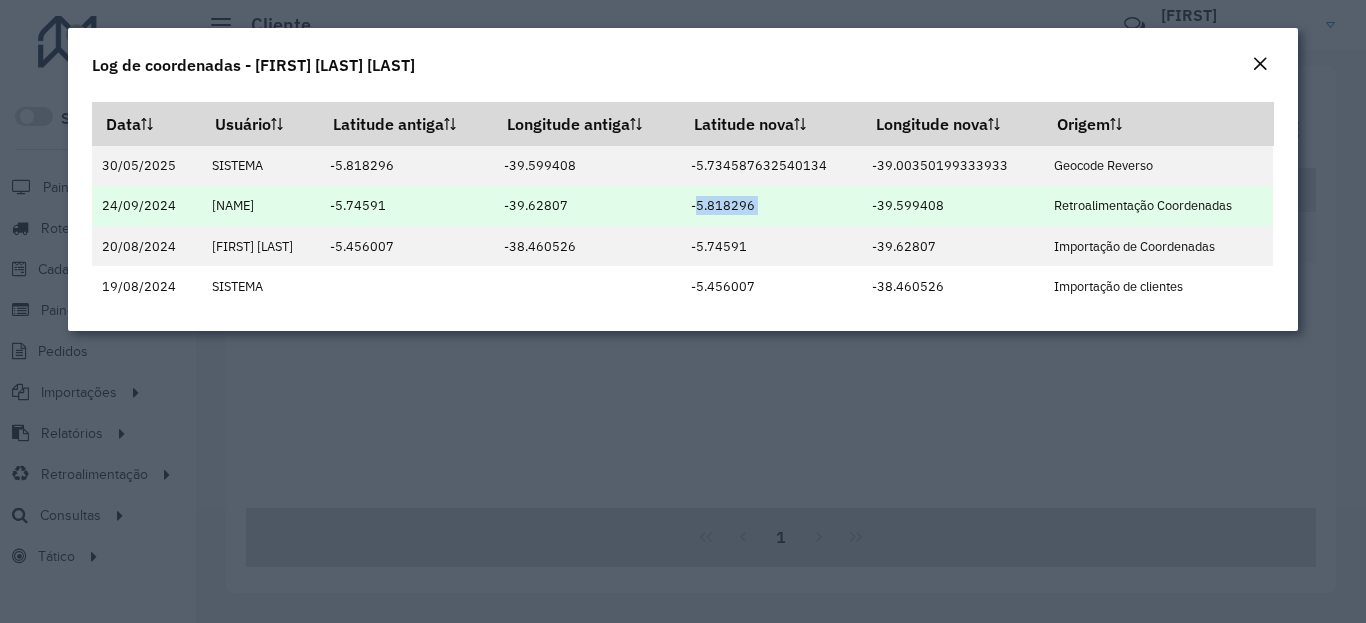 click on "-5.818296" at bounding box center (771, 206) 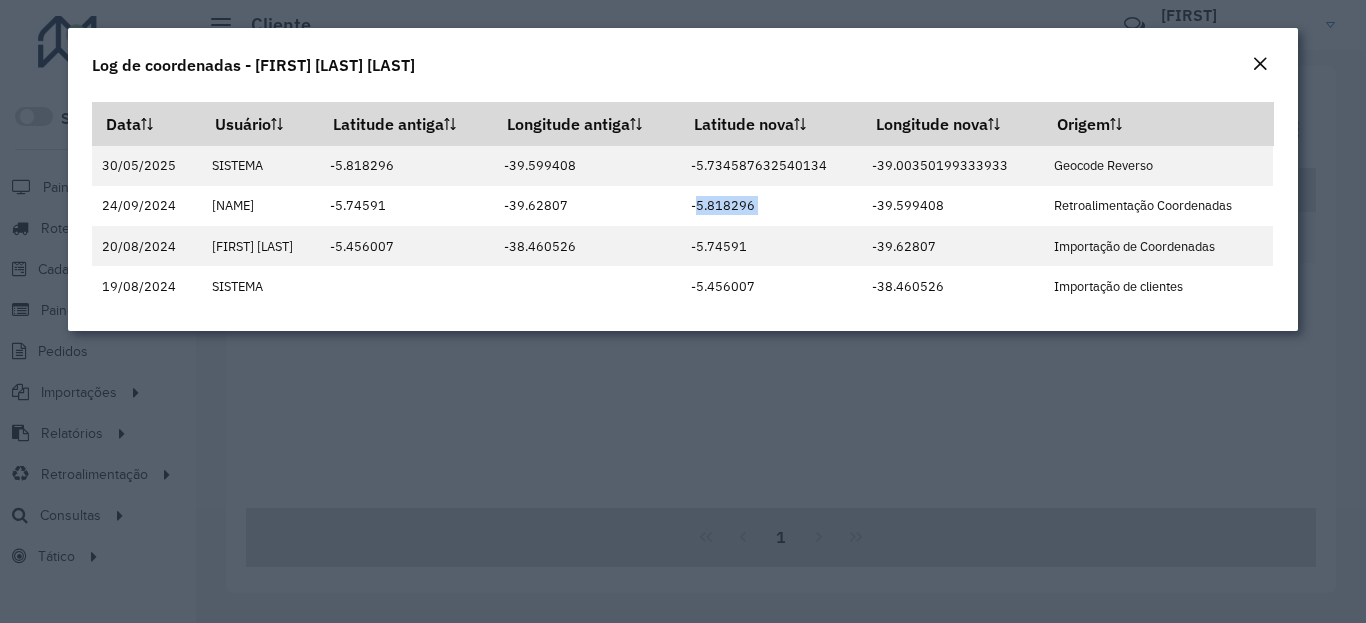 copy on "-5.818296" 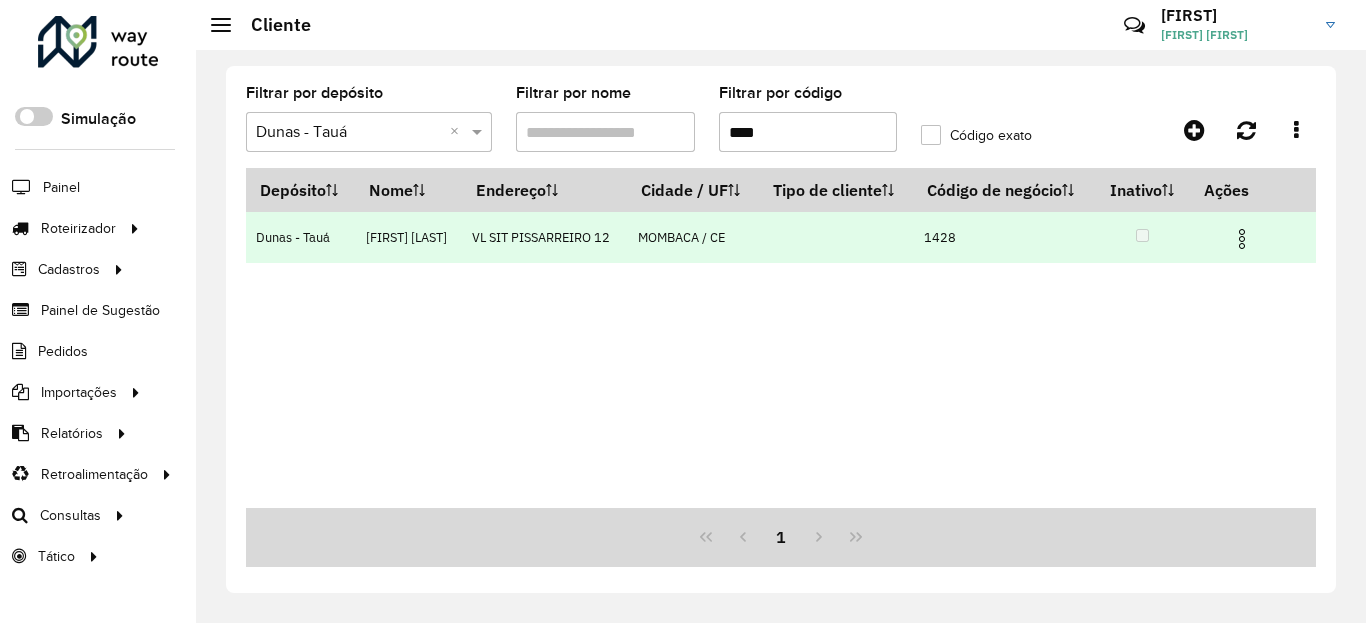 click at bounding box center (1242, 239) 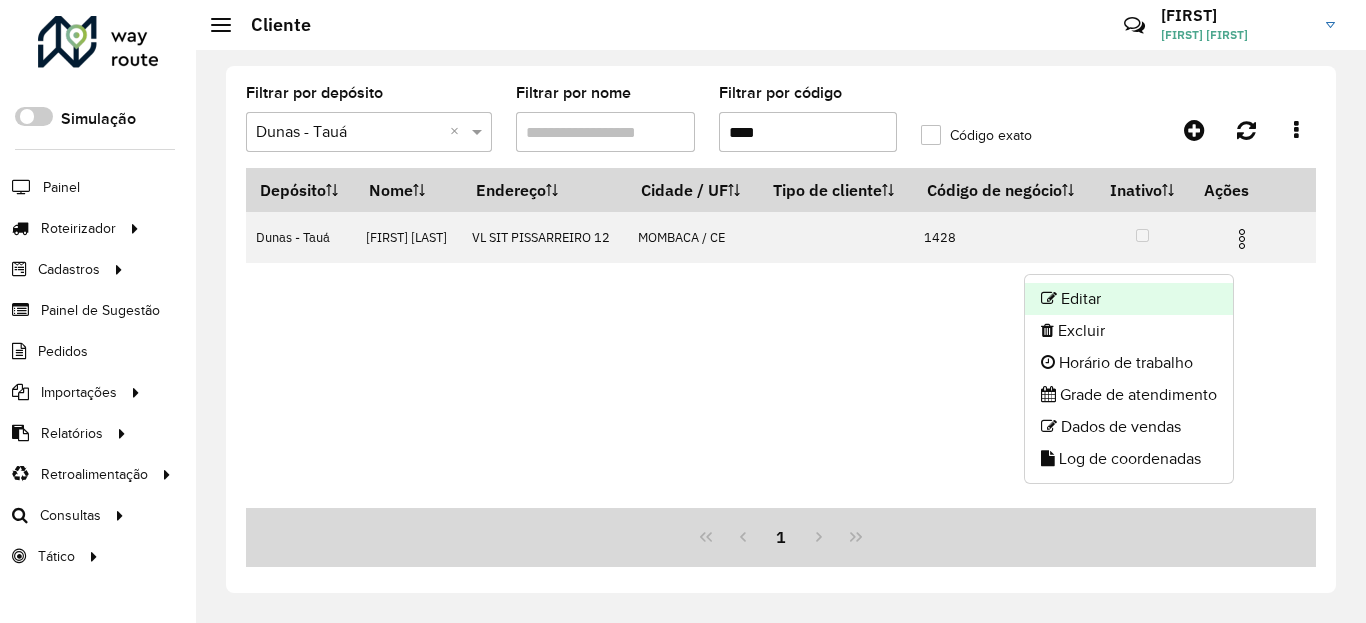 click on "Editar" 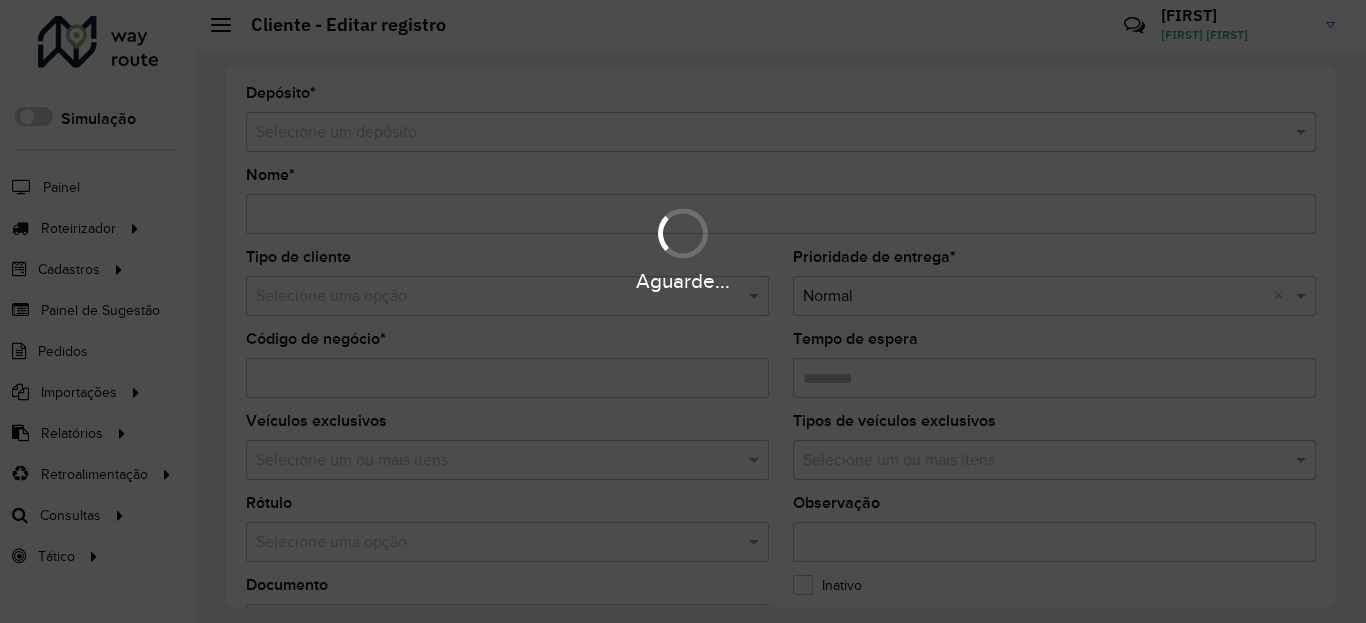 type on "**********" 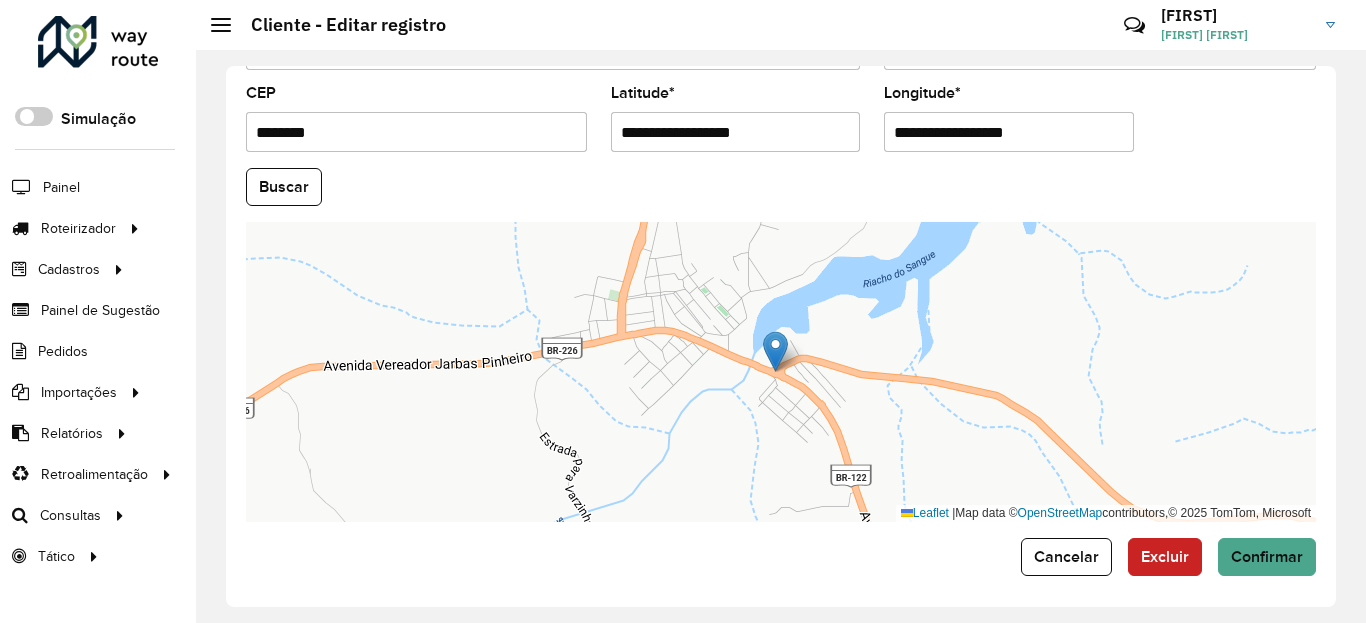 scroll, scrollTop: 865, scrollLeft: 0, axis: vertical 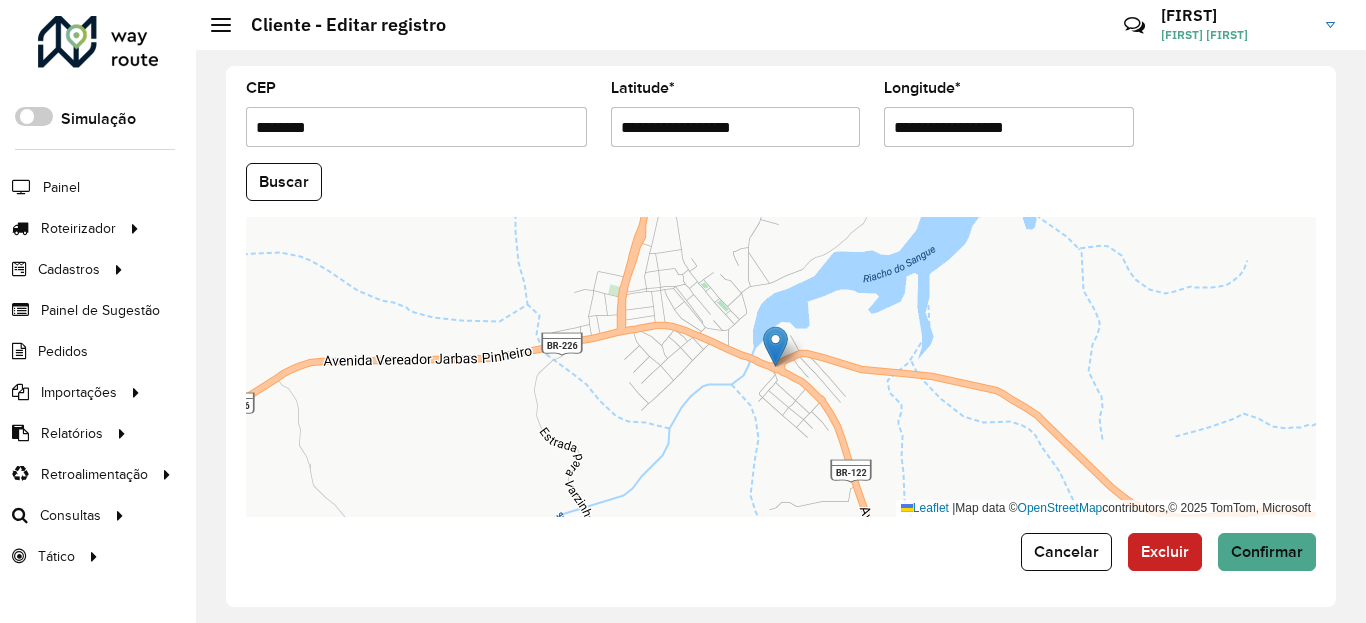 click on "**********" at bounding box center [736, 127] 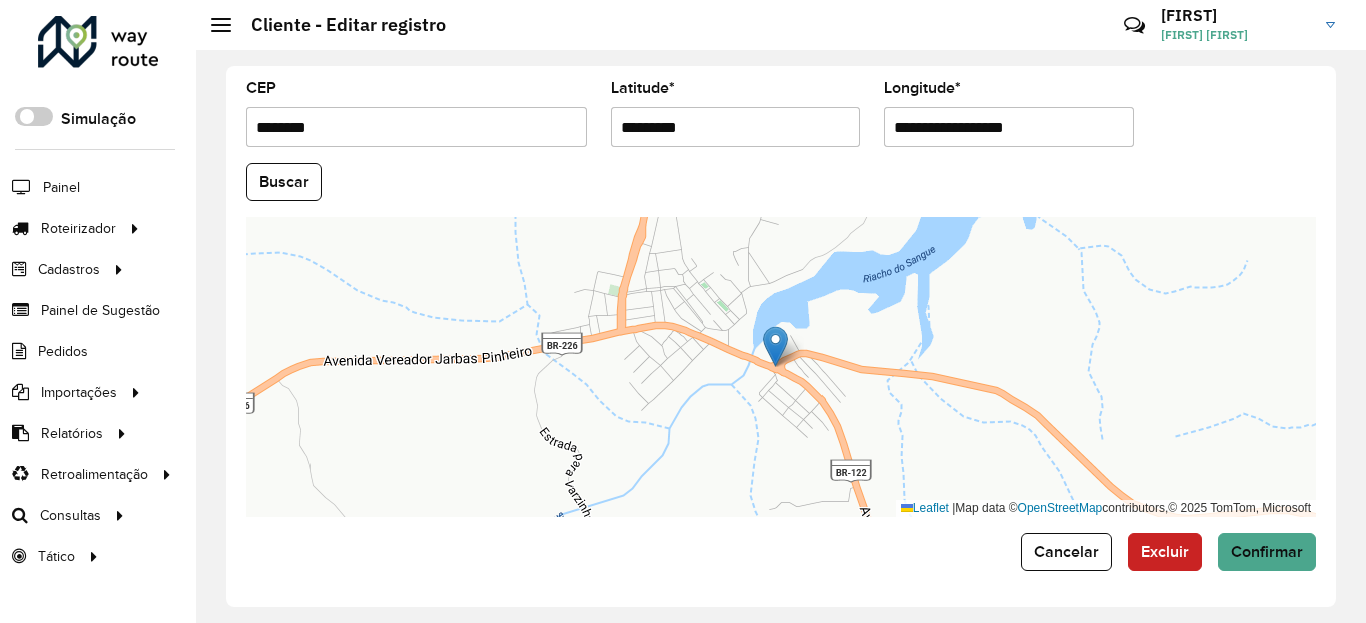 type on "*********" 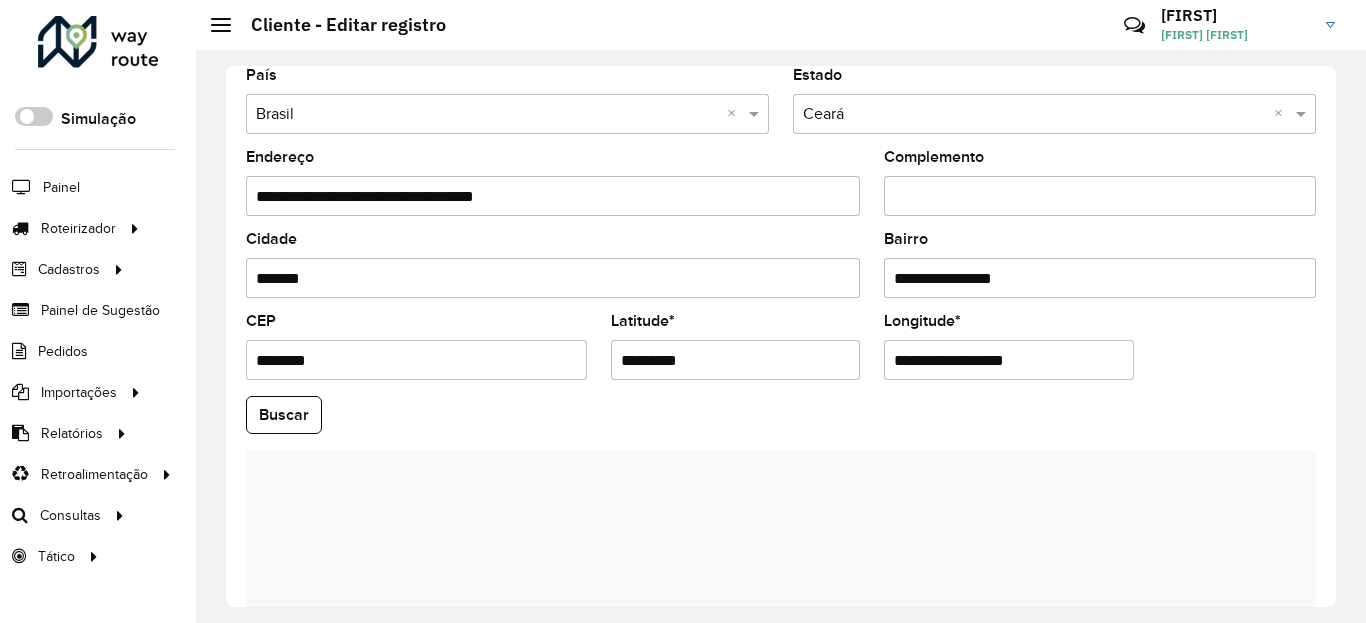scroll, scrollTop: 625, scrollLeft: 0, axis: vertical 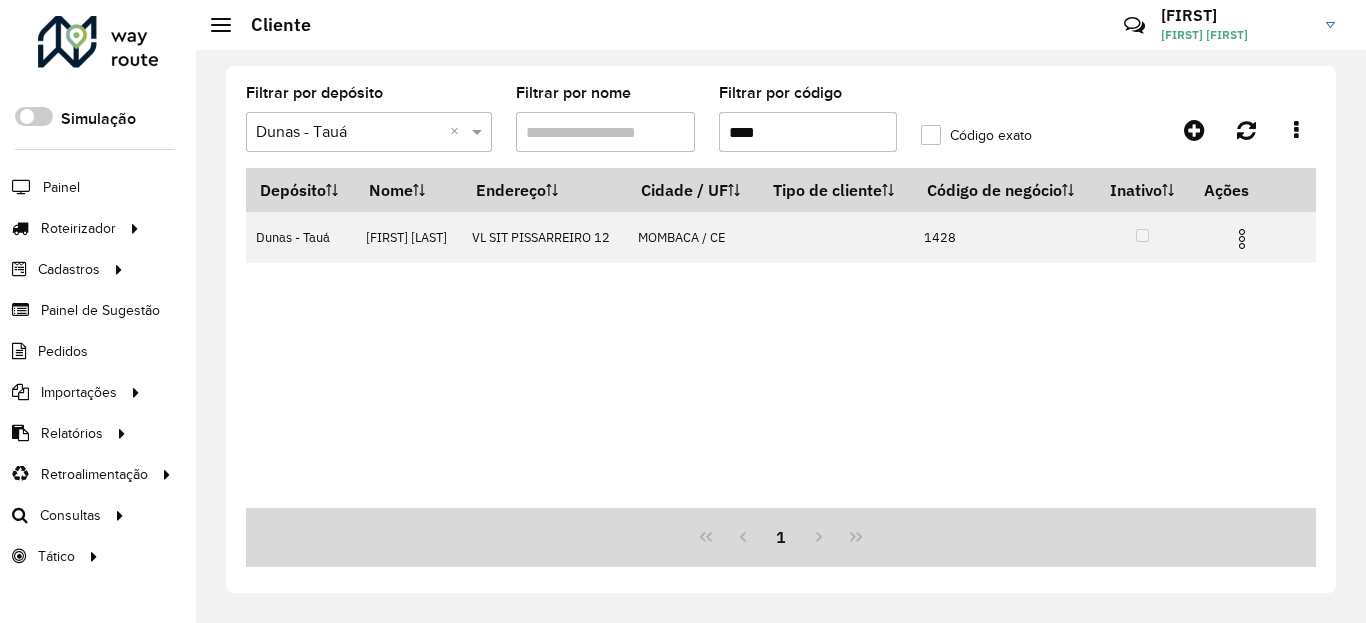 click on "****" at bounding box center (808, 132) 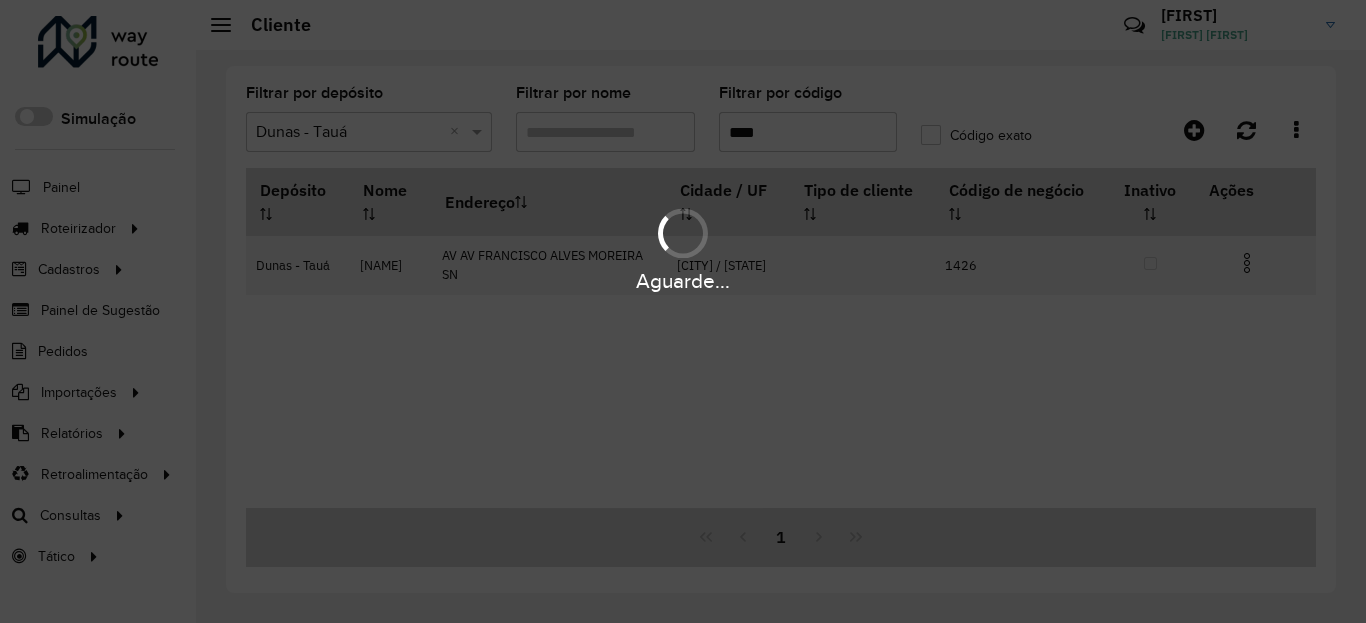 click at bounding box center [1247, 263] 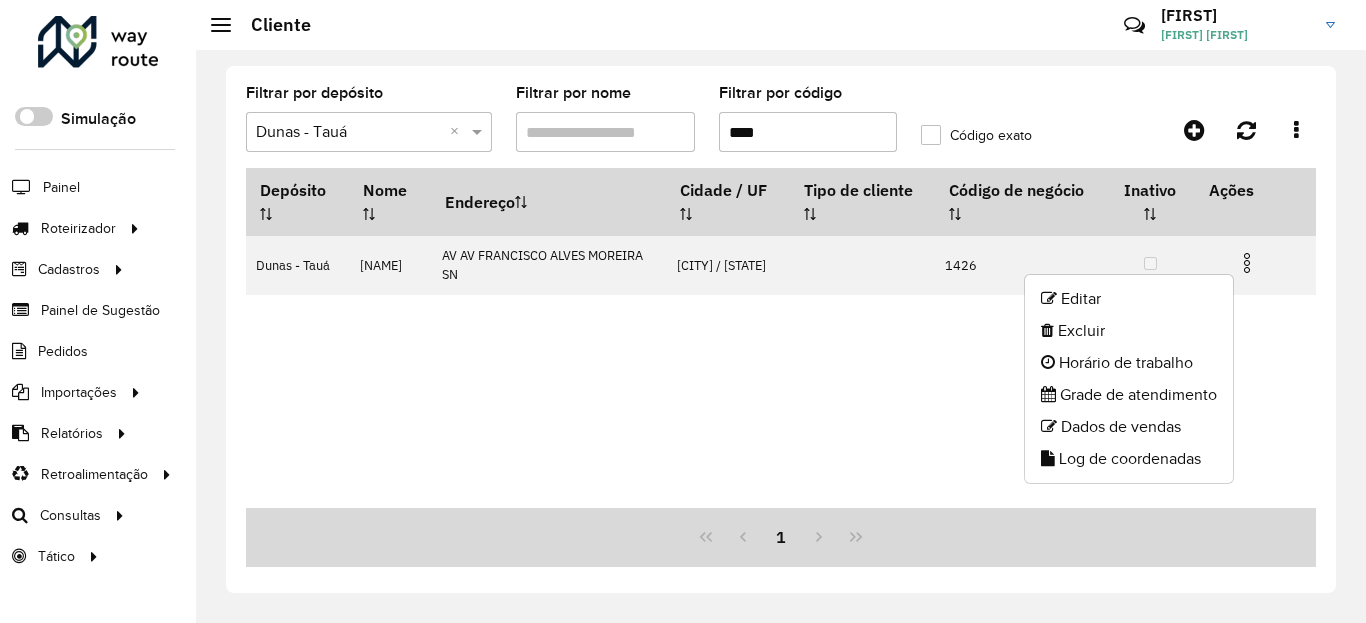 click at bounding box center (1247, 263) 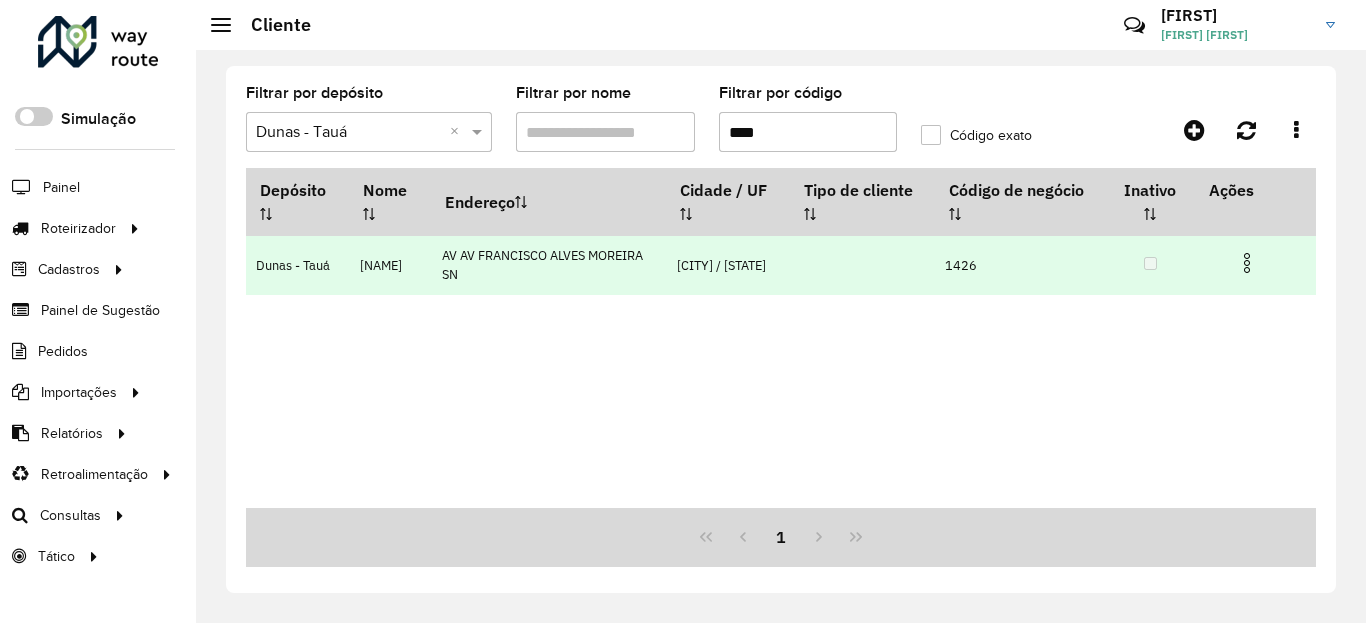 drag, startPoint x: 1255, startPoint y: 268, endPoint x: 1242, endPoint y: 273, distance: 13.928389 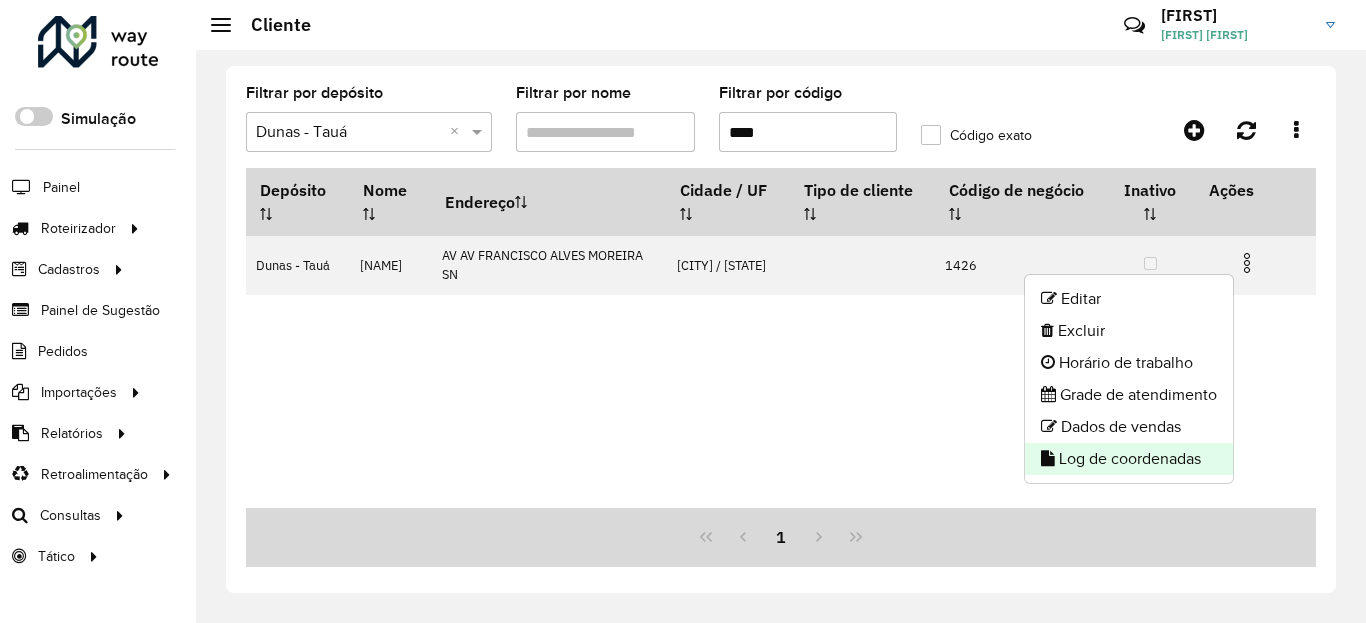 click on "Log de coordenadas" 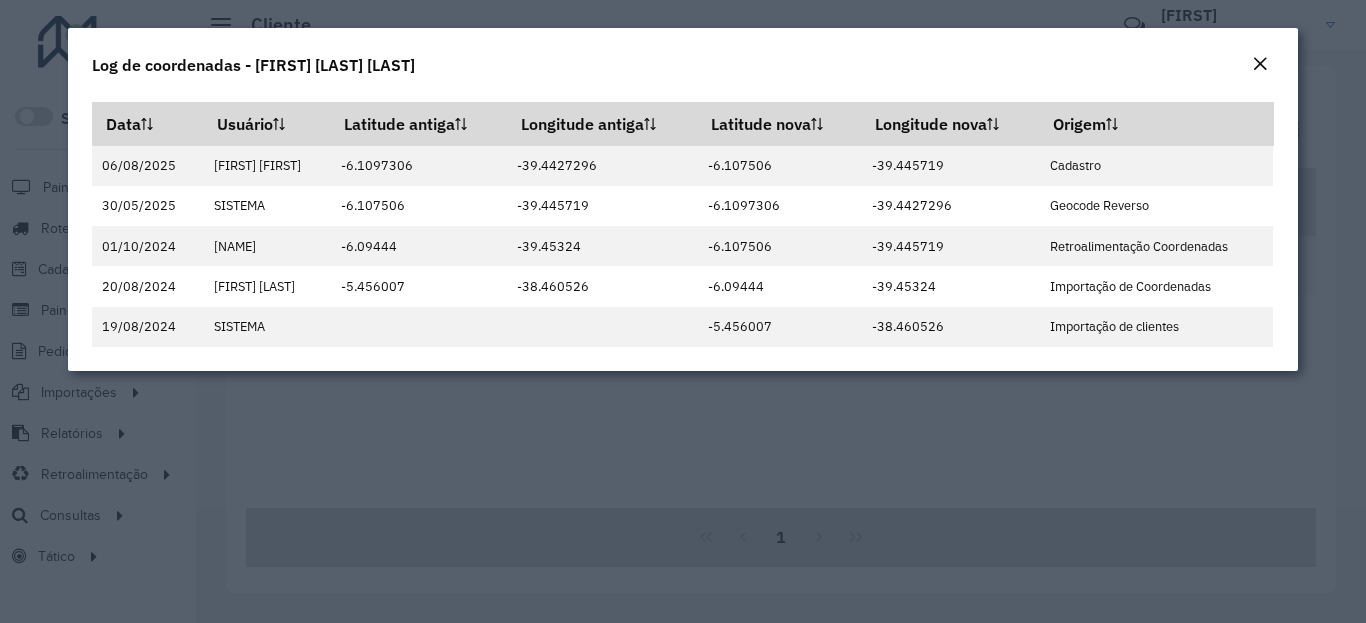 click 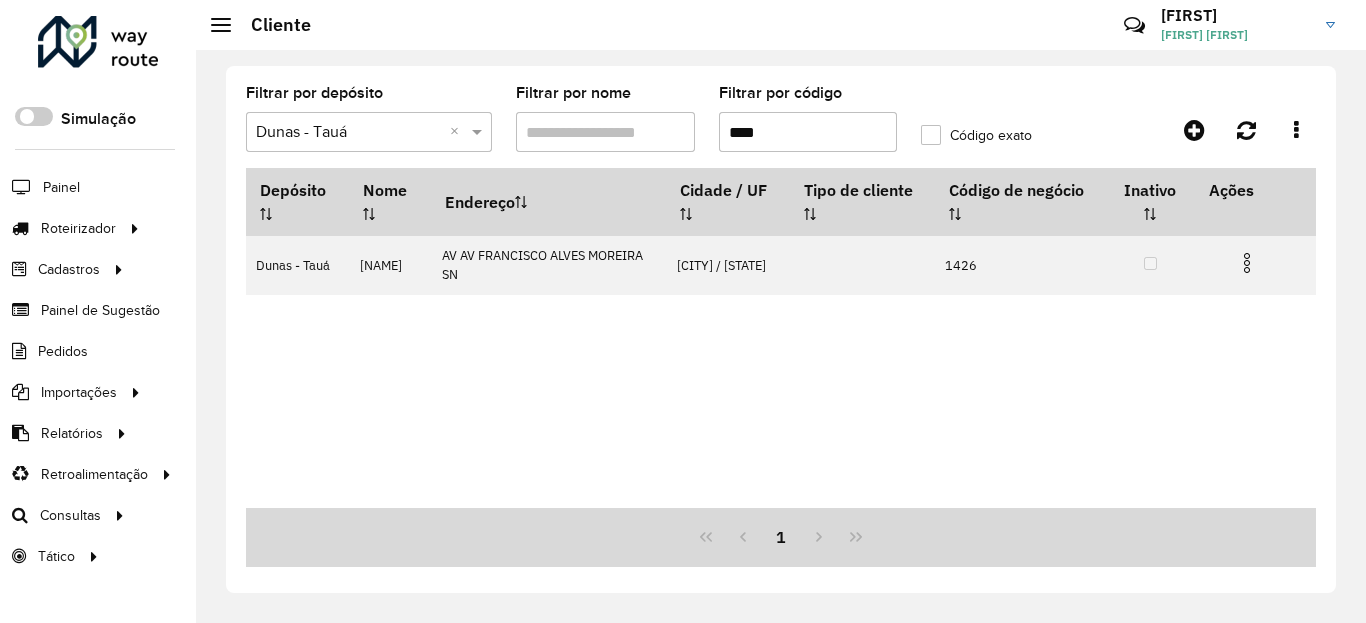 click on "****" at bounding box center (808, 132) 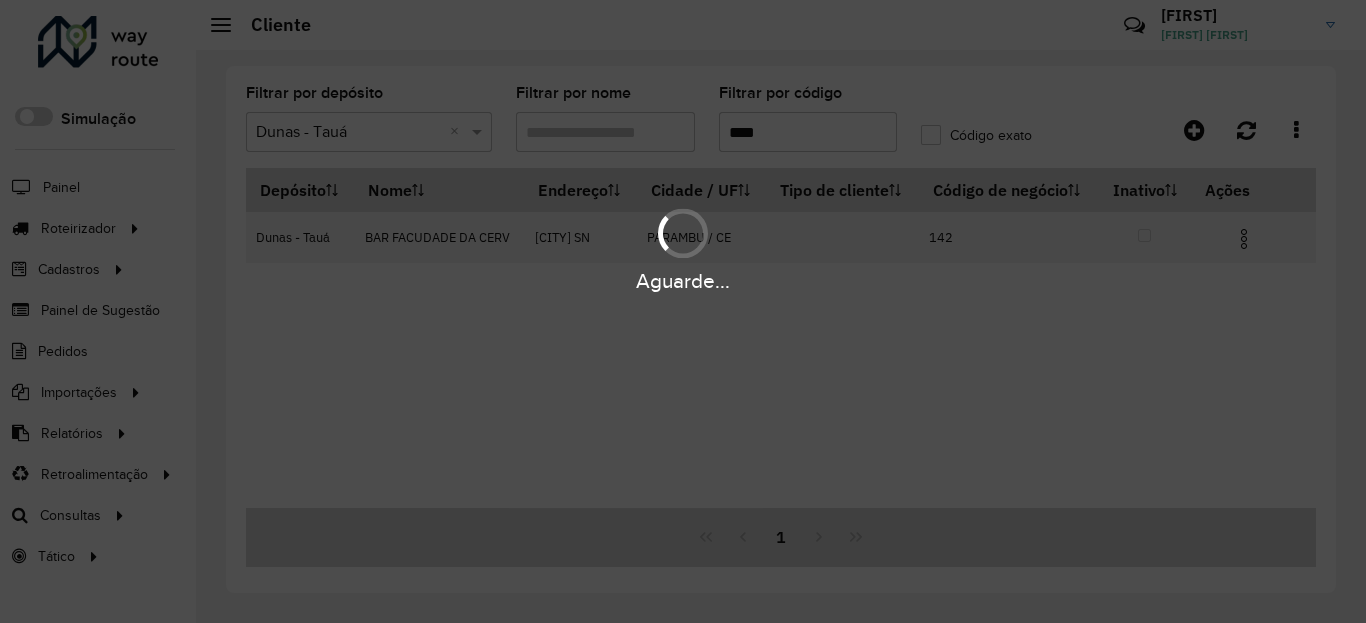 click on "Aguarde..." at bounding box center (683, 249) 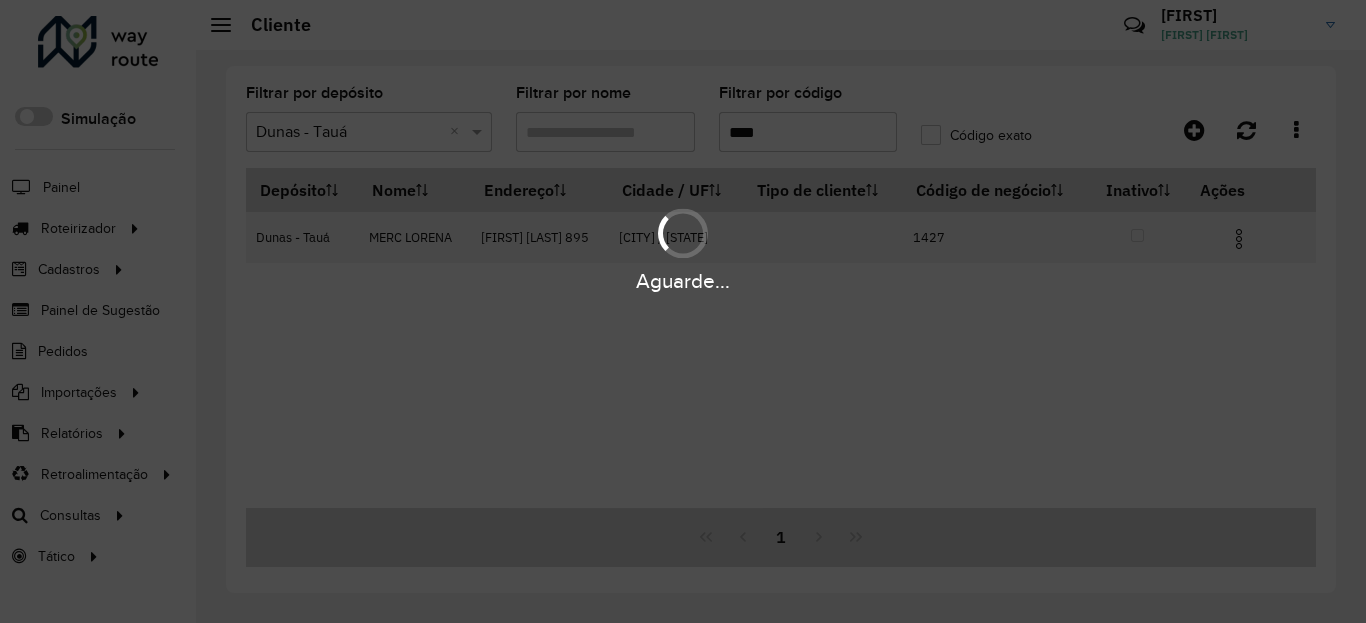 click at bounding box center (1239, 239) 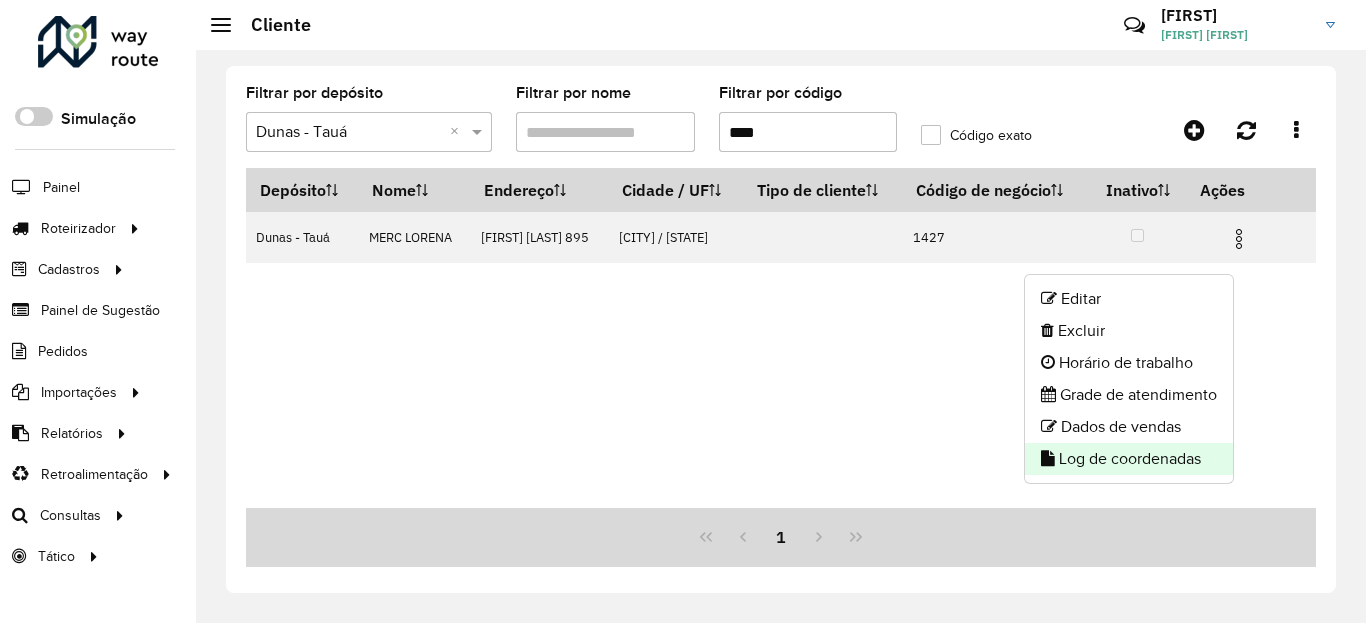 click on "Log de coordenadas" 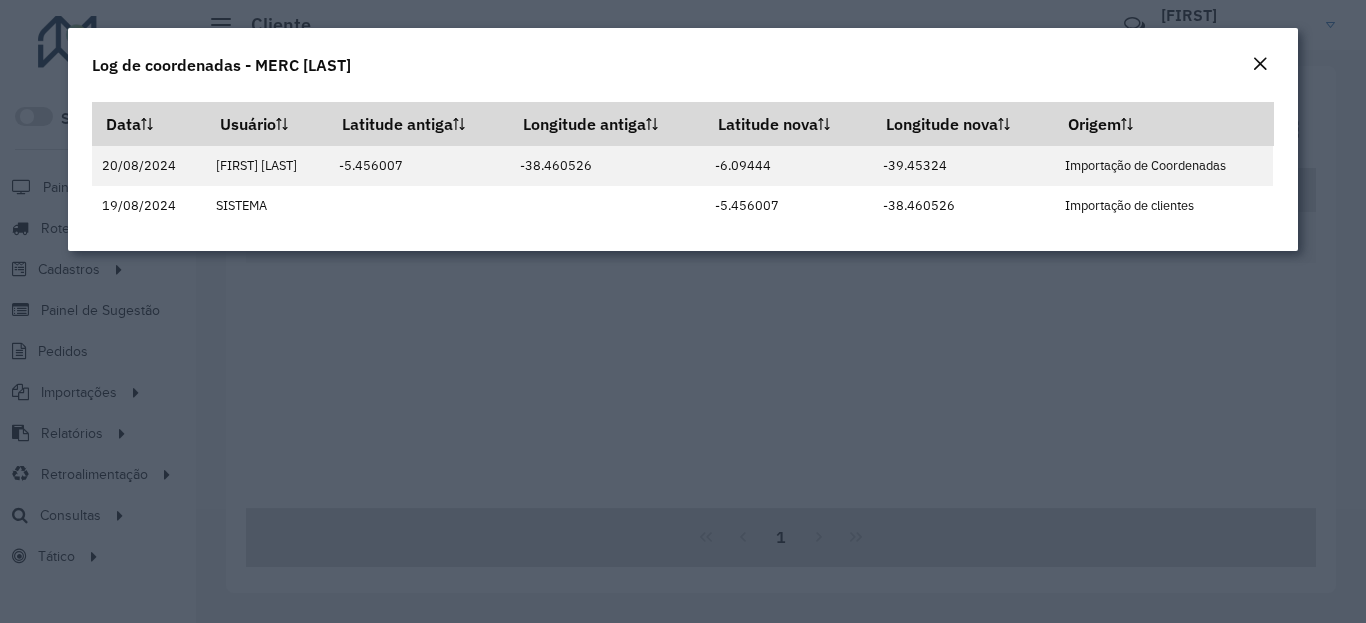 click 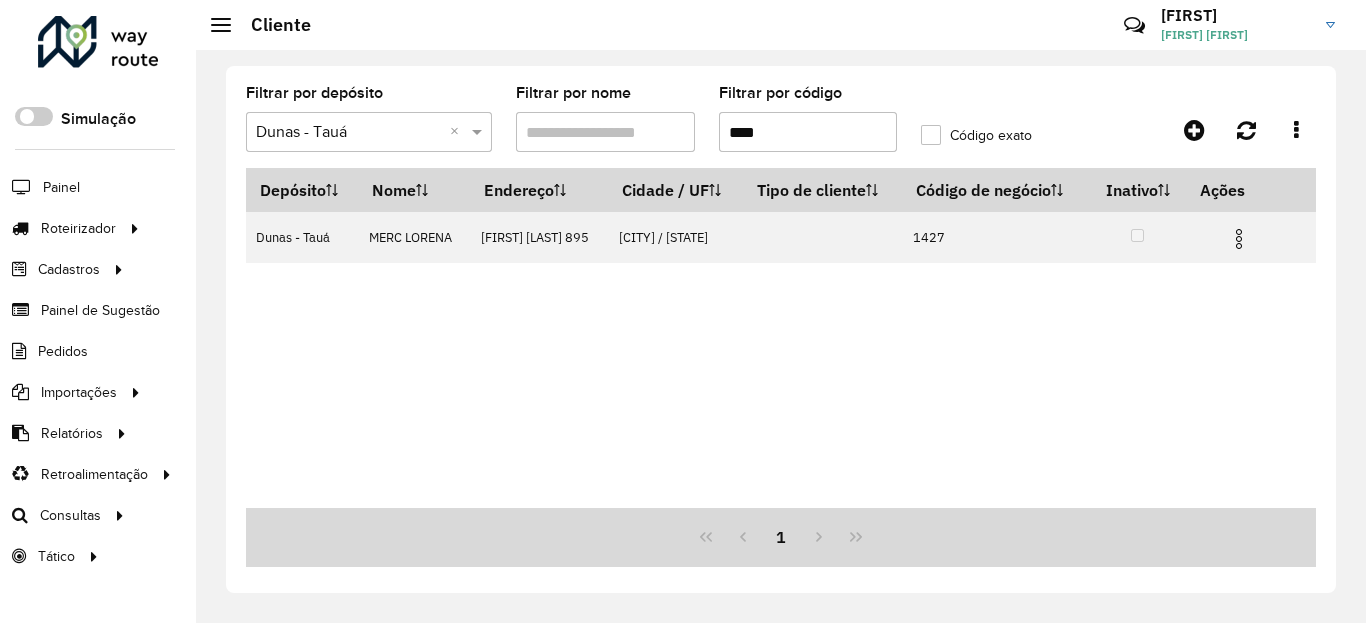 drag, startPoint x: 823, startPoint y: 158, endPoint x: 820, endPoint y: 140, distance: 18.248287 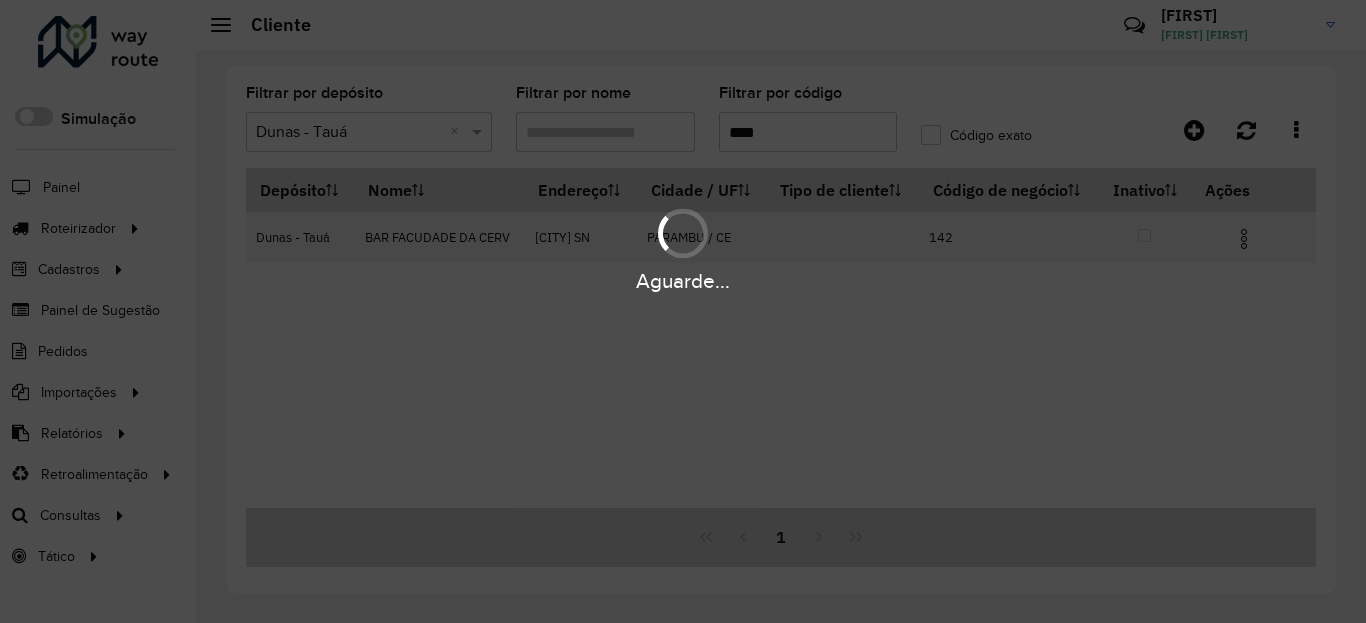 type on "****" 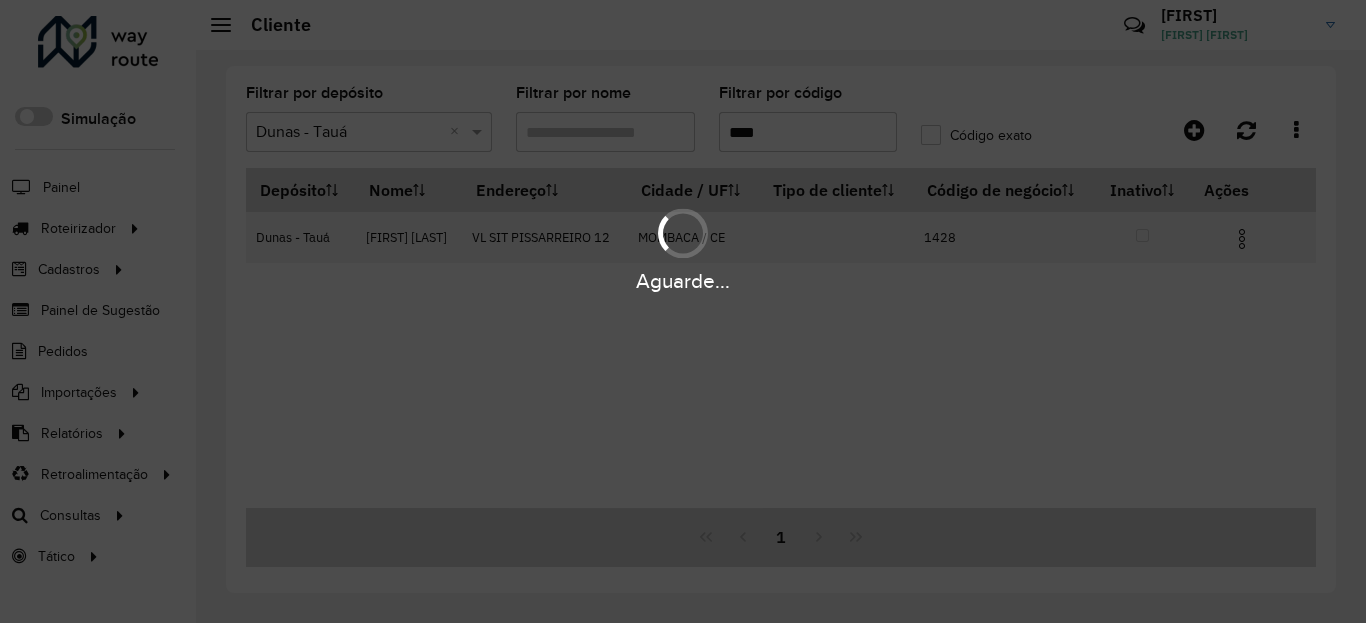 click on "Aguarde..." at bounding box center [683, 249] 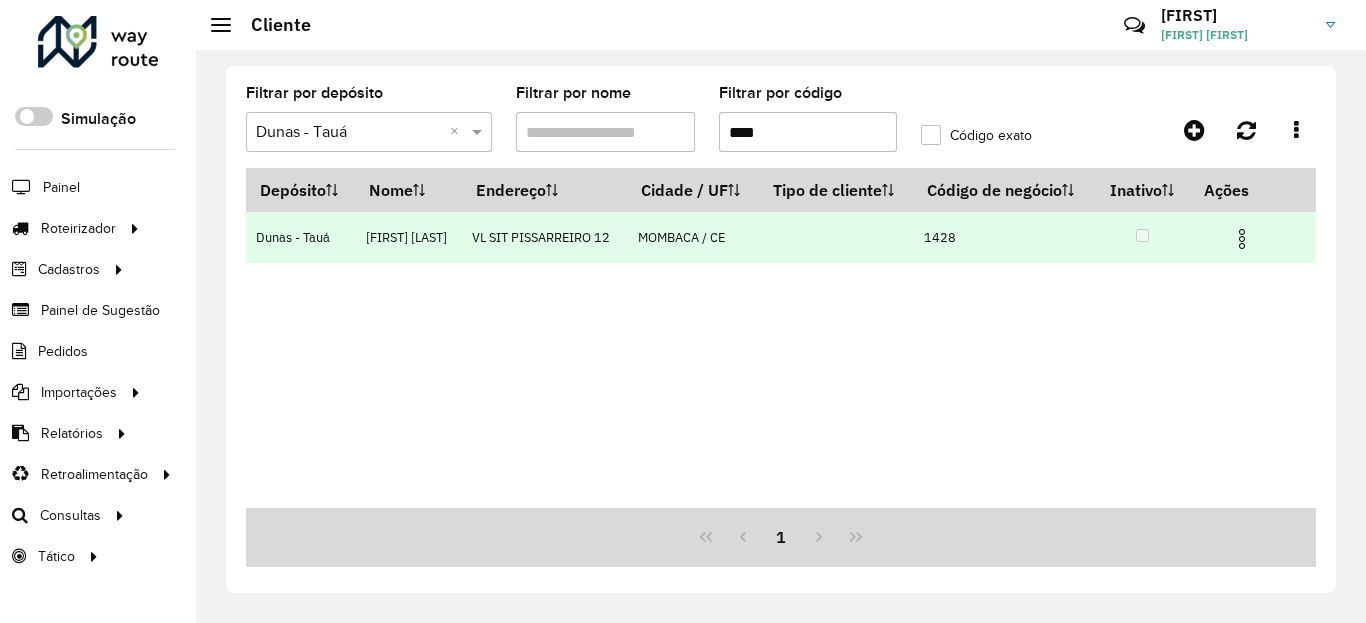 click at bounding box center [1242, 239] 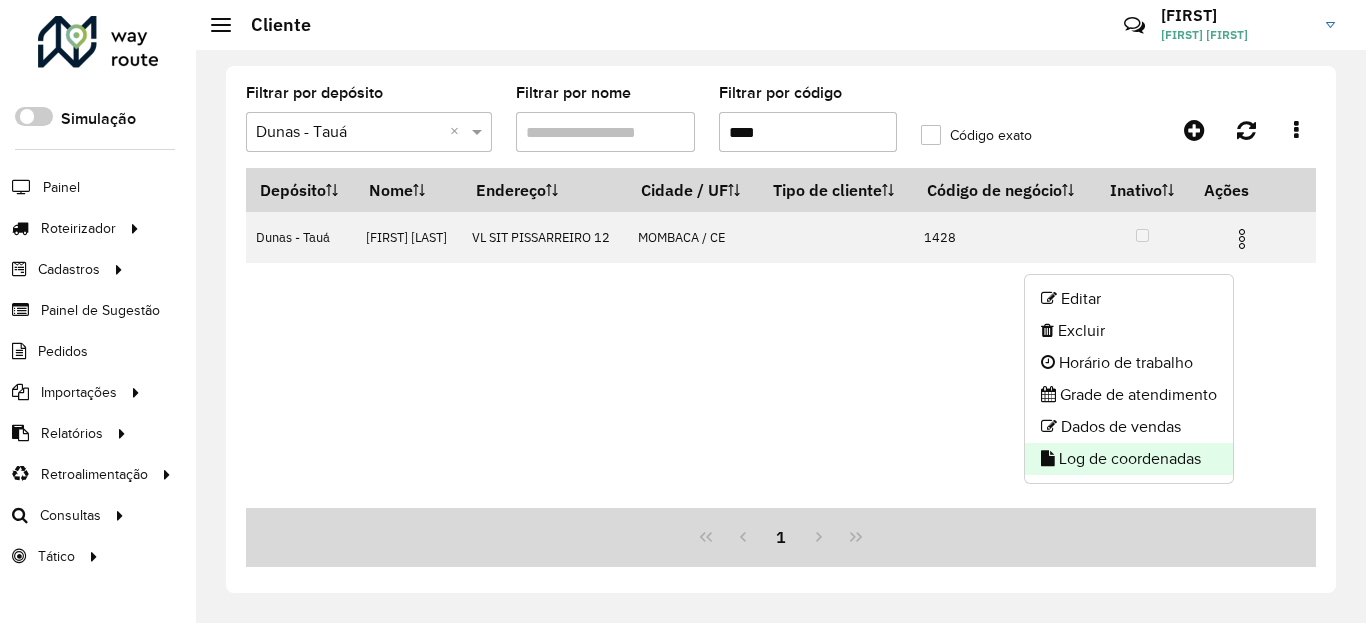 click on "Log de coordenadas" 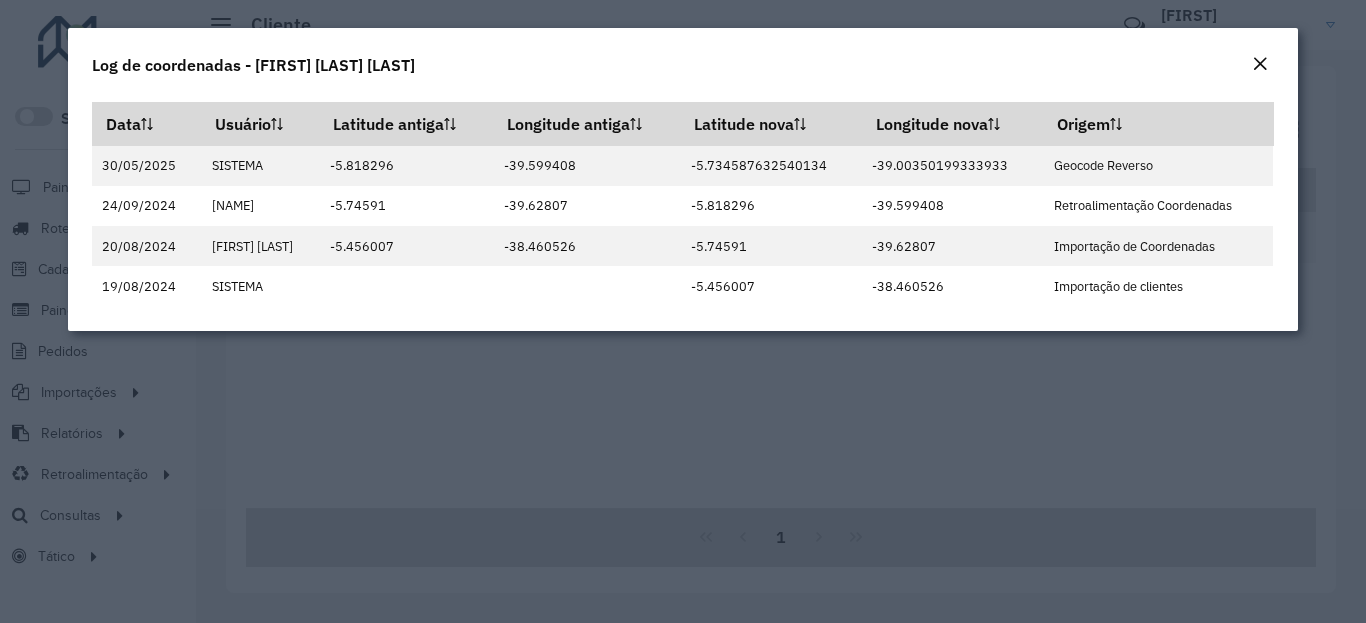 click 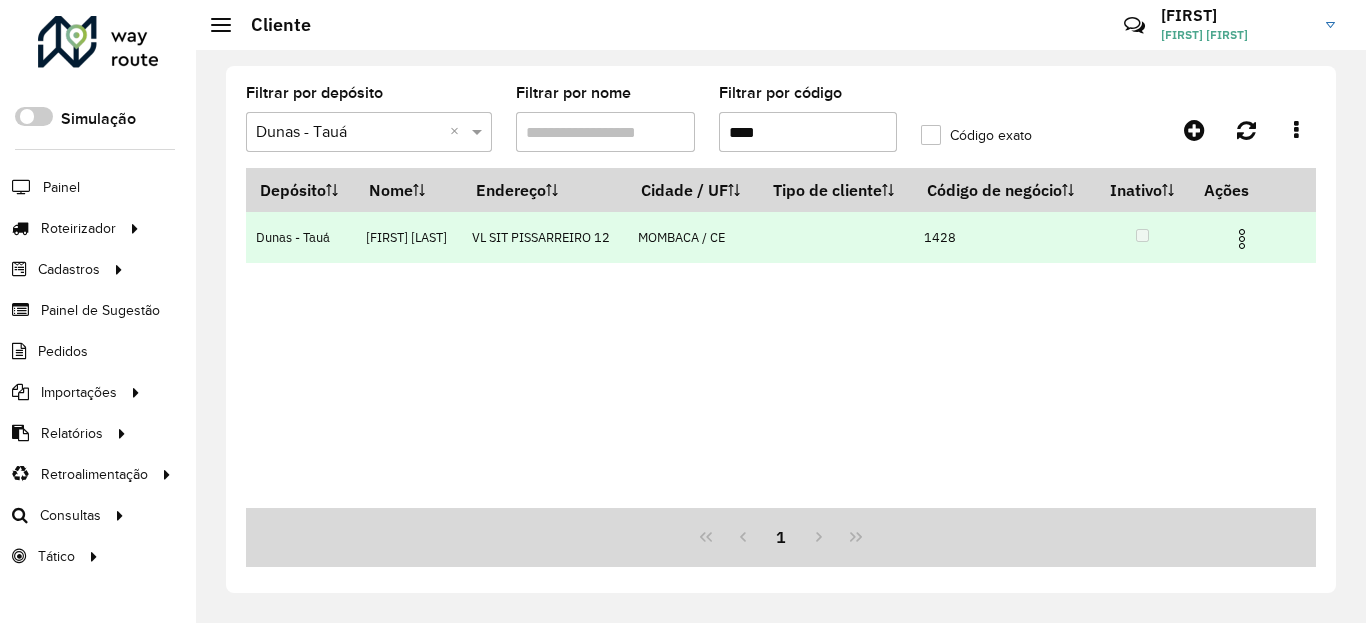 click at bounding box center (1242, 239) 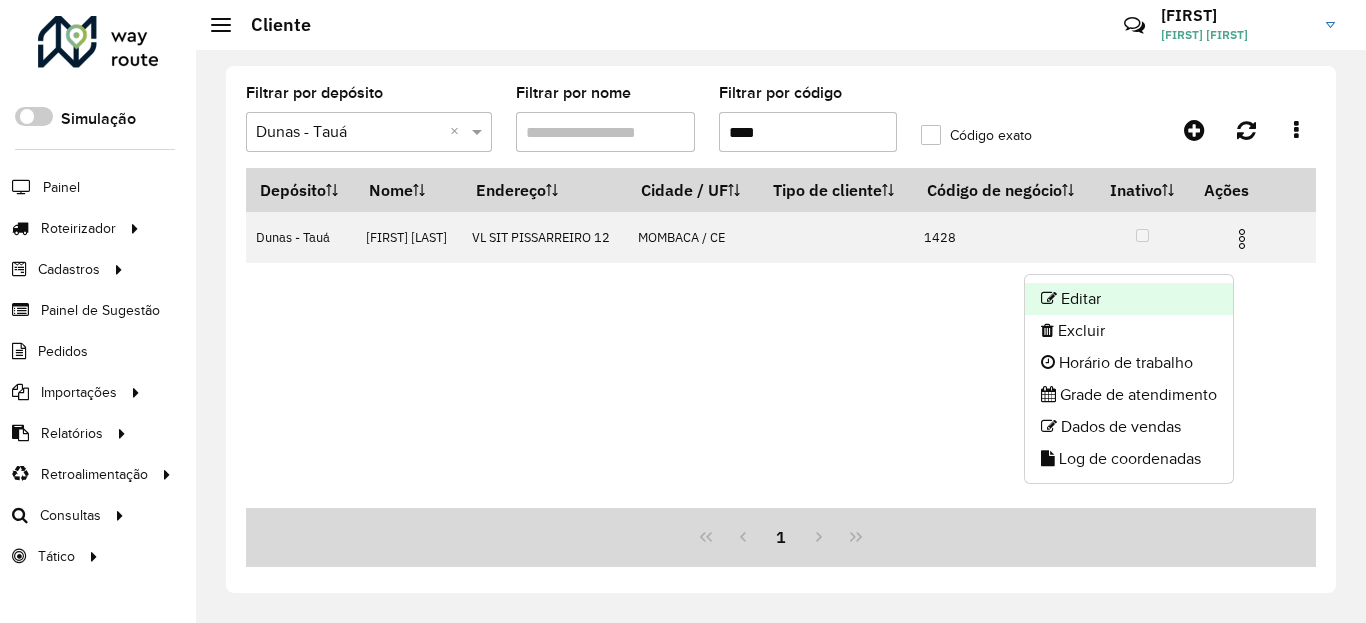 click on "Editar" 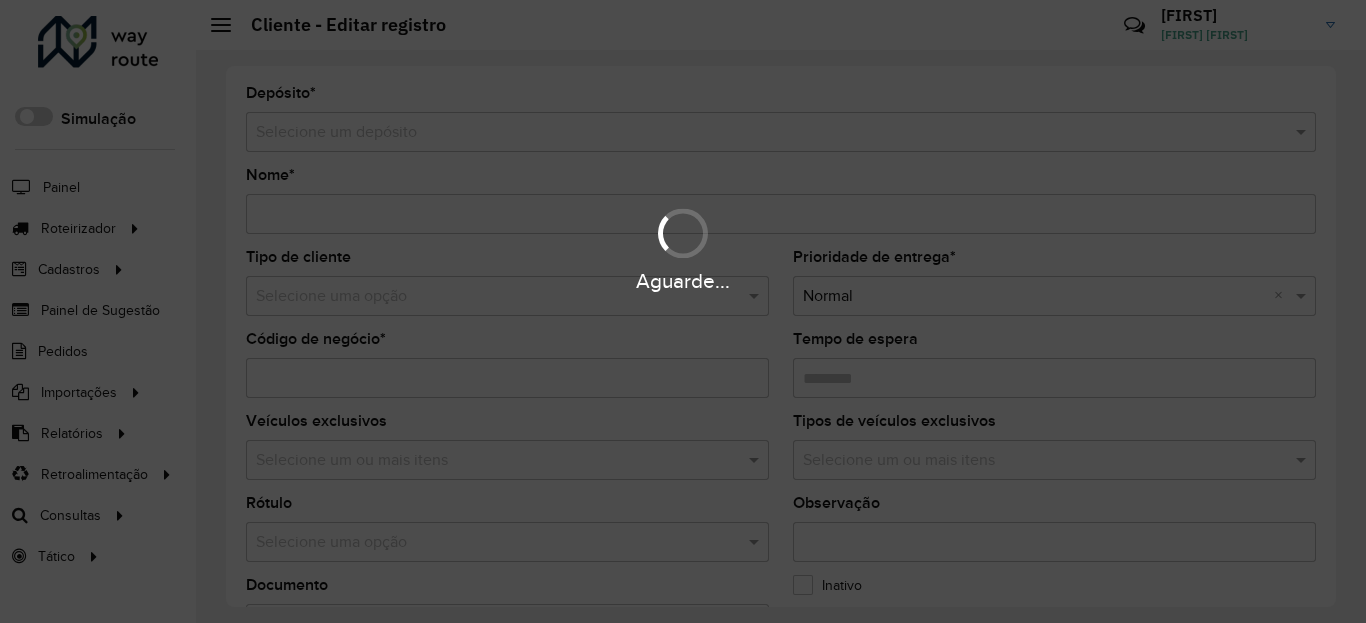 type on "**********" 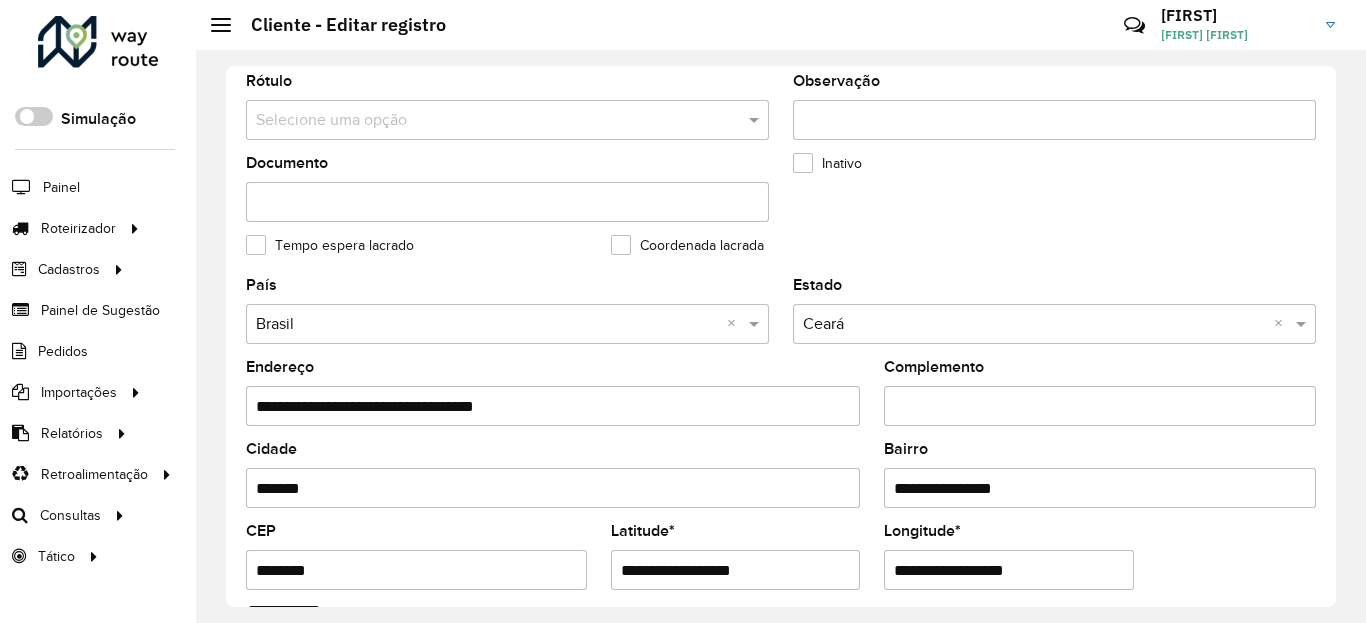 scroll, scrollTop: 600, scrollLeft: 0, axis: vertical 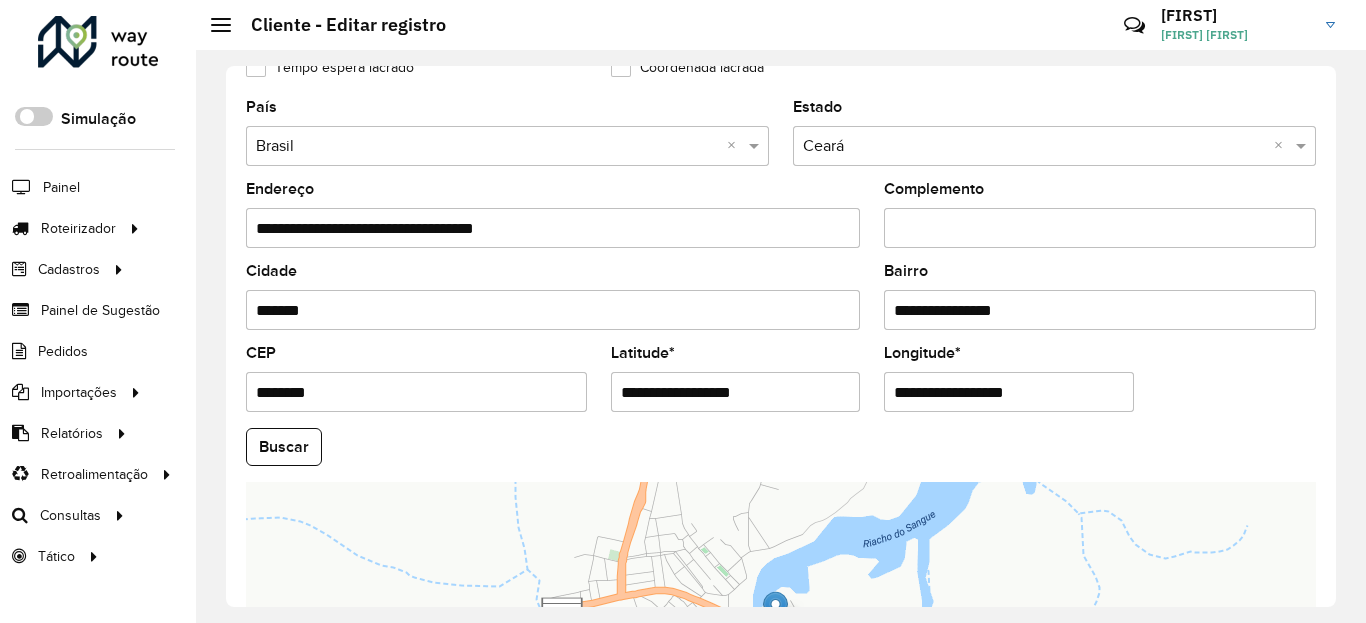 click on "**********" at bounding box center (736, 392) 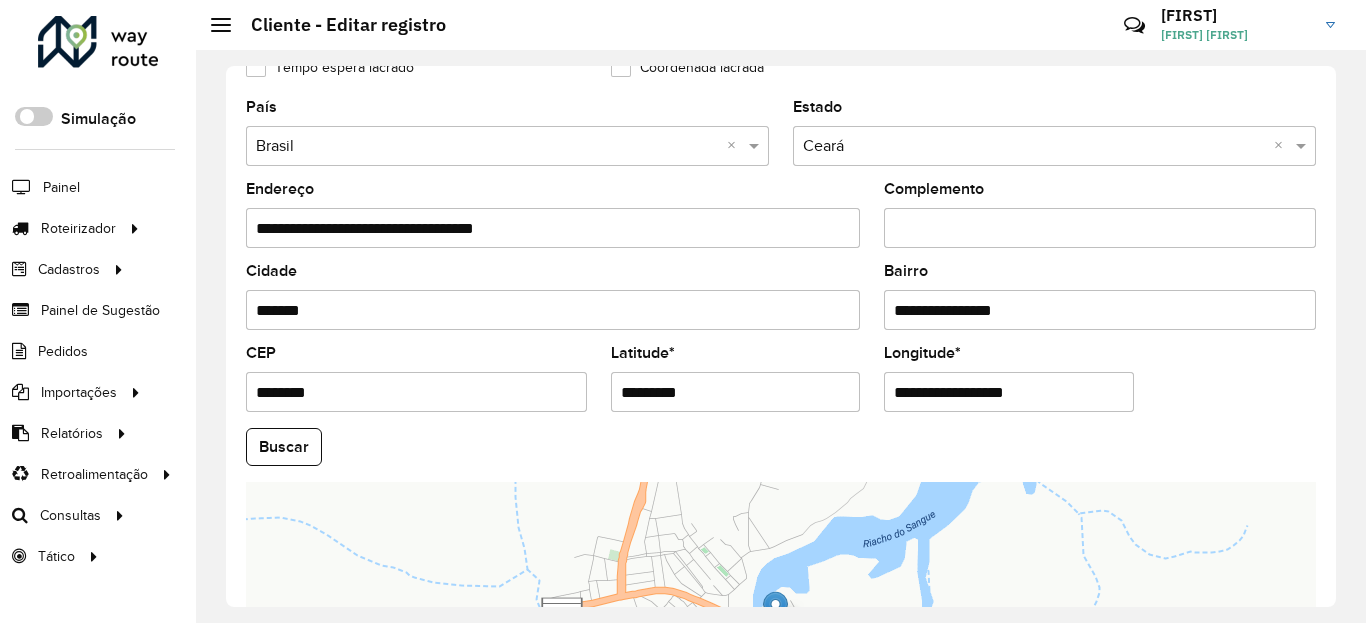 type on "*********" 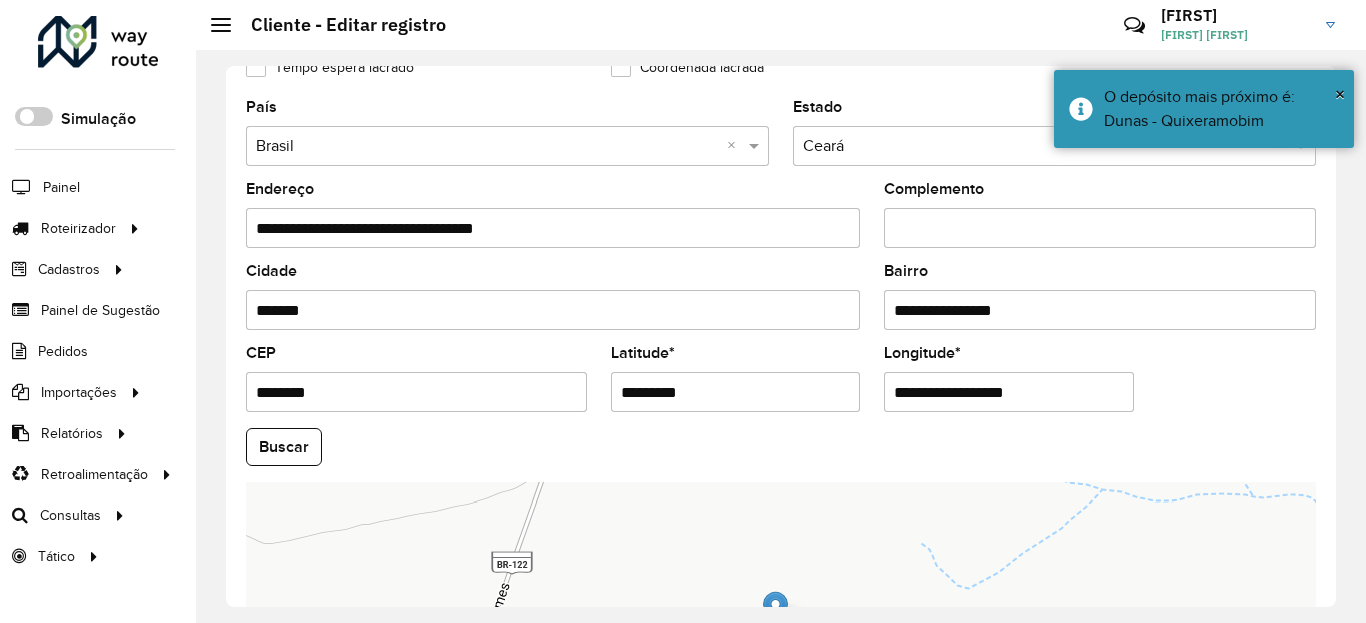 click on "**********" at bounding box center [1009, 392] 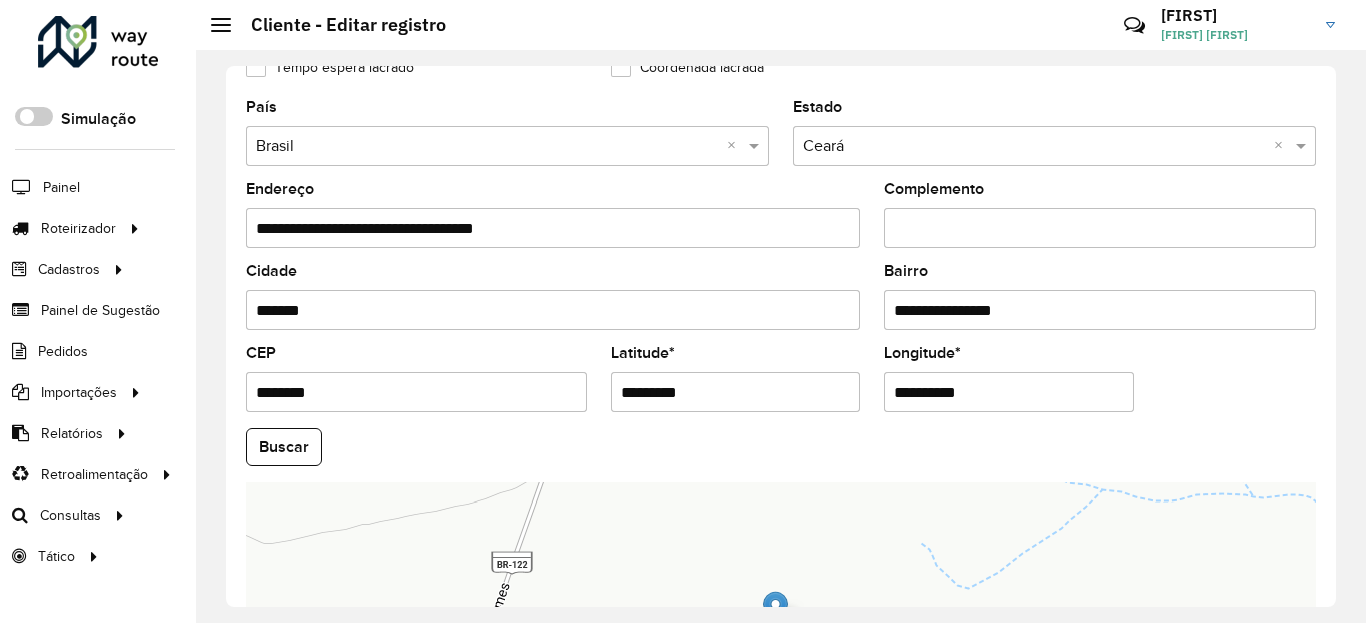 type on "**********" 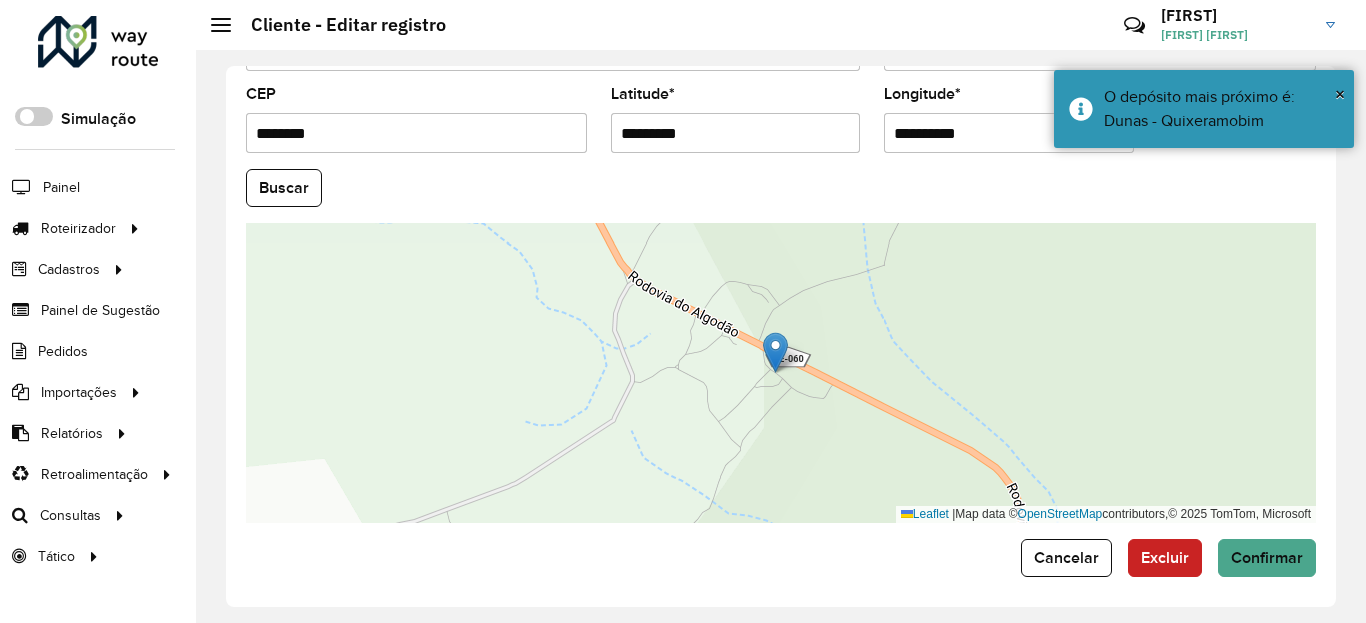 scroll, scrollTop: 865, scrollLeft: 0, axis: vertical 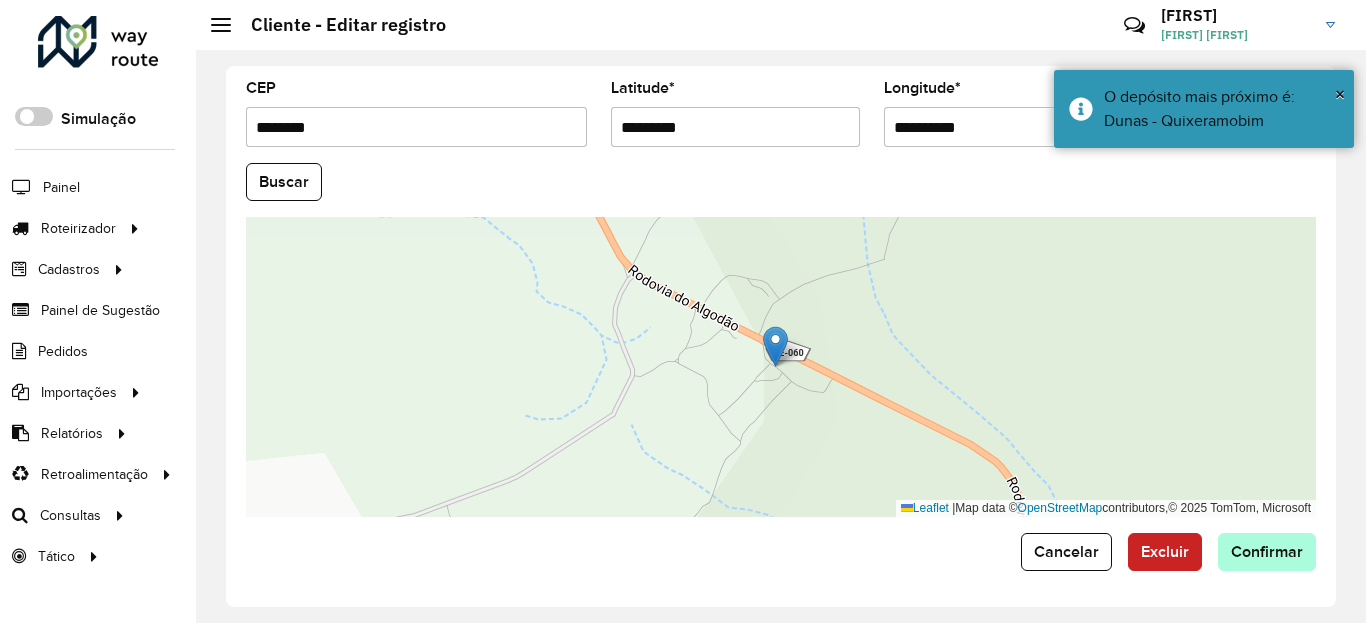 drag, startPoint x: 1234, startPoint y: 576, endPoint x: 1235, endPoint y: 563, distance: 13.038404 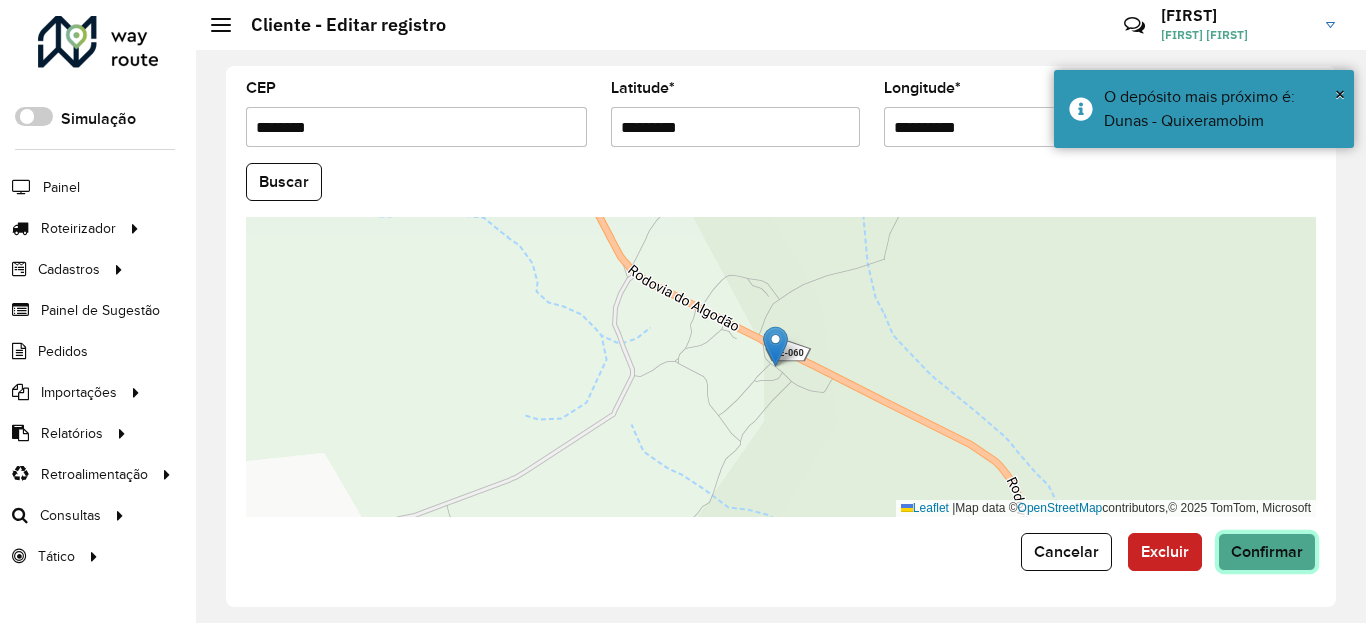 click on "Confirmar" 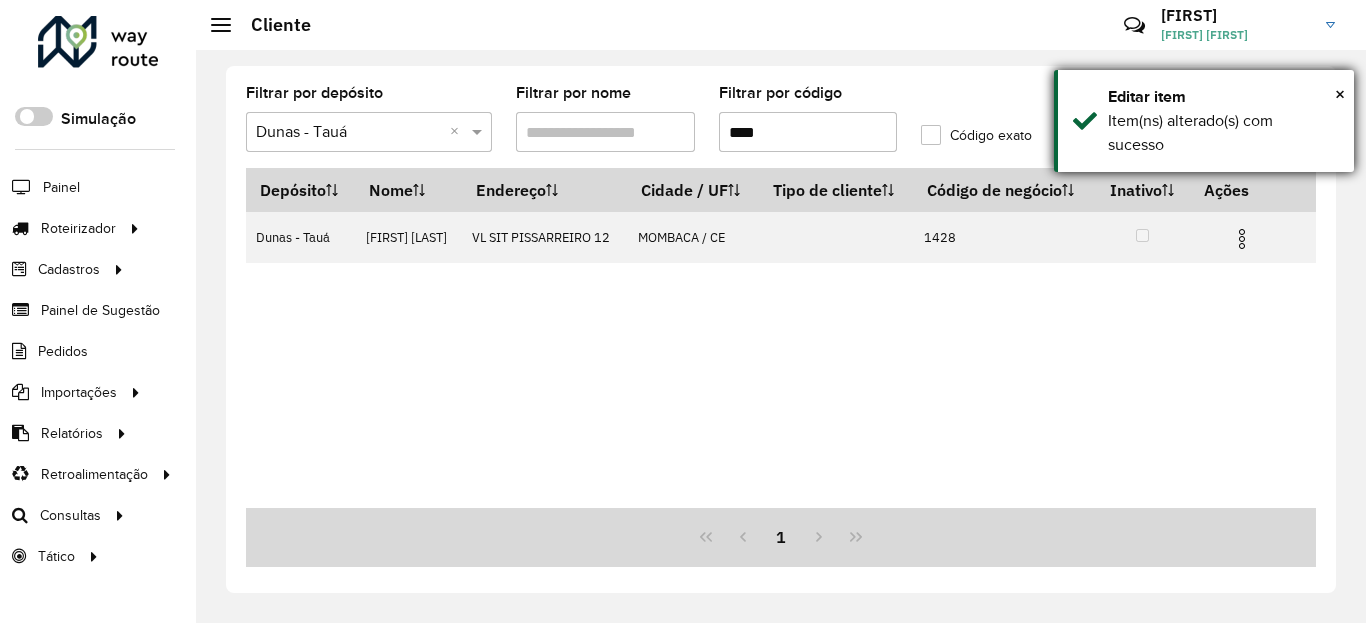click on "Item(ns) alterado(s) com sucesso" at bounding box center [1223, 133] 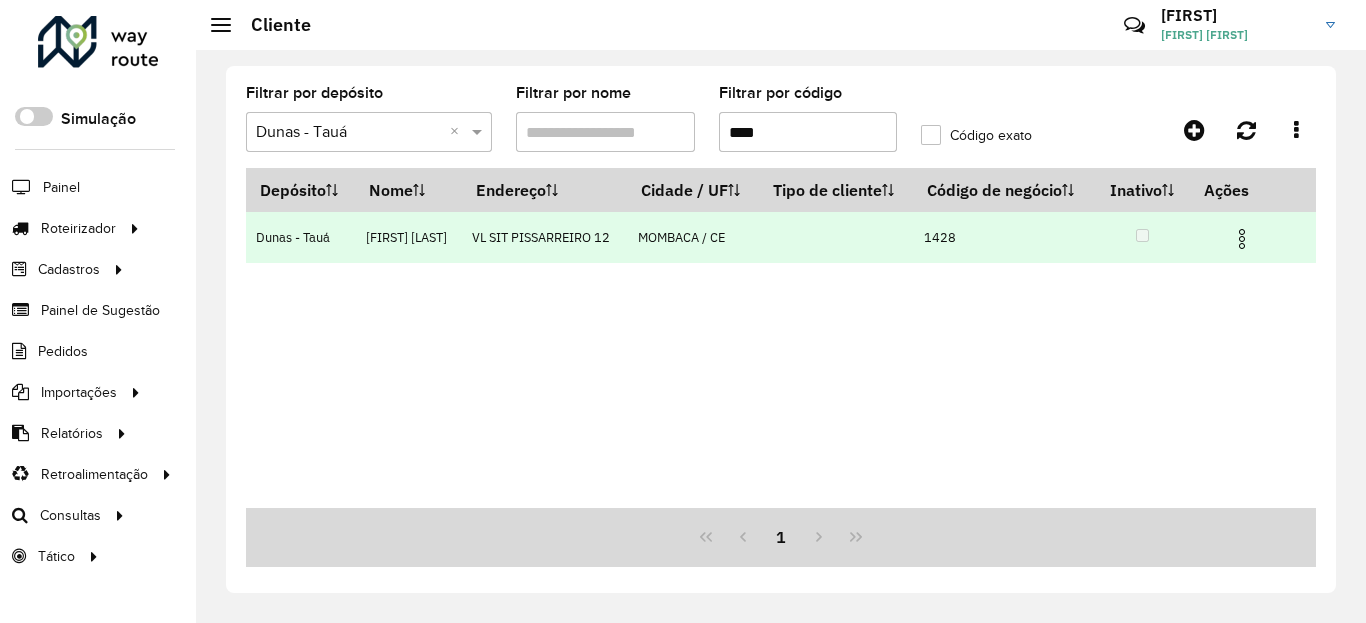 click at bounding box center [1242, 239] 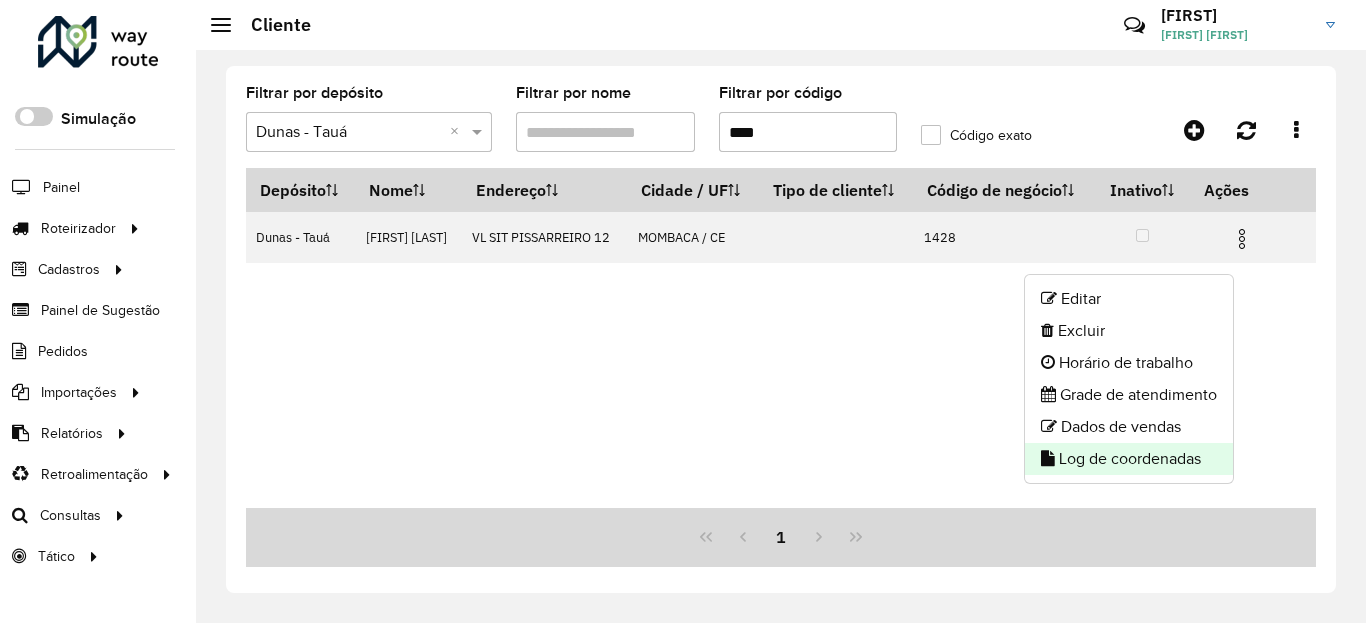 click on "Log de coordenadas" 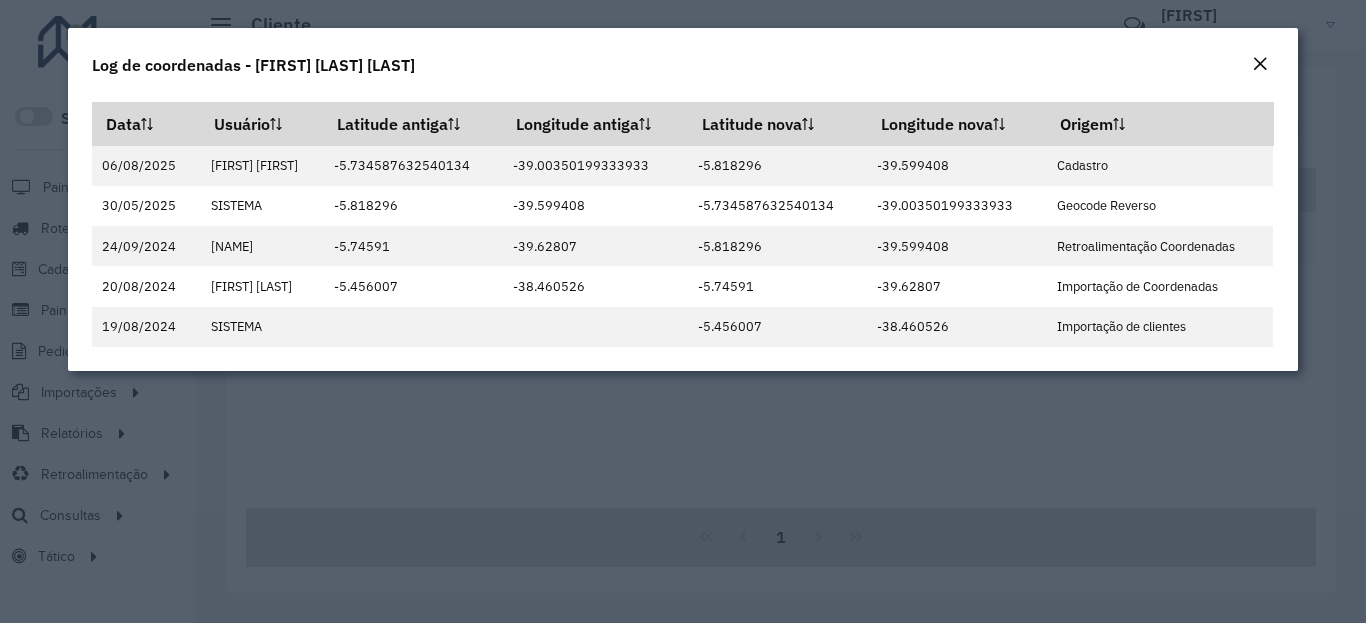 click 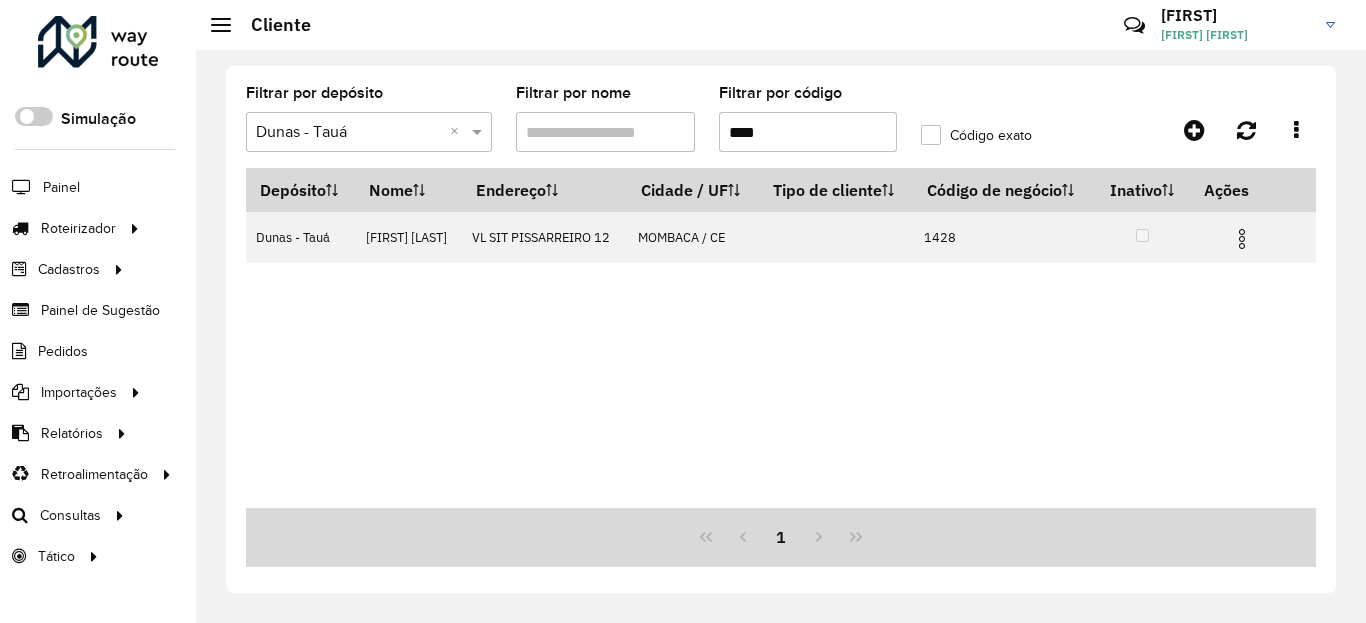 click on "****" at bounding box center [808, 132] 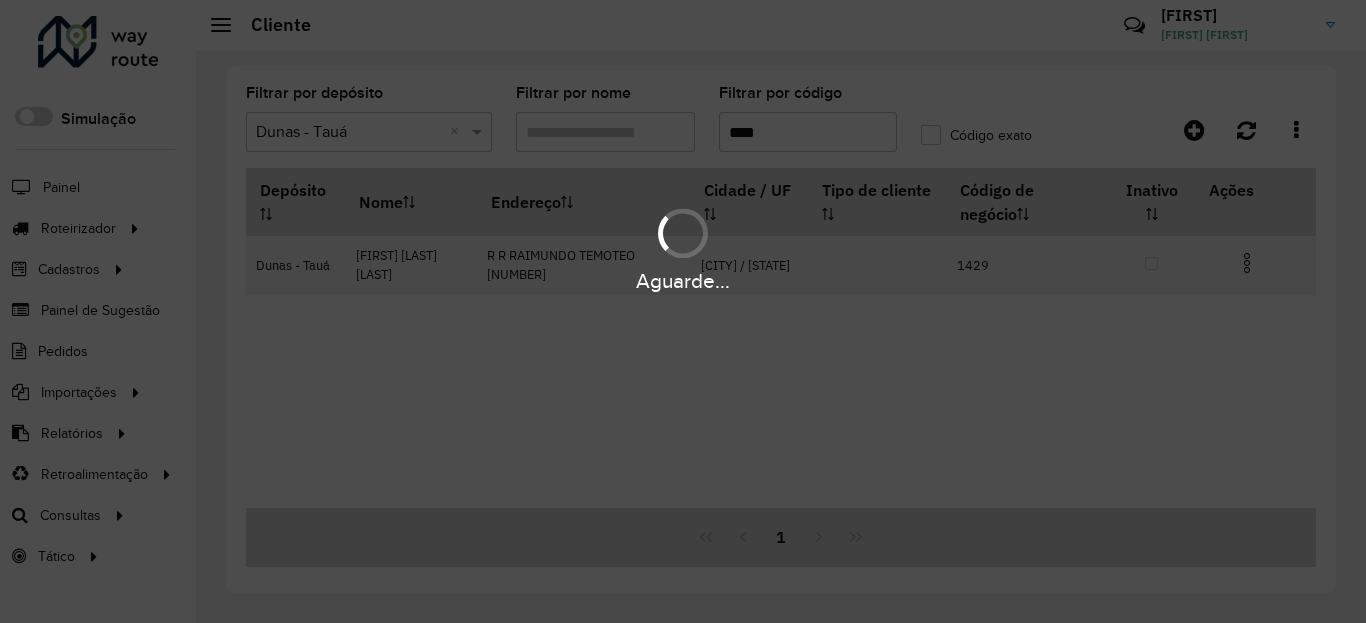 type on "****" 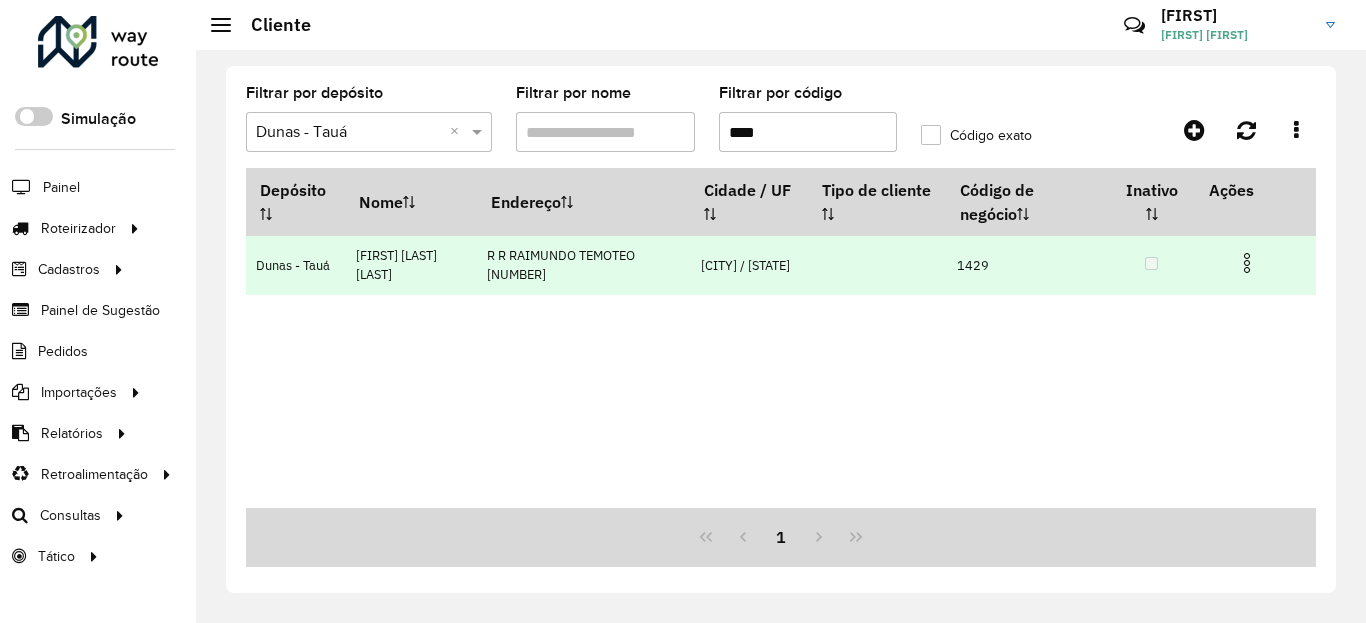click at bounding box center [1247, 263] 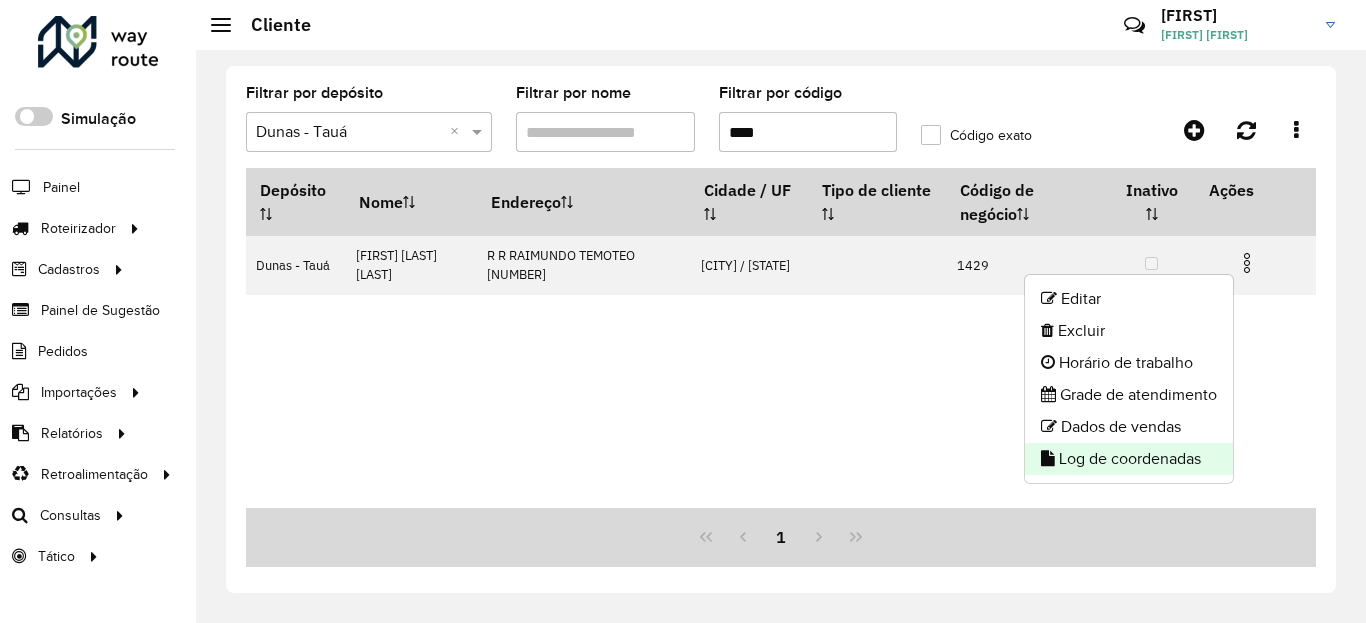 click on "Log de coordenadas" 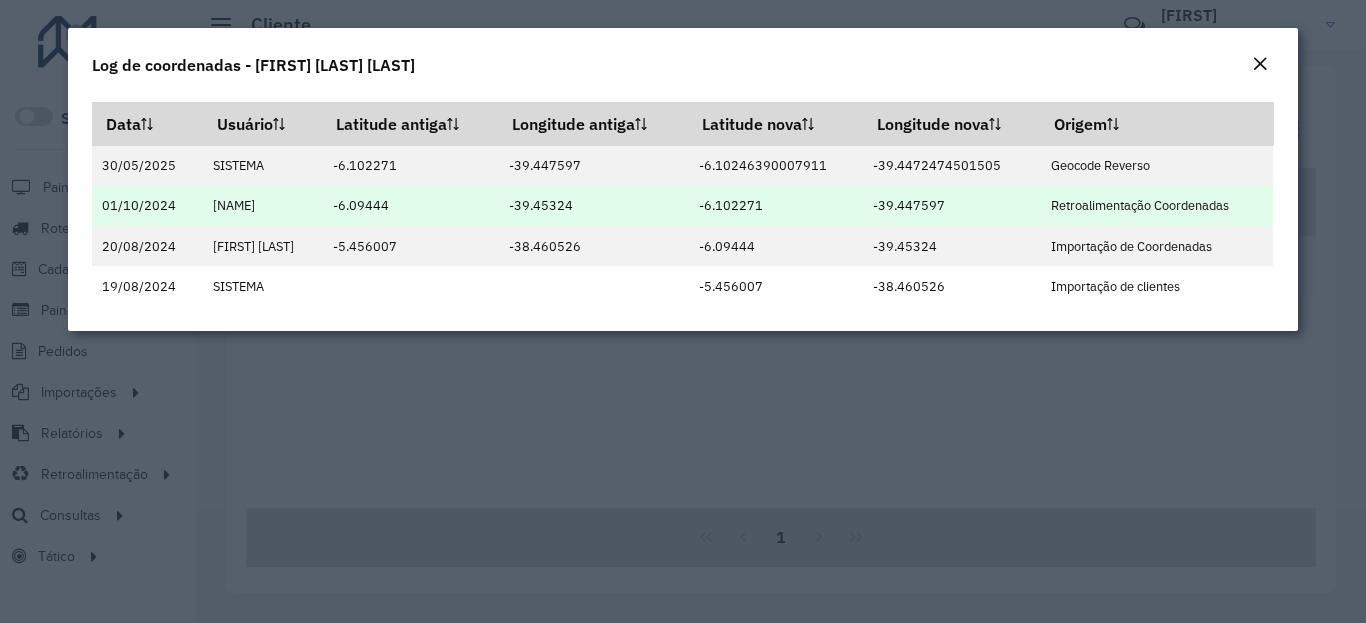 click on "-6.102271" at bounding box center [776, 206] 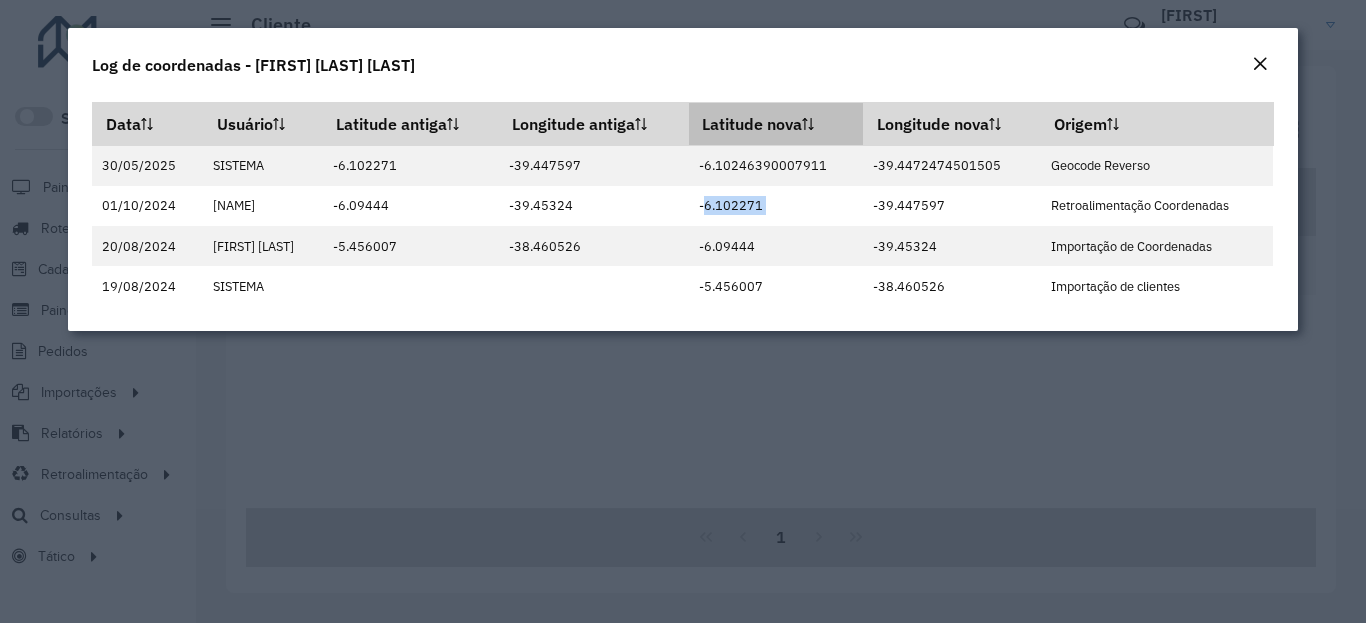 copy on "-6.102271" 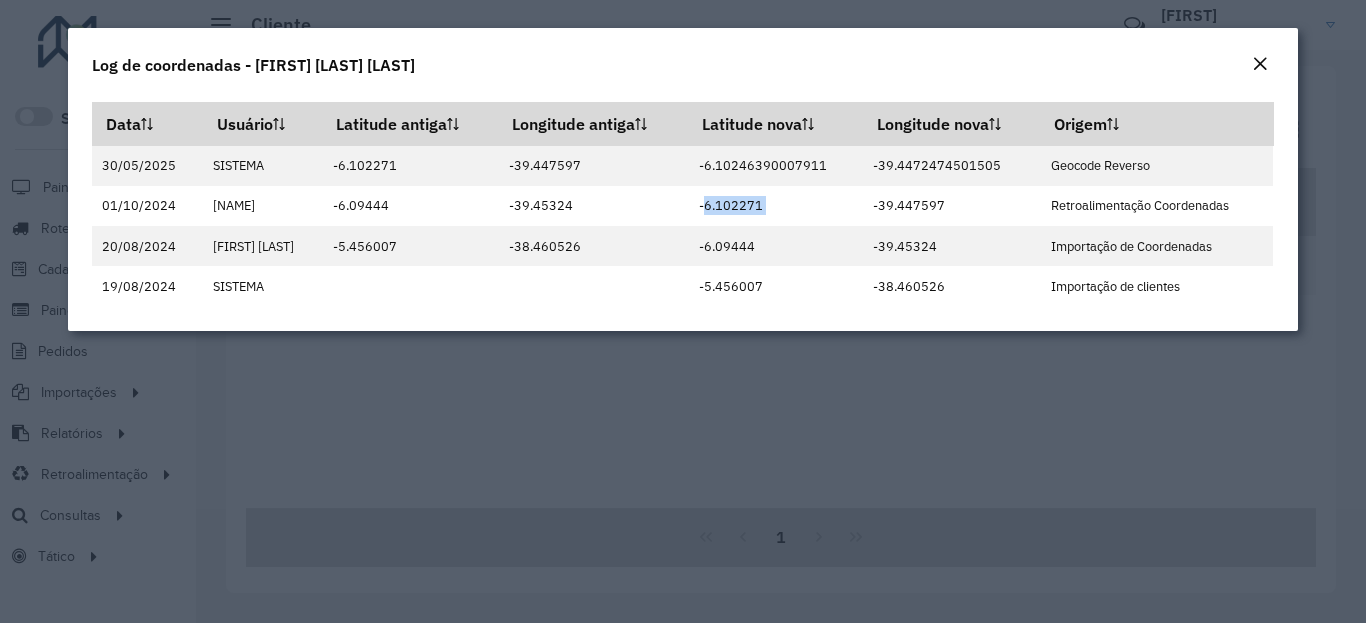 click 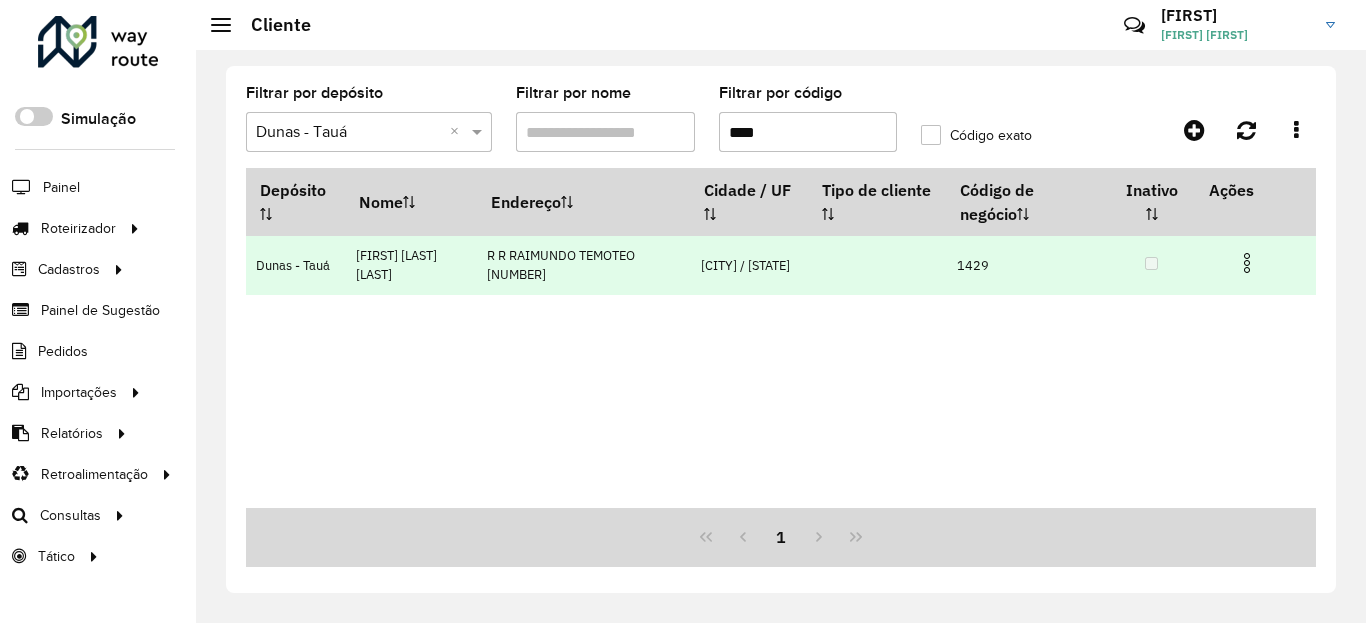 click at bounding box center (1247, 263) 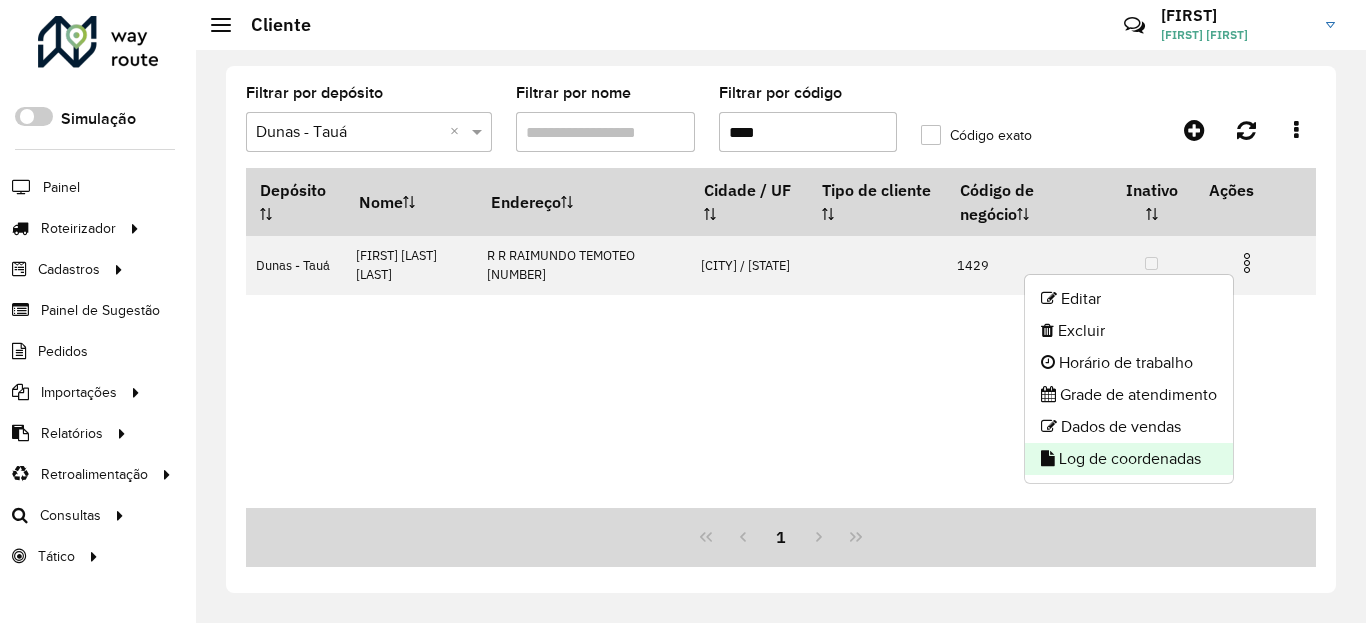 click on "Log de coordenadas" 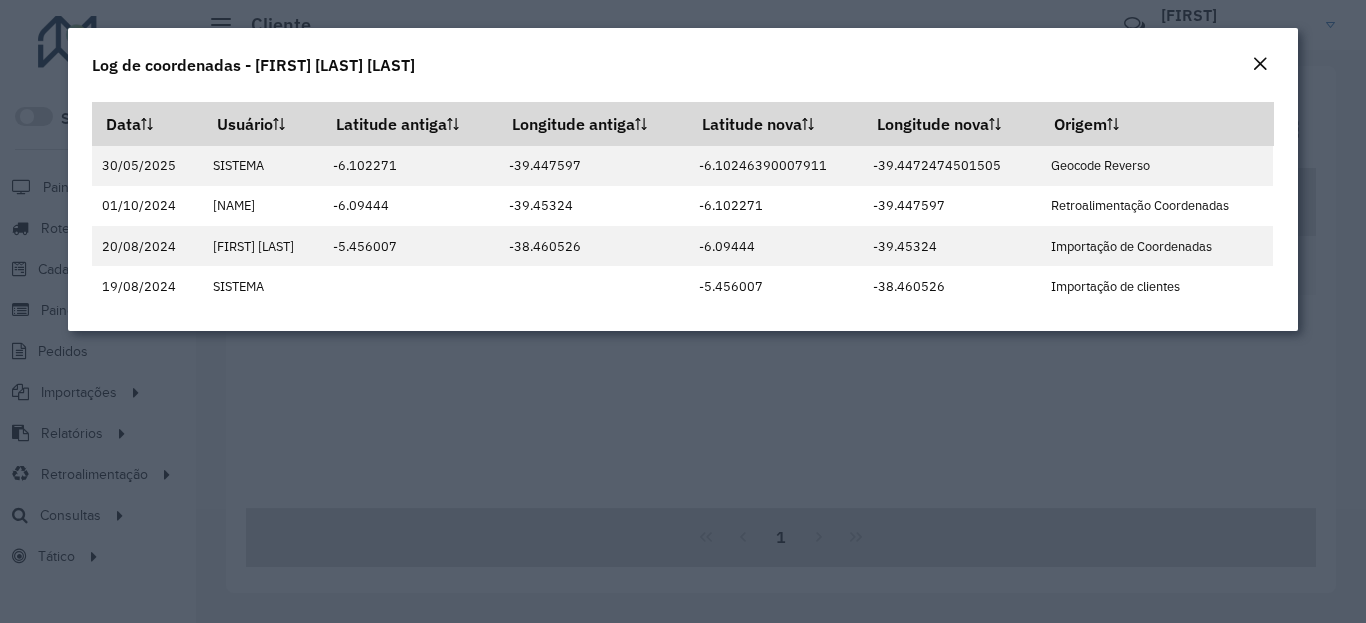 click 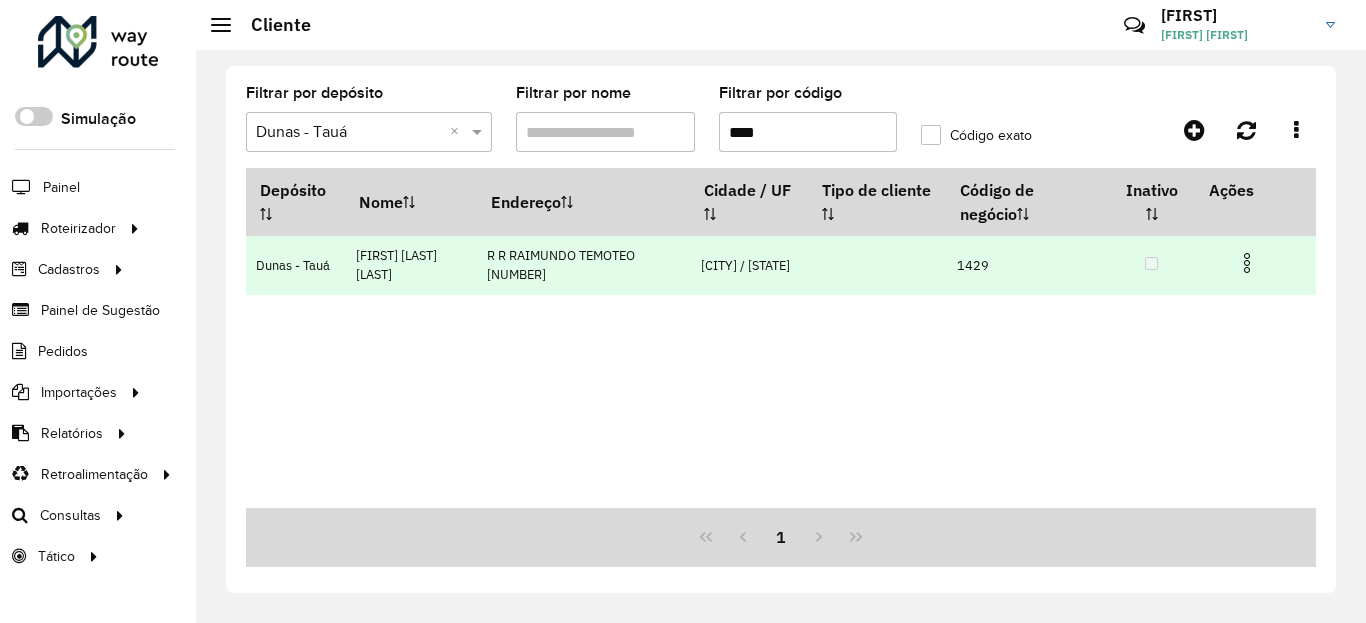 drag, startPoint x: 1248, startPoint y: 278, endPoint x: 1230, endPoint y: 272, distance: 18.973665 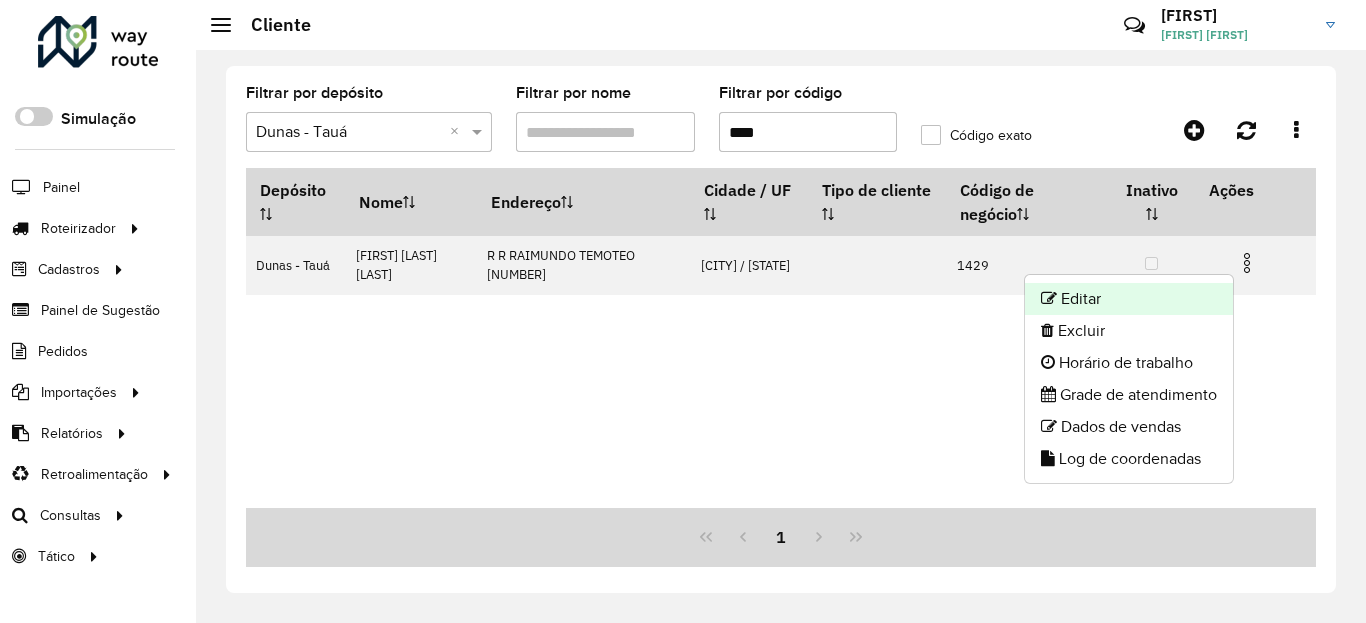 click on "Editar" 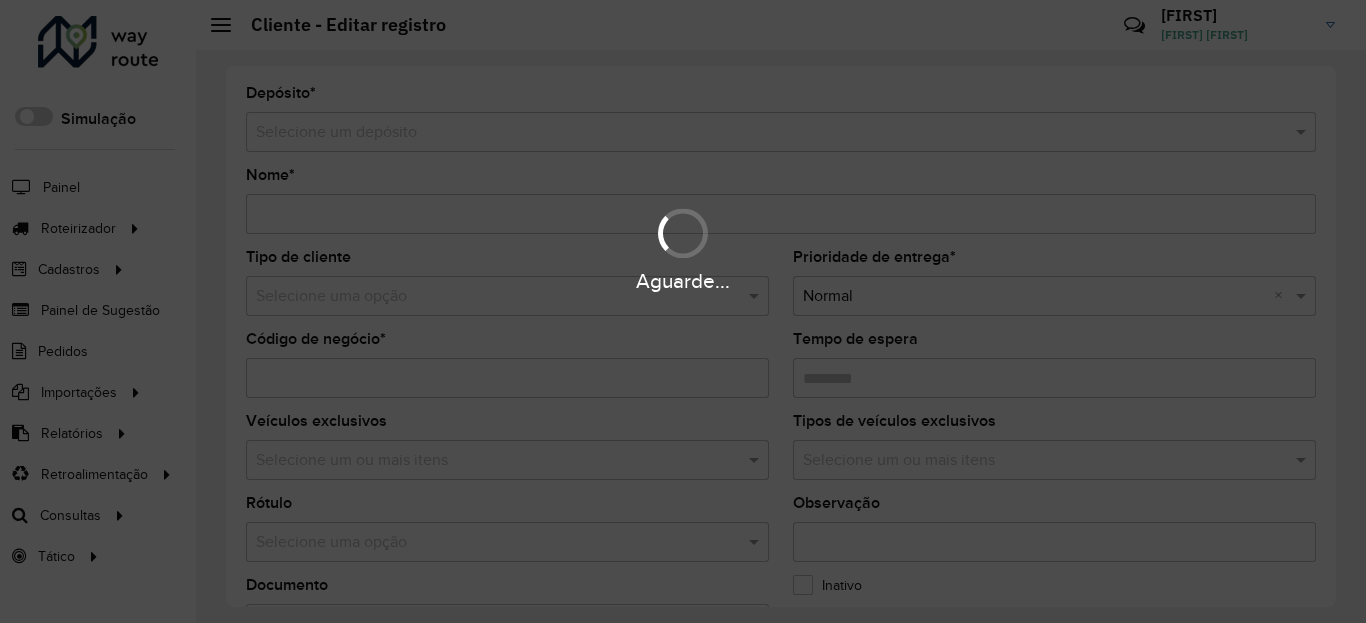type on "**********" 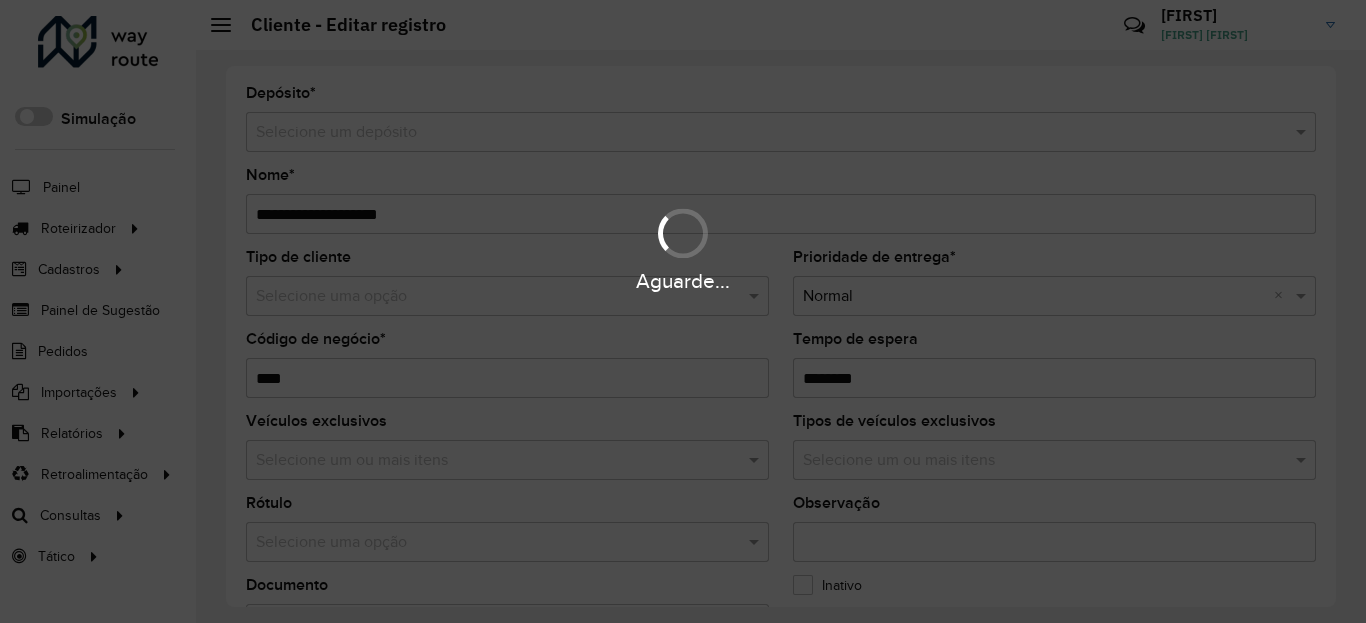 type on "**********" 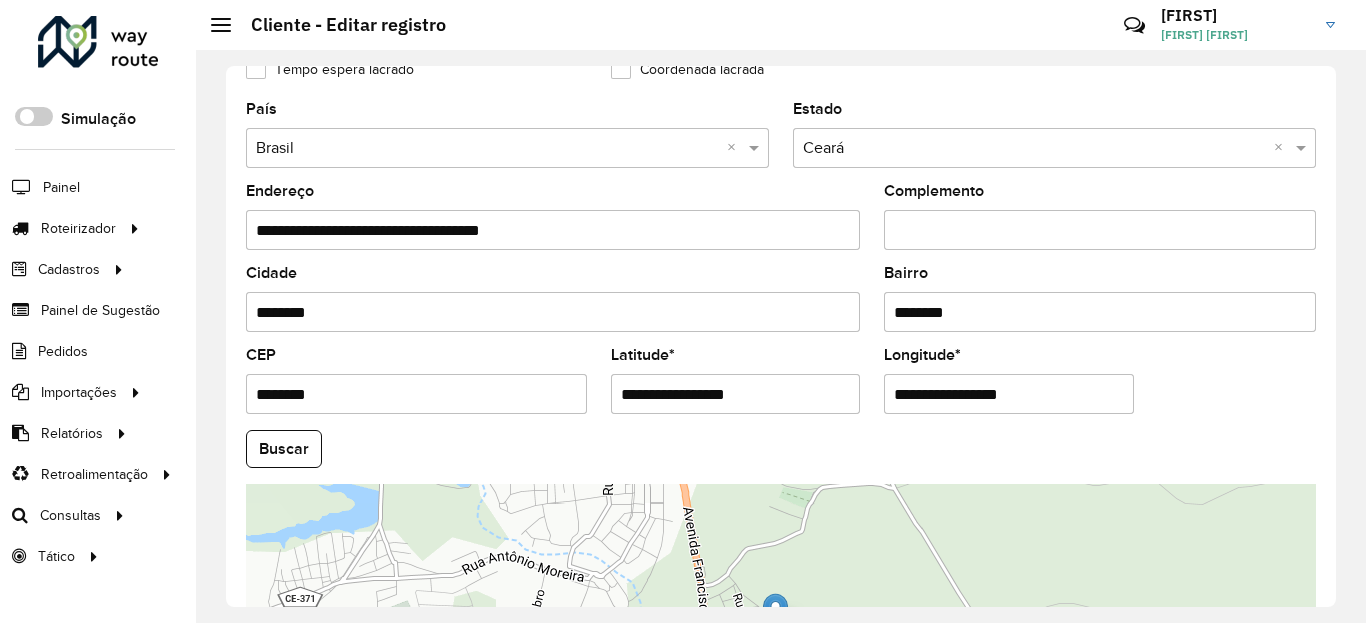 scroll, scrollTop: 600, scrollLeft: 0, axis: vertical 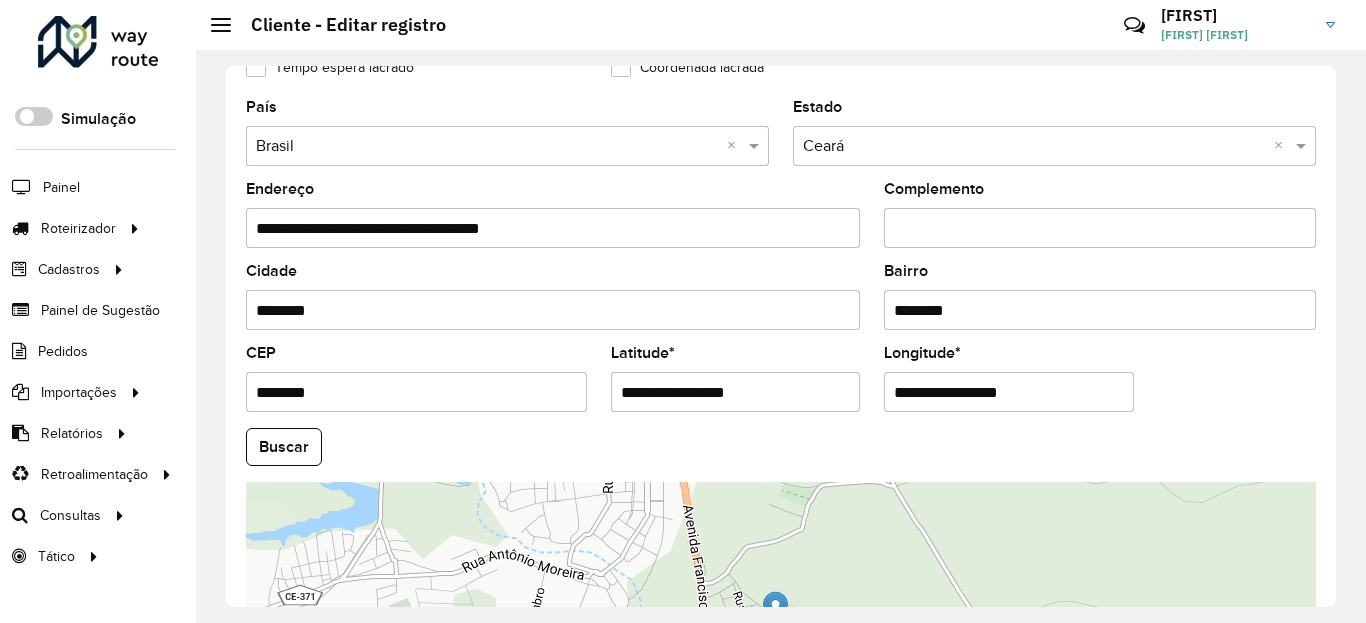 click on "**********" at bounding box center (736, 392) 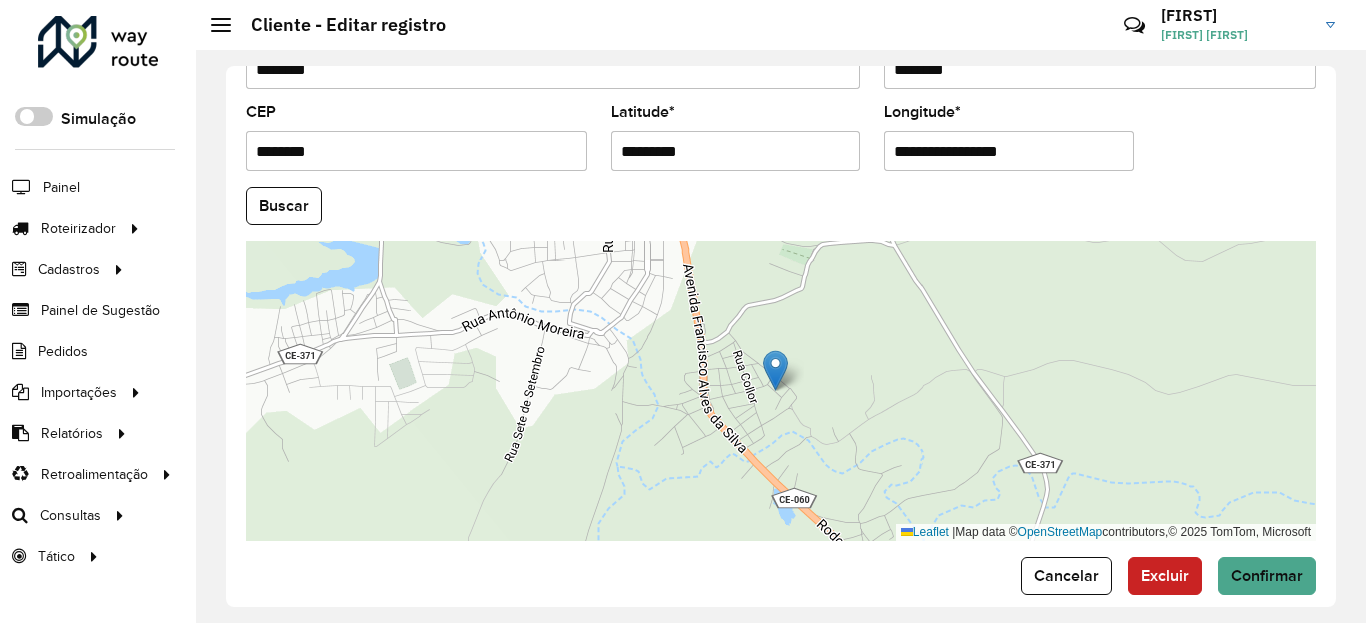 scroll, scrollTop: 865, scrollLeft: 0, axis: vertical 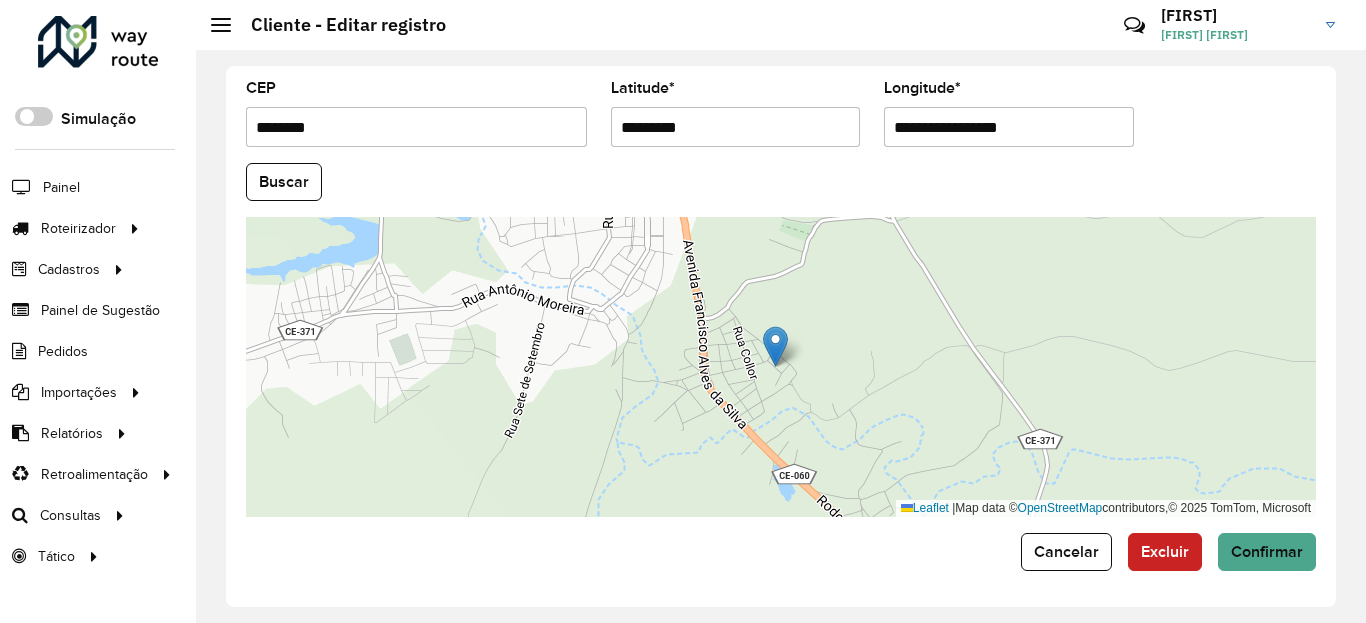 type on "*********" 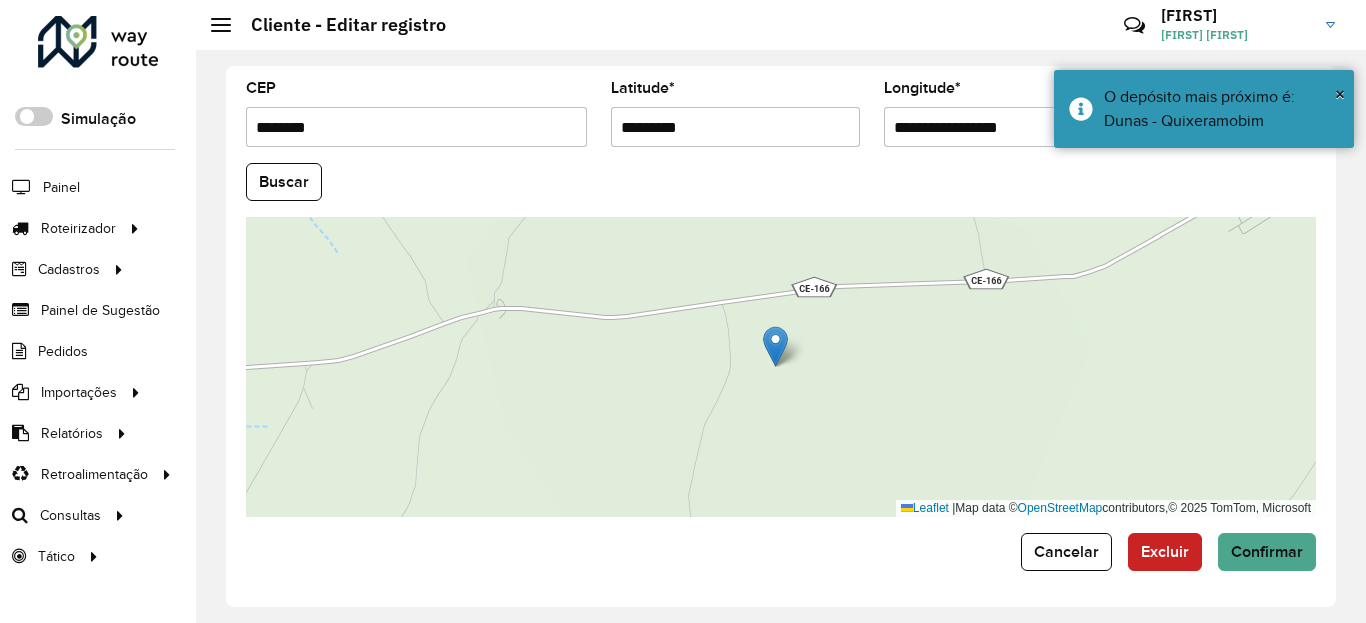 click on "**********" at bounding box center [1009, 127] 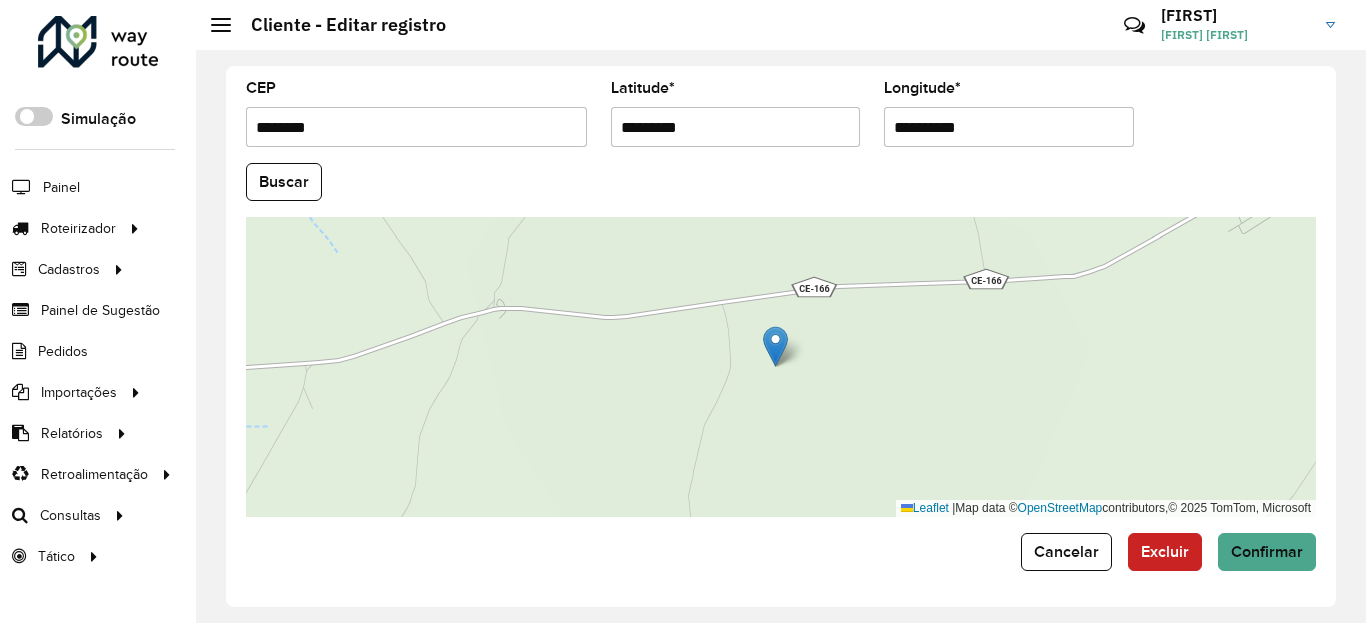 type on "**********" 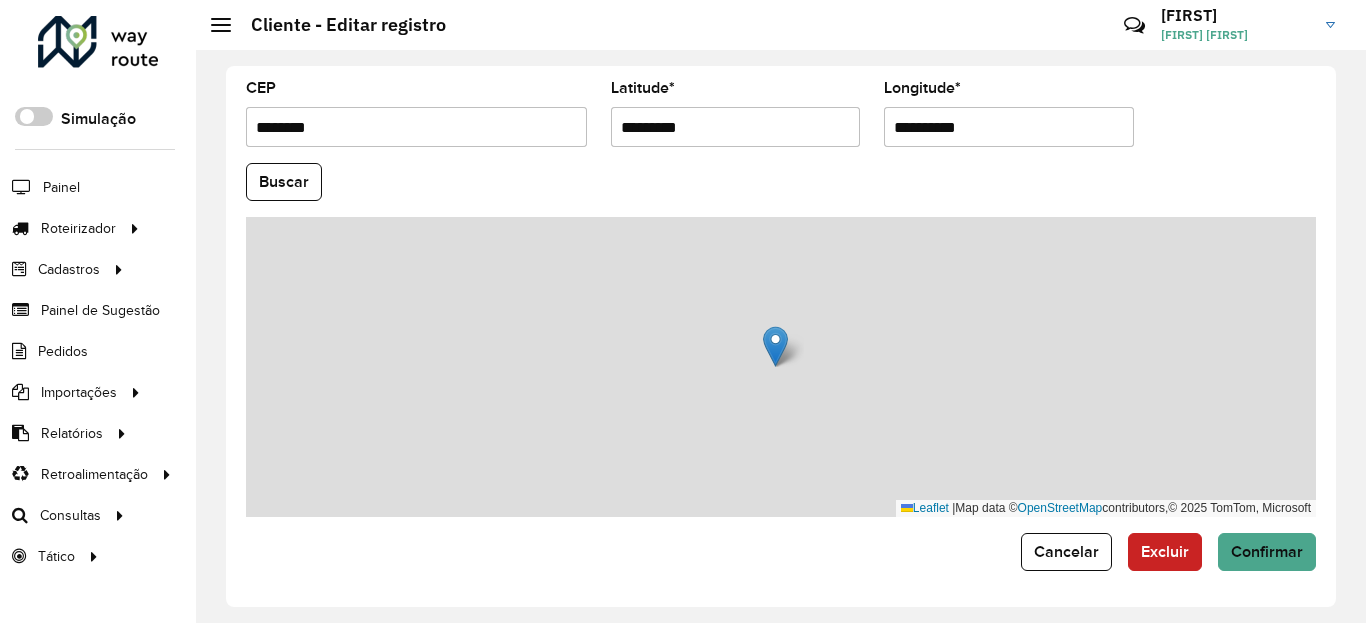 click on "Aguarde...  Pop-up bloqueado!  Seu navegador bloqueou automáticamente a abertura de uma nova janela.   Acesse as configurações e adicione o endereço do sistema a lista de permissão.   Fechar  Roteirizador AmbevTech Simulação Painel Roteirizador Entregas Vendas Cadastros Checkpoint Classificações de venda Cliente Condição de pagamento Consulta de setores Depósito Disponibilidade de veículos Fator tipo de produto Gabarito planner Grupo Rota Fator Tipo Produto Grupo de Depósito Grupo de rotas exclusiva Grupo de setores Jornada Jornada RN Layout integração Modelo Motorista Multi Depósito Painel de sugestão Parada Pedágio Perfil de Vendedor Ponto de apoio Ponto de apoio FAD Prioridade pedido Produto Restrição de Atendimento Planner Rodízio de placa Rota exclusiva FAD Rótulo Setor Setor Planner Tempo de parada de refeição Tipo de cliente Tipo de veículo Tipo de veículo RN Transportadora Usuário Vendedor Veículo Painel de Sugestão Pedidos Importações Classificação e volume de venda" at bounding box center [683, 311] 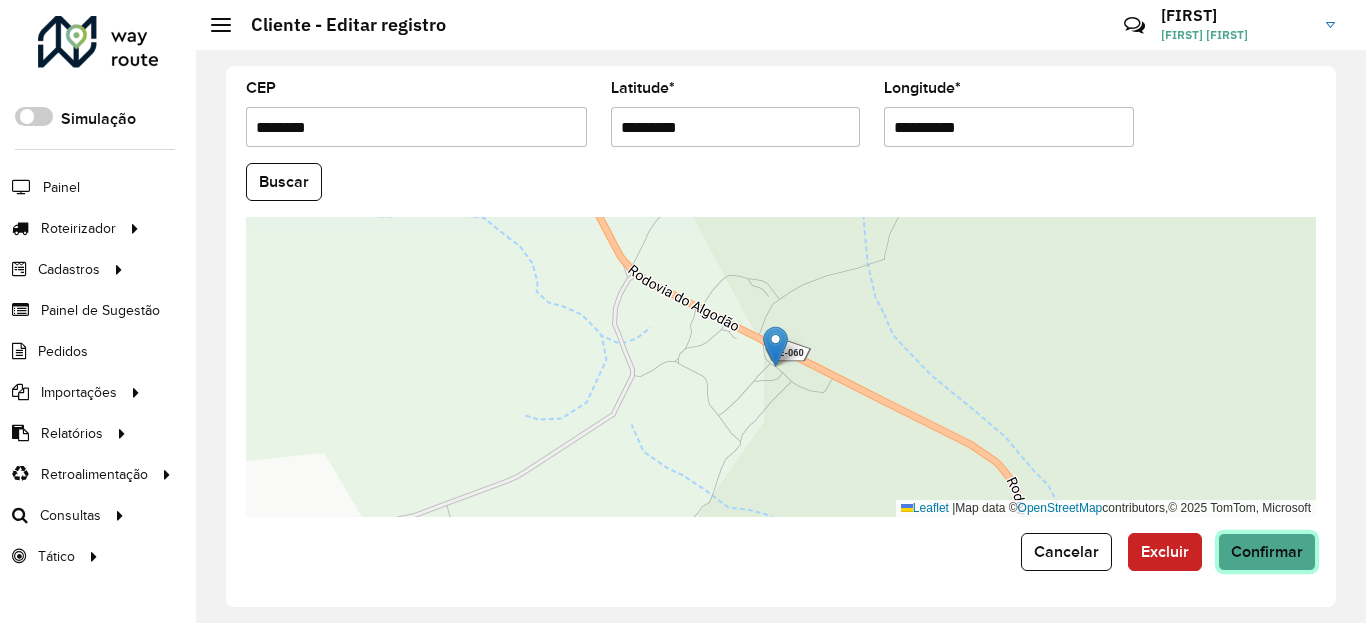 click on "Confirmar" 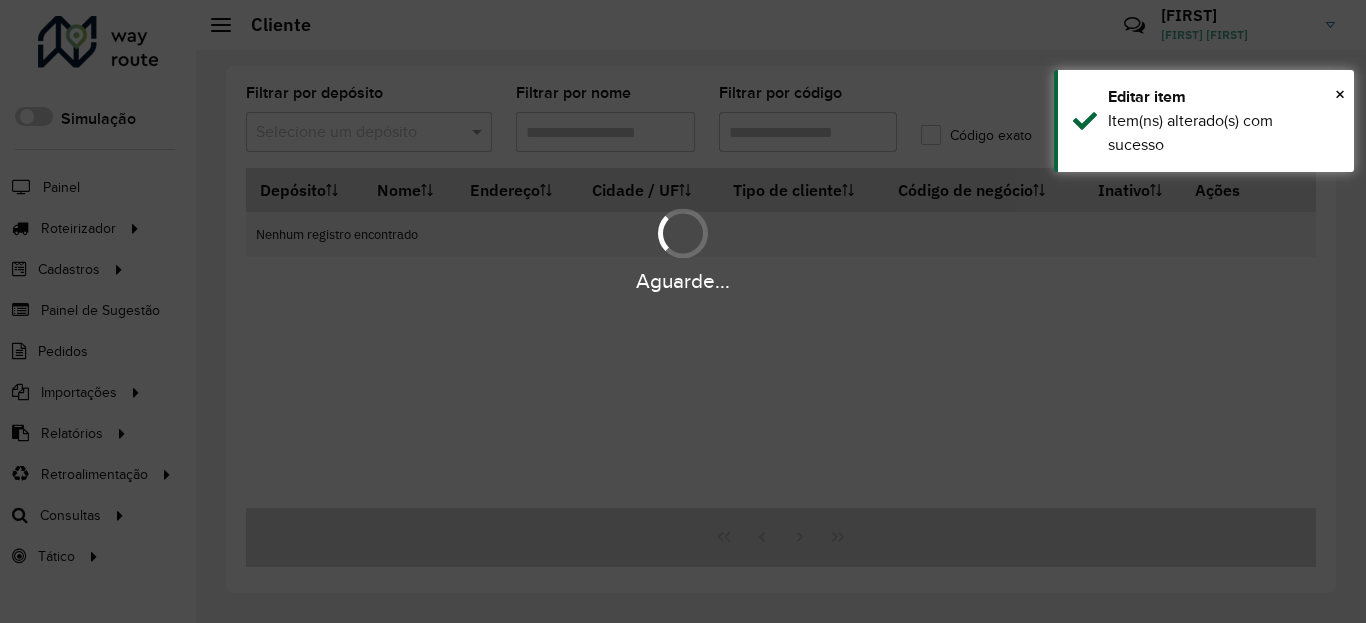 type on "****" 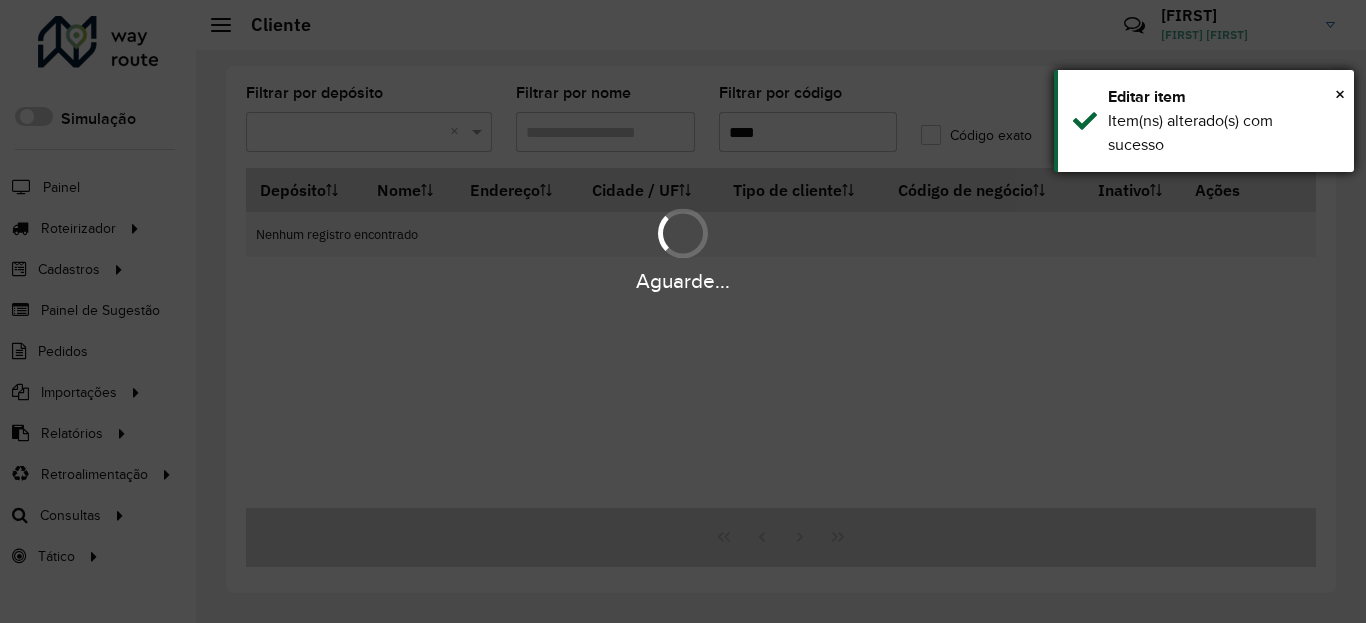 click on "Aguarde...  Pop-up bloqueado!  Seu navegador bloqueou automáticamente a abertura de uma nova janela.   Acesse as configurações e adicione o endereço do sistema a lista de permissão.   Fechar  Roteirizador AmbevTech Simulação Painel Roteirizador Entregas Vendas Cadastros Checkpoint Classificações de venda Cliente Condição de pagamento Consulta de setores Depósito Disponibilidade de veículos Fator tipo de produto Gabarito planner Grupo Rota Fator Tipo Produto Grupo de Depósito Grupo de rotas exclusiva Grupo de setores Jornada Jornada RN Layout integração Modelo Motorista Multi Depósito Painel de sugestão Parada Pedágio Perfil de Vendedor Ponto de apoio Ponto de apoio FAD Prioridade pedido Produto Restrição de Atendimento Planner Rodízio de placa Rota exclusiva FAD Rótulo Setor Setor Planner Tempo de parada de refeição Tipo de cliente Tipo de veículo Tipo de veículo RN Transportadora Usuário Vendedor Veículo Painel de Sugestão Pedidos Importações Clientes Fator tipo produto" at bounding box center [683, 311] 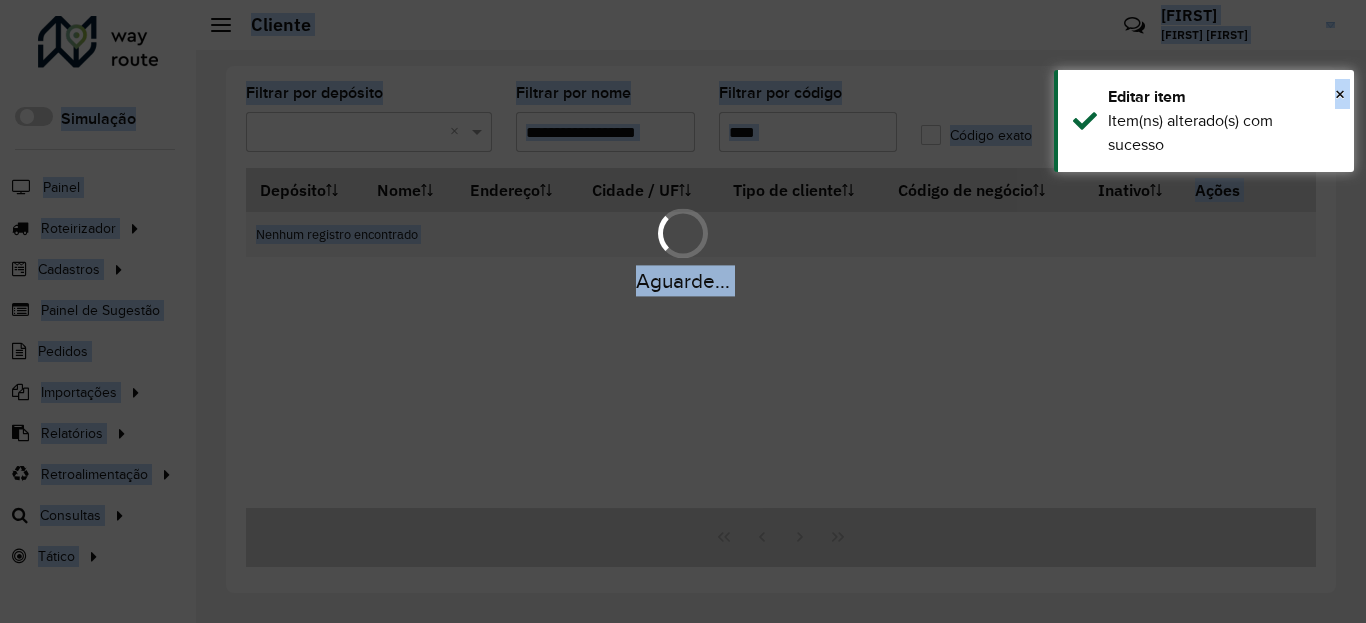 drag, startPoint x: 1230, startPoint y: 129, endPoint x: 1227, endPoint y: 173, distance: 44.102154 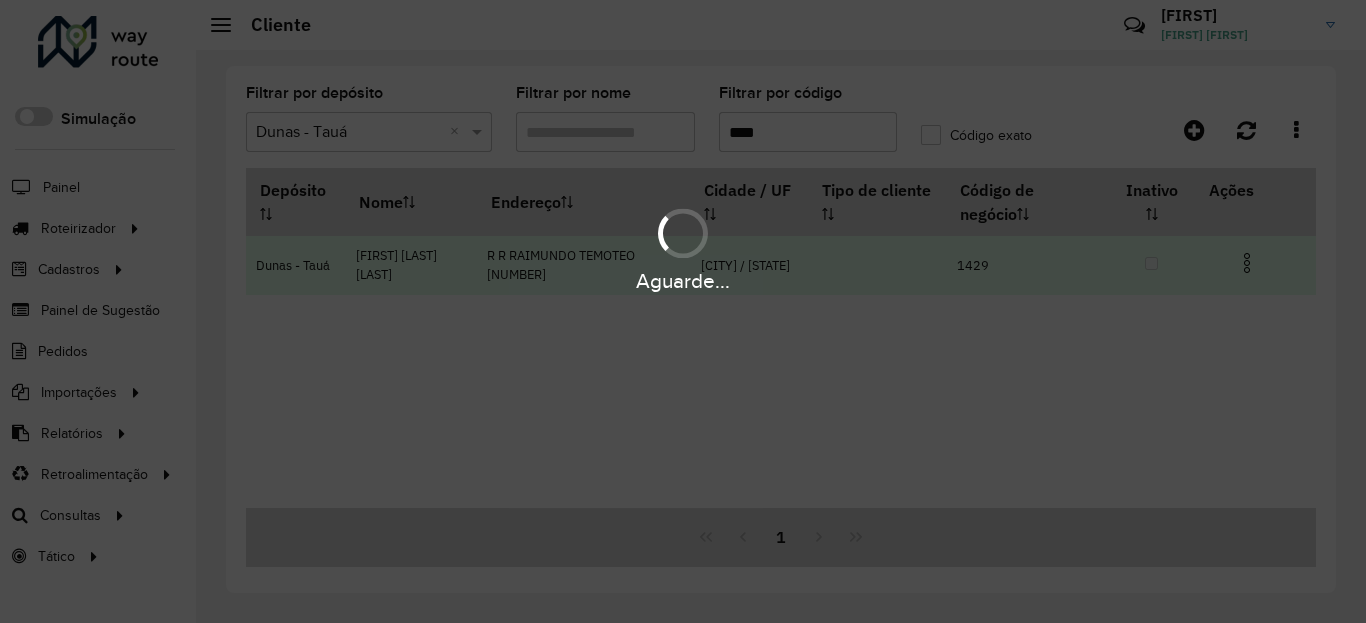 click at bounding box center (1255, 261) 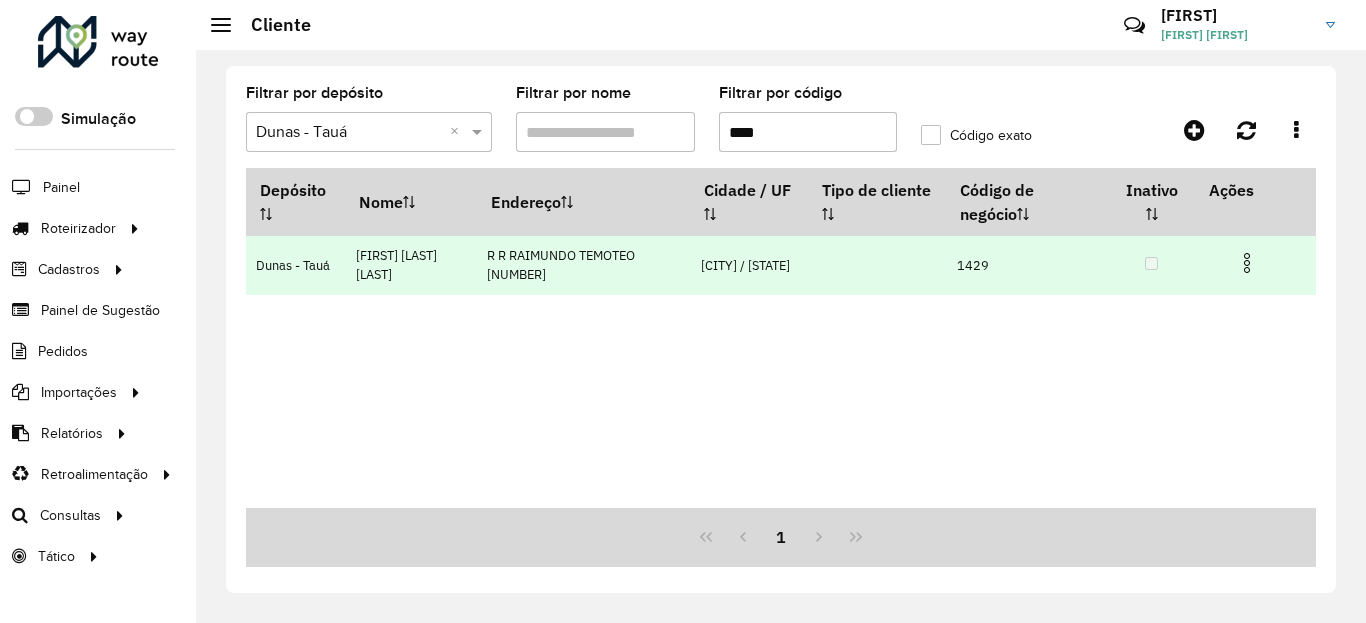 click at bounding box center [1247, 263] 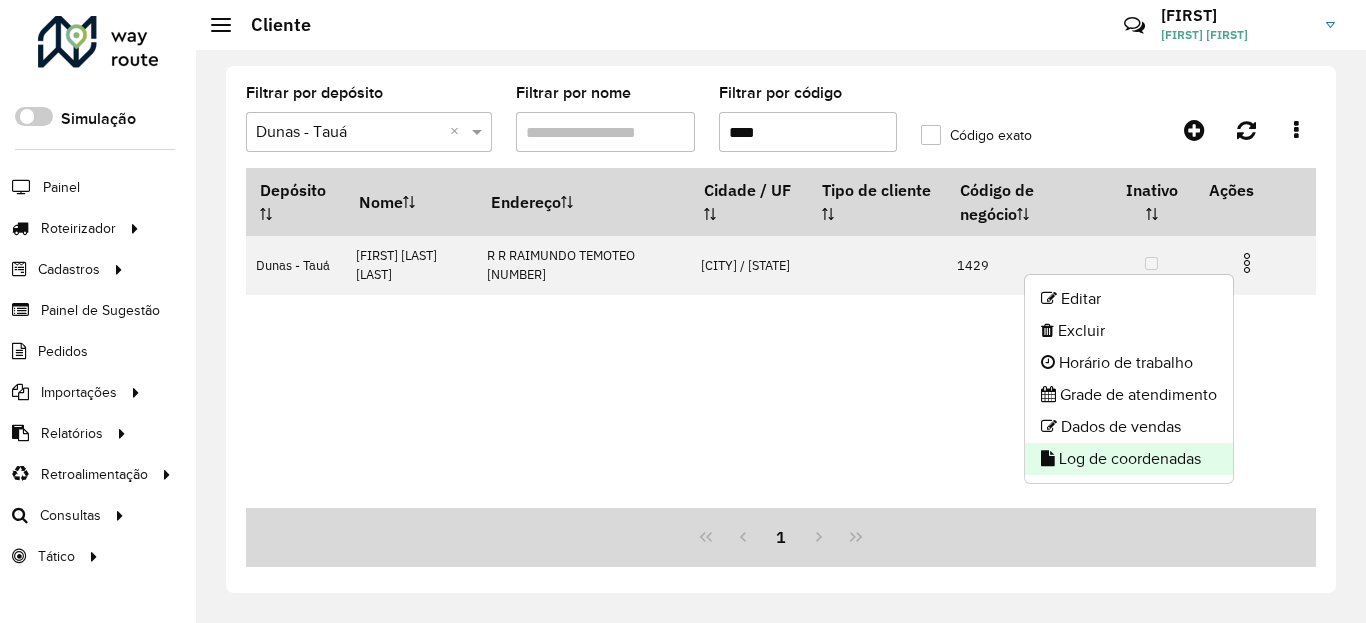 click on "Log de coordenadas" 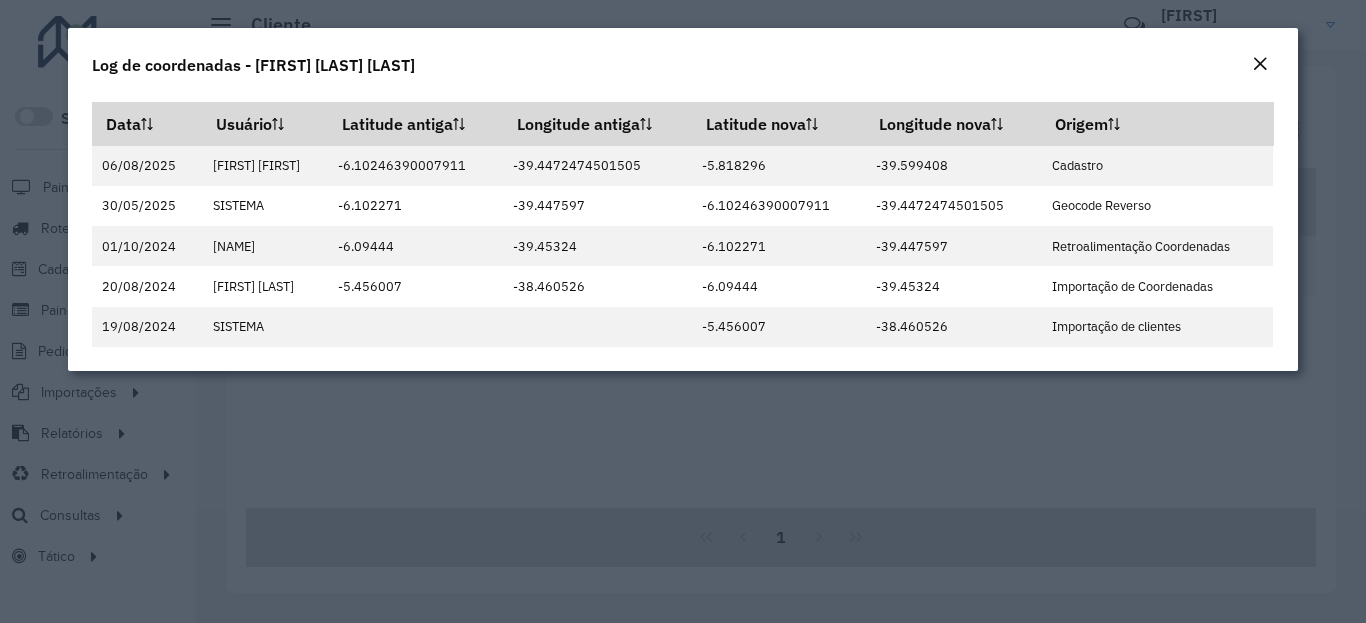 click 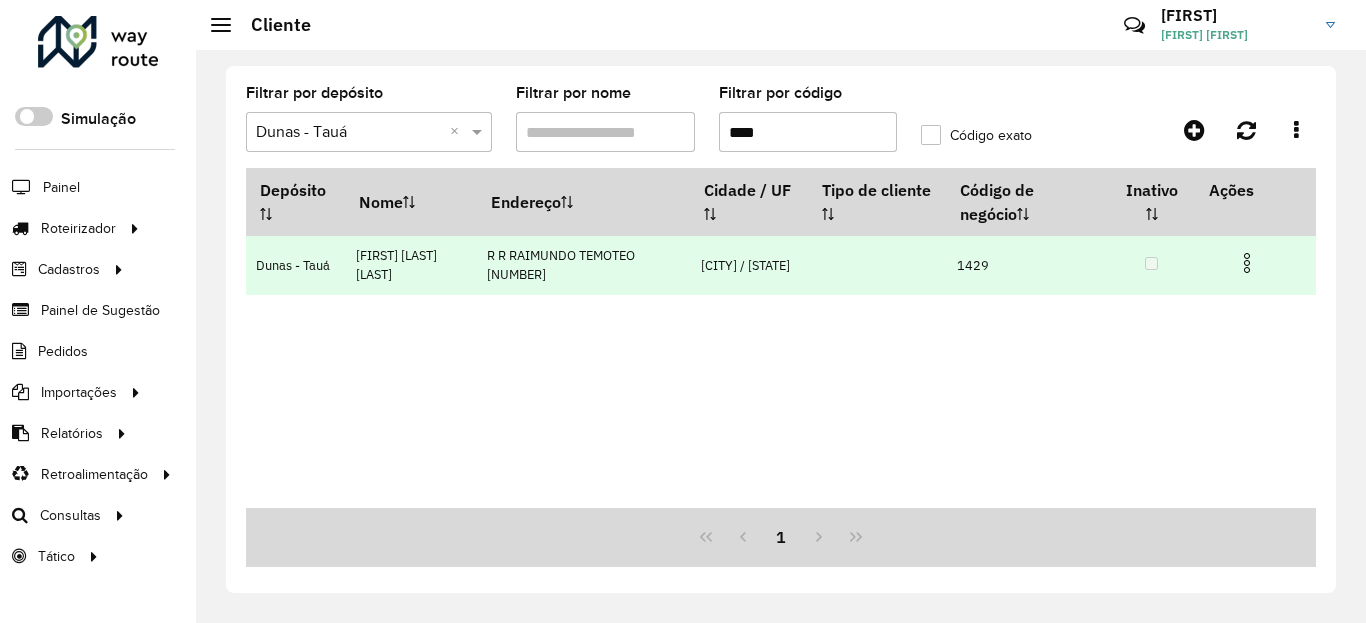 click at bounding box center (1247, 263) 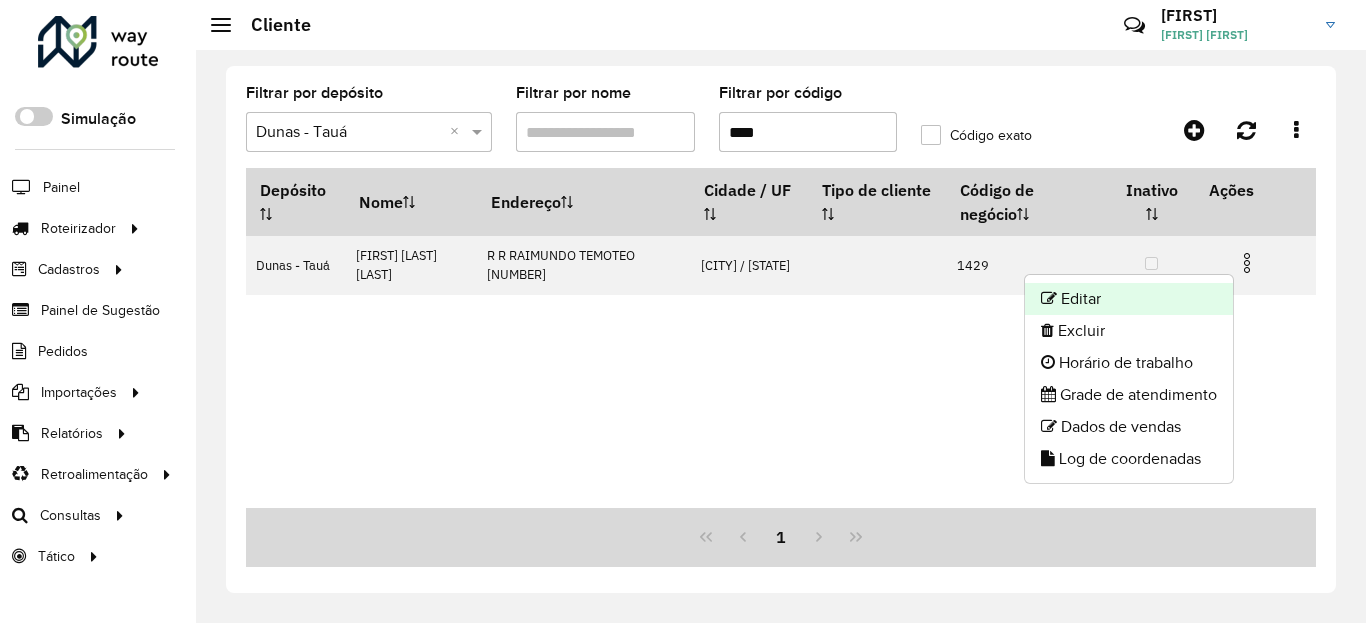 click on "Editar" 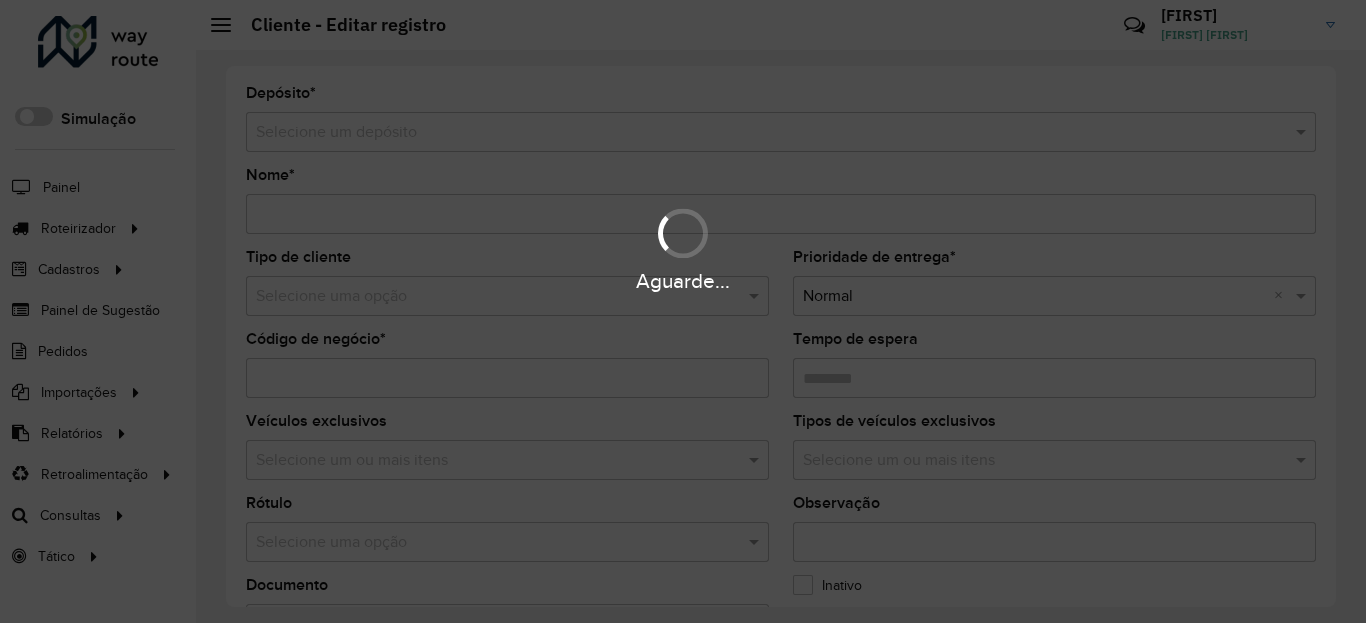type on "**********" 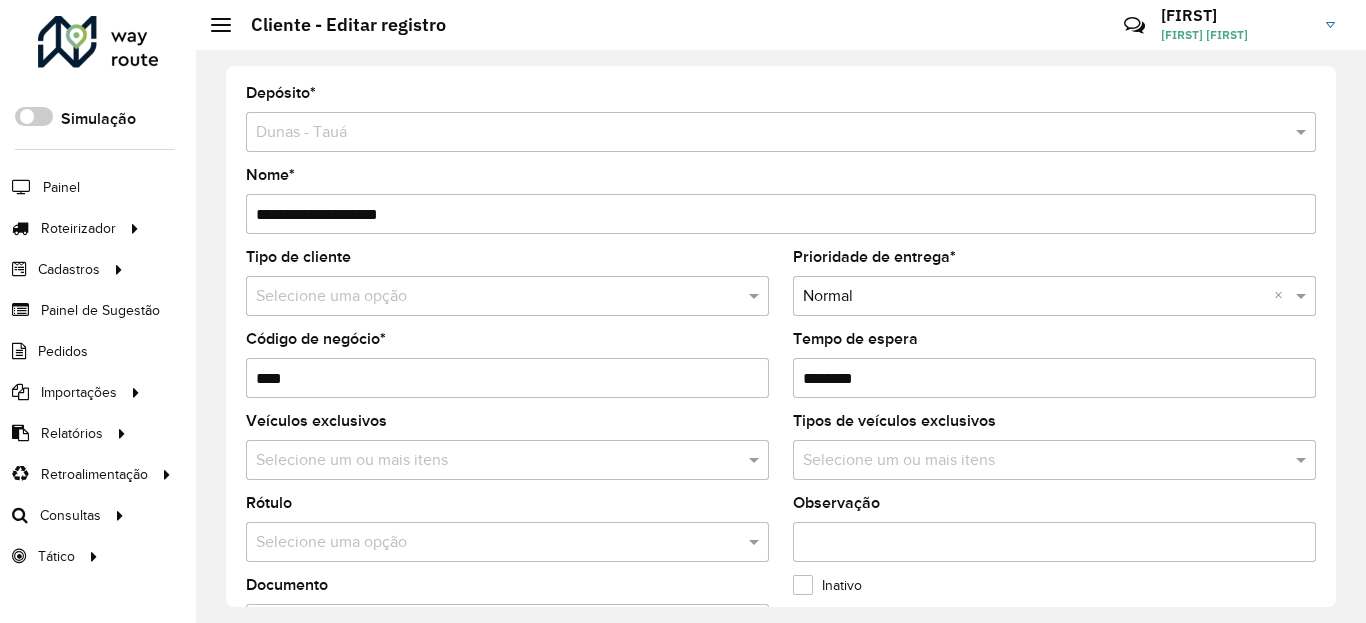 scroll, scrollTop: 600, scrollLeft: 0, axis: vertical 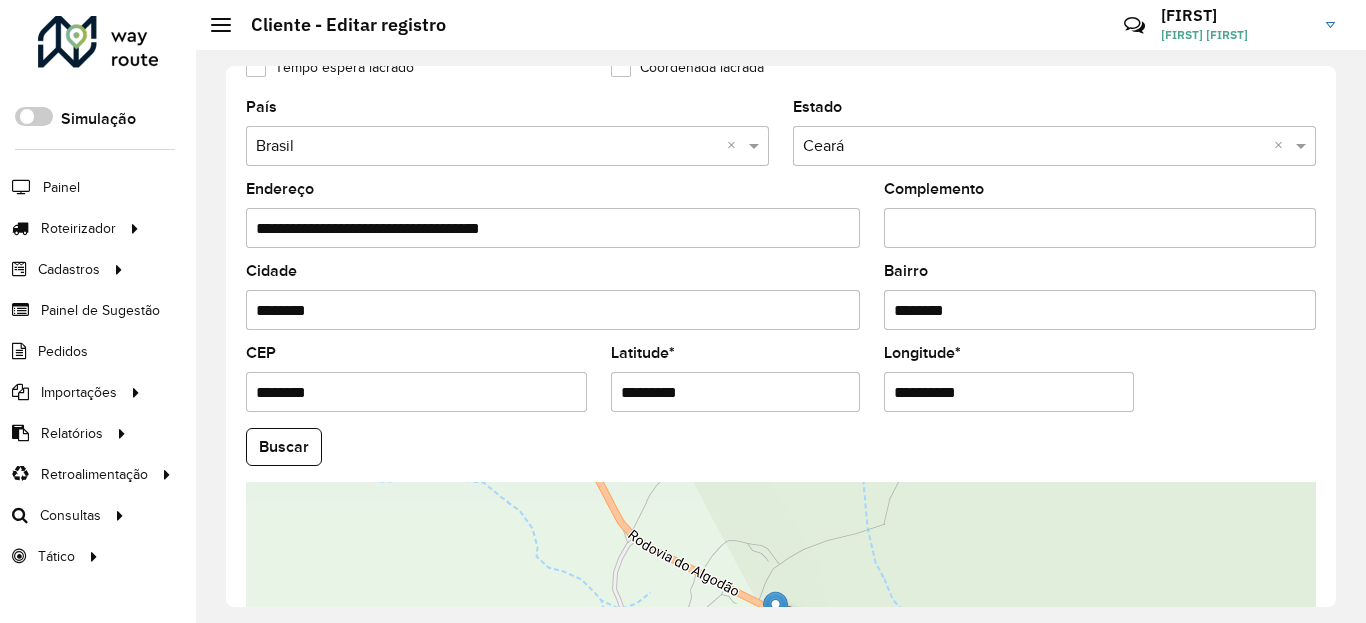 click on "*********" at bounding box center [736, 392] 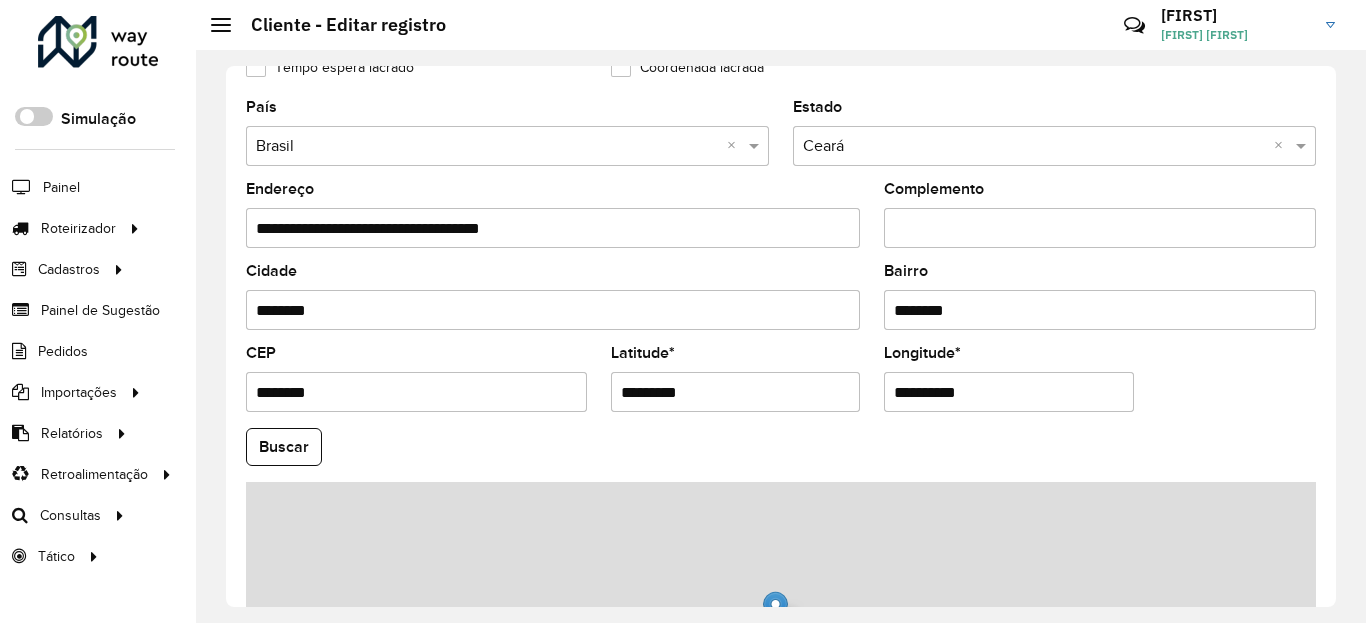 click on "Aguarde...  Pop-up bloqueado!  Seu navegador bloqueou automáticamente a abertura de uma nova janela.   Acesse as configurações e adicione o endereço do sistema a lista de permissão.   Fechar  Roteirizador AmbevTech Simulação Painel Roteirizador Entregas Vendas Cadastros Checkpoint Classificações de venda Cliente Condição de pagamento Consulta de setores Depósito Disponibilidade de veículos Fator tipo de produto Gabarito planner Grupo Rota Fator Tipo Produto Grupo de Depósito Grupo de rotas exclusiva Grupo de setores Jornada Jornada RN Layout integração Modelo Motorista Multi Depósito Painel de sugestão Parada Pedágio Perfil de Vendedor Ponto de apoio Ponto de apoio FAD Prioridade pedido Produto Restrição de Atendimento Planner Rodízio de placa Rota exclusiva FAD Rótulo Setor Setor Planner Tempo de parada de refeição Tipo de cliente Tipo de veículo Tipo de veículo RN Transportadora Usuário Vendedor Veículo Painel de Sugestão Pedidos Importações Classificação e volume de venda" at bounding box center (683, 311) 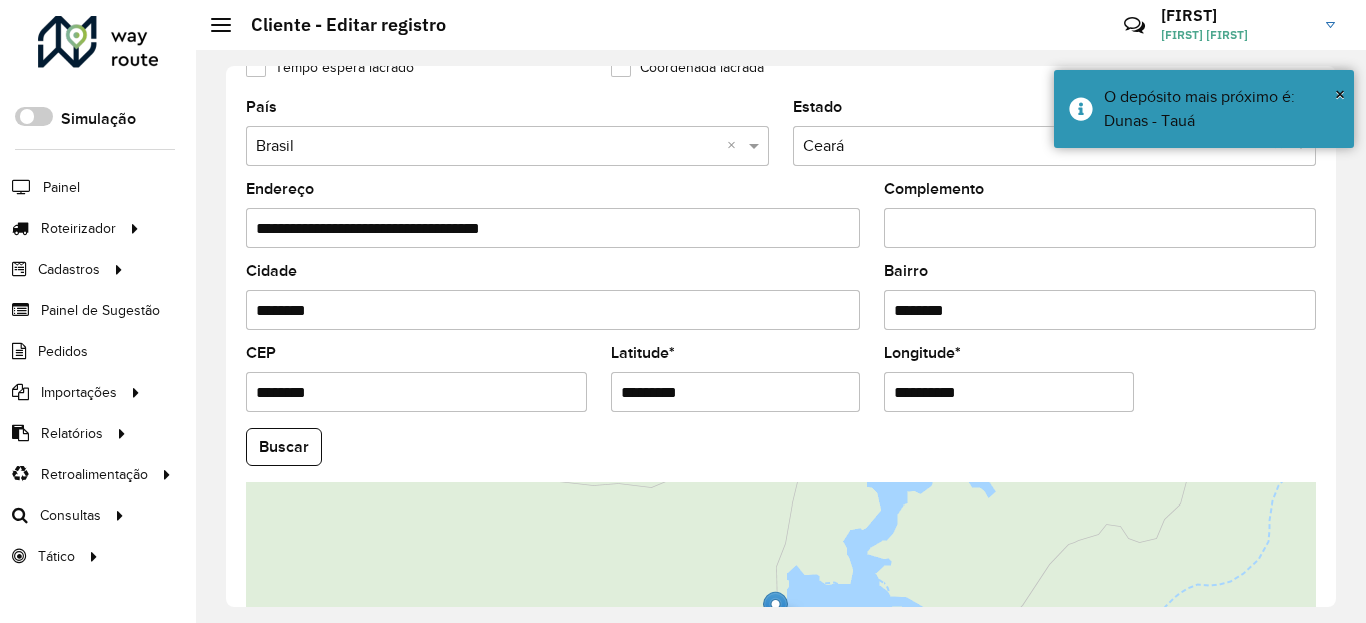 click on "**********" at bounding box center (1009, 392) 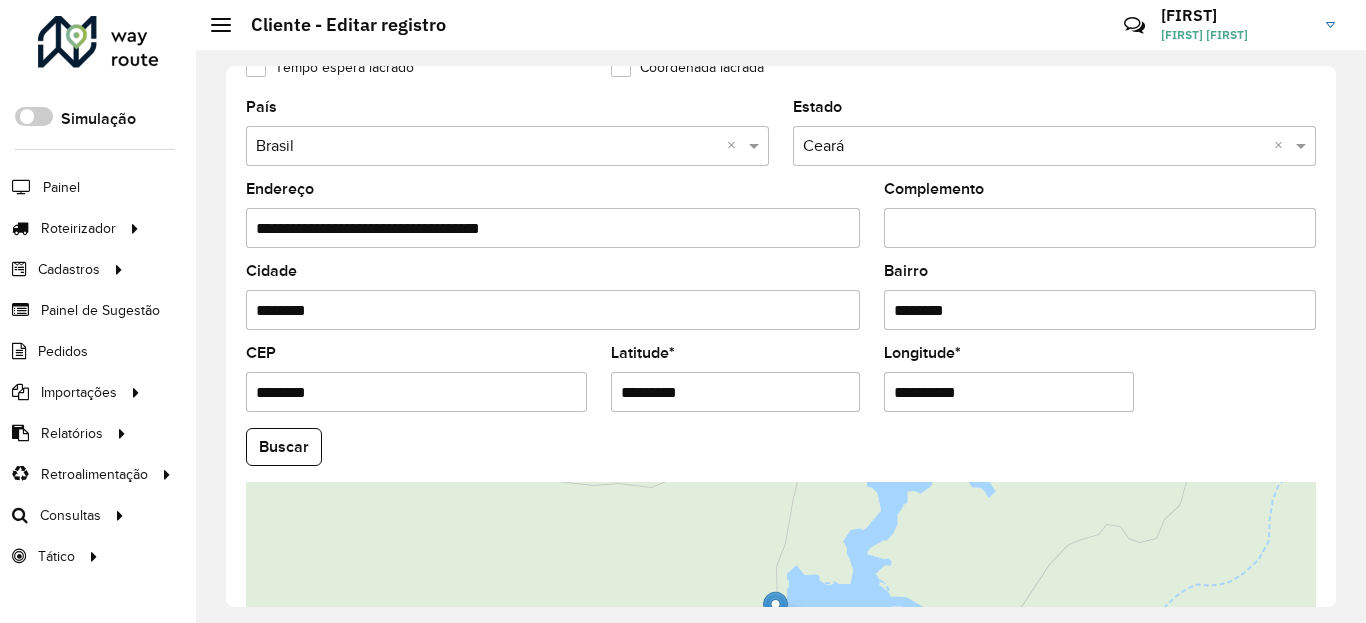 type on "**********" 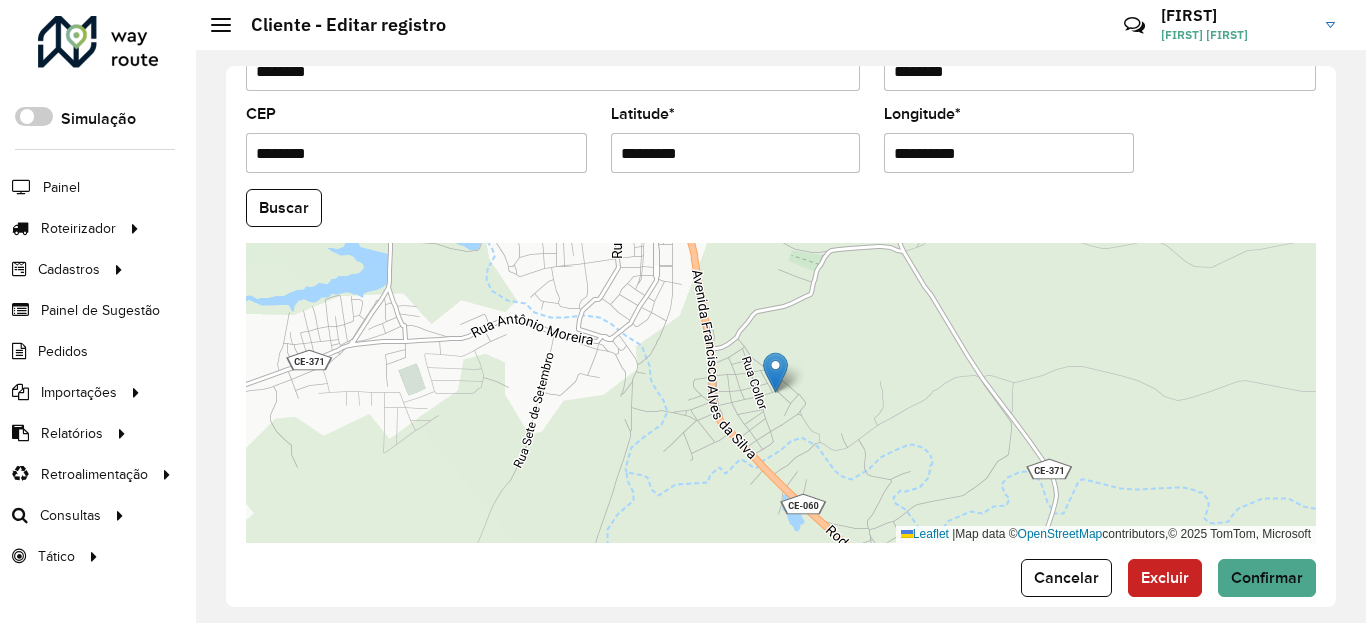 scroll, scrollTop: 865, scrollLeft: 0, axis: vertical 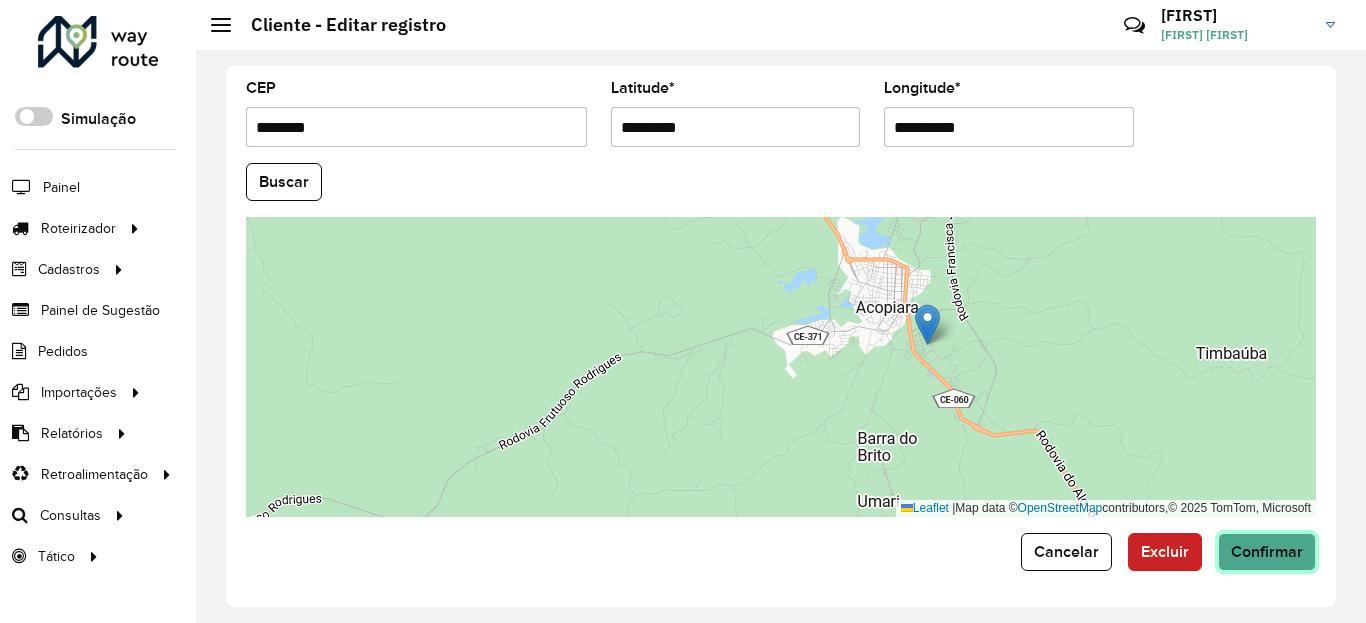 click on "Confirmar" 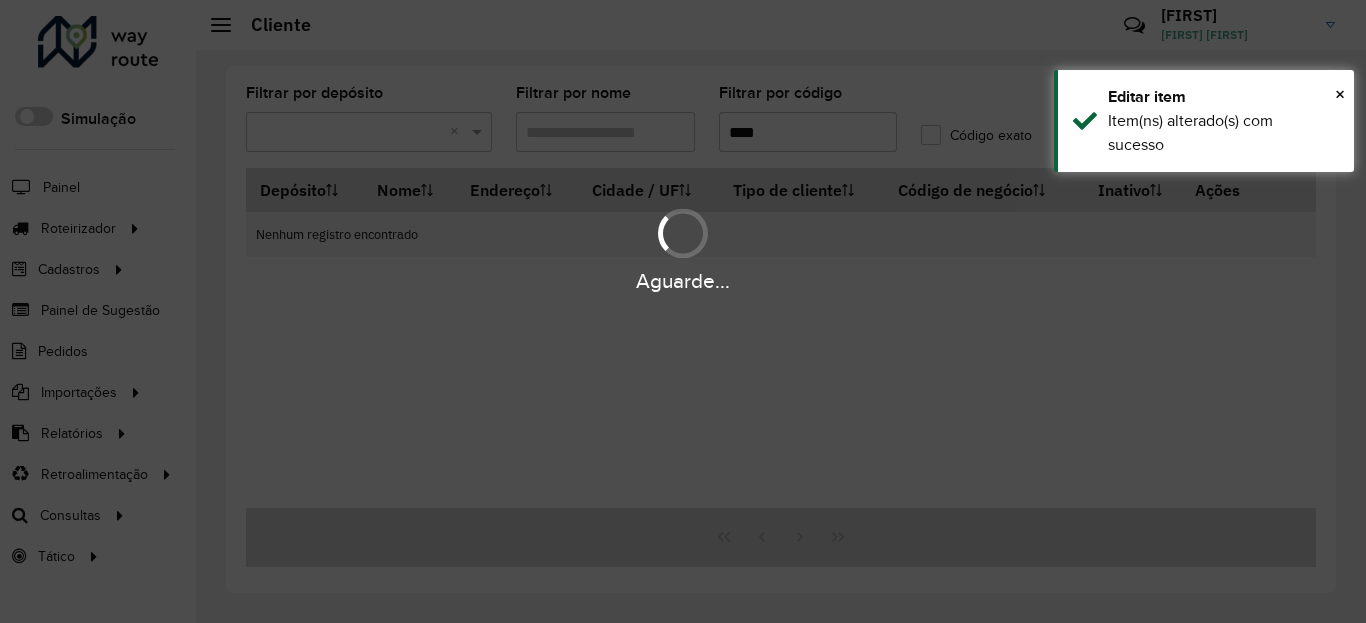 drag, startPoint x: 1290, startPoint y: 212, endPoint x: 1290, endPoint y: 228, distance: 16 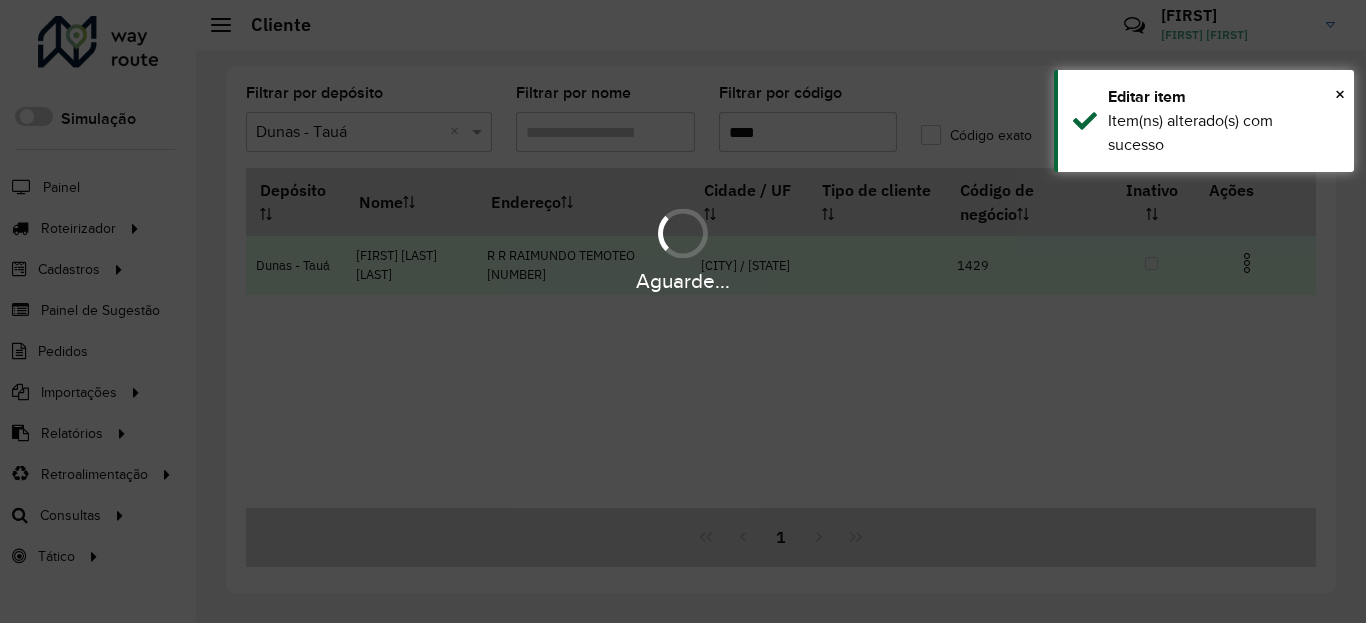 click at bounding box center [1247, 263] 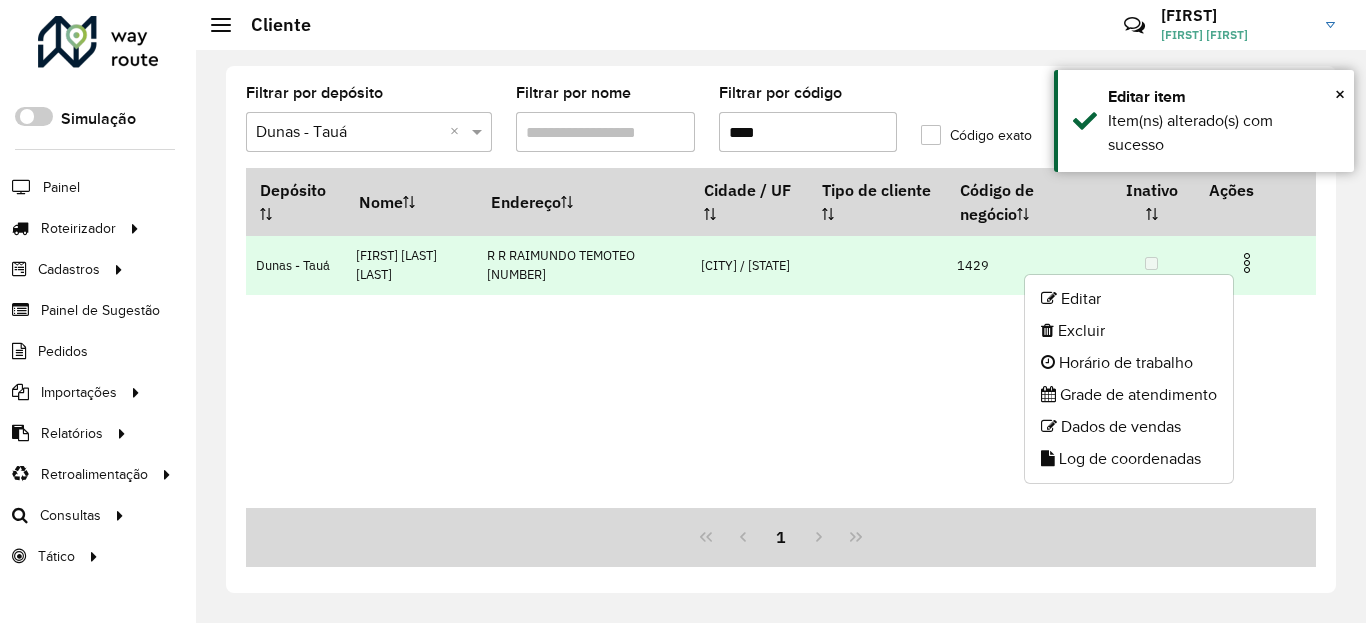 click on "Dunas - Tauá   [FIRST] [LAST]  R   R [LAST]            106  ACOPIARA / CE      1429" at bounding box center [781, 265] 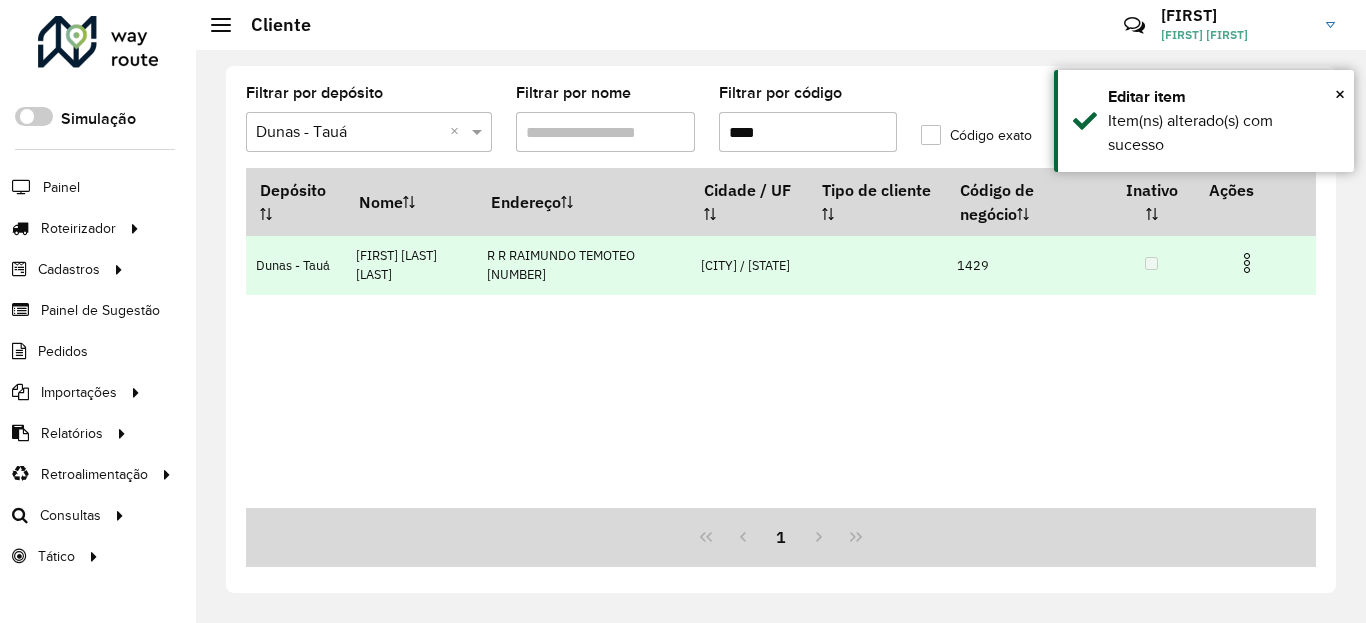 click at bounding box center [1255, 261] 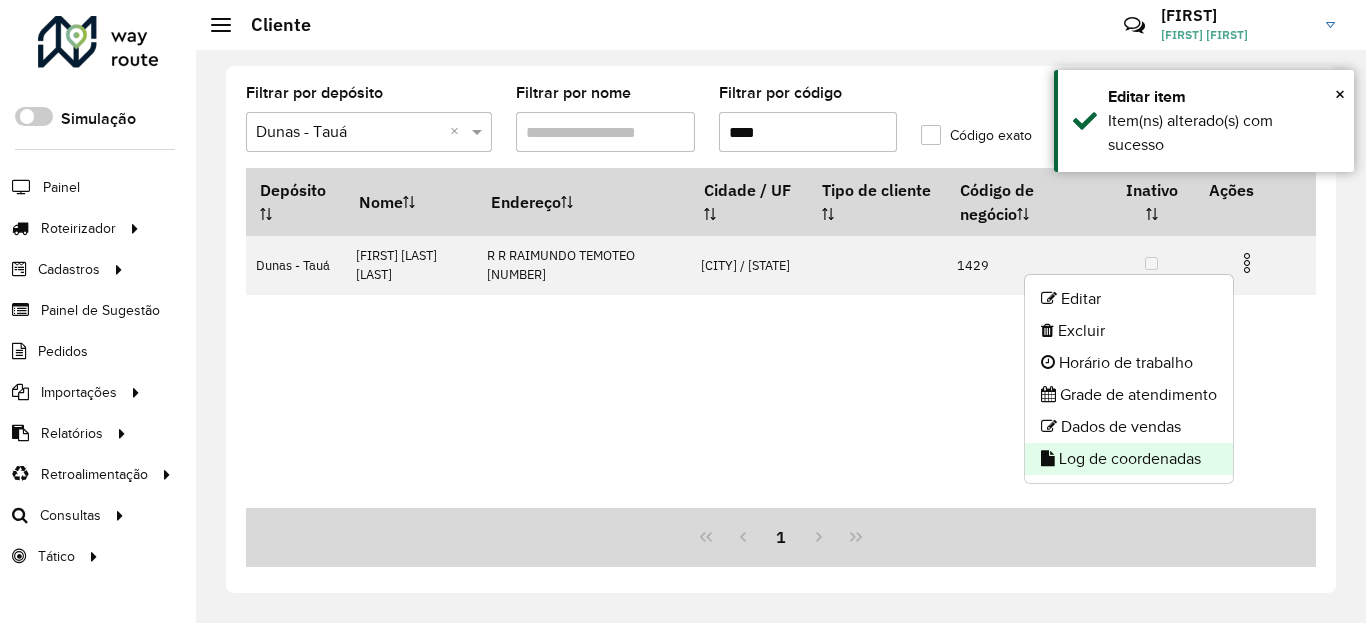click on "Log de coordenadas" 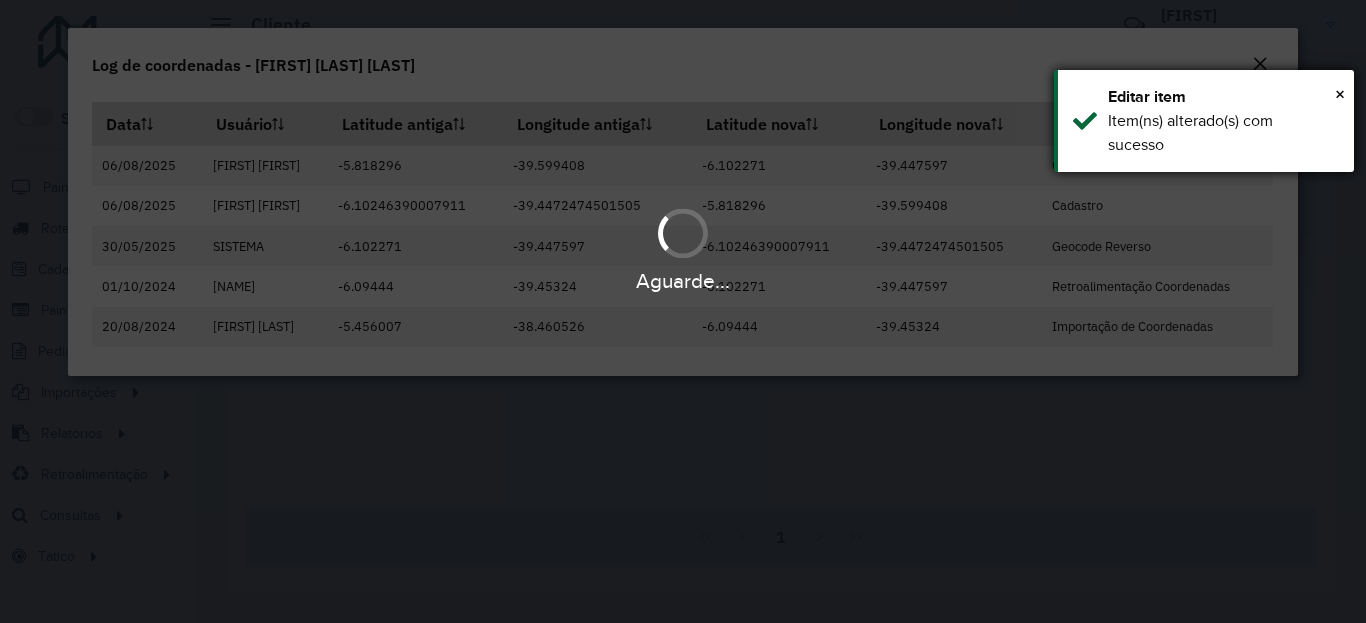 click on "Item(ns) alterado(s) com sucesso" at bounding box center (1223, 133) 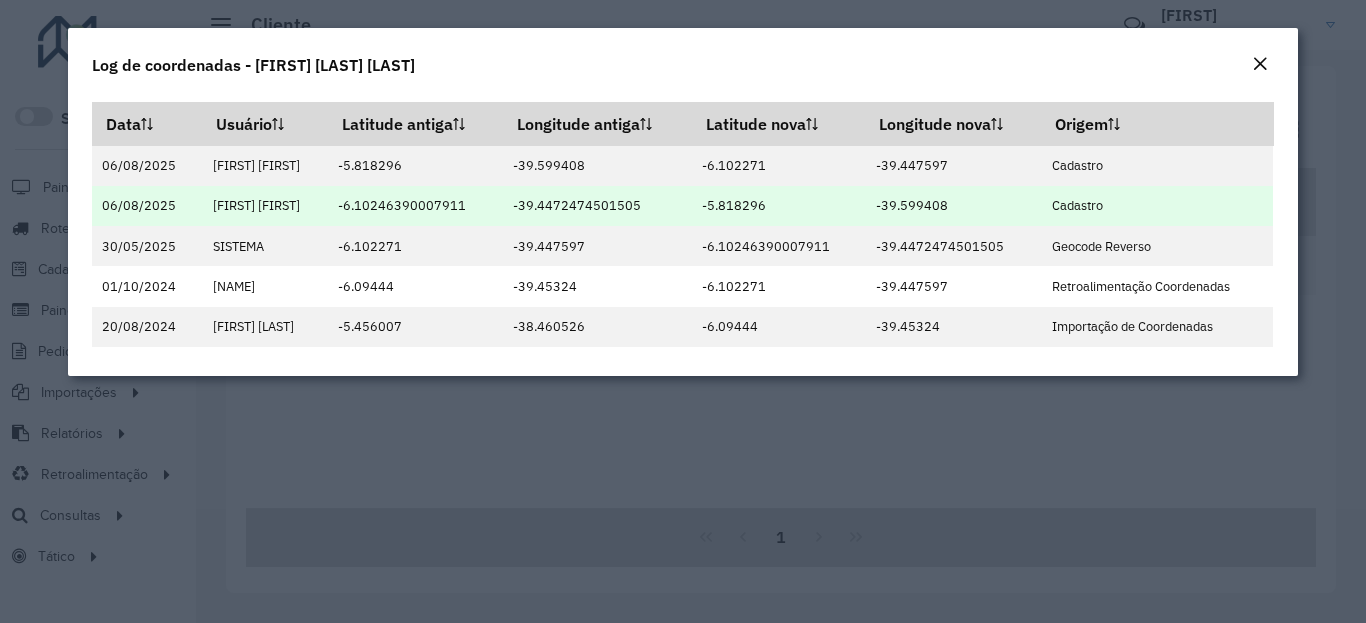 click on "-39.599408" at bounding box center [953, 206] 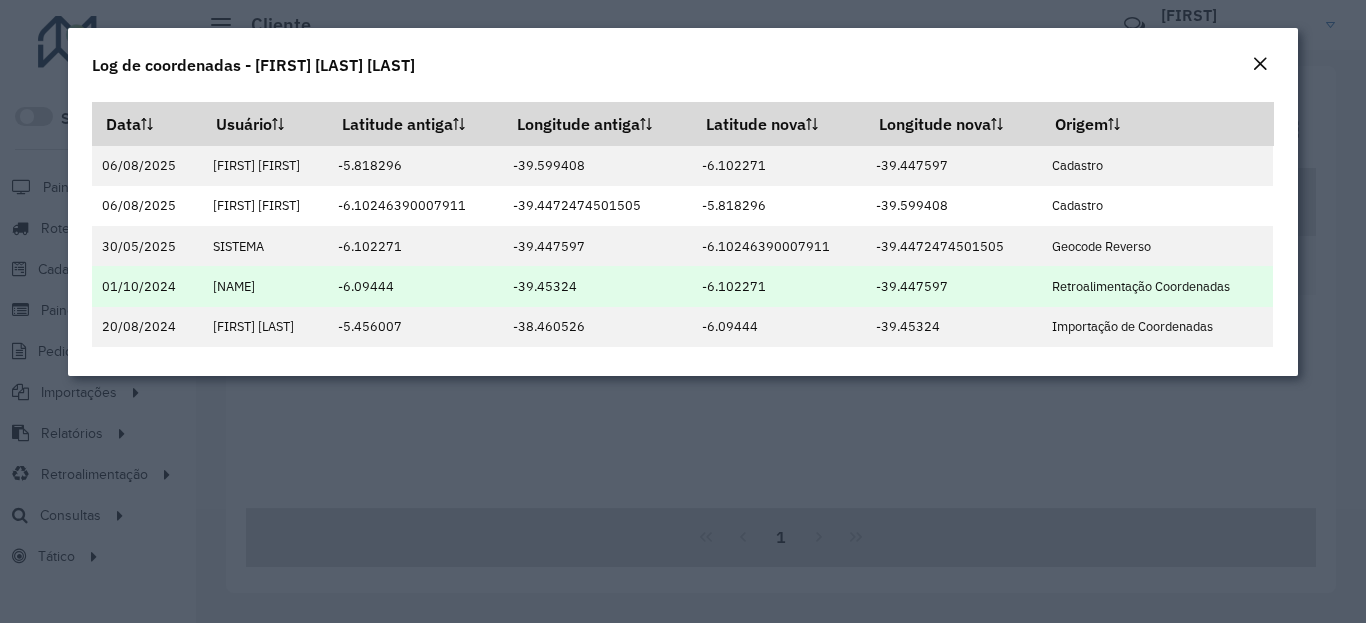 drag, startPoint x: 977, startPoint y: 199, endPoint x: 1131, endPoint y: 283, distance: 175.4195 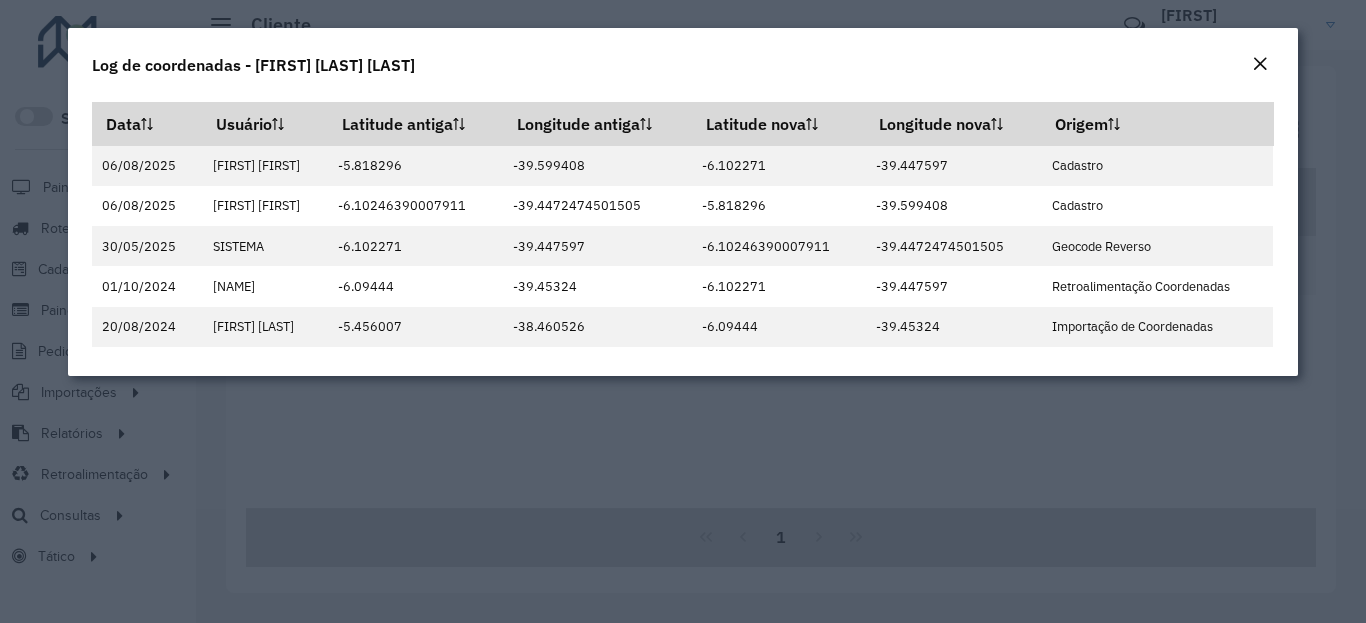 click 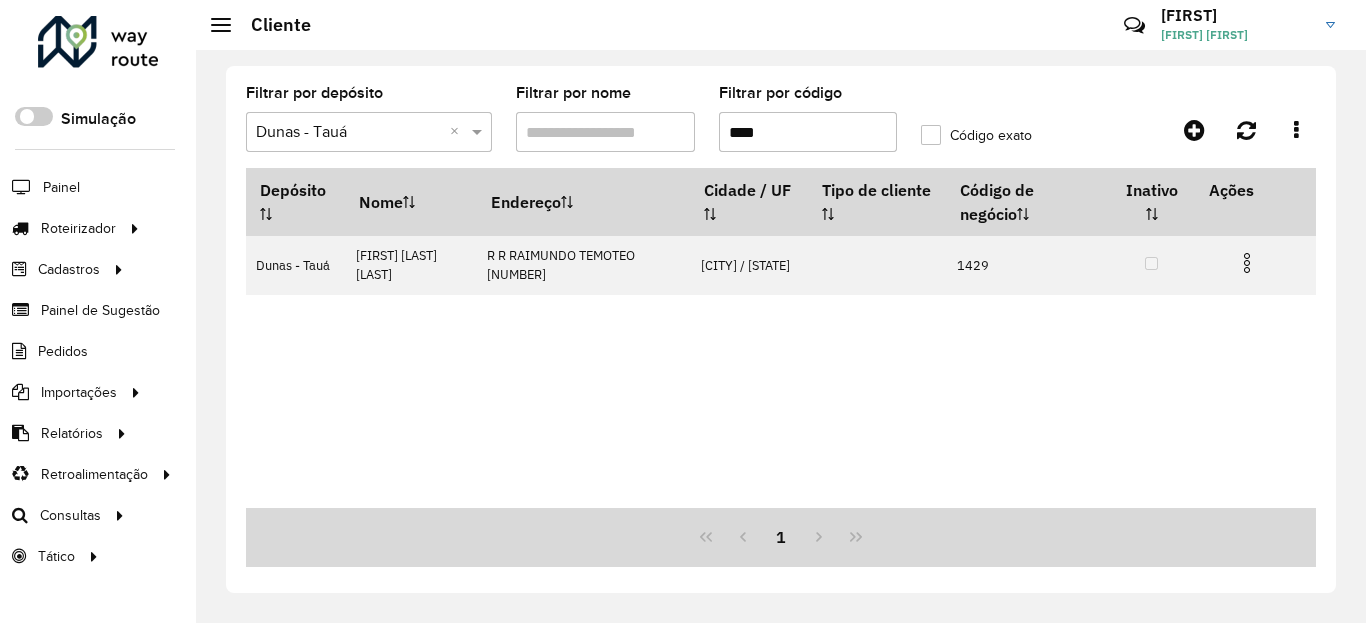 click on "****" at bounding box center [808, 132] 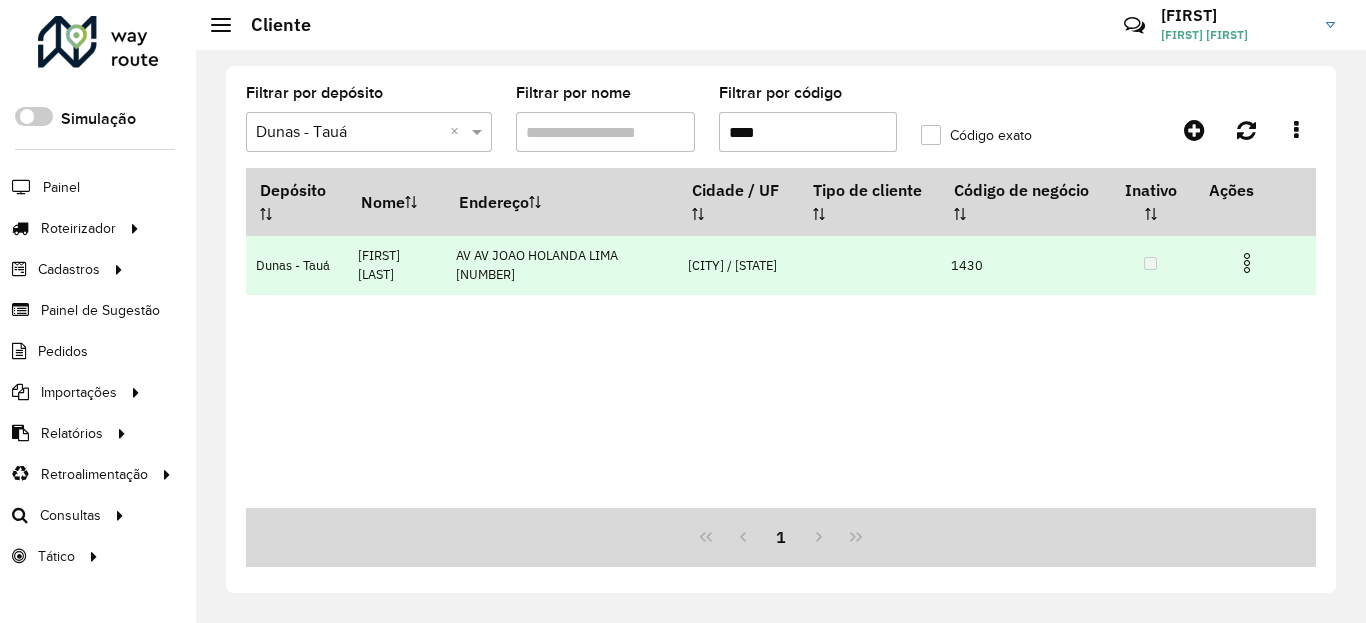 click at bounding box center [1255, 261] 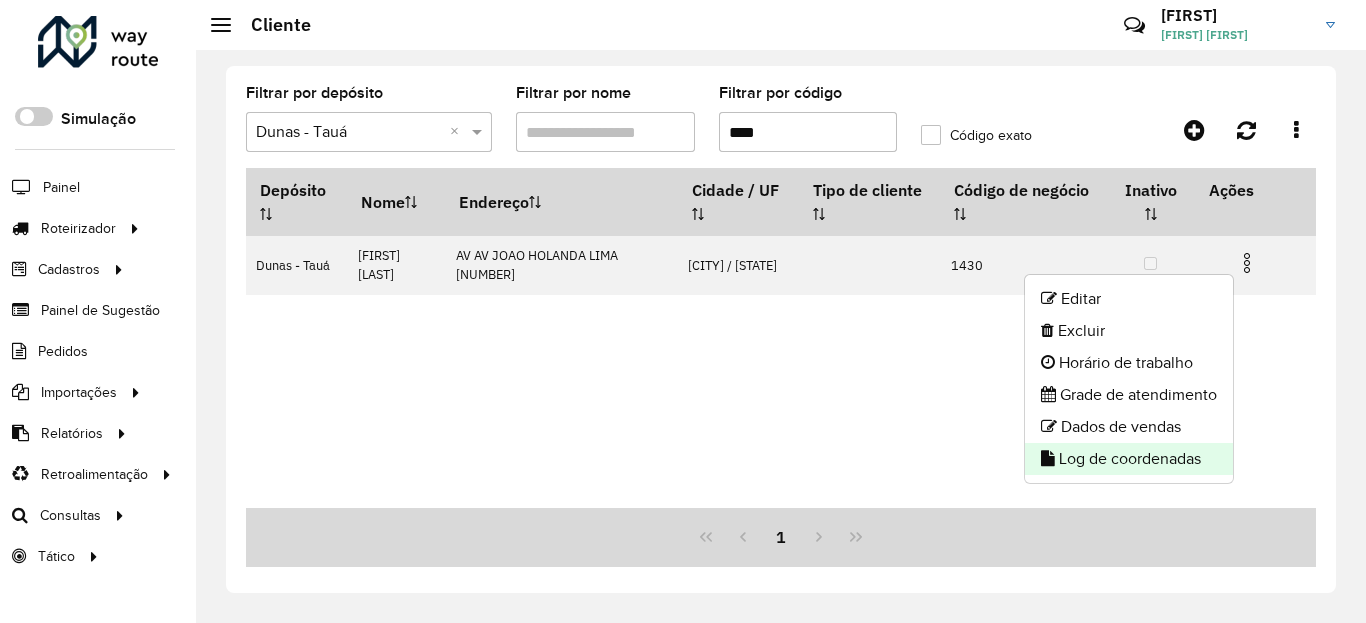 click on "Log de coordenadas" 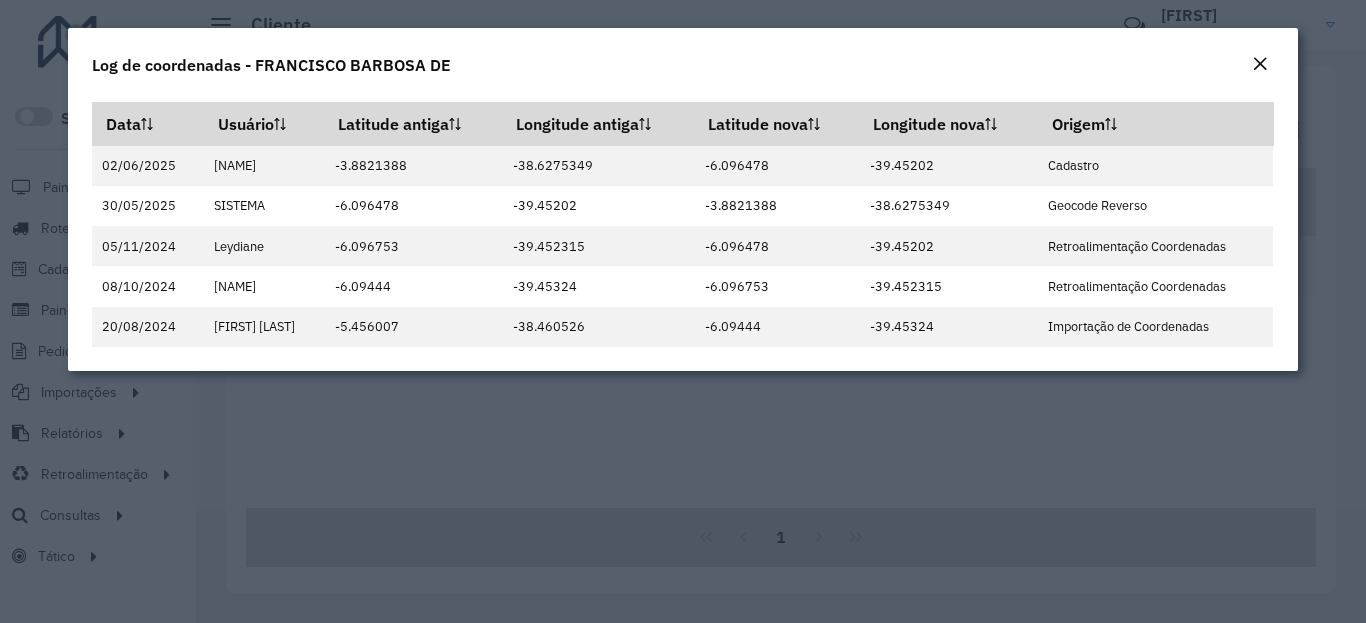 click 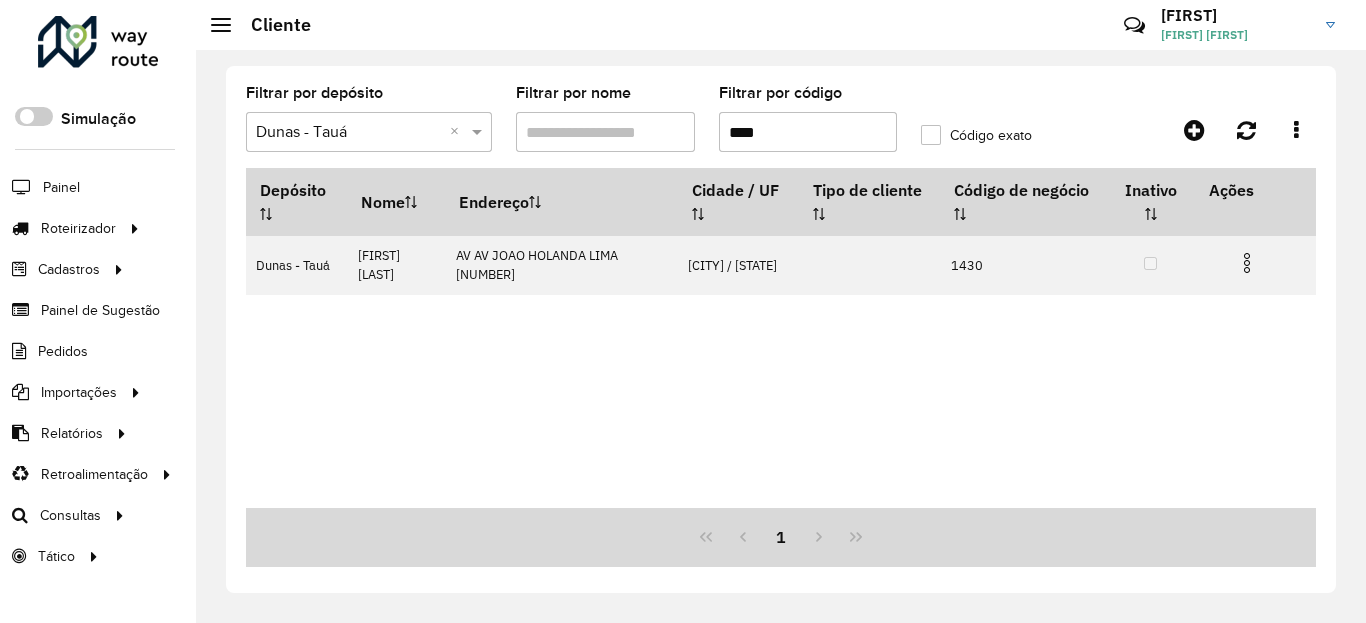 click on "****" at bounding box center [808, 132] 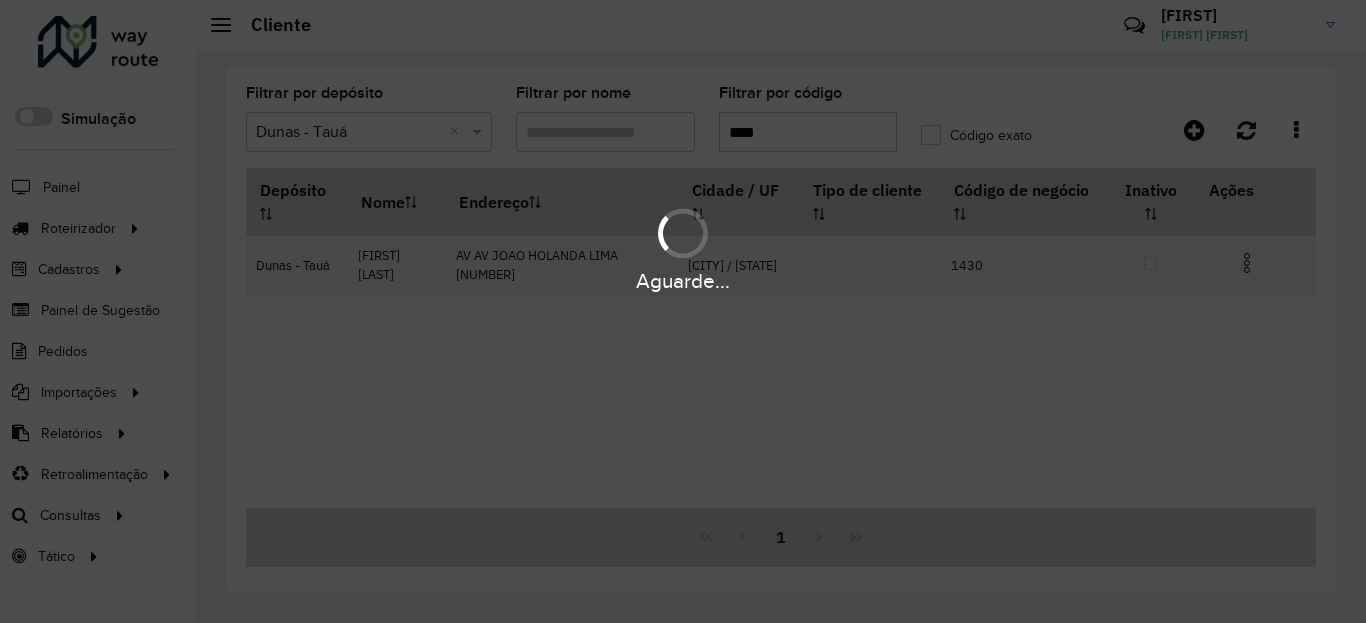 type on "****" 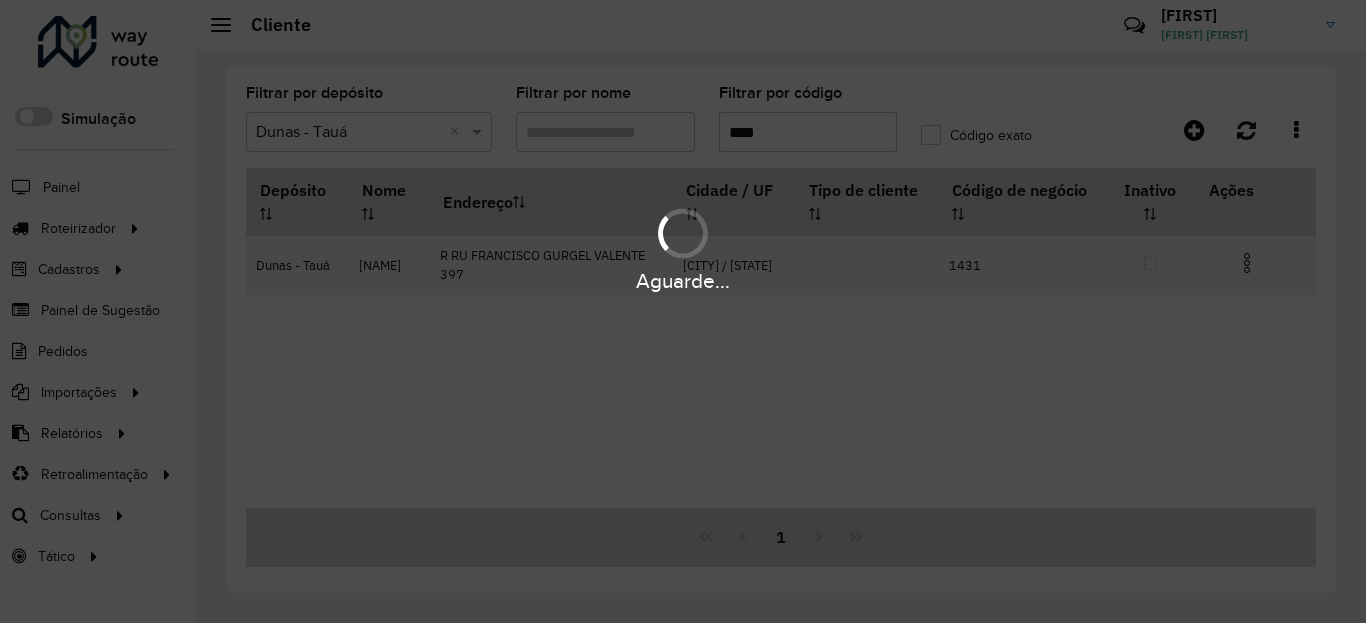 click on "Aguarde..." at bounding box center [683, 281] 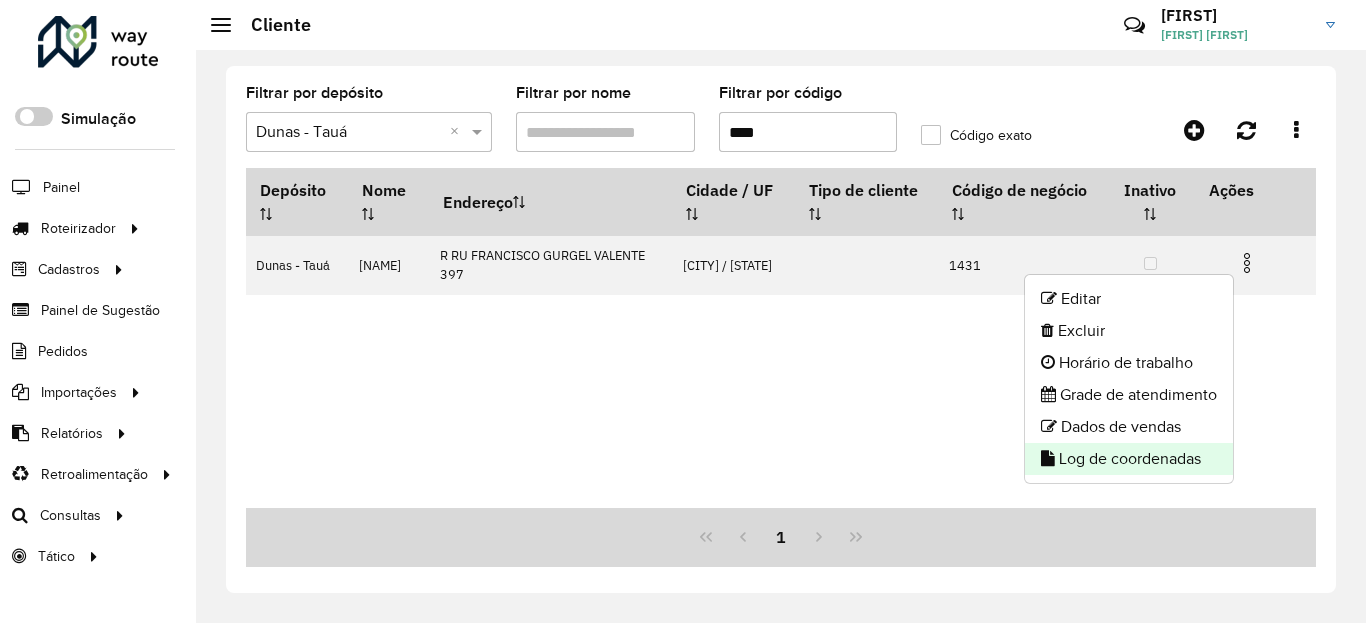 click on "Log de coordenadas" 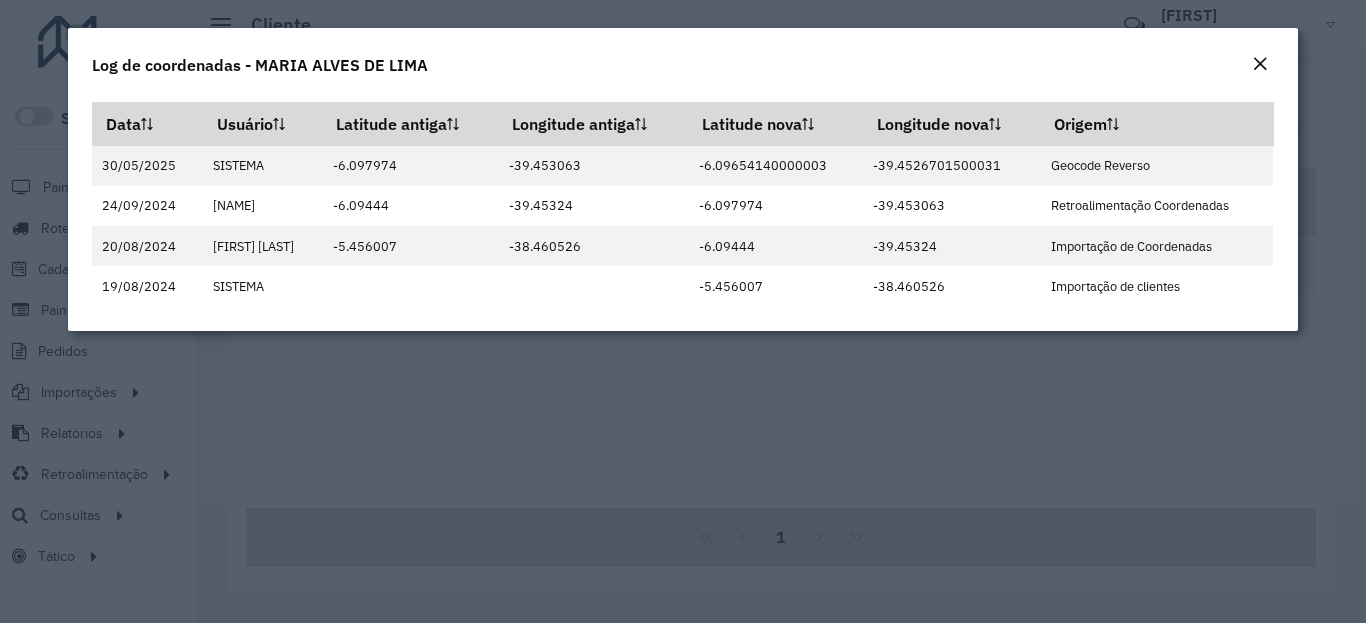click 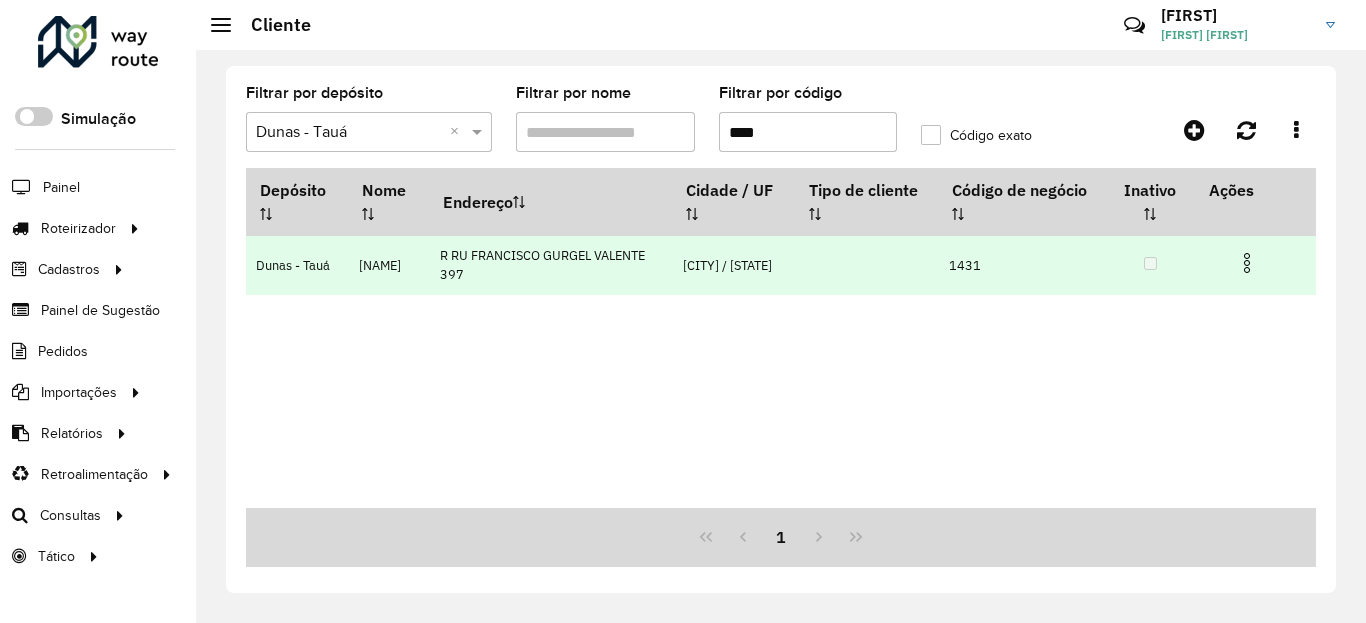 click at bounding box center (1247, 263) 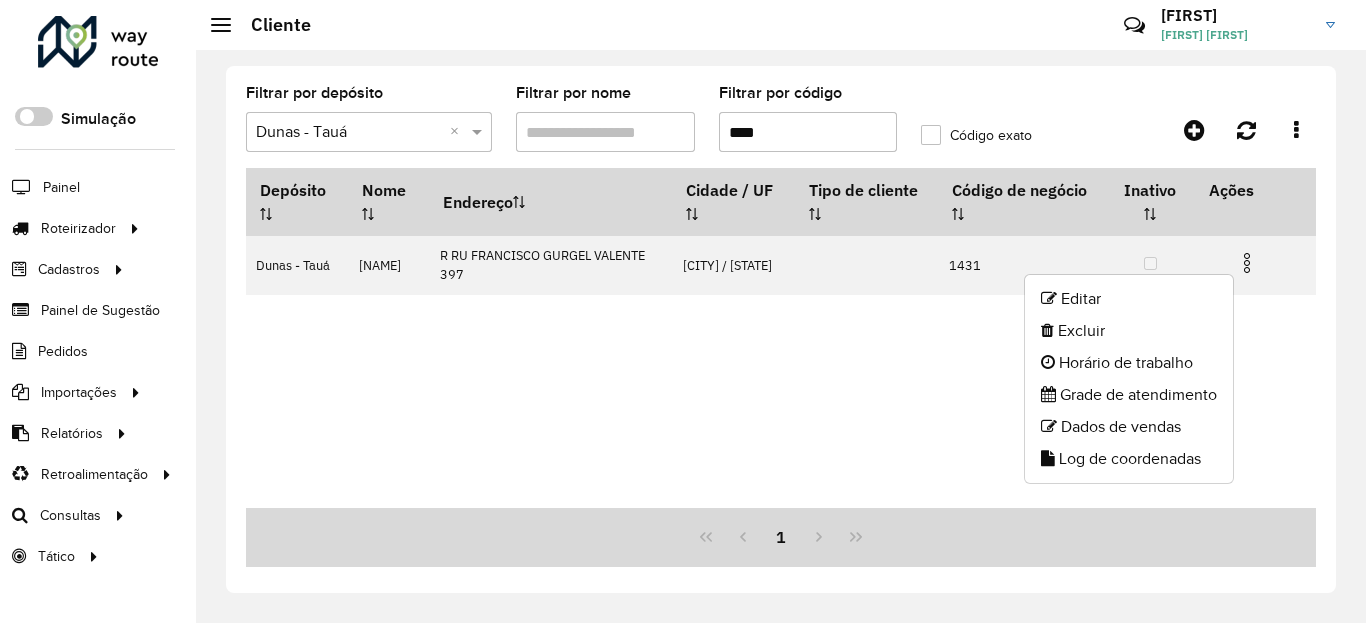 click on "Editar" 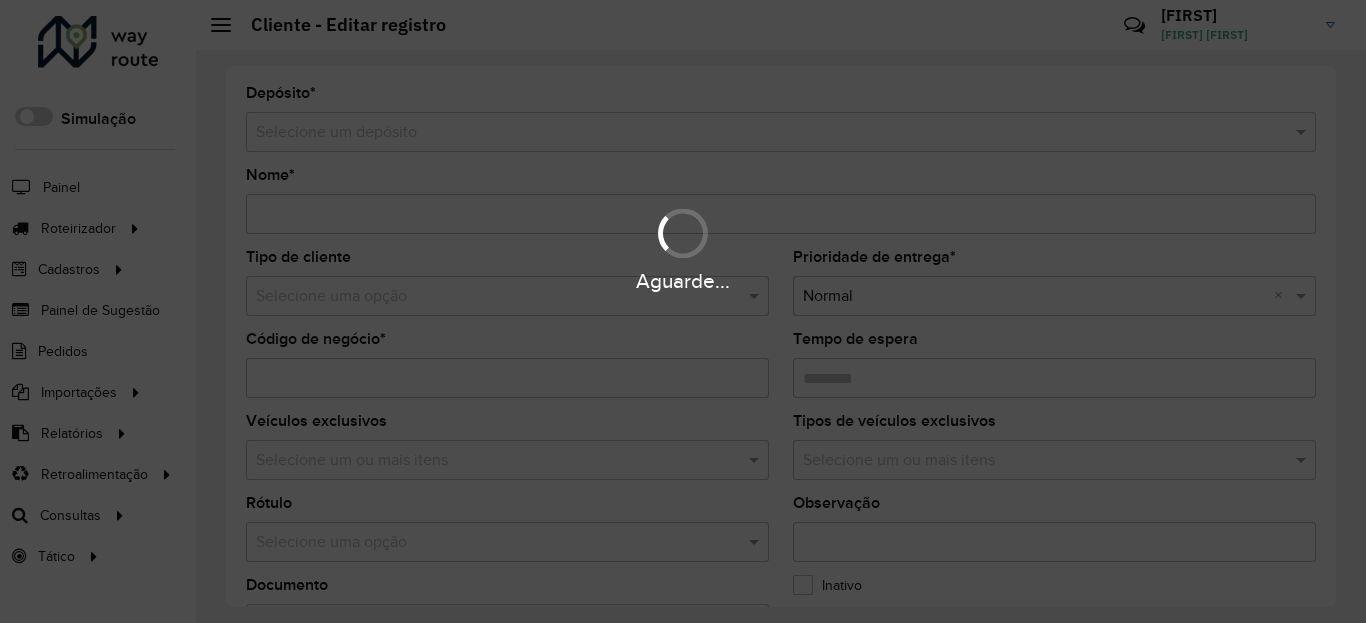 type on "**********" 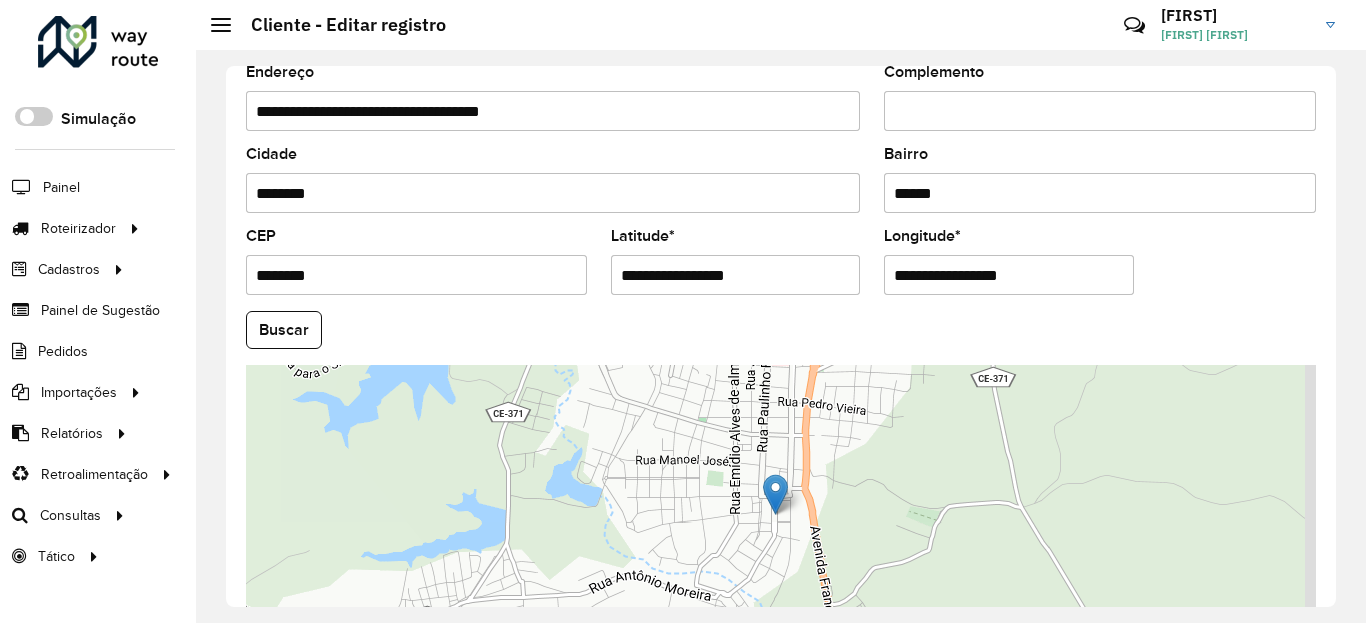 scroll, scrollTop: 720, scrollLeft: 0, axis: vertical 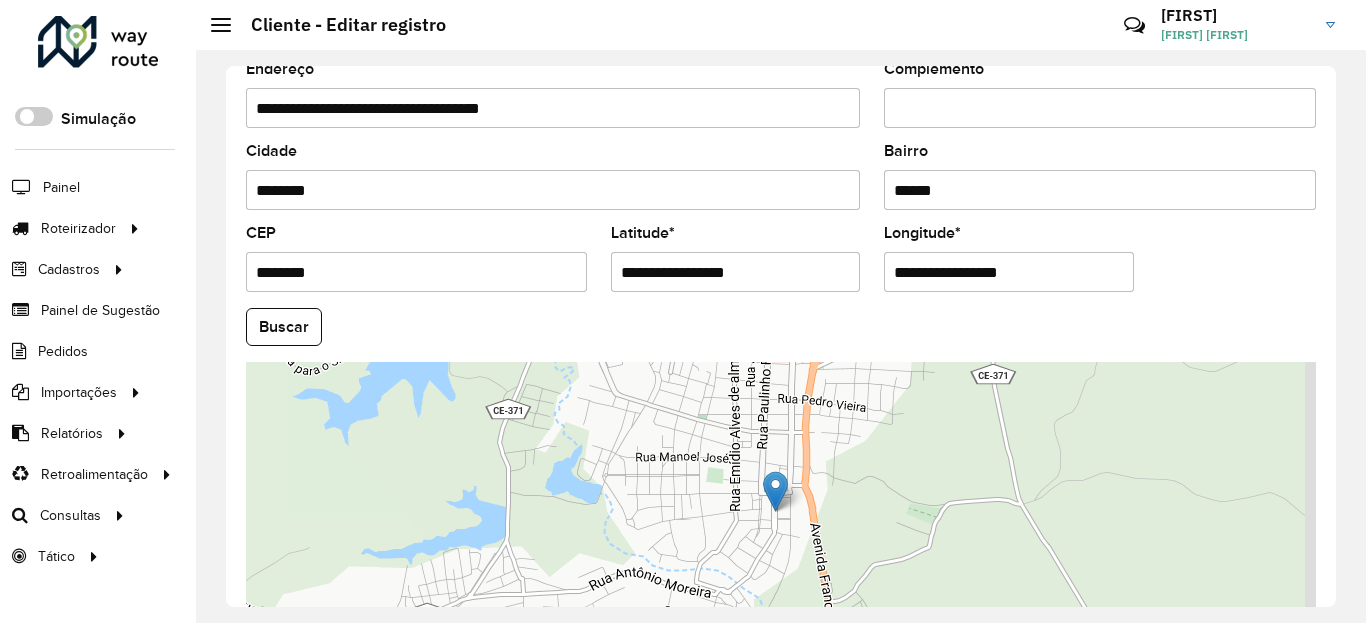 click on "**********" at bounding box center [736, 272] 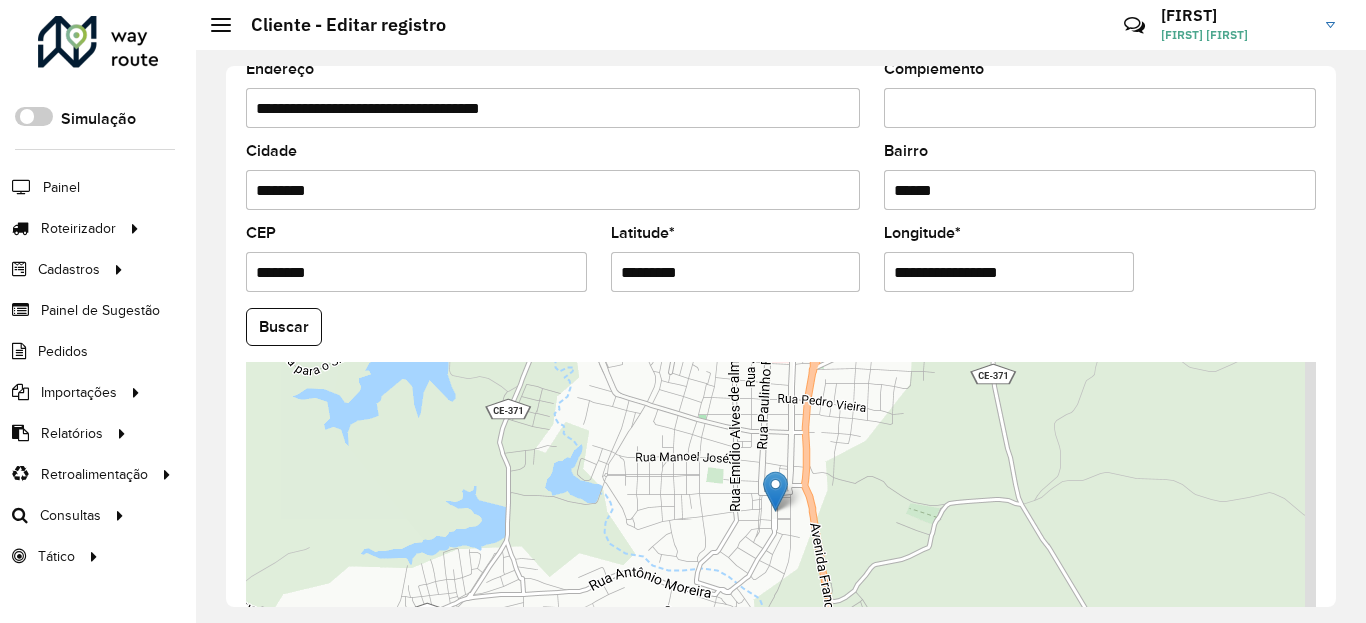 type on "*********" 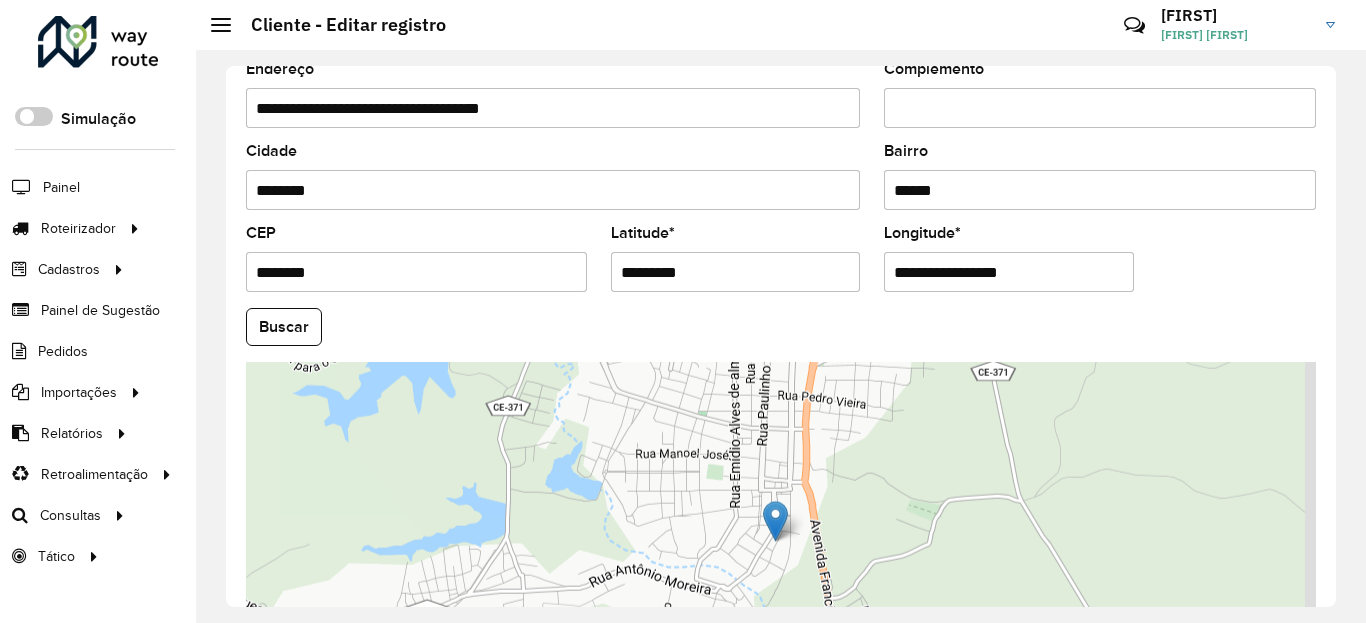 click on "Aguarde...  Pop-up bloqueado!  Seu navegador bloqueou automáticamente a abertura de uma nova janela.   Acesse as configurações e adicione o endereço do sistema a lista de permissão.   Fechar  Roteirizador AmbevTech Simulação Painel Roteirizador Entregas Vendas Cadastros Checkpoint Classificações de venda Cliente Condição de pagamento Consulta de setores Depósito Disponibilidade de veículos Fator tipo de produto Gabarito planner Grupo Rota Fator Tipo Produto Grupo de Depósito Grupo de rotas exclusiva Grupo de setores Jornada Jornada RN Layout integração Modelo Motorista Multi Depósito Painel de sugestão Parada Pedágio Perfil de Vendedor Ponto de apoio Ponto de apoio FAD Prioridade pedido Produto Restrição de Atendimento Planner Rodízio de placa Rota exclusiva FAD Rótulo Setor Setor Planner Tempo de parada de refeição Tipo de cliente Tipo de veículo Tipo de veículo RN Transportadora Usuário Vendedor Veículo Painel de Sugestão Pedidos Importações Classificação e volume de venda" at bounding box center [683, 311] 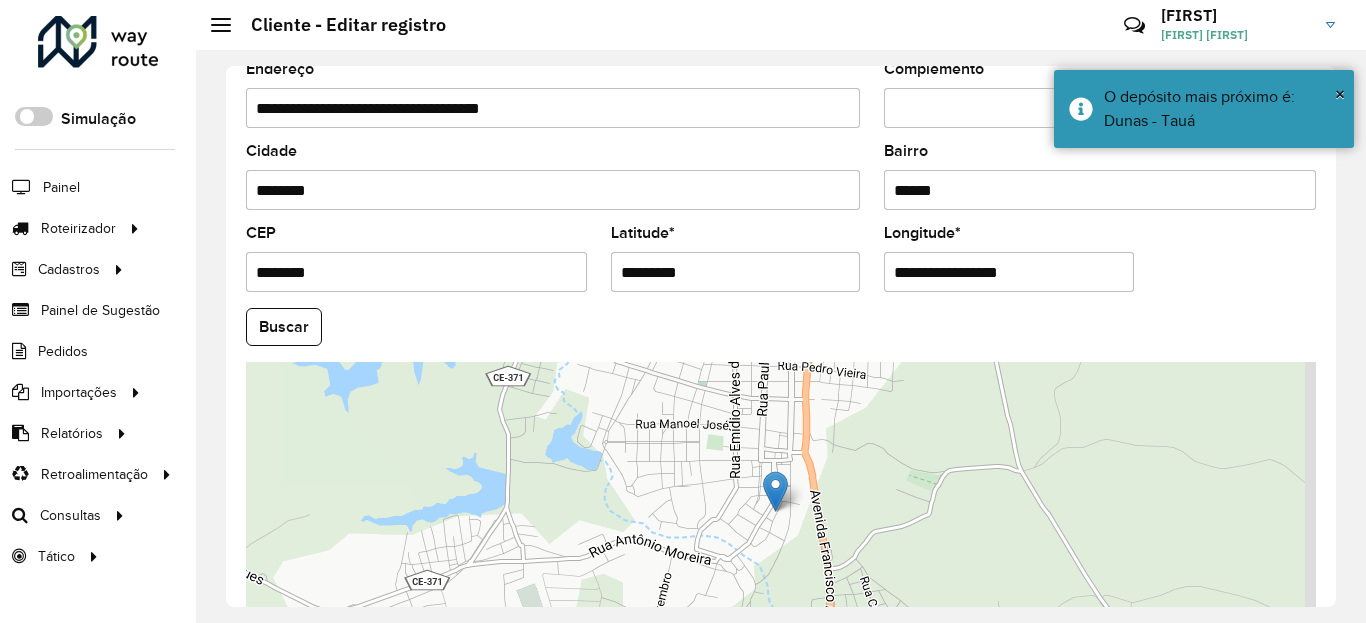 click on "**********" at bounding box center [1009, 272] 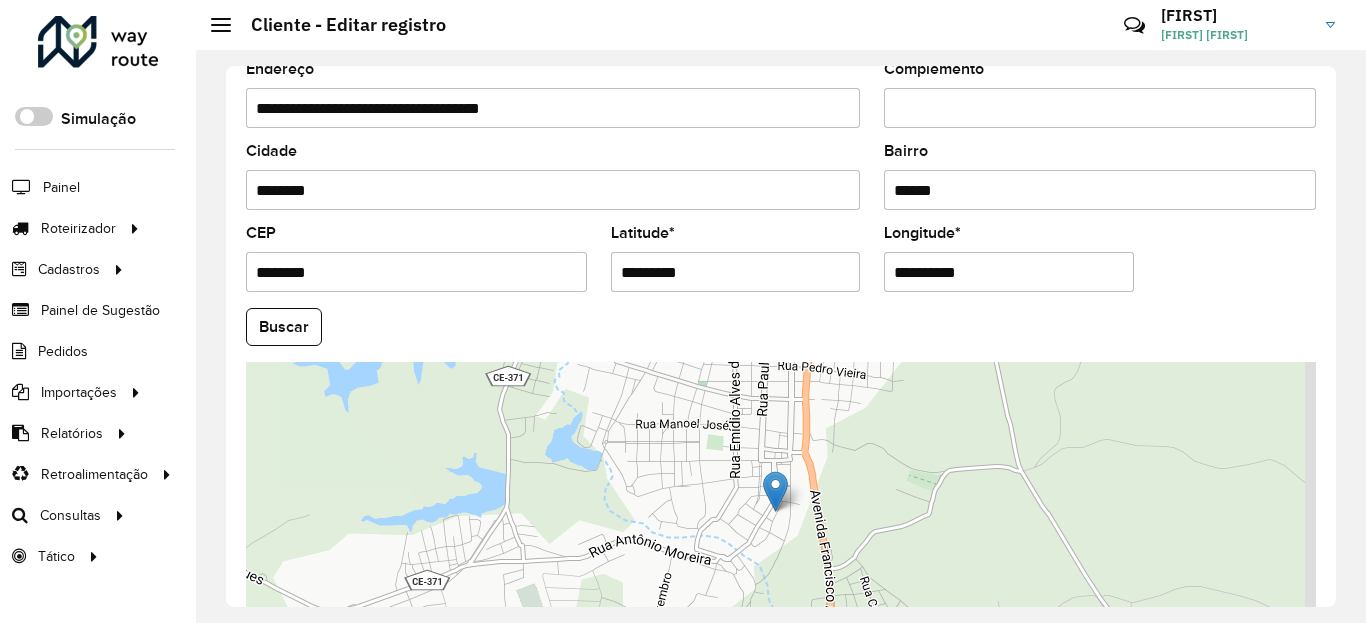 type 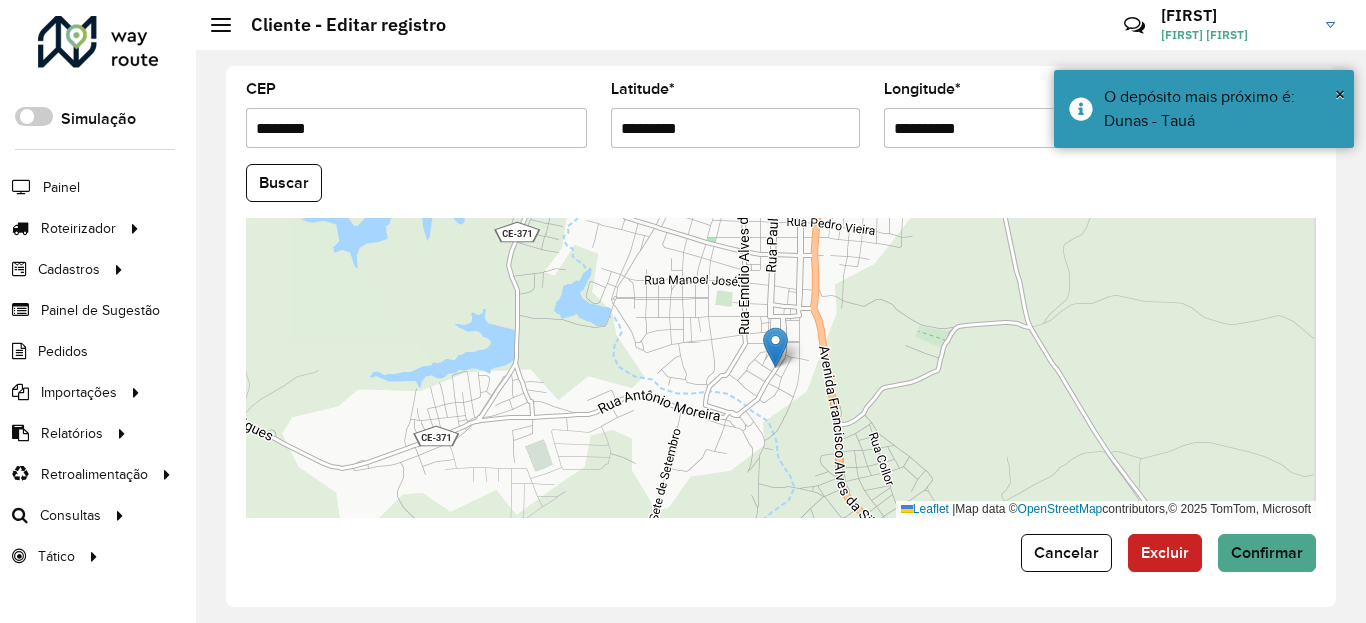 scroll, scrollTop: 865, scrollLeft: 0, axis: vertical 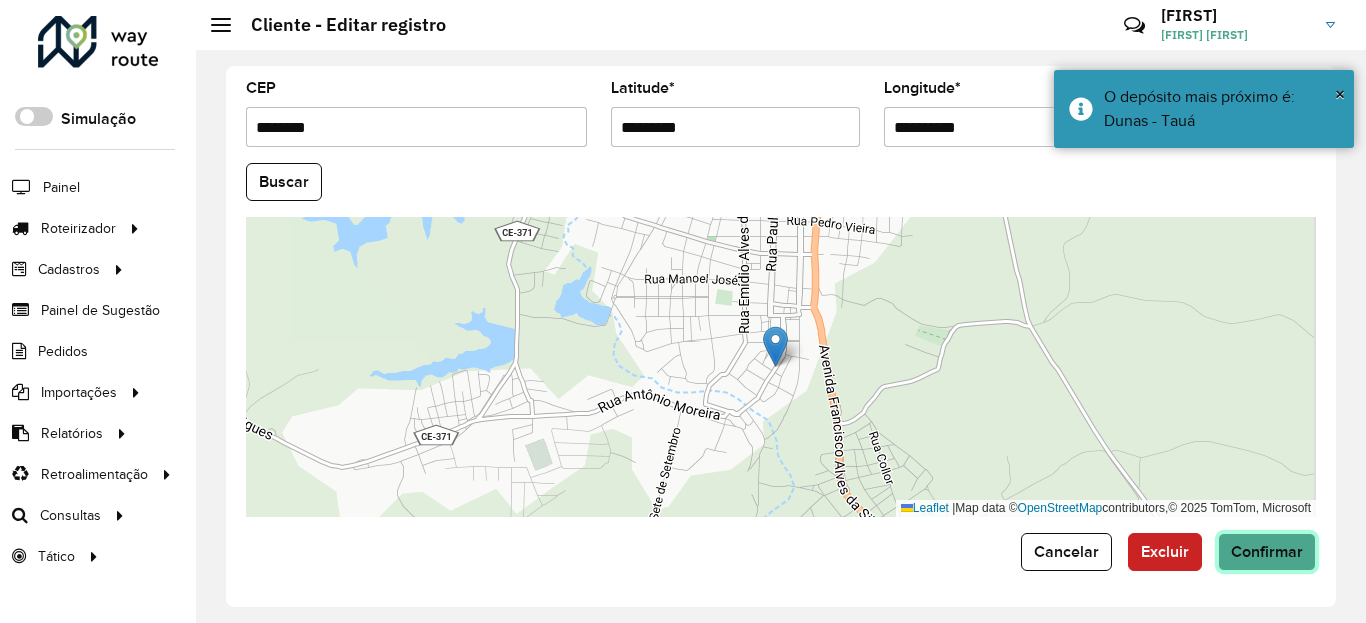 click on "Confirmar" 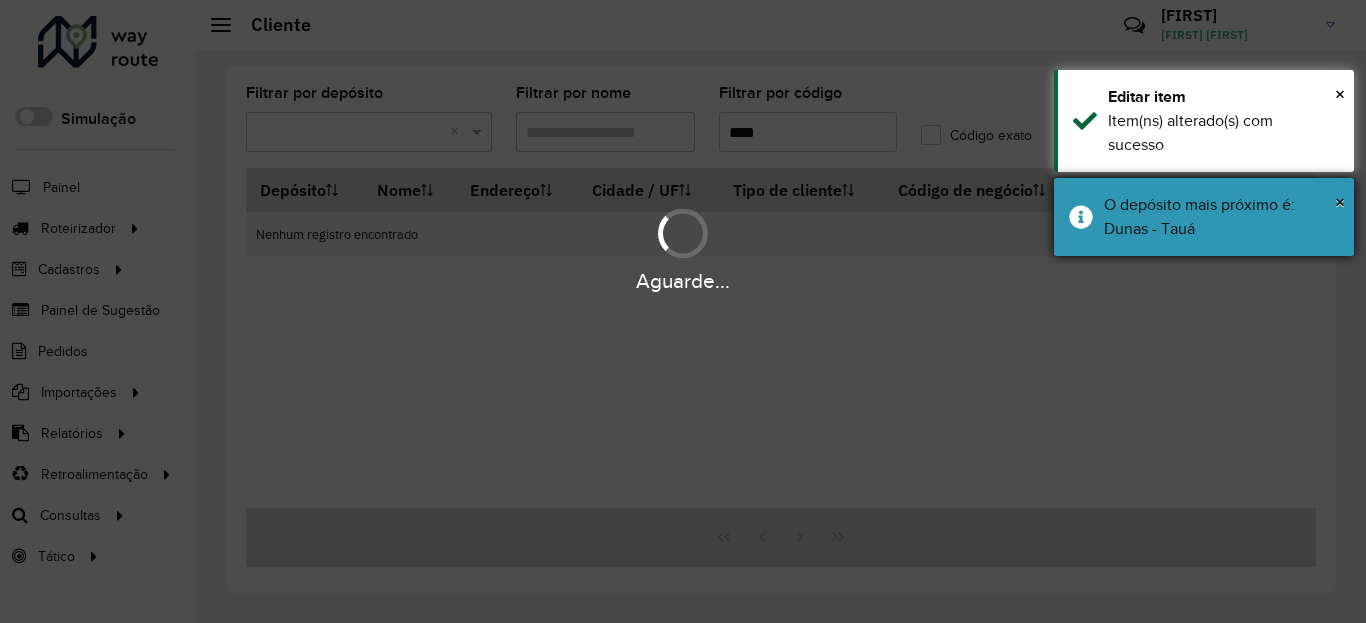 click on "× O depósito mais próximo é: Dunas - Tauá" at bounding box center [1204, 217] 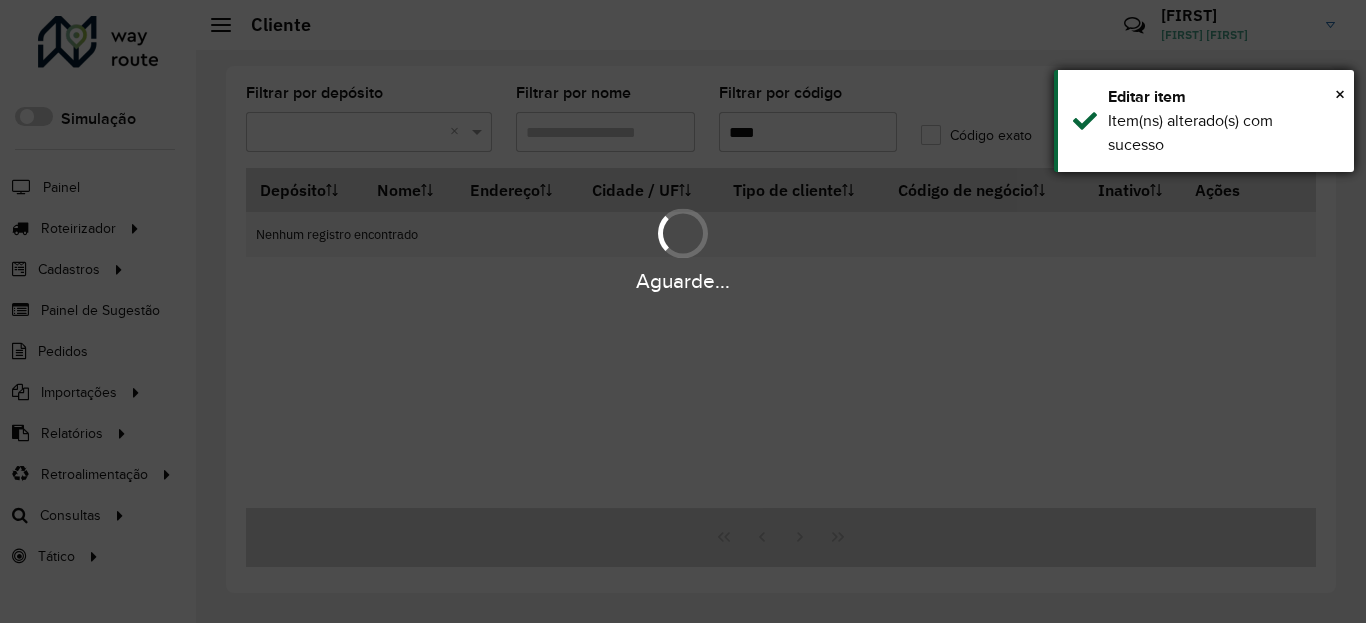 click on "Item(ns) alterado(s) com sucesso" at bounding box center [1223, 133] 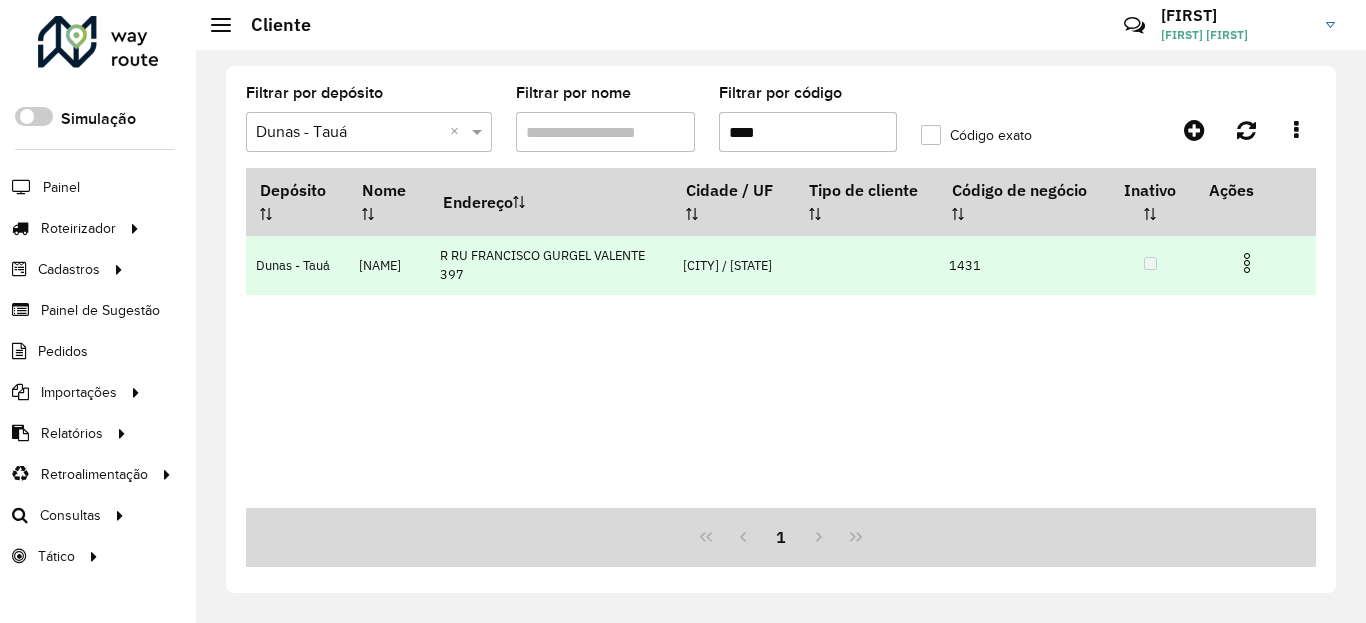 click at bounding box center [1247, 263] 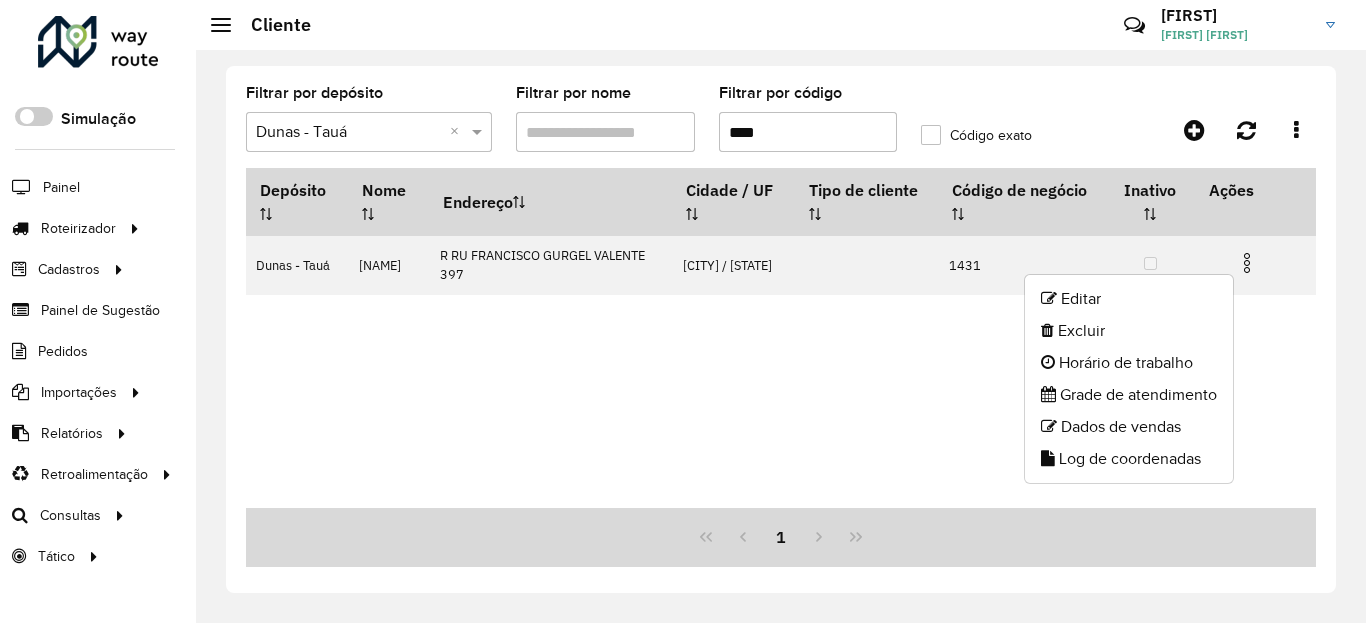 click on "Log de coordenadas" 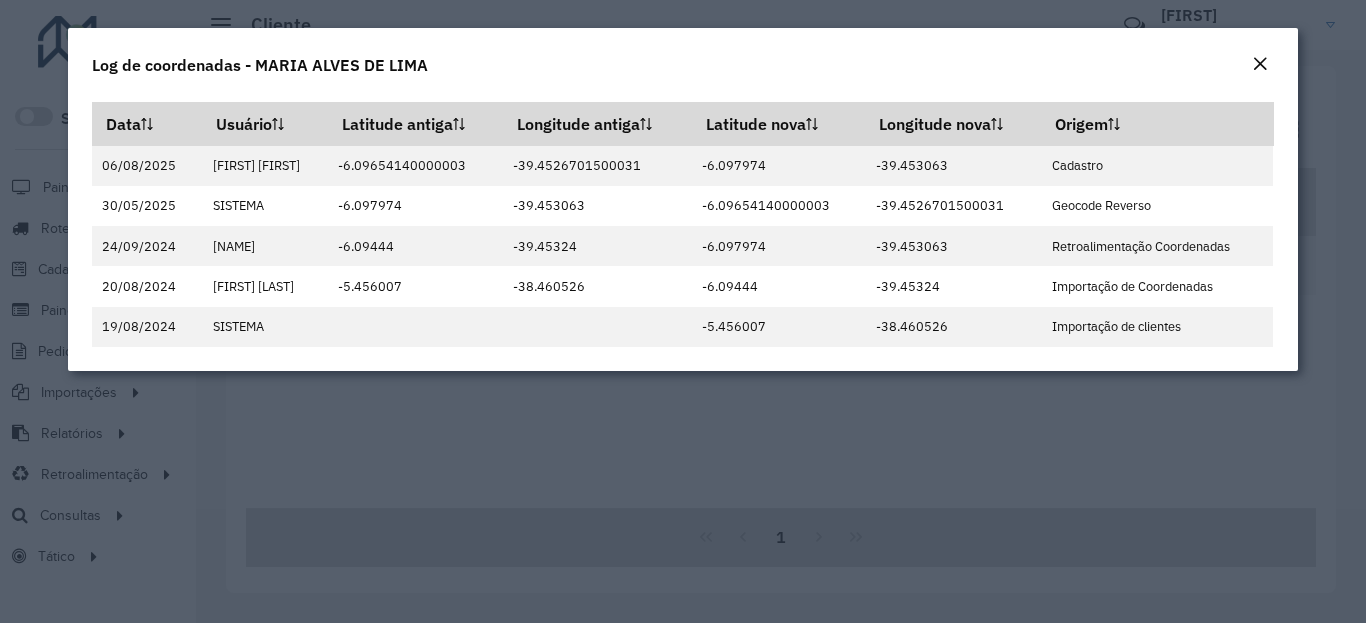 click 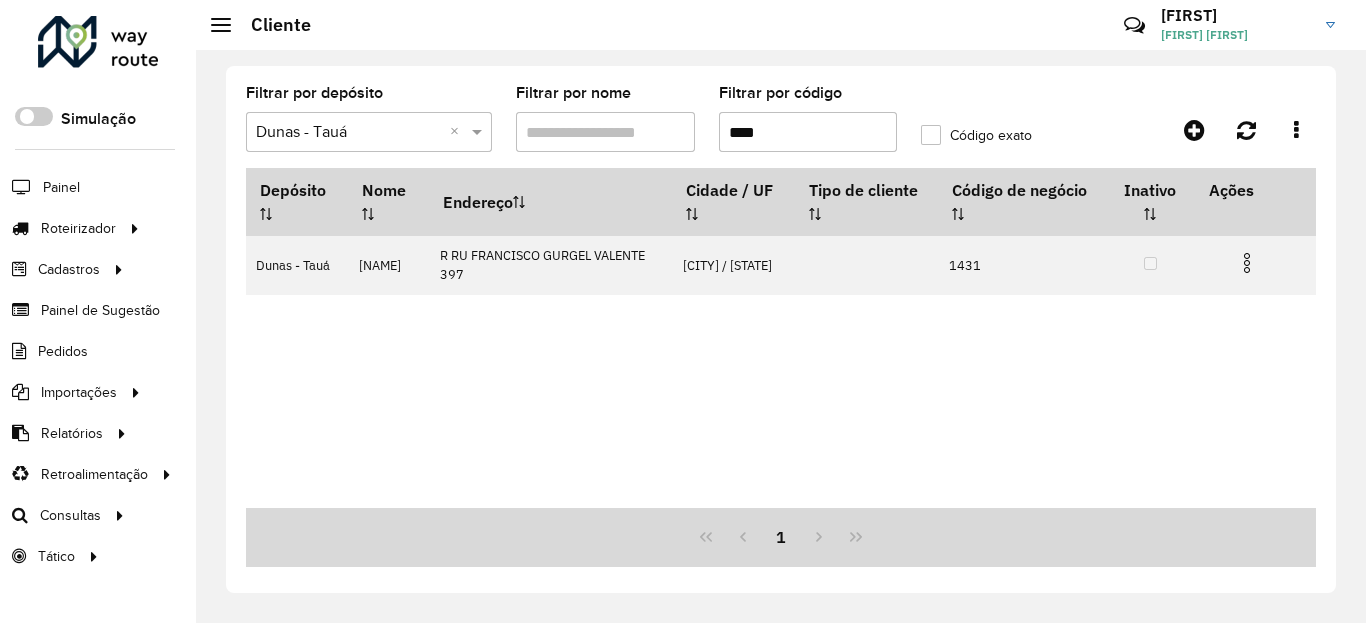 click on "****" at bounding box center (808, 132) 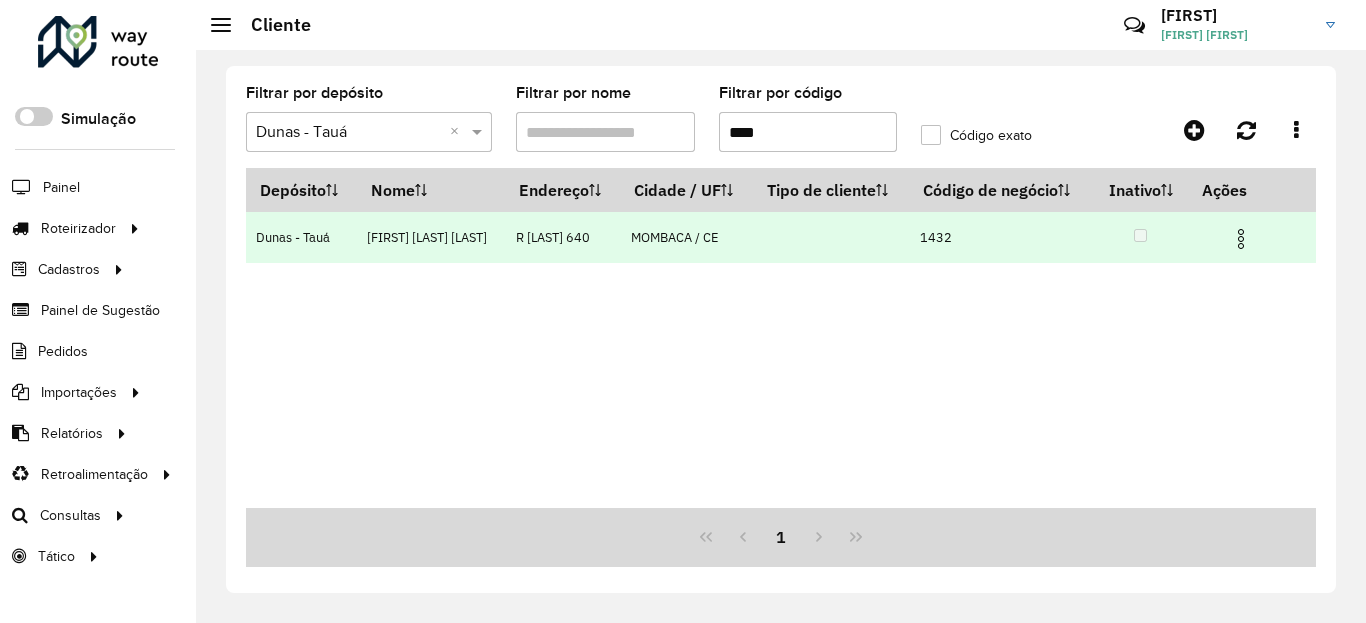 click at bounding box center (1241, 239) 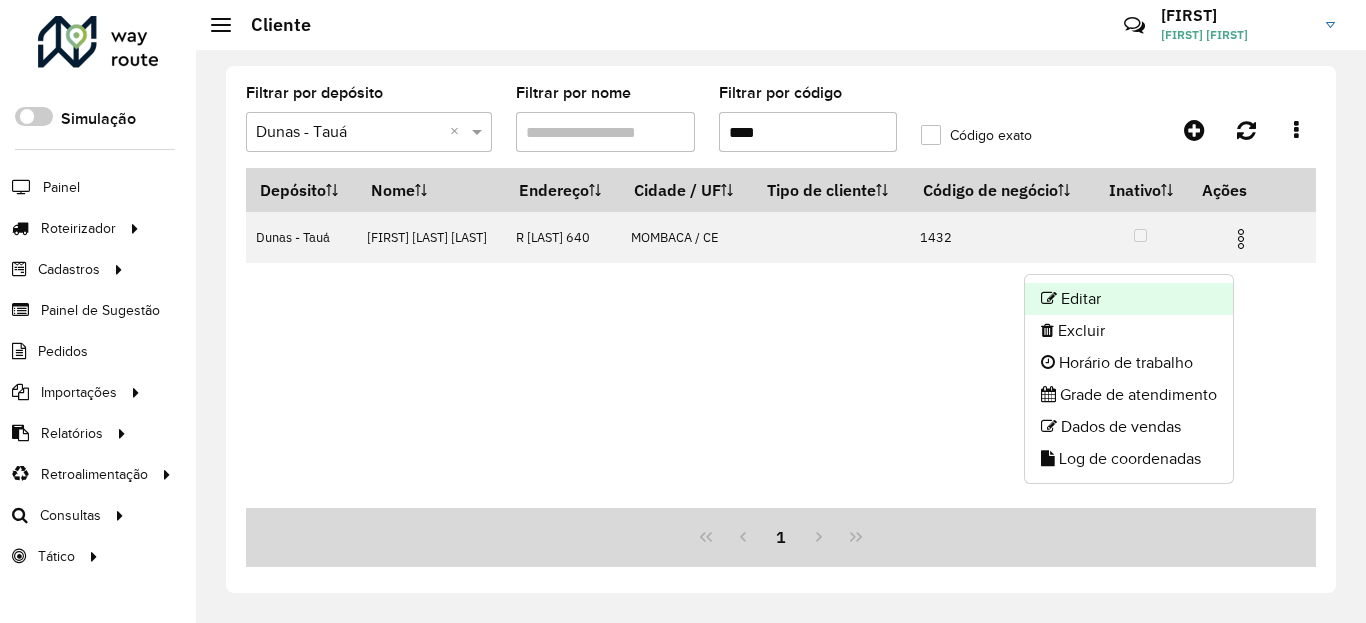 click on "Editar" 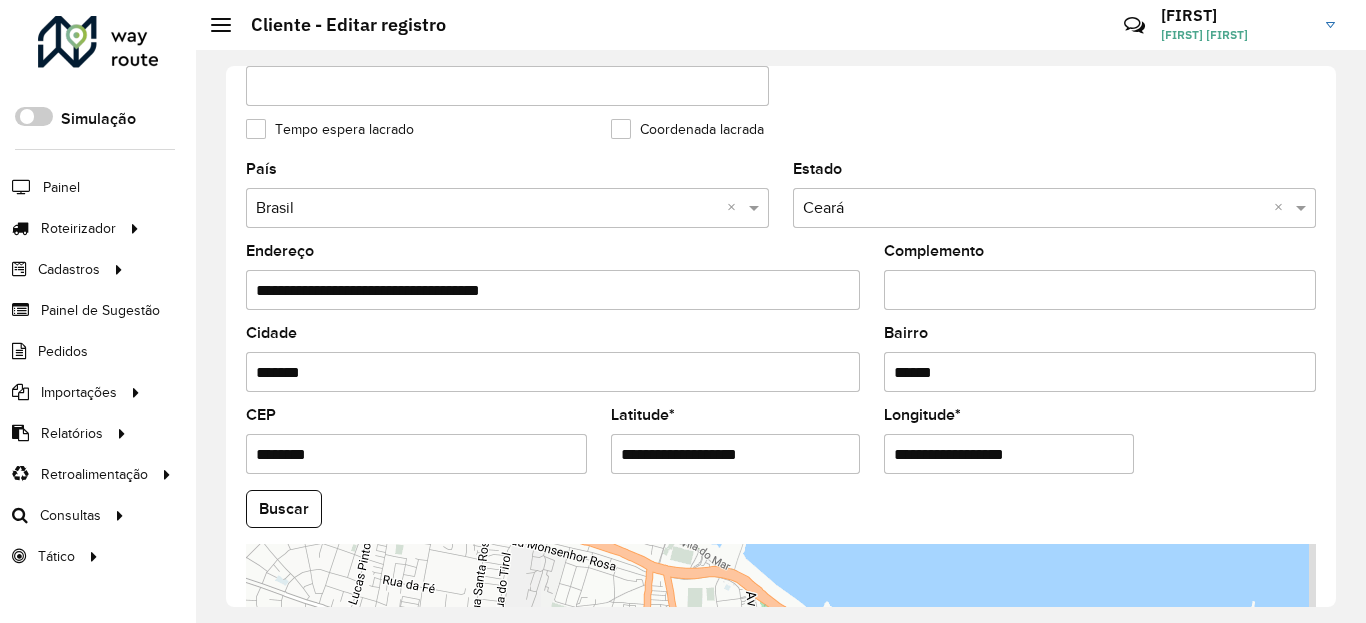 scroll, scrollTop: 600, scrollLeft: 0, axis: vertical 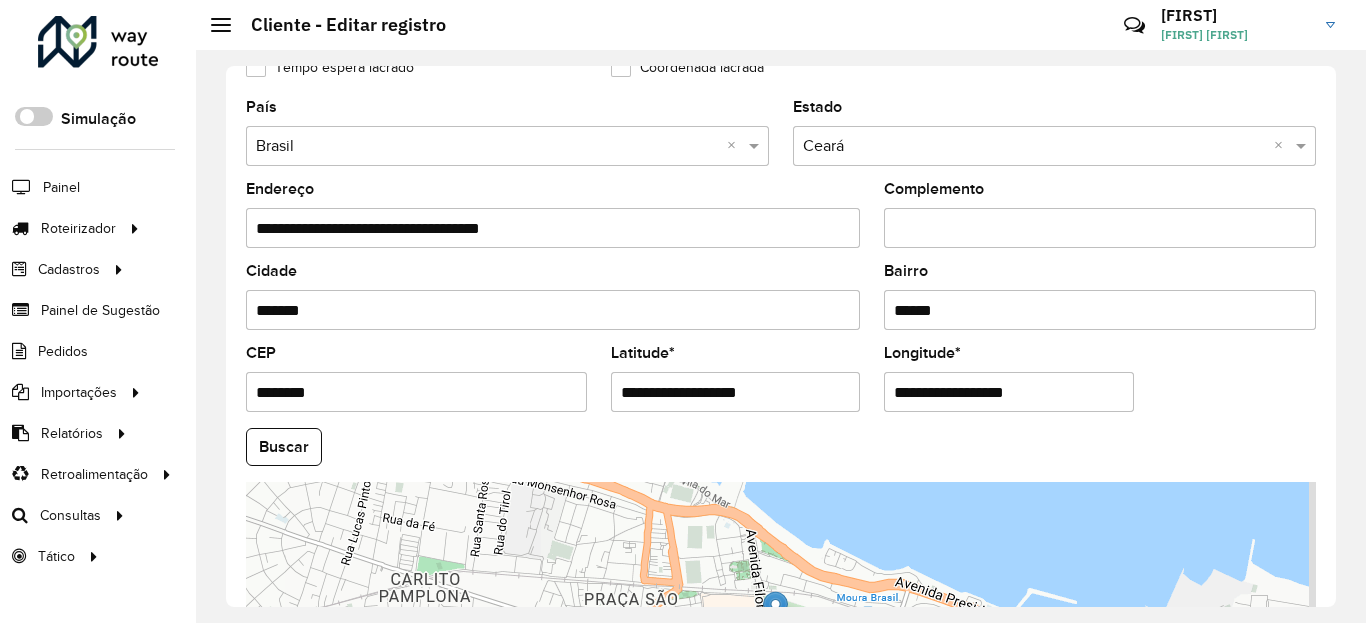 drag, startPoint x: 789, startPoint y: 376, endPoint x: 789, endPoint y: 389, distance: 13 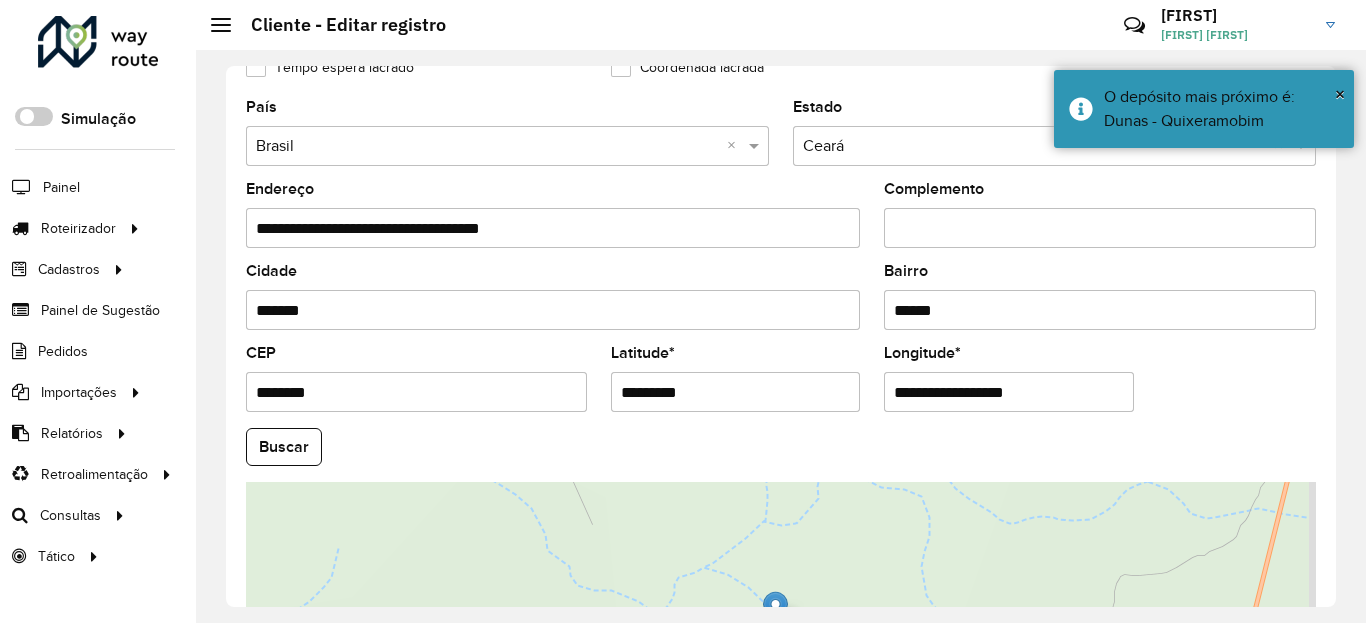 click on "**********" at bounding box center (1009, 392) 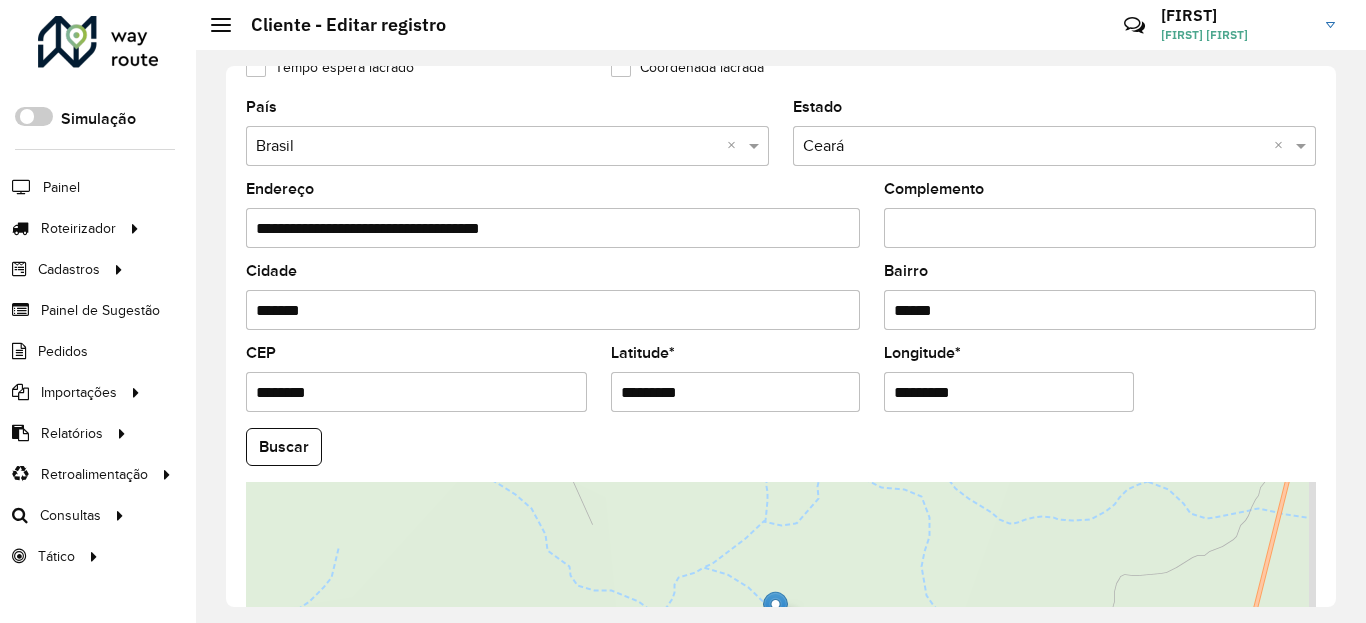 click on "Aguarde...  Pop-up bloqueado!  Seu navegador bloqueou automáticamente a abertura de uma nova janela.   Acesse as configurações e adicione o endereço do sistema a lista de permissão.   Fechar  Roteirizador AmbevTech Simulação Painel Roteirizador Entregas Vendas Cadastros Checkpoint Classificações de venda Cliente Condição de pagamento Consulta de setores Depósito Disponibilidade de veículos Fator tipo de produto Gabarito planner Grupo Rota Fator Tipo Produto Grupo de Depósito Grupo de rotas exclusiva Grupo de setores Jornada Jornada RN Layout integração Modelo Motorista Multi Depósito Painel de sugestão Parada Pedágio Perfil de Vendedor Ponto de apoio Ponto de apoio FAD Prioridade pedido Produto Restrição de Atendimento Planner Rodízio de placa Rota exclusiva FAD Rótulo Setor Setor Planner Tempo de parada de refeição Tipo de cliente Tipo de veículo Tipo de veículo RN Transportadora Usuário Vendedor Veículo Painel de Sugestão Pedidos Importações Classificação e volume de venda" at bounding box center (683, 311) 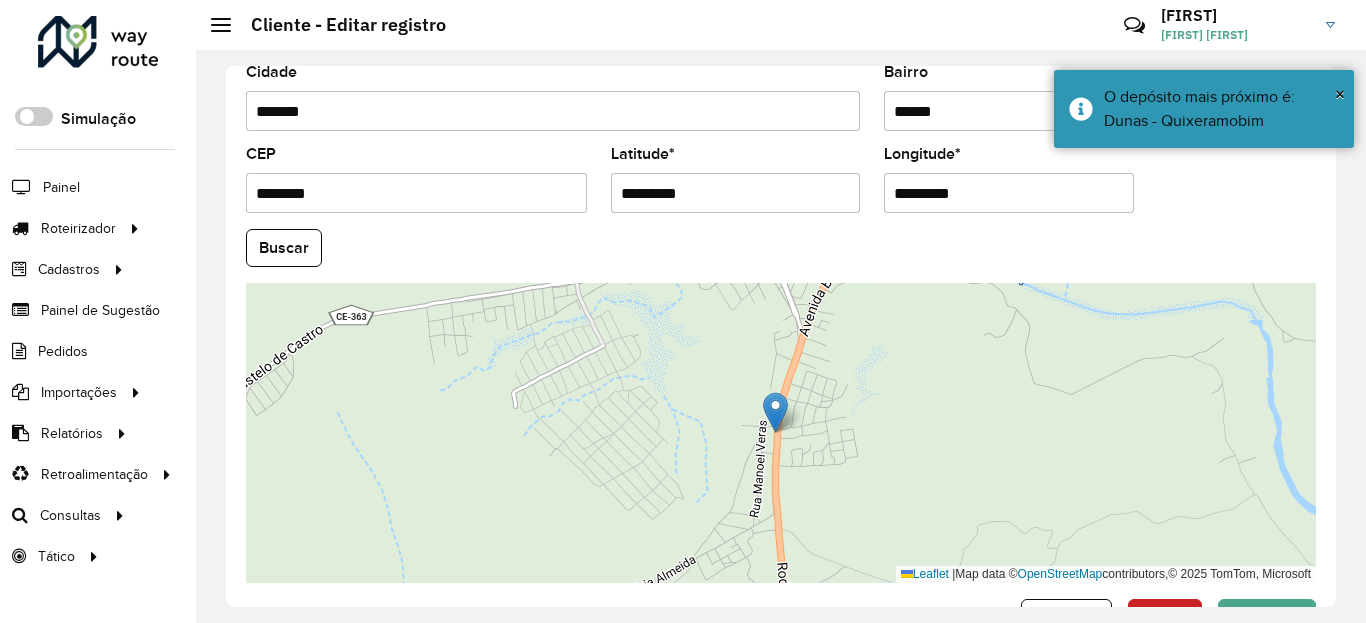 scroll, scrollTop: 840, scrollLeft: 0, axis: vertical 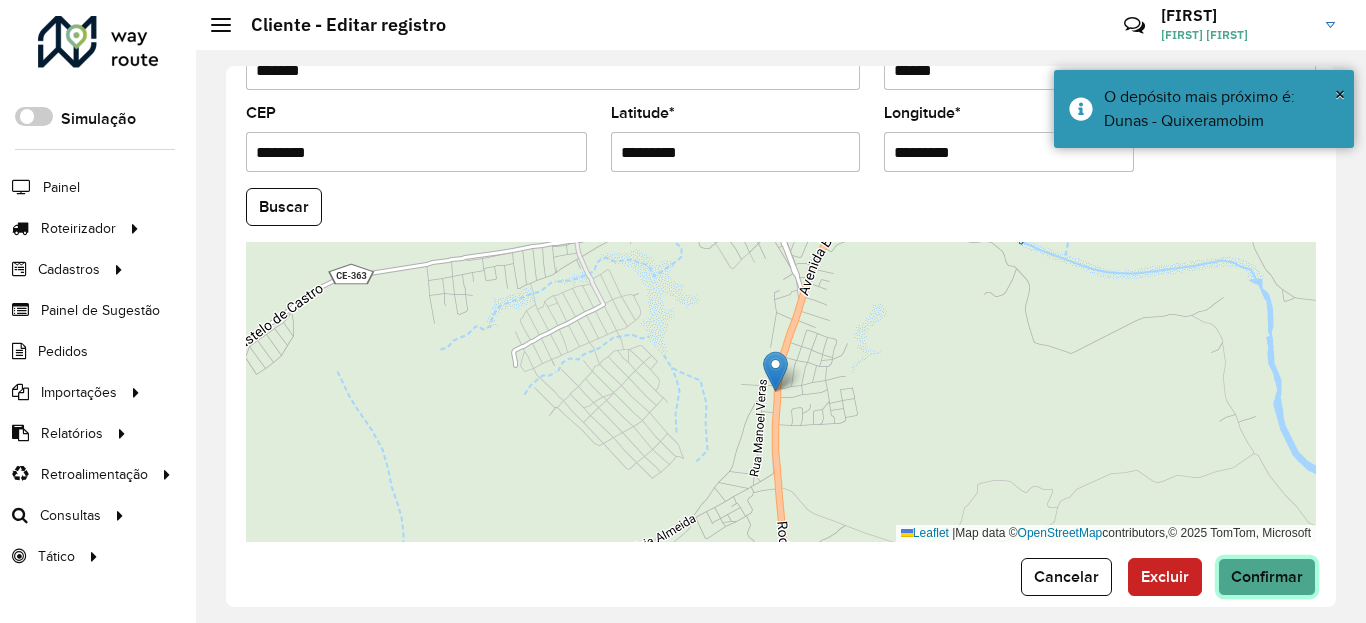 click on "Confirmar" 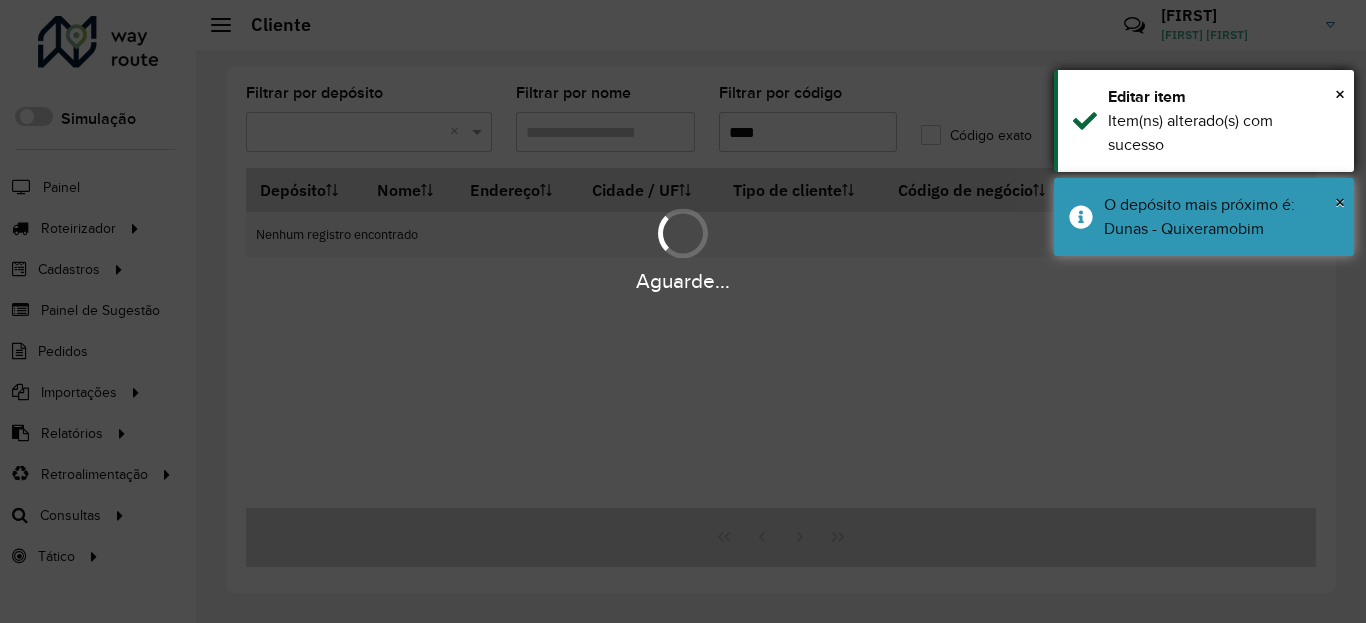 drag, startPoint x: 1187, startPoint y: 242, endPoint x: 1187, endPoint y: 128, distance: 114 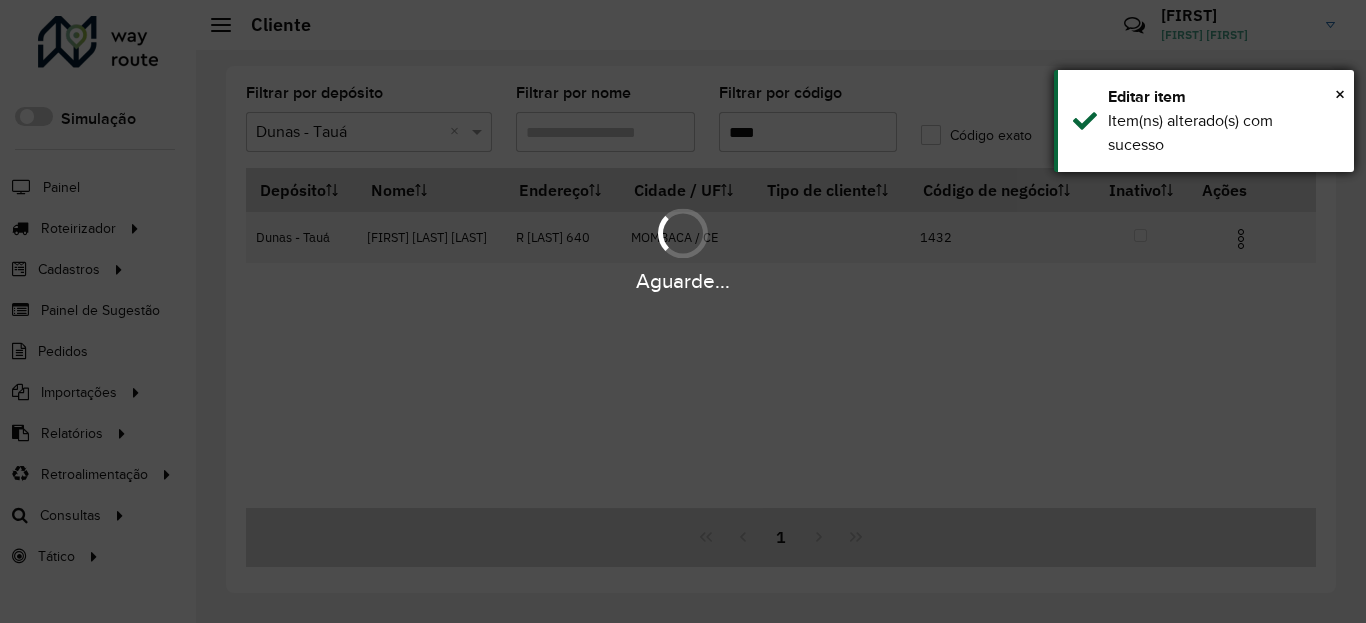 click on "Item(ns) alterado(s) com sucesso" at bounding box center [1223, 133] 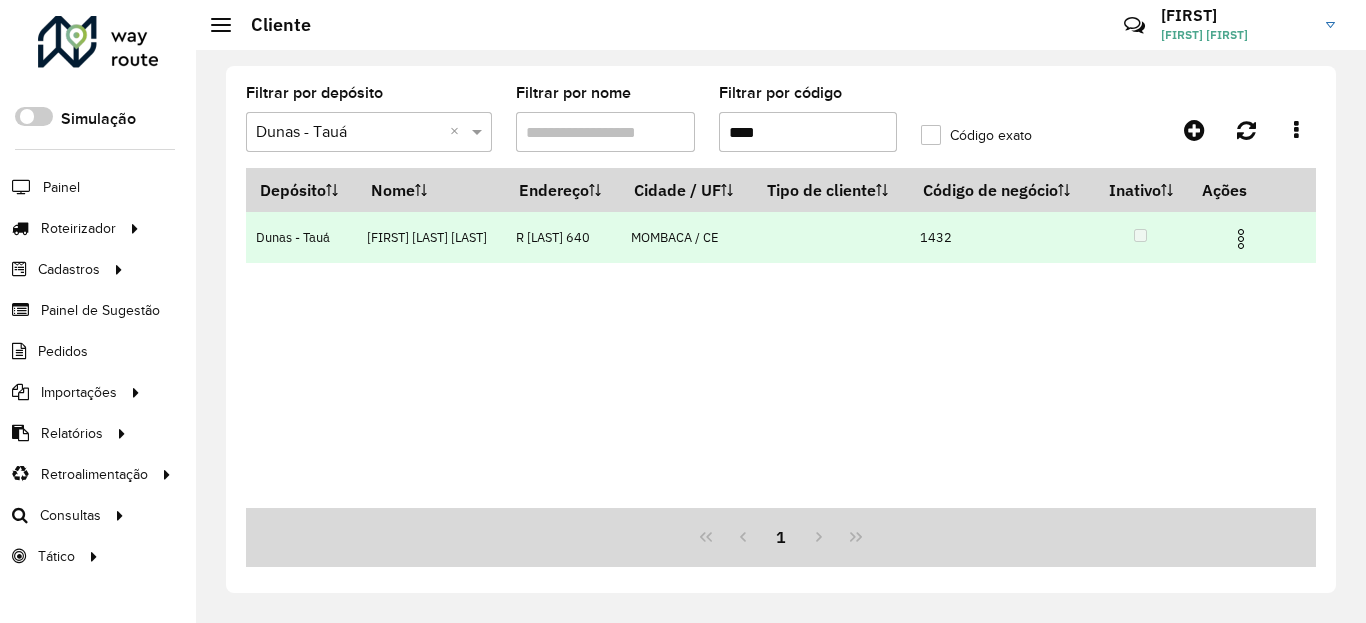 click at bounding box center [1241, 239] 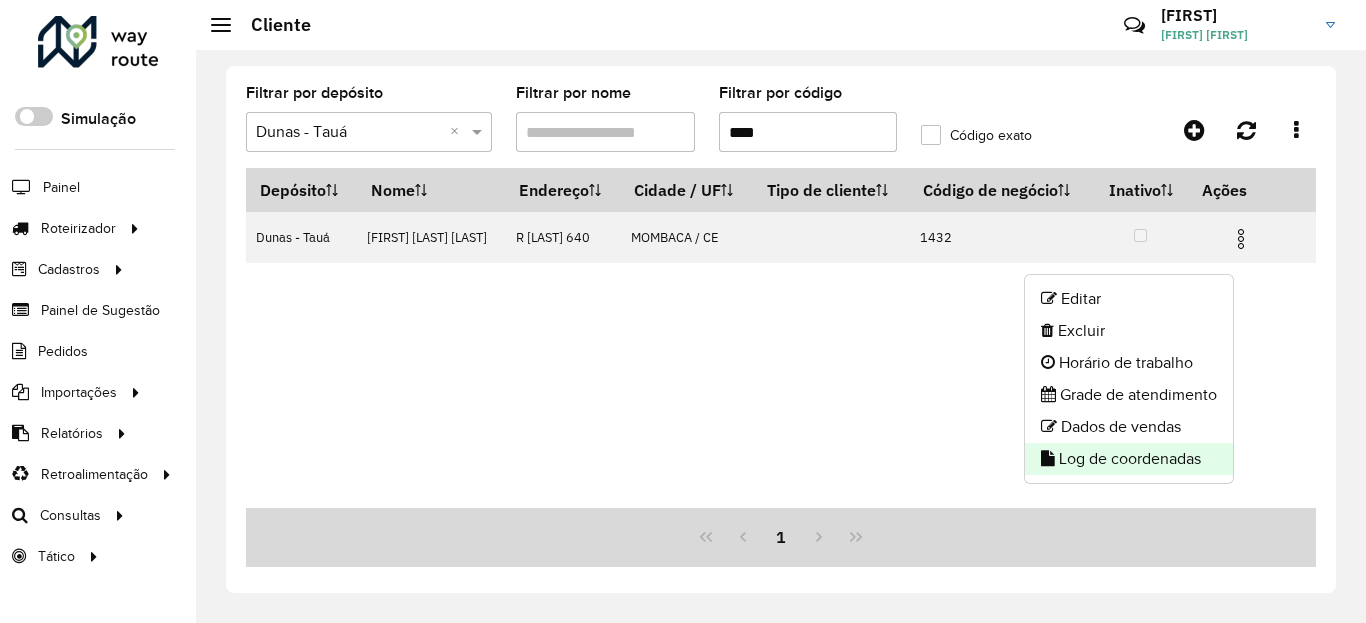 click on "Log de coordenadas" 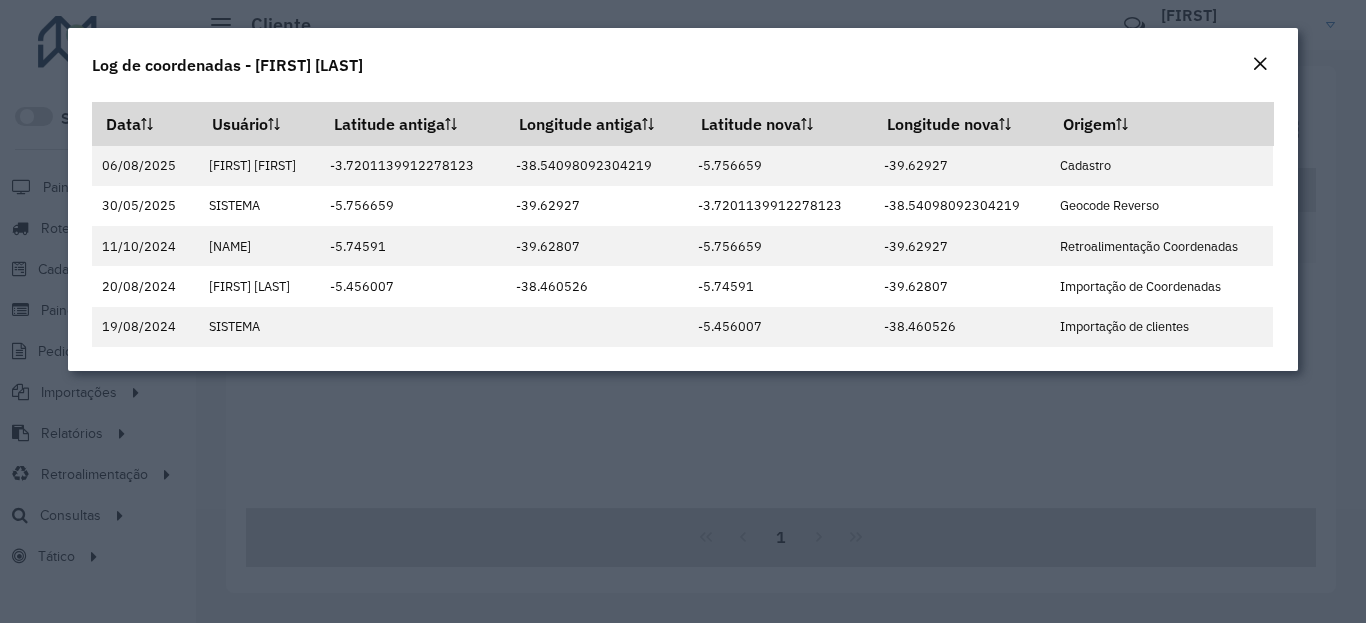 click 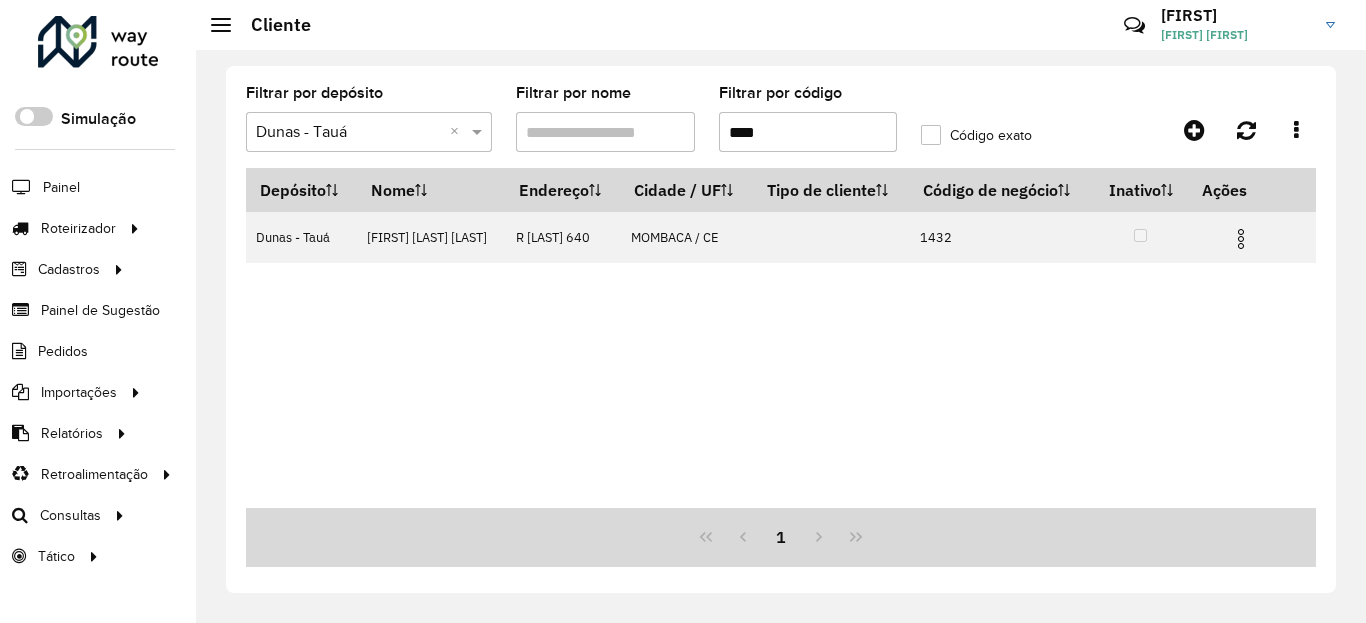 click on "****" at bounding box center [808, 132] 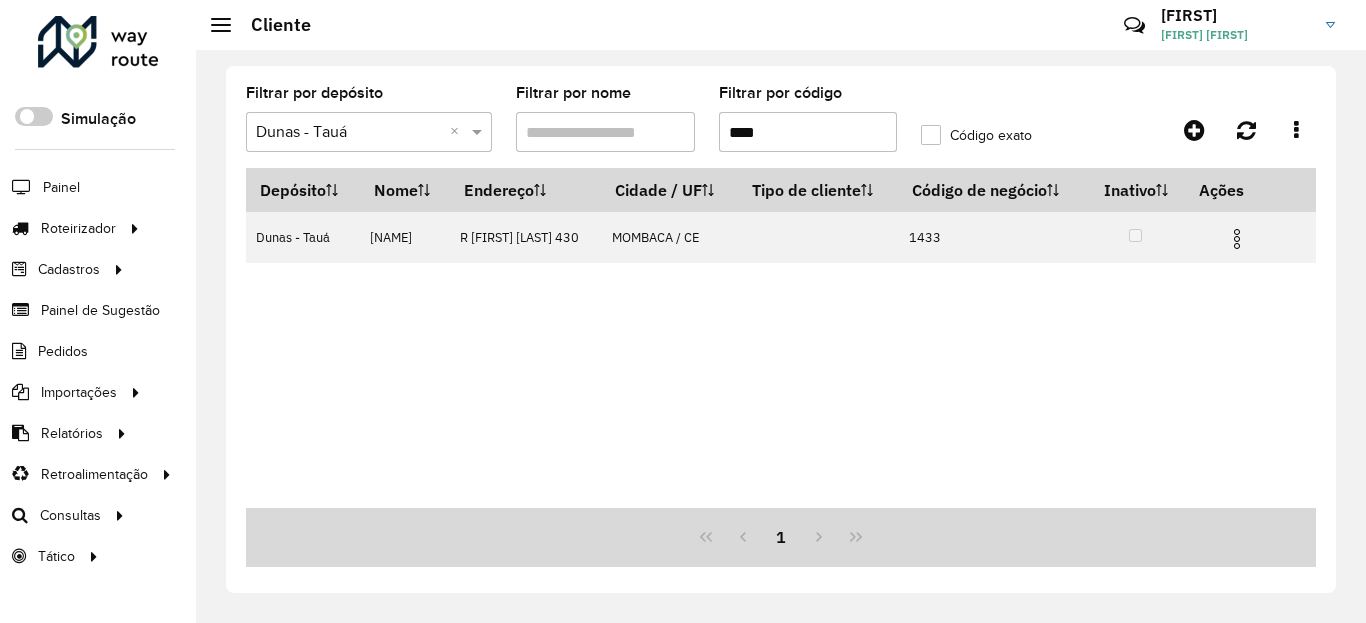 click at bounding box center (1237, 239) 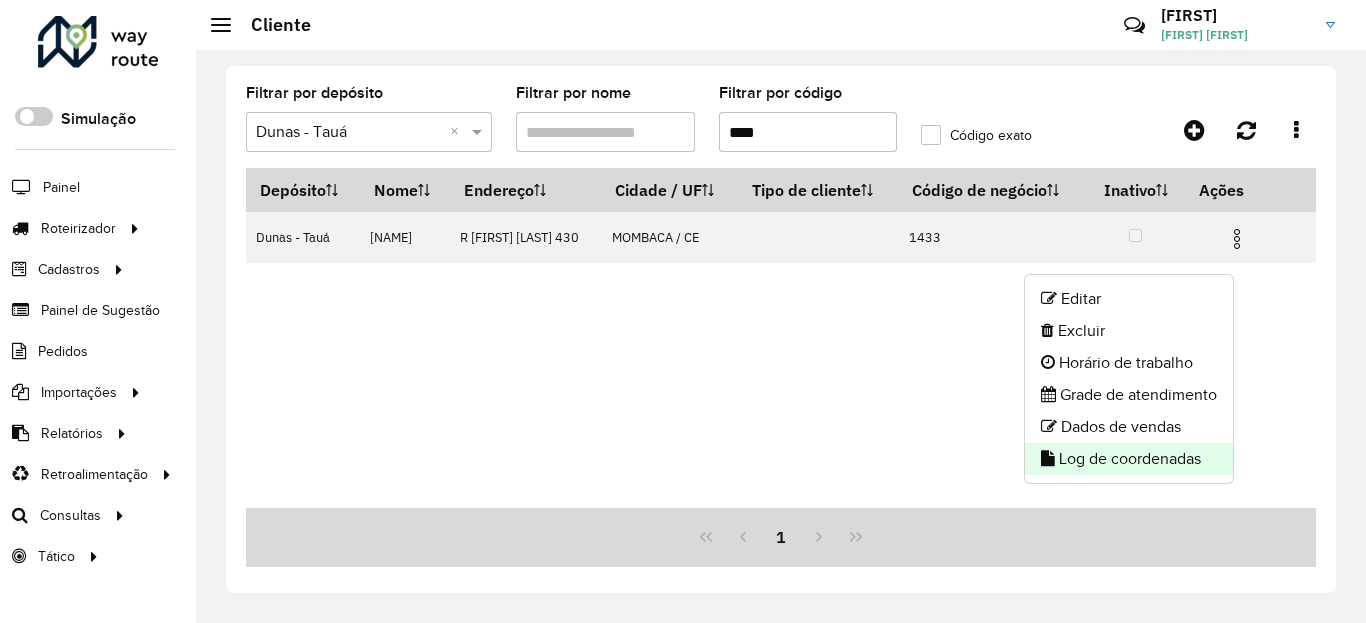 click on "Log de coordenadas" 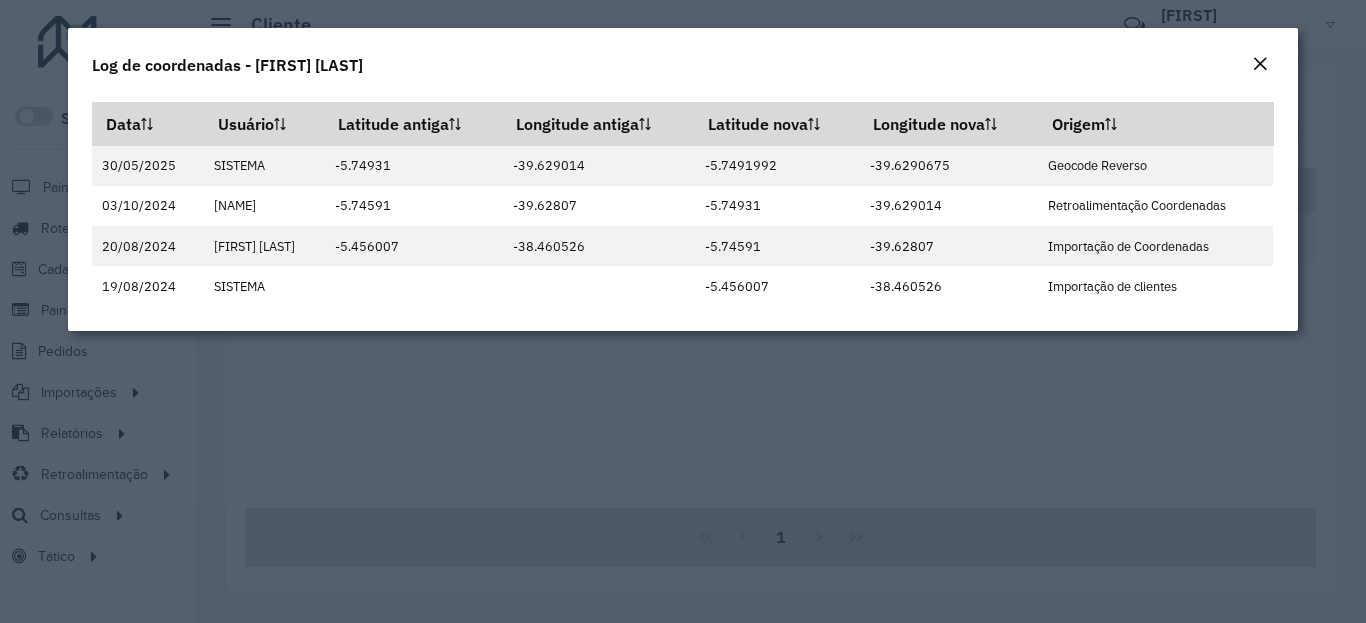 click 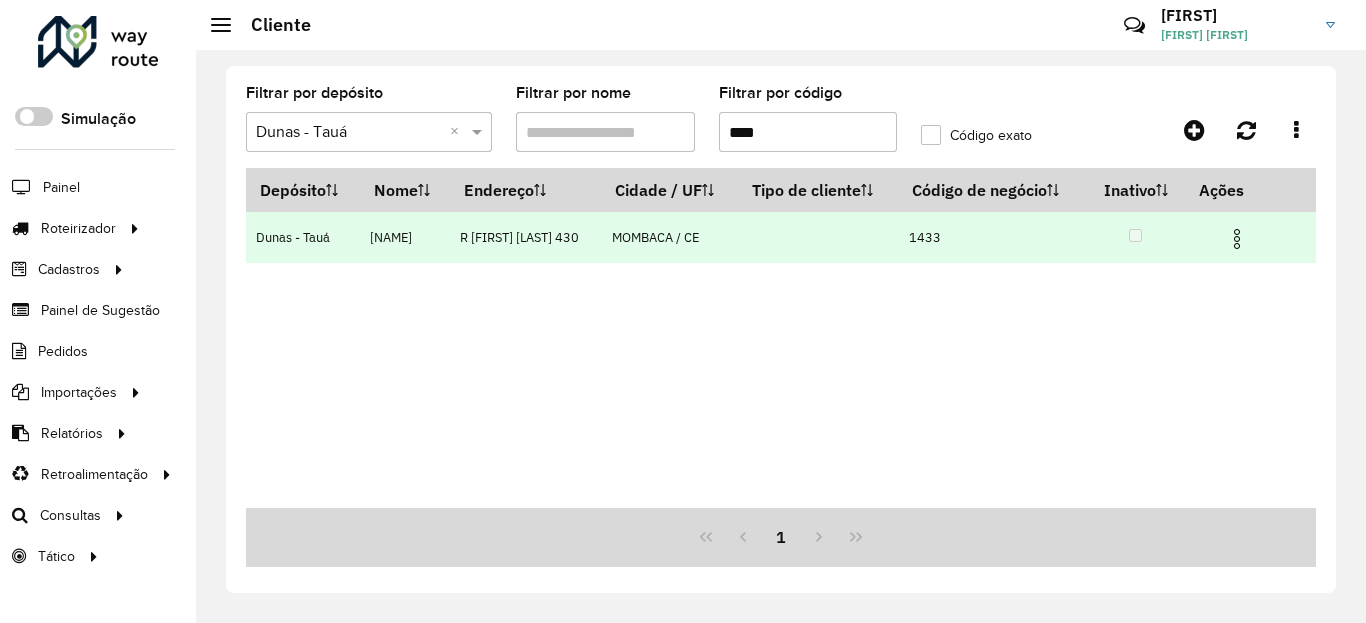 click at bounding box center [1237, 239] 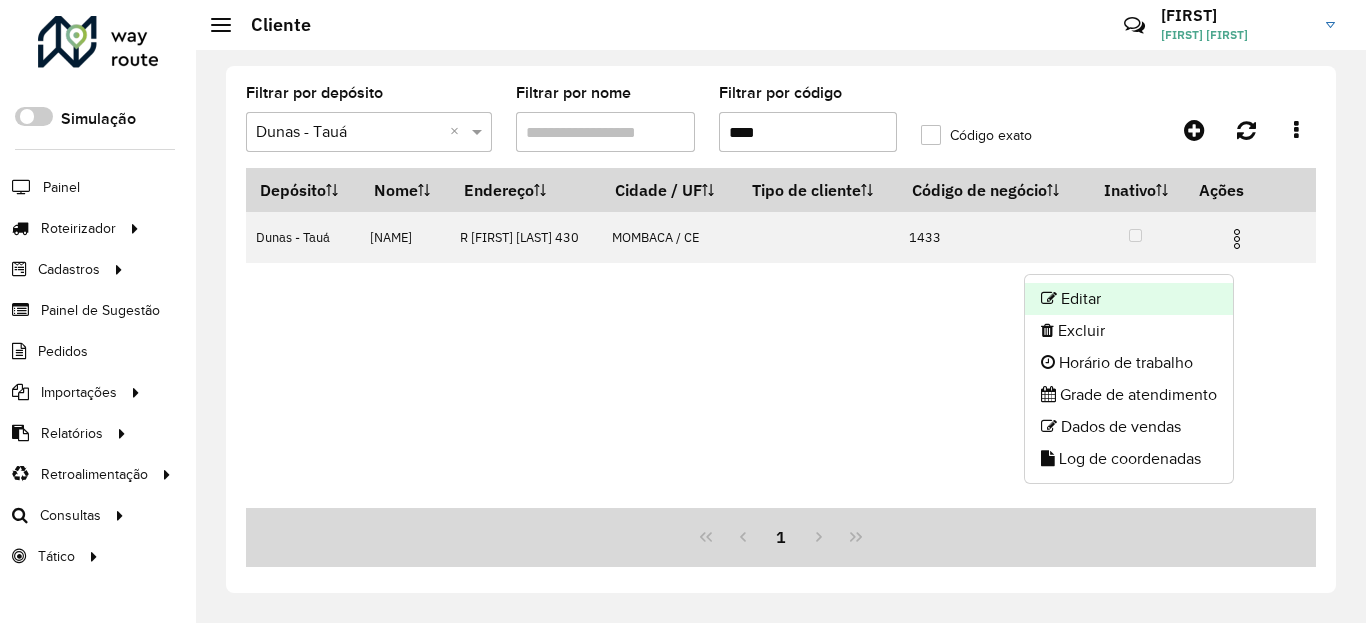 click on "Editar" 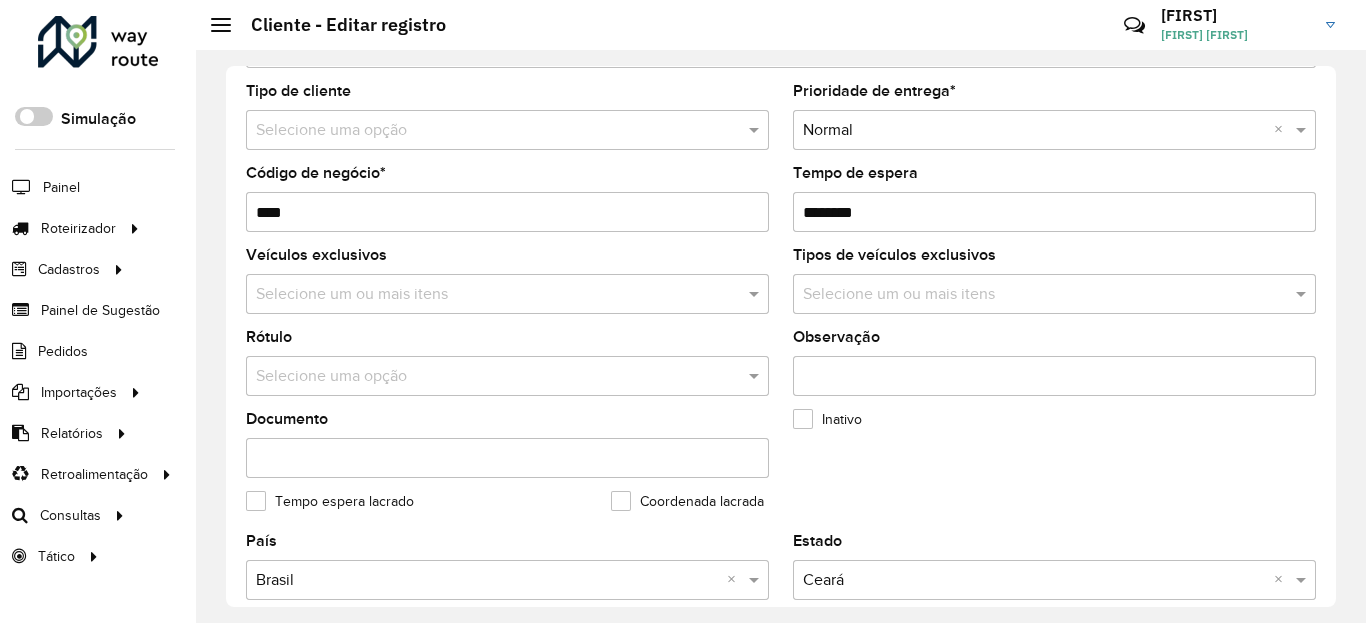 scroll, scrollTop: 600, scrollLeft: 0, axis: vertical 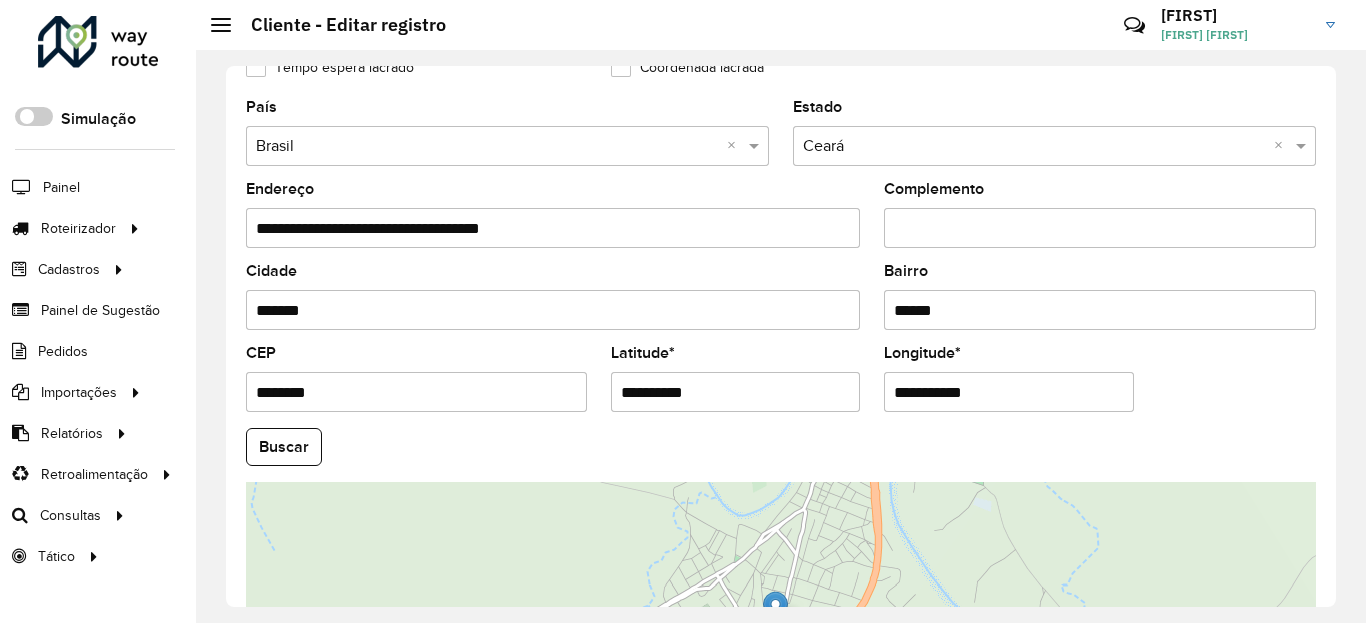 click on "**********" at bounding box center (736, 392) 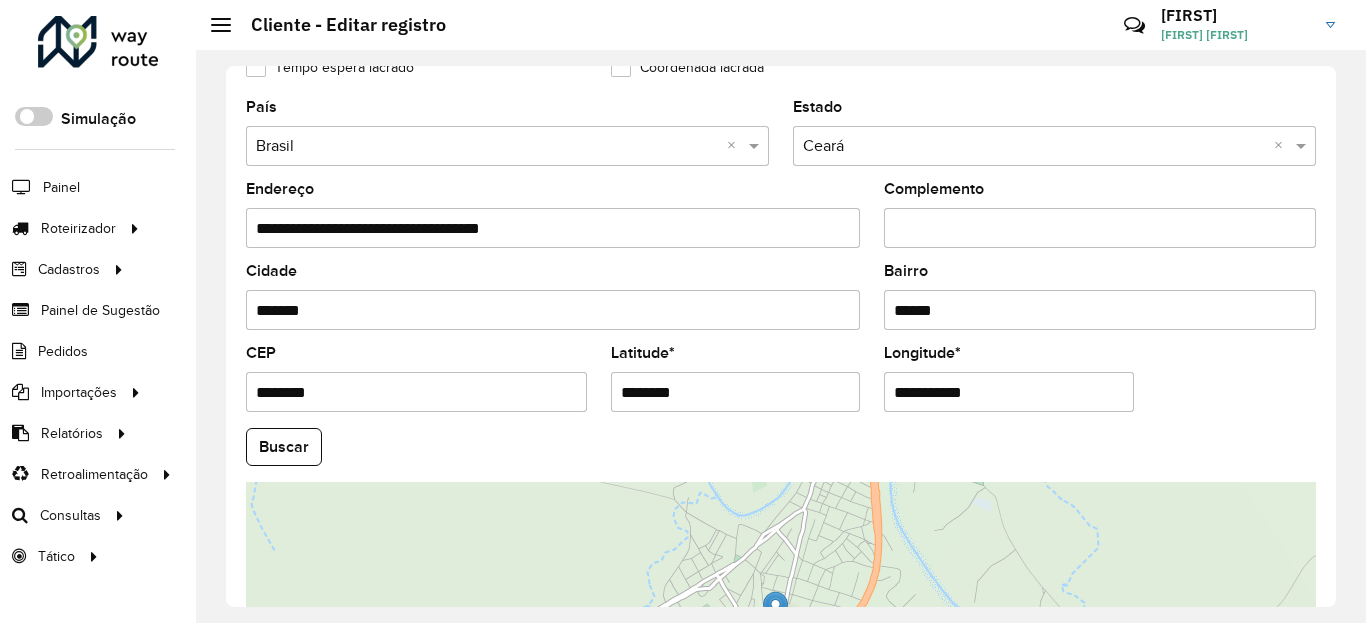 click on "Aguarde...  Pop-up bloqueado!  Seu navegador bloqueou automáticamente a abertura de uma nova janela.   Acesse as configurações e adicione o endereço do sistema a lista de permissão.   Fechar  Roteirizador AmbevTech Simulação Painel Roteirizador Entregas Vendas Cadastros Checkpoint Classificações de venda Cliente Condição de pagamento Consulta de setores Depósito Disponibilidade de veículos Fator tipo de produto Gabarito planner Grupo Rota Fator Tipo Produto Grupo de Depósito Grupo de rotas exclusiva Grupo de setores Jornada Jornada RN Layout integração Modelo Motorista Multi Depósito Painel de sugestão Parada Pedágio Perfil de Vendedor Ponto de apoio Ponto de apoio FAD Prioridade pedido Produto Restrição de Atendimento Planner Rodízio de placa Rota exclusiva FAD Rótulo Setor Setor Planner Tempo de parada de refeição Tipo de cliente Tipo de veículo Tipo de veículo RN Transportadora Usuário Vendedor Veículo Painel de Sugestão Pedidos Importações Classificação e volume de venda" at bounding box center [683, 311] 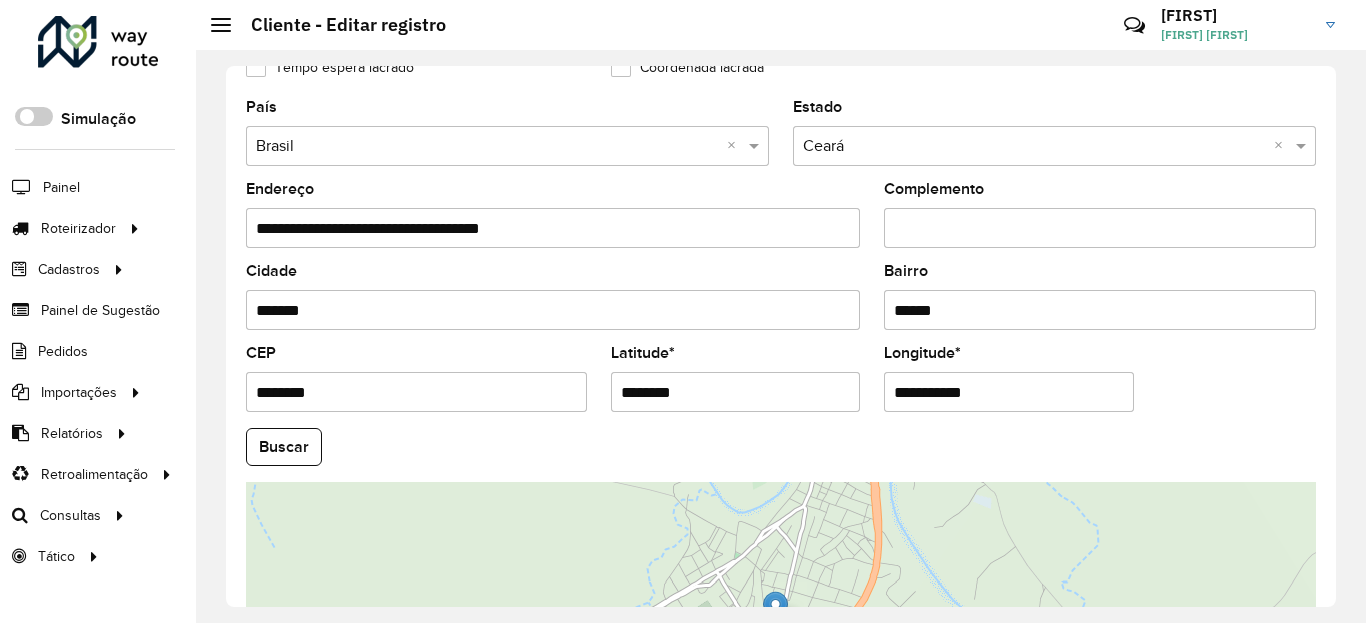 click on "**********" at bounding box center [1009, 392] 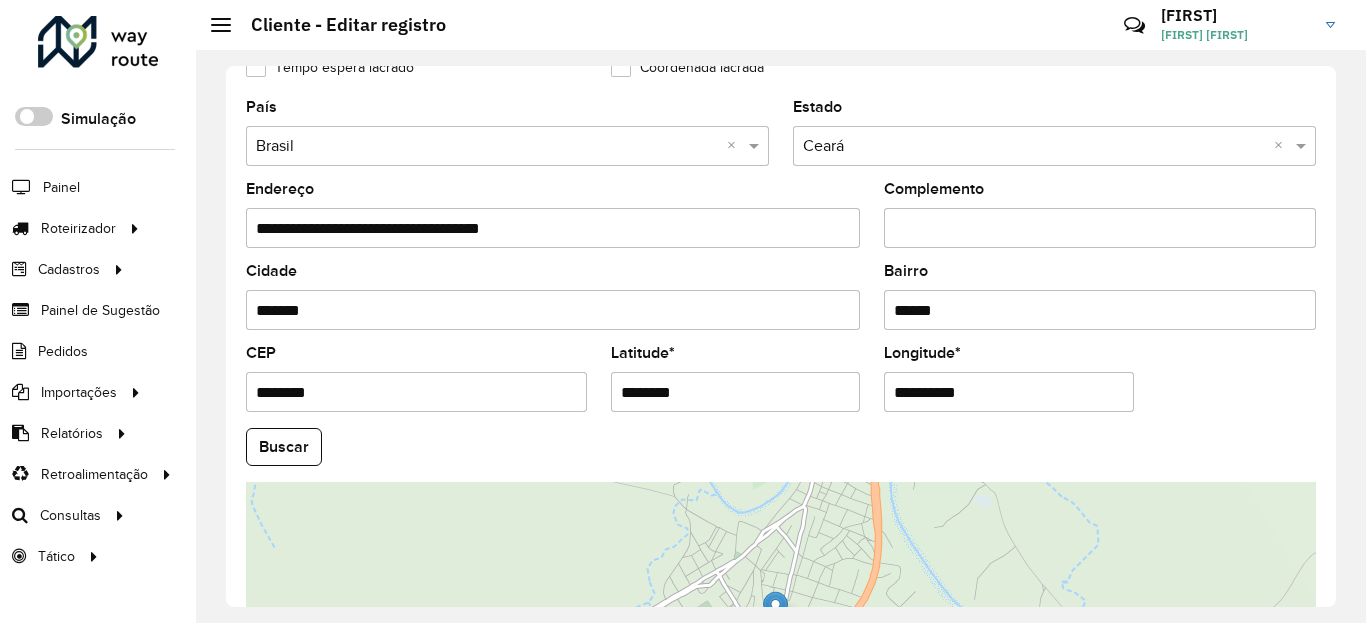 click on "Aguarde...  Pop-up bloqueado!  Seu navegador bloqueou automáticamente a abertura de uma nova janela.   Acesse as configurações e adicione o endereço do sistema a lista de permissão.   Fechar  Roteirizador AmbevTech Simulação Painel Roteirizador Entregas Vendas Cadastros Checkpoint Classificações de venda Cliente Condição de pagamento Consulta de setores Depósito Disponibilidade de veículos Fator tipo de produto Gabarito planner Grupo Rota Fator Tipo Produto Grupo de Depósito Grupo de rotas exclusiva Grupo de setores Jornada Jornada RN Layout integração Modelo Motorista Multi Depósito Painel de sugestão Parada Pedágio Perfil de Vendedor Ponto de apoio Ponto de apoio FAD Prioridade pedido Produto Restrição de Atendimento Planner Rodízio de placa Rota exclusiva FAD Rótulo Setor Setor Planner Tempo de parada de refeição Tipo de cliente Tipo de veículo Tipo de veículo RN Transportadora Usuário Vendedor Veículo Painel de Sugestão Pedidos Importações Classificação e volume de venda" at bounding box center [683, 311] 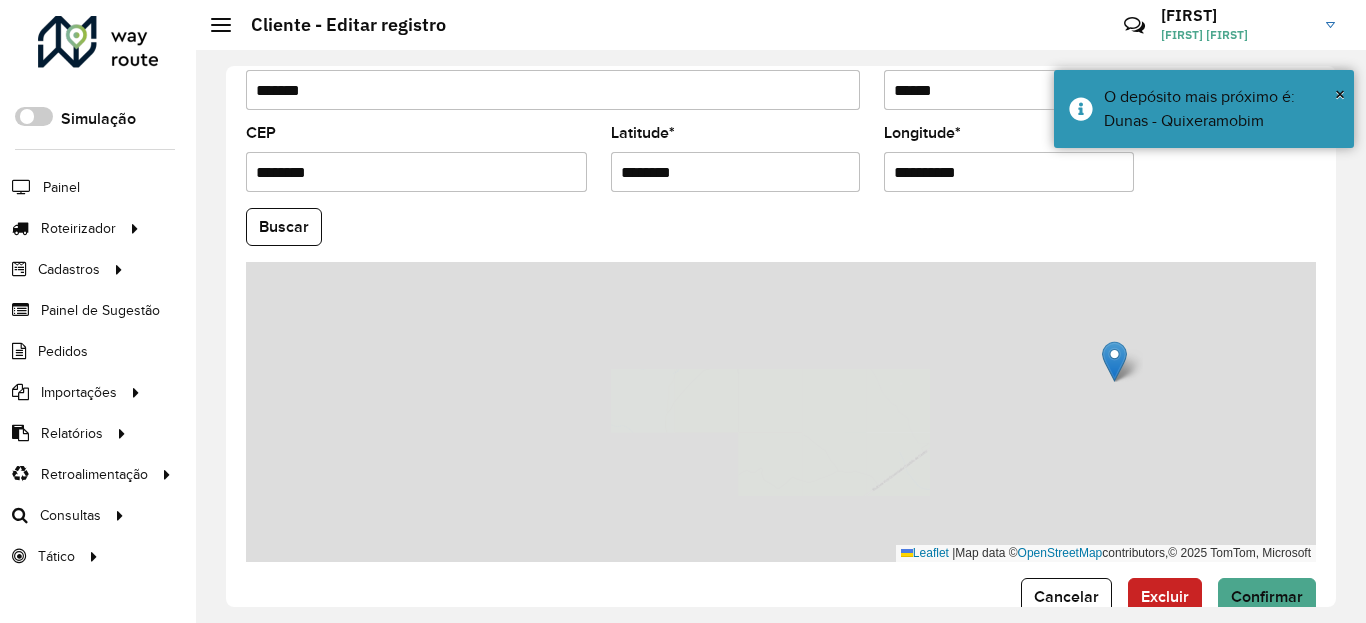 scroll, scrollTop: 865, scrollLeft: 0, axis: vertical 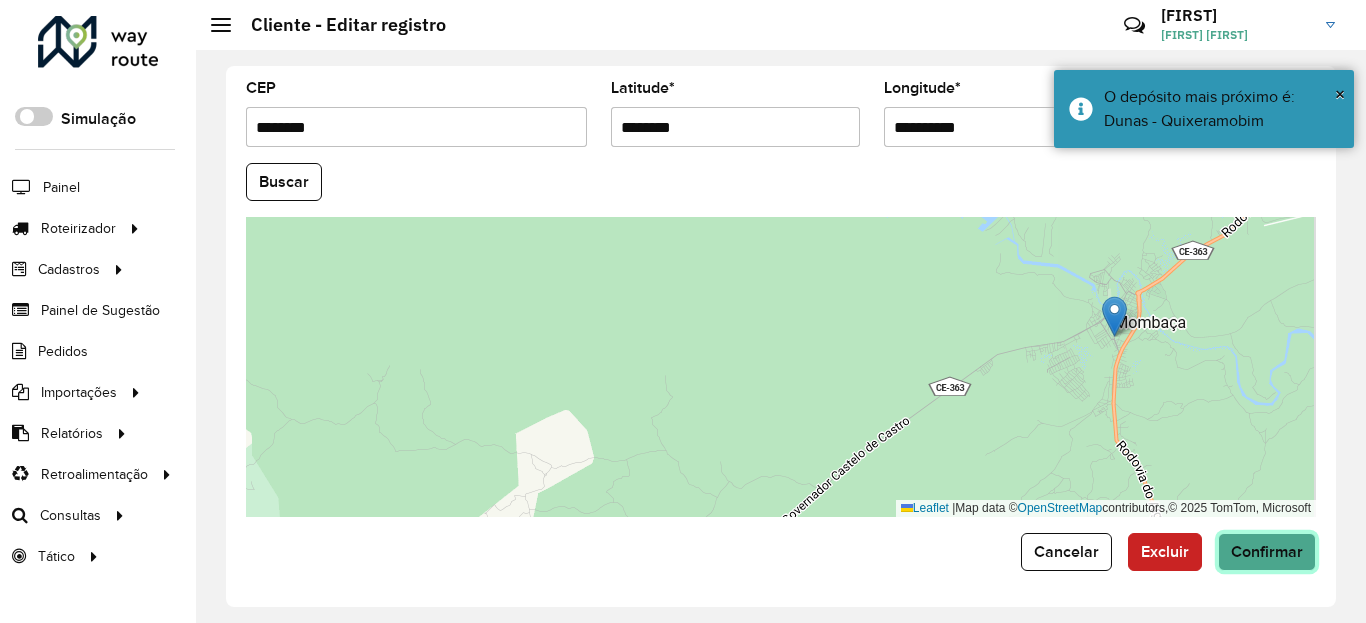 click on "Confirmar" 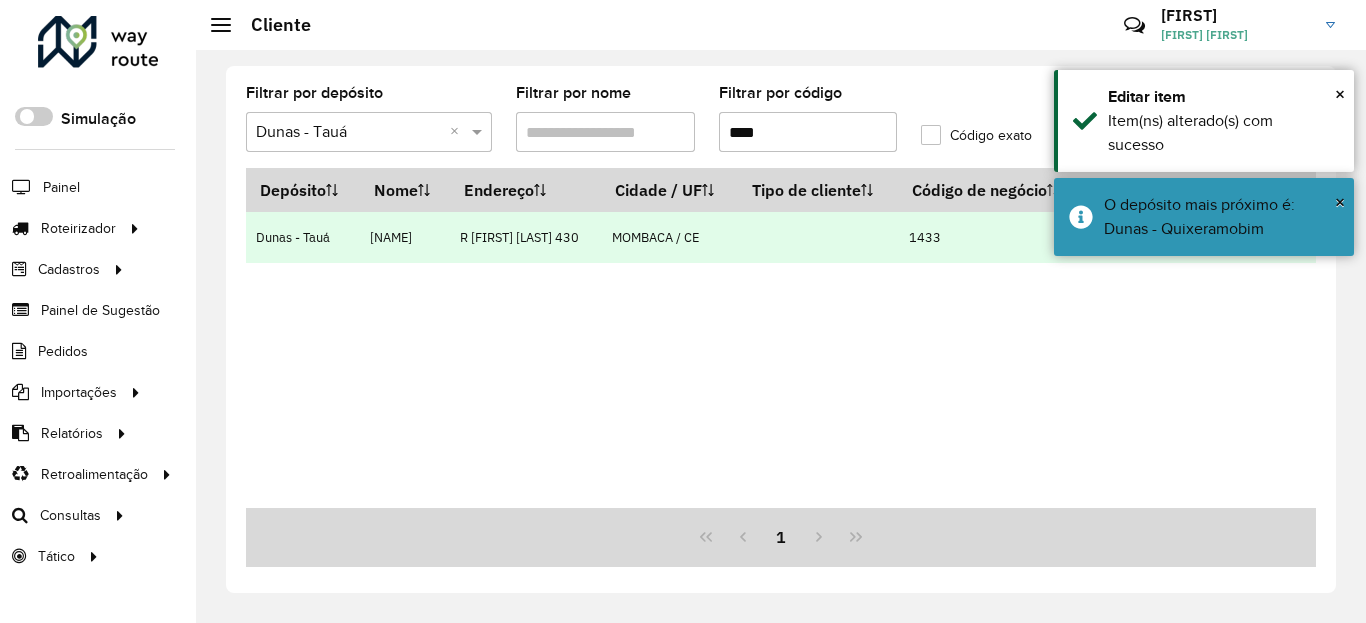 click at bounding box center (1237, 239) 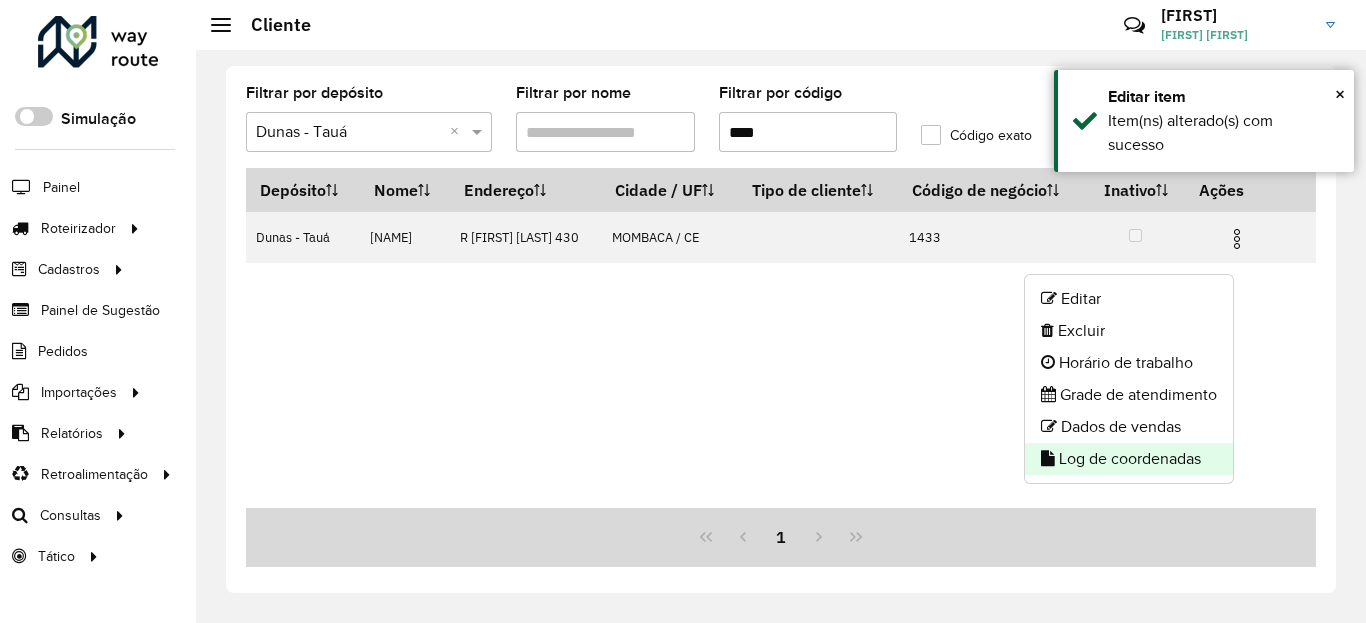 click on "Log de coordenadas" 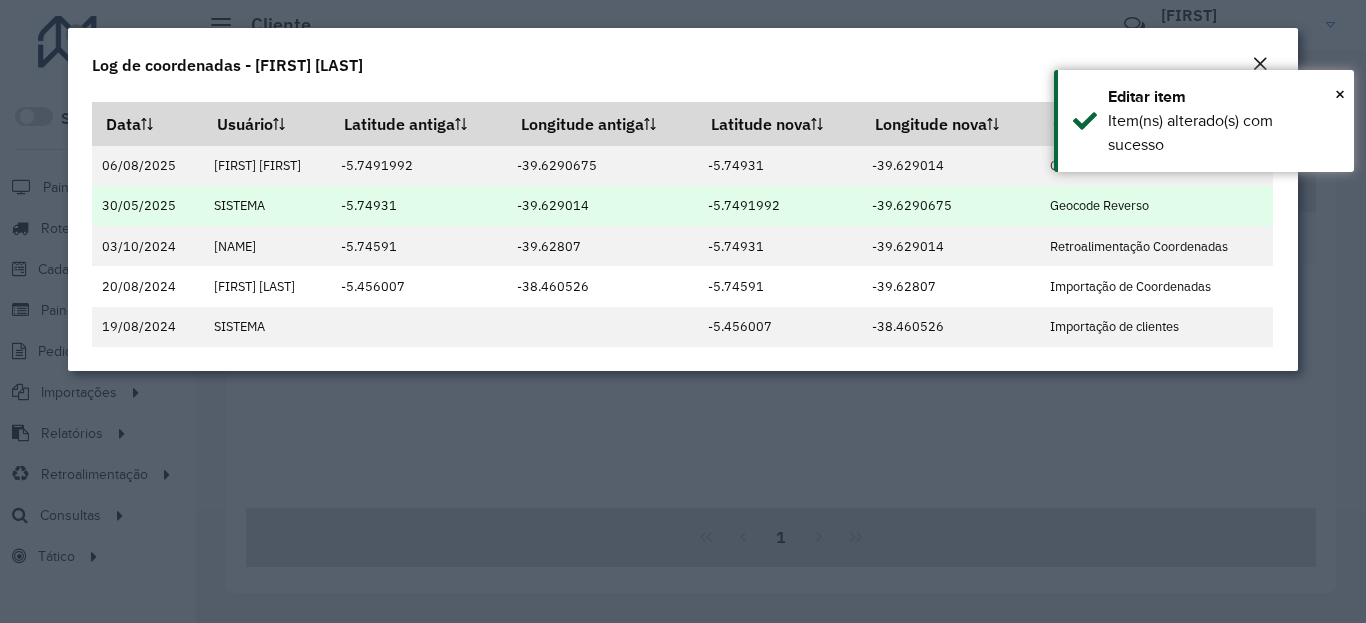 click on "Geocode Reverso" at bounding box center (1156, 206) 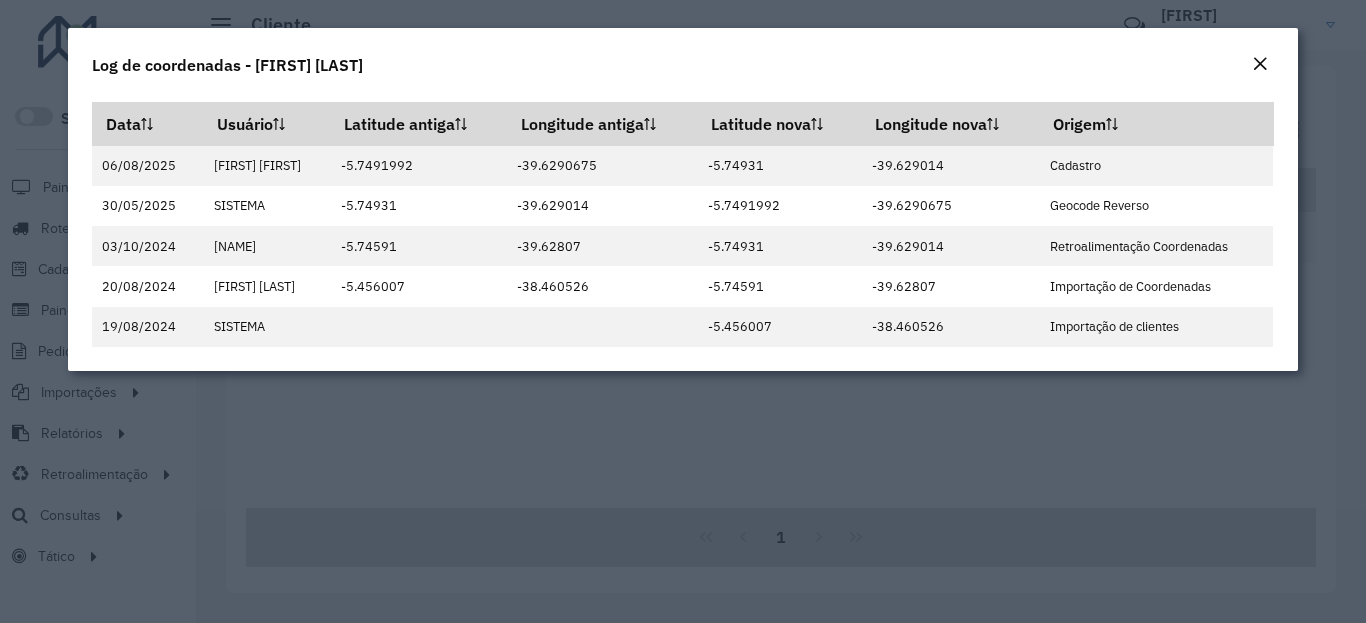 click 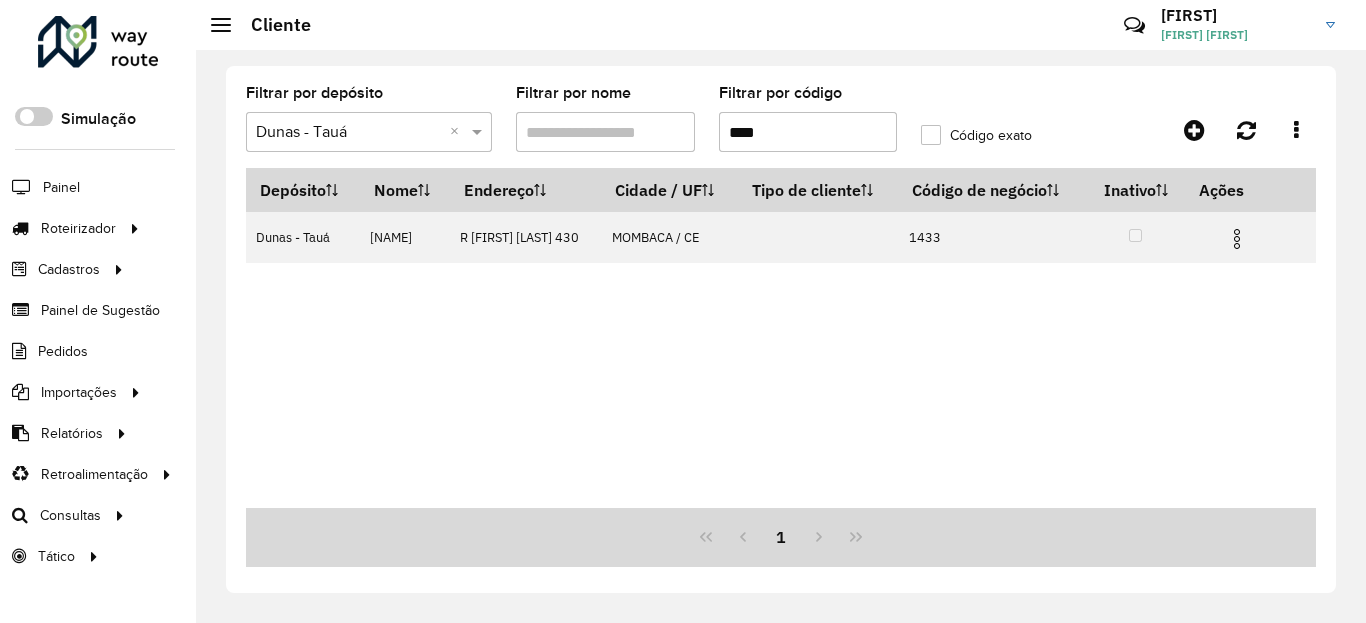 click on "****" at bounding box center [808, 132] 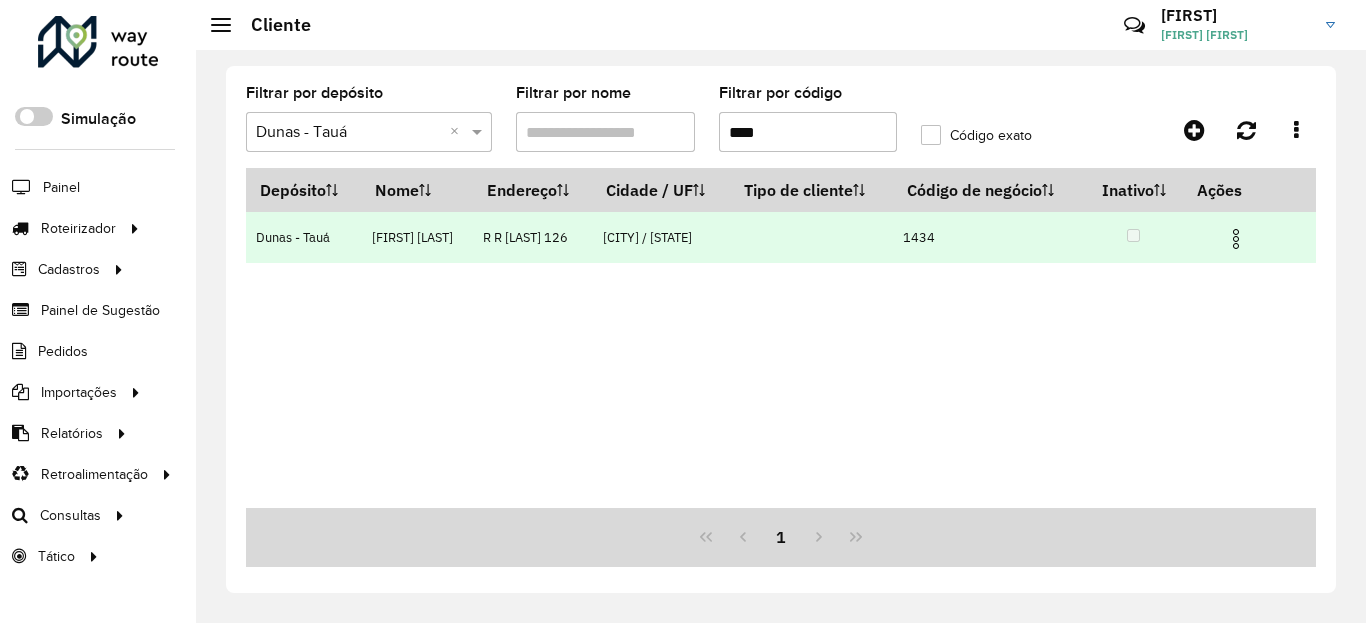 click at bounding box center (1236, 239) 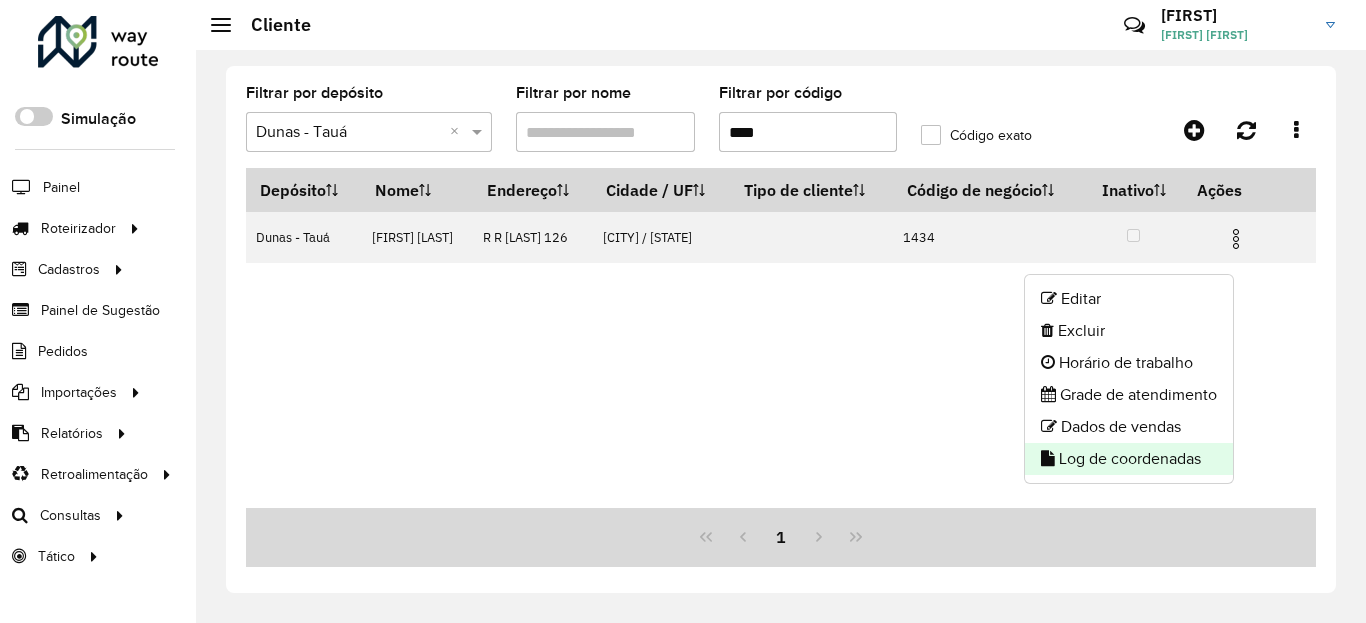 click on "Log de coordenadas" 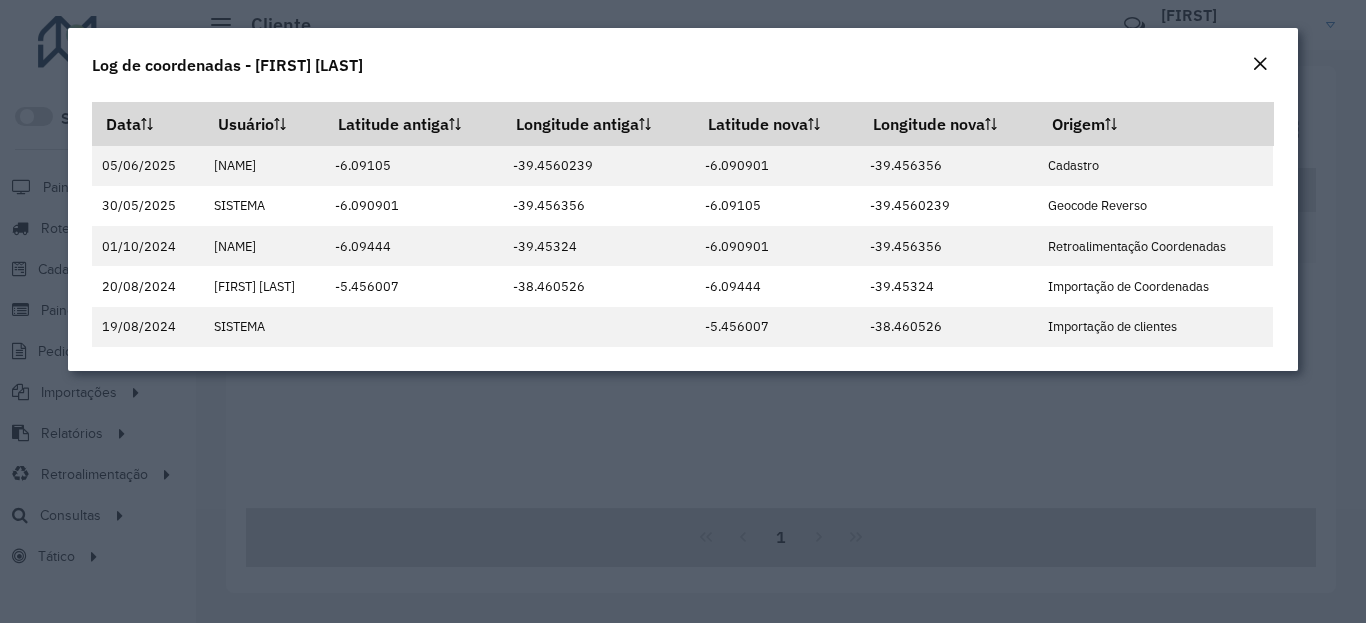 click 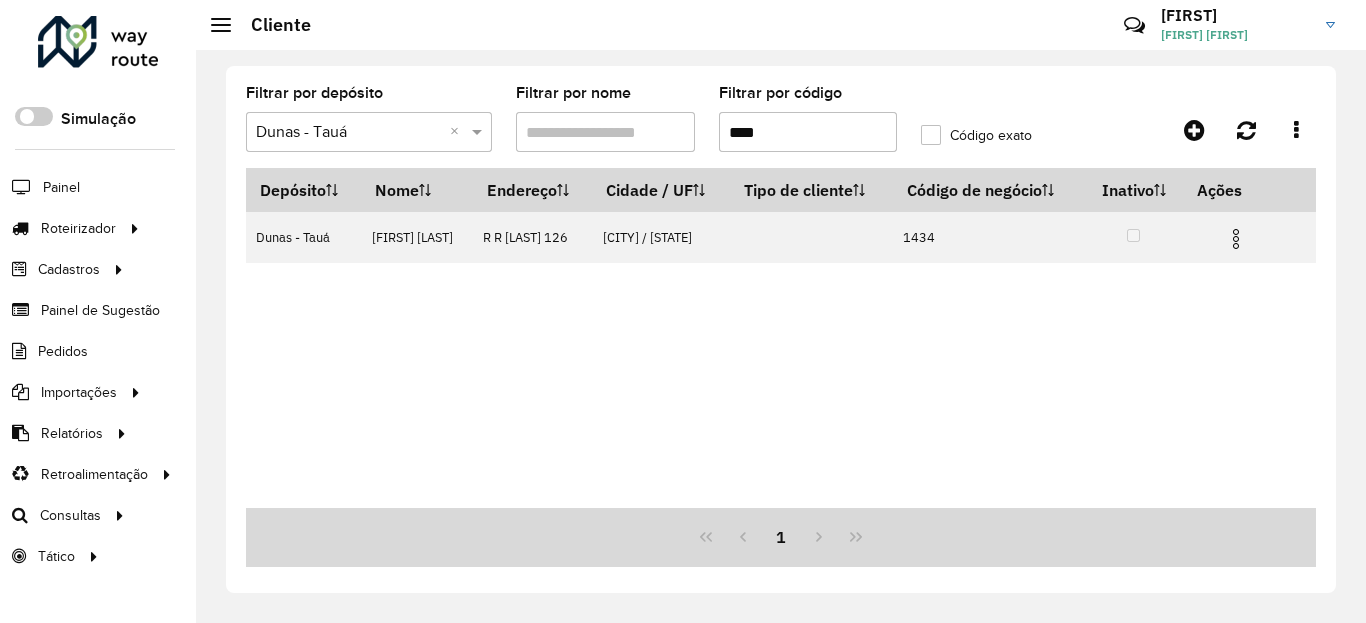 click on "****" at bounding box center (808, 132) 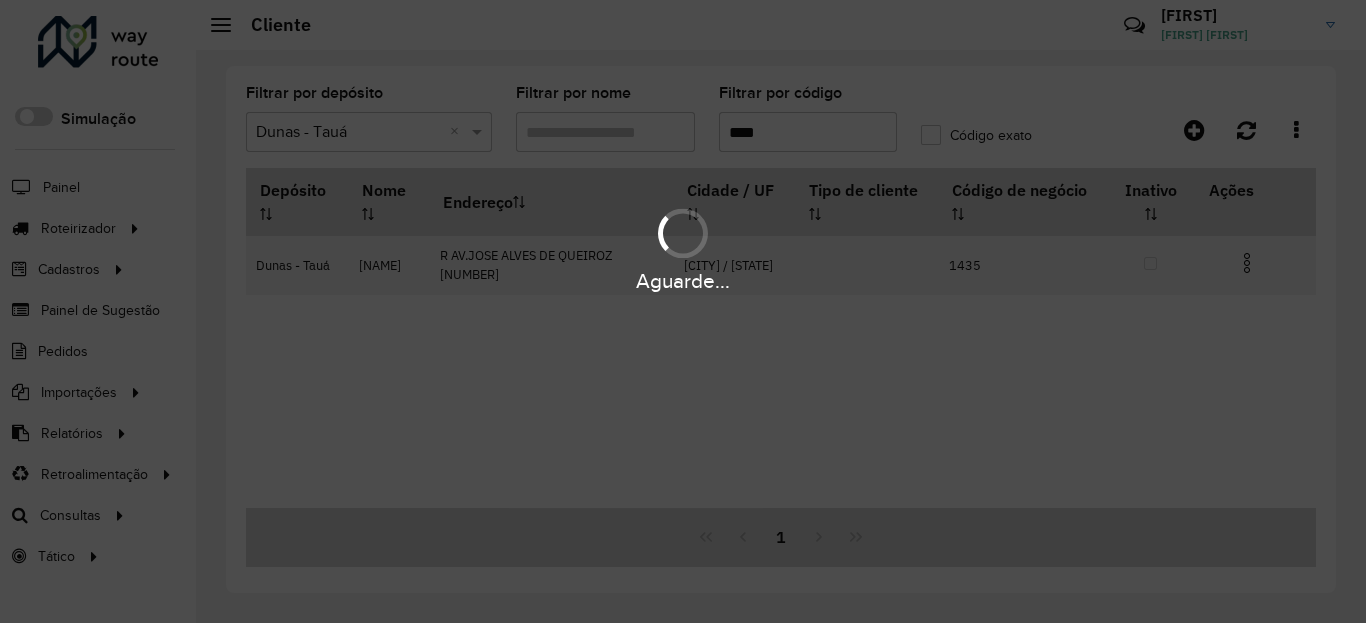 click on "Aguarde..." at bounding box center [683, 281] 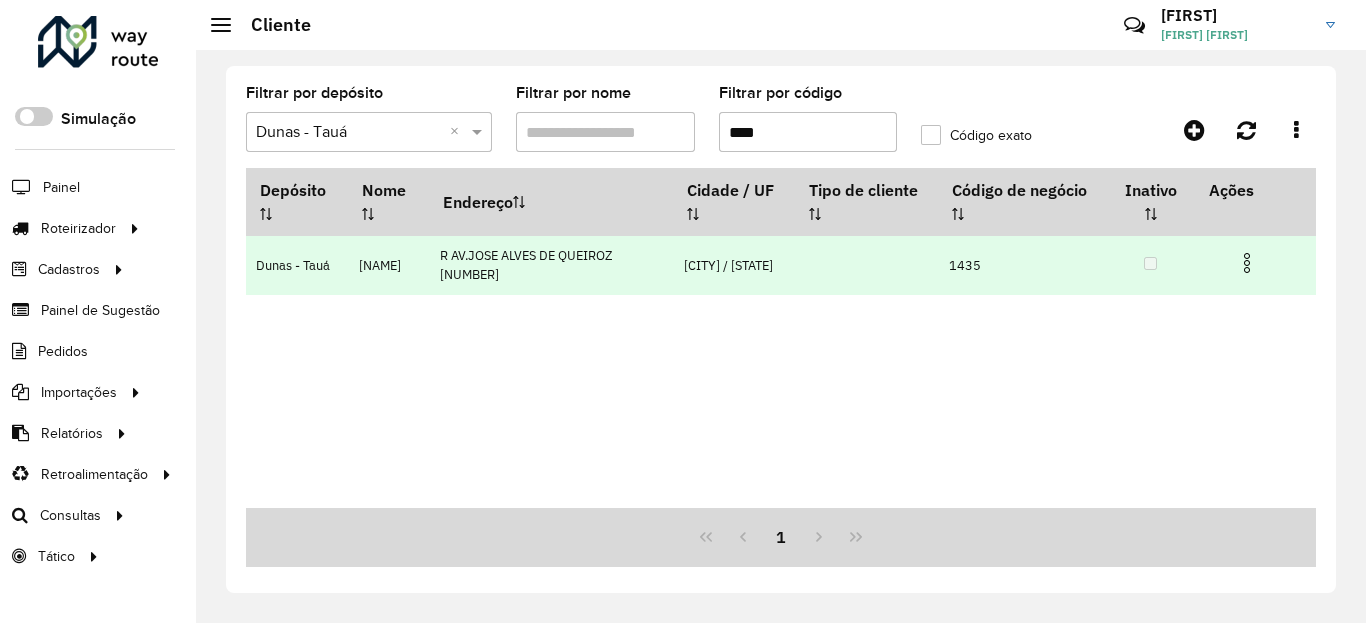click at bounding box center [1247, 263] 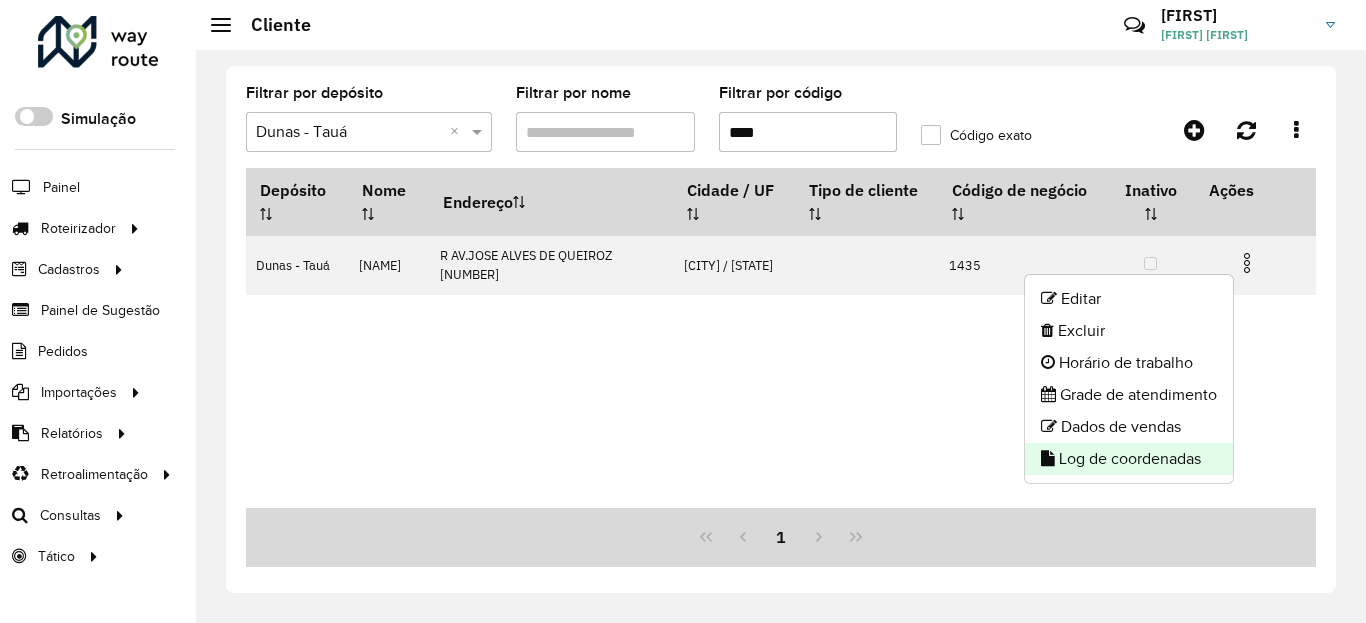 click on "Log de coordenadas" 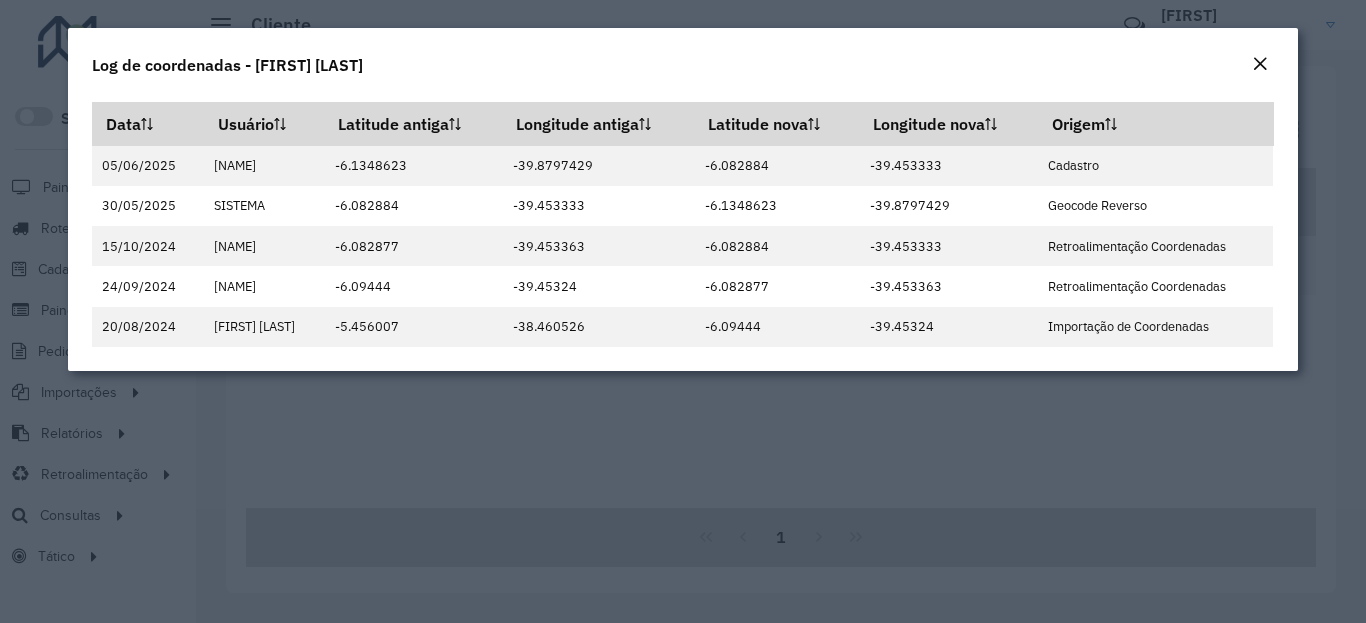 click 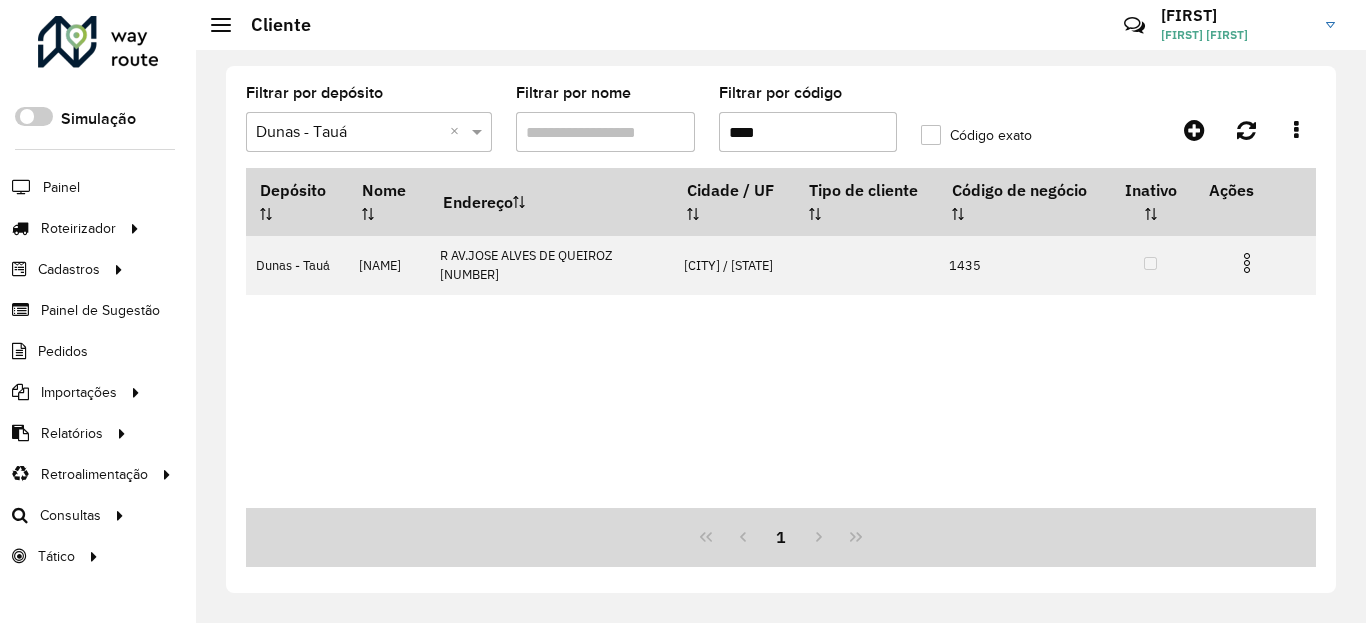 drag, startPoint x: 867, startPoint y: 109, endPoint x: 865, endPoint y: 119, distance: 10.198039 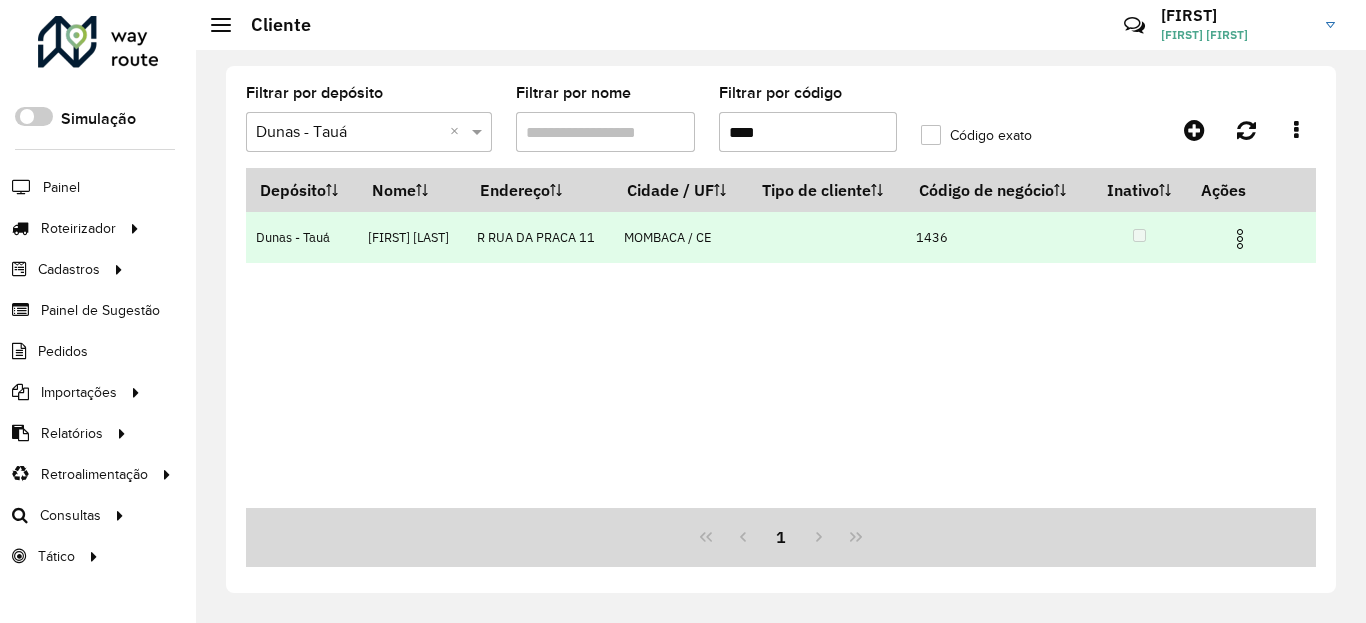 click at bounding box center (1240, 239) 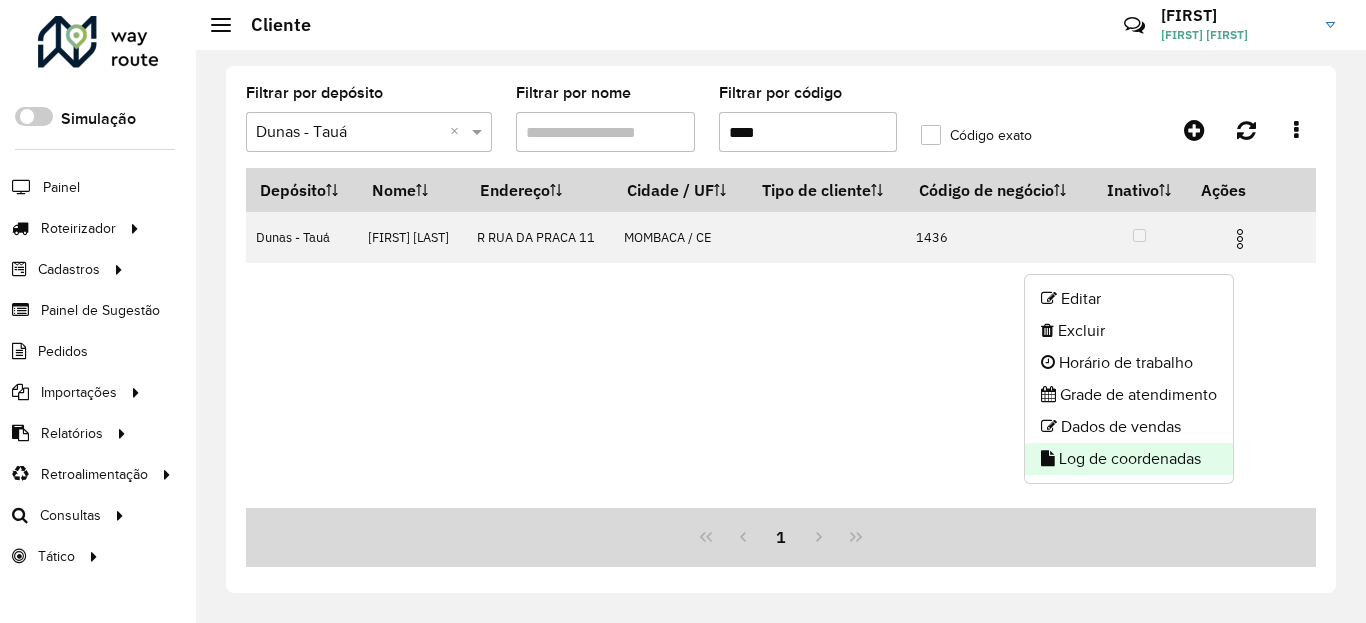 click on "Log de coordenadas" 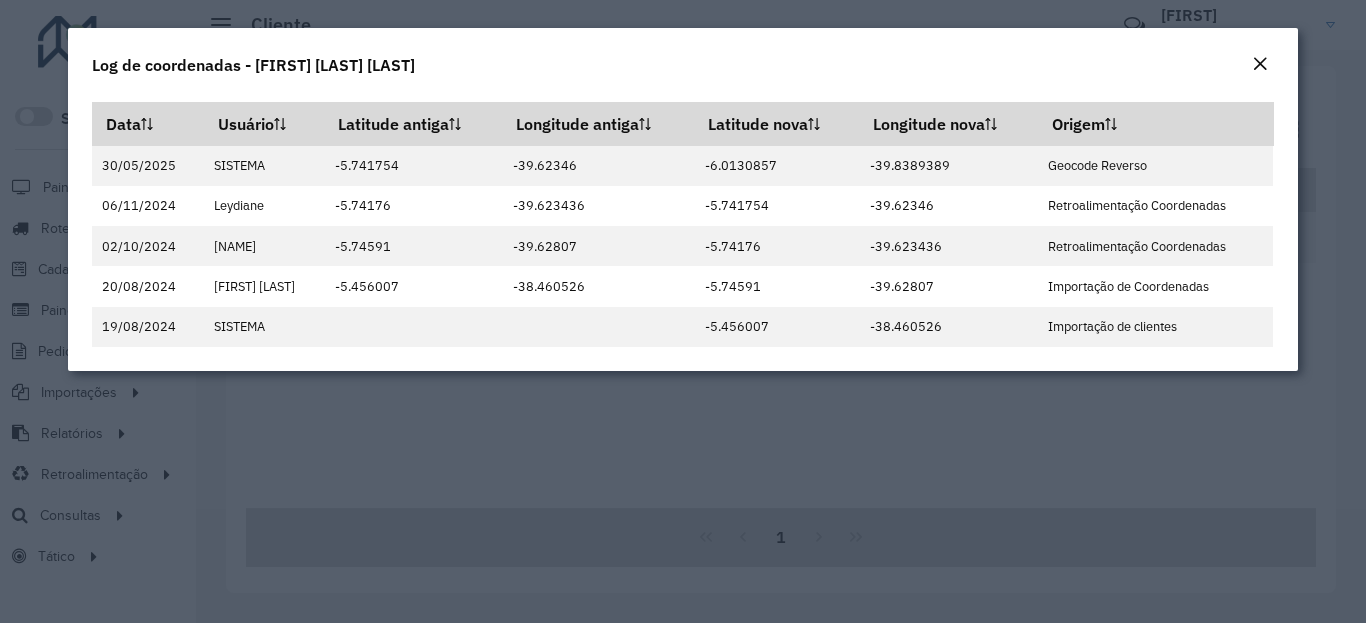click 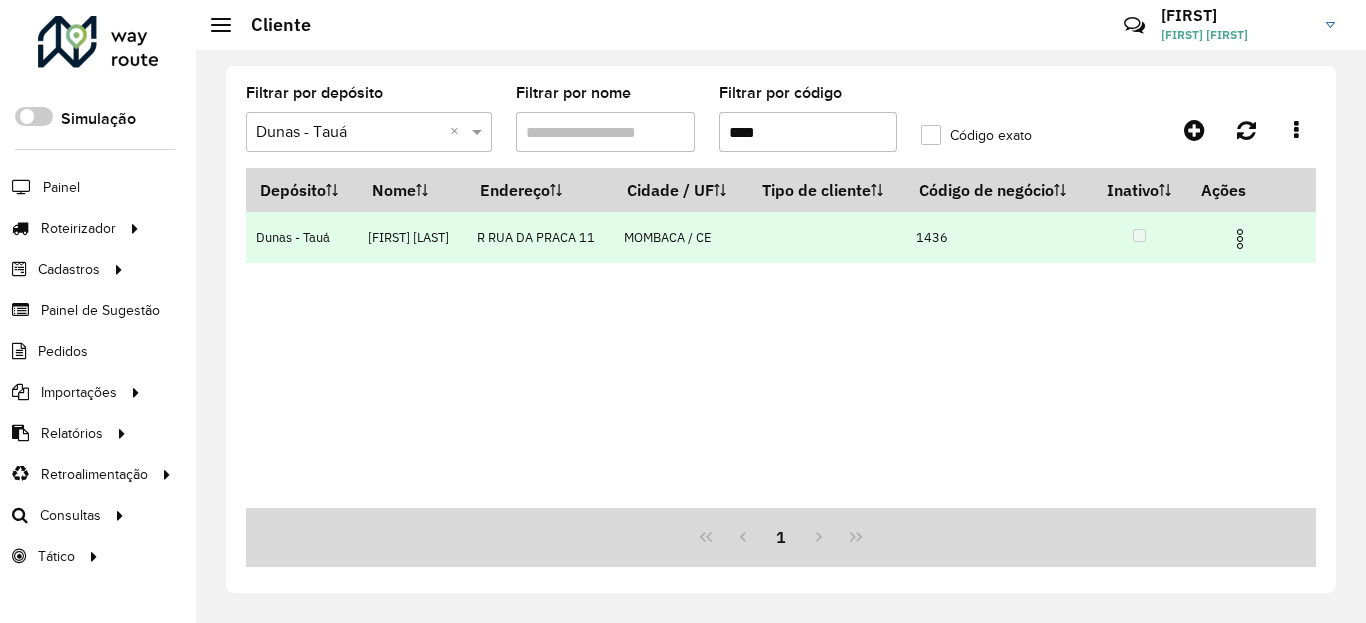 click at bounding box center (1240, 239) 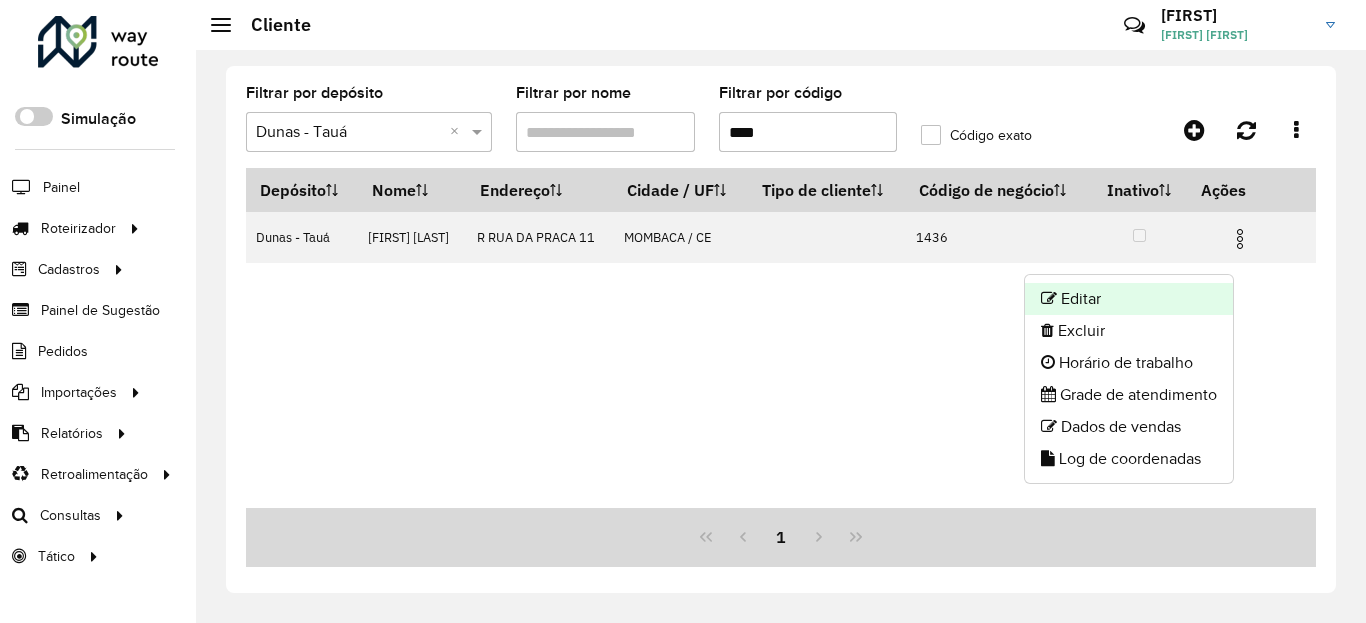 click on "Editar" 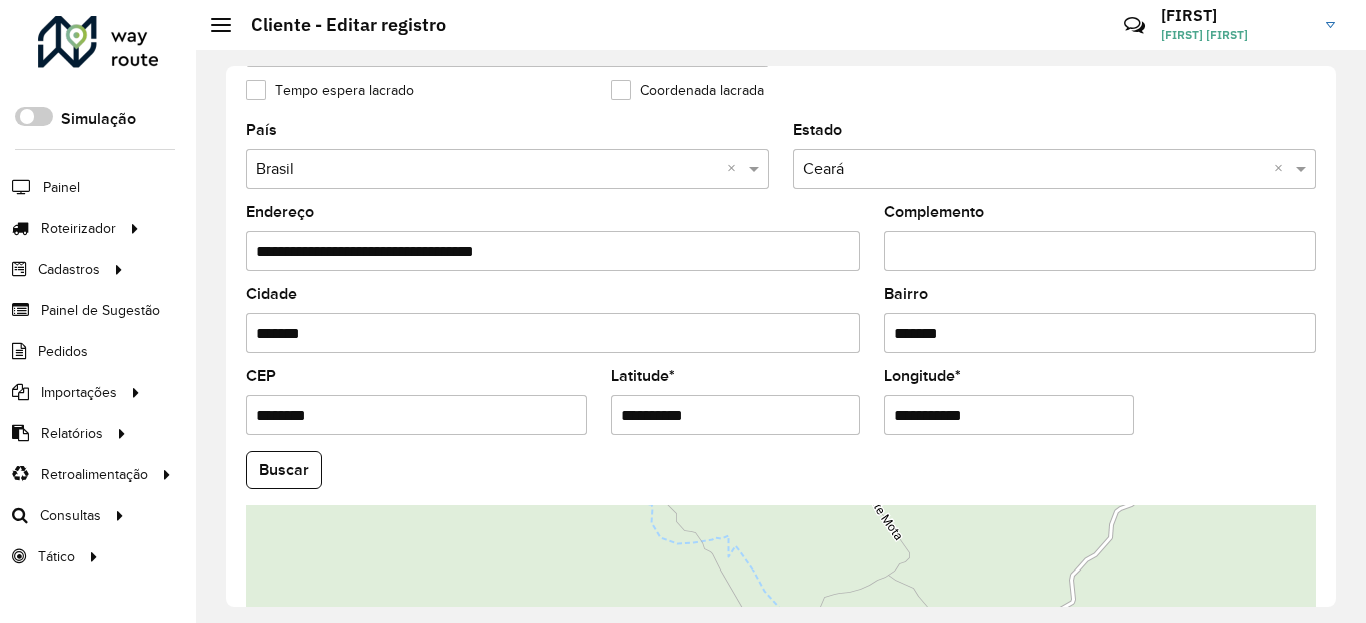 scroll, scrollTop: 720, scrollLeft: 0, axis: vertical 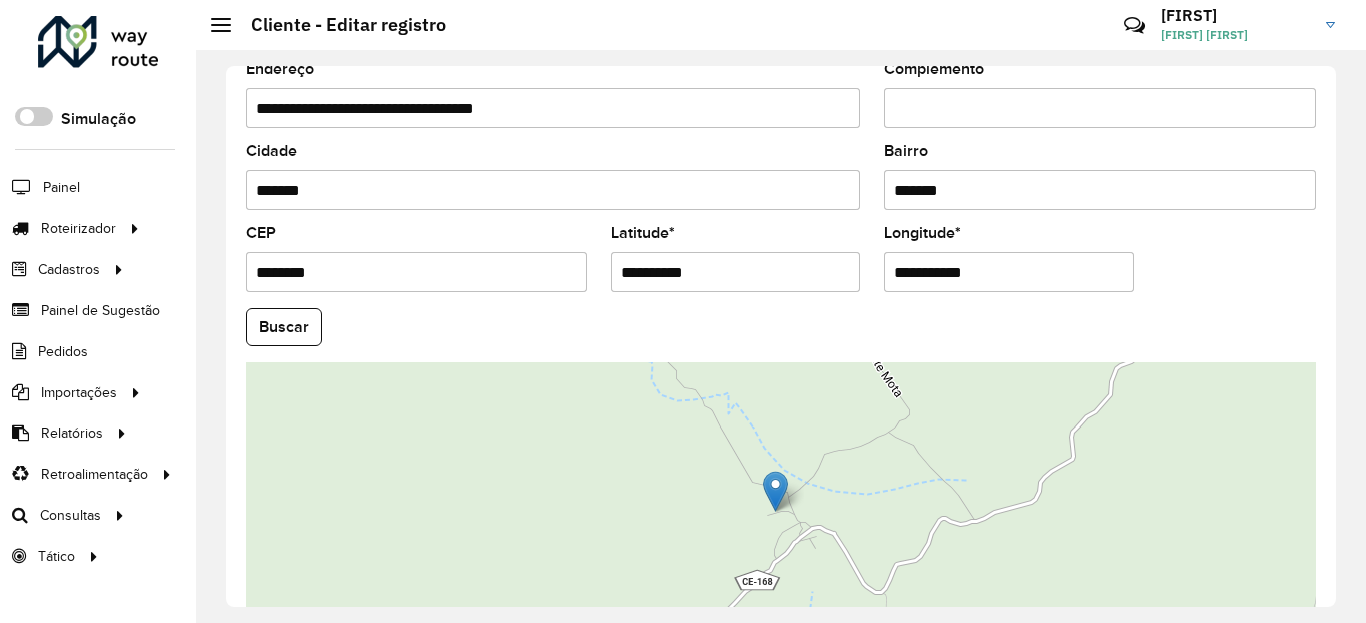 click on "**********" at bounding box center (736, 272) 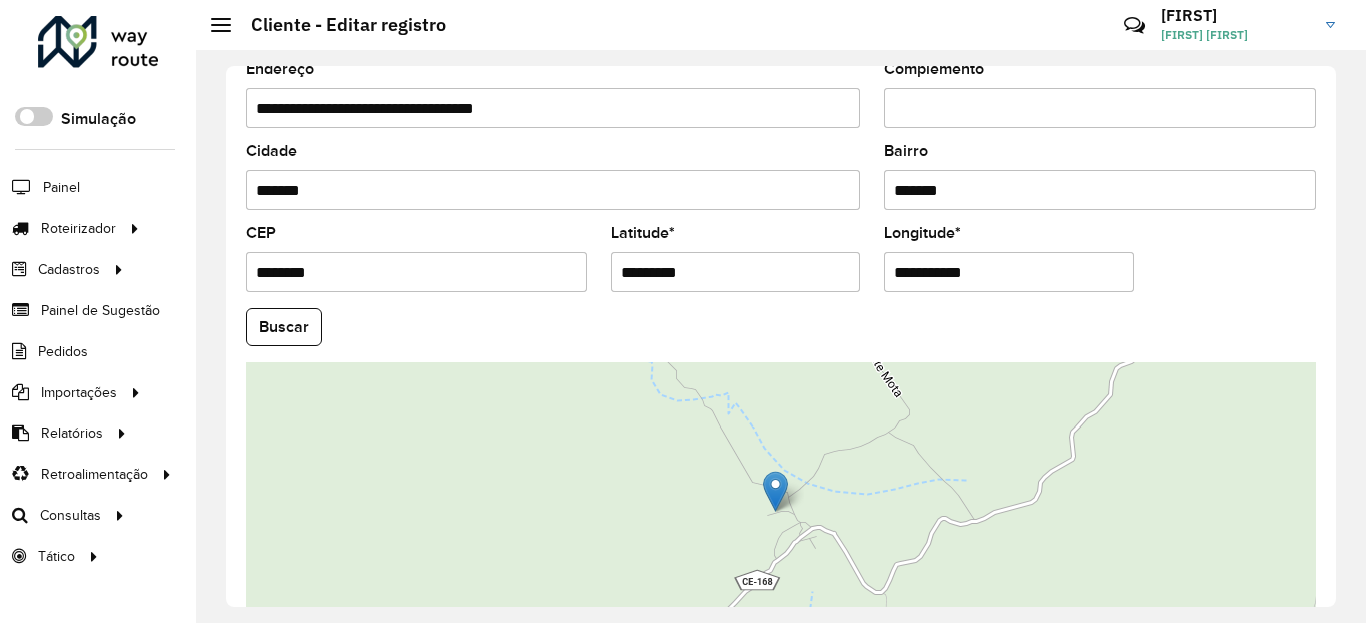 click on "Buscar" 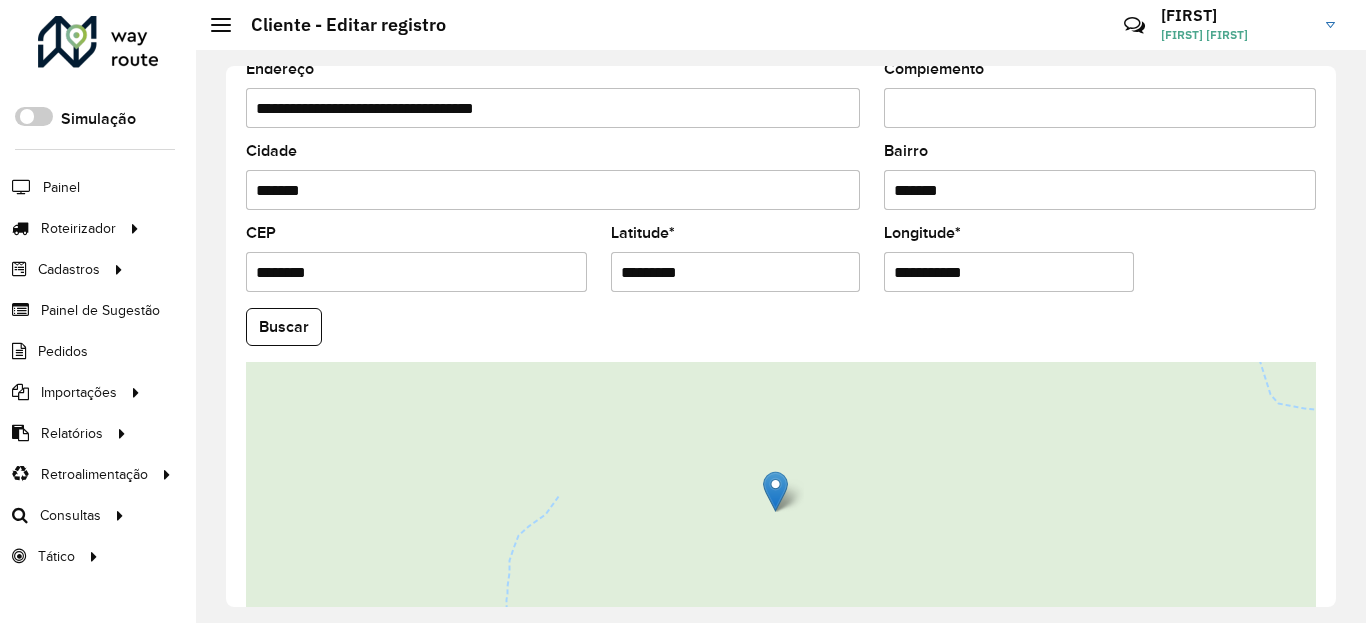 click on "**********" at bounding box center (1009, 272) 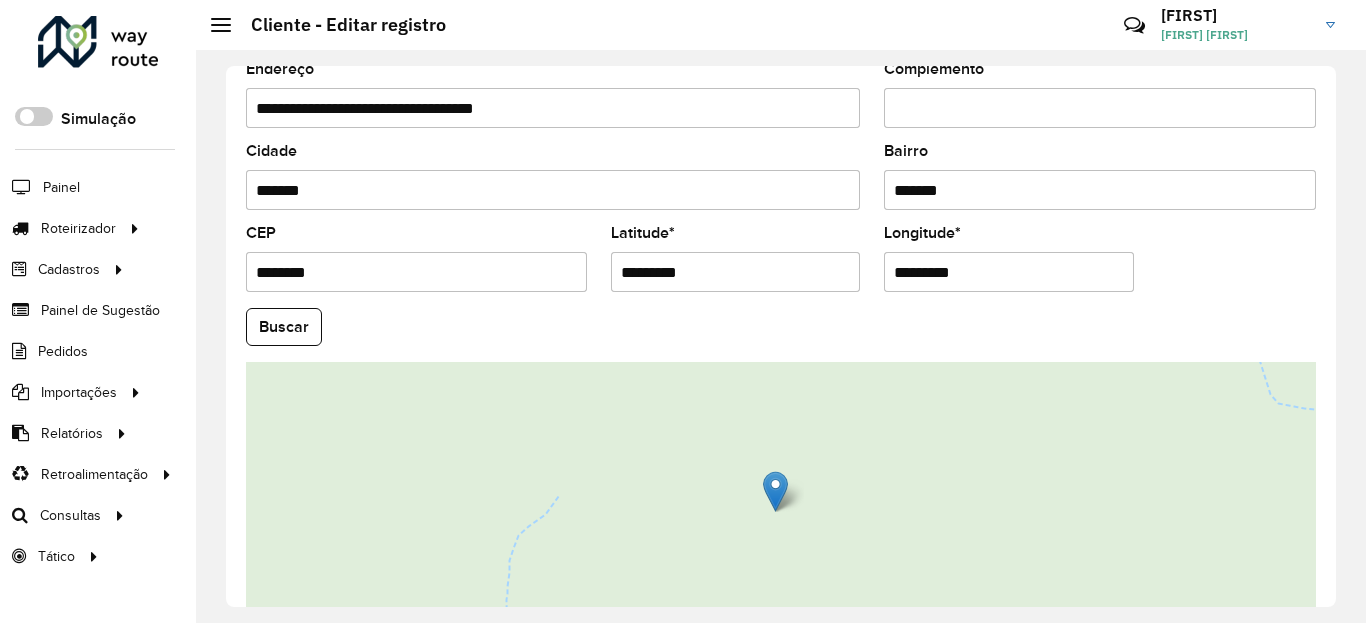 click on "Aguarde...  Pop-up bloqueado!  Seu navegador bloqueou automáticamente a abertura de uma nova janela.   Acesse as configurações e adicione o endereço do sistema a lista de permissão.   Fechar  Roteirizador AmbevTech Simulação Painel Roteirizador Entregas Vendas Cadastros Checkpoint Classificações de venda Cliente Condição de pagamento Consulta de setores Depósito Disponibilidade de veículos Fator tipo de produto Gabarito planner Grupo Rota Fator Tipo Produto Grupo de Depósito Grupo de rotas exclusiva Grupo de setores Jornada Jornada RN Layout integração Modelo Motorista Multi Depósito Painel de sugestão Parada Pedágio Perfil de Vendedor Ponto de apoio Ponto de apoio FAD Prioridade pedido Produto Restrição de Atendimento Planner Rodízio de placa Rota exclusiva FAD Rótulo Setor Setor Planner Tempo de parada de refeição Tipo de cliente Tipo de veículo Tipo de veículo RN Transportadora Usuário Vendedor Veículo Painel de Sugestão Pedidos Importações Classificação e volume de venda" at bounding box center (683, 311) 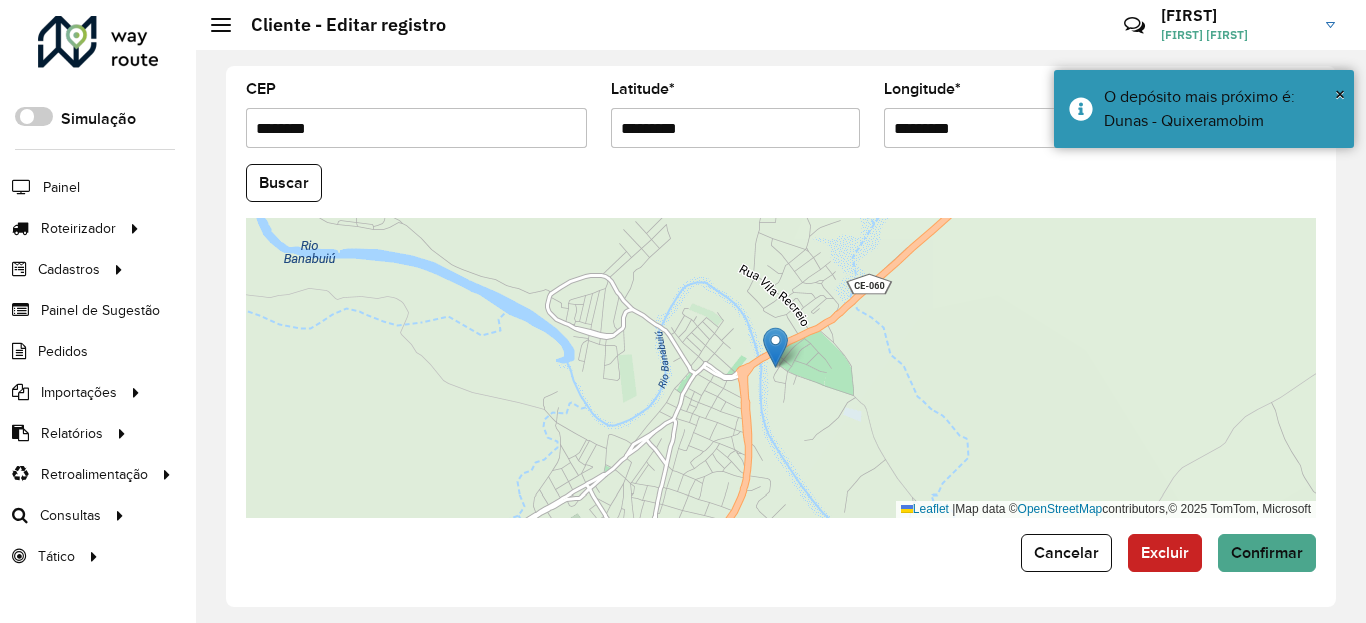 scroll, scrollTop: 865, scrollLeft: 0, axis: vertical 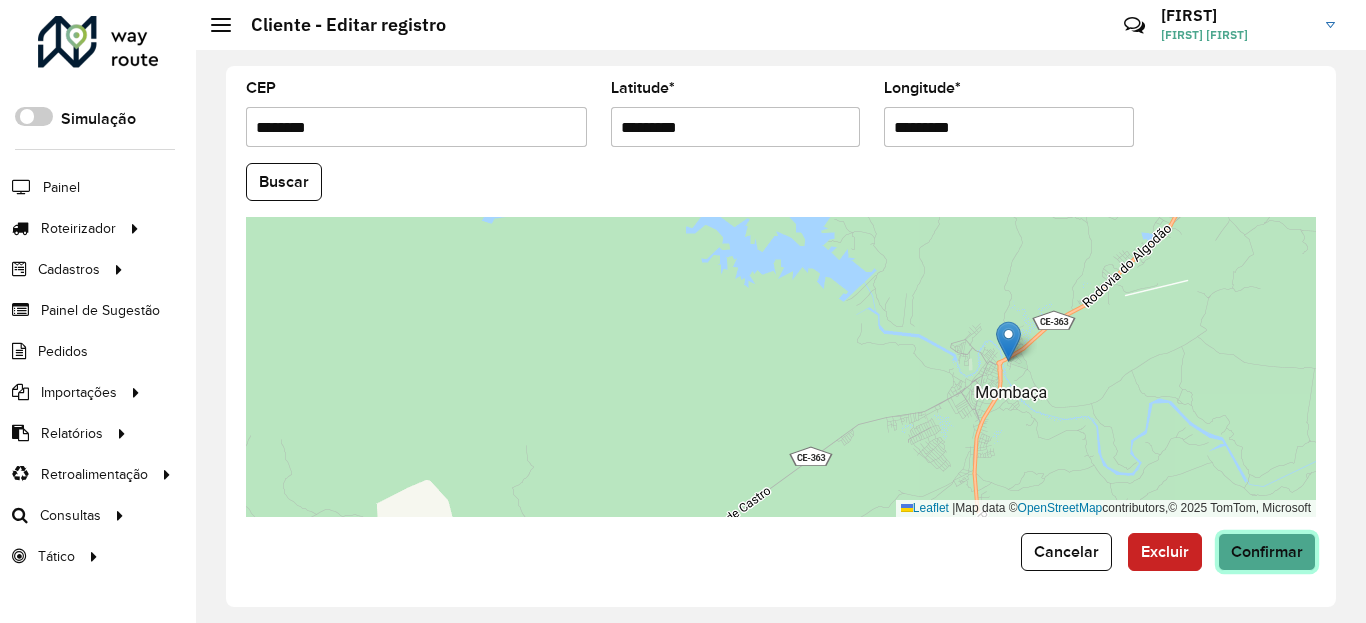 click on "Confirmar" 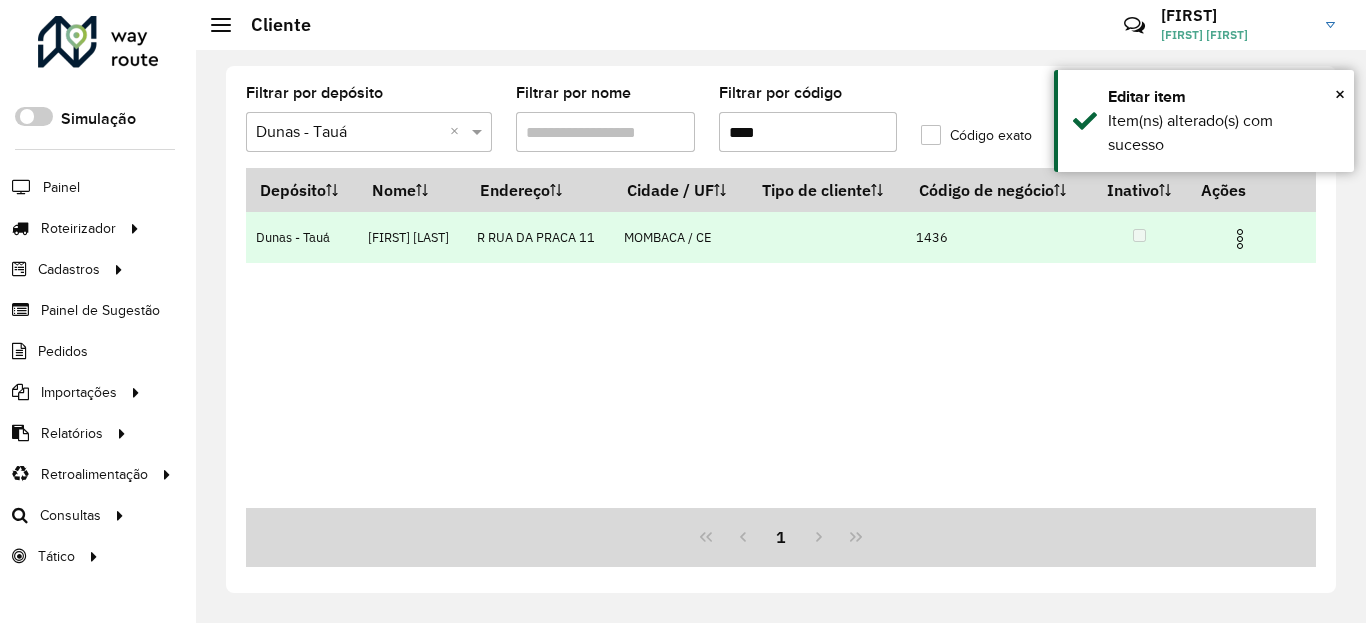 click at bounding box center (1240, 239) 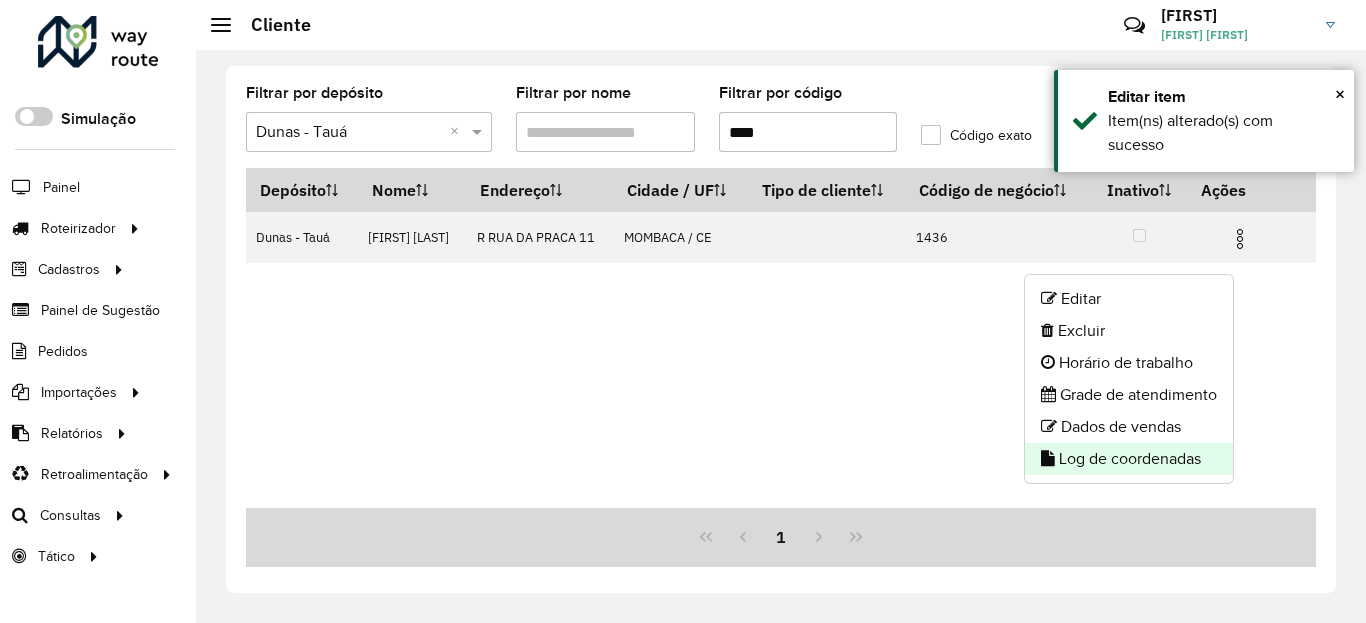click on "Log de coordenadas" 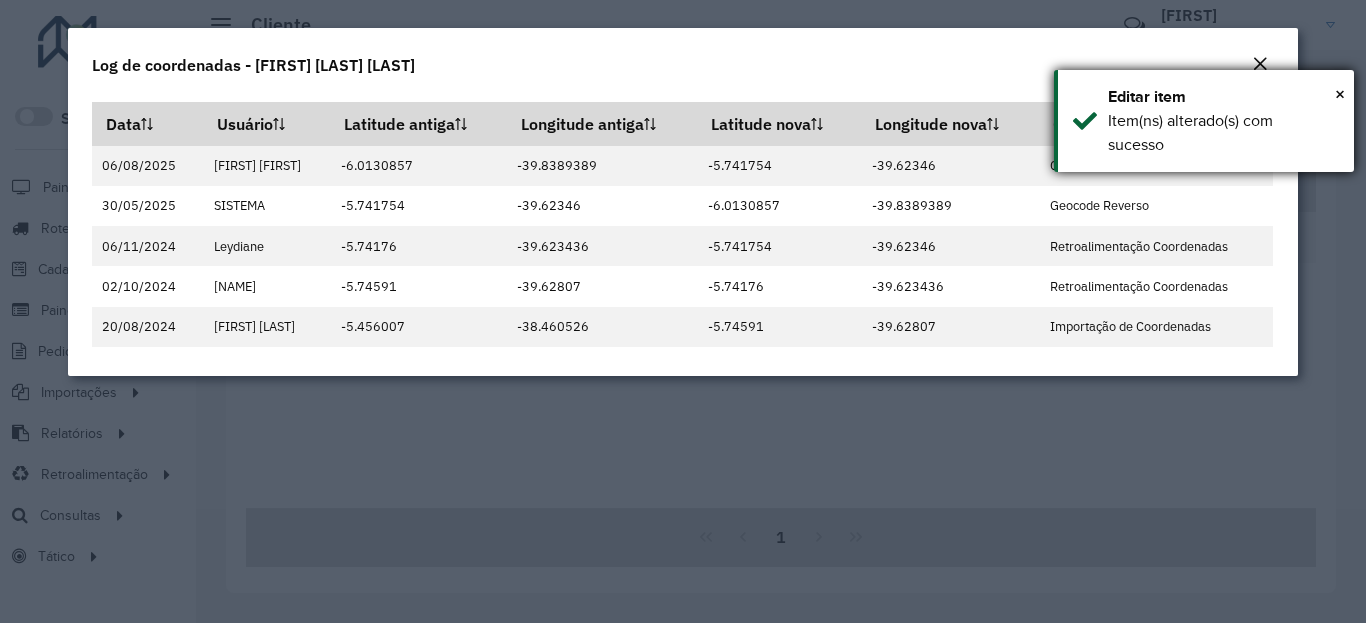 click on "Item(ns) alterado(s) com sucesso" at bounding box center [1223, 133] 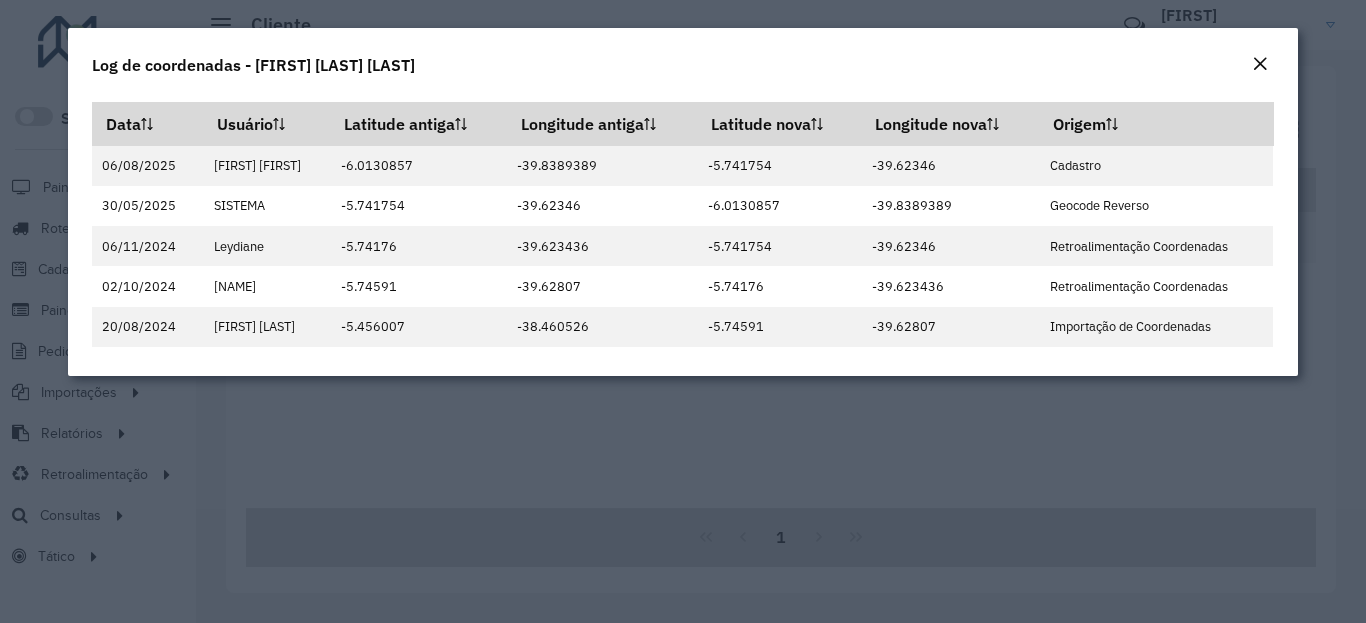 click 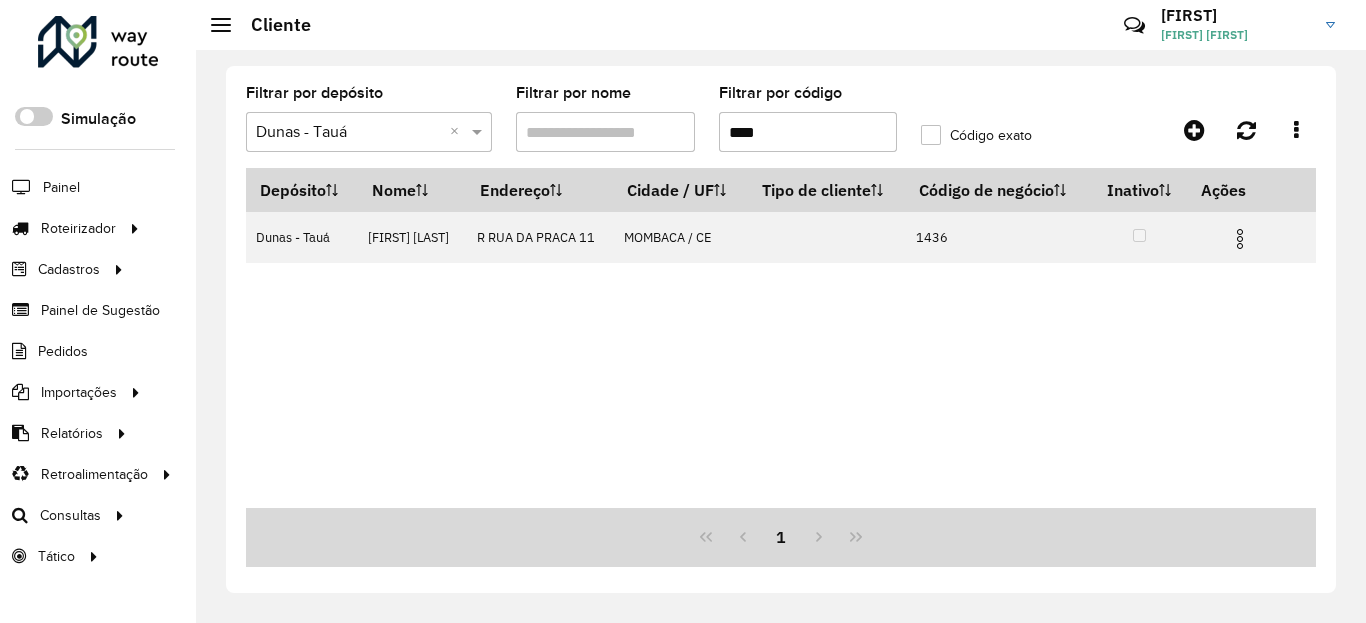 click on "****" at bounding box center [808, 132] 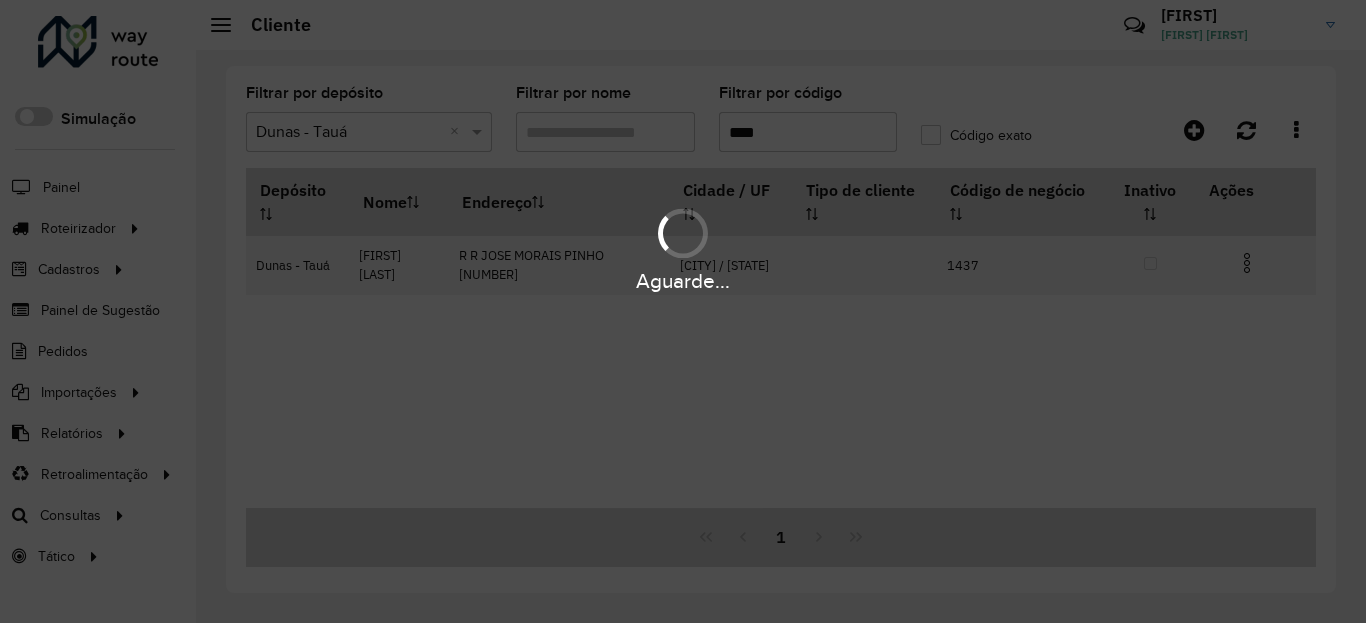click at bounding box center (1255, 261) 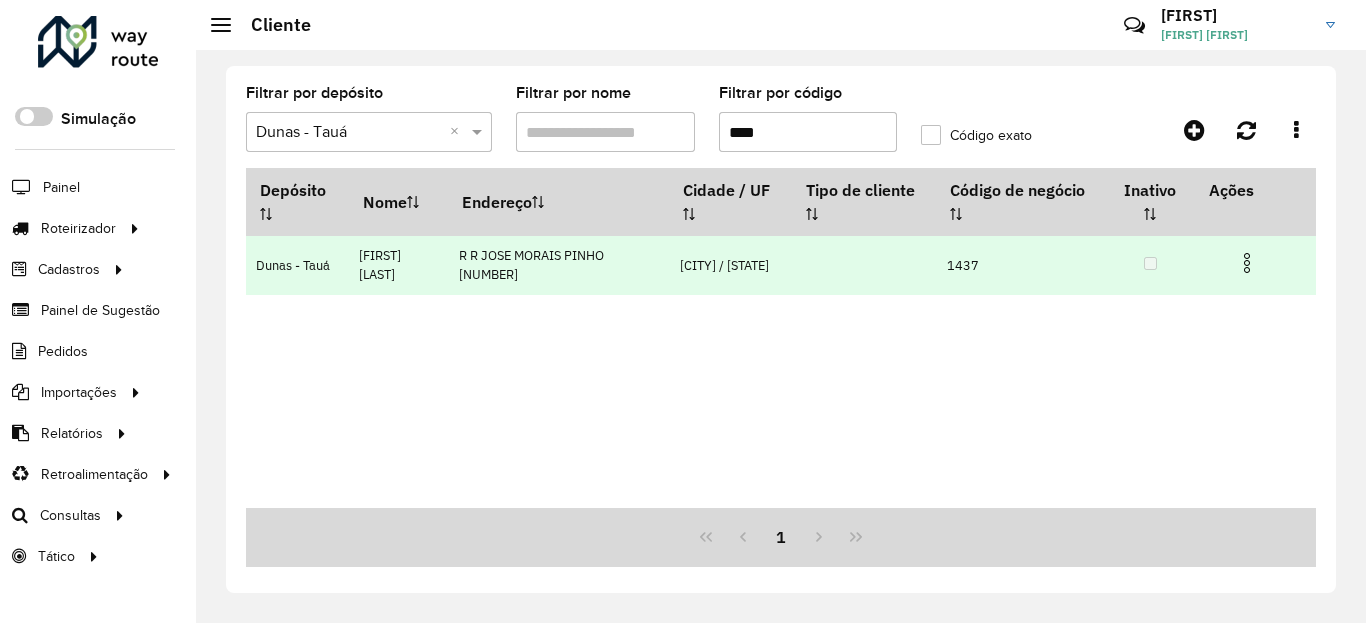 click at bounding box center [1247, 263] 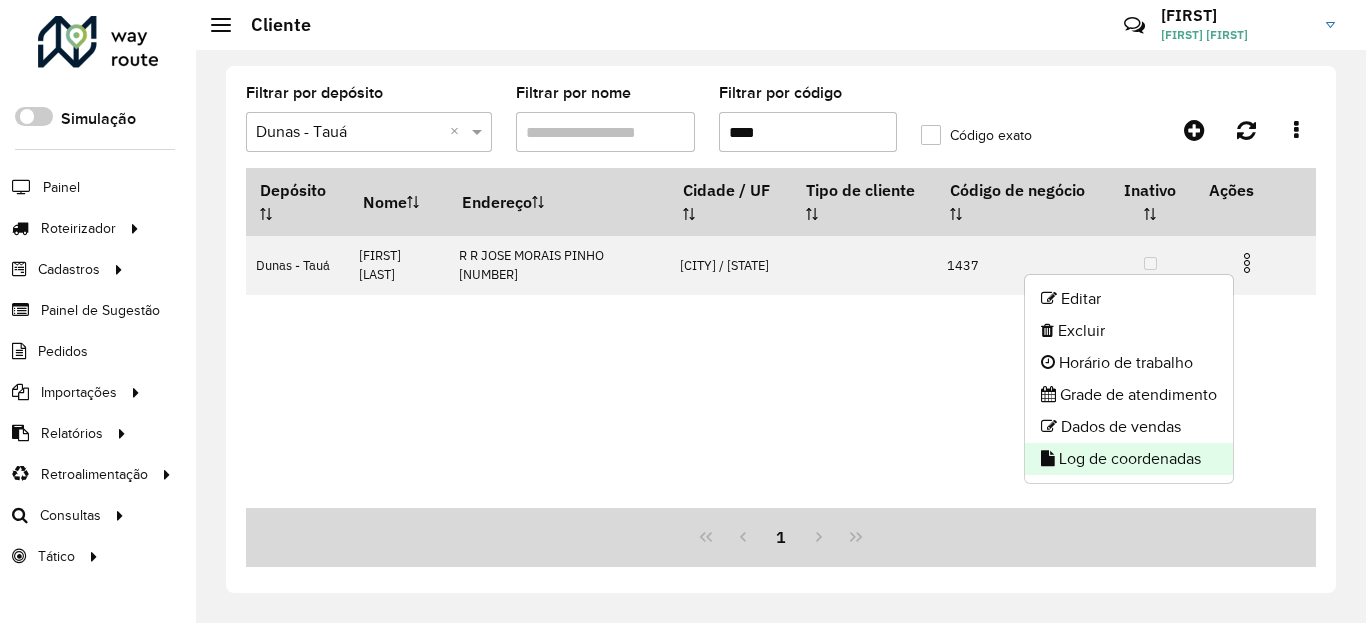 click on "Log de coordenadas" 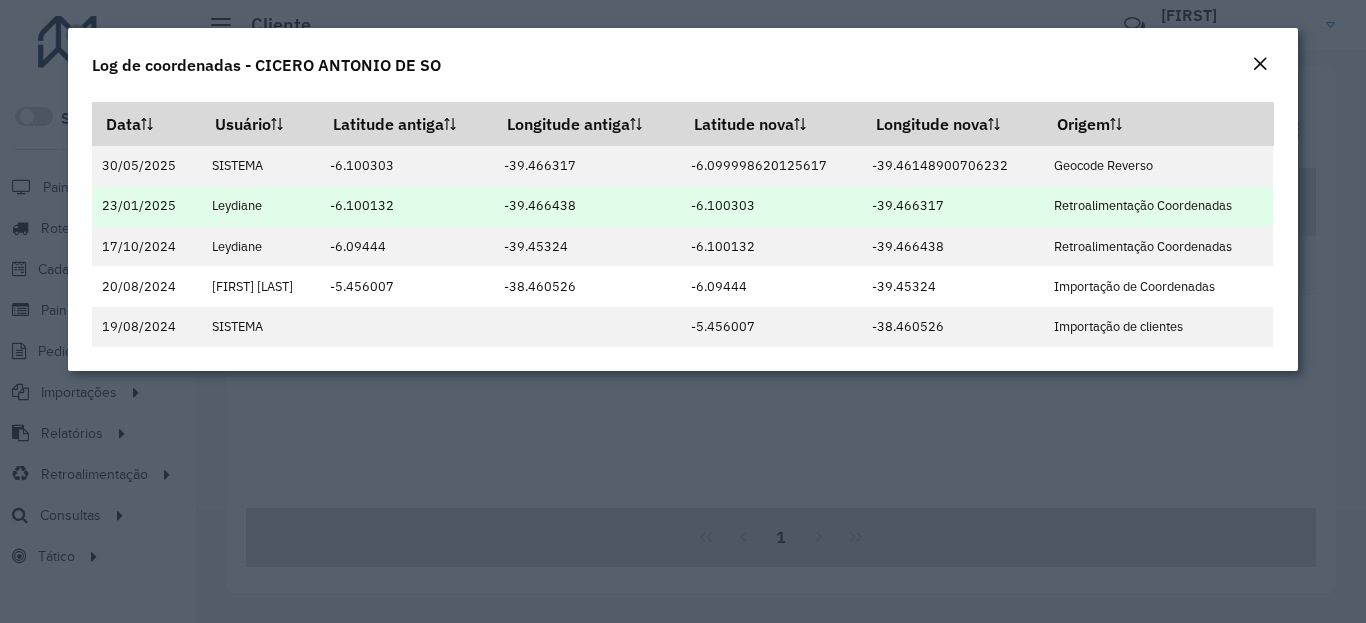 click on "-6.100303" at bounding box center (771, 206) 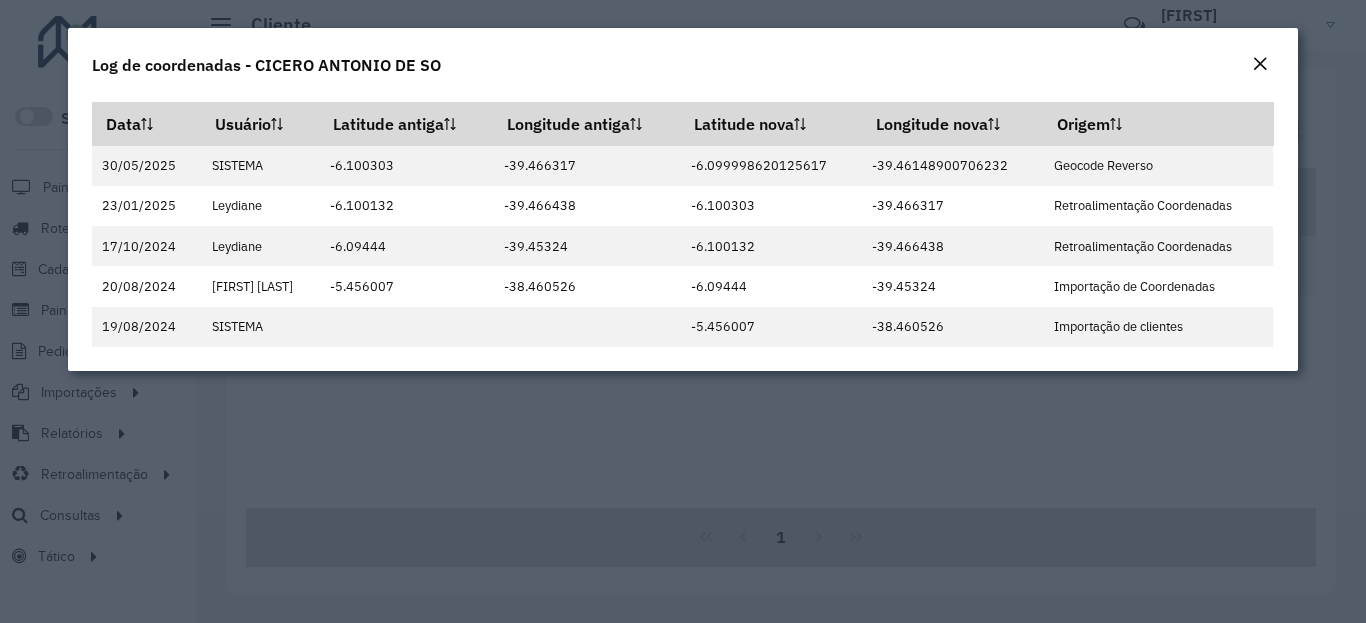 click 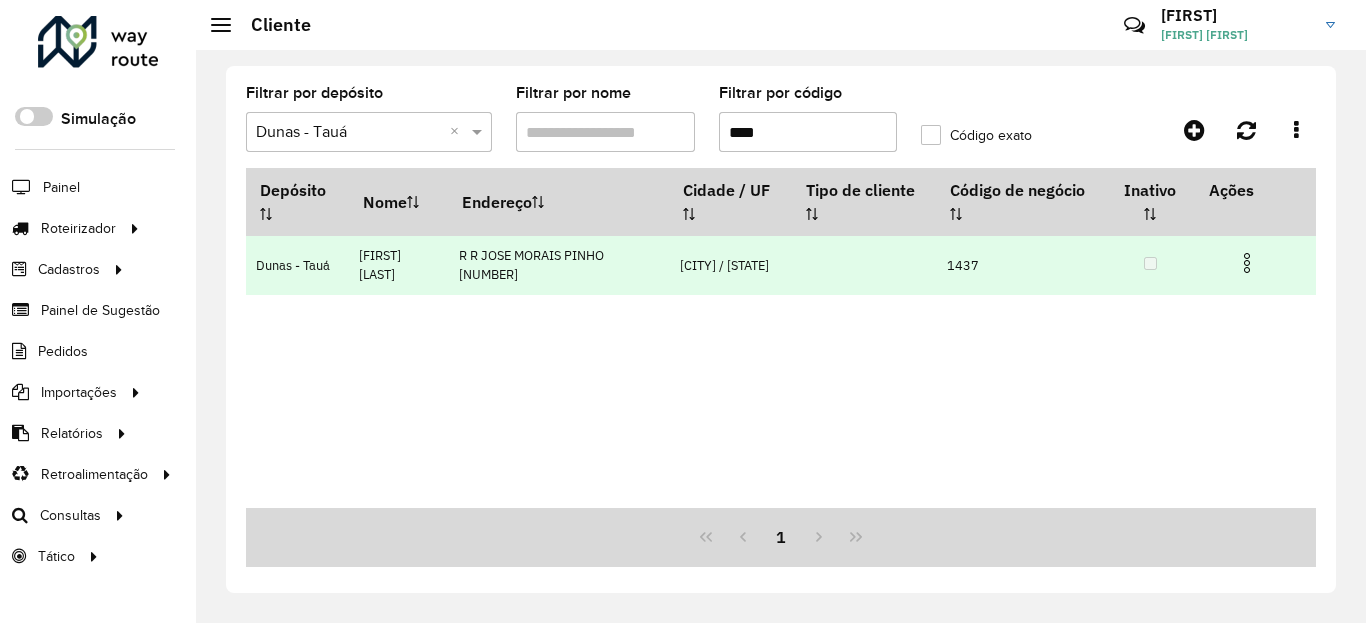 click at bounding box center [1247, 263] 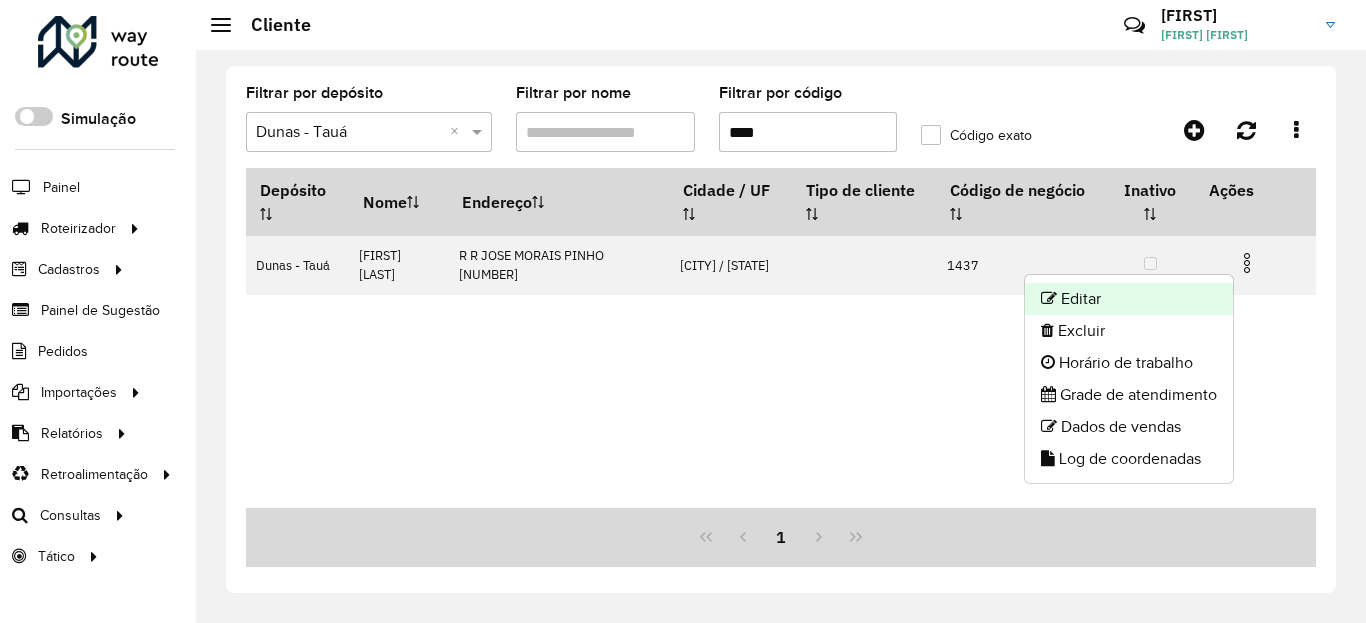 click on "Editar" 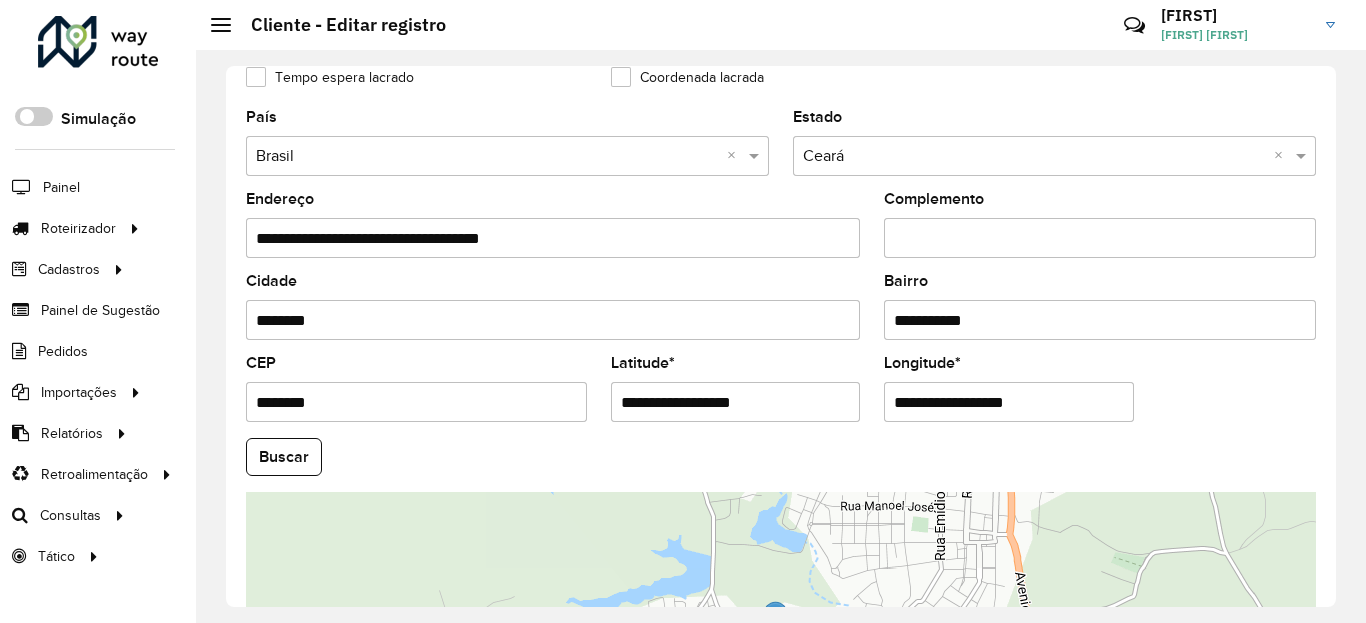 scroll, scrollTop: 600, scrollLeft: 0, axis: vertical 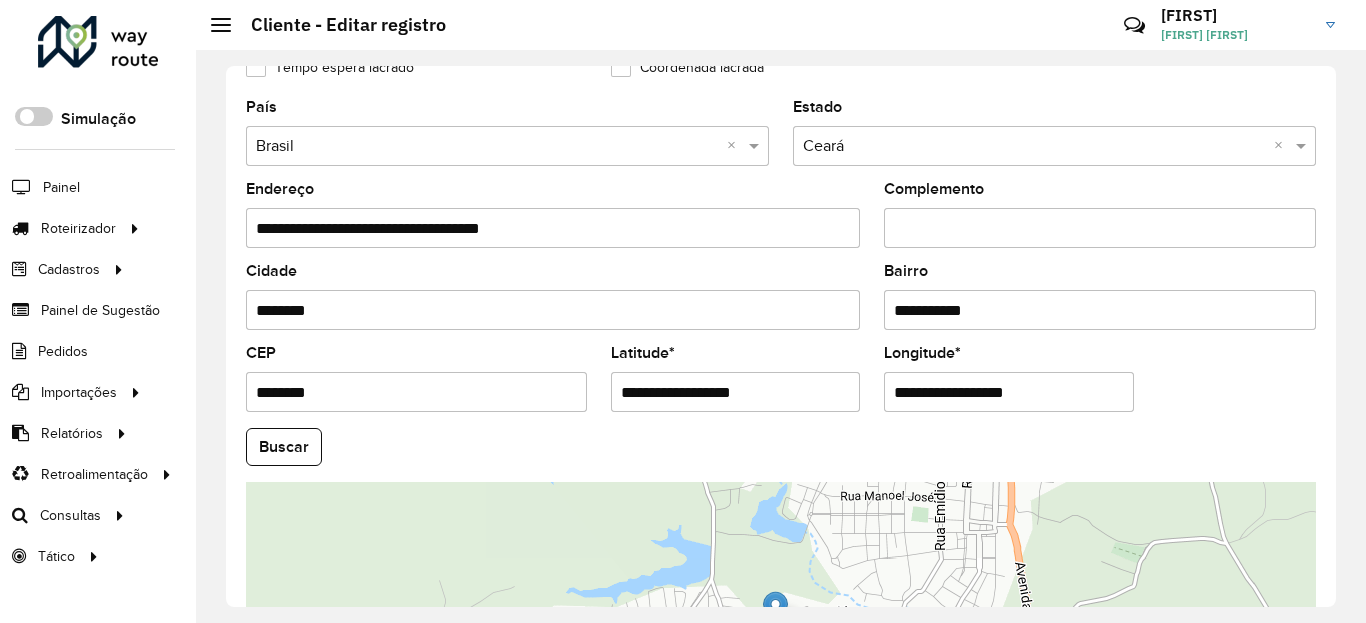 click on "**********" at bounding box center (736, 392) 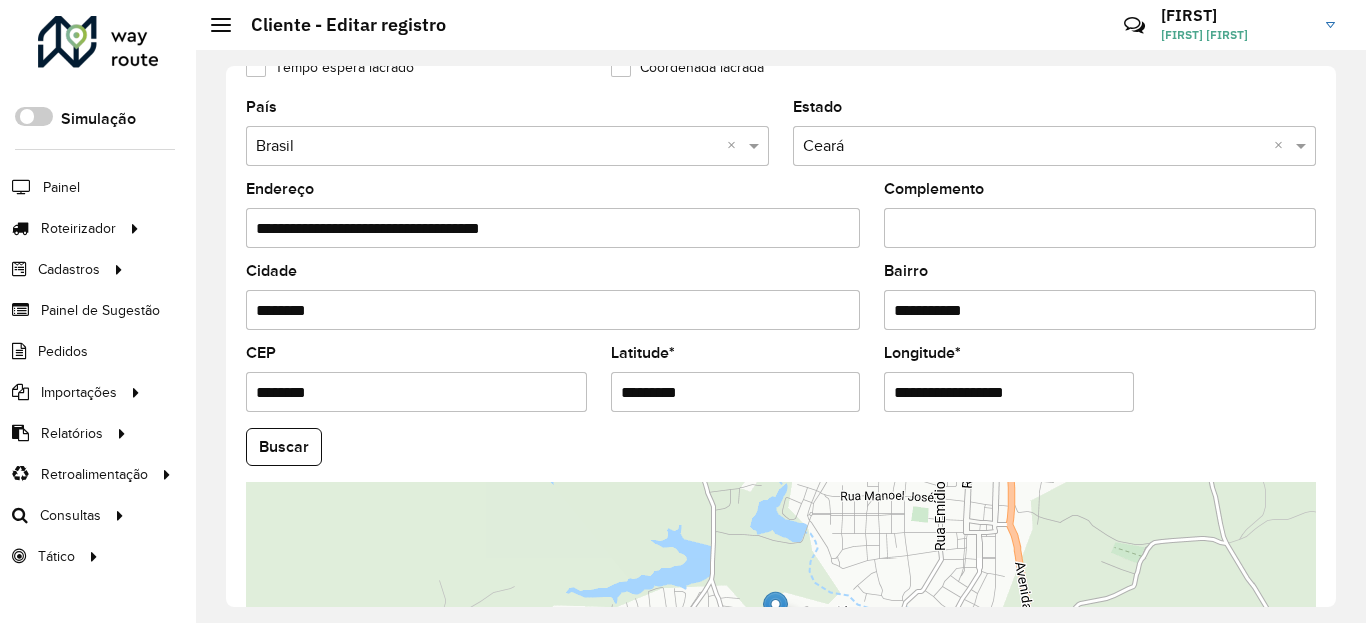 click on "Aguarde...  Pop-up bloqueado!  Seu navegador bloqueou automáticamente a abertura de uma nova janela.   Acesse as configurações e adicione o endereço do sistema a lista de permissão.   Fechar  Roteirizador AmbevTech Simulação Painel Roteirizador Entregas Vendas Cadastros Checkpoint Classificações de venda Cliente Condição de pagamento Consulta de setores Depósito Disponibilidade de veículos Fator tipo de produto Gabarito planner Grupo Rota Fator Tipo Produto Grupo de Depósito Grupo de rotas exclusiva Grupo de setores Jornada Jornada RN Layout integração Modelo Motorista Multi Depósito Painel de sugestão Parada Pedágio Perfil de Vendedor Ponto de apoio Ponto de apoio FAD Prioridade pedido Produto Restrição de Atendimento Planner Rodízio de placa Rota exclusiva FAD Rótulo Setor Setor Planner Tempo de parada de refeição Tipo de cliente Tipo de veículo Tipo de veículo RN Transportadora Usuário Vendedor Veículo Painel de Sugestão Pedidos Importações Classificação e volume de venda" at bounding box center [683, 311] 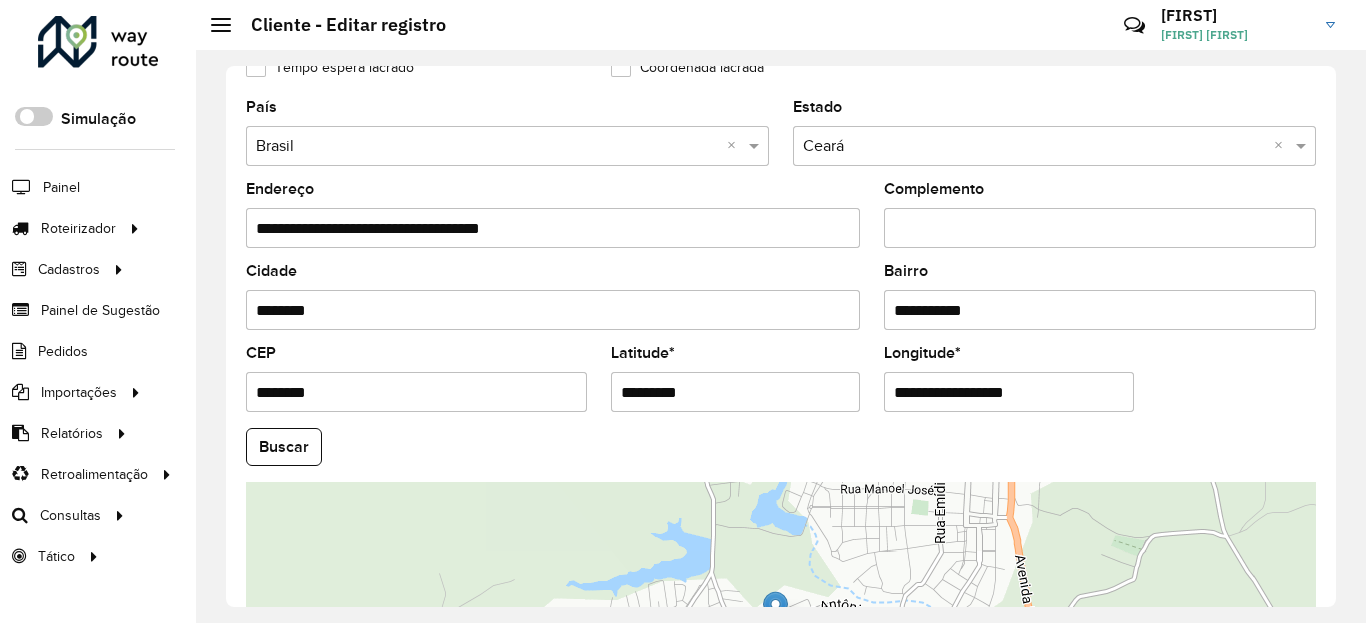 click on "**********" at bounding box center [1009, 392] 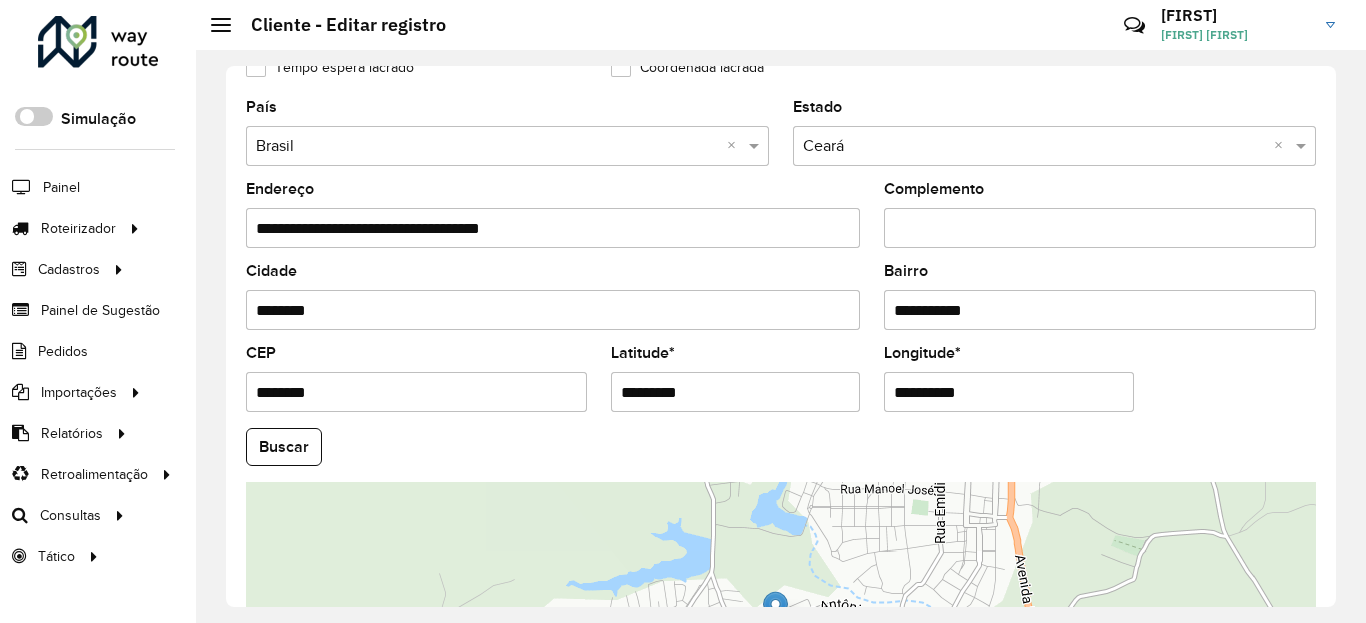 click on "Buscar" 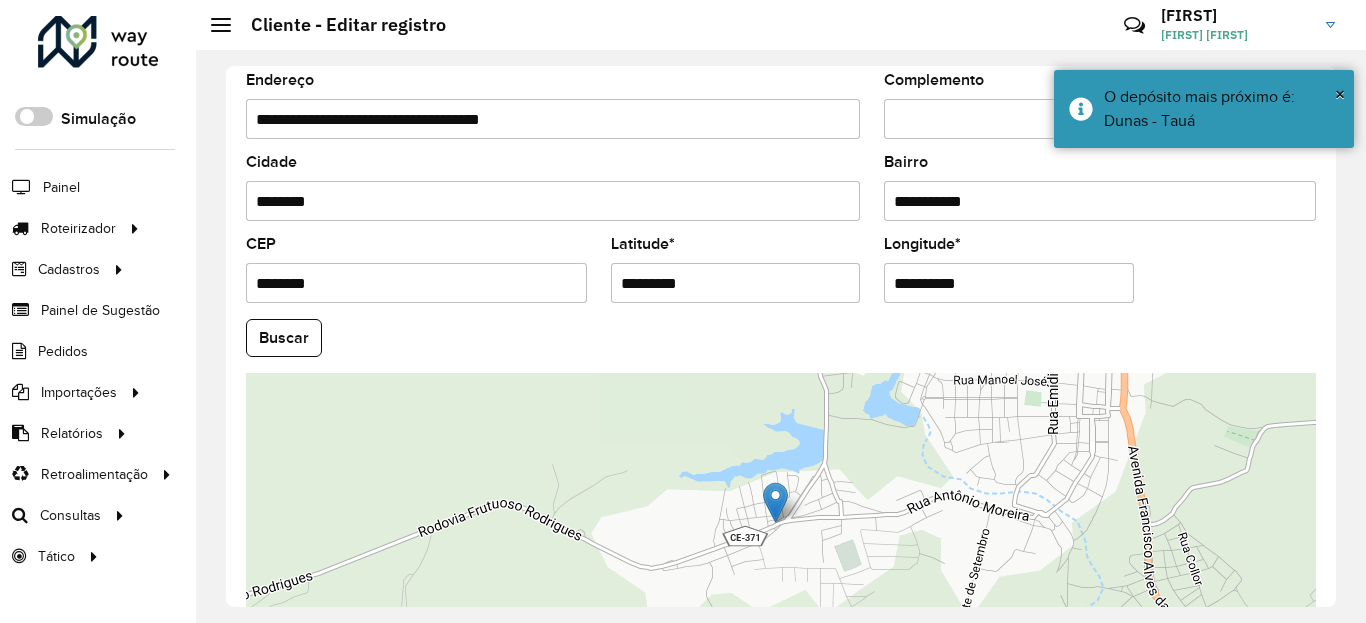 scroll, scrollTop: 840, scrollLeft: 0, axis: vertical 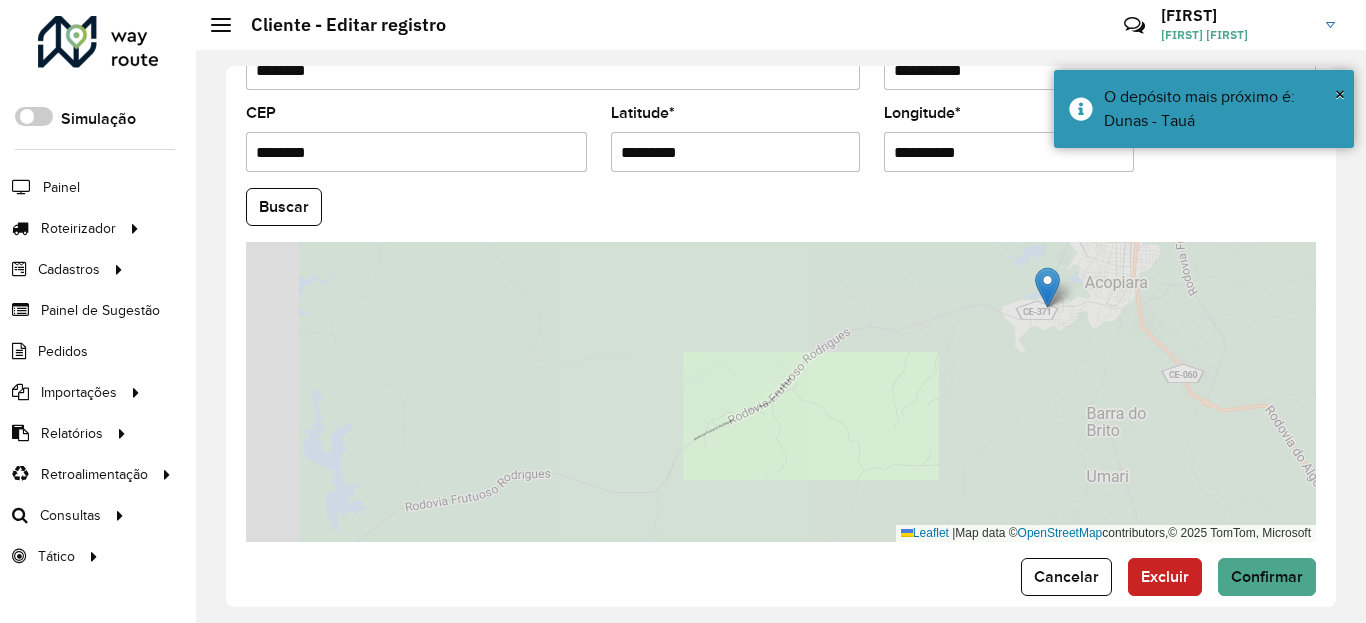 click on "**********" 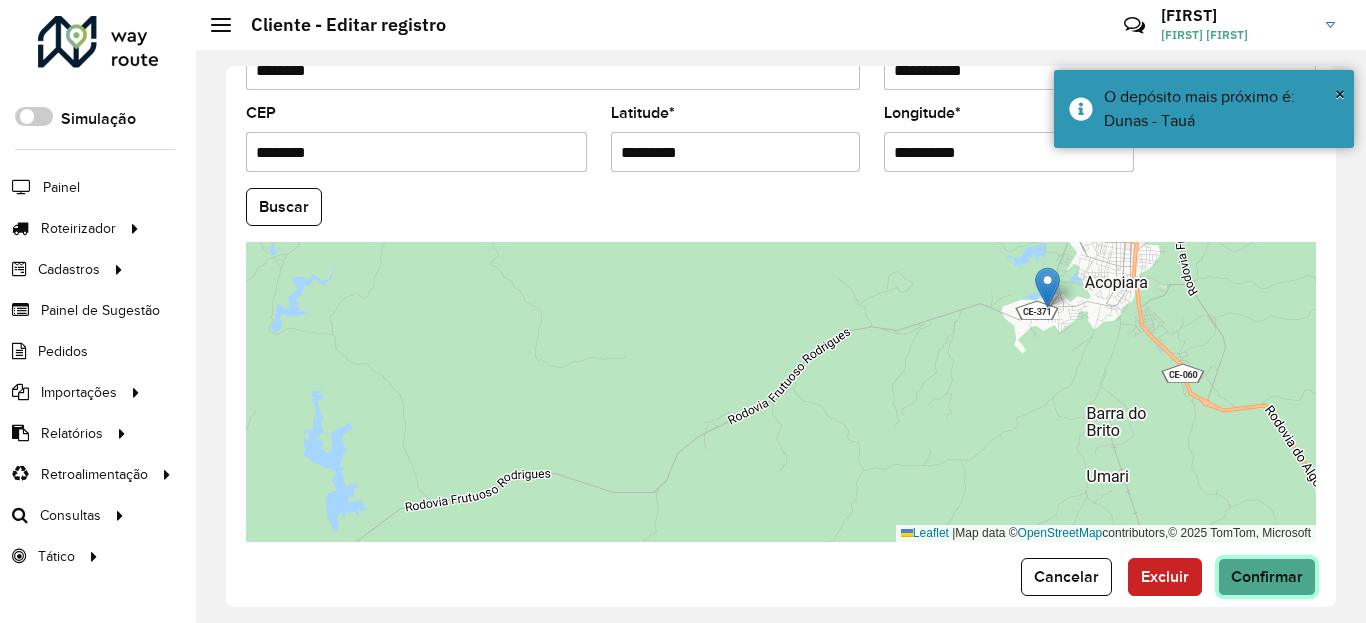 click on "Confirmar" 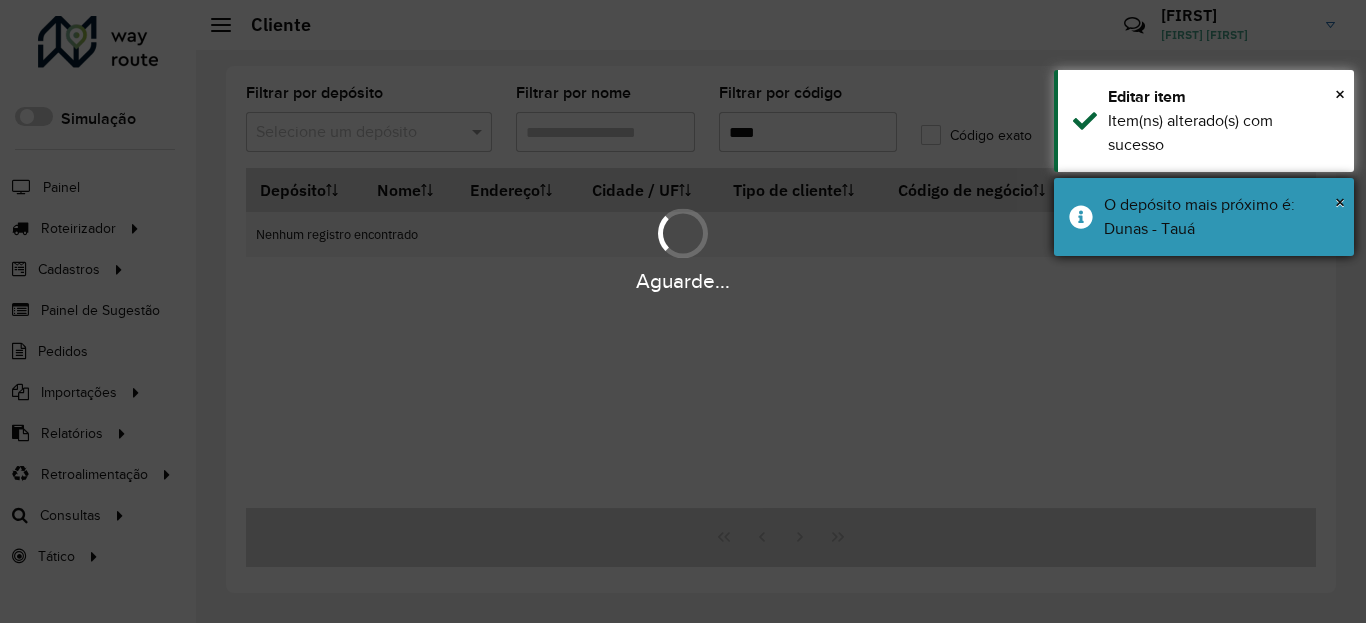 click on "O depósito mais próximo é: Dunas - Tauá" at bounding box center (1221, 217) 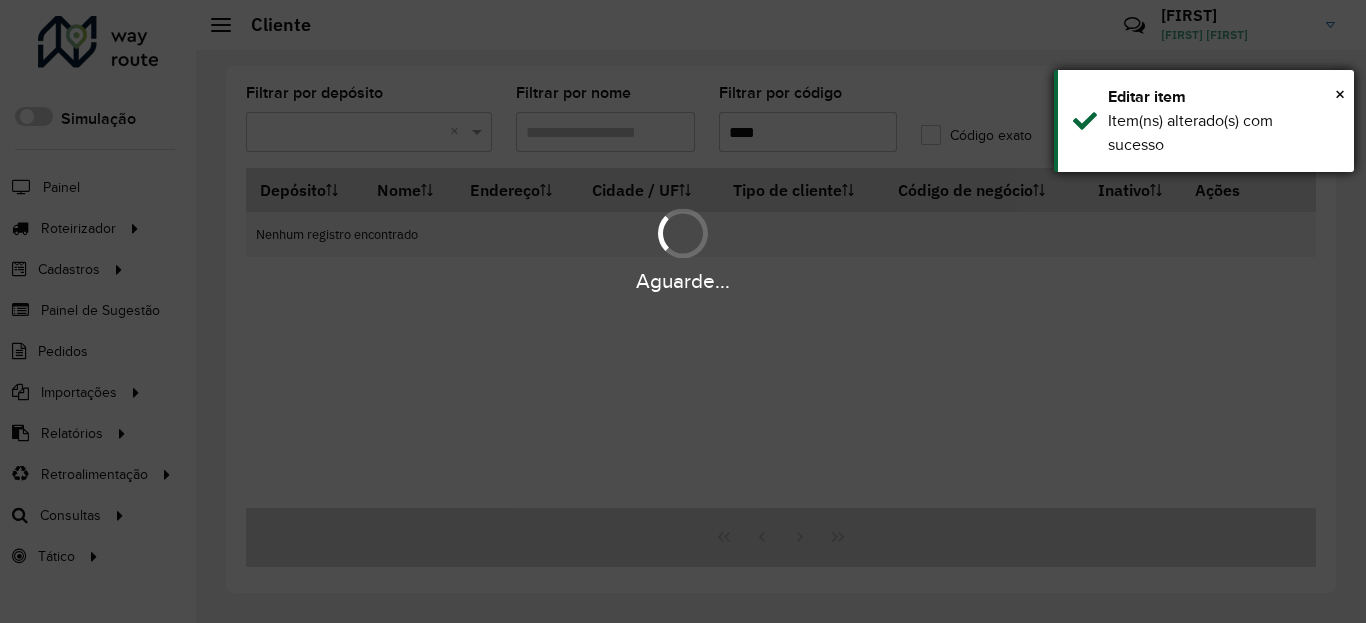 click on "Item(ns) alterado(s) com sucesso" at bounding box center (1223, 133) 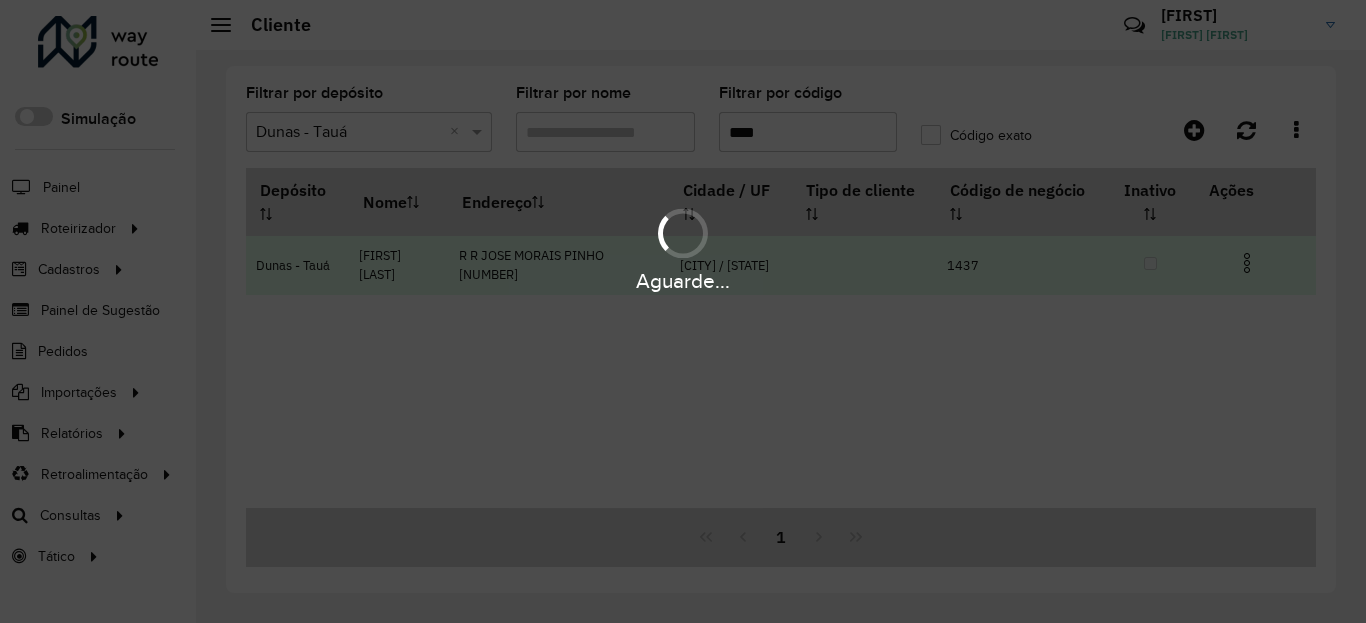 click at bounding box center (1247, 263) 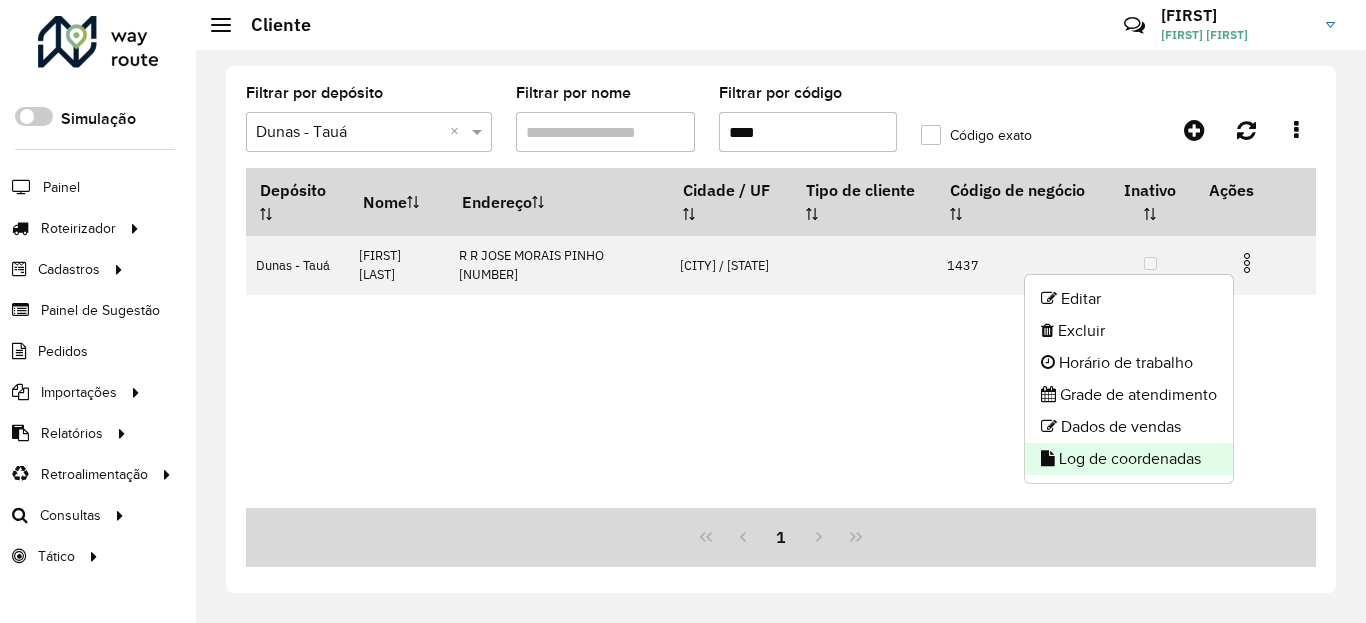 click on "Log de coordenadas" 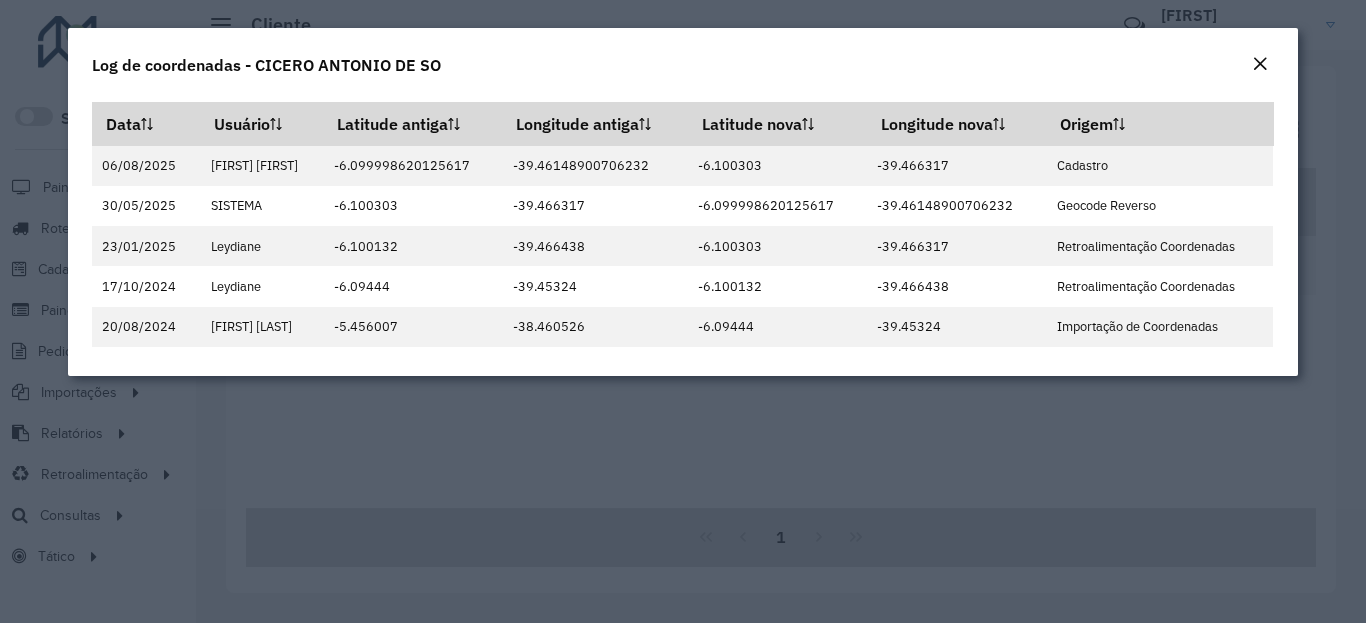 click 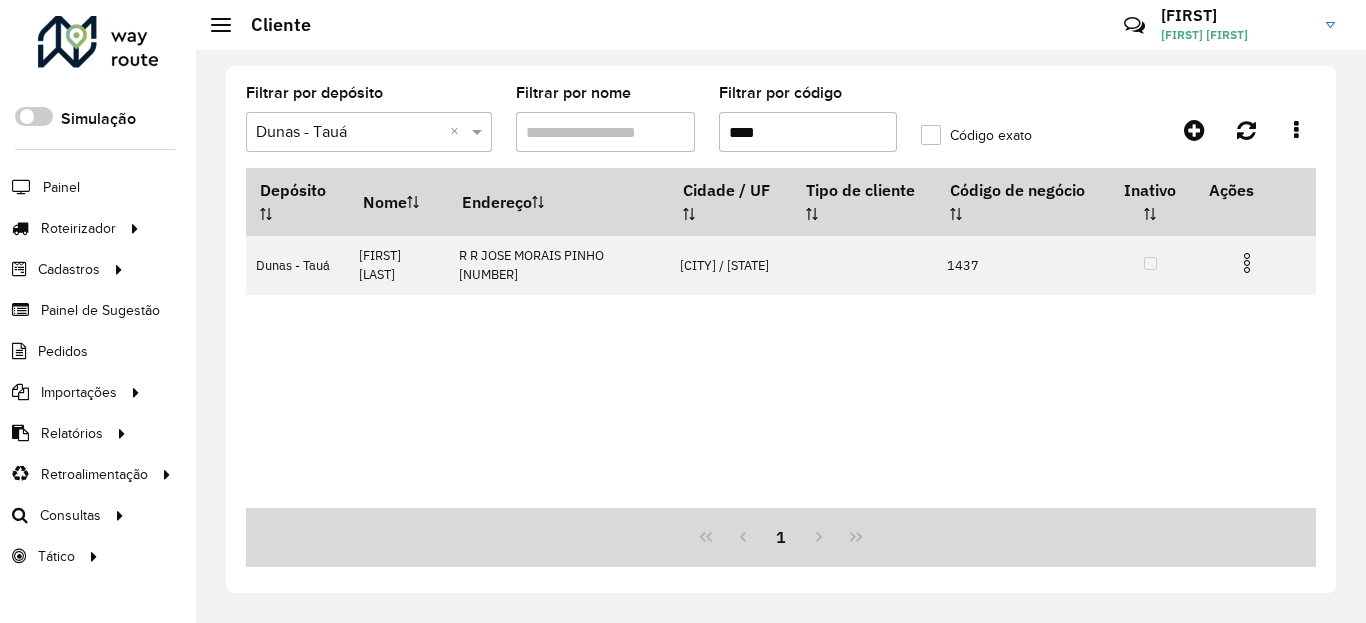 click on "Filtrar por código  ****" 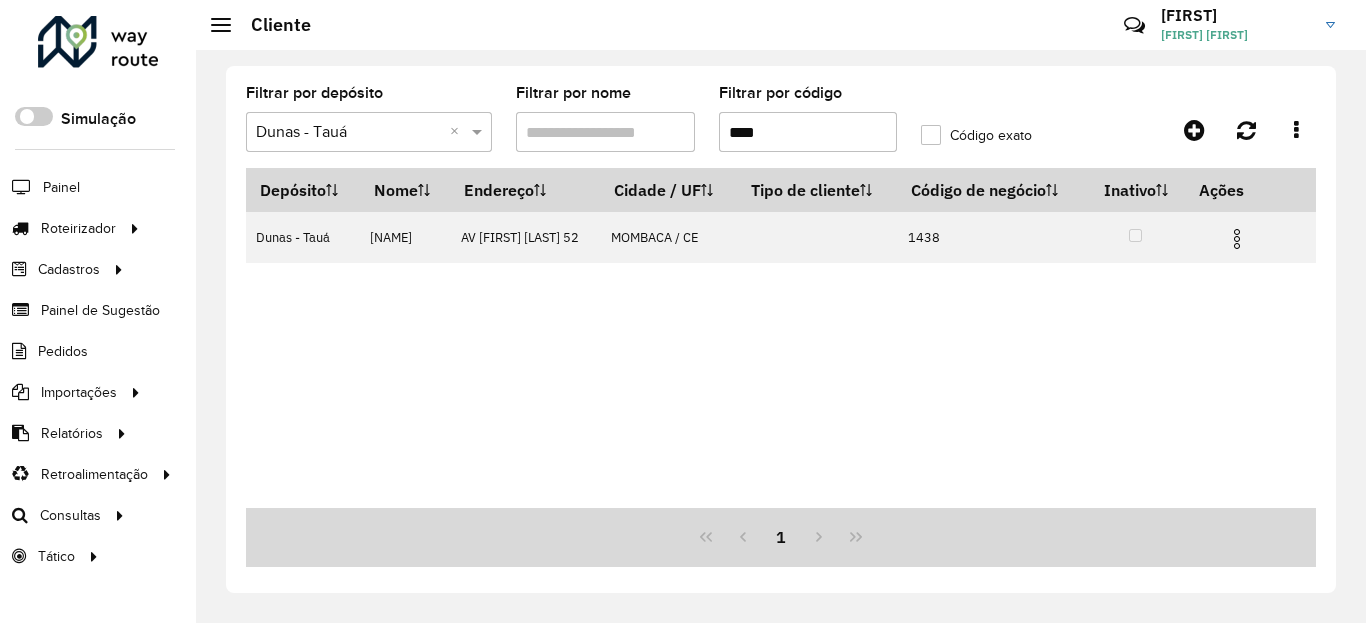 click at bounding box center (1246, 237) 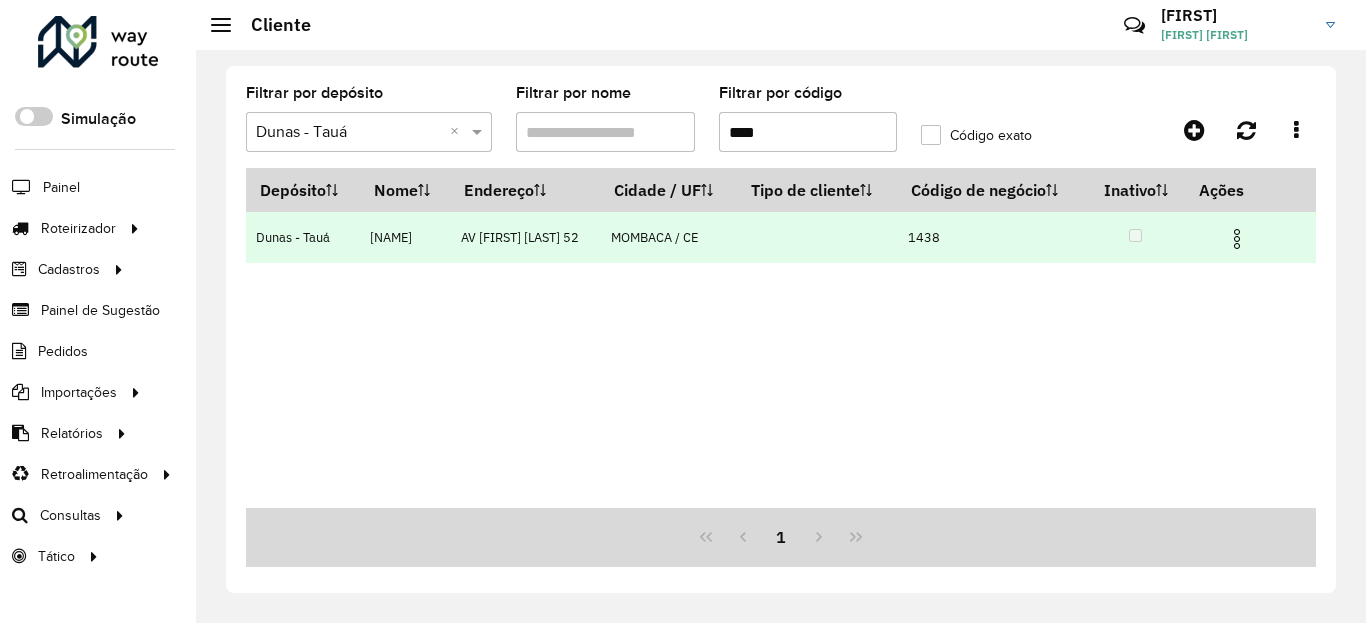 click at bounding box center (1237, 239) 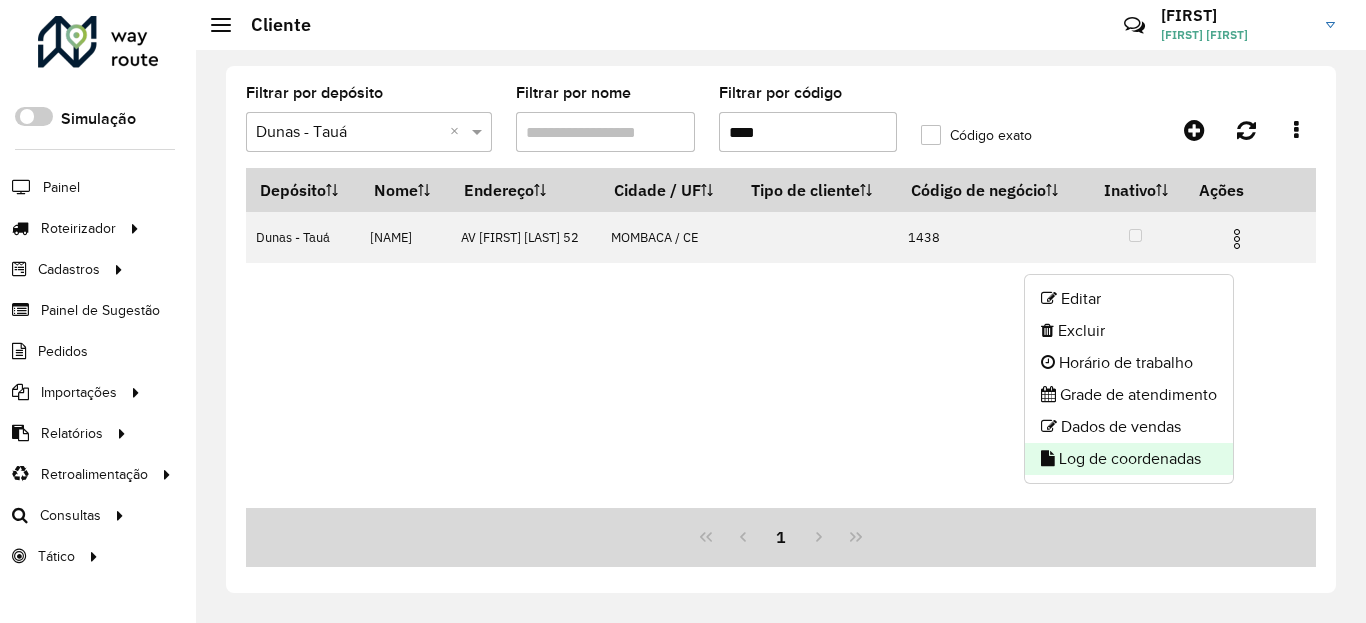 click on "Log de coordenadas" 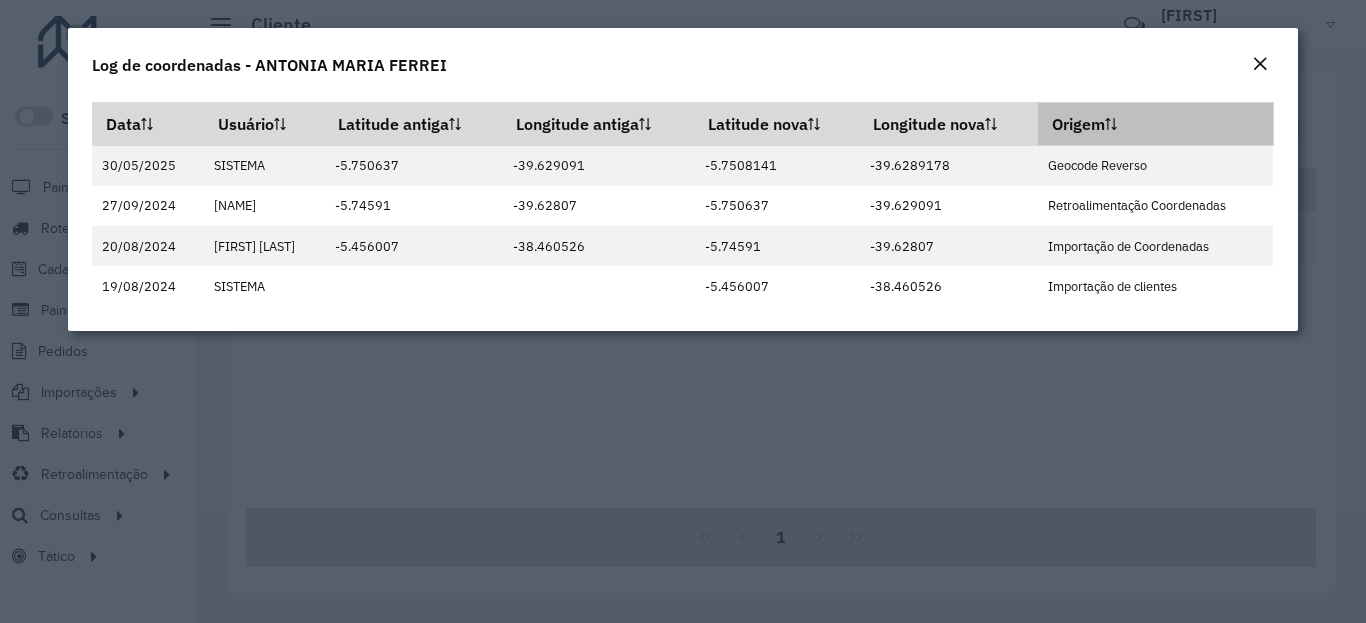 click on "Log de coordenadas - ANTONIA MARIA FERREI" 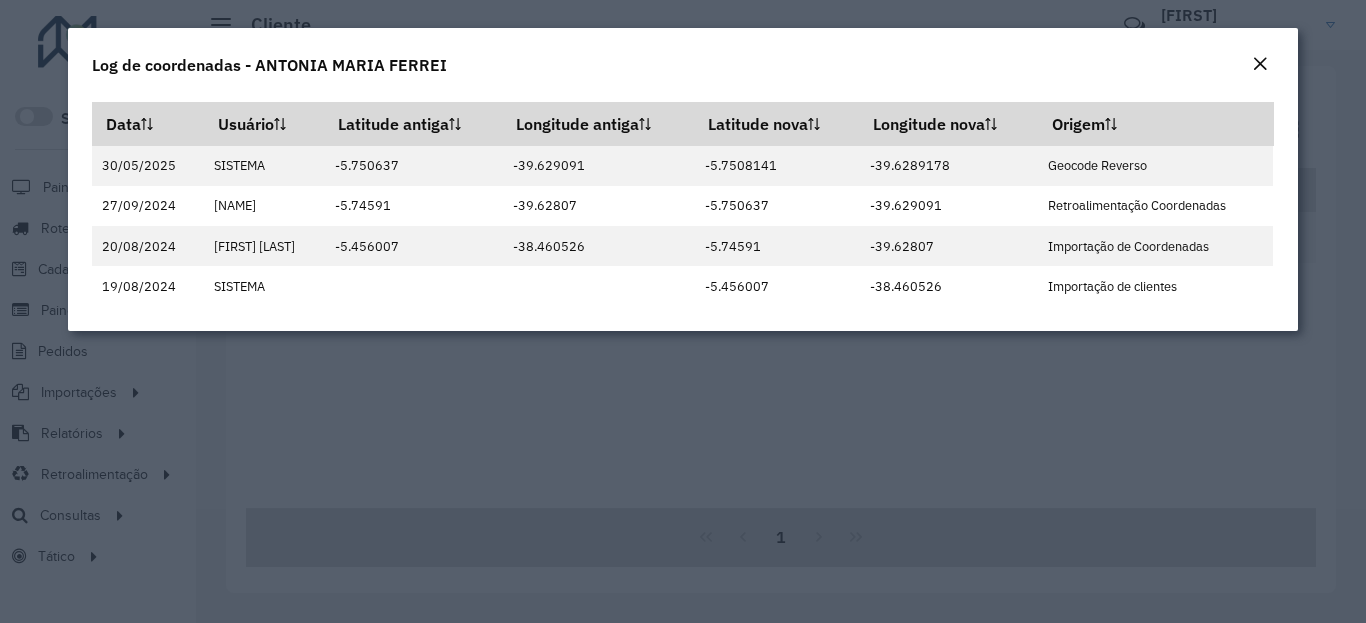 click 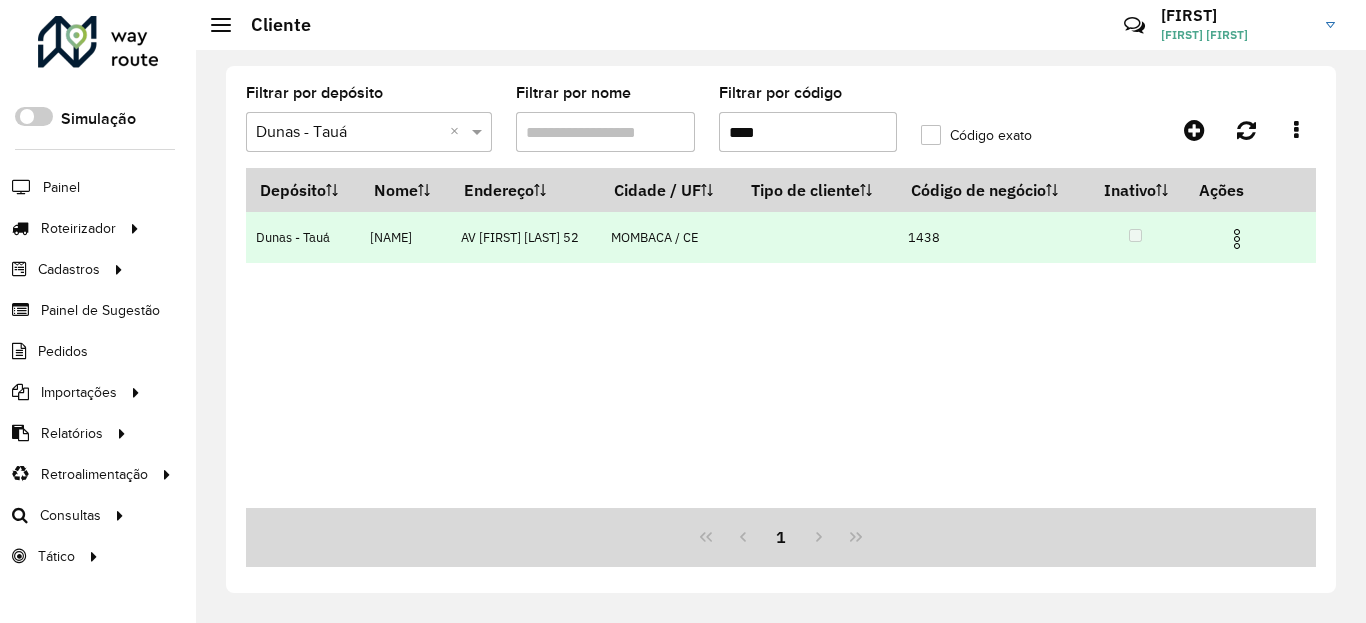 click at bounding box center (1237, 239) 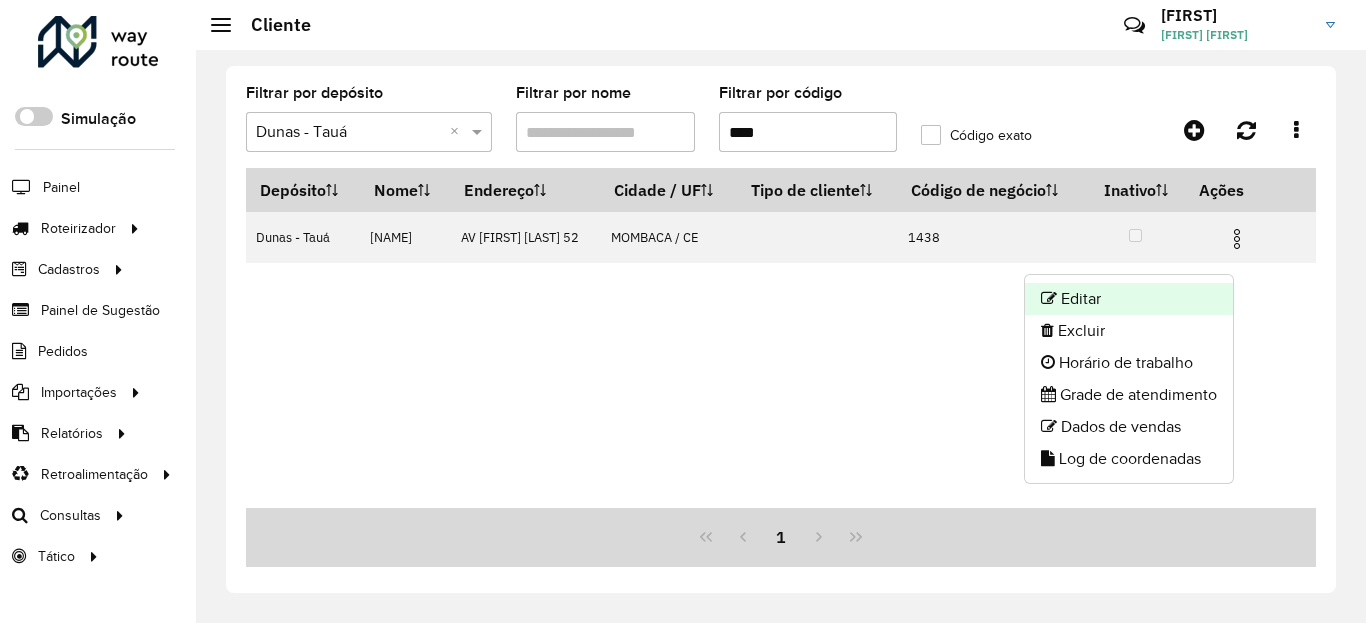 click on "Editar" 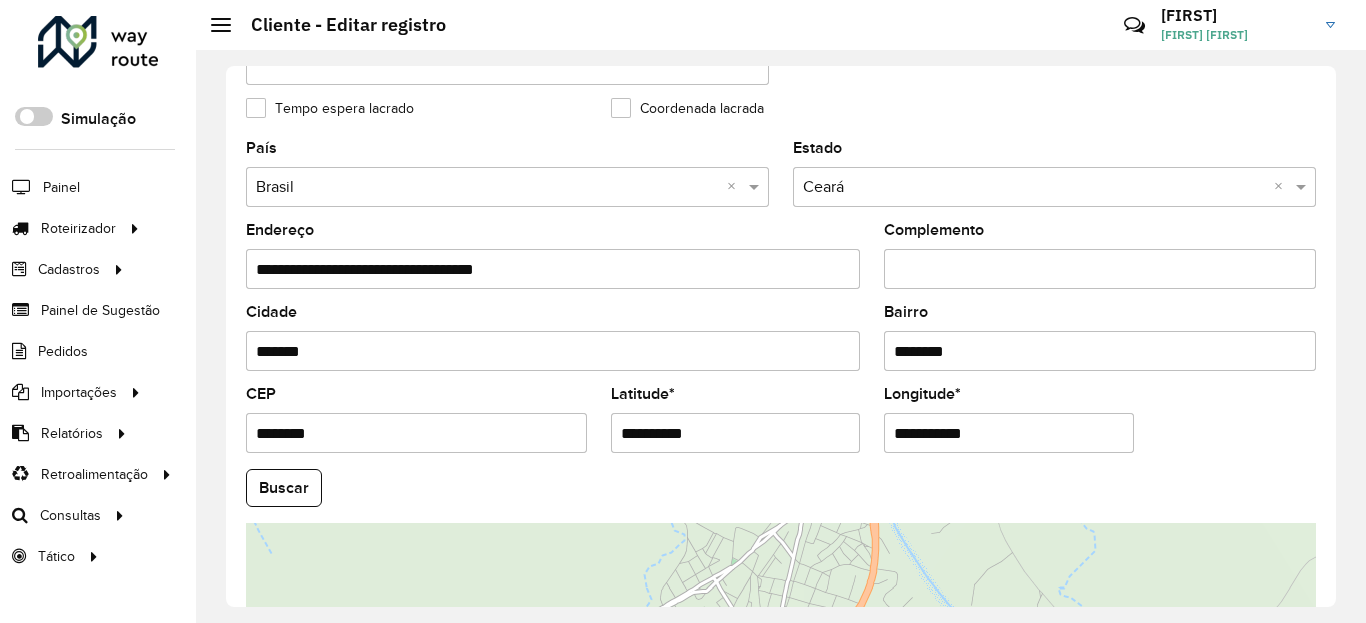 scroll, scrollTop: 600, scrollLeft: 0, axis: vertical 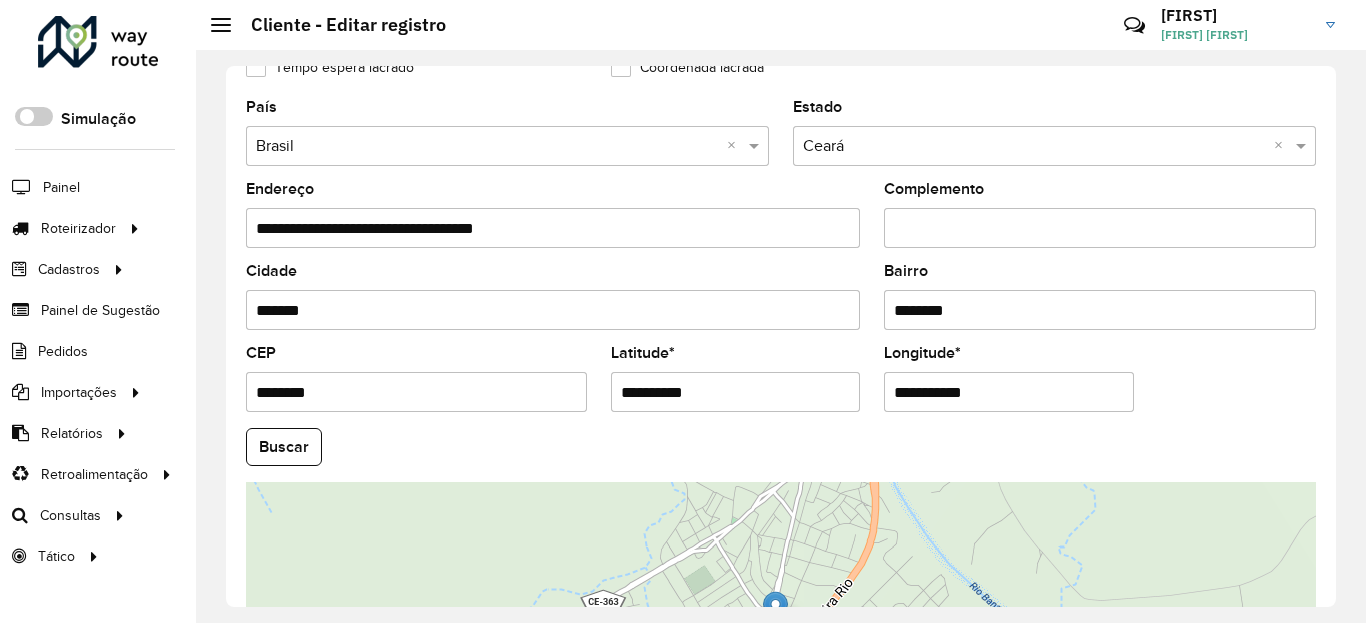 click on "**********" at bounding box center [736, 392] 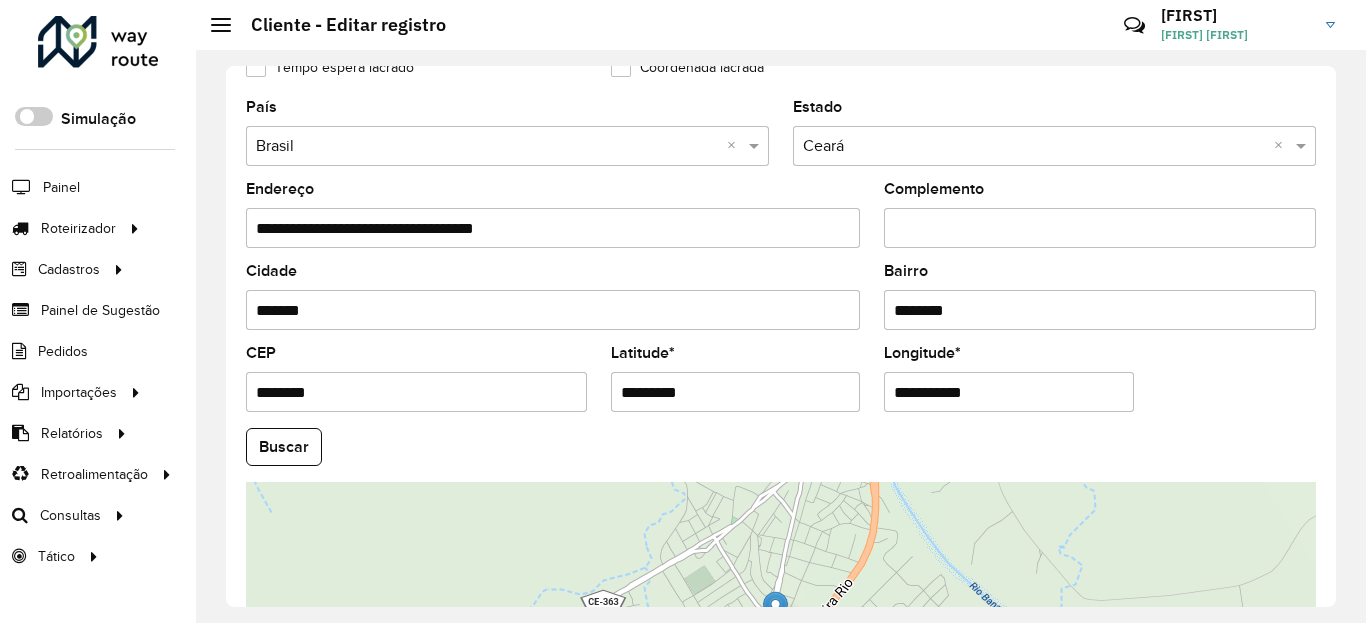 click on "Aguarde...  Pop-up bloqueado!  Seu navegador bloqueou automáticamente a abertura de uma nova janela.   Acesse as configurações e adicione o endereço do sistema a lista de permissão.   Fechar  Roteirizador AmbevTech Simulação Painel Roteirizador Entregas Vendas Cadastros Checkpoint Classificações de venda Cliente Condição de pagamento Consulta de setores Depósito Disponibilidade de veículos Fator tipo de produto Gabarito planner Grupo Rota Fator Tipo Produto Grupo de Depósito Grupo de rotas exclusiva Grupo de setores Jornada Jornada RN Layout integração Modelo Motorista Multi Depósito Painel de sugestão Parada Pedágio Perfil de Vendedor Ponto de apoio Ponto de apoio FAD Prioridade pedido Produto Restrição de Atendimento Planner Rodízio de placa Rota exclusiva FAD Rótulo Setor Setor Planner Tempo de parada de refeição Tipo de cliente Tipo de veículo Tipo de veículo RN Transportadora Usuário Vendedor Veículo Painel de Sugestão Pedidos Importações Classificação e volume de venda" at bounding box center [683, 311] 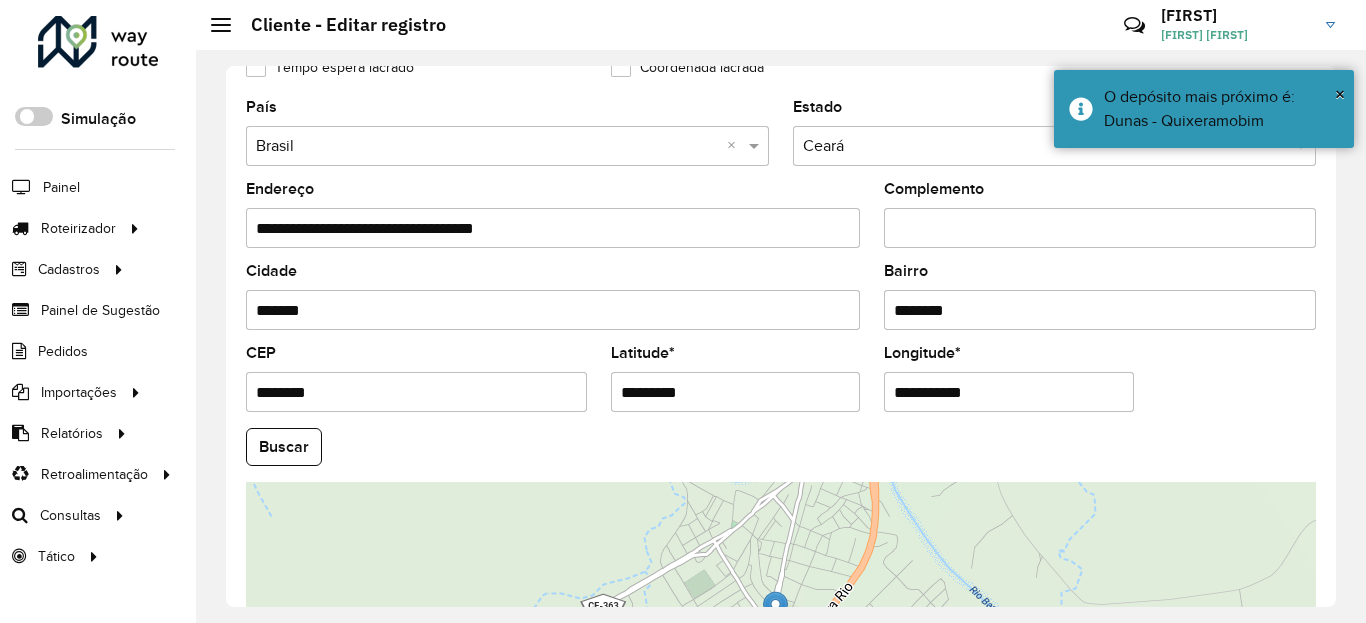 click on "**********" at bounding box center (1009, 392) 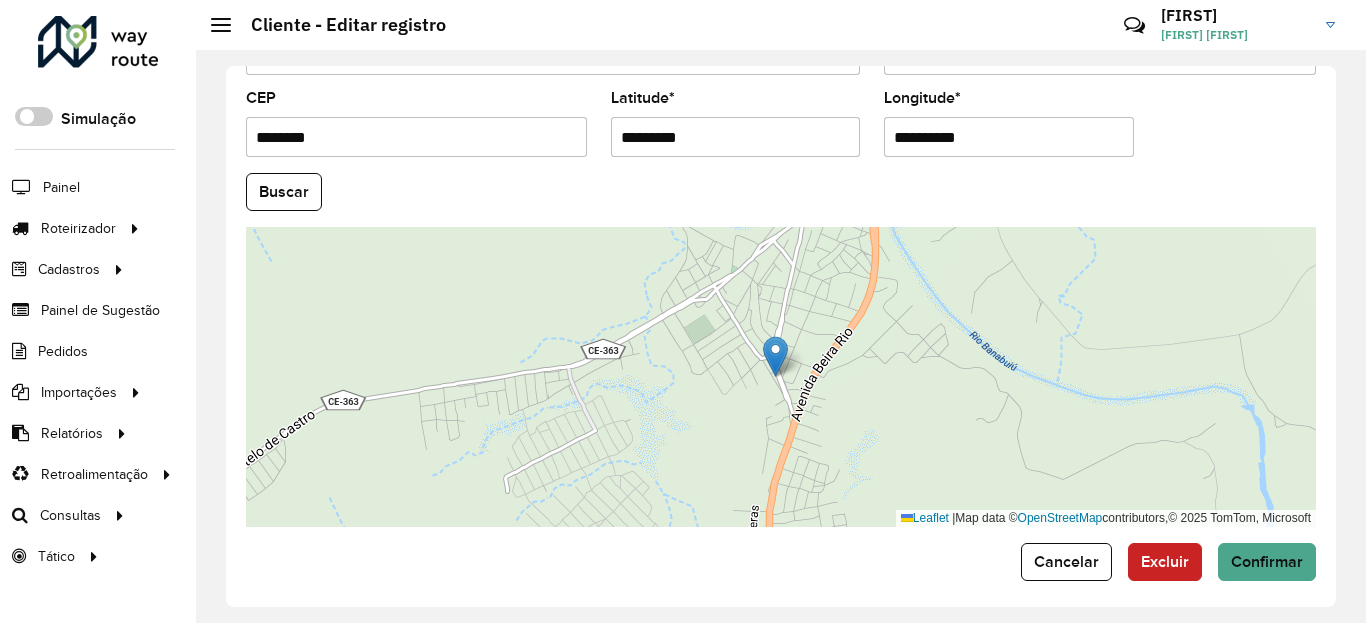 scroll, scrollTop: 865, scrollLeft: 0, axis: vertical 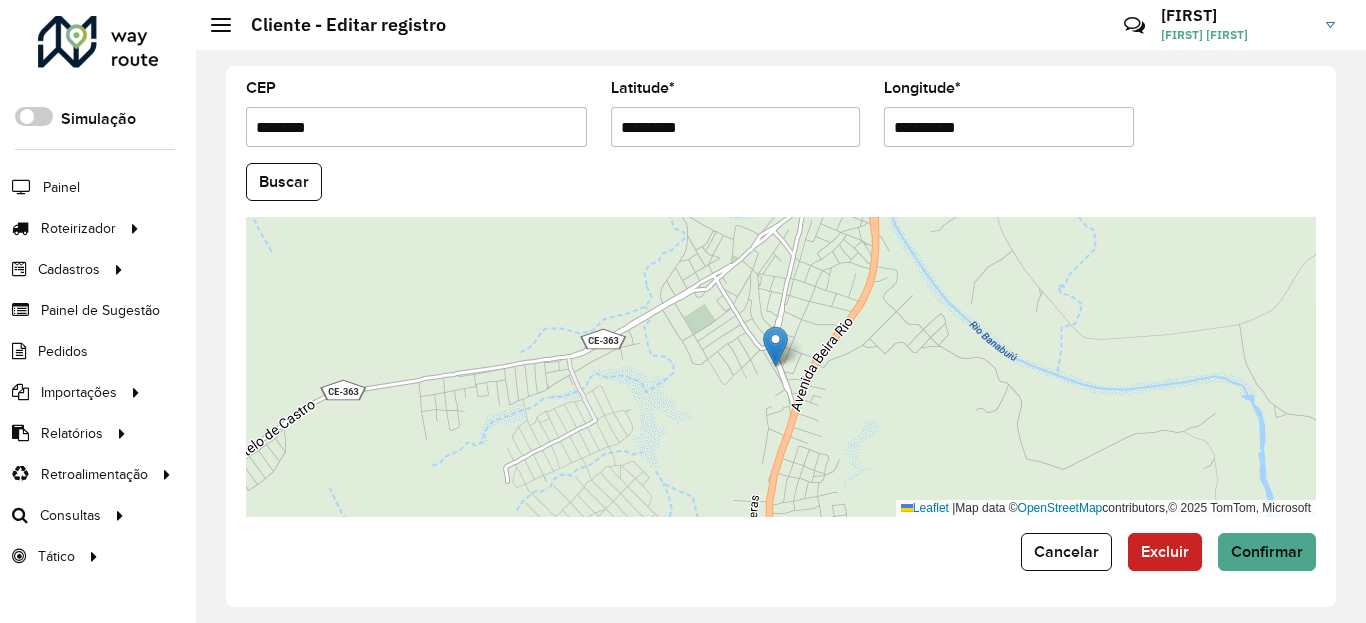 drag, startPoint x: 1268, startPoint y: 146, endPoint x: 1268, endPoint y: 158, distance: 12 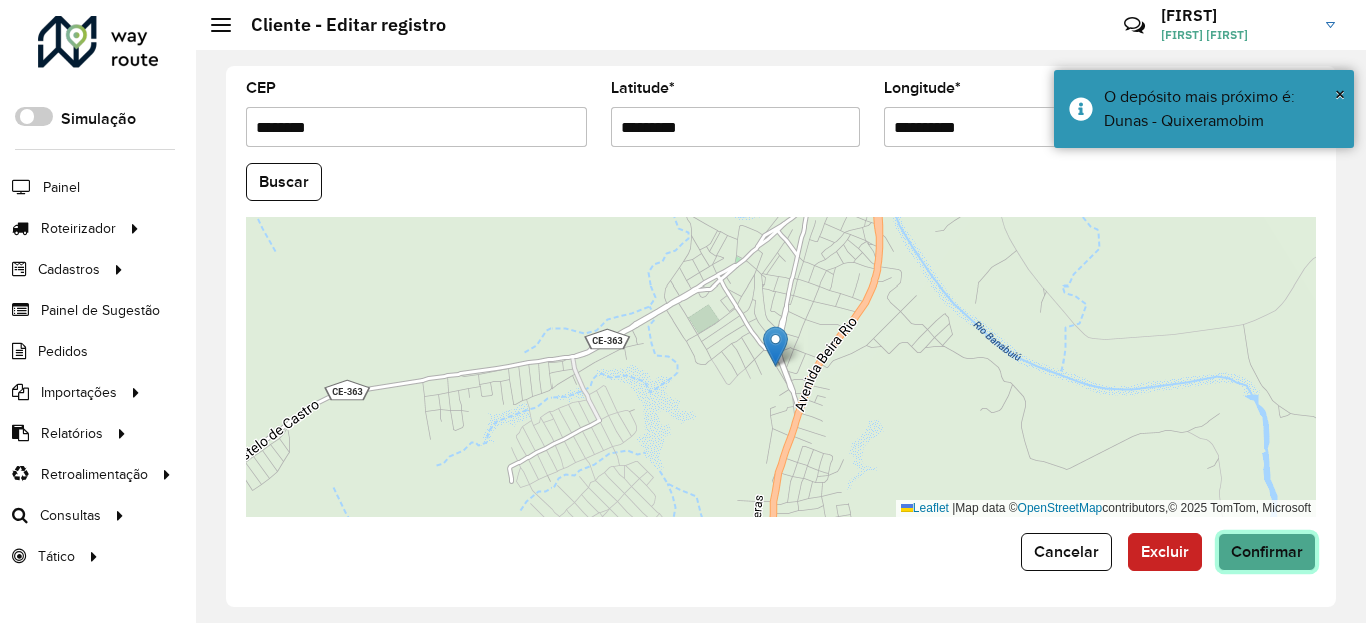 click on "Confirmar" 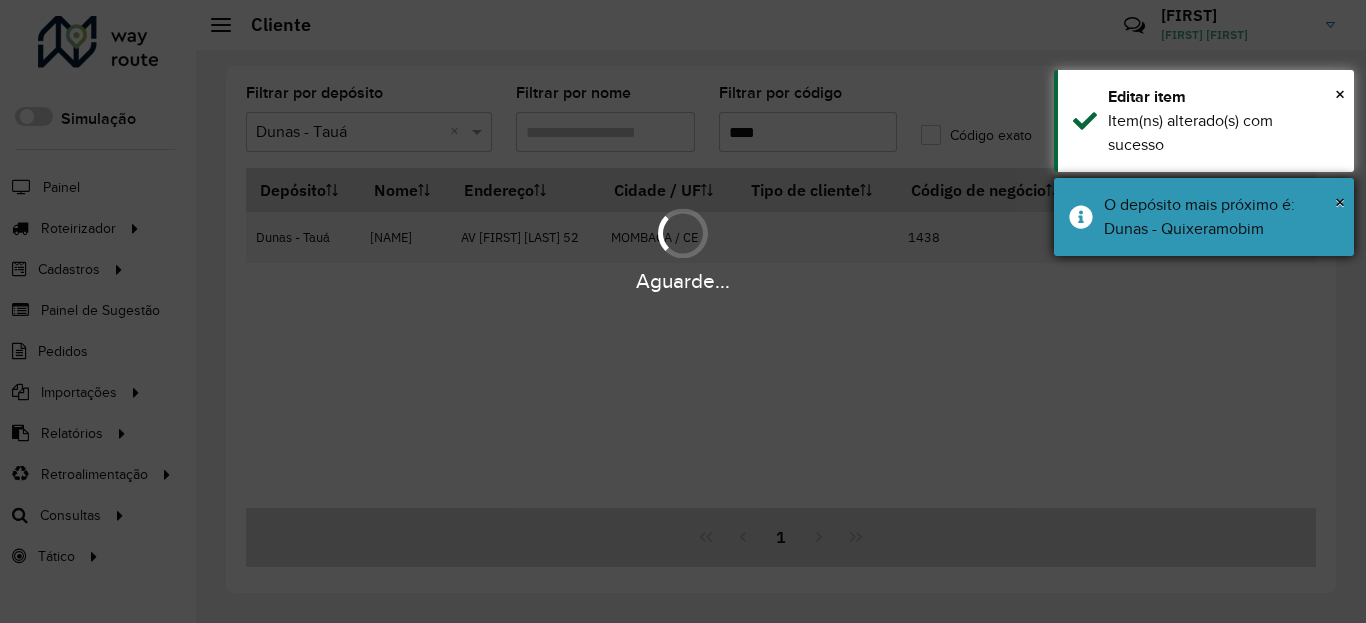 drag, startPoint x: 1250, startPoint y: 221, endPoint x: 1250, endPoint y: 203, distance: 18 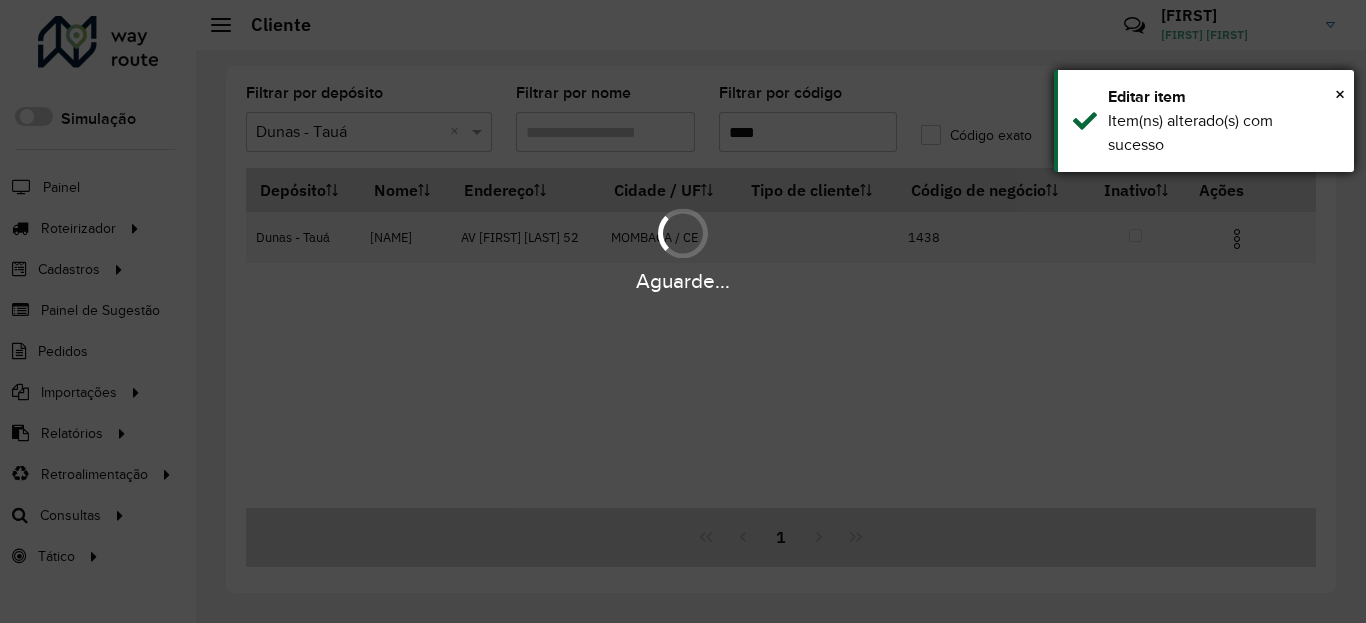 click on "Item(ns) alterado(s) com sucesso" at bounding box center [1223, 133] 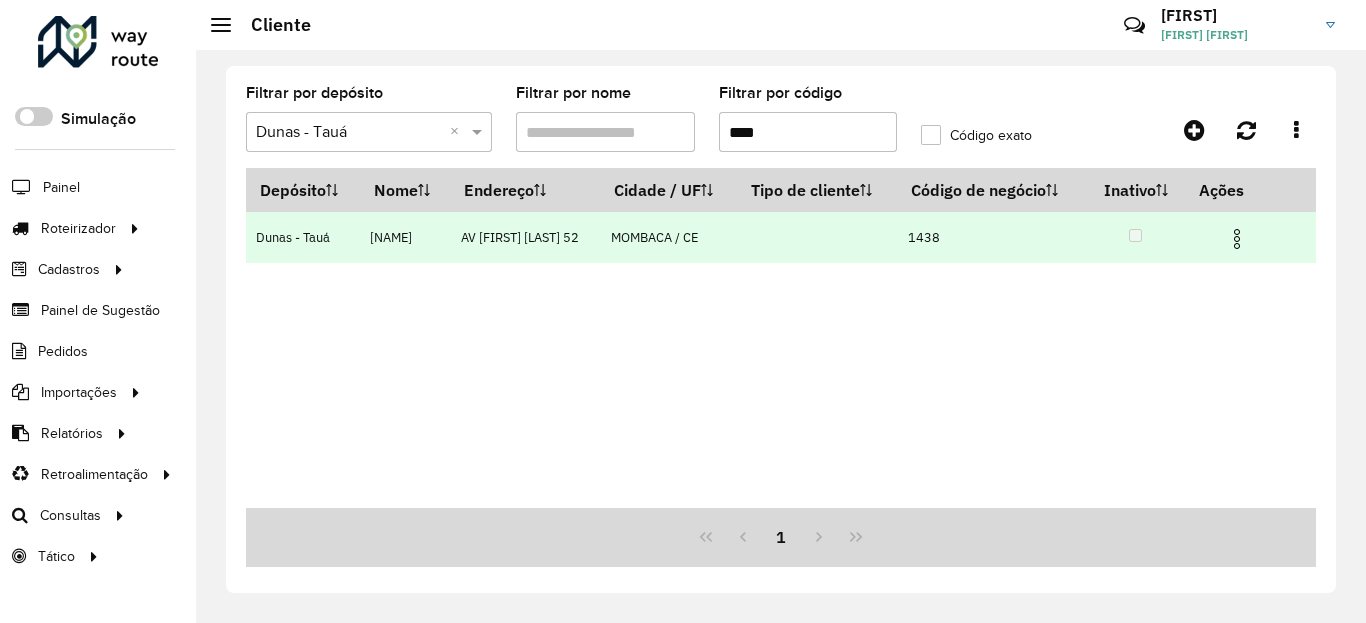 click at bounding box center (1237, 239) 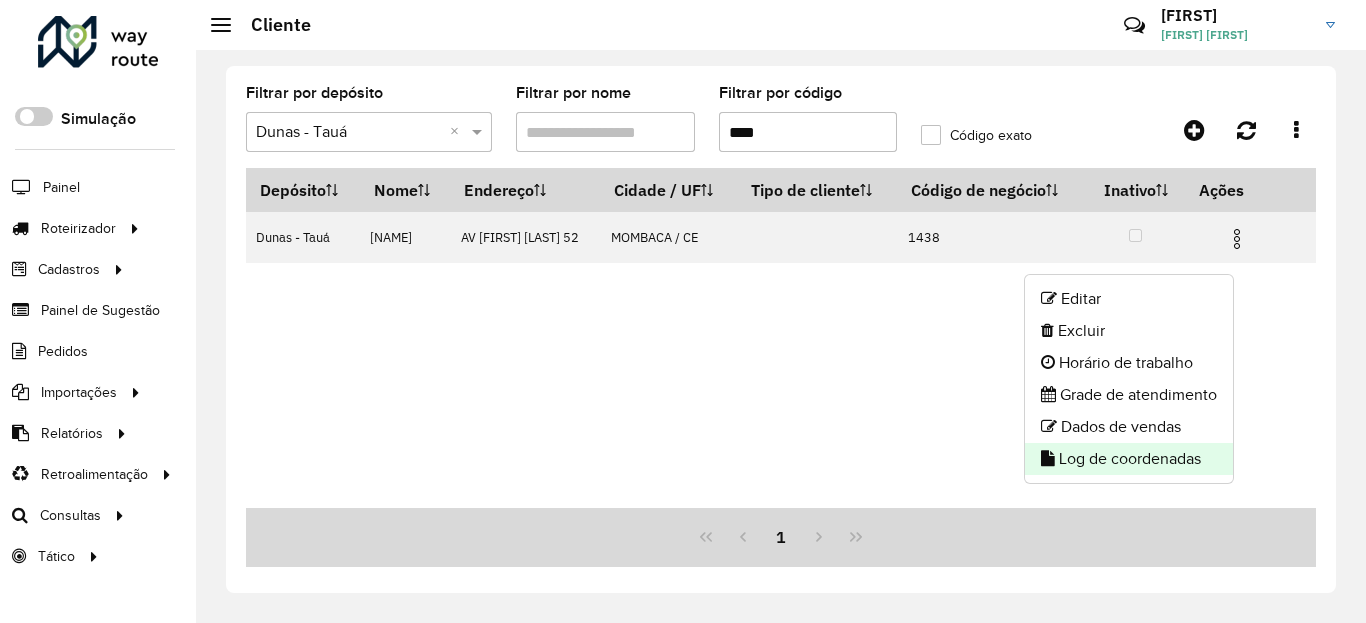 click on "Log de coordenadas" 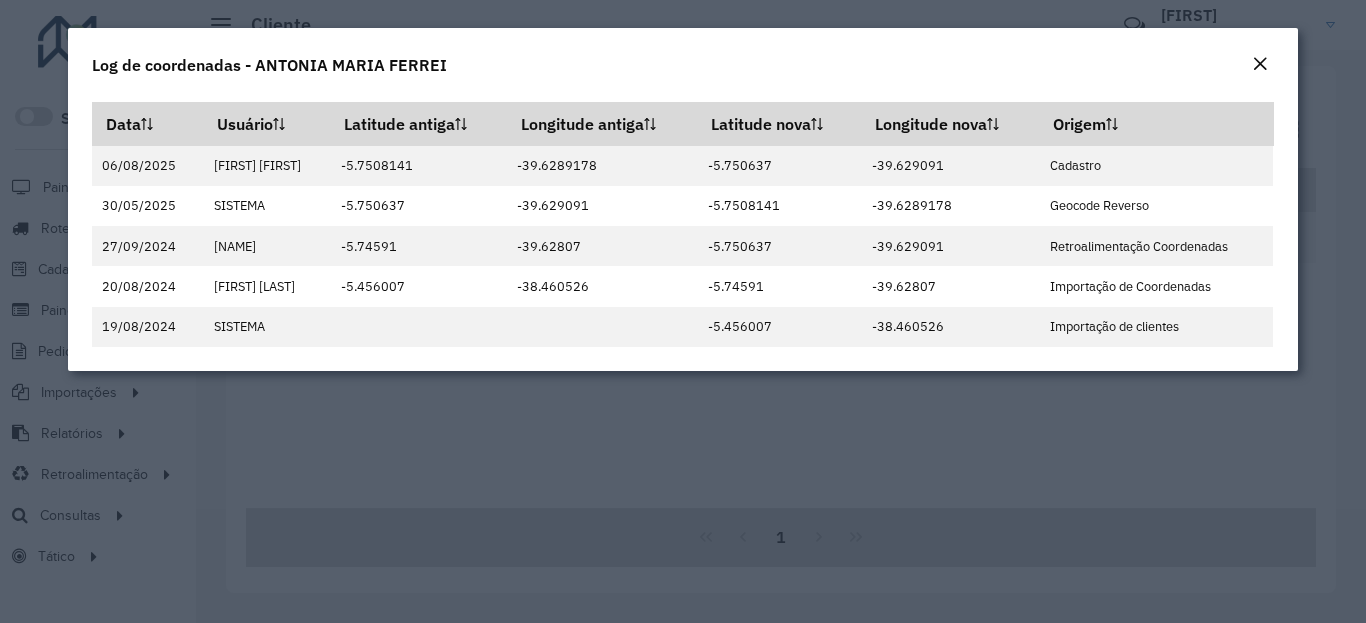 click on "Log de coordenadas - ANTONIA MARIA FERREI" 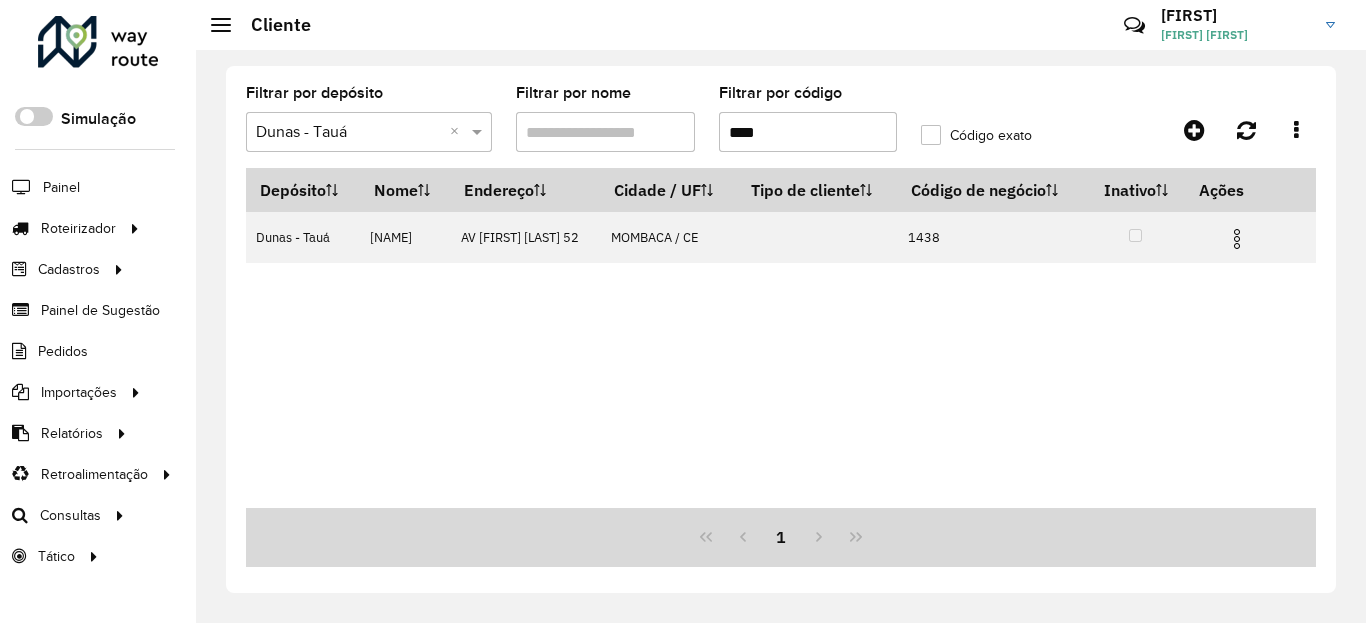 click on "****" at bounding box center [808, 132] 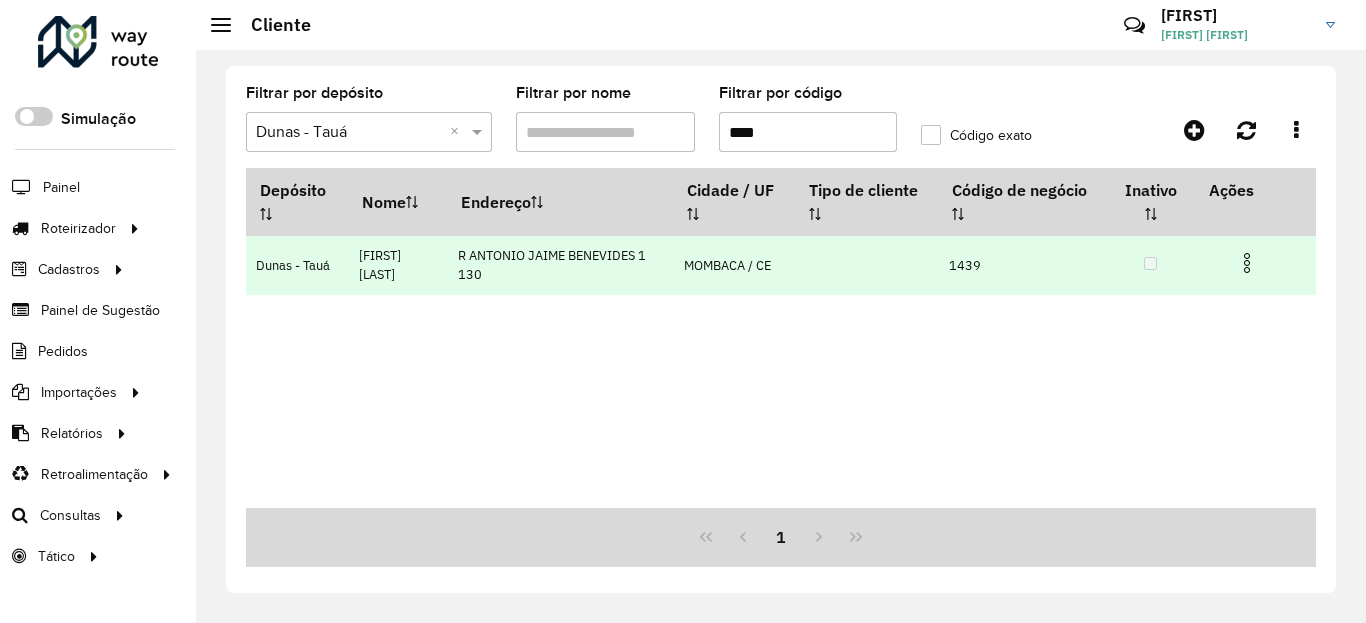 click at bounding box center [1247, 263] 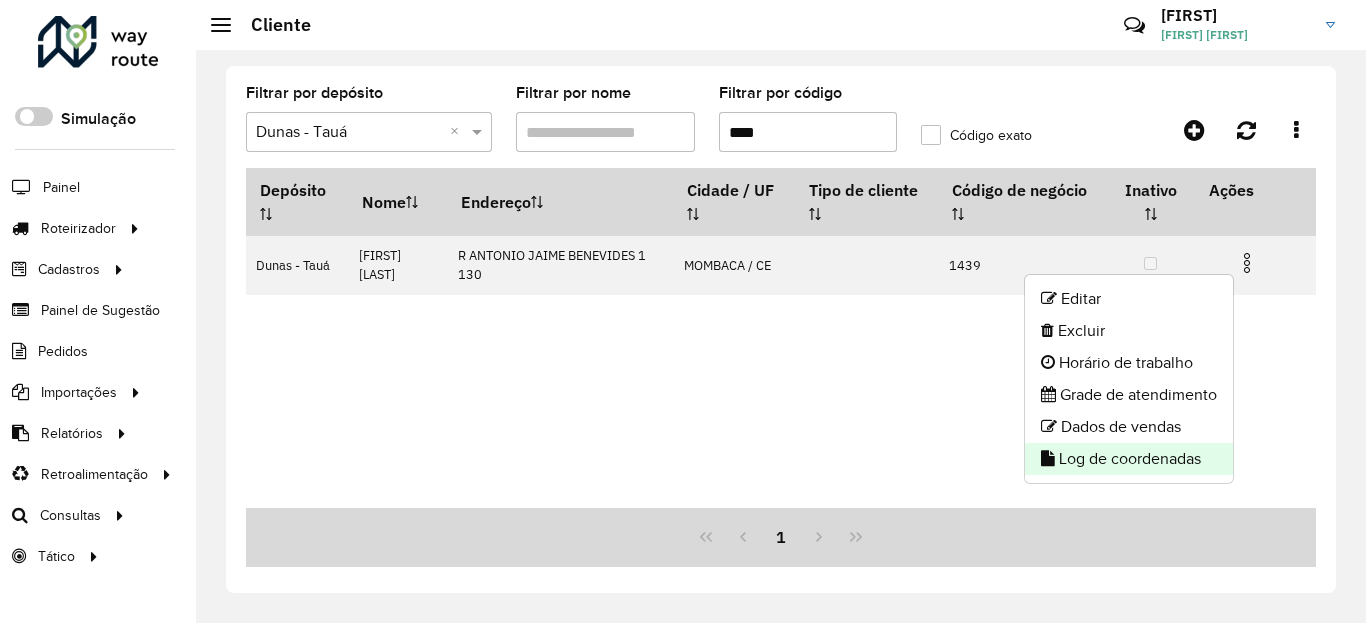 click on "Log de coordenadas" 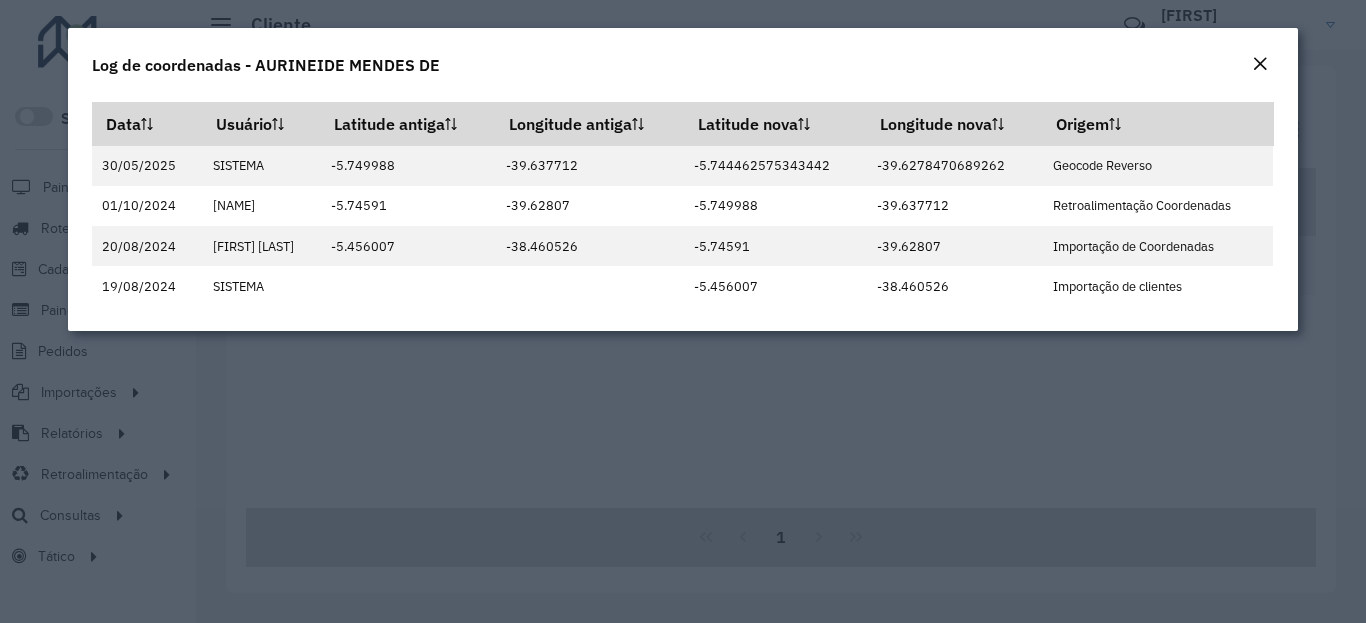 drag, startPoint x: 1267, startPoint y: 54, endPoint x: 1245, endPoint y: 96, distance: 47.41308 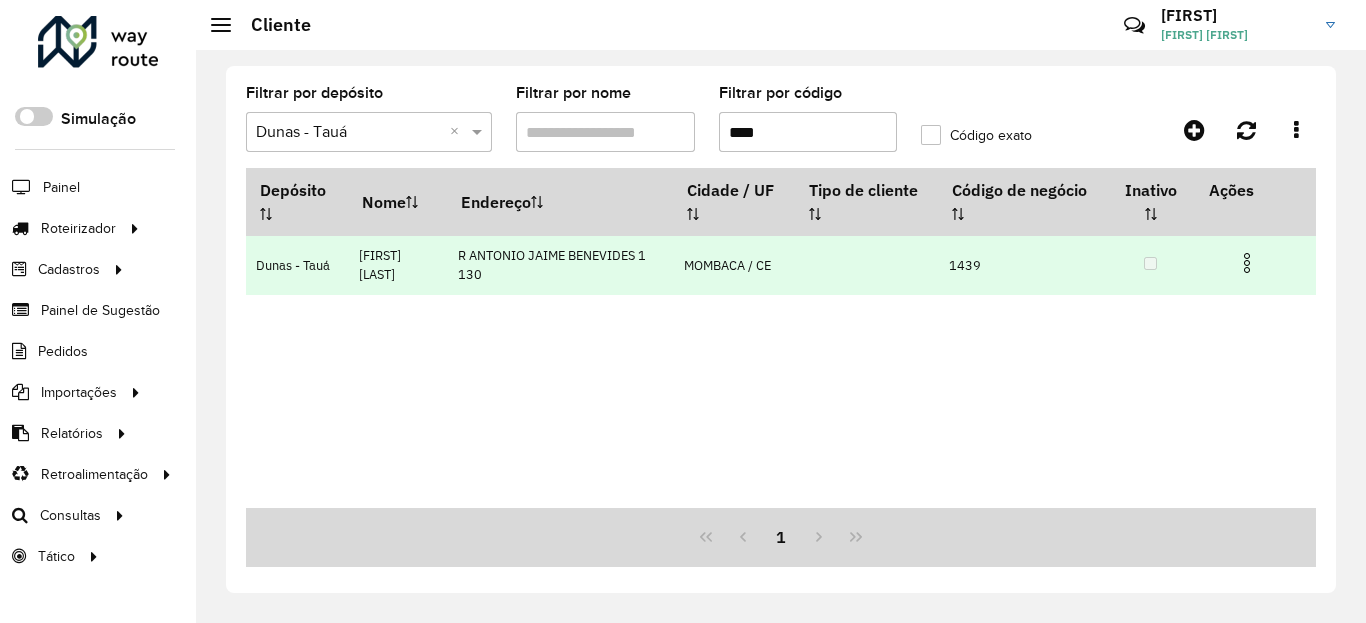 click at bounding box center [1247, 263] 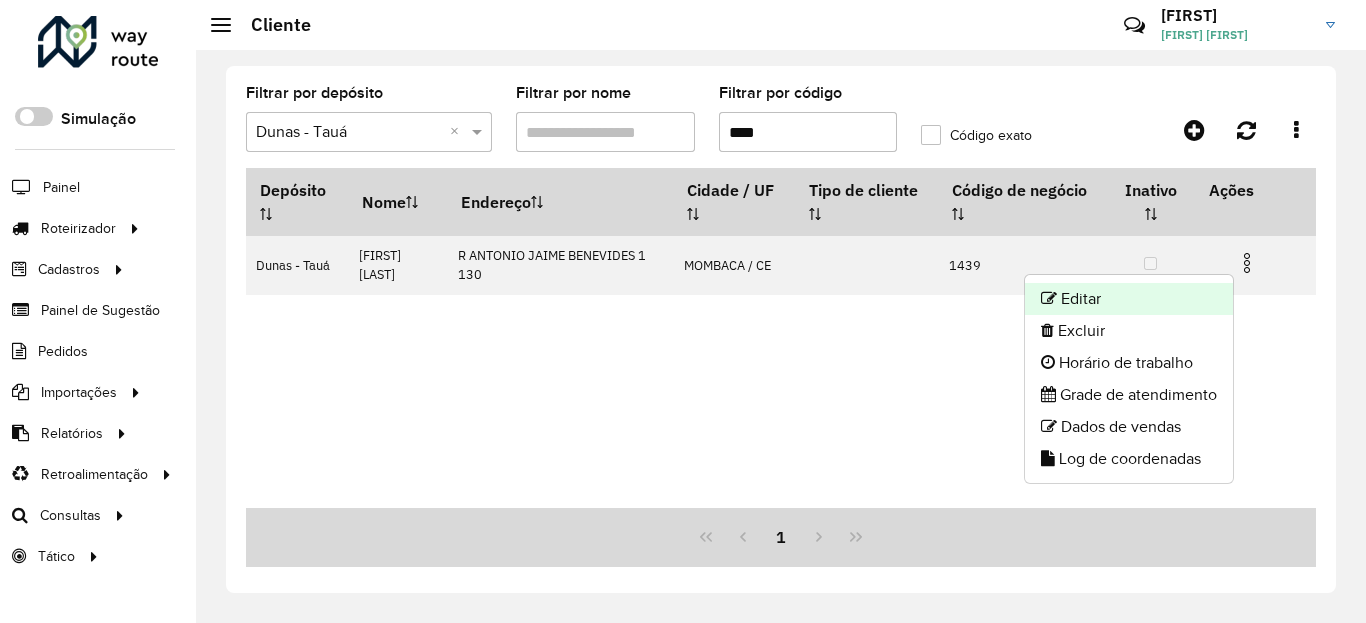 click on "Editar" 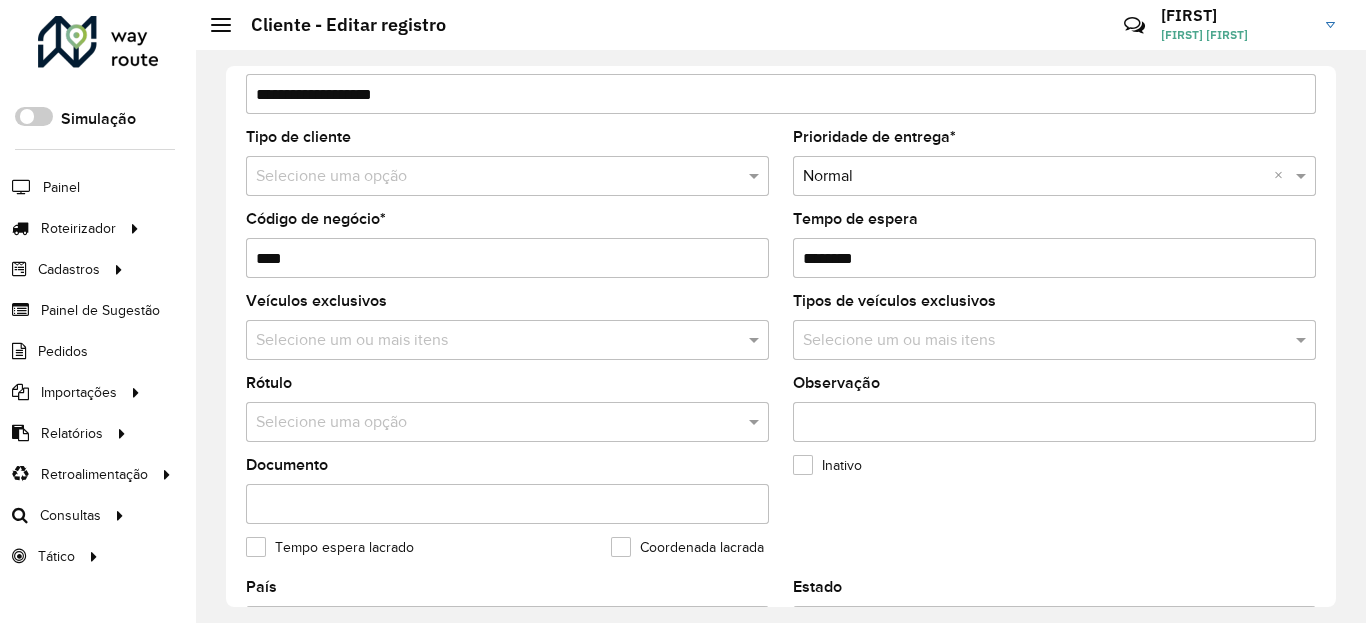 scroll, scrollTop: 480, scrollLeft: 0, axis: vertical 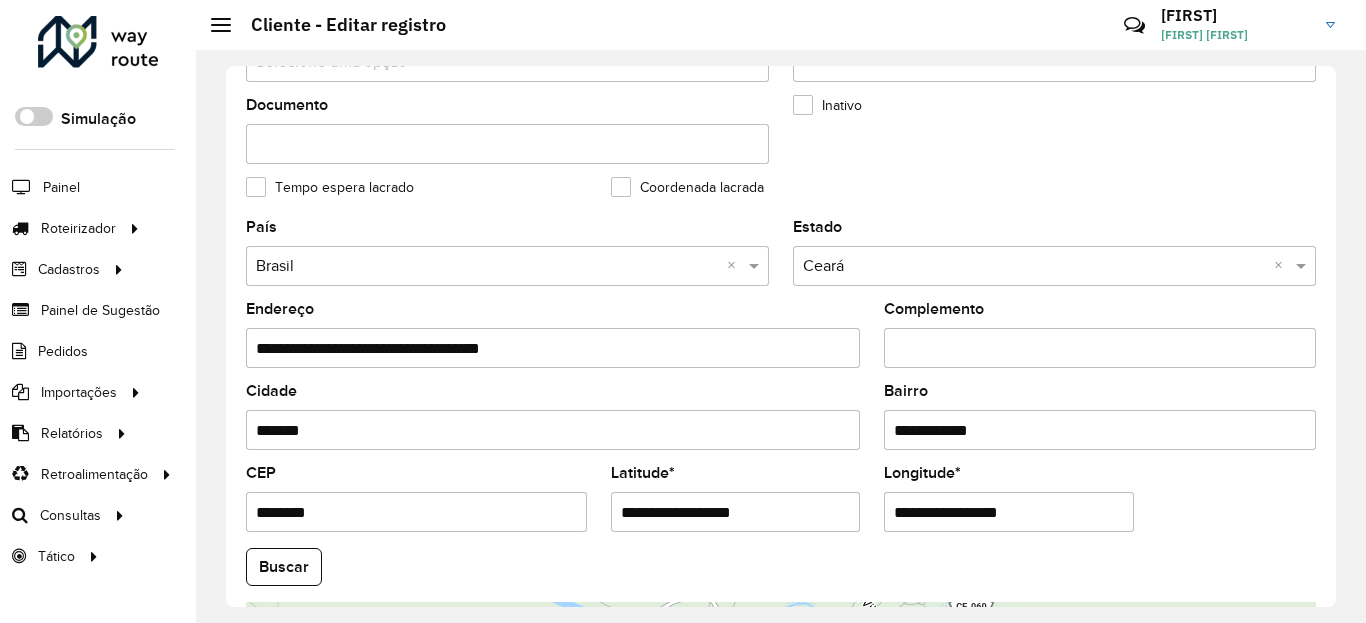 click on "**********" at bounding box center (736, 512) 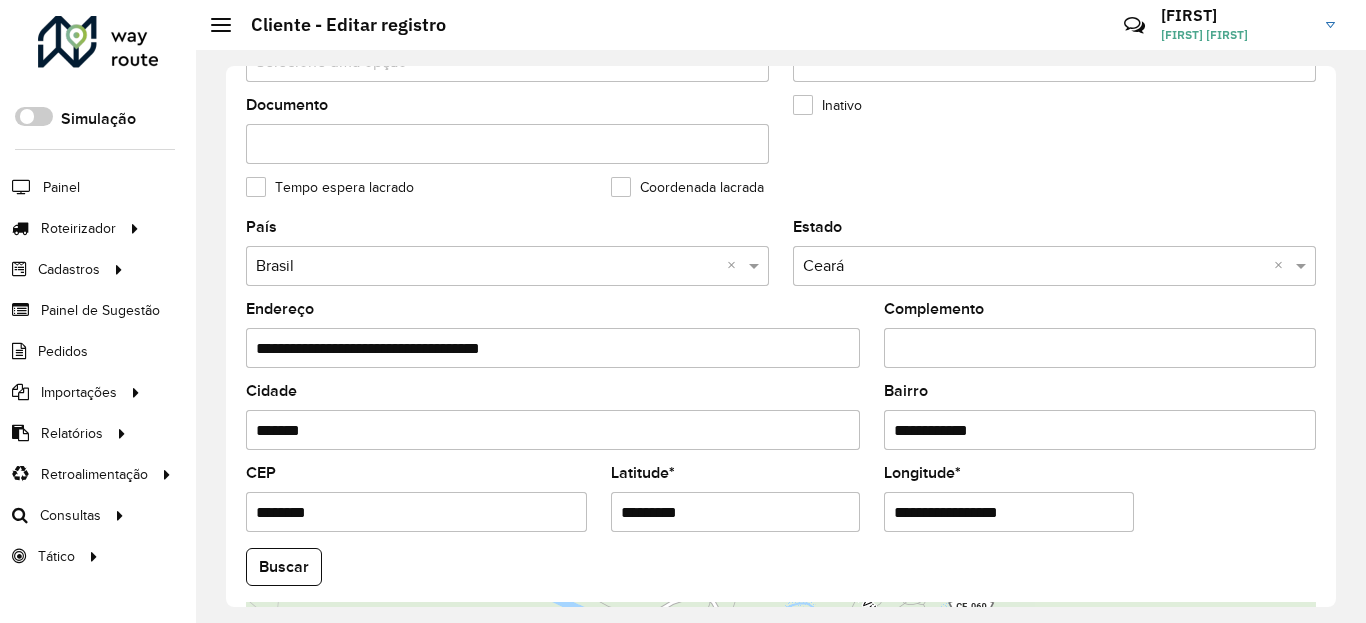 click on "Aguarde...  Pop-up bloqueado!  Seu navegador bloqueou automáticamente a abertura de uma nova janela.   Acesse as configurações e adicione o endereço do sistema a lista de permissão.   Fechar  Roteirizador AmbevTech Simulação Painel Roteirizador Entregas Vendas Cadastros Checkpoint Classificações de venda Cliente Condição de pagamento Consulta de setores Depósito Disponibilidade de veículos Fator tipo de produto Gabarito planner Grupo Rota Fator Tipo Produto Grupo de Depósito Grupo de rotas exclusiva Grupo de setores Jornada Jornada RN Layout integração Modelo Motorista Multi Depósito Painel de sugestão Parada Pedágio Perfil de Vendedor Ponto de apoio Ponto de apoio FAD Prioridade pedido Produto Restrição de Atendimento Planner Rodízio de placa Rota exclusiva FAD Rótulo Setor Setor Planner Tempo de parada de refeição Tipo de cliente Tipo de veículo Tipo de veículo RN Transportadora Usuário Vendedor Veículo Painel de Sugestão Pedidos Importações Classificação e volume de venda" at bounding box center (683, 311) 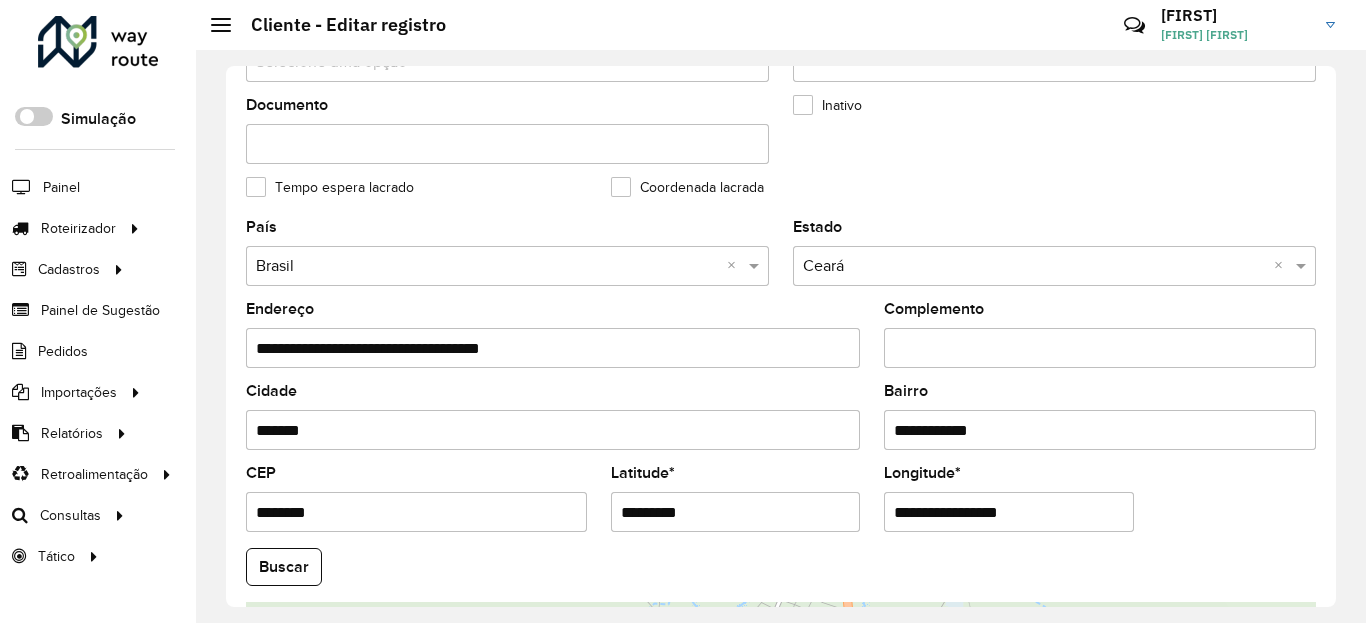 click on "**********" at bounding box center (1009, 512) 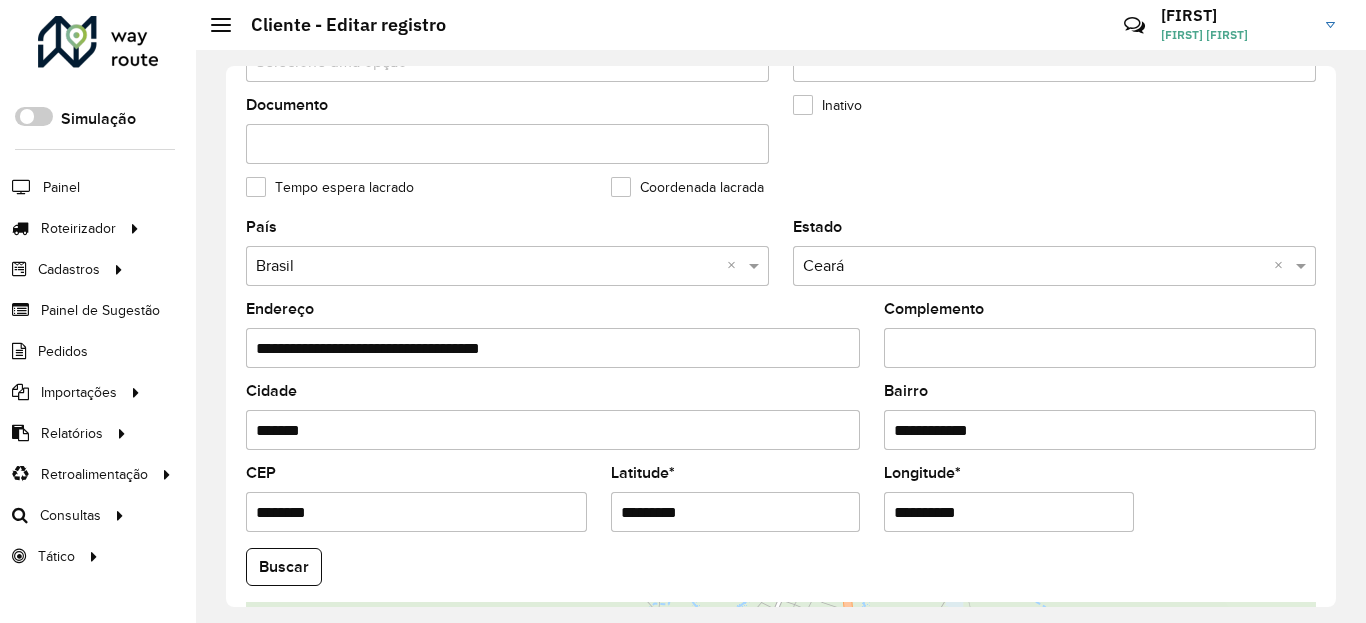 click on "Aguarde...  Pop-up bloqueado!  Seu navegador bloqueou automáticamente a abertura de uma nova janela.   Acesse as configurações e adicione o endereço do sistema a lista de permissão.   Fechar  Roteirizador AmbevTech Simulação Painel Roteirizador Entregas Vendas Cadastros Checkpoint Classificações de venda Cliente Condição de pagamento Consulta de setores Depósito Disponibilidade de veículos Fator tipo de produto Gabarito planner Grupo Rota Fator Tipo Produto Grupo de Depósito Grupo de rotas exclusiva Grupo de setores Jornada Jornada RN Layout integração Modelo Motorista Multi Depósito Painel de sugestão Parada Pedágio Perfil de Vendedor Ponto de apoio Ponto de apoio FAD Prioridade pedido Produto Restrição de Atendimento Planner Rodízio de placa Rota exclusiva FAD Rótulo Setor Setor Planner Tempo de parada de refeição Tipo de cliente Tipo de veículo Tipo de veículo RN Transportadora Usuário Vendedor Veículo Painel de Sugestão Pedidos Importações Classificação e volume de venda" at bounding box center [683, 311] 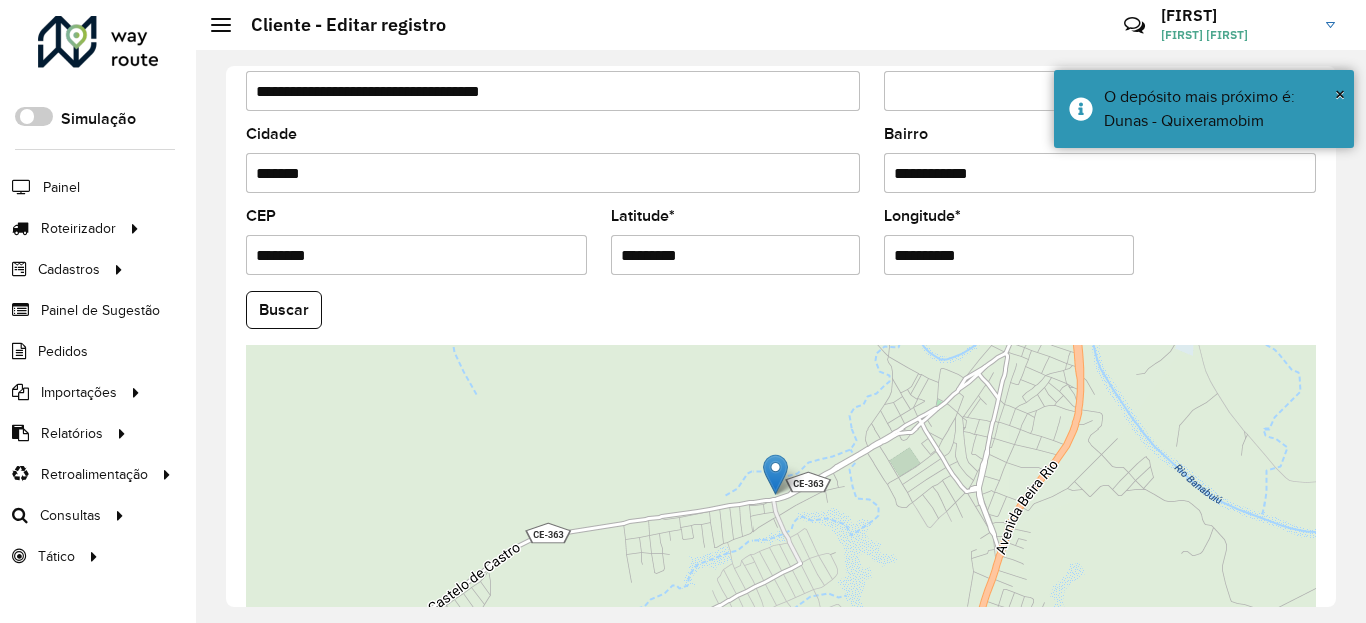 scroll, scrollTop: 840, scrollLeft: 0, axis: vertical 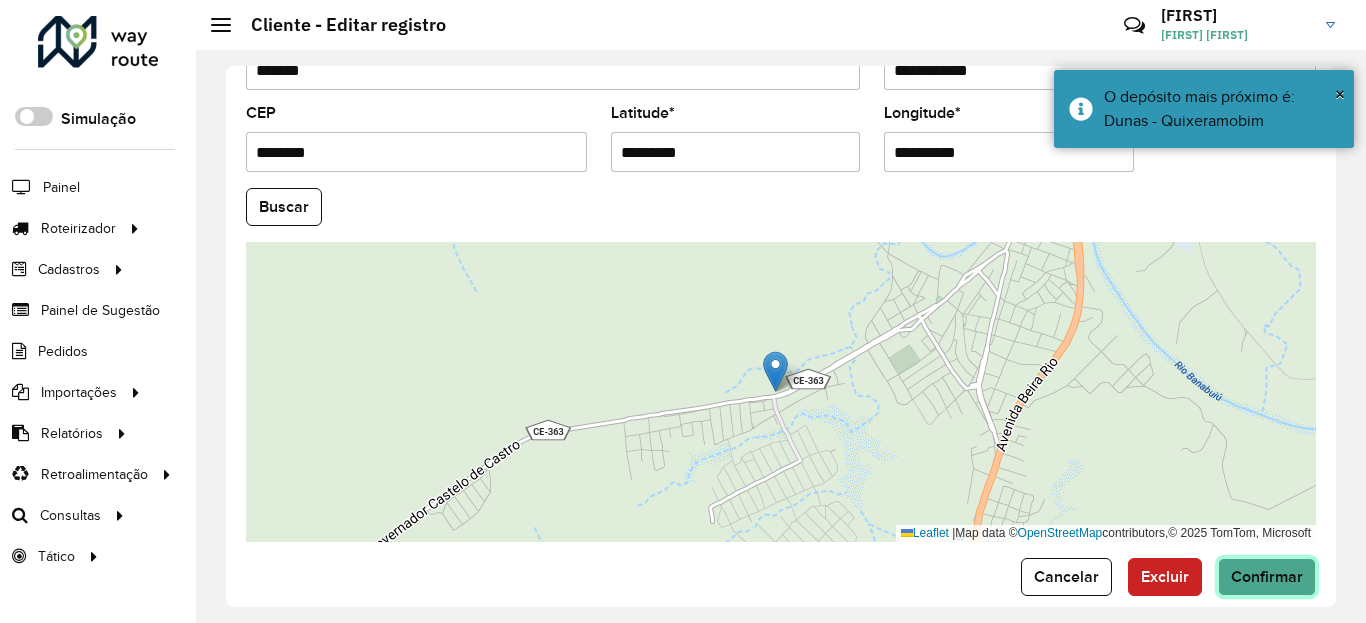 click on "Confirmar" 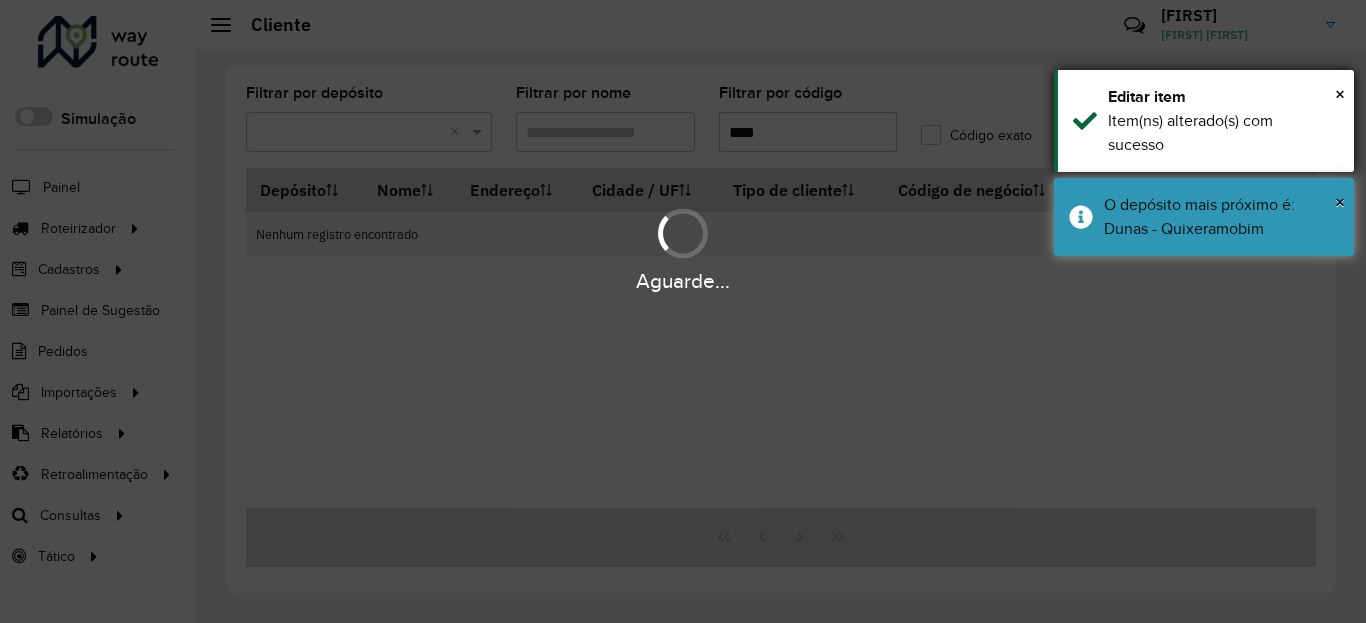 drag, startPoint x: 1205, startPoint y: 214, endPoint x: 1205, endPoint y: 160, distance: 54 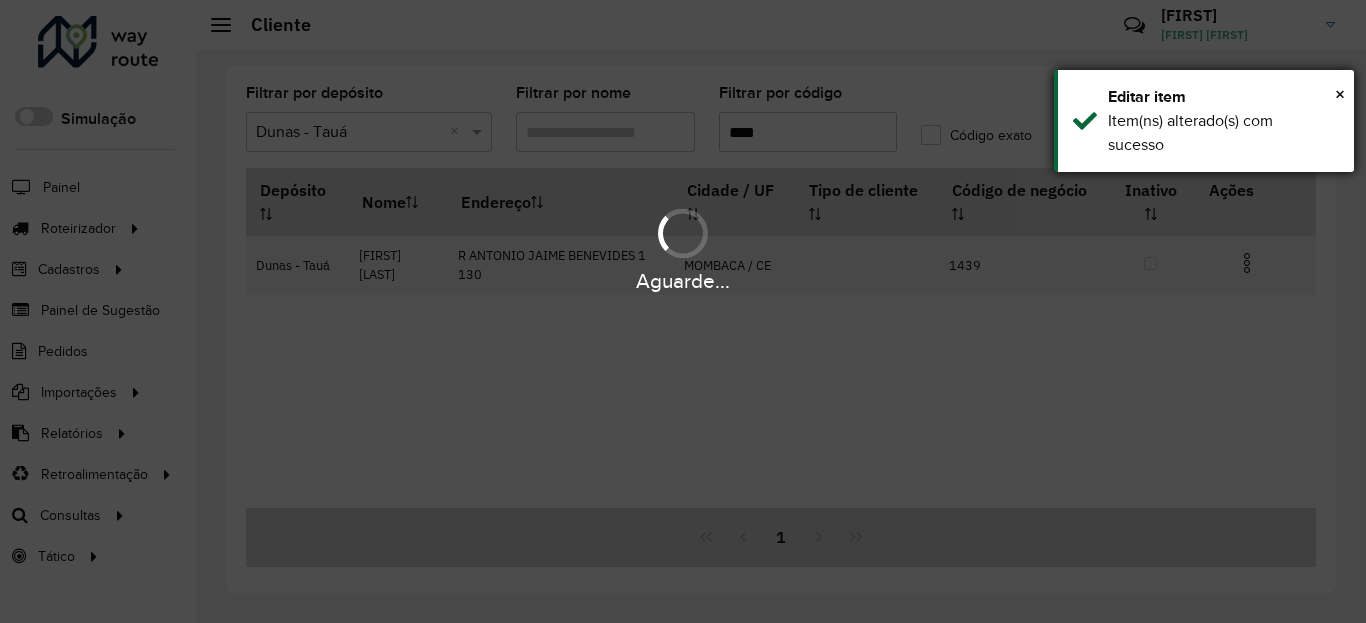 click on "Item(ns) alterado(s) com sucesso" at bounding box center (1223, 133) 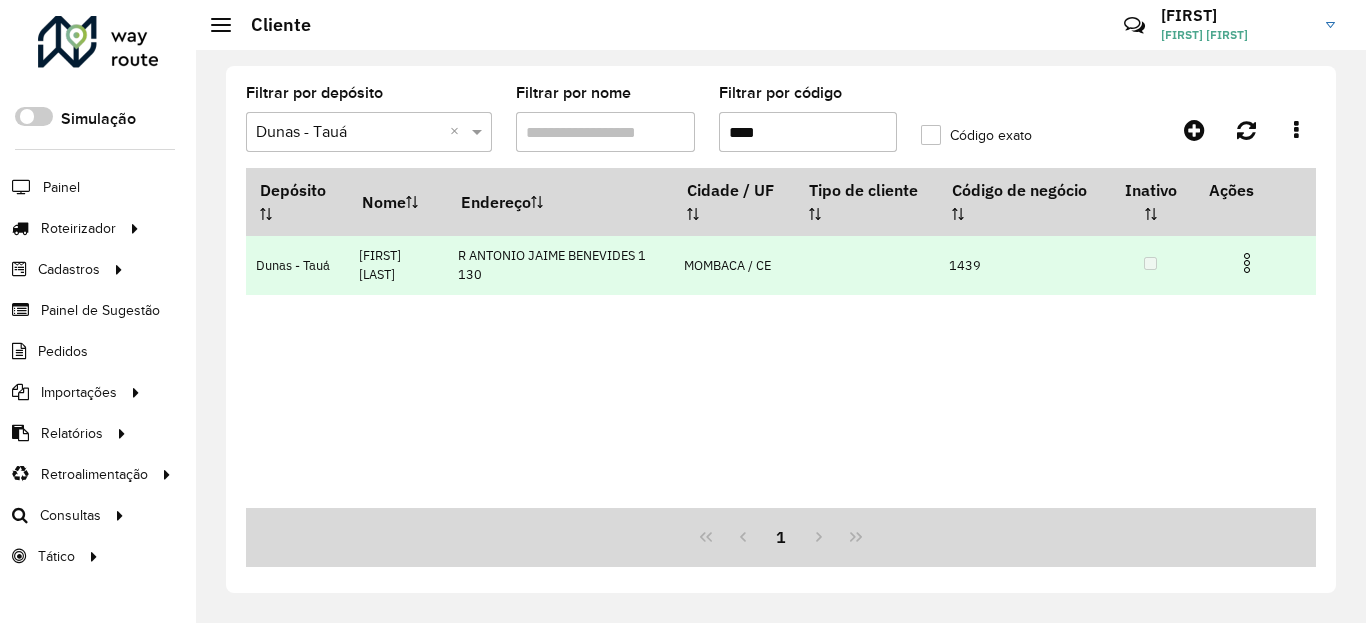 click at bounding box center [1247, 263] 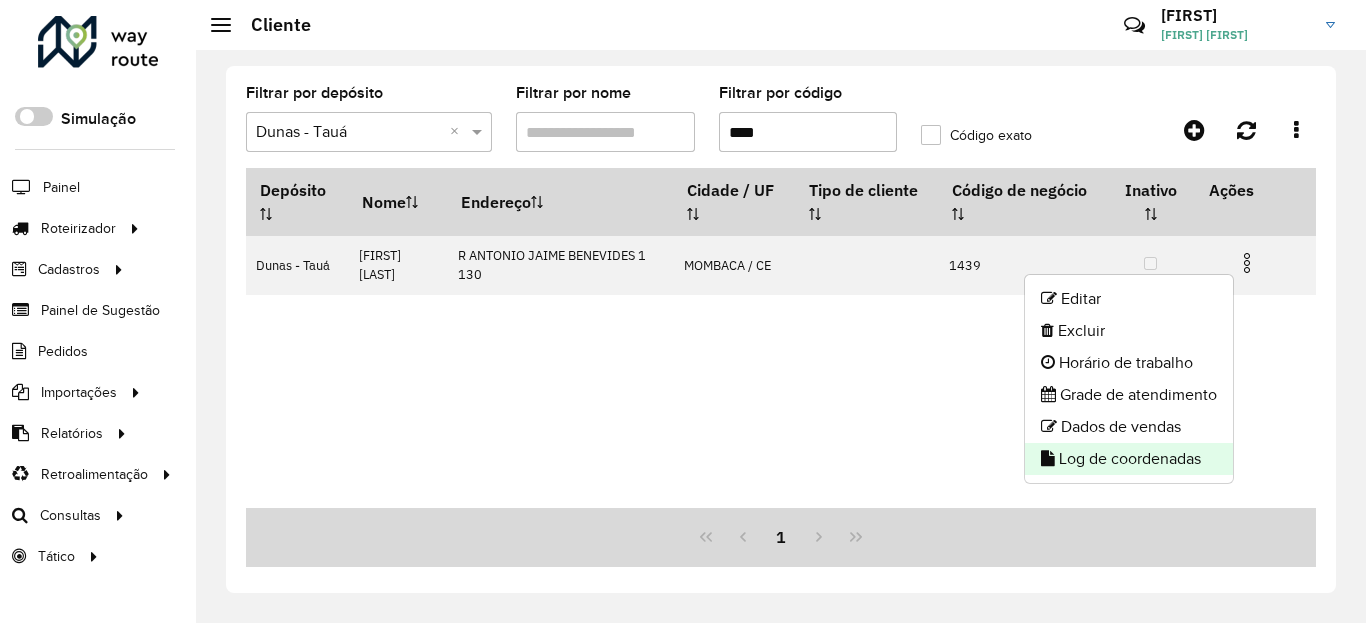 click on "Log de coordenadas" 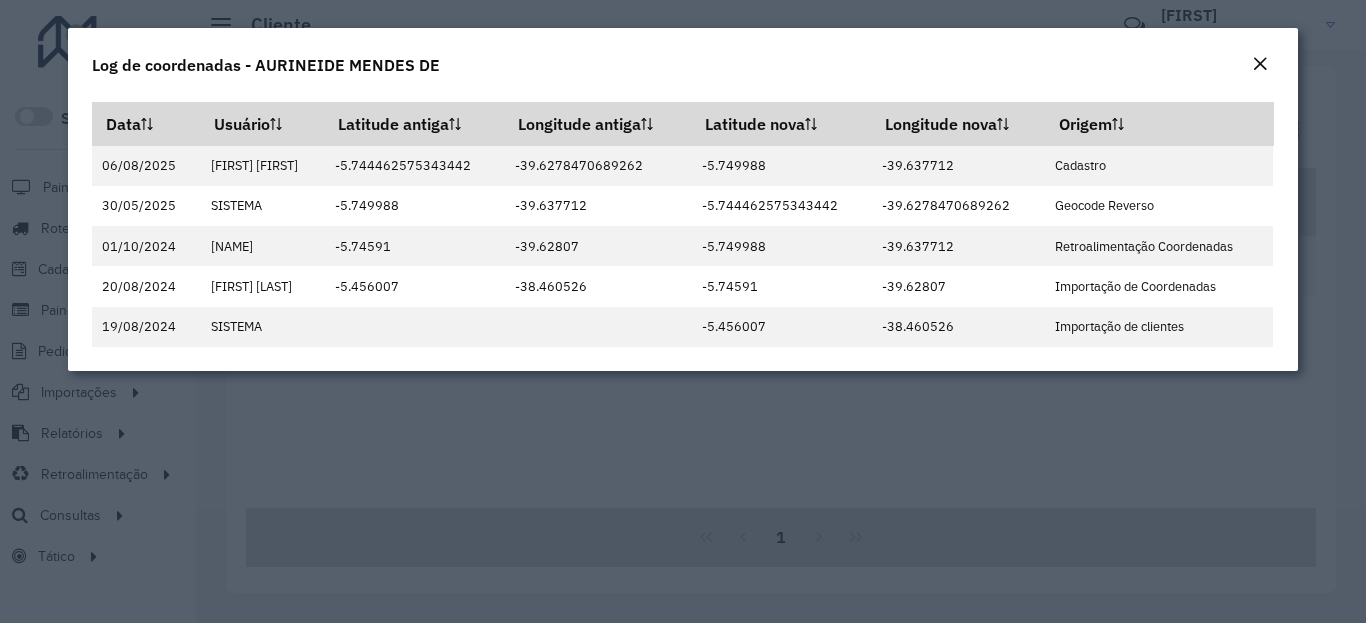 click 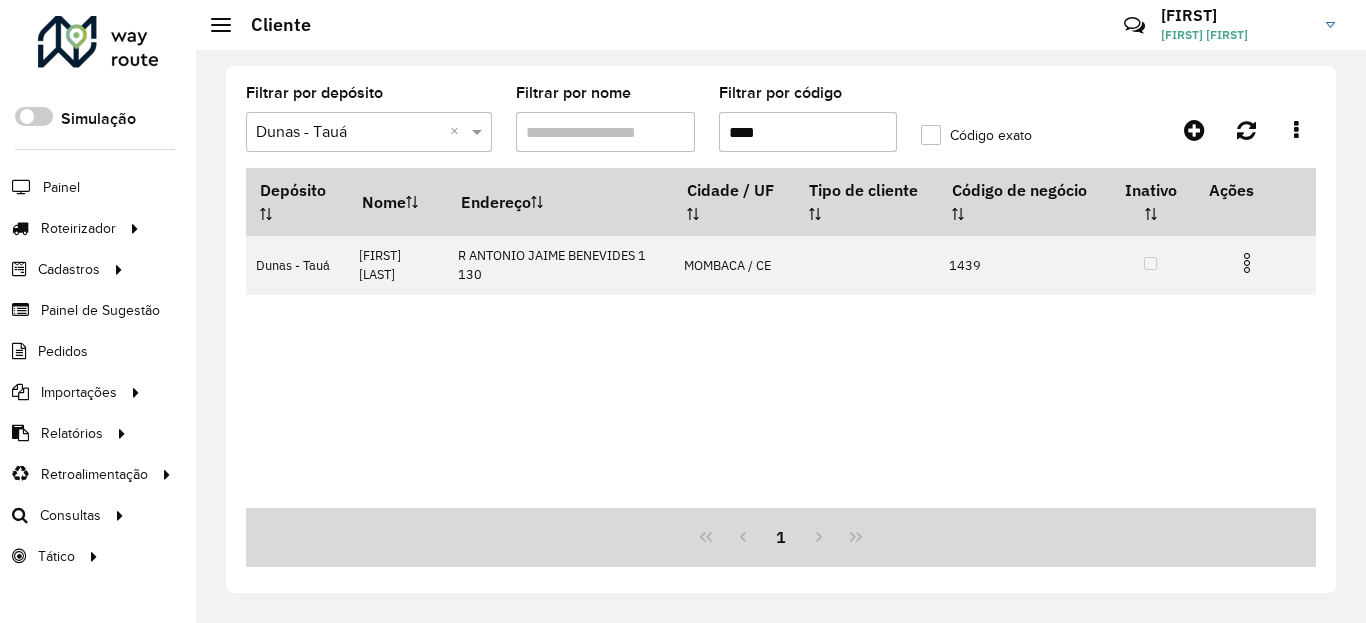 click on "****" at bounding box center (808, 132) 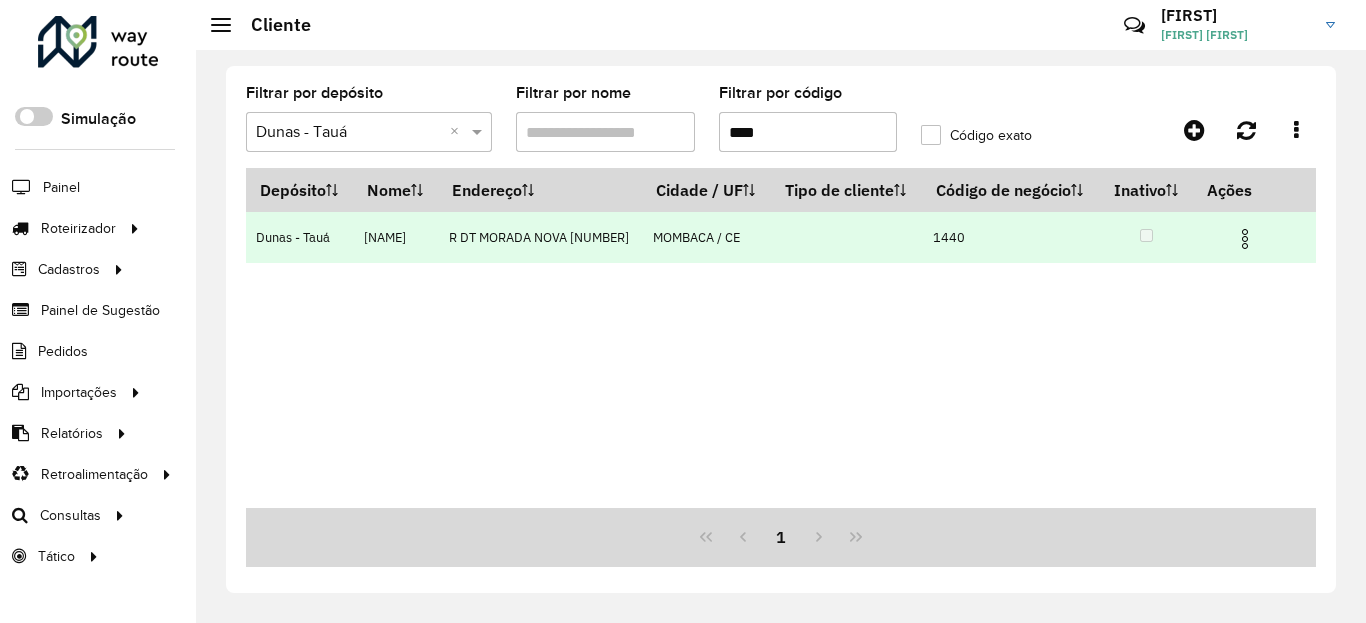 click at bounding box center (1245, 239) 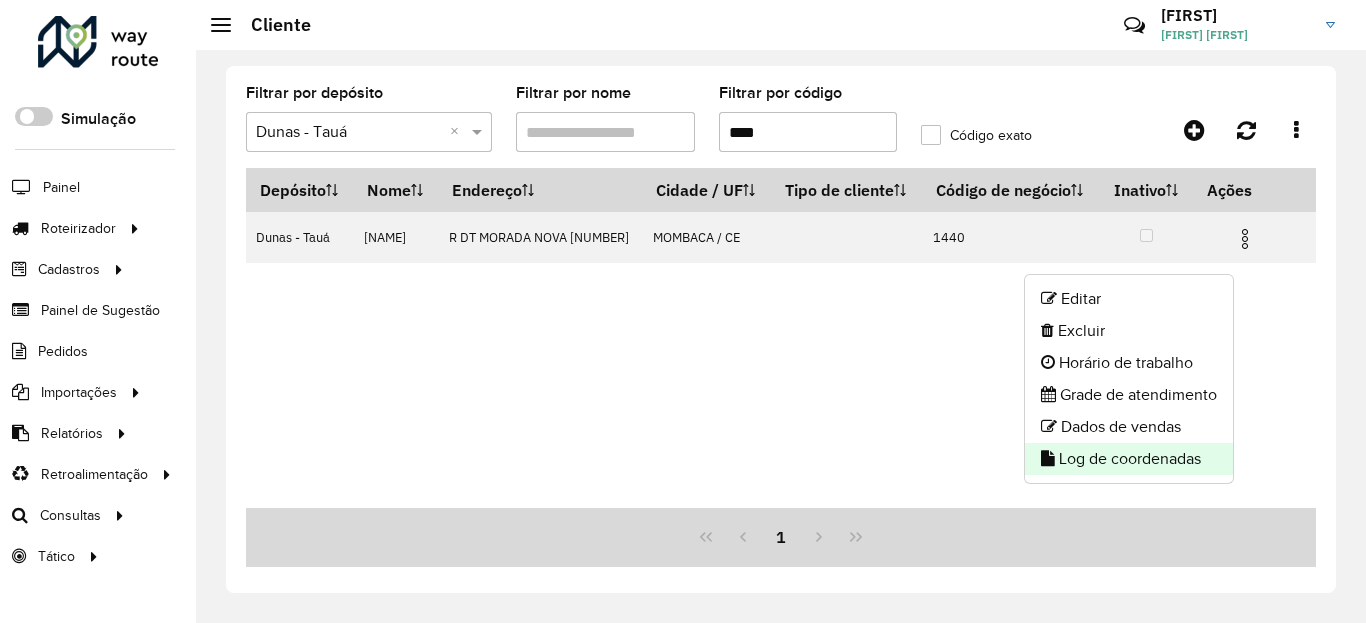 click on "Log de coordenadas" 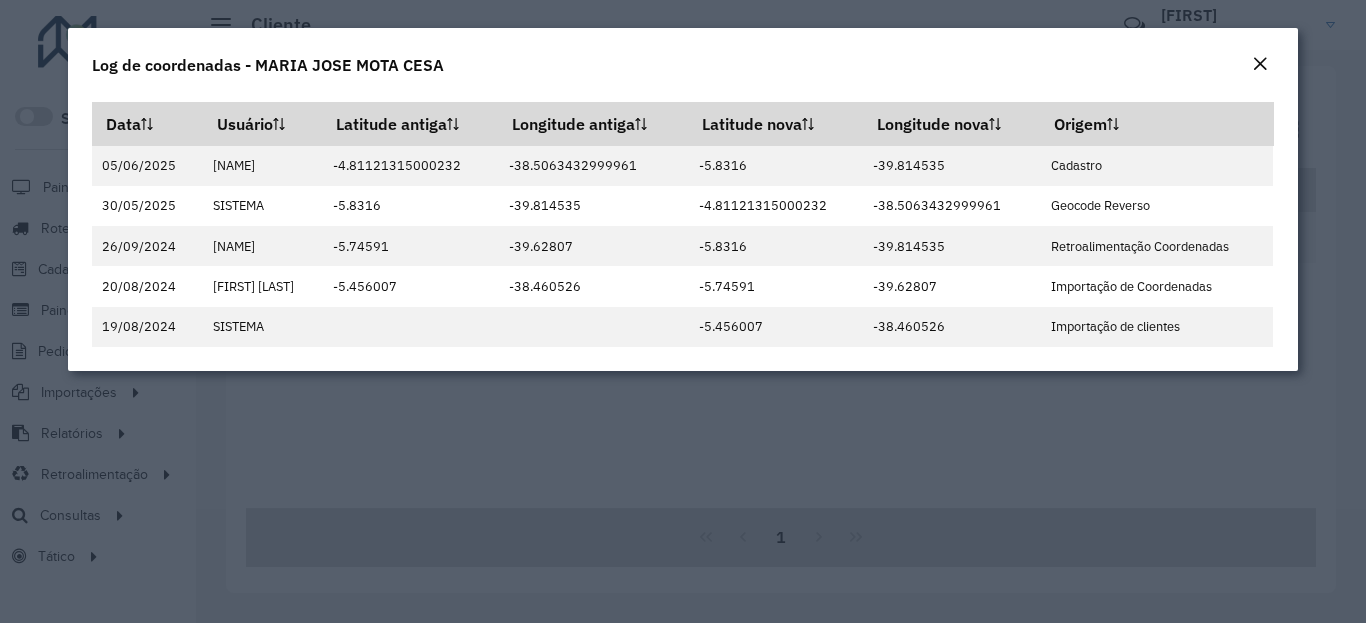 click 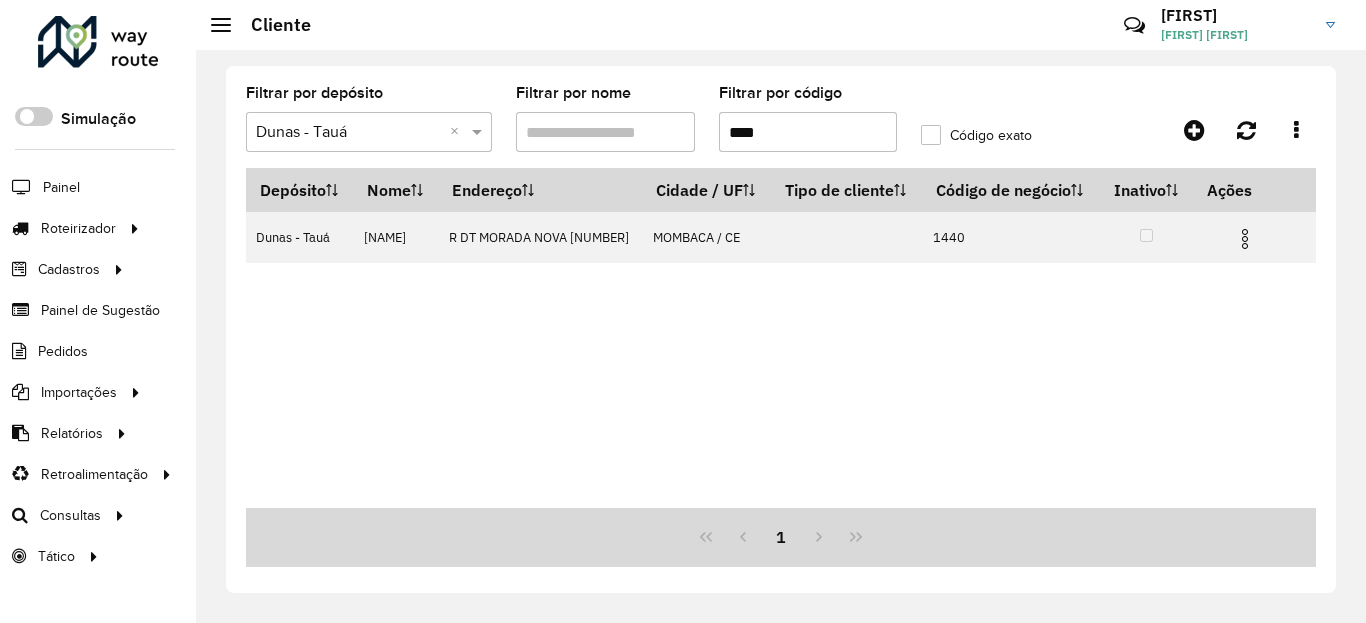 click on "****" at bounding box center (808, 132) 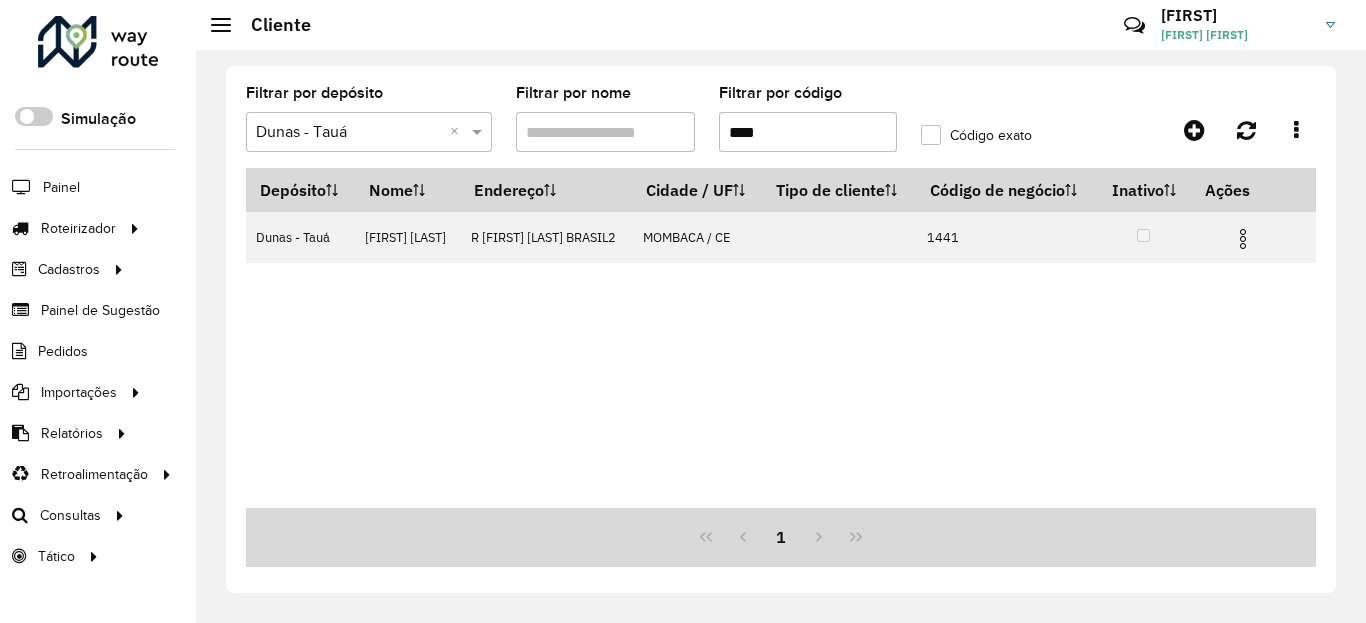 click at bounding box center (1243, 239) 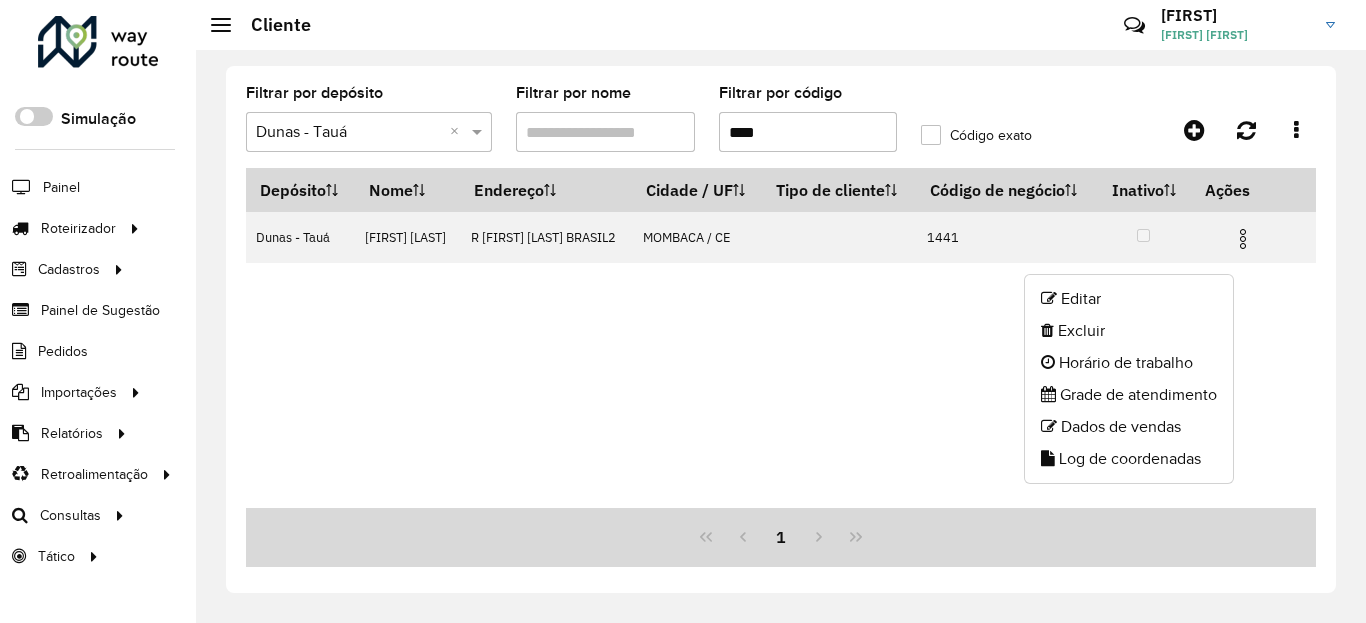drag, startPoint x: 1154, startPoint y: 457, endPoint x: 1098, endPoint y: 481, distance: 60.926186 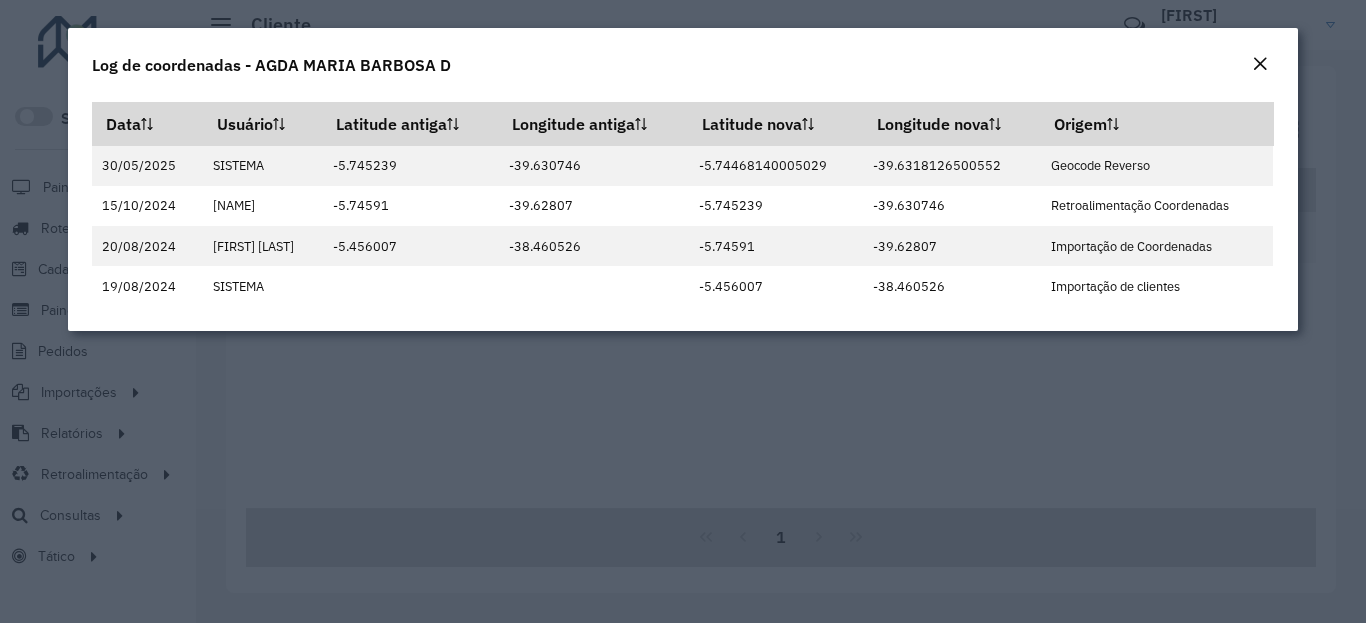click 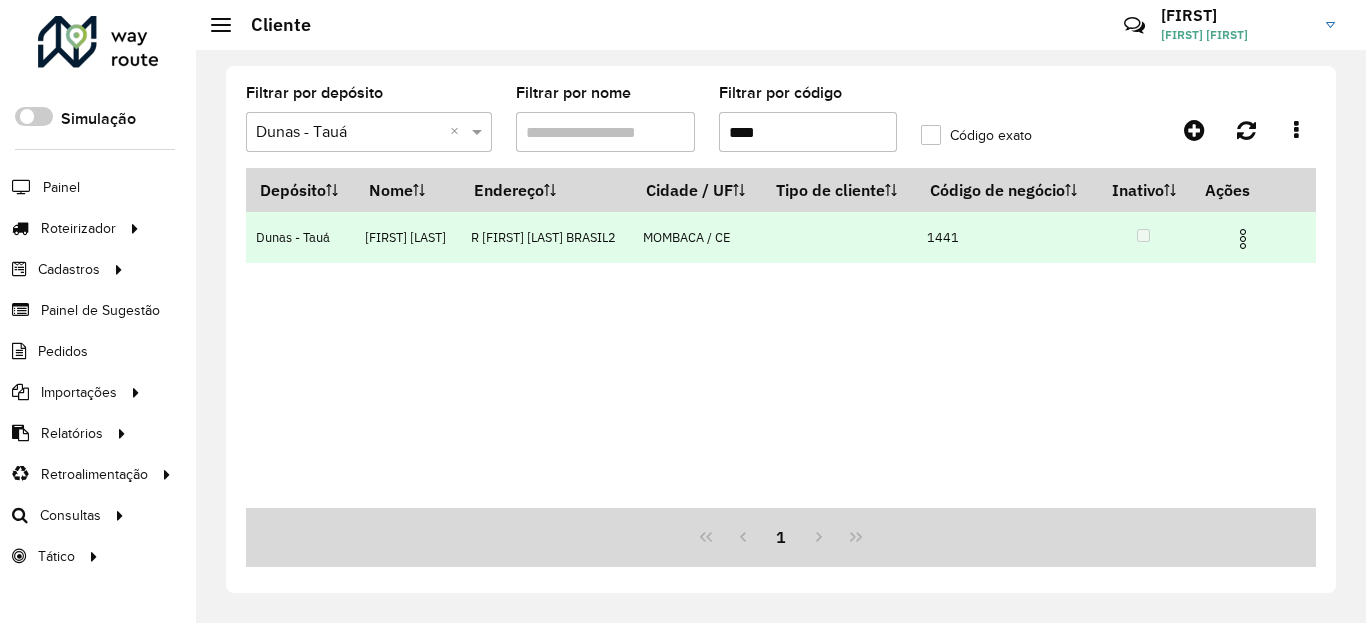 click at bounding box center [1243, 239] 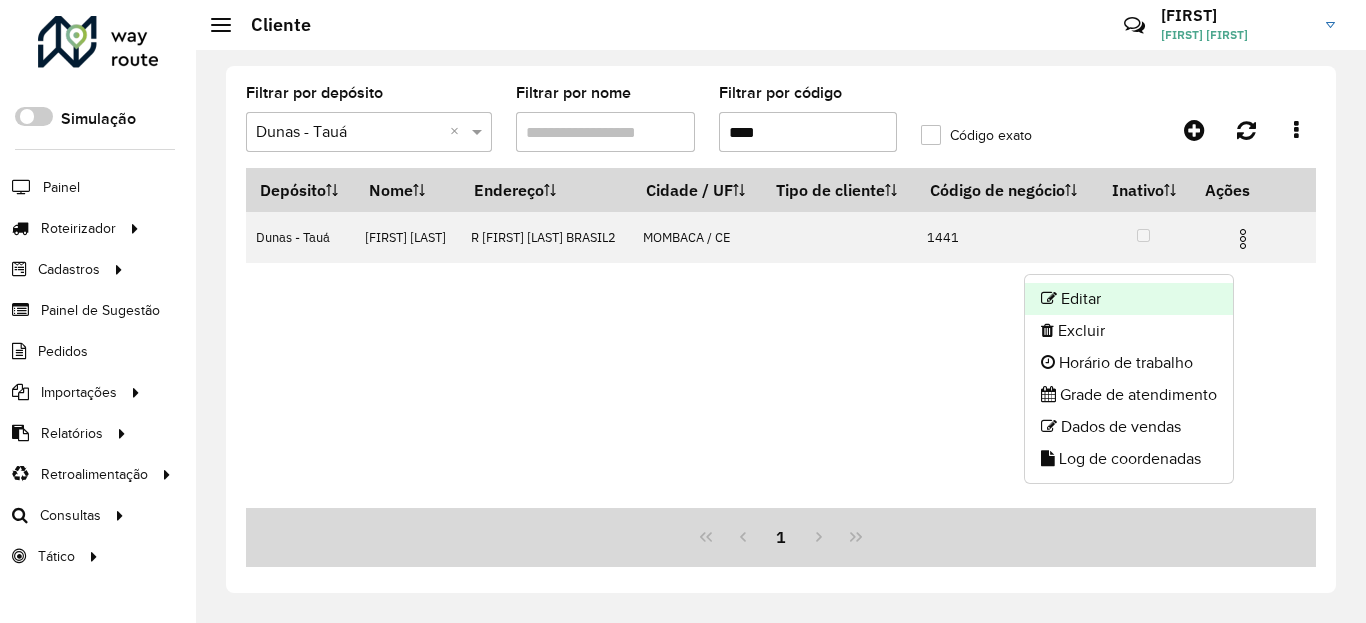 click on "Editar" 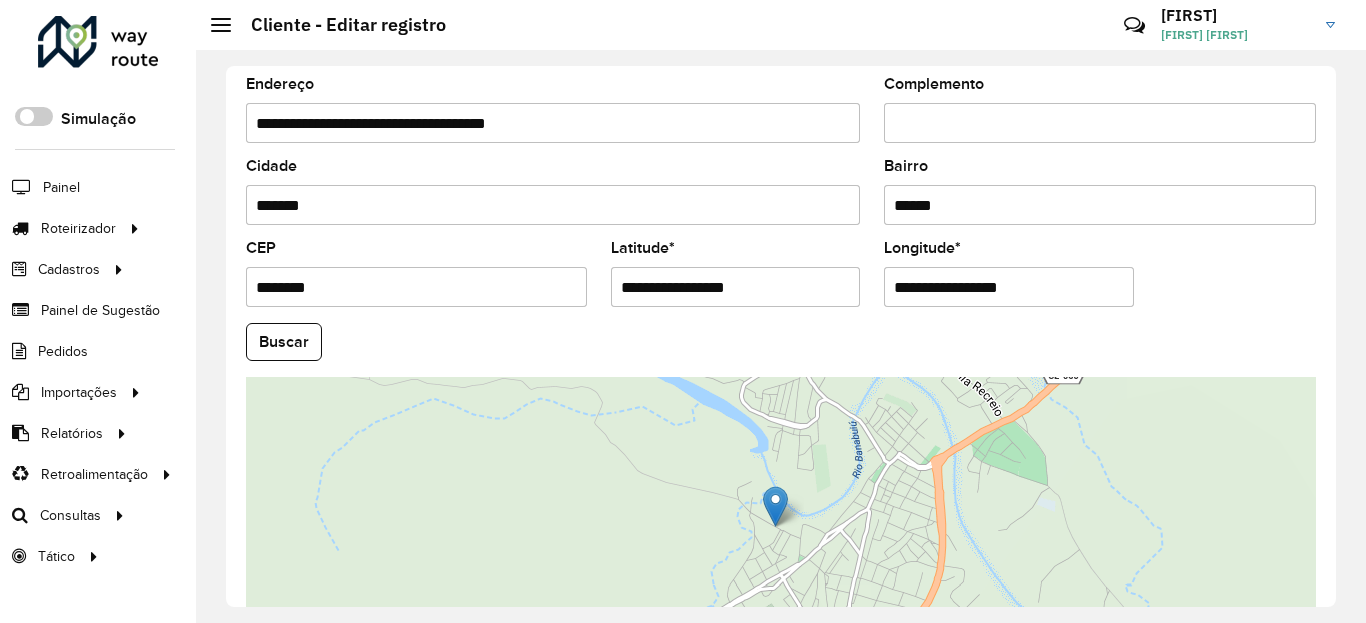 scroll, scrollTop: 720, scrollLeft: 0, axis: vertical 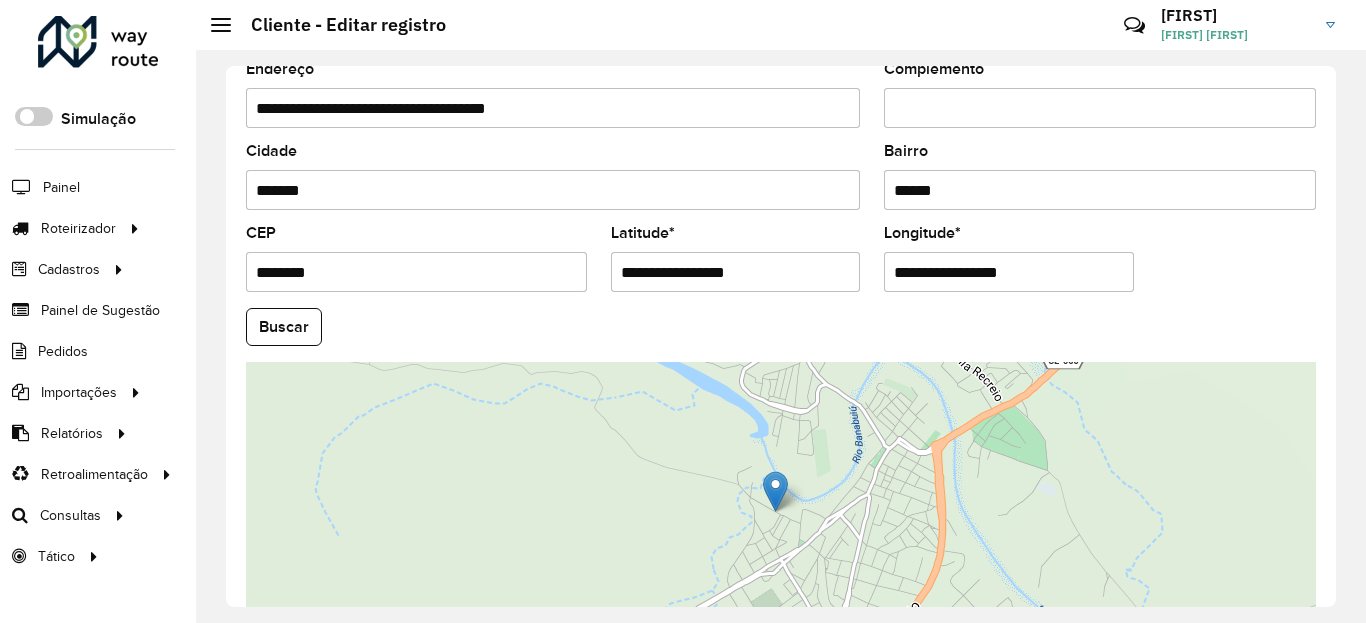 click on "**********" at bounding box center (736, 272) 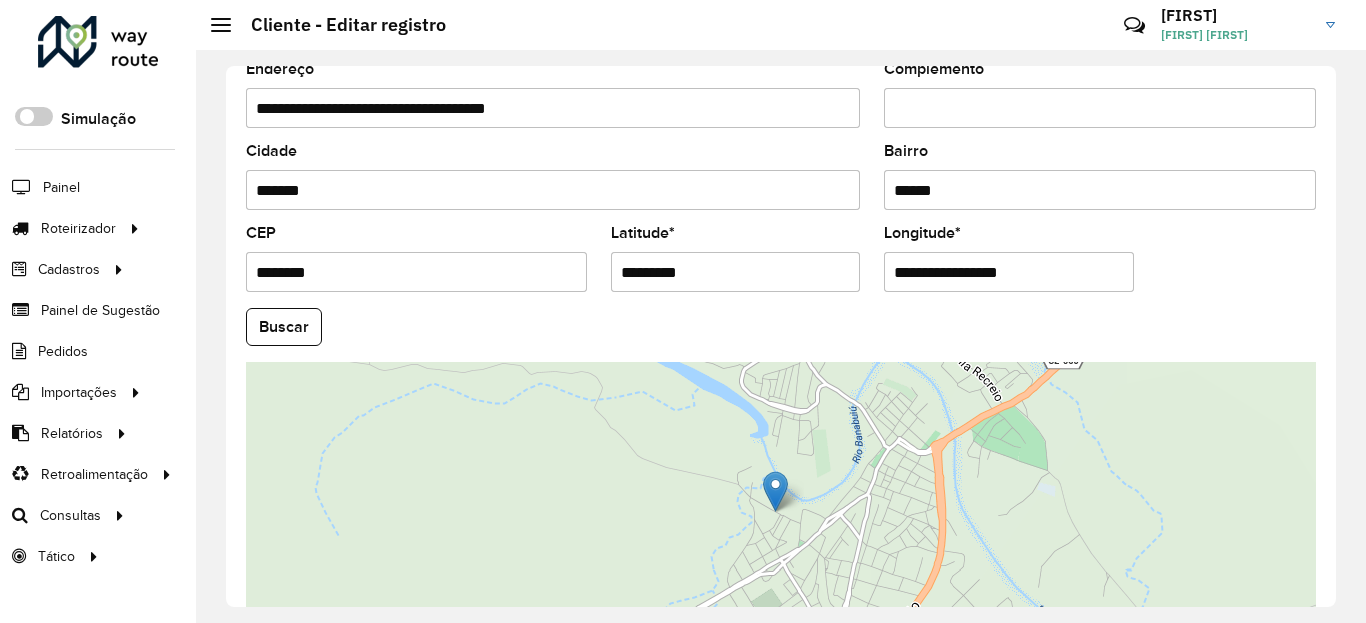 click on "Aguarde...  Pop-up bloqueado!  Seu navegador bloqueou automáticamente a abertura de uma nova janela.   Acesse as configurações e adicione o endereço do sistema a lista de permissão.   Fechar  Roteirizador AmbevTech Simulação Painel Roteirizador Entregas Vendas Cadastros Checkpoint Classificações de venda Cliente Condição de pagamento Consulta de setores Depósito Disponibilidade de veículos Fator tipo de produto Gabarito planner Grupo Rota Fator Tipo Produto Grupo de Depósito Grupo de rotas exclusiva Grupo de setores Jornada Jornada RN Layout integração Modelo Motorista Multi Depósito Painel de sugestão Parada Pedágio Perfil de Vendedor Ponto de apoio Ponto de apoio FAD Prioridade pedido Produto Restrição de Atendimento Planner Rodízio de placa Rota exclusiva FAD Rótulo Setor Setor Planner Tempo de parada de refeição Tipo de cliente Tipo de veículo Tipo de veículo RN Transportadora Usuário Vendedor Veículo Painel de Sugestão Pedidos Importações Classificação e volume de venda" at bounding box center [683, 311] 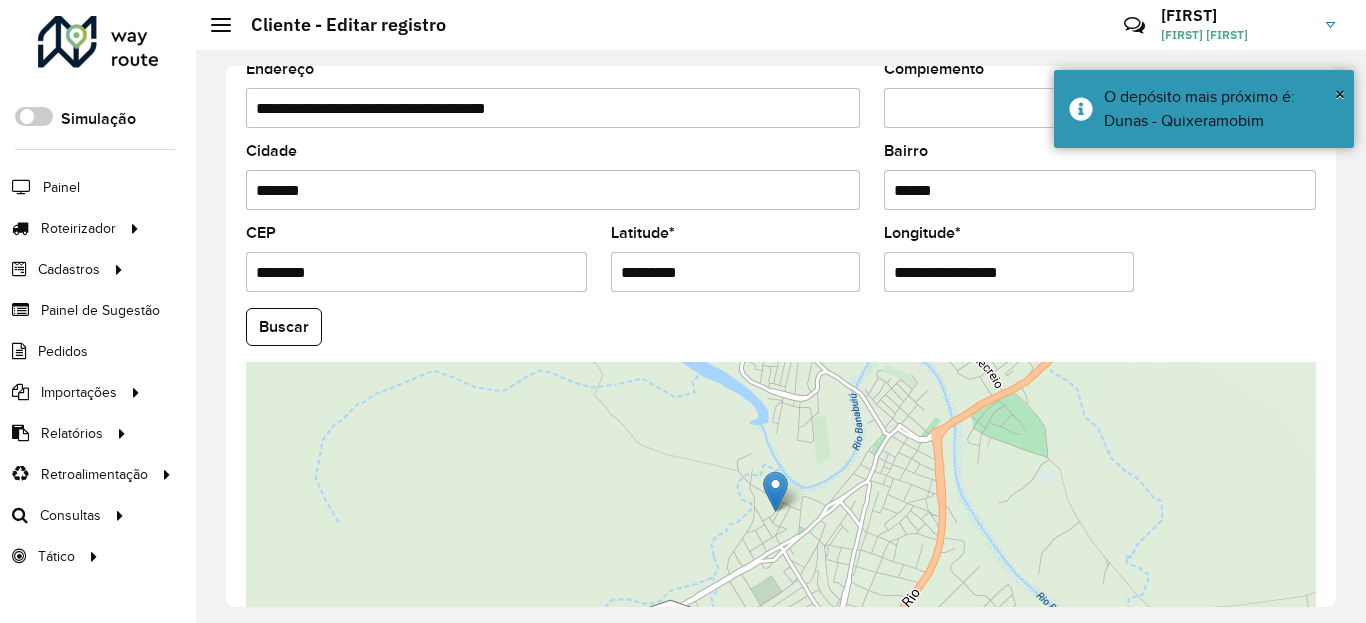 click on "**********" at bounding box center [1009, 272] 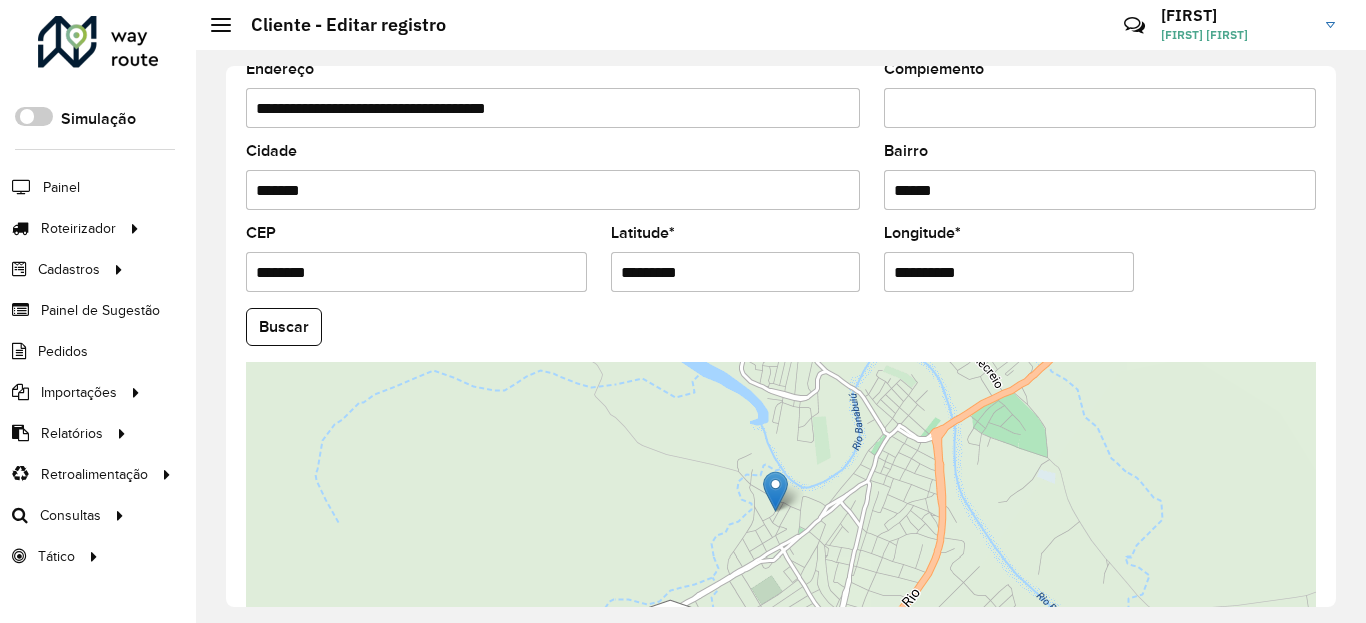 click on "Aguarde...  Pop-up bloqueado!  Seu navegador bloqueou automáticamente a abertura de uma nova janela.   Acesse as configurações e adicione o endereço do sistema a lista de permissão.   Fechar  Roteirizador AmbevTech Simulação Painel Roteirizador Entregas Vendas Cadastros Checkpoint Classificações de venda Cliente Condição de pagamento Consulta de setores Depósito Disponibilidade de veículos Fator tipo de produto Gabarito planner Grupo Rota Fator Tipo Produto Grupo de Depósito Grupo de rotas exclusiva Grupo de setores Jornada Jornada RN Layout integração Modelo Motorista Multi Depósito Painel de sugestão Parada Pedágio Perfil de Vendedor Ponto de apoio Ponto de apoio FAD Prioridade pedido Produto Restrição de Atendimento Planner Rodízio de placa Rota exclusiva FAD Rótulo Setor Setor Planner Tempo de parada de refeição Tipo de cliente Tipo de veículo Tipo de veículo RN Transportadora Usuário Vendedor Veículo Painel de Sugestão Pedidos Importações Classificação e volume de venda" at bounding box center (683, 311) 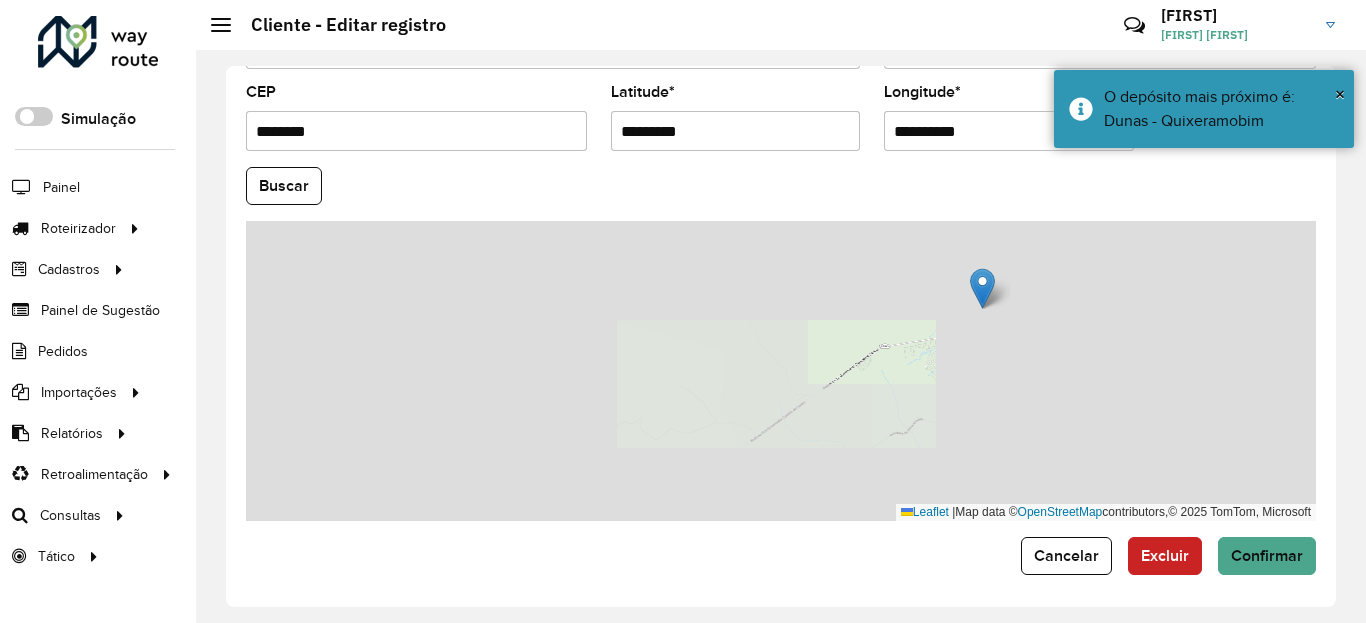 scroll, scrollTop: 865, scrollLeft: 0, axis: vertical 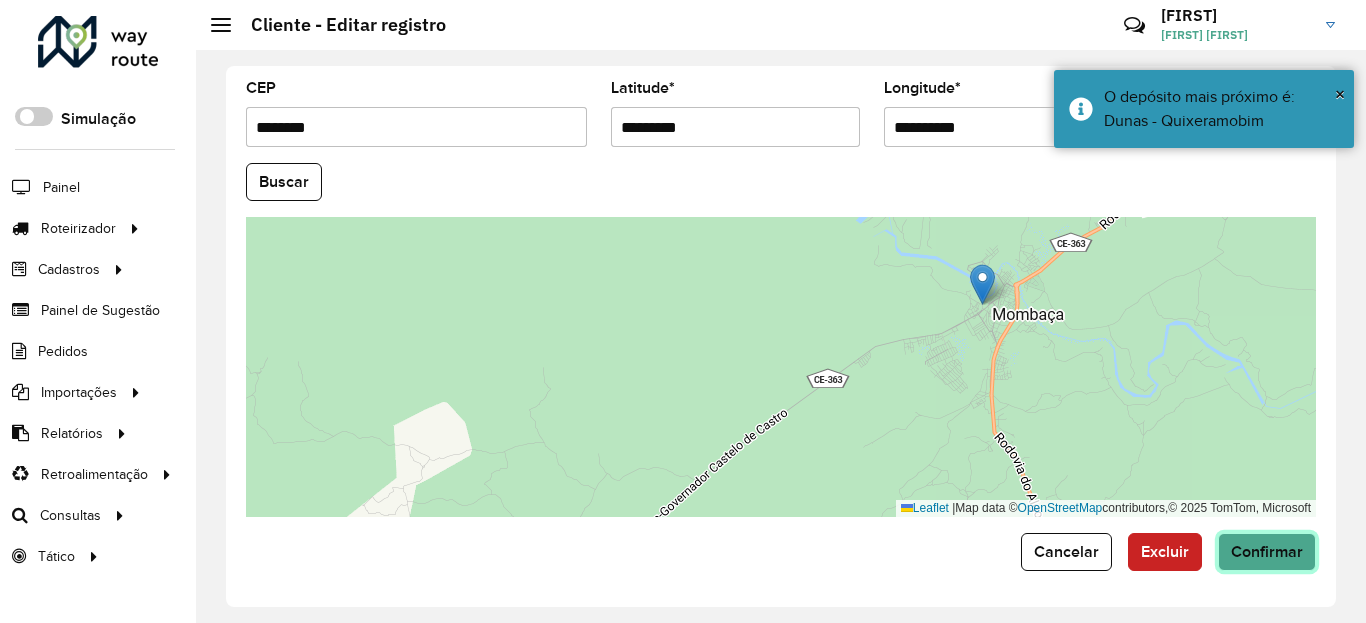 click on "Confirmar" 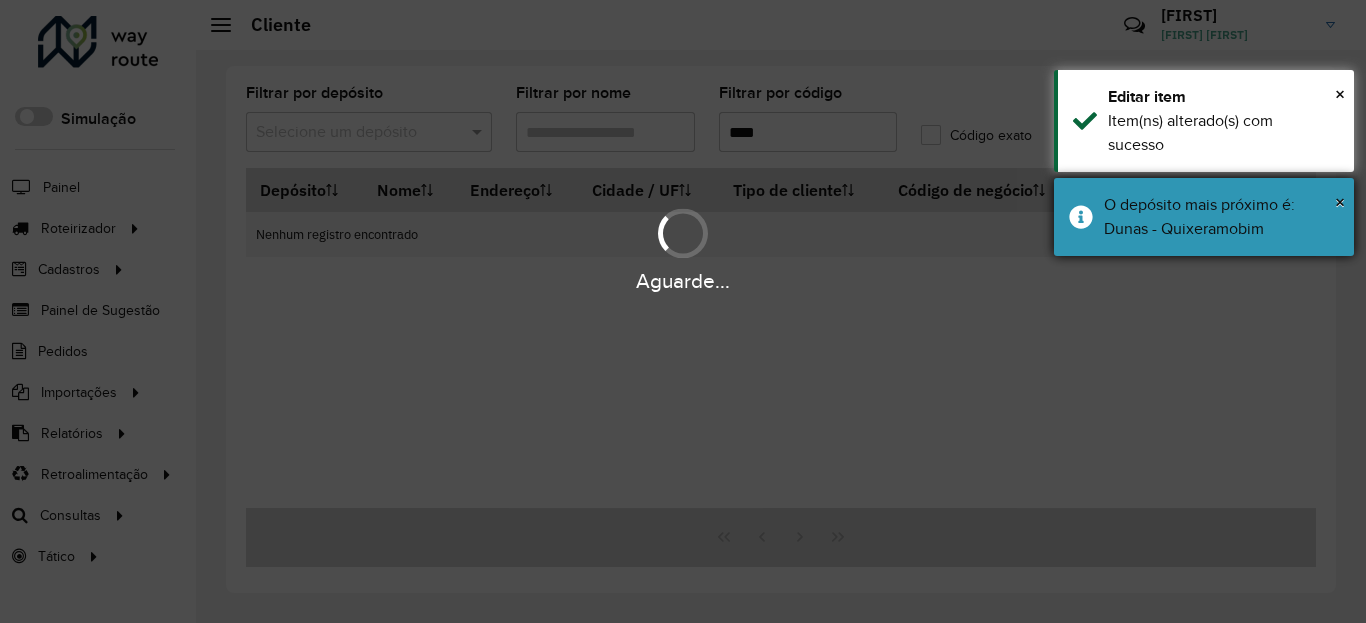 click on "O depósito mais próximo é: Dunas - Quixeramobim" at bounding box center (1221, 217) 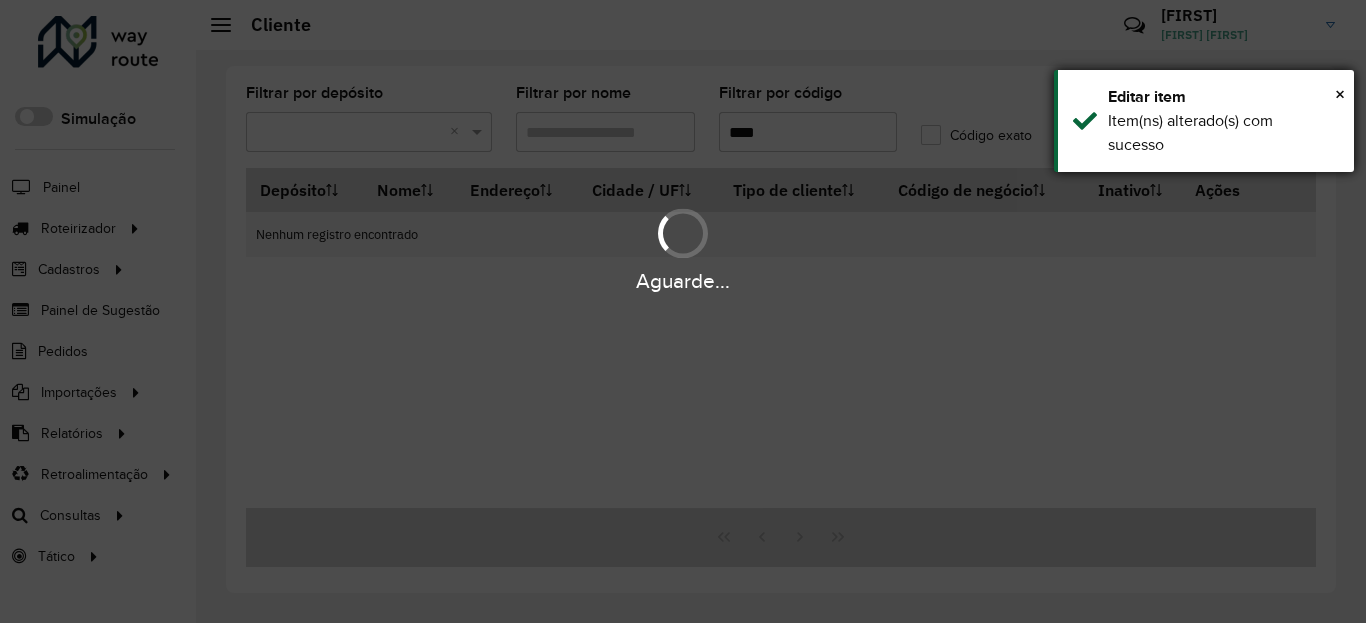 click on "Item(ns) alterado(s) com sucesso" at bounding box center [1223, 133] 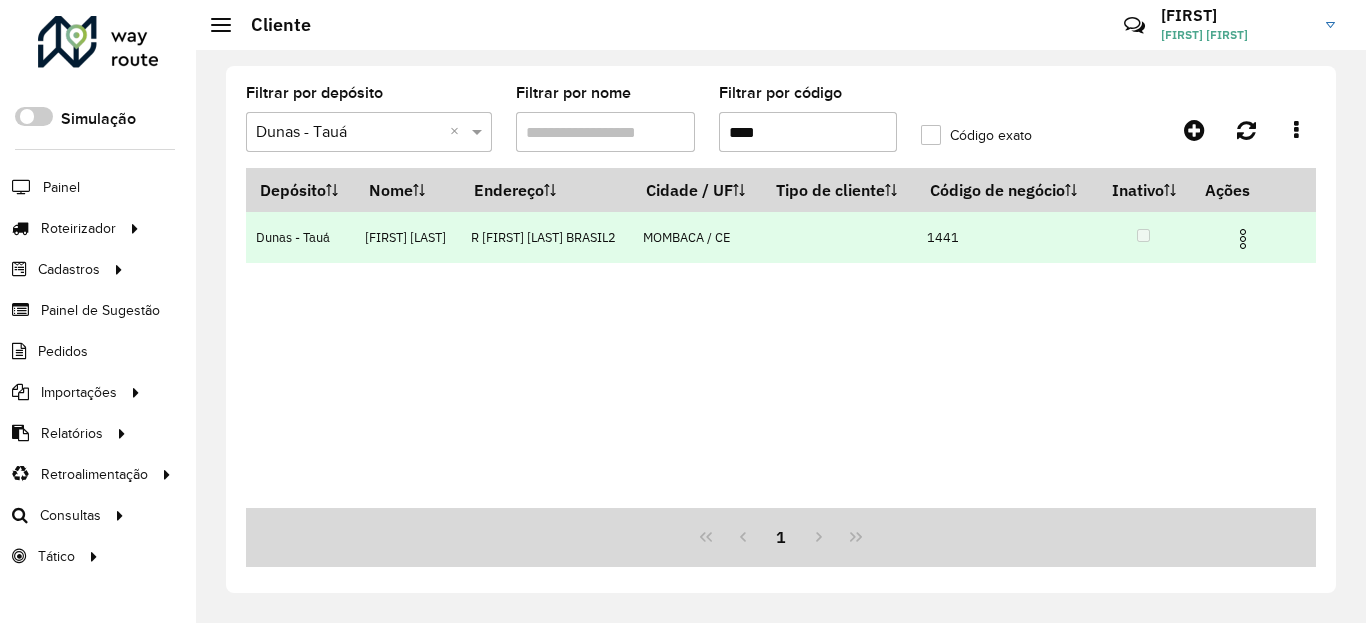 click at bounding box center (1243, 239) 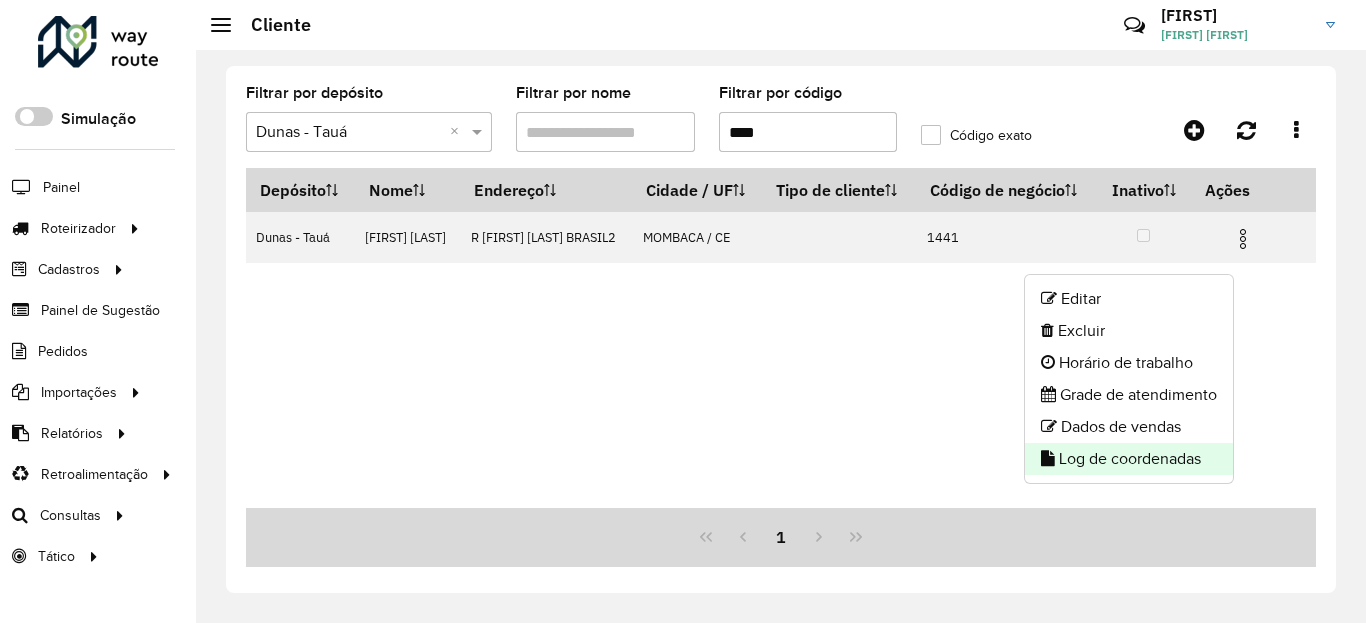 click on "Log de coordenadas" 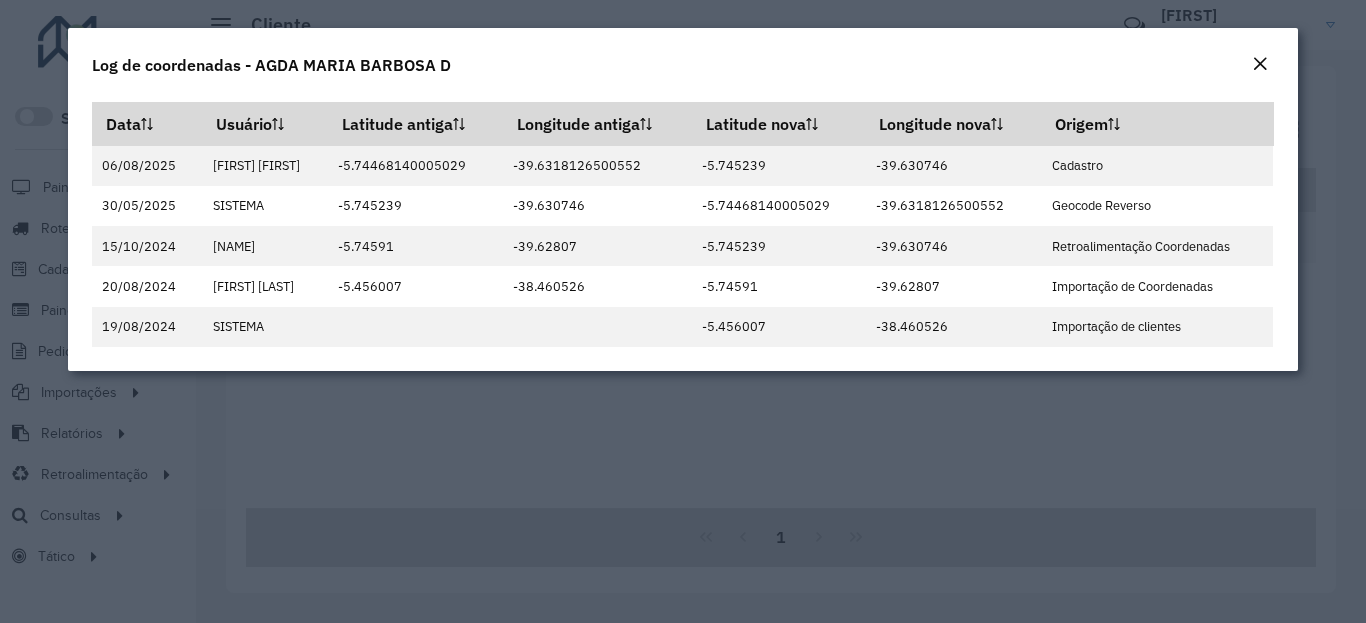 click on "Log de coordenadas - AGDA MARIA BARBOSA D" 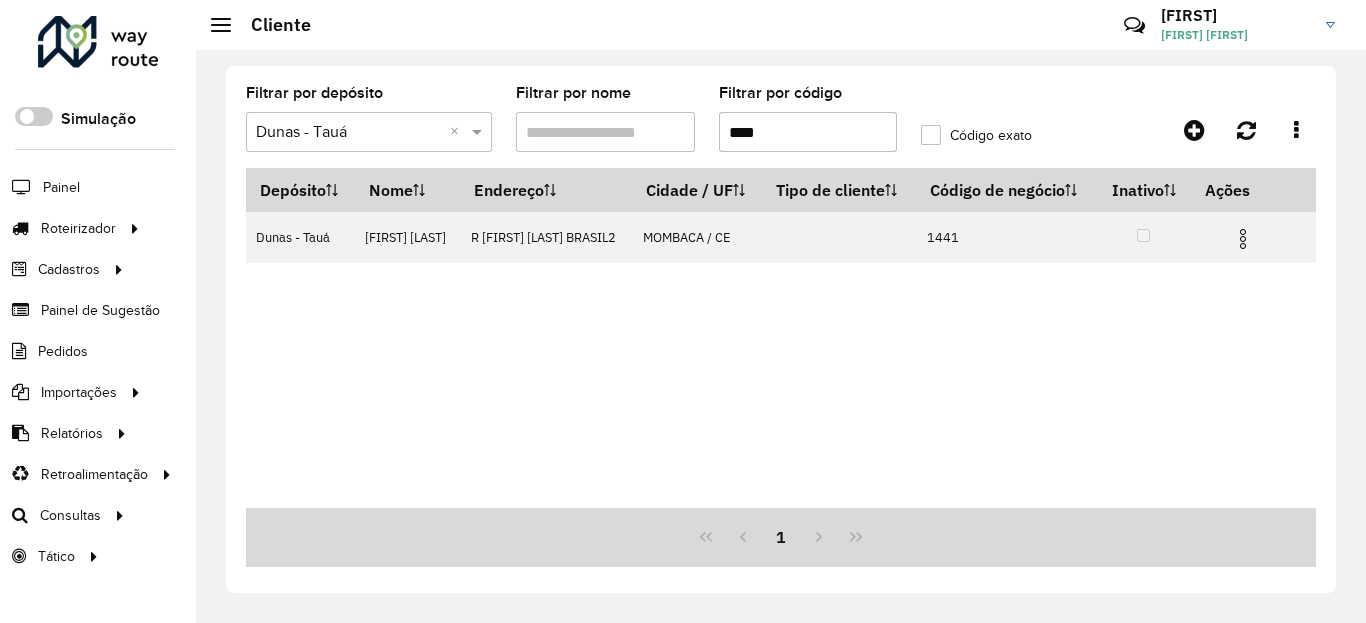 click on "****" at bounding box center (808, 132) 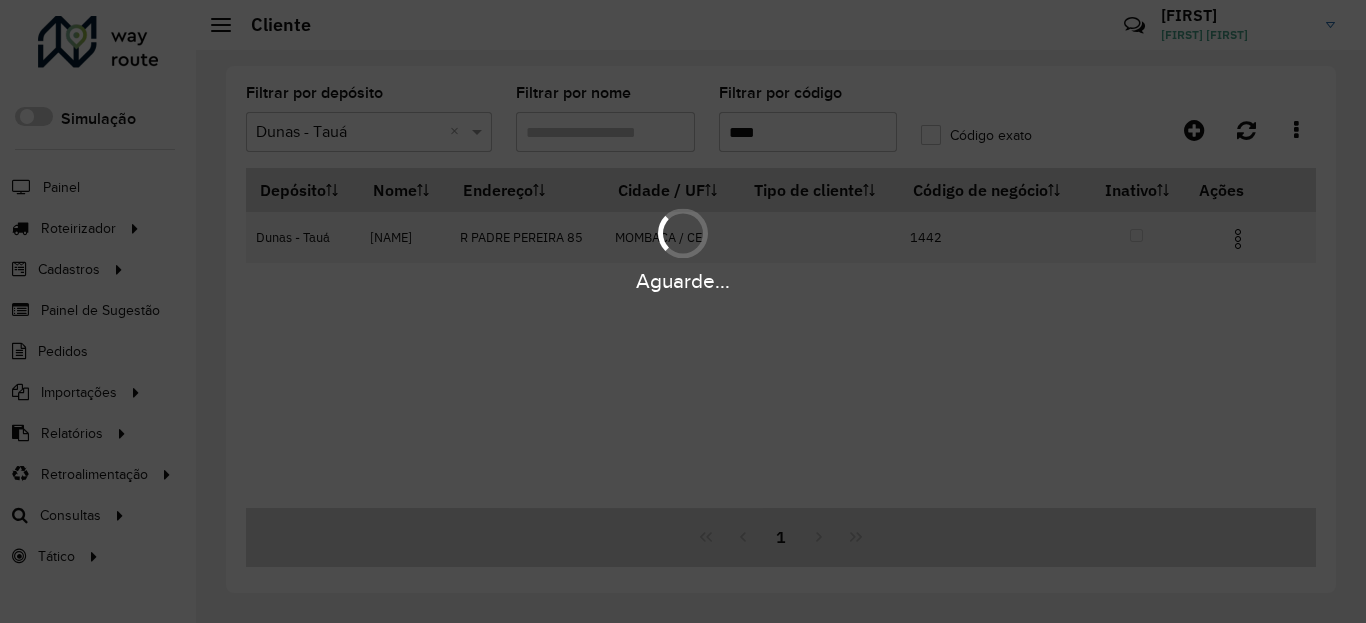 click on "Aguarde...  Pop-up bloqueado!  Seu navegador bloqueou automáticamente a abertura de uma nova janela.   Acesse as configurações e adicione o endereço do sistema a lista de permissão.   Fechar  Roteirizador AmbevTech Simulação Painel Roteirizador Entregas Vendas Cadastros Checkpoint Classificações de venda Cliente Condição de pagamento Consulta de setores Depósito Disponibilidade de veículos Fator tipo de produto Gabarito planner Grupo Rota Fator Tipo Produto Grupo de Depósito Grupo de rotas exclusiva Grupo de setores Jornada Jornada RN Layout integração Modelo Motorista Multi Depósito Painel de sugestão Parada Pedágio Perfil de Vendedor Ponto de apoio Ponto de apoio FAD Prioridade pedido Produto Restrição de Atendimento Planner Rodízio de placa Rota exclusiva FAD Rótulo Setor Setor Planner Tempo de parada de refeição Tipo de cliente Tipo de veículo Tipo de veículo RN Transportadora Usuário Vendedor Veículo Painel de Sugestão Pedidos Importações Classificação e volume de venda" at bounding box center [683, 311] 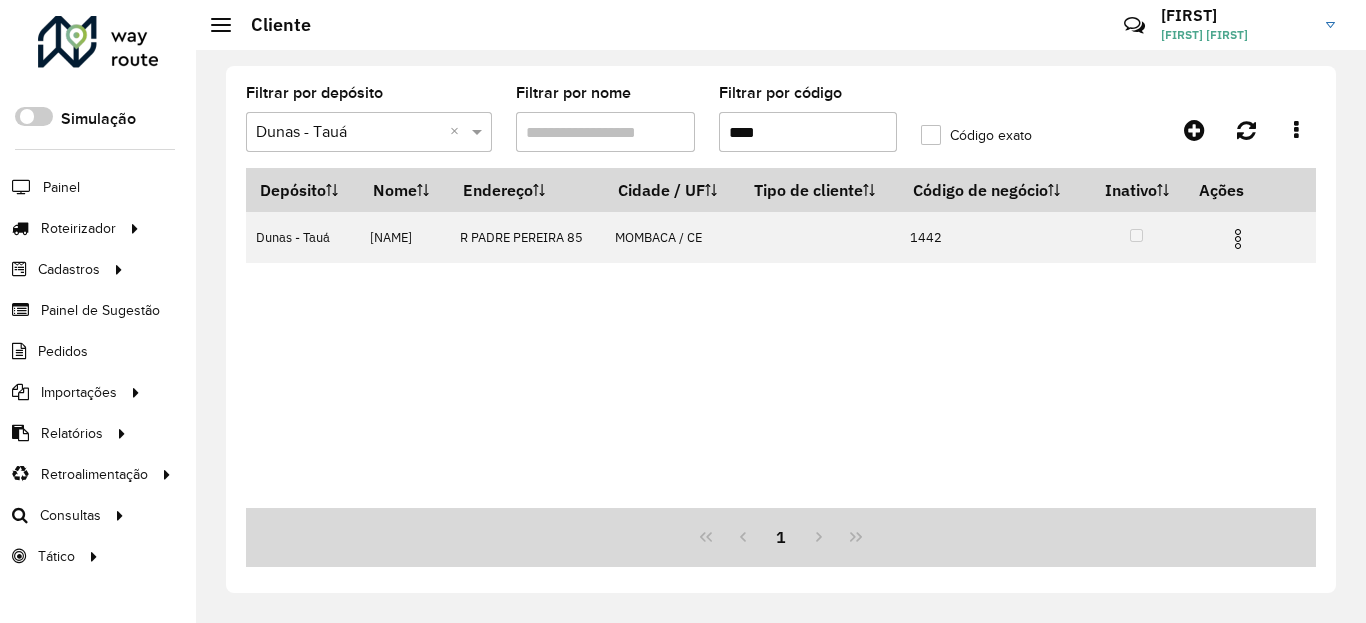 click at bounding box center (1238, 239) 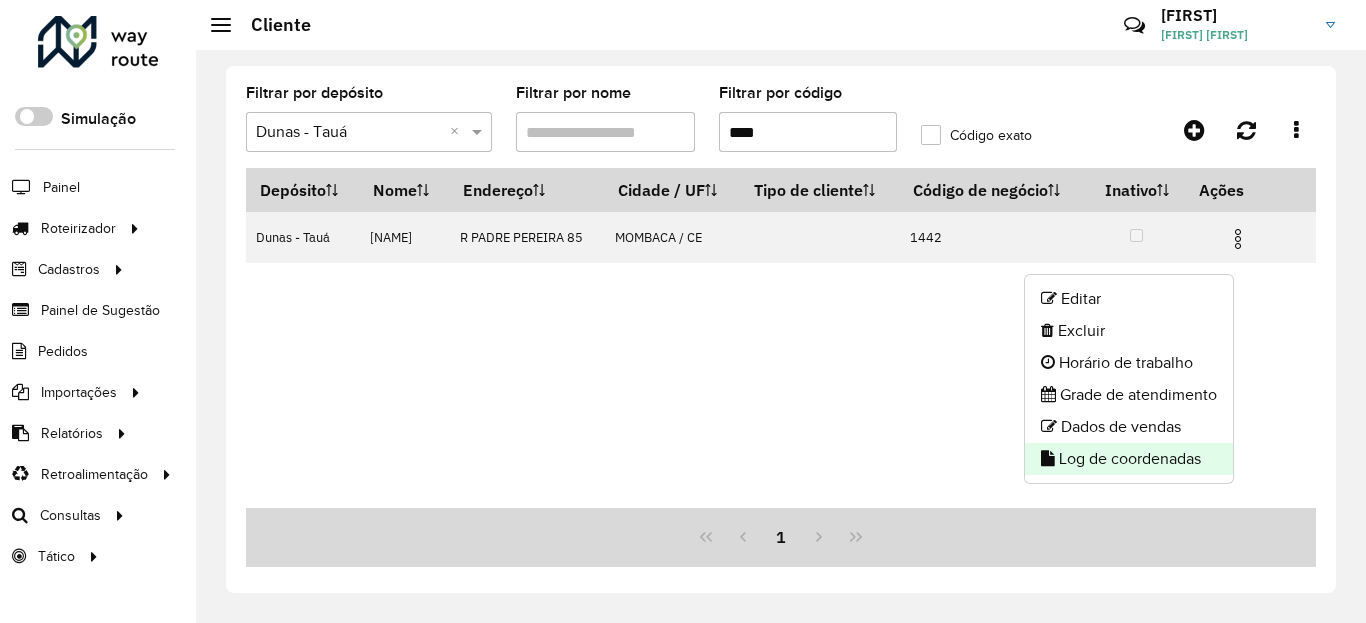 click on "Log de coordenadas" 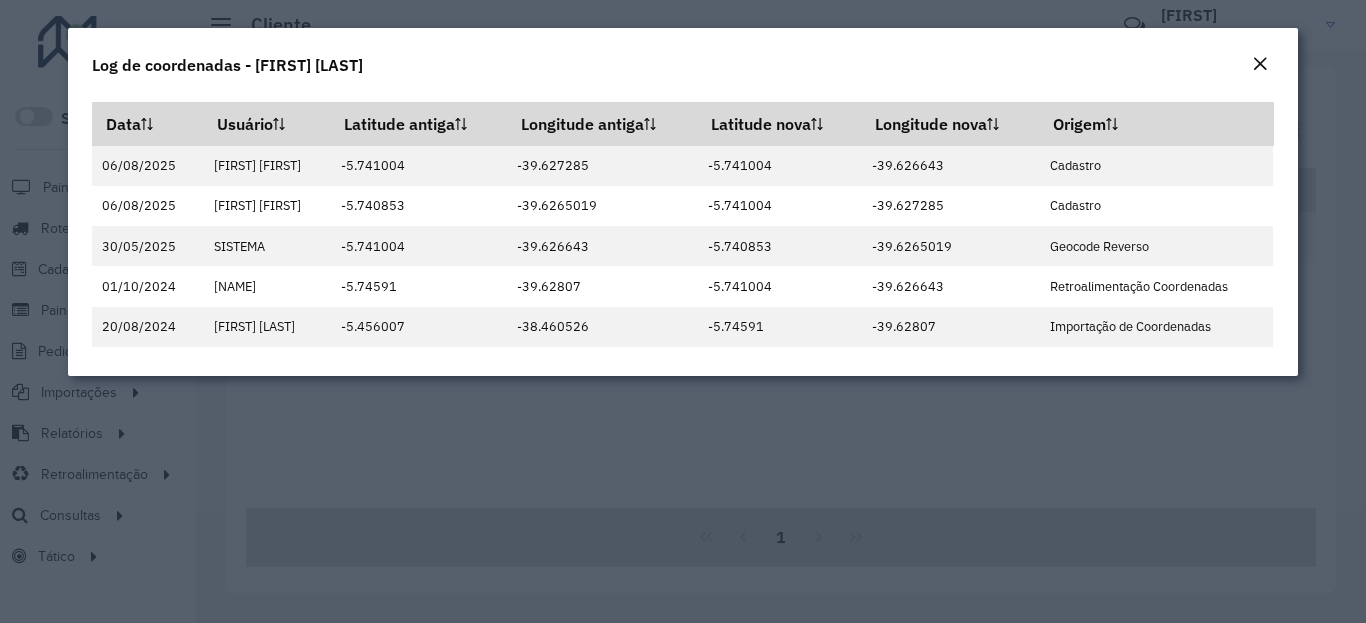 click 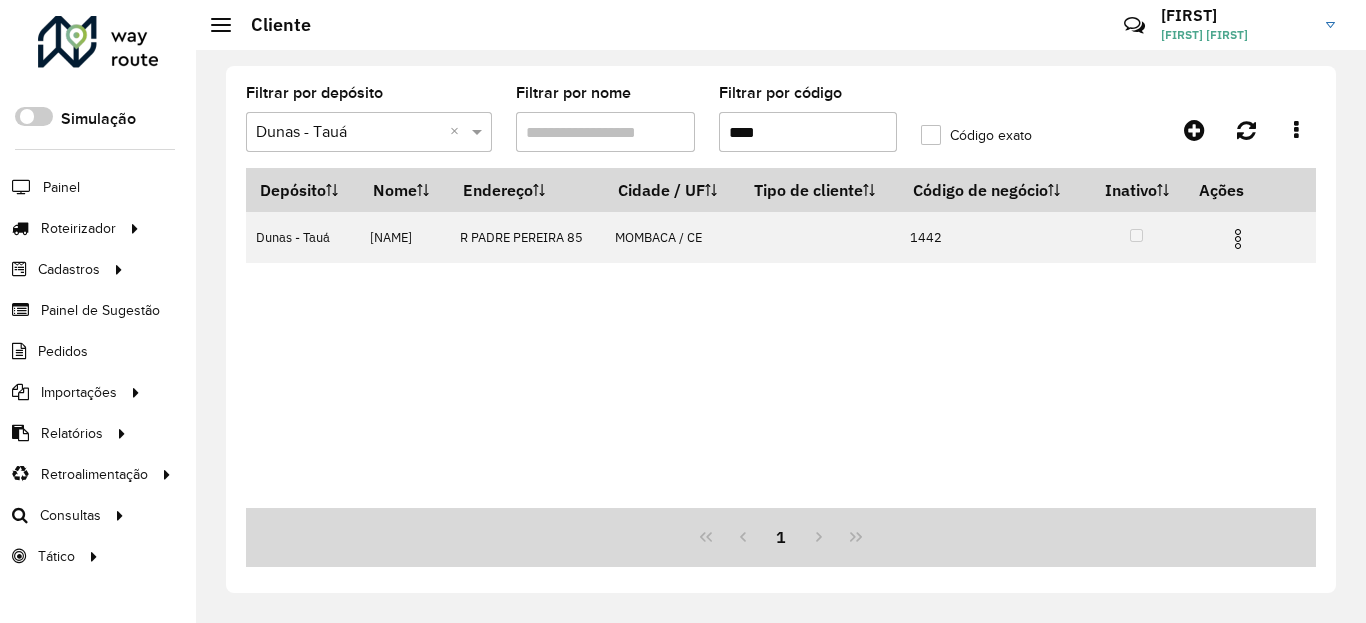 click on "****" at bounding box center [808, 132] 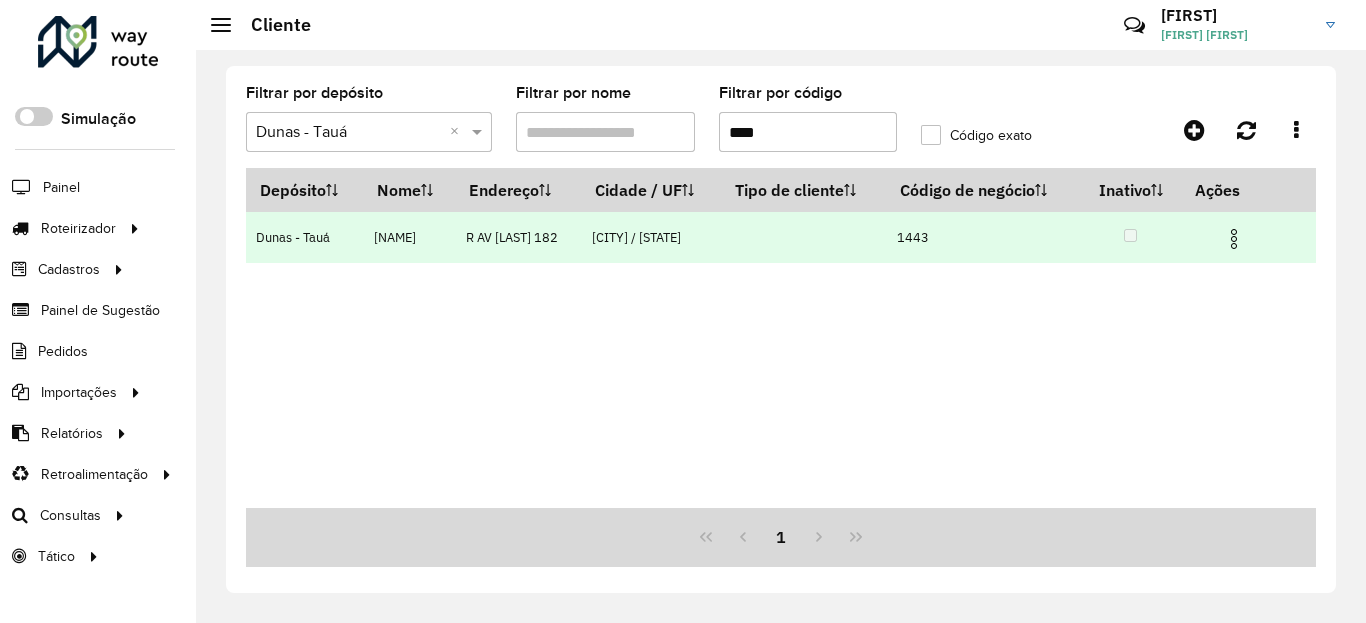 click at bounding box center [1234, 239] 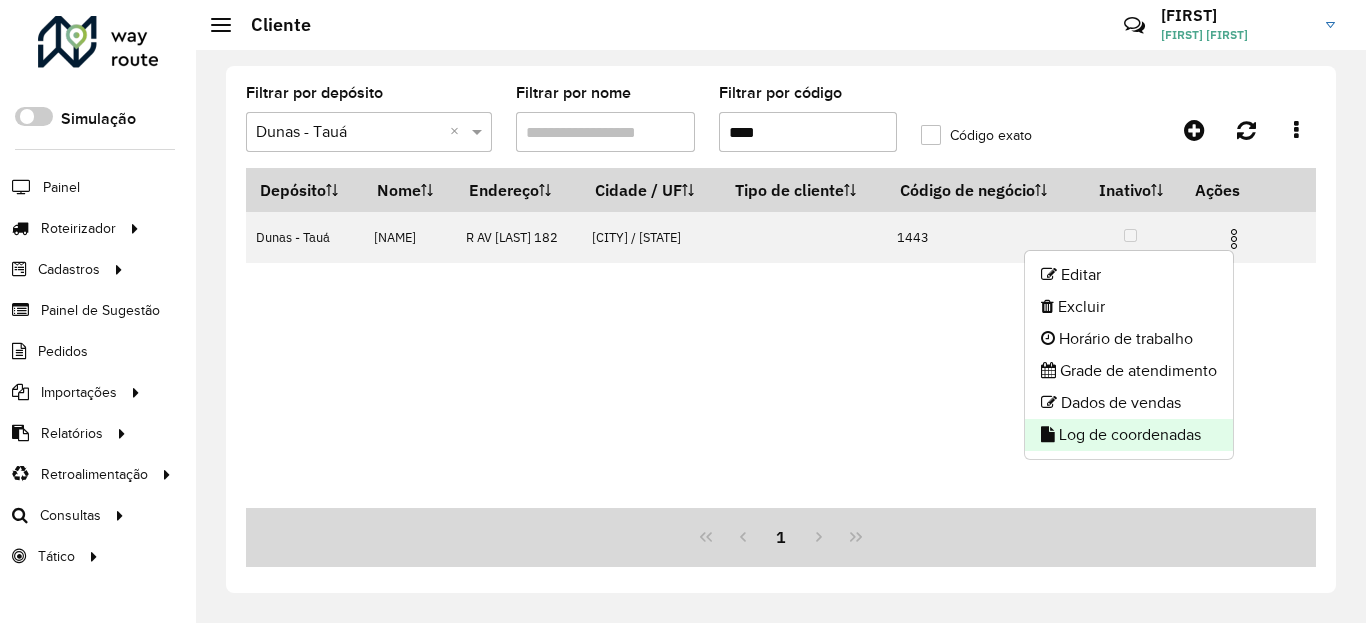 click on "Log de coordenadas" 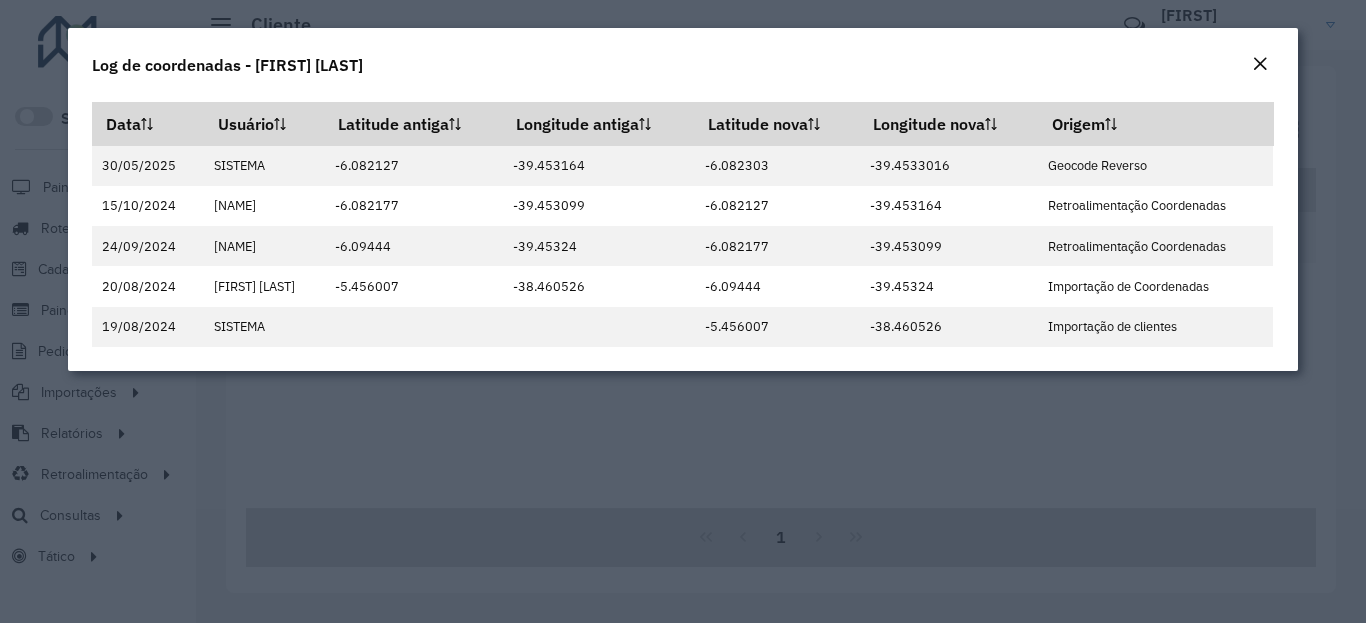 click 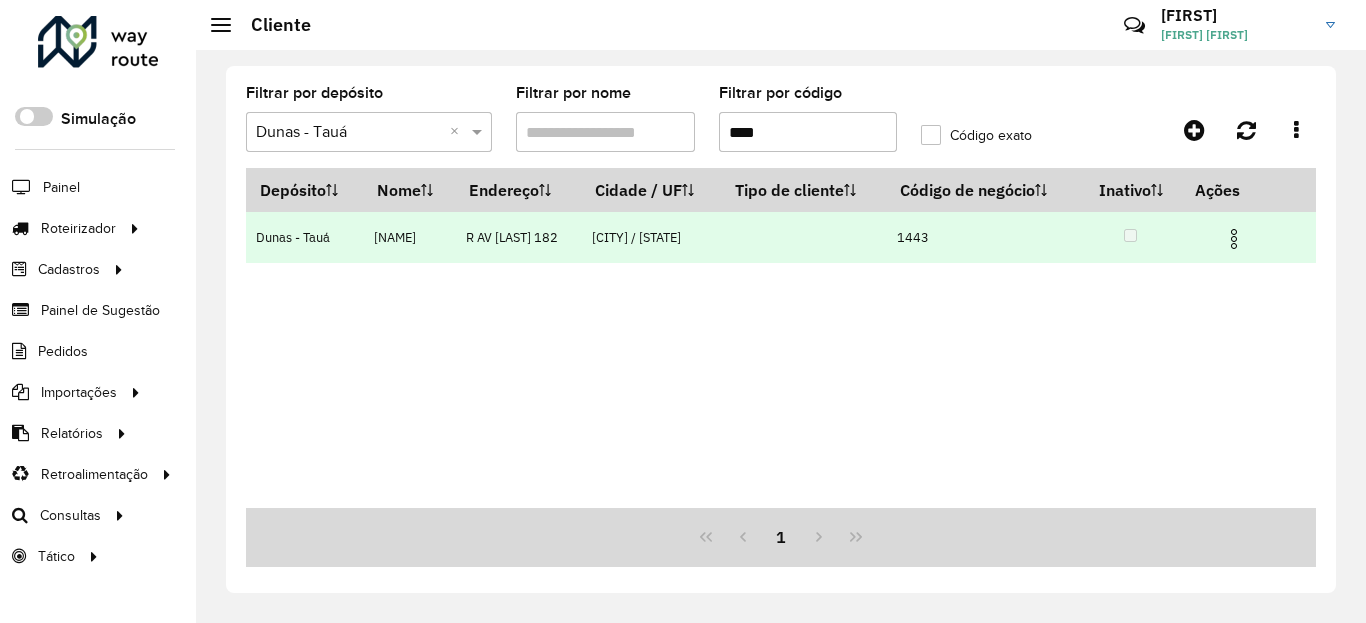 click at bounding box center (1242, 237) 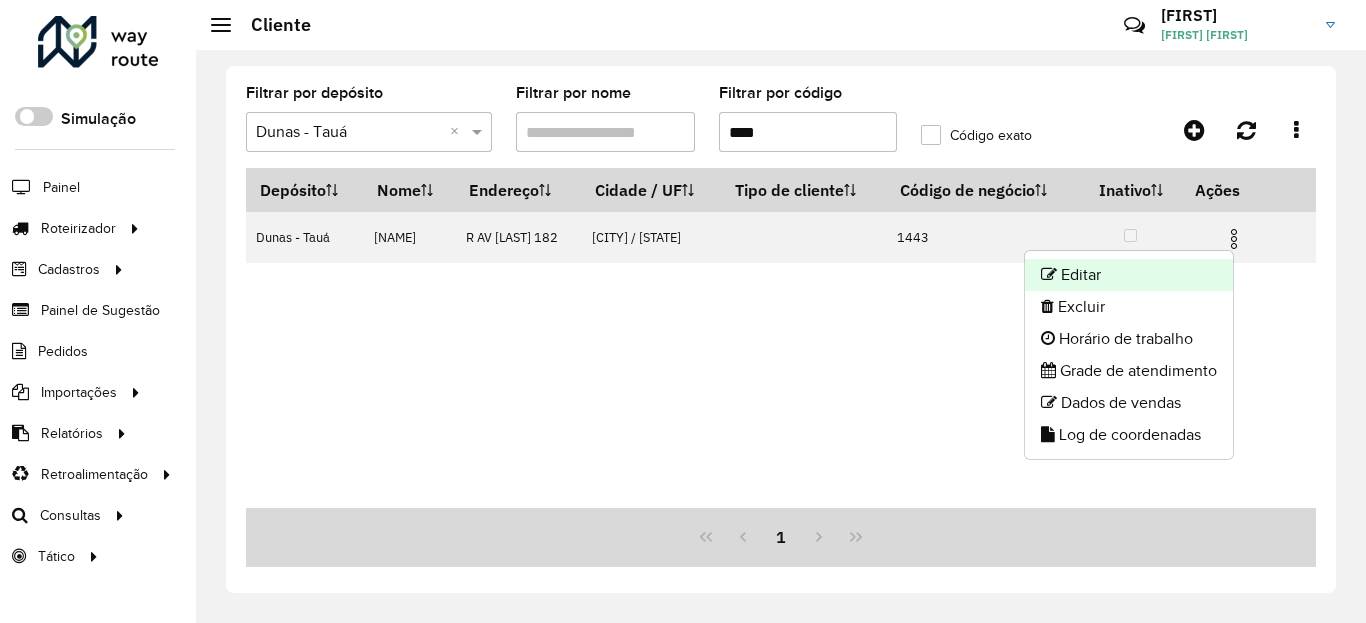 click on "Editar" 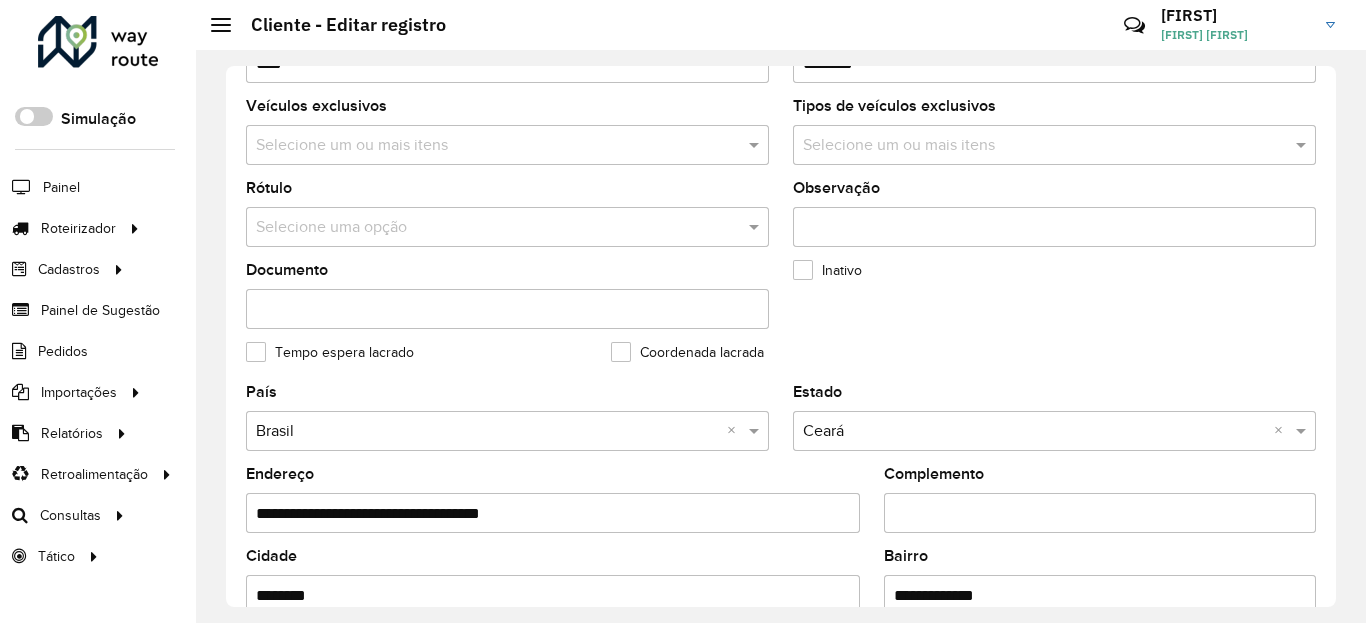scroll, scrollTop: 600, scrollLeft: 0, axis: vertical 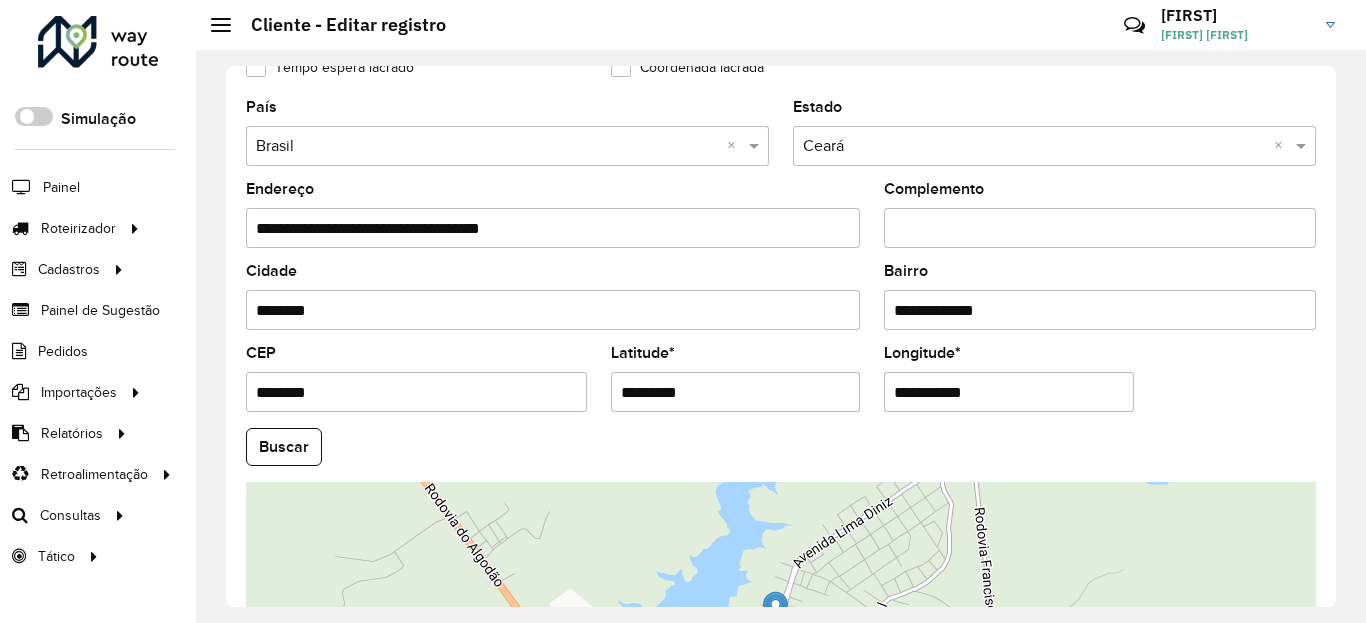 click on "*********" at bounding box center (736, 392) 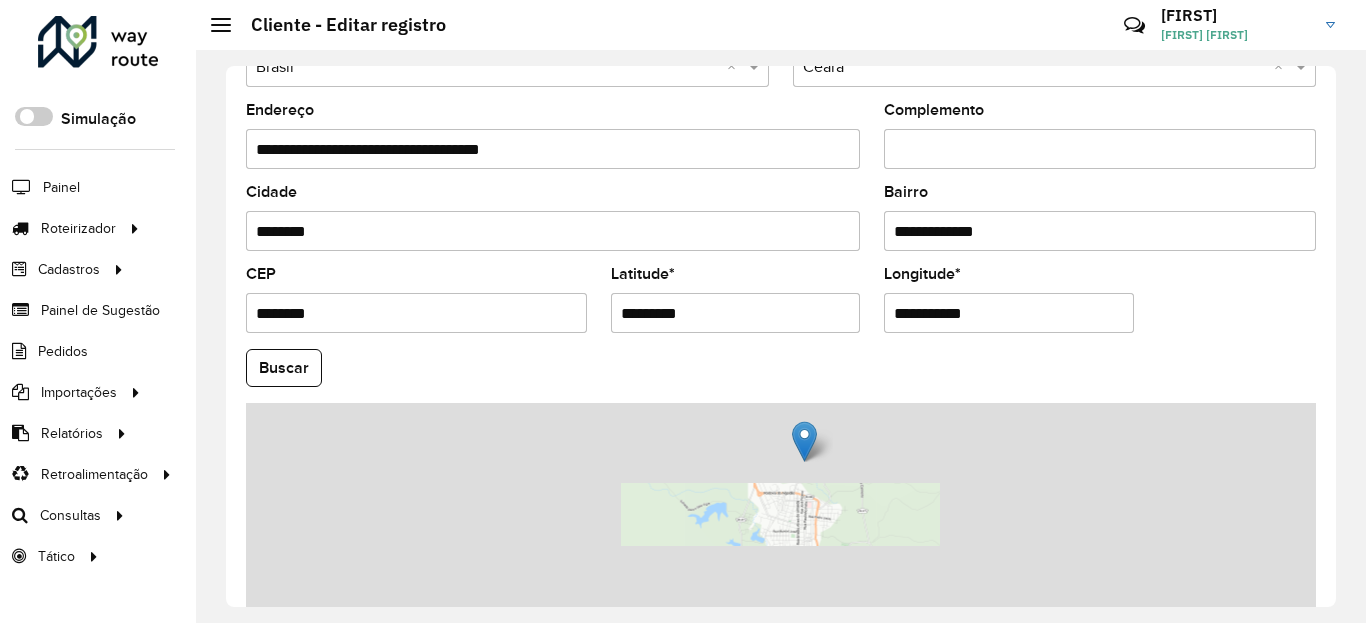 scroll, scrollTop: 720, scrollLeft: 0, axis: vertical 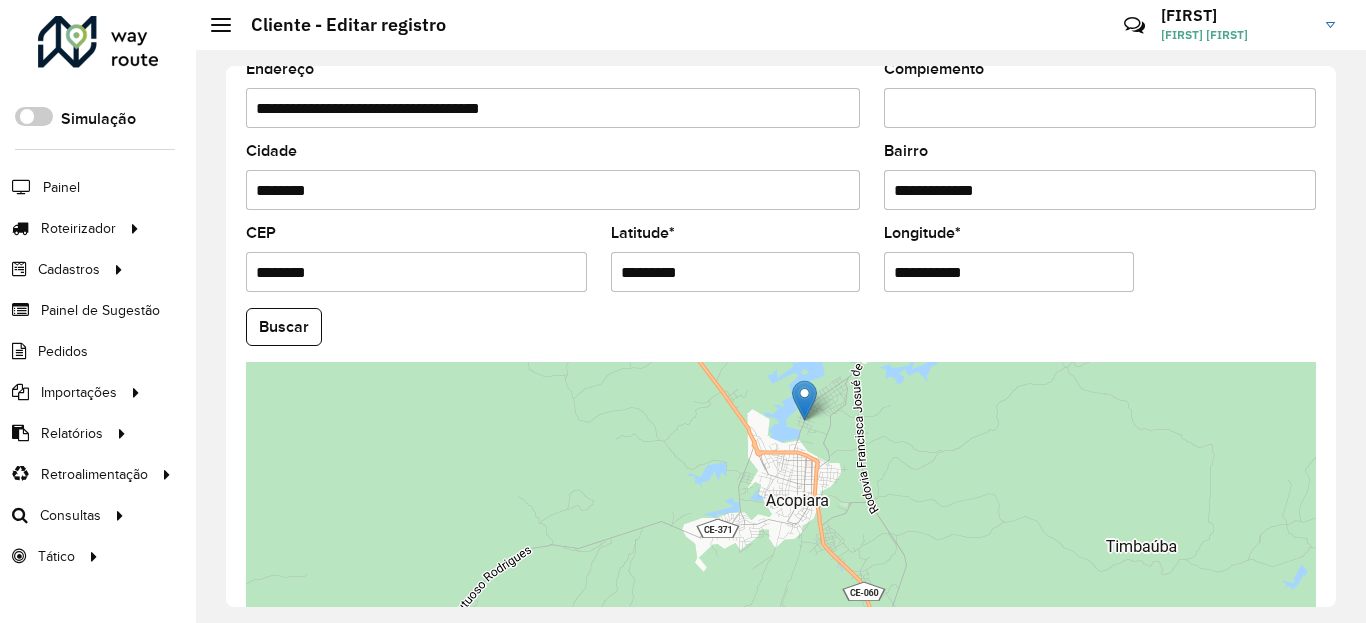 click on "Buscar" 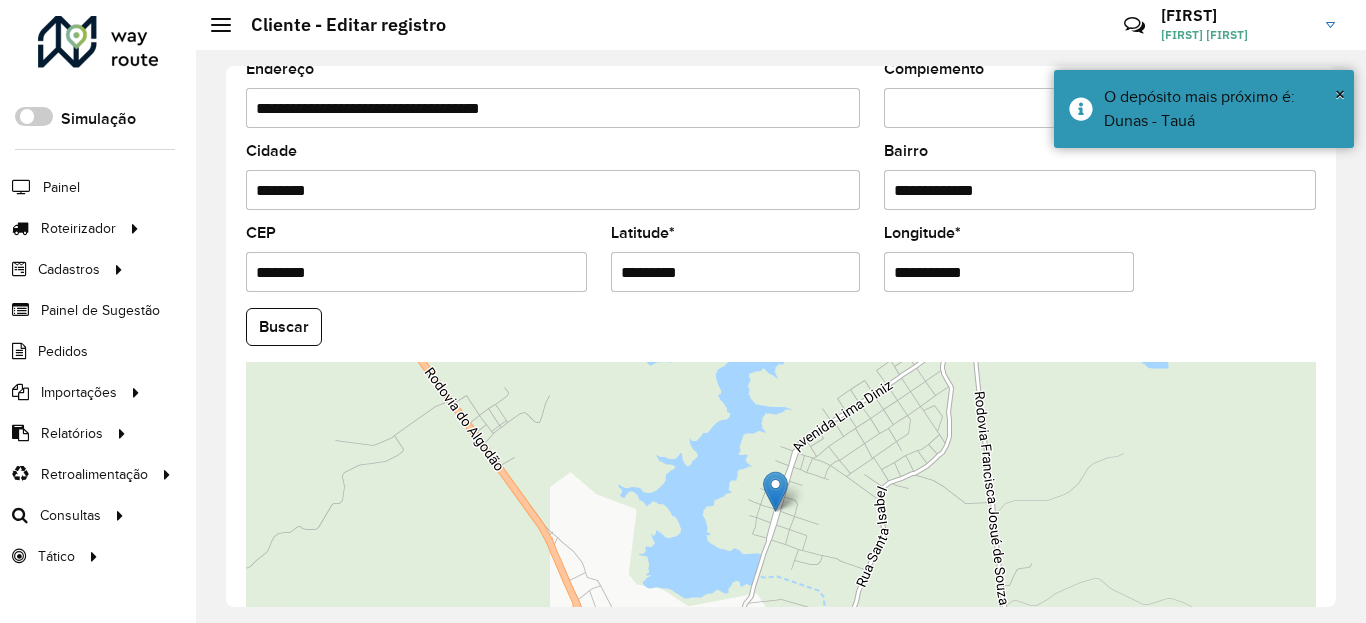 click on "**********" at bounding box center [1009, 272] 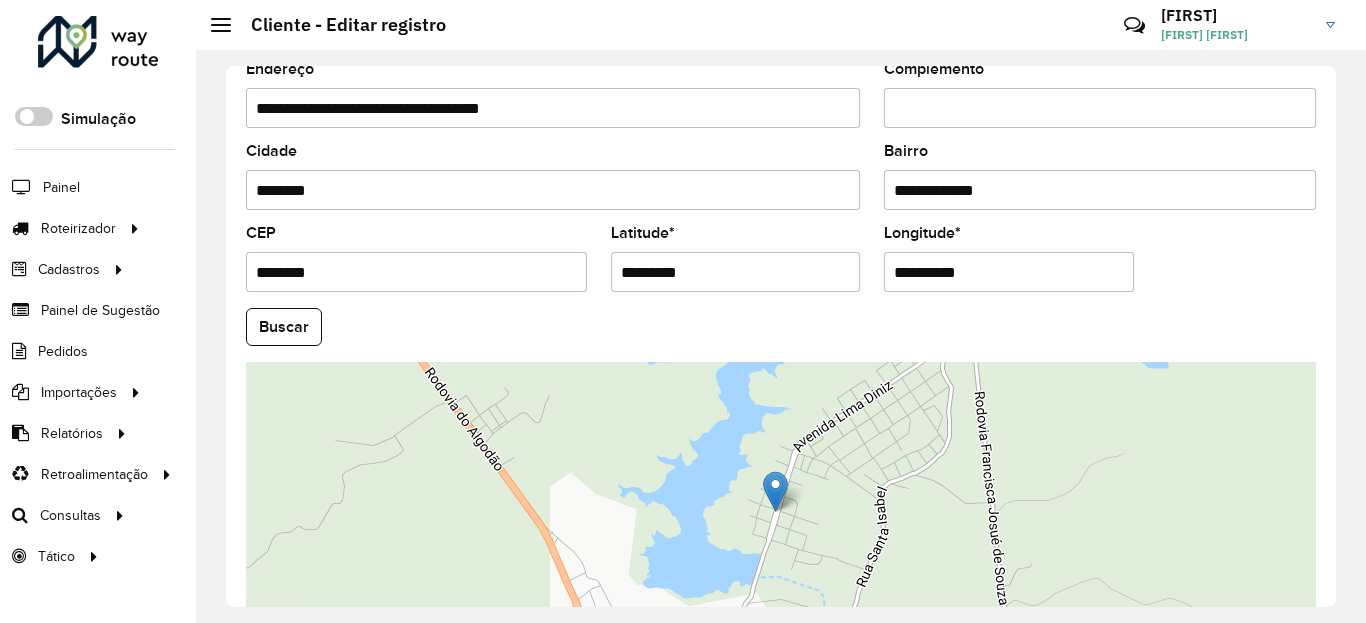 click on "Aguarde...  Pop-up bloqueado!  Seu navegador bloqueou automáticamente a abertura de uma nova janela.   Acesse as configurações e adicione o endereço do sistema a lista de permissão.   Fechar  Roteirizador AmbevTech Simulação Painel Roteirizador Entregas Vendas Cadastros Checkpoint Classificações de venda Cliente Condição de pagamento Consulta de setores Depósito Disponibilidade de veículos Fator tipo de produto Gabarito planner Grupo Rota Fator Tipo Produto Grupo de Depósito Grupo de rotas exclusiva Grupo de setores Jornada Jornada RN Layout integração Modelo Motorista Multi Depósito Painel de sugestão Parada Pedágio Perfil de Vendedor Ponto de apoio Ponto de apoio FAD Prioridade pedido Produto Restrição de Atendimento Planner Rodízio de placa Rota exclusiva FAD Rótulo Setor Setor Planner Tempo de parada de refeição Tipo de cliente Tipo de veículo Tipo de veículo RN Transportadora Usuário Vendedor Veículo Painel de Sugestão Pedidos Importações Classificação e volume de venda" at bounding box center [683, 311] 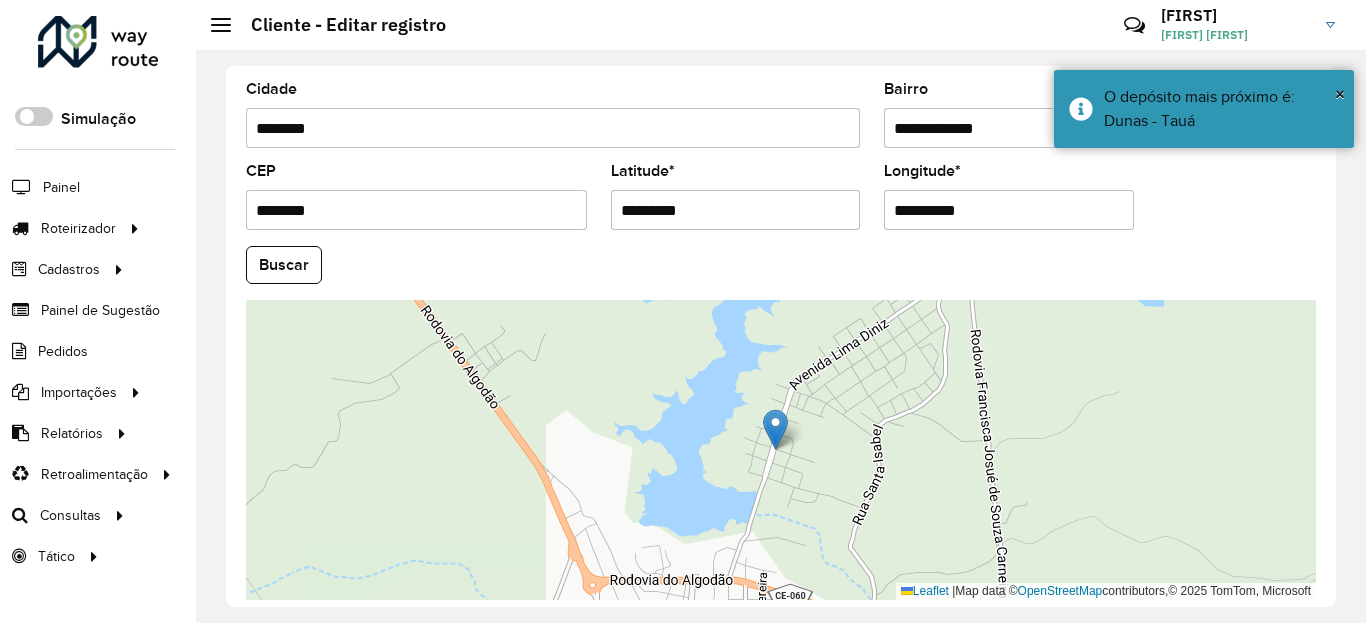 scroll, scrollTop: 840, scrollLeft: 0, axis: vertical 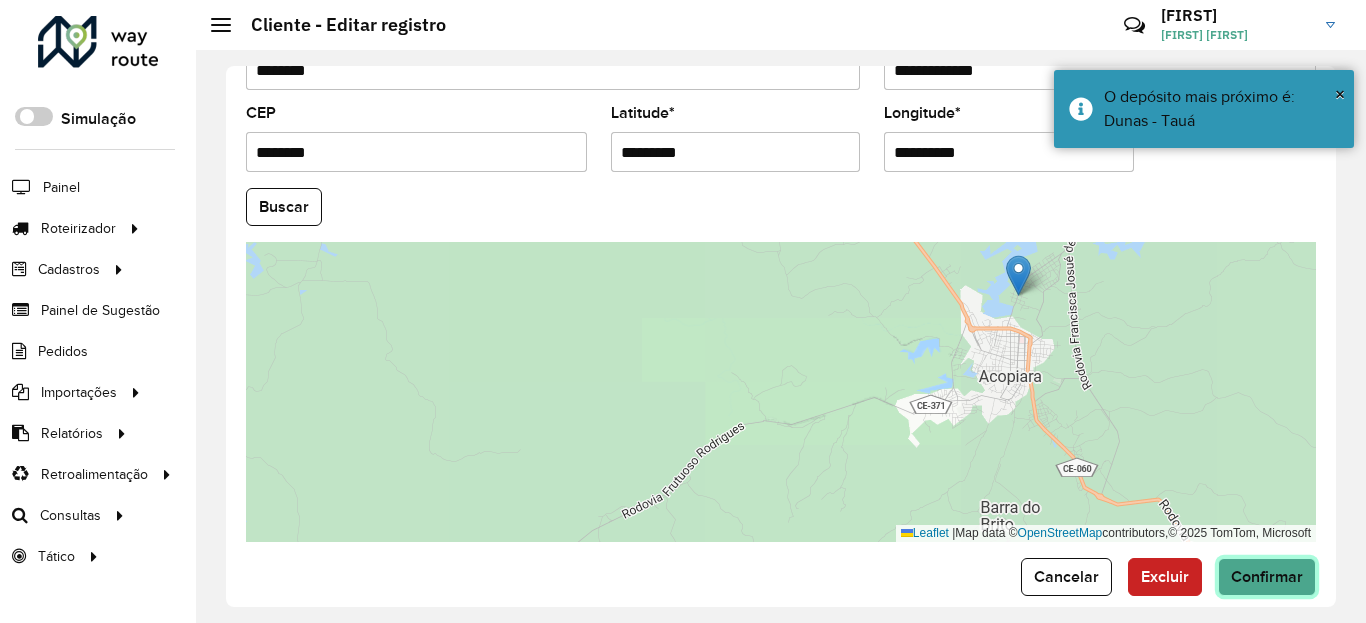 click on "Confirmar" 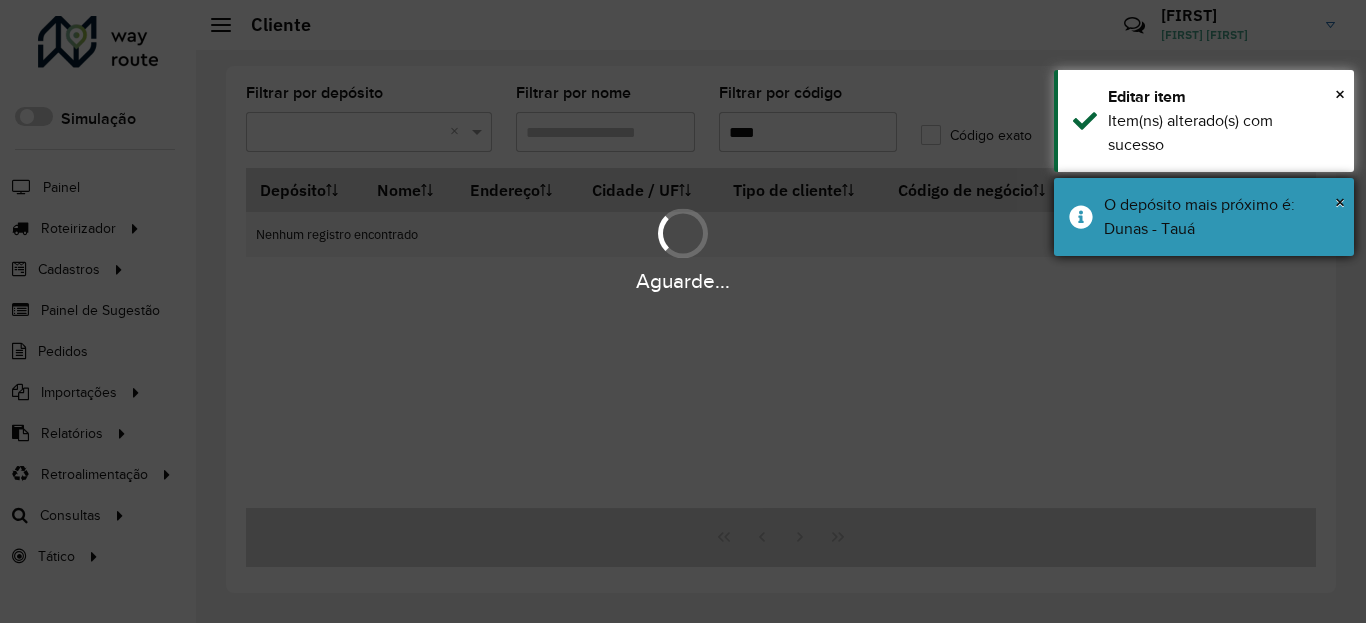 click on "O depósito mais próximo é: Dunas - Tauá" at bounding box center (1221, 217) 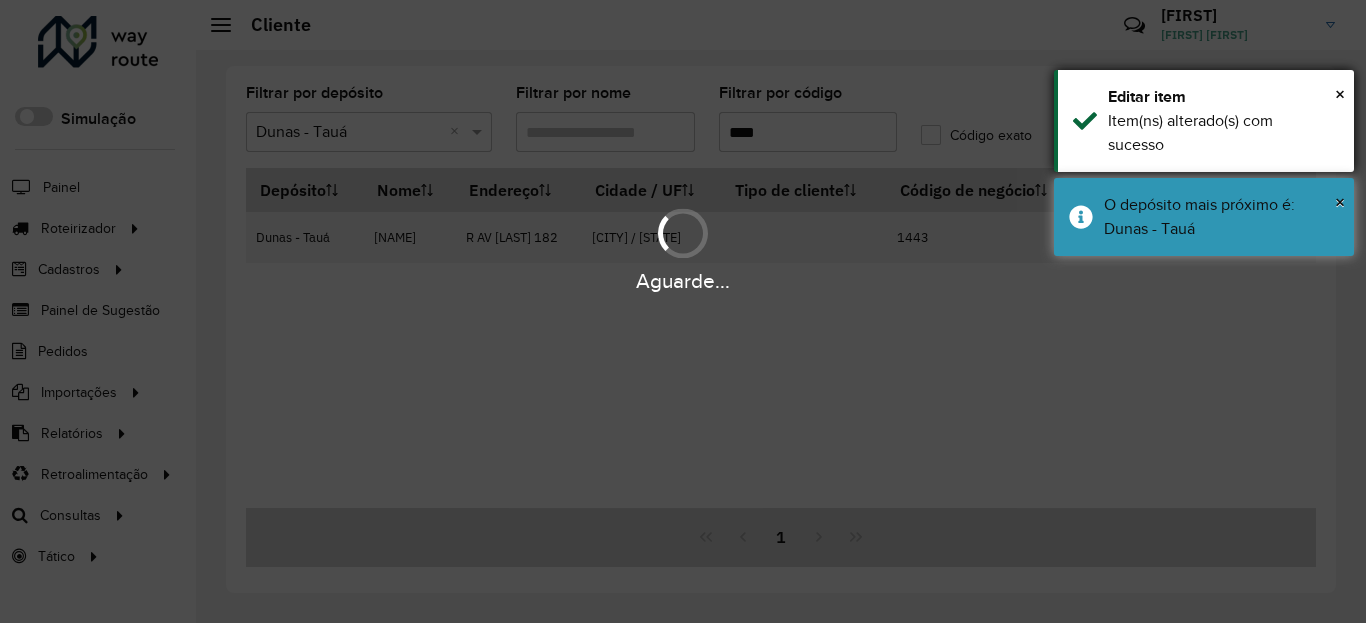 click on "×  Editar item  Item(ns) alterado(s) com sucesso" at bounding box center [1204, 121] 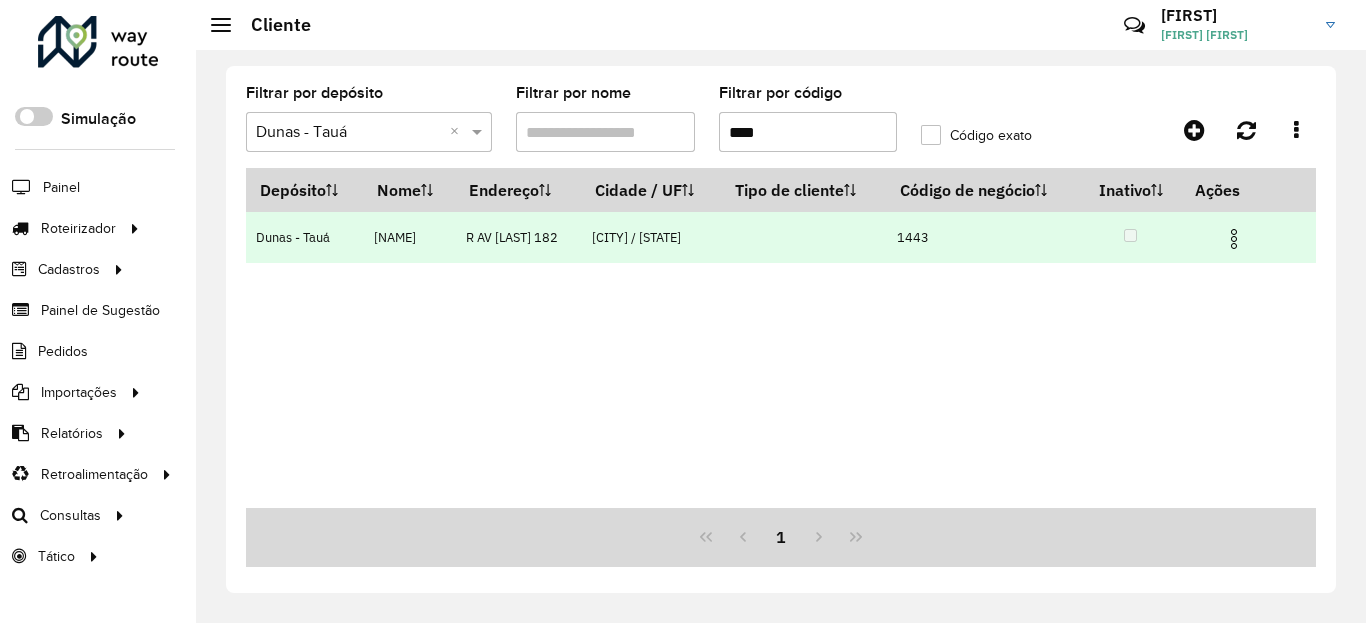 click at bounding box center (1234, 239) 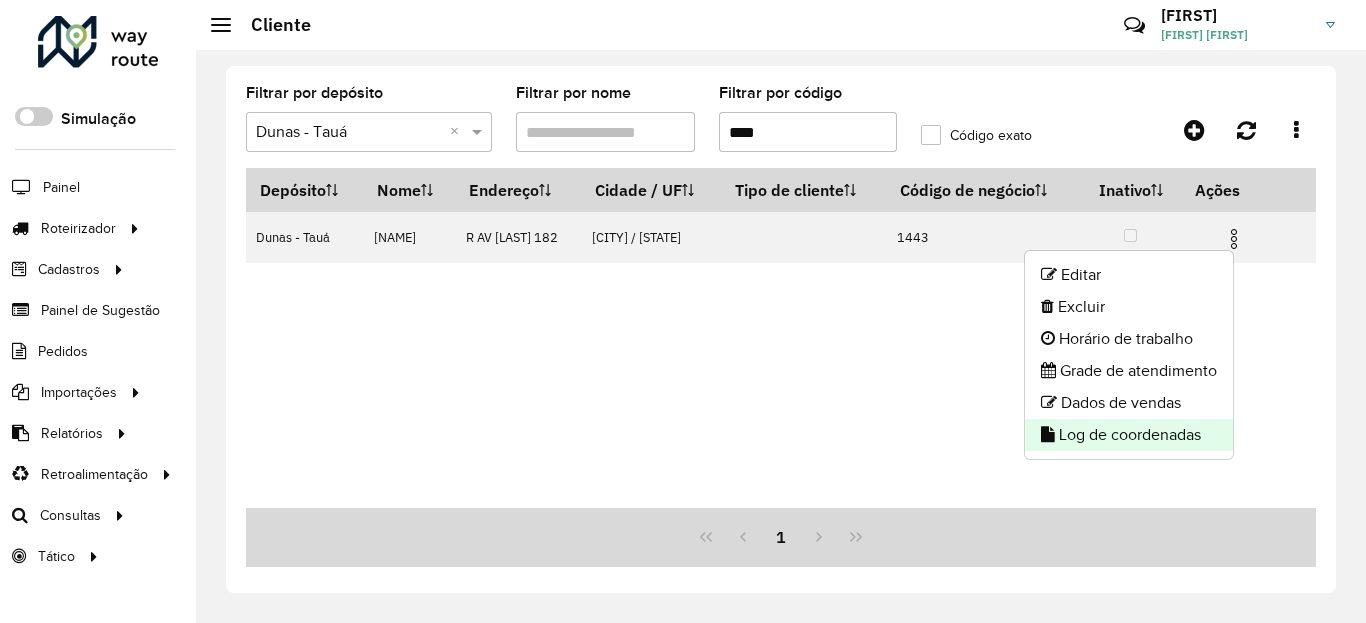 click on "Log de coordenadas" 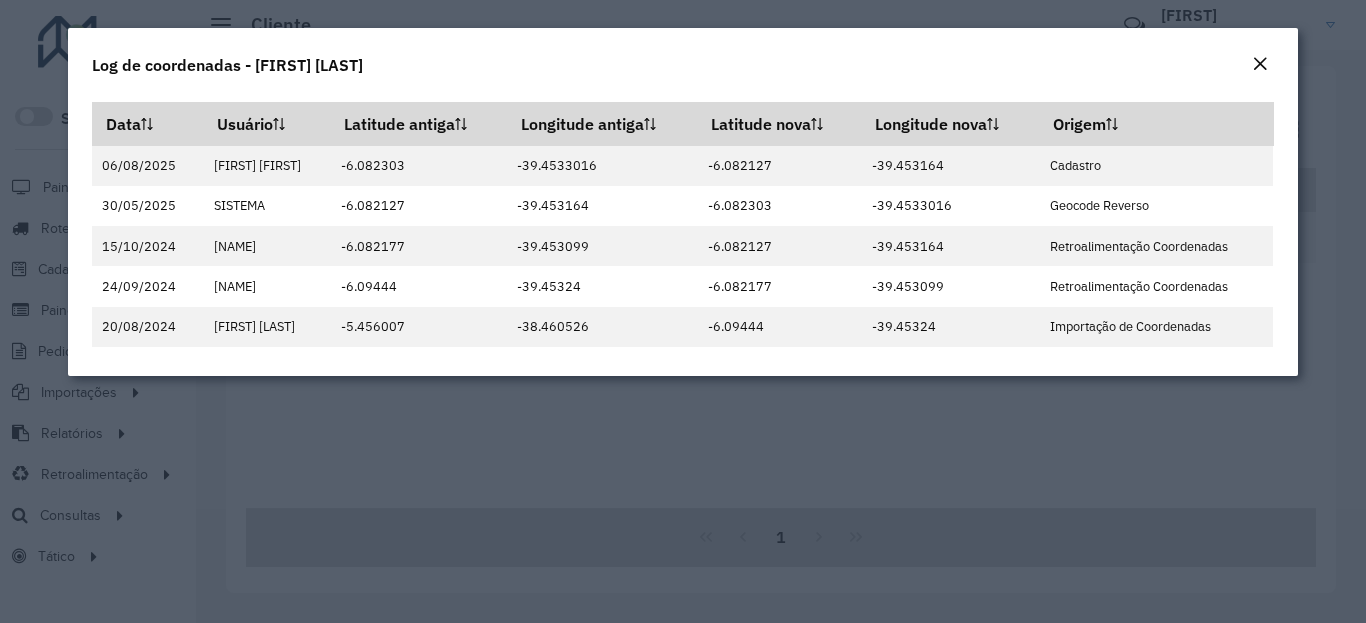 click on "Log de coordenadas - [FIRST] [LAST]" 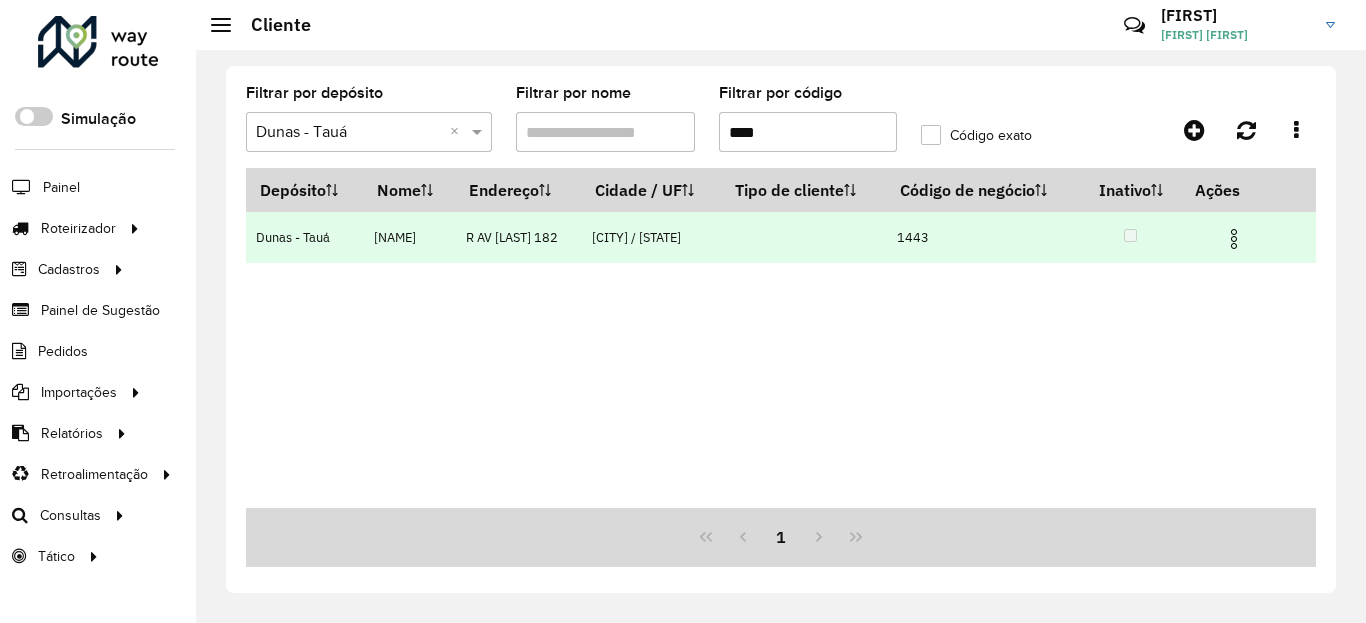 drag, startPoint x: 1246, startPoint y: 230, endPoint x: 1237, endPoint y: 242, distance: 15 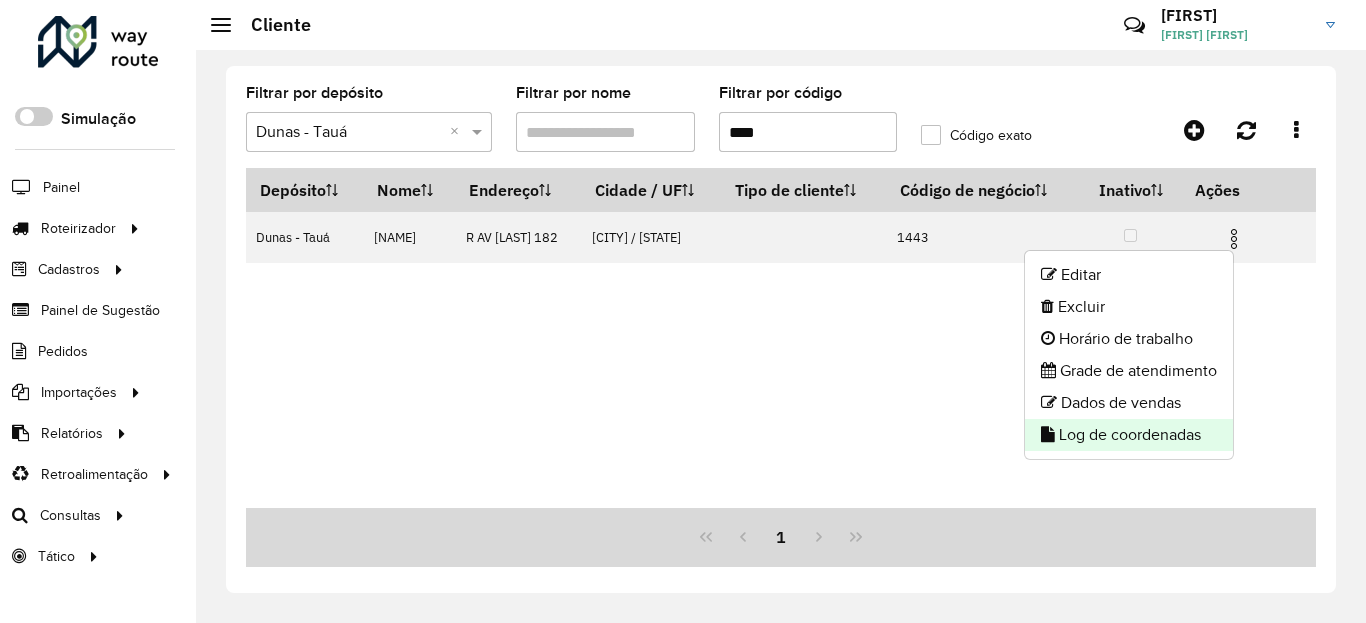 click on "Log de coordenadas" 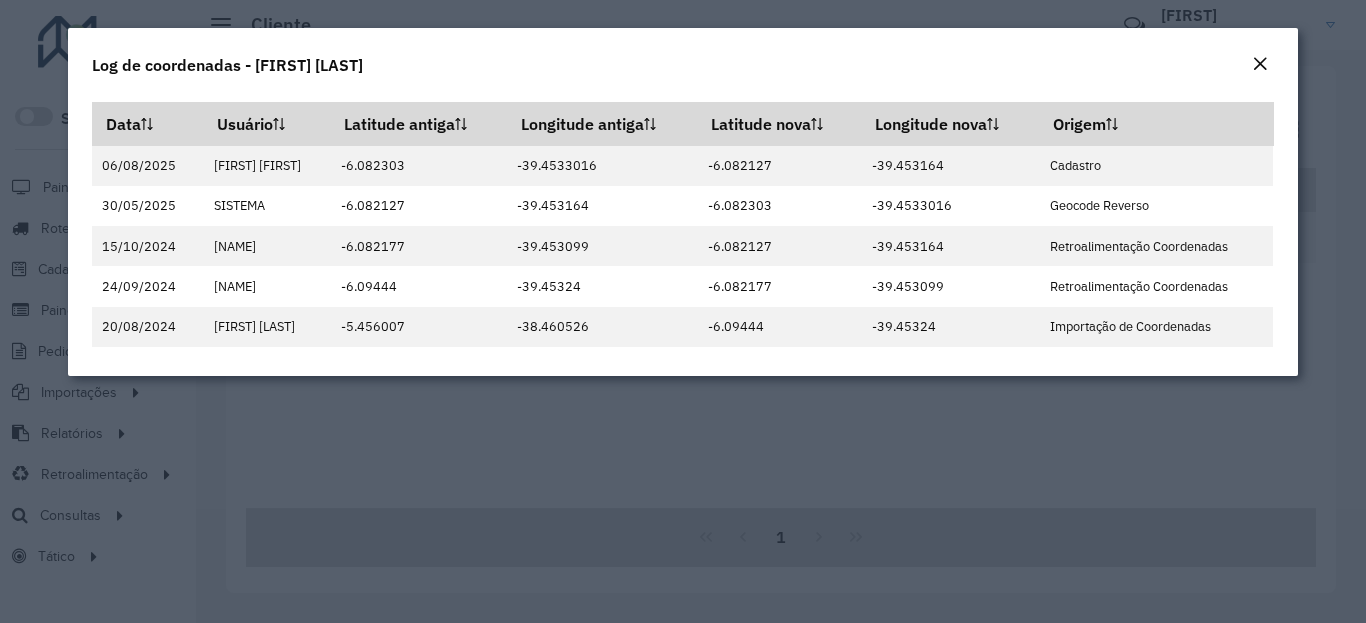 click 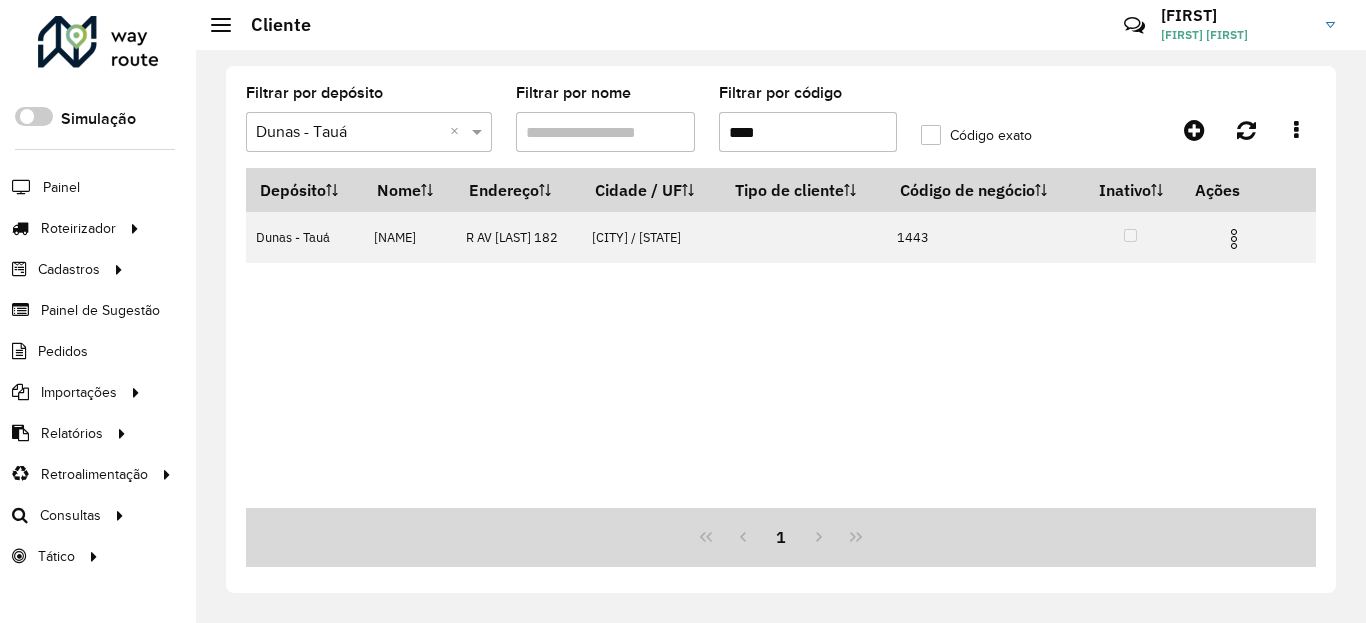 click on "****" at bounding box center [808, 132] 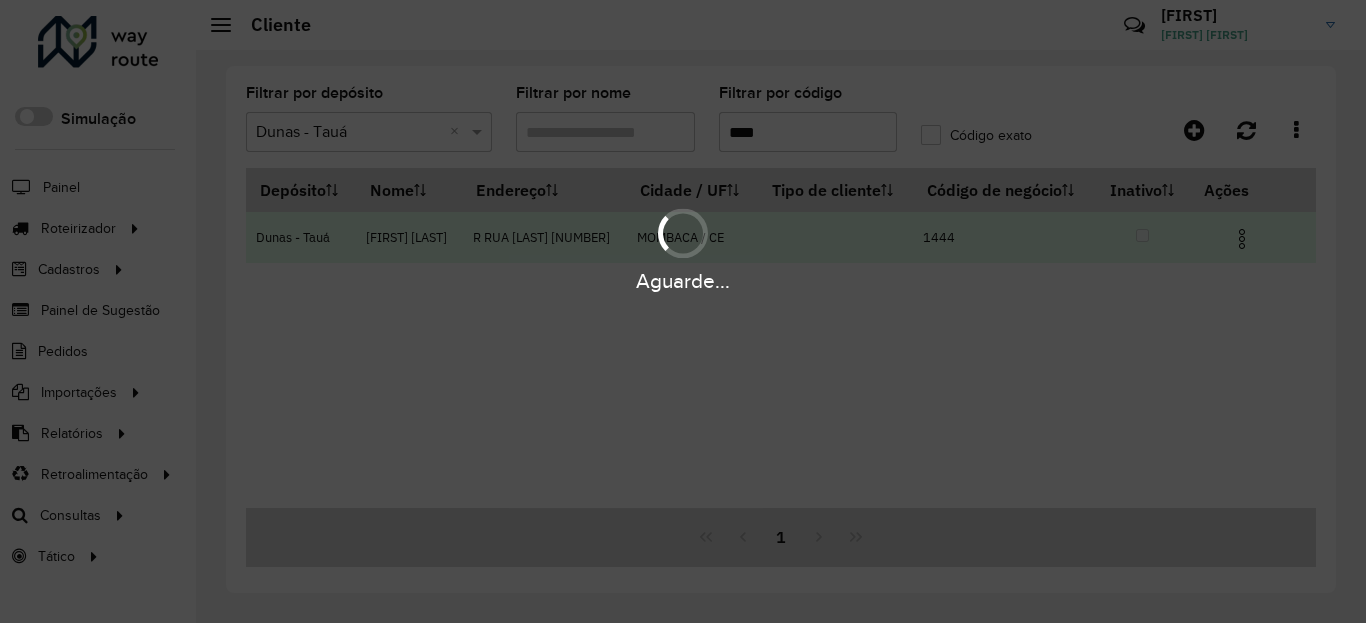click at bounding box center [1250, 237] 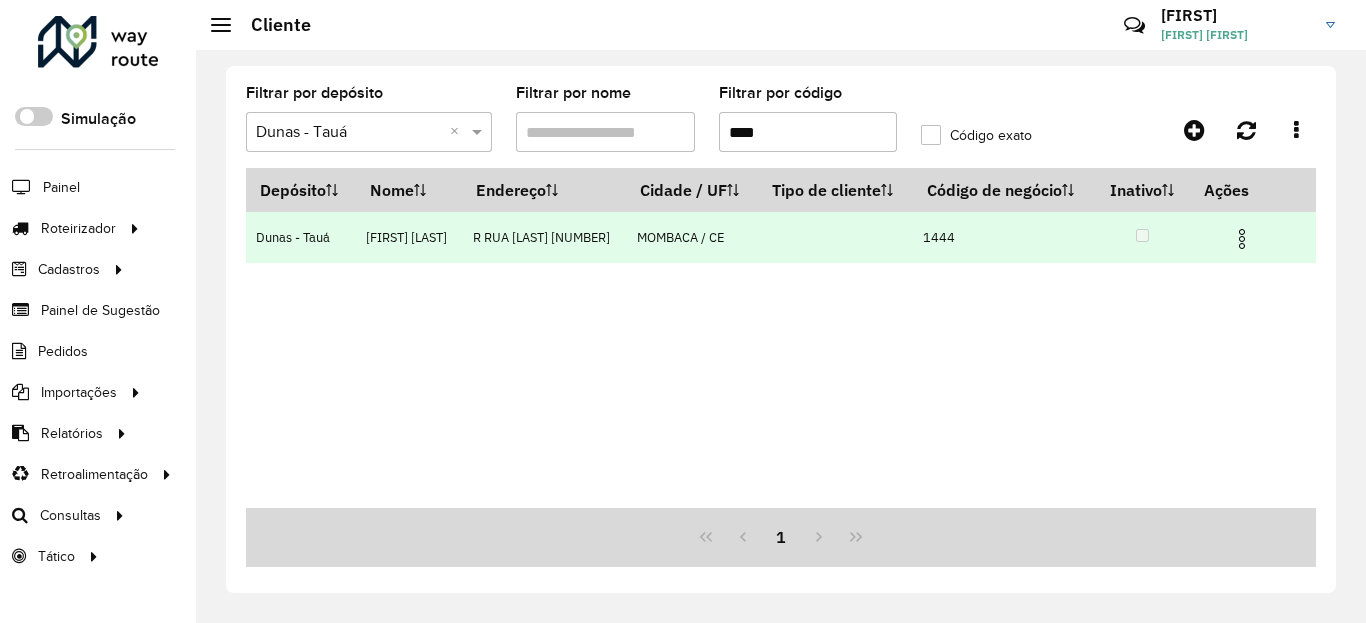 click at bounding box center (1242, 239) 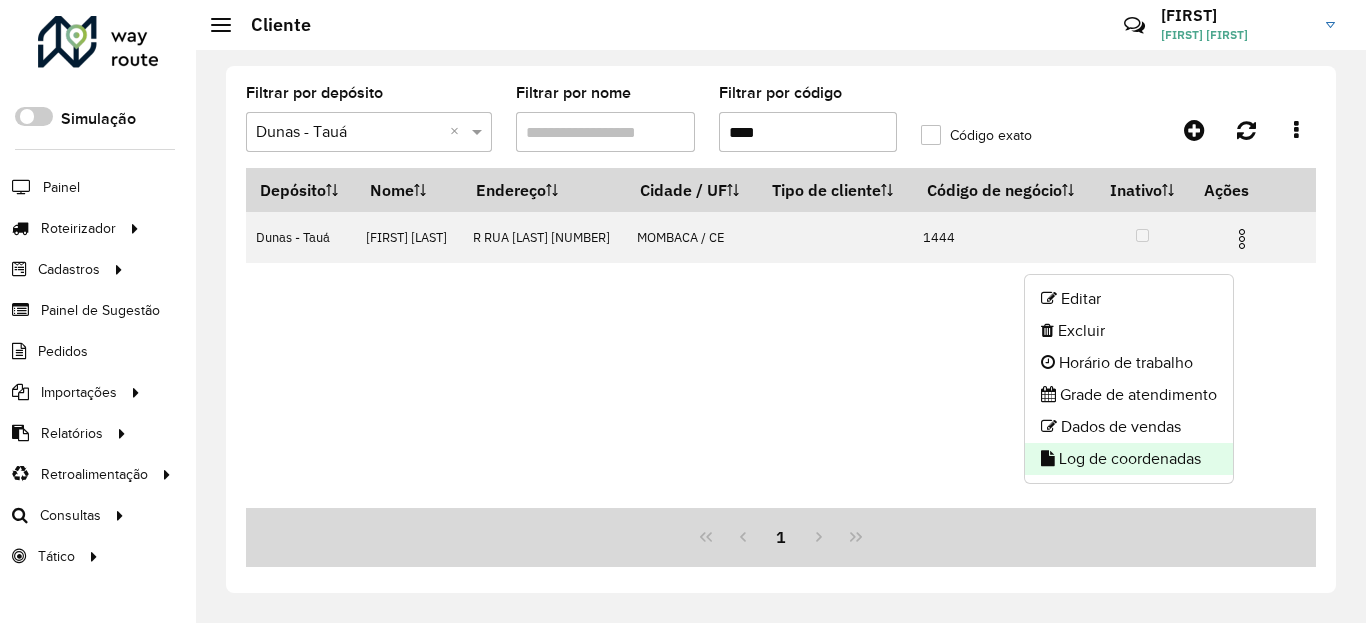 click on "Log de coordenadas" 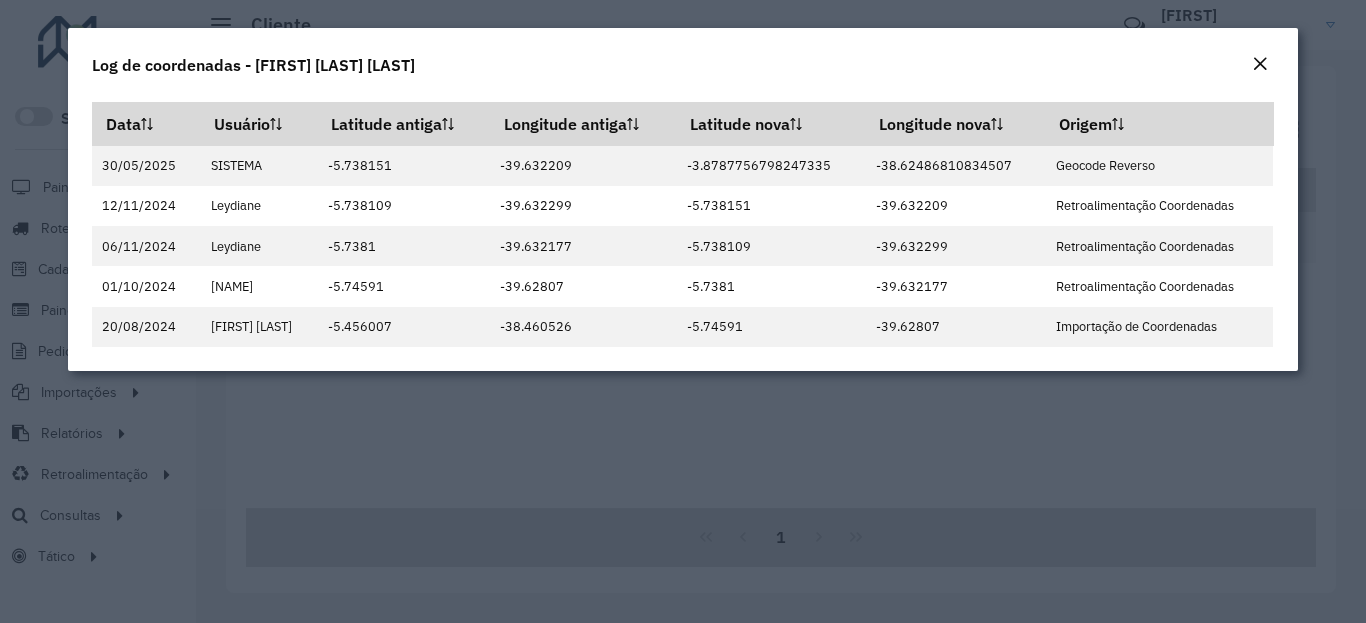 click 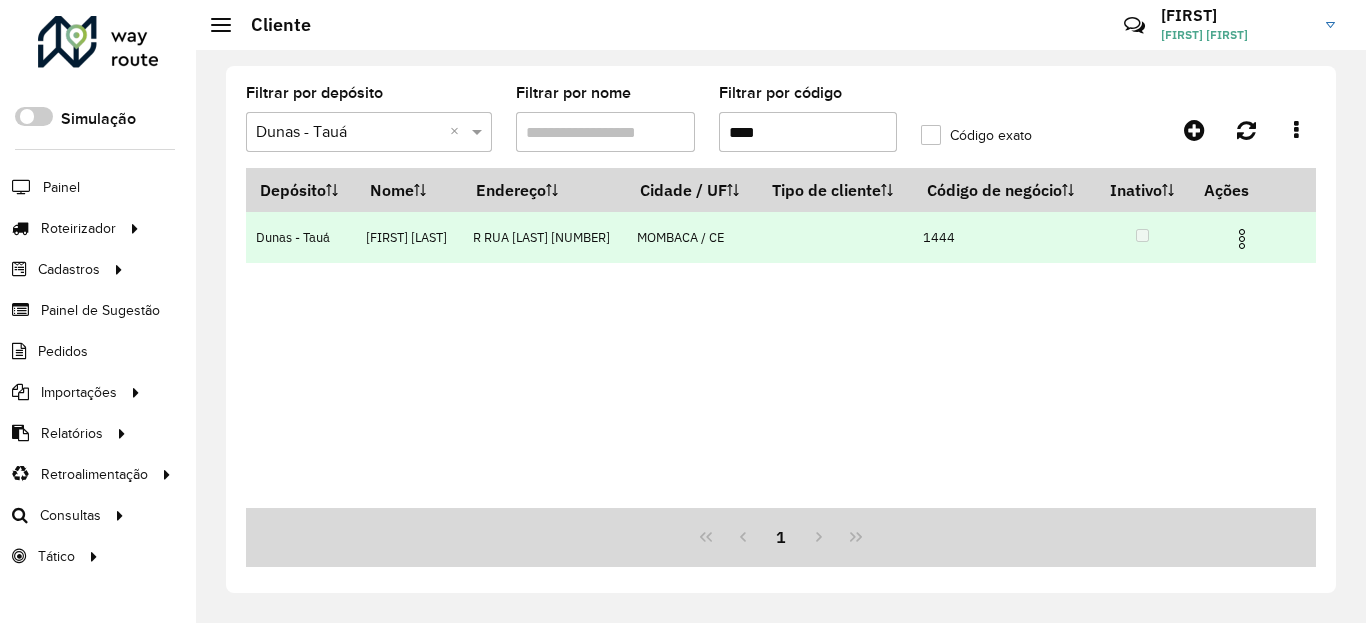 click at bounding box center (1242, 239) 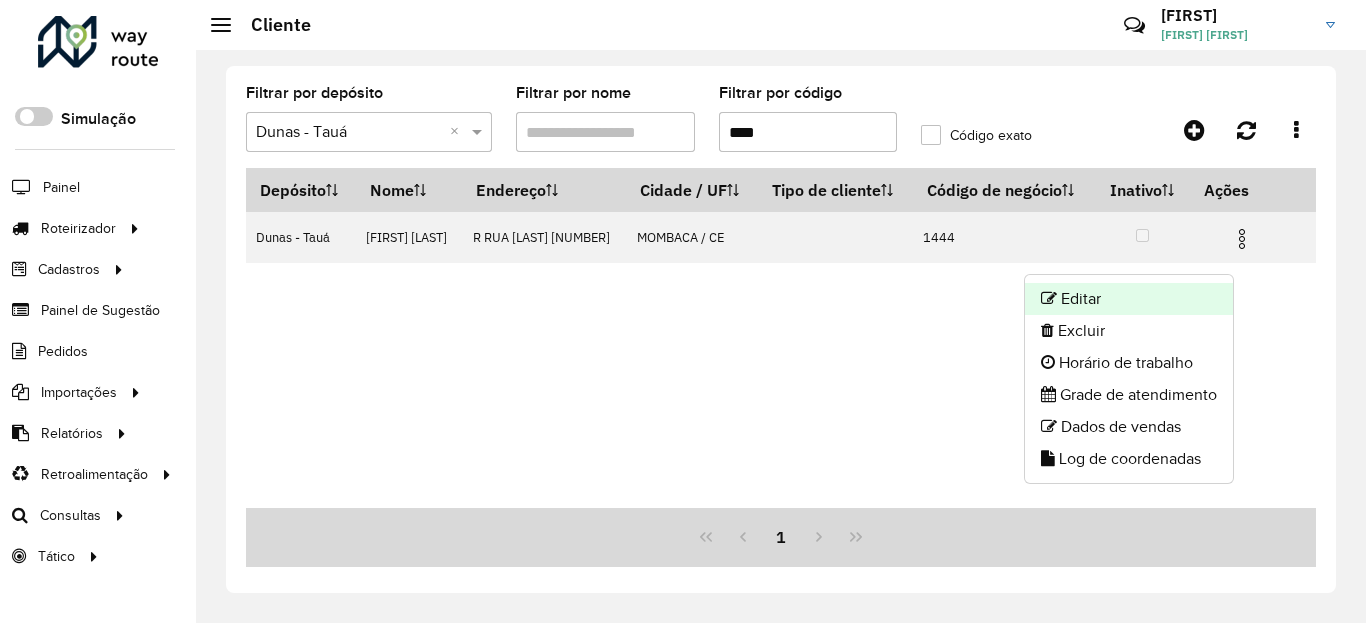 click on "Editar" 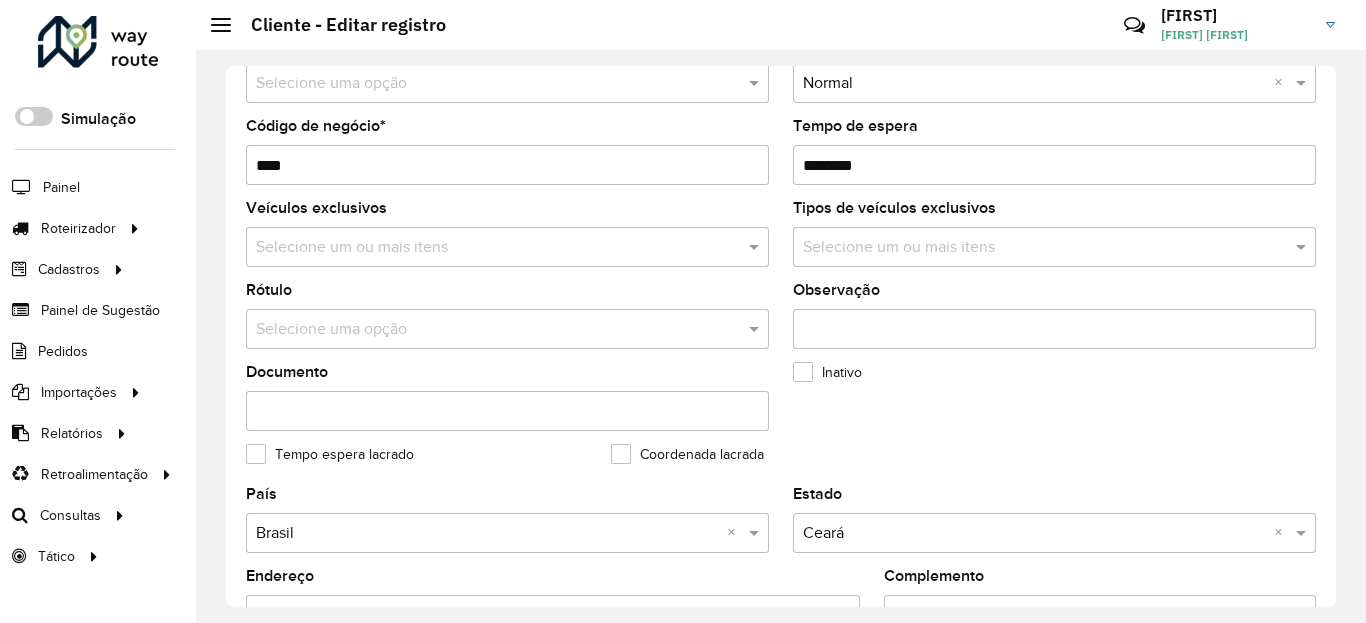 scroll, scrollTop: 600, scrollLeft: 0, axis: vertical 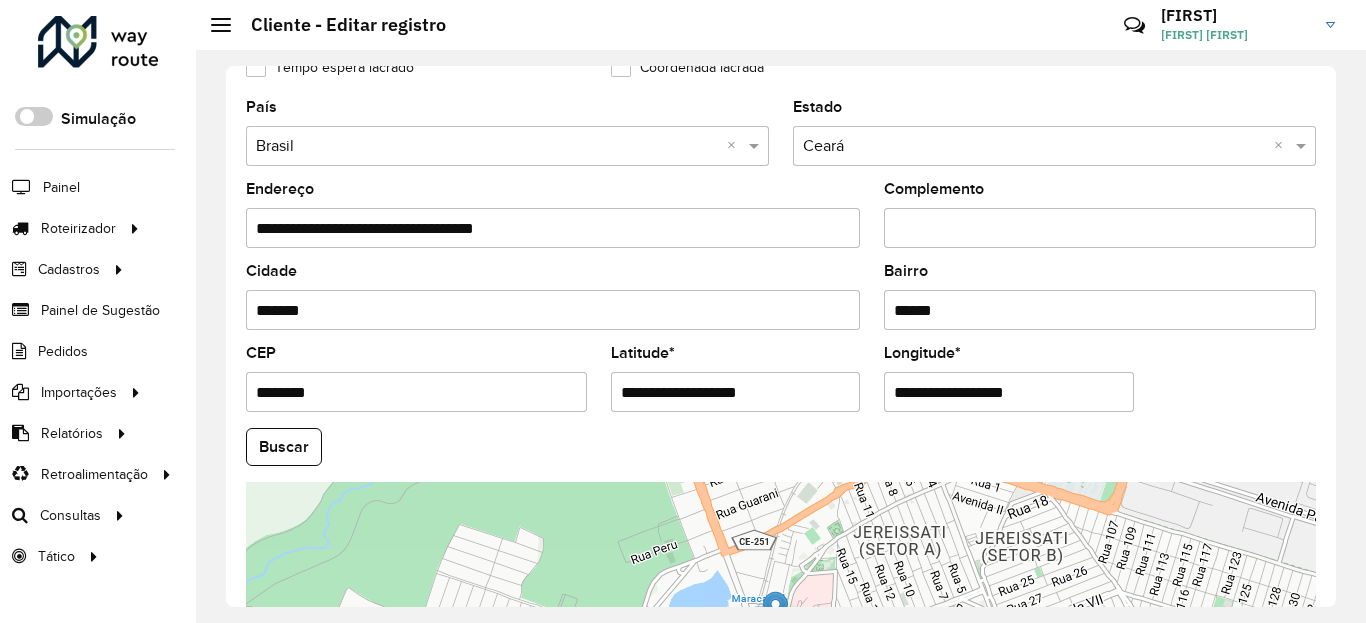 click on "**********" at bounding box center [736, 392] 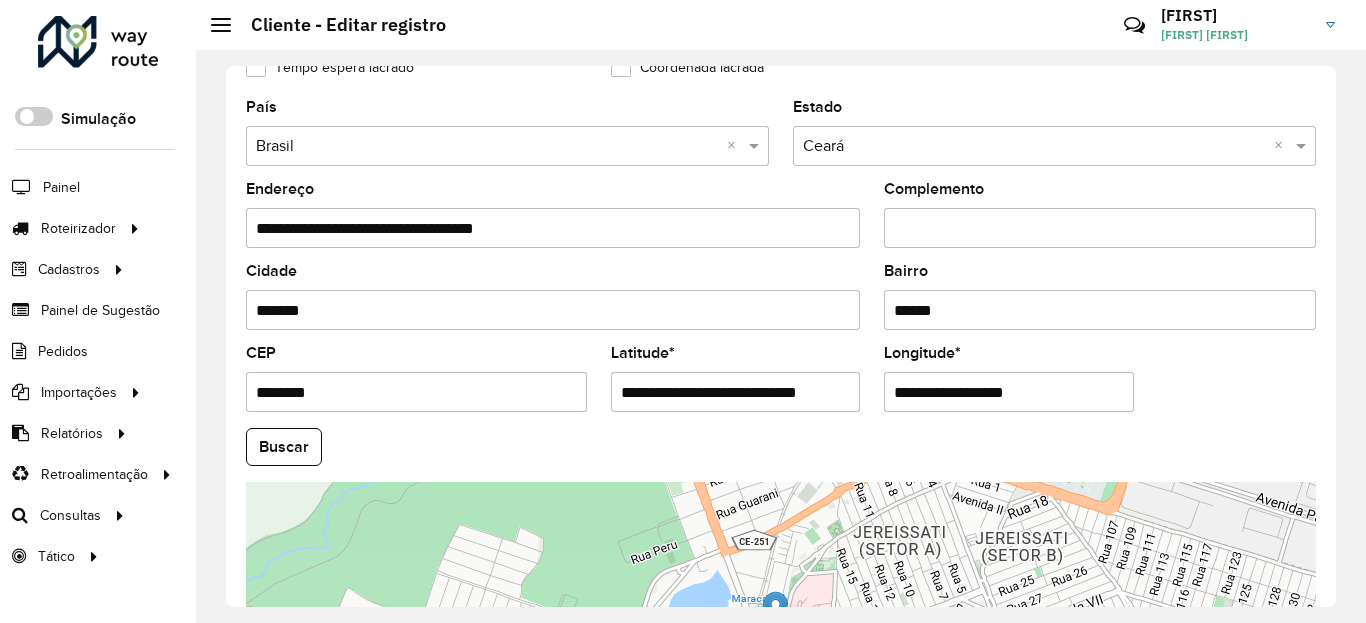 scroll, scrollTop: 0, scrollLeft: 3, axis: horizontal 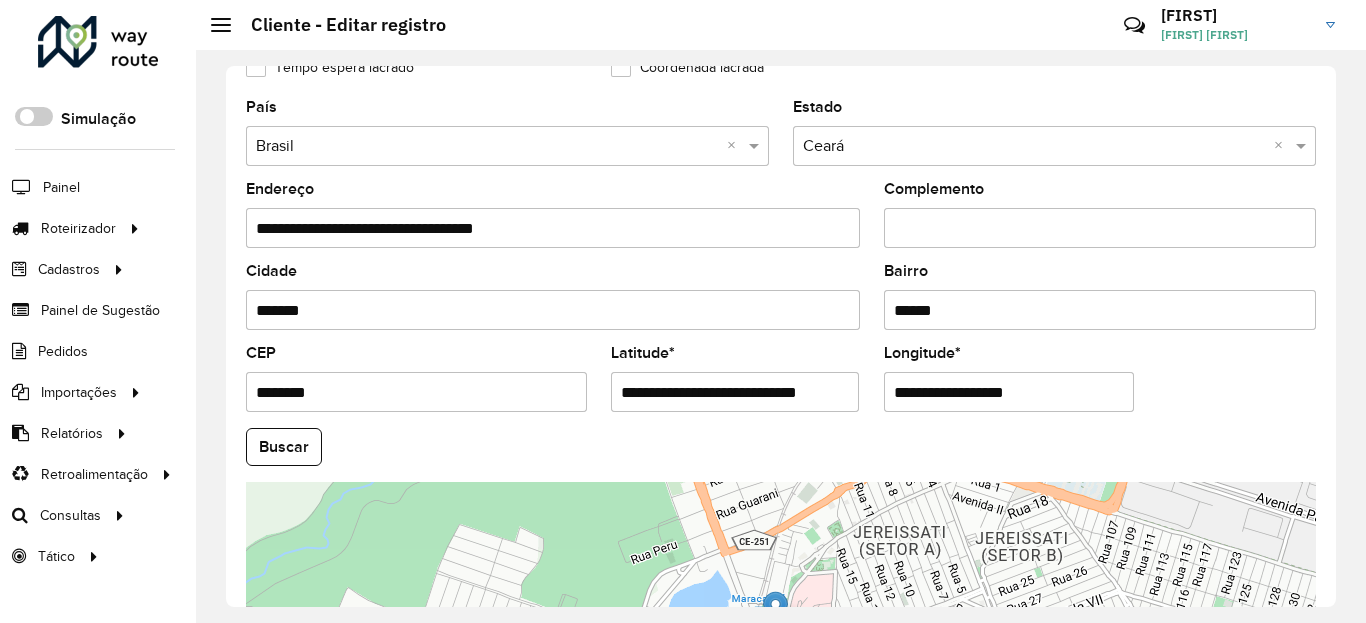 paste 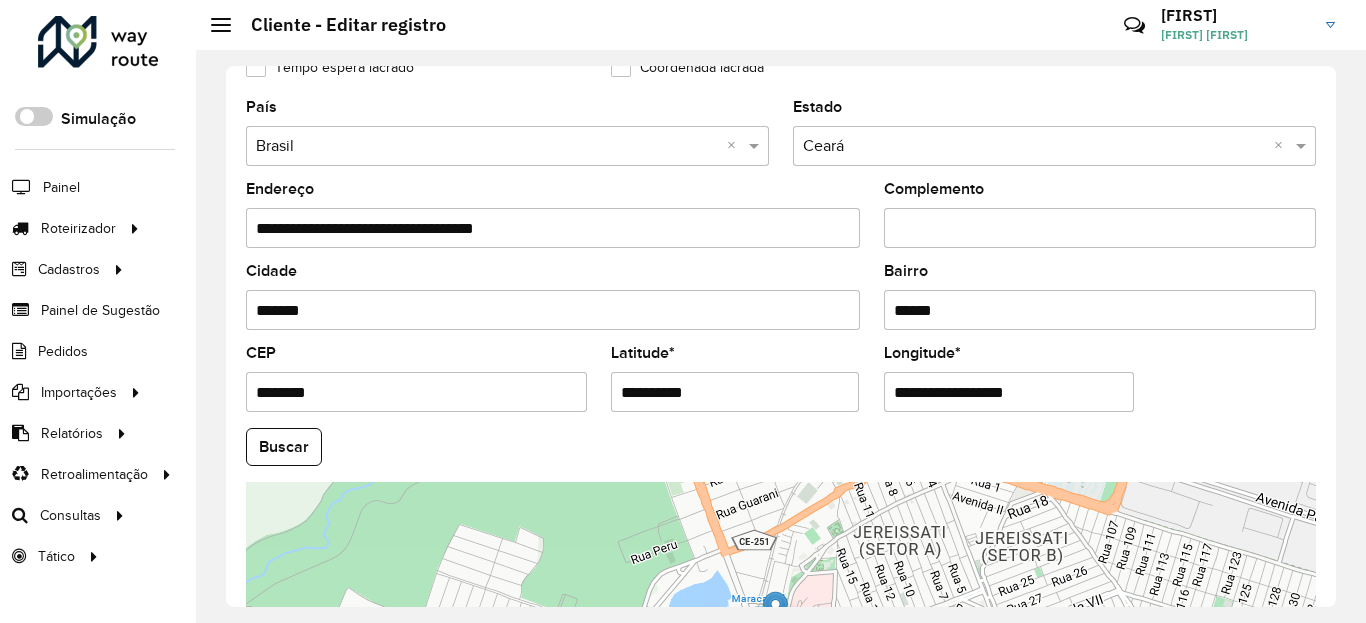 scroll, scrollTop: 0, scrollLeft: 0, axis: both 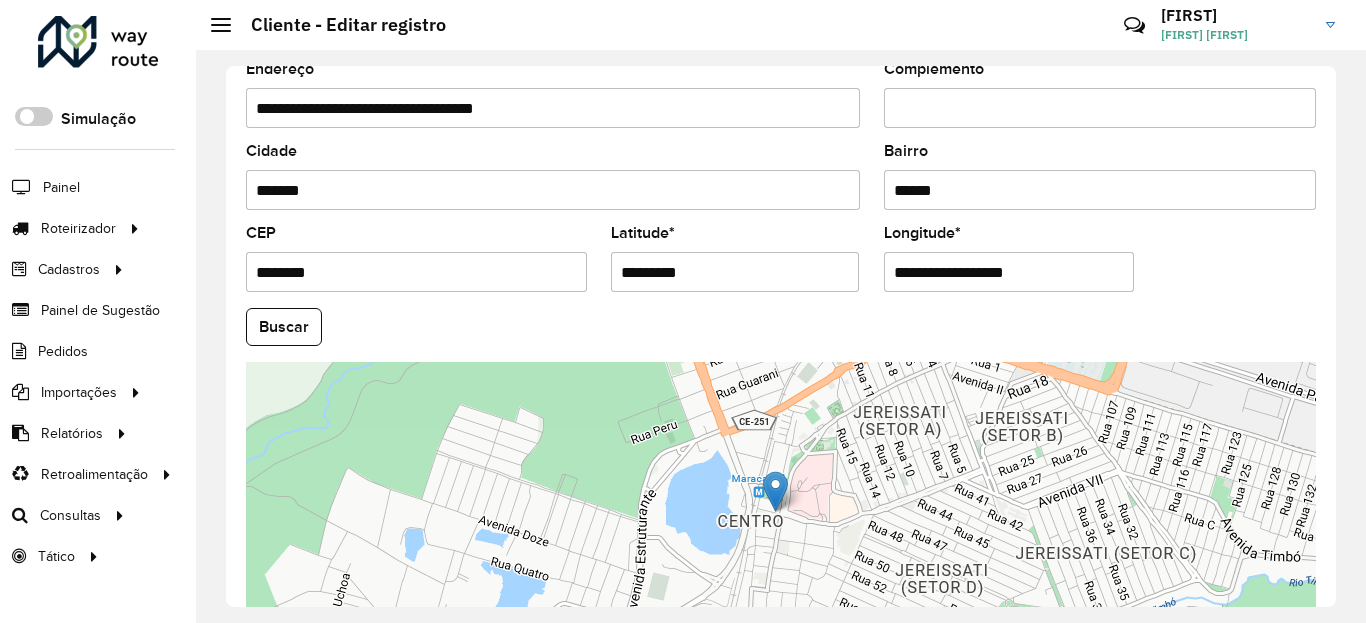 click on "Aguarde...  Pop-up bloqueado!  Seu navegador bloqueou automáticamente a abertura de uma nova janela.   Acesse as configurações e adicione o endereço do sistema a lista de permissão.   Fechar  Roteirizador AmbevTech Simulação Painel Roteirizador Entregas Vendas Cadastros Checkpoint Classificações de venda Cliente Condição de pagamento Consulta de setores Depósito Disponibilidade de veículos Fator tipo de produto Gabarito planner Grupo Rota Fator Tipo Produto Grupo de Depósito Grupo de rotas exclusiva Grupo de setores Jornada Jornada RN Layout integração Modelo Motorista Multi Depósito Painel de sugestão Parada Pedágio Perfil de Vendedor Ponto de apoio Ponto de apoio FAD Prioridade pedido Produto Restrição de Atendimento Planner Rodízio de placa Rota exclusiva FAD Rótulo Setor Setor Planner Tempo de parada de refeição Tipo de cliente Tipo de veículo Tipo de veículo RN Transportadora Usuário Vendedor Veículo Painel de Sugestão Pedidos Importações Classificação e volume de venda" at bounding box center (683, 311) 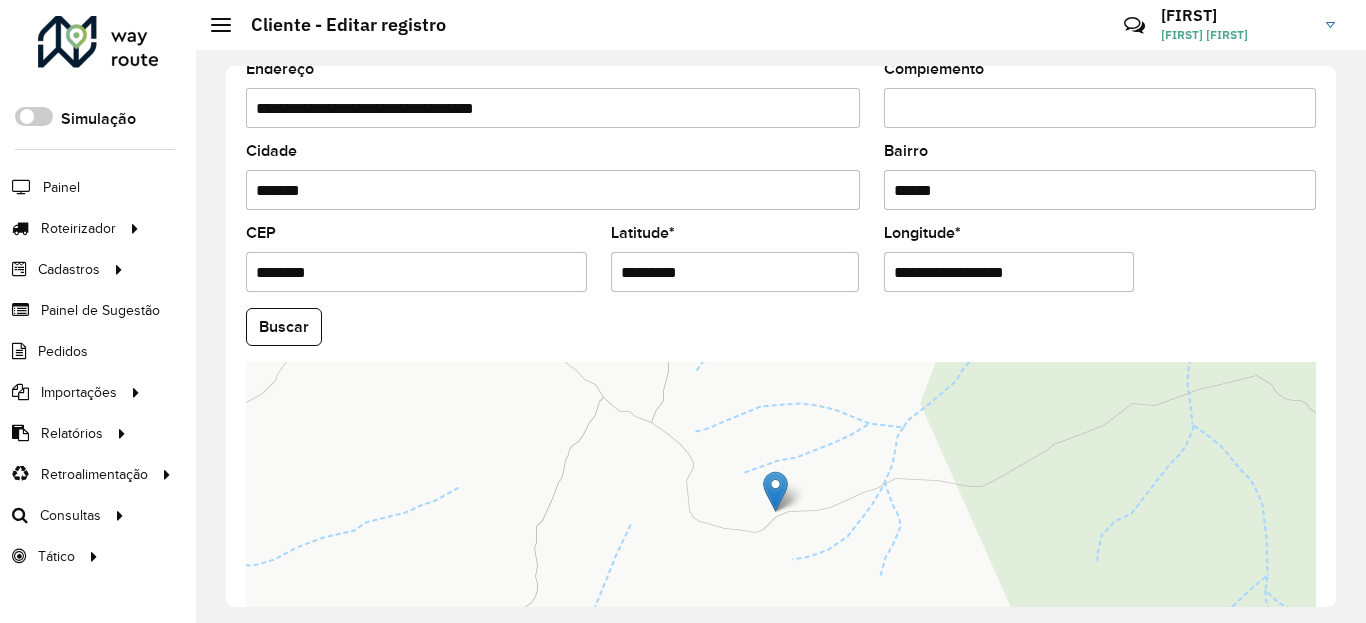click on "**********" at bounding box center (1009, 272) 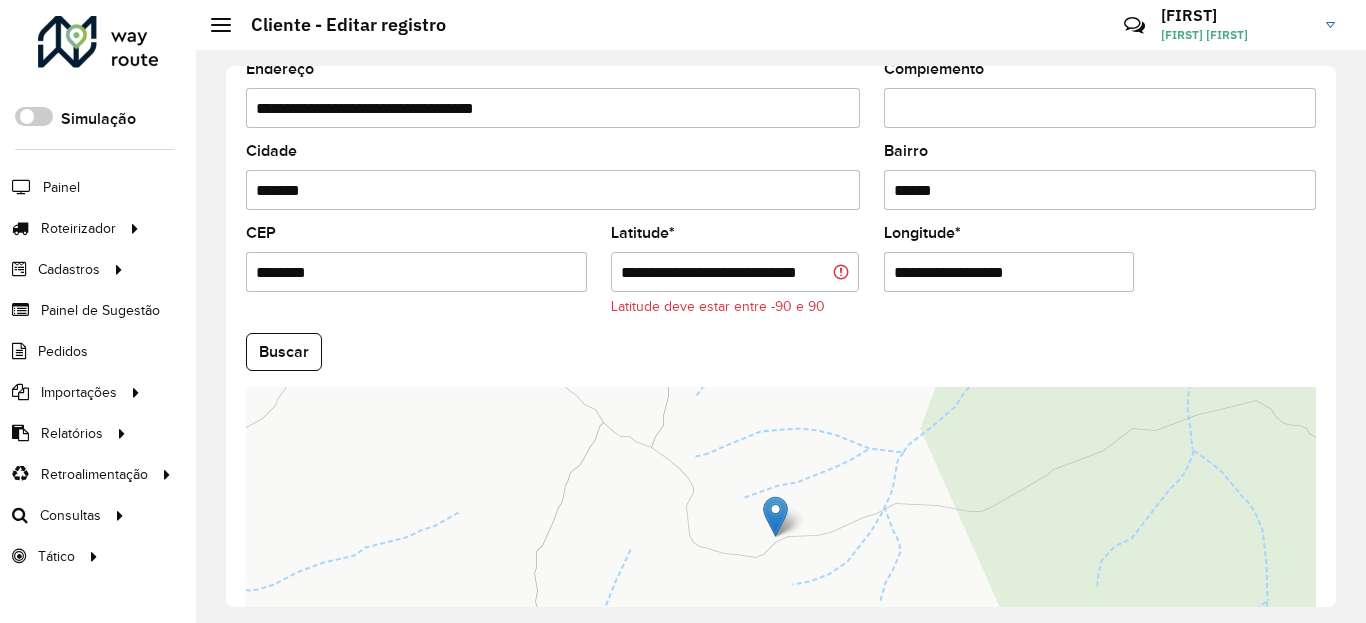 click on "**********" 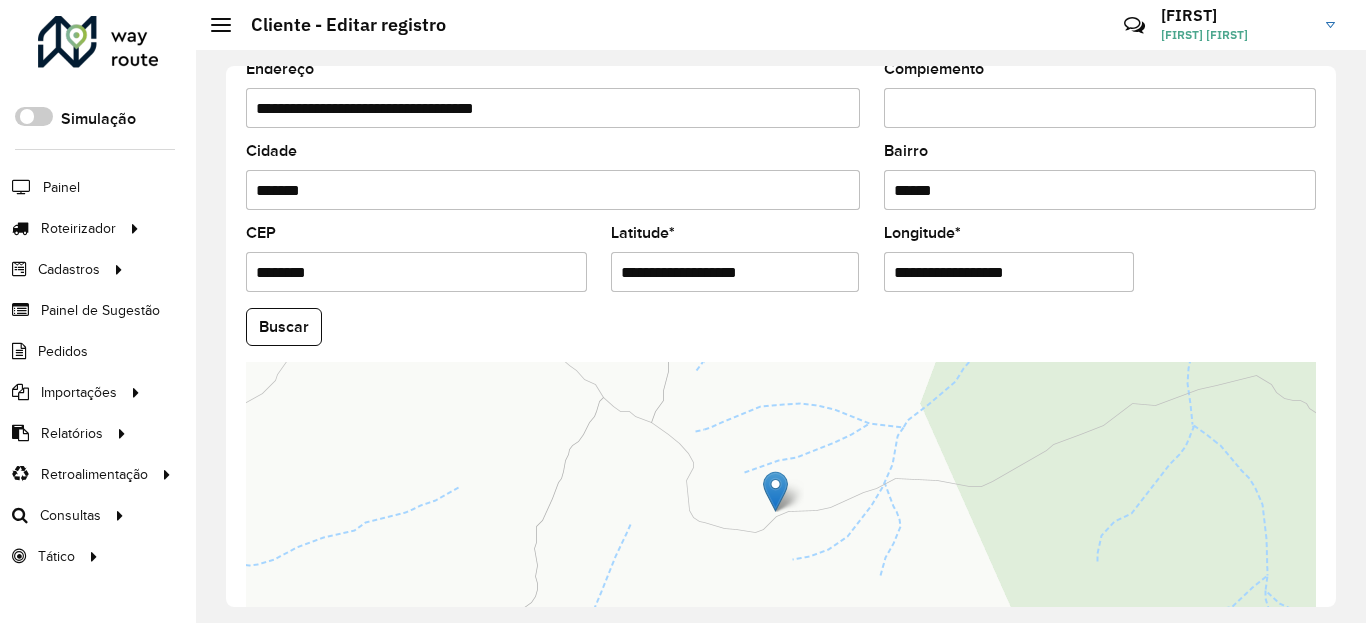 click on "Buscar" 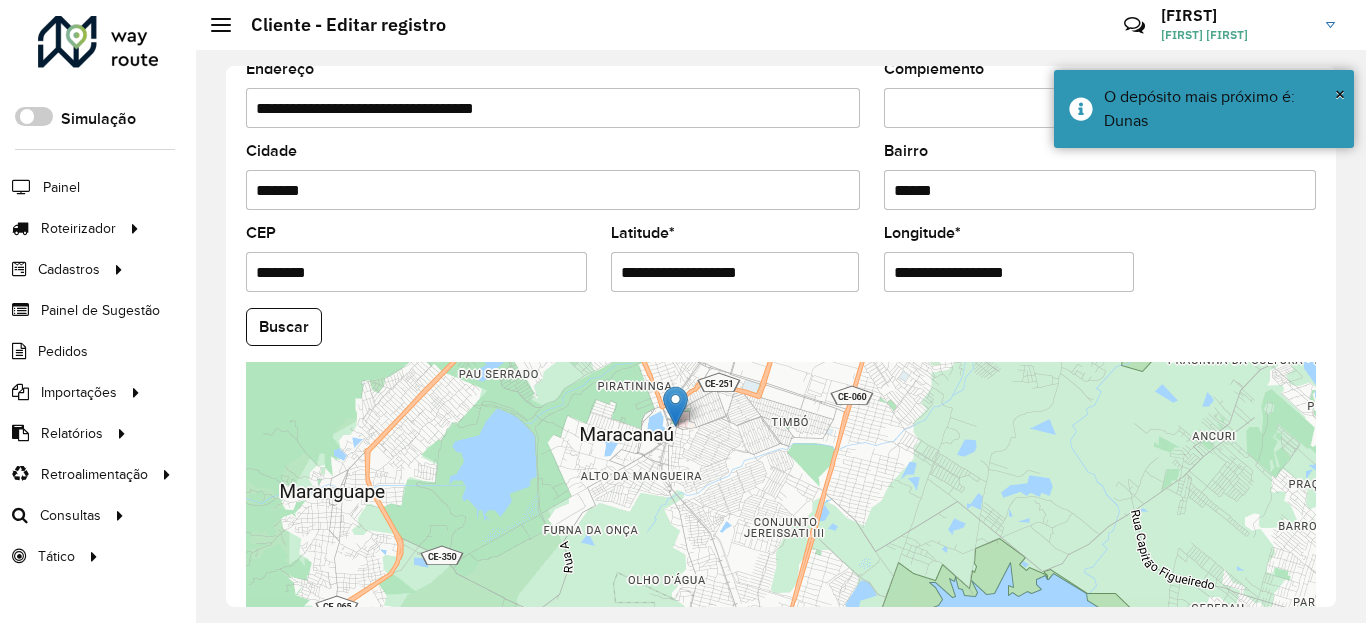 click on "**********" at bounding box center (735, 272) 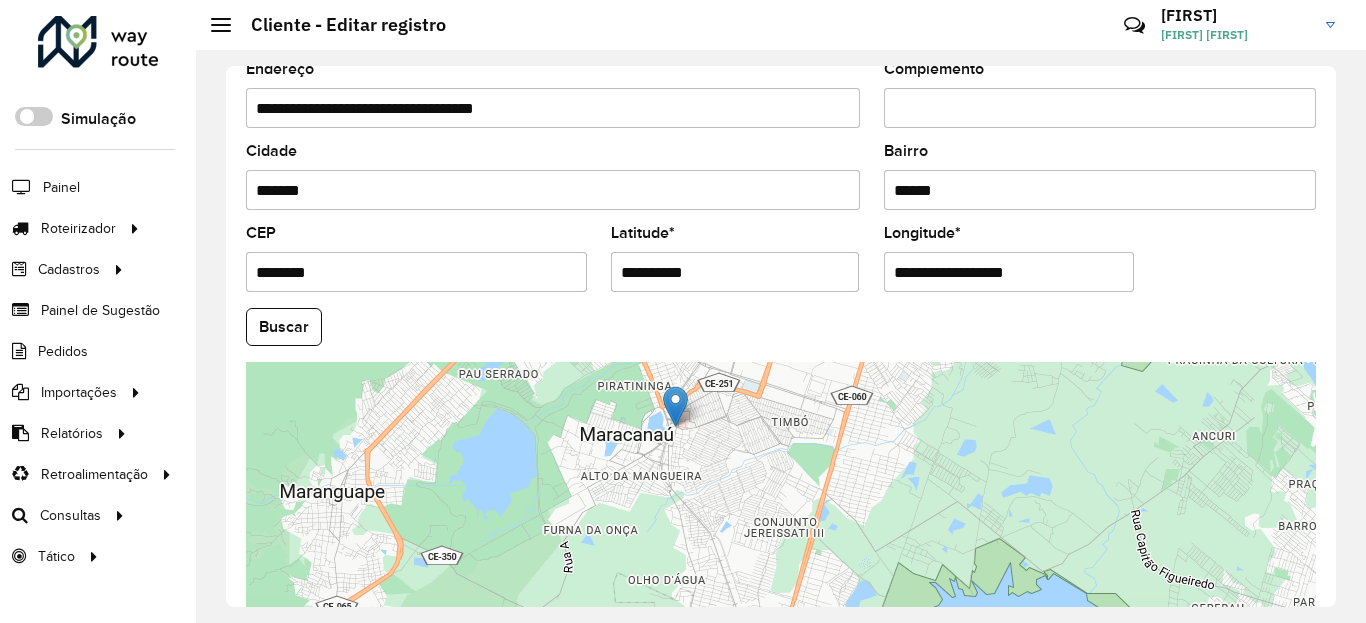 click on "Aguarde...  Pop-up bloqueado!  Seu navegador bloqueou automáticamente a abertura de uma nova janela.   Acesse as configurações e adicione o endereço do sistema a lista de permissão.   Fechar  Roteirizador AmbevTech Simulação Painel Roteirizador Entregas Vendas Cadastros Checkpoint Classificações de venda Cliente Condição de pagamento Consulta de setores Depósito Disponibilidade de veículos Fator tipo de produto Gabarito planner Grupo Rota Fator Tipo Produto Grupo de Depósito Grupo de rotas exclusiva Grupo de setores Jornada Jornada RN Layout integração Modelo Motorista Multi Depósito Painel de sugestão Parada Pedágio Perfil de Vendedor Ponto de apoio Ponto de apoio FAD Prioridade pedido Produto Restrição de Atendimento Planner Rodízio de placa Rota exclusiva FAD Rótulo Setor Setor Planner Tempo de parada de refeição Tipo de cliente Tipo de veículo Tipo de veículo RN Transportadora Usuário Vendedor Veículo Painel de Sugestão Pedidos Importações Classificação e volume de venda" at bounding box center (683, 311) 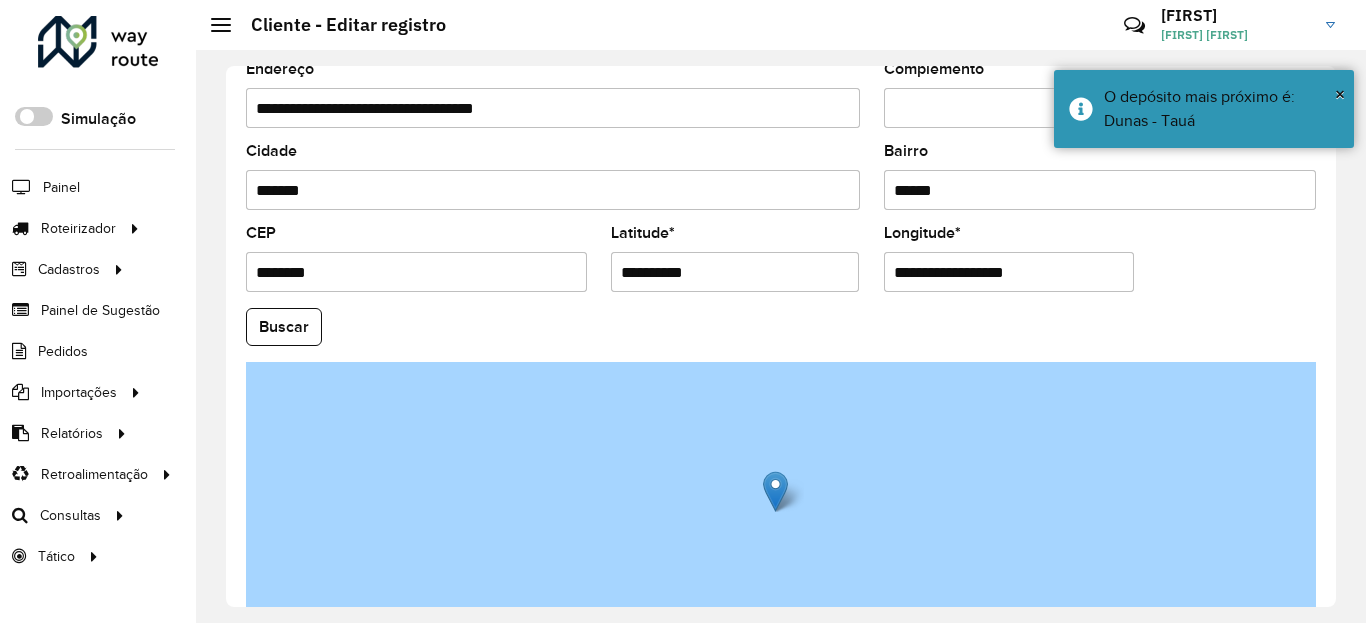click on "**********" at bounding box center (1009, 272) 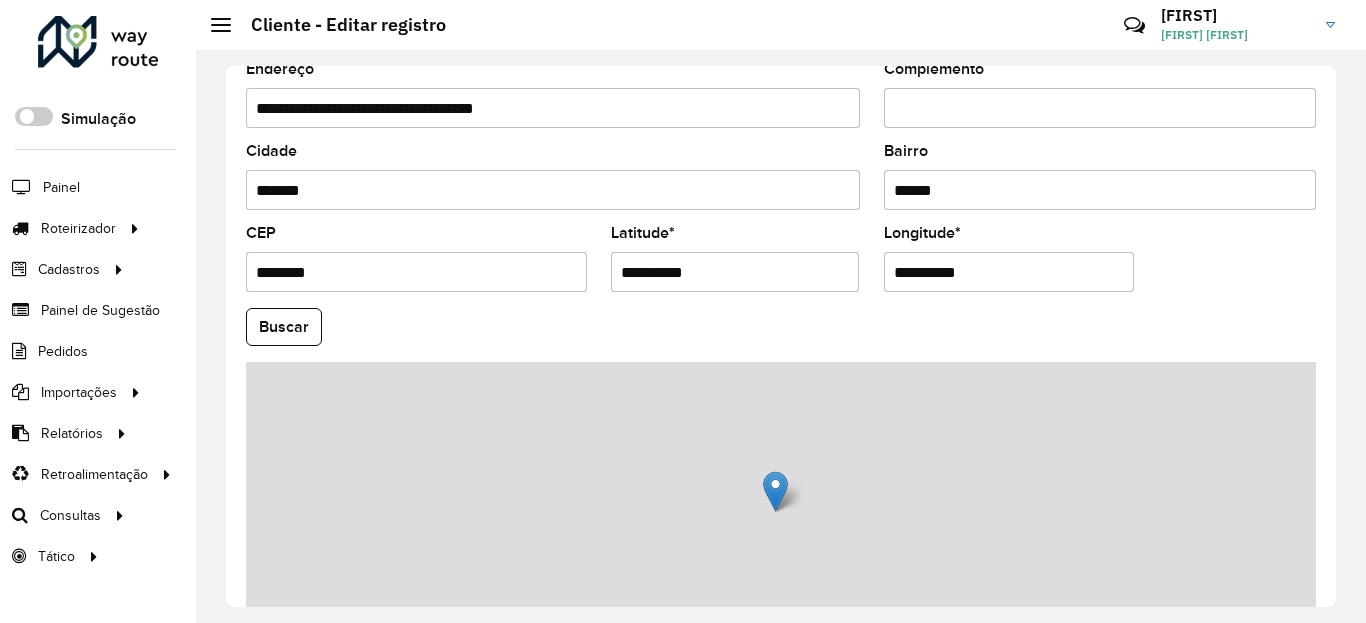 click on "Aguarde...  Pop-up bloqueado!  Seu navegador bloqueou automáticamente a abertura de uma nova janela.   Acesse as configurações e adicione o endereço do sistema a lista de permissão.   Fechar  Roteirizador AmbevTech Simulação Painel Roteirizador Entregas Vendas Cadastros Checkpoint Classificações de venda Cliente Condição de pagamento Consulta de setores Depósito Disponibilidade de veículos Fator tipo de produto Gabarito planner Grupo Rota Fator Tipo Produto Grupo de Depósito Grupo de rotas exclusiva Grupo de setores Jornada Jornada RN Layout integração Modelo Motorista Multi Depósito Painel de sugestão Parada Pedágio Perfil de Vendedor Ponto de apoio Ponto de apoio FAD Prioridade pedido Produto Restrição de Atendimento Planner Rodízio de placa Rota exclusiva FAD Rótulo Setor Setor Planner Tempo de parada de refeição Tipo de cliente Tipo de veículo Tipo de veículo RN Transportadora Usuário Vendedor Veículo Painel de Sugestão Pedidos Importações Classificação e volume de venda" at bounding box center [683, 311] 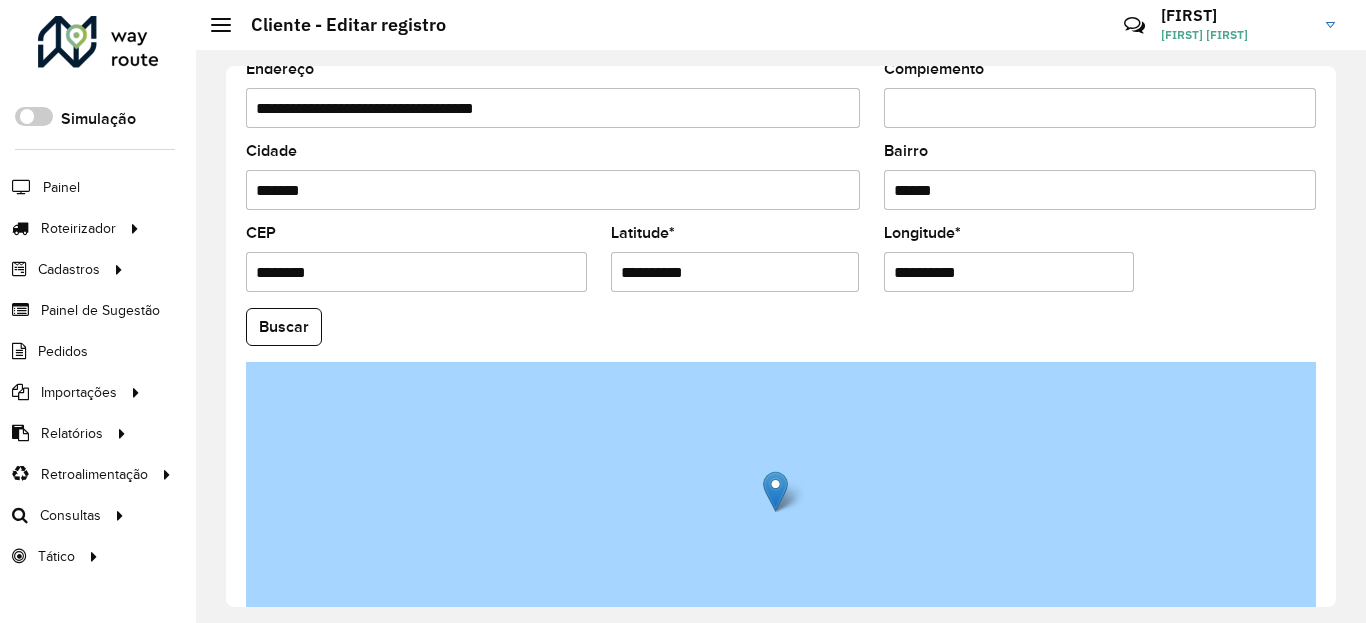 click on "**********" at bounding box center (735, 272) 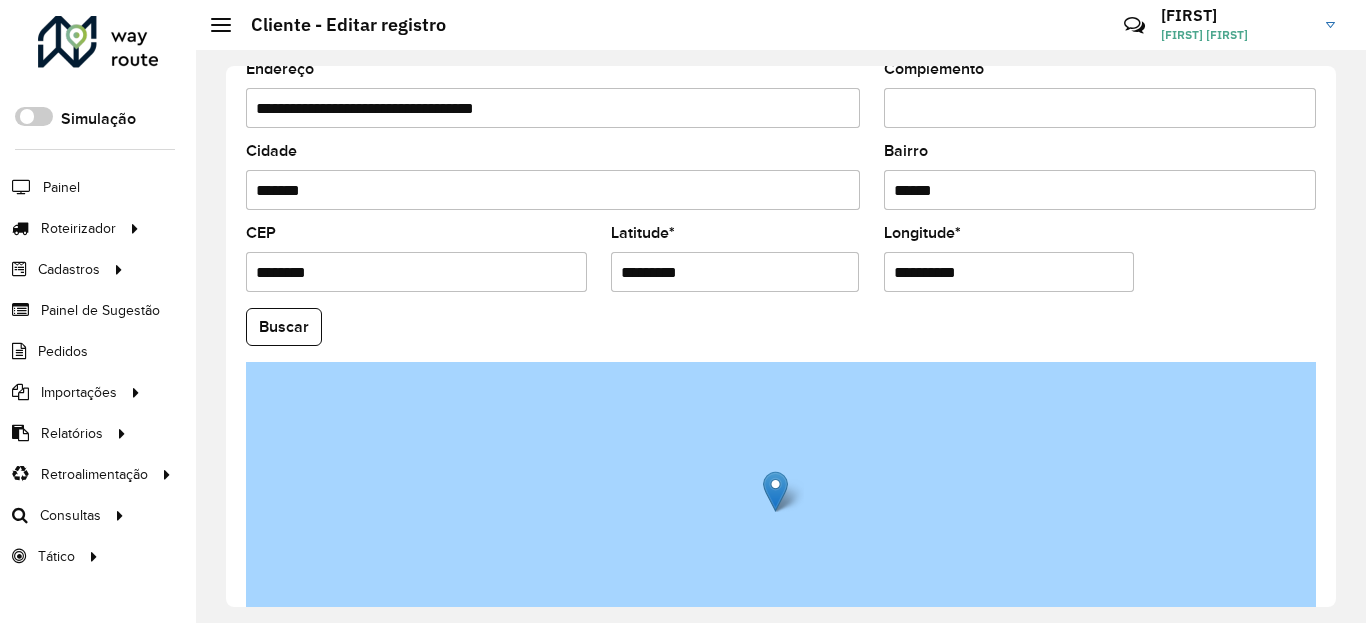 click on "Aguarde...  Pop-up bloqueado!  Seu navegador bloqueou automáticamente a abertura de uma nova janela.   Acesse as configurações e adicione o endereço do sistema a lista de permissão.   Fechar  Roteirizador AmbevTech Simulação Painel Roteirizador Entregas Vendas Cadastros Checkpoint Classificações de venda Cliente Condição de pagamento Consulta de setores Depósito Disponibilidade de veículos Fator tipo de produto Gabarito planner Grupo Rota Fator Tipo Produto Grupo de Depósito Grupo de rotas exclusiva Grupo de setores Jornada Jornada RN Layout integração Modelo Motorista Multi Depósito Painel de sugestão Parada Pedágio Perfil de Vendedor Ponto de apoio Ponto de apoio FAD Prioridade pedido Produto Restrição de Atendimento Planner Rodízio de placa Rota exclusiva FAD Rótulo Setor Setor Planner Tempo de parada de refeição Tipo de cliente Tipo de veículo Tipo de veículo RN Transportadora Usuário Vendedor Veículo Painel de Sugestão Pedidos Importações Classificação e volume de venda" at bounding box center [683, 311] 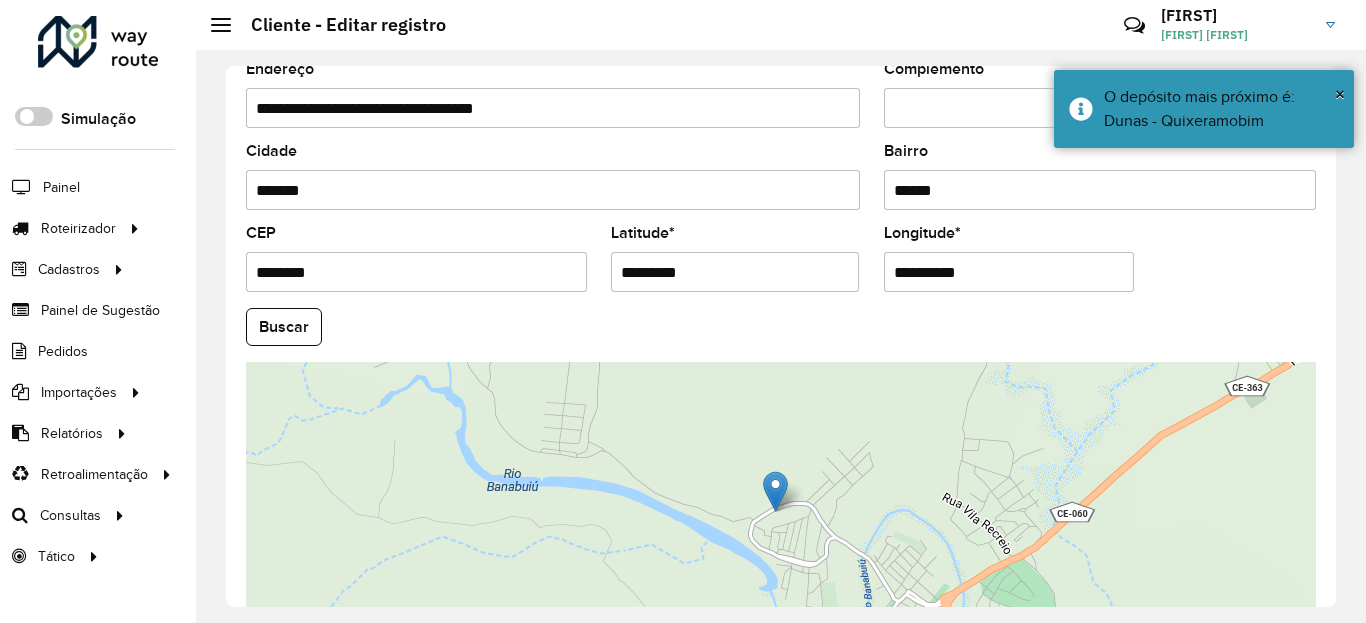 scroll, scrollTop: 865, scrollLeft: 0, axis: vertical 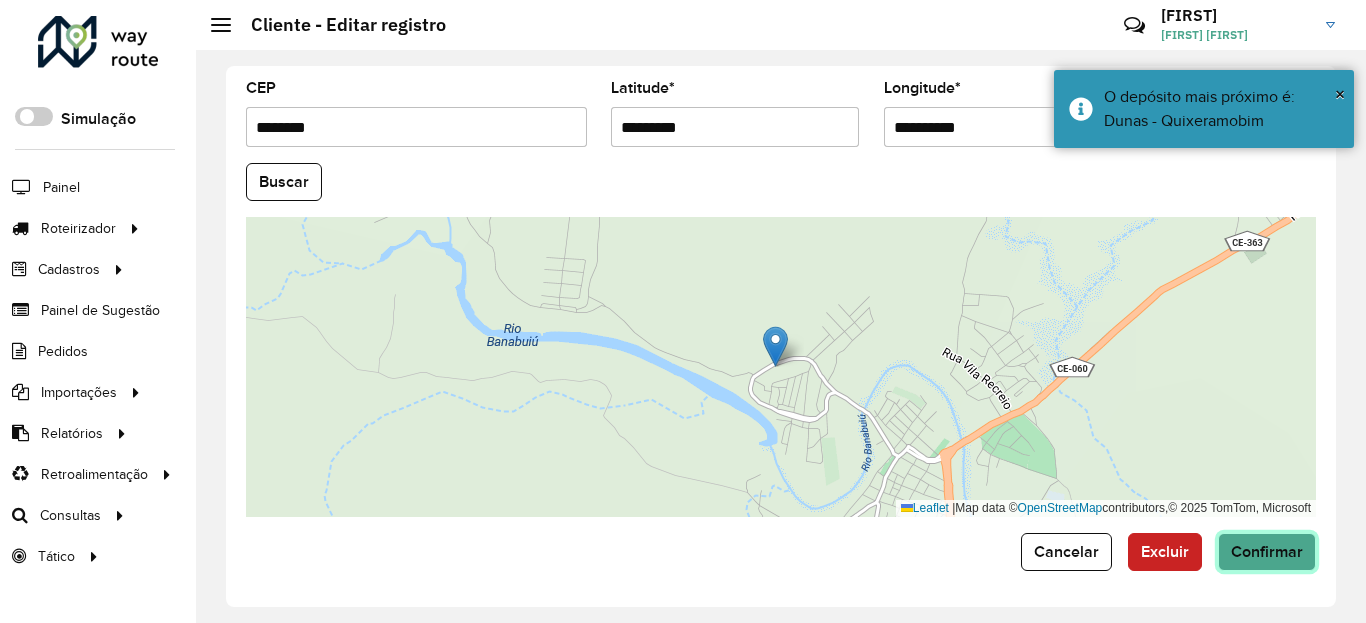 click on "Confirmar" 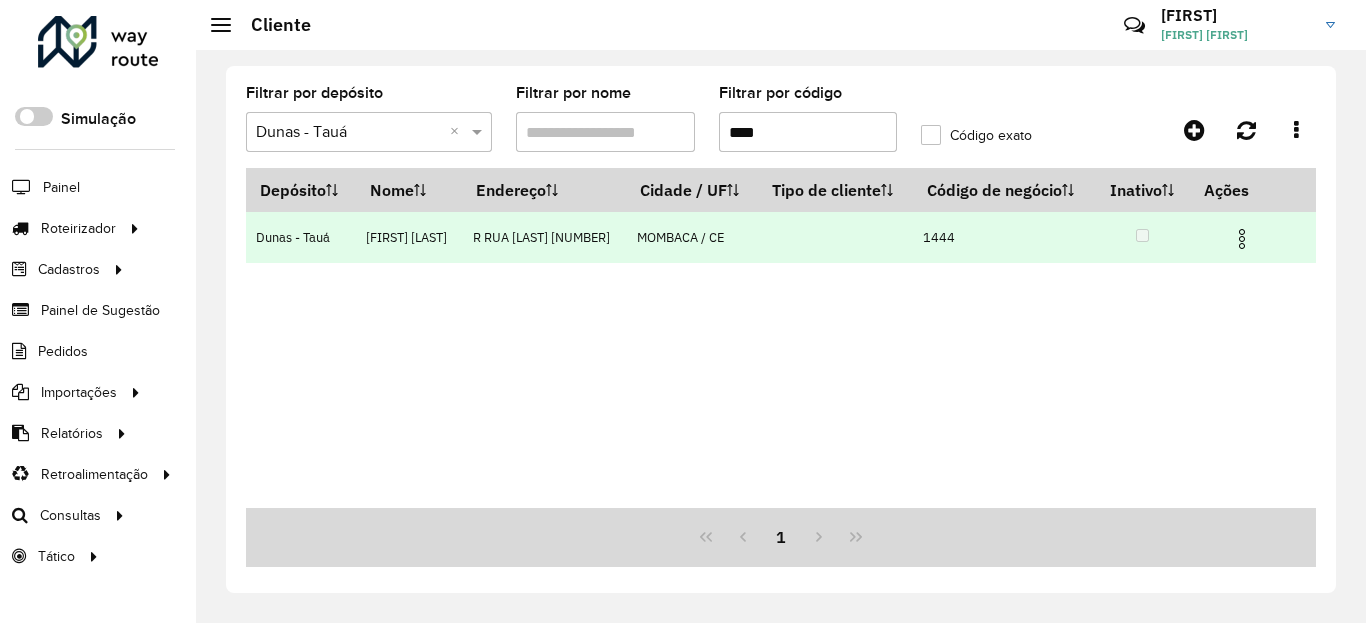 click at bounding box center [1242, 239] 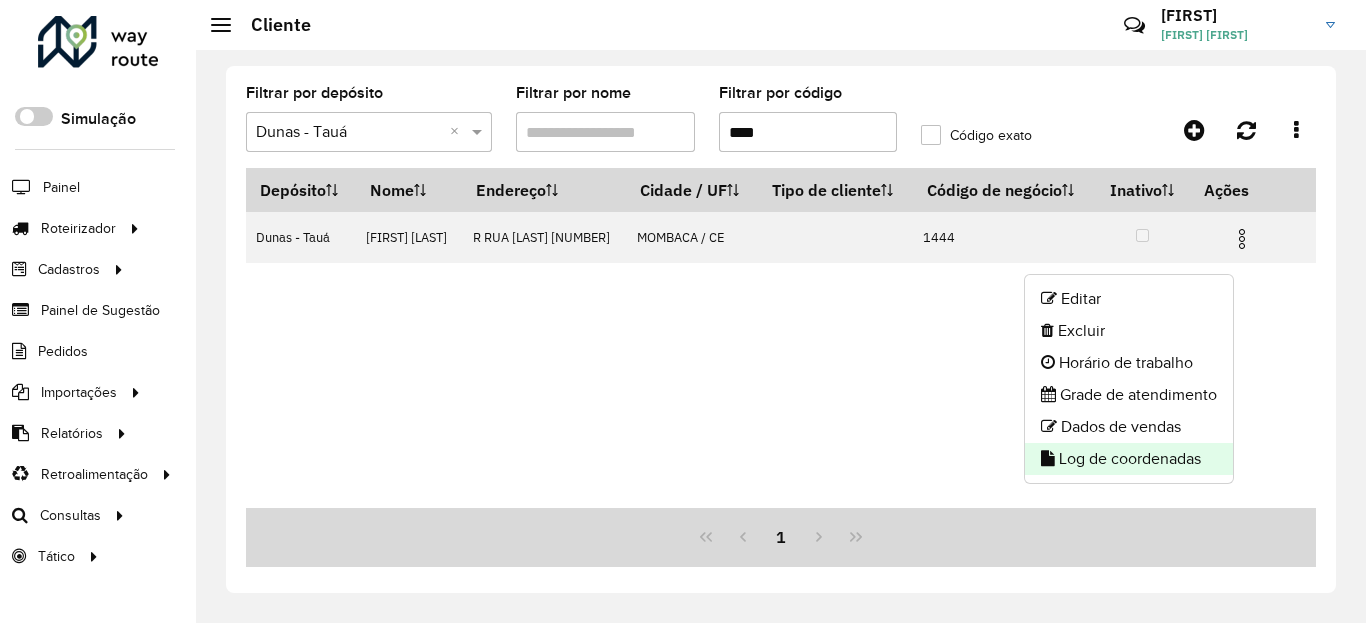 click on "Log de coordenadas" 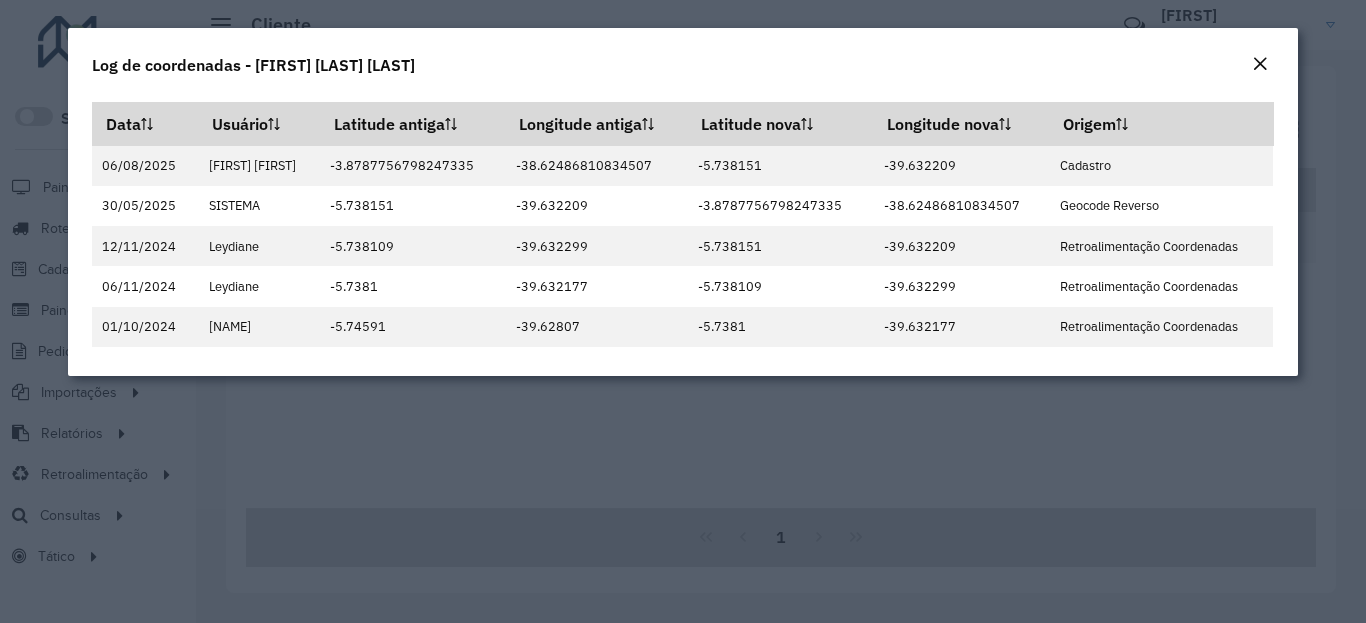 click 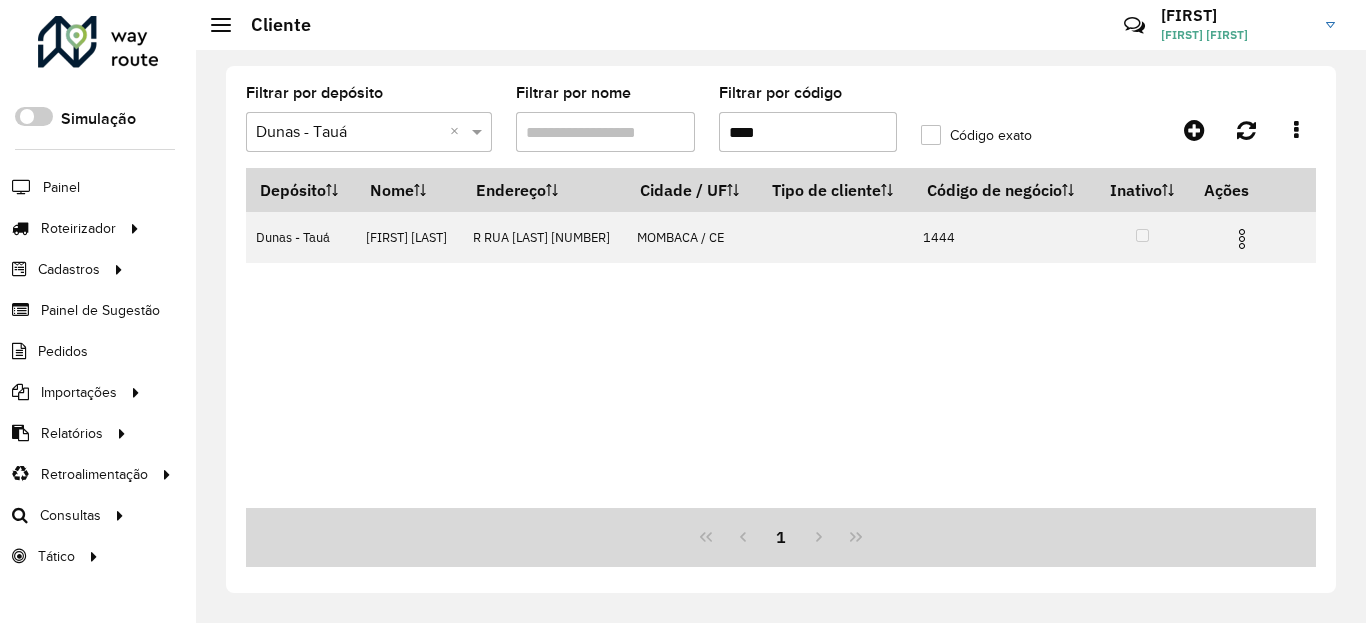 click on "****" at bounding box center (808, 132) 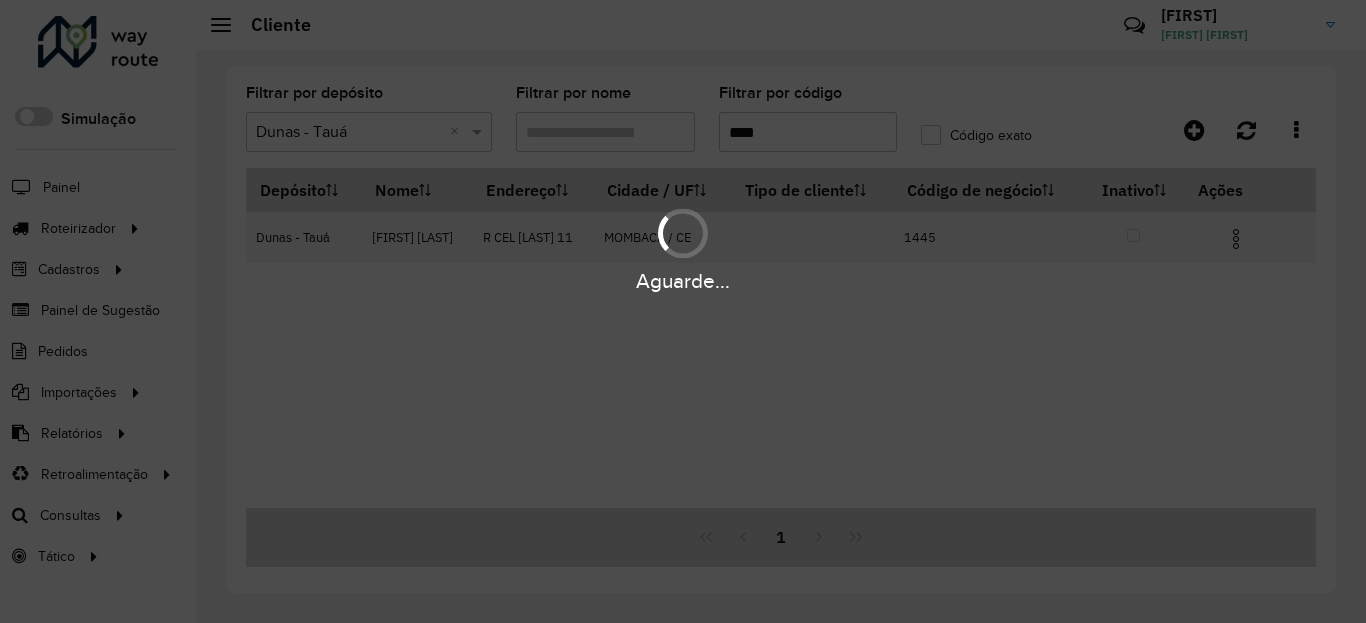 click on "Aguarde..." at bounding box center (683, 281) 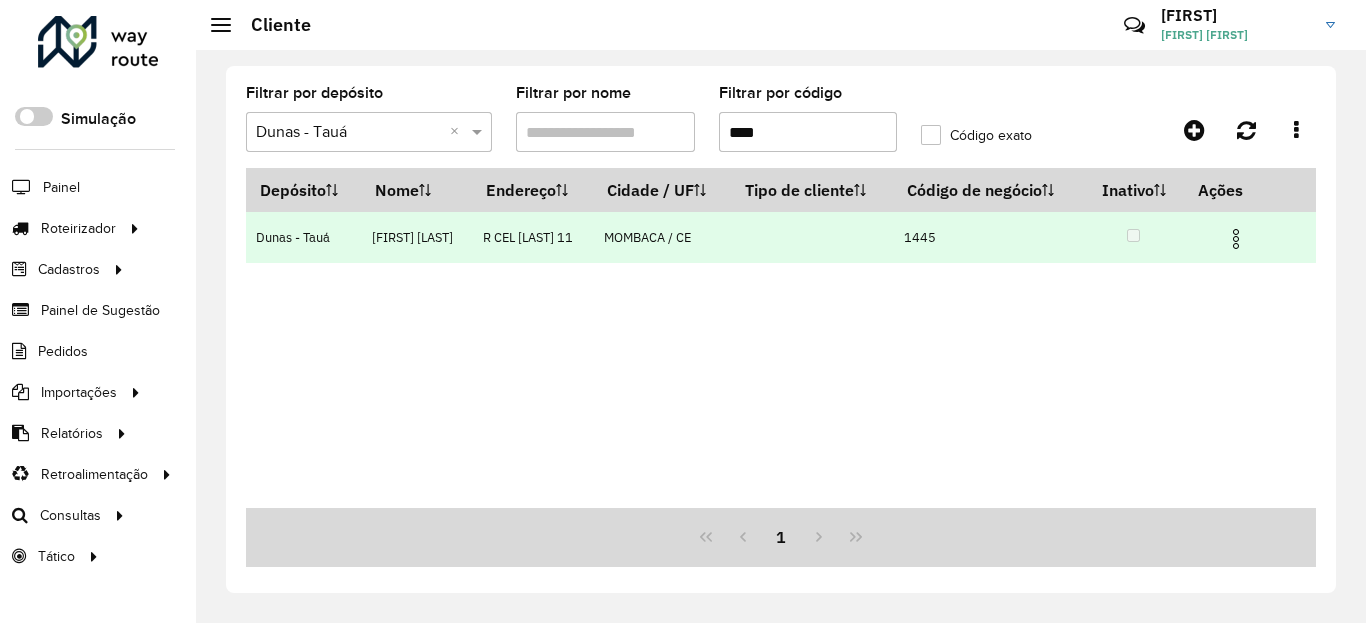 click at bounding box center (1236, 239) 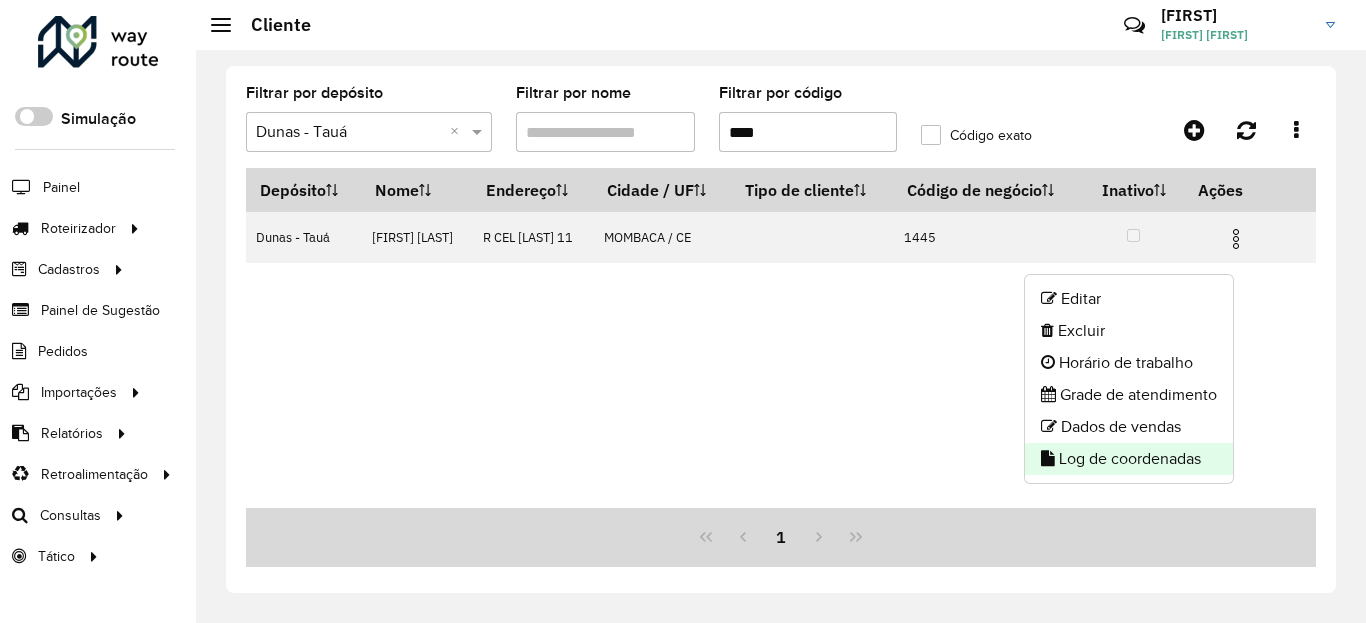 click on "Log de coordenadas" 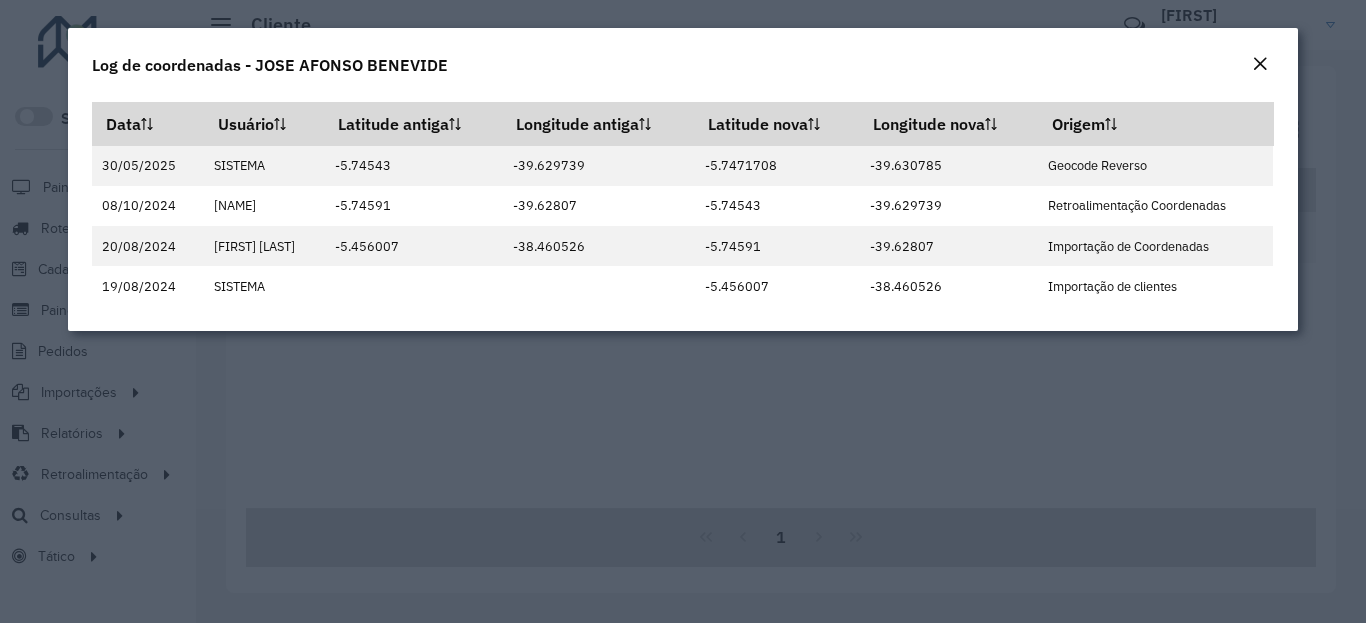 click 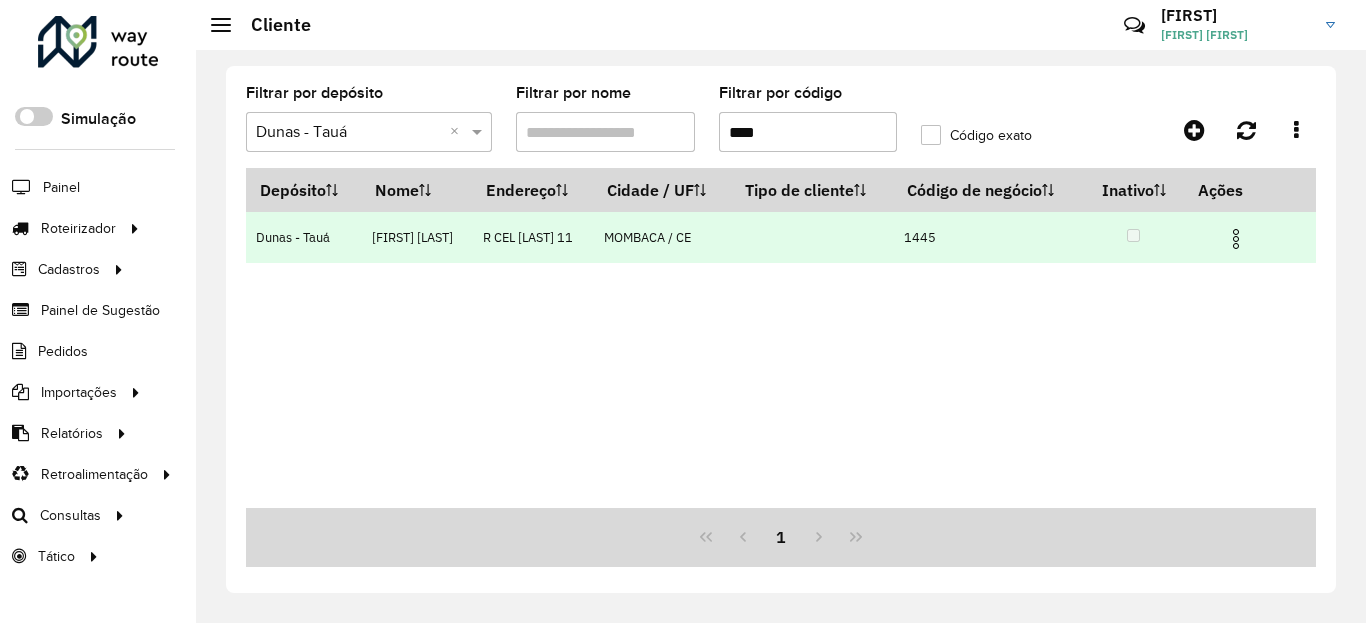 click at bounding box center [1236, 239] 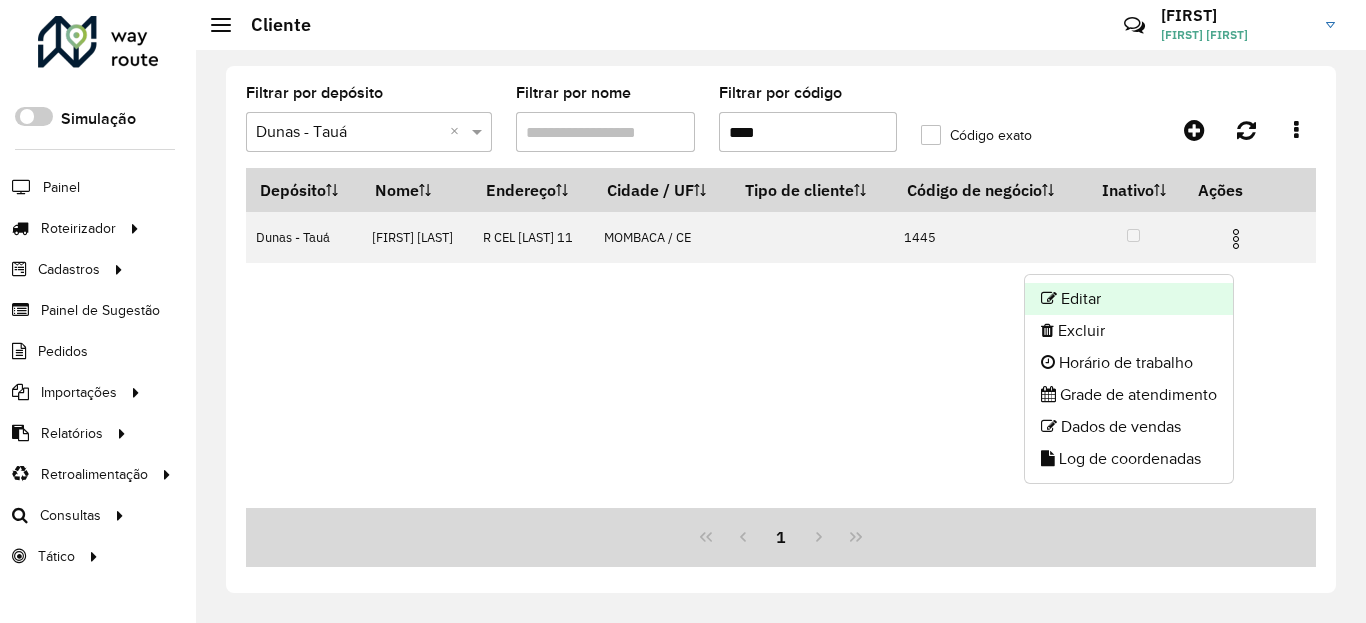 click on "Editar" 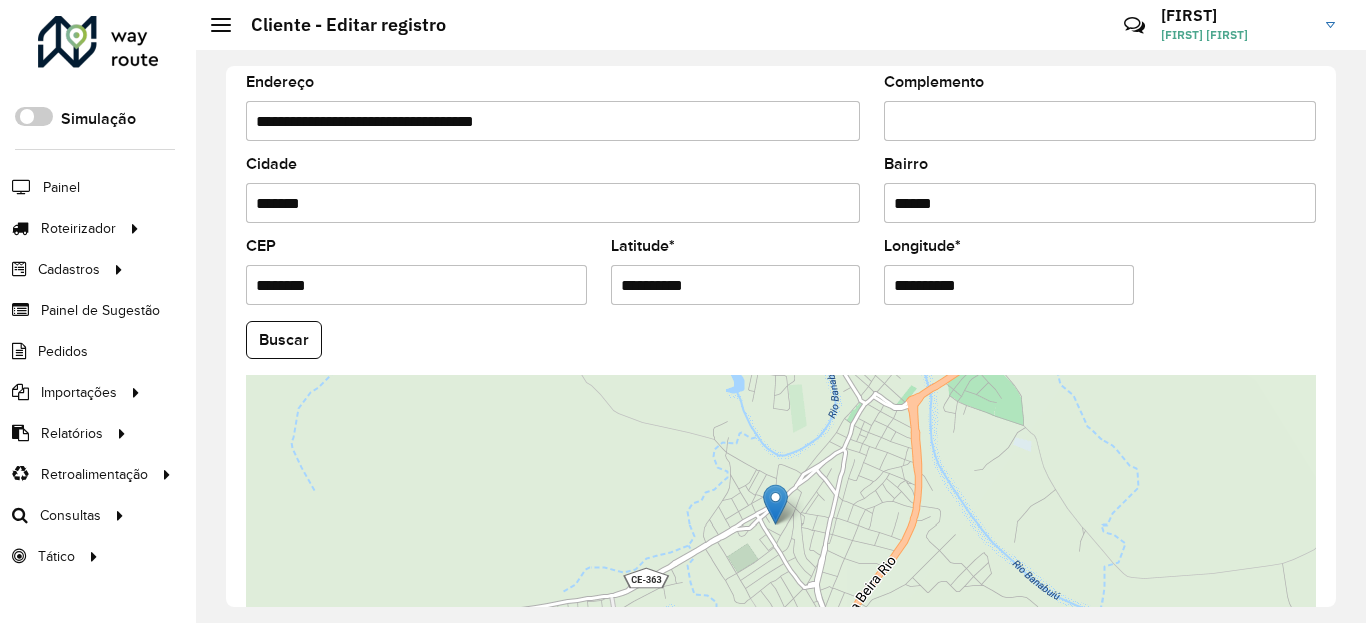scroll, scrollTop: 865, scrollLeft: 0, axis: vertical 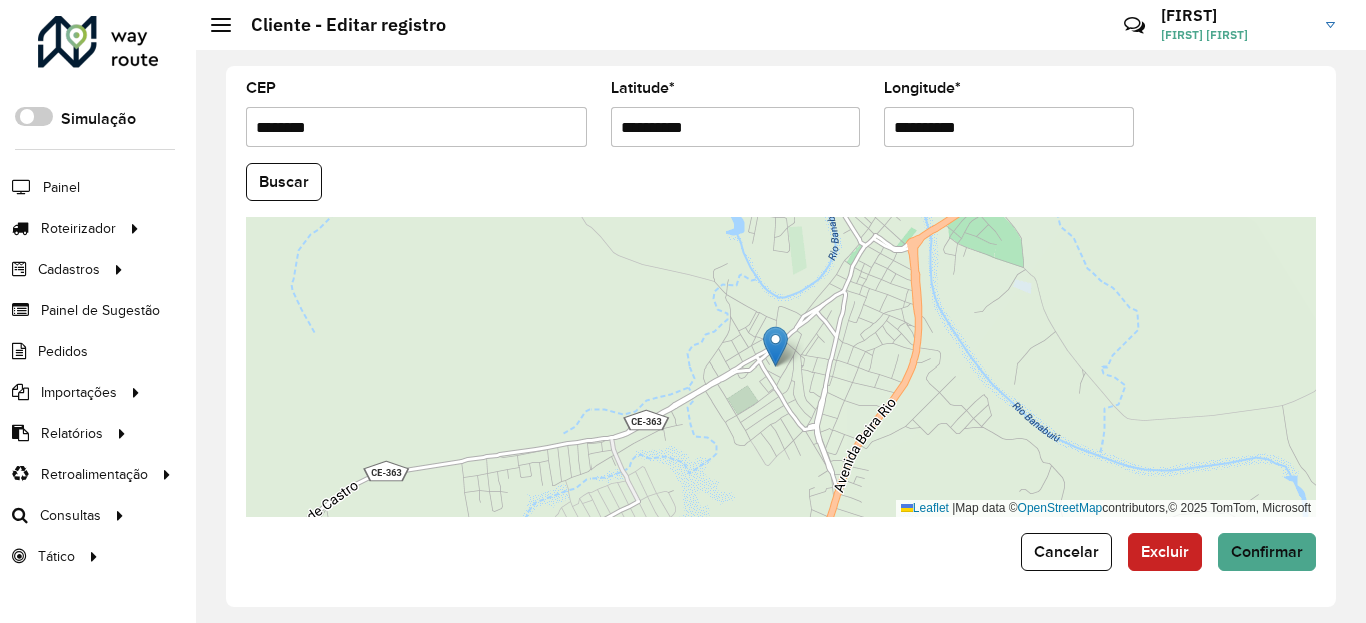 click on "**********" at bounding box center [736, 127] 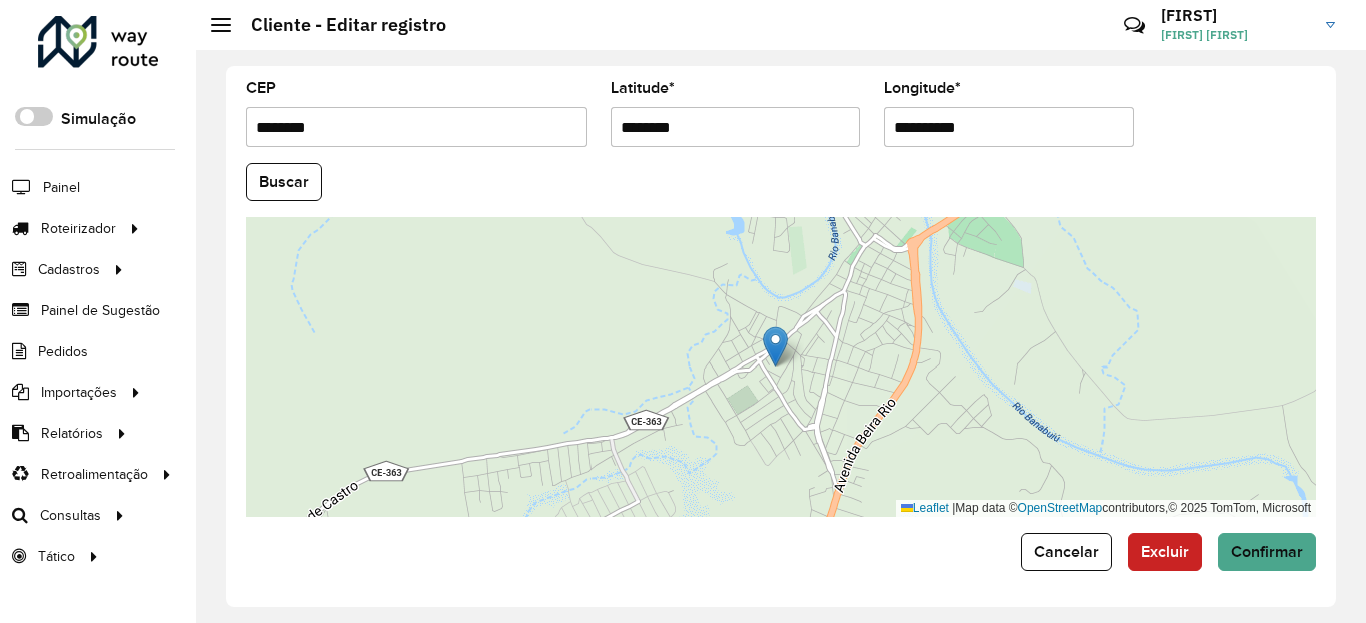 click on "Buscar" 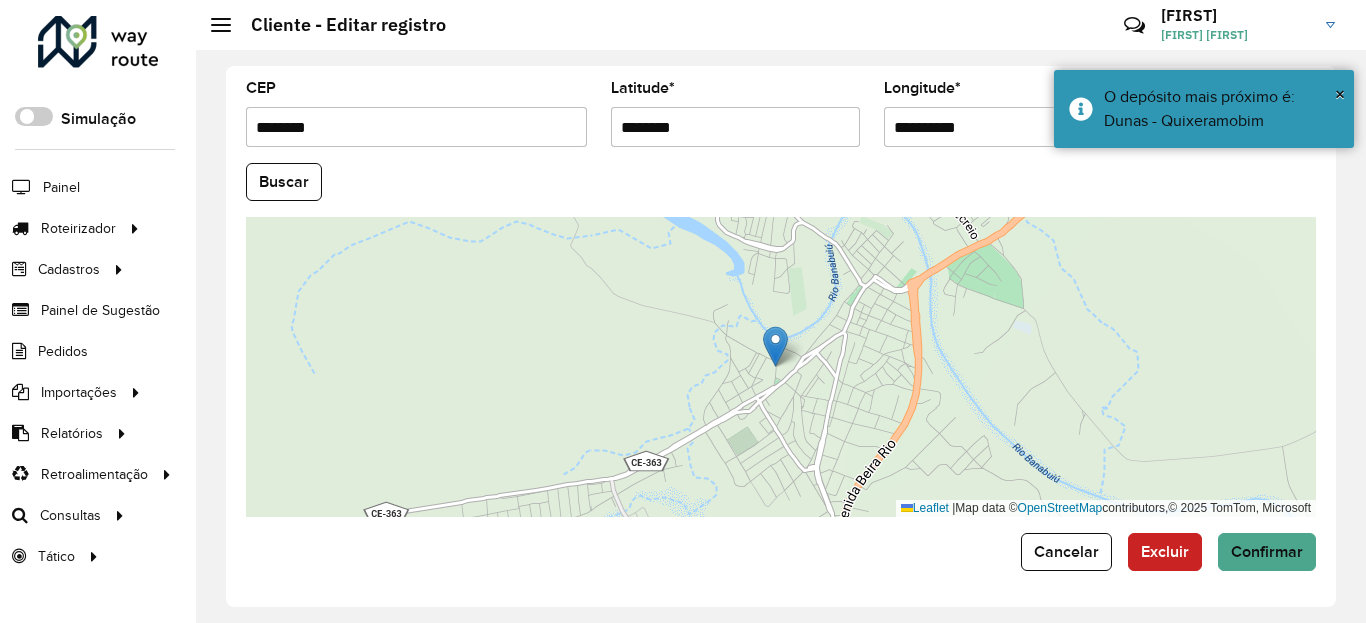 click on "**********" at bounding box center (1009, 127) 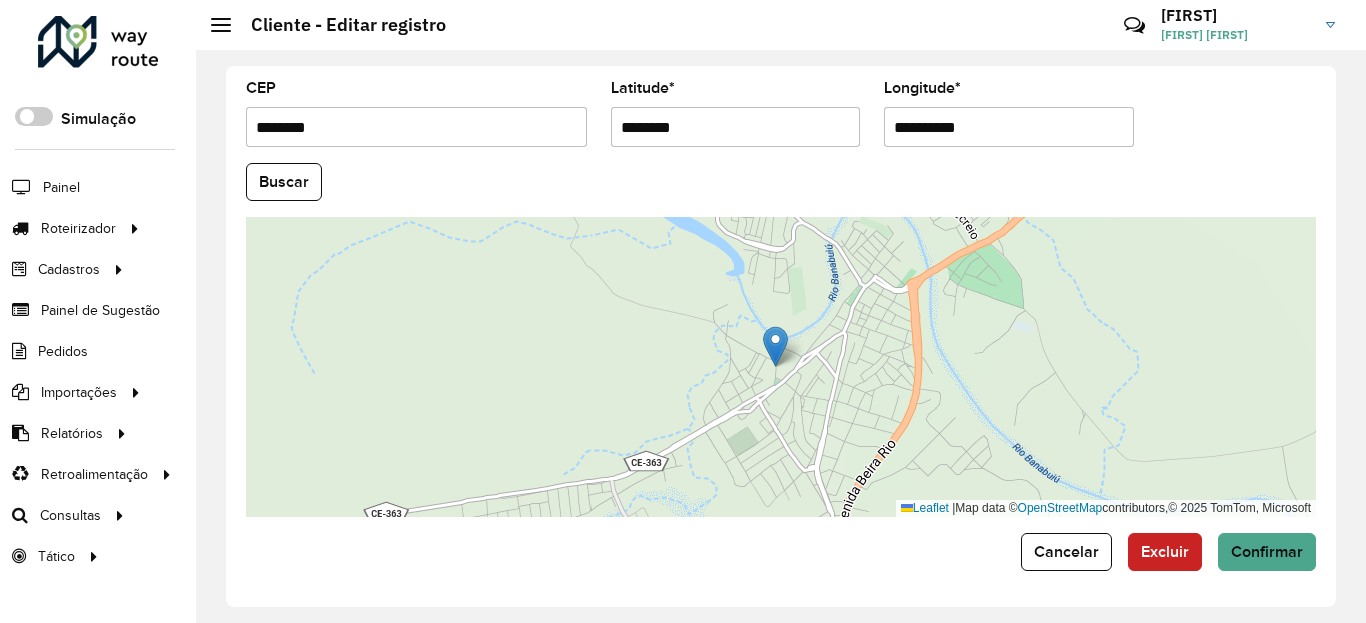 click on "Aguarde...  Pop-up bloqueado!  Seu navegador bloqueou automáticamente a abertura de uma nova janela.   Acesse as configurações e adicione o endereço do sistema a lista de permissão.   Fechar  Roteirizador AmbevTech Simulação Painel Roteirizador Entregas Vendas Cadastros Checkpoint Classificações de venda Cliente Condição de pagamento Consulta de setores Depósito Disponibilidade de veículos Fator tipo de produto Gabarito planner Grupo Rota Fator Tipo Produto Grupo de Depósito Grupo de rotas exclusiva Grupo de setores Jornada Jornada RN Layout integração Modelo Motorista Multi Depósito Painel de sugestão Parada Pedágio Perfil de Vendedor Ponto de apoio Ponto de apoio FAD Prioridade pedido Produto Restrição de Atendimento Planner Rodízio de placa Rota exclusiva FAD Rótulo Setor Setor Planner Tempo de parada de refeição Tipo de cliente Tipo de veículo Tipo de veículo RN Transportadora Usuário Vendedor Veículo Painel de Sugestão Pedidos Importações Classificação e volume de venda" at bounding box center (683, 311) 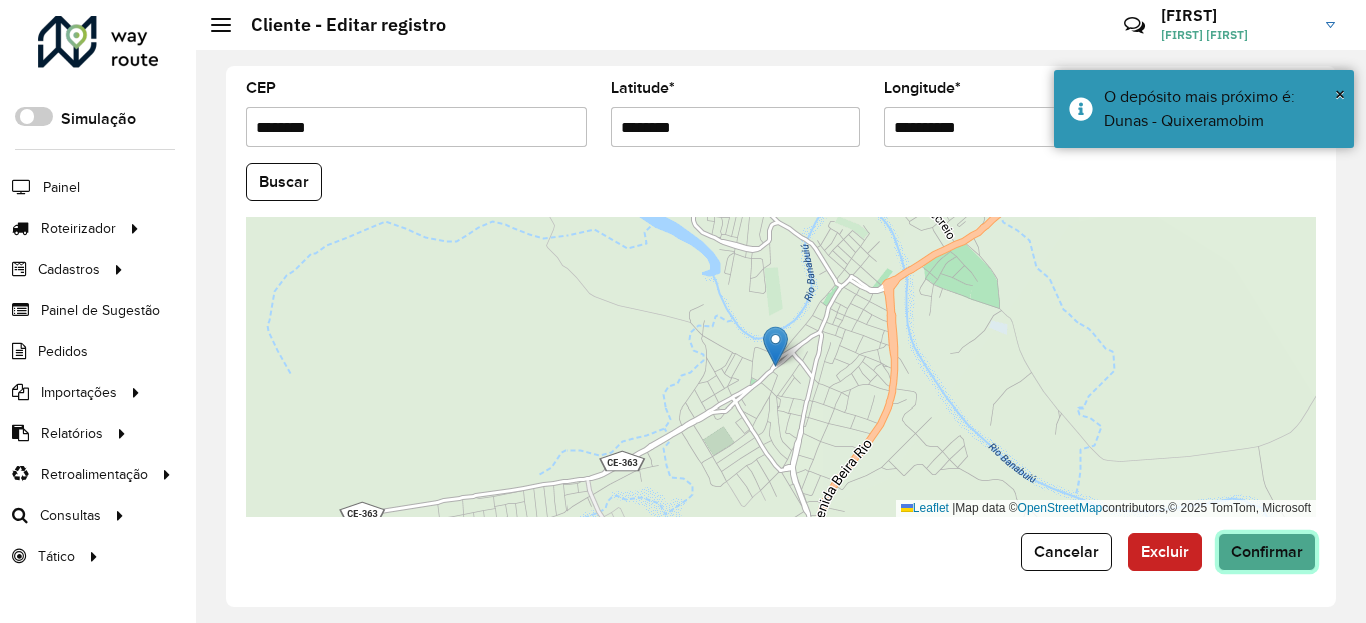 click on "Confirmar" 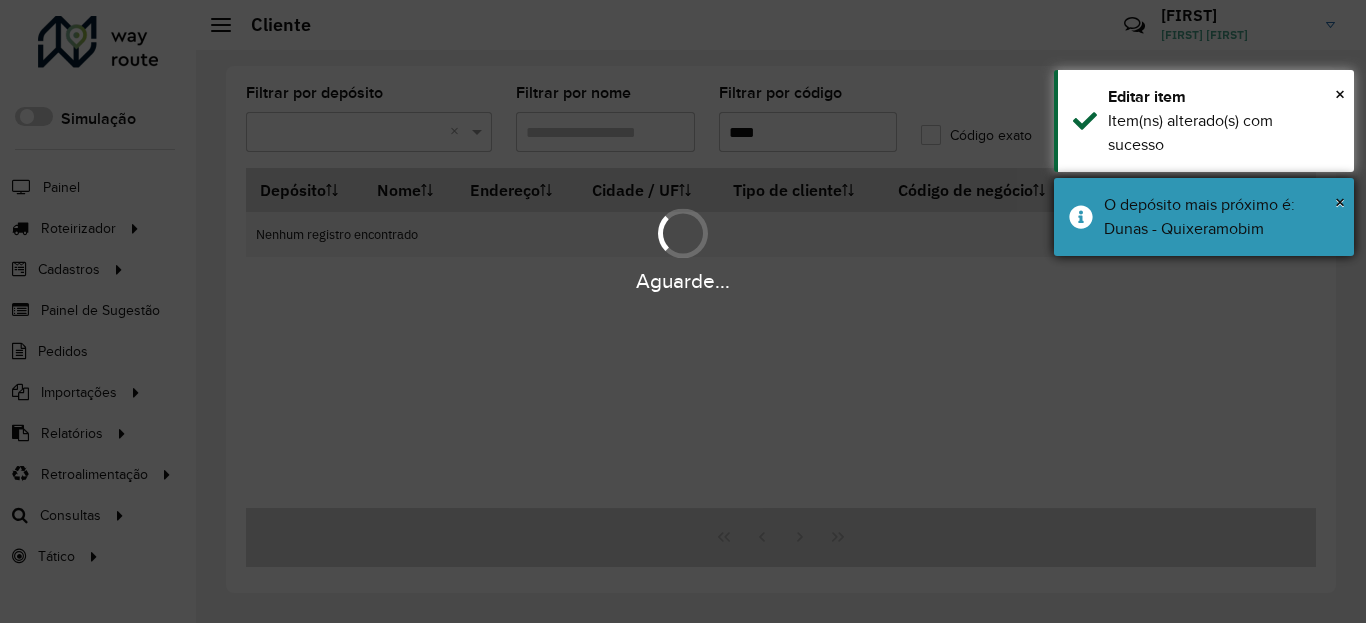 drag, startPoint x: 1227, startPoint y: 231, endPoint x: 1227, endPoint y: 134, distance: 97 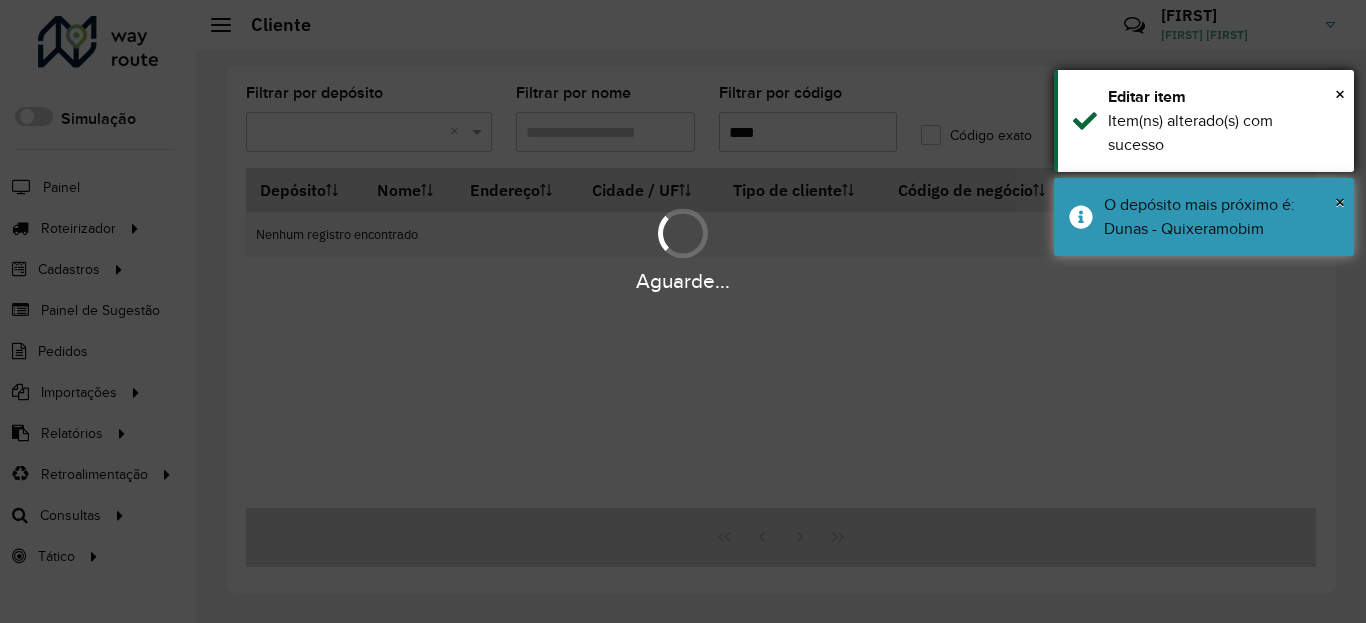 click on "O depósito mais próximo é: Dunas - Quixeramobim" at bounding box center (1221, 217) 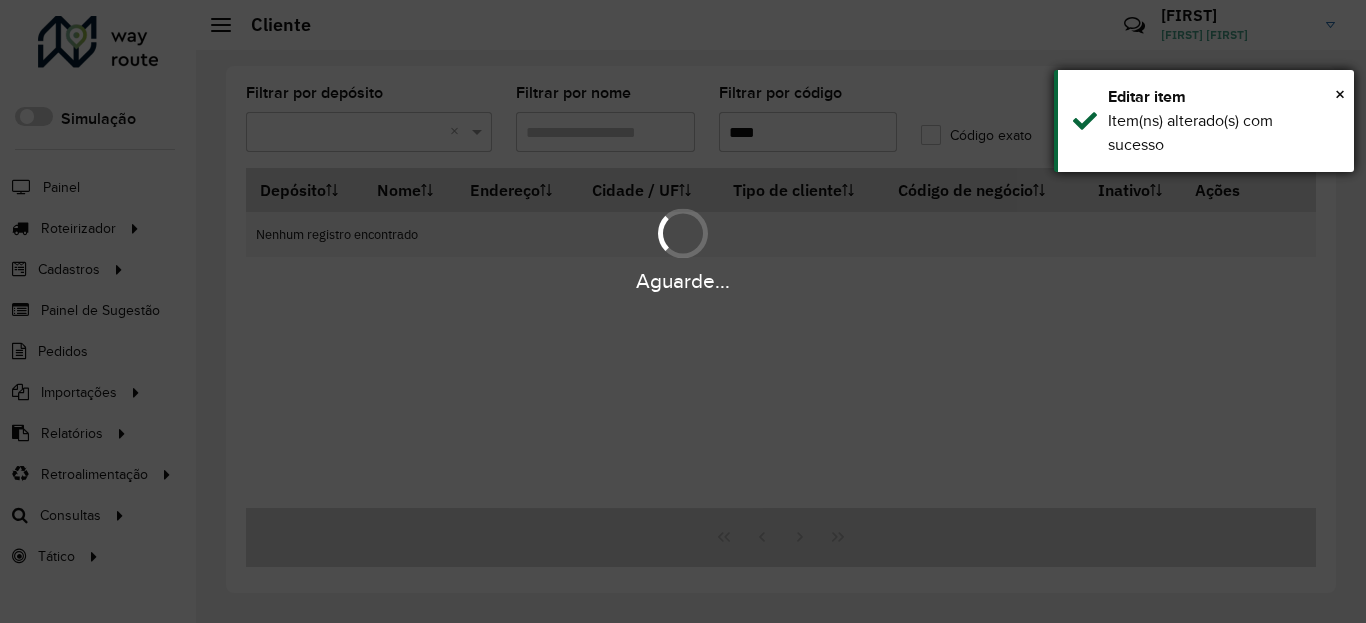 click on "Item(ns) alterado(s) com sucesso" at bounding box center (1223, 133) 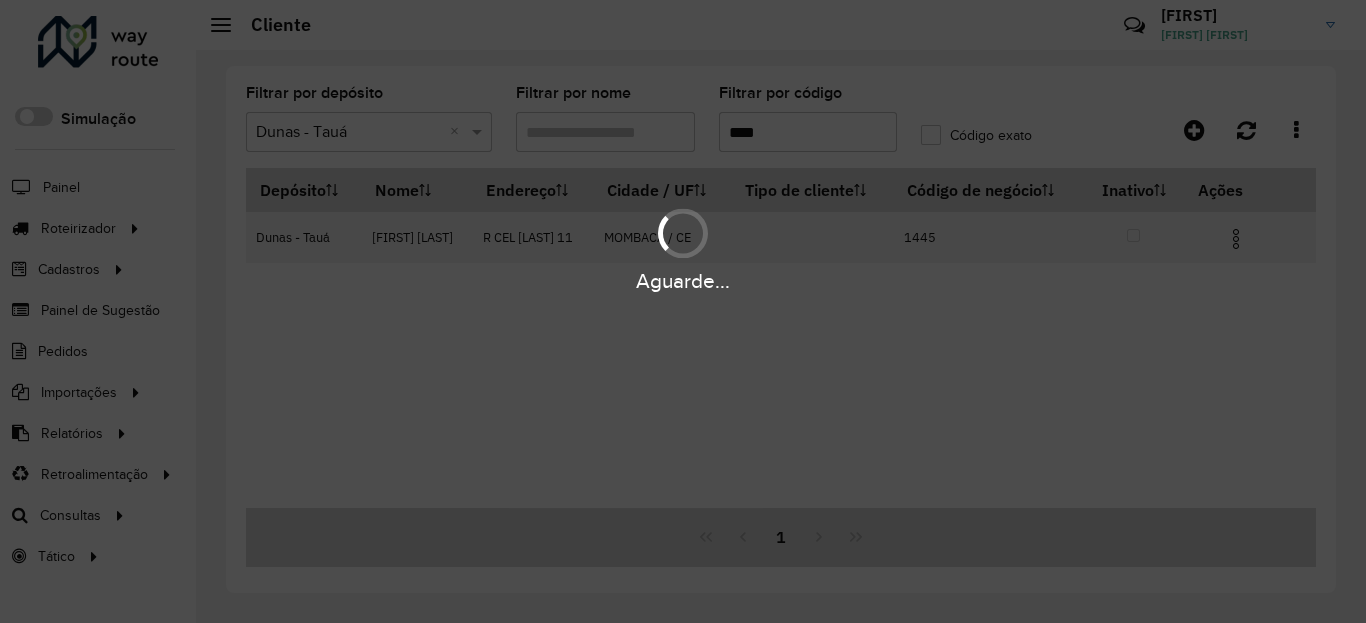 click on "Aguarde..." at bounding box center [683, 281] 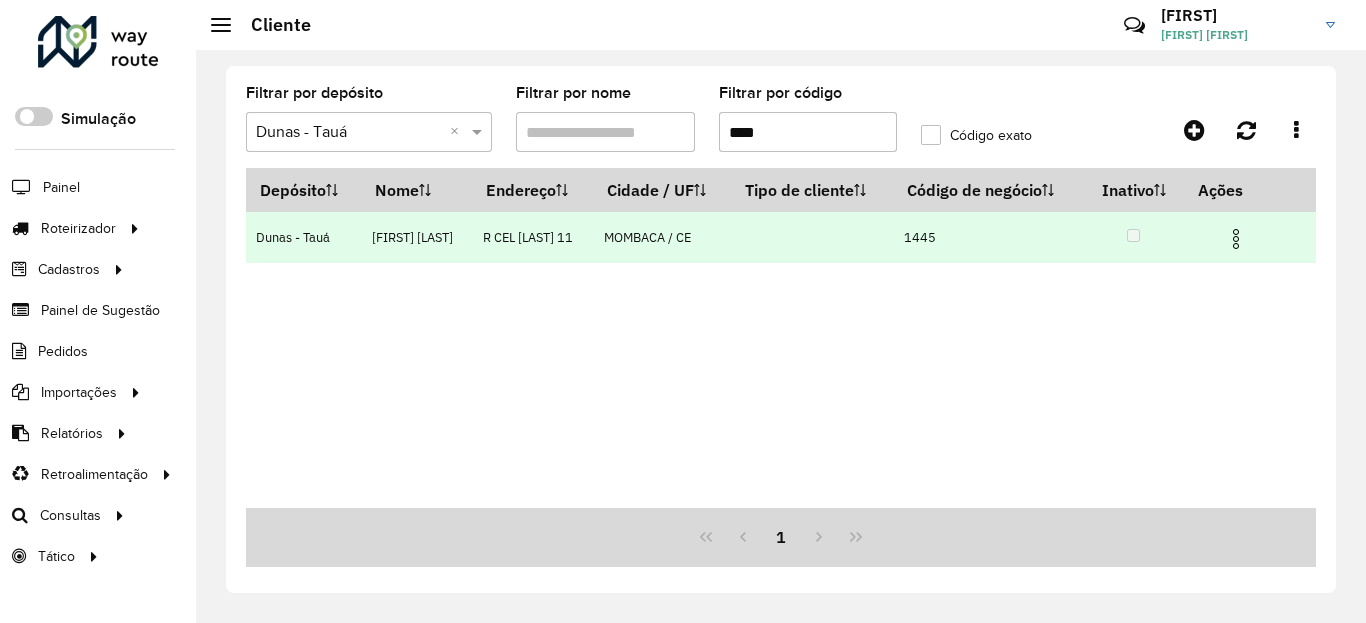 click at bounding box center [1236, 239] 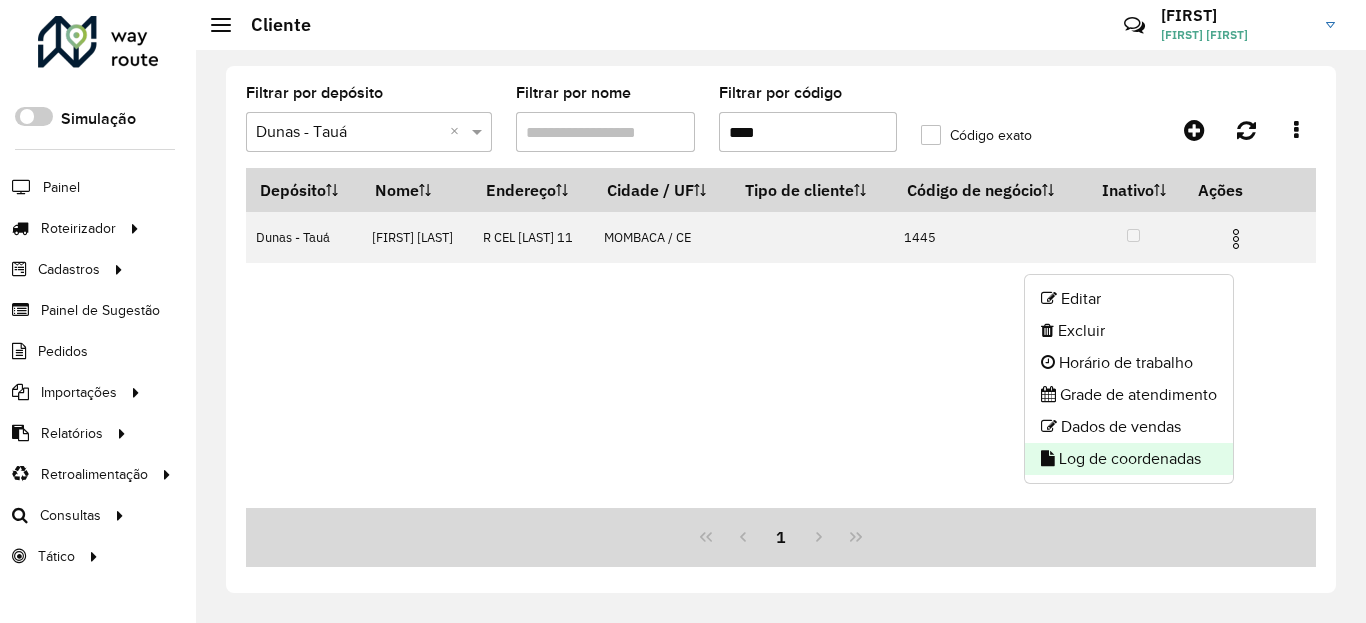 click on "Log de coordenadas" 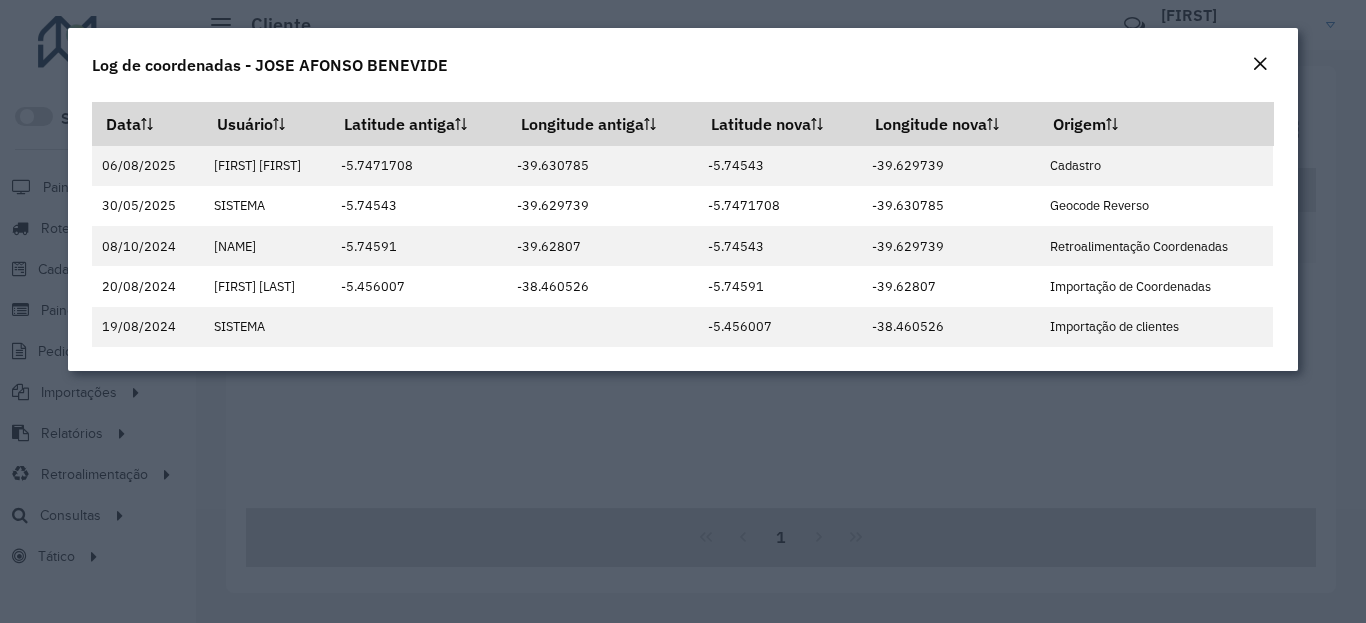 click 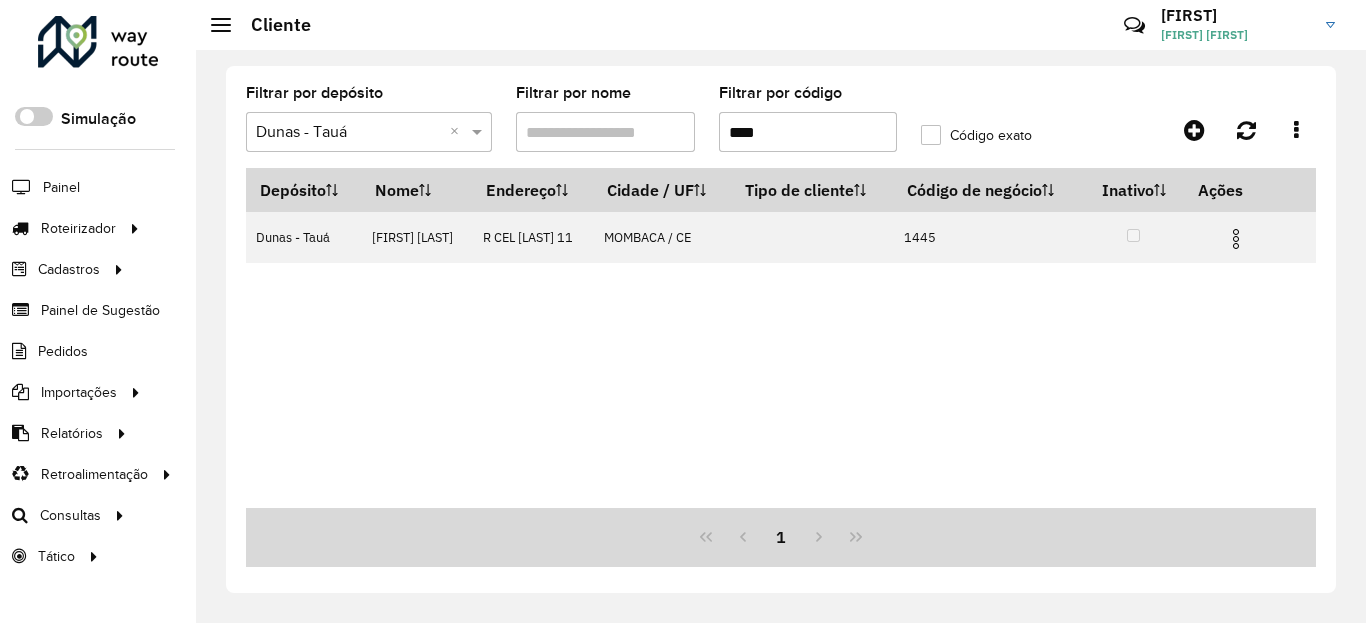 click on "****" at bounding box center [808, 132] 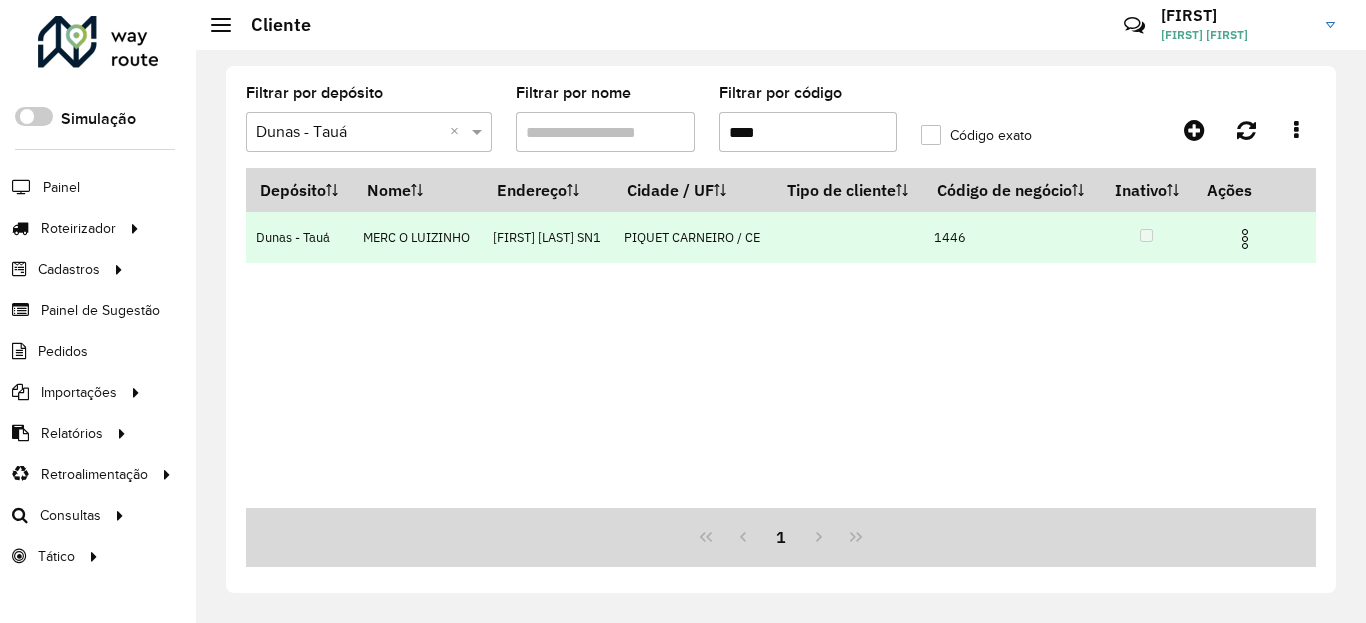 click at bounding box center (1245, 239) 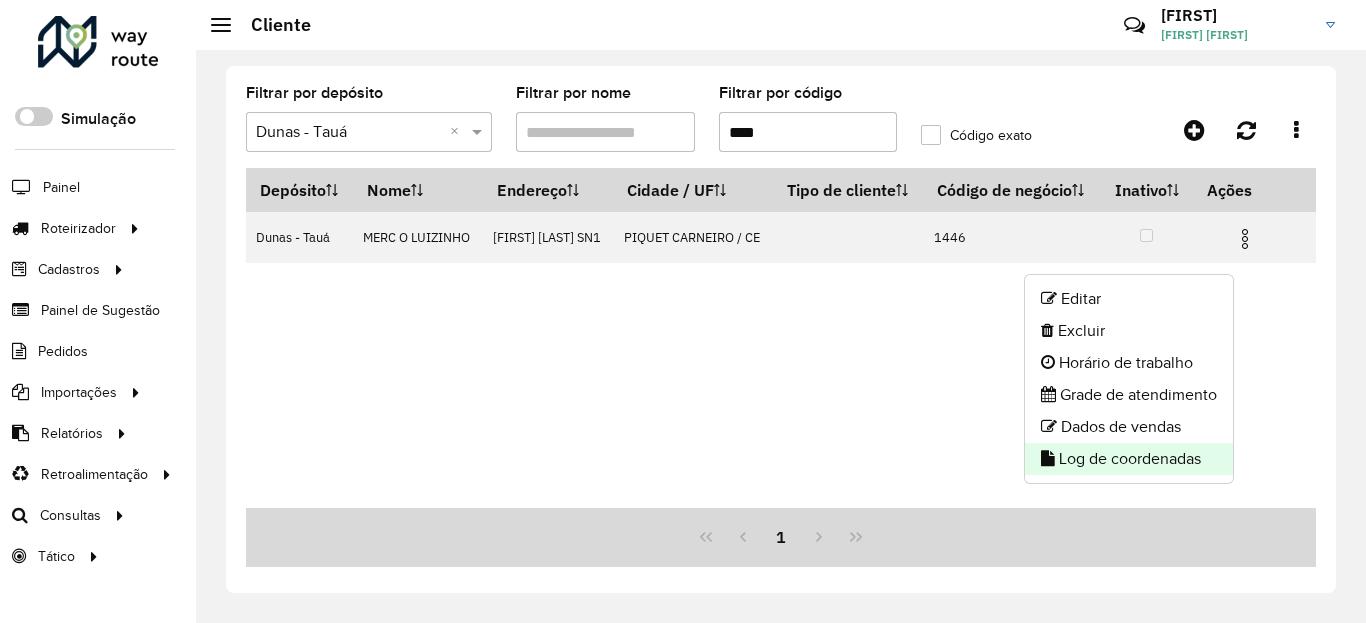 click on "Log de coordenadas" 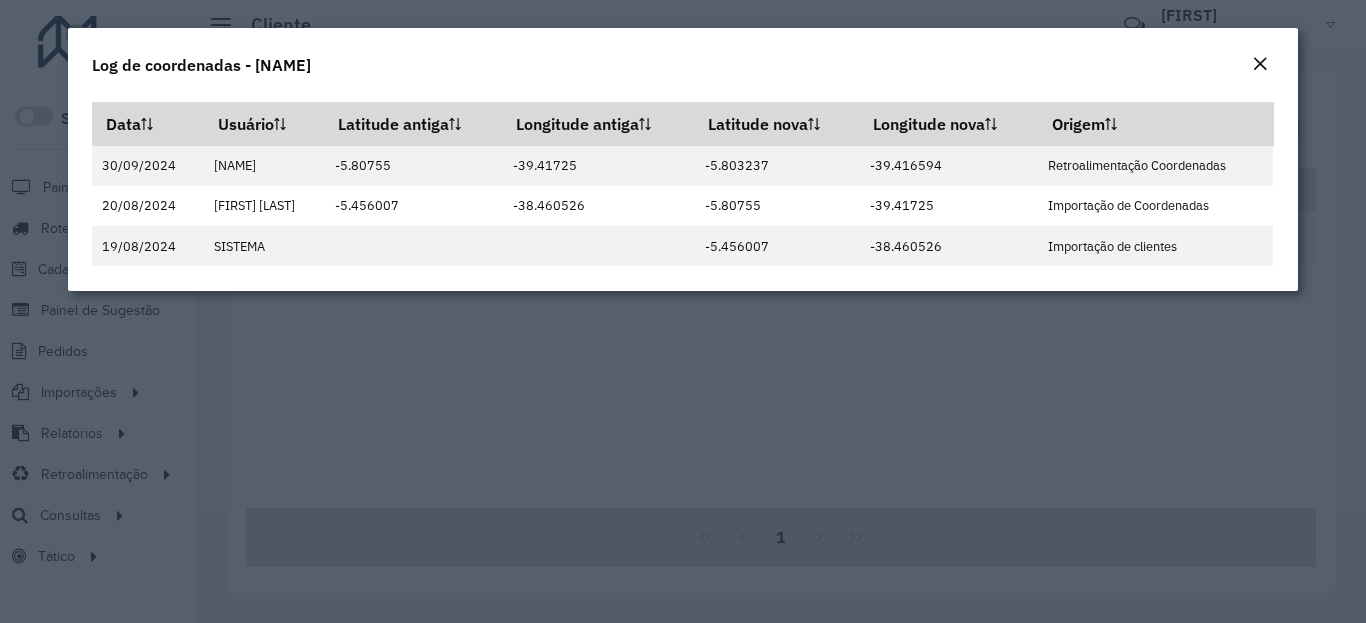 click 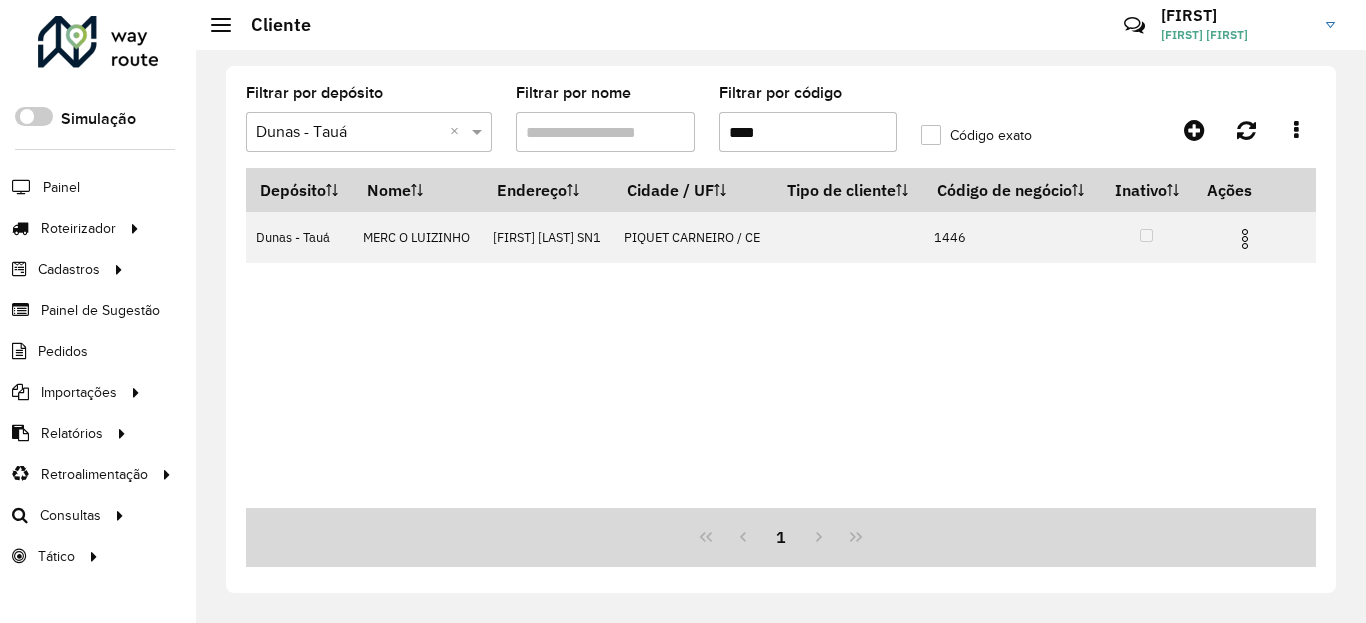 click on "****" at bounding box center [808, 132] 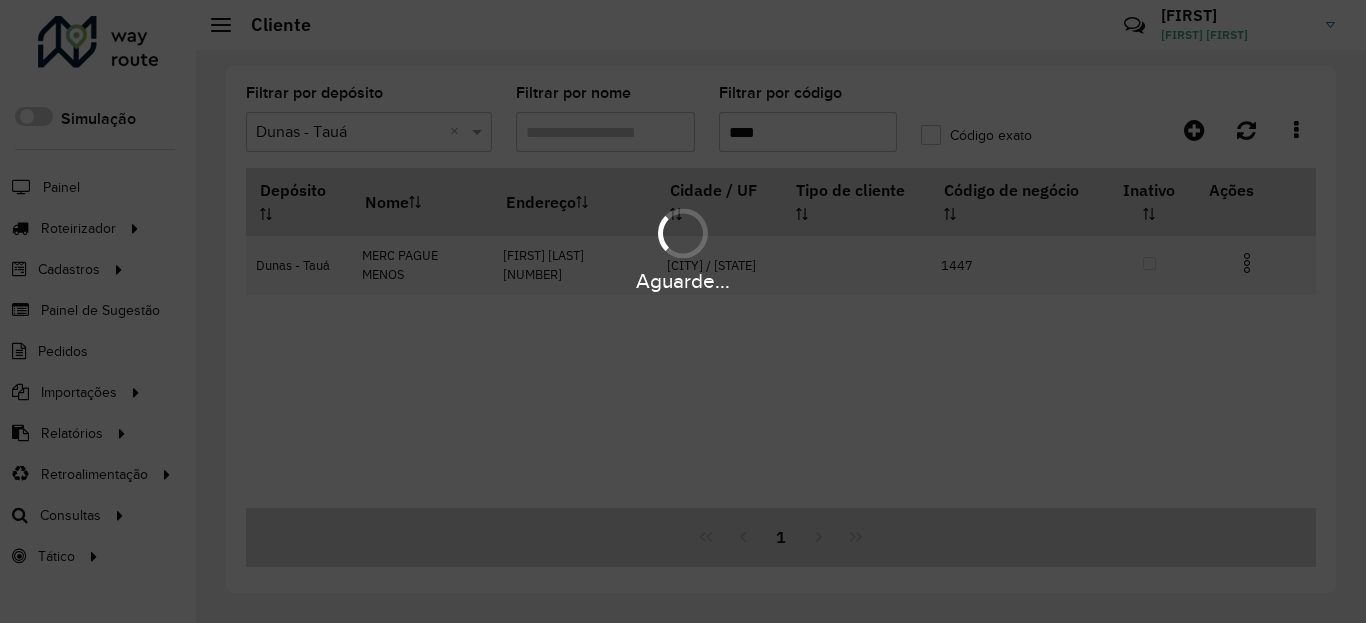 click on "Aguarde..." at bounding box center [683, 281] 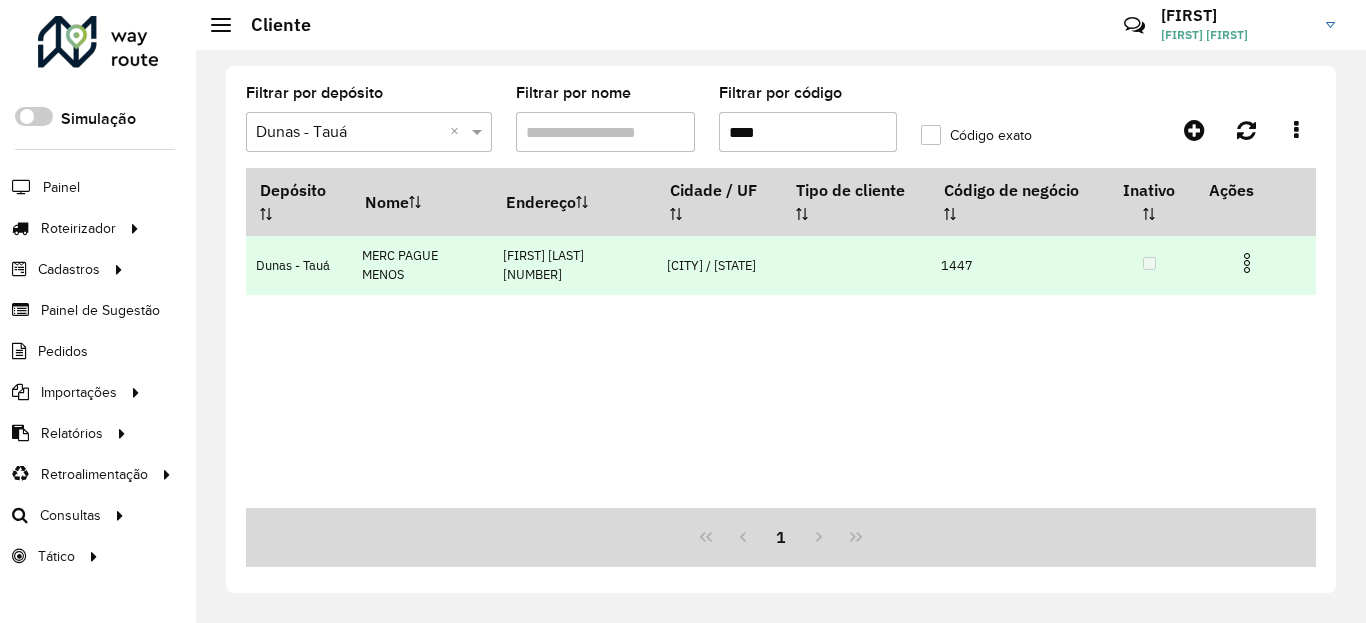 click at bounding box center (1247, 263) 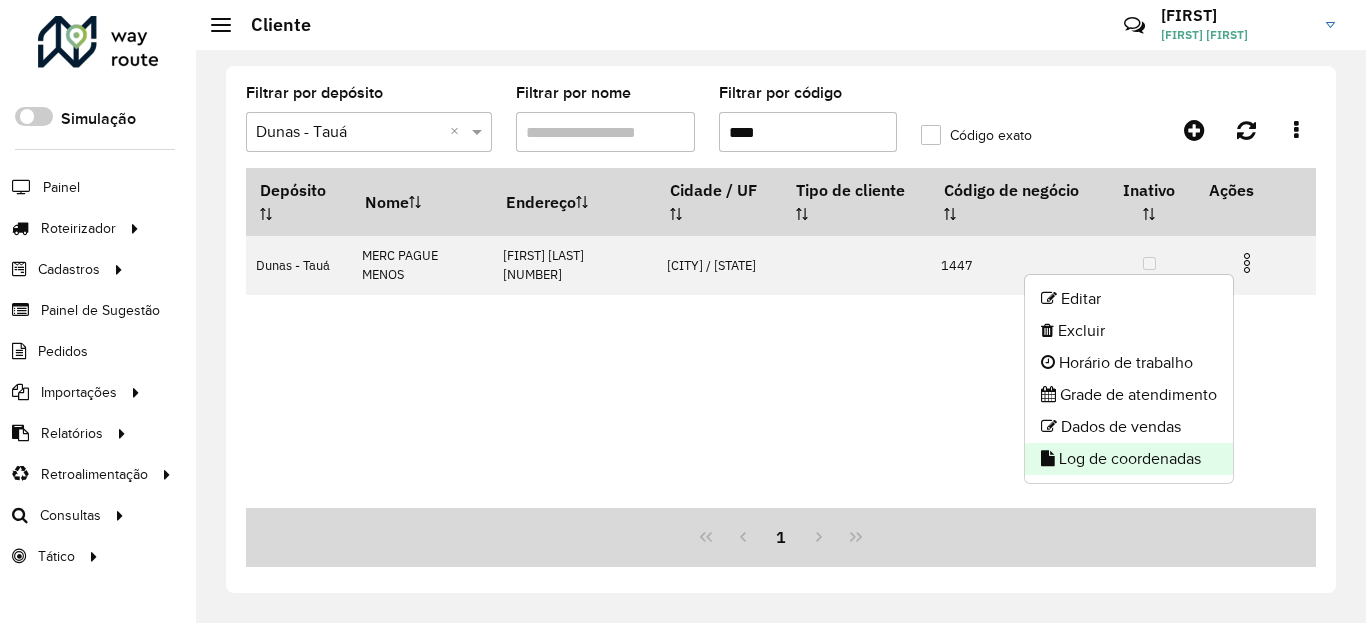 click on "Log de coordenadas" 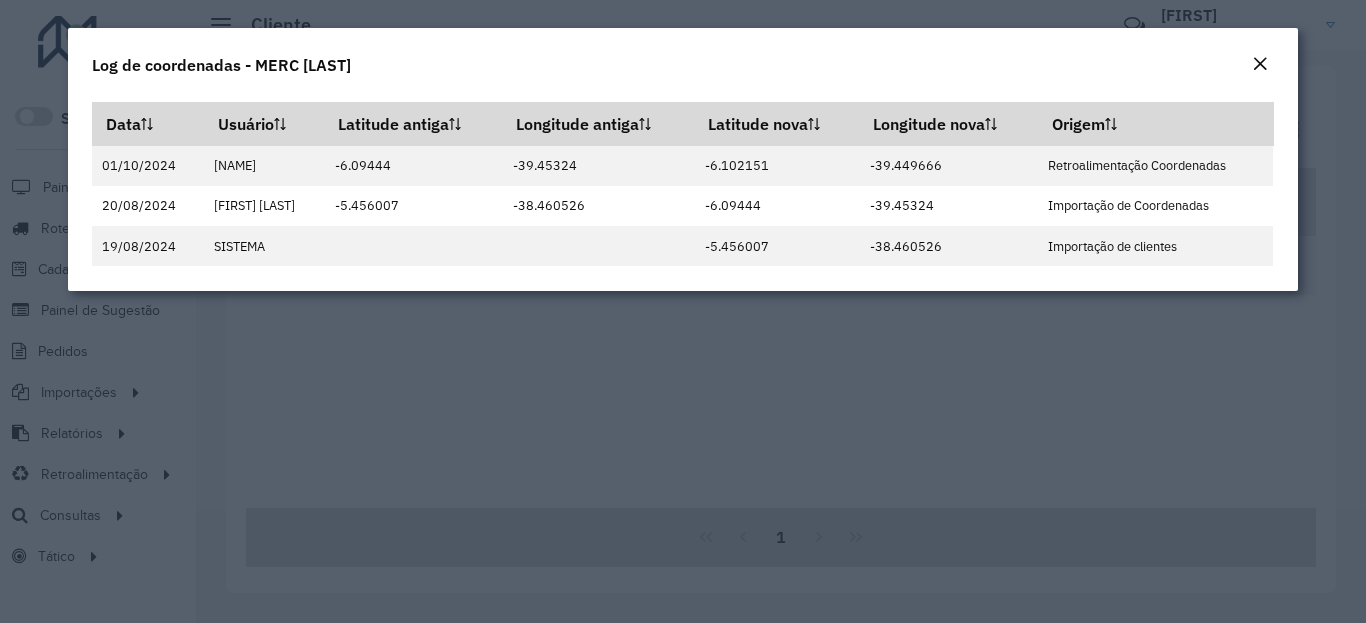 click 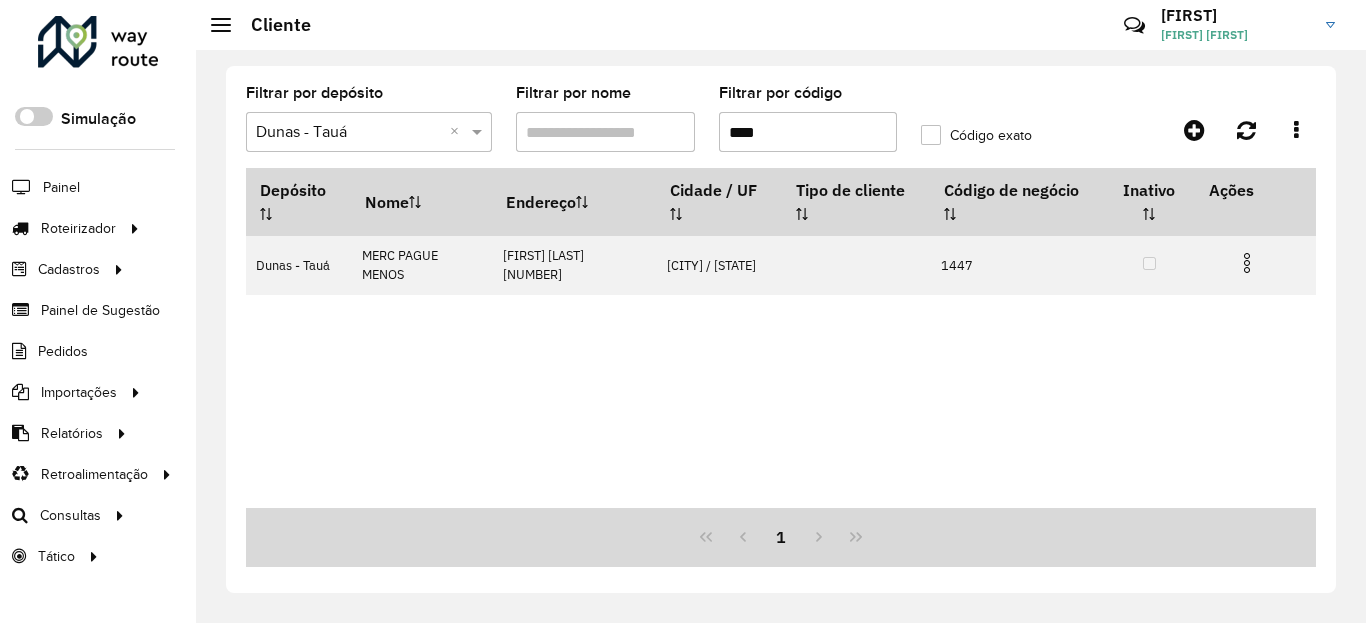 click on "****" at bounding box center (808, 132) 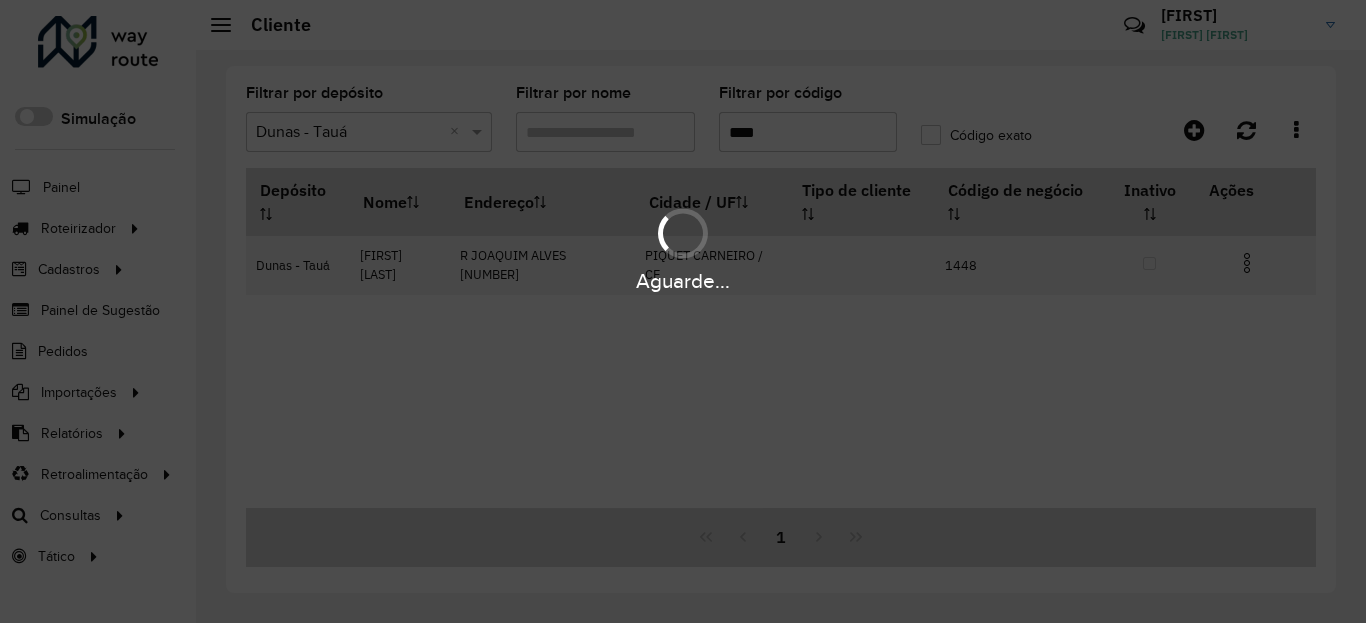click on "Aguarde..." at bounding box center [683, 281] 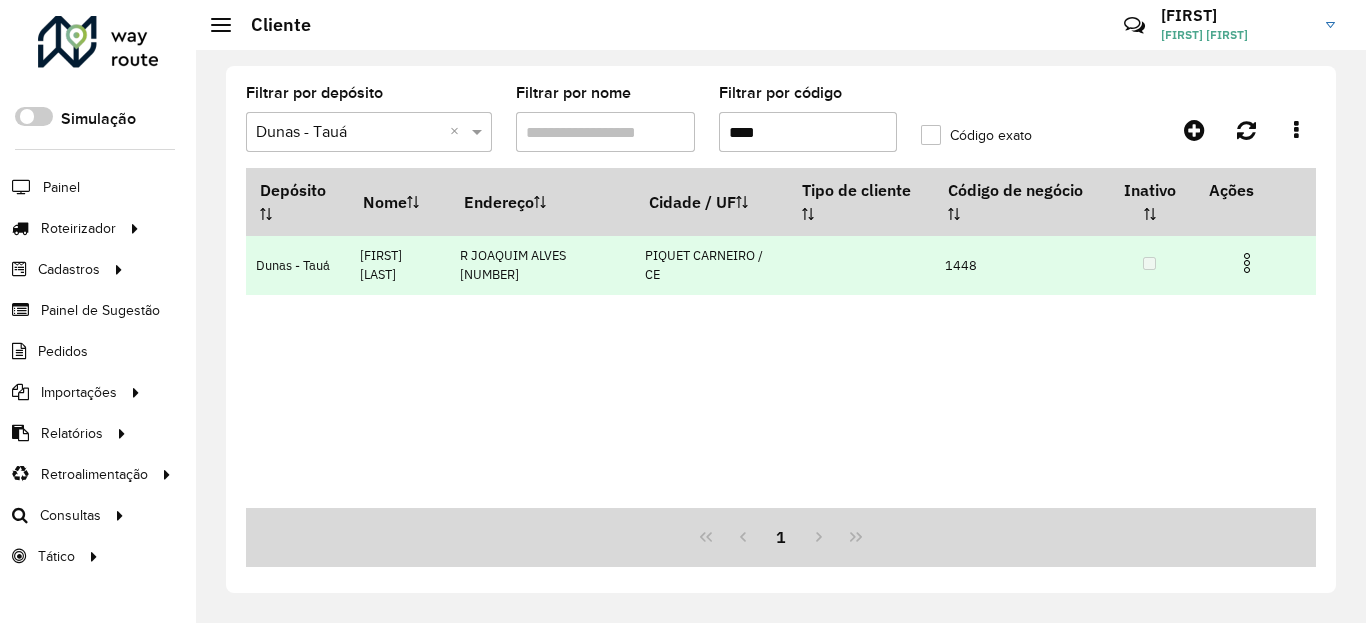 click at bounding box center [1247, 263] 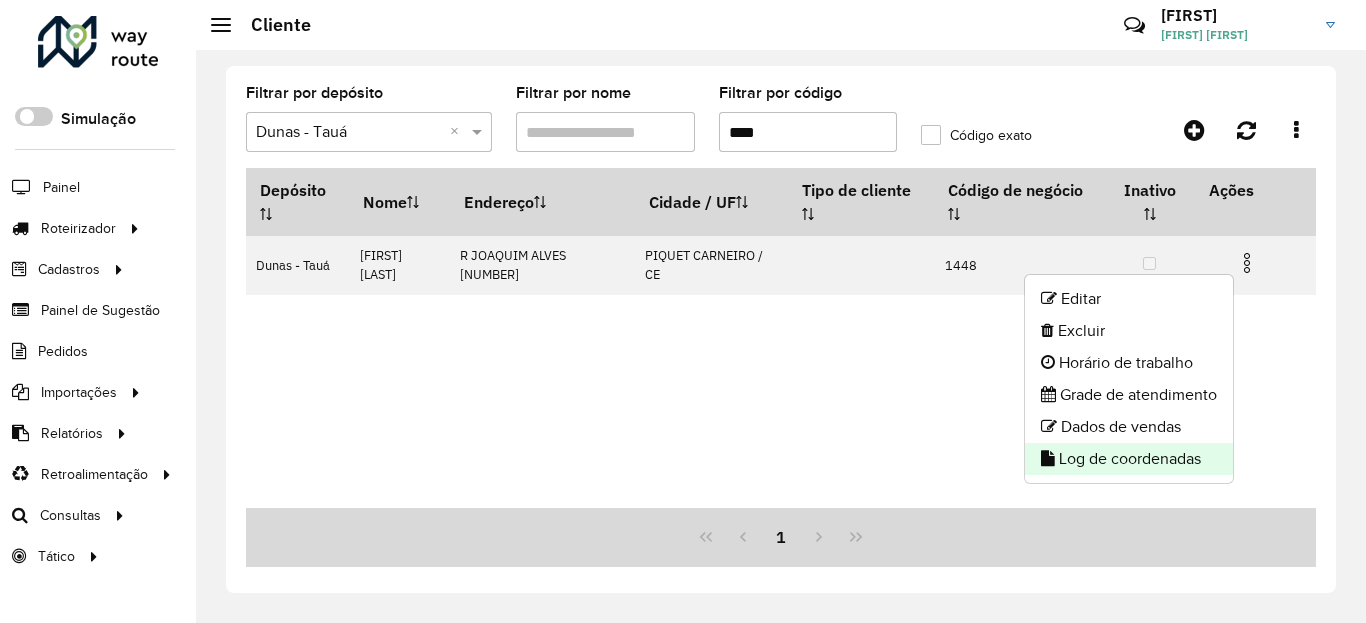 click on "Log de coordenadas" 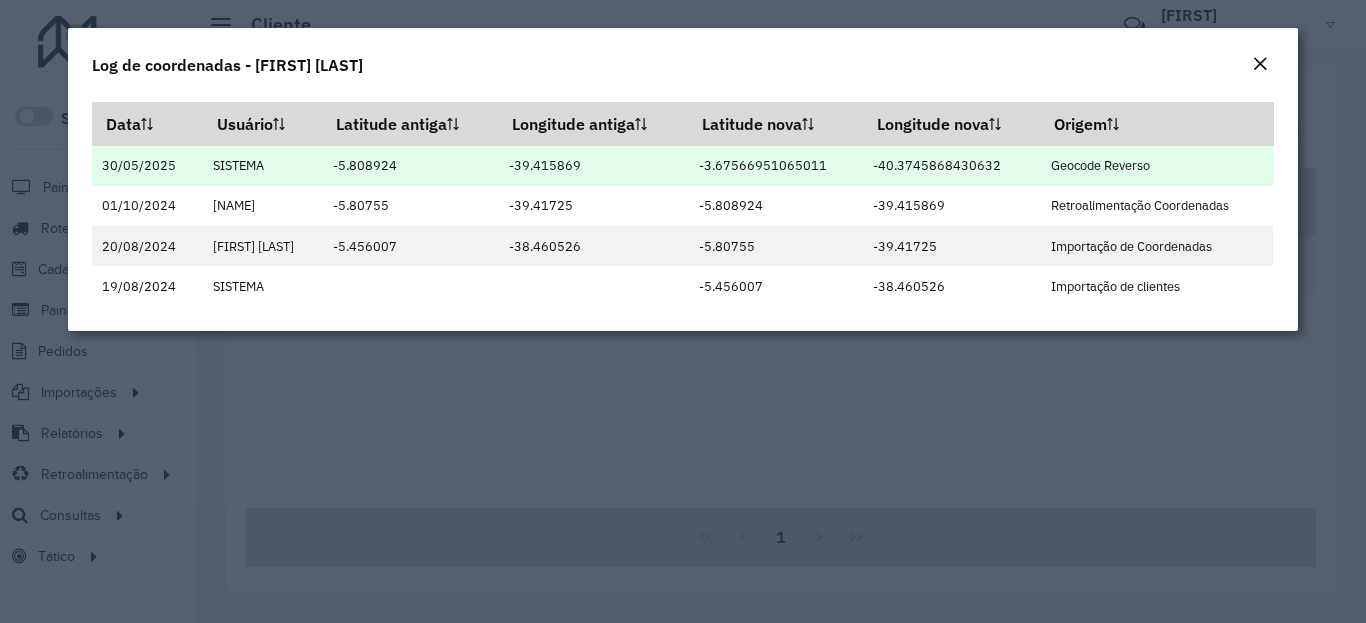 click 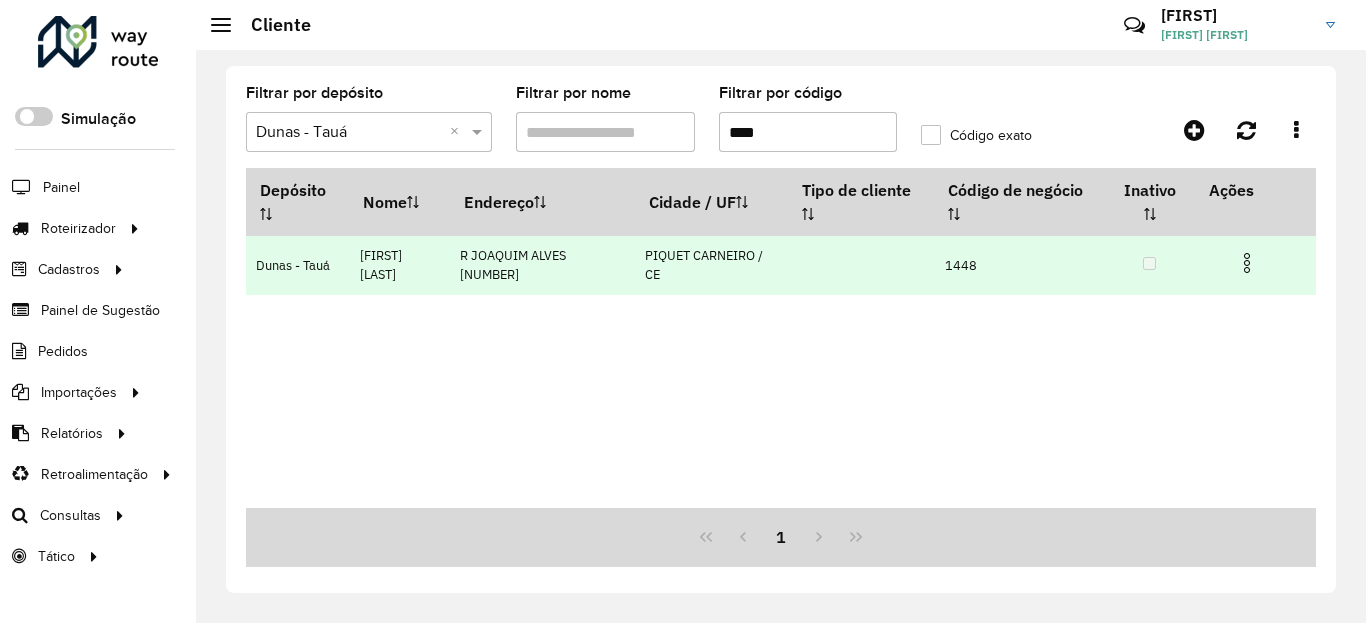 click at bounding box center (1247, 263) 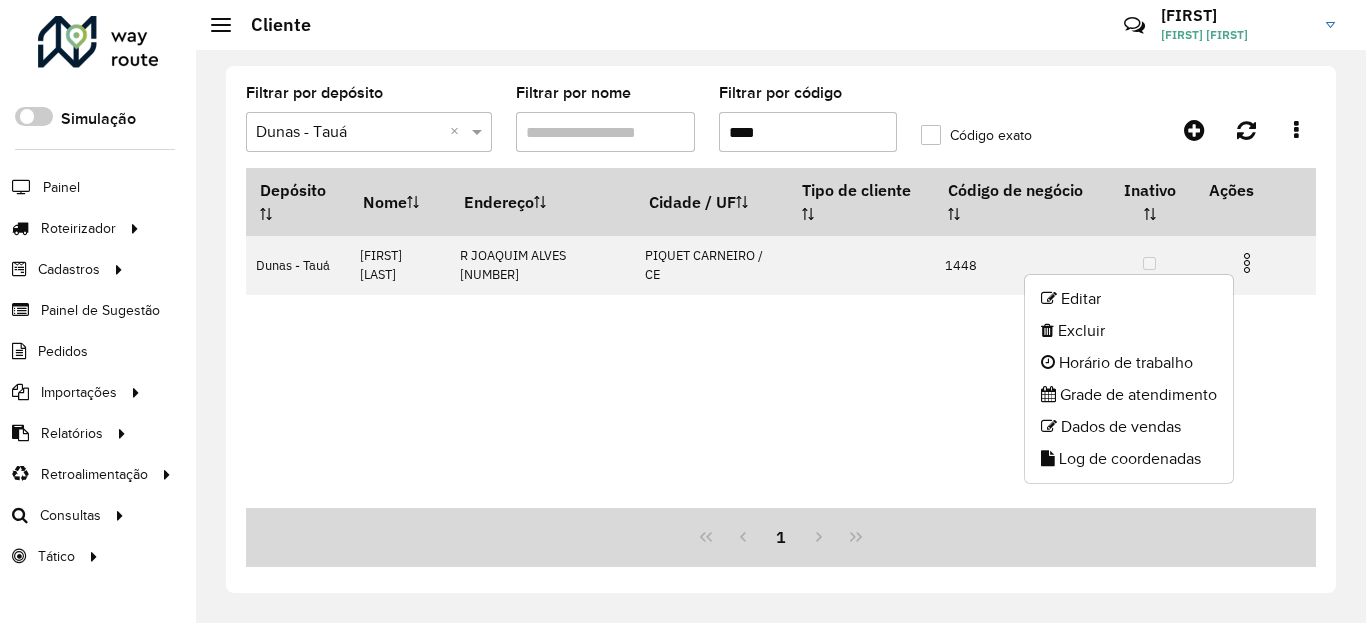click on "Editar" 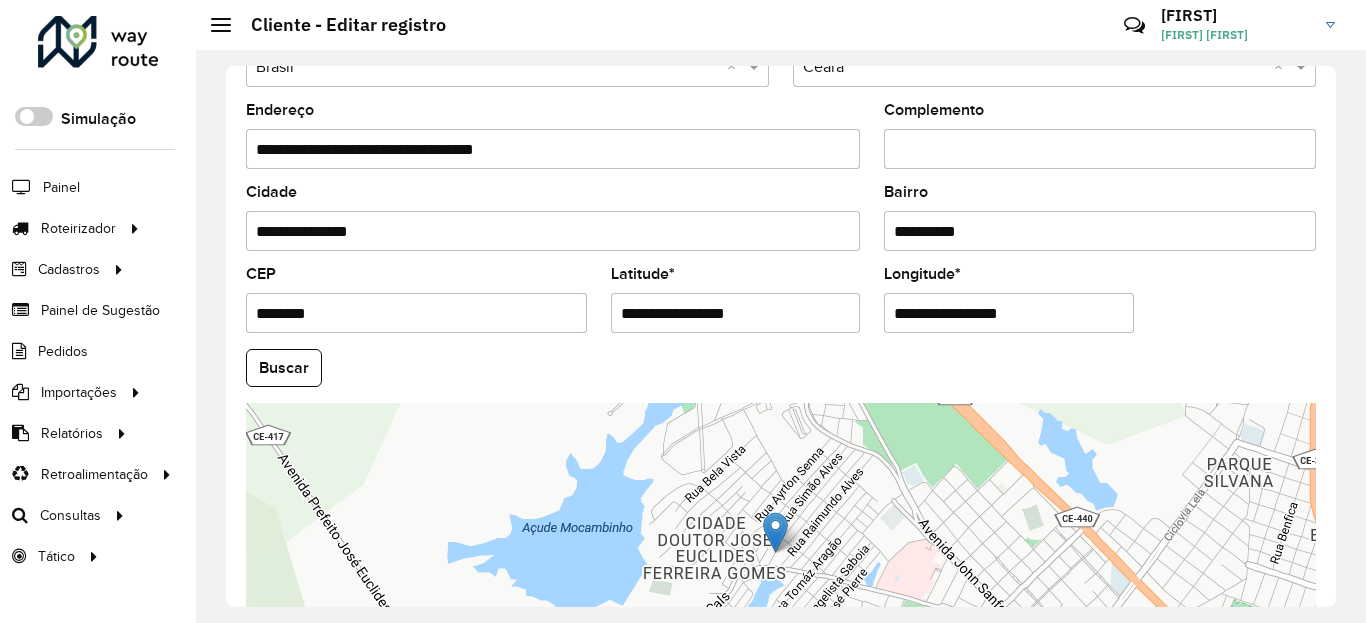 scroll, scrollTop: 720, scrollLeft: 0, axis: vertical 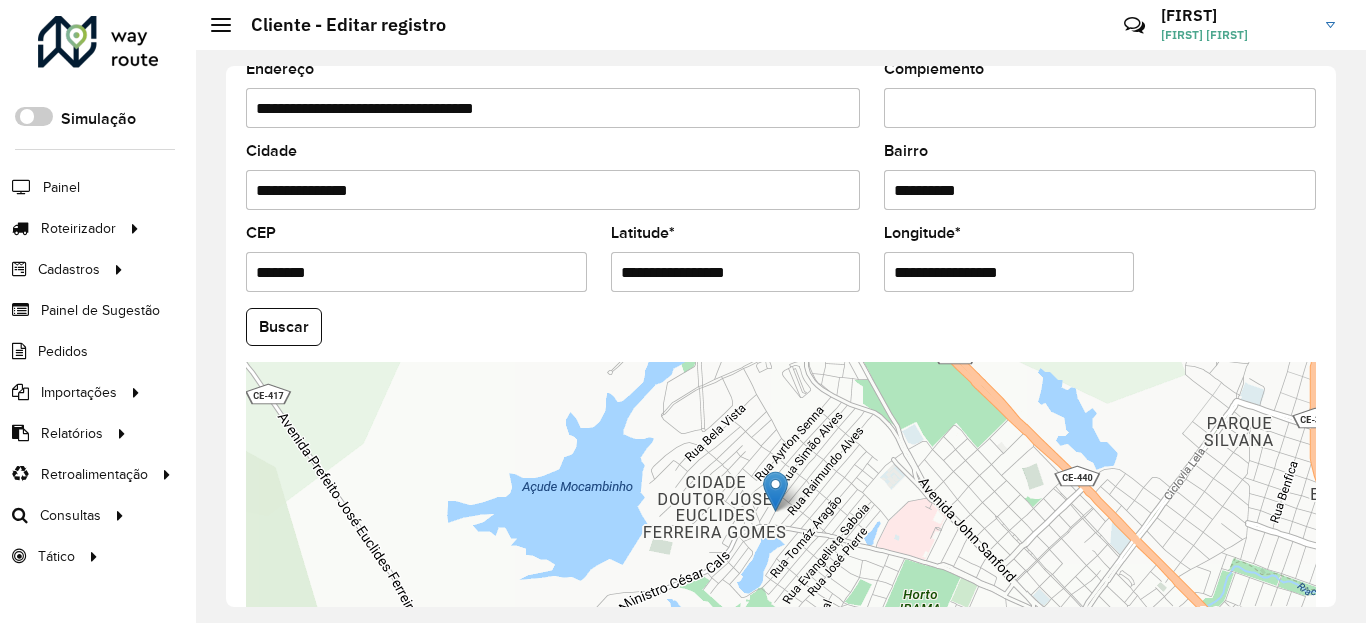 click on "**********" at bounding box center (736, 272) 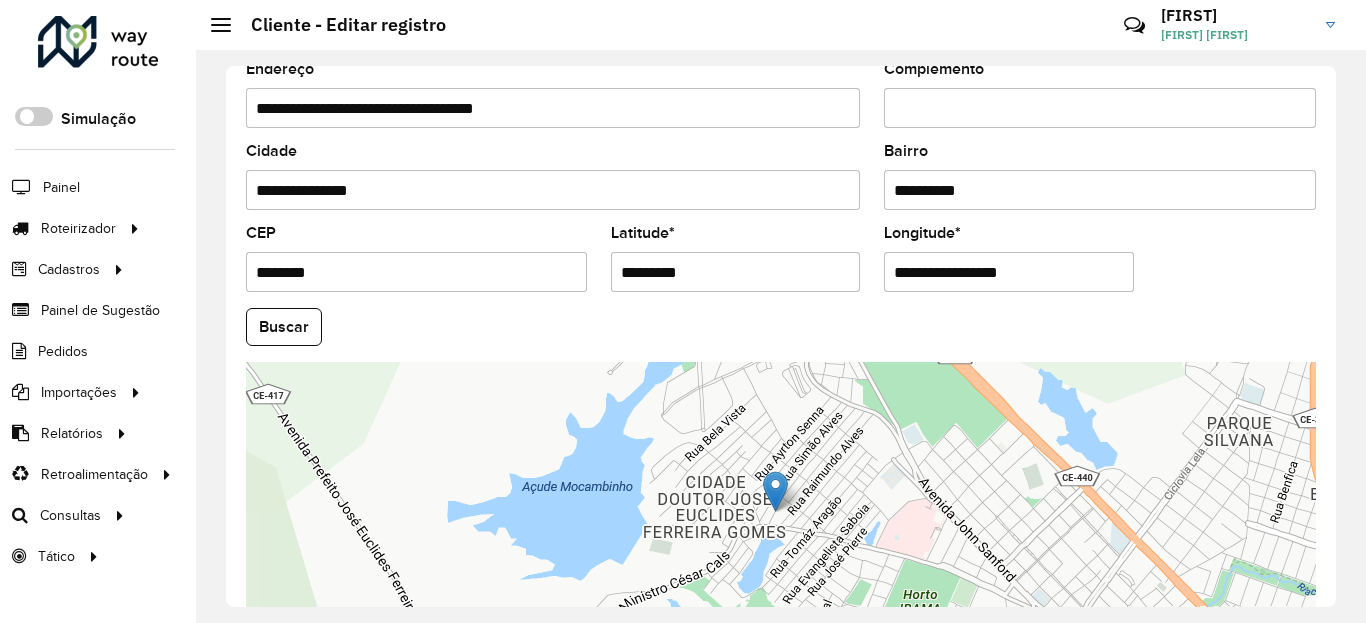 click on "Buscar" 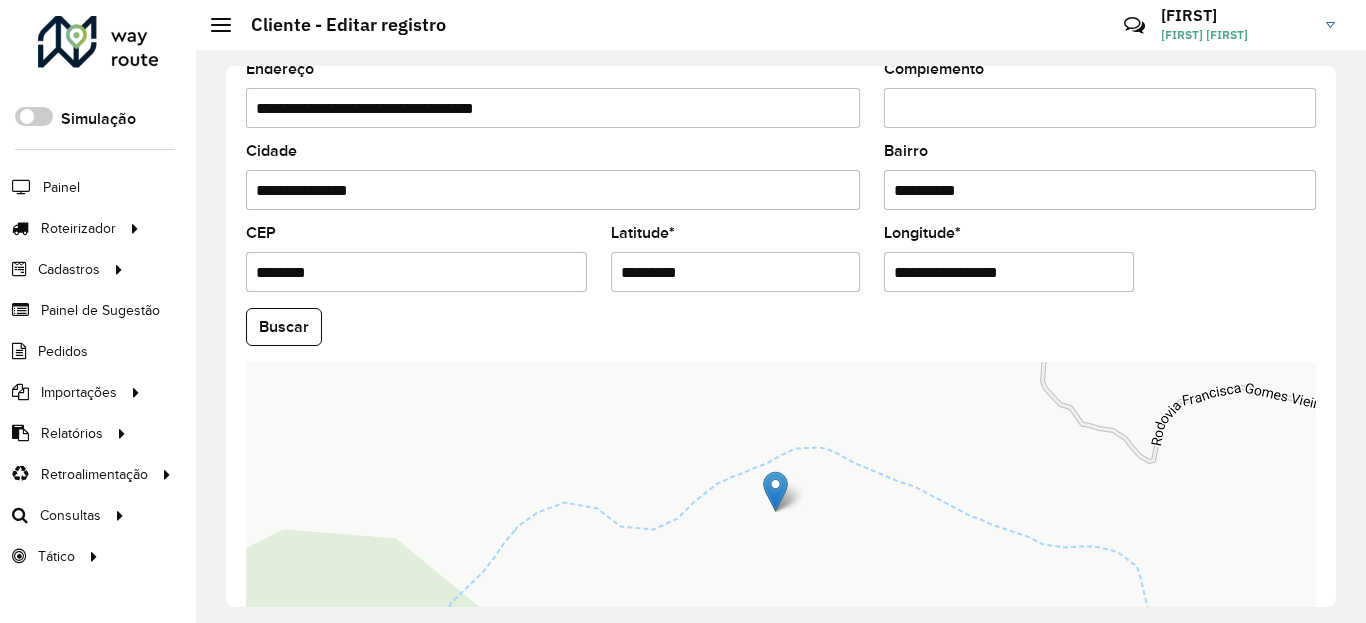 click on "**********" at bounding box center [1009, 272] 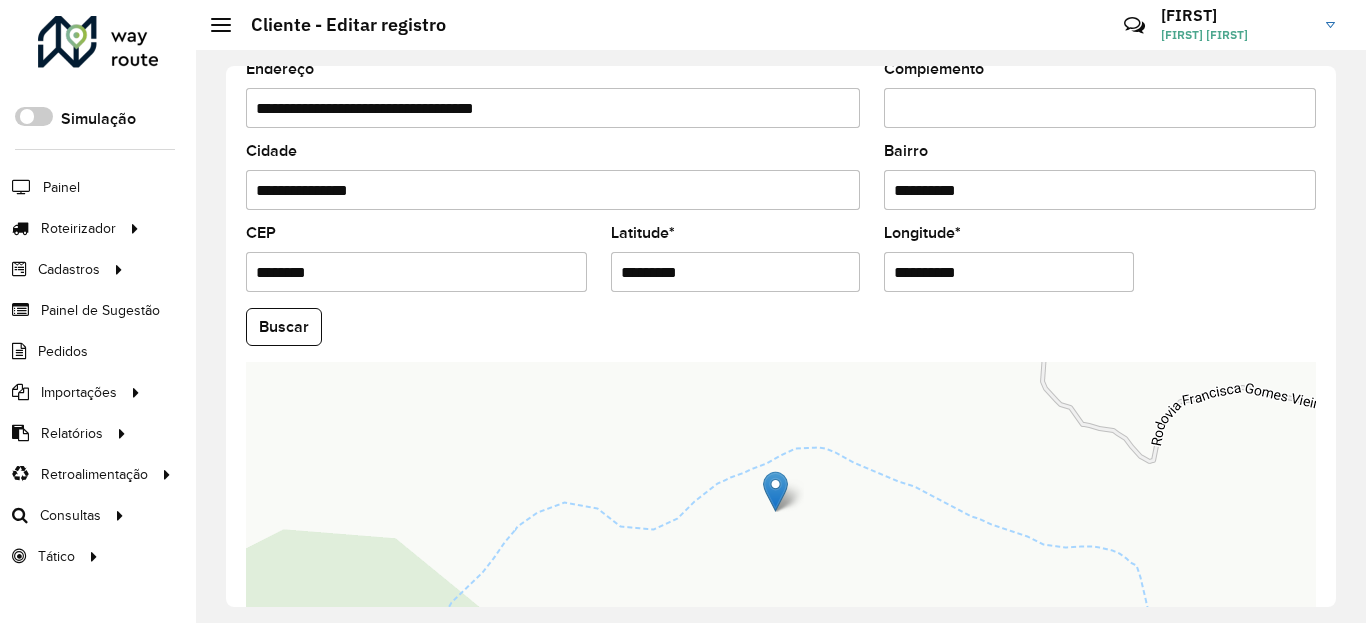 click on "Aguarde...  Pop-up bloqueado!  Seu navegador bloqueou automáticamente a abertura de uma nova janela.   Acesse as configurações e adicione o endereço do sistema a lista de permissão.   Fechar  Roteirizador AmbevTech Simulação Painel Roteirizador Entregas Vendas Cadastros Checkpoint Classificações de venda Cliente Condição de pagamento Consulta de setores Depósito Disponibilidade de veículos Fator tipo de produto Gabarito planner Grupo Rota Fator Tipo Produto Grupo de Depósito Grupo de rotas exclusiva Grupo de setores Jornada Jornada RN Layout integração Modelo Motorista Multi Depósito Painel de sugestão Parada Pedágio Perfil de Vendedor Ponto de apoio Ponto de apoio FAD Prioridade pedido Produto Restrição de Atendimento Planner Rodízio de placa Rota exclusiva FAD Rótulo Setor Setor Planner Tempo de parada de refeição Tipo de cliente Tipo de veículo Tipo de veículo RN Transportadora Usuário Vendedor Veículo Painel de Sugestão Pedidos Importações Classificação e volume de venda" at bounding box center (683, 311) 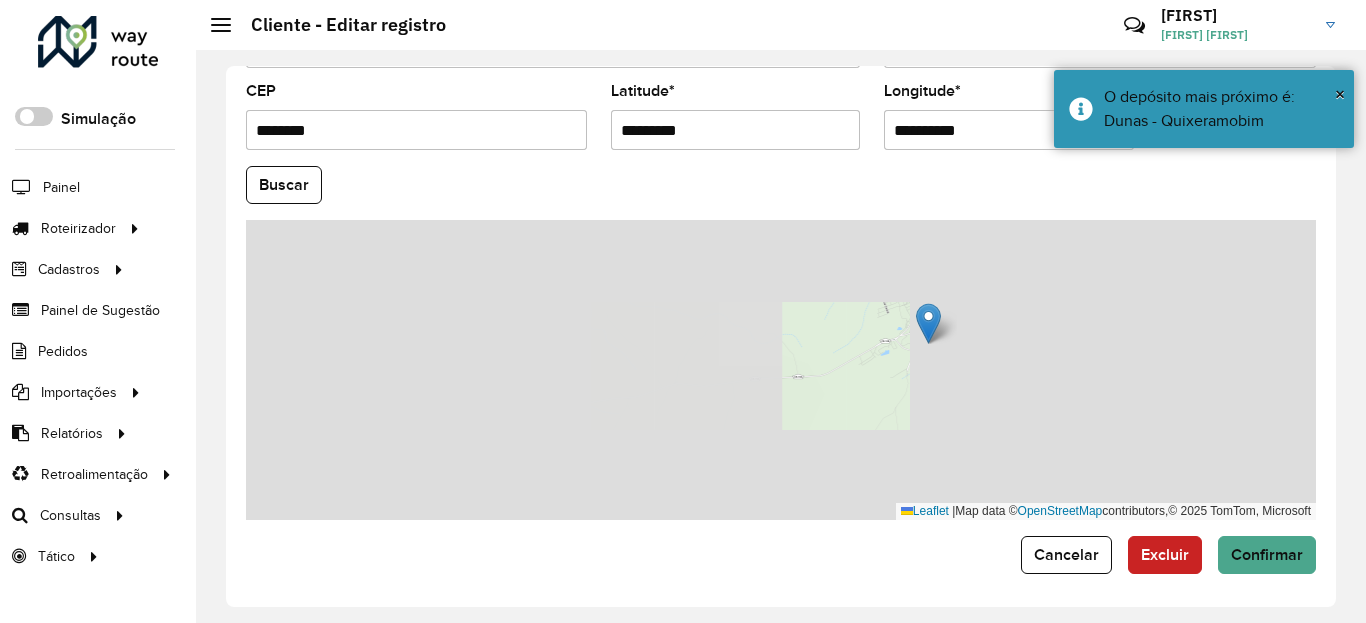 scroll, scrollTop: 865, scrollLeft: 0, axis: vertical 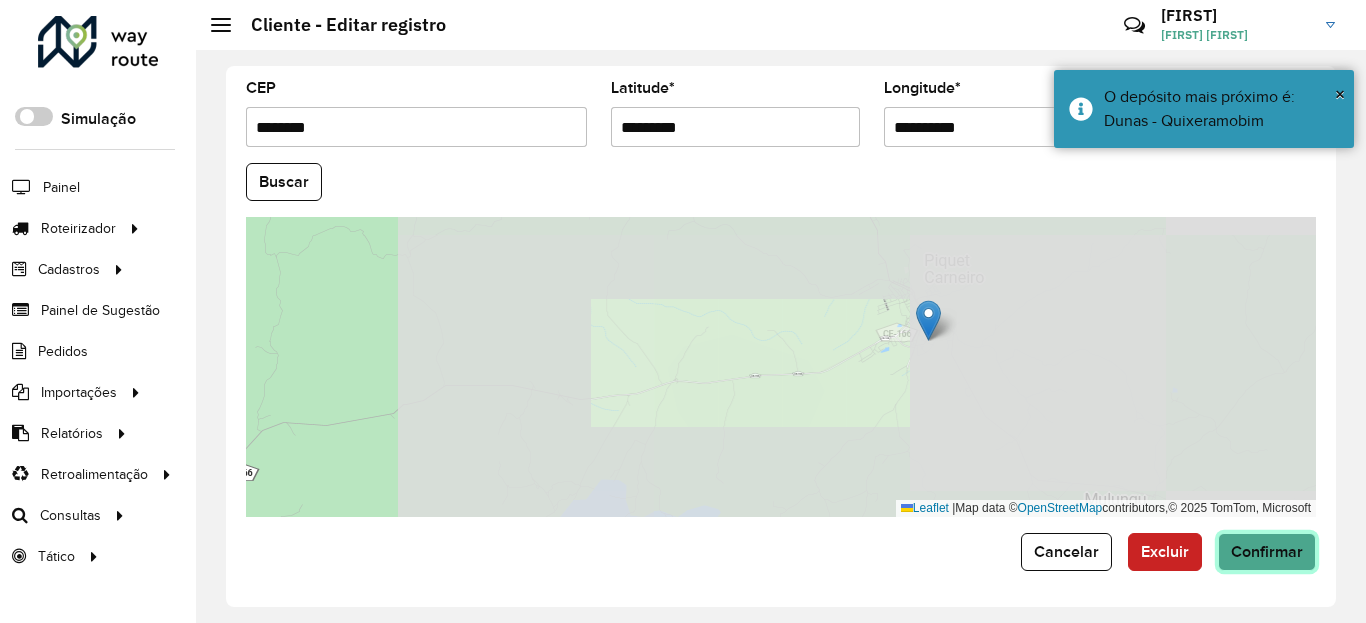 click on "Confirmar" 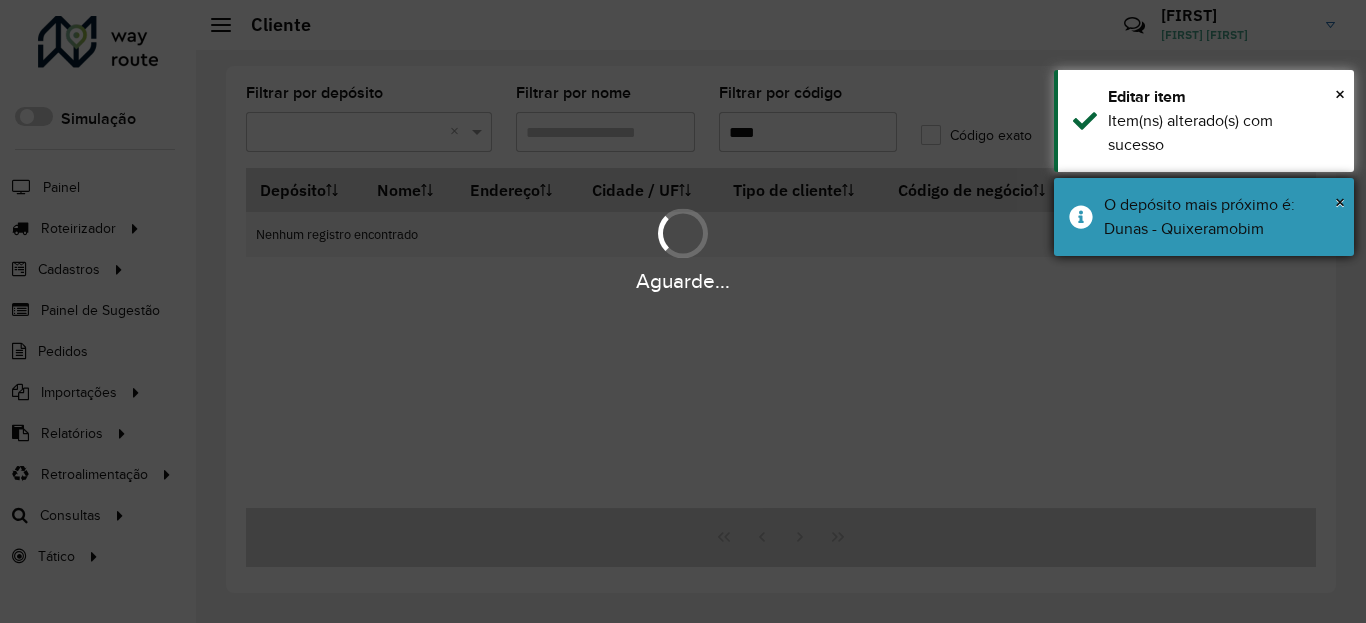click on "× O depósito mais próximo é: Dunas - Quixeramobim" at bounding box center [1204, 217] 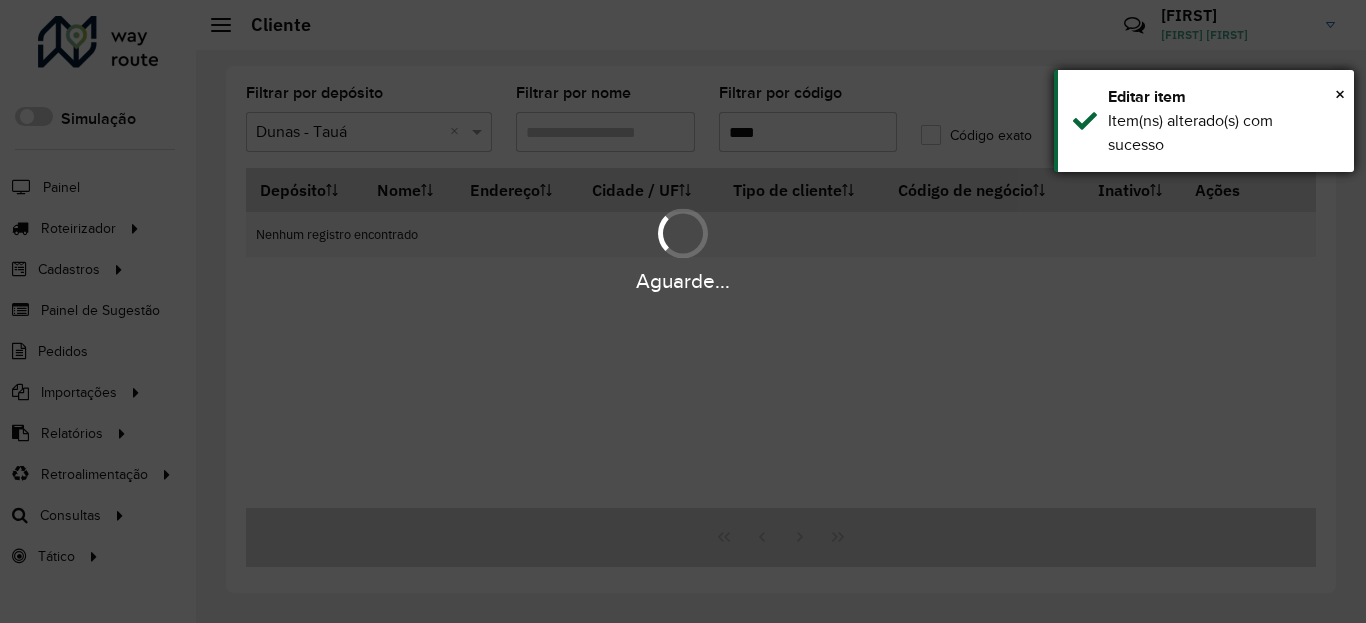 click on "×  Editar item  Item(ns) alterado(s) com sucesso" at bounding box center (1204, 121) 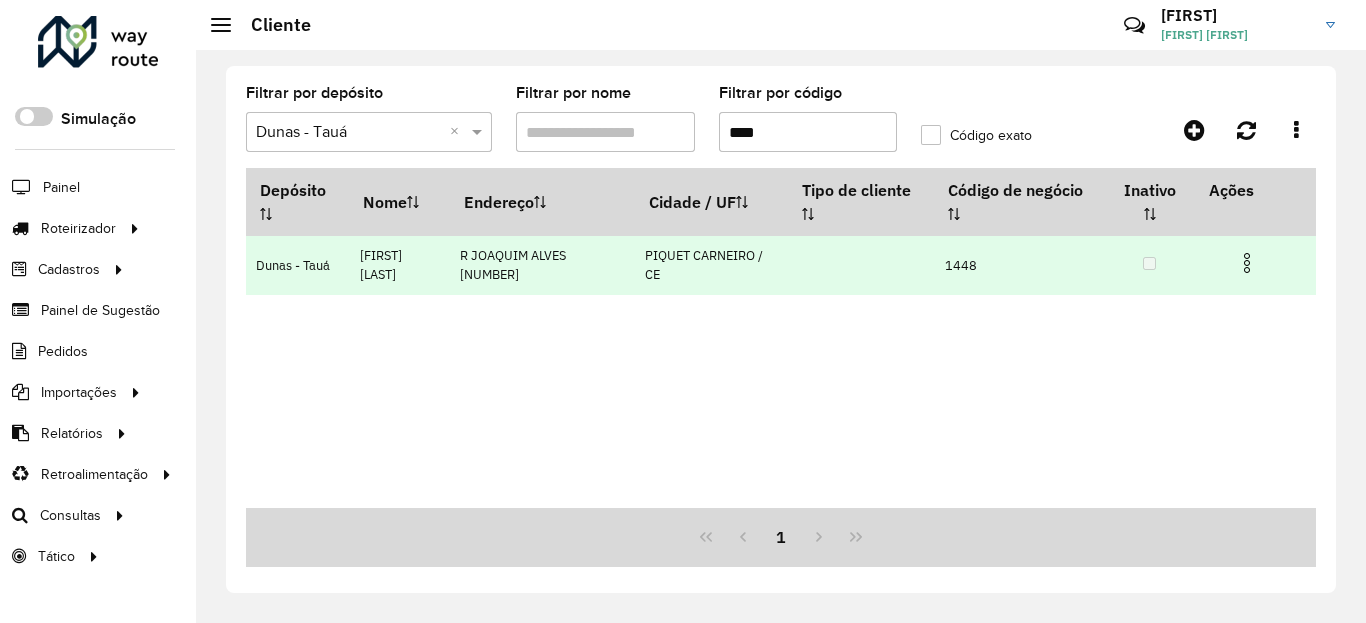 click at bounding box center (1255, 261) 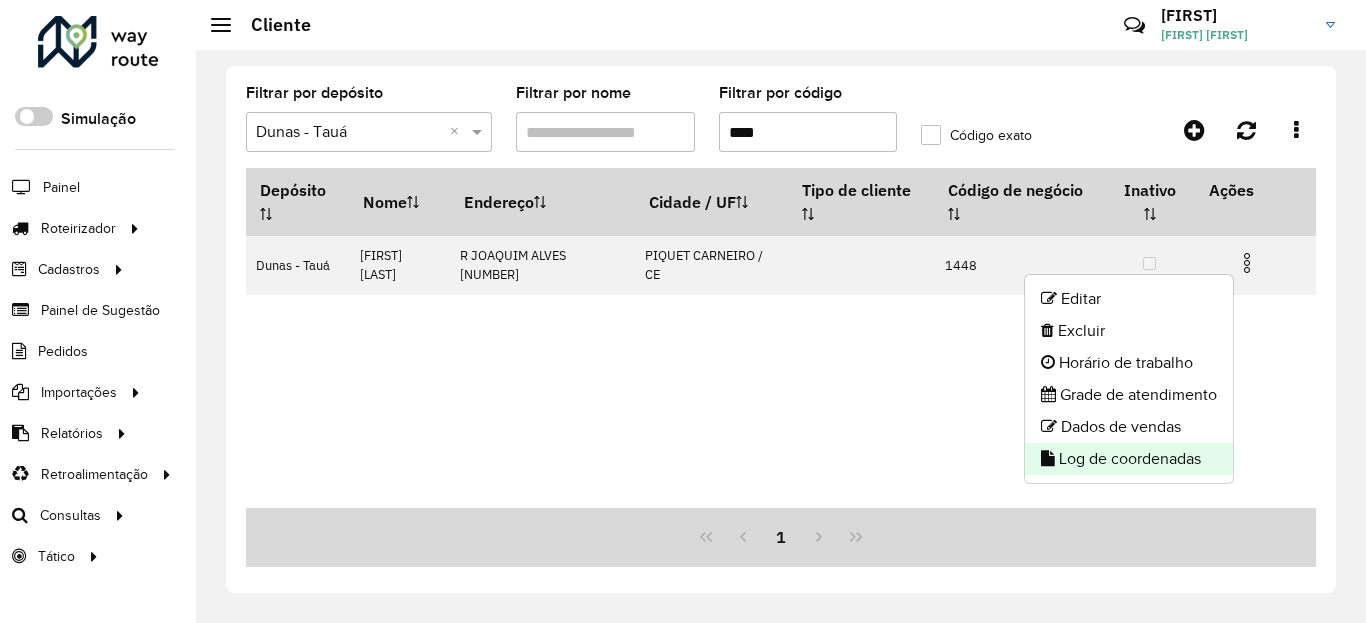 click on "Log de coordenadas" 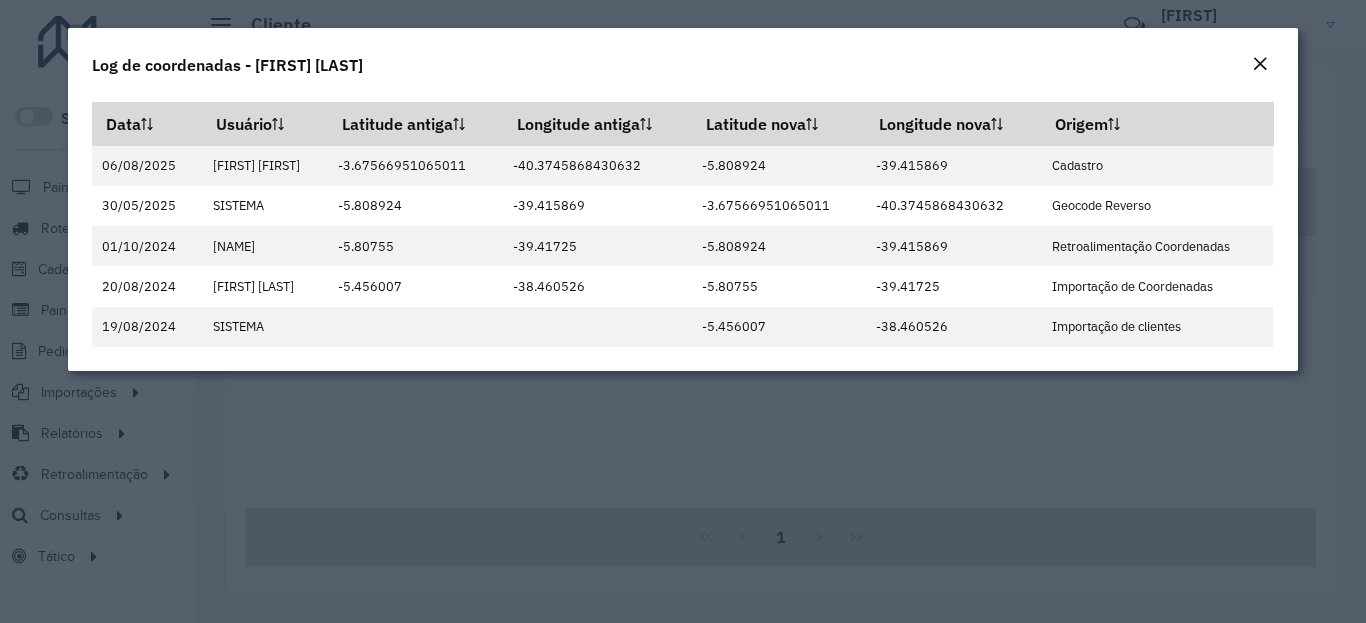 click 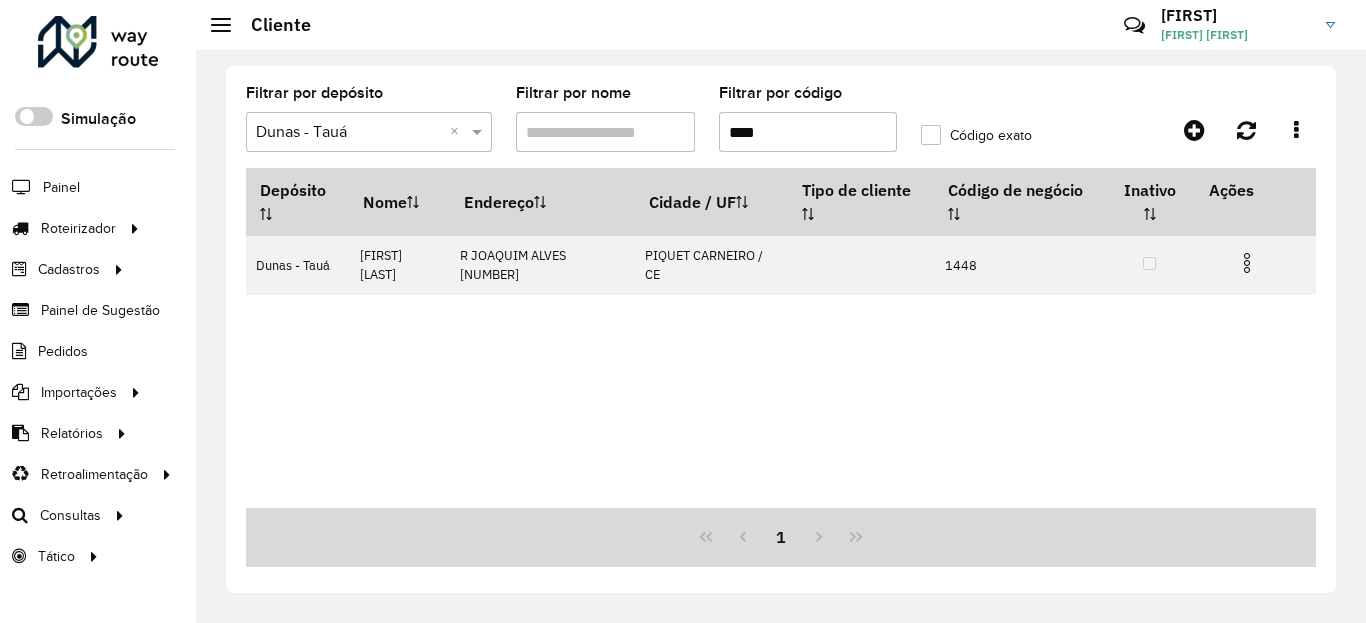 click on "****" at bounding box center [808, 132] 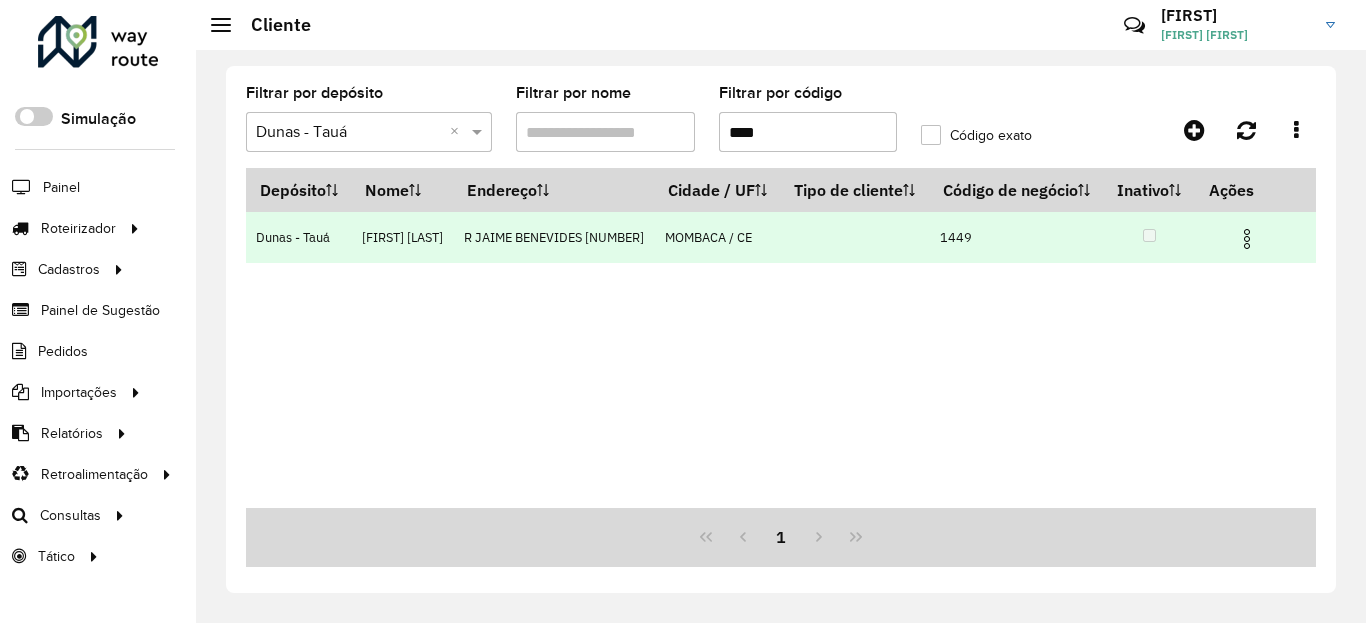 click at bounding box center [1255, 237] 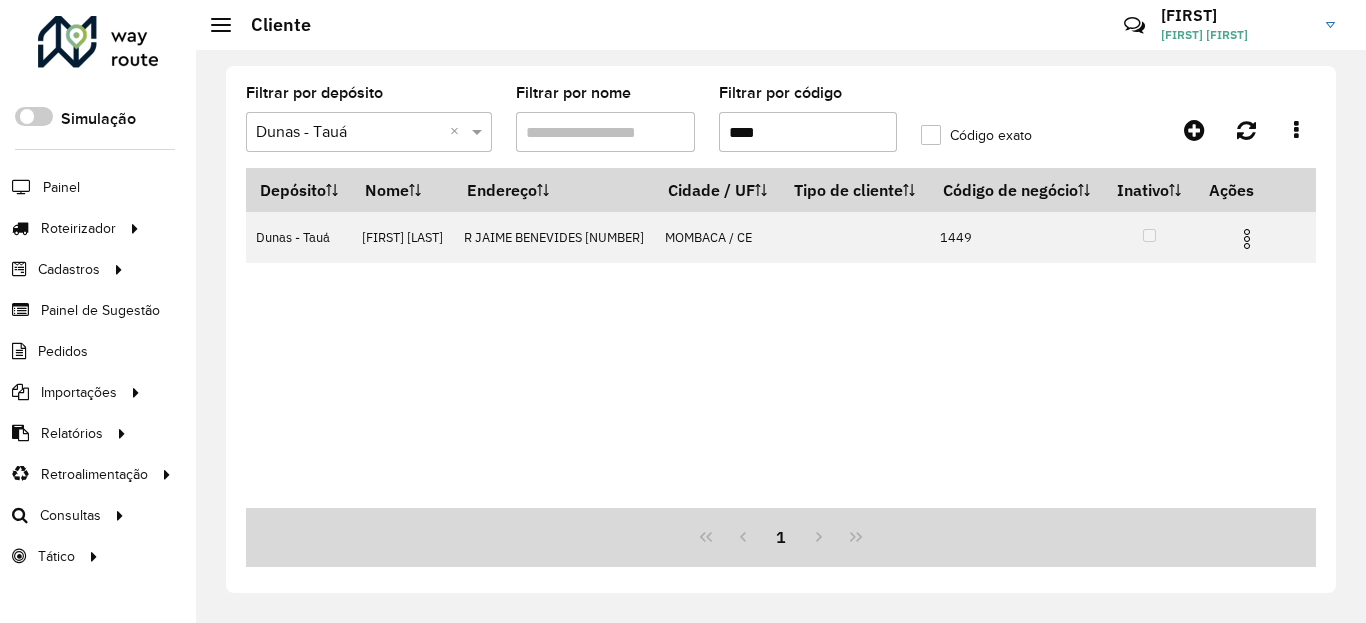 click at bounding box center [1247, 239] 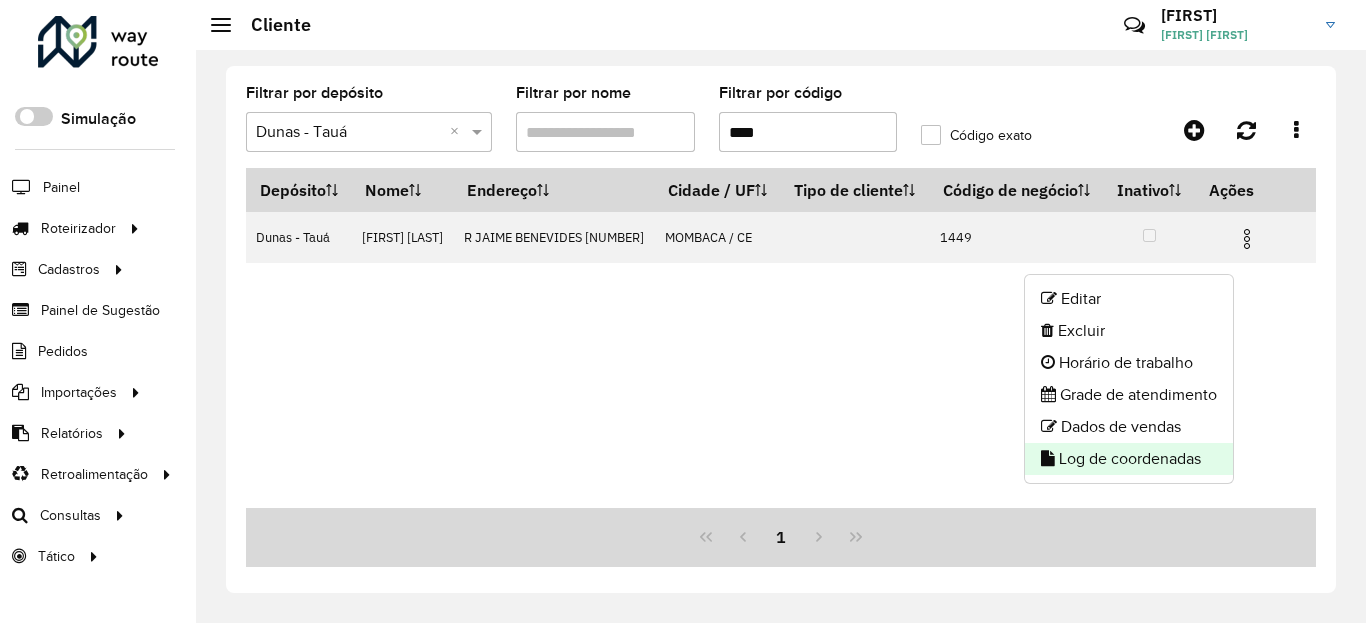 click on "Log de coordenadas" 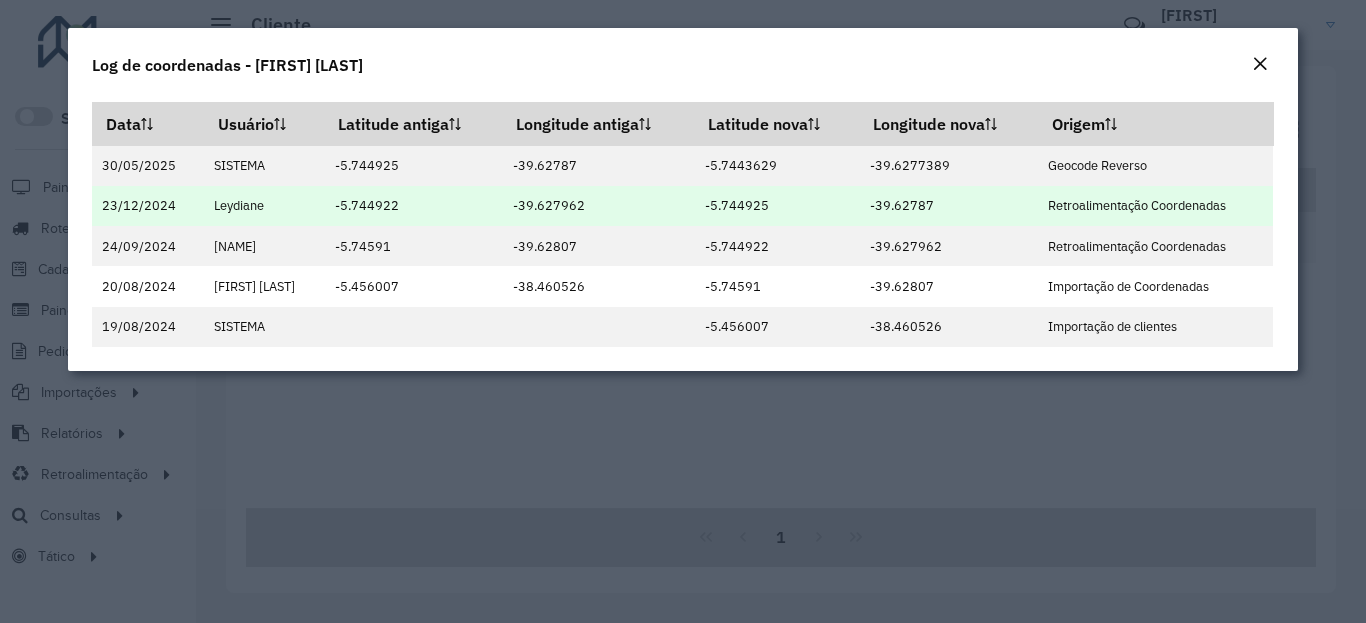 click on "-5.744925" at bounding box center [776, 206] 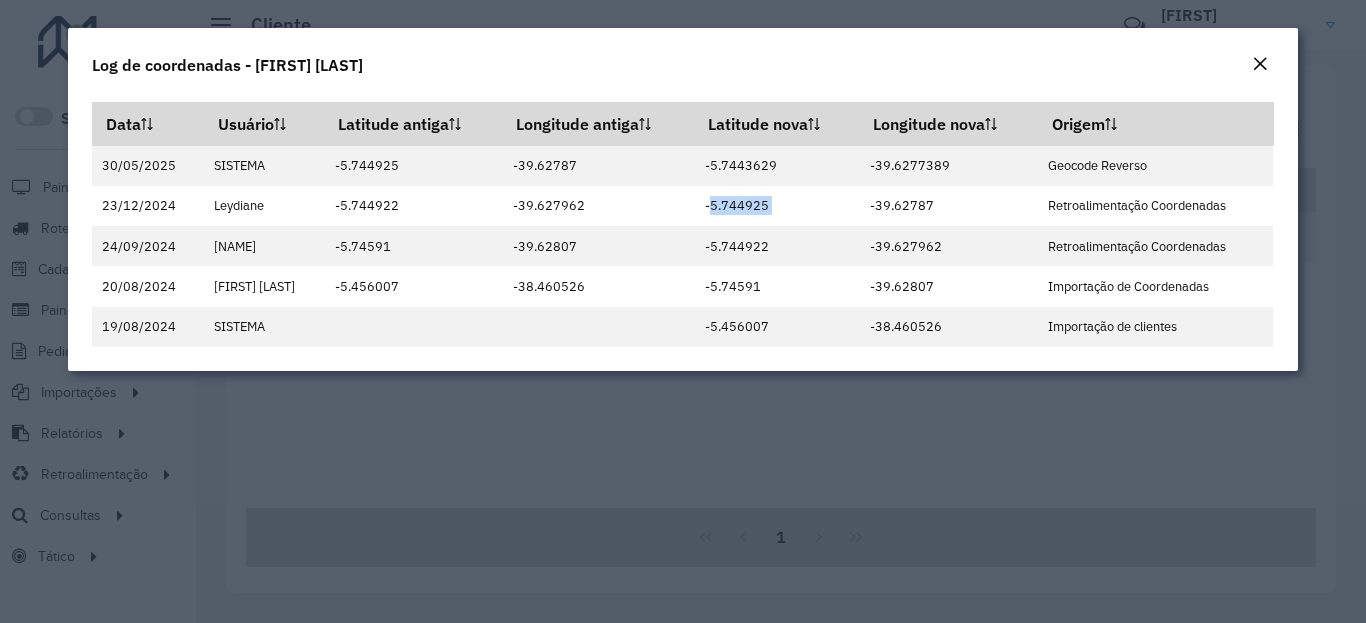 copy on "-5.744925" 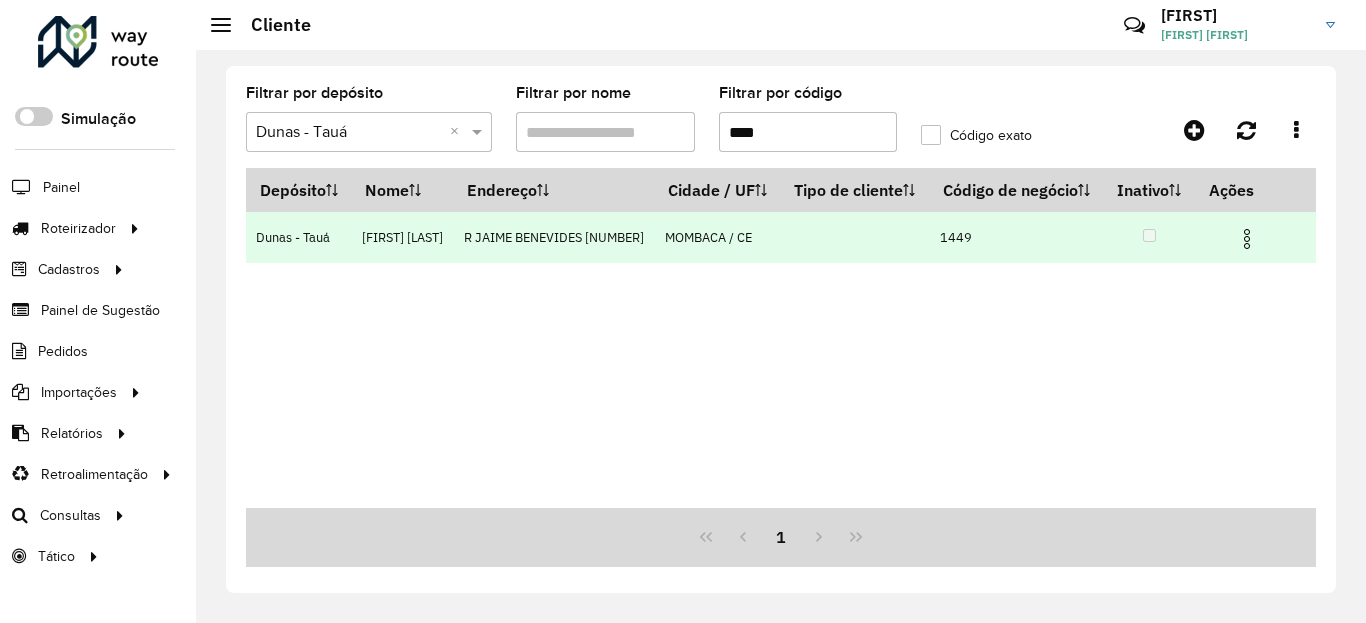 click at bounding box center (1255, 237) 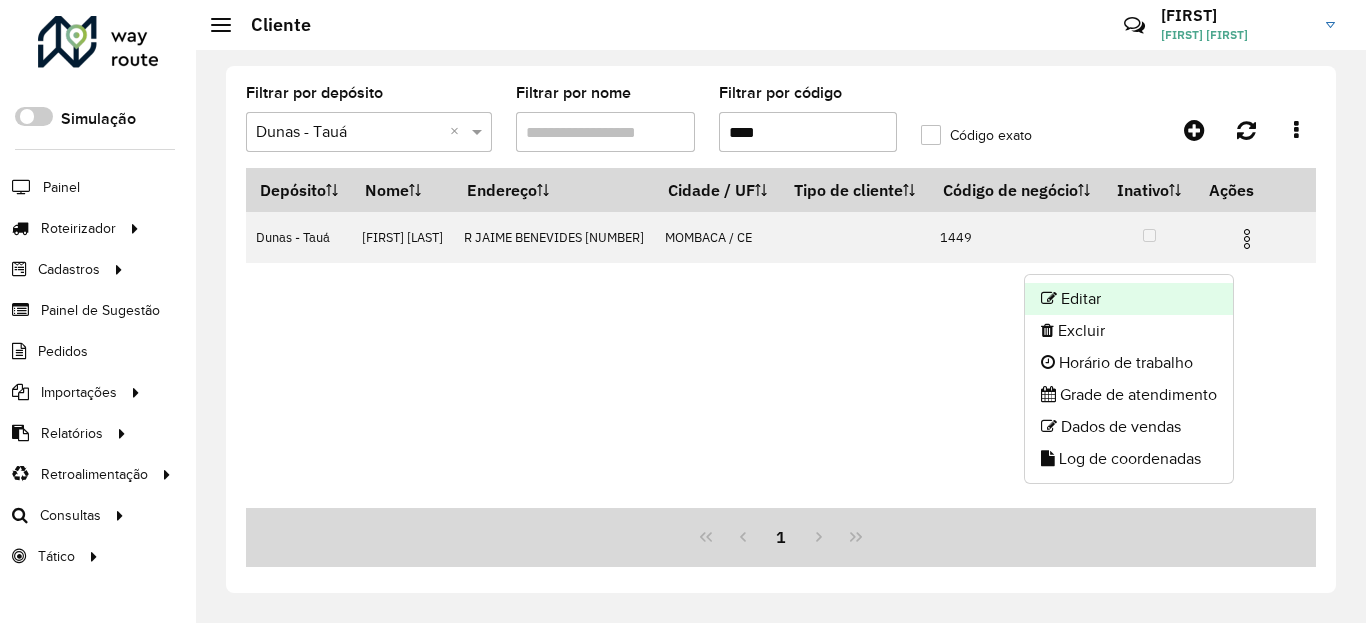 click on "Editar" 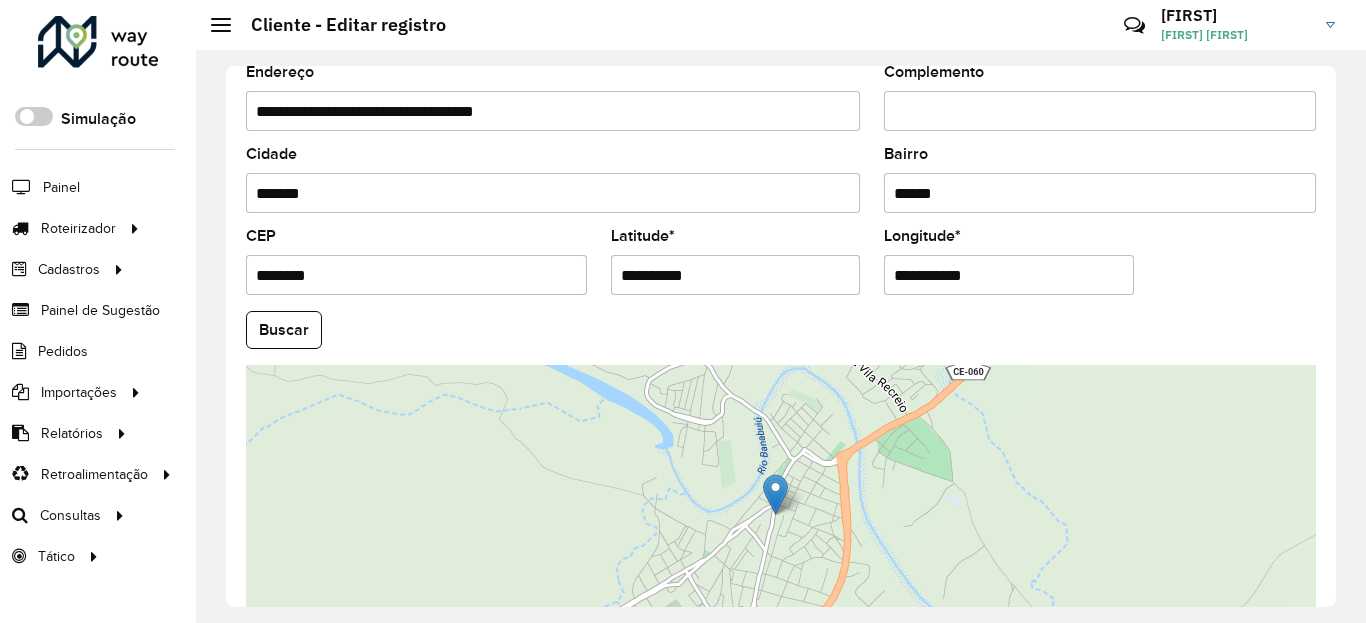 scroll, scrollTop: 720, scrollLeft: 0, axis: vertical 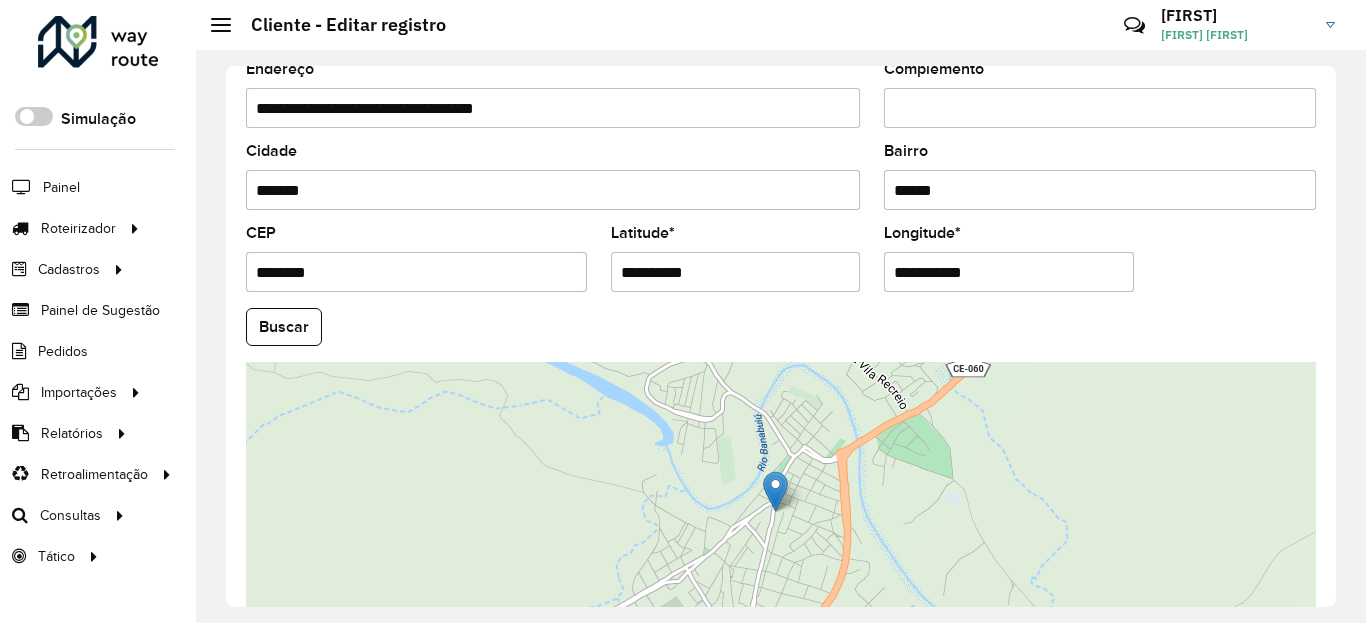 click on "**********" at bounding box center [736, 272] 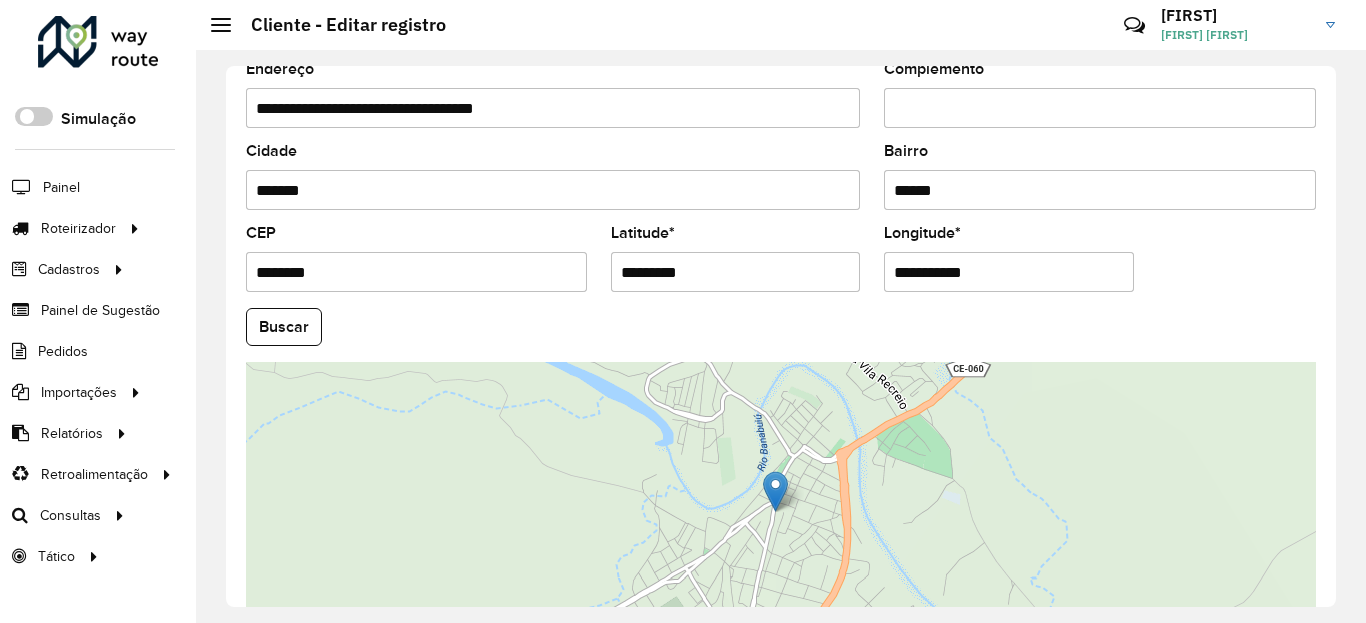 click on "Aguarde...  Pop-up bloqueado!  Seu navegador bloqueou automáticamente a abertura de uma nova janela.   Acesse as configurações e adicione o endereço do sistema a lista de permissão.   Fechar  Roteirizador AmbevTech Simulação Painel Roteirizador Entregas Vendas Cadastros Checkpoint Classificações de venda Cliente Condição de pagamento Consulta de setores Depósito Disponibilidade de veículos Fator tipo de produto Gabarito planner Grupo Rota Fator Tipo Produto Grupo de Depósito Grupo de rotas exclusiva Grupo de setores Jornada Jornada RN Layout integração Modelo Motorista Multi Depósito Painel de sugestão Parada Pedágio Perfil de Vendedor Ponto de apoio Ponto de apoio FAD Prioridade pedido Produto Restrição de Atendimento Planner Rodízio de placa Rota exclusiva FAD Rótulo Setor Setor Planner Tempo de parada de refeição Tipo de cliente Tipo de veículo Tipo de veículo RN Transportadora Usuário Vendedor Veículo Painel de Sugestão Pedidos Importações Classificação e volume de venda" at bounding box center [683, 311] 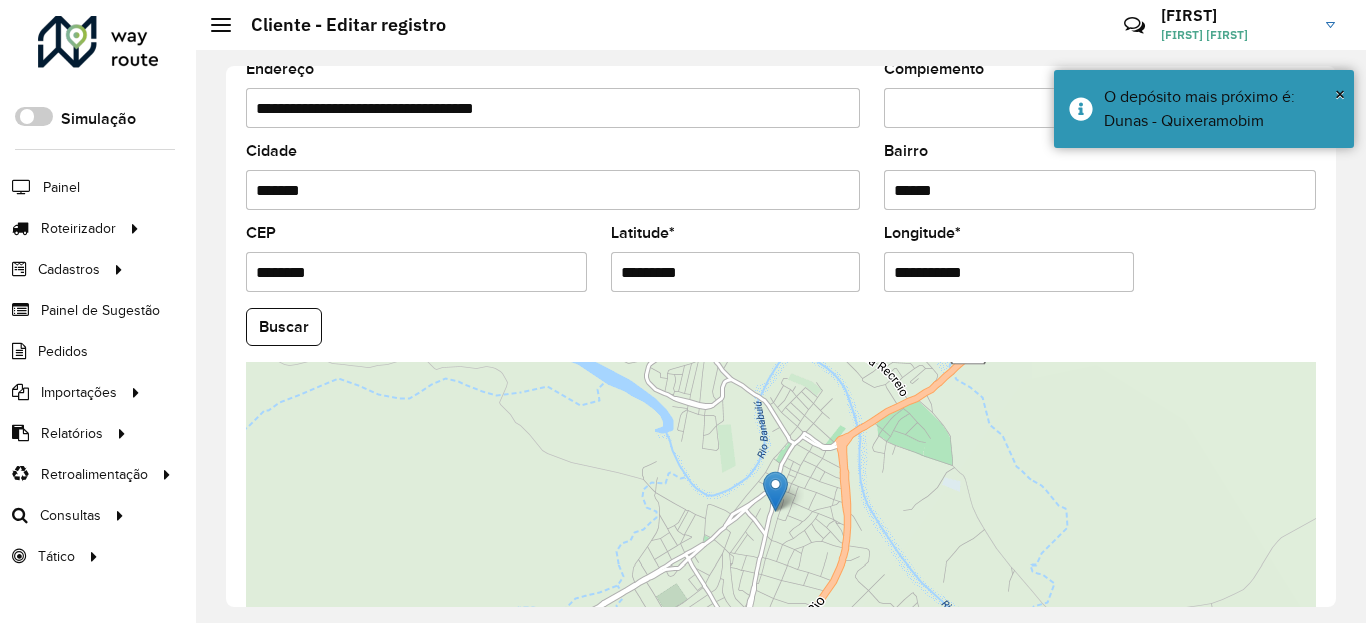 click on "**********" at bounding box center (1009, 272) 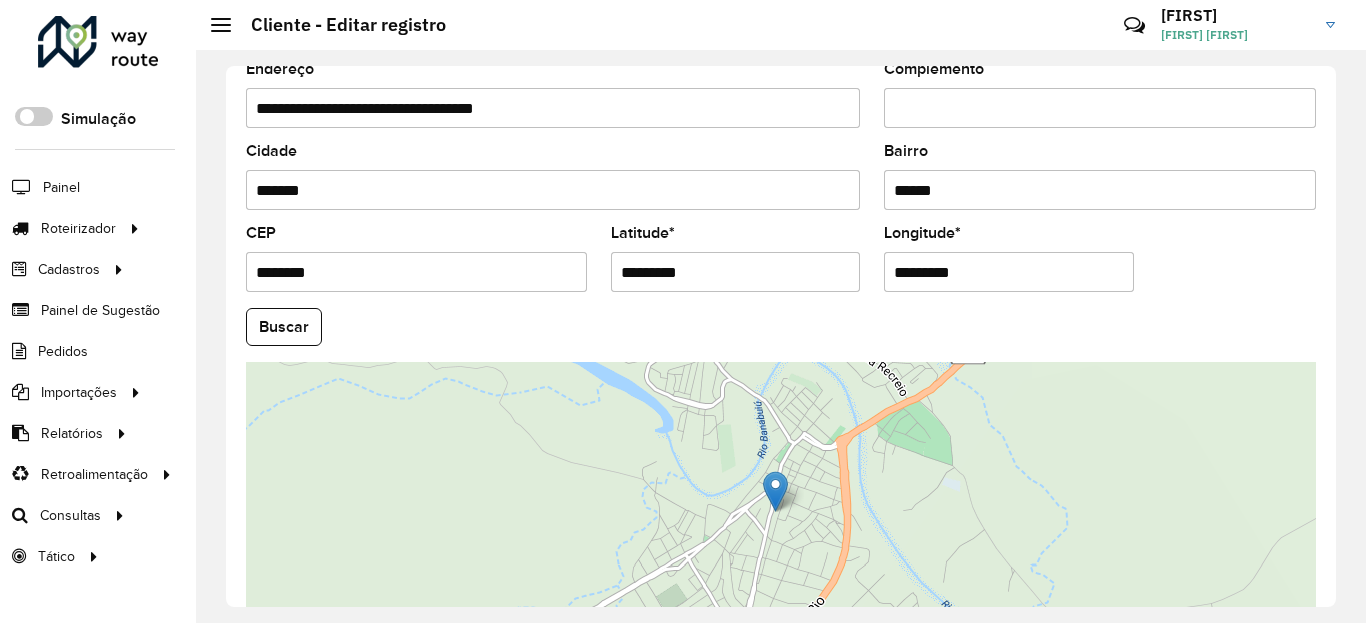 click on "Aguarde...  Pop-up bloqueado!  Seu navegador bloqueou automáticamente a abertura de uma nova janela.   Acesse as configurações e adicione o endereço do sistema a lista de permissão.   Fechar  Roteirizador AmbevTech Simulação Painel Roteirizador Entregas Vendas Cadastros Checkpoint Classificações de venda Cliente Condição de pagamento Consulta de setores Depósito Disponibilidade de veículos Fator tipo de produto Gabarito planner Grupo Rota Fator Tipo Produto Grupo de Depósito Grupo de rotas exclusiva Grupo de setores Jornada Jornada RN Layout integração Modelo Motorista Multi Depósito Painel de sugestão Parada Pedágio Perfil de Vendedor Ponto de apoio Ponto de apoio FAD Prioridade pedido Produto Restrição de Atendimento Planner Rodízio de placa Rota exclusiva FAD Rótulo Setor Setor Planner Tempo de parada de refeição Tipo de cliente Tipo de veículo Tipo de veículo RN Transportadora Usuário Vendedor Veículo Painel de Sugestão Pedidos Importações Classificação e volume de venda" at bounding box center [683, 311] 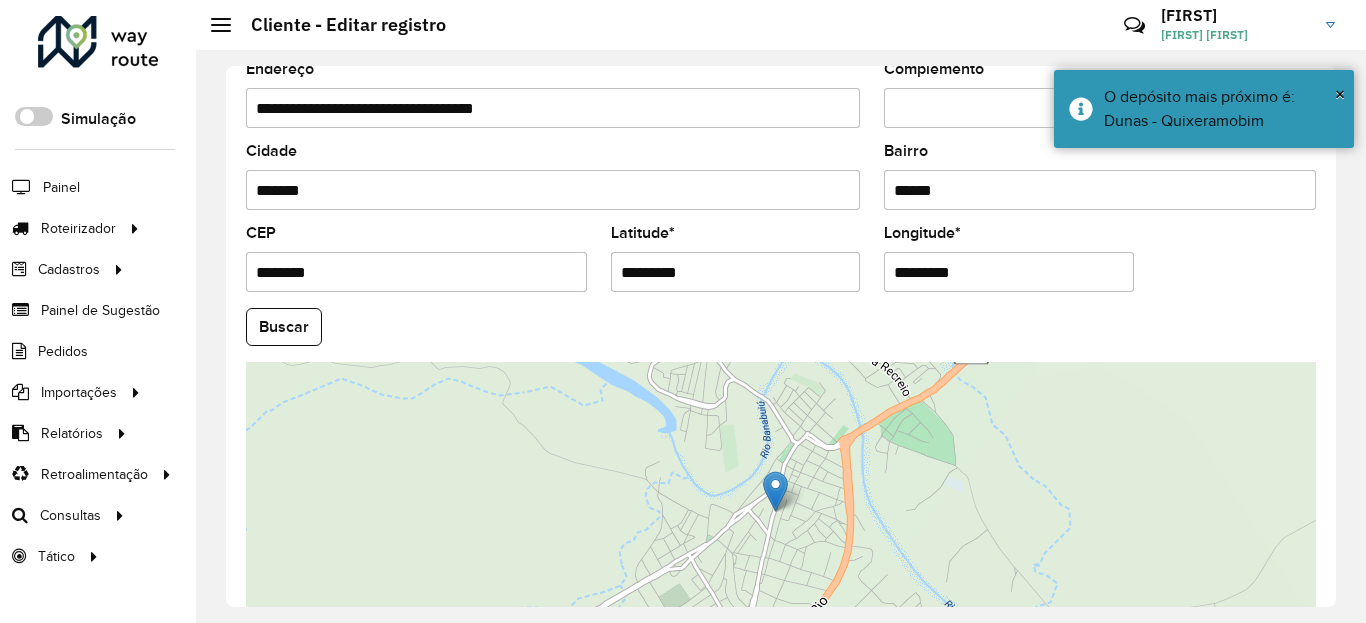 click on "*********" at bounding box center [1009, 272] 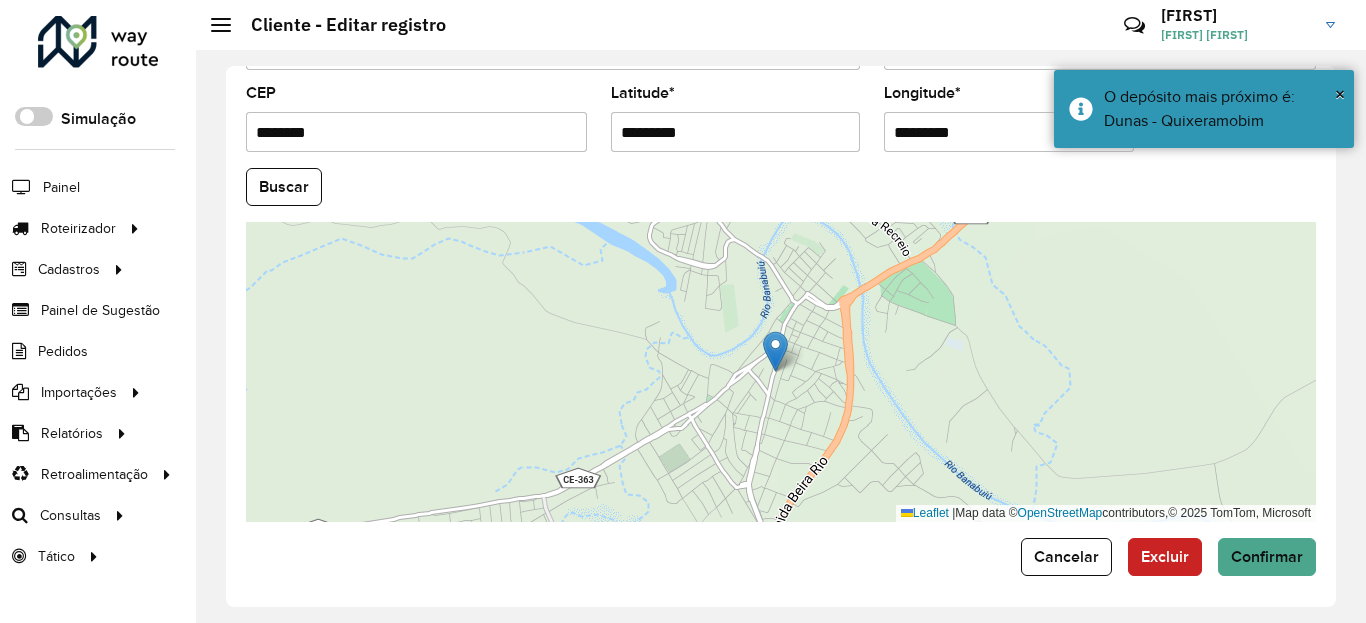 scroll, scrollTop: 865, scrollLeft: 0, axis: vertical 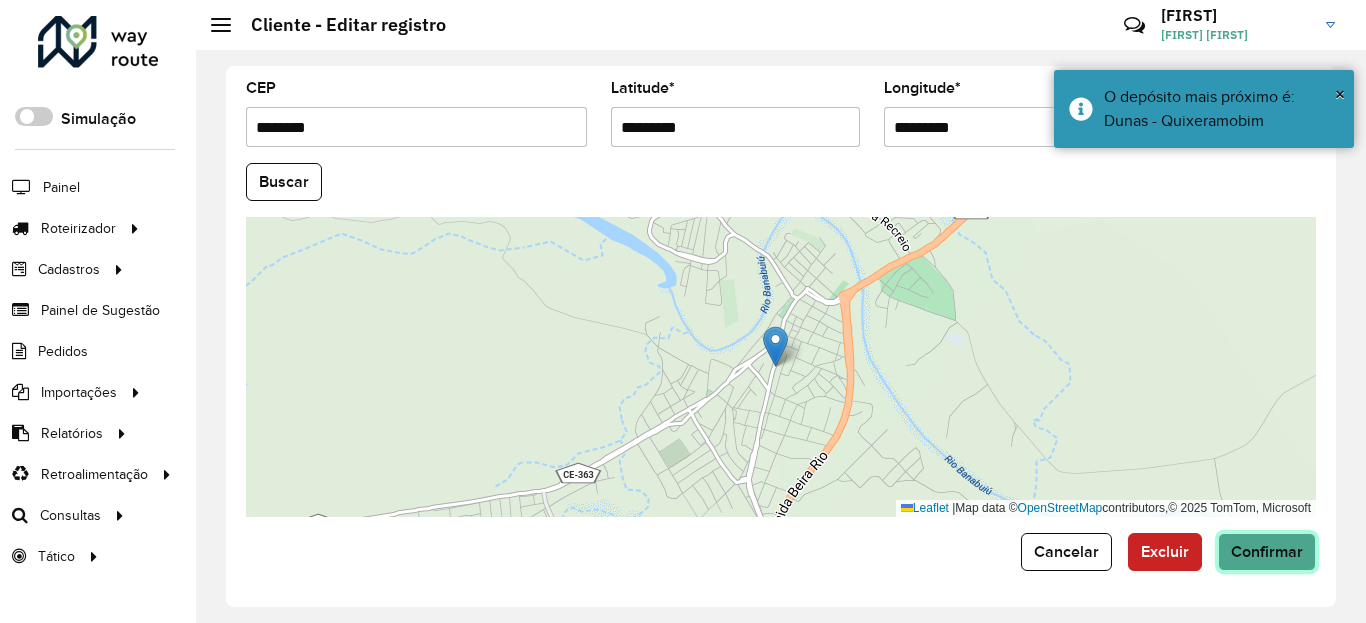 click on "Confirmar" 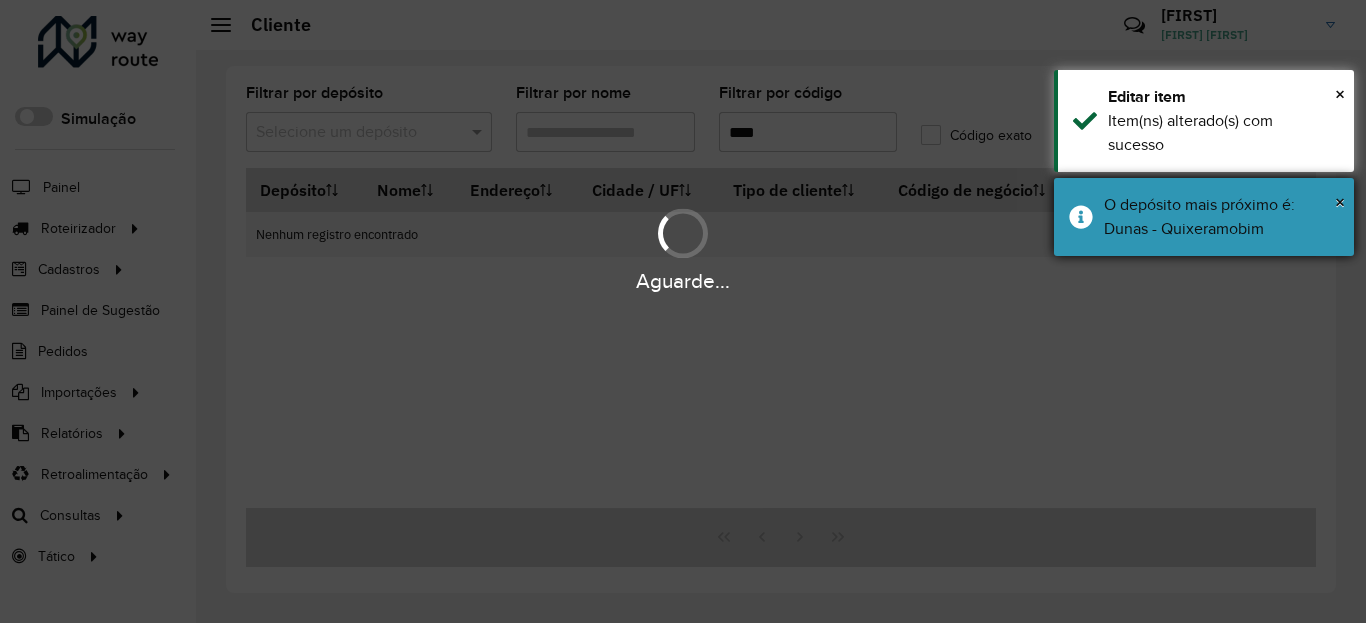 click on "× O depósito mais próximo é: Dunas - Quixeramobim" at bounding box center (1204, 217) 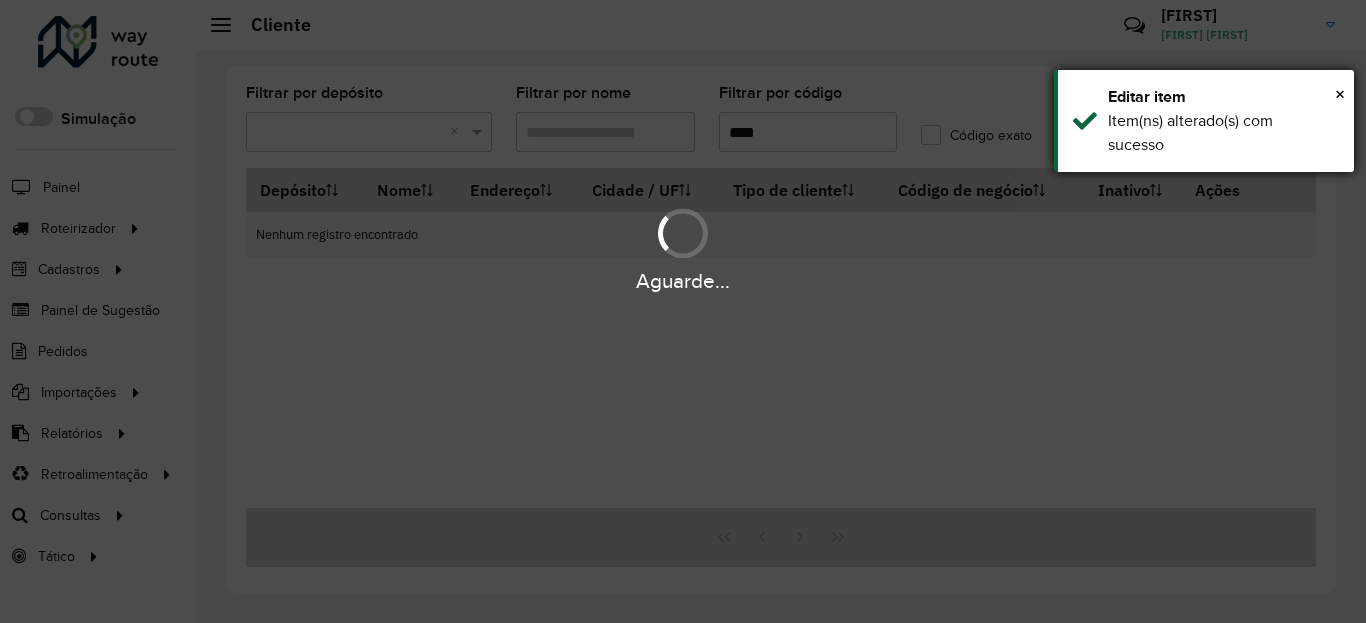 click on "Item(ns) alterado(s) com sucesso" at bounding box center [1223, 133] 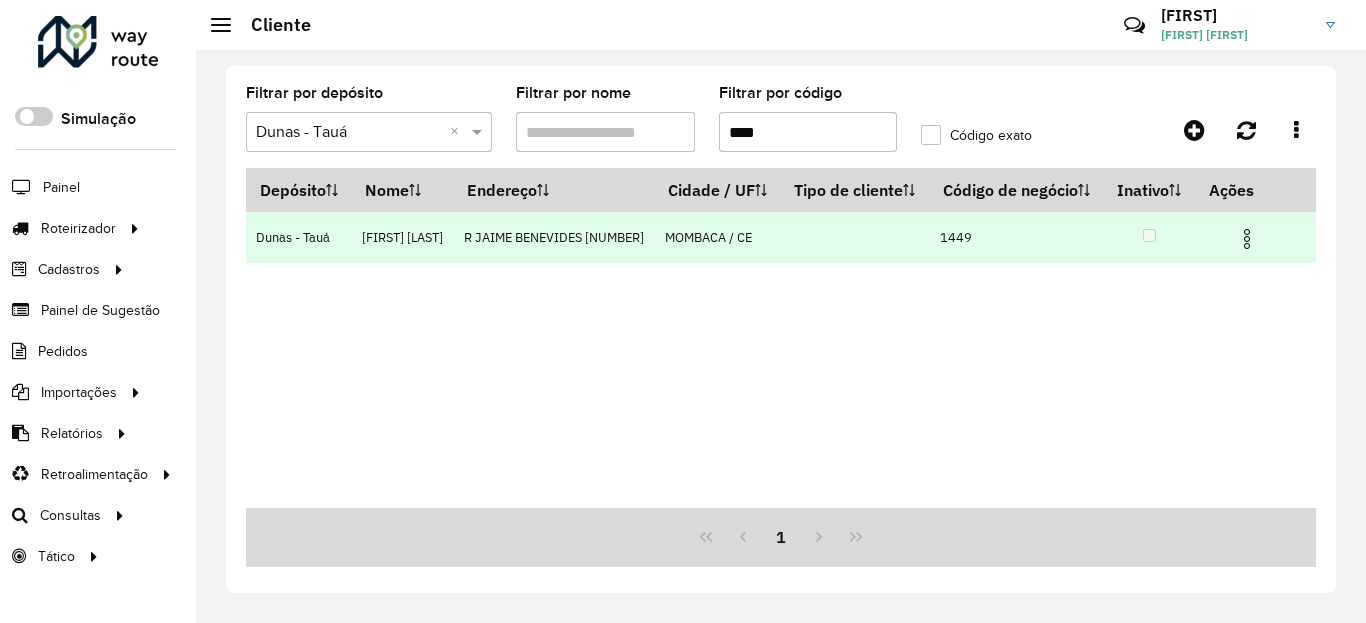 click at bounding box center (1255, 237) 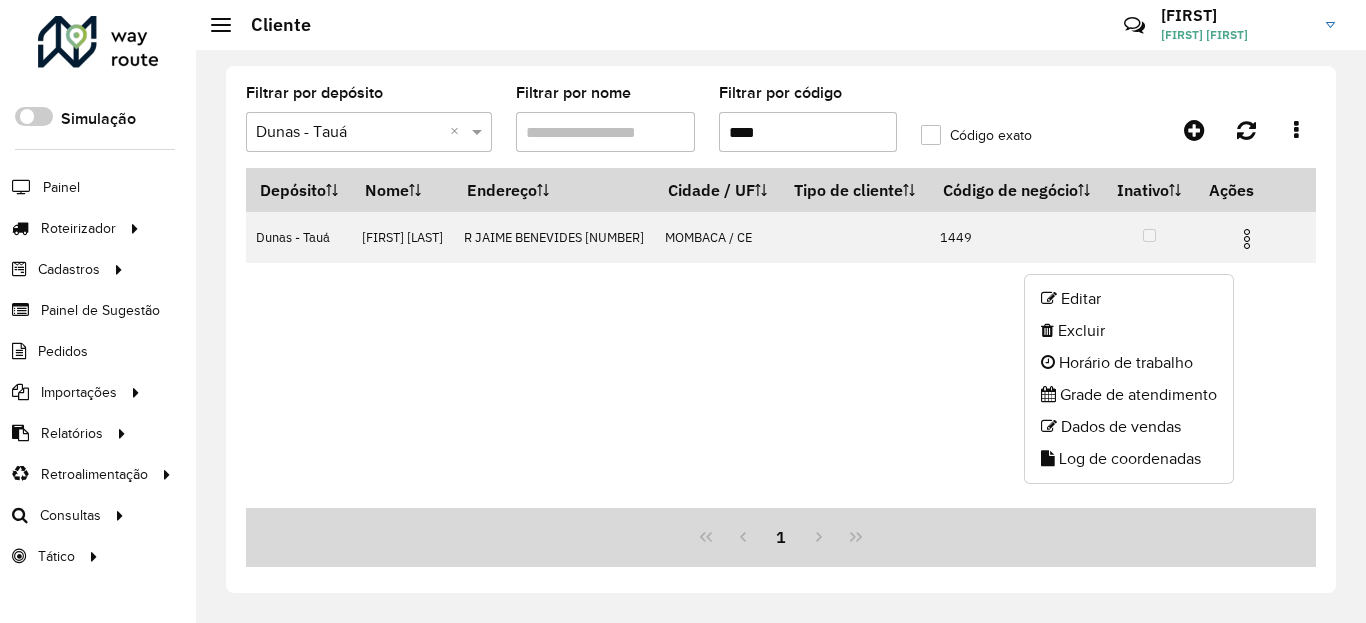 click on "Log de coordenadas" 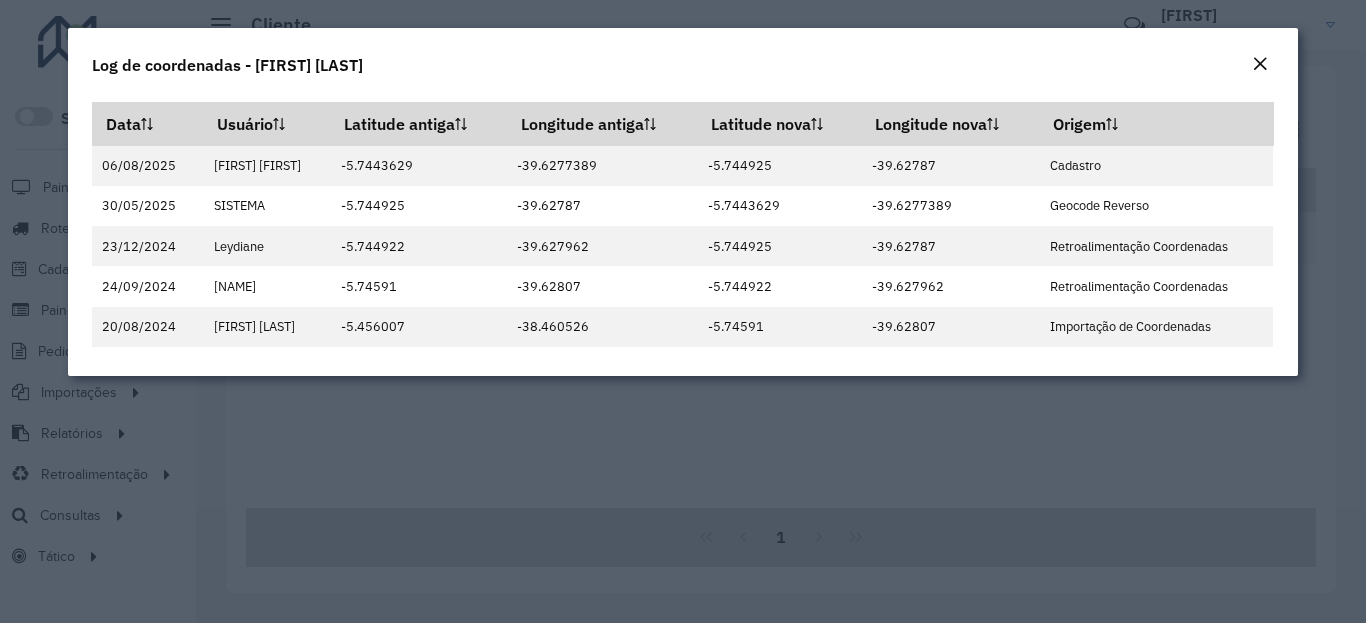 click on "Log de coordenadas - [FIRST] [LAST]" 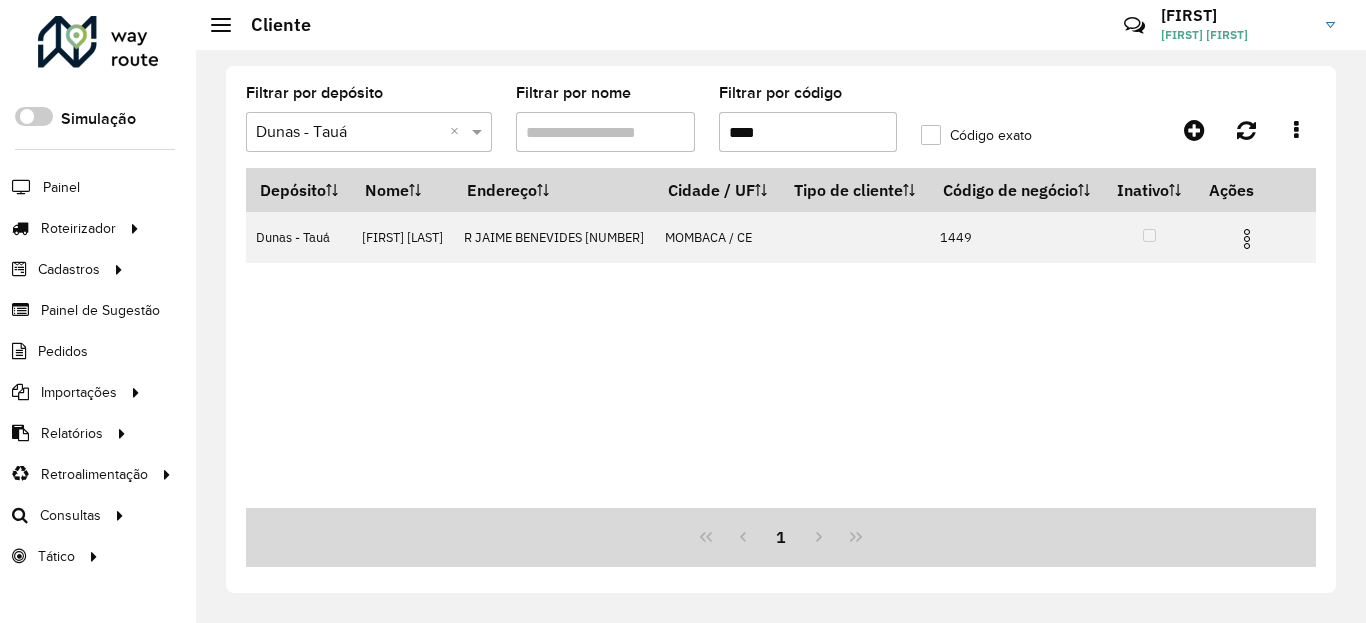 click on "****" at bounding box center [808, 132] 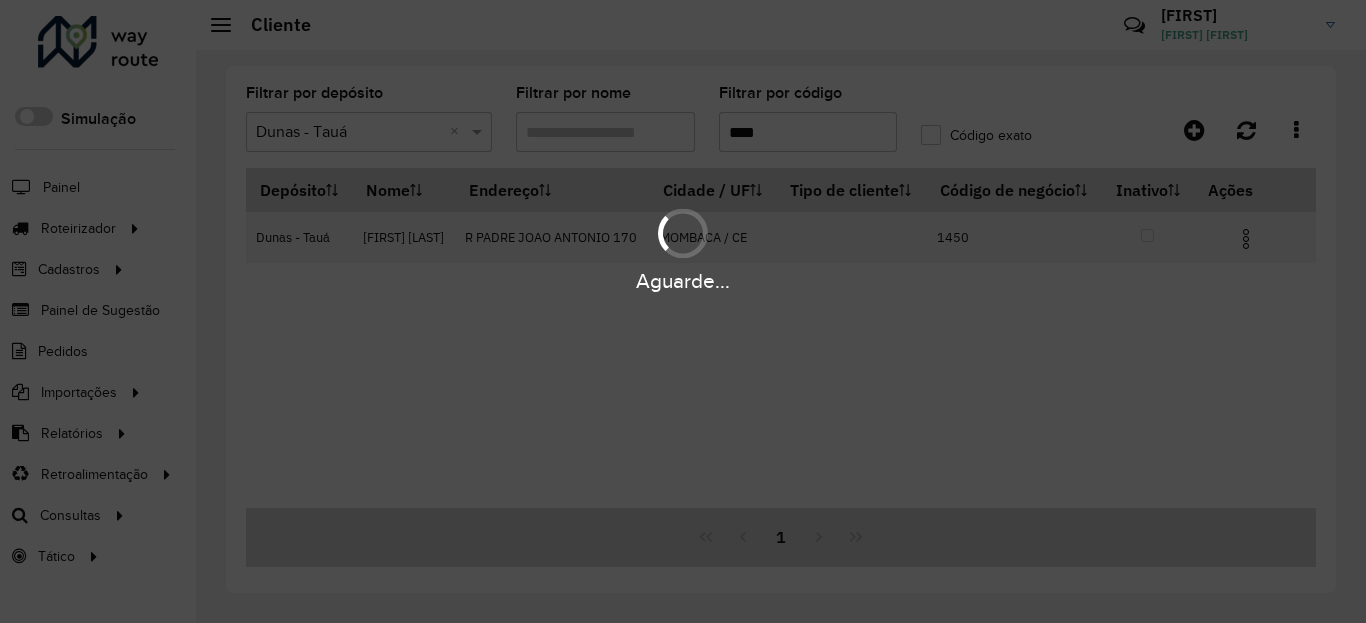 click on "Aguarde...  Pop-up bloqueado!  Seu navegador bloqueou automáticamente a abertura de uma nova janela.   Acesse as configurações e adicione o endereço do sistema a lista de permissão.   Fechar  Roteirizador AmbevTech Simulação Painel Roteirizador Entregas Vendas Cadastros Checkpoint Classificações de venda Cliente Condição de pagamento Consulta de setores Depósito Disponibilidade de veículos Fator tipo de produto Gabarito planner Grupo Rota Fator Tipo Produto Grupo de Depósito Grupo de rotas exclusiva Grupo de setores Jornada Jornada RN Layout integração Modelo Motorista Multi Depósito Painel de sugestão Parada Pedágio Perfil de Vendedor Ponto de apoio Ponto de apoio FAD Prioridade pedido Produto Restrição de Atendimento Planner Rodízio de placa Rota exclusiva FAD Rótulo Setor Setor Planner Tempo de parada de refeição Tipo de cliente Tipo de veículo Tipo de veículo RN Transportadora Usuário Vendedor Veículo Painel de Sugestão Pedidos Importações Classificação e volume de venda" at bounding box center (683, 311) 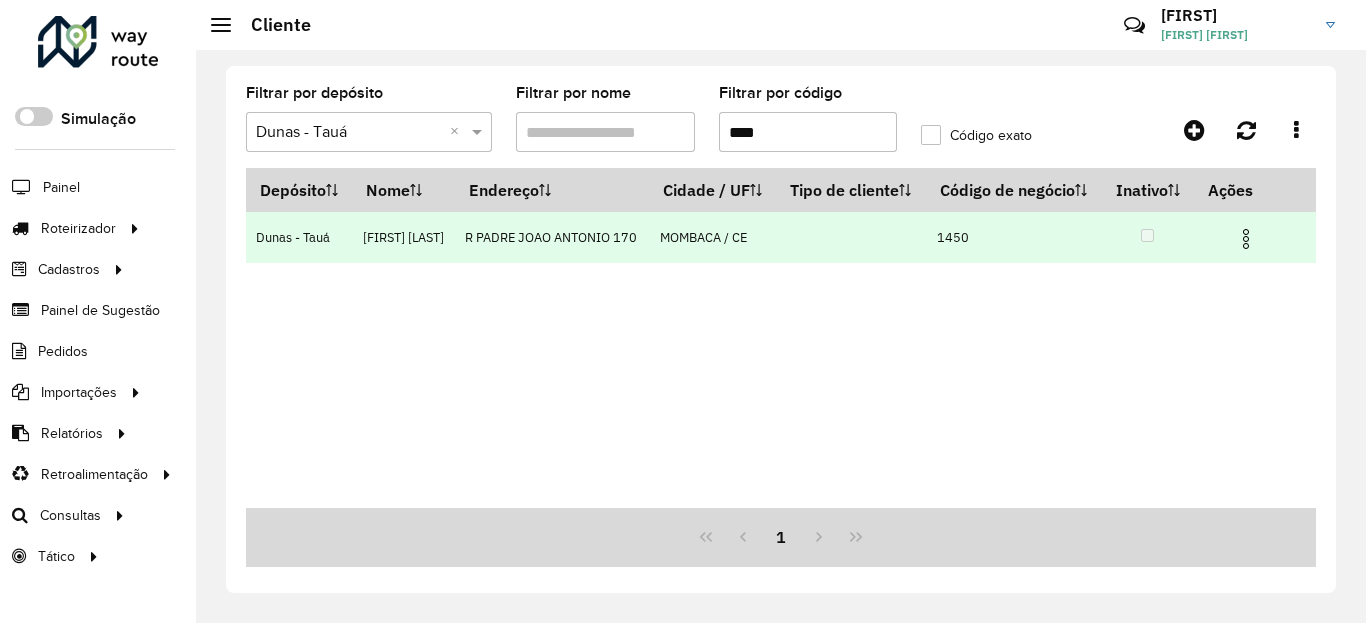 click at bounding box center [1246, 239] 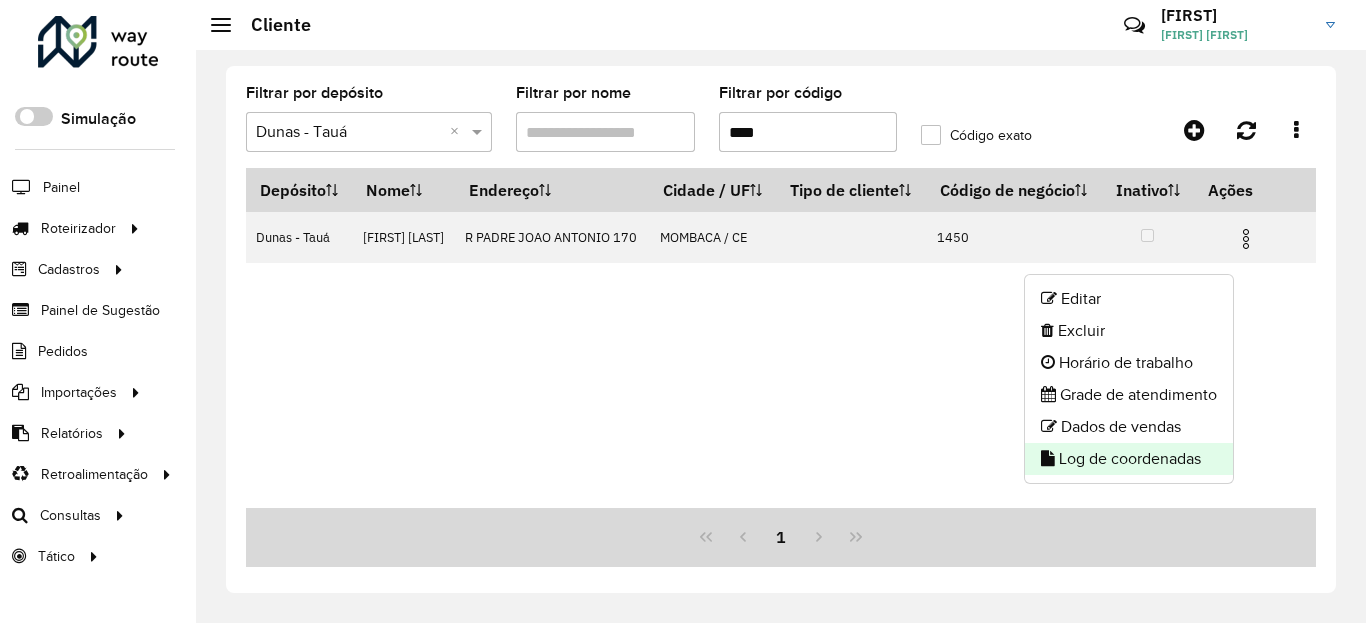 click on "Log de coordenadas" 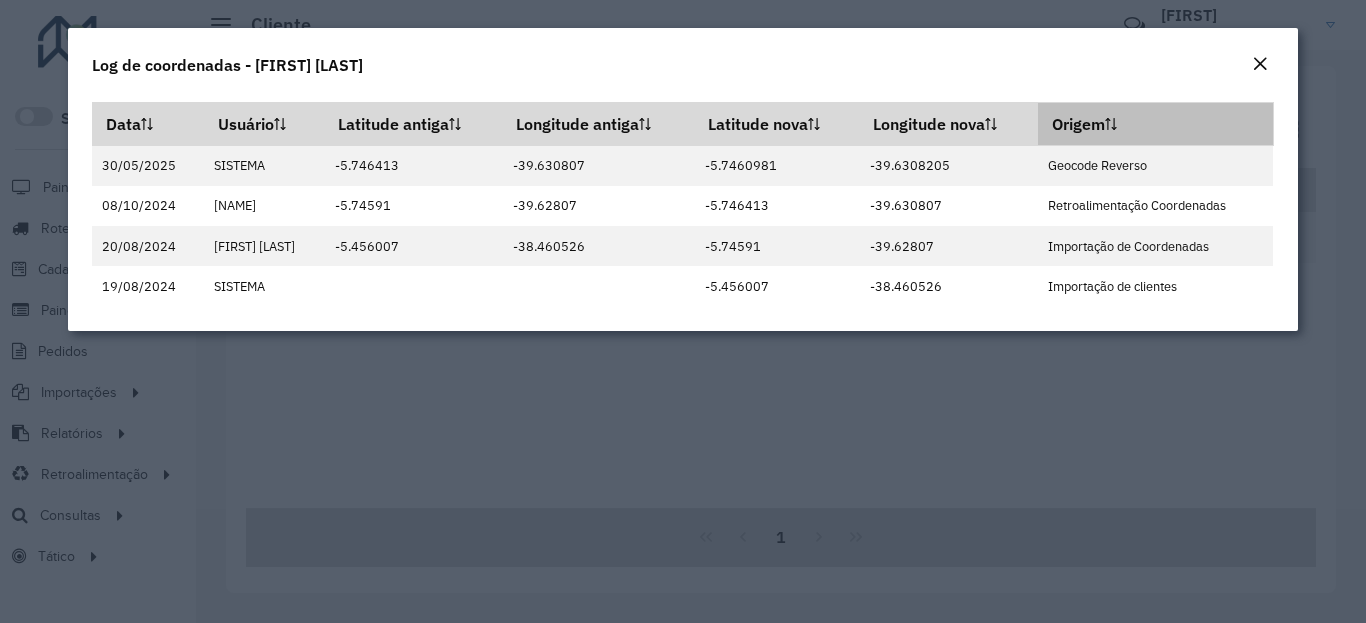 click 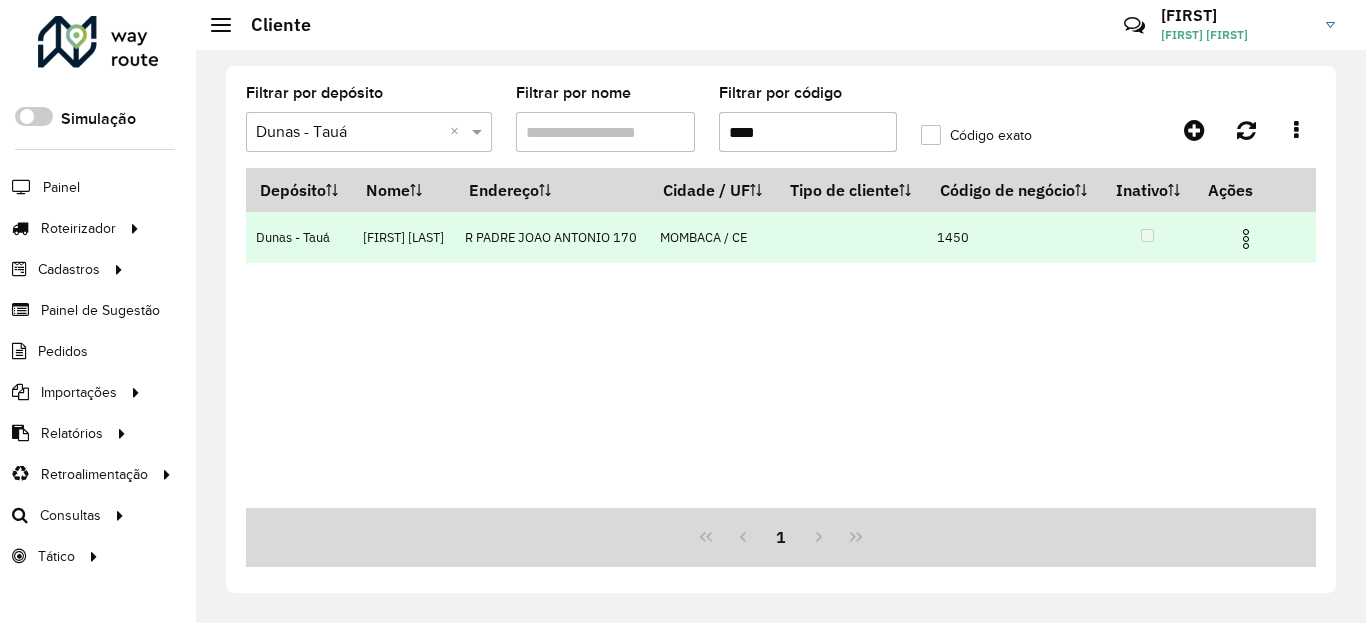 click at bounding box center [1255, 237] 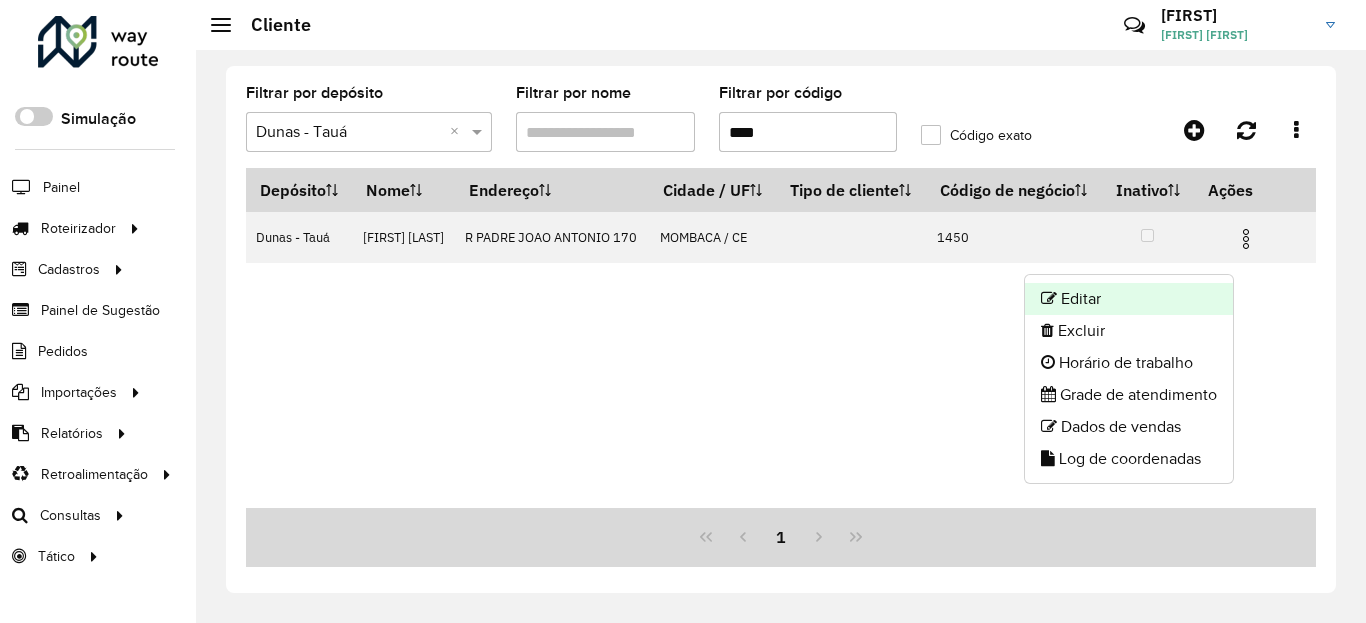 click on "Editar" 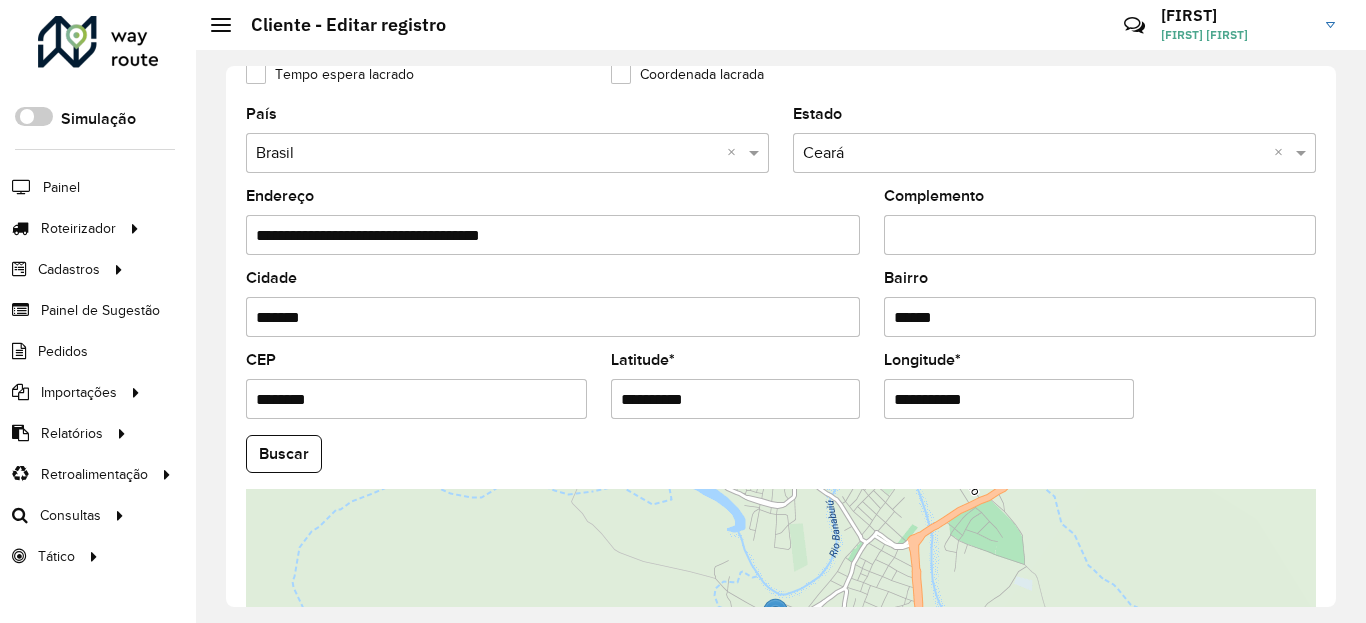 scroll, scrollTop: 840, scrollLeft: 0, axis: vertical 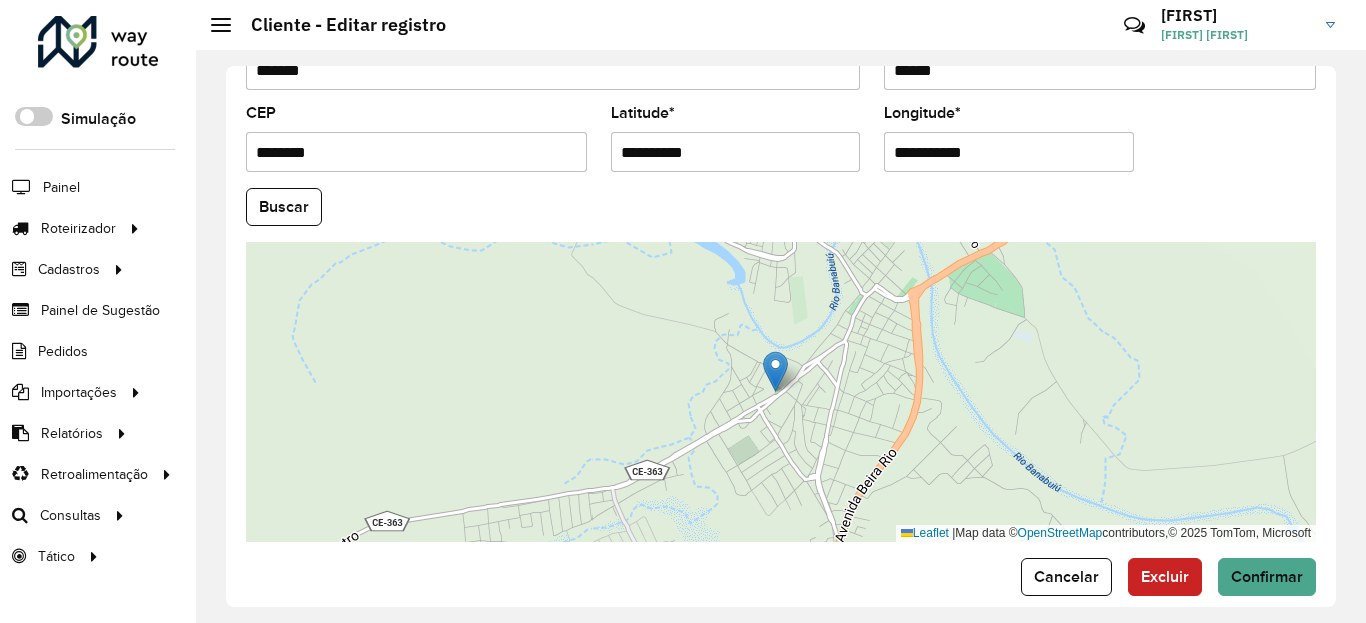 click on "**********" at bounding box center [736, 152] 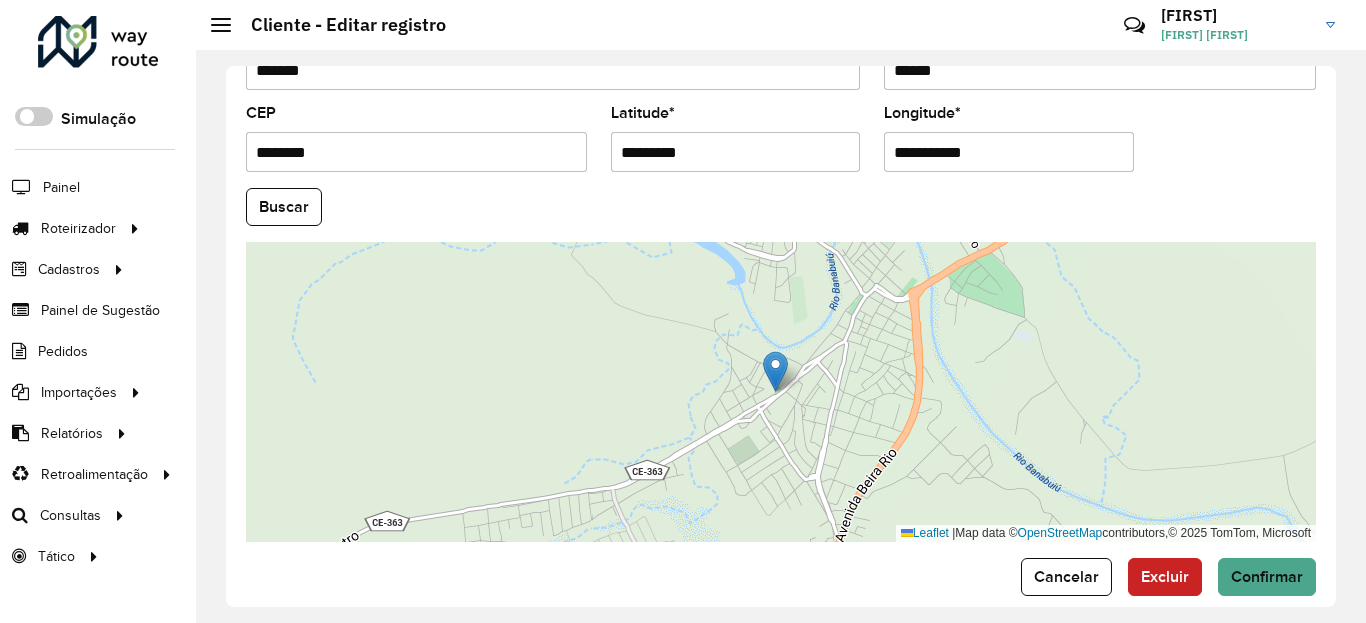click on "Aguarde...  Pop-up bloqueado!  Seu navegador bloqueou automáticamente a abertura de uma nova janela.   Acesse as configurações e adicione o endereço do sistema a lista de permissão.   Fechar  Roteirizador AmbevTech Simulação Painel Roteirizador Entregas Vendas Cadastros Checkpoint Classificações de venda Cliente Condição de pagamento Consulta de setores Depósito Disponibilidade de veículos Fator tipo de produto Gabarito planner Grupo Rota Fator Tipo Produto Grupo de Depósito Grupo de rotas exclusiva Grupo de setores Jornada Jornada RN Layout integração Modelo Motorista Multi Depósito Painel de sugestão Parada Pedágio Perfil de Vendedor Ponto de apoio Ponto de apoio FAD Prioridade pedido Produto Restrição de Atendimento Planner Rodízio de placa Rota exclusiva FAD Rótulo Setor Setor Planner Tempo de parada de refeição Tipo de cliente Tipo de veículo Tipo de veículo RN Transportadora Usuário Vendedor Veículo Painel de Sugestão Pedidos Importações Classificação e volume de venda" at bounding box center (683, 311) 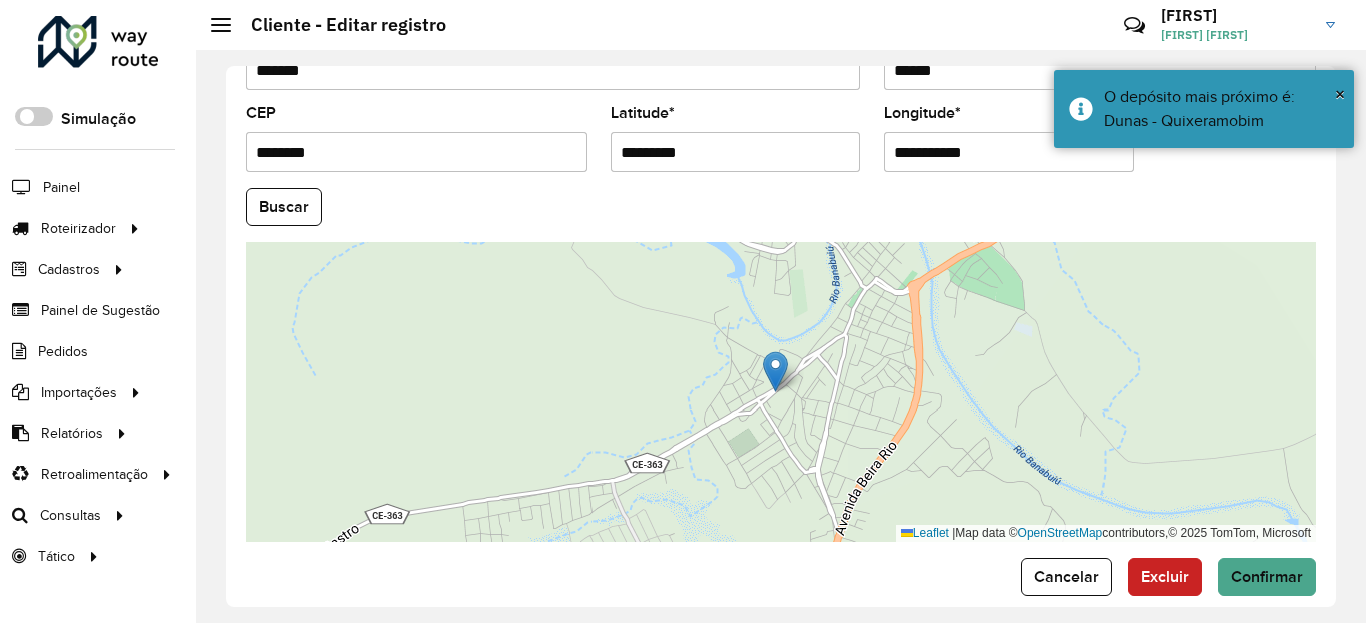 click on "**********" at bounding box center (1009, 152) 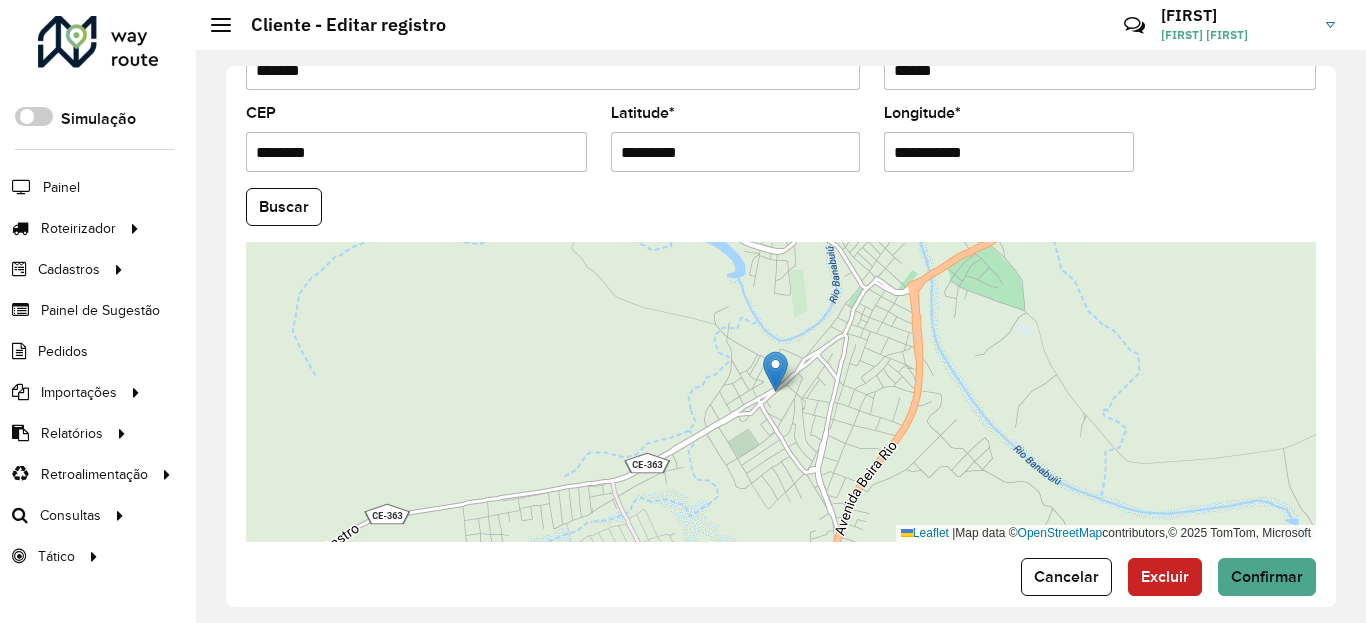 paste 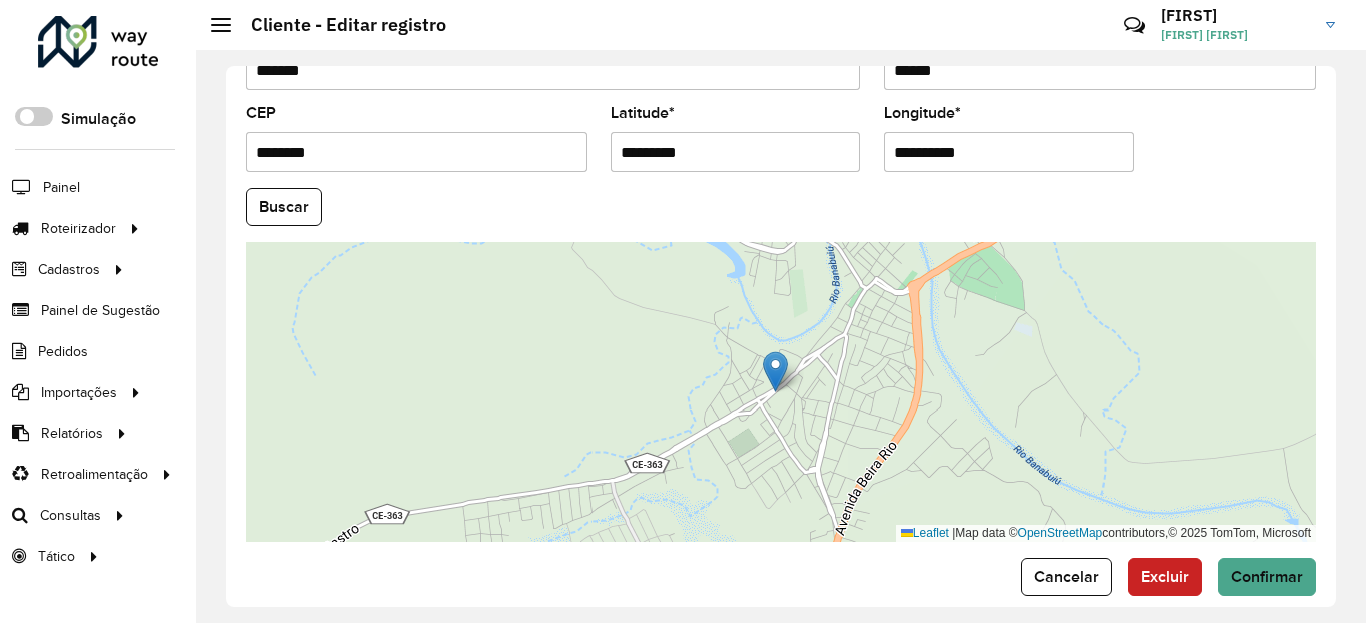 click on "Aguarde...  Pop-up bloqueado!  Seu navegador bloqueou automáticamente a abertura de uma nova janela.   Acesse as configurações e adicione o endereço do sistema a lista de permissão.   Fechar  Roteirizador AmbevTech Simulação Painel Roteirizador Entregas Vendas Cadastros Checkpoint Classificações de venda Cliente Condição de pagamento Consulta de setores Depósito Disponibilidade de veículos Fator tipo de produto Gabarito planner Grupo Rota Fator Tipo Produto Grupo de Depósito Grupo de rotas exclusiva Grupo de setores Jornada Jornada RN Layout integração Modelo Motorista Multi Depósito Painel de sugestão Parada Pedágio Perfil de Vendedor Ponto de apoio Ponto de apoio FAD Prioridade pedido Produto Restrição de Atendimento Planner Rodízio de placa Rota exclusiva FAD Rótulo Setor Setor Planner Tempo de parada de refeição Tipo de cliente Tipo de veículo Tipo de veículo RN Transportadora Usuário Vendedor Veículo Painel de Sugestão Pedidos Importações Clientes Localização" at bounding box center (683, 311) 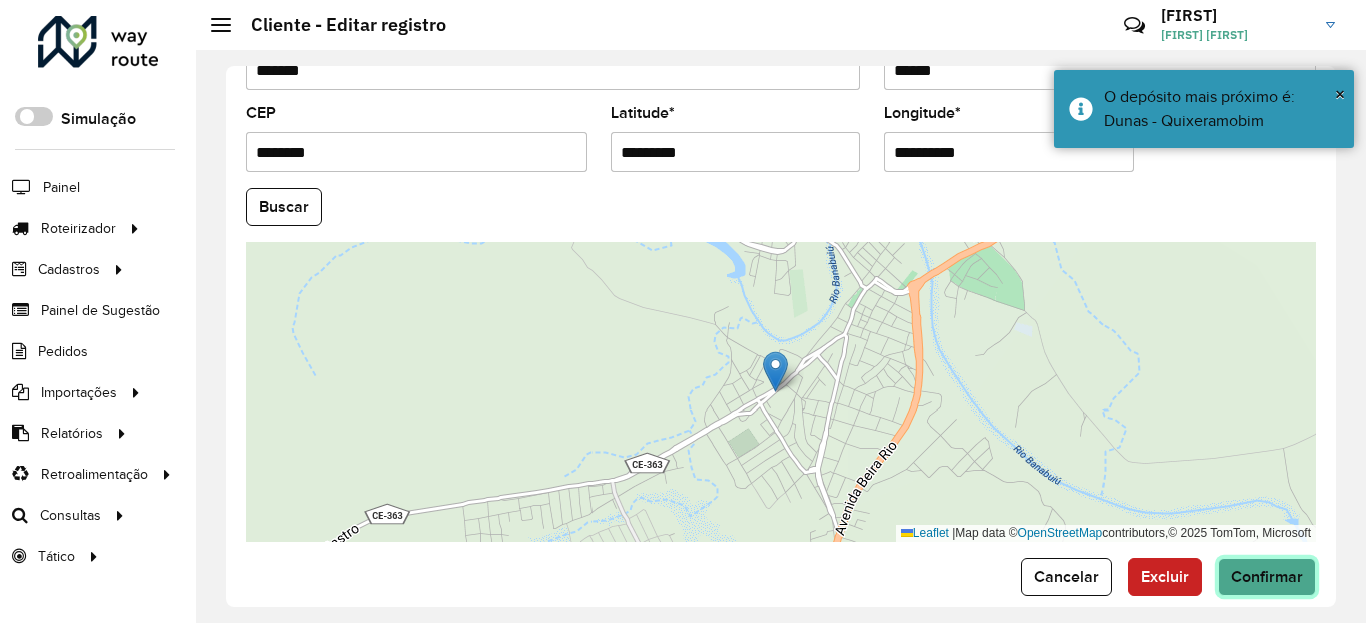click on "Confirmar" 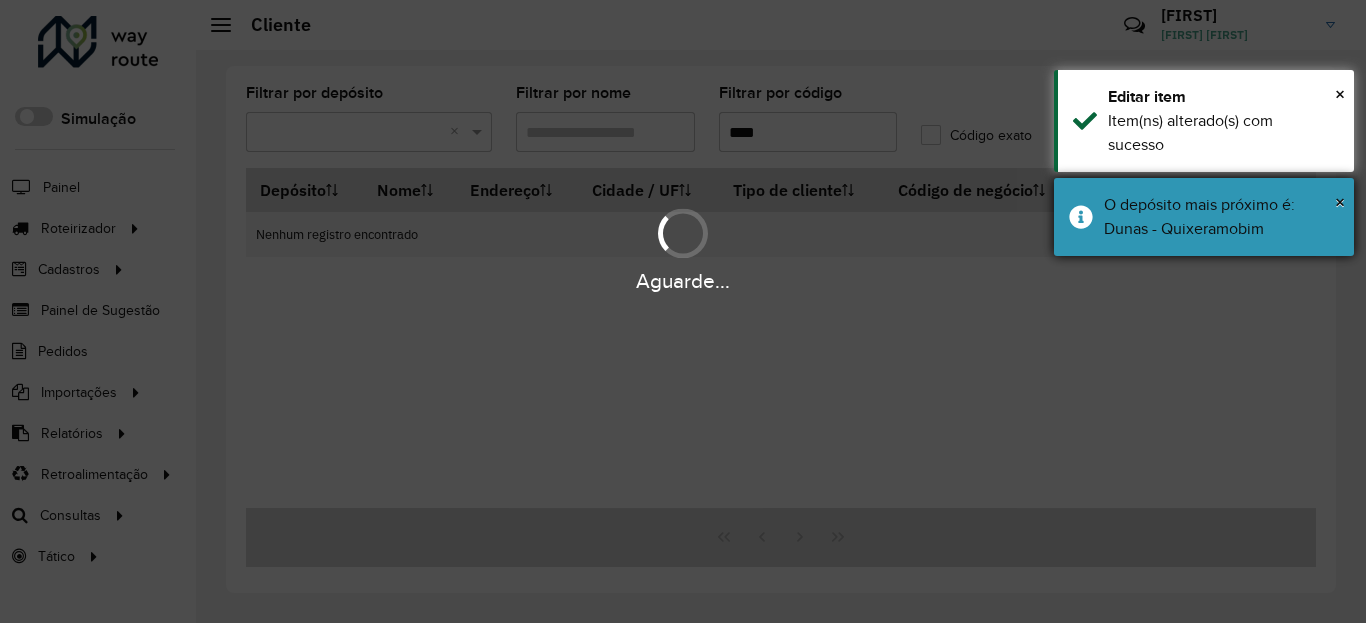 click on "O depósito mais próximo é: Dunas - Quixeramobim" at bounding box center (1221, 217) 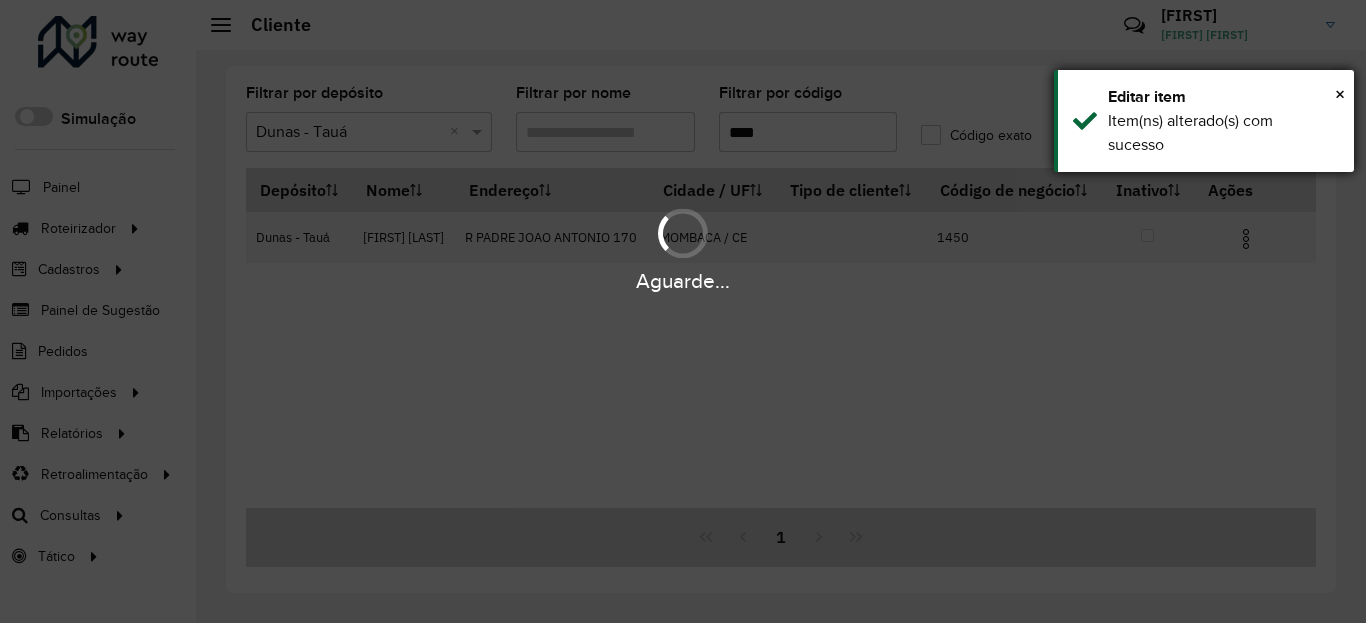 click on "Item(ns) alterado(s) com sucesso" at bounding box center [1223, 133] 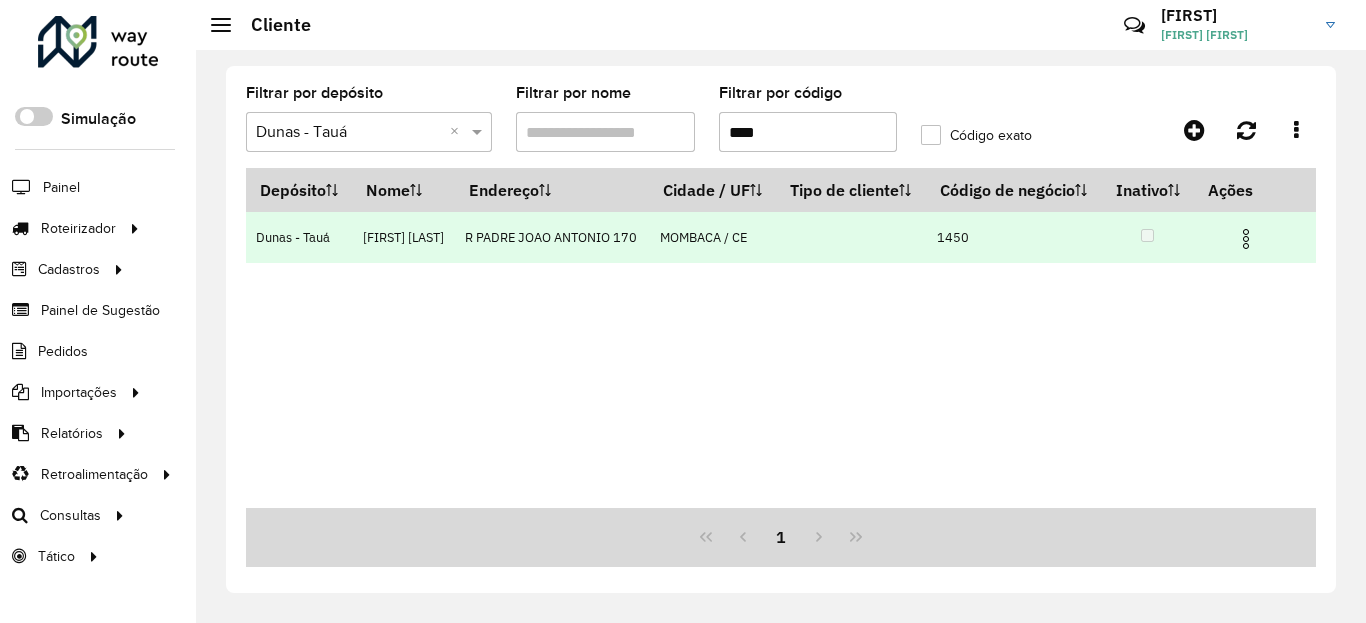 click at bounding box center (1246, 239) 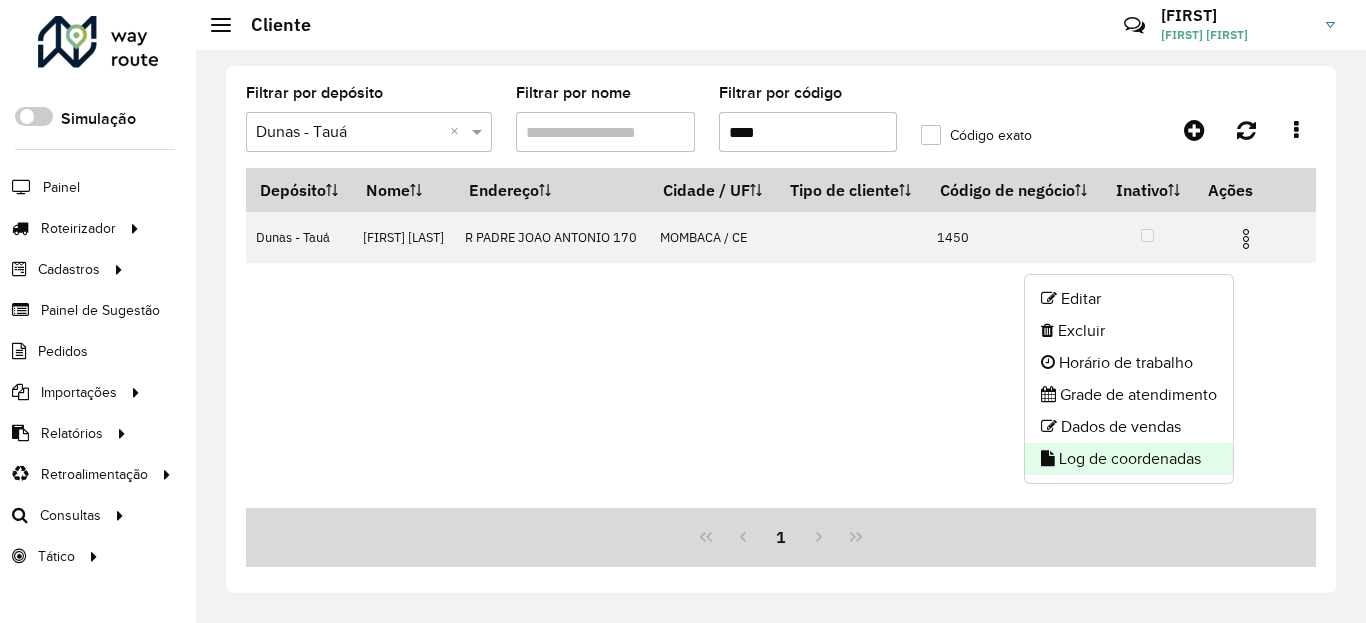 click on "Log de coordenadas" 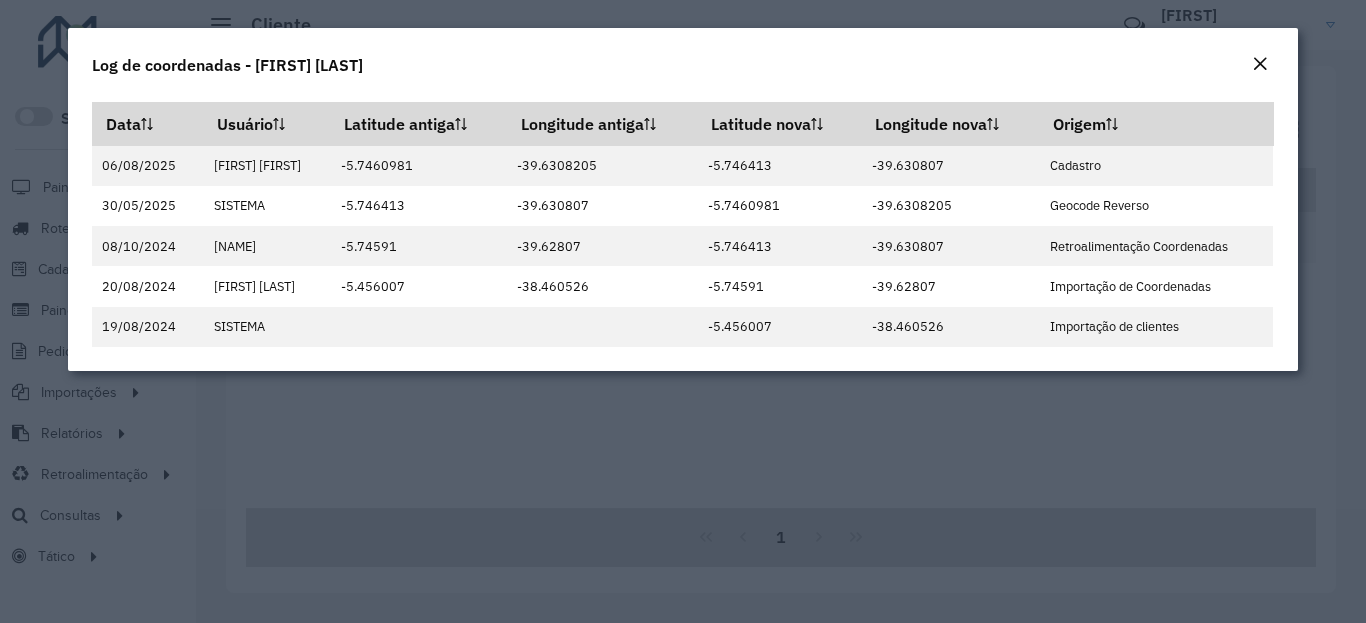click 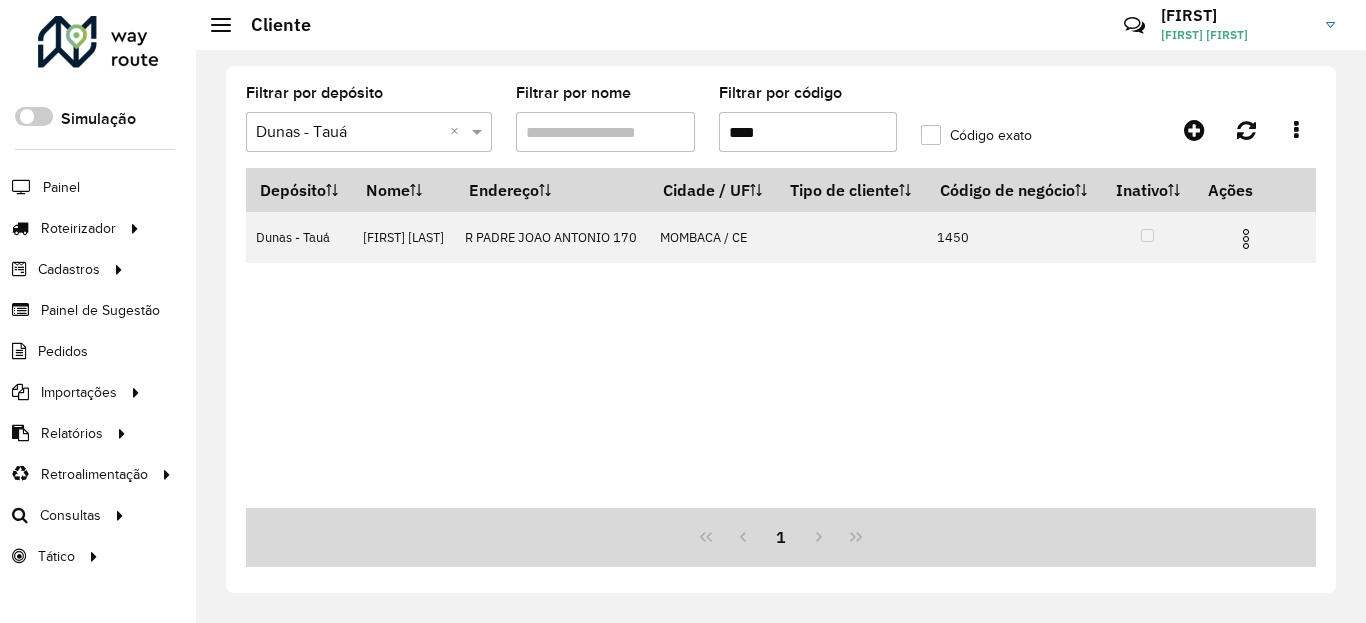 click on "****" at bounding box center (808, 132) 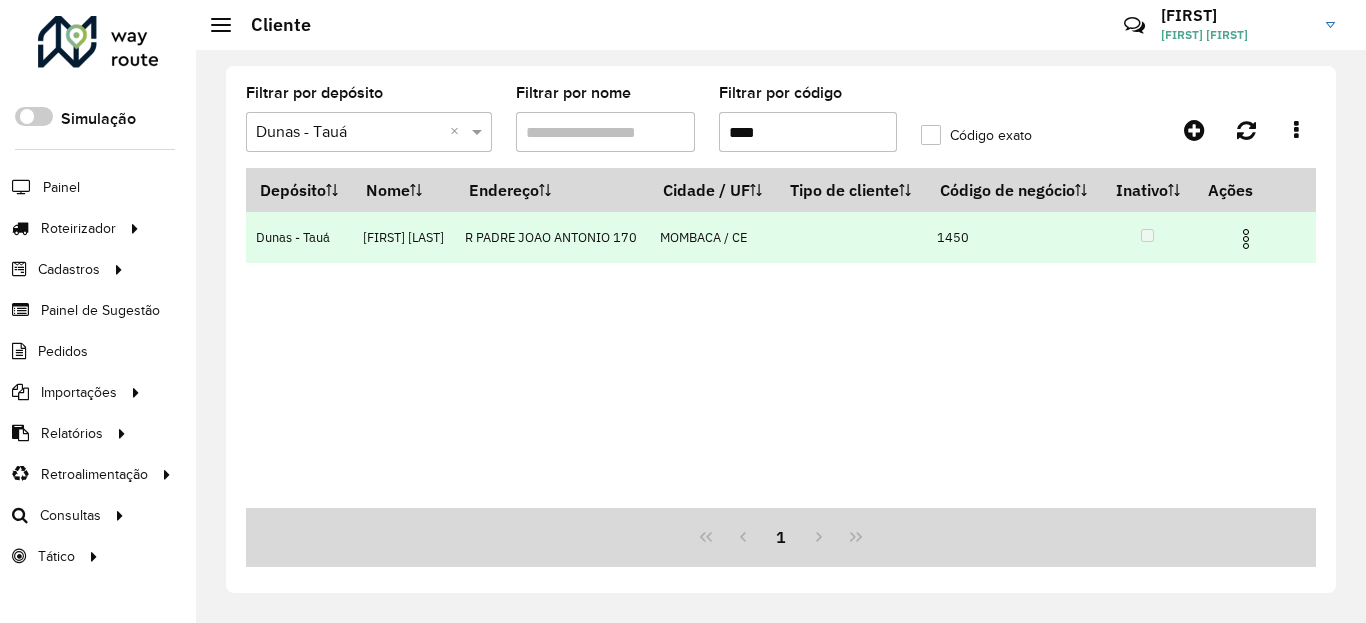 click at bounding box center (1246, 239) 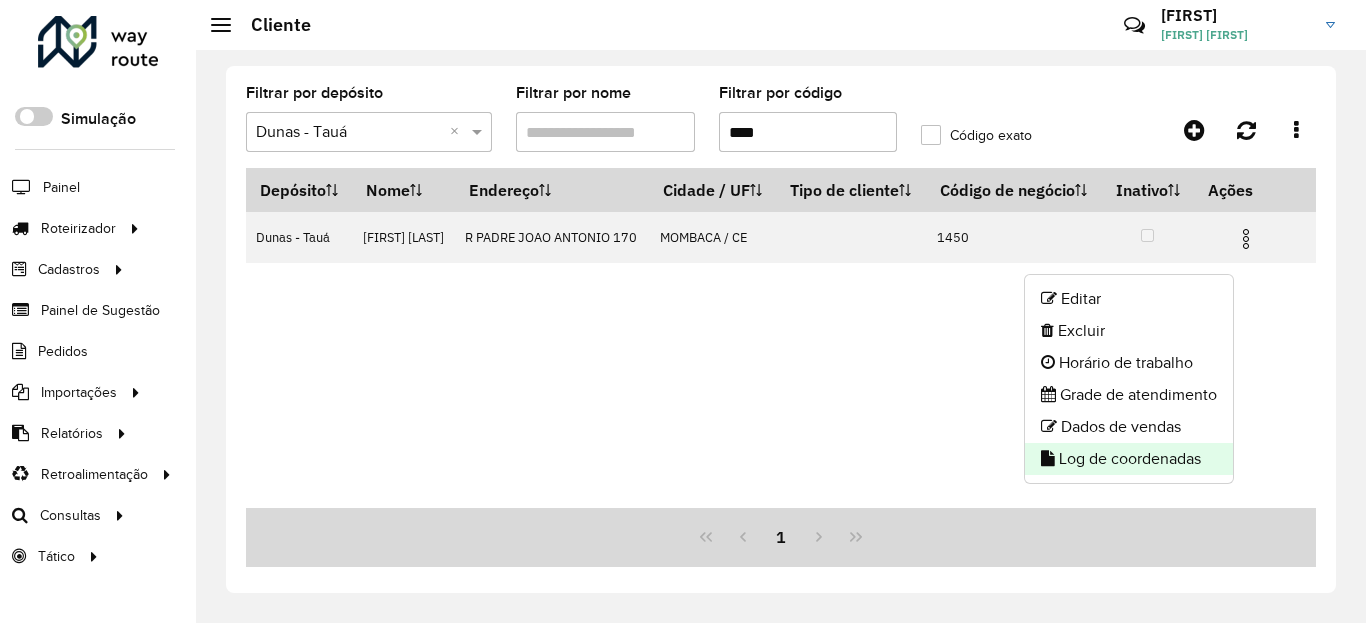 click on "Log de coordenadas" 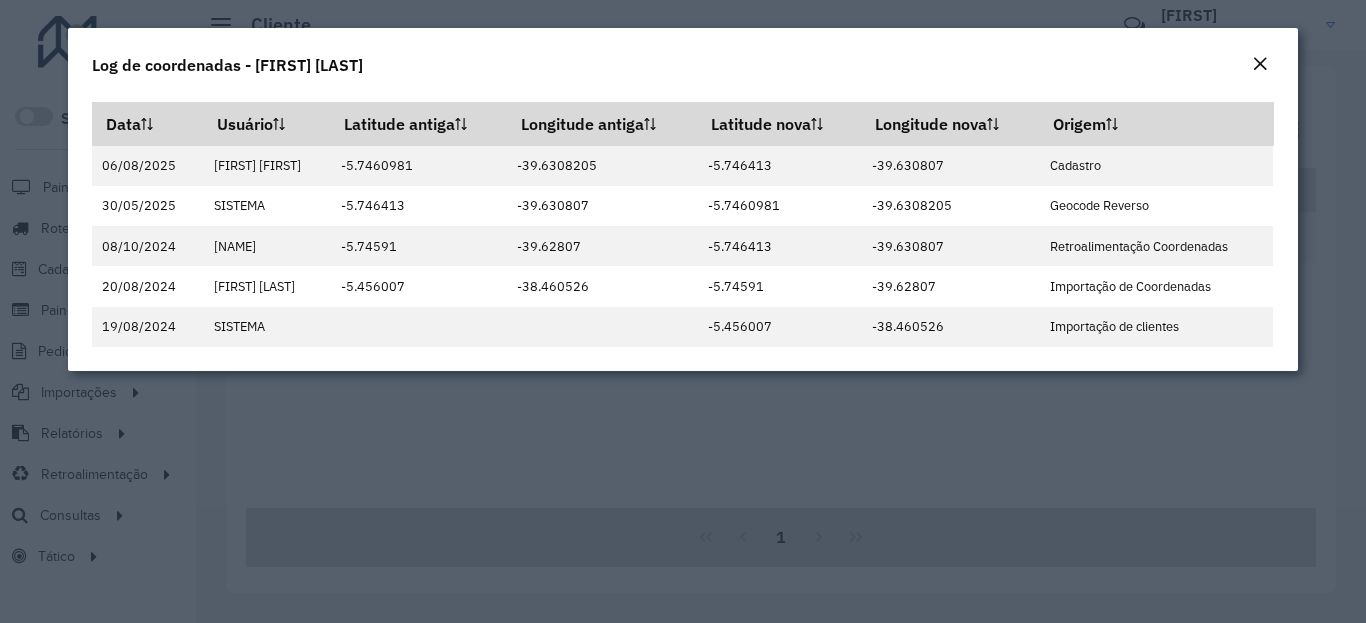 click 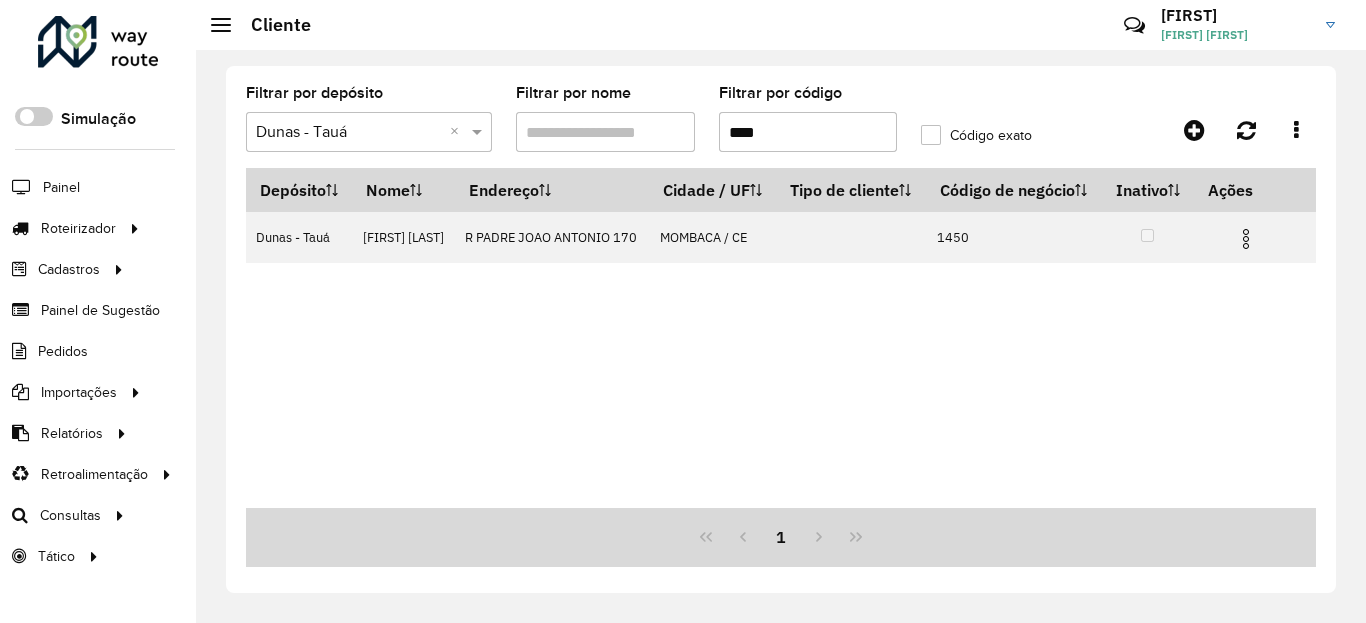 click on "****" at bounding box center [808, 132] 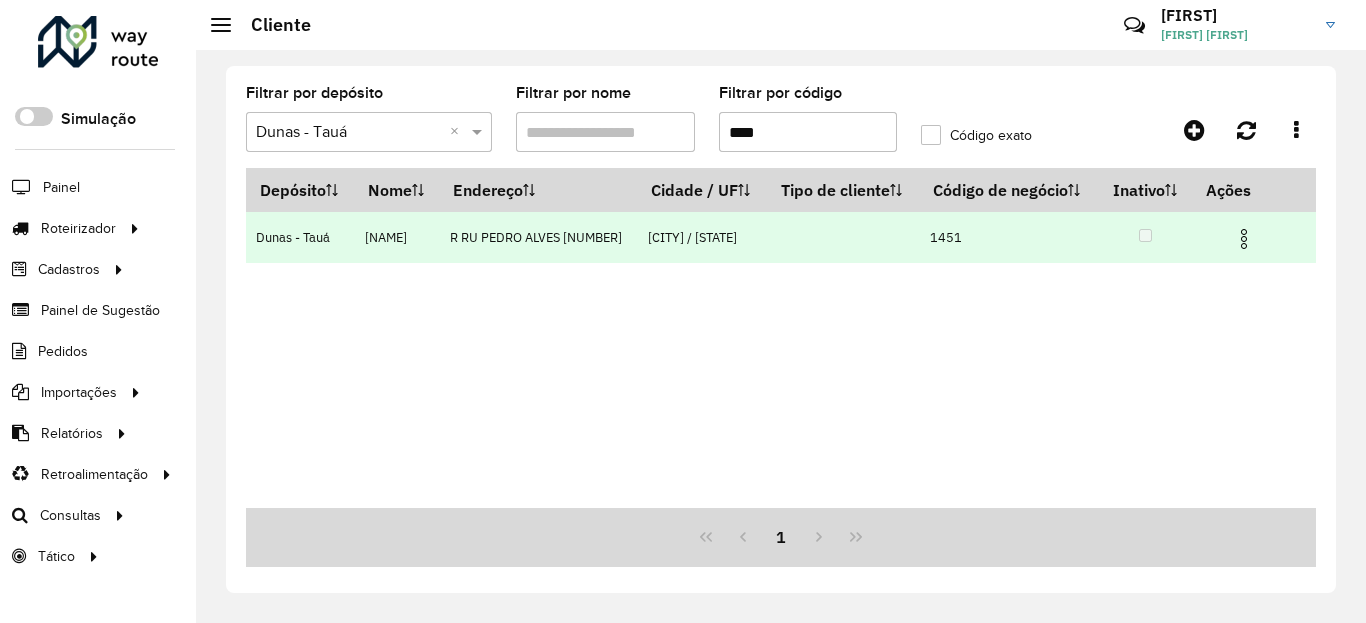 click at bounding box center (1244, 239) 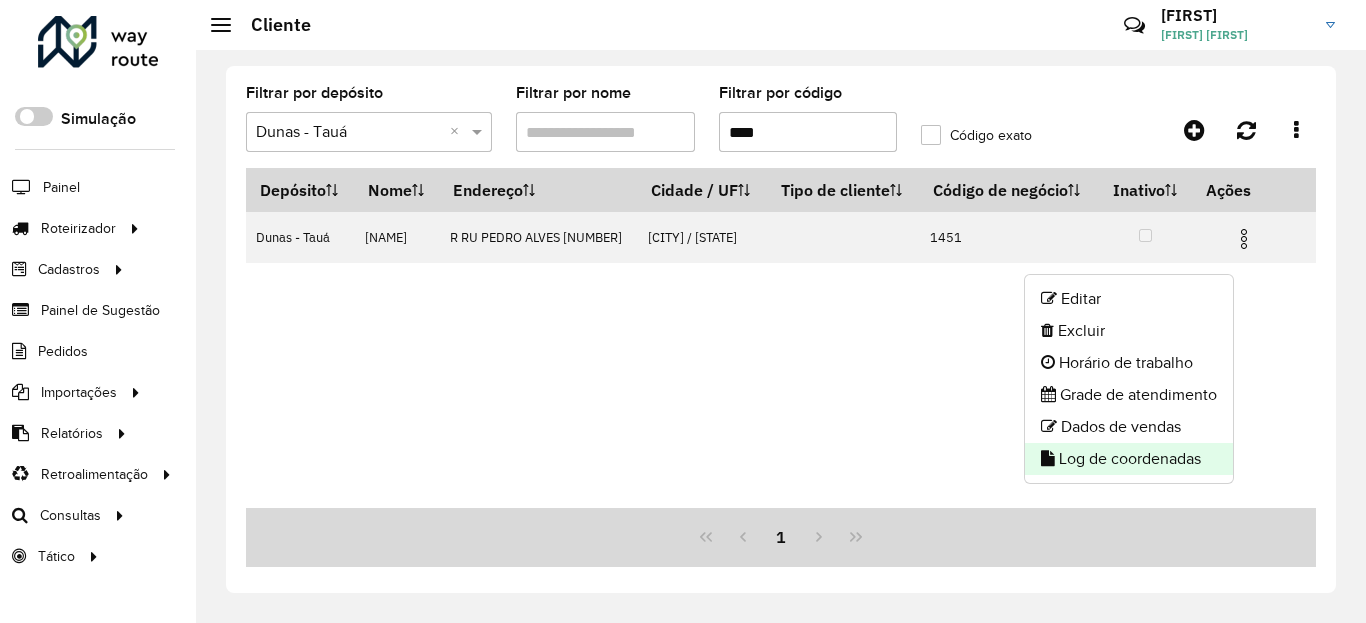 click on "Log de coordenadas" 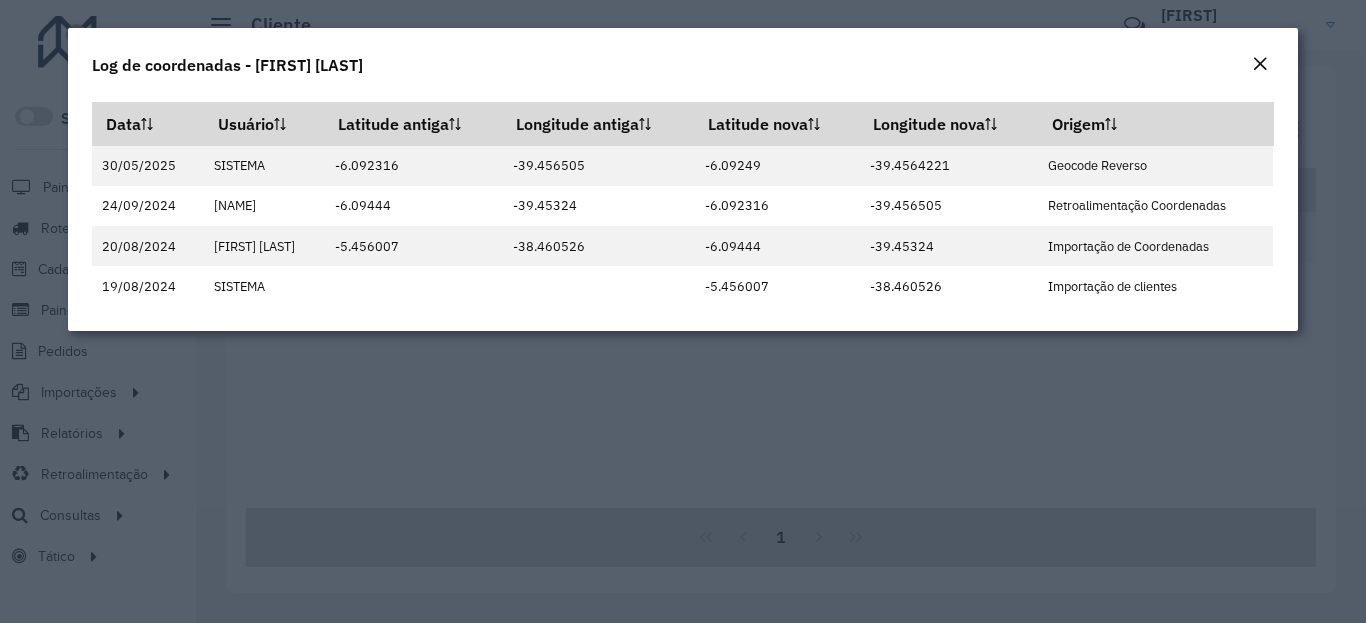 click 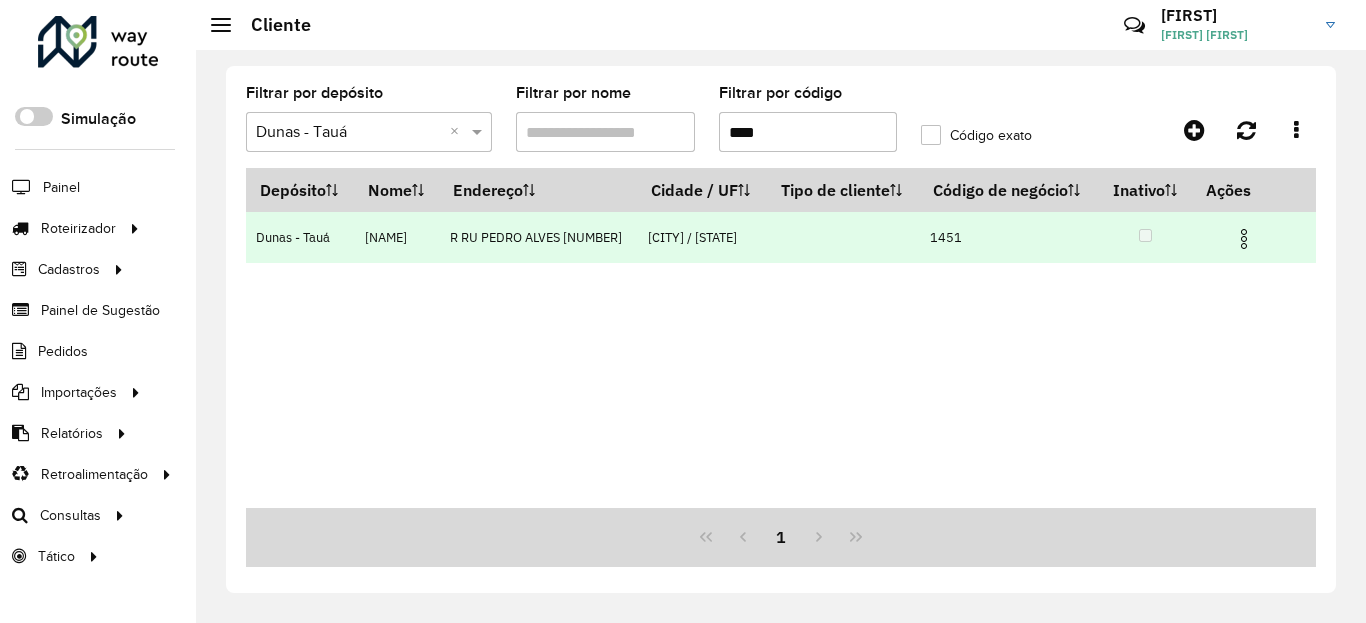 click at bounding box center [1244, 239] 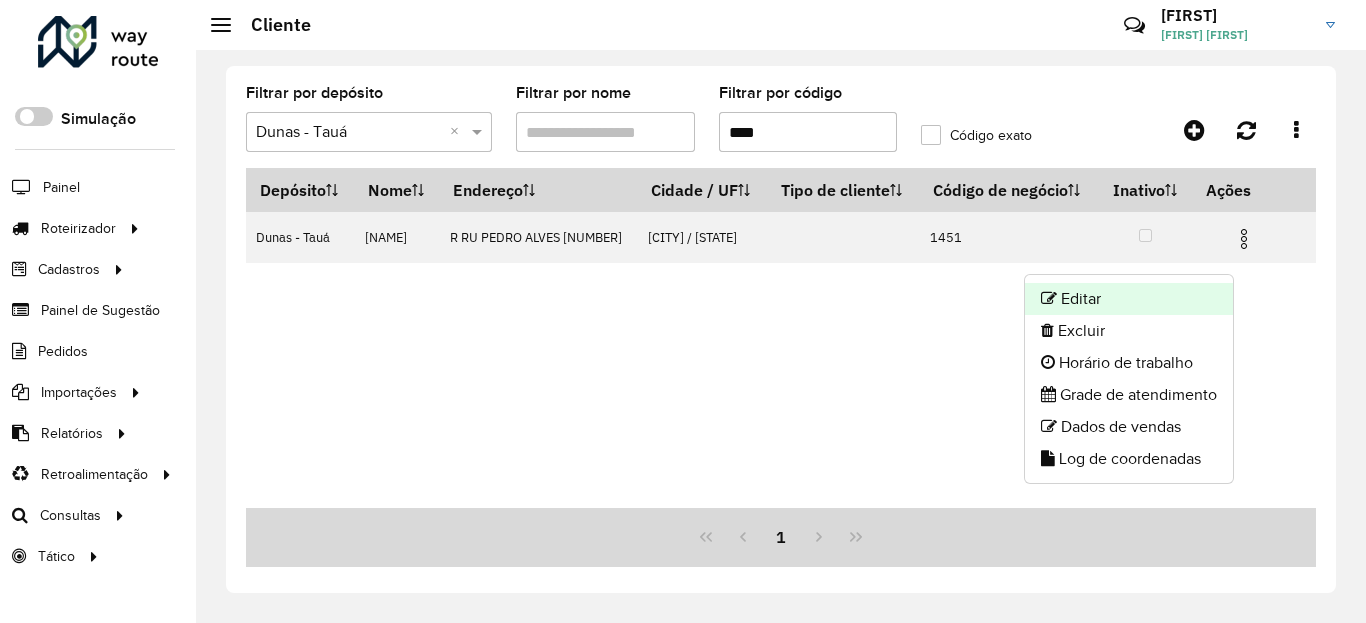 click on "Editar" 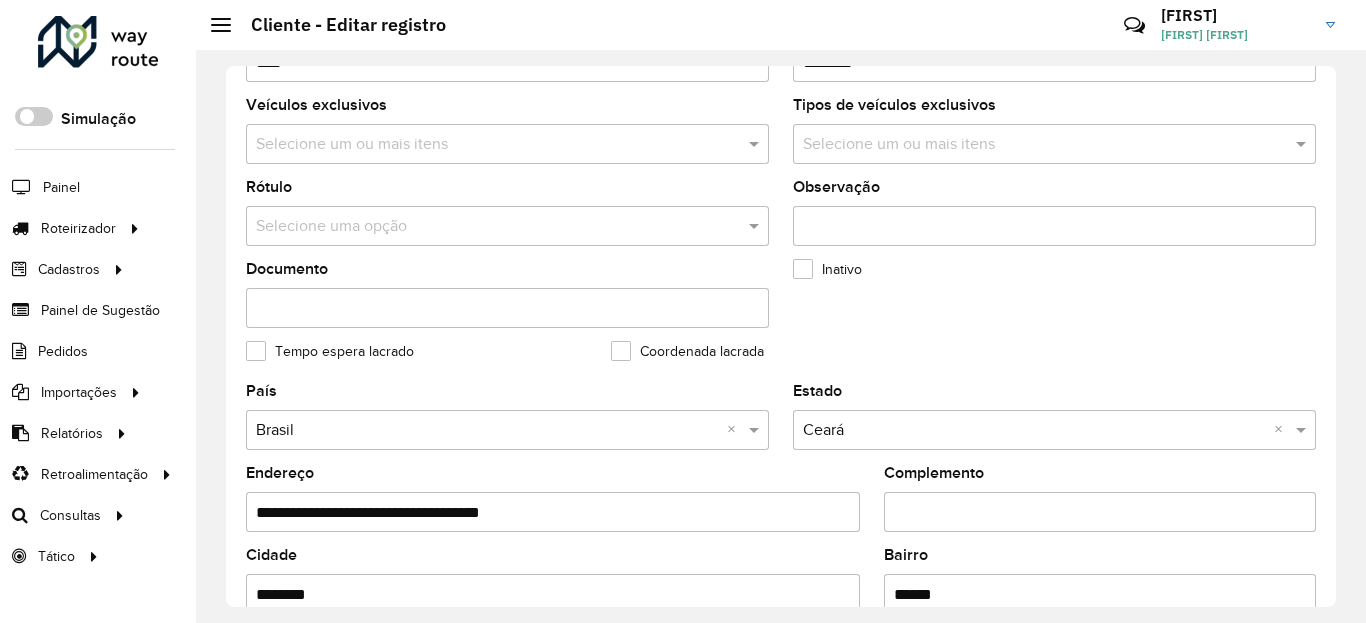 scroll, scrollTop: 865, scrollLeft: 0, axis: vertical 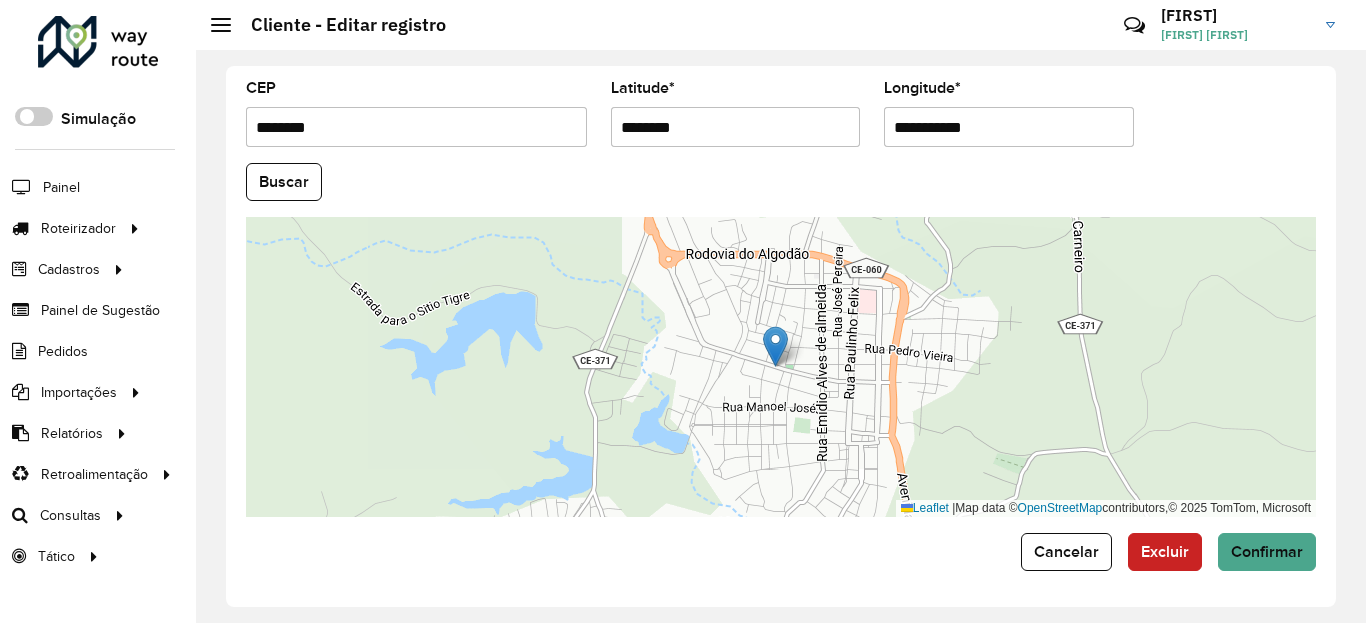 click on "********" at bounding box center (736, 127) 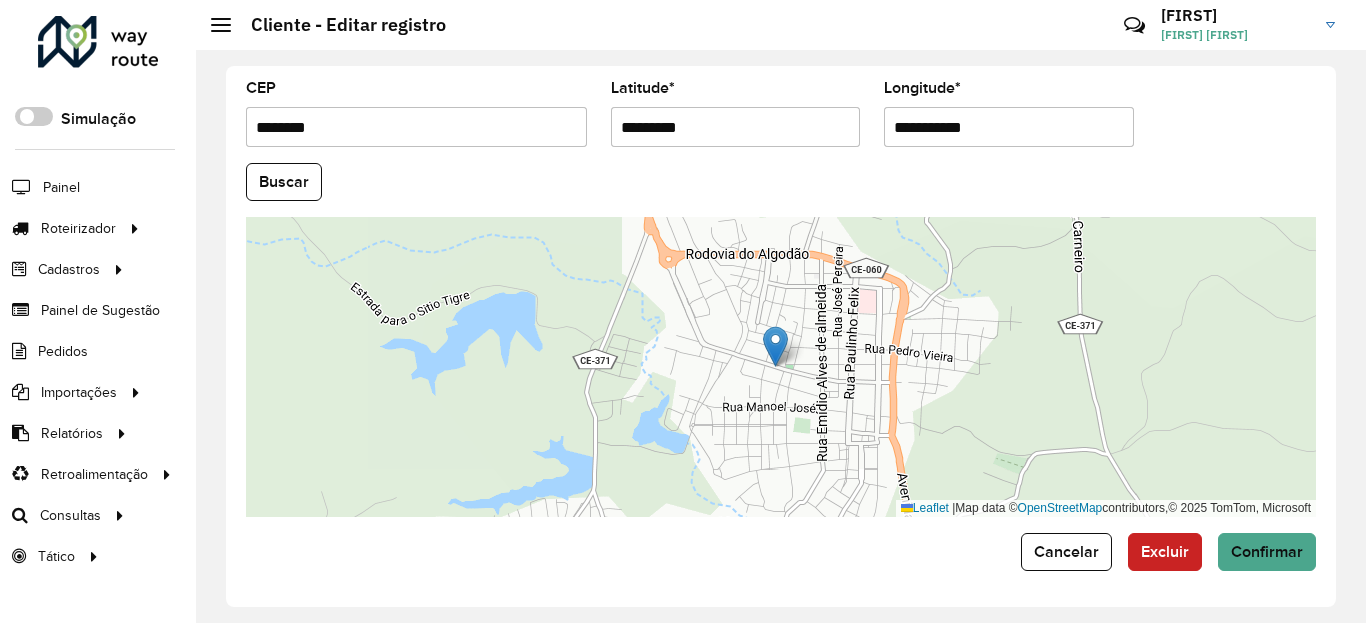 click on "Aguarde...  Pop-up bloqueado!  Seu navegador bloqueou automáticamente a abertura de uma nova janela.   Acesse as configurações e adicione o endereço do sistema a lista de permissão.   Fechar  Roteirizador AmbevTech Simulação Painel Roteirizador Entregas Vendas Cadastros Checkpoint Classificações de venda Cliente Condição de pagamento Consulta de setores Depósito Disponibilidade de veículos Fator tipo de produto Gabarito planner Grupo Rota Fator Tipo Produto Grupo de Depósito Grupo de rotas exclusiva Grupo de setores Jornada Jornada RN Layout integração Modelo Motorista Multi Depósito Painel de sugestão Parada Pedágio Perfil de Vendedor Ponto de apoio Ponto de apoio FAD Prioridade pedido Produto Restrição de Atendimento Planner Rodízio de placa Rota exclusiva FAD Rótulo Setor Setor Planner Tempo de parada de refeição Tipo de cliente Tipo de veículo Tipo de veículo RN Transportadora Usuário Vendedor Veículo Painel de Sugestão Pedidos Importações Classificação e volume de venda" at bounding box center [683, 311] 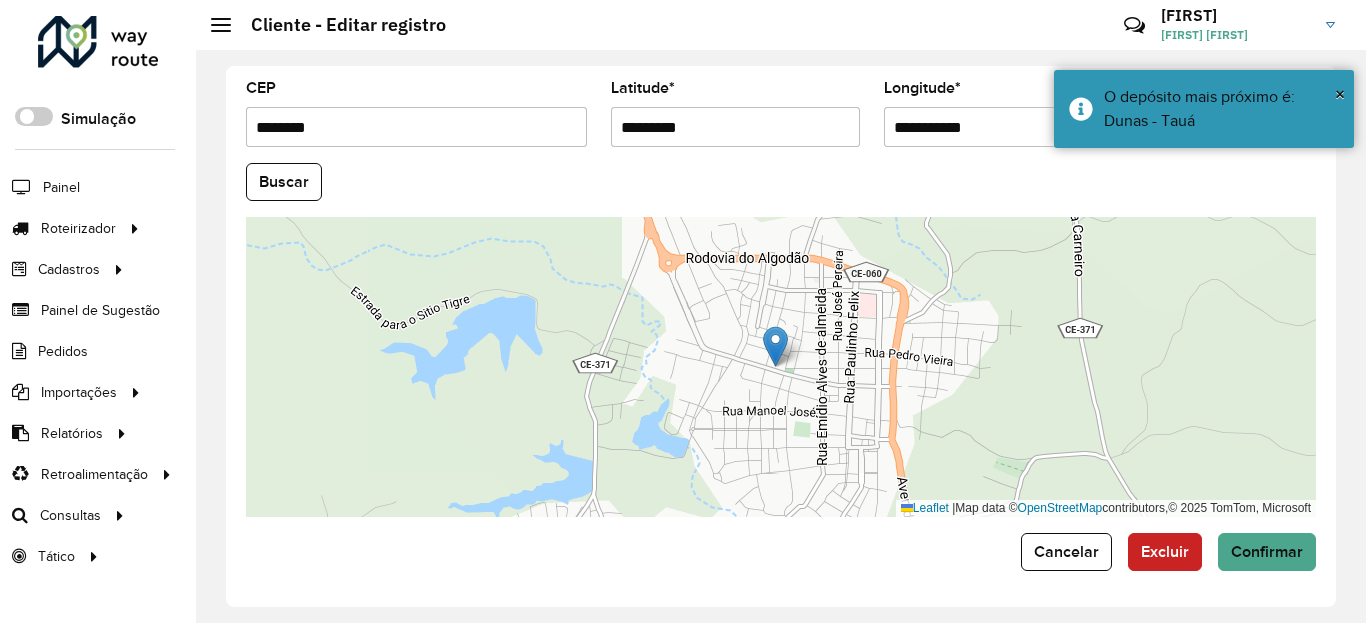 click on "**********" at bounding box center [1009, 127] 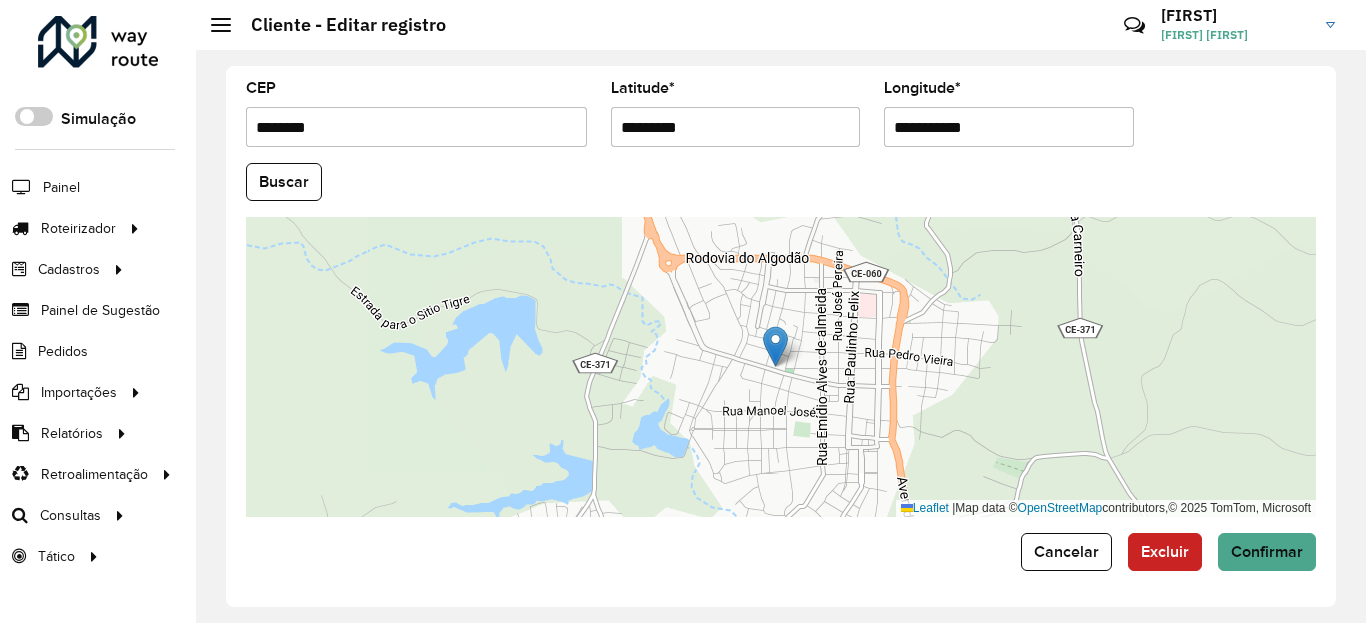 paste 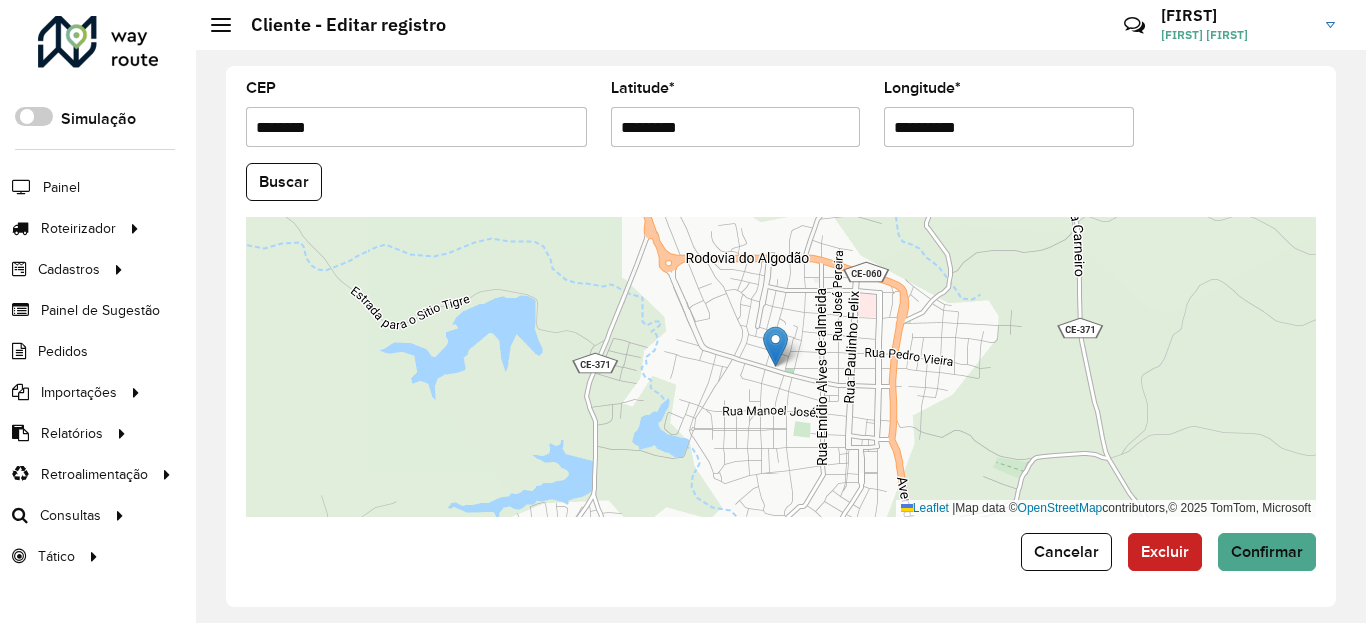 click on "Aguarde...  Pop-up bloqueado!  Seu navegador bloqueou automáticamente a abertura de uma nova janela.   Acesse as configurações e adicione o endereço do sistema a lista de permissão.   Fechar  Roteirizador AmbevTech Simulação Painel Roteirizador Entregas Vendas Cadastros Checkpoint Classificações de venda Cliente Condição de pagamento Consulta de setores Depósito Disponibilidade de veículos Fator tipo de produto Gabarito planner Grupo Rota Fator Tipo Produto Grupo de Depósito Grupo de rotas exclusiva Grupo de setores Jornada Jornada RN Layout integração Modelo Motorista Multi Depósito Painel de sugestão Parada Pedágio Perfil de Vendedor Ponto de apoio Ponto de apoio FAD Prioridade pedido Produto Restrição de Atendimento Planner Rodízio de placa Rota exclusiva FAD Rótulo Setor Setor Planner Tempo de parada de refeição Tipo de cliente Tipo de veículo Tipo de veículo RN Transportadora Usuário Vendedor Veículo Painel de Sugestão Pedidos Importações Classificação e volume de venda" at bounding box center (683, 311) 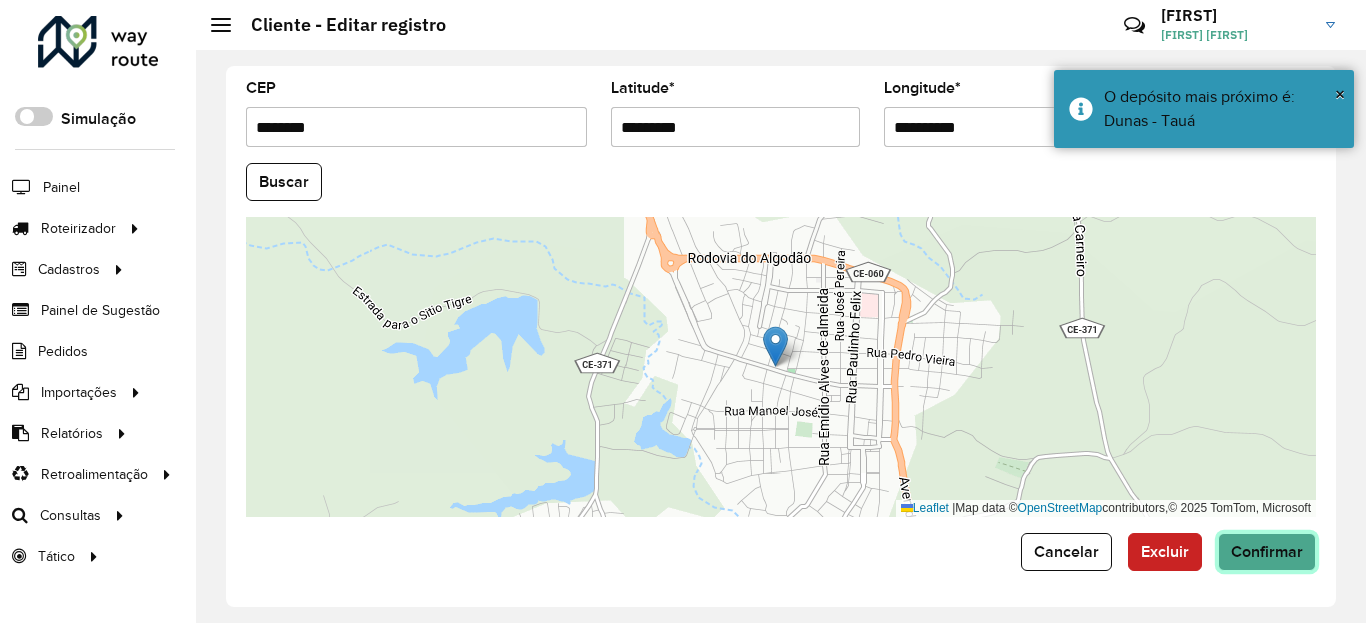 click on "Confirmar" 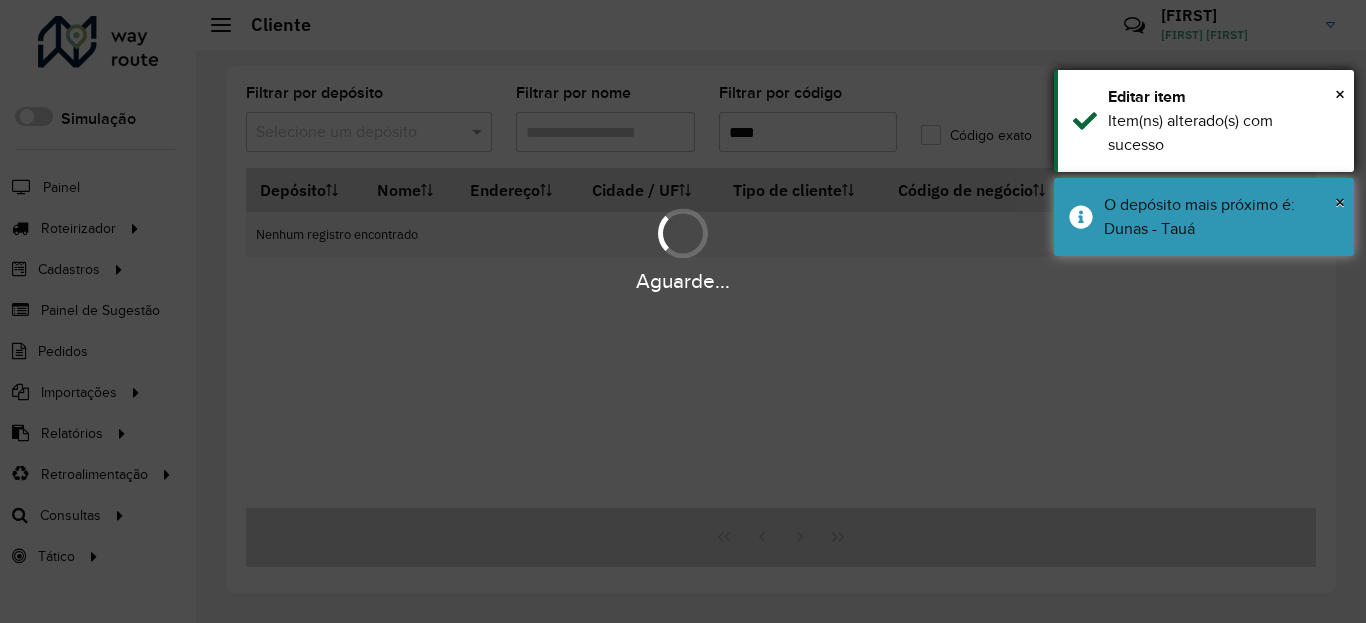 drag, startPoint x: 1230, startPoint y: 226, endPoint x: 1215, endPoint y: 116, distance: 111.01801 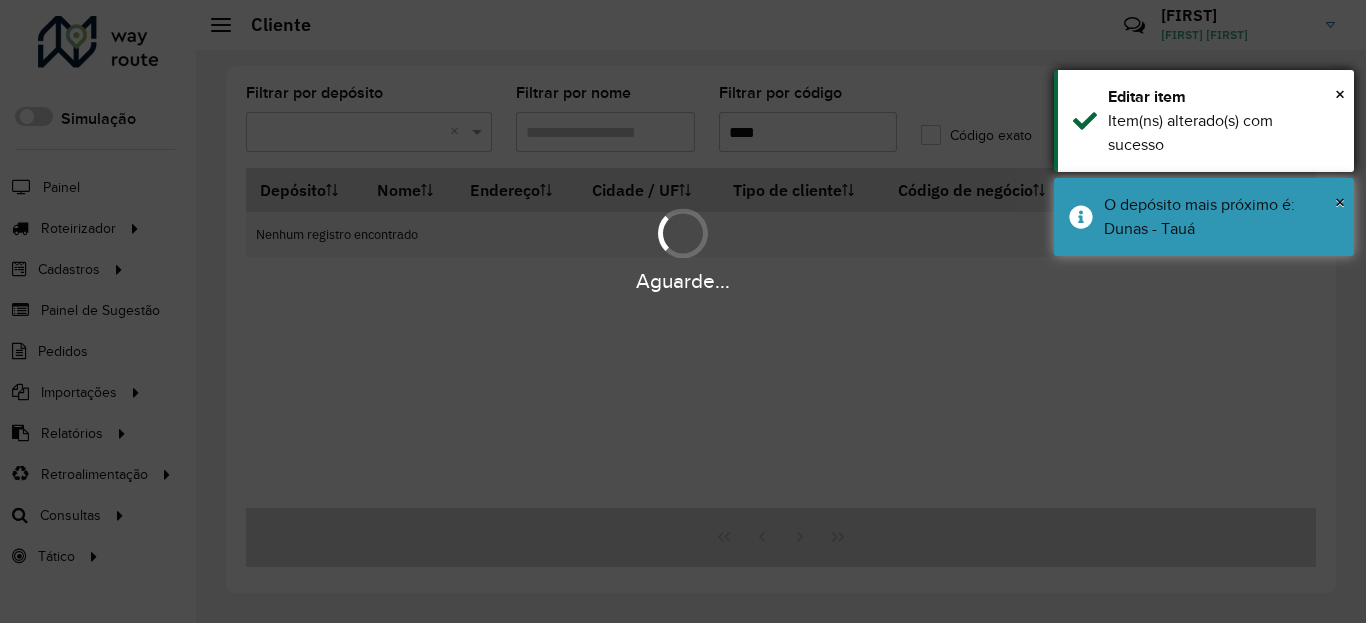 click on "Item(ns) alterado(s) com sucesso" at bounding box center [1223, 133] 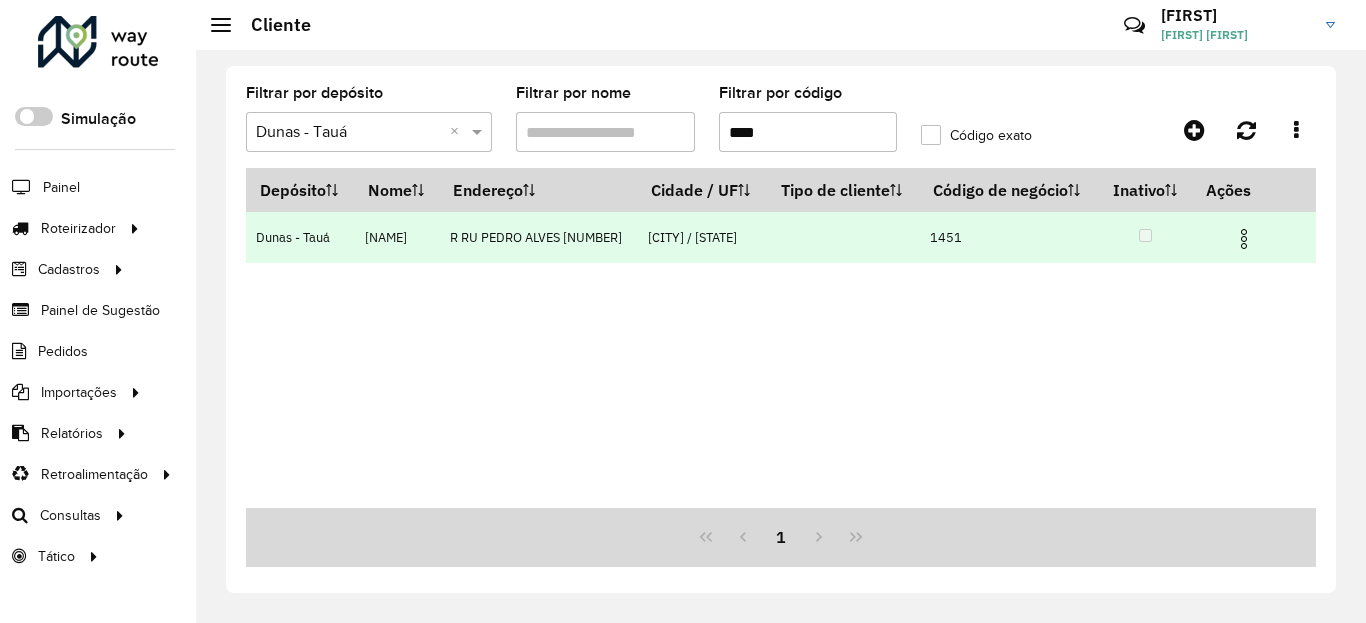 click at bounding box center (1244, 239) 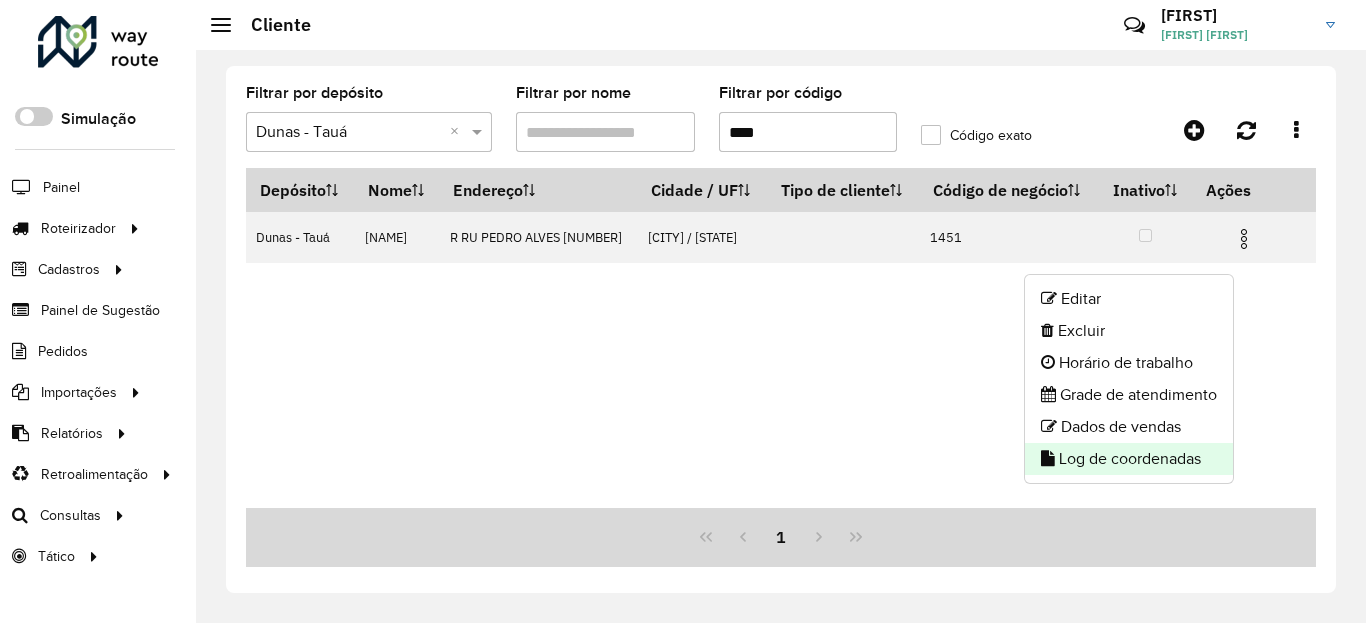 click on "Log de coordenadas" 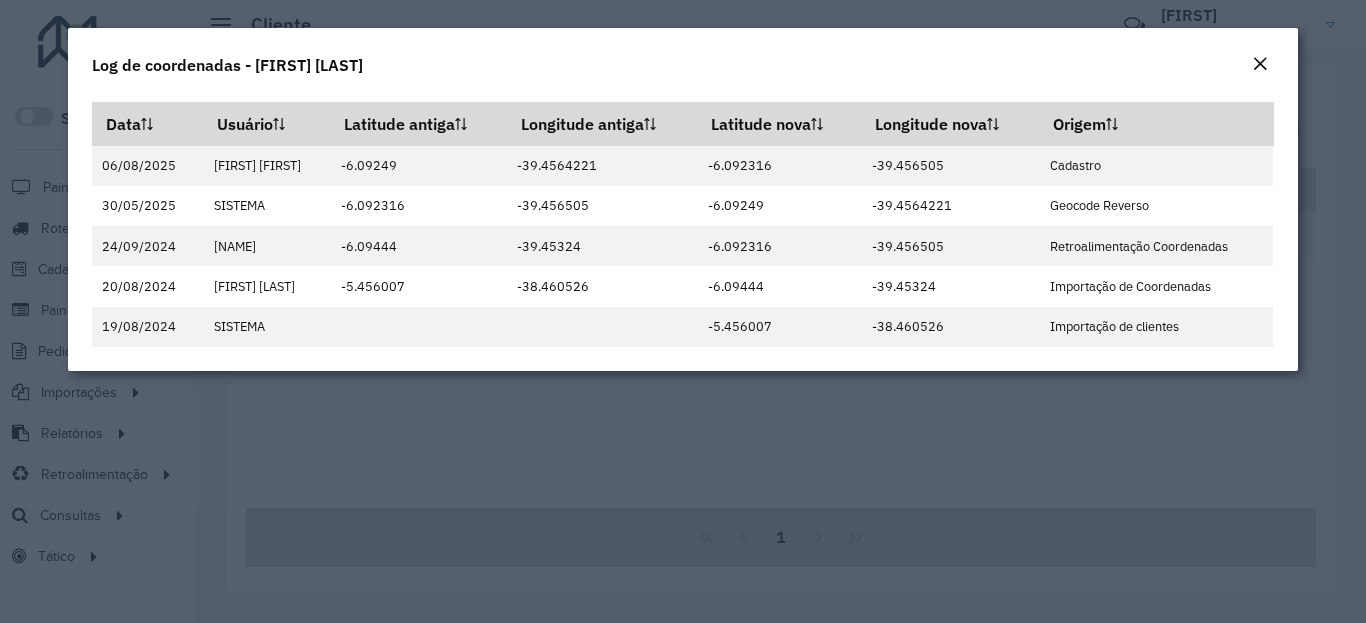 click 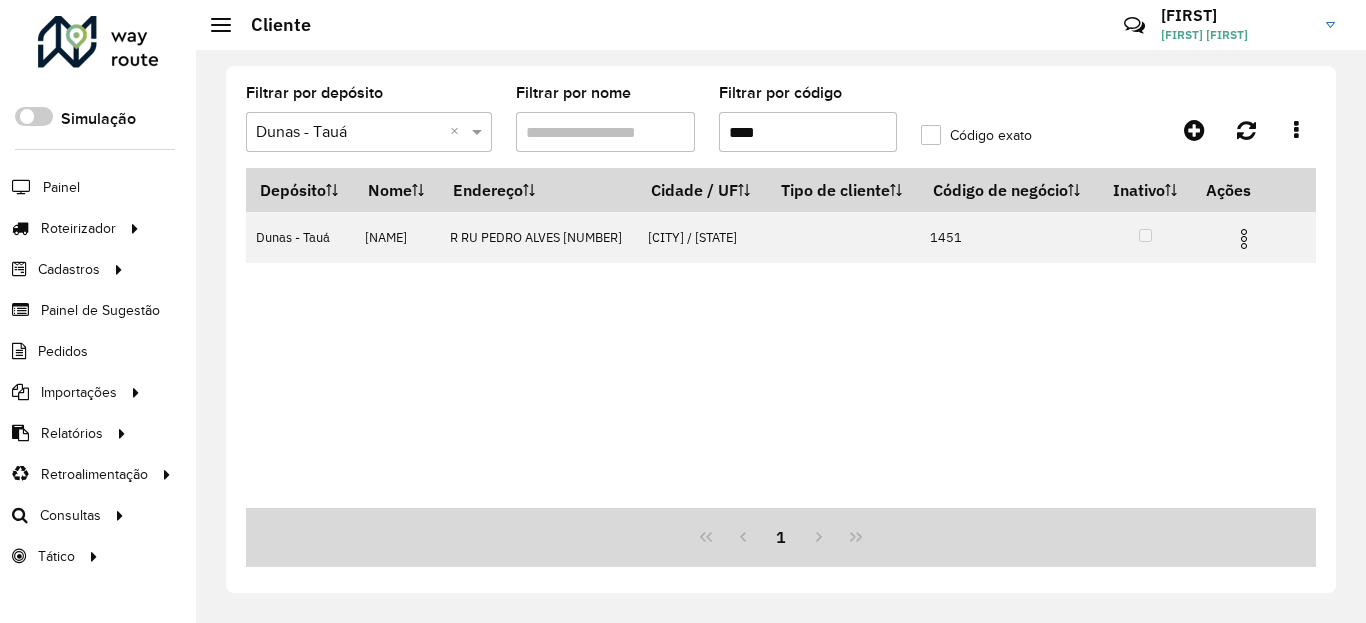 click on "****" at bounding box center (808, 132) 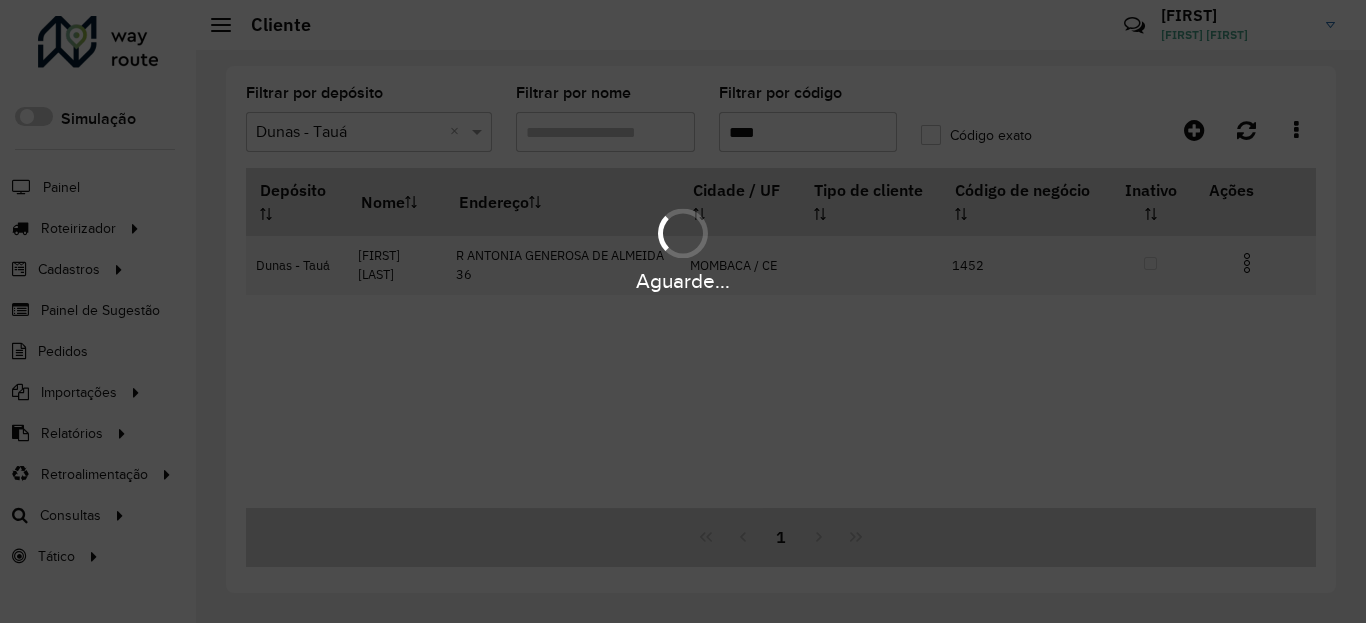 click on "Aguarde..." at bounding box center (683, 249) 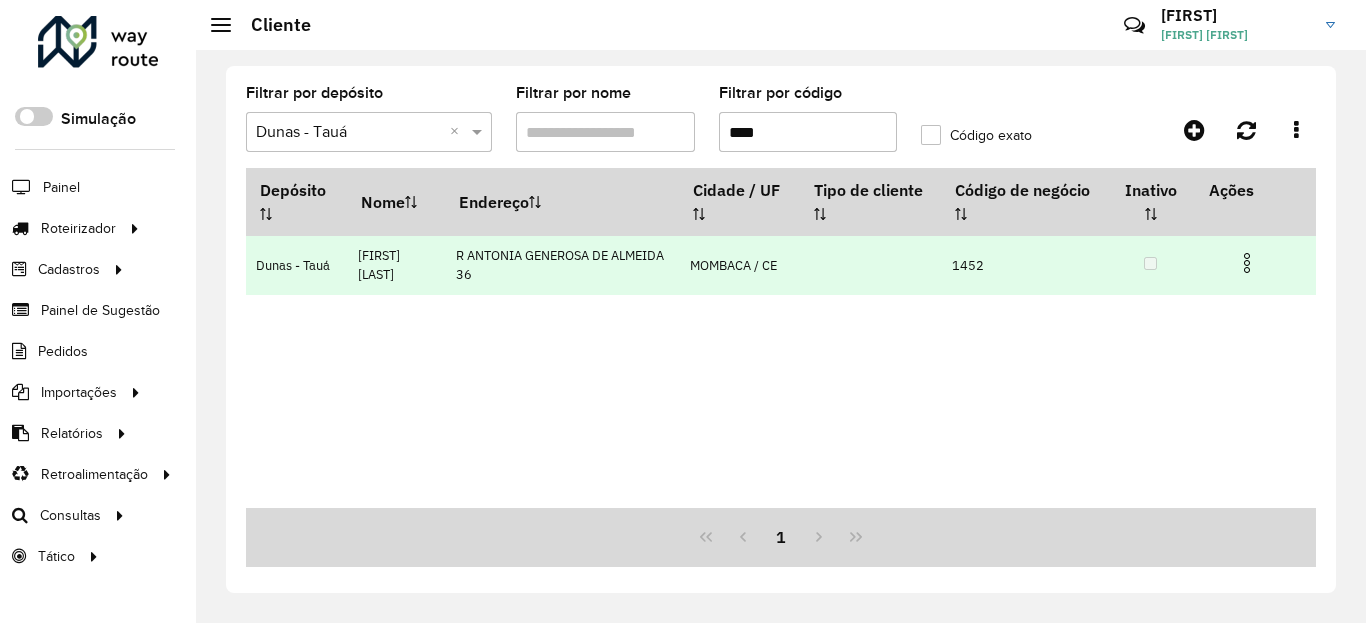 click at bounding box center (1247, 263) 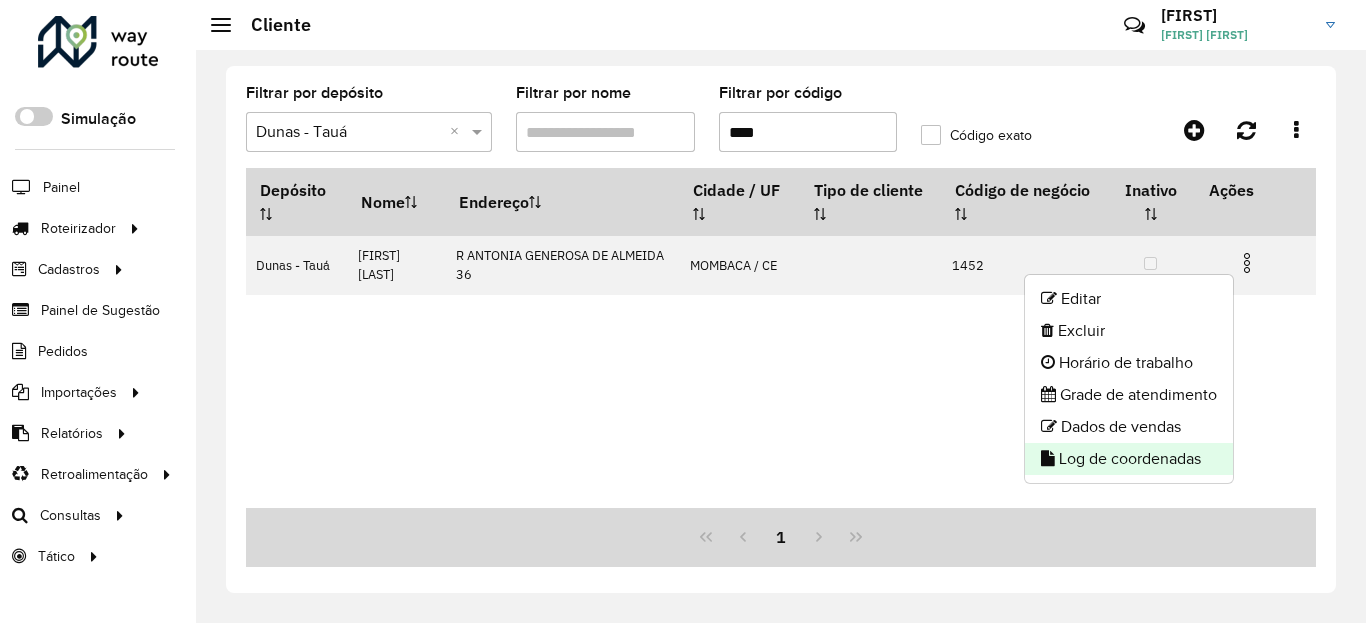 click on "Log de coordenadas" 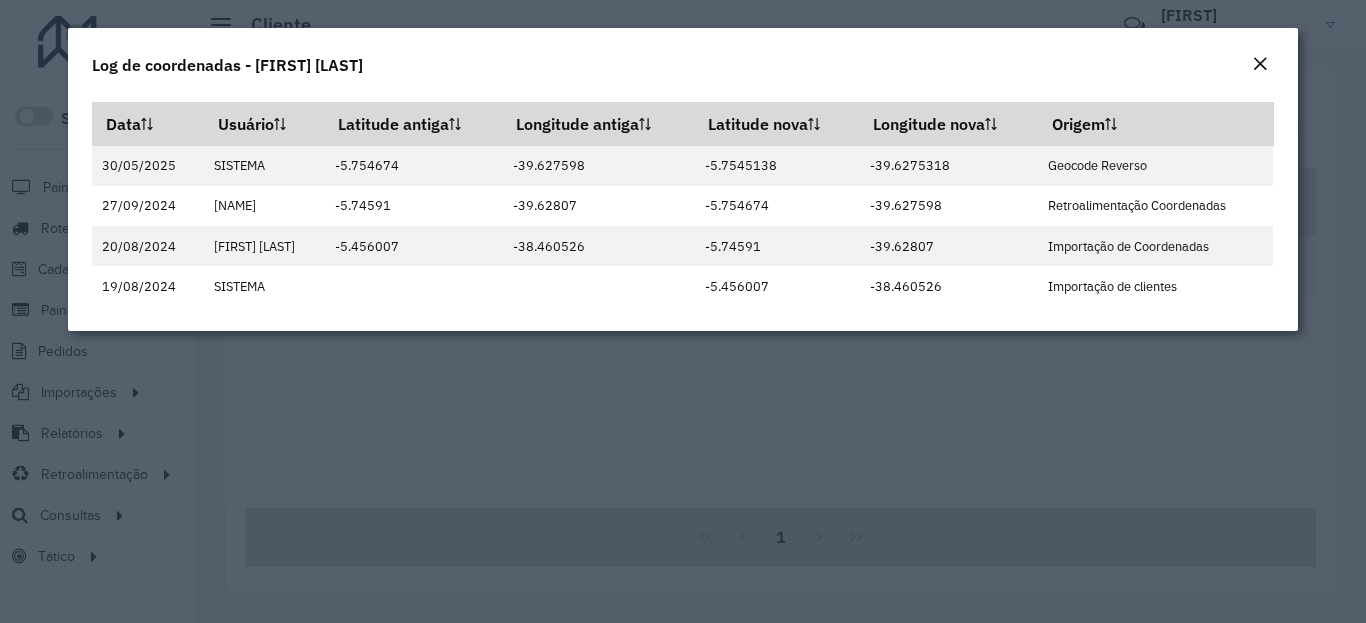 click 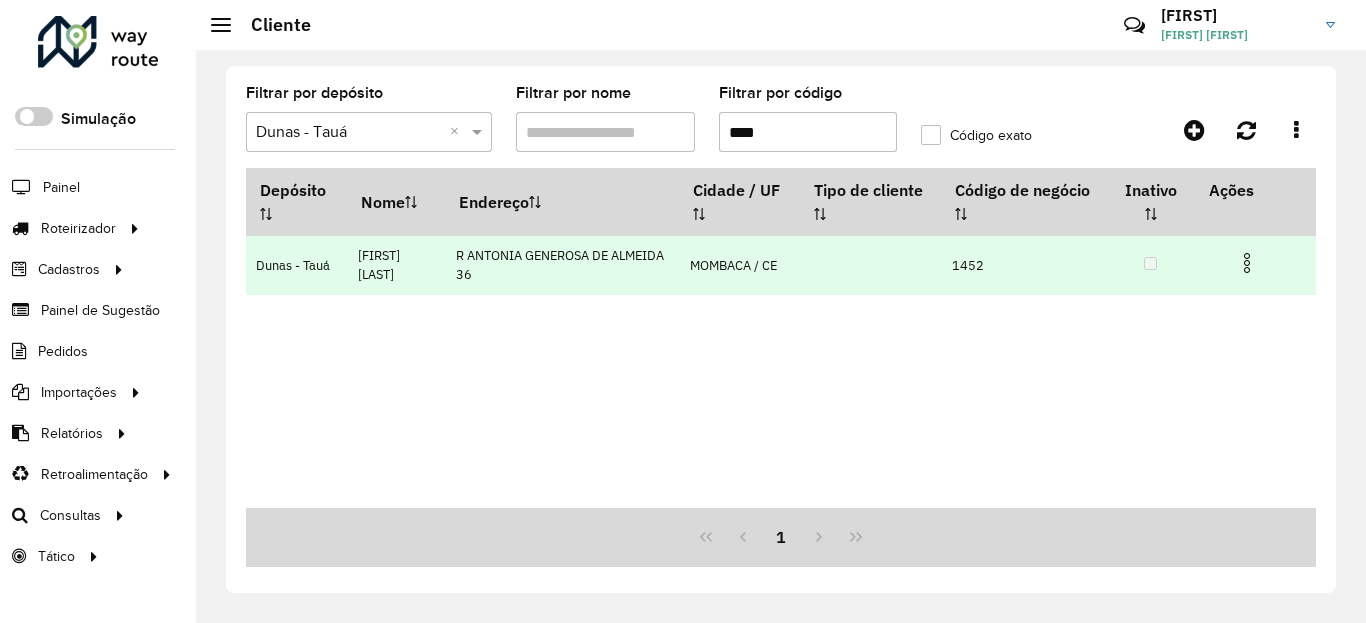 click at bounding box center [1247, 263] 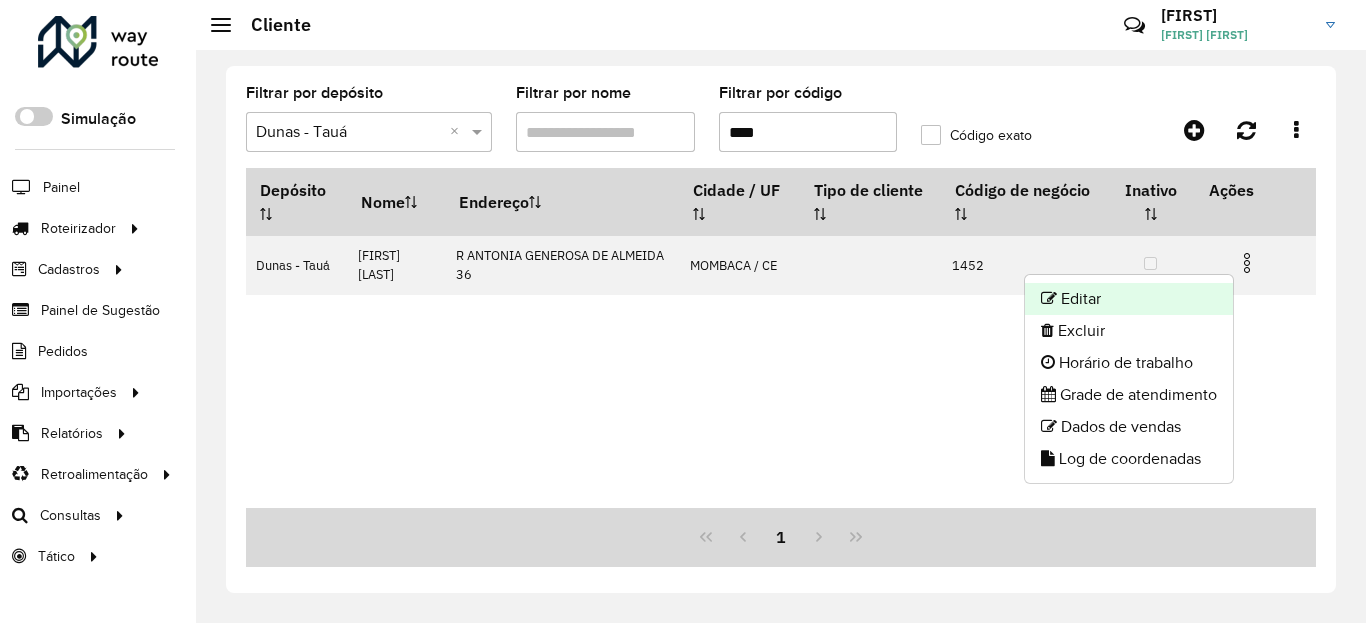 click on "Editar" 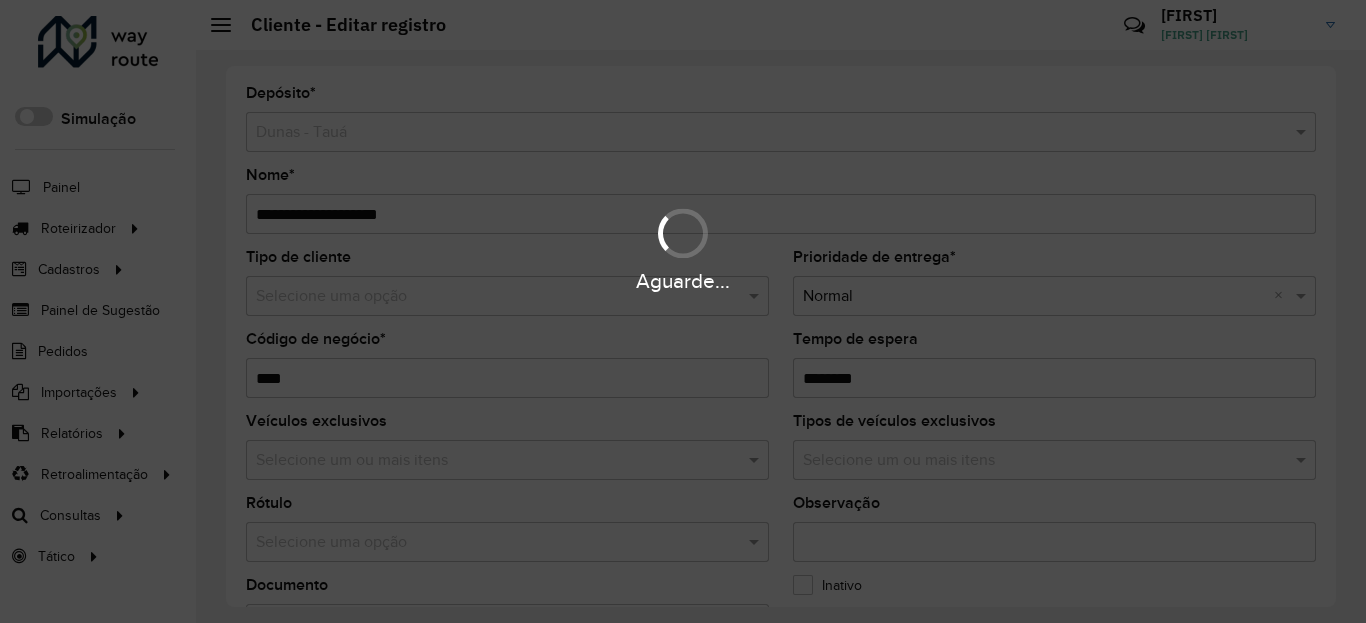 scroll, scrollTop: 865, scrollLeft: 0, axis: vertical 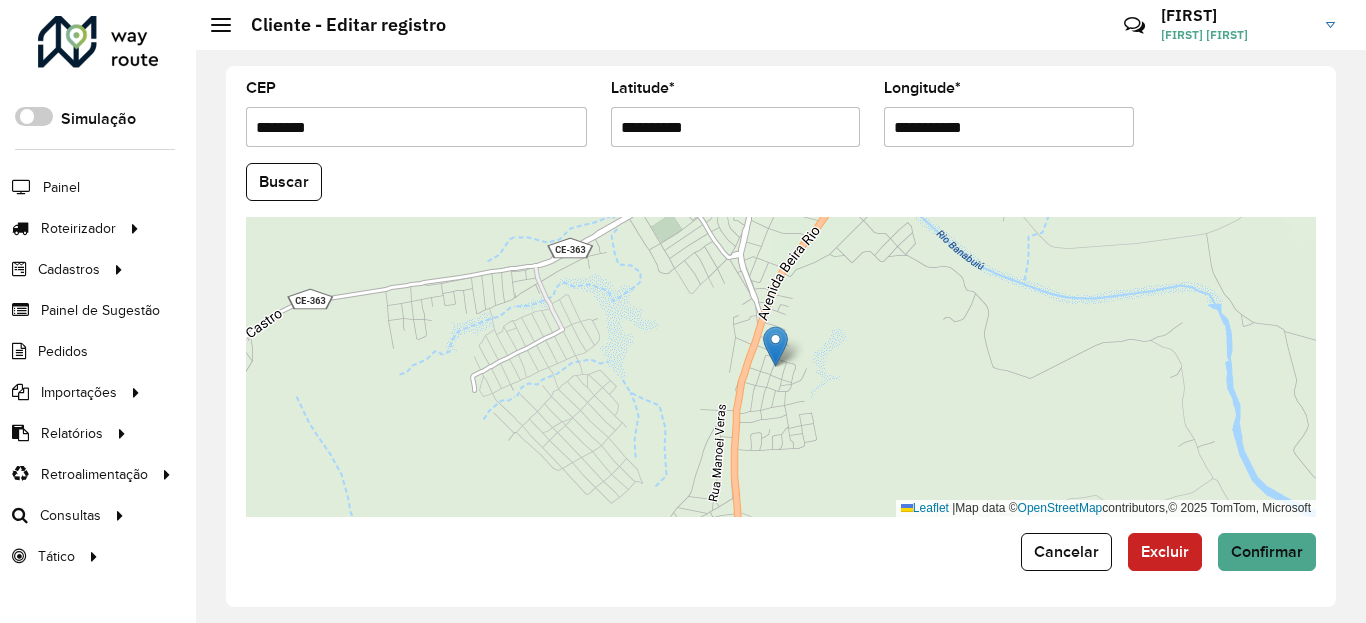 click on "**********" 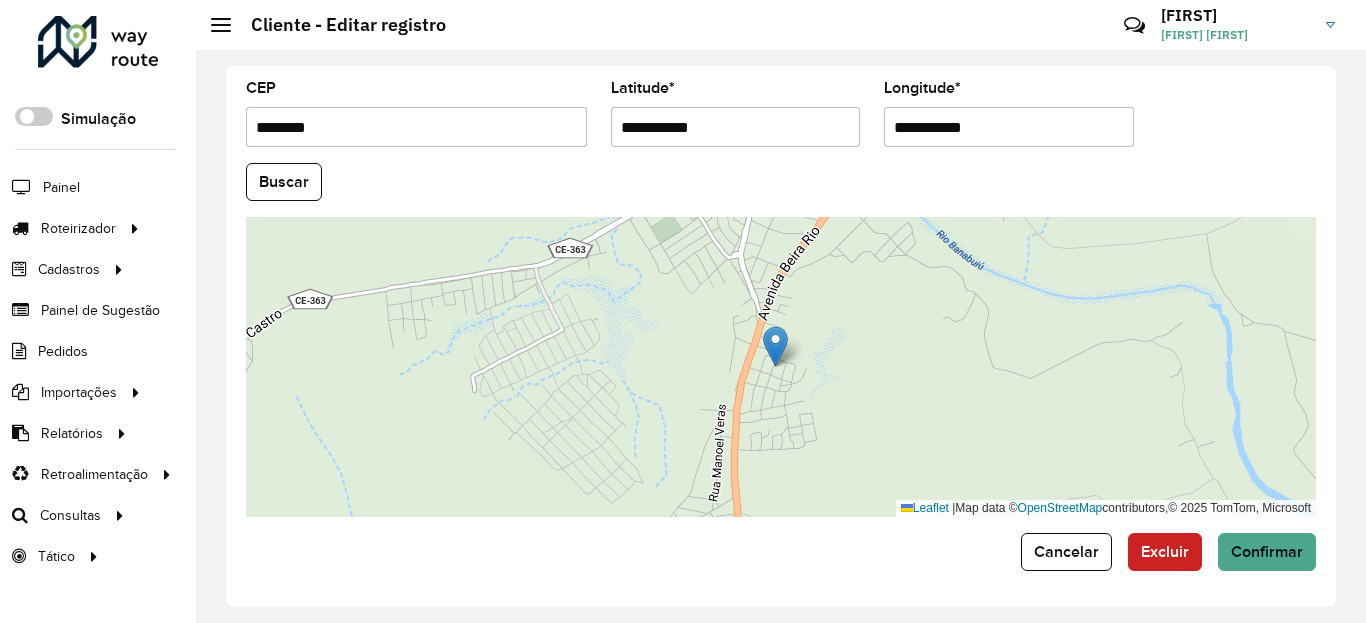 click on "**********" at bounding box center (736, 127) 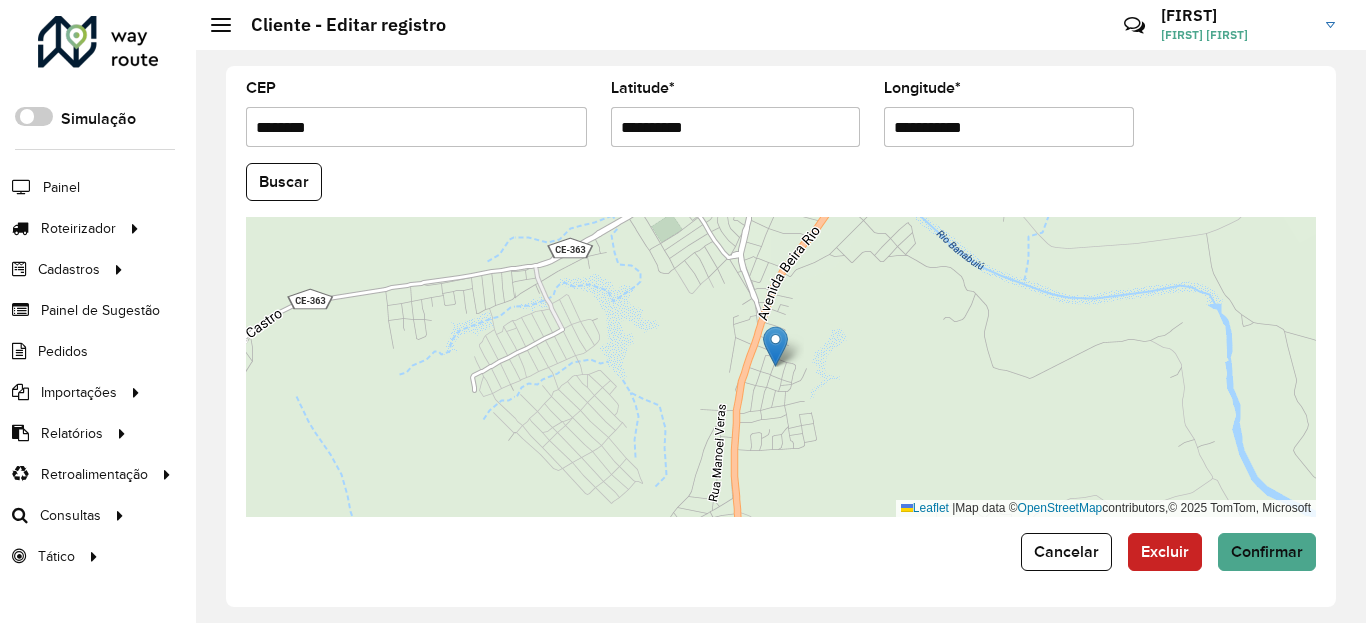 click on "*********" at bounding box center (736, 127) 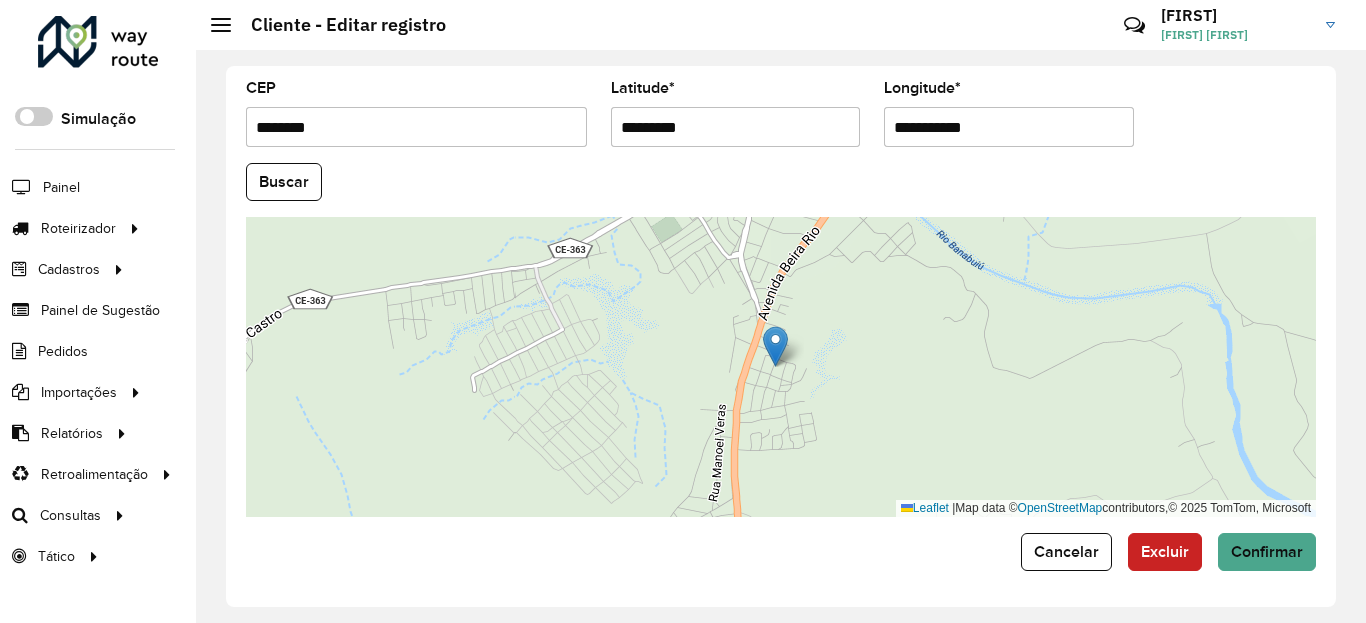 click on "Aguarde...  Pop-up bloqueado!  Seu navegador bloqueou automáticamente a abertura de uma nova janela.   Acesse as configurações e adicione o endereço do sistema a lista de permissão.   Fechar  Roteirizador AmbevTech Simulação Painel Roteirizador Entregas Vendas Cadastros Checkpoint Classificações de venda Cliente Condição de pagamento Consulta de setores Depósito Disponibilidade de veículos Fator tipo de produto Gabarito planner Grupo Rota Fator Tipo Produto Grupo de Depósito Grupo de rotas exclusiva Grupo de setores Jornada Jornada RN Layout integração Modelo Motorista Multi Depósito Painel de sugestão Parada Pedágio Perfil de Vendedor Ponto de apoio Ponto de apoio FAD Prioridade pedido Produto Restrição de Atendimento Planner Rodízio de placa Rota exclusiva FAD Rótulo Setor Setor Planner Tempo de parada de refeição Tipo de cliente Tipo de veículo Tipo de veículo RN Transportadora Usuário Vendedor Veículo Painel de Sugestão Pedidos Importações Classificação e volume de venda" at bounding box center [683, 311] 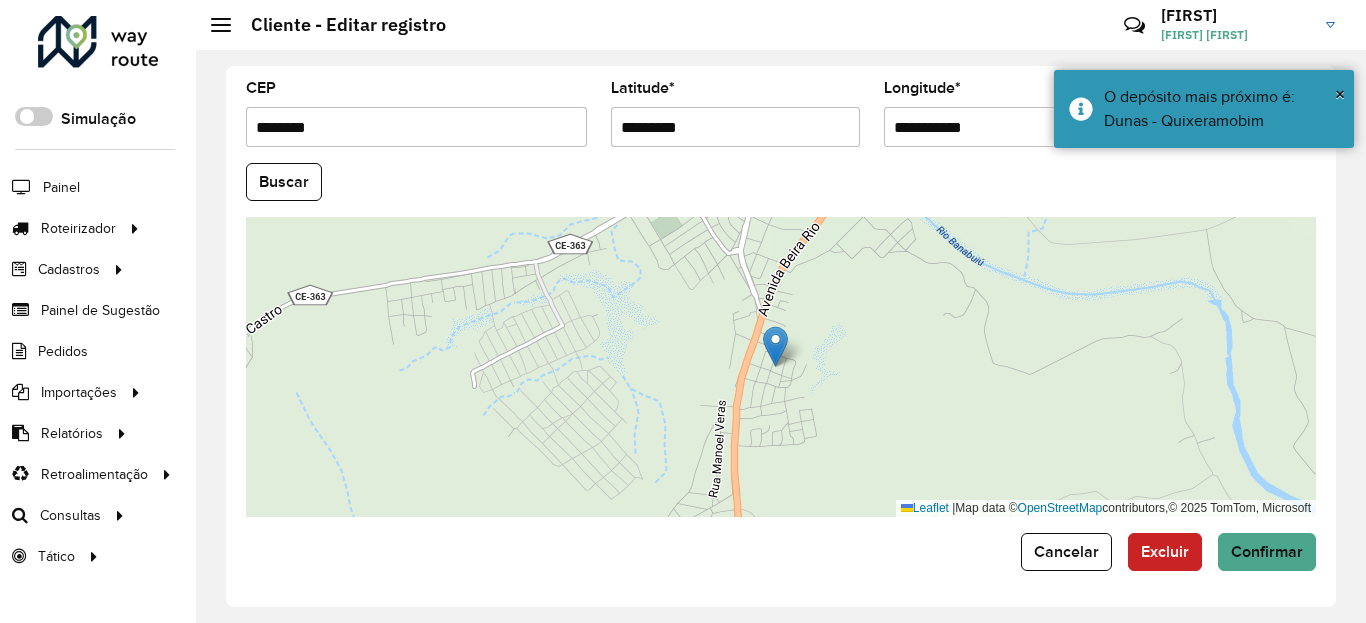 click on "**********" at bounding box center [1009, 127] 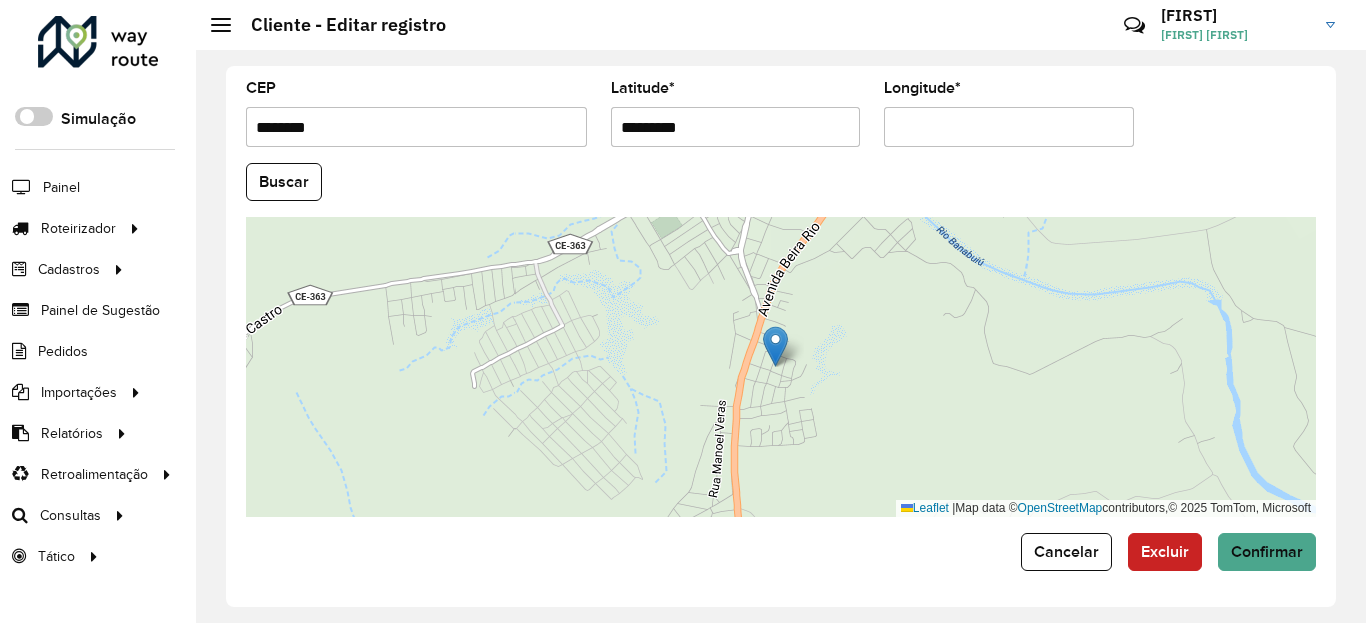 paste on "**********" 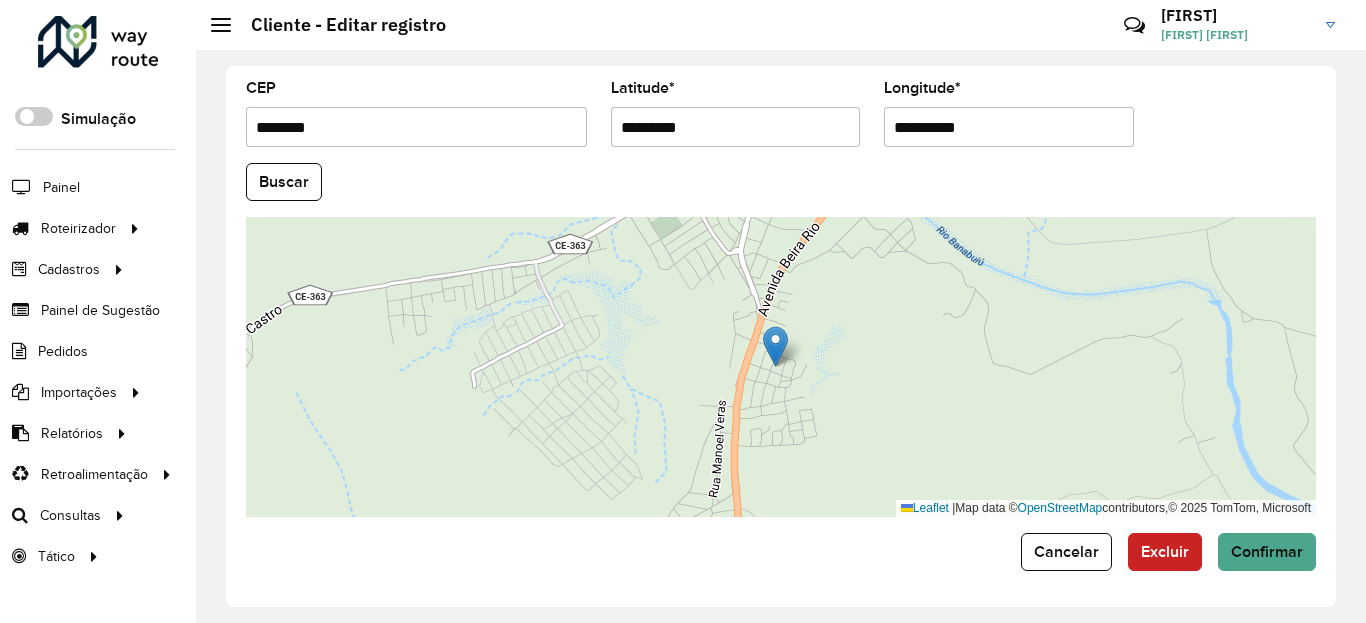click on "Buscar" 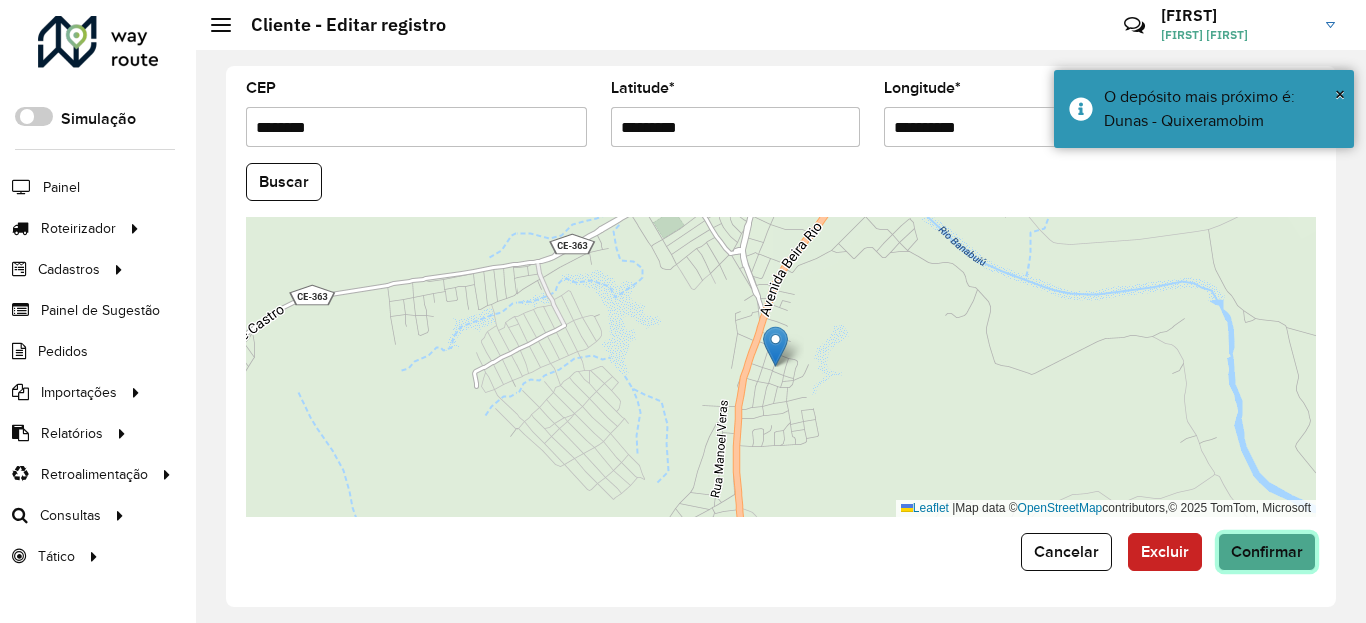 click on "Confirmar" 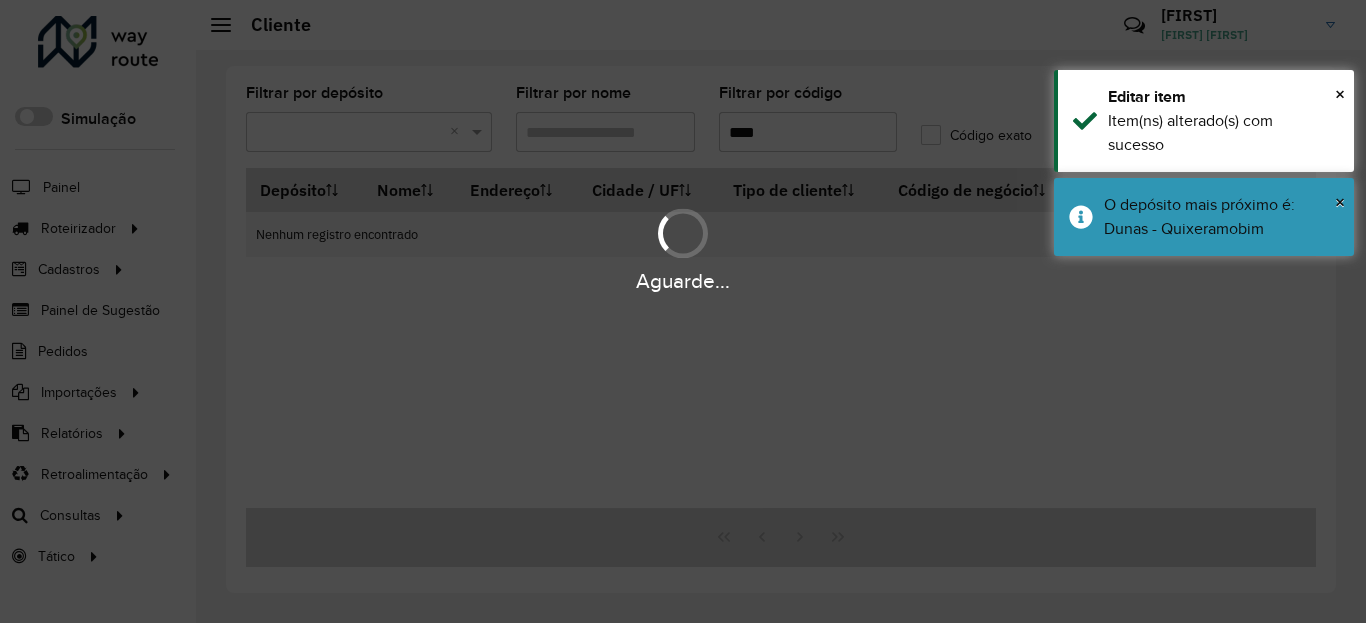 click on "O depósito mais próximo é: Dunas - Quixeramobim" at bounding box center (1221, 217) 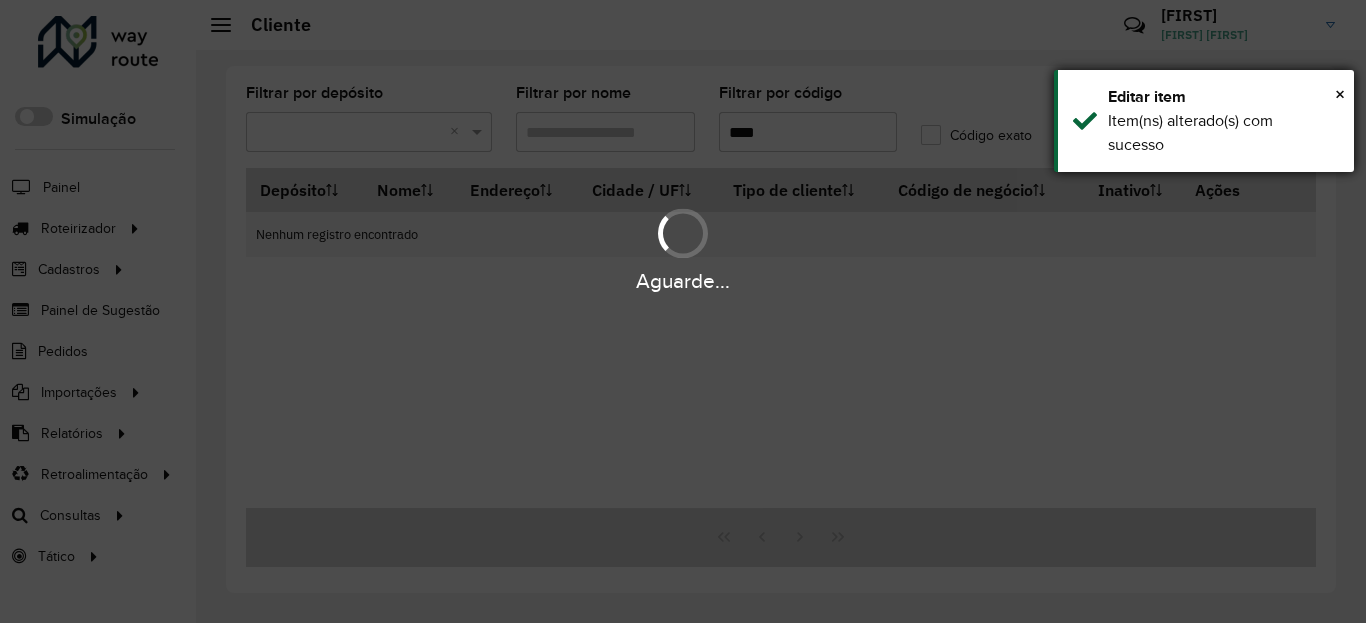 click on "Item(ns) alterado(s) com sucesso" at bounding box center (1223, 133) 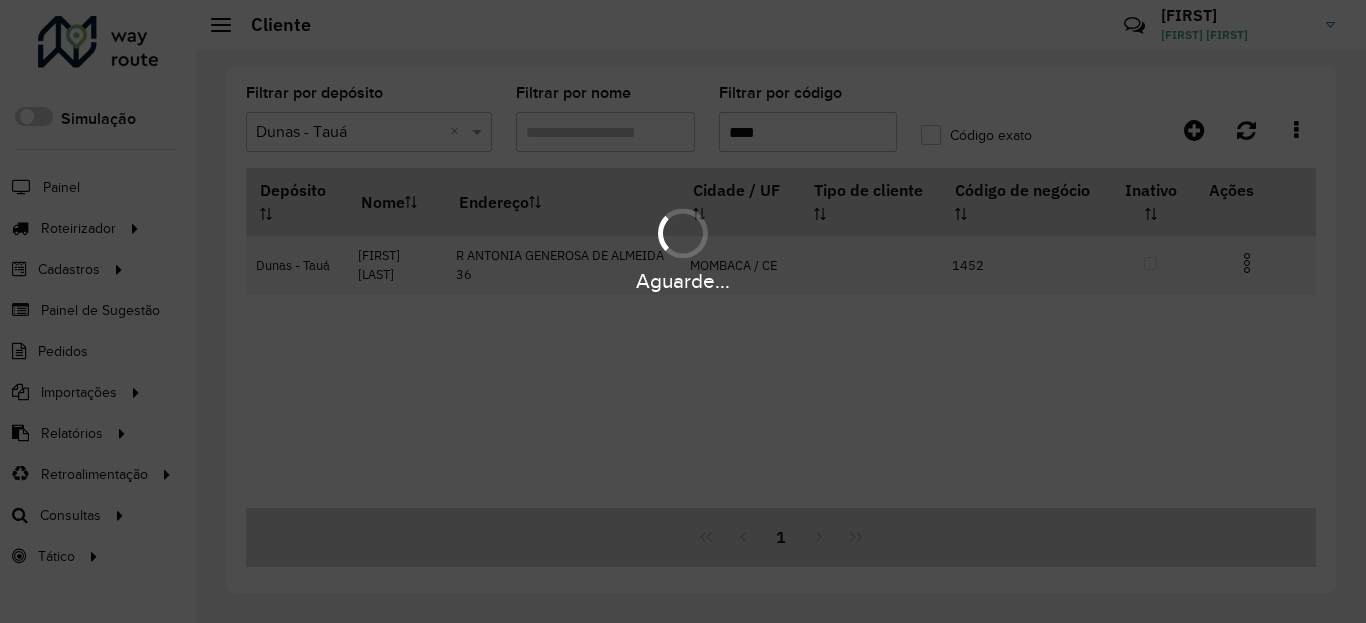 click at bounding box center [1247, 263] 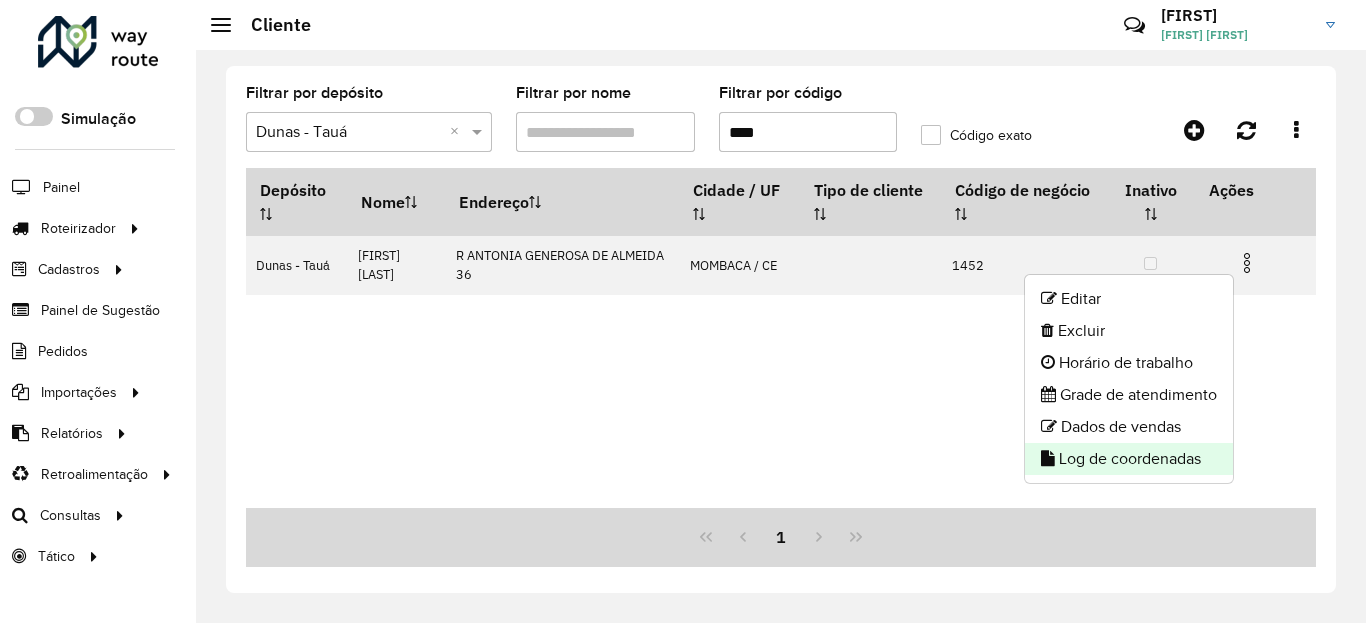 click on "Log de coordenadas" 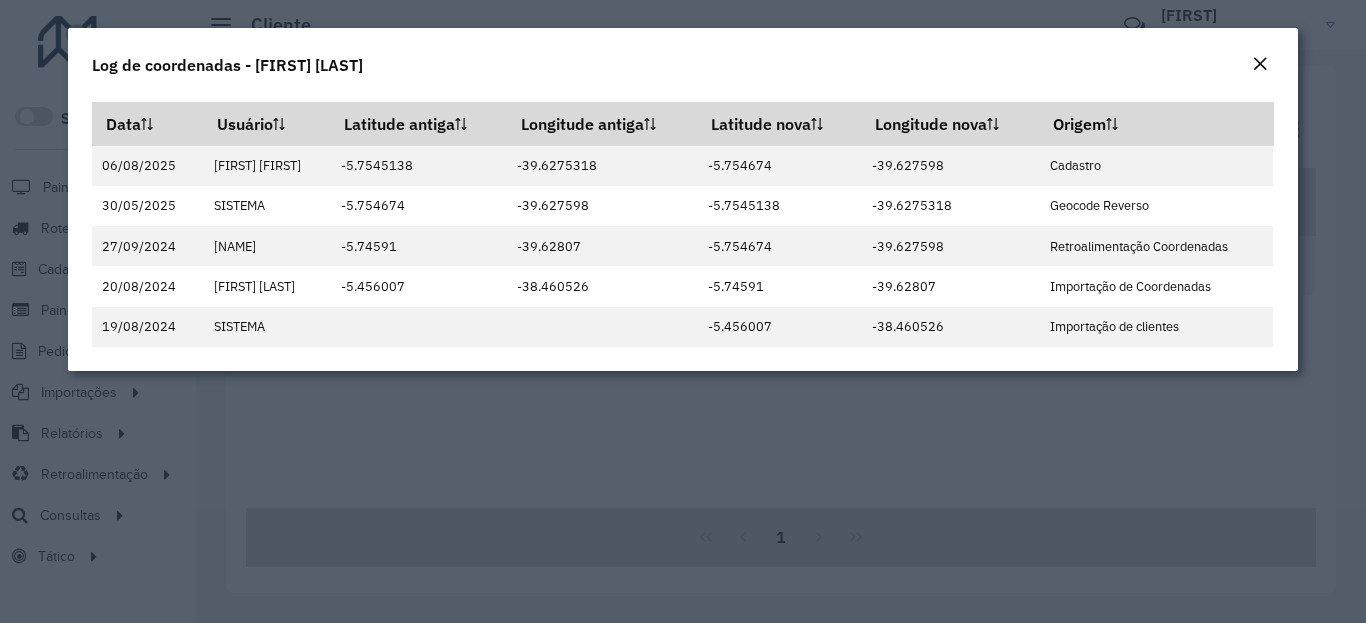 click 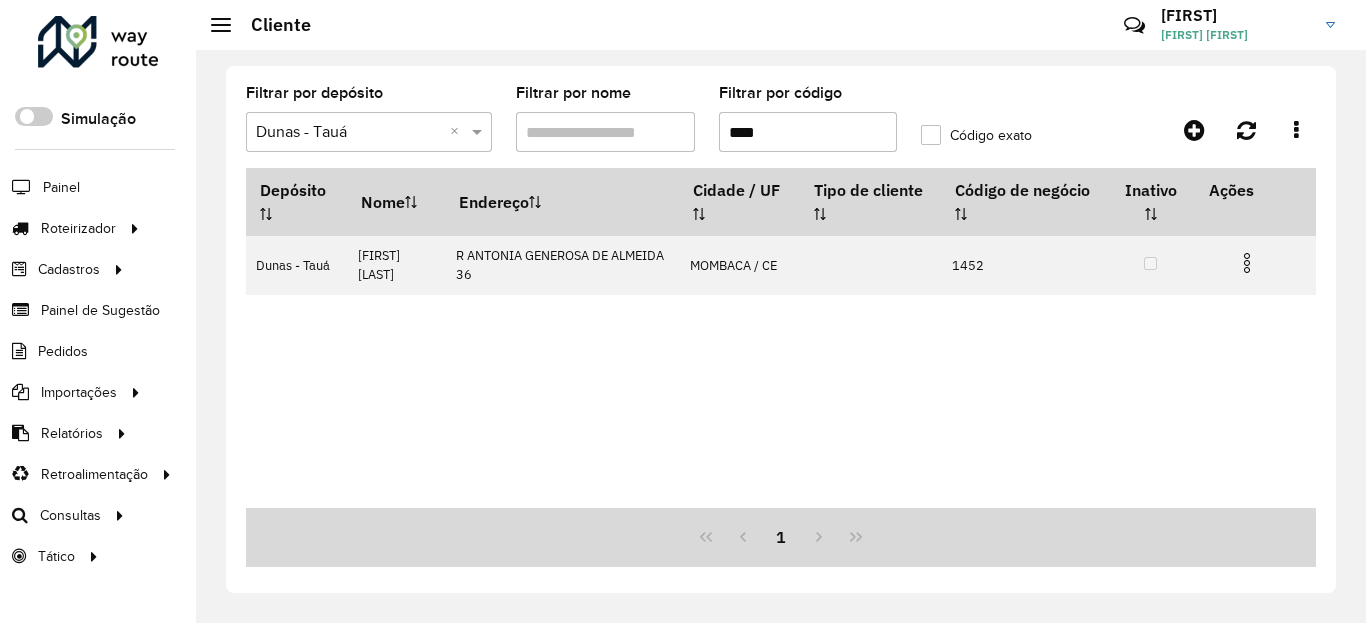 click on "****" at bounding box center (808, 132) 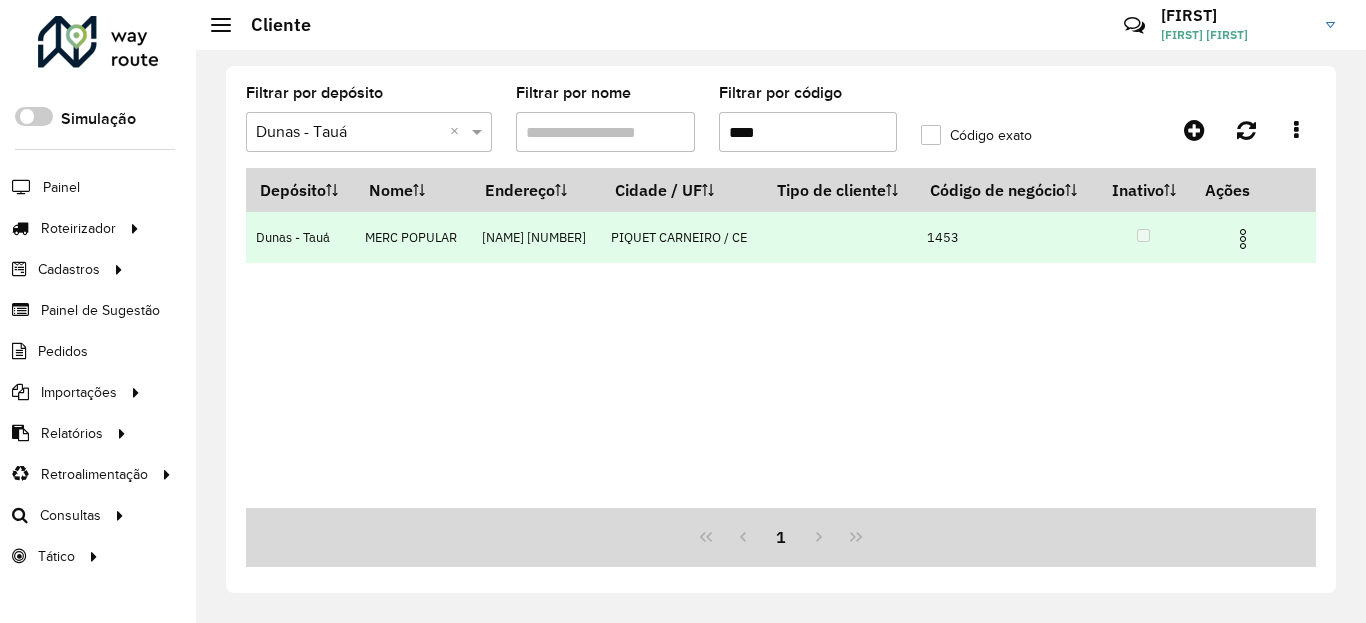 click at bounding box center (1243, 239) 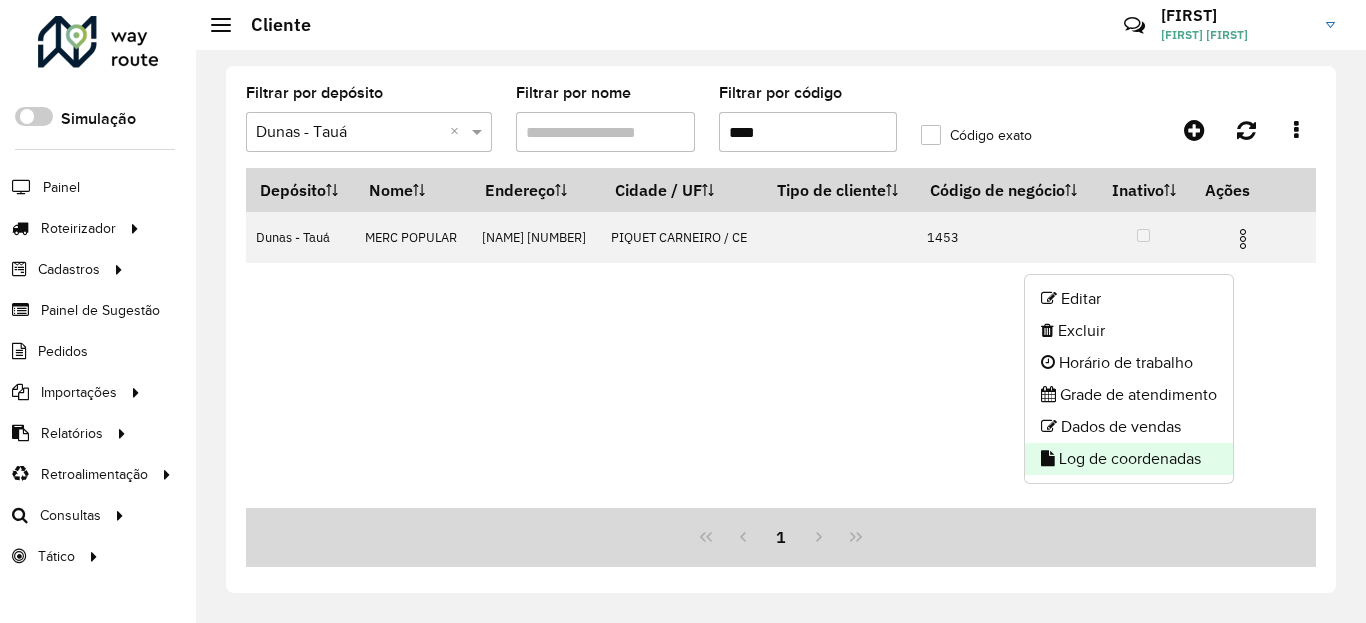 click on "Log de coordenadas" 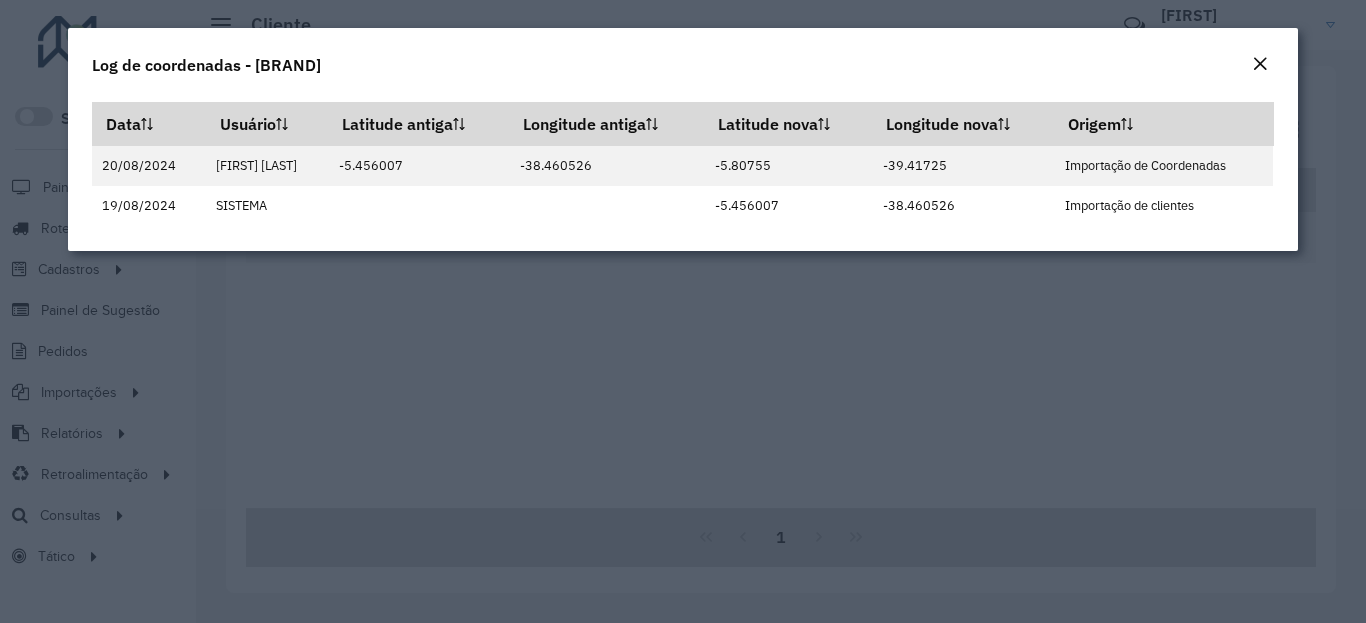 click 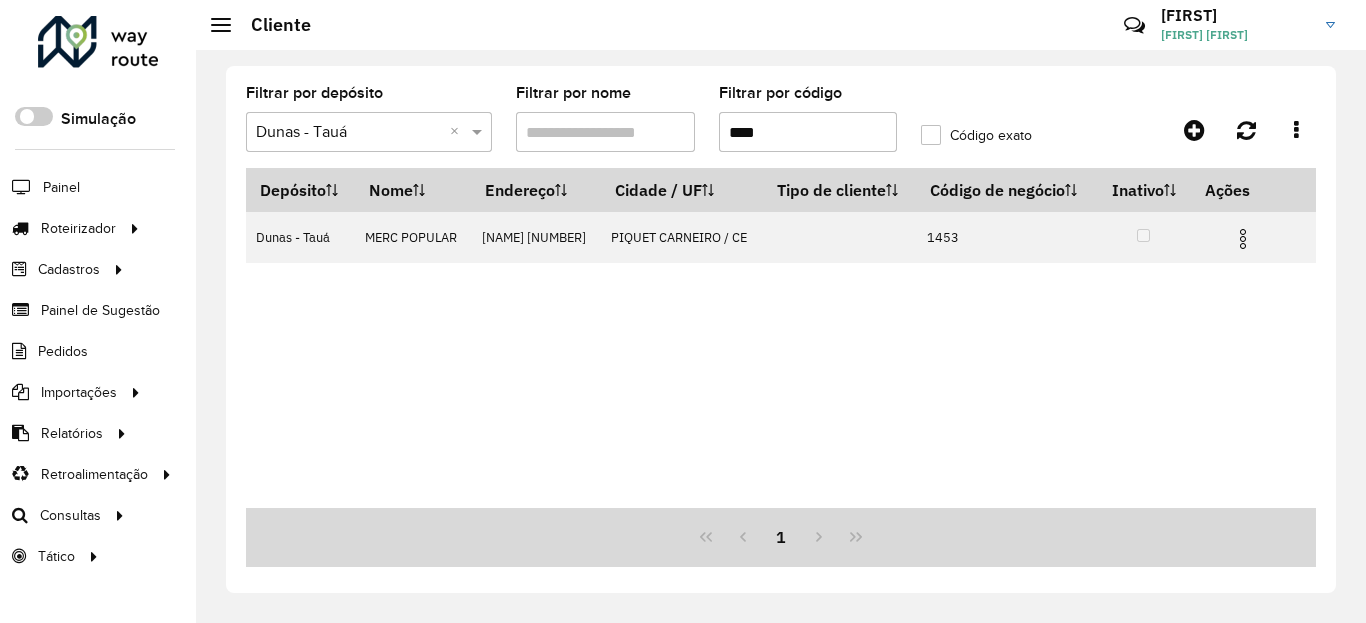 click on "****" at bounding box center [808, 132] 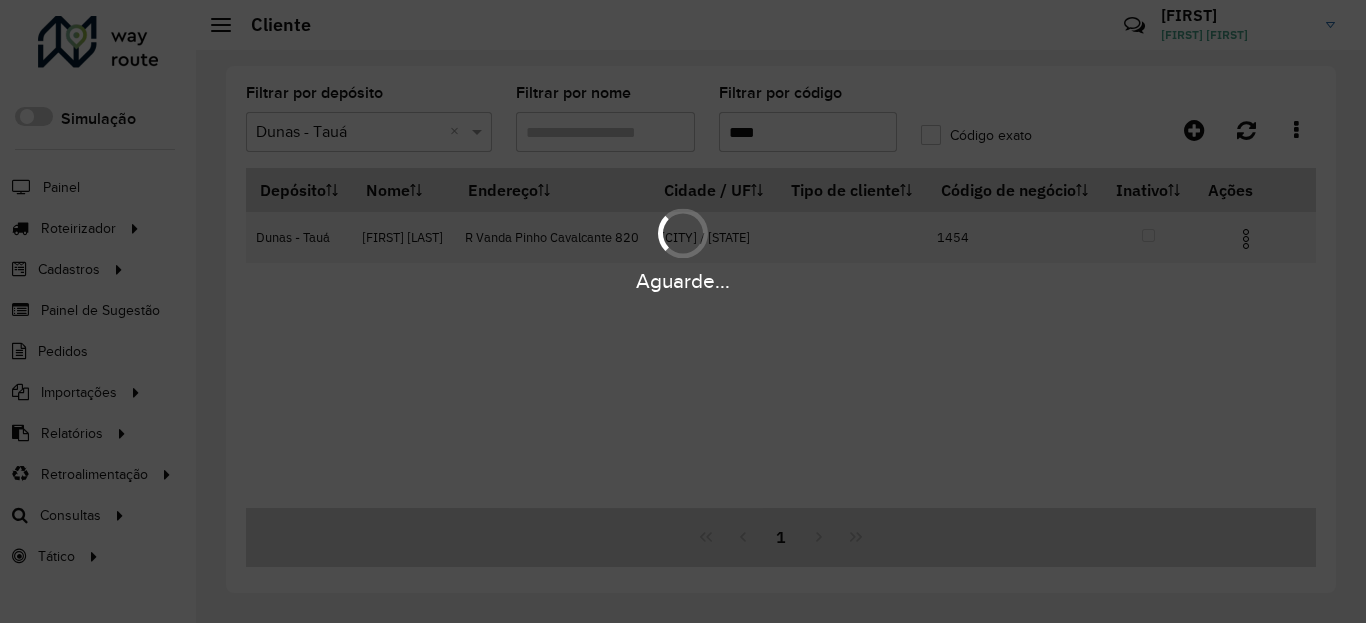 click on "Aguarde..." at bounding box center (683, 281) 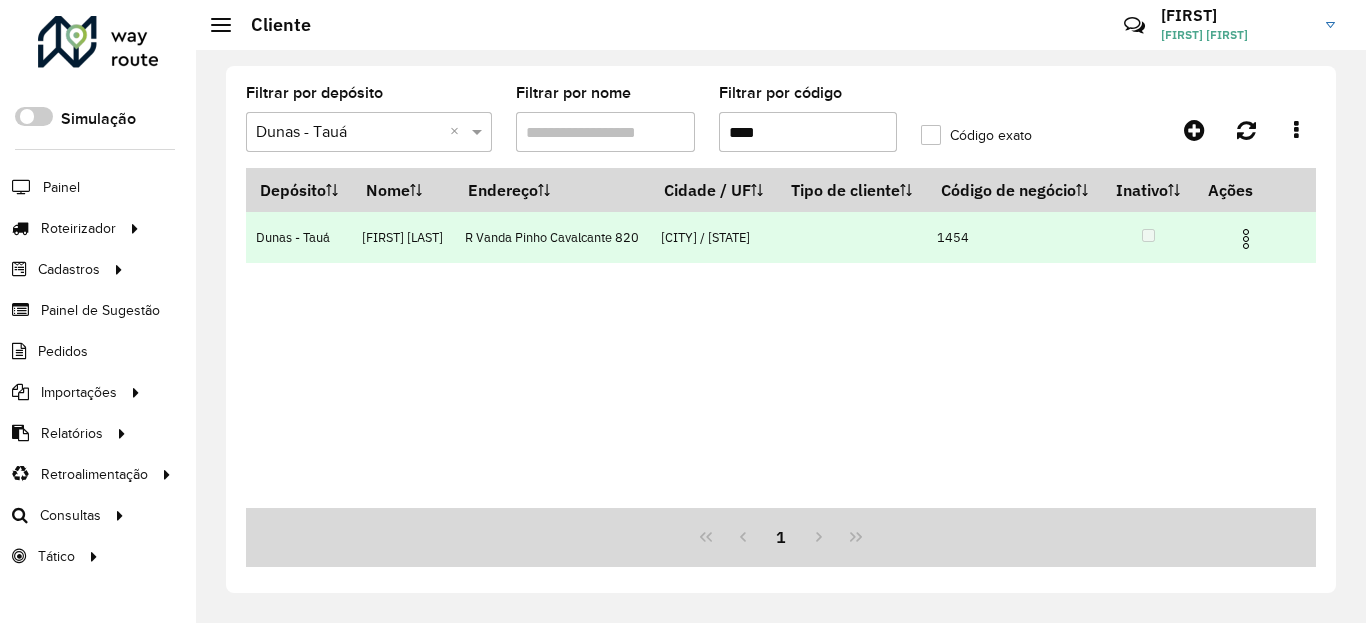 click at bounding box center (1246, 239) 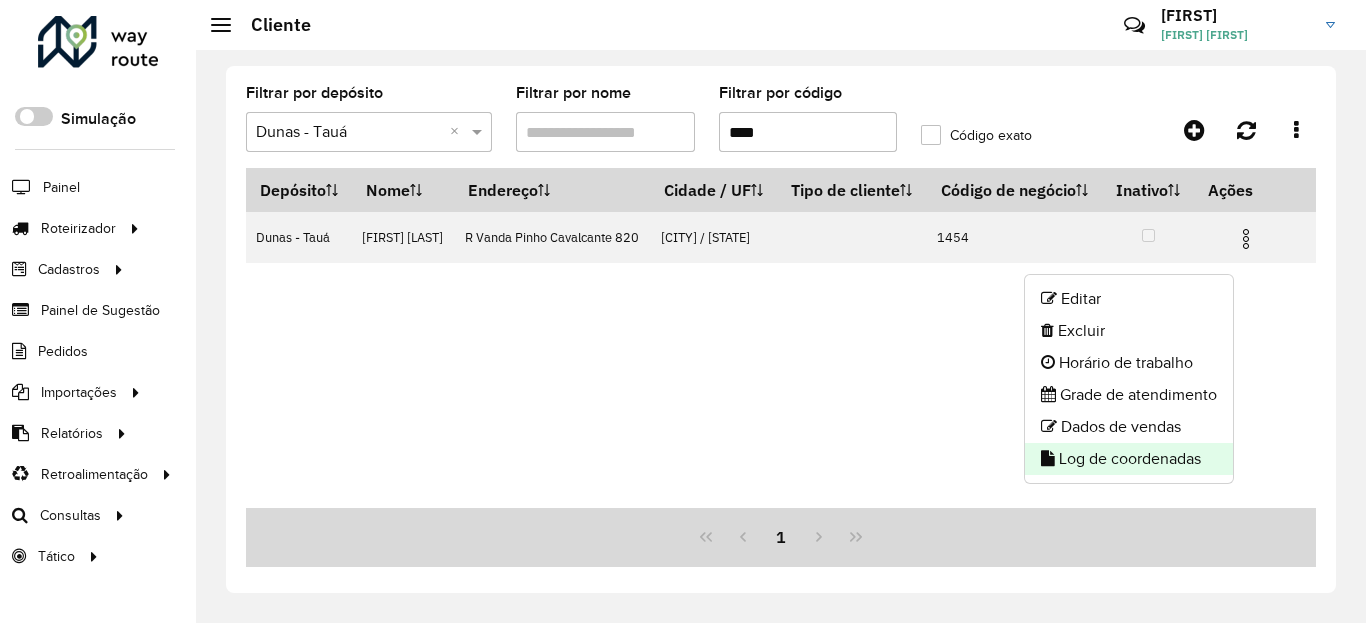 click on "Log de coordenadas" 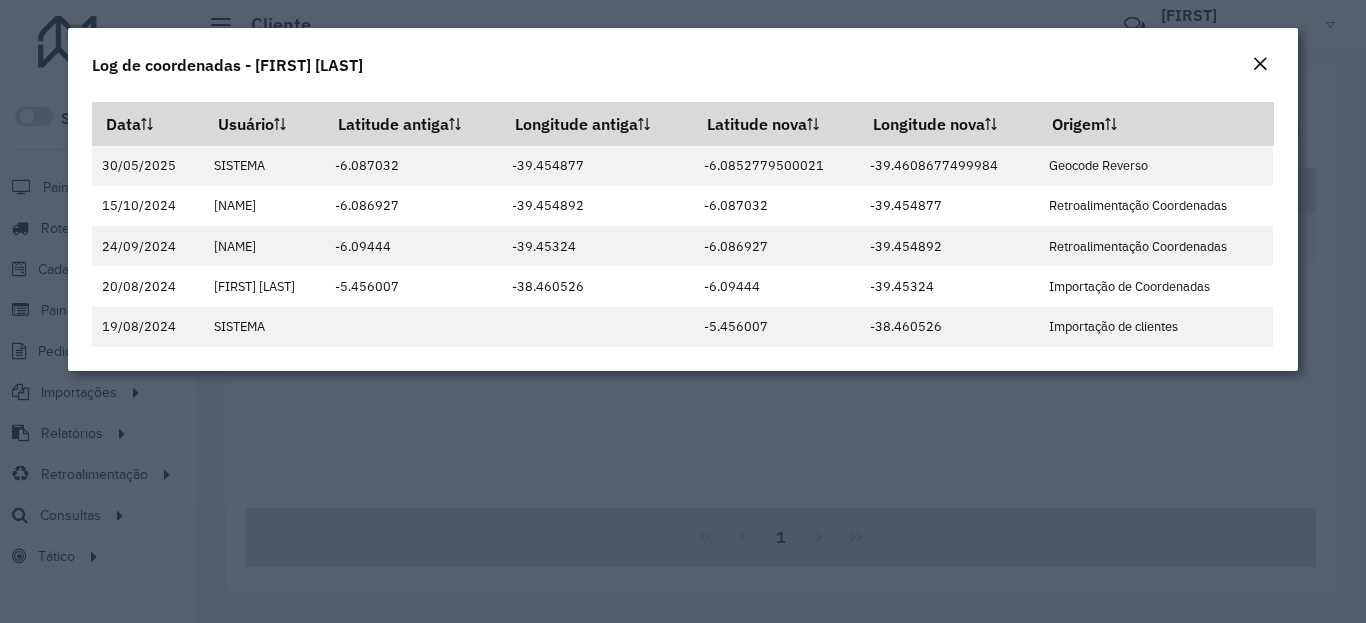 click 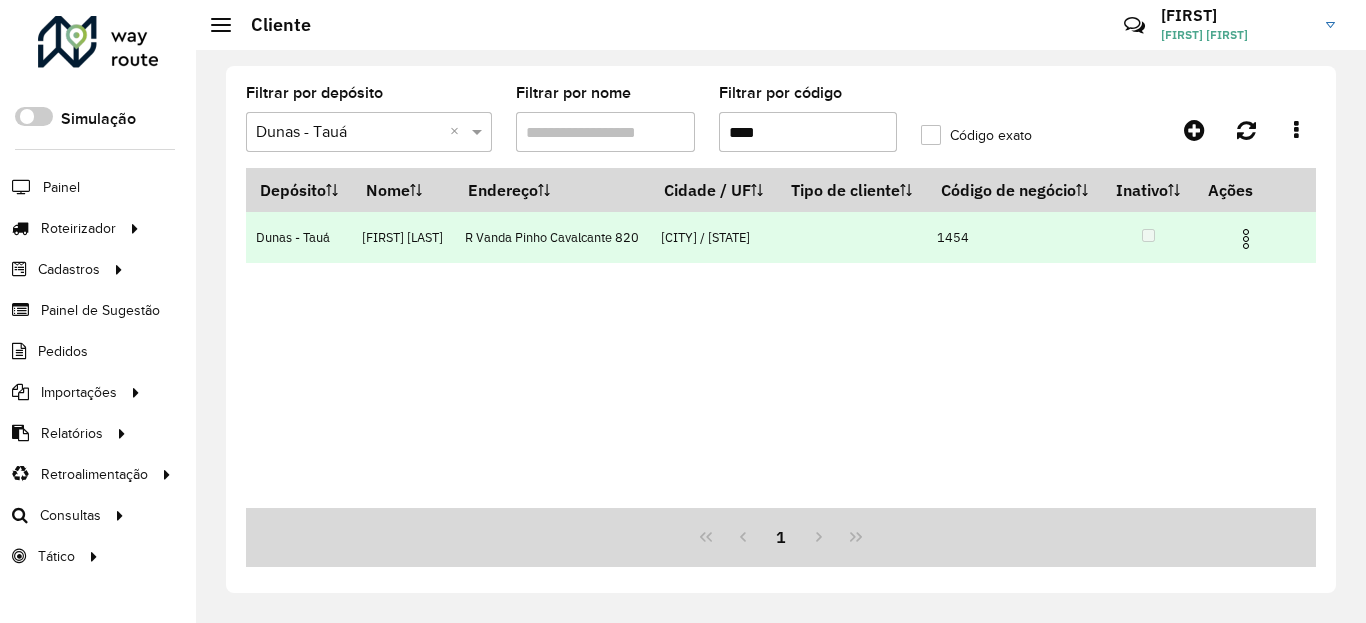 click at bounding box center [1246, 239] 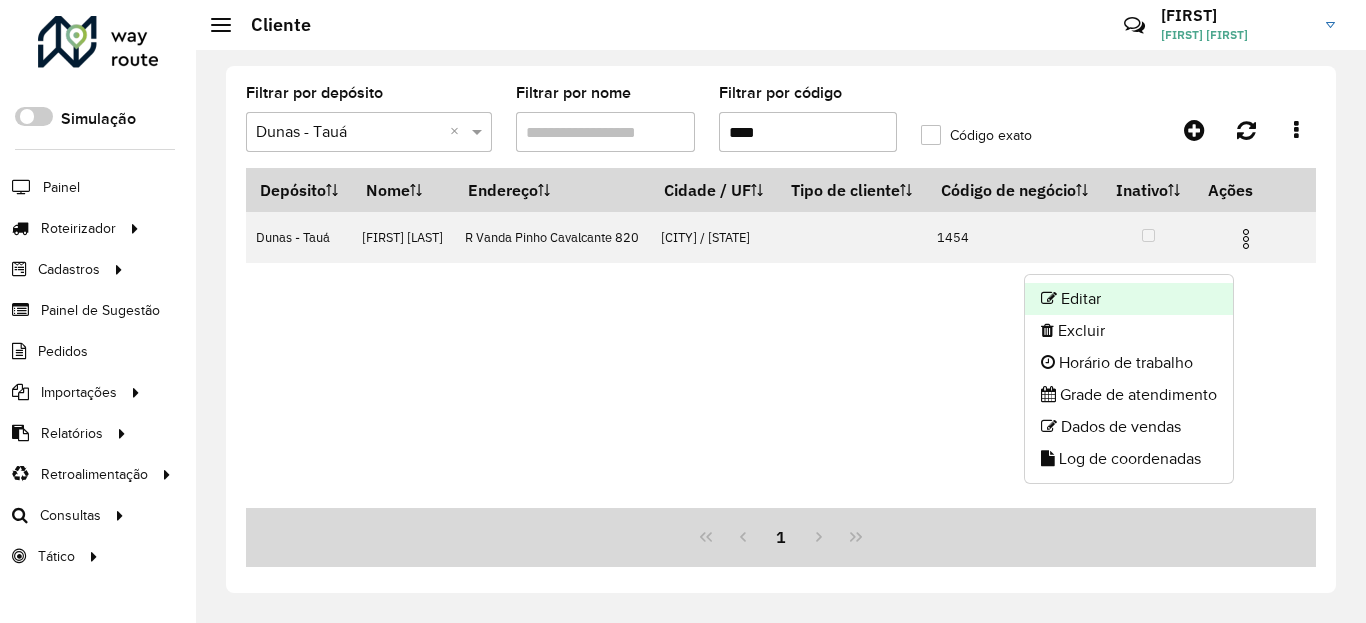 drag, startPoint x: 1196, startPoint y: 284, endPoint x: 1119, endPoint y: 300, distance: 78.64477 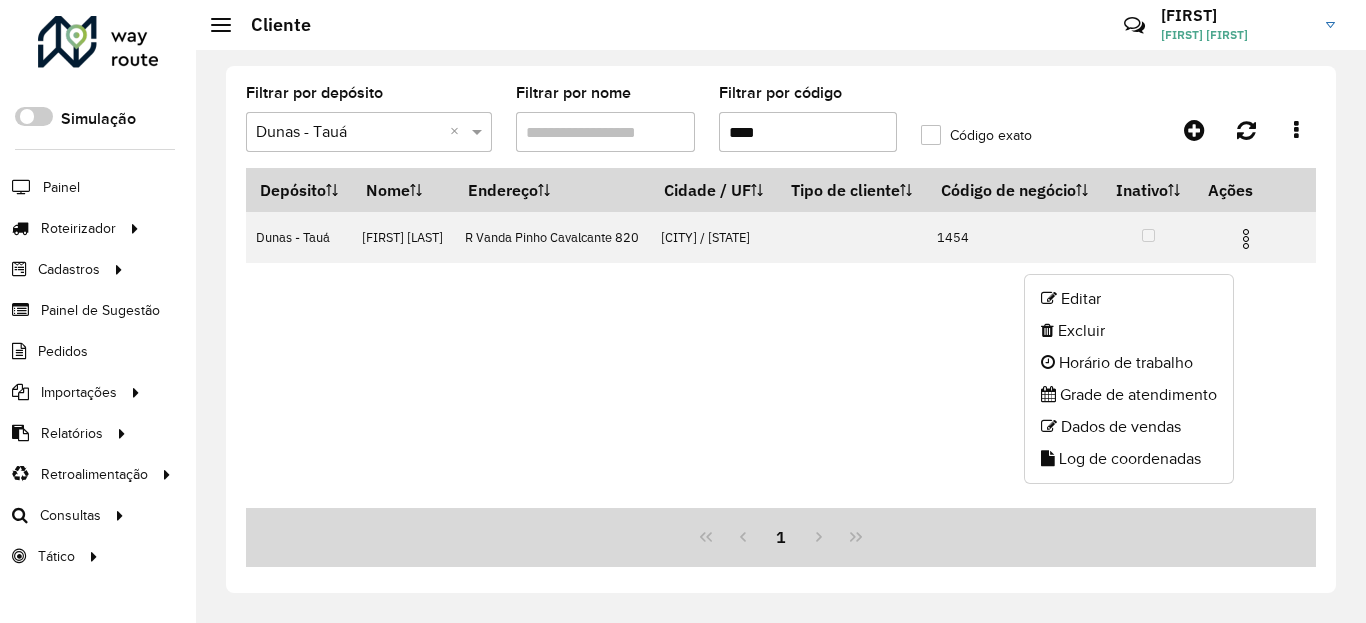 click on "Editar" 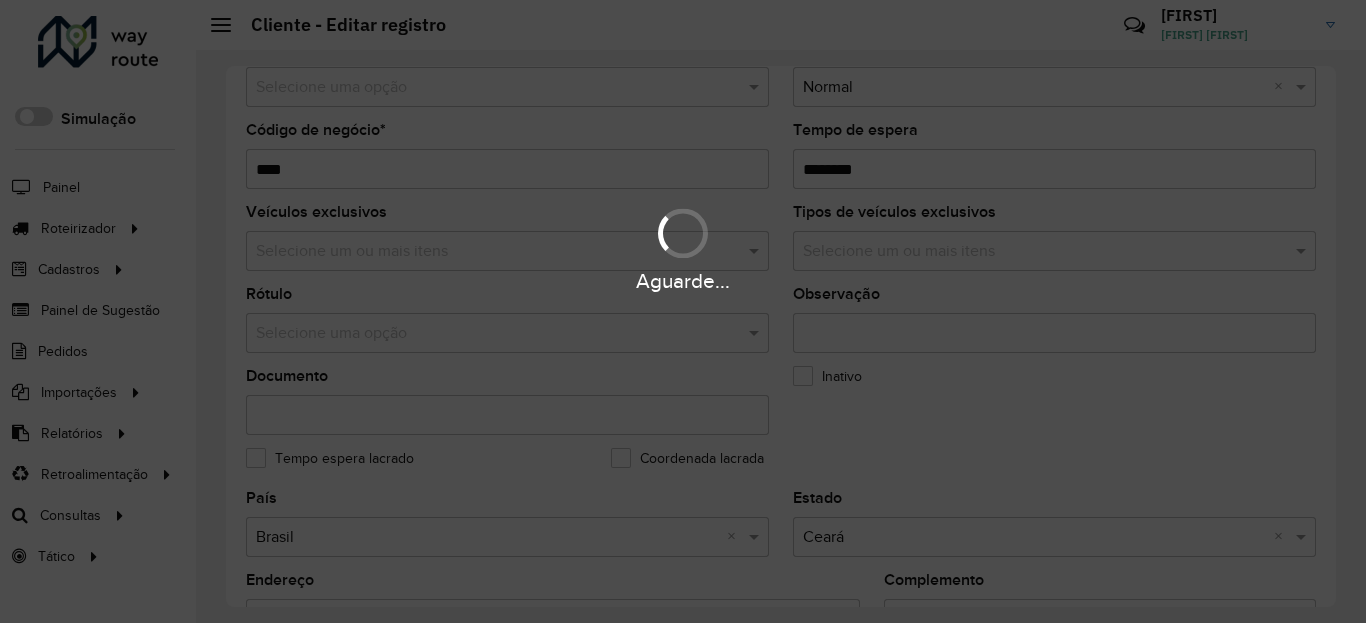 scroll, scrollTop: 600, scrollLeft: 0, axis: vertical 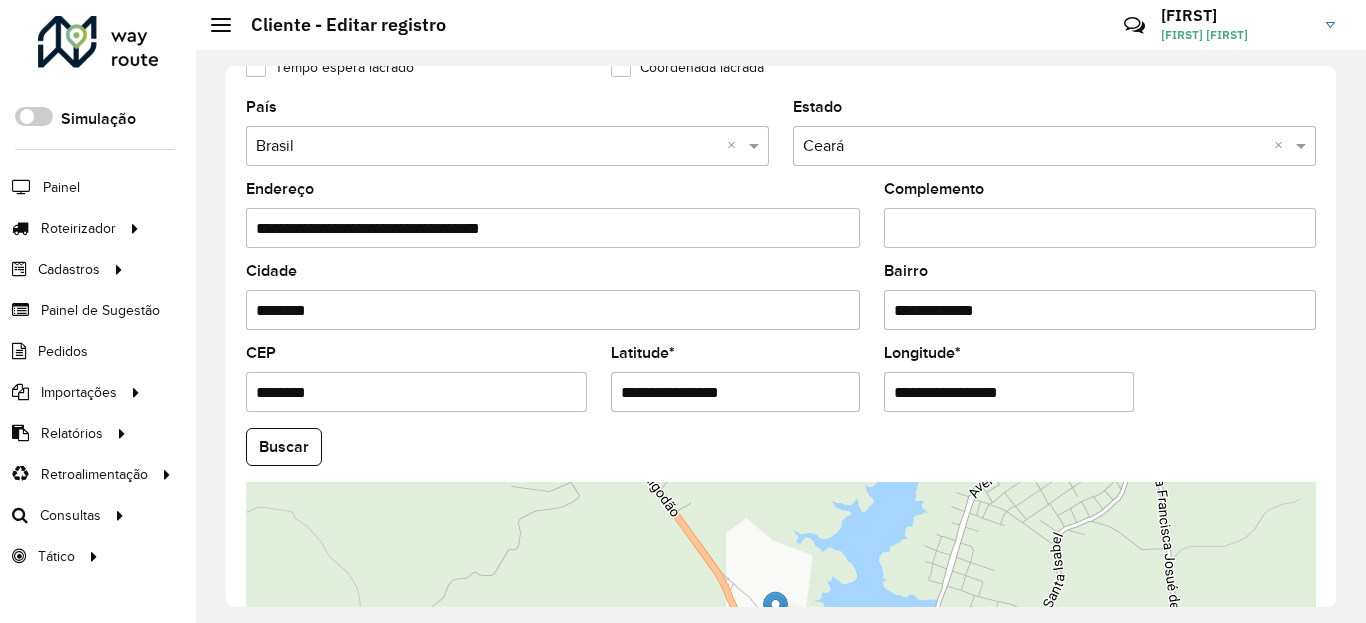 click on "**********" at bounding box center (736, 392) 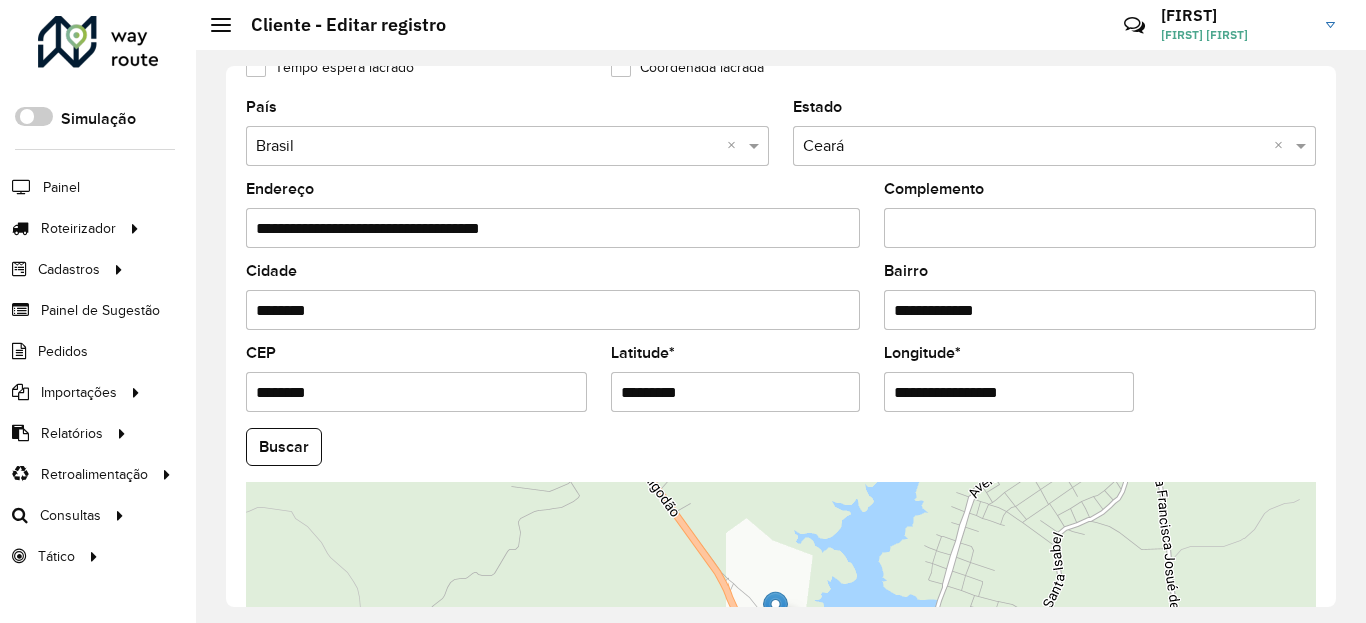 click on "Aguarde...  Pop-up bloqueado!  Seu navegador bloqueou automáticamente a abertura de uma nova janela.   Acesse as configurações e adicione o endereço do sistema a lista de permissão.   Fechar  Roteirizador AmbevTech Simulação Painel Roteirizador Entregas Vendas Cadastros Checkpoint Classificações de venda Cliente Condição de pagamento Consulta de setores Depósito Disponibilidade de veículos Fator tipo de produto Gabarito planner Grupo Rota Fator Tipo Produto Grupo de Depósito Grupo de rotas exclusiva Grupo de setores Jornada Jornada RN Layout integração Modelo Motorista Multi Depósito Painel de sugestão Parada Pedágio Perfil de Vendedor Ponto de apoio Ponto de apoio FAD Prioridade pedido Produto Restrição de Atendimento Planner Rodízio de placa Rota exclusiva FAD Rótulo Setor Setor Planner Tempo de parada de refeição Tipo de cliente Tipo de veículo Tipo de veículo RN Transportadora Usuário Vendedor Veículo Painel de Sugestão Pedidos Importações Classificação e volume de venda" at bounding box center [683, 311] 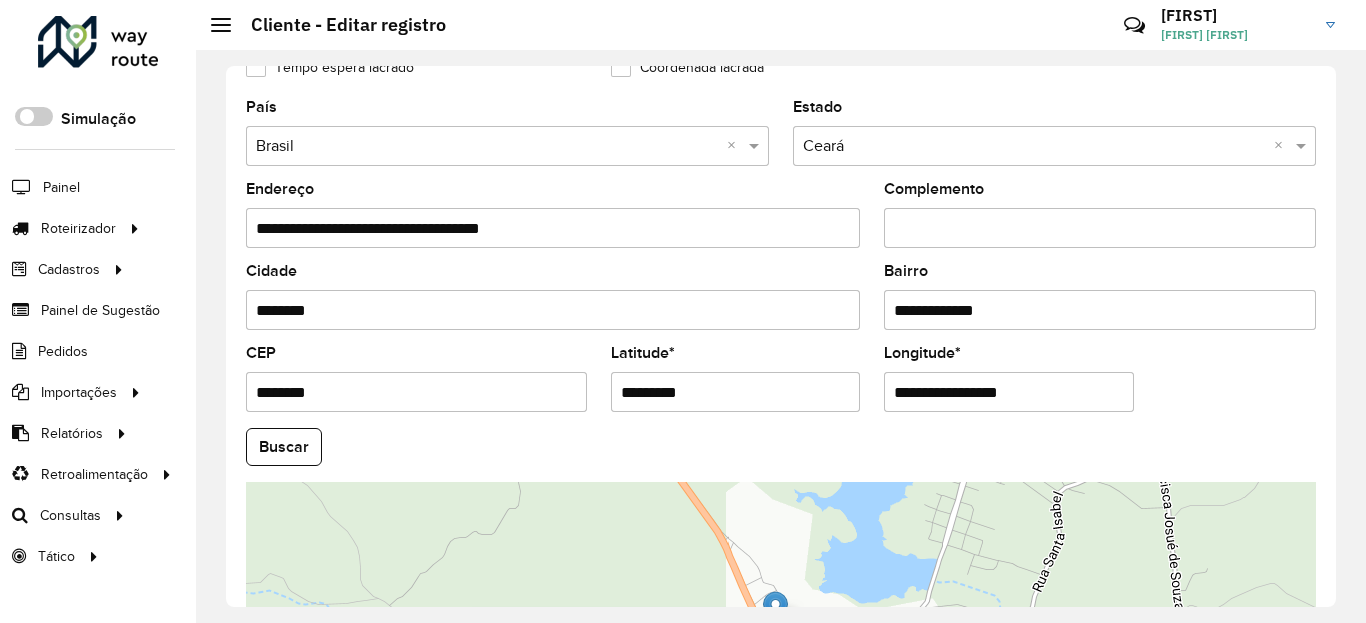 click on "**********" at bounding box center [1009, 392] 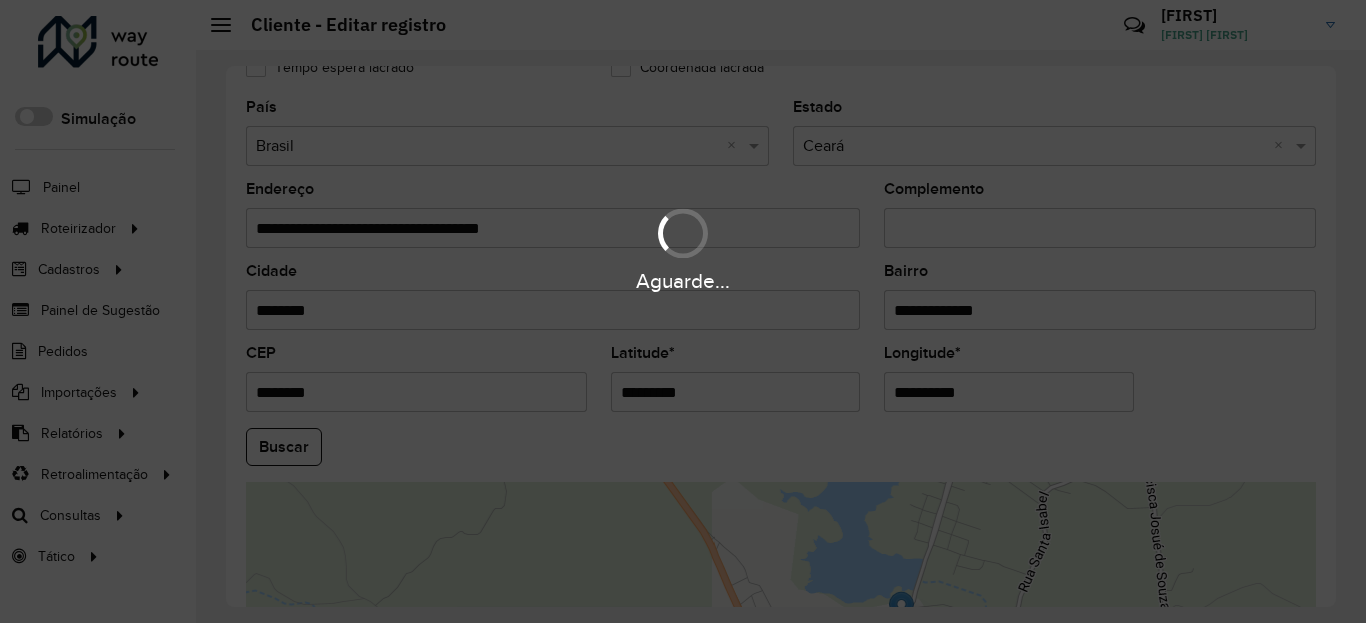 click on "Aguarde...  Pop-up bloqueado!  Seu navegador bloqueou automáticamente a abertura de uma nova janela.   Acesse as configurações e adicione o endereço do sistema a lista de permissão.   Fechar  Roteirizador AmbevTech Simulação Painel Roteirizador Entregas Vendas Cadastros Checkpoint Classificações de venda Cliente Condição de pagamento Consulta de setores Depósito Disponibilidade de veículos Fator tipo de produto Gabarito planner Grupo Rota Fator Tipo Produto Grupo de Depósito Grupo de rotas exclusiva Grupo de setores Jornada Jornada RN Layout integração Modelo Motorista Multi Depósito Painel de sugestão Parada Pedágio Perfil de Vendedor Ponto de apoio Ponto de apoio FAD Prioridade pedido Produto Restrição de Atendimento Planner Rodízio de placa Rota exclusiva FAD Rótulo Setor Setor Planner Tempo de parada de refeição Tipo de cliente Tipo de veículo Tipo de veículo RN Transportadora Usuário Vendedor Veículo Painel de Sugestão Pedidos Importações Classificação e volume de venda" at bounding box center [683, 311] 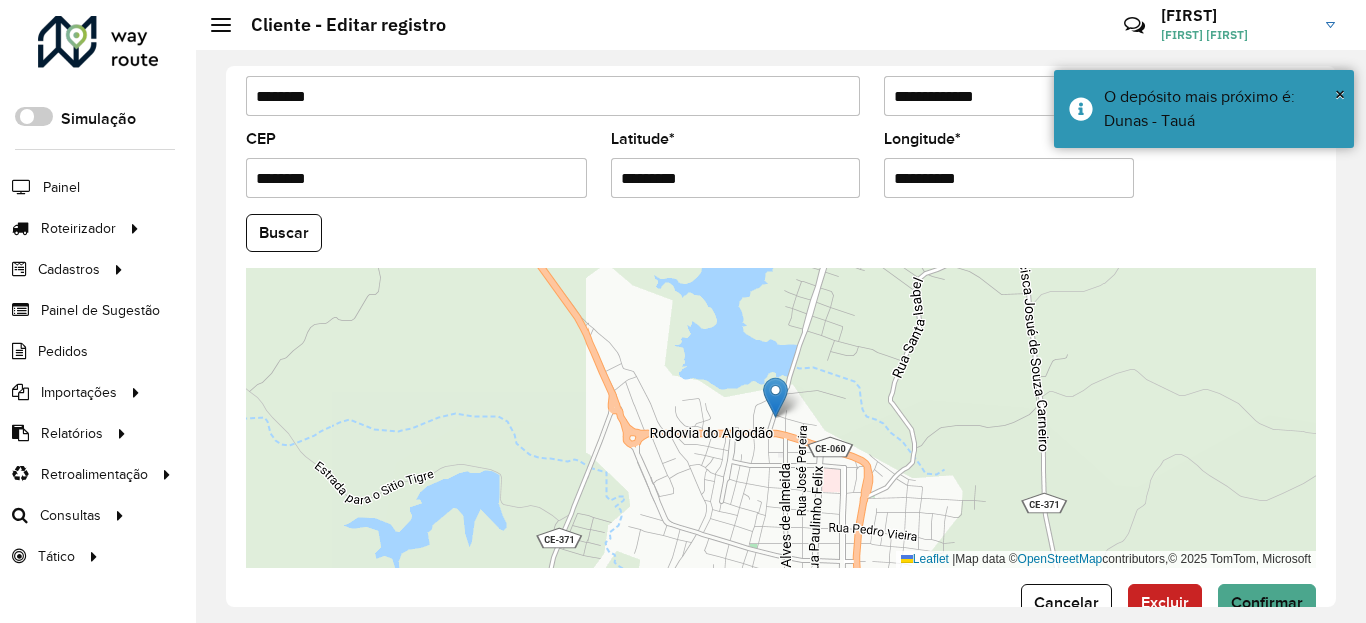 scroll, scrollTop: 865, scrollLeft: 0, axis: vertical 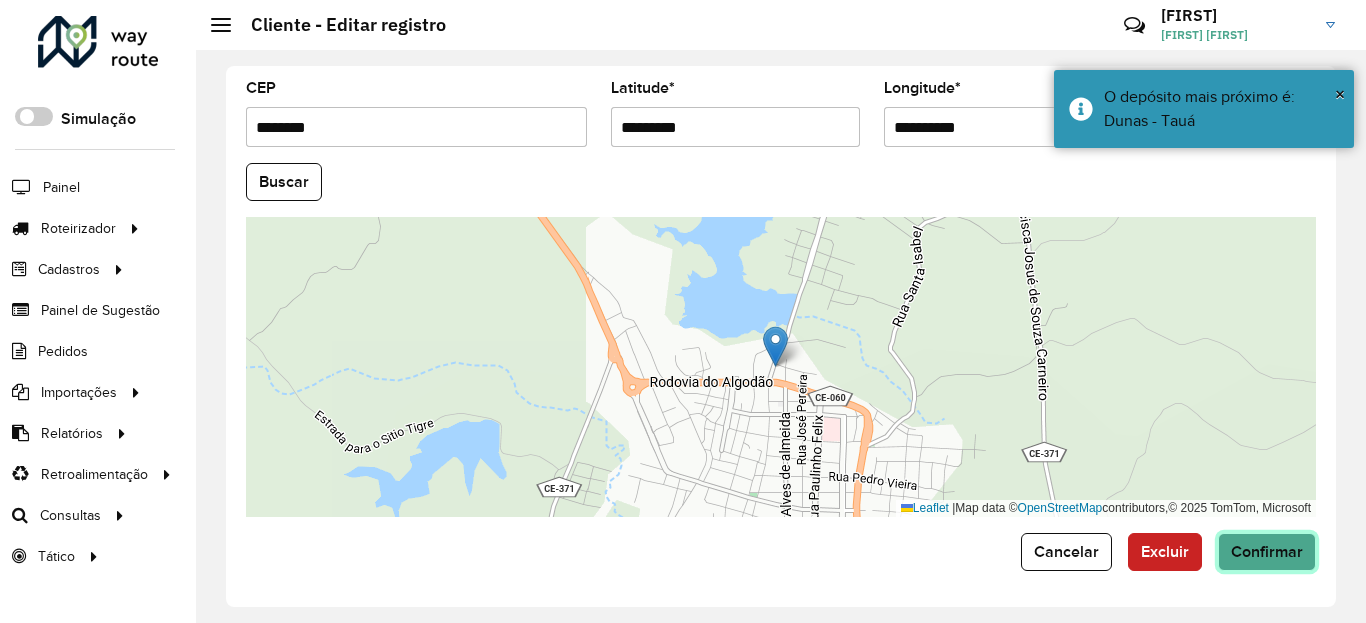 click on "Confirmar" 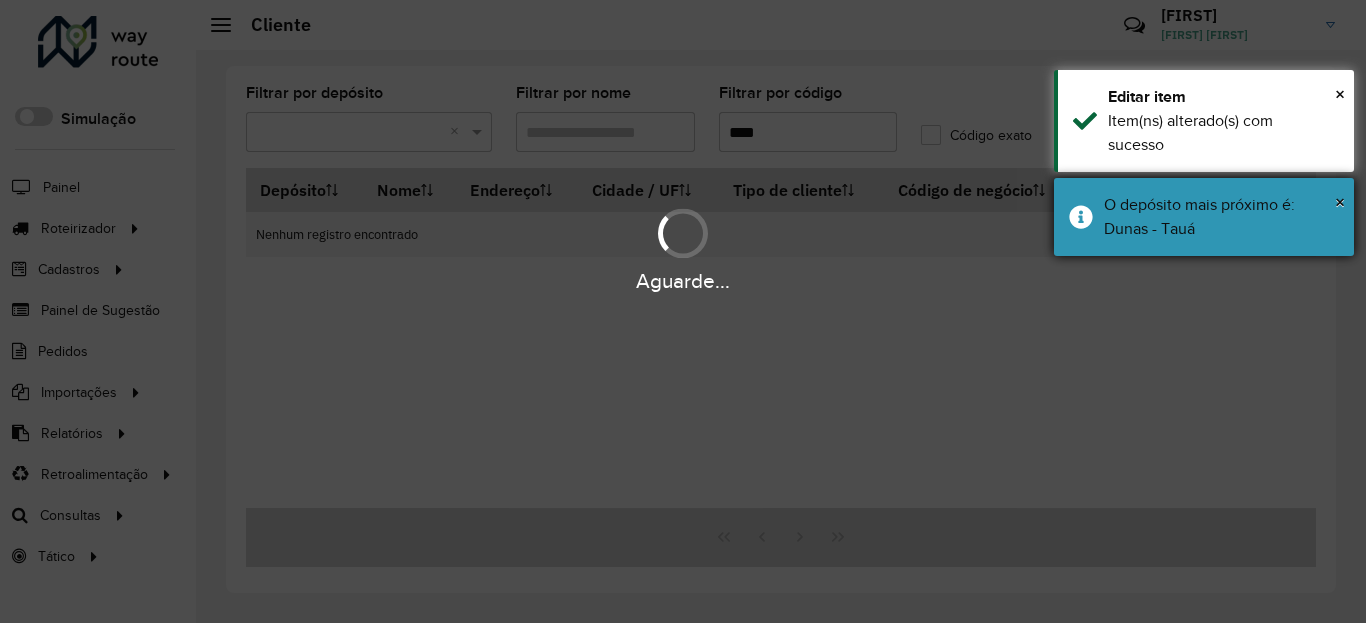 click on "O depósito mais próximo é: Dunas - Tauá" at bounding box center (1221, 217) 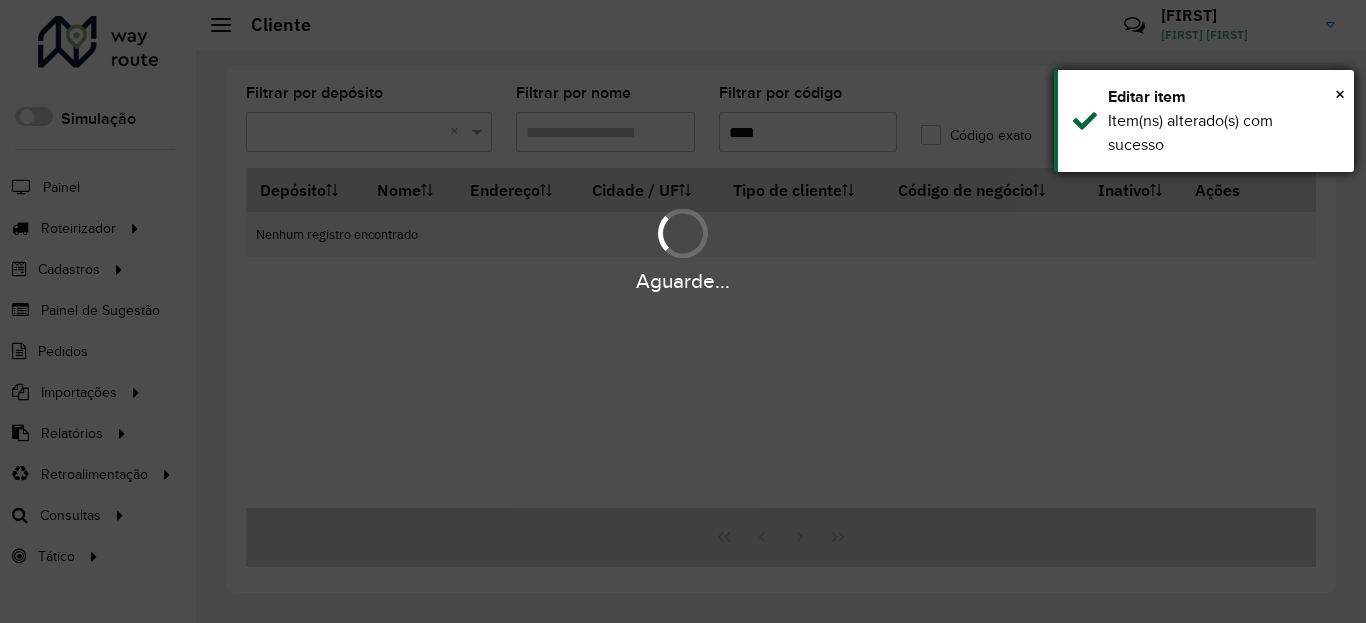 click on "Item(ns) alterado(s) com sucesso" at bounding box center [1223, 133] 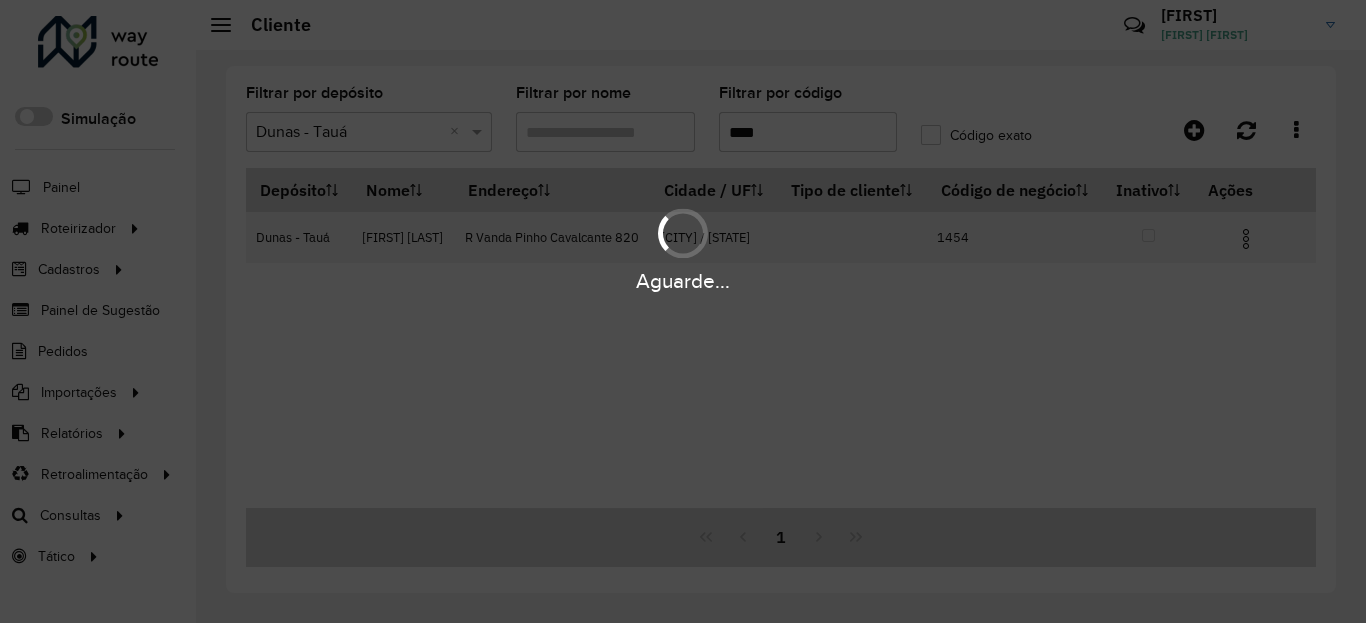 click on "Aguarde..." at bounding box center [683, 281] 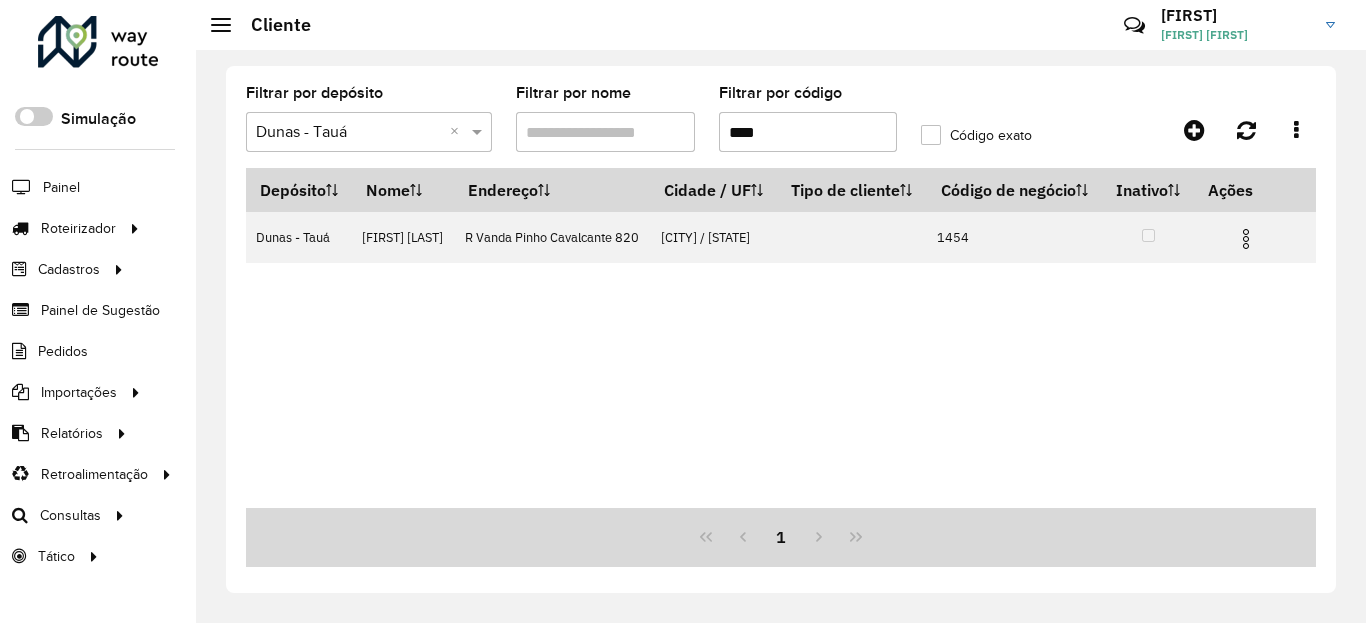 click at bounding box center [1246, 239] 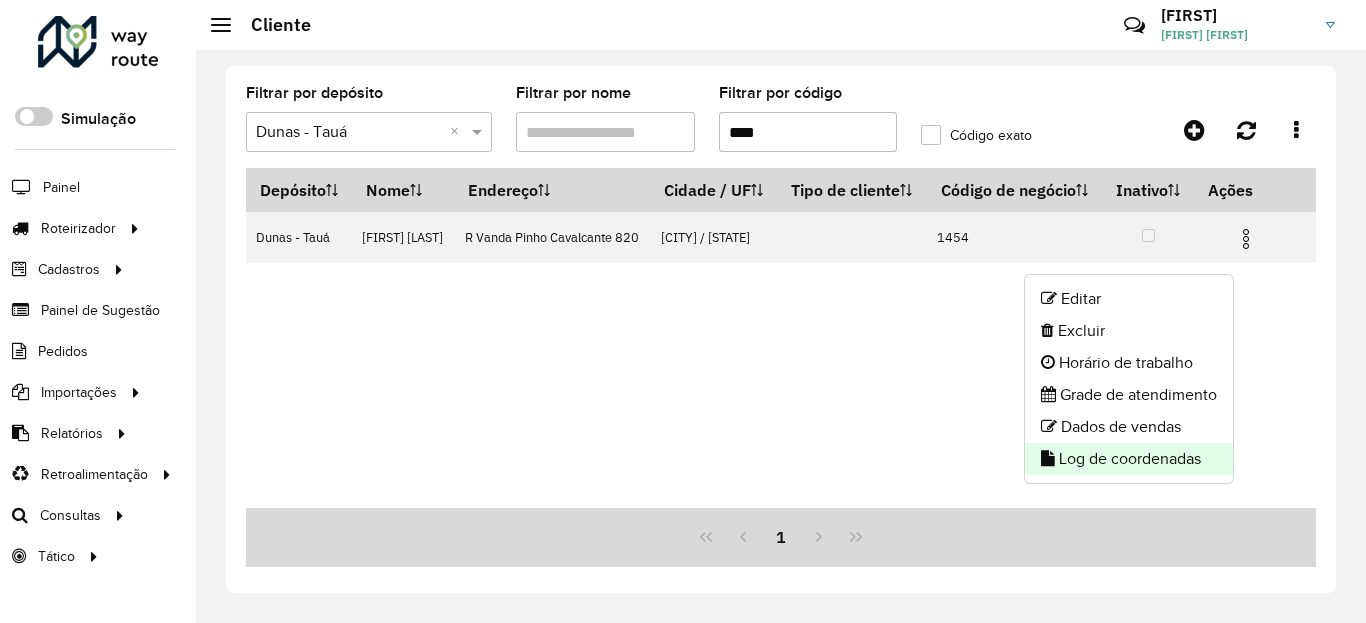 click on "Log de coordenadas" 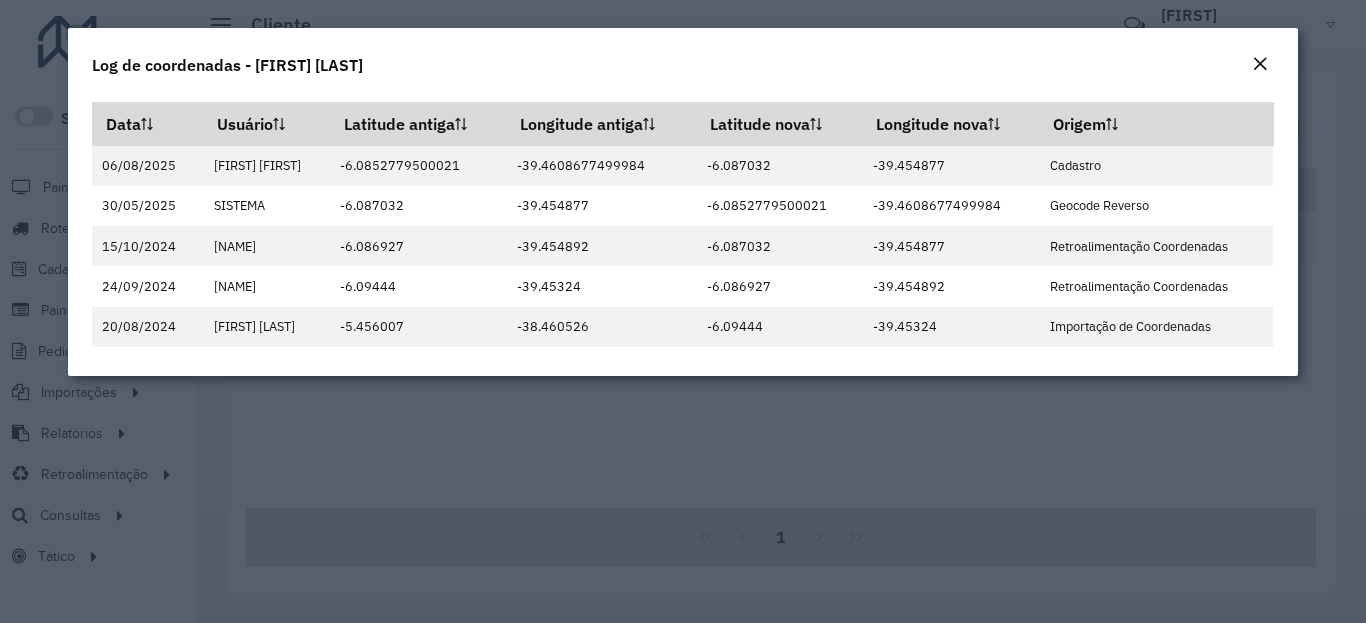 click 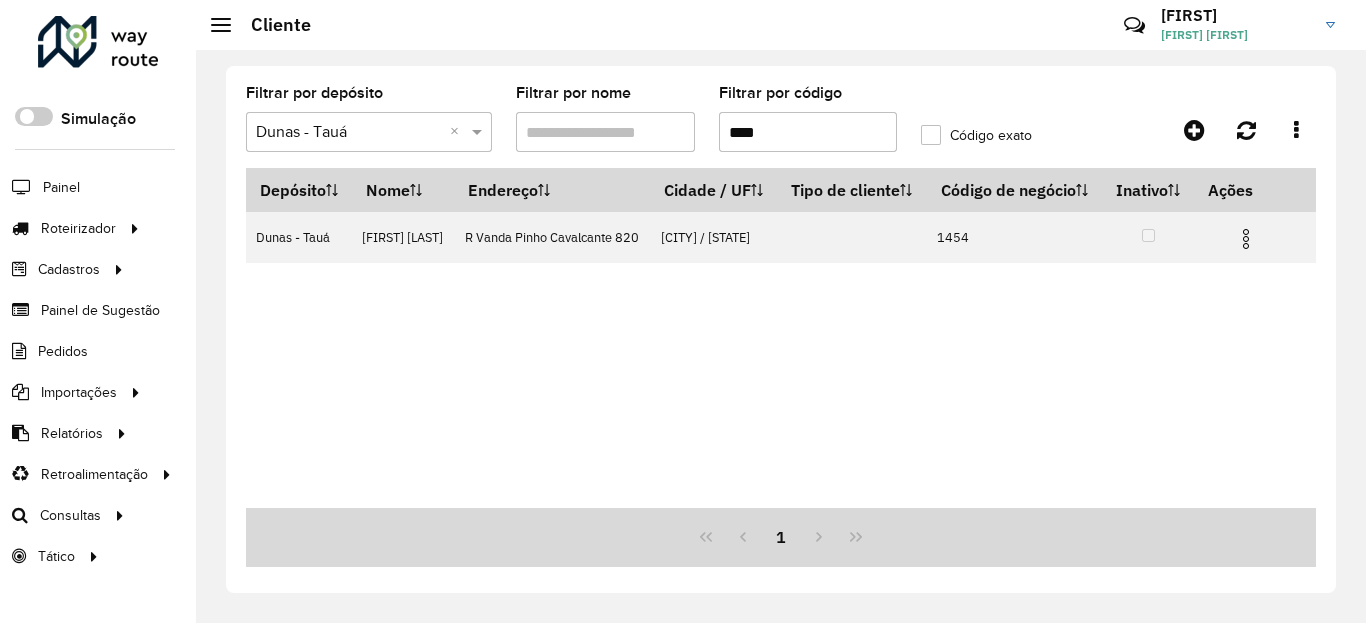 click on "****" at bounding box center [808, 132] 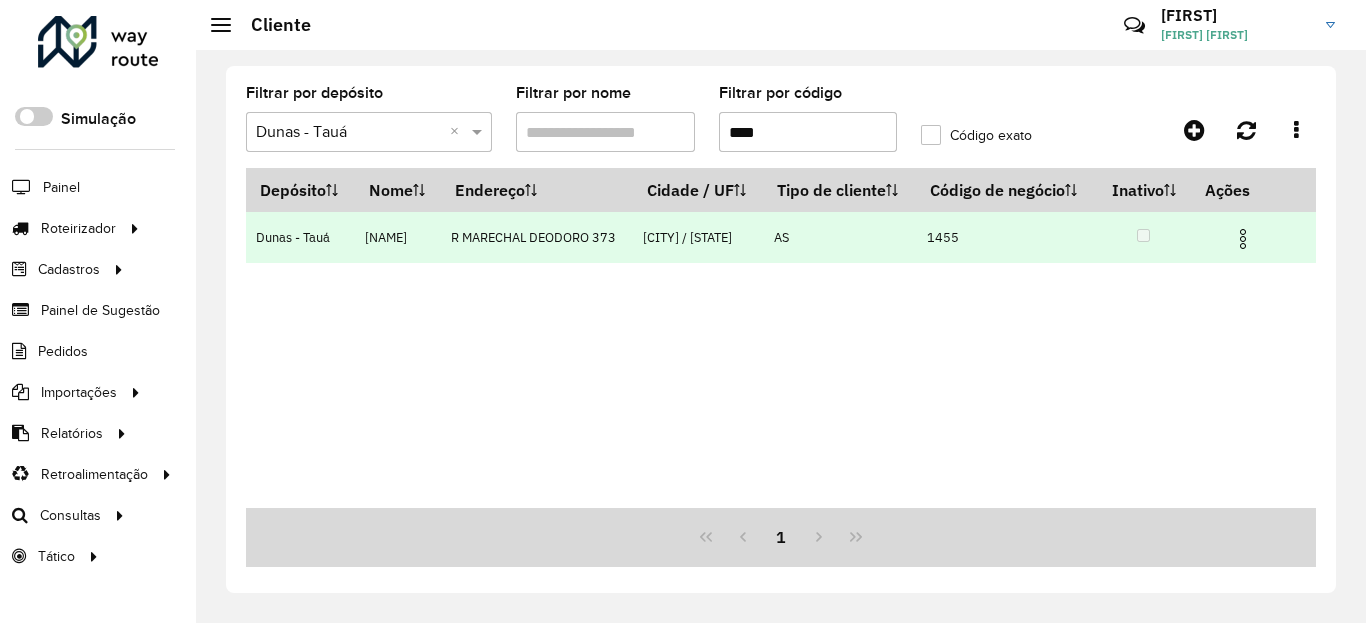 click at bounding box center (1243, 239) 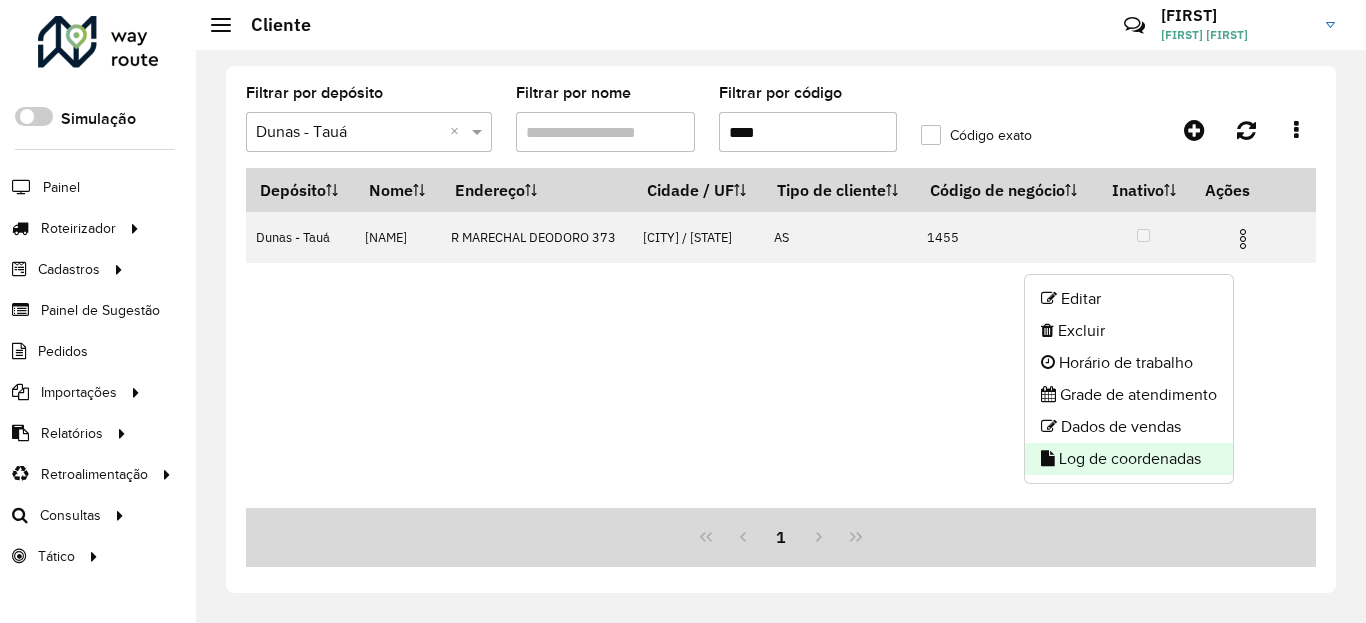 click on "Log de coordenadas" 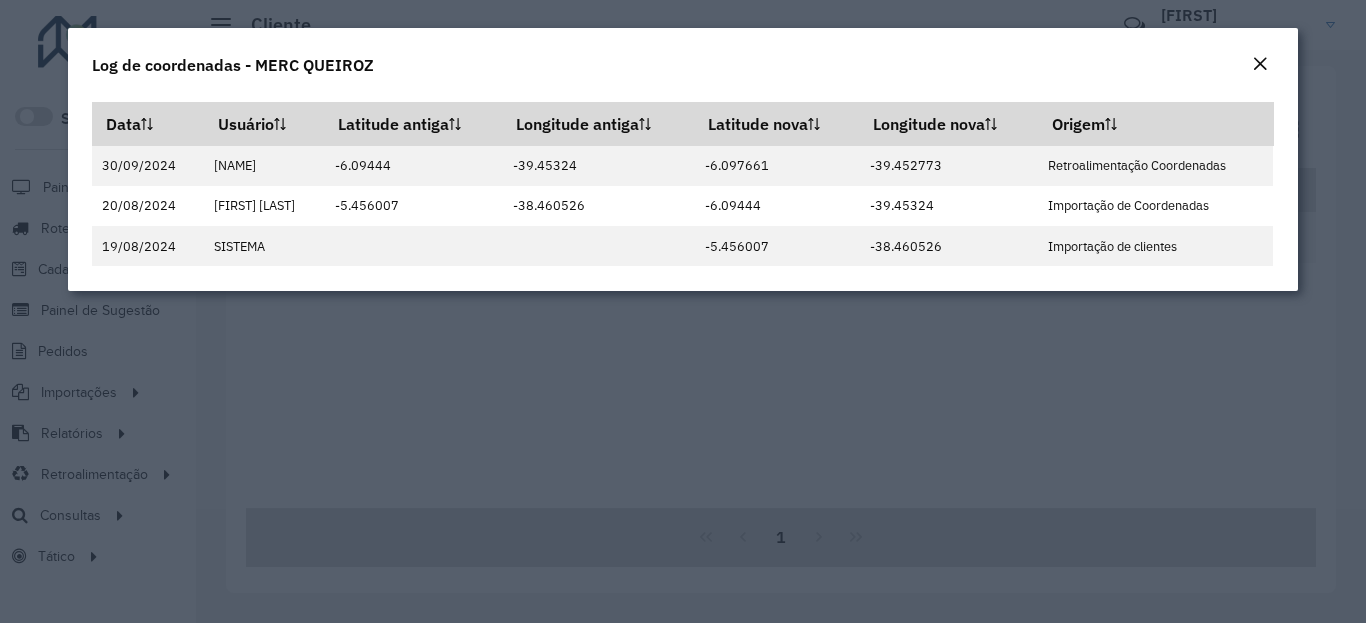 click 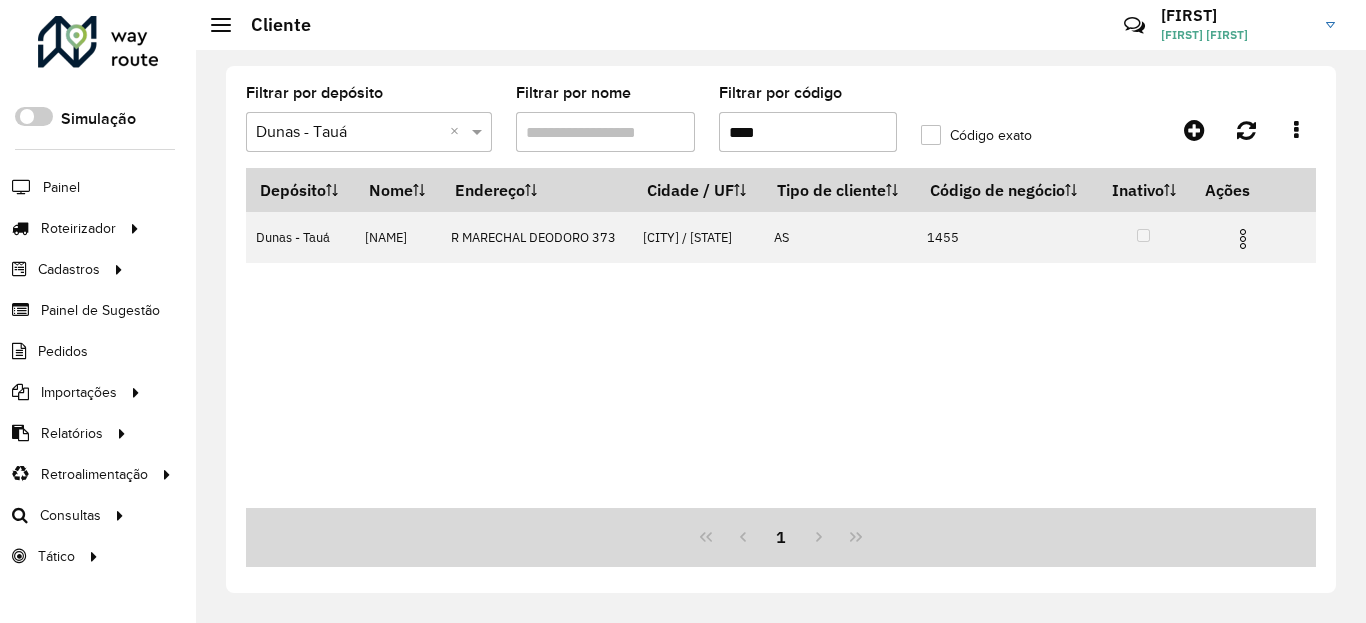click on "****" at bounding box center [808, 132] 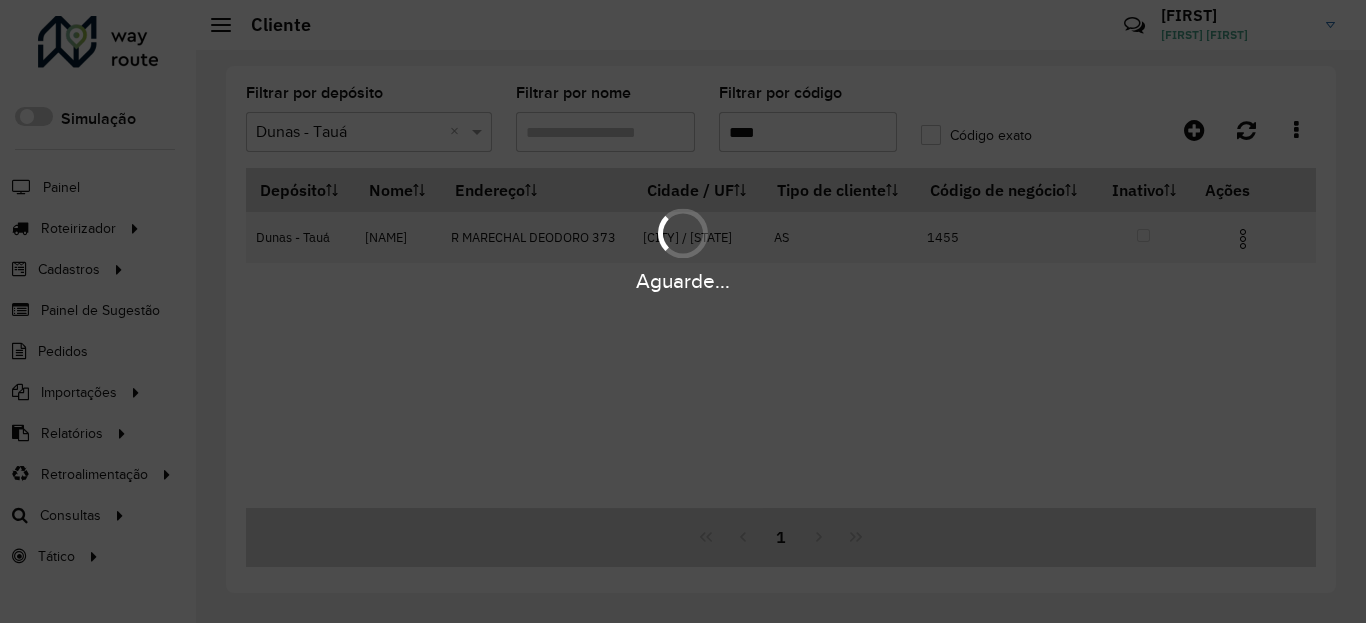 click on "Aguarde..." at bounding box center [683, 281] 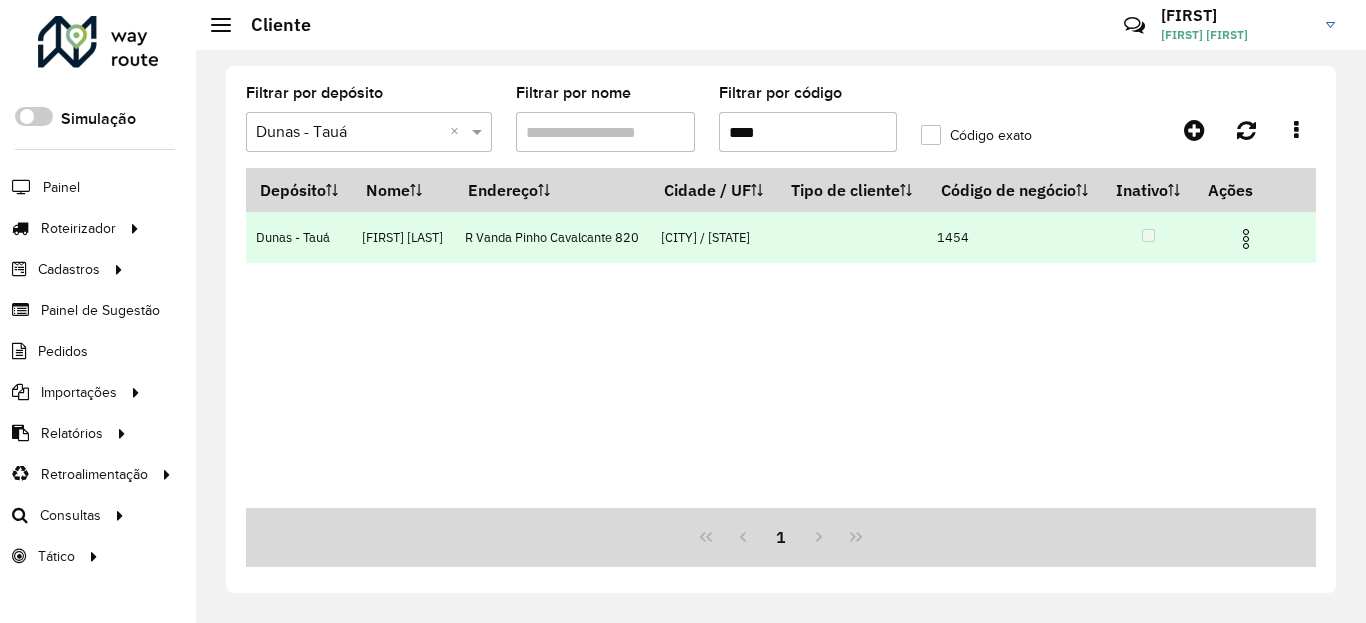 drag, startPoint x: 1246, startPoint y: 251, endPoint x: 1238, endPoint y: 286, distance: 35.902645 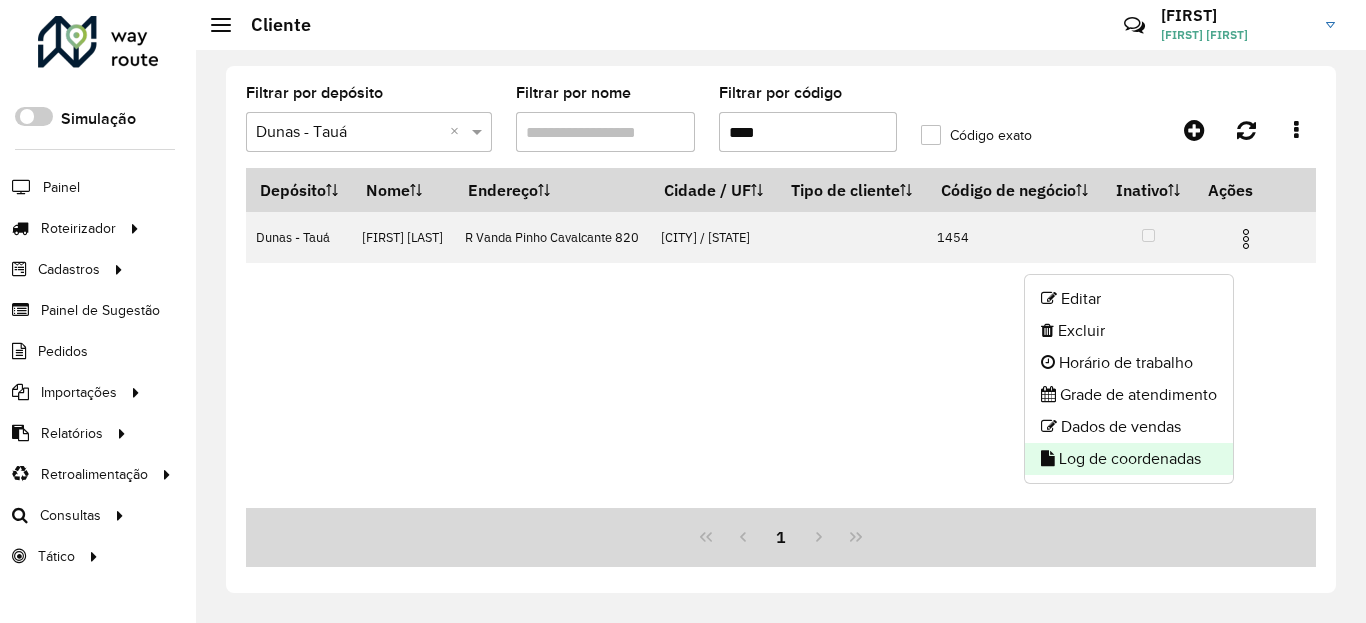 click on "Log de coordenadas" 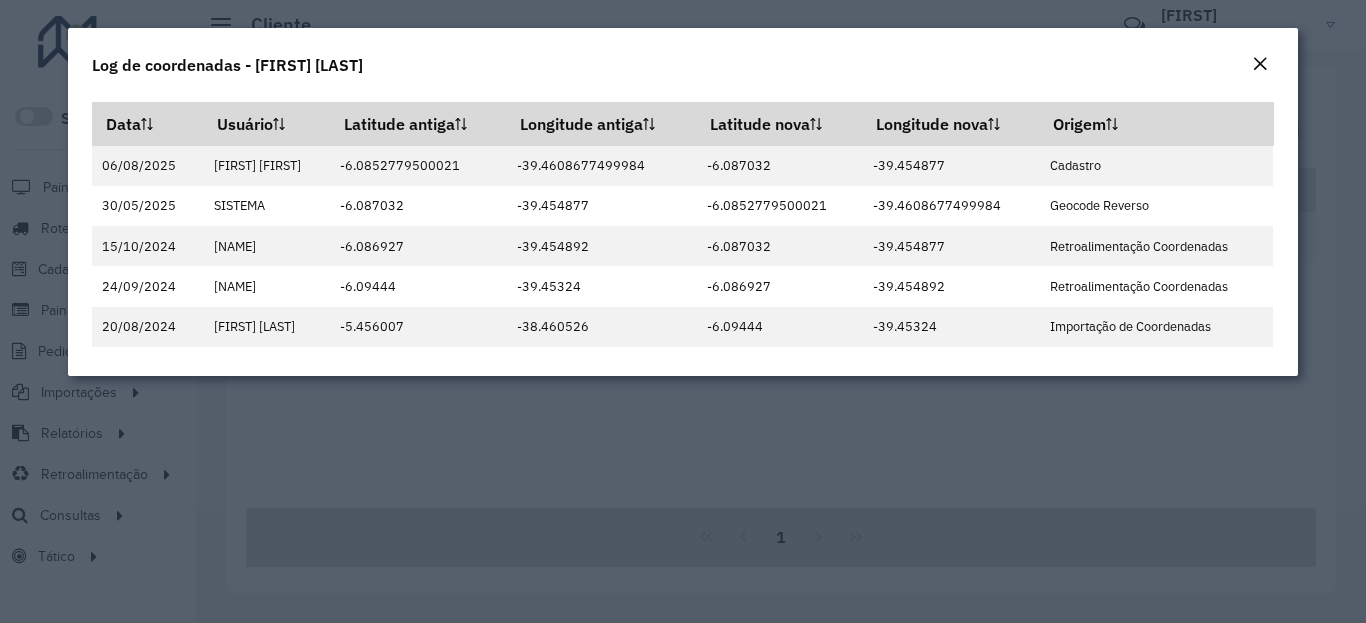 click on "Log de coordenadas - [FIRST] [LAST]" 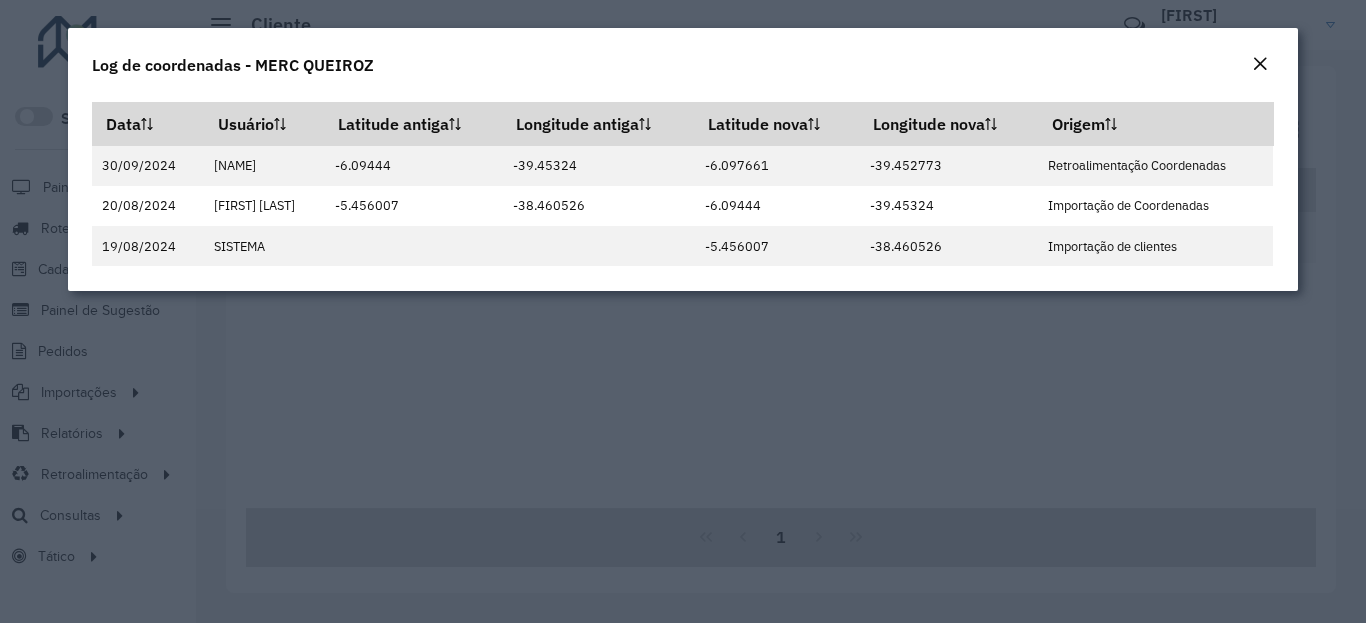 drag, startPoint x: 1257, startPoint y: 56, endPoint x: 1232, endPoint y: 71, distance: 29.15476 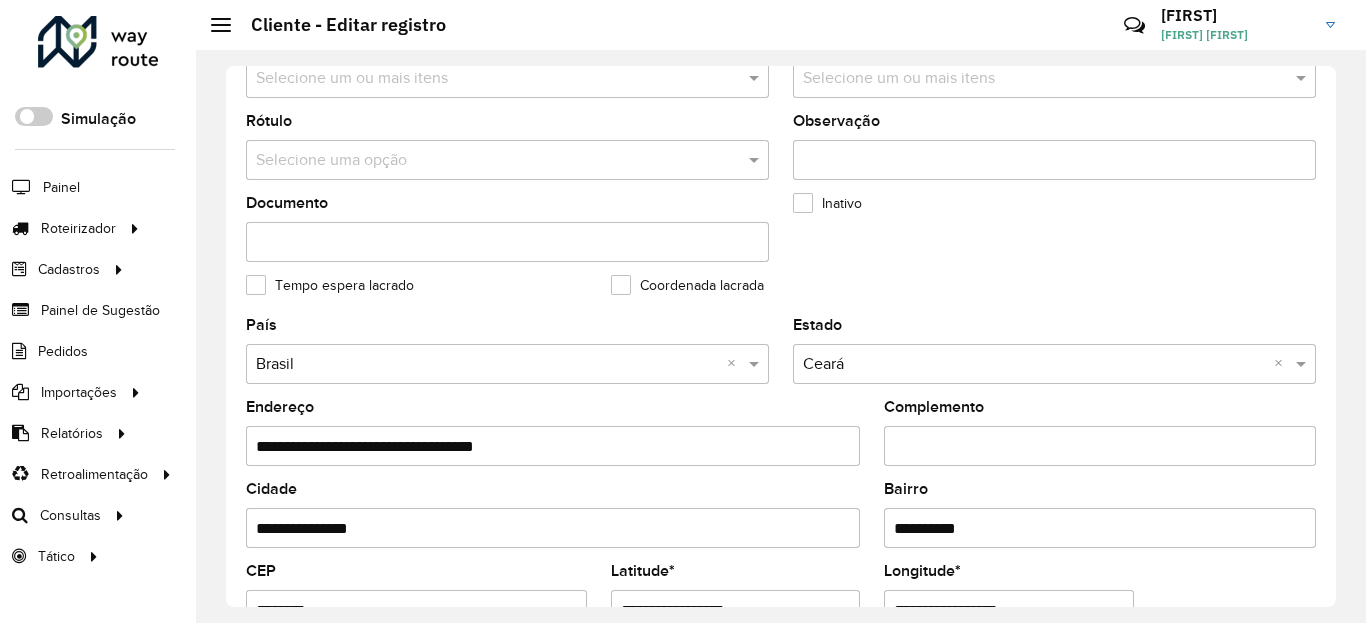 scroll, scrollTop: 600, scrollLeft: 0, axis: vertical 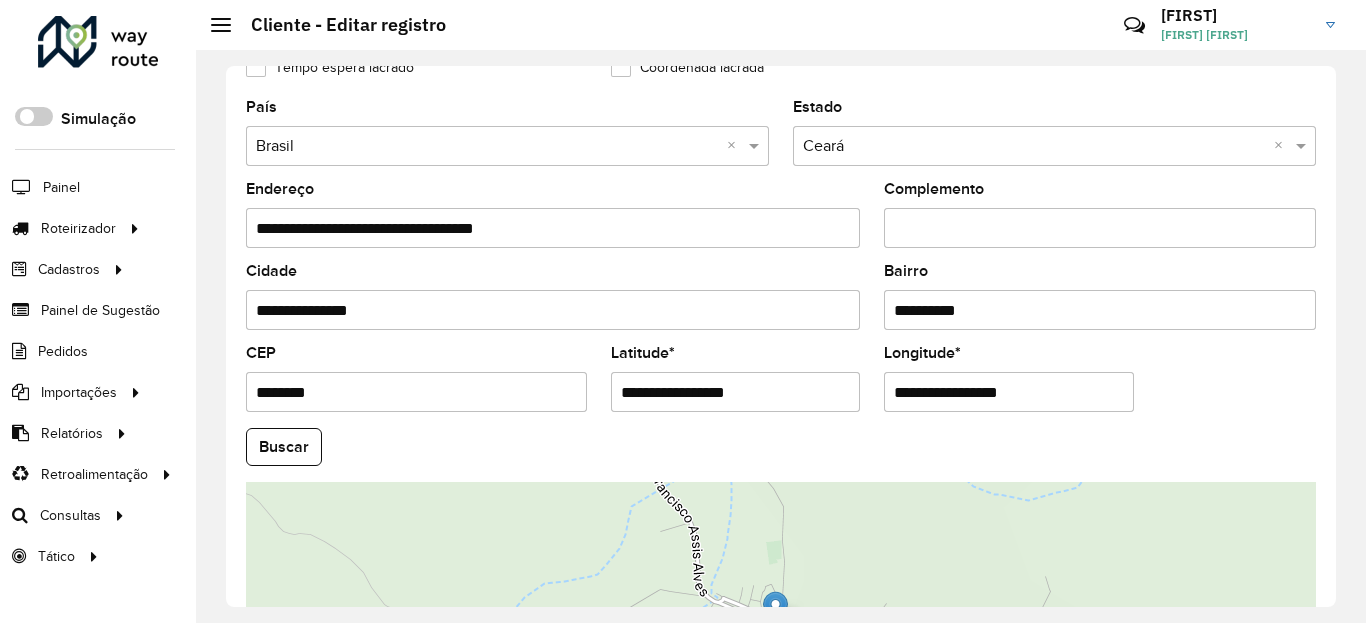paste 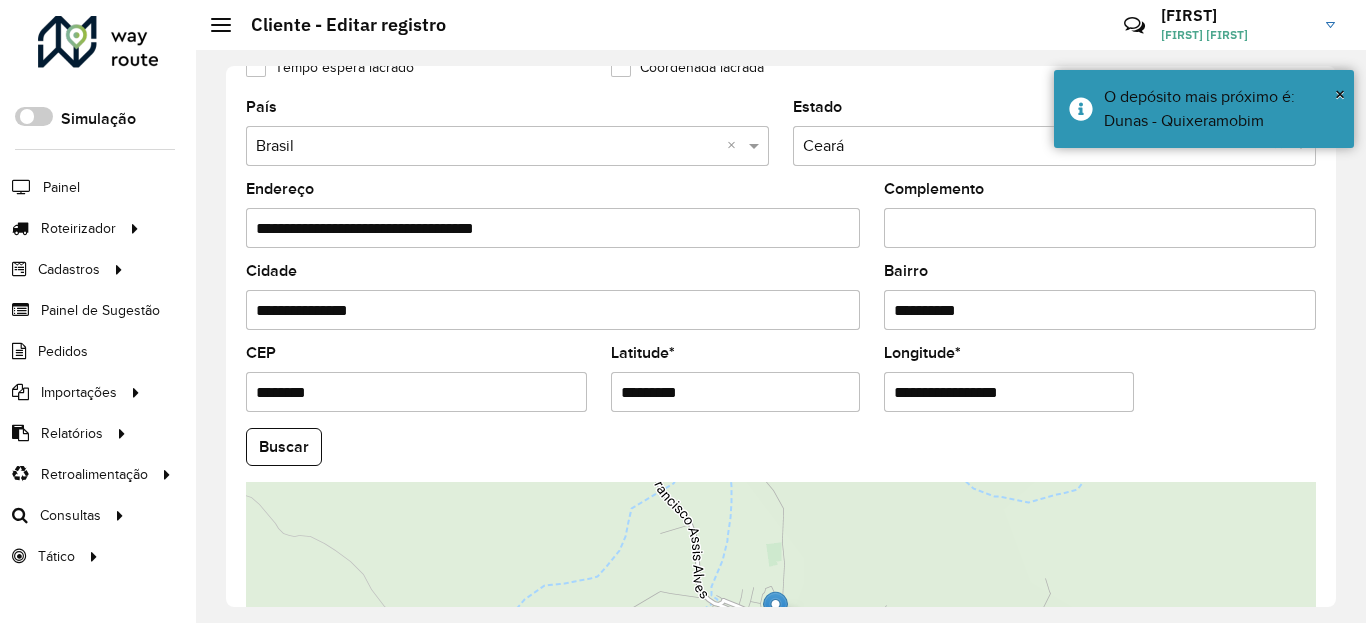 paste 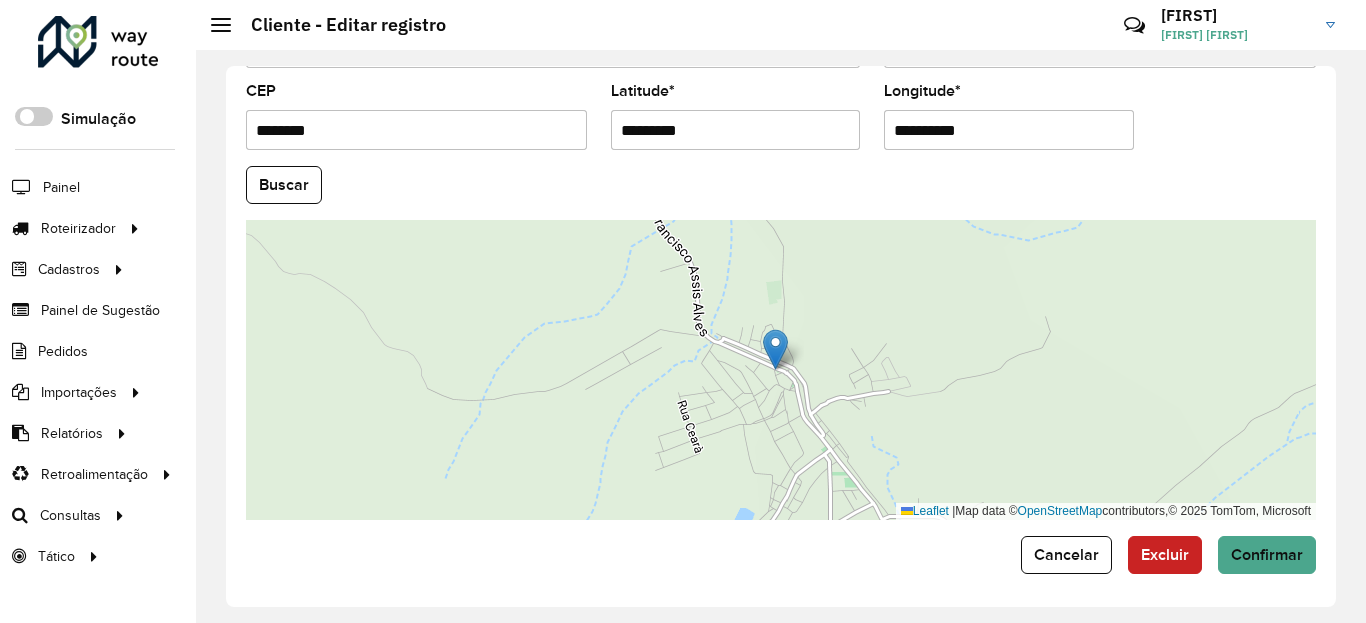 scroll, scrollTop: 865, scrollLeft: 0, axis: vertical 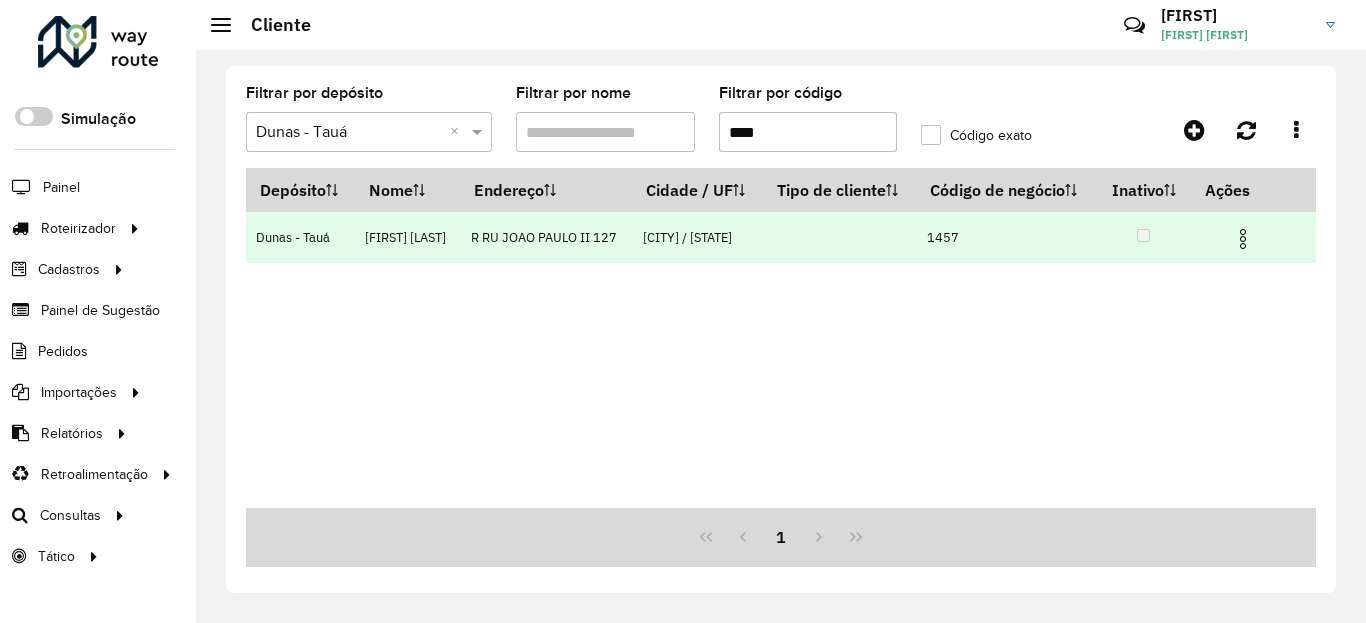 drag, startPoint x: 1251, startPoint y: 260, endPoint x: 1232, endPoint y: 269, distance: 21.023796 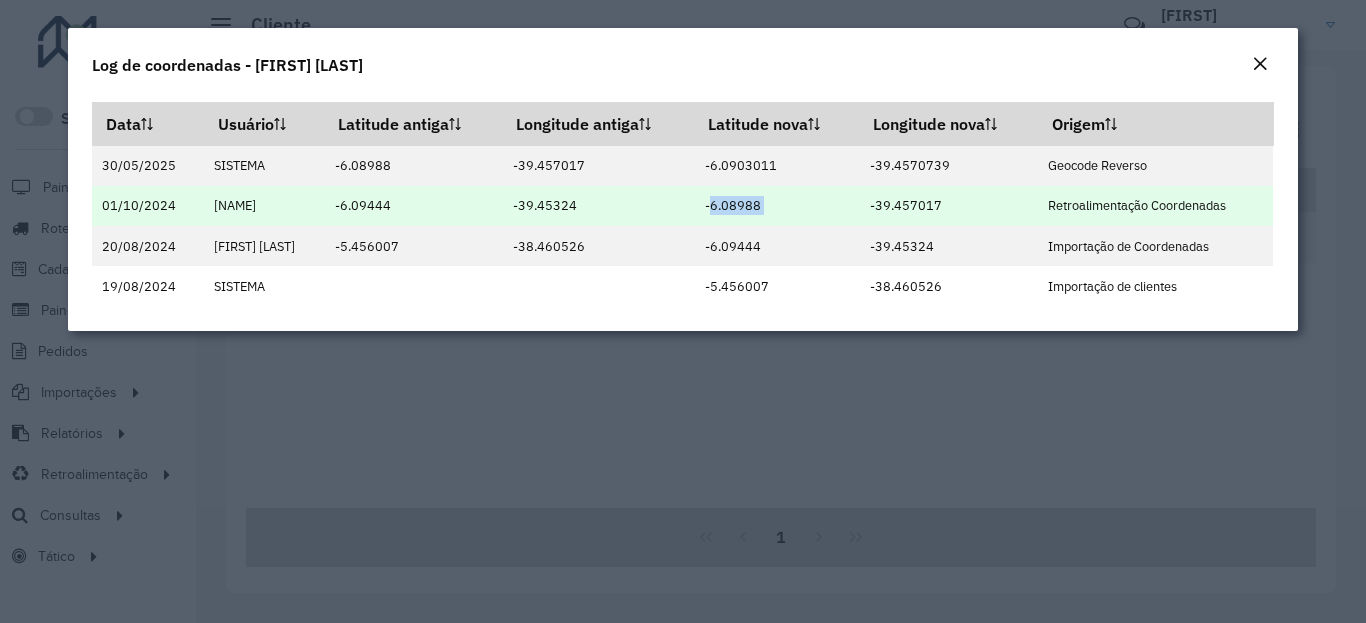 copy on "-6.08988" 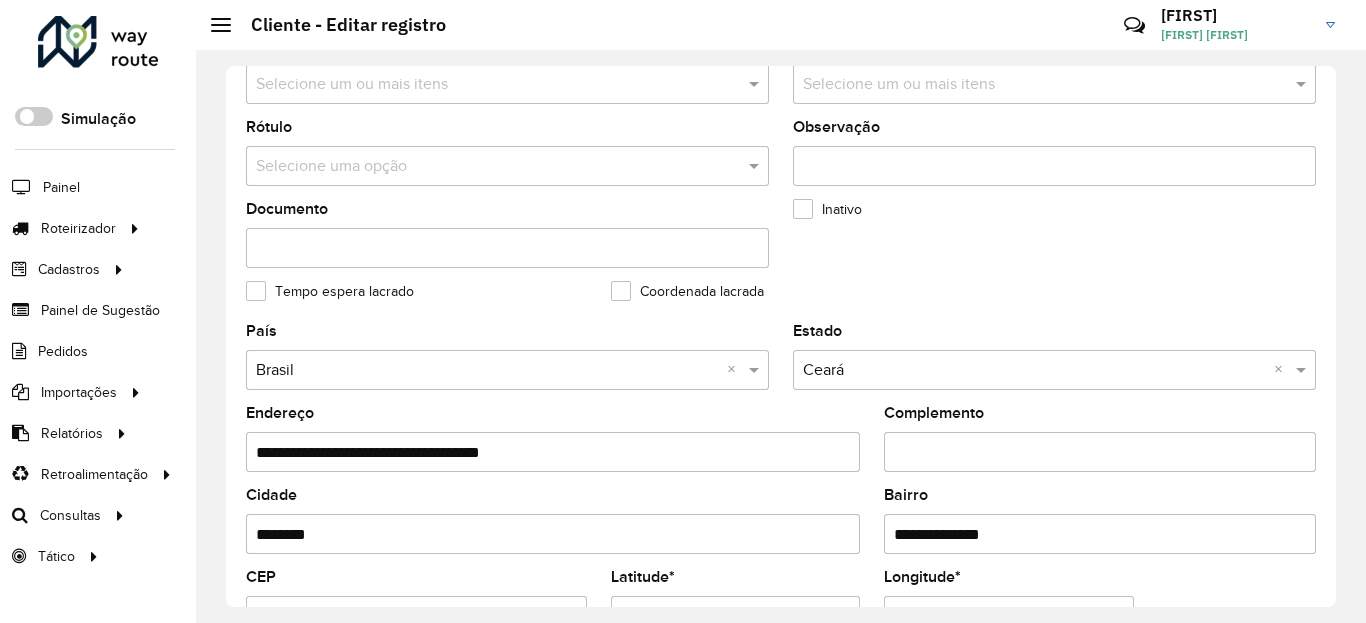 scroll, scrollTop: 720, scrollLeft: 0, axis: vertical 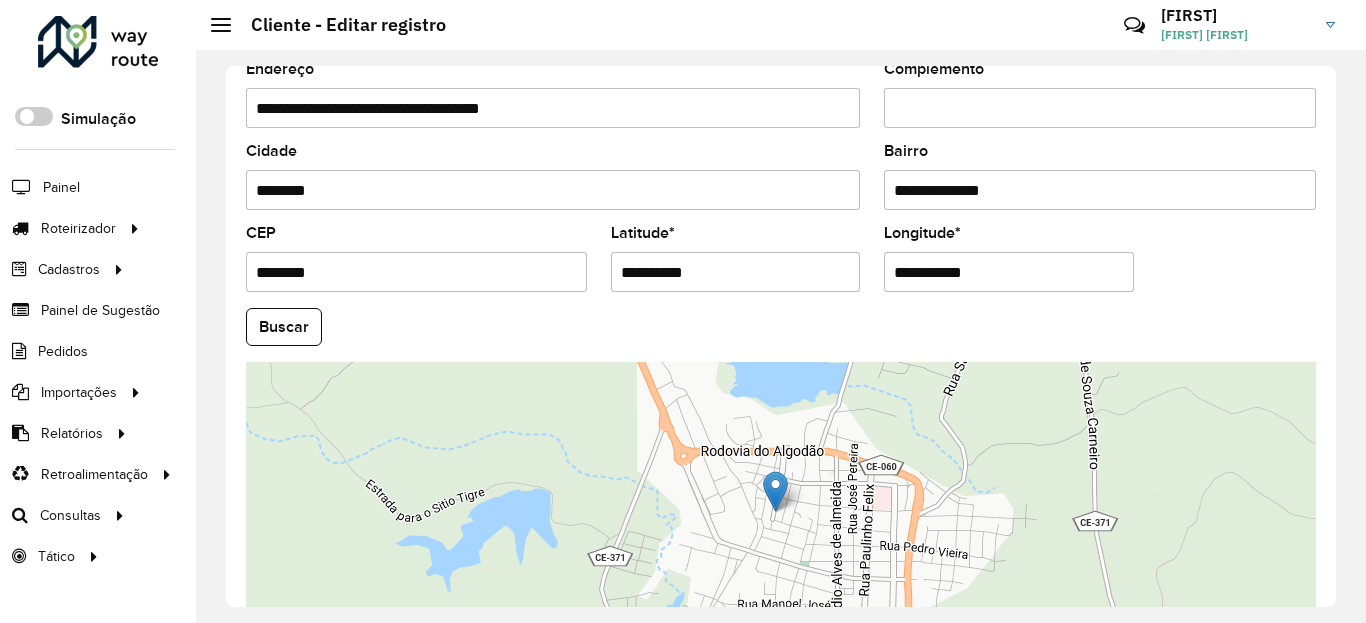 paste 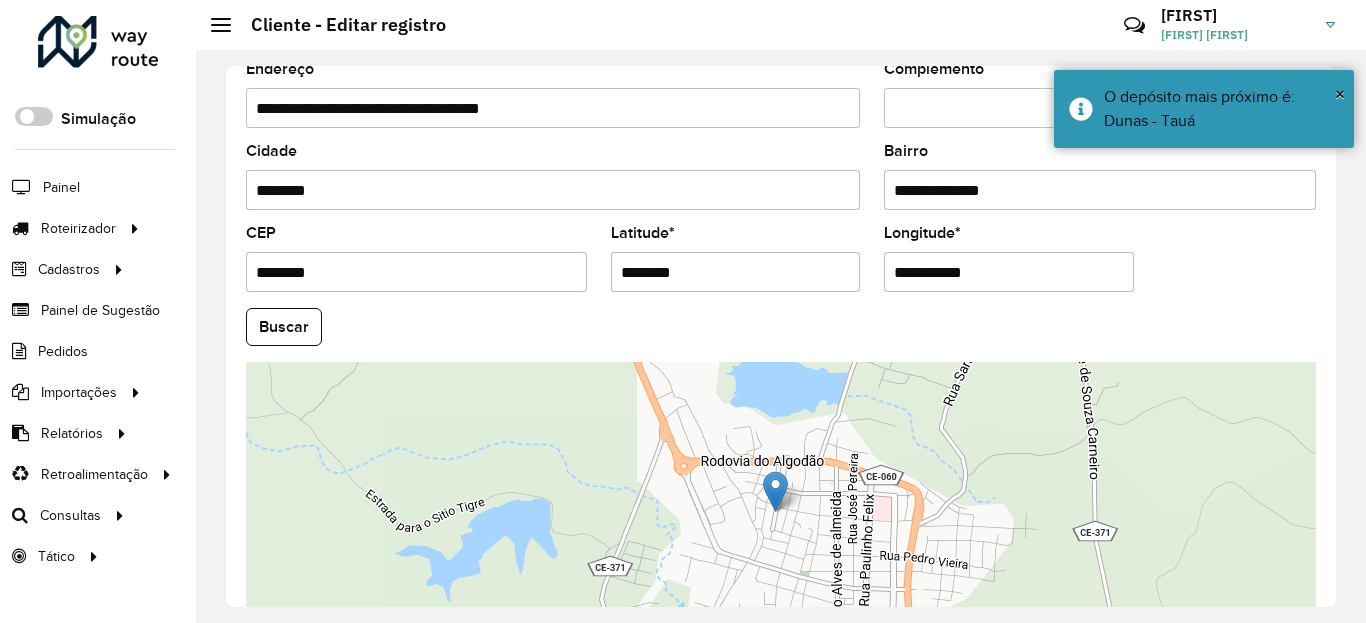 click on "**********" at bounding box center (1009, 272) 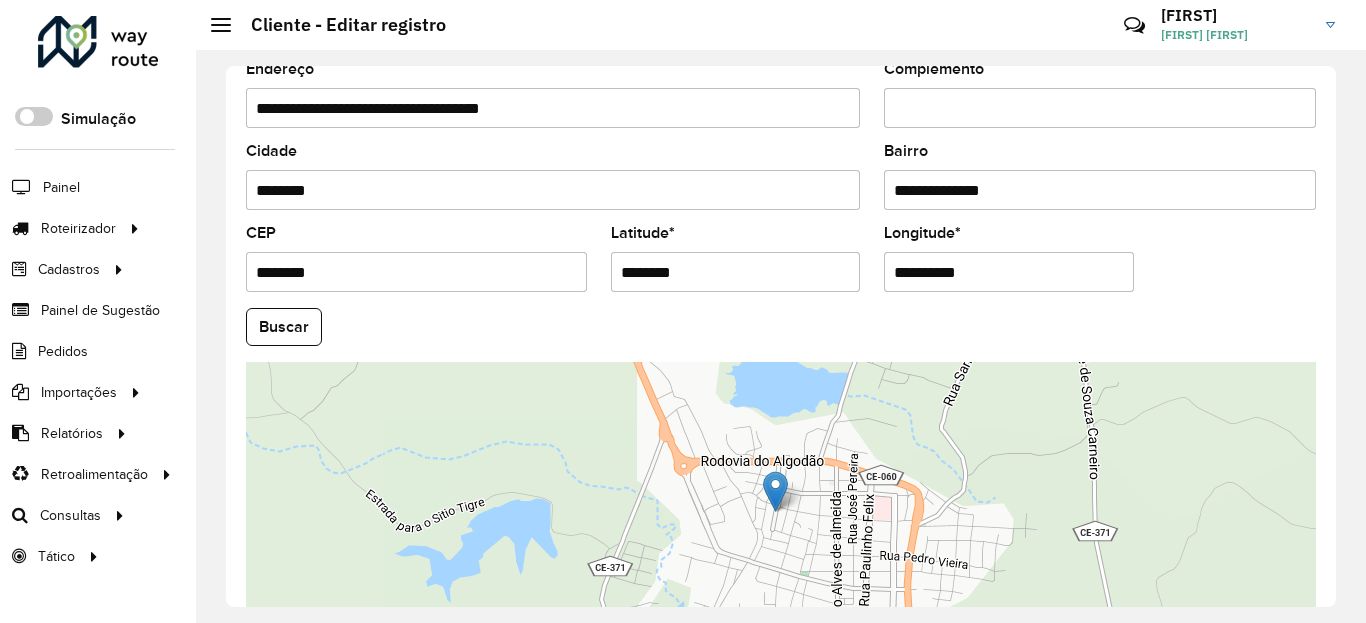 click on "Aguarde...  Pop-up bloqueado!  Seu navegador bloqueou automáticamente a abertura de uma nova janela.   Acesse as configurações e adicione o endereço do sistema a lista de permissão.   Fechar  Roteirizador AmbevTech Simulação Painel Roteirizador Entregas Vendas Cadastros Checkpoint Classificações de venda Cliente Condição de pagamento Consulta de setores Depósito Disponibilidade de veículos Fator tipo de produto Gabarito planner Grupo Rota Fator Tipo Produto Grupo de Depósito Grupo de rotas exclusiva Grupo de setores Jornada Jornada RN Layout integração Modelo Motorista Multi Depósito Painel de sugestão Parada Pedágio Perfil de Vendedor Ponto de apoio Ponto de apoio FAD Prioridade pedido Produto Restrição de Atendimento Planner Rodízio de placa Rota exclusiva FAD Rótulo Setor Setor Planner Tempo de parada de refeição Tipo de cliente Tipo de veículo Tipo de veículo RN Transportadora Usuário Vendedor Veículo Painel de Sugestão Pedidos Importações Classificação e volume de venda" at bounding box center (683, 311) 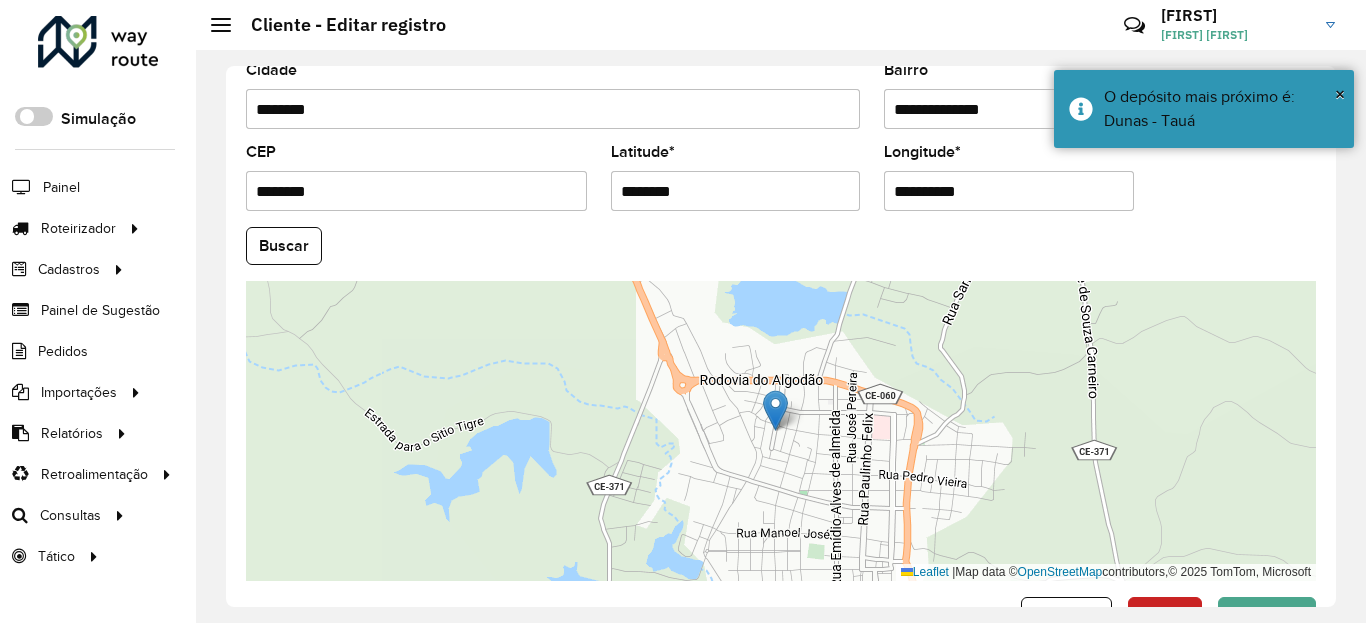 scroll, scrollTop: 865, scrollLeft: 0, axis: vertical 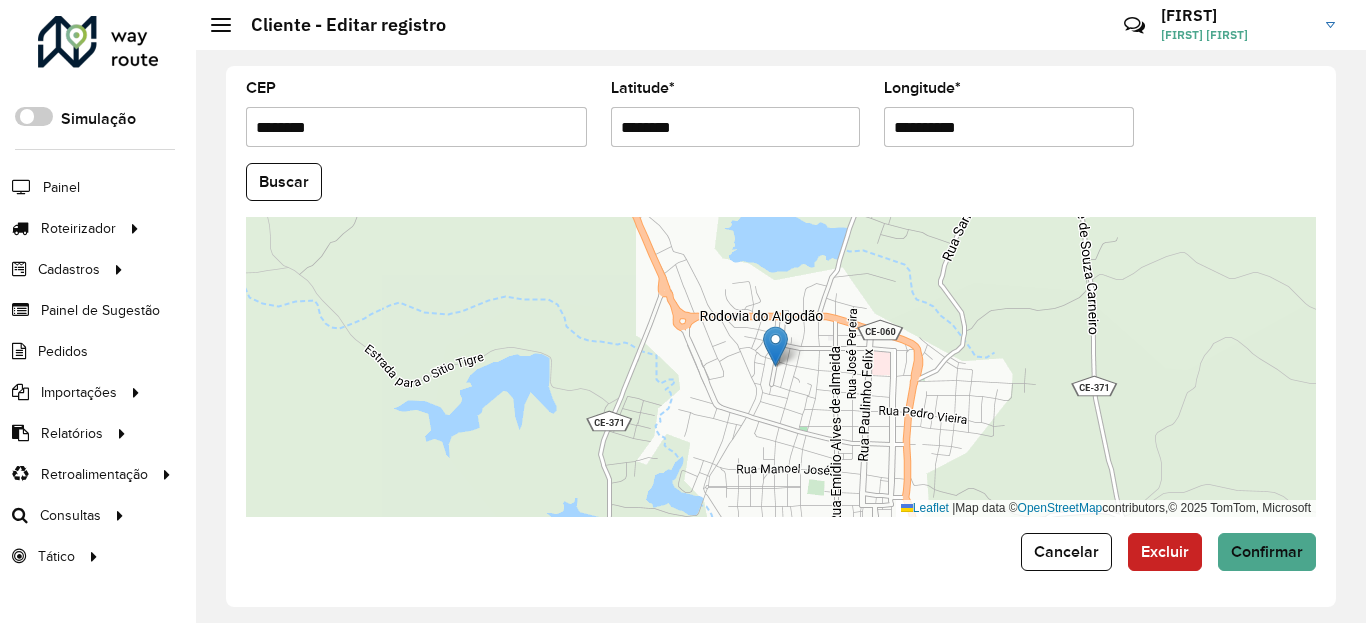 drag, startPoint x: 1066, startPoint y: 137, endPoint x: 1028, endPoint y: 129, distance: 38.832977 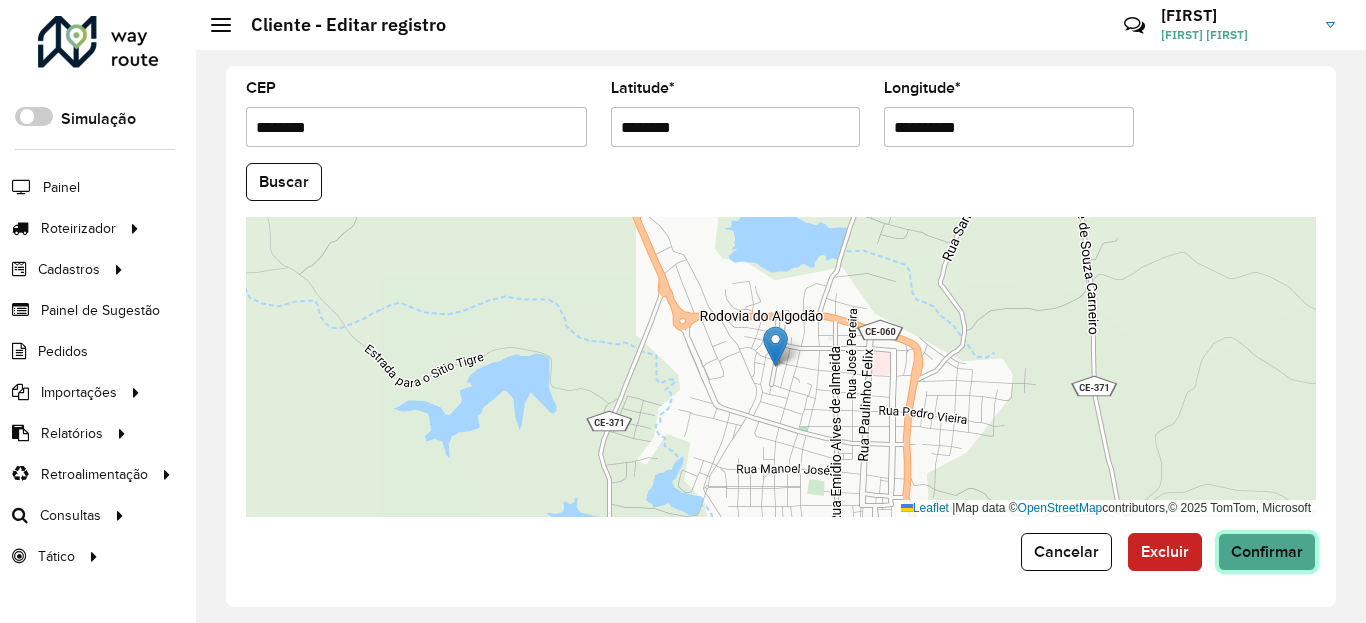 click on "Confirmar" 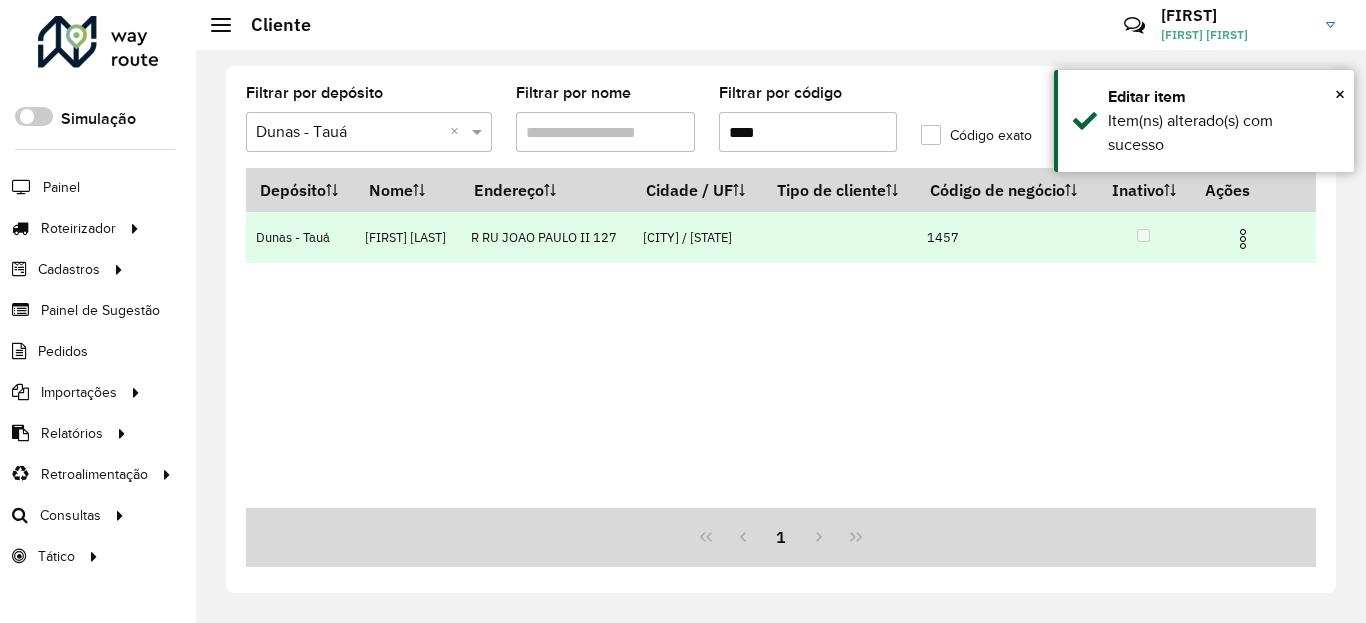 click at bounding box center (1243, 239) 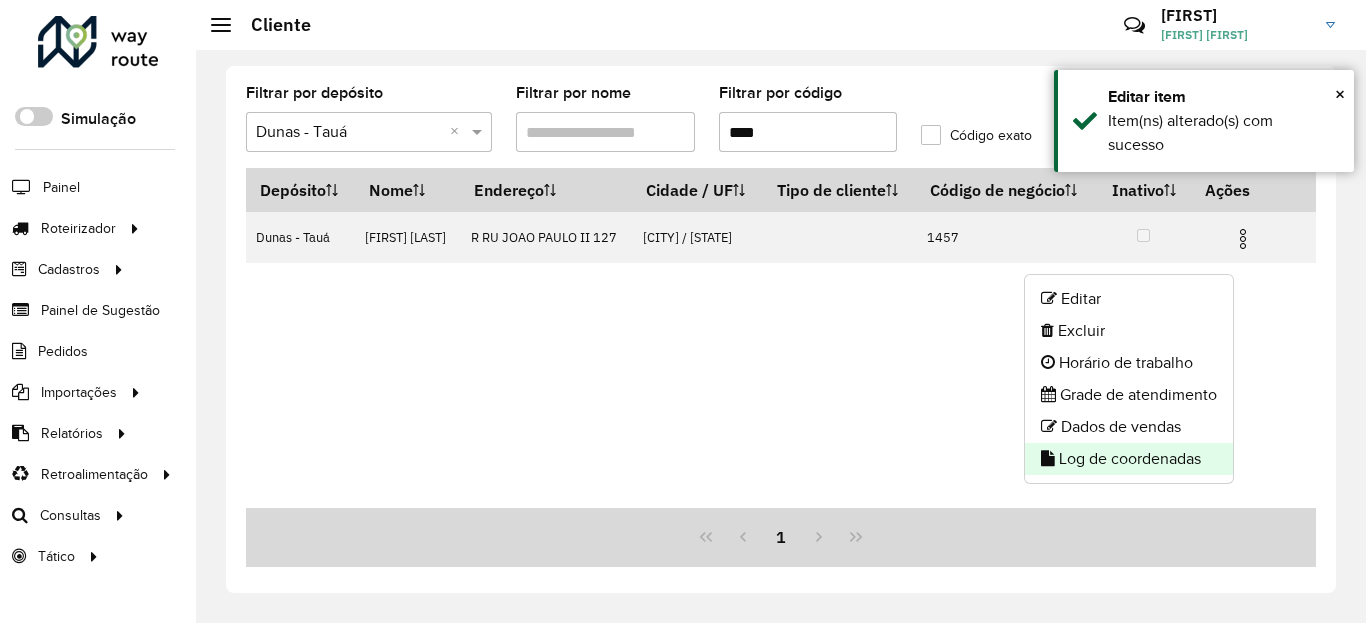 click on "Log de coordenadas" 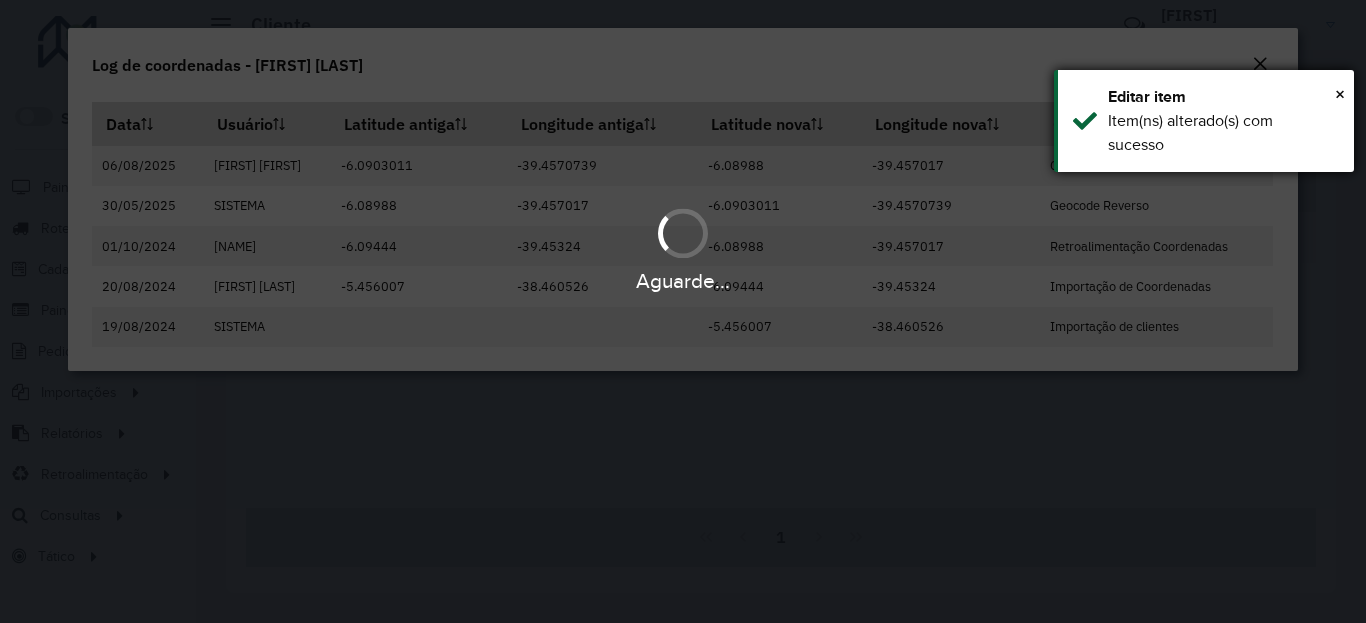 click on "×  Editar item  Item(ns) alterado(s) com sucesso" at bounding box center [1204, 121] 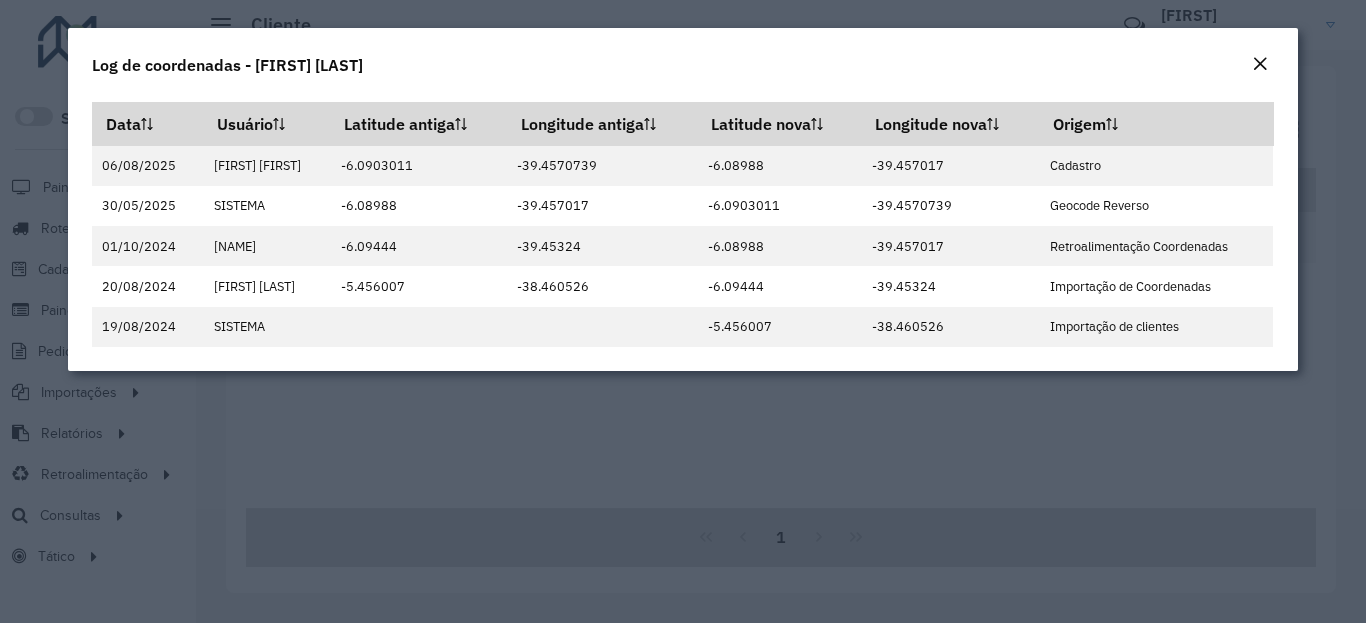 click 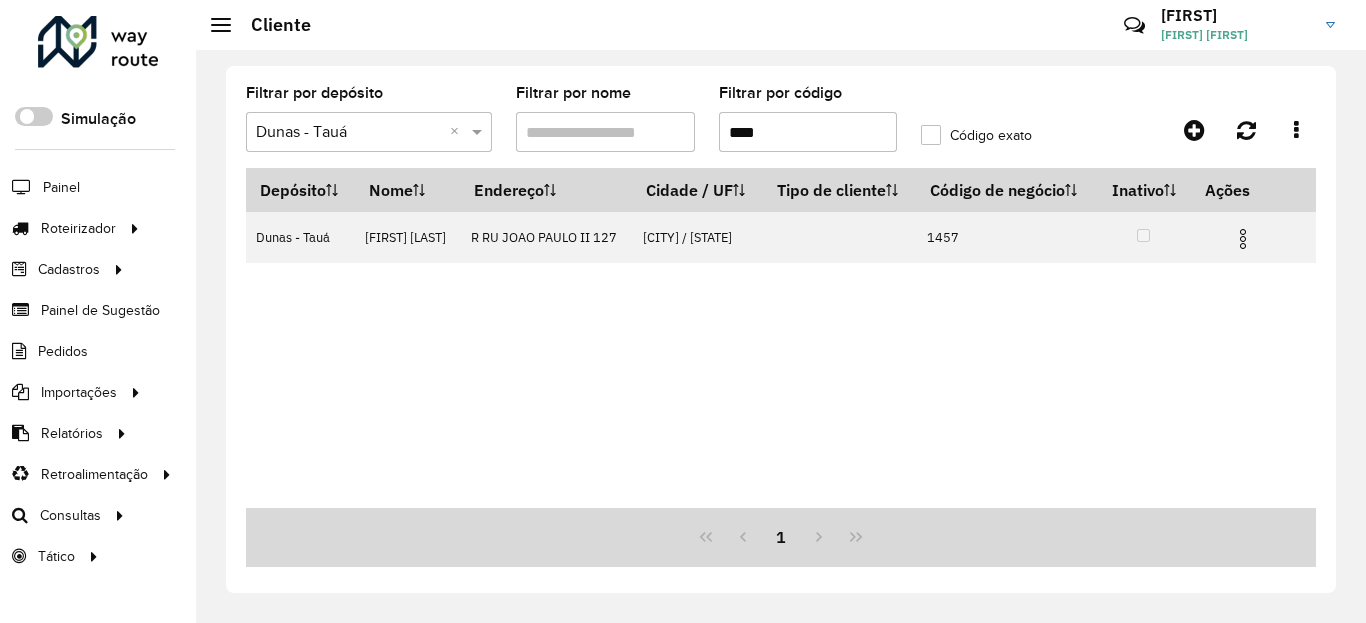 click on "****" at bounding box center (808, 132) 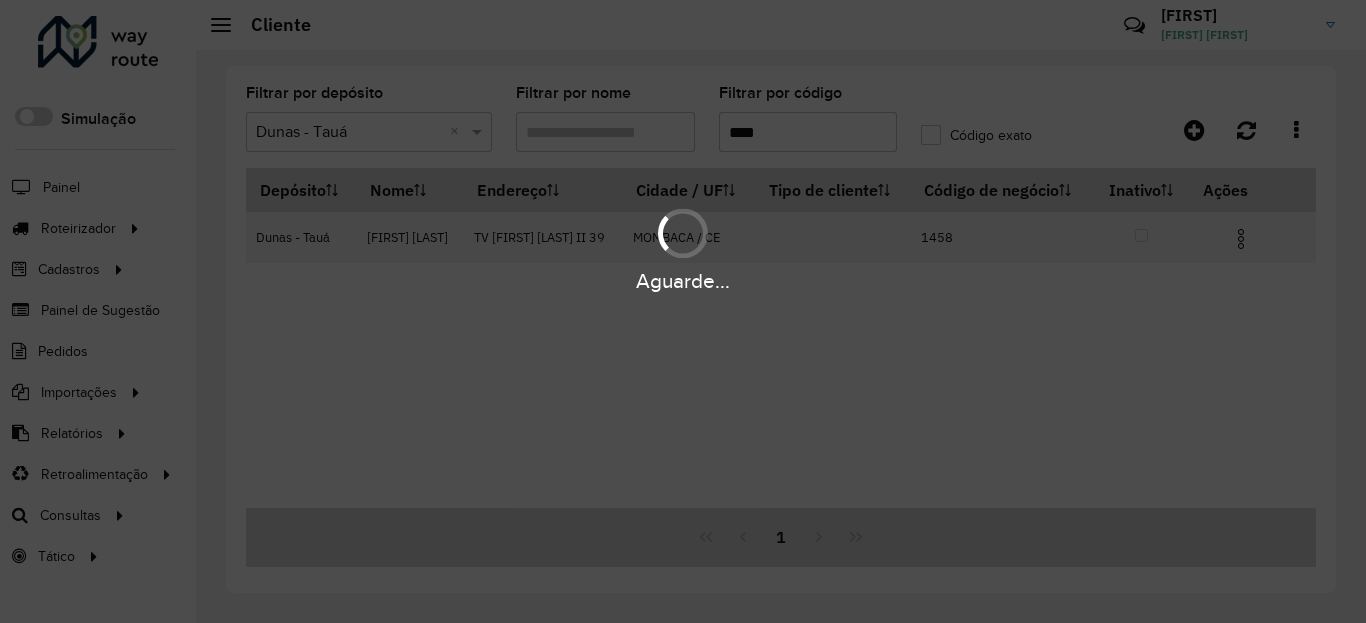click on "Aguarde..." at bounding box center (683, 281) 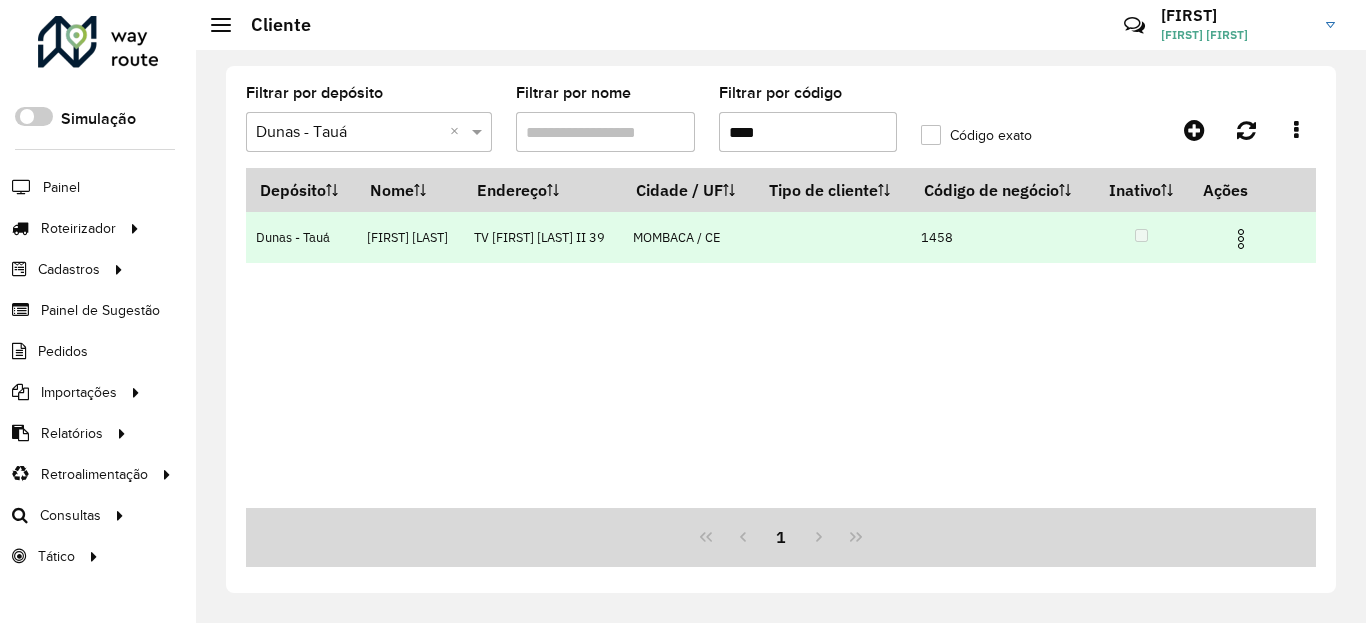 click at bounding box center (1241, 239) 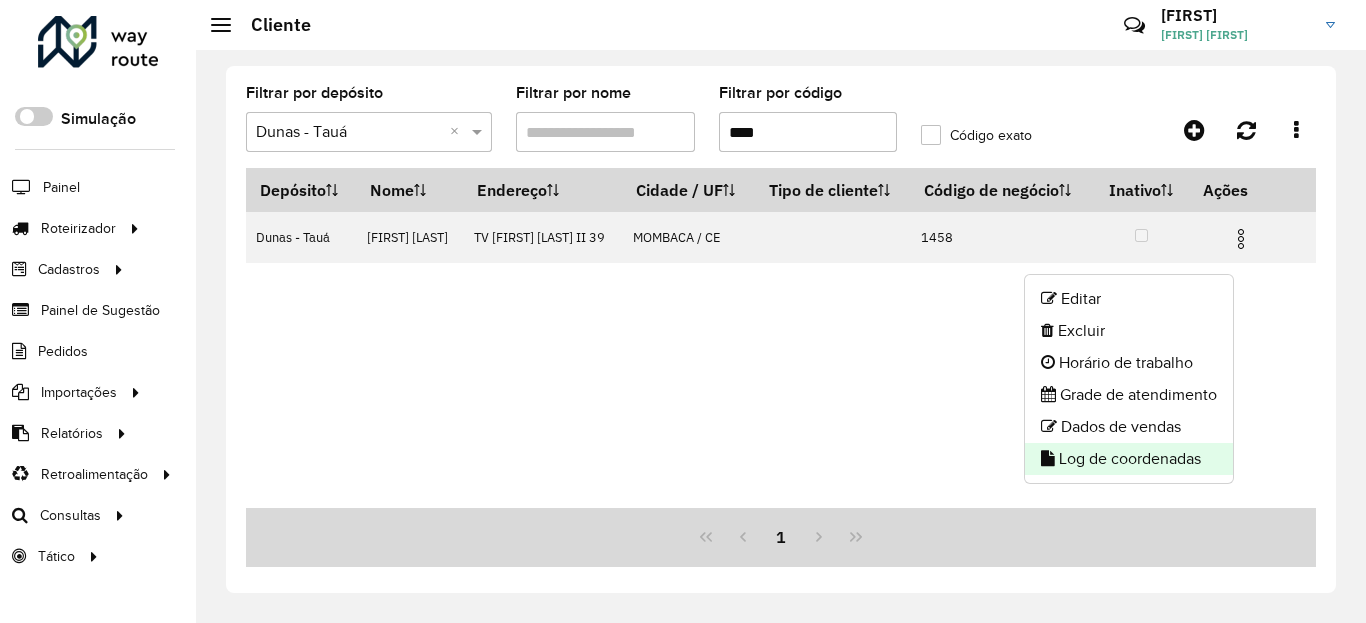 click on "Log de coordenadas" 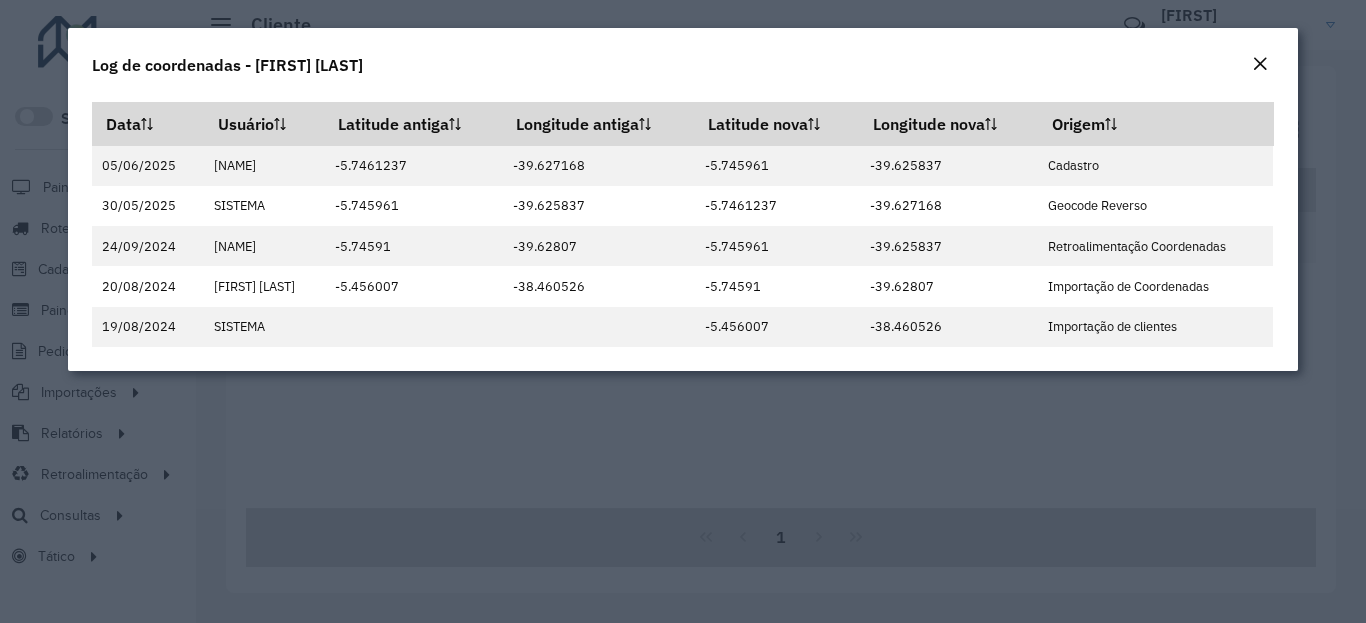 click 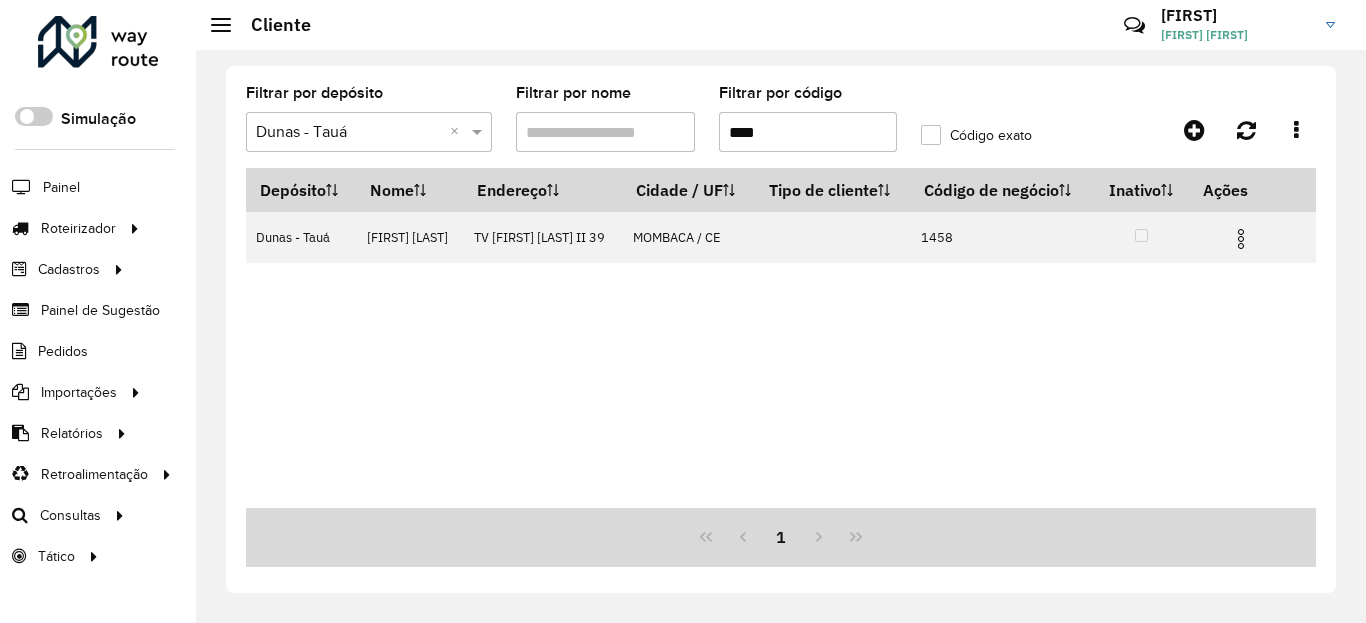 click on "****" at bounding box center (808, 132) 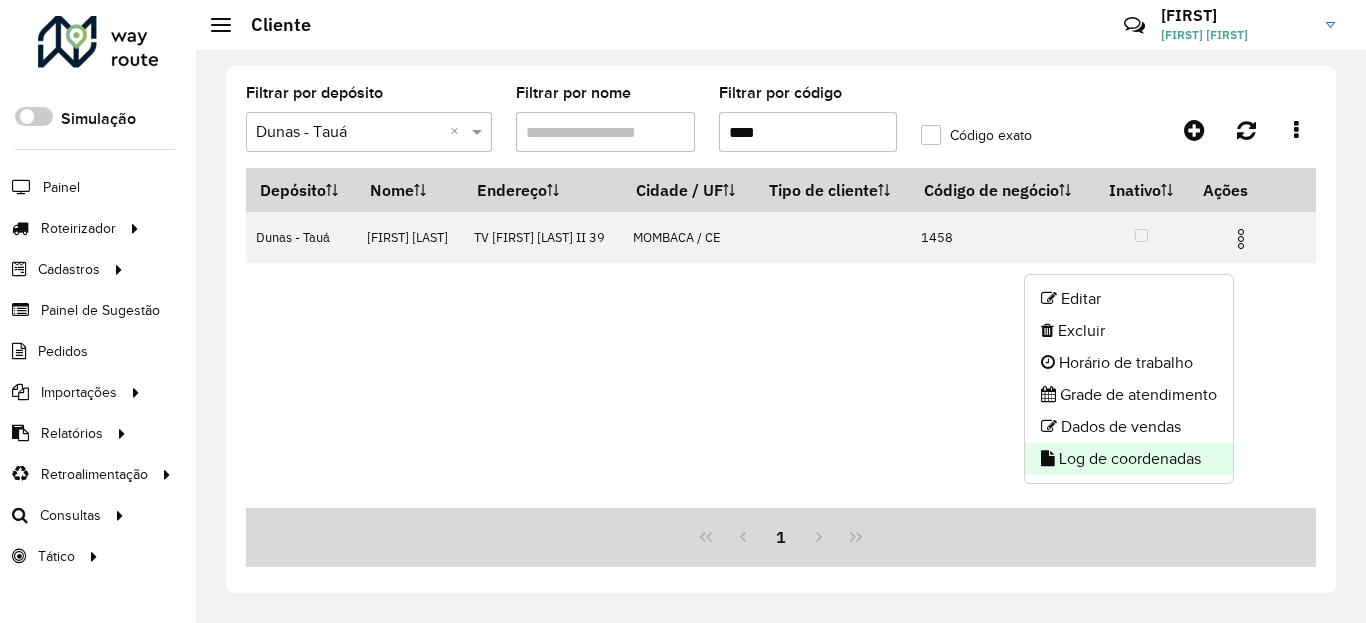 click on "Log de coordenadas" 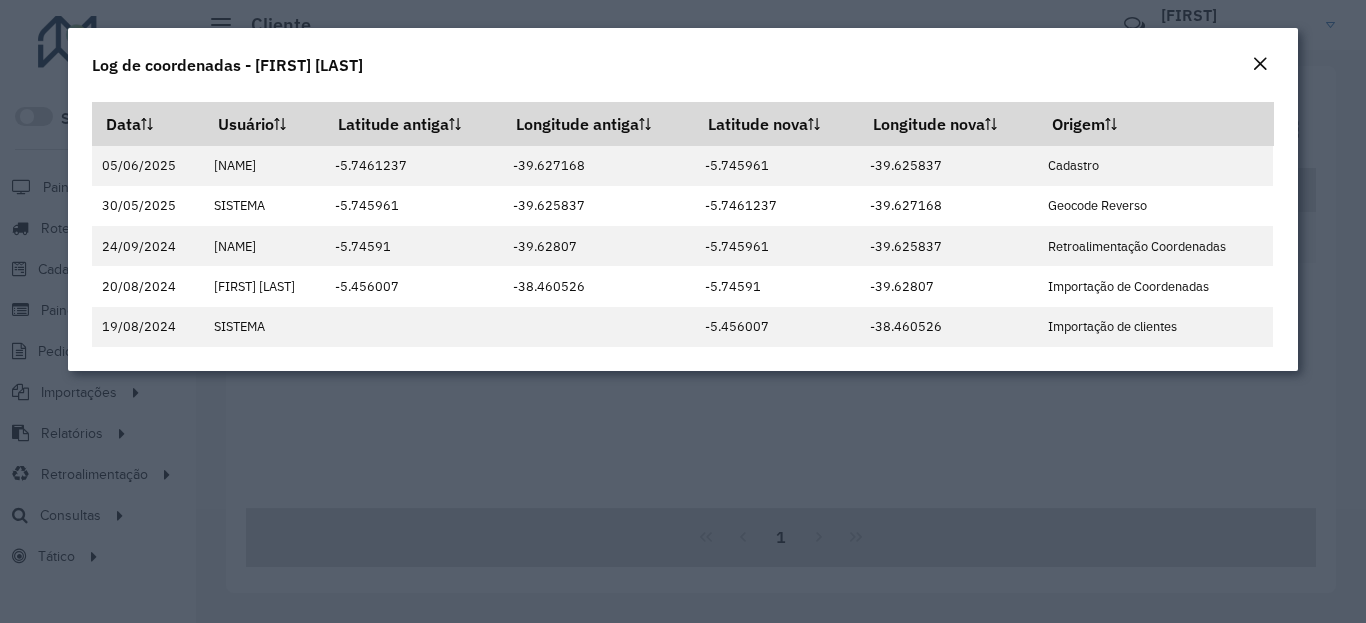 click 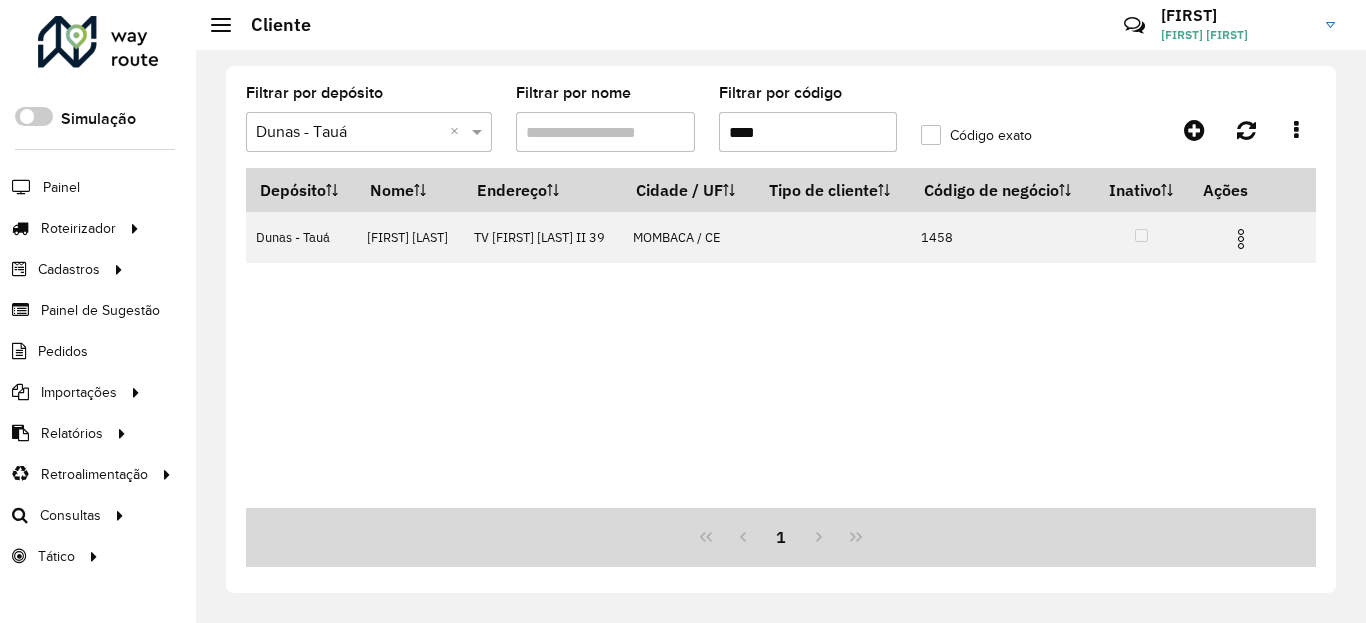 click on "****" at bounding box center (808, 132) 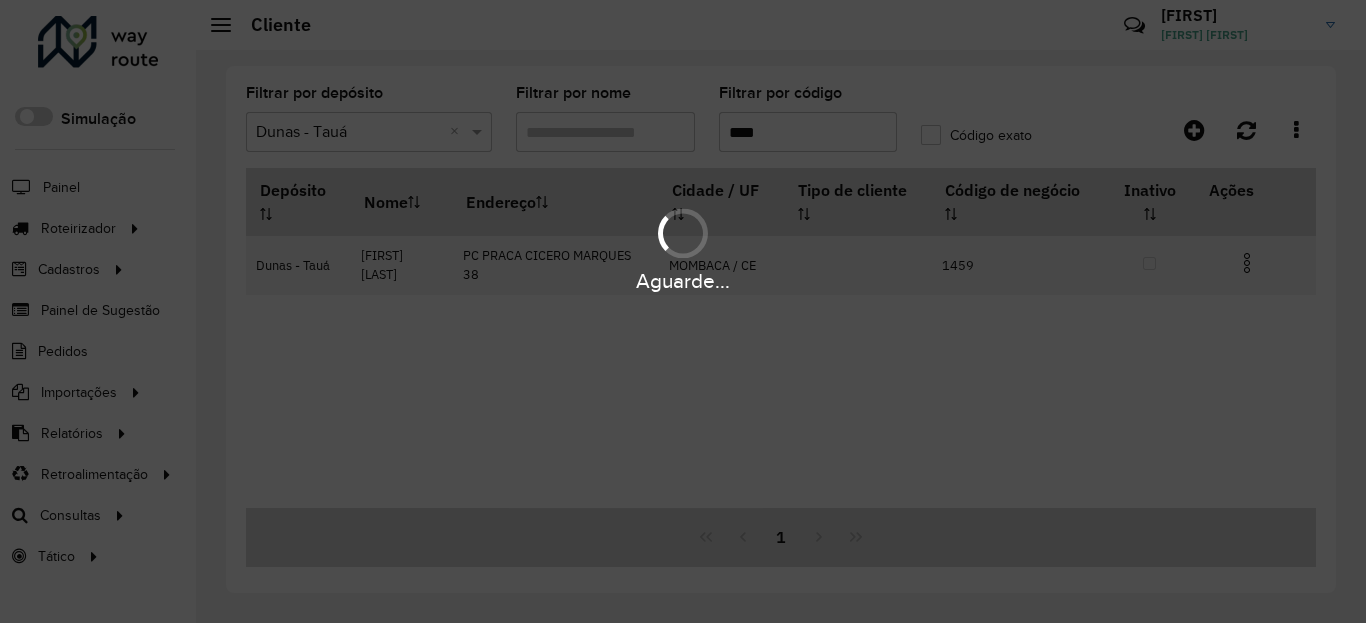 click on "Aguarde..." at bounding box center [683, 281] 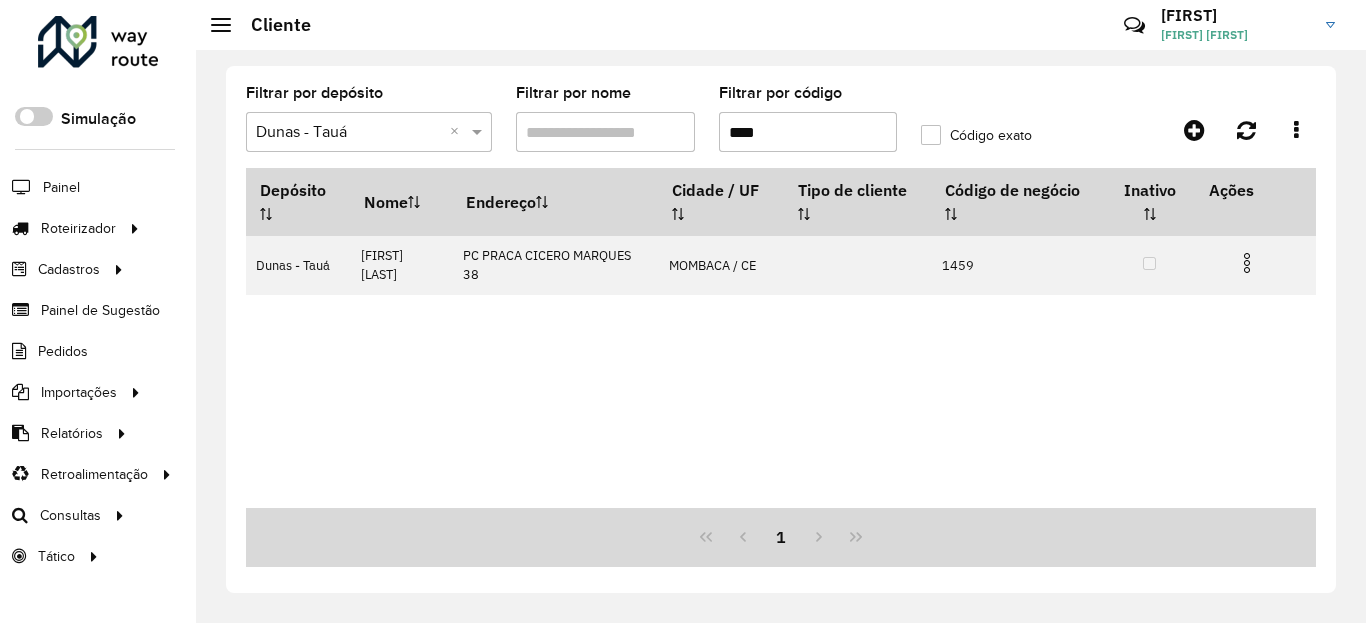 click at bounding box center (1247, 263) 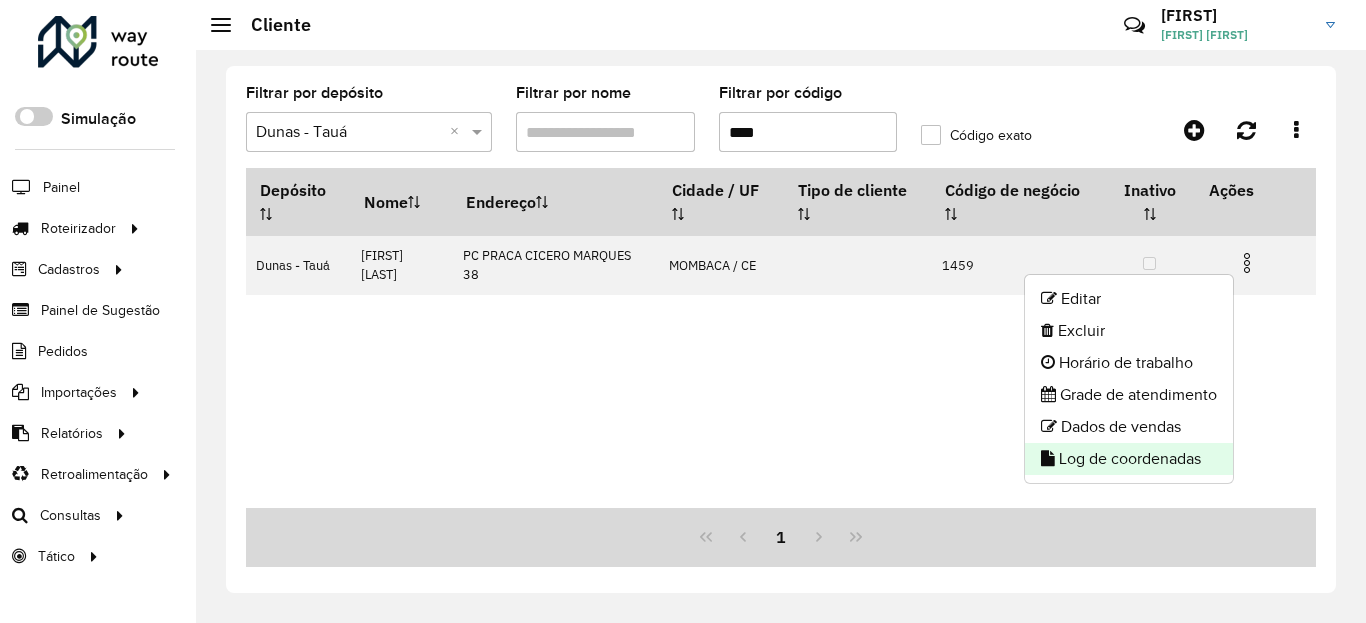 click on "Log de coordenadas" 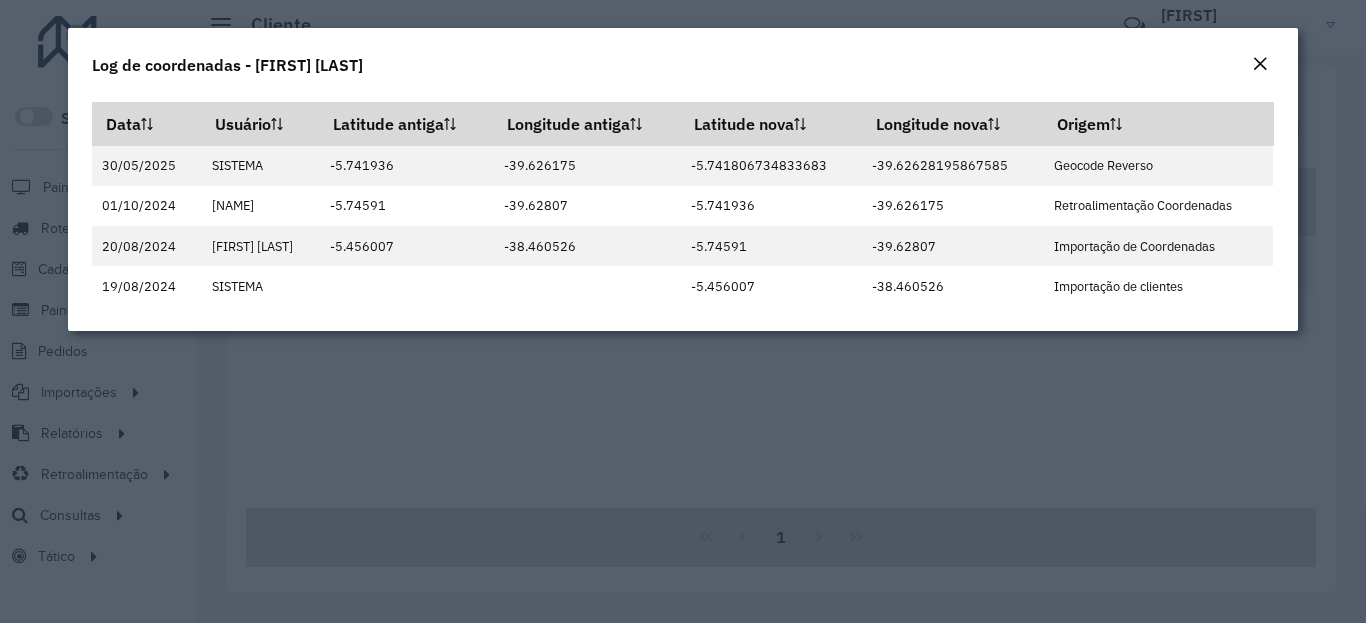 drag, startPoint x: 1271, startPoint y: 63, endPoint x: 1260, endPoint y: 65, distance: 11.18034 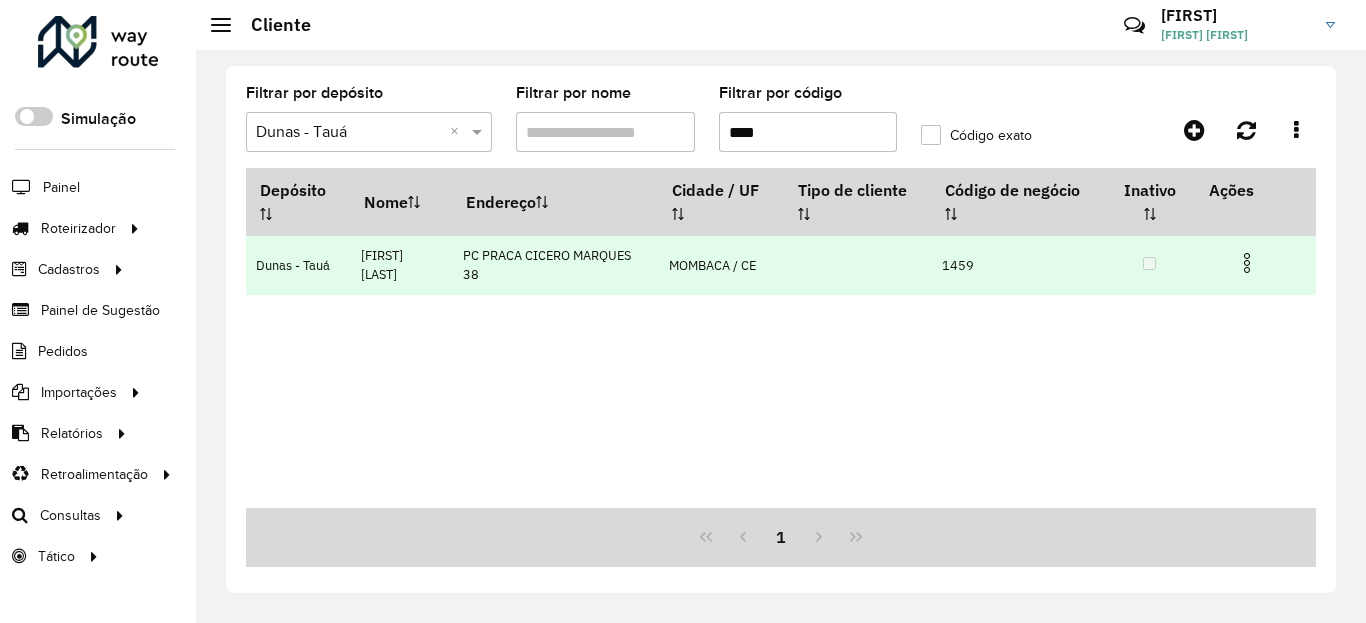 click at bounding box center [1247, 263] 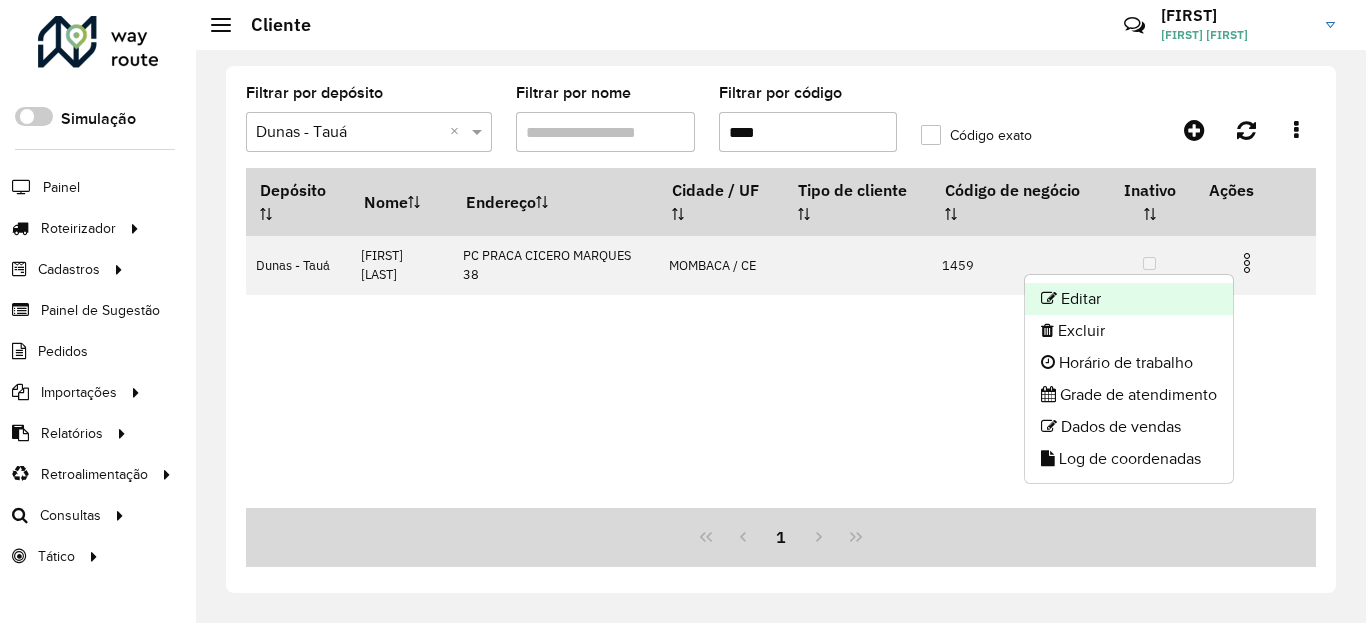 click on "Editar" 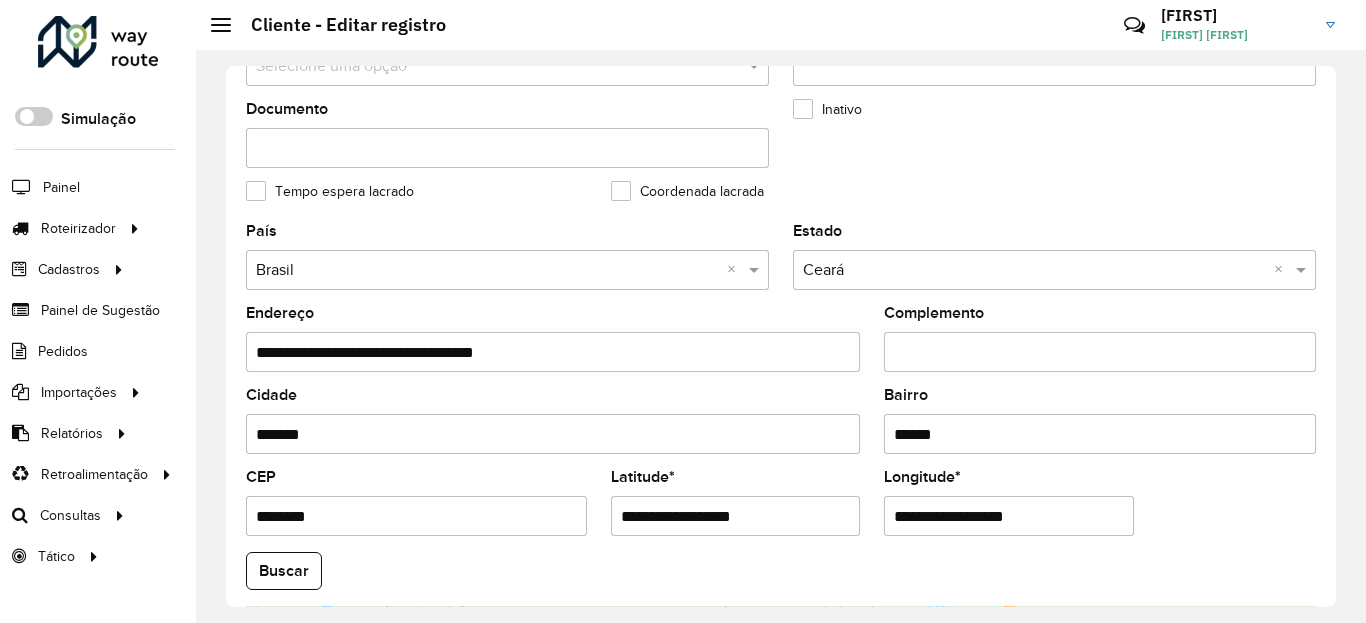 scroll, scrollTop: 840, scrollLeft: 0, axis: vertical 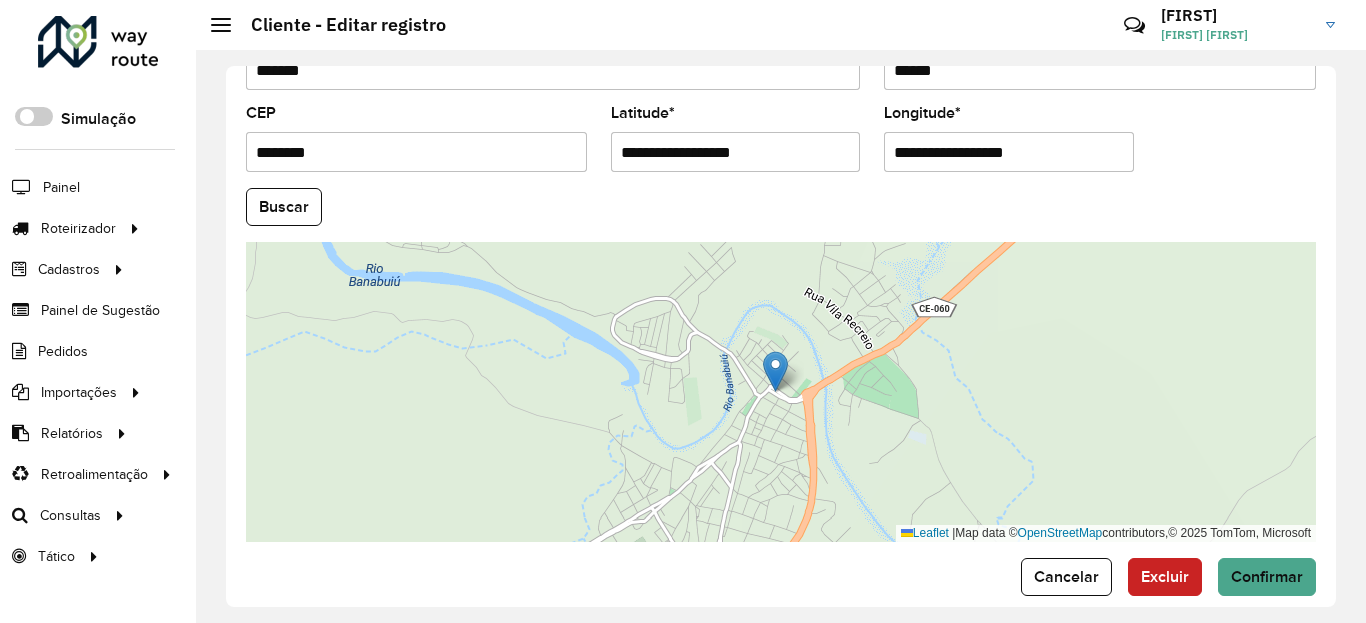 click on "**********" at bounding box center (736, 152) 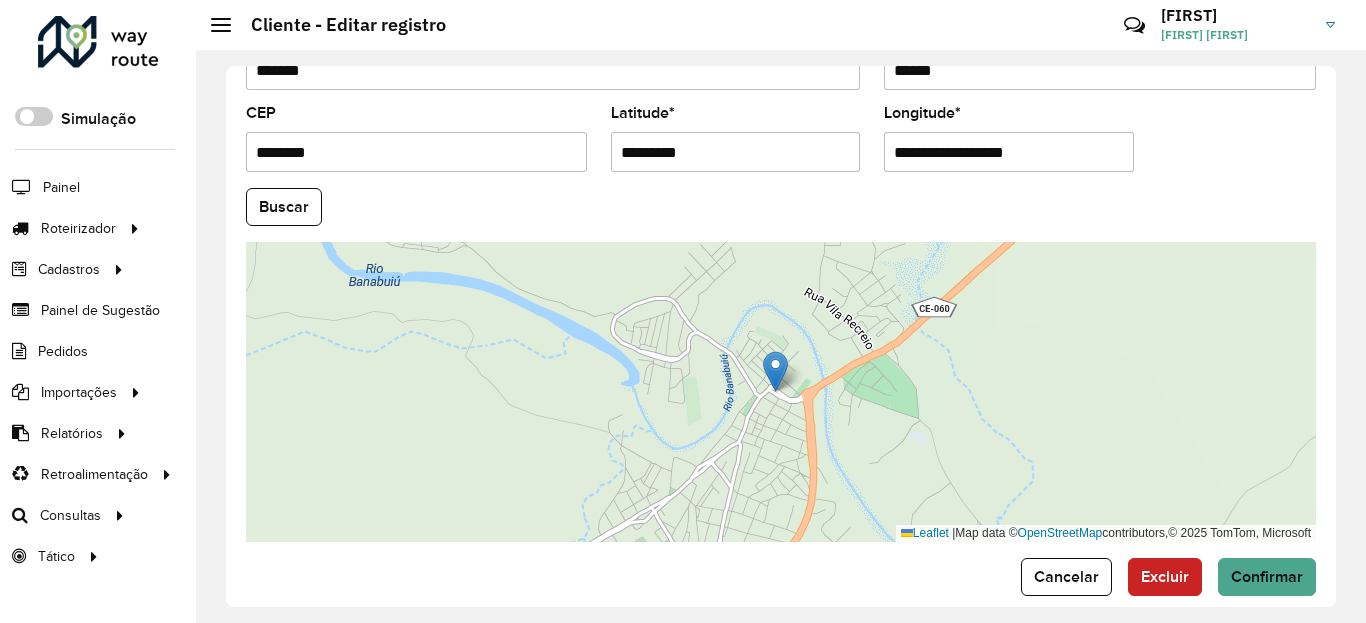 click on "Aguarde...  Pop-up bloqueado!  Seu navegador bloqueou automáticamente a abertura de uma nova janela.   Acesse as configurações e adicione o endereço do sistema a lista de permissão.   Fechar  Roteirizador AmbevTech Simulação Painel Roteirizador Entregas Vendas Cadastros Checkpoint Classificações de venda Cliente Condição de pagamento Consulta de setores Depósito Disponibilidade de veículos Fator tipo de produto Gabarito planner Grupo Rota Fator Tipo Produto Grupo de Depósito Grupo de rotas exclusiva Grupo de setores Jornada Jornada RN Layout integração Modelo Motorista Multi Depósito Painel de sugestão Parada Pedágio Perfil de Vendedor Ponto de apoio Ponto de apoio FAD Prioridade pedido Produto Restrição de Atendimento Planner Rodízio de placa Rota exclusiva FAD Rótulo Setor Setor Planner Tempo de parada de refeição Tipo de cliente Tipo de veículo Tipo de veículo RN Transportadora Usuário Vendedor Veículo Painel de Sugestão Pedidos Importações Classificação e volume de venda" at bounding box center [683, 311] 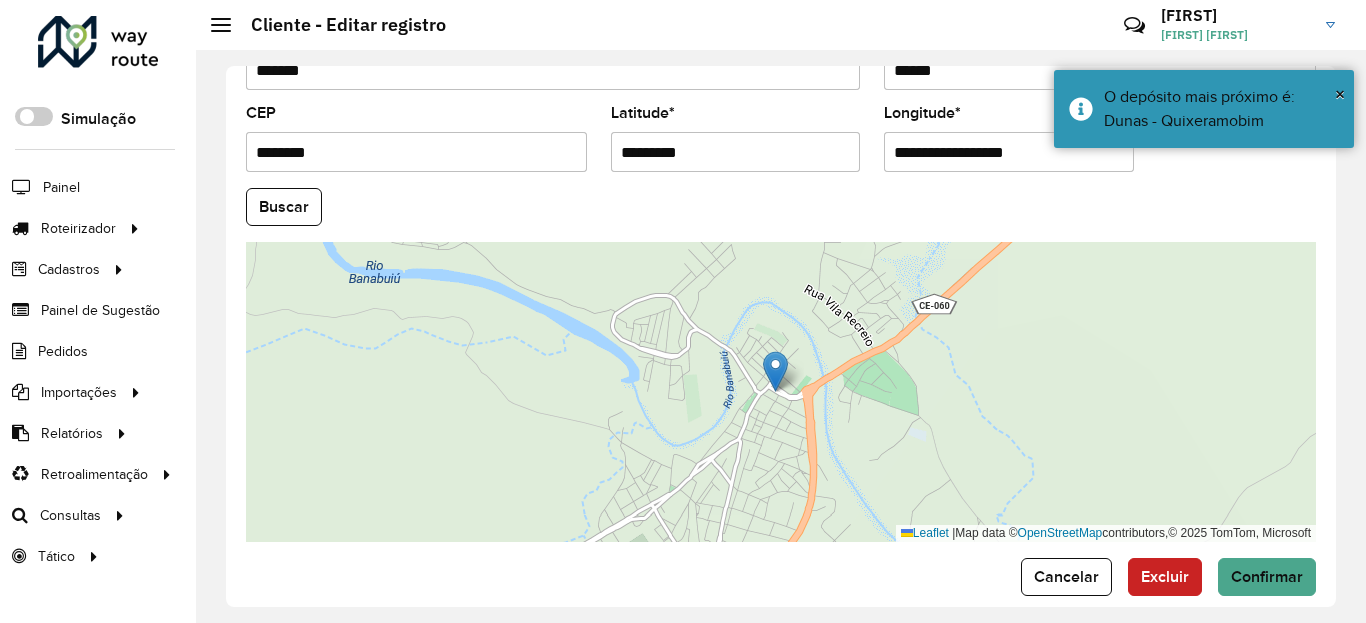 click on "**********" 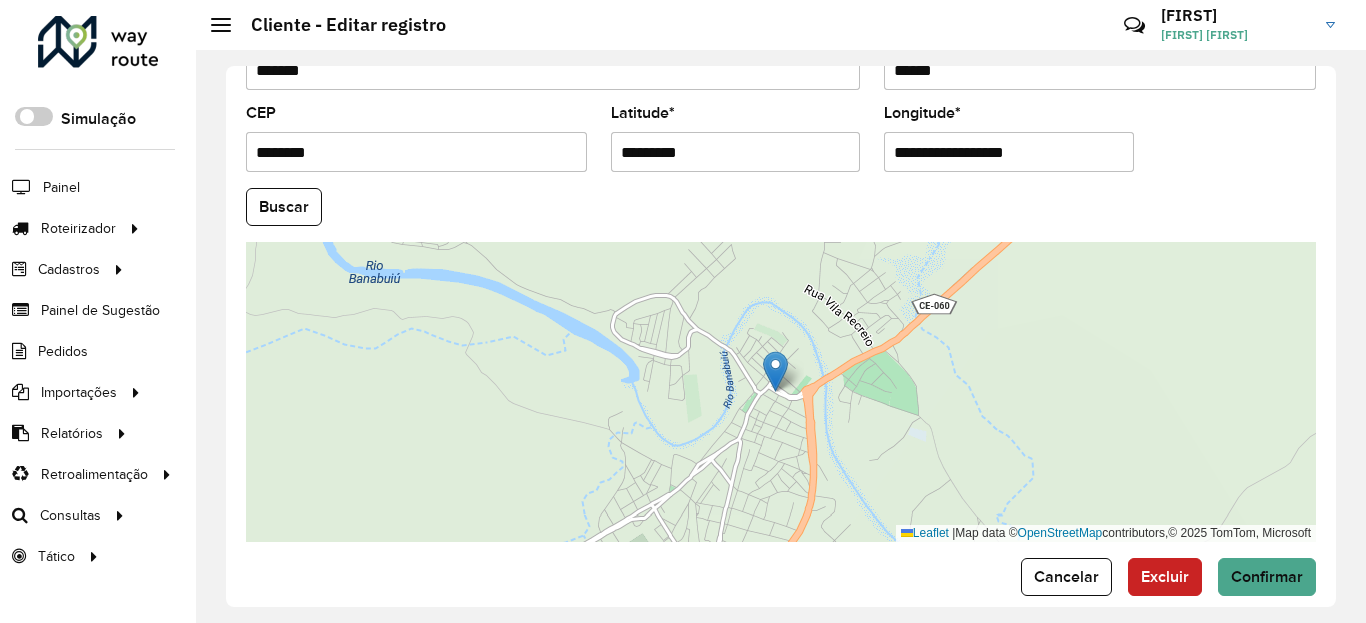 paste 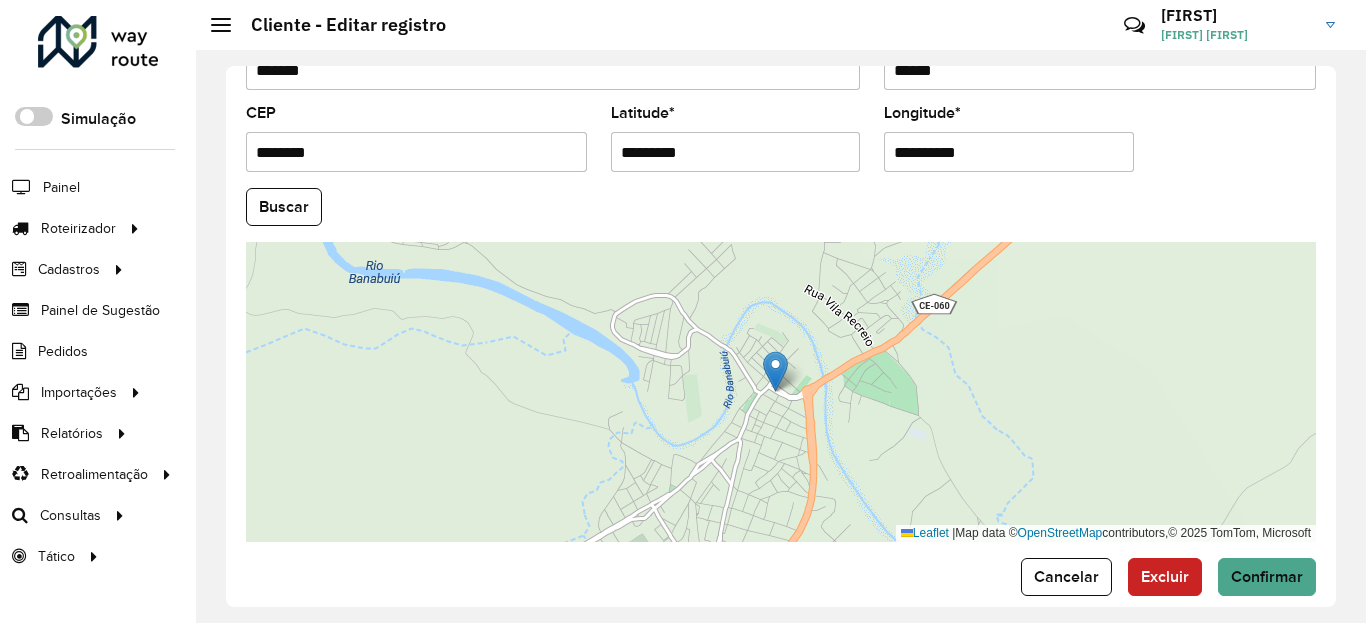 click on "Buscar" 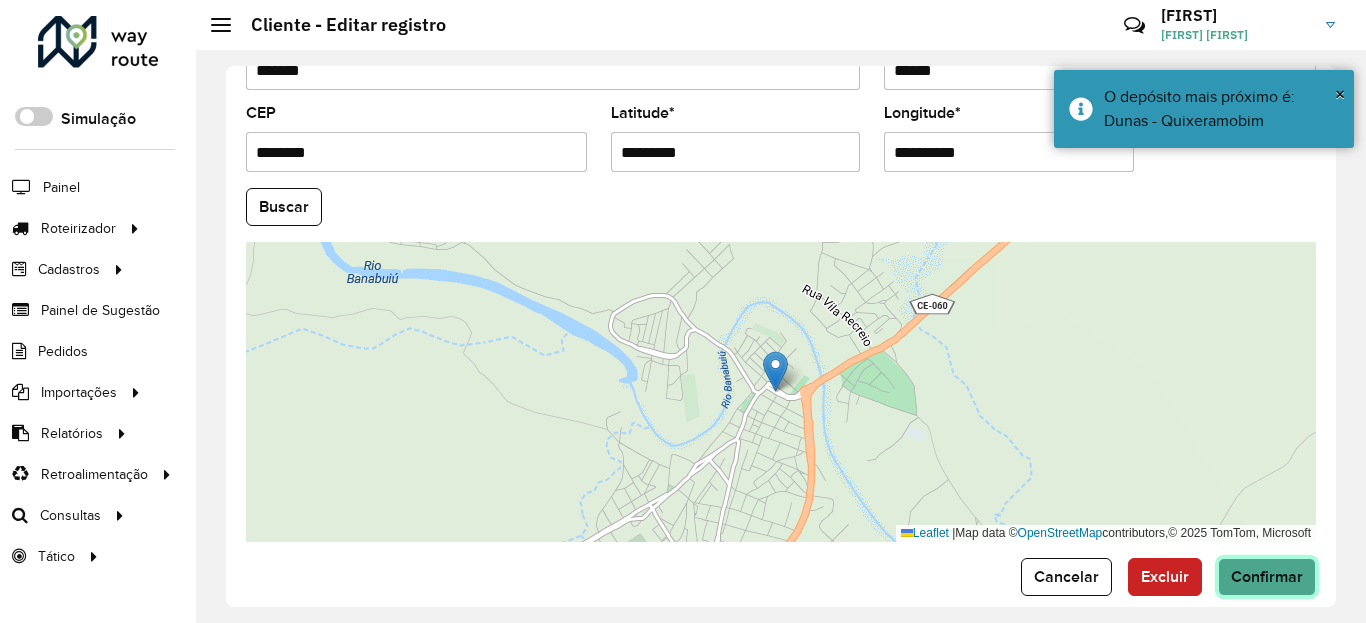 click on "Confirmar" 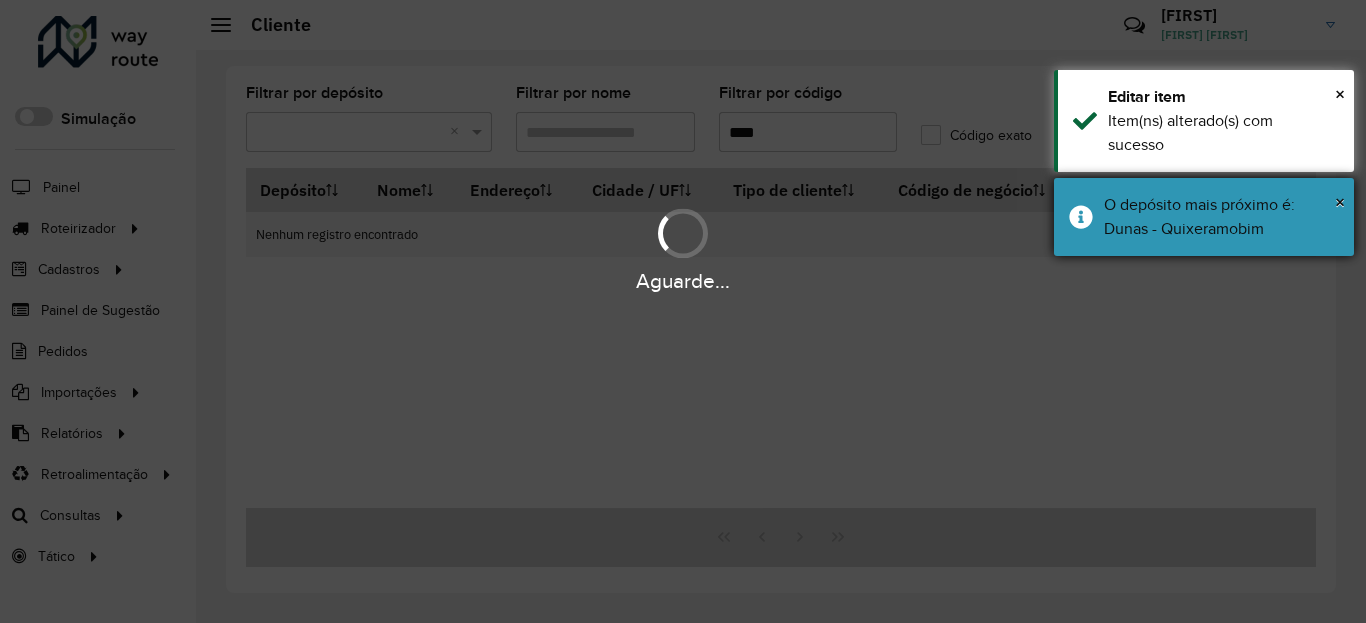 click on "O depósito mais próximo é: Dunas - Quixeramobim" at bounding box center (1221, 217) 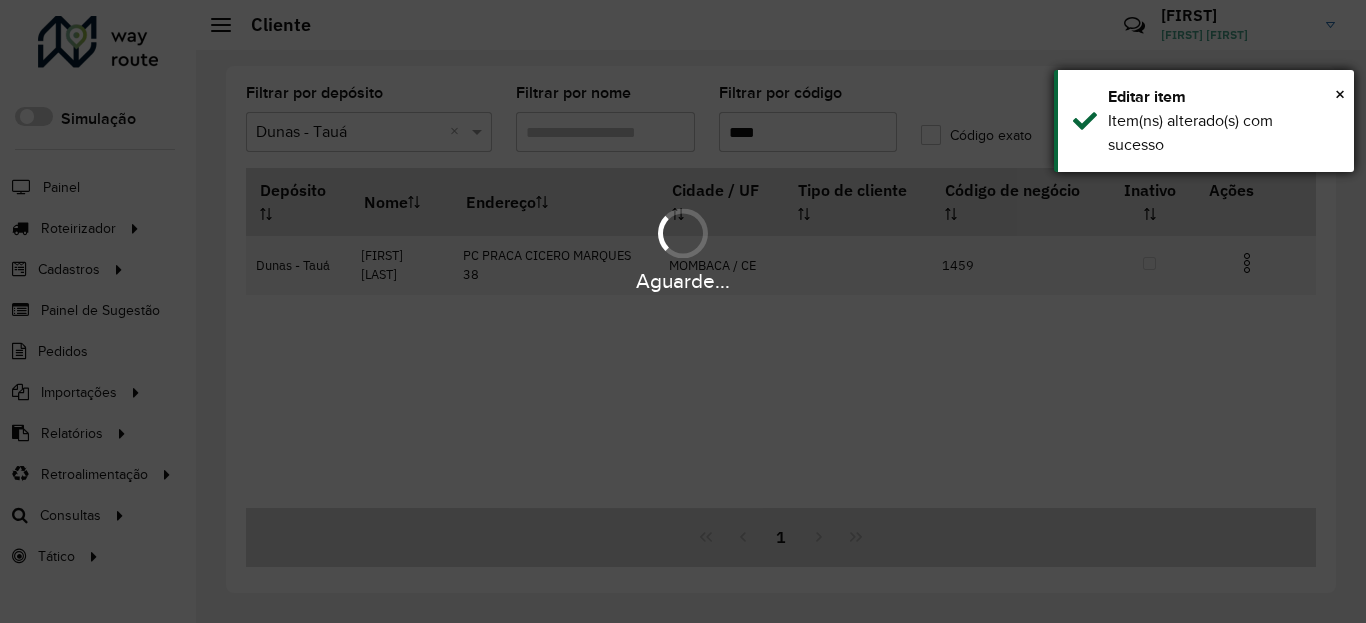 click on "×  Editar item  Item(ns) alterado(s) com sucesso" at bounding box center (1204, 121) 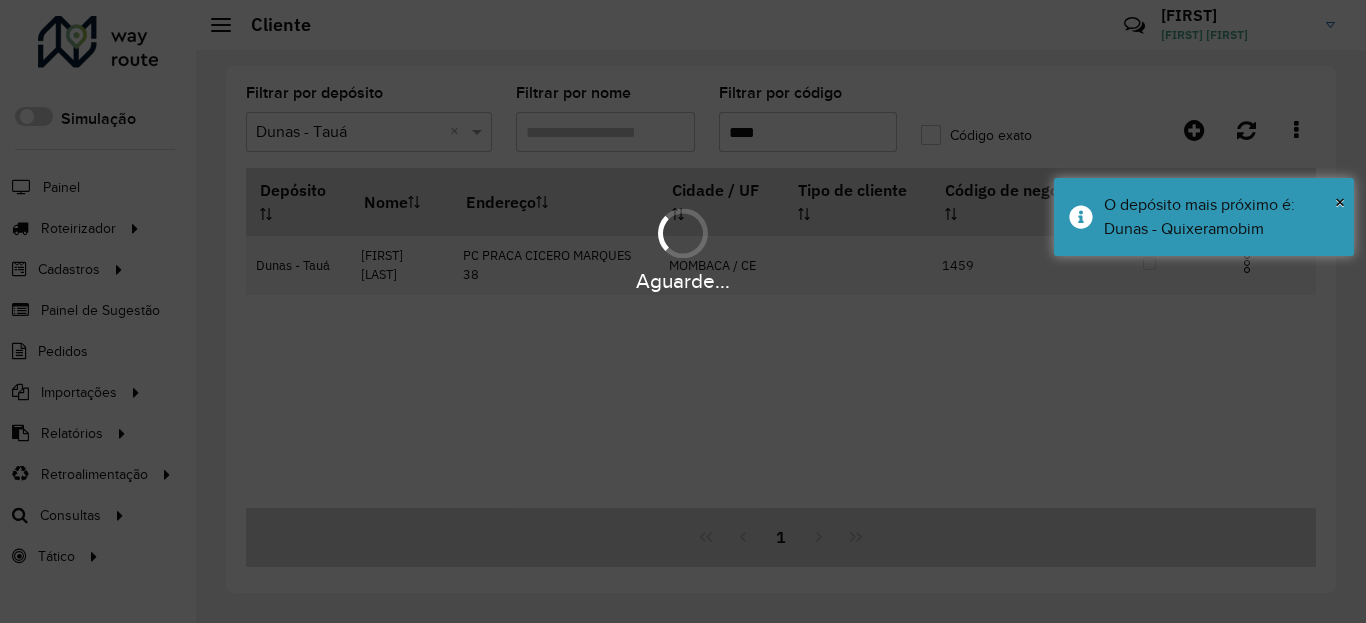 click on "×  Editar item  Item(ns) alterado(s) com sucesso" at bounding box center (1204, 121) 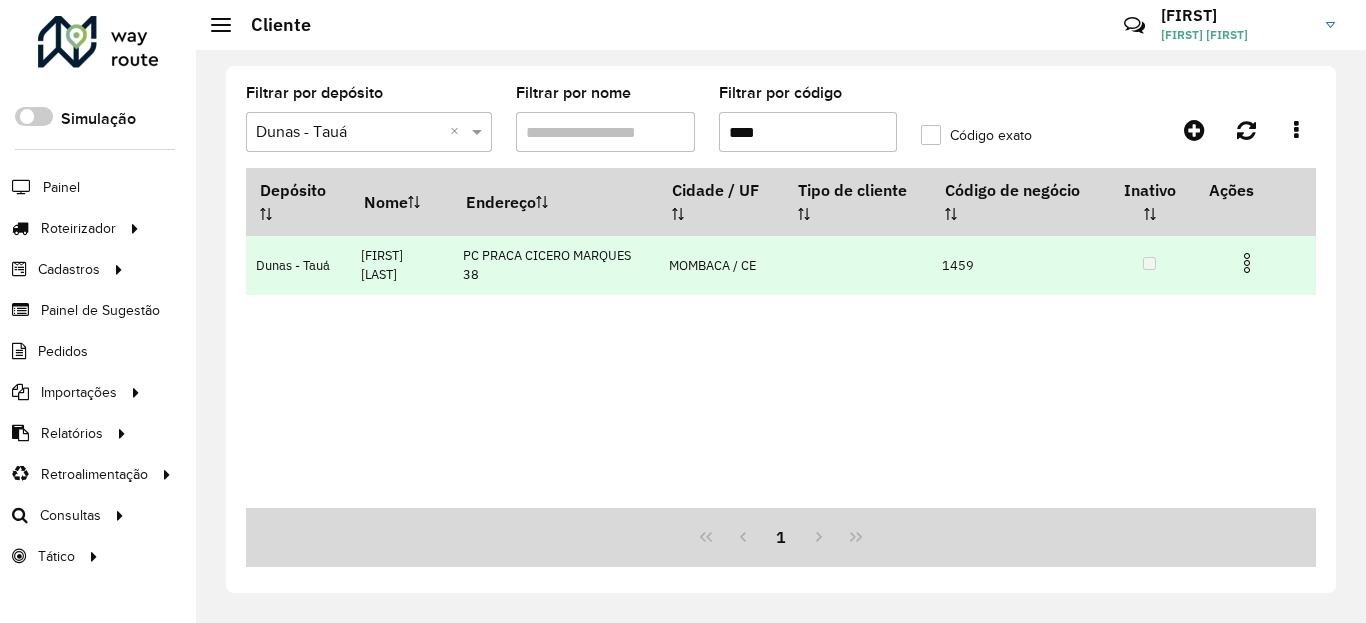 click at bounding box center [1247, 263] 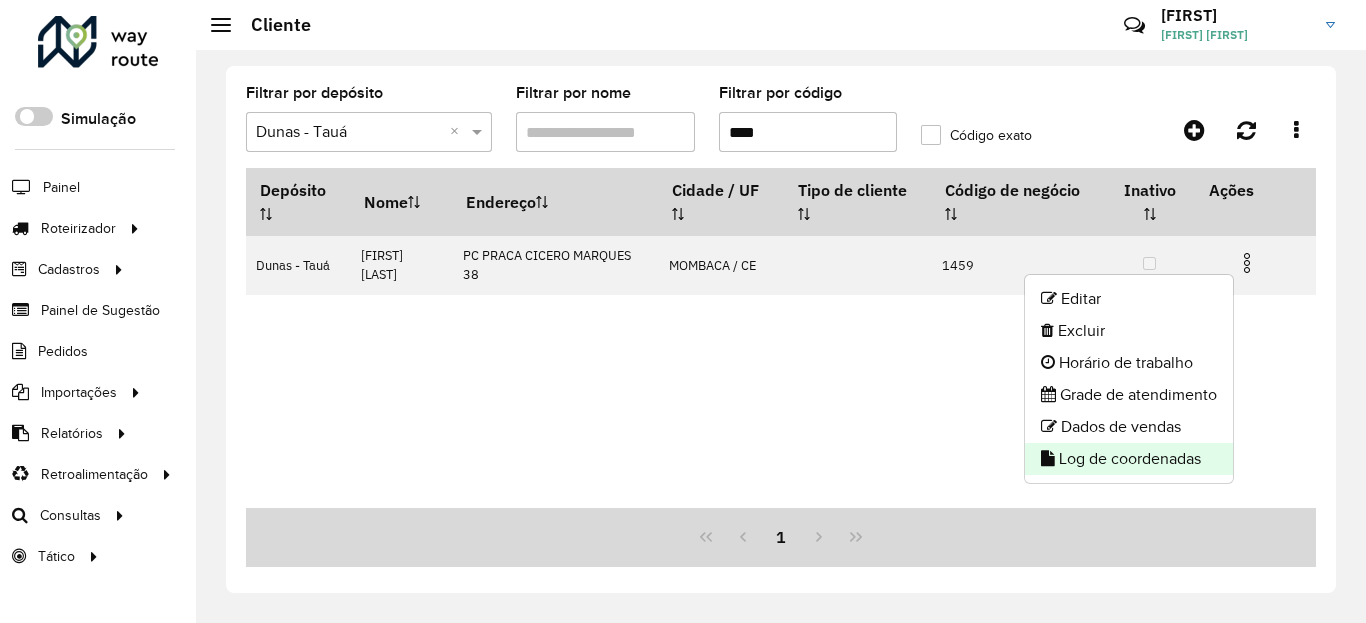 click on "Log de coordenadas" 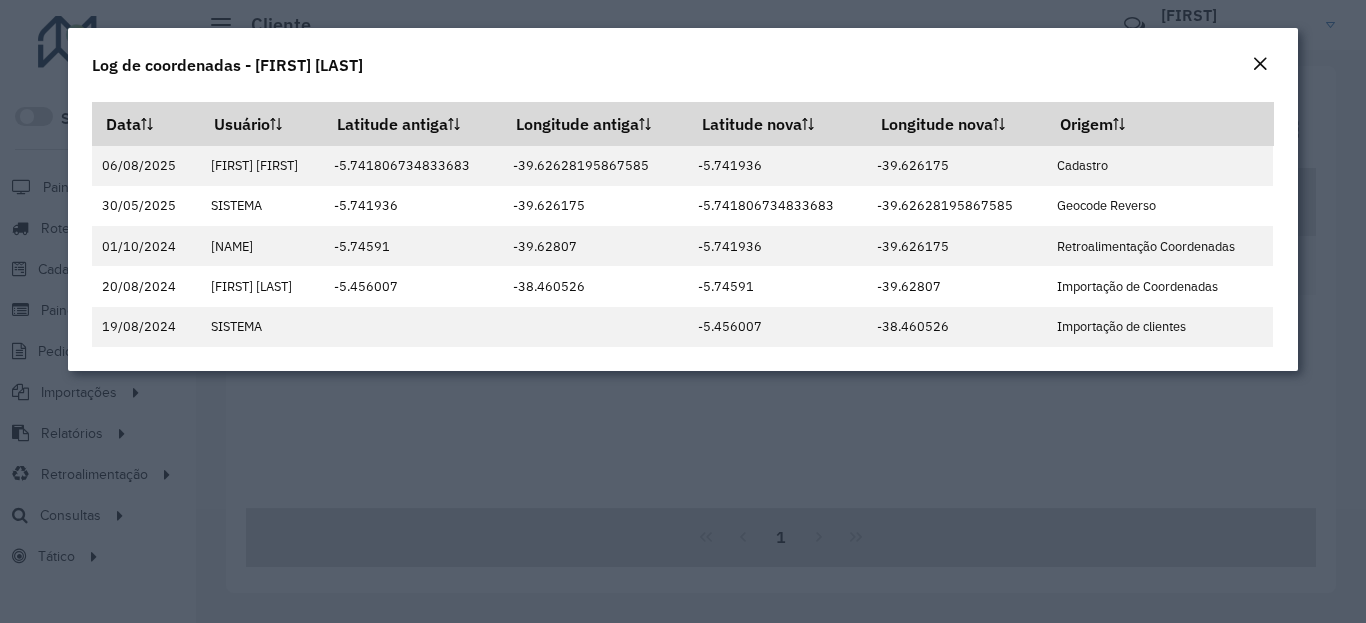 click 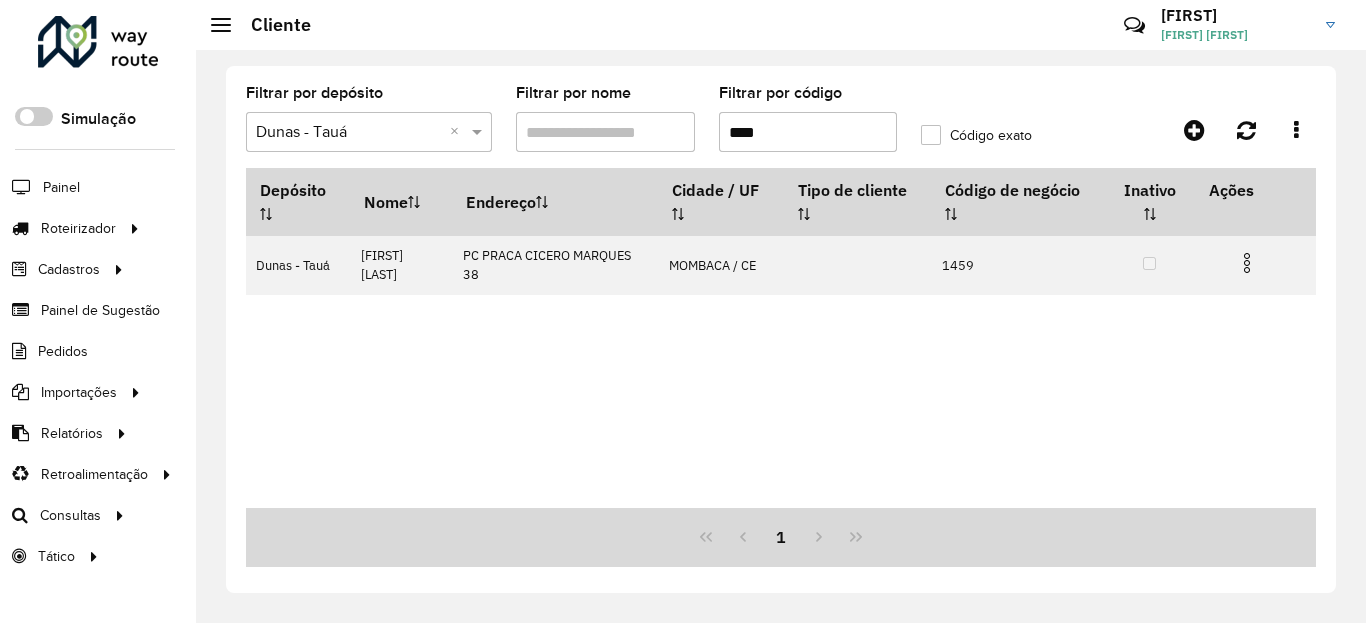 click on "****" at bounding box center [808, 132] 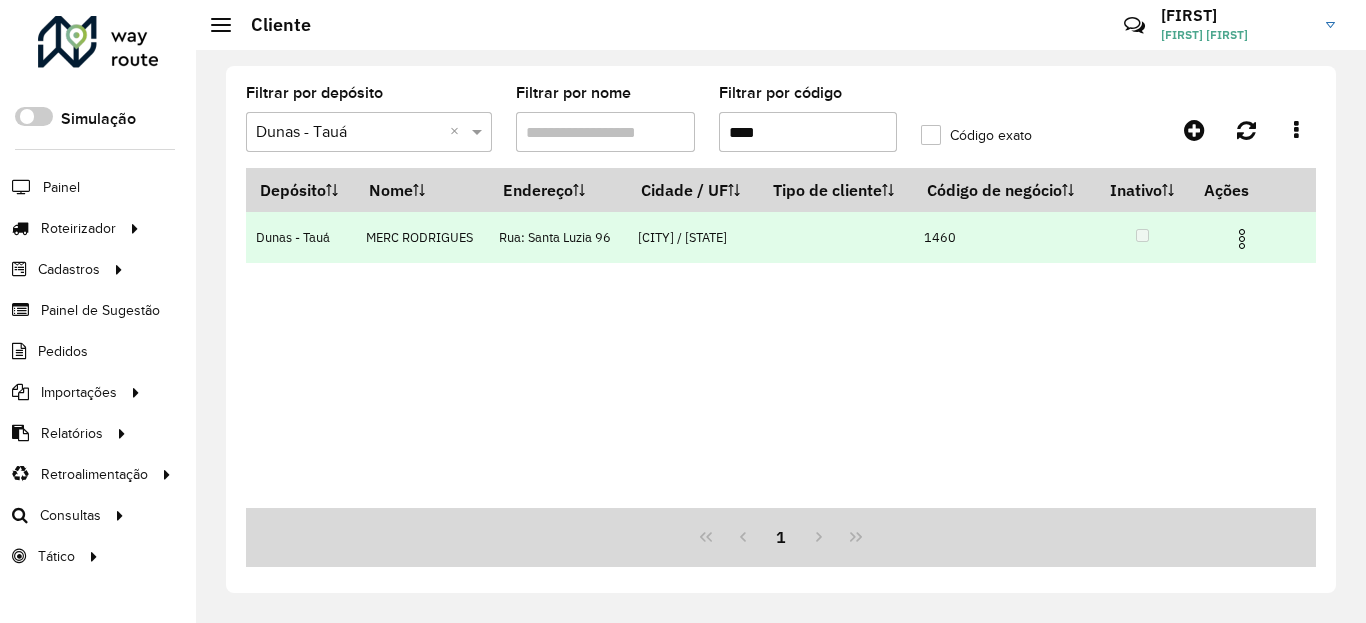 click at bounding box center (1242, 239) 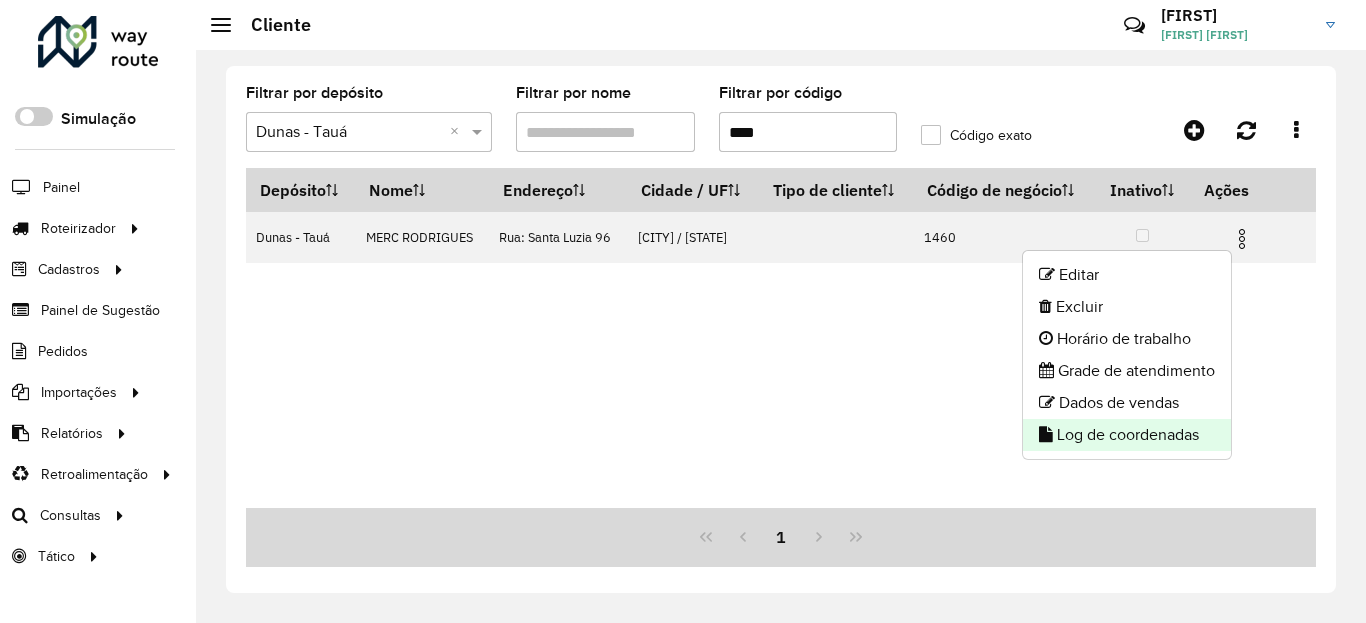click on "Log de coordenadas" 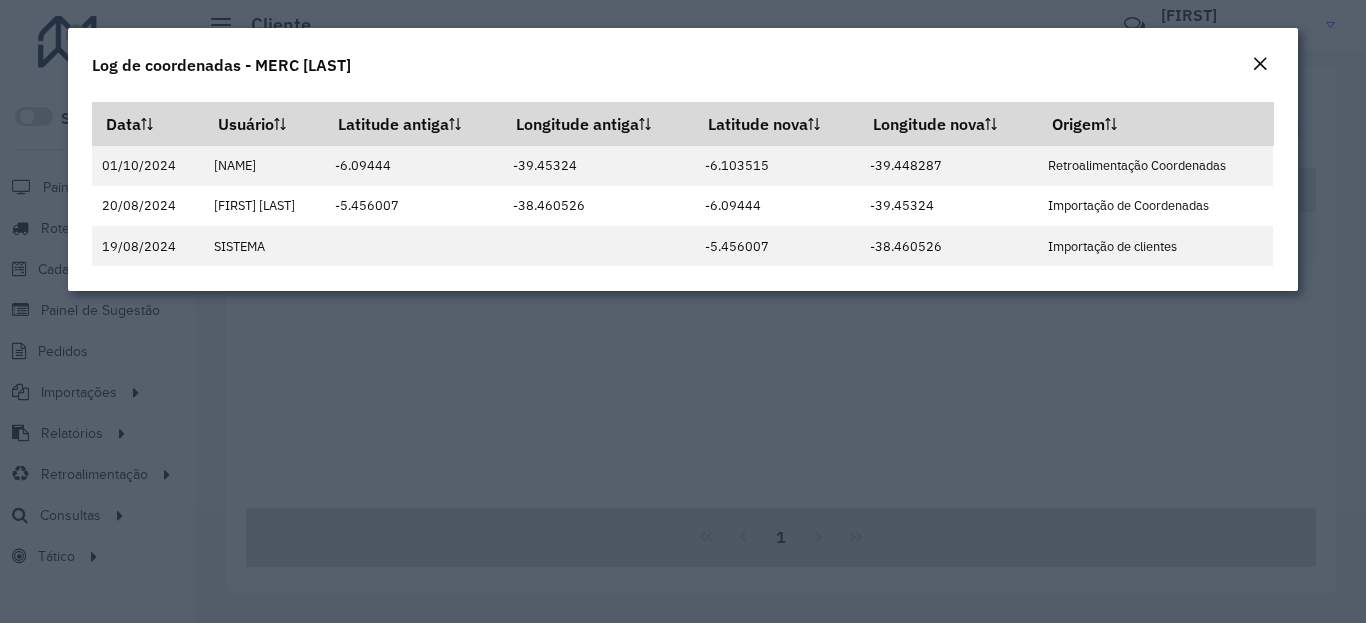 click 